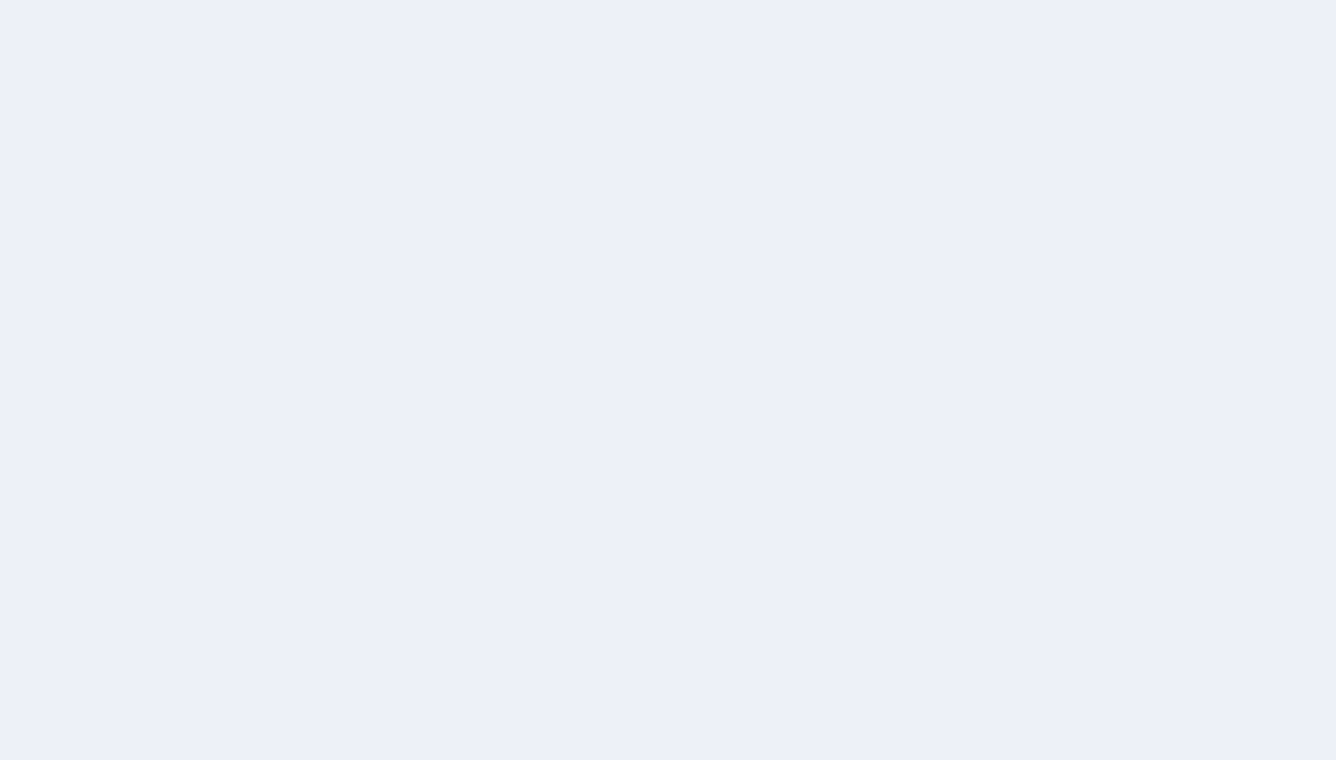 scroll, scrollTop: 0, scrollLeft: 0, axis: both 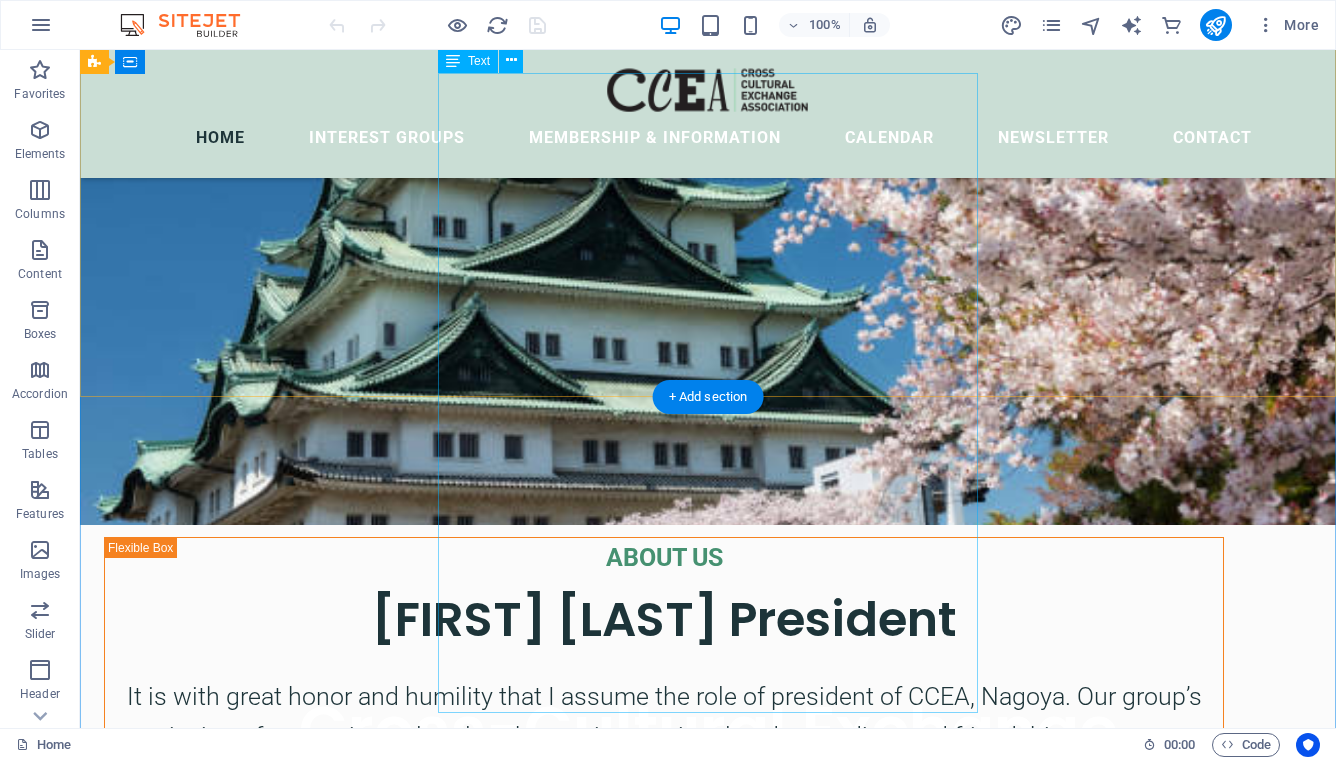 click on "The  Cross-Cultural Exchange Association (CCEA)  was founded in 1982 as a non-profit organization dedicated to promoting cultural exchange, international understanding, and friendship among women of all nationalities living in the Nagoya area. Through social activities, general meetings, and special interest groups, members build friendships, explore the local community, and discover the rich cultural heritage of Japan and other countries. Make the most of your time in Nagoya — join us at our next General Meeting, experience something new, and meet wonderful women from around the world. We look forward to welcoming you into our multicultural community!" at bounding box center (708, 1059) 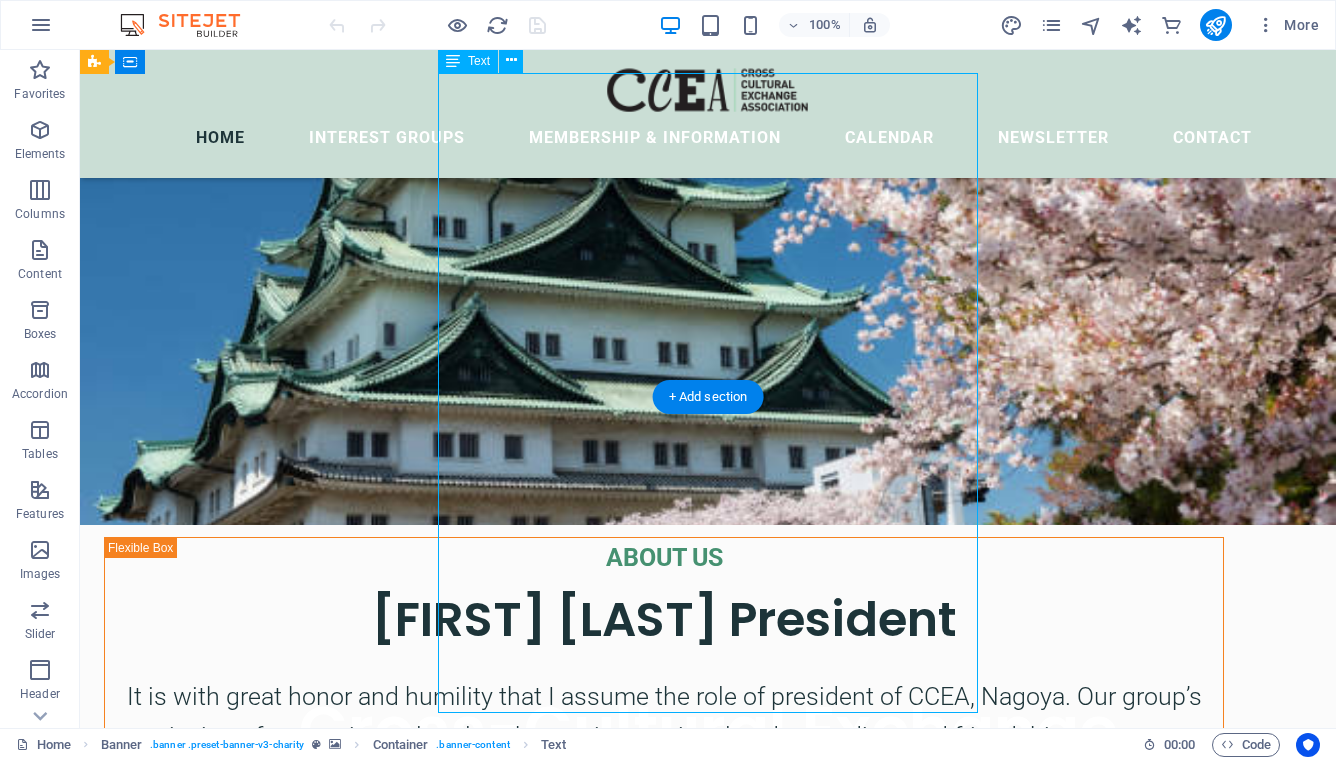 click on "The  Cross-Cultural Exchange Association (CCEA)  was founded in 1982 as a non-profit organization dedicated to promoting cultural exchange, international understanding, and friendship among women of all nationalities living in the Nagoya area. Through social activities, general meetings, and special interest groups, members build friendships, explore the local community, and discover the rich cultural heritage of Japan and other countries. Make the most of your time in Nagoya — join us at our next General Meeting, experience something new, and meet wonderful women from around the world. We look forward to welcoming you into our multicultural community!" at bounding box center [708, 1059] 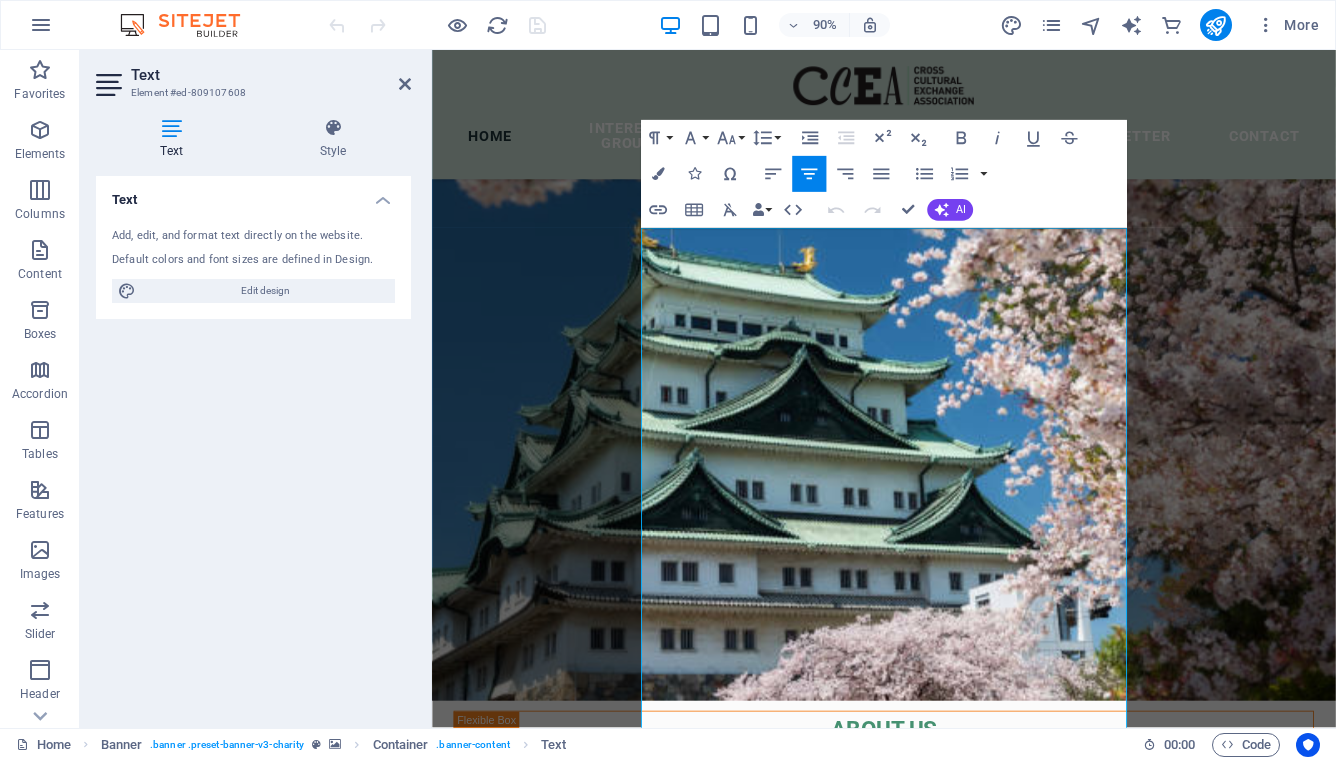 scroll, scrollTop: 163, scrollLeft: 0, axis: vertical 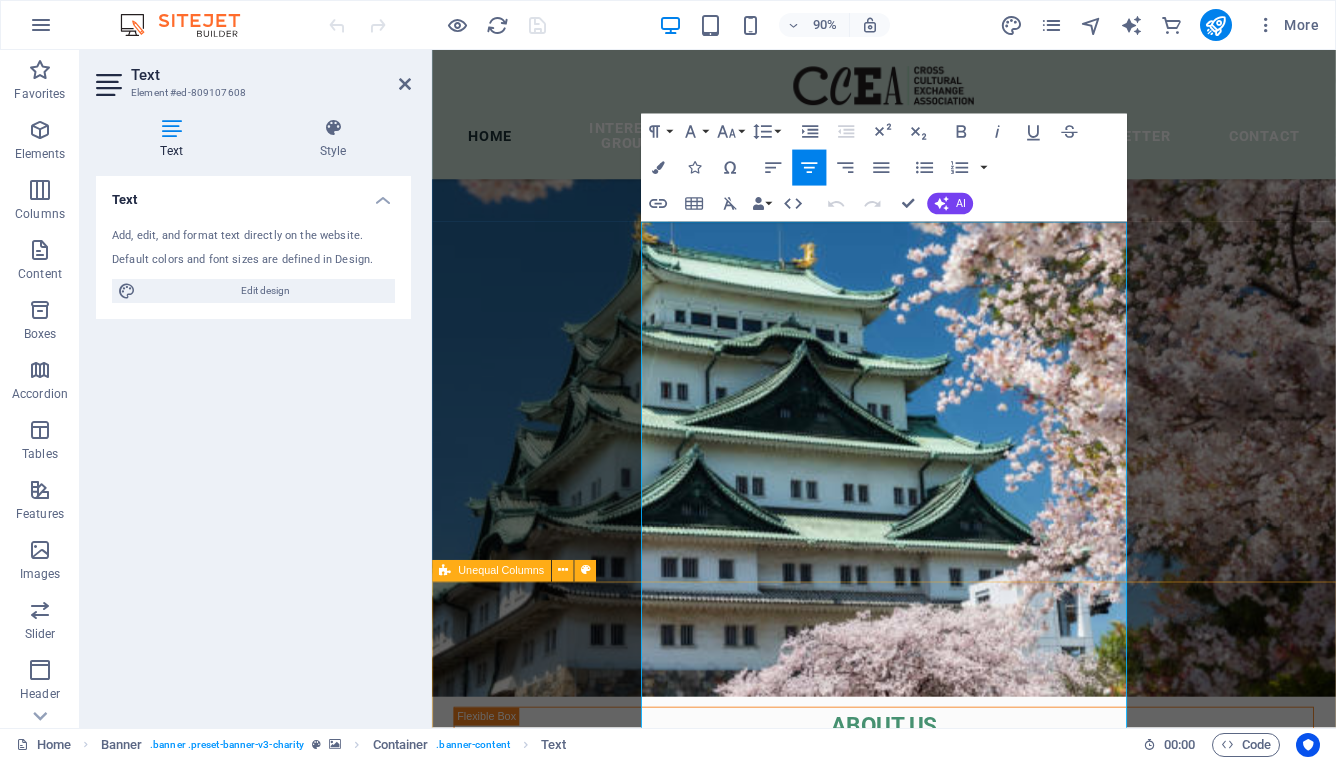 drag, startPoint x: 701, startPoint y: 259, endPoint x: 1034, endPoint y: 757, distance: 599.0768 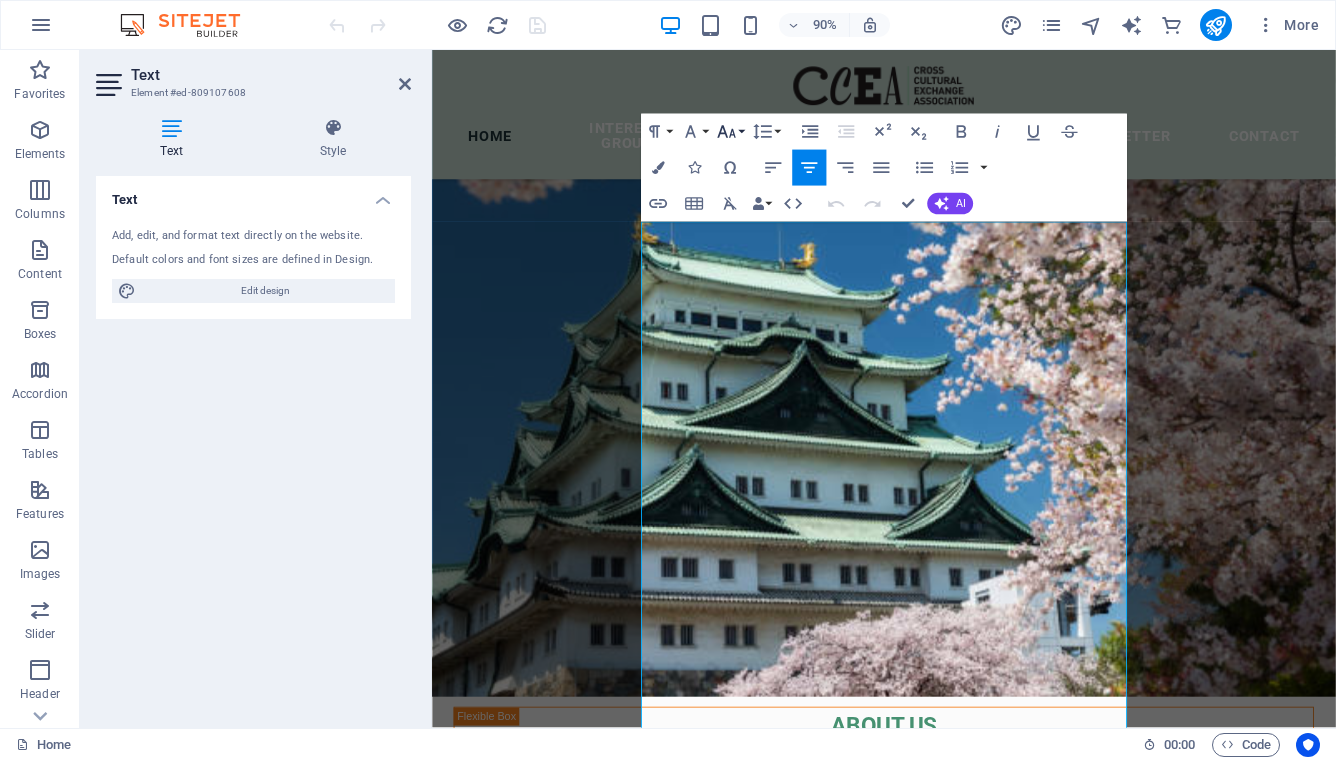 click 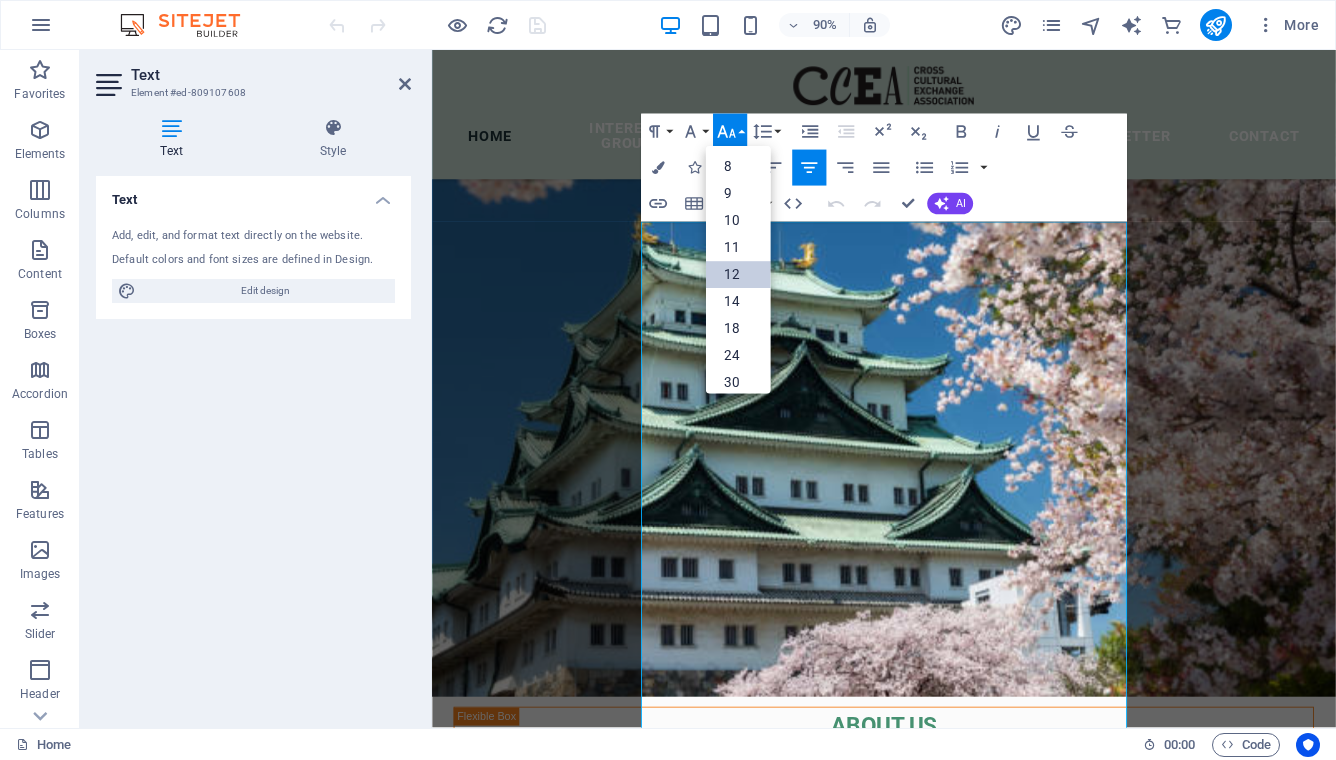 click on "12" at bounding box center (738, 274) 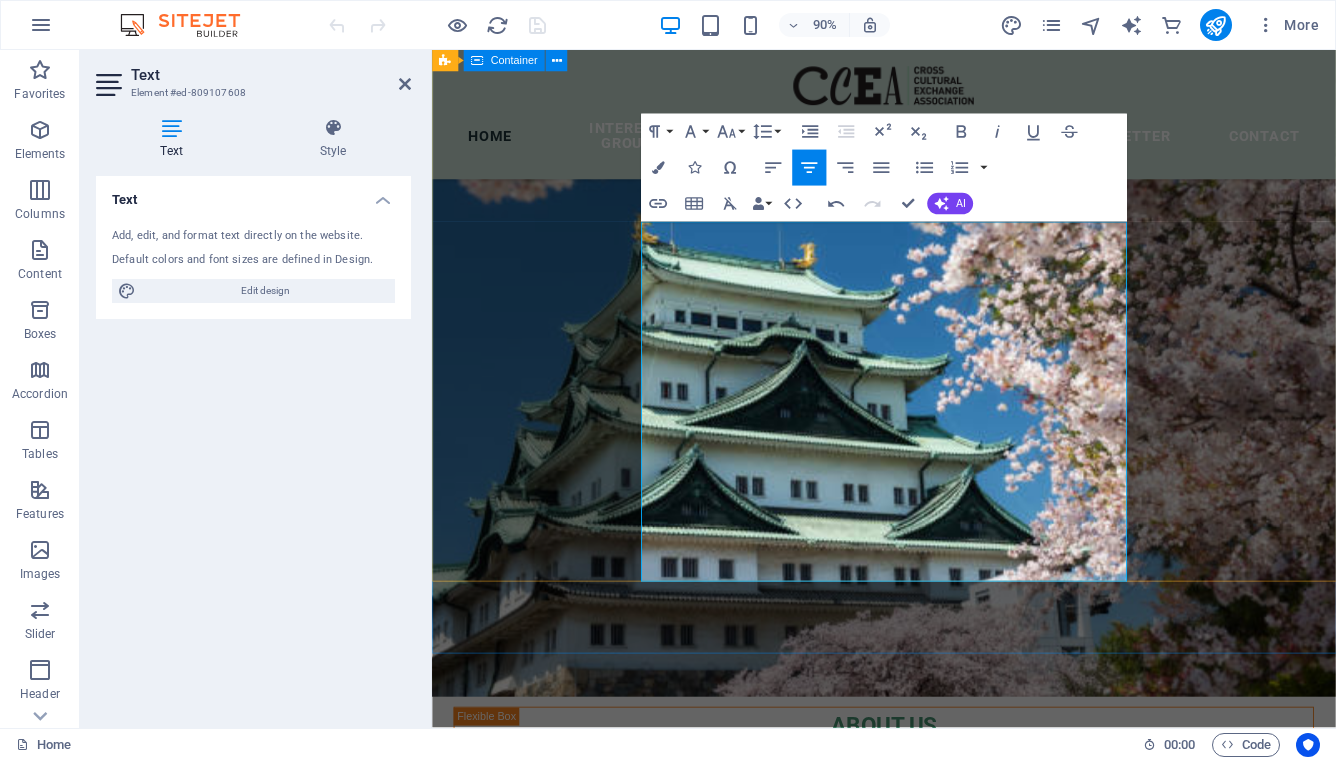 drag, startPoint x: 1092, startPoint y: 587, endPoint x: 514, endPoint y: 193, distance: 699.5141 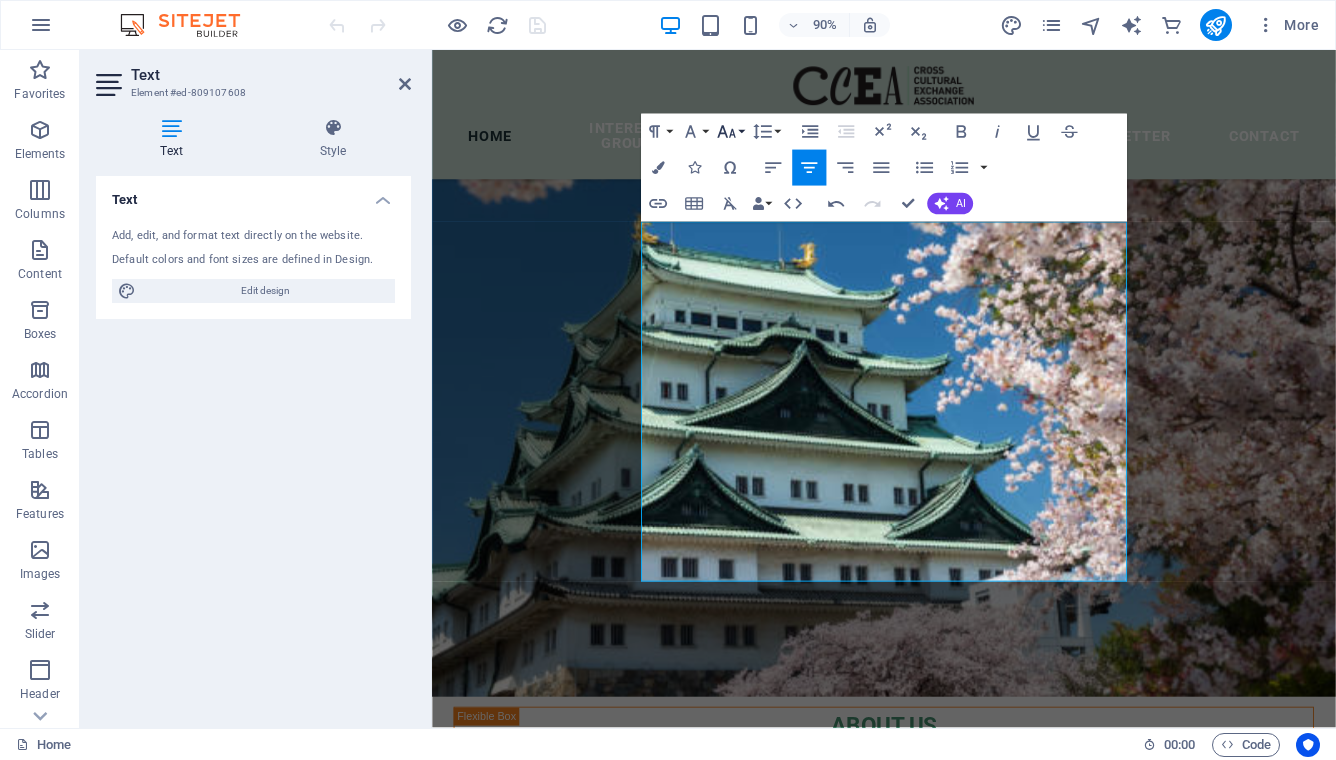 click 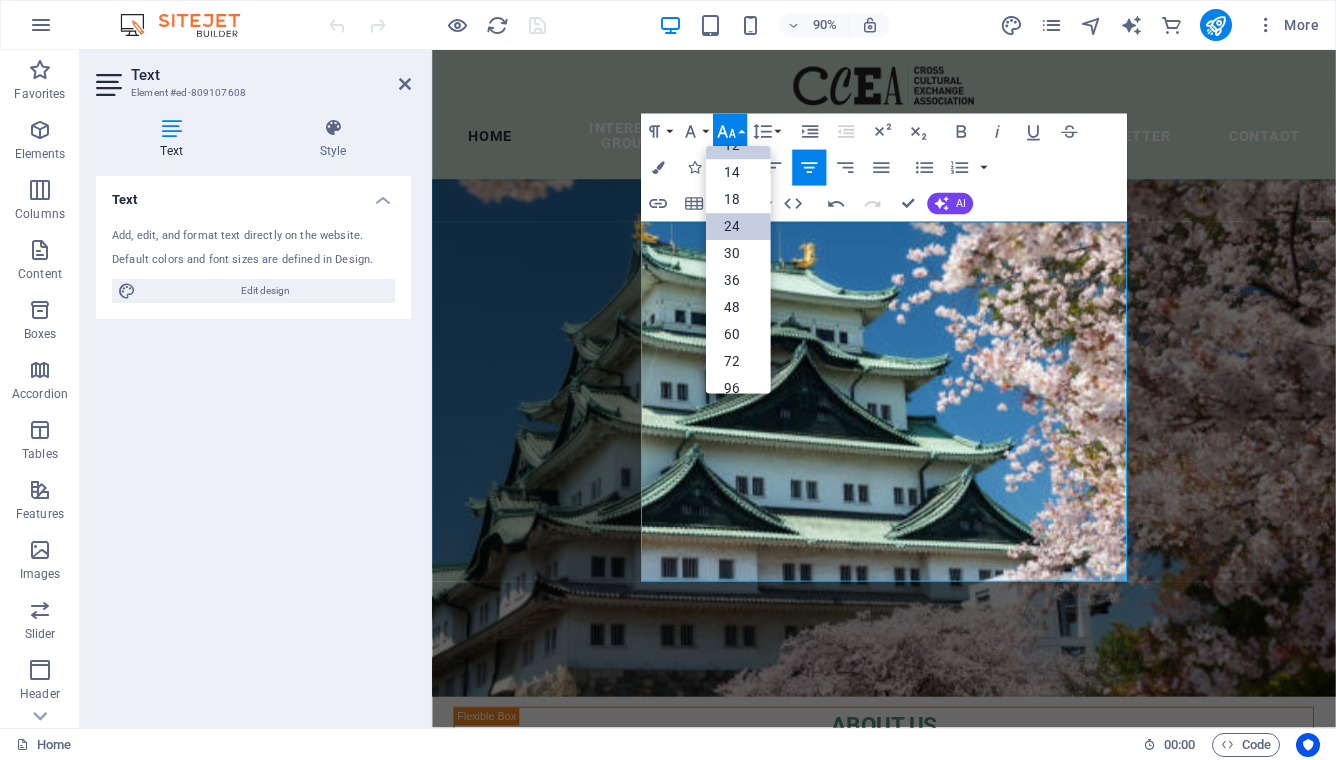 click on "24" at bounding box center (738, 226) 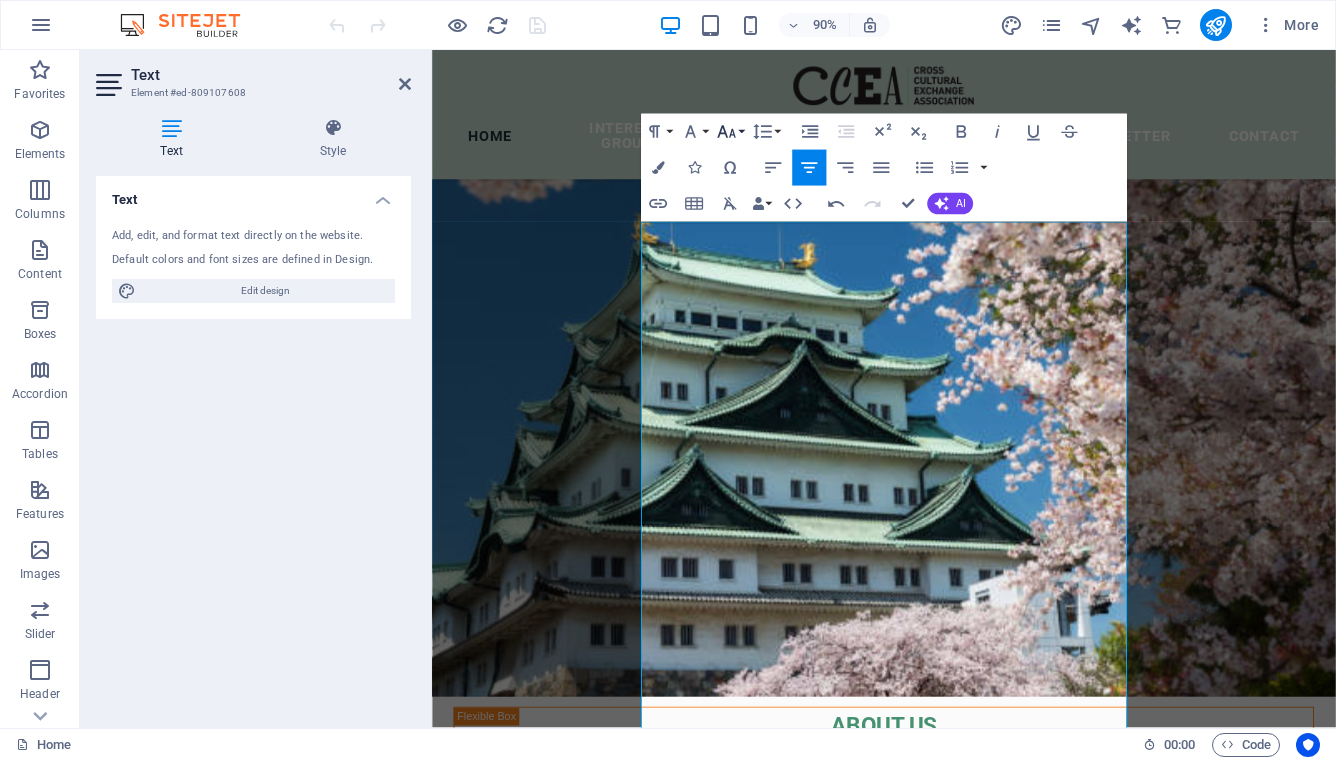 click on "Font Size" at bounding box center (730, 132) 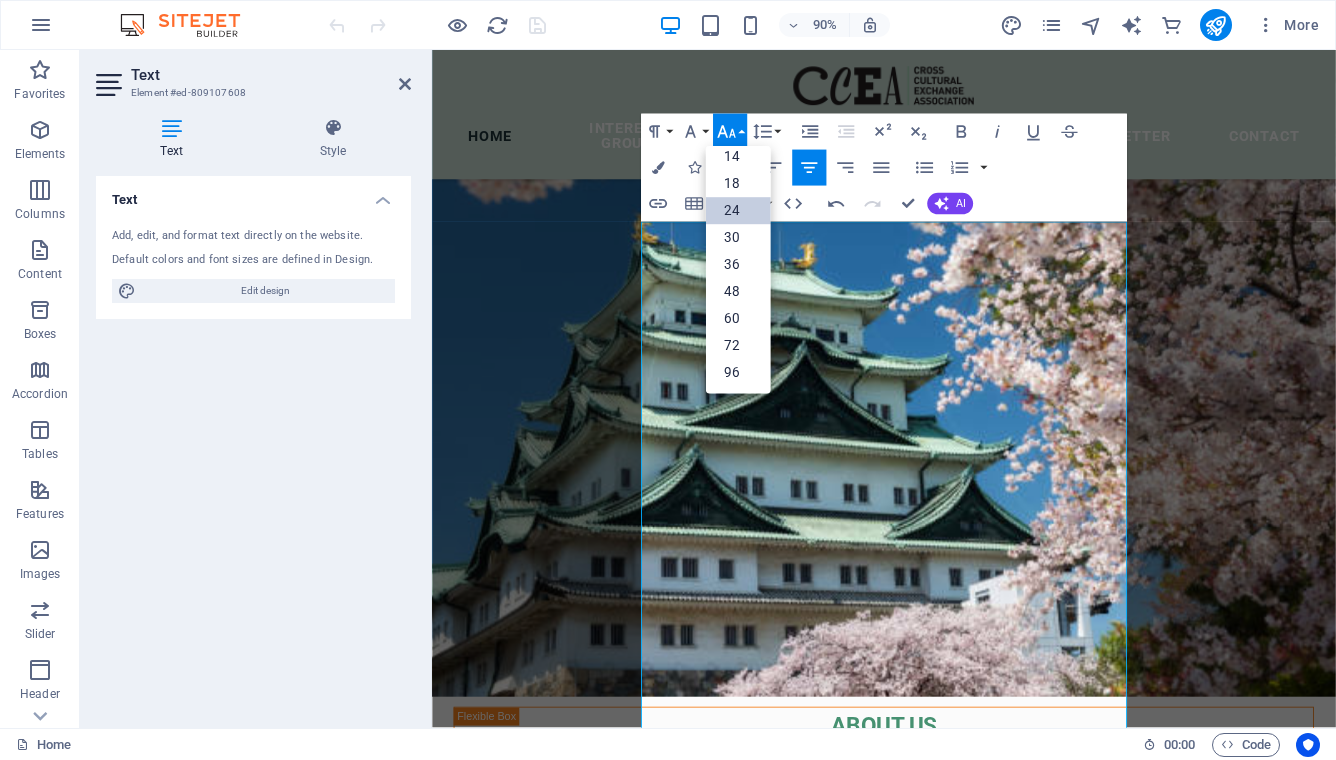 scroll, scrollTop: 161, scrollLeft: 0, axis: vertical 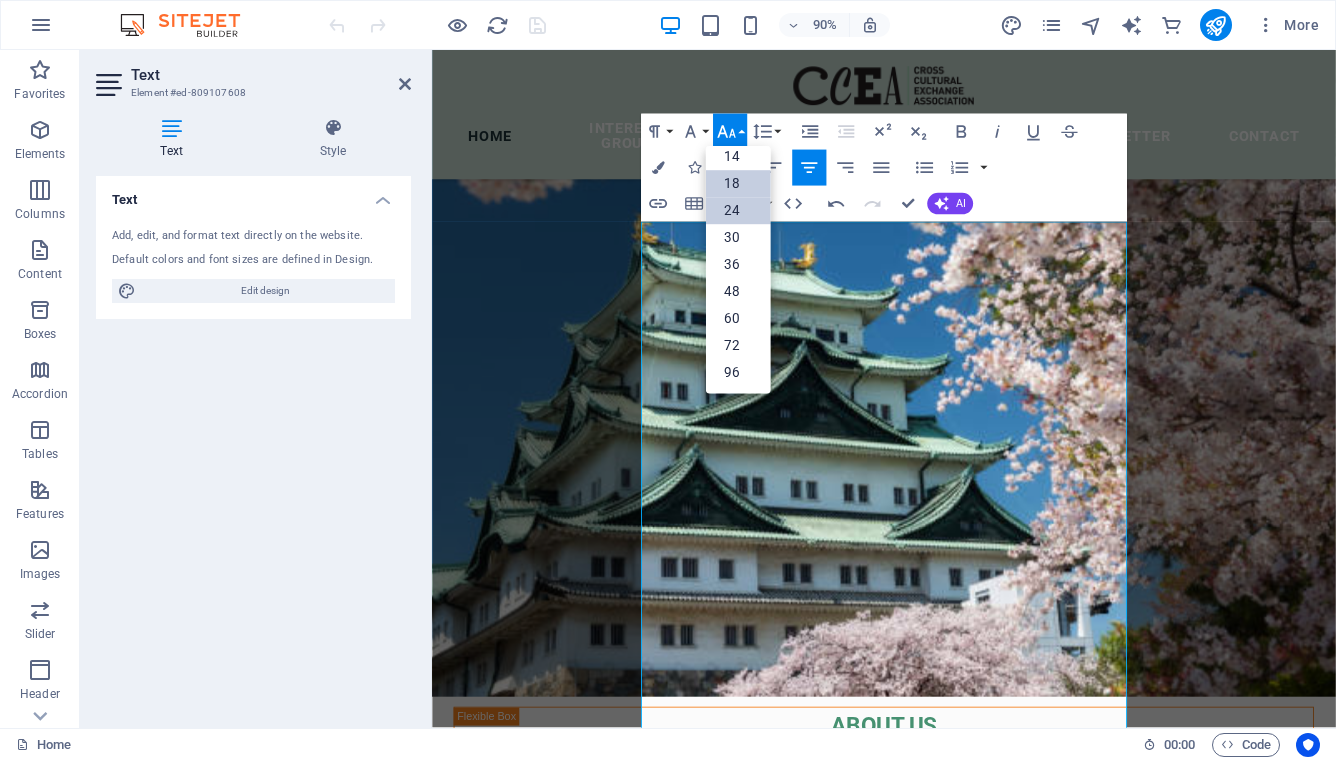 click on "18" at bounding box center (738, 183) 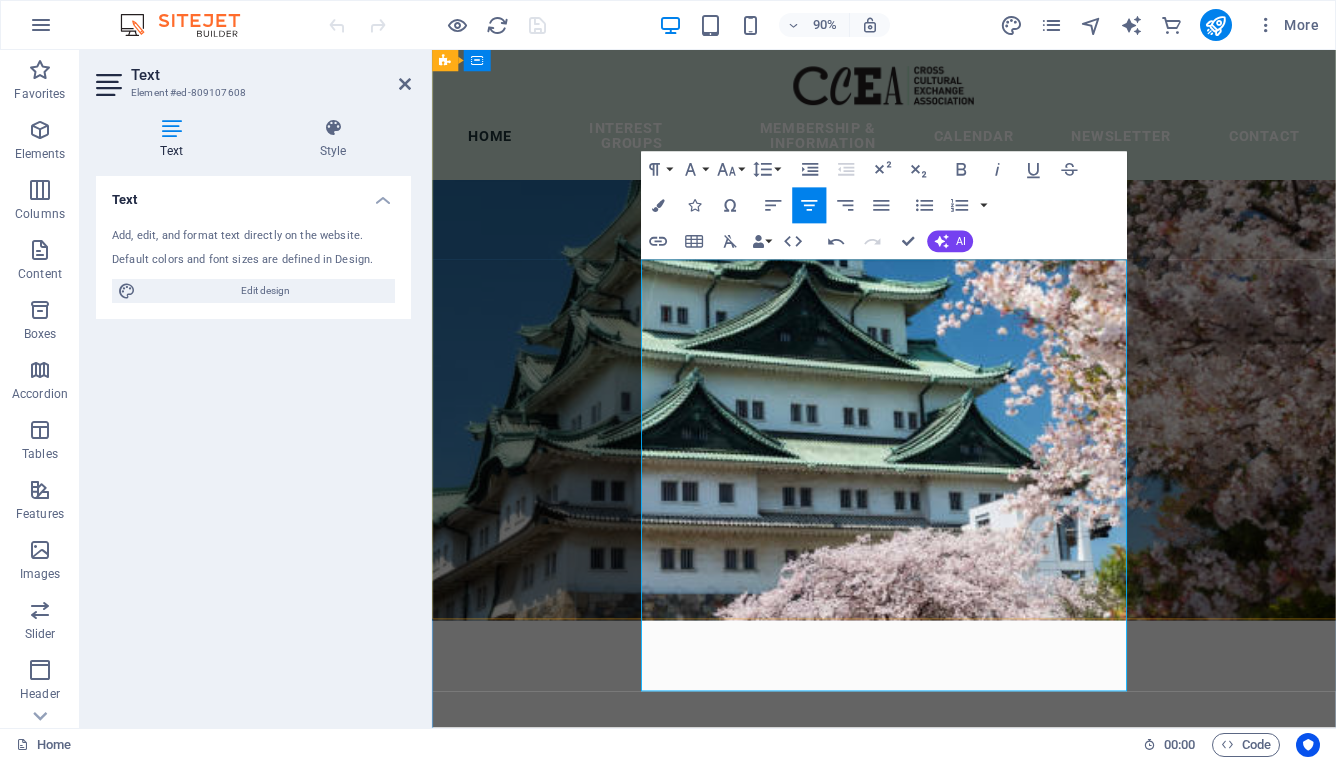 scroll, scrollTop: 121, scrollLeft: 0, axis: vertical 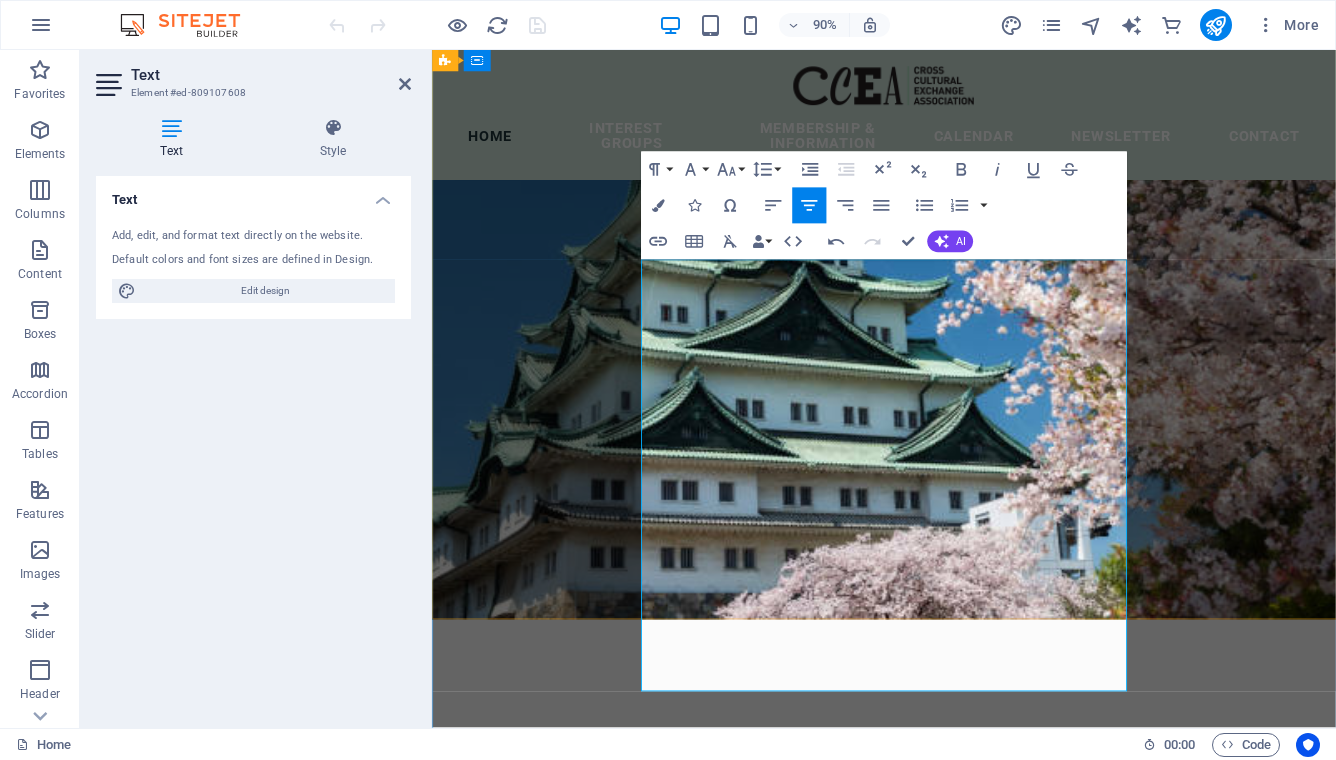 click on "The  Cross-Cultural Exchange Association (CCEA)  was founded in 1982 as a non-profit organization dedicated to promoting cultural exchange, international understanding, and friendship among women of all nationalities living in the Nagoya area. Through social activities, general meetings, and special interest groups, members build friendships, explore the local community, and discover the rich cultural heritage of Japan and other countries." at bounding box center (934, 1118) 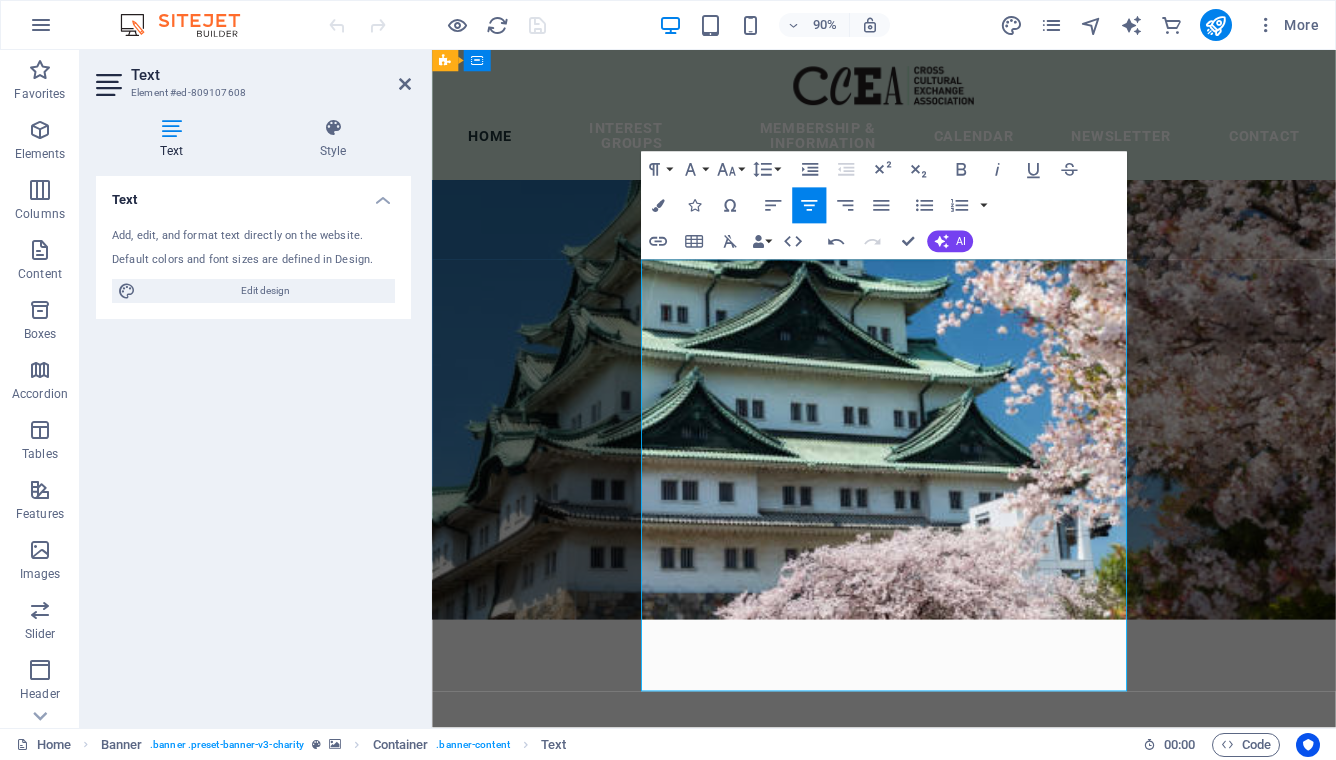 type 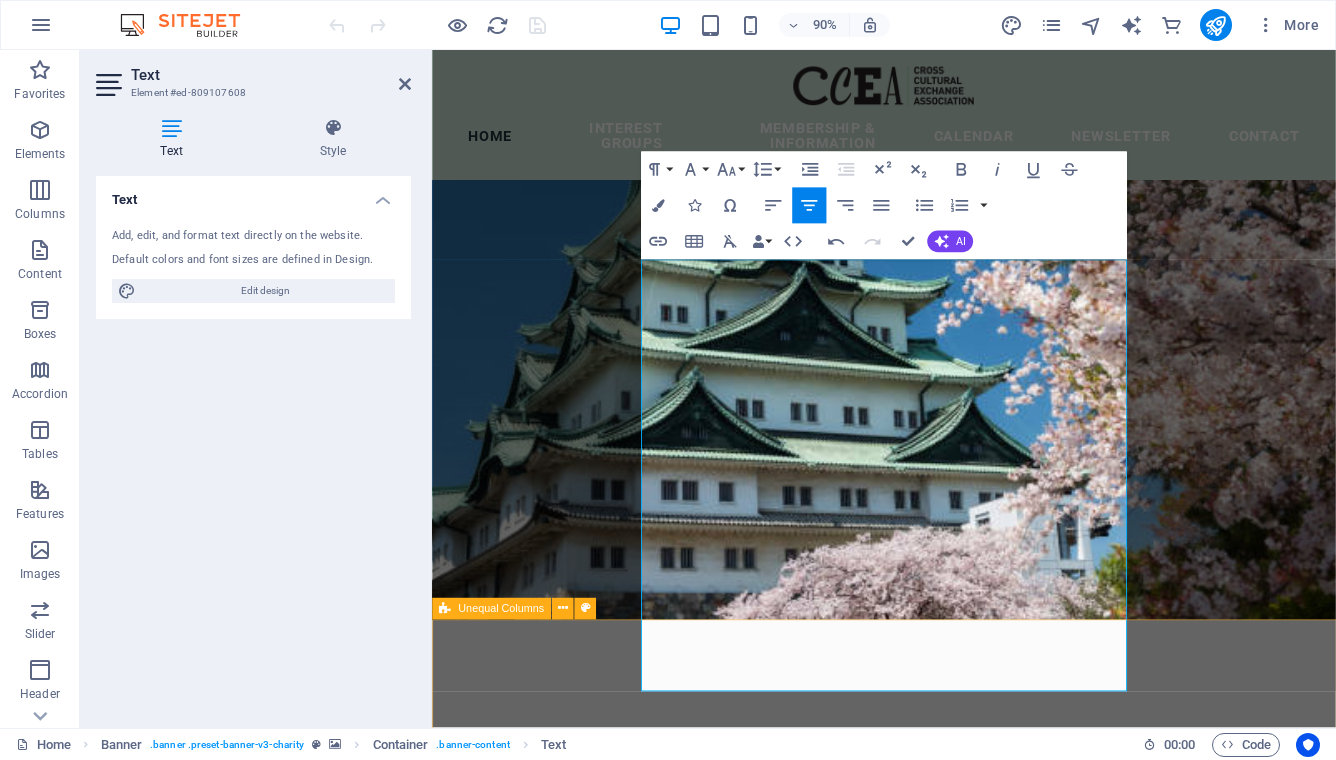click on "ABOUT US [FIRST] [LAST] President  It is with great honor and humility that I assume the role of president of CCEA, Nagoya. Our group’s mission of promoting cultural exchange, international understanding, and friendships amongst women of all nationalities remains as vital as ever. I view our group as an ideal space where we can connect, learn, and broaden our perspectives. We have a rich history and accomplishment of hosting successful events, making significant contributions in cultural exchanges, and fostering a positive community. I want to build on these successes by expanding our membership base and strengthening our community partnerships. I am looking forward to work together with our members. I am particularly excited to expand our reach and create new collaborations with the local communities." at bounding box center (934, 1981) 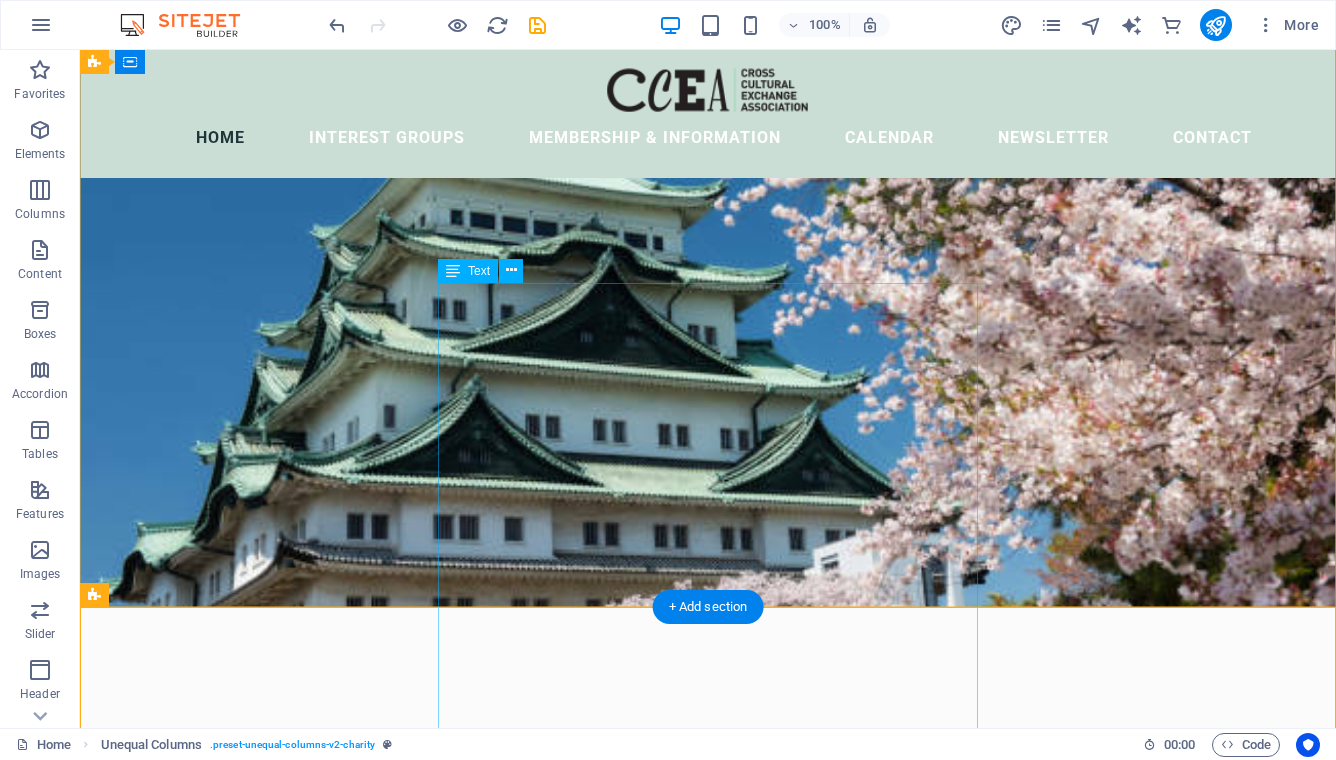 click on "The  Cross-Cultural Exchange Association (CCEA)  was founded in 1982 as a non-profit organization dedicated to promoting cultural exchange, international understanding, and friendship among women of all nationalities living in the Nagoya area. Through social activities, general meetings, and special interest groups, members build friendships, explore the local community, and discover the rich cultural heritage of Japan and other countries. Make the most of your time in Nagoya — join us at our next General Meeting, experience something new, and meet wonderful women from around the world. We look forward to welcoming you into our multicultural community!" at bounding box center [708, 1101] 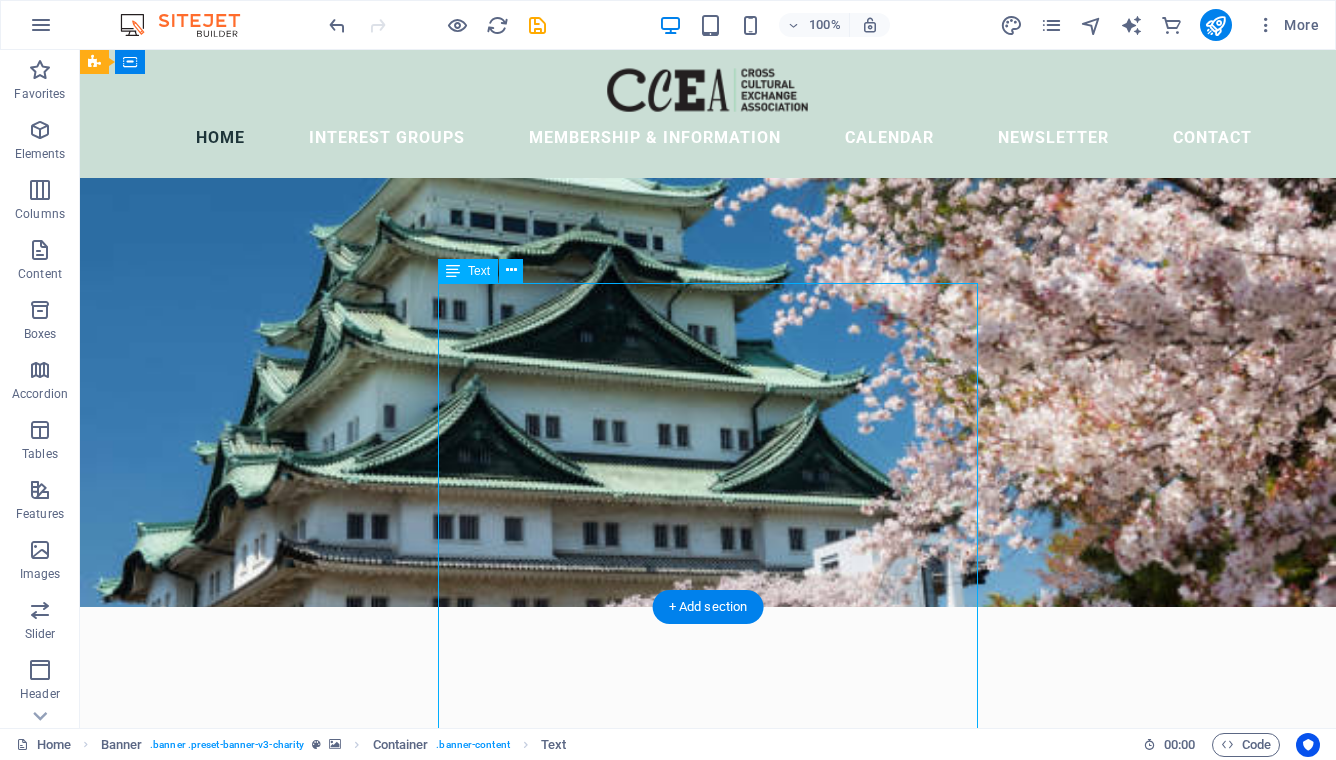click on "The  Cross-Cultural Exchange Association (CCEA)  was founded in 1982 as a non-profit organization dedicated to promoting cultural exchange, international understanding, and friendship among women of all nationalities living in the Nagoya area. Through social activities, general meetings, and special interest groups, members build friendships, explore the local community, and discover the rich cultural heritage of Japan and other countries. Make the most of your time in Nagoya — join us at our next General Meeting, experience something new, and meet wonderful women from around the world. We look forward to welcoming you into our multicultural community!" at bounding box center (708, 1101) 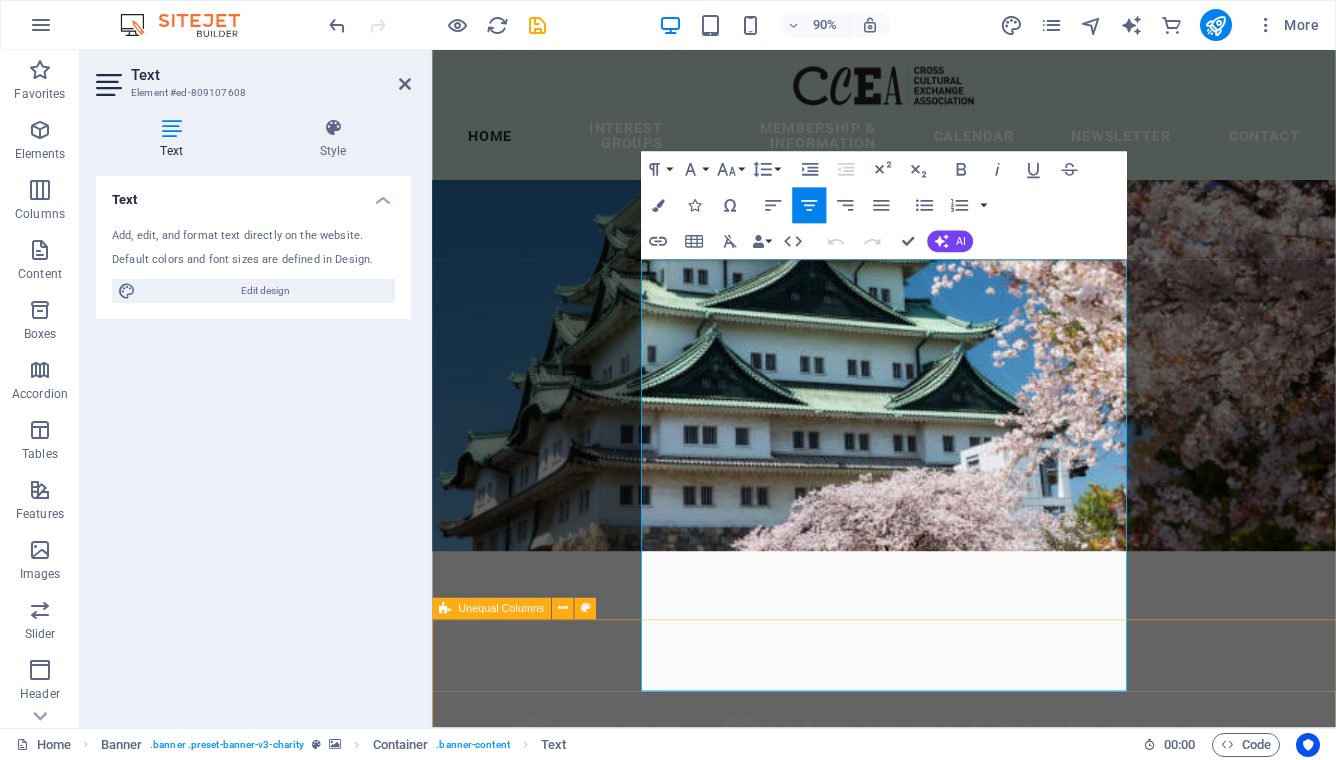 drag, startPoint x: 672, startPoint y: 298, endPoint x: 1359, endPoint y: 793, distance: 846.755 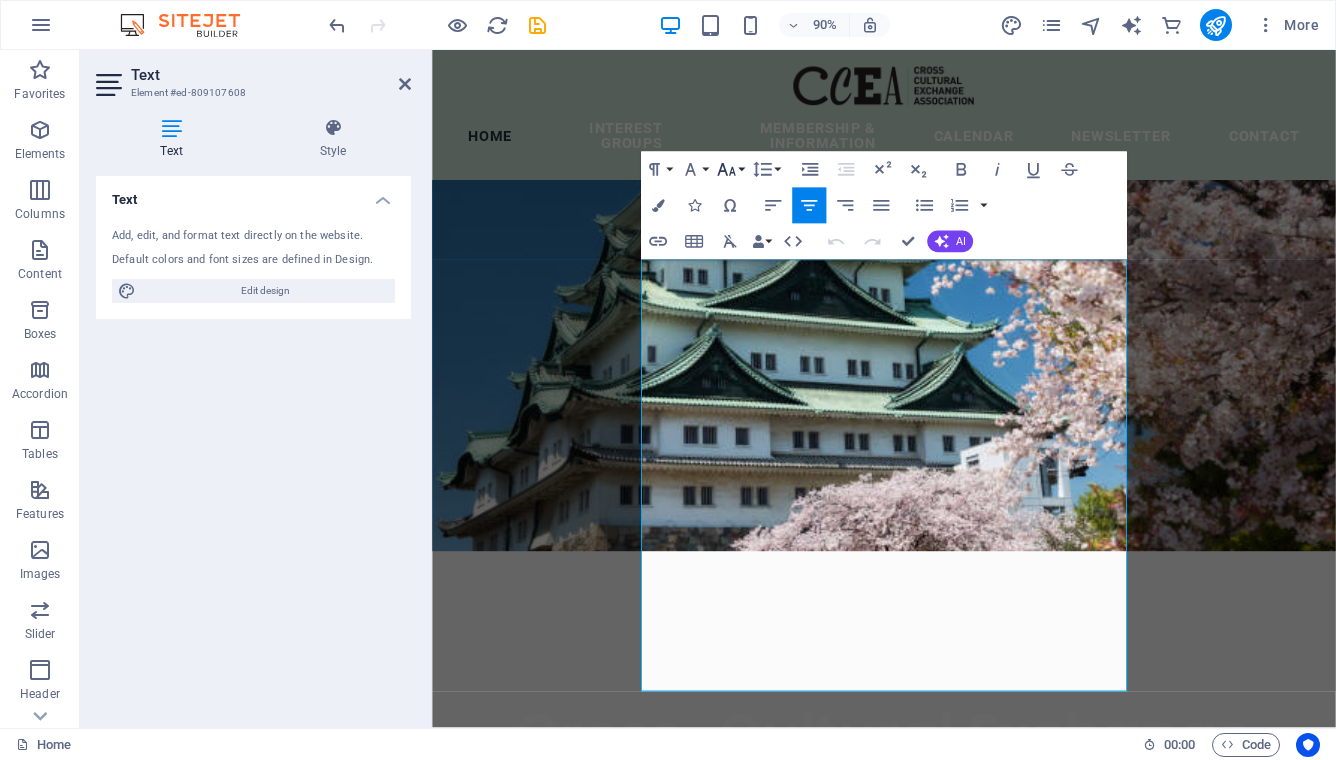 click on "Font Size" at bounding box center [730, 169] 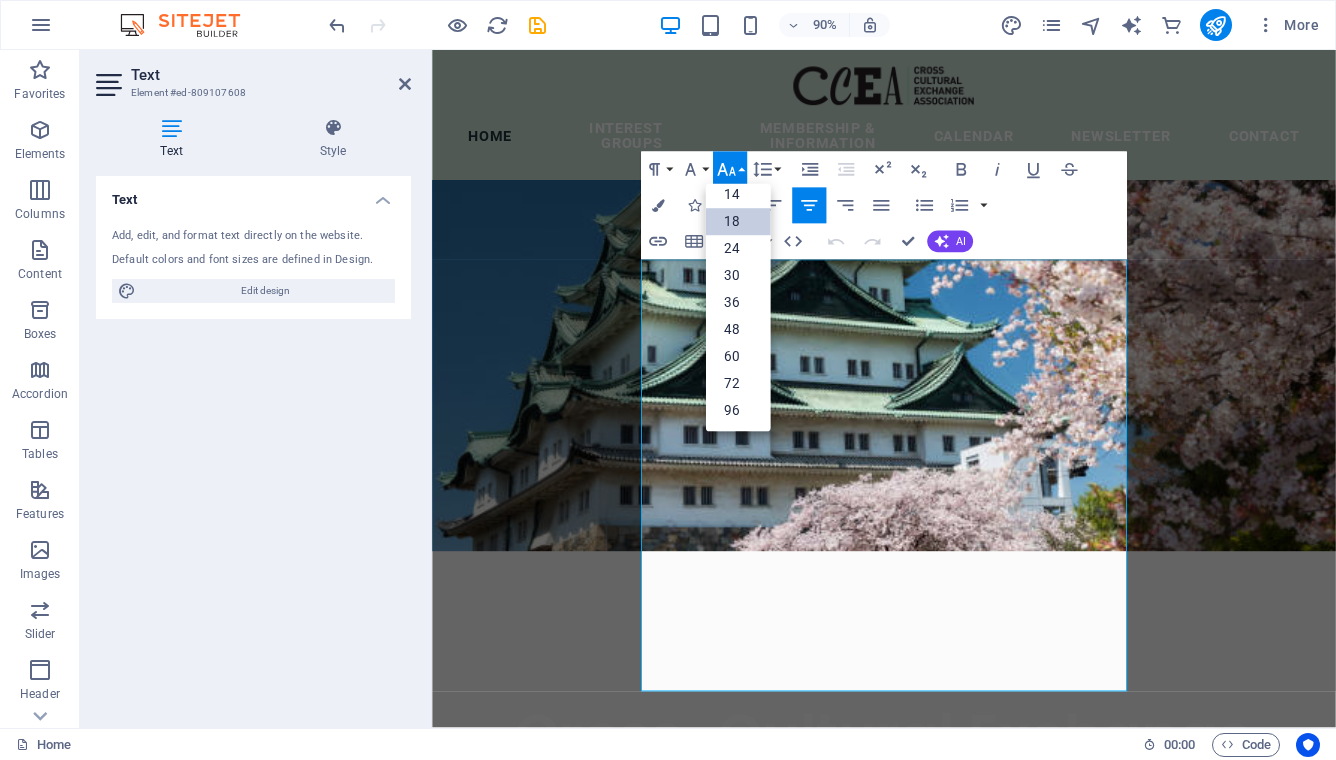 scroll, scrollTop: 161, scrollLeft: 0, axis: vertical 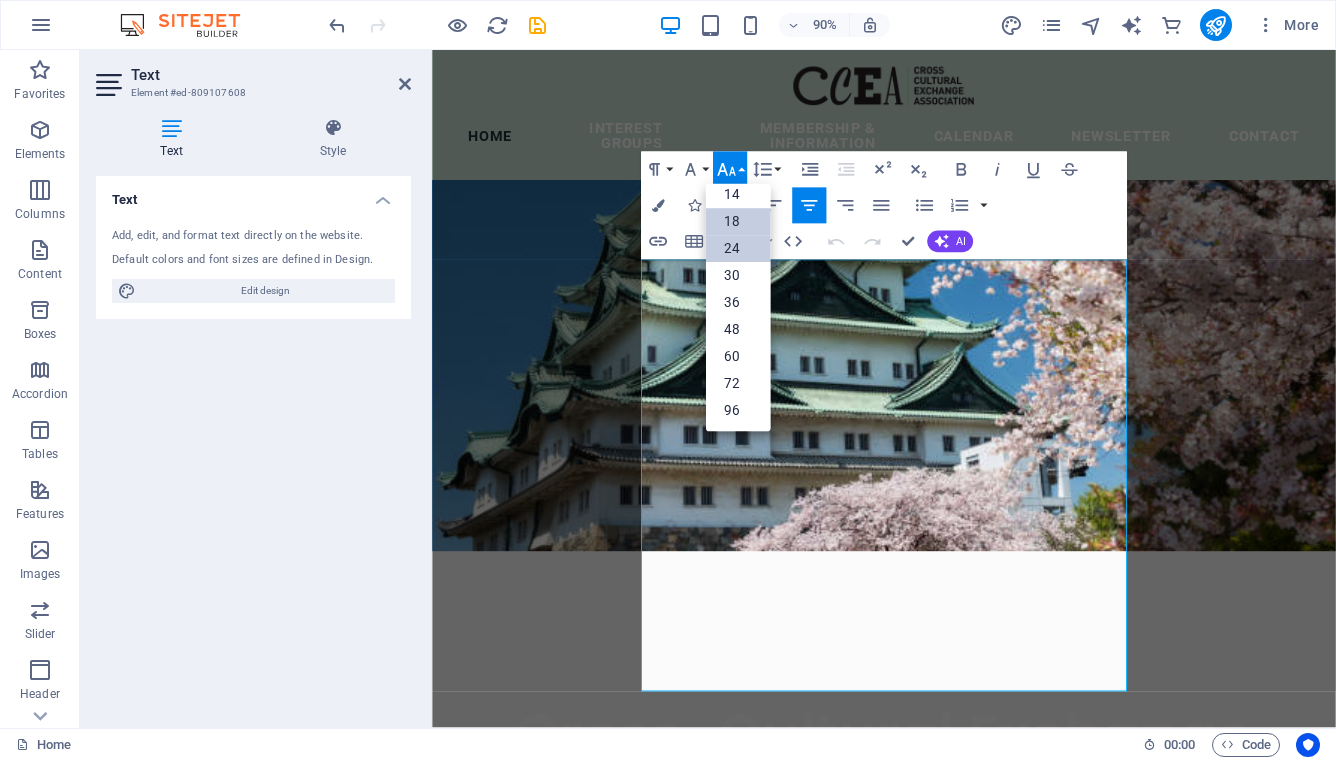 click on "24" at bounding box center (738, 248) 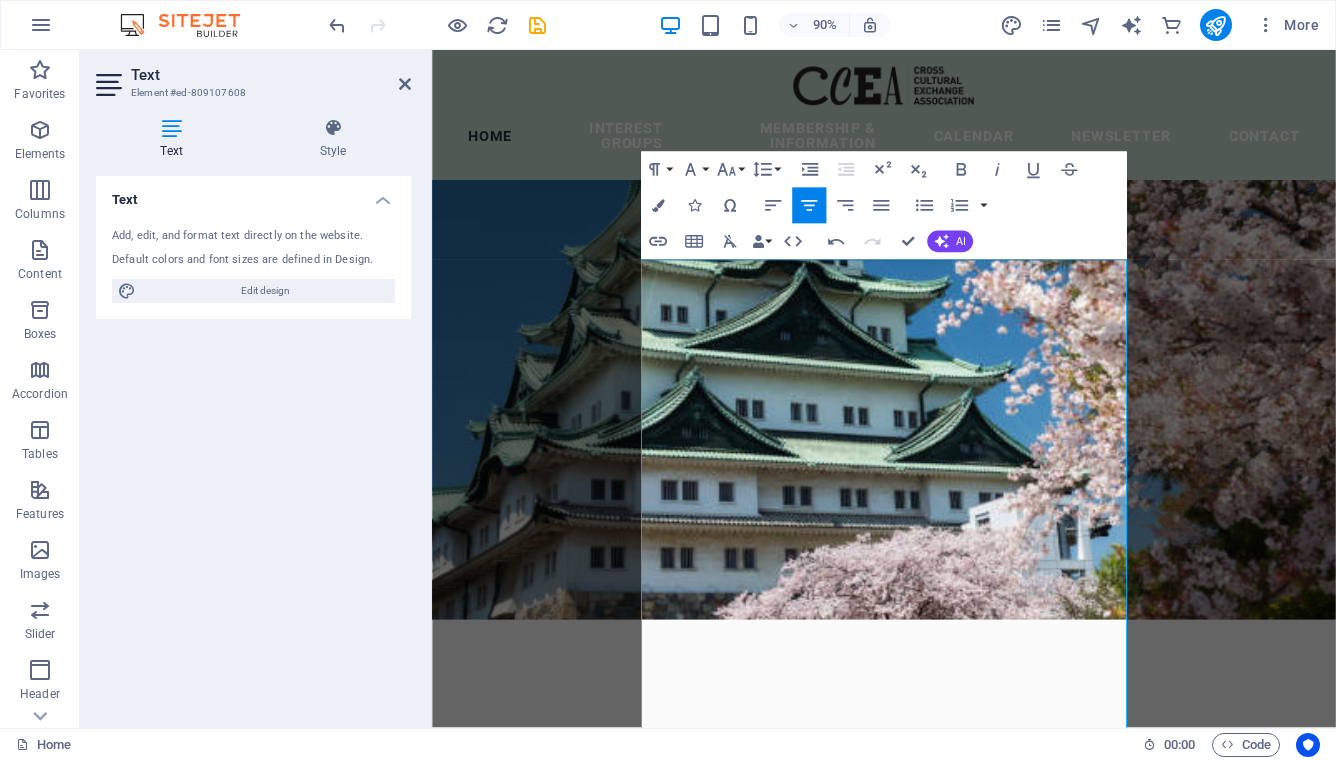click on "Text" at bounding box center (175, 139) 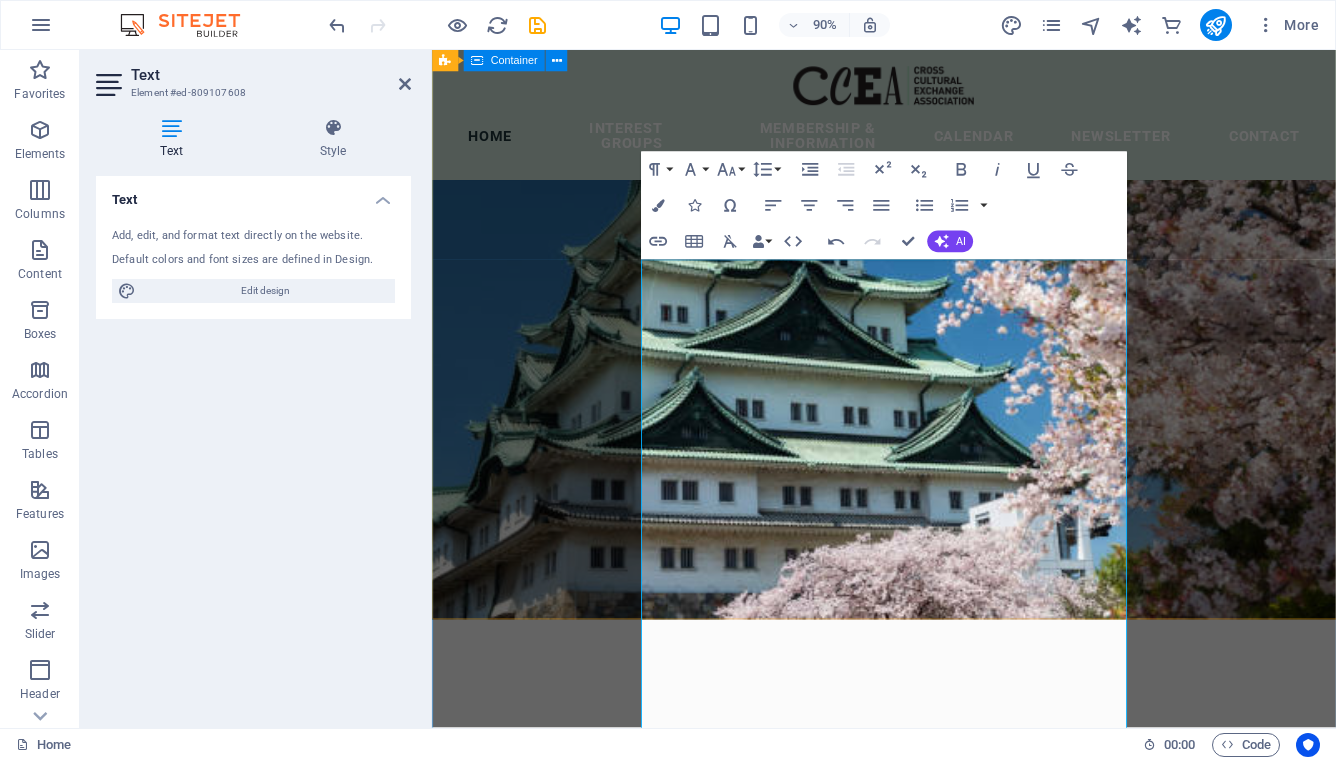 click on "Cross-Cultural Exchange Association The  Cross-Cultural Exchange Association (CCEA)  was founded in 1982 as a non-profit organization dedicated to promoting cultural exchange, international understanding, and friendship among women of all nationalities living in the Nagoya area. Through social activities, general meetings, and special interest groups, members build friendships, explore the local community, and discover the rich cultural heritage of Japan and other countries. Make the most of your time in Nagoya — join us at our next General Meeting, experience something new, and meet wonderful women from around the world. We look forward to welcoming you into our multicultural community!" at bounding box center (934, 1080) 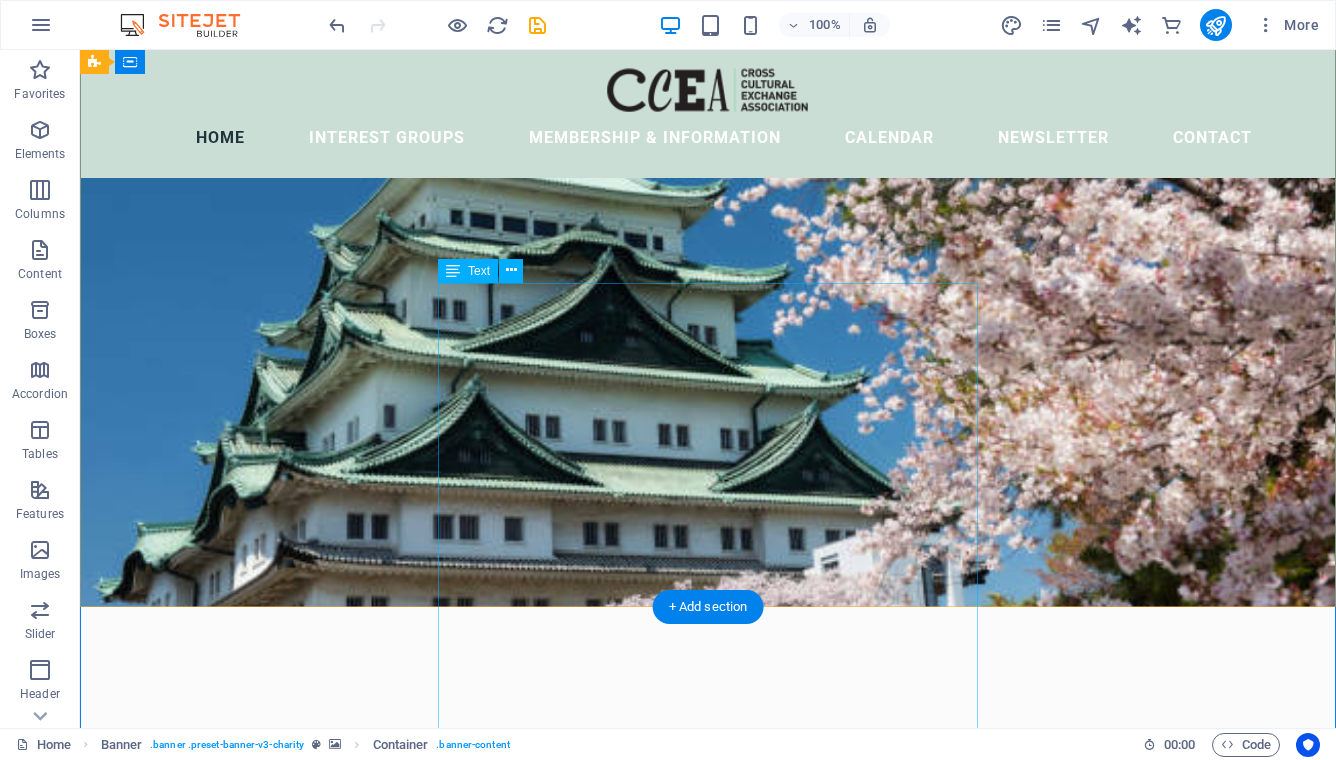 click on "The  Cross-Cultural Exchange Association (CCEA)  was founded in 1982 as a non-profit organization dedicated to promoting cultural exchange, international understanding, and friendship among women of all nationalities living in the Nagoya area. Through social activities, general meetings, and special interest groups, members build friendships, explore the local community, and discover the rich cultural heritage of Japan and other countries. Make the most of your time in Nagoya — join us at our next General Meeting, experience something new, and meet wonderful women from around the world. We look forward to welcoming you into our multicultural community!" at bounding box center (708, 1141) 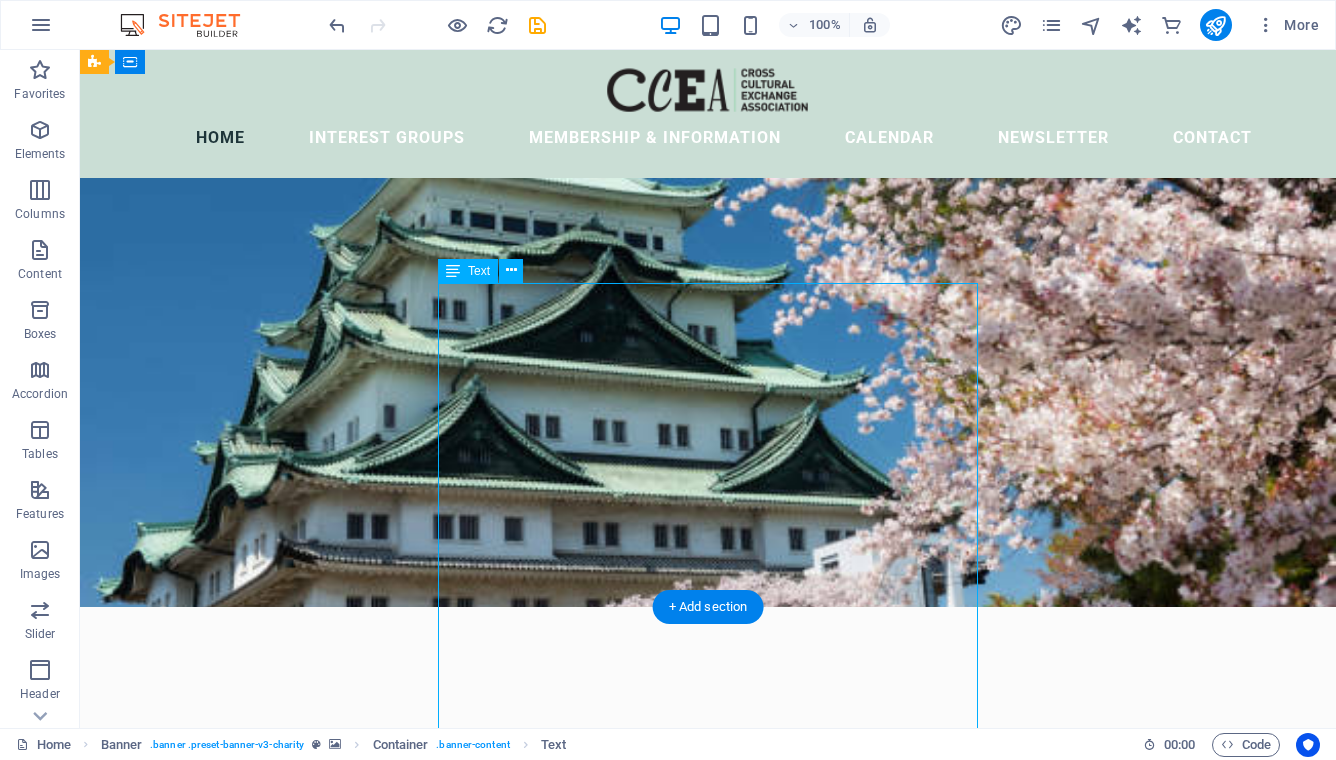 click on "The  Cross-Cultural Exchange Association (CCEA)  was founded in 1982 as a non-profit organization dedicated to promoting cultural exchange, international understanding, and friendship among women of all nationalities living in the Nagoya area. Through social activities, general meetings, and special interest groups, members build friendships, explore the local community, and discover the rich cultural heritage of Japan and other countries. Make the most of your time in Nagoya — join us at our next General Meeting, experience something new, and meet wonderful women from around the world. We look forward to welcoming you into our multicultural community!" at bounding box center [708, 1141] 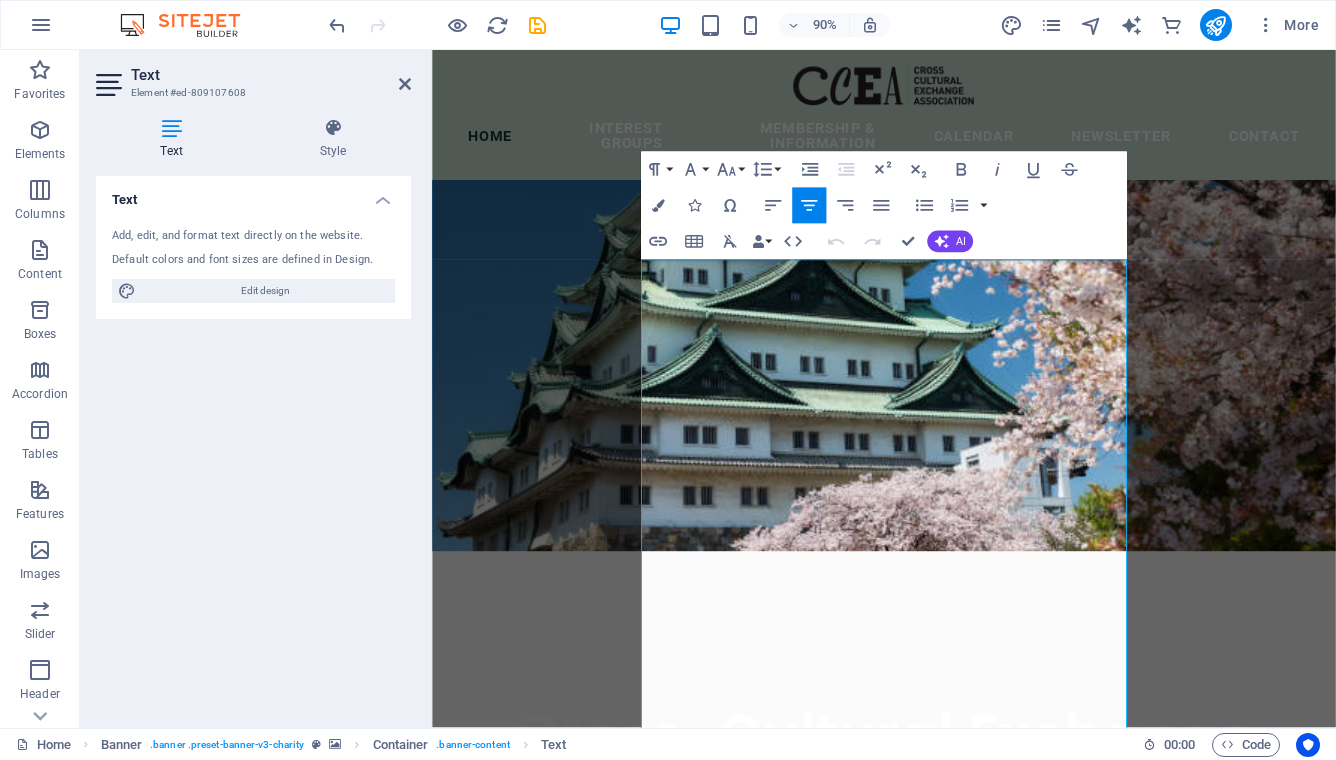 click at bounding box center [171, 128] 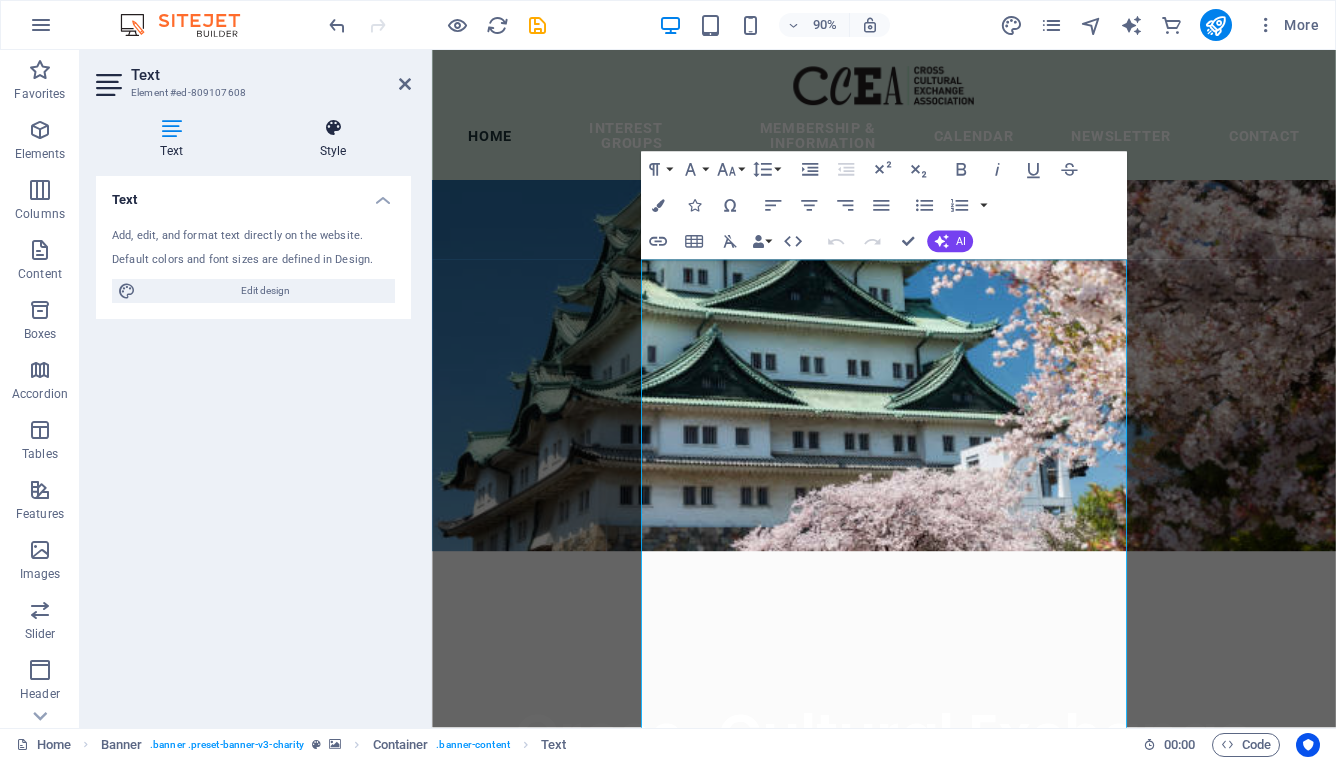 click on "Style" at bounding box center (333, 139) 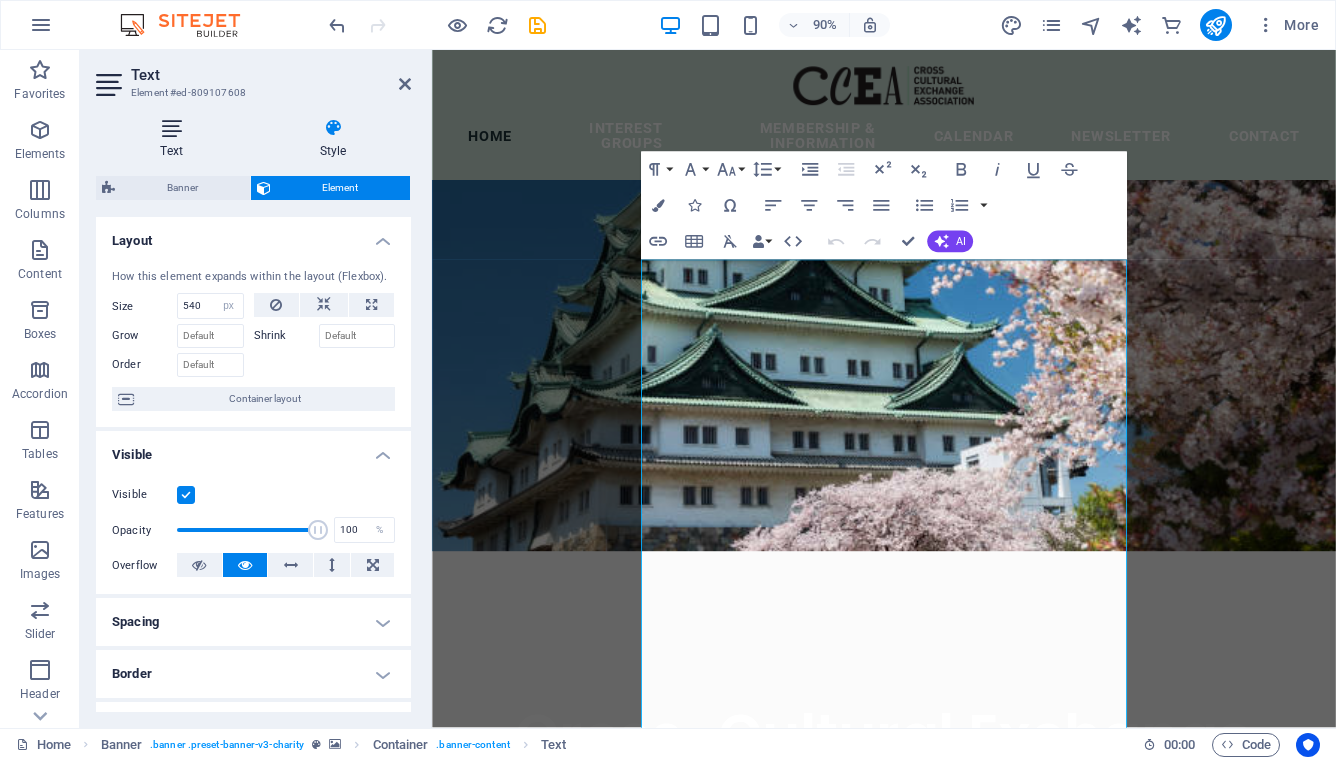 click at bounding box center [171, 128] 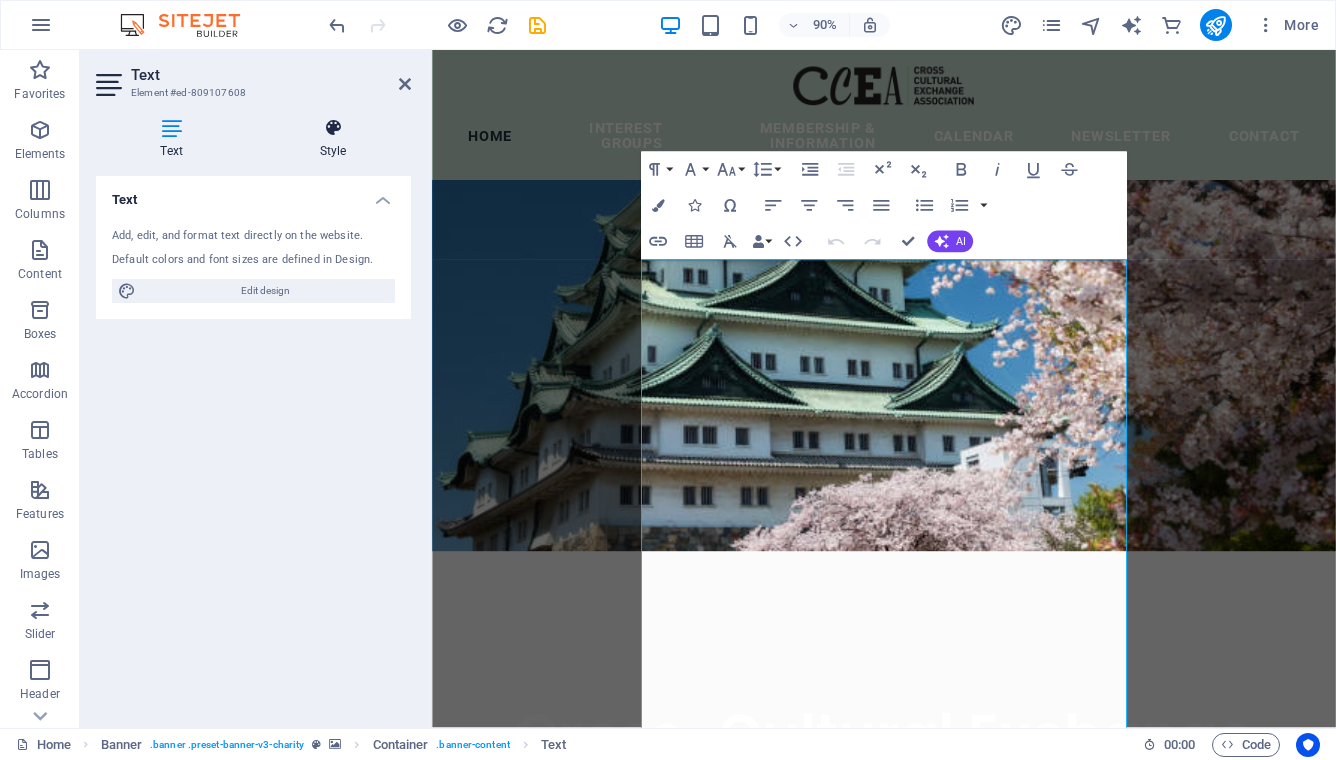click at bounding box center (333, 128) 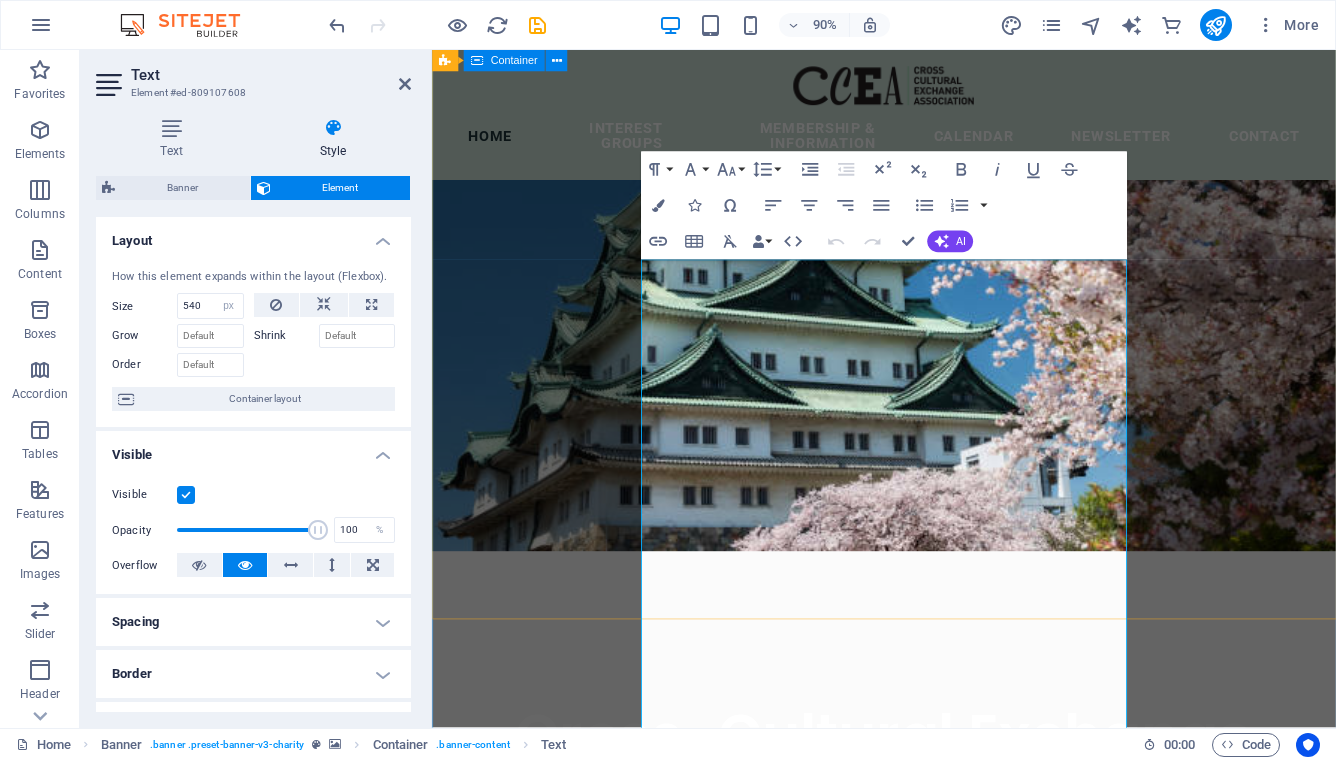 click on "Cross-Cultural Exchange Association The  Cross-Cultural Exchange Association (CCEA)  was founded in 1982 as a non-profit organization dedicated to promoting cultural exchange, international understanding, and friendship among women of all nationalities living in the Nagoya area. Through social activities, general meetings, and special interest groups, members build friendships, explore the local community, and discover the rich cultural heritage of Japan and other countries. Make the most of your time in Nagoya — join us at our next General Meeting, experience something new, and meet wonderful women from around the world. We look forward to welcoming you into our multicultural community!" at bounding box center [934, 1004] 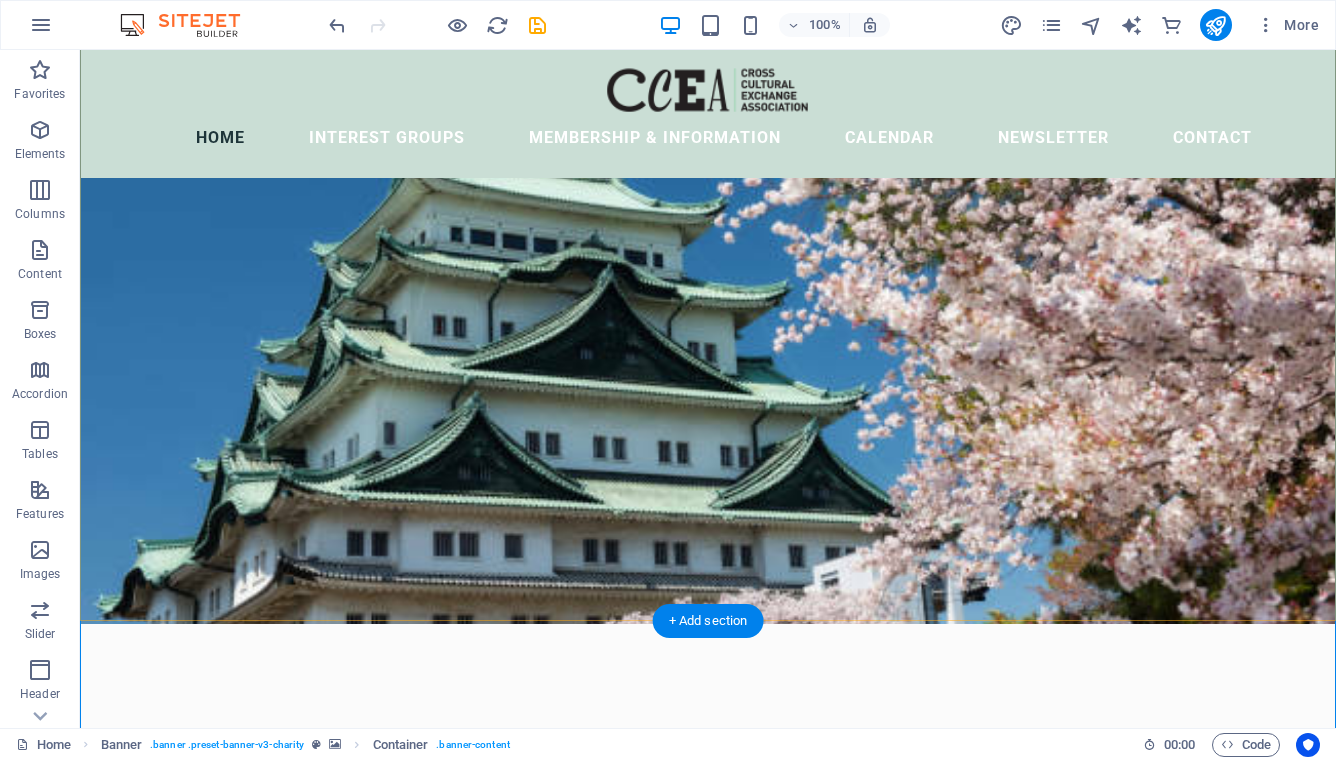 scroll, scrollTop: 110, scrollLeft: 0, axis: vertical 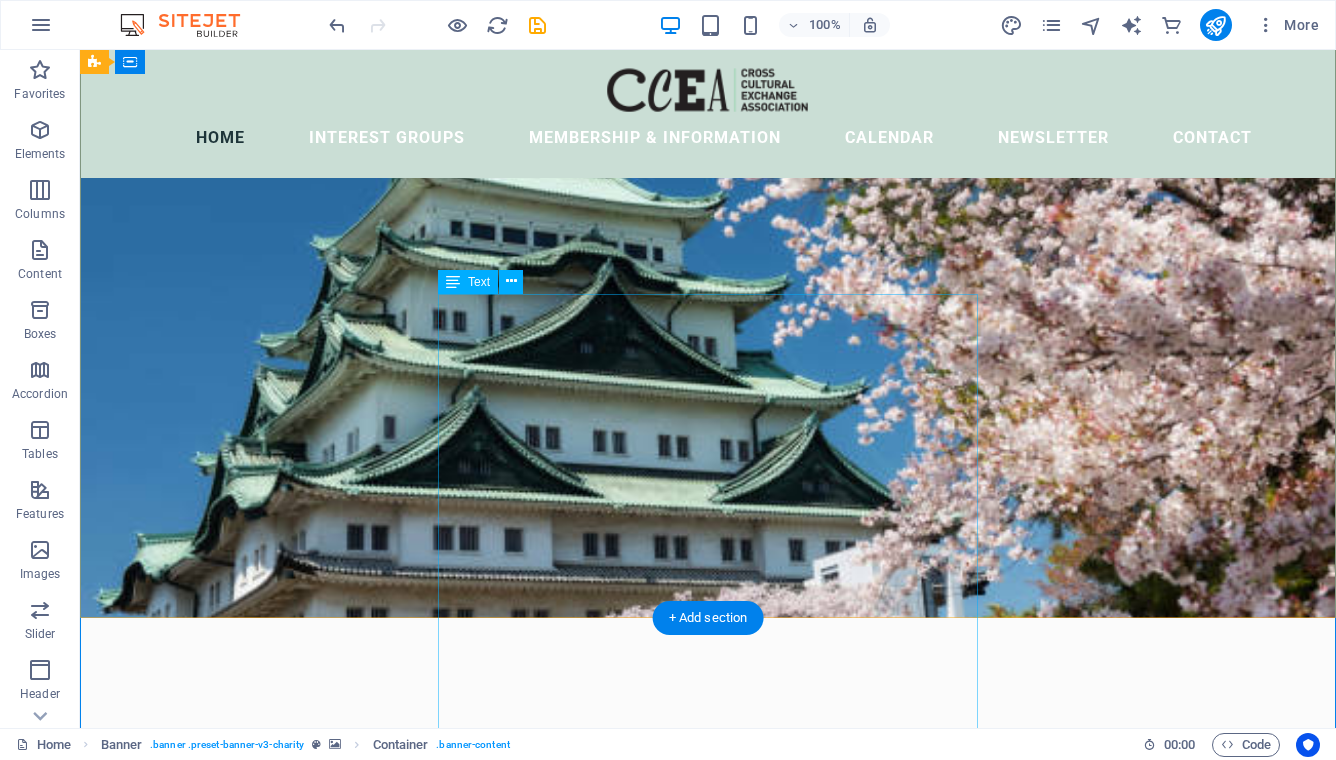click on "The  Cross-Cultural Exchange Association (CCEA)  was founded in 1982 as a non-profit organization dedicated to promoting cultural exchange, international understanding, and friendship among women of all nationalities living in the Nagoya area. Through social activities, general meetings, and special interest groups, members build friendships, explore the local community, and discover the rich cultural heritage of Japan and other countries. Make the most of your time in Nagoya — join us at our next General Meeting, experience something new, and meet wonderful women from around the world. We look forward to welcoming you into our multicultural community!" at bounding box center [708, 1152] 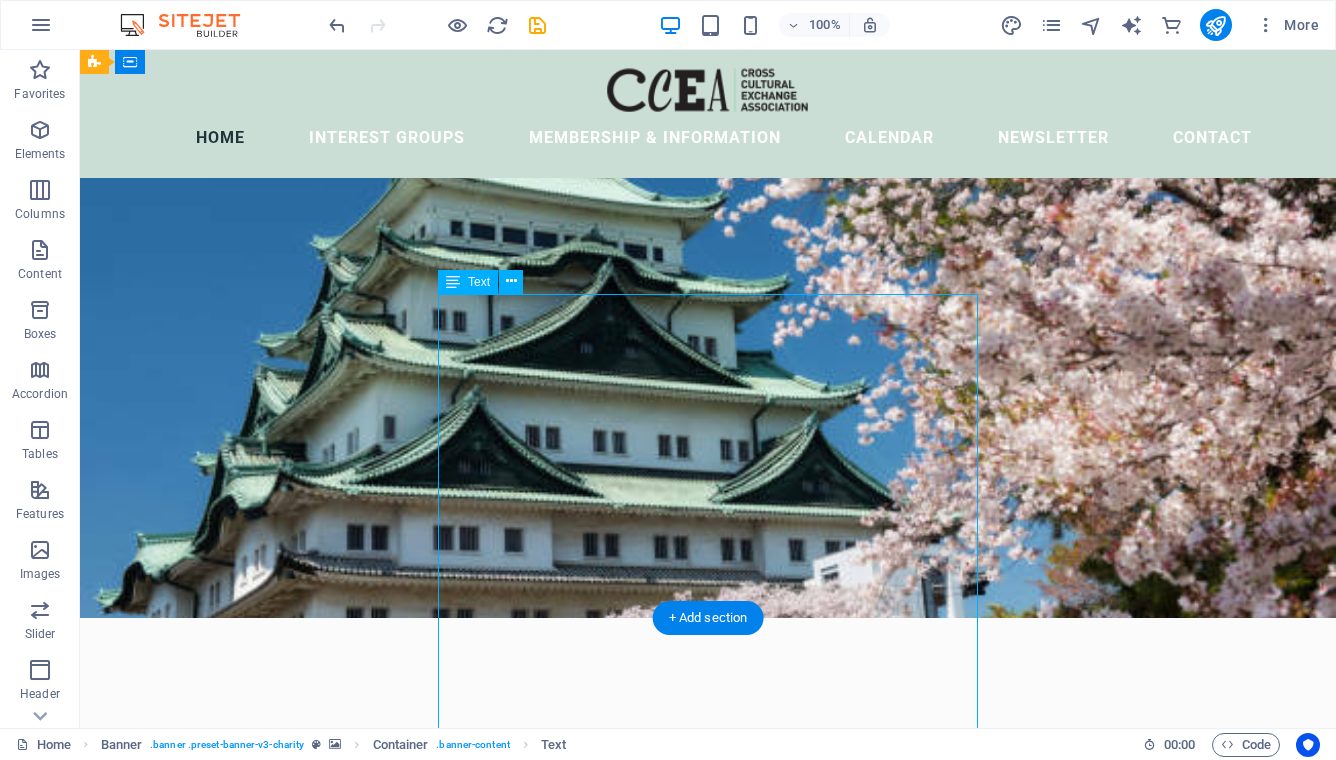 click on "The  Cross-Cultural Exchange Association (CCEA)  was founded in 1982 as a non-profit organization dedicated to promoting cultural exchange, international understanding, and friendship among women of all nationalities living in the Nagoya area. Through social activities, general meetings, and special interest groups, members build friendships, explore the local community, and discover the rich cultural heritage of Japan and other countries. Make the most of your time in Nagoya — join us at our next General Meeting, experience something new, and meet wonderful women from around the world. We look forward to welcoming you into our multicultural community!" at bounding box center (708, 1152) 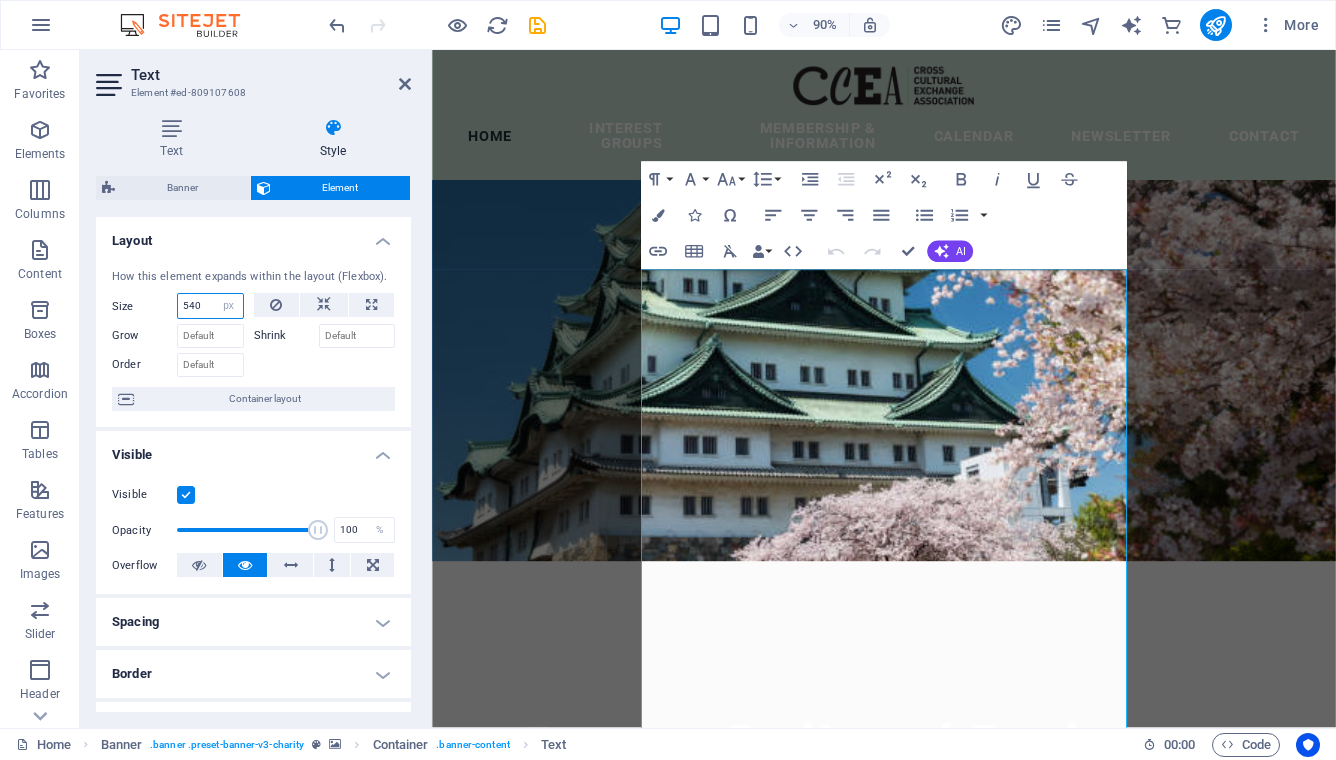 drag, startPoint x: 210, startPoint y: 301, endPoint x: 154, endPoint y: 300, distance: 56.008926 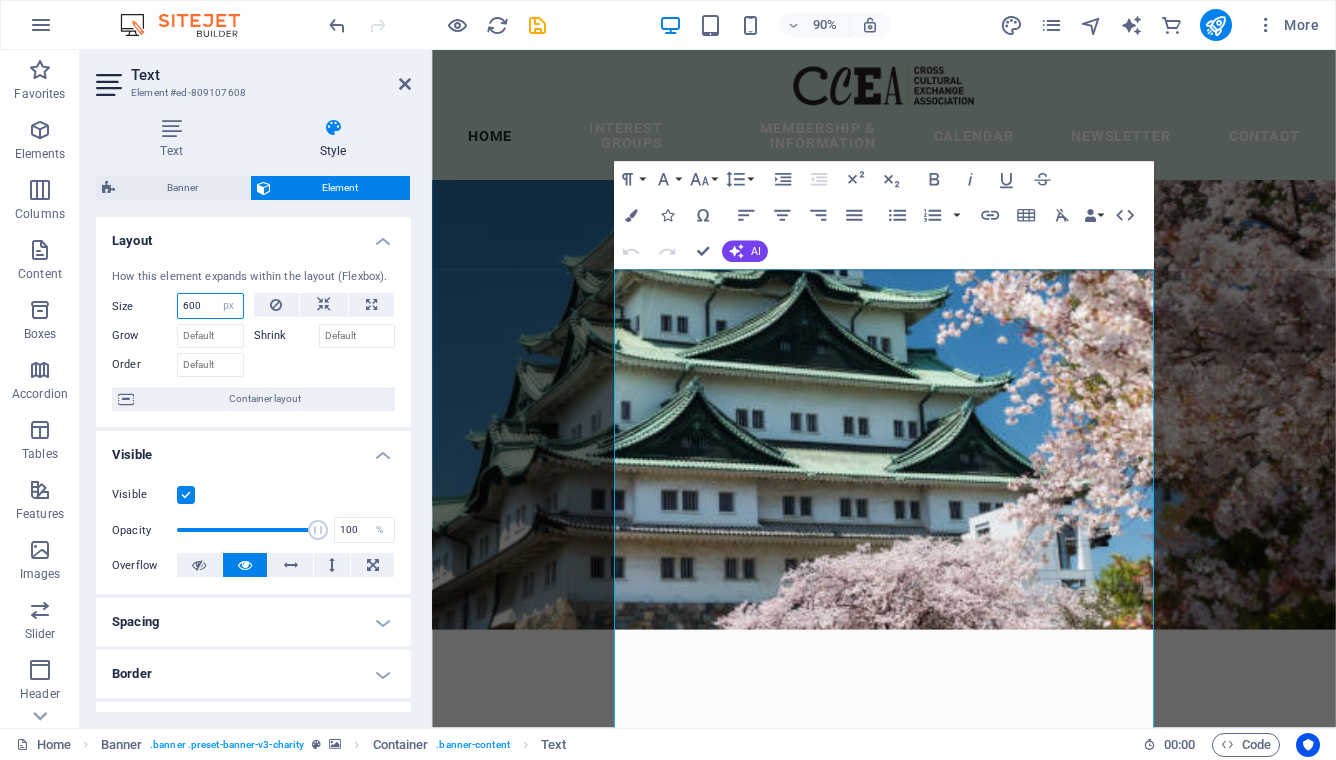 drag, startPoint x: 207, startPoint y: 308, endPoint x: 146, endPoint y: 304, distance: 61.13101 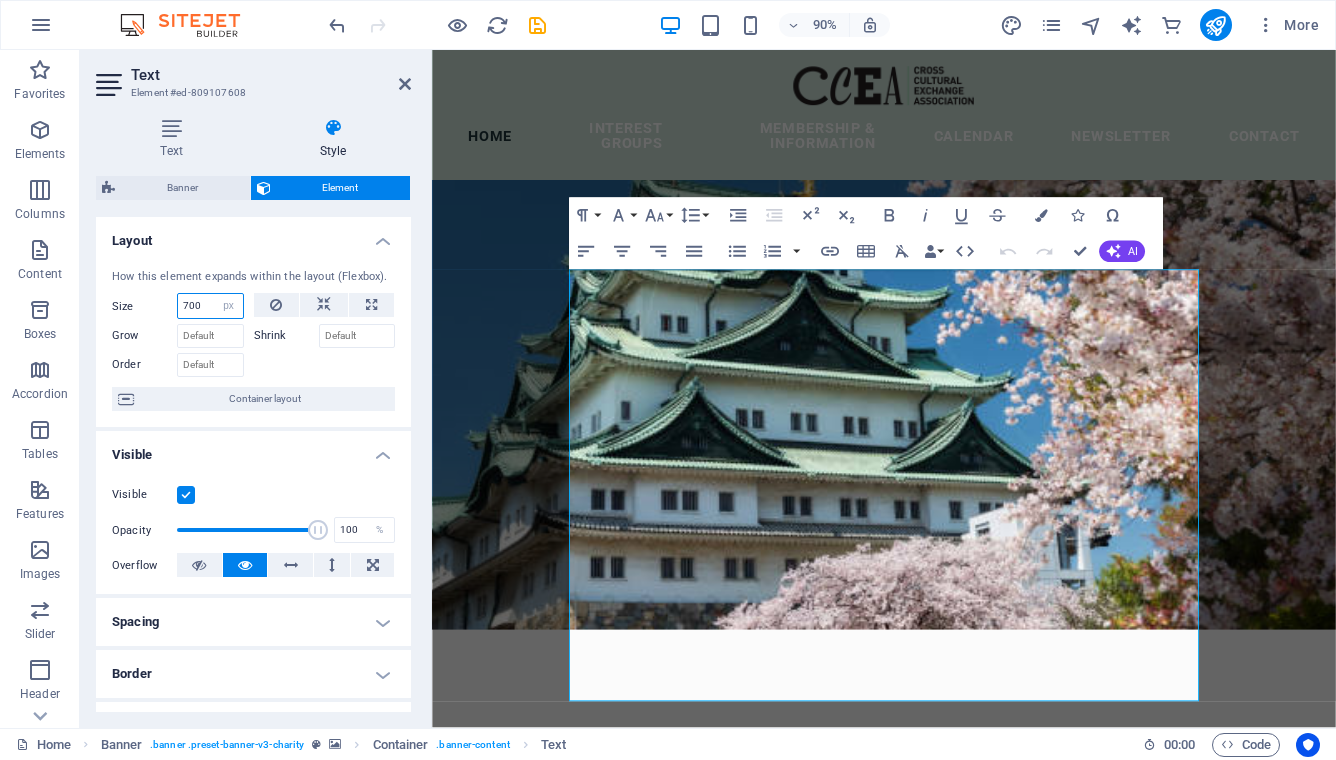 drag, startPoint x: 204, startPoint y: 302, endPoint x: 159, endPoint y: 302, distance: 45 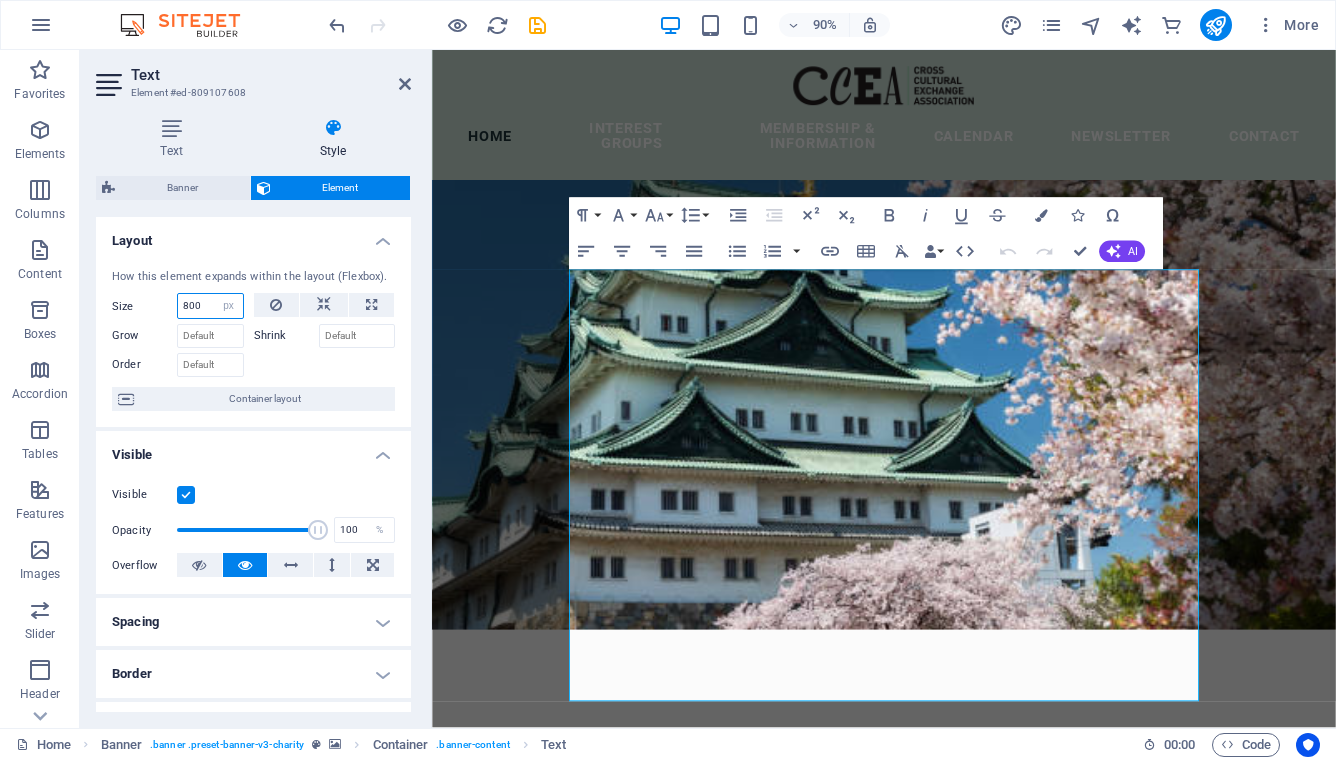 type on "800" 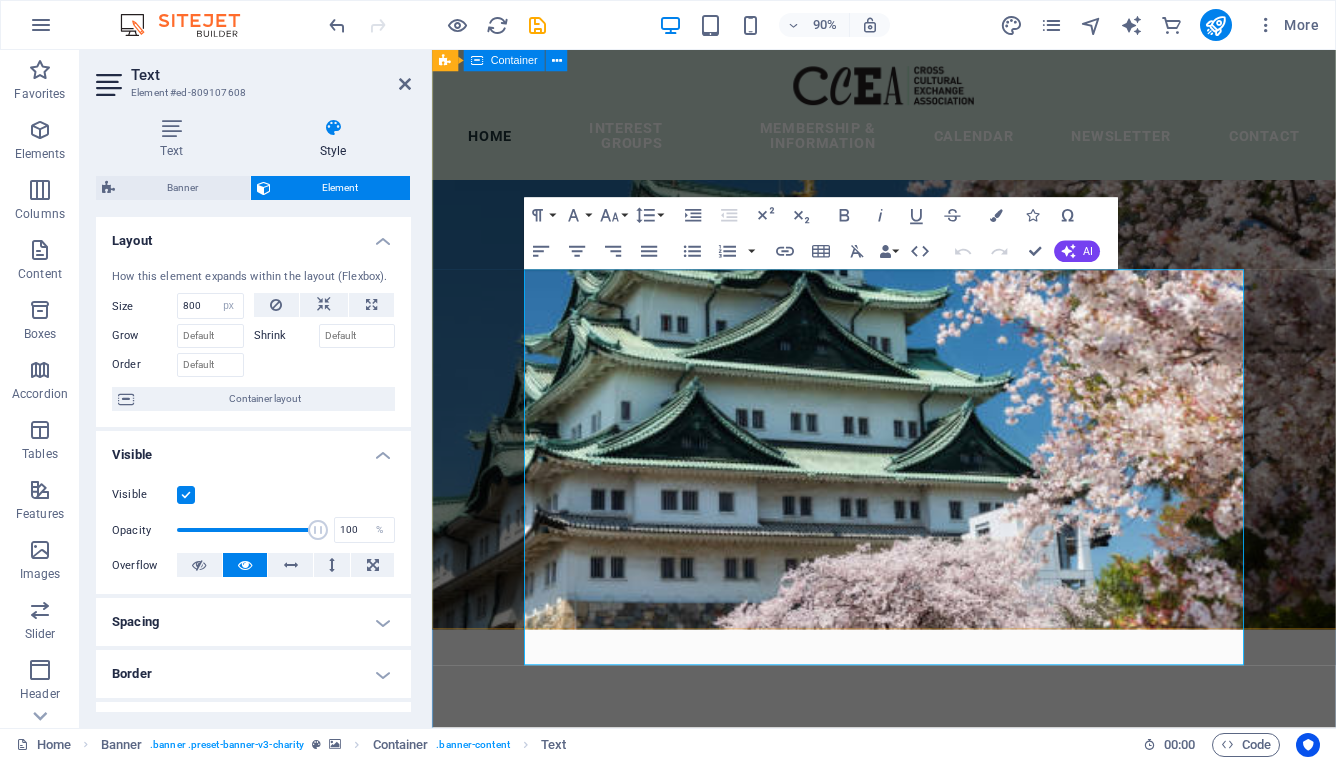 click on "Cross-Cultural Exchange Association The  Cross-Cultural Exchange Association (CCEA)  was founded in 1982 as a non-profit organization dedicated to promoting cultural exchange, international understanding, and friendship among women of all nationalities living in the Nagoya area. Through social activities, general meetings, and special interest groups, members build friendships, explore the local community, and discover the rich cultural heritage of Japan and other countries. Make the most of your time in Nagoya — join us at our next General Meeting, experience something new, and meet wonderful women from around the world. We look forward to welcoming you into our multicultural community!" at bounding box center (934, 1091) 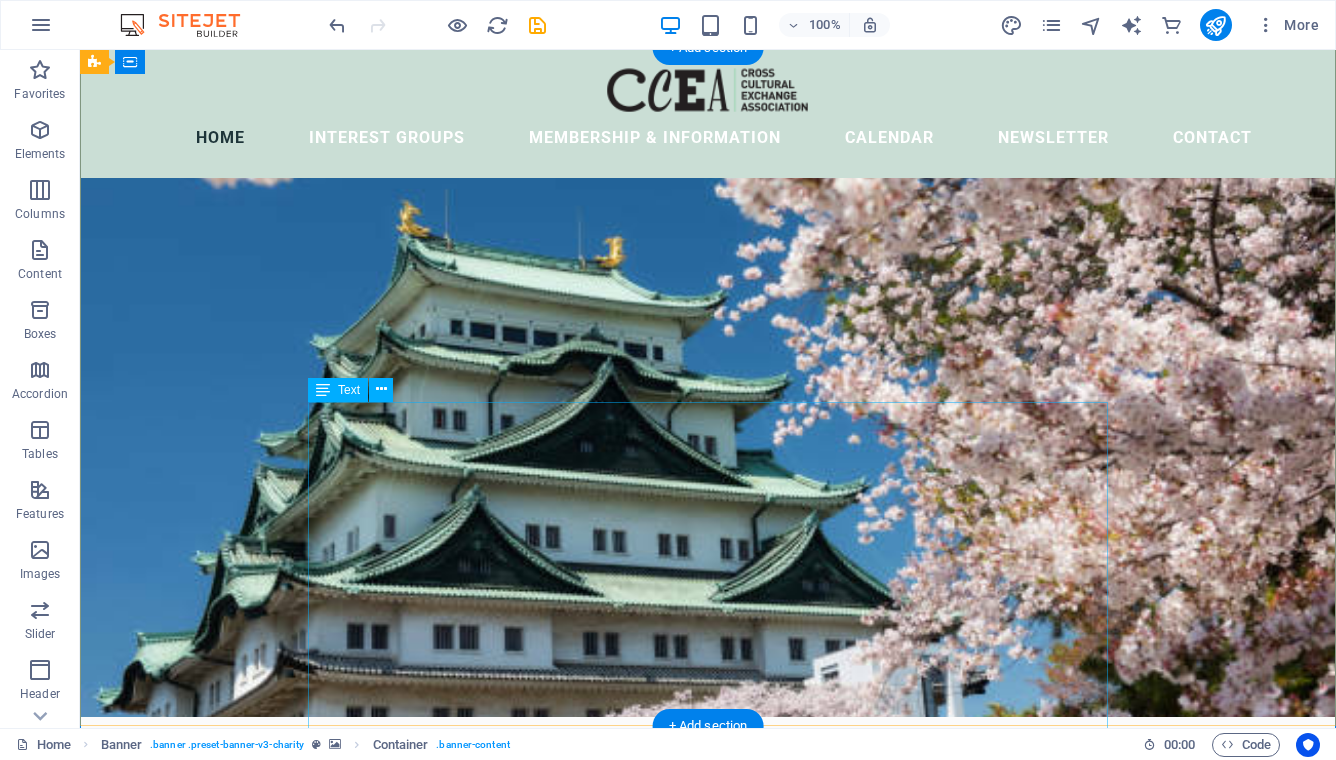 scroll, scrollTop: 0, scrollLeft: 0, axis: both 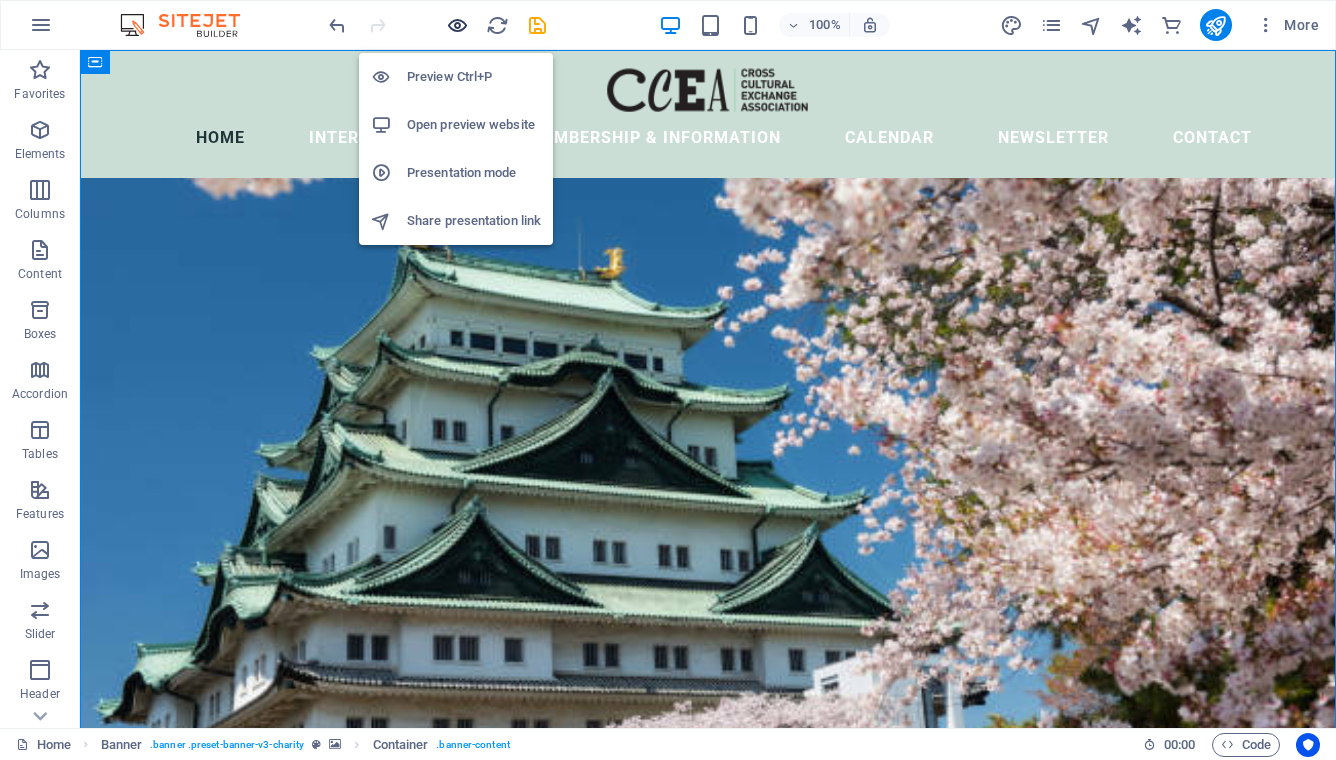 click at bounding box center (457, 25) 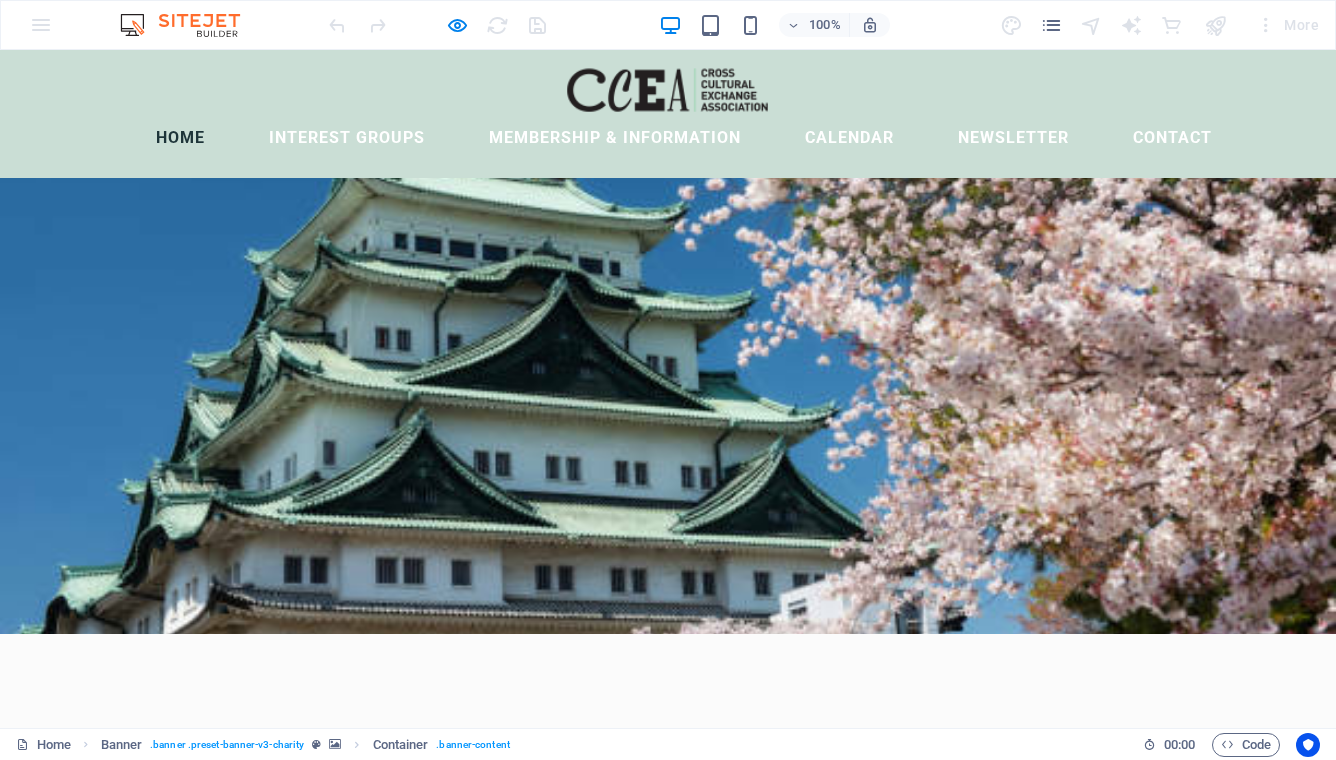 scroll, scrollTop: 90, scrollLeft: 0, axis: vertical 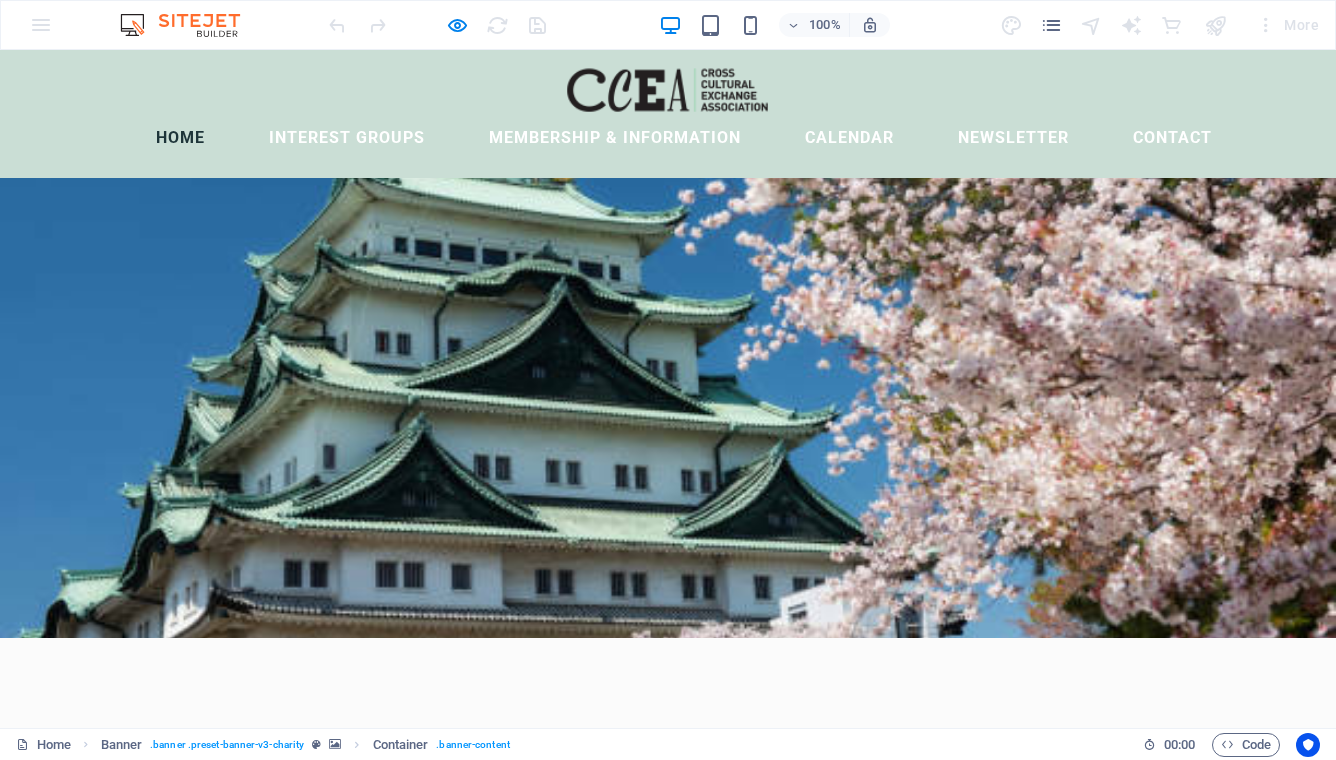 click on "The  Cross-Cultural Exchange Association (CCEA)  was founded in 1982 as a non-profit organization dedicated to promoting cultural exchange, international understanding, and friendship among women of all nationalities living in the Nagoya area. Through social activities, general meetings, and special interest groups, members build friendships, explore the local community, and discover the rich cultural heritage of Japan and other countries." at bounding box center [668, 1092] 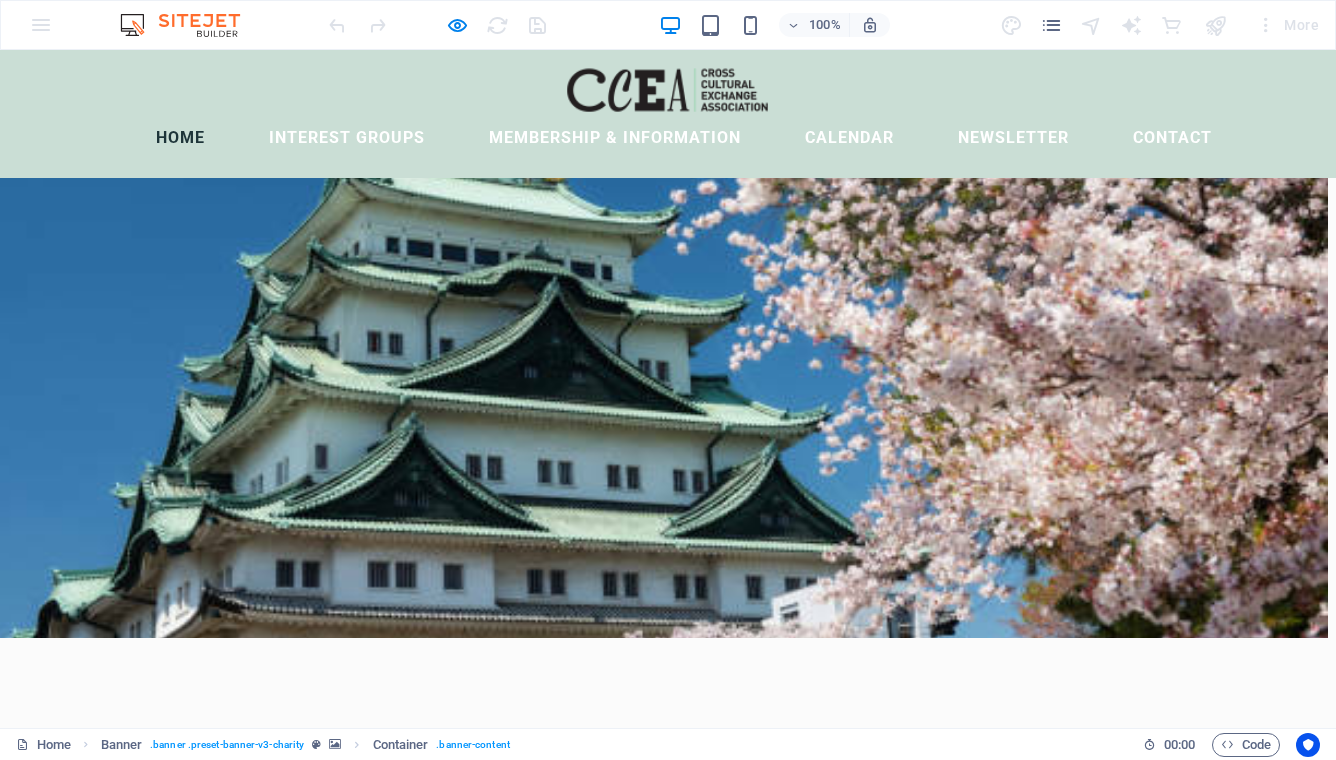 drag, startPoint x: 276, startPoint y: 329, endPoint x: 1264, endPoint y: 638, distance: 1035.1932 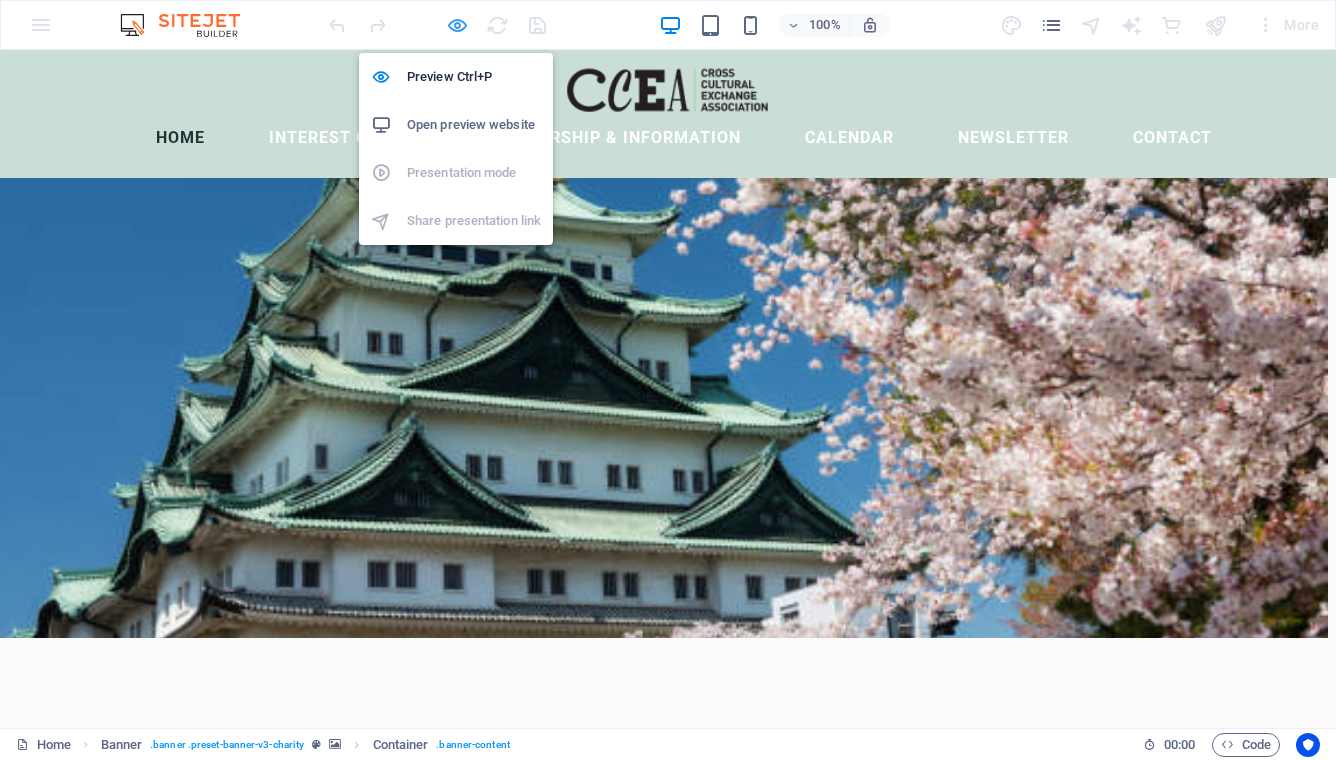 click at bounding box center (457, 25) 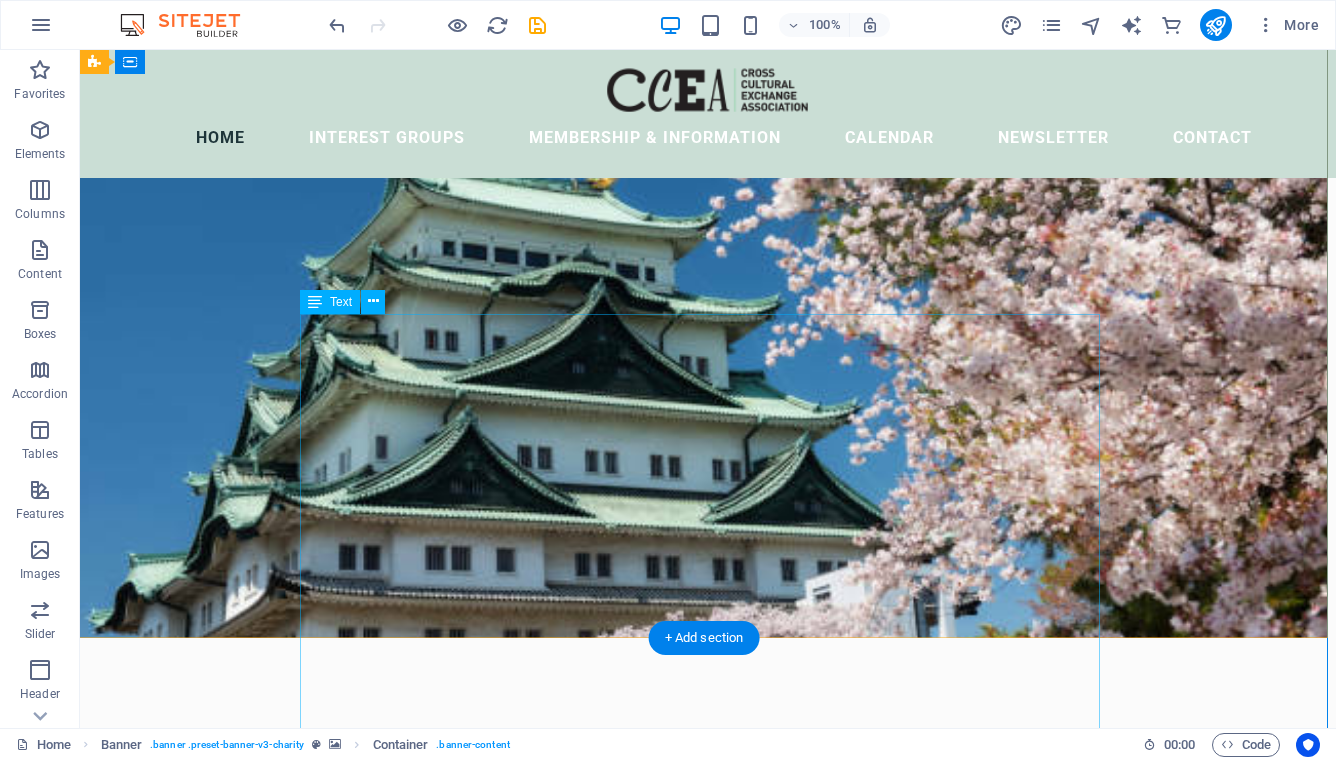 click on "The  Cross-Cultural Exchange Association (CCEA)  was founded in 1982 as a non-profit organization dedicated to promoting cultural exchange, international understanding, and friendship among women of all nationalities living in the Nagoya area. Through social activities, general meetings, and special interest groups, members build friendships, explore the local community, and discover the rich cultural heritage of Japan and other countries. Make the most of your time in Nagoya — join us at our next General Meeting, experience something new, and meet wonderful women from around the world. We look forward to welcoming you into our multicultural community!" at bounding box center [700, 1172] 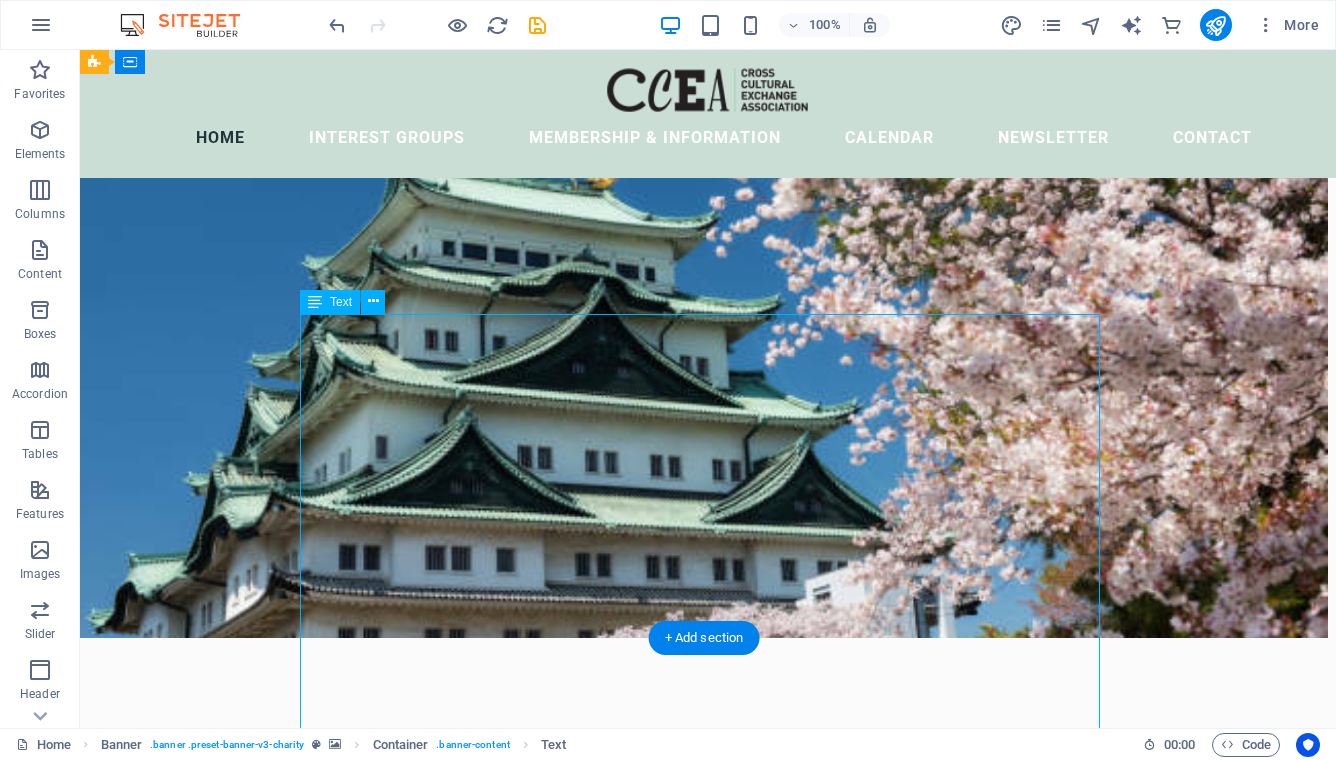 click on "The  Cross-Cultural Exchange Association (CCEA)  was founded in 1982 as a non-profit organization dedicated to promoting cultural exchange, international understanding, and friendship among women of all nationalities living in the Nagoya area. Through social activities, general meetings, and special interest groups, members build friendships, explore the local community, and discover the rich cultural heritage of Japan and other countries. Make the most of your time in Nagoya — join us at our next General Meeting, experience something new, and meet wonderful women from around the world. We look forward to welcoming you into our multicultural community!" at bounding box center (700, 1172) 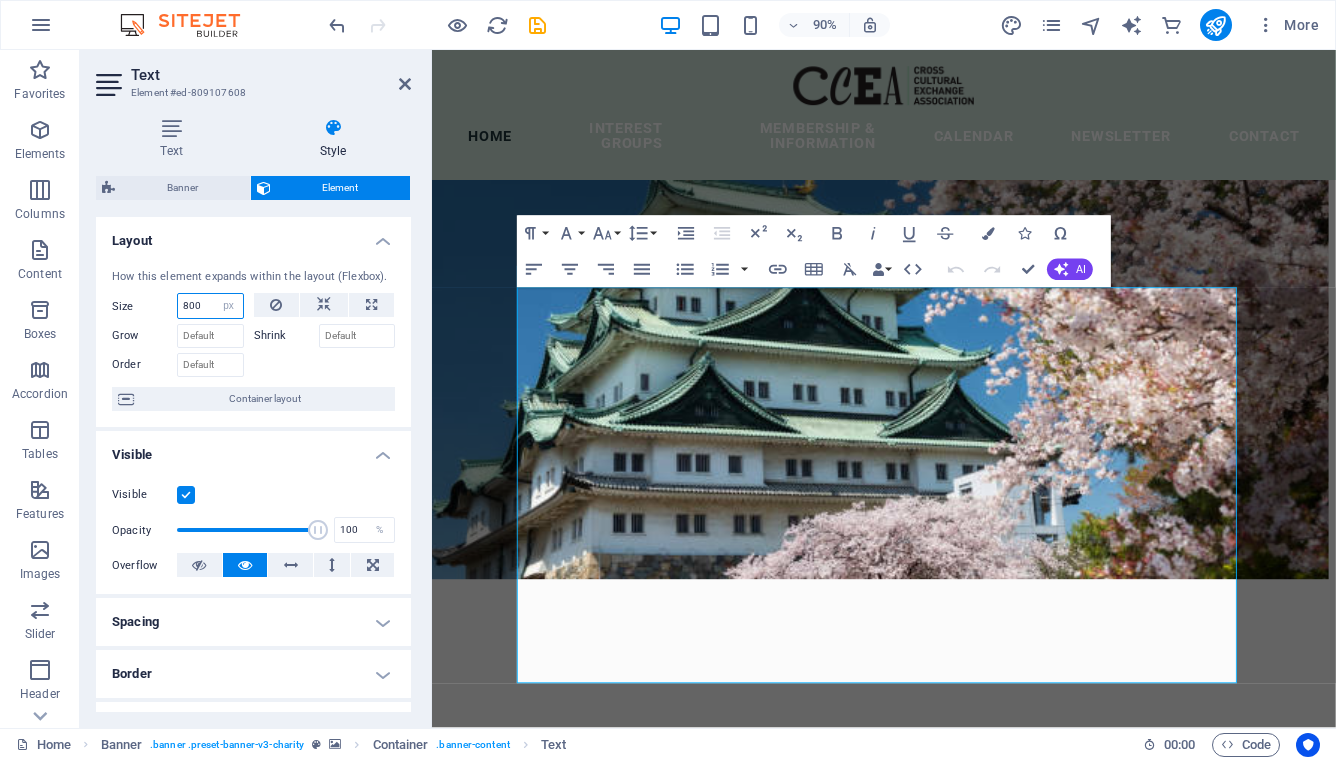 drag, startPoint x: 201, startPoint y: 300, endPoint x: 144, endPoint y: 300, distance: 57 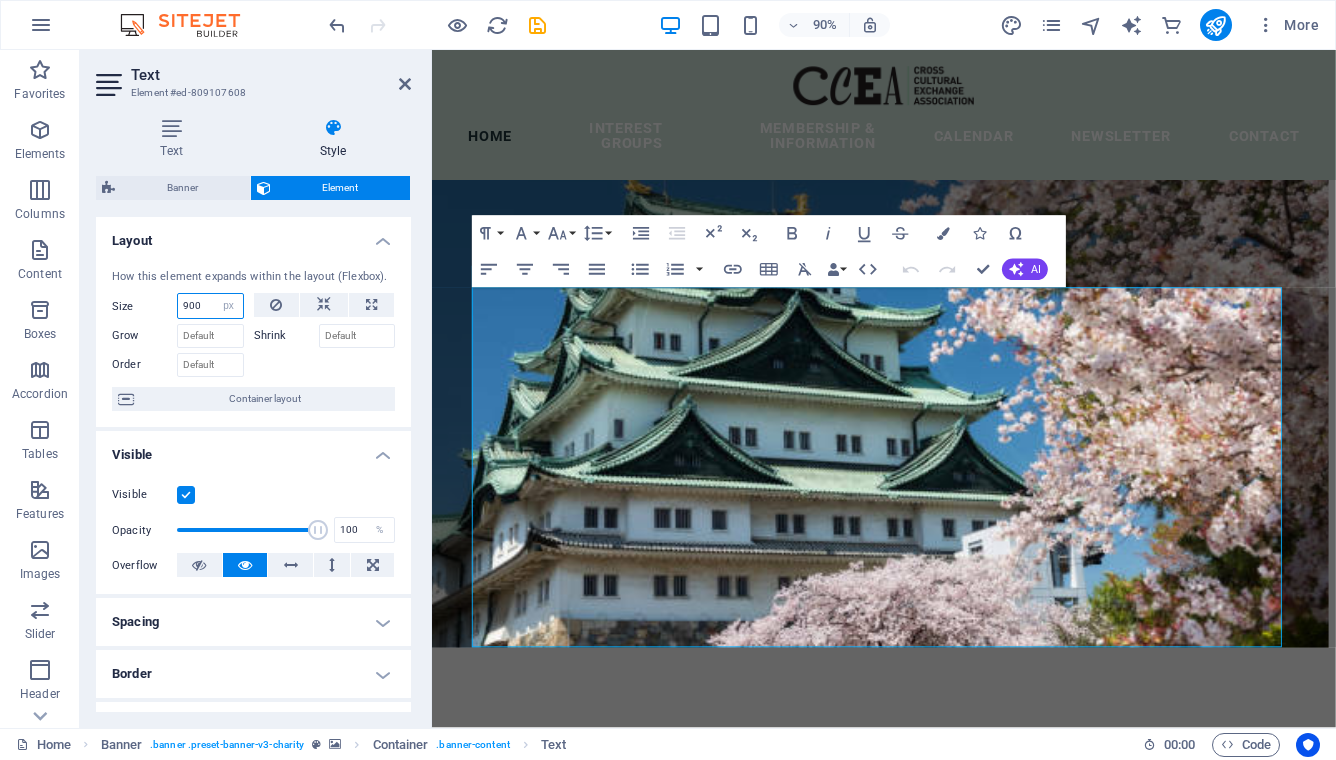 type on "900" 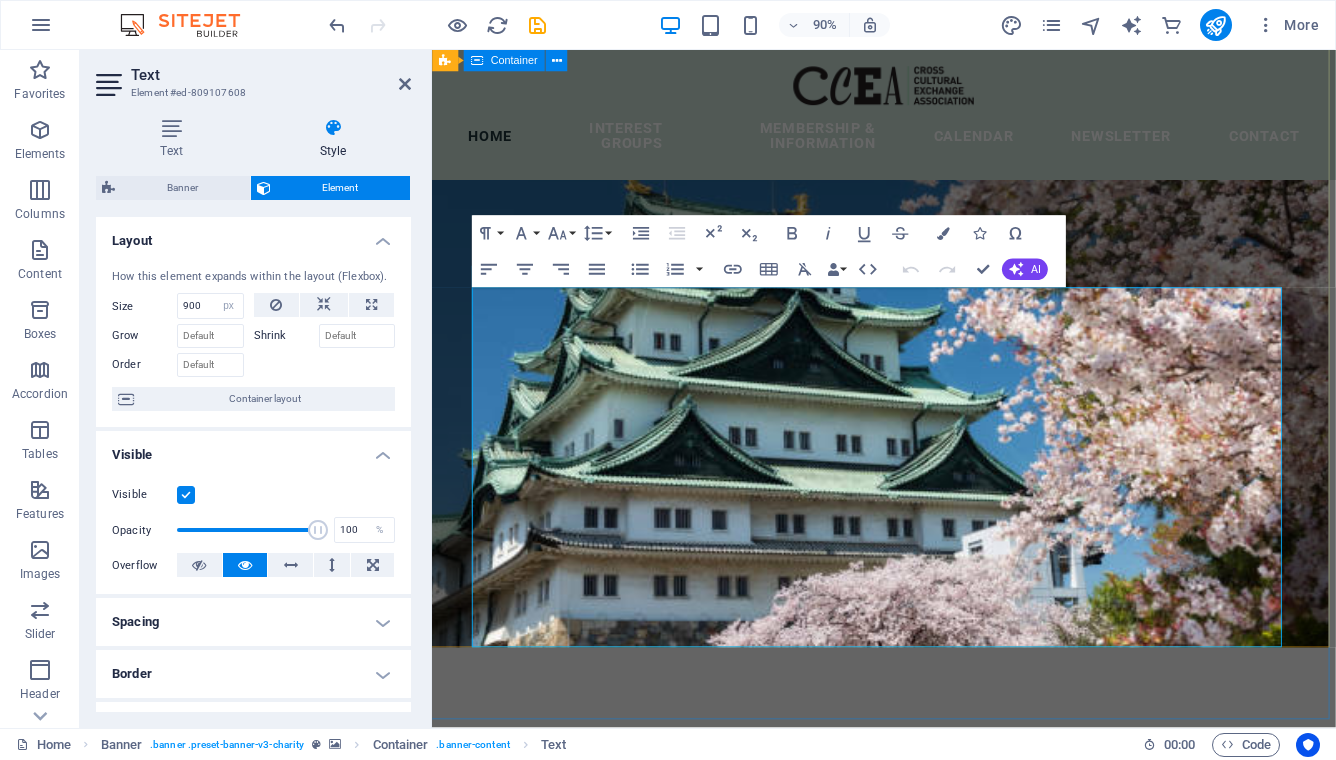 click on "Cross-Cultural Exchange Association The  Cross-Cultural Exchange Association (CCEA)  was founded in 1982 as a non-profit organization dedicated to promoting cultural exchange, international understanding, and friendship among women of all nationalities living in the Nagoya area. Through social activities, general meetings, and special interest groups, members build friendships, explore the local community, and discover the rich cultural heritage of Japan and other countries. Make the most of your time in Nagoya — join us at our next General Meeting, experience something new, and meet wonderful women from around the world. We look forward to welcoming you into our multicultural community!" at bounding box center (926, 1111) 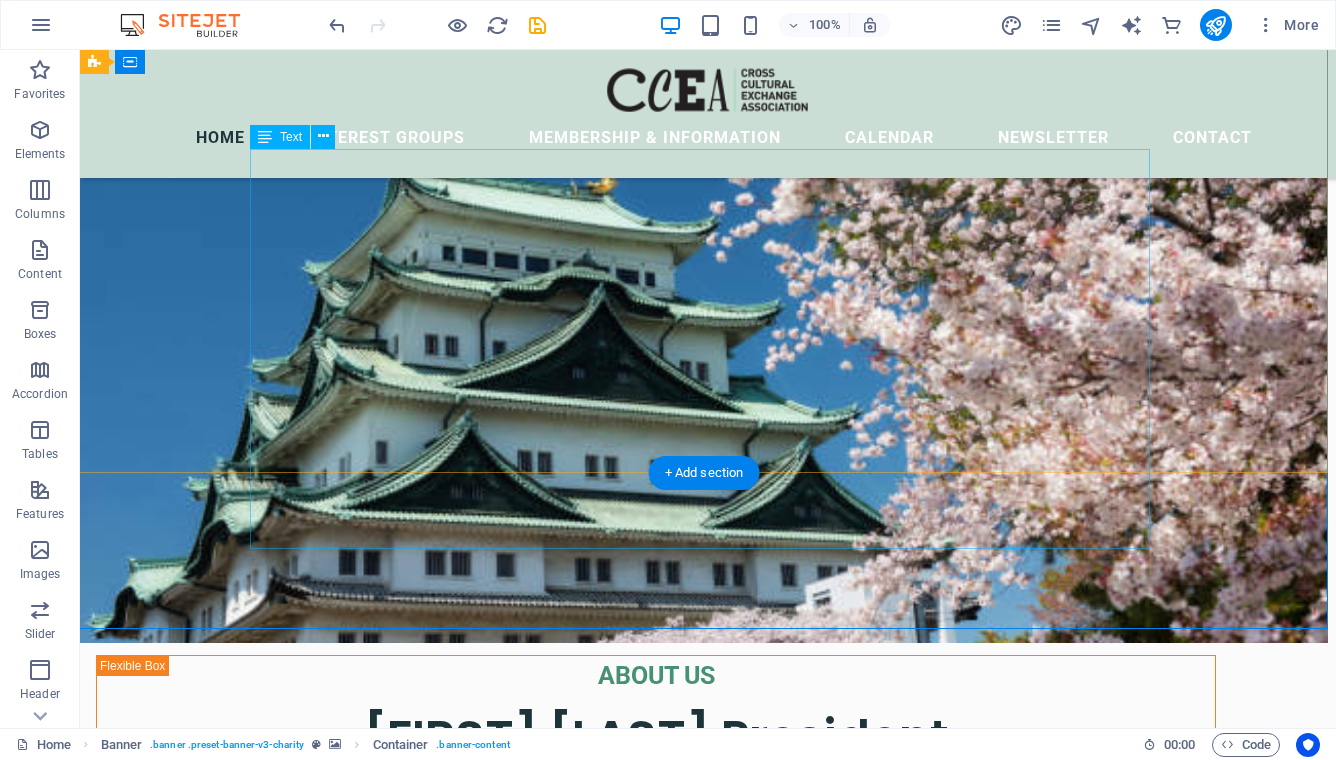 scroll, scrollTop: 206, scrollLeft: 8, axis: both 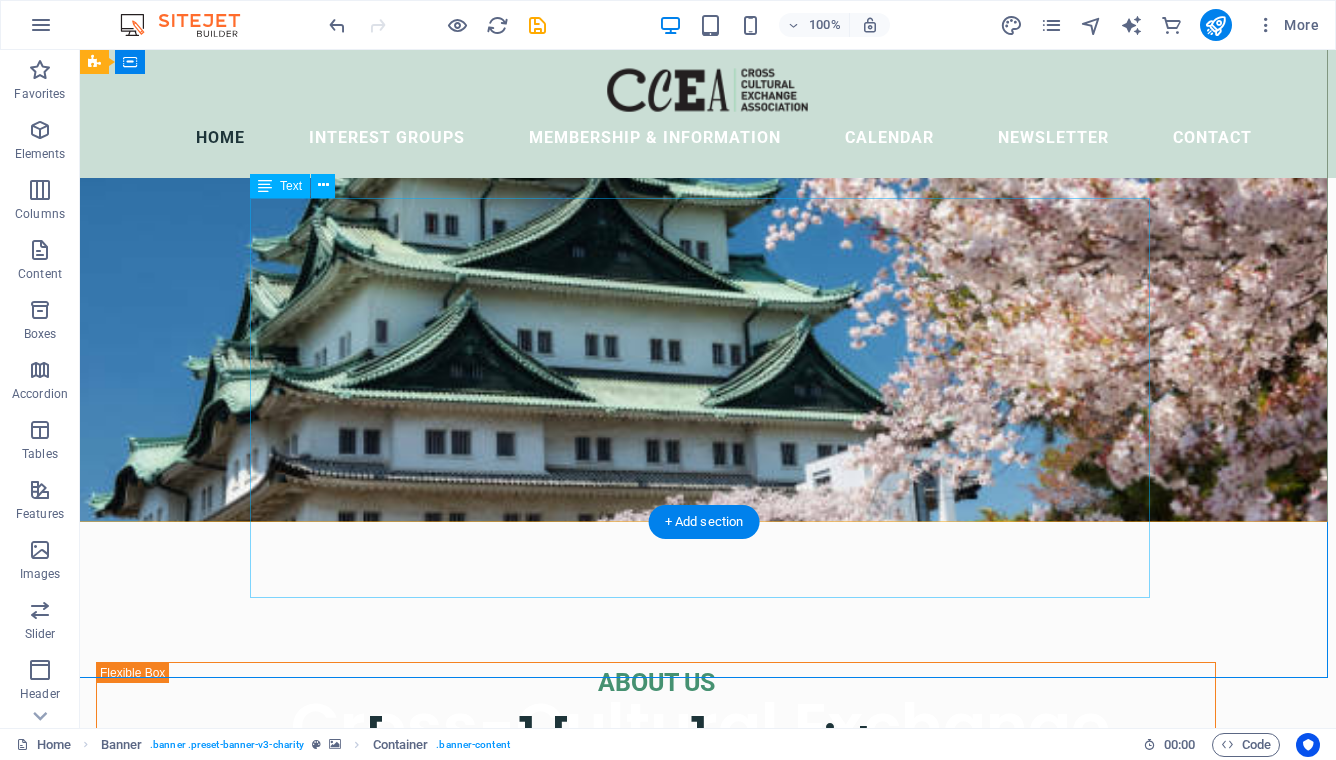 click on "The  Cross-Cultural Exchange Association (CCEA)  was founded in 1982 as a non-profit organization dedicated to promoting cultural exchange, international understanding, and friendship among women of all nationalities living in the Nagoya area. Through social activities, general meetings, and special interest groups, members build friendships, explore the local community, and discover the rich cultural heritage of Japan and other countries. Make the most of your time in Nagoya — join us at our next General Meeting, experience something new, and meet wonderful women from around the world. We look forward to welcoming you into our multicultural community!" at bounding box center (700, 1056) 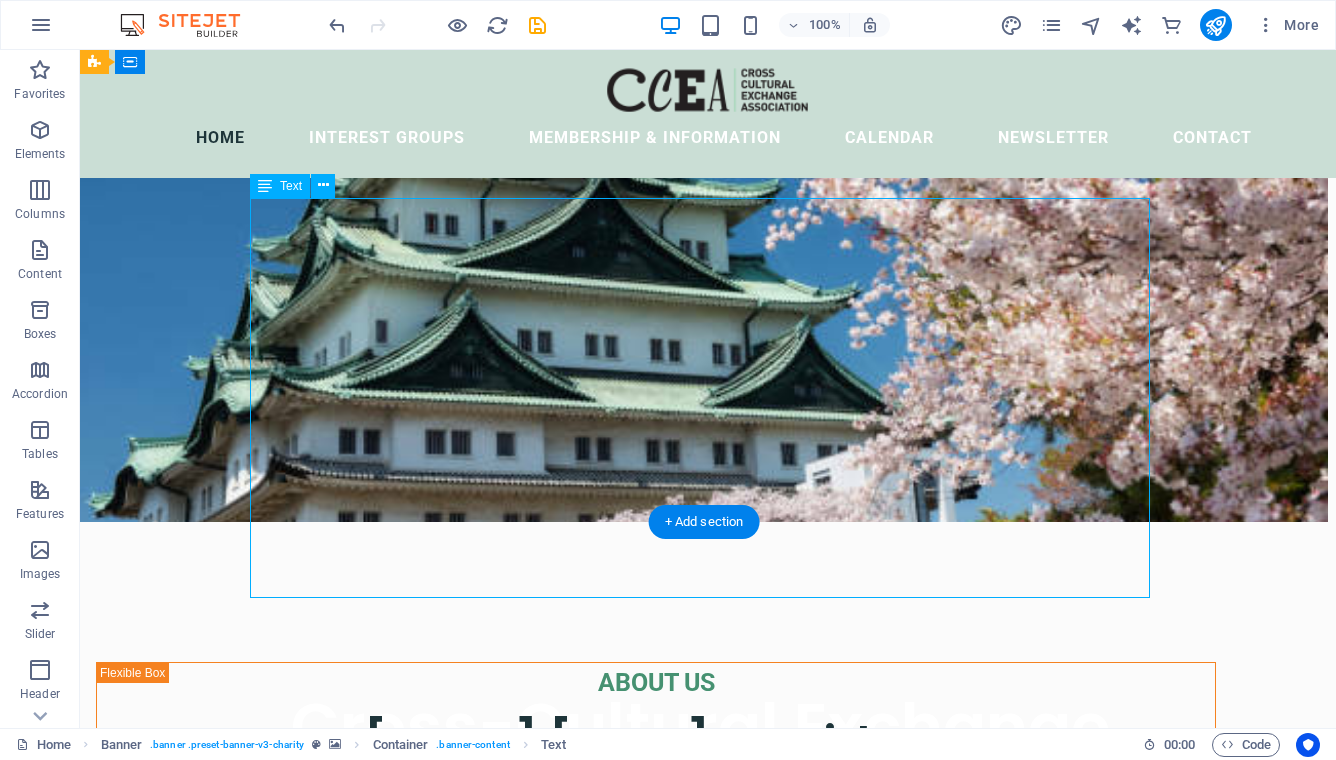 click on "The  Cross-Cultural Exchange Association (CCEA)  was founded in 1982 as a non-profit organization dedicated to promoting cultural exchange, international understanding, and friendship among women of all nationalities living in the Nagoya area. Through social activities, general meetings, and special interest groups, members build friendships, explore the local community, and discover the rich cultural heritage of Japan and other countries. Make the most of your time in Nagoya — join us at our next General Meeting, experience something new, and meet wonderful women from around the world. We look forward to welcoming you into our multicultural community!" at bounding box center [700, 1056] 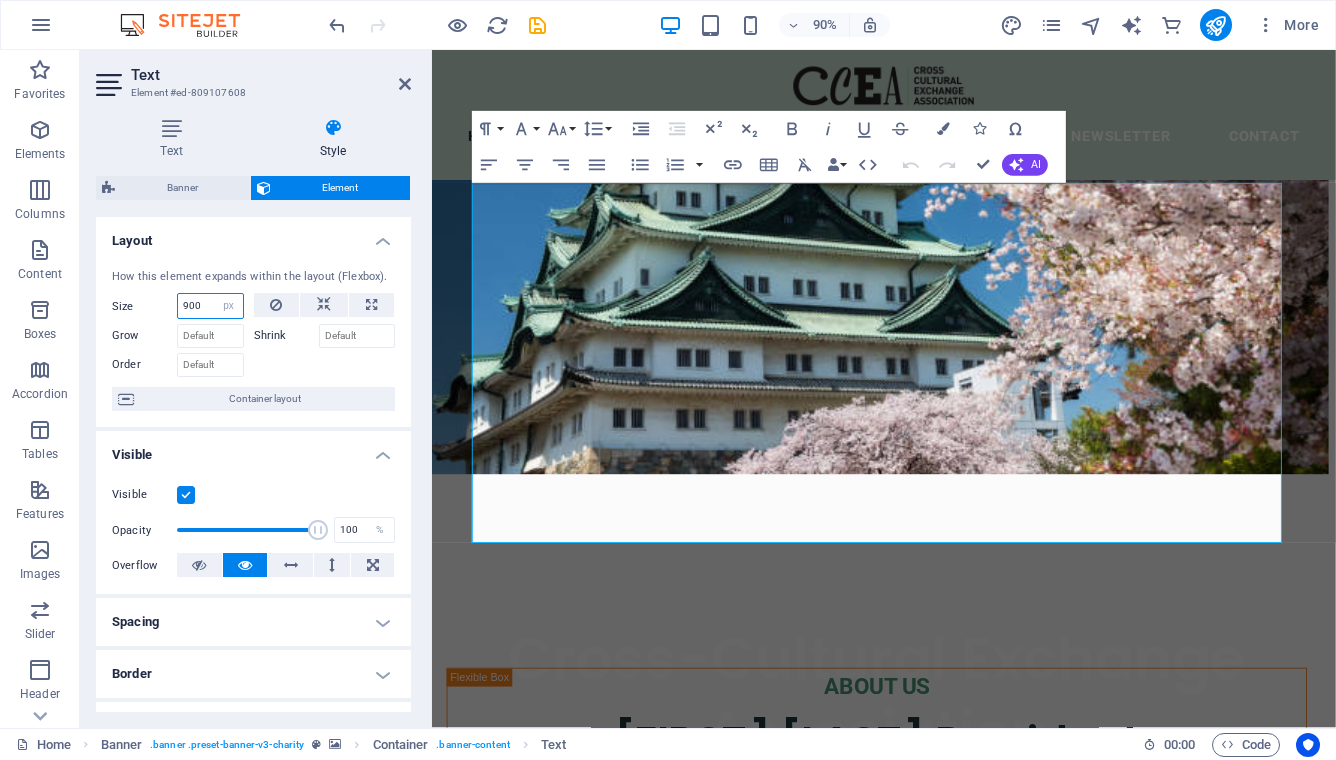 drag, startPoint x: 207, startPoint y: 303, endPoint x: 188, endPoint y: 303, distance: 19 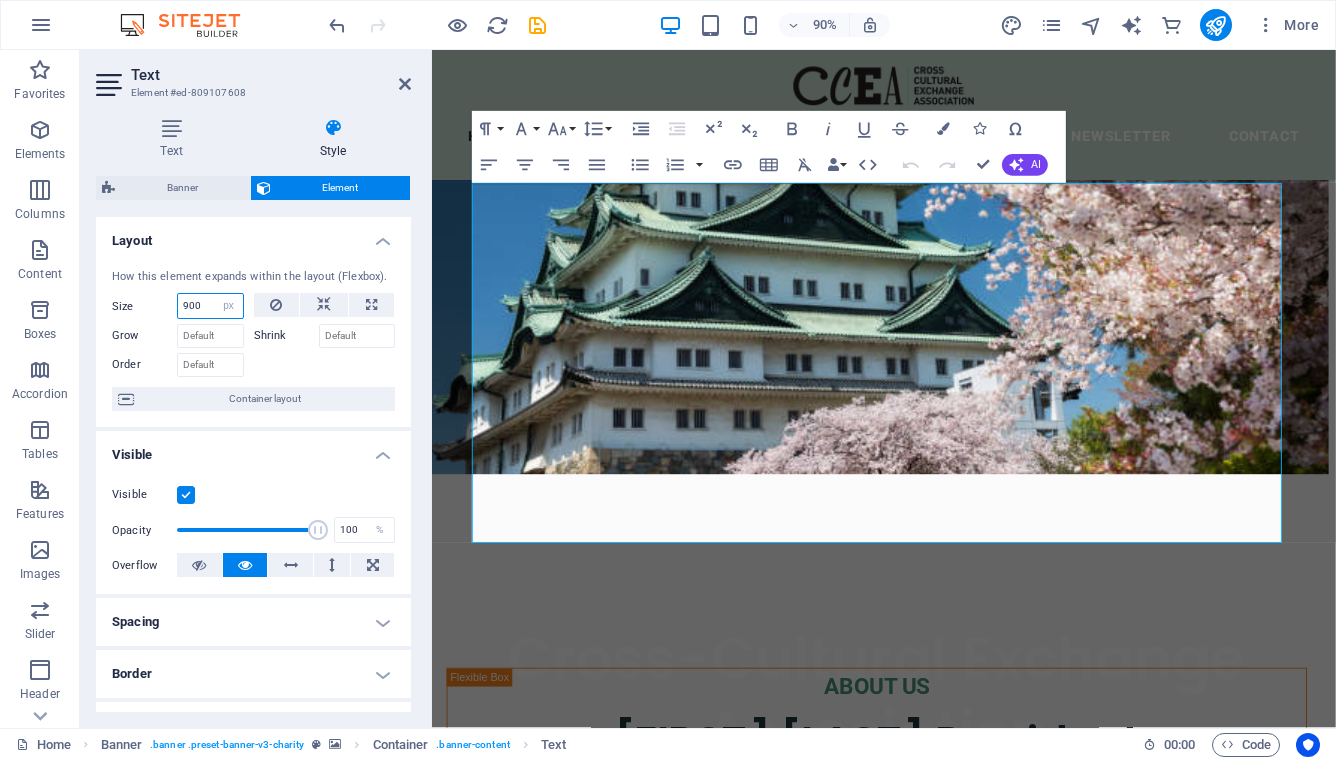 drag, startPoint x: 203, startPoint y: 306, endPoint x: 177, endPoint y: 305, distance: 26.019224 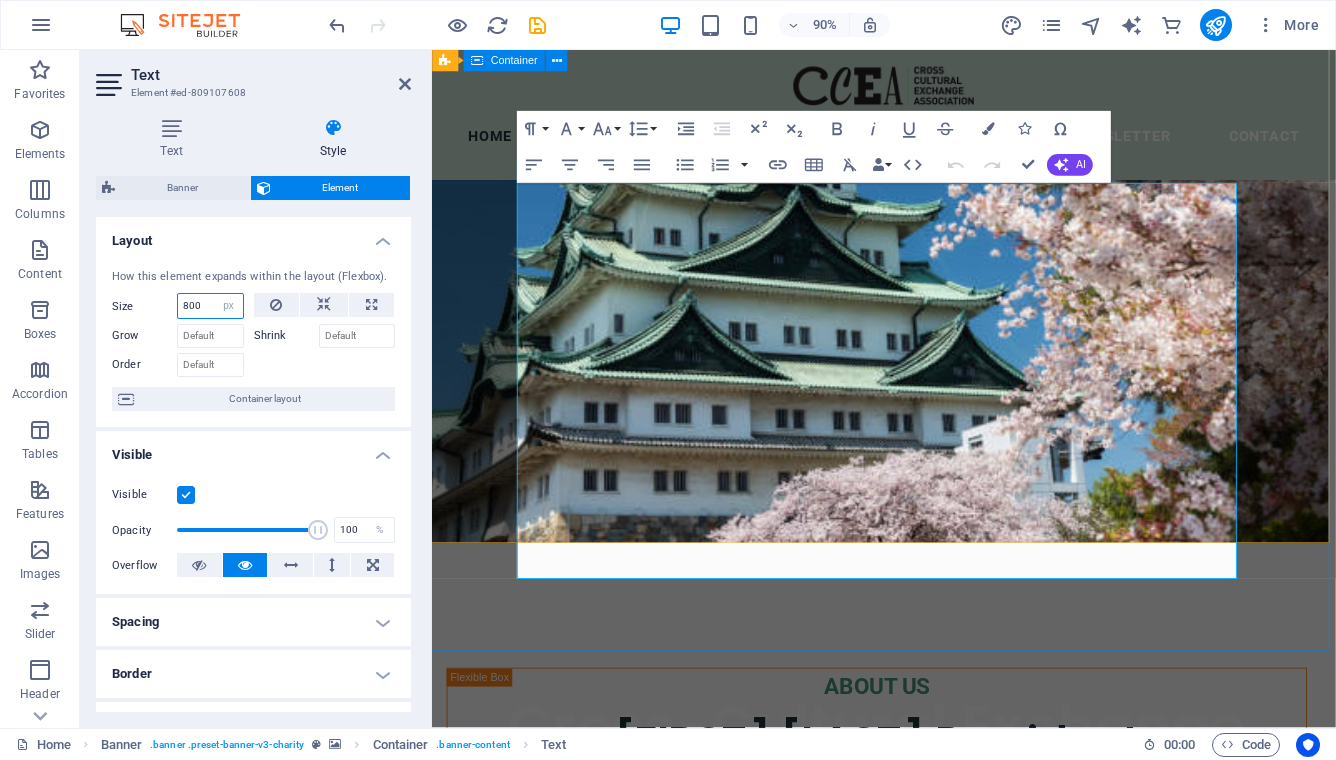 type on "800" 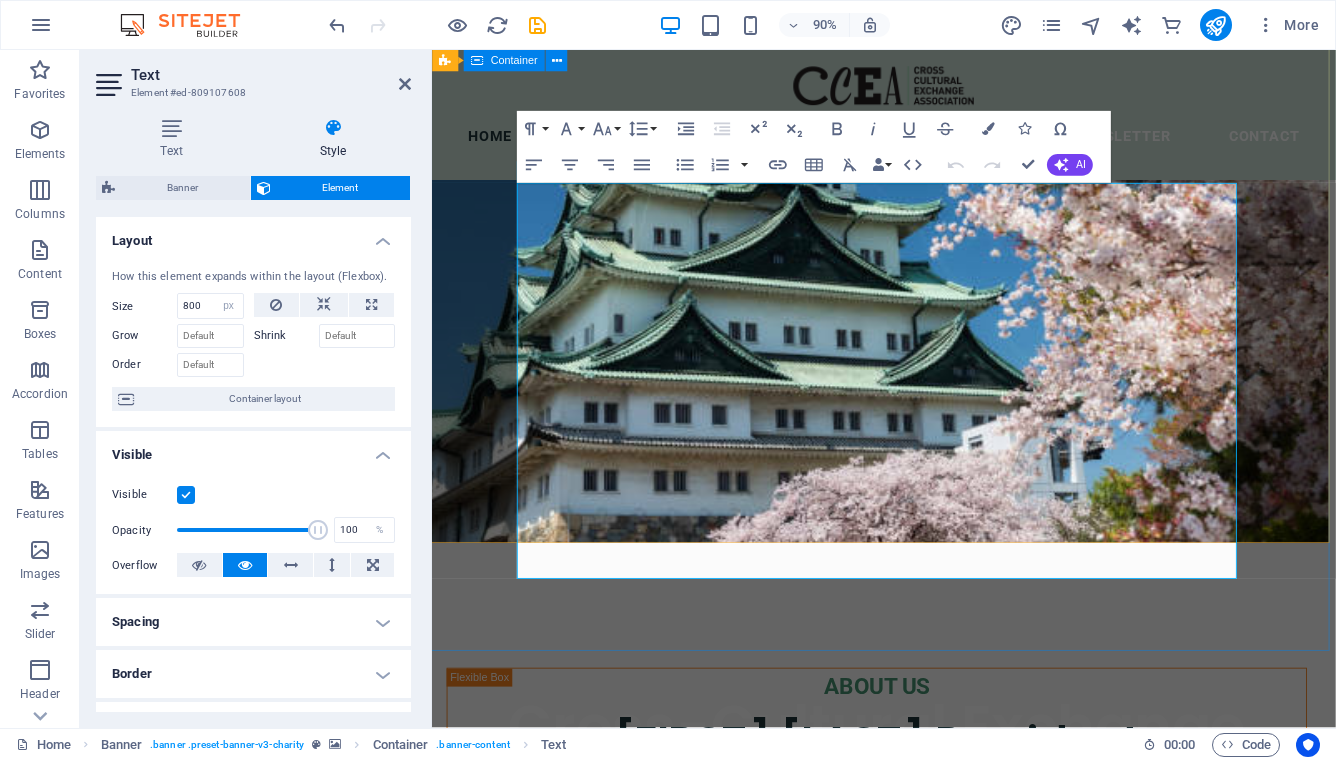 click on "Cross-Cultural Exchange Association The  Cross-Cultural Exchange Association (CCEA)  was founded in 1982 as a non-profit organization dedicated to promoting cultural exchange, international understanding, and friendship among women of all nationalities living in the Nagoya area. Through social activities, general meetings, and special interest groups, members build friendships, explore the local community, and discover the rich cultural heritage of Japan and other countries. Make the most of your time in Nagoya — join us at our next General Meeting, experience something new, and meet wonderful women from around the world. We look forward to welcoming you into our multicultural community!" at bounding box center [926, 995] 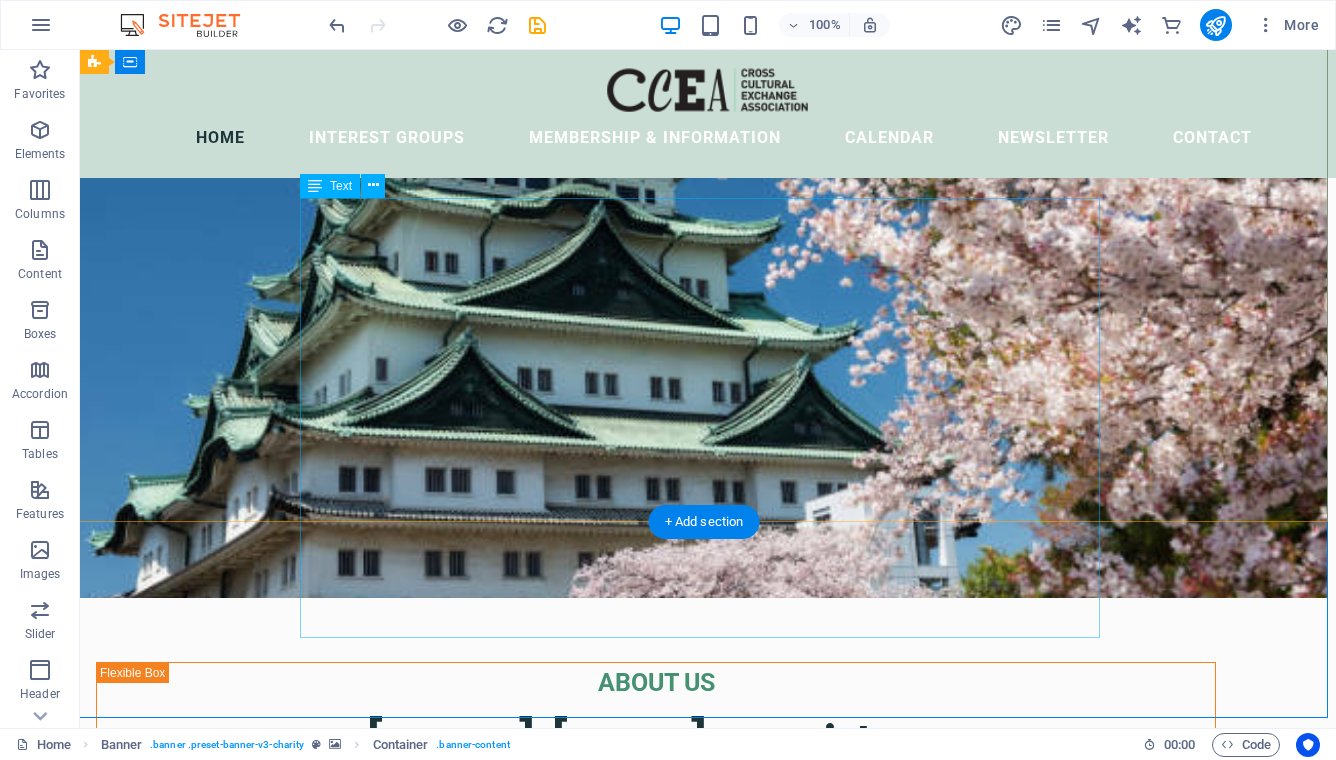 click on "The  Cross-Cultural Exchange Association (CCEA)  was founded in 1982 as a non-profit organization dedicated to promoting cultural exchange, international understanding, and friendship among women of all nationalities living in the Nagoya area. Through social activities, general meetings, and special interest groups, members build friendships, explore the local community, and discover the rich cultural heritage of Japan and other countries. Make the most of your time in Nagoya — join us at our next General Meeting, experience something new, and meet wonderful women from around the world. We look forward to welcoming you into our multicultural community!" at bounding box center [700, 1132] 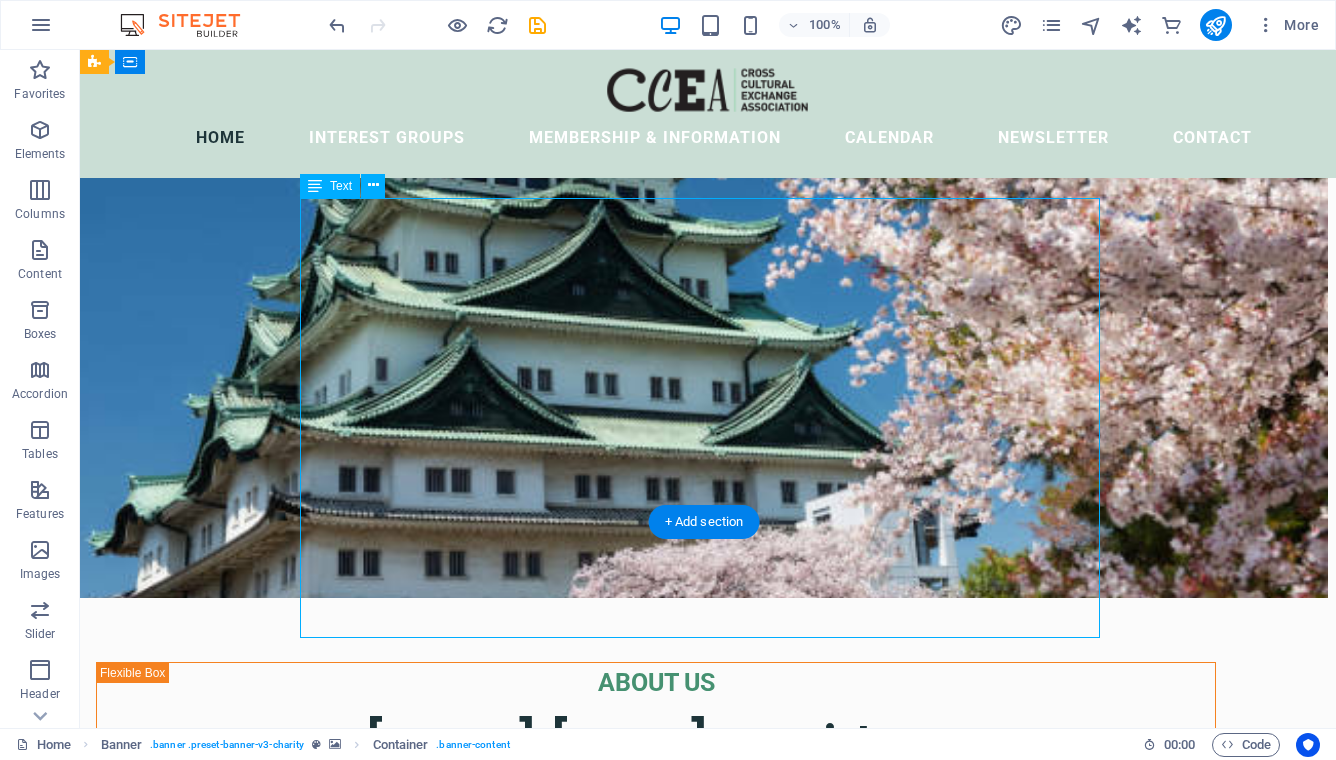 click on "The  Cross-Cultural Exchange Association (CCEA)  was founded in 1982 as a non-profit organization dedicated to promoting cultural exchange, international understanding, and friendship among women of all nationalities living in the Nagoya area. Through social activities, general meetings, and special interest groups, members build friendships, explore the local community, and discover the rich cultural heritage of Japan and other countries. Make the most of your time in Nagoya — join us at our next General Meeting, experience something new, and meet wonderful women from around the world. We look forward to welcoming you into our multicultural community!" at bounding box center [700, 1132] 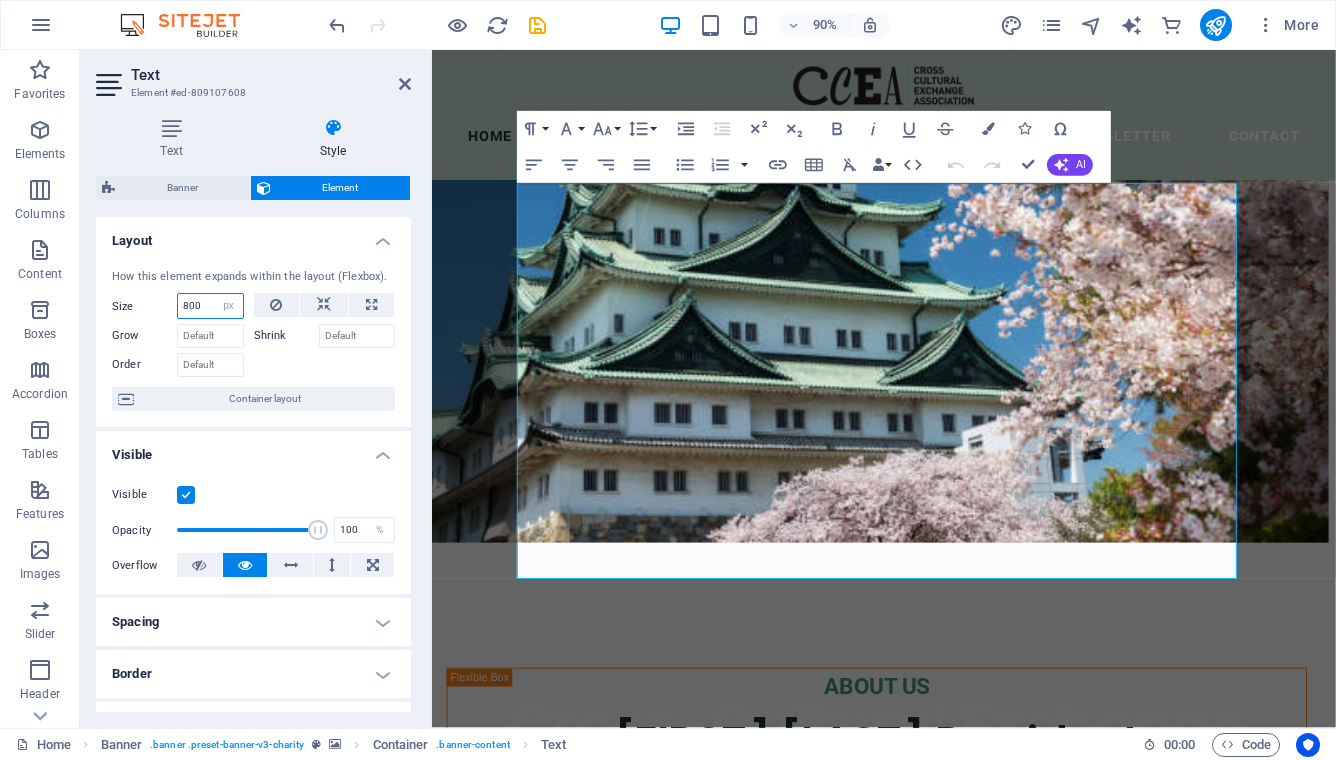 drag, startPoint x: 204, startPoint y: 304, endPoint x: 178, endPoint y: 304, distance: 26 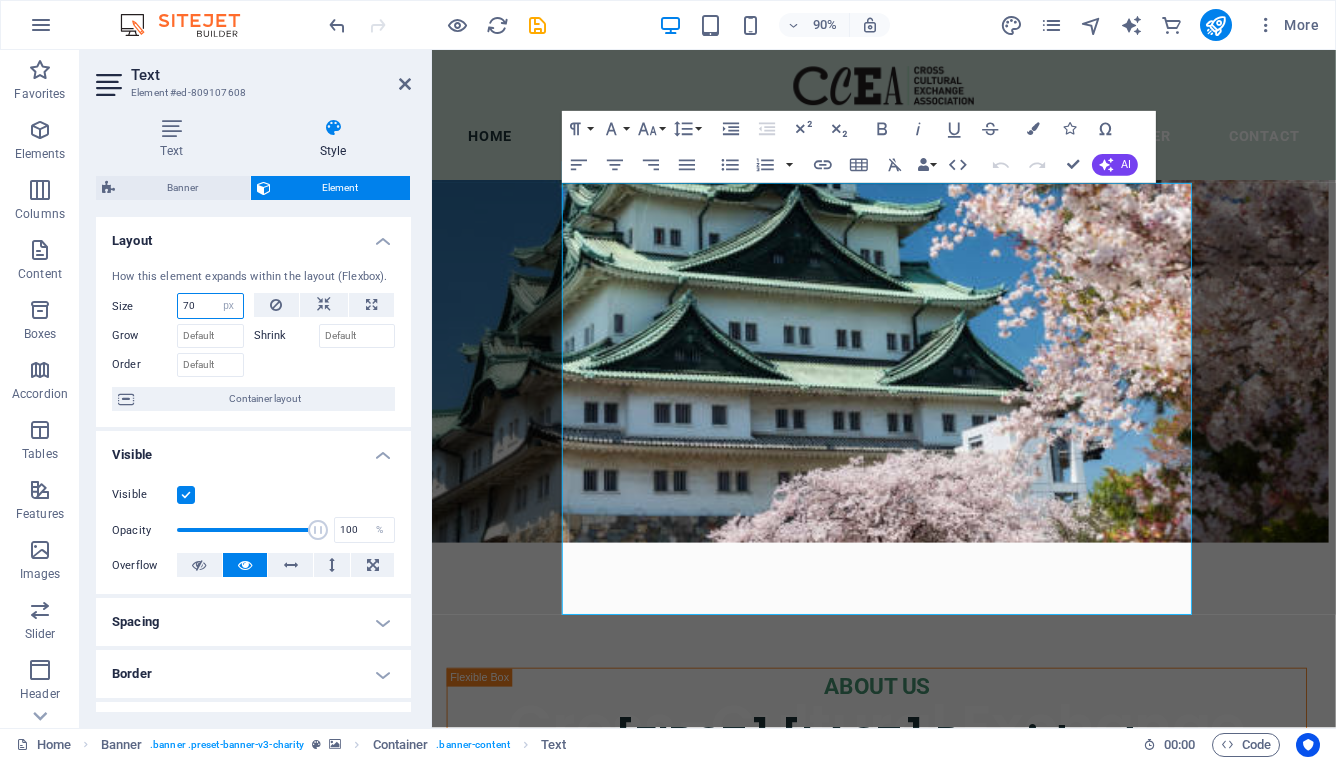 type on "7" 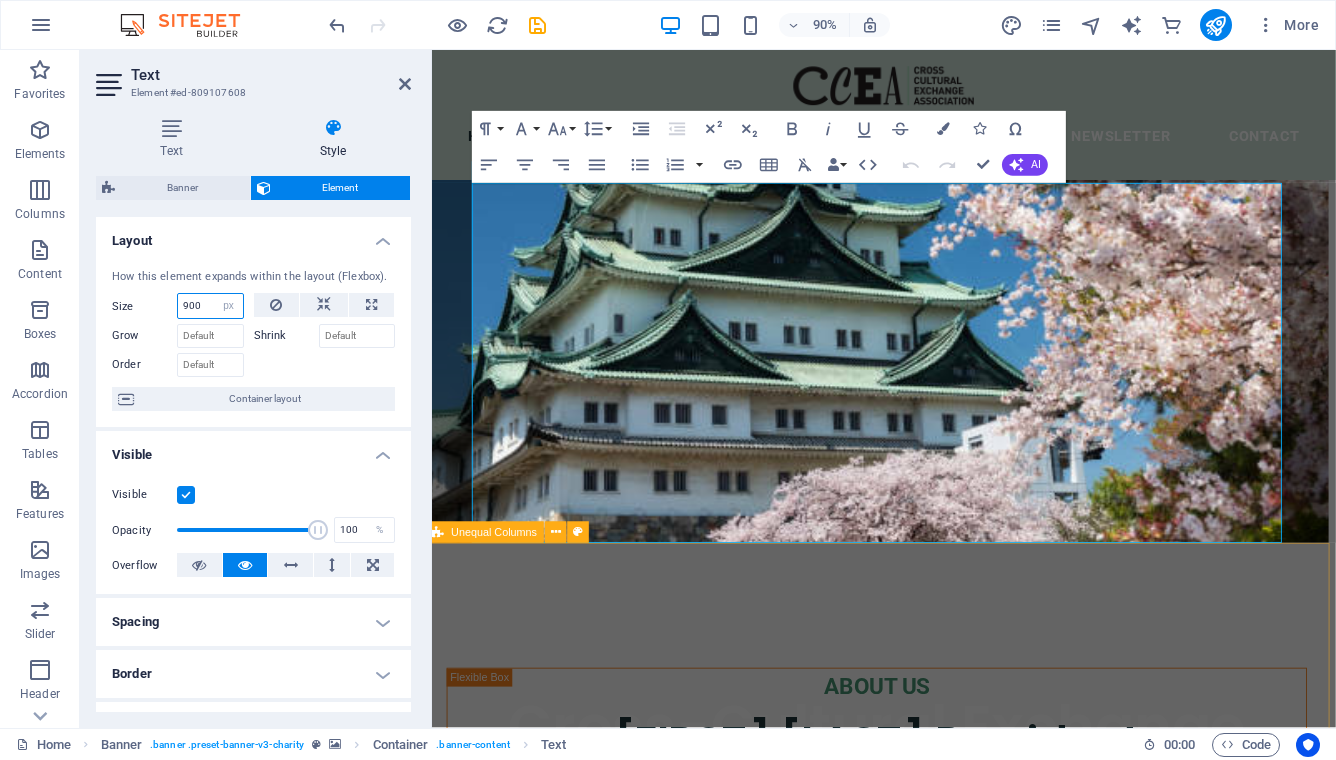 type on "900" 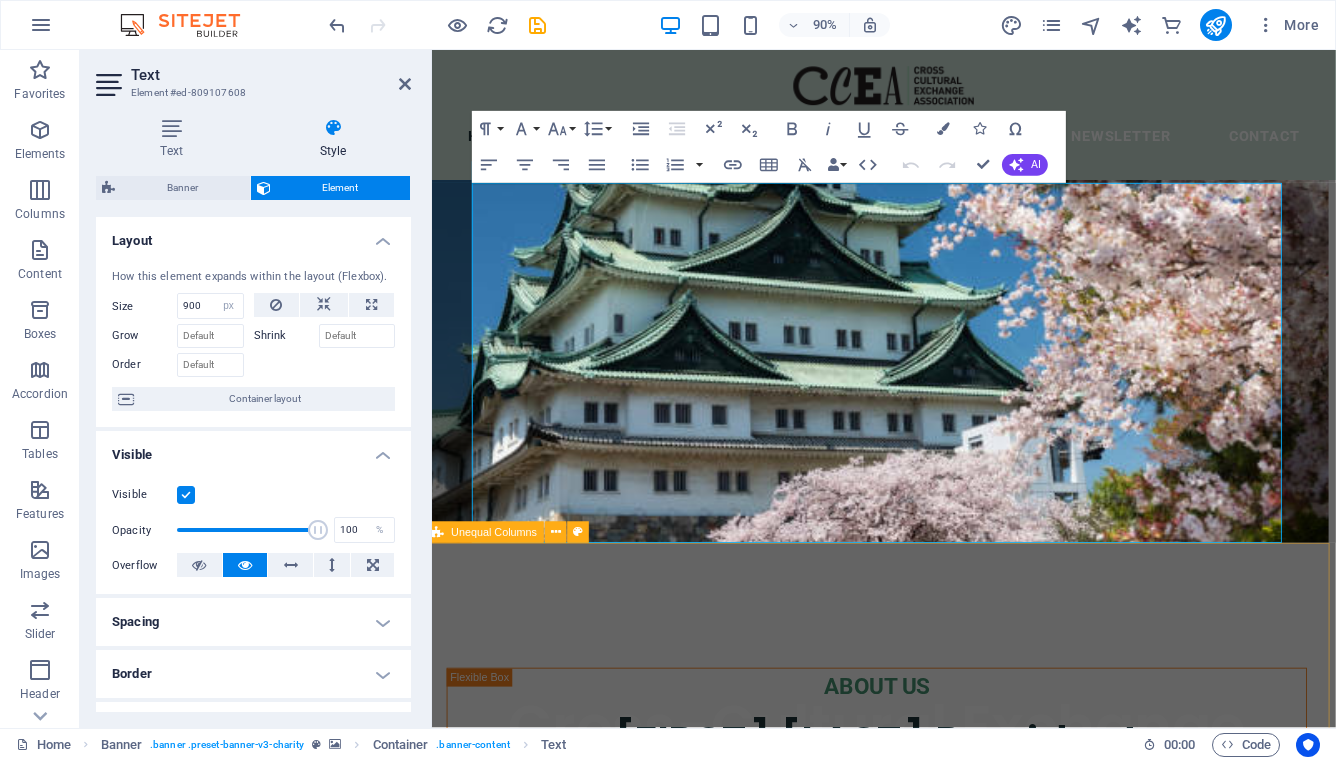 click on "ABOUT US Manisha Kundu President  It is with great honor and humility that I assume the role of president of CCEA, Nagoya. Our group’s mission of promoting cultural exchange, international understanding, and friendships amongst women of all nationalities remains as vital as ever. I view our group as an ideal space where we can connect, learn, and broaden our perspectives. We have a rich history and accomplishment of hosting successful events, making significant contributions in cultural exchanges, and fostering a positive community. I want to build on these successes by expanding our membership base and strengthening our community partnerships. I am looking forward to work together with our members. I am particularly excited to expand our reach and create new collaborations with the local communities." at bounding box center [926, 1896] 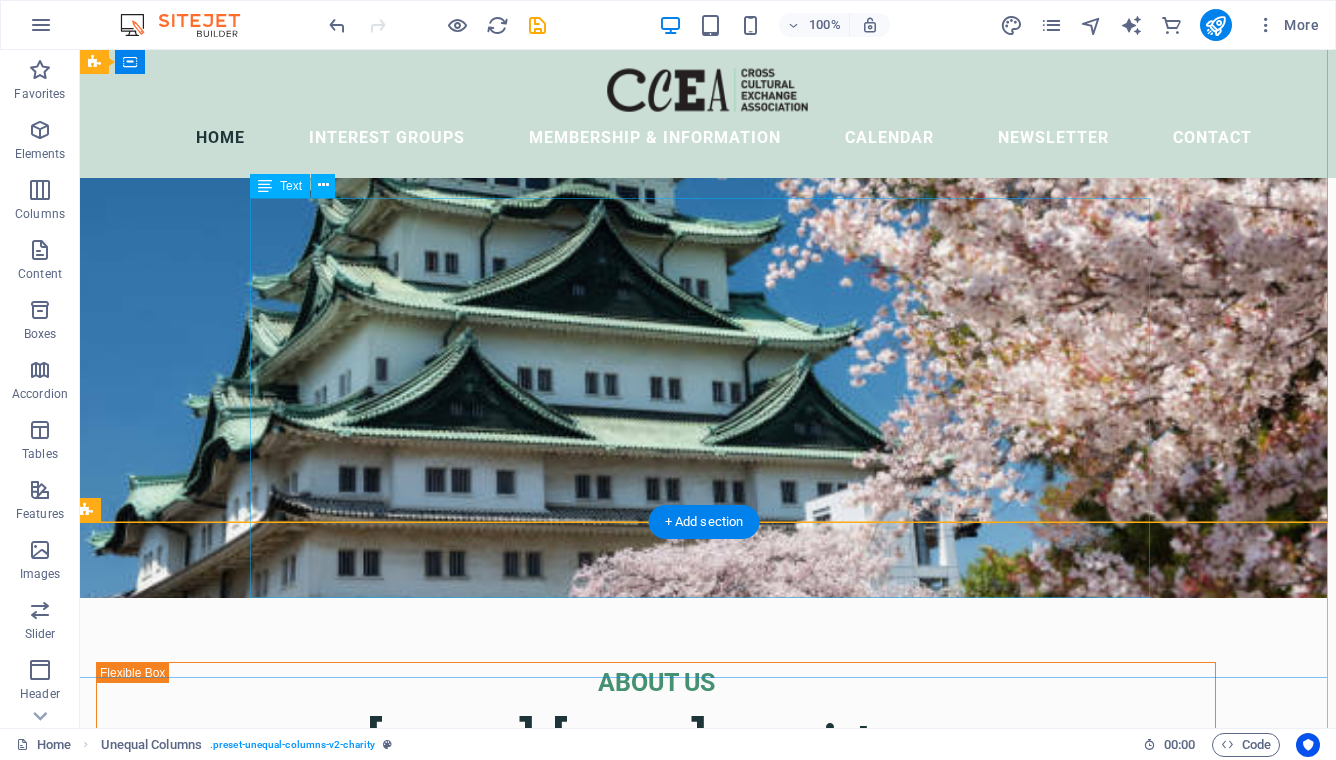 click on "The  Cross-Cultural Exchange Association (CCEA)  was founded in 1982 as a non-profit organization dedicated to promoting cultural exchange, international understanding, and friendship among women of all nationalities living in the Nagoya area. Through social activities, general meetings, and special interest groups, members build friendships, explore the local community, and discover the rich cultural heritage of Japan and other countries. Make the most of your time in Nagoya — join us at our next General Meeting, experience something new, and meet wonderful women from around the world. We look forward to welcoming you into our multicultural community!" at bounding box center (700, 1132) 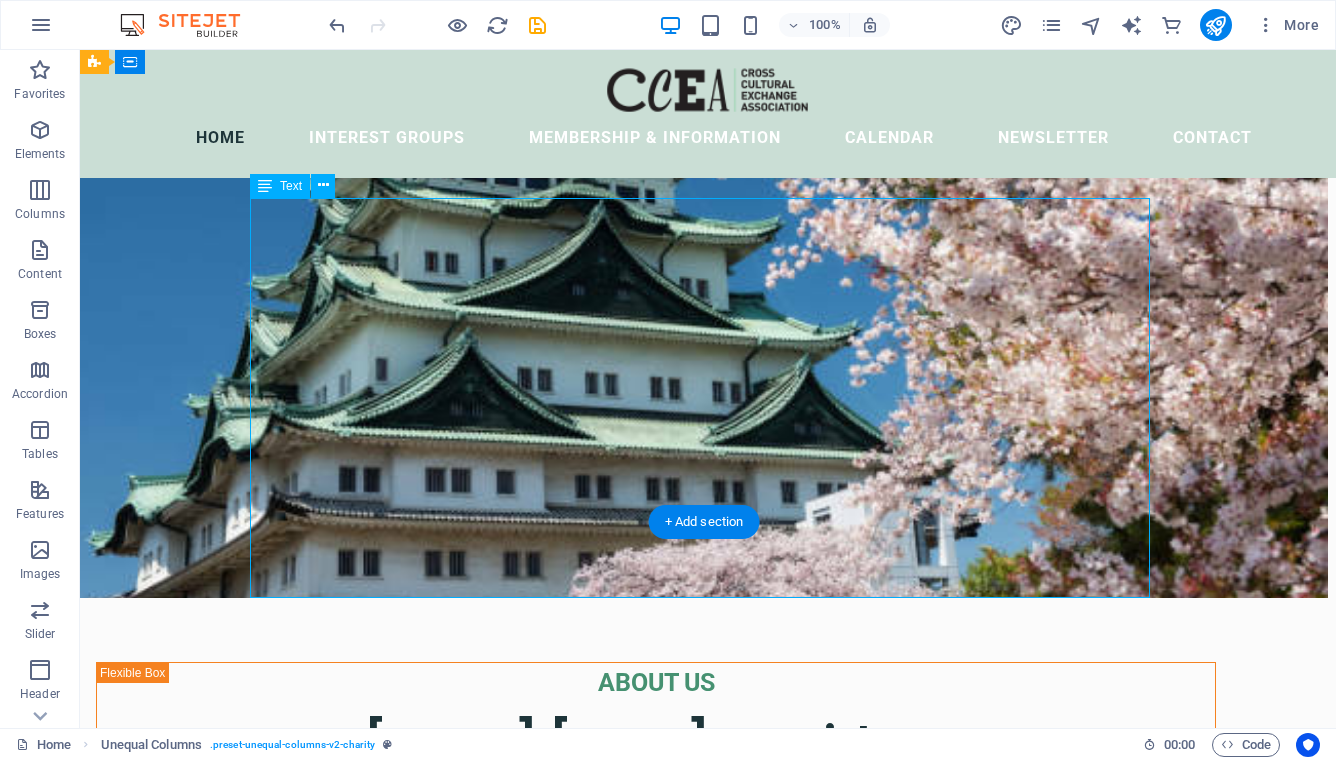 click on "The  Cross-Cultural Exchange Association (CCEA)  was founded in 1982 as a non-profit organization dedicated to promoting cultural exchange, international understanding, and friendship among women of all nationalities living in the Nagoya area. Through social activities, general meetings, and special interest groups, members build friendships, explore the local community, and discover the rich cultural heritage of Japan and other countries. Make the most of your time in Nagoya — join us at our next General Meeting, experience something new, and meet wonderful women from around the world. We look forward to welcoming you into our multicultural community!" at bounding box center (700, 1132) 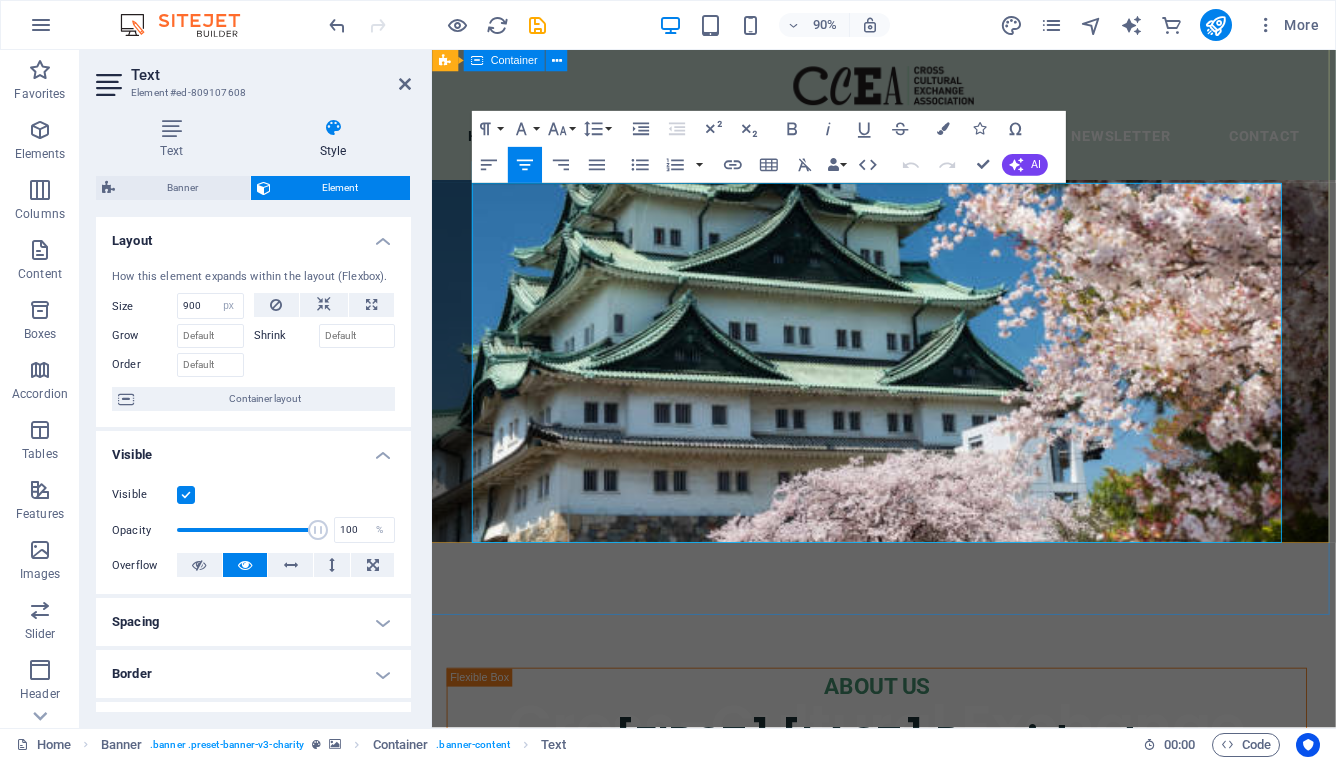 drag, startPoint x: 497, startPoint y: 213, endPoint x: 1399, endPoint y: 591, distance: 978.0021 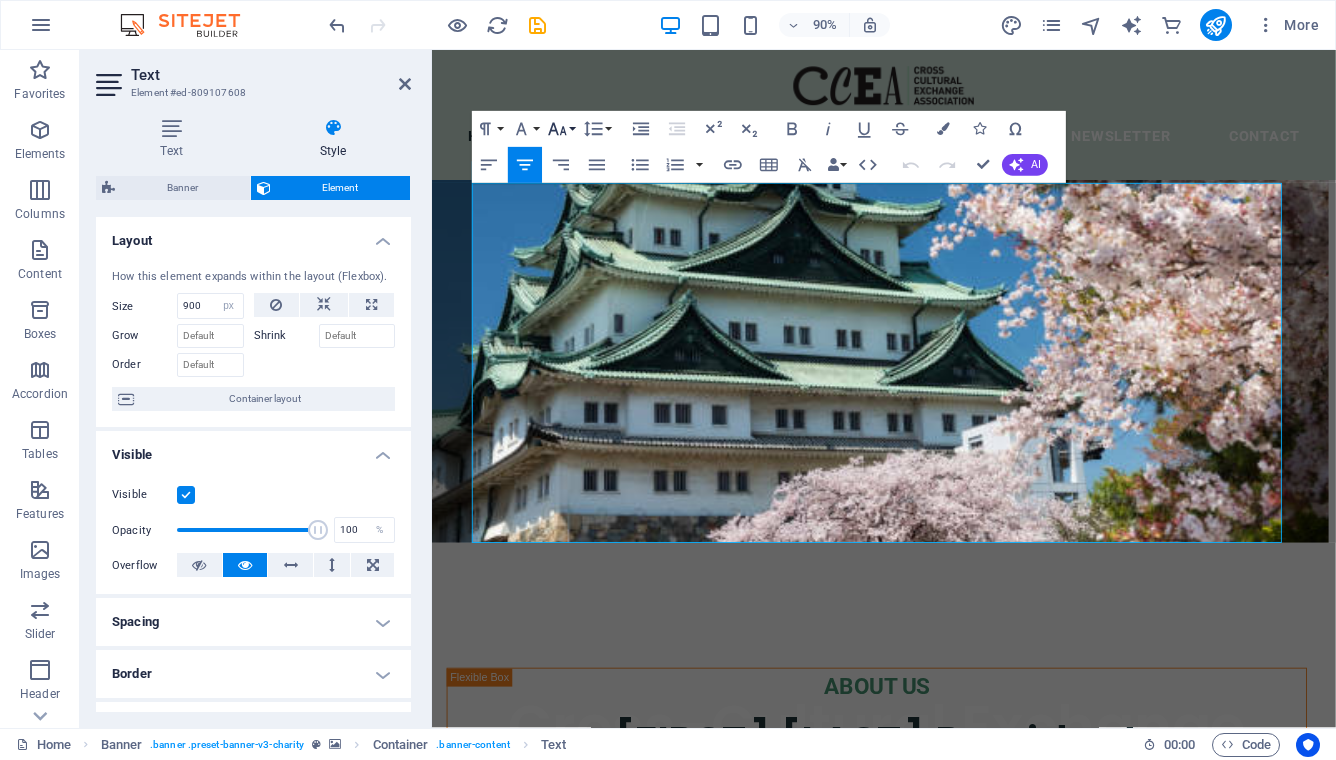 click 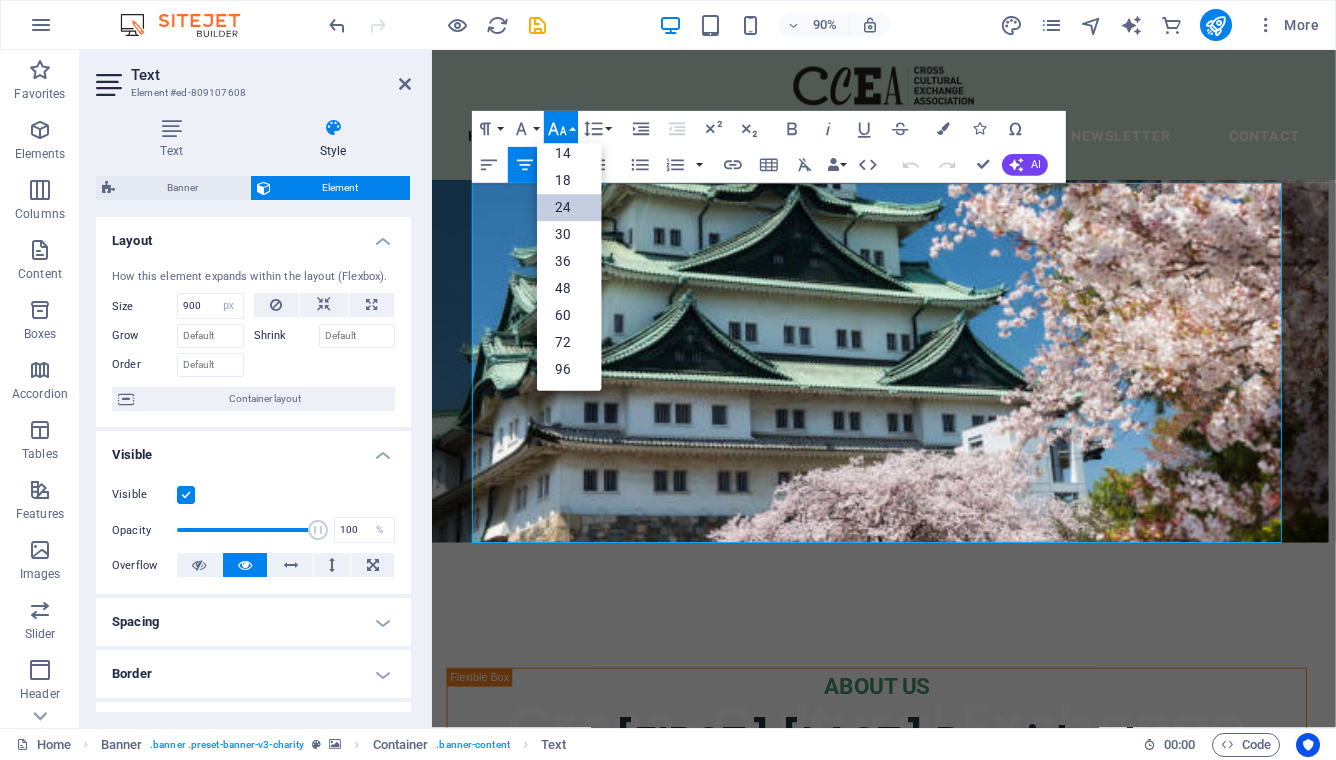 scroll, scrollTop: 161, scrollLeft: 0, axis: vertical 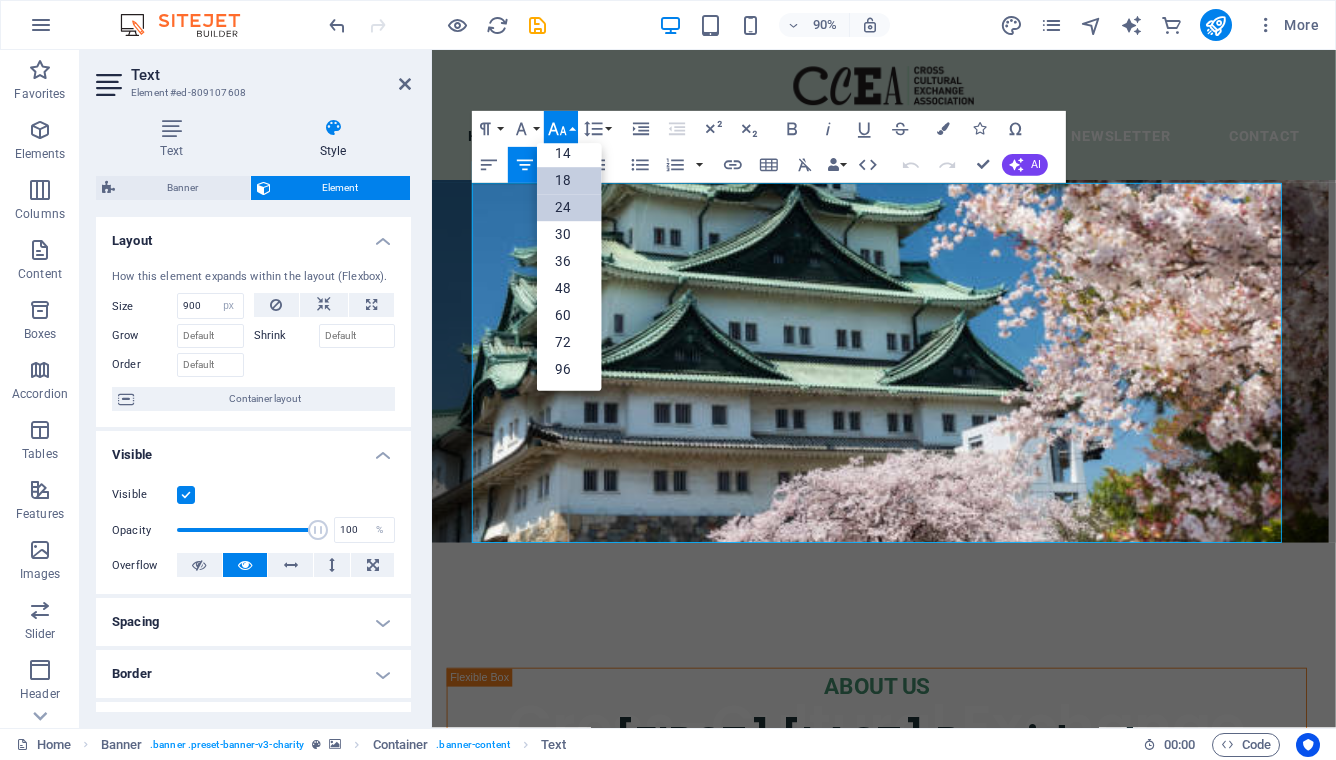click on "18" at bounding box center [569, 181] 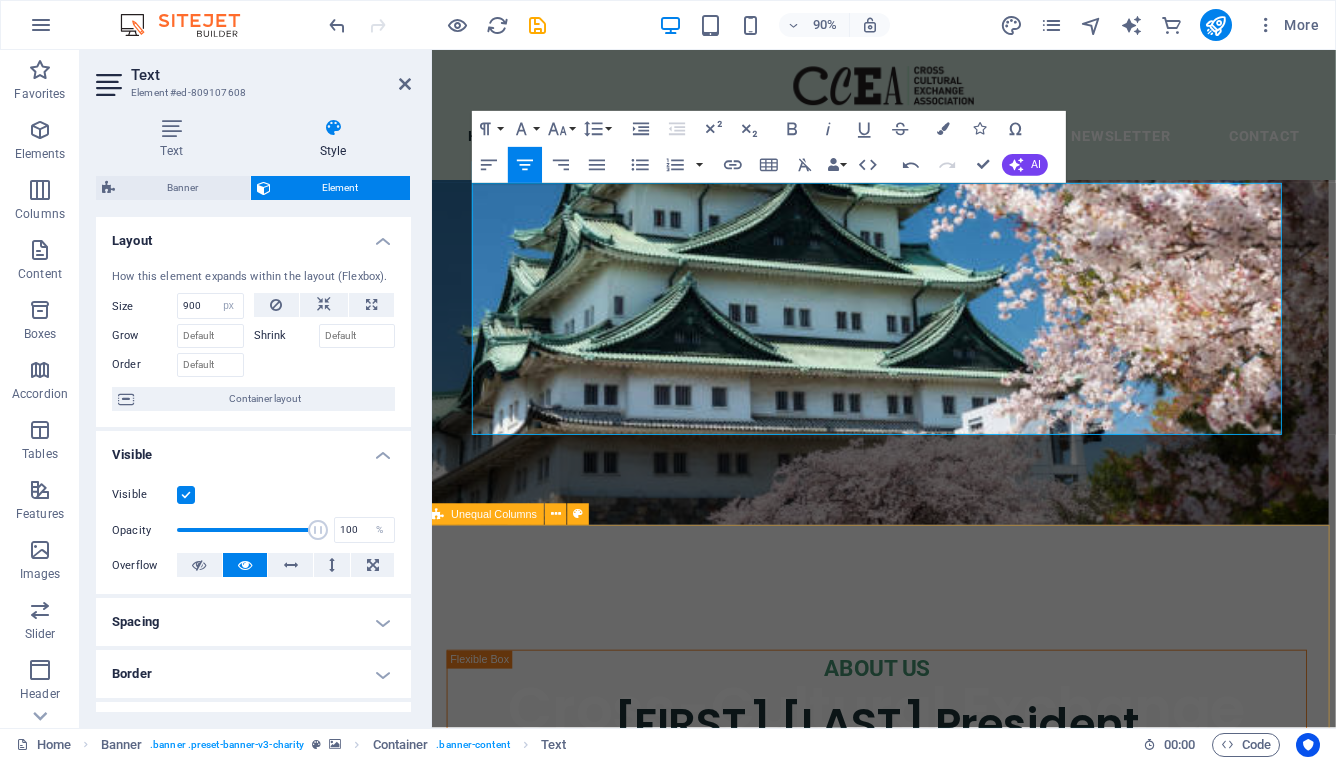 click on "ABOUT US Manisha Kundu President  It is with great honor and humility that I assume the role of president of CCEA, Nagoya. Our group’s mission of promoting cultural exchange, international understanding, and friendships amongst women of all nationalities remains as vital as ever. I view our group as an ideal space where we can connect, learn, and broaden our perspectives. We have a rich history and accomplishment of hosting successful events, making significant contributions in cultural exchanges, and fostering a positive community. I want to build on these successes by expanding our membership base and strengthening our community partnerships. I am looking forward to work together with our members. I am particularly excited to expand our reach and create new collaborations with the local communities." at bounding box center [926, 1876] 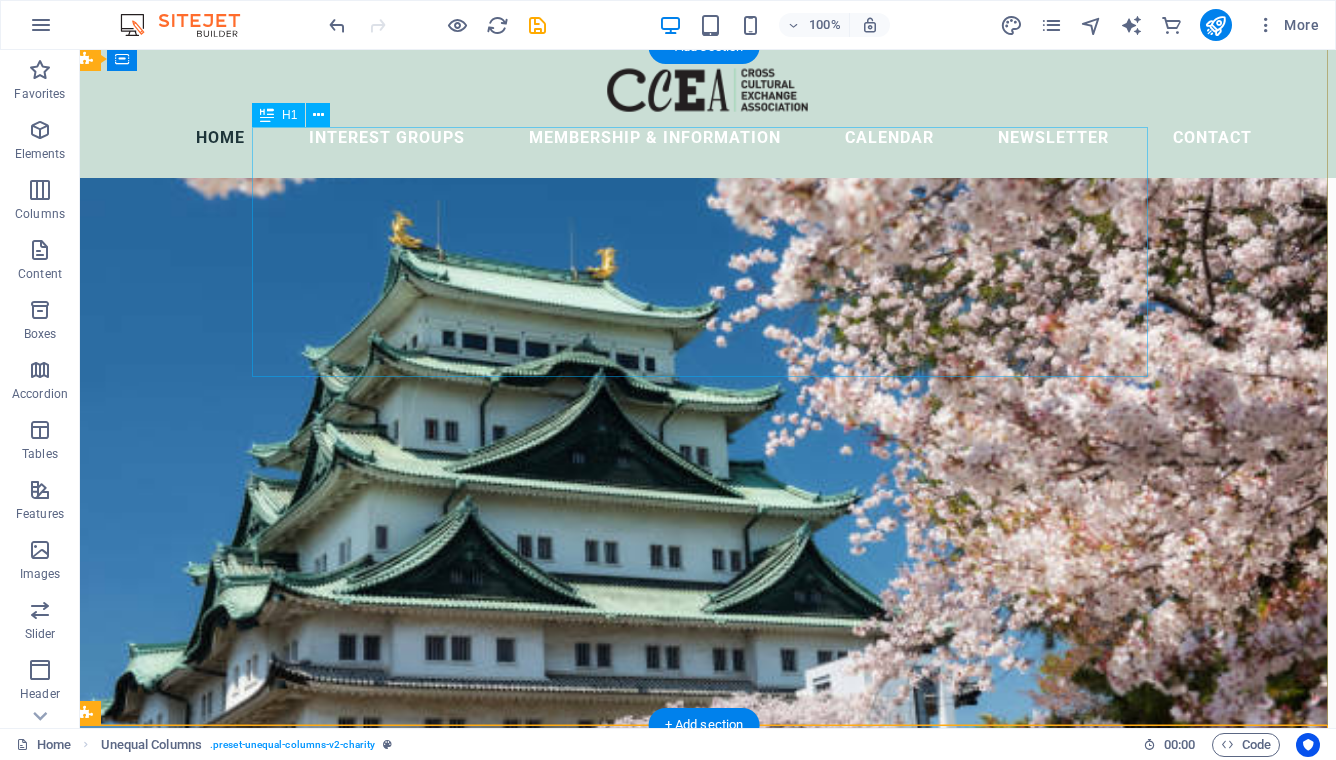 scroll, scrollTop: 72, scrollLeft: 8, axis: both 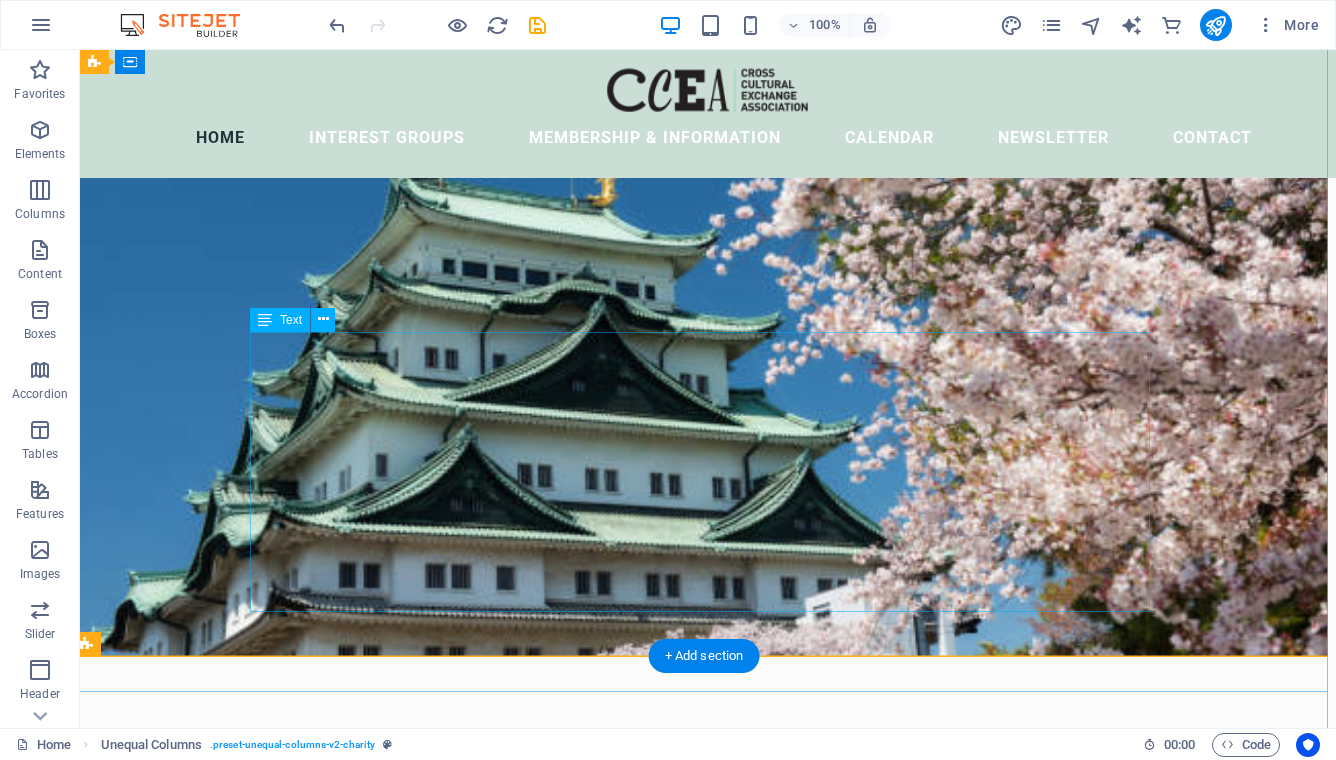 click on "The  Cross-Cultural Exchange Association (CCEA)  was founded in 1982 as a non-profit organization dedicated to promoting cultural exchange, international understanding, and friendship among women of all nationalities living in the Nagoya area. Through social activities, general meetings, and special interest groups, members build friendships, explore the local community, and discover the rich cultural heritage of Japan and other countries. Make the most of your time in Nagoya — join us at our next General Meeting, experience something new, and meet wonderful women from around the world. We look forward to welcoming you into our multicultural community!" at bounding box center (700, 1150) 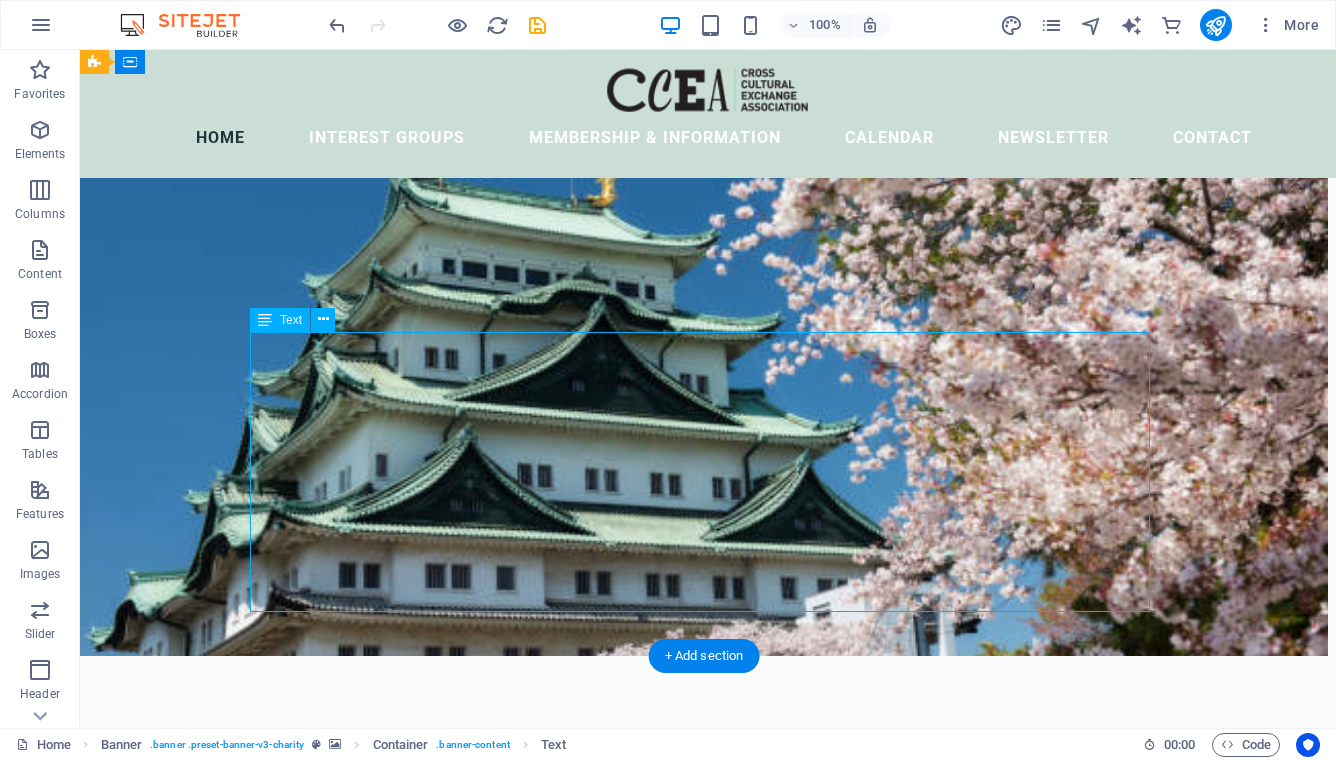 click on "The  Cross-Cultural Exchange Association (CCEA)  was founded in 1982 as a non-profit organization dedicated to promoting cultural exchange, international understanding, and friendship among women of all nationalities living in the Nagoya area. Through social activities, general meetings, and special interest groups, members build friendships, explore the local community, and discover the rich cultural heritage of Japan and other countries. Make the most of your time in Nagoya — join us at our next General Meeting, experience something new, and meet wonderful women from around the world. We look forward to welcoming you into our multicultural community!" at bounding box center [700, 1150] 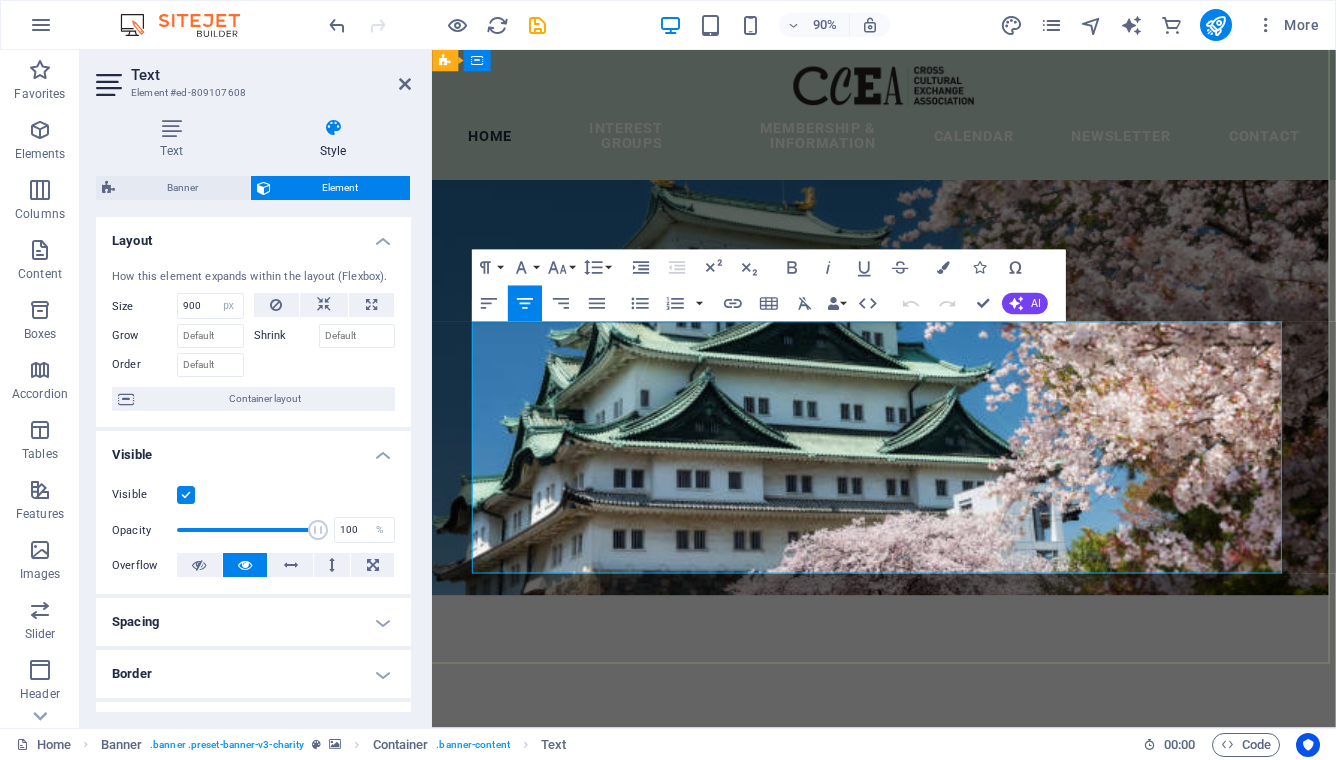 drag, startPoint x: 1366, startPoint y: 575, endPoint x: 479, endPoint y: 363, distance: 911.98303 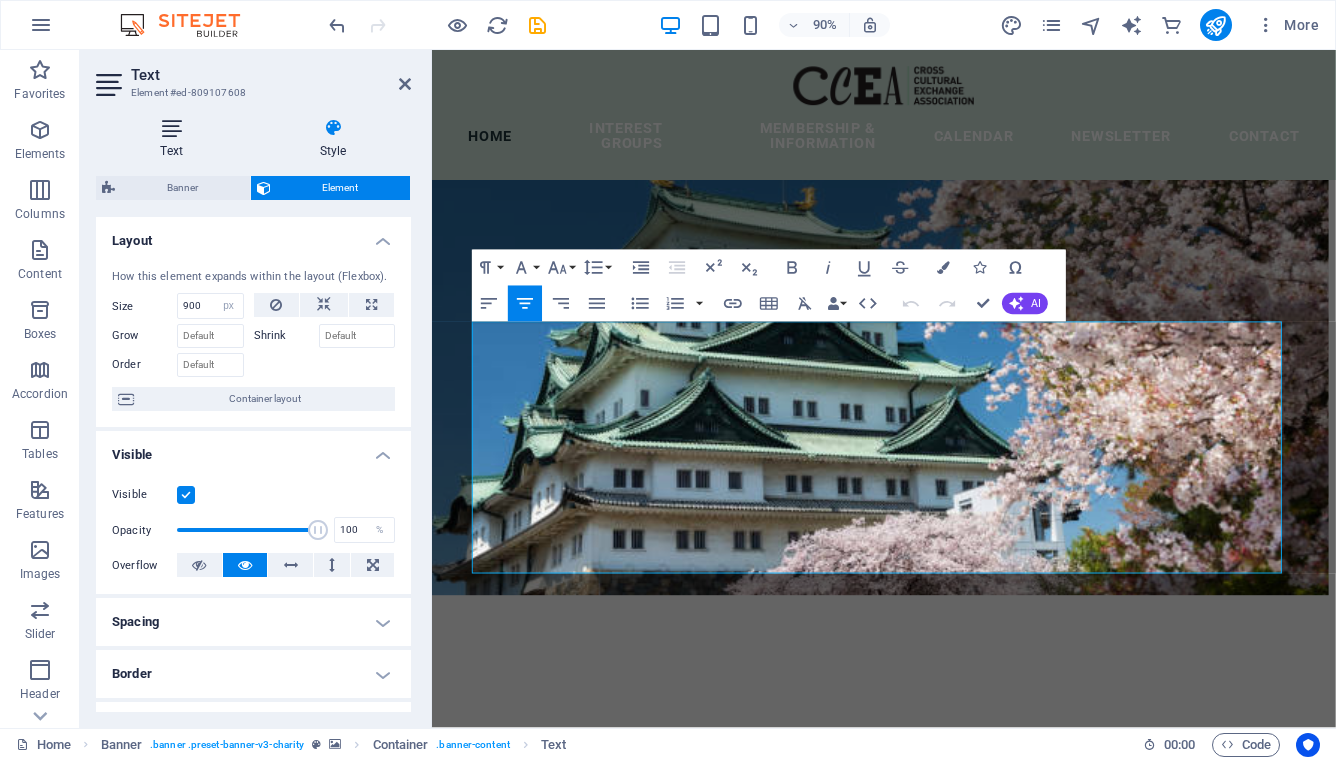 click at bounding box center (171, 128) 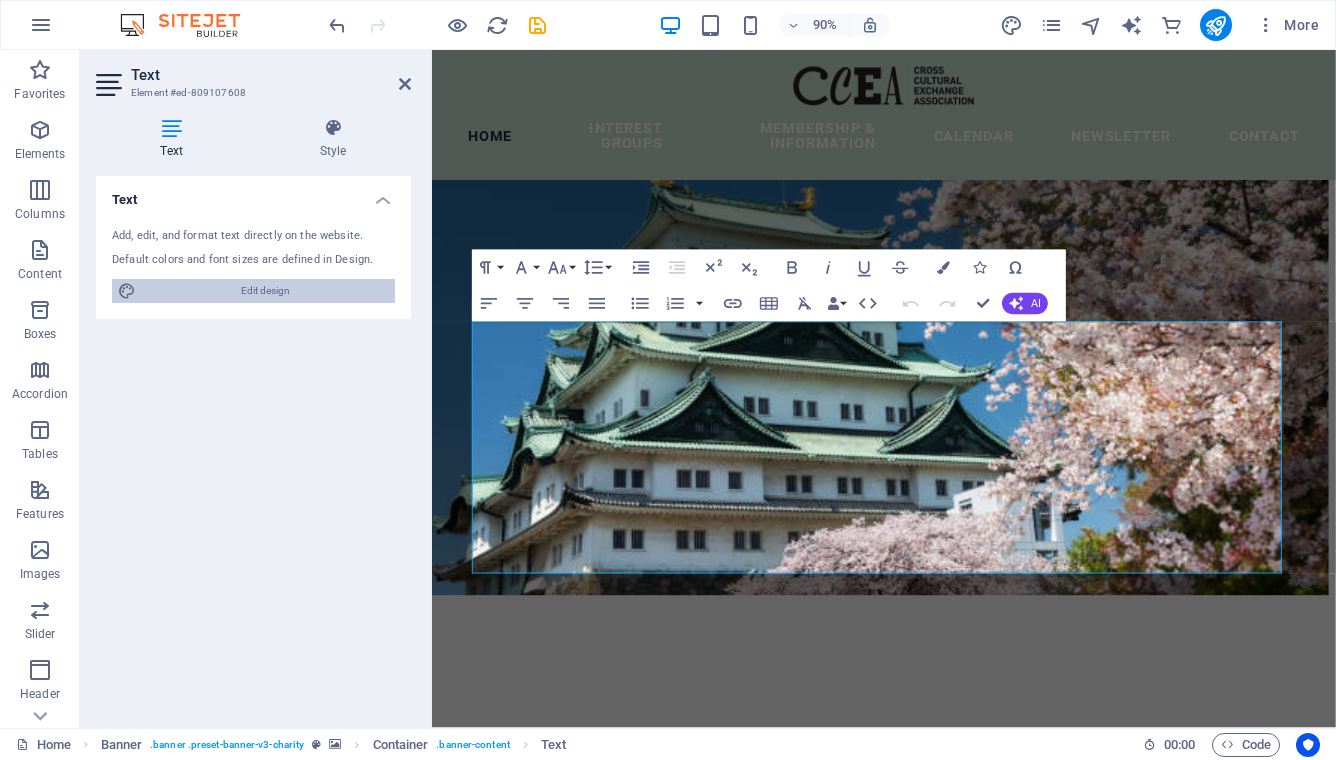 click on "Edit design" at bounding box center [265, 291] 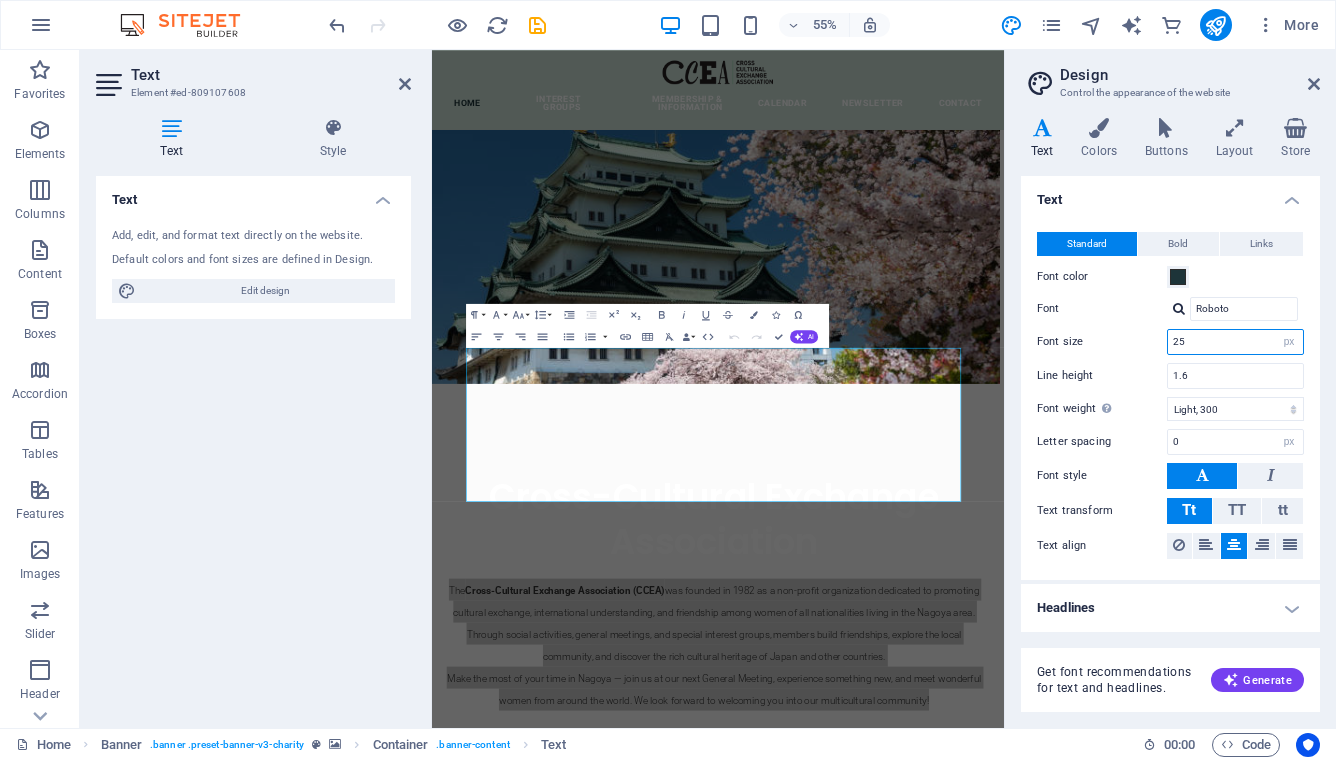 click on "25" at bounding box center [1235, 342] 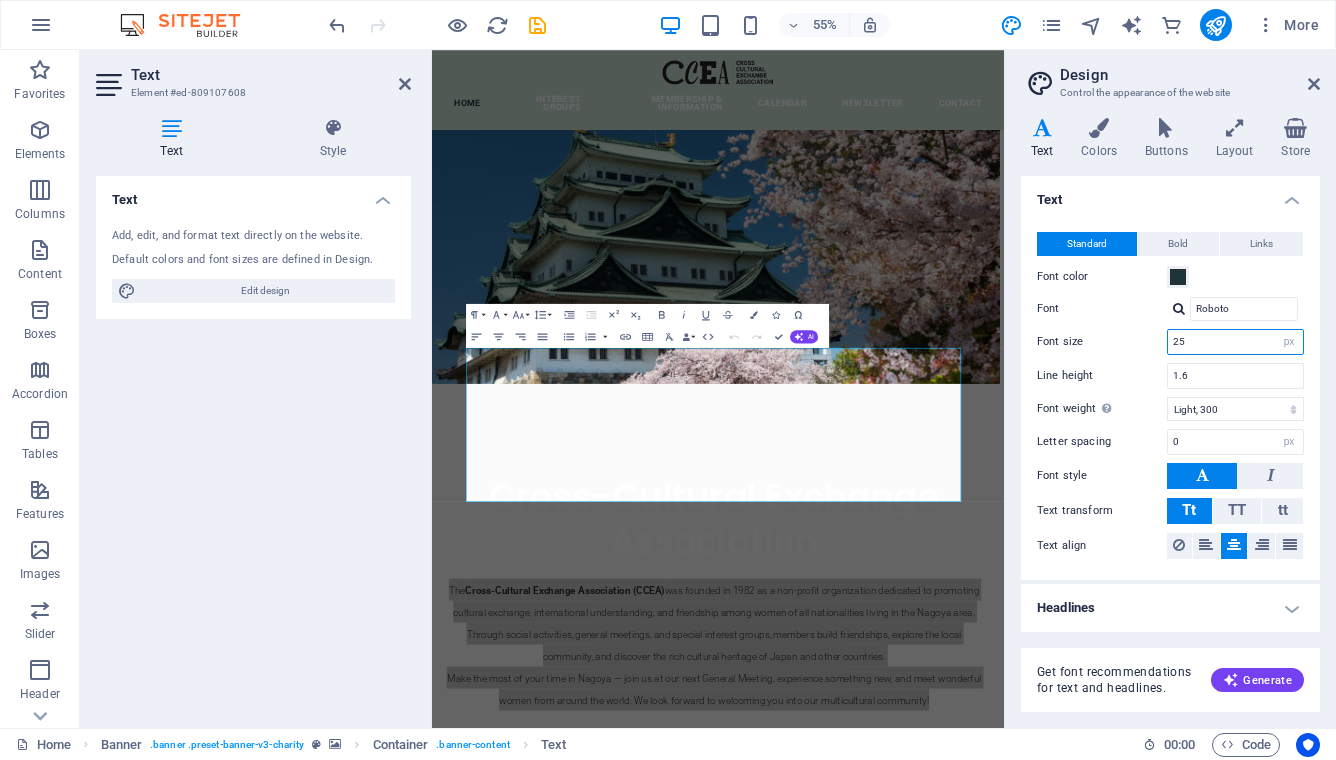 type on "2" 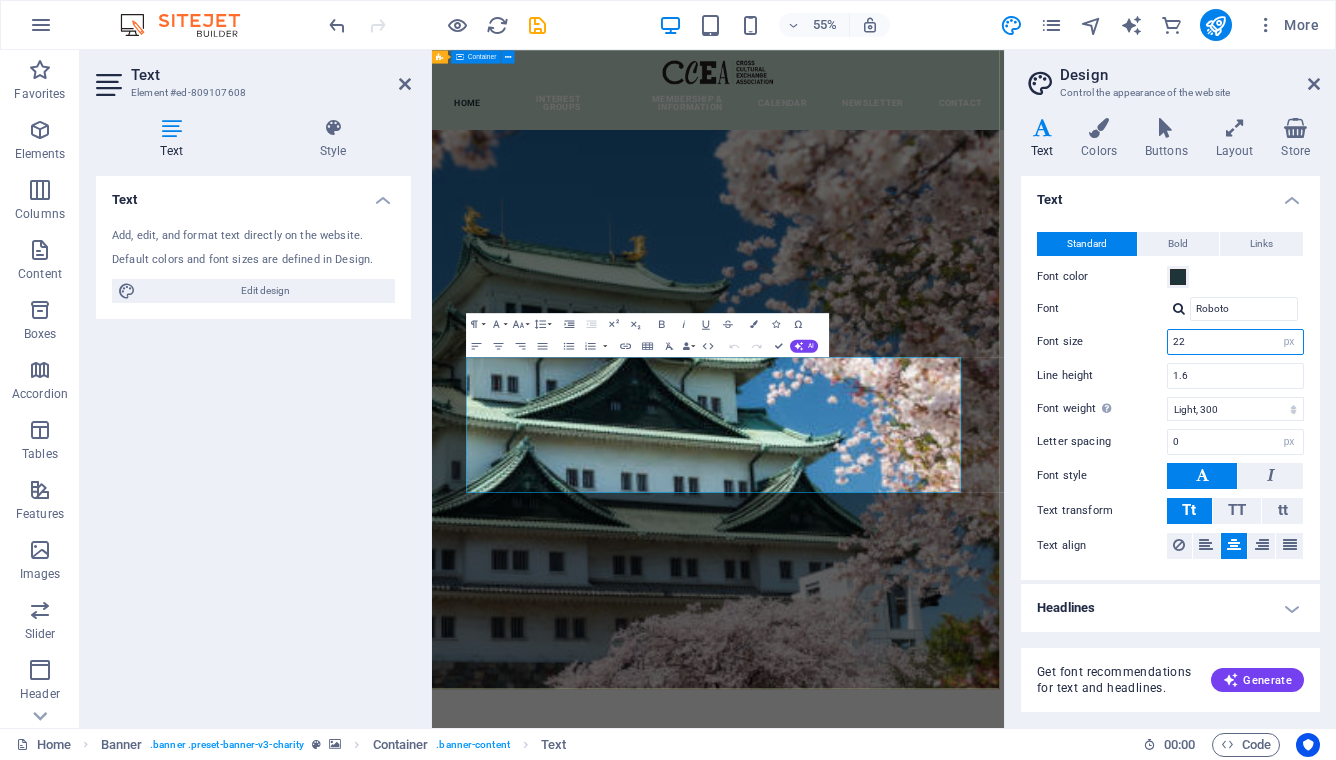 type on "22" 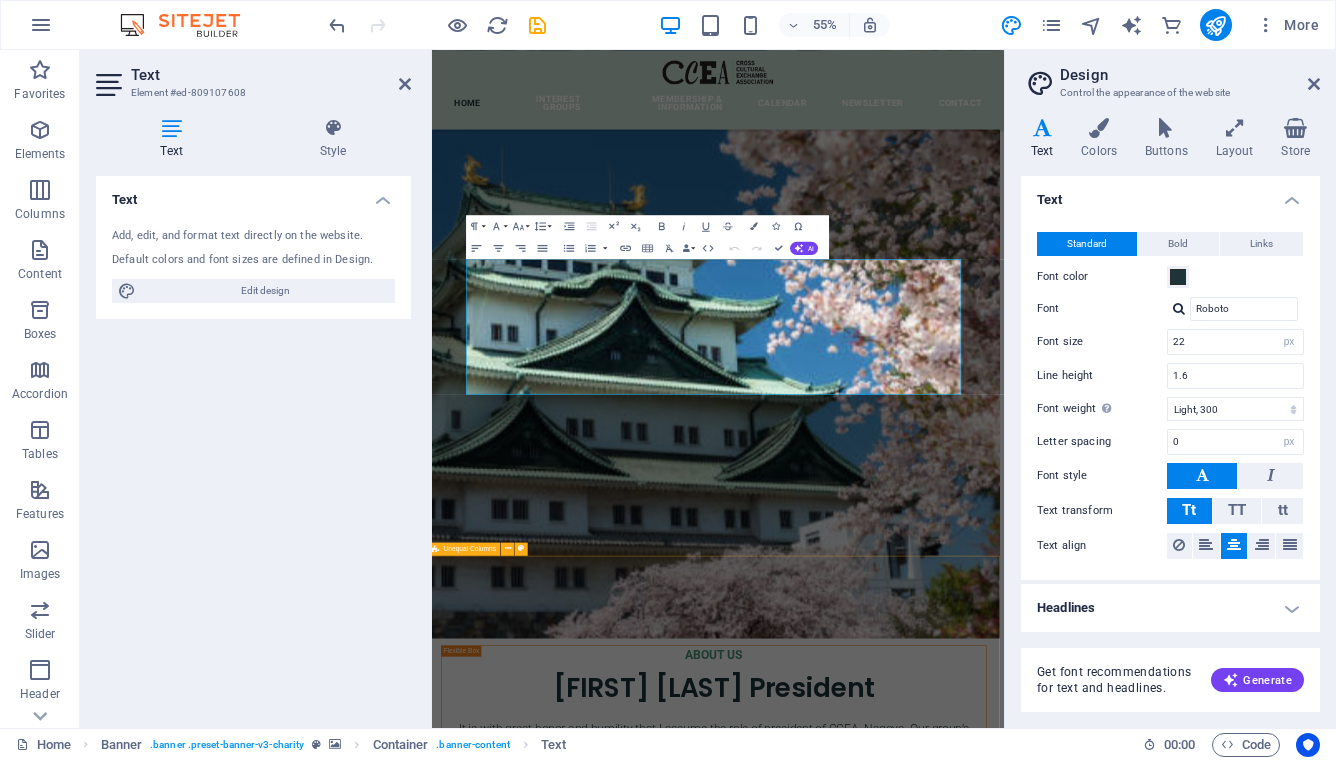 scroll, scrollTop: 279, scrollLeft: 8, axis: both 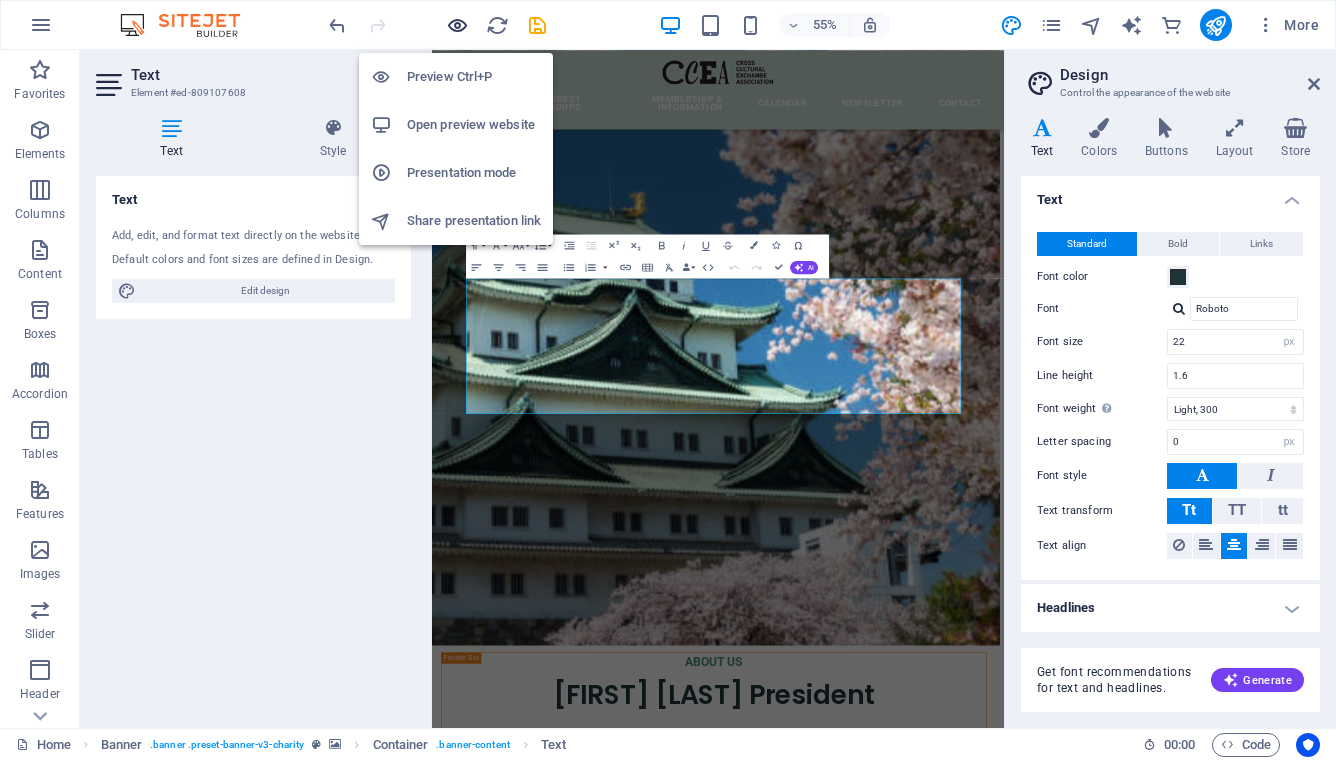 click at bounding box center [457, 25] 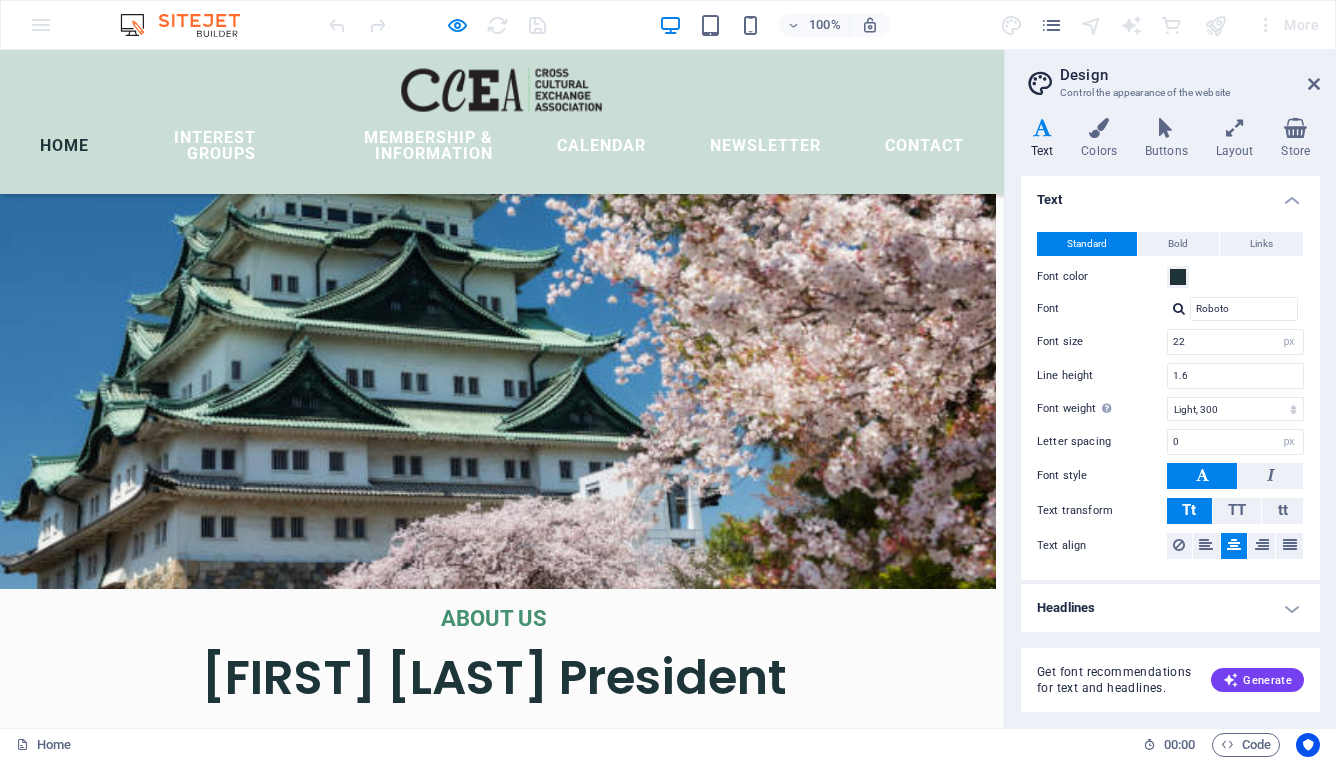 scroll, scrollTop: 0, scrollLeft: 8, axis: horizontal 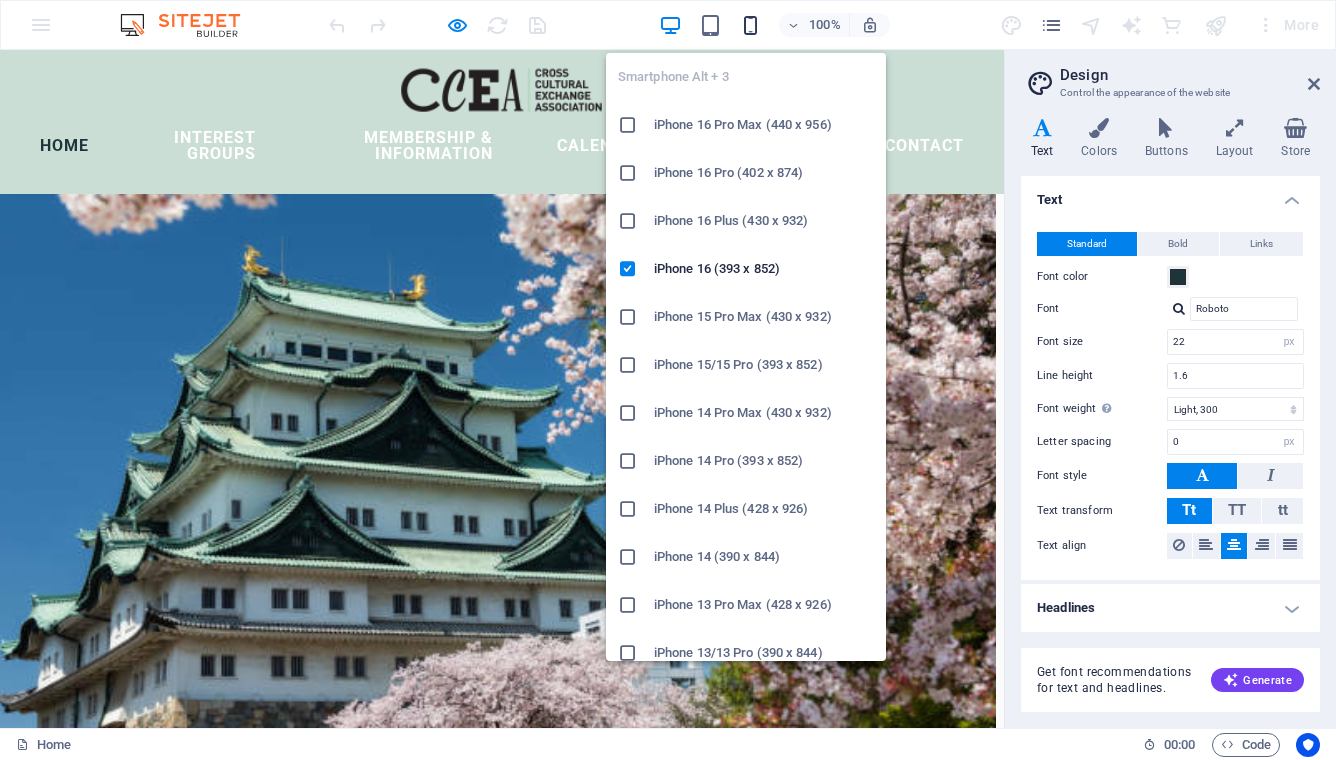 click at bounding box center (750, 25) 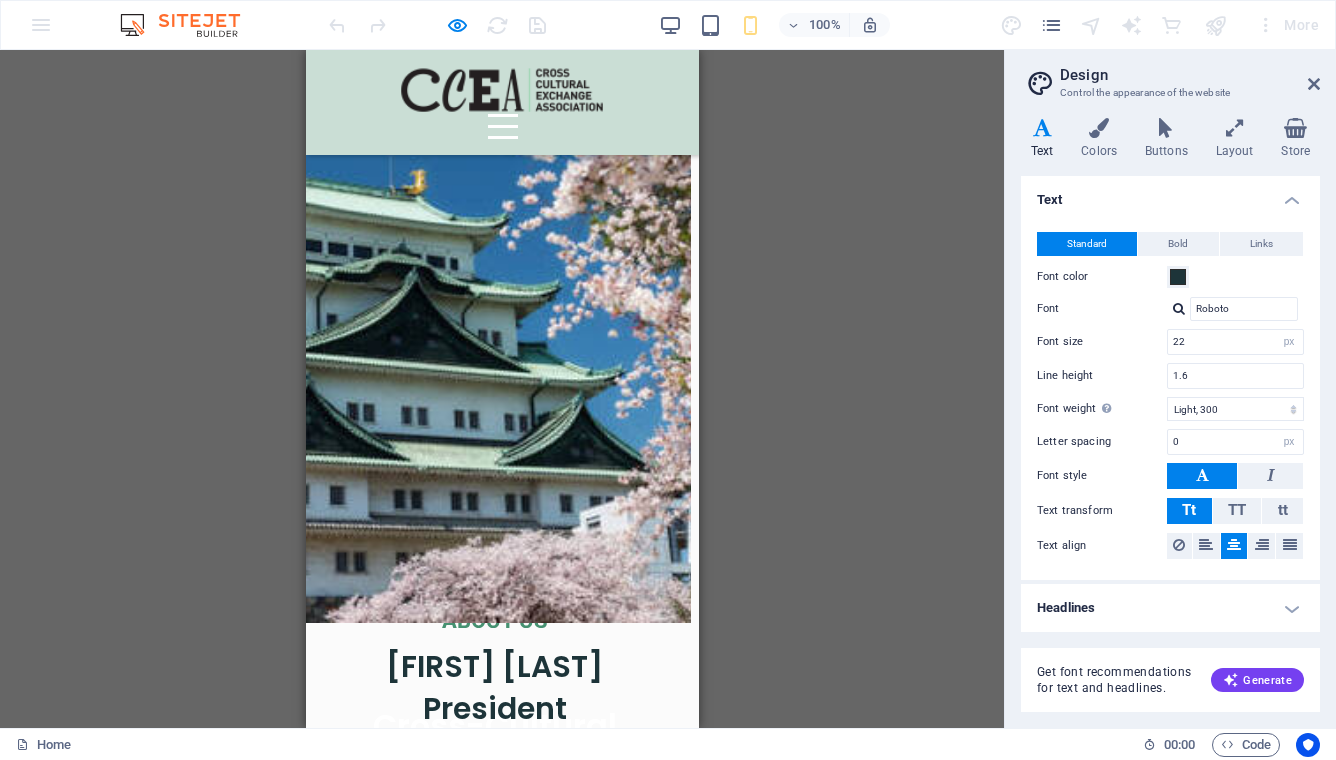 scroll, scrollTop: 186, scrollLeft: 8, axis: both 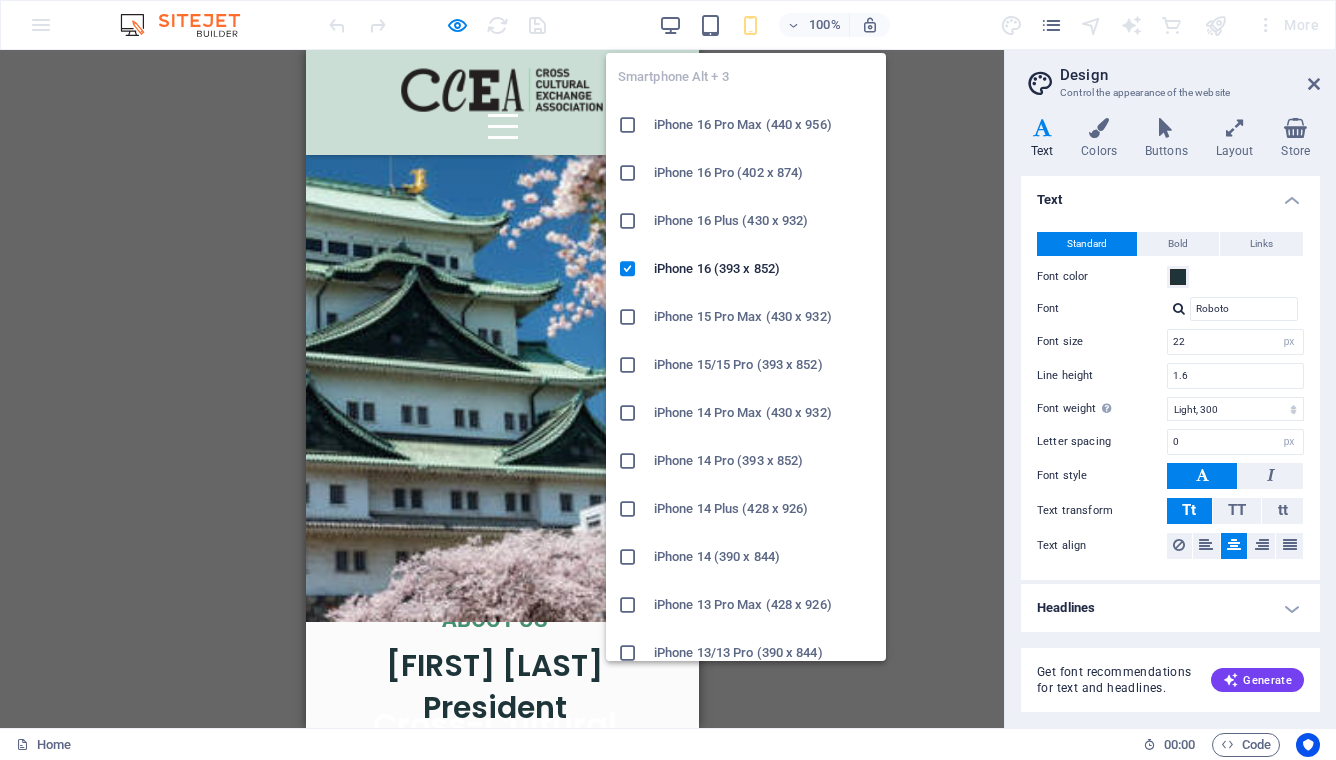 click at bounding box center (628, 557) 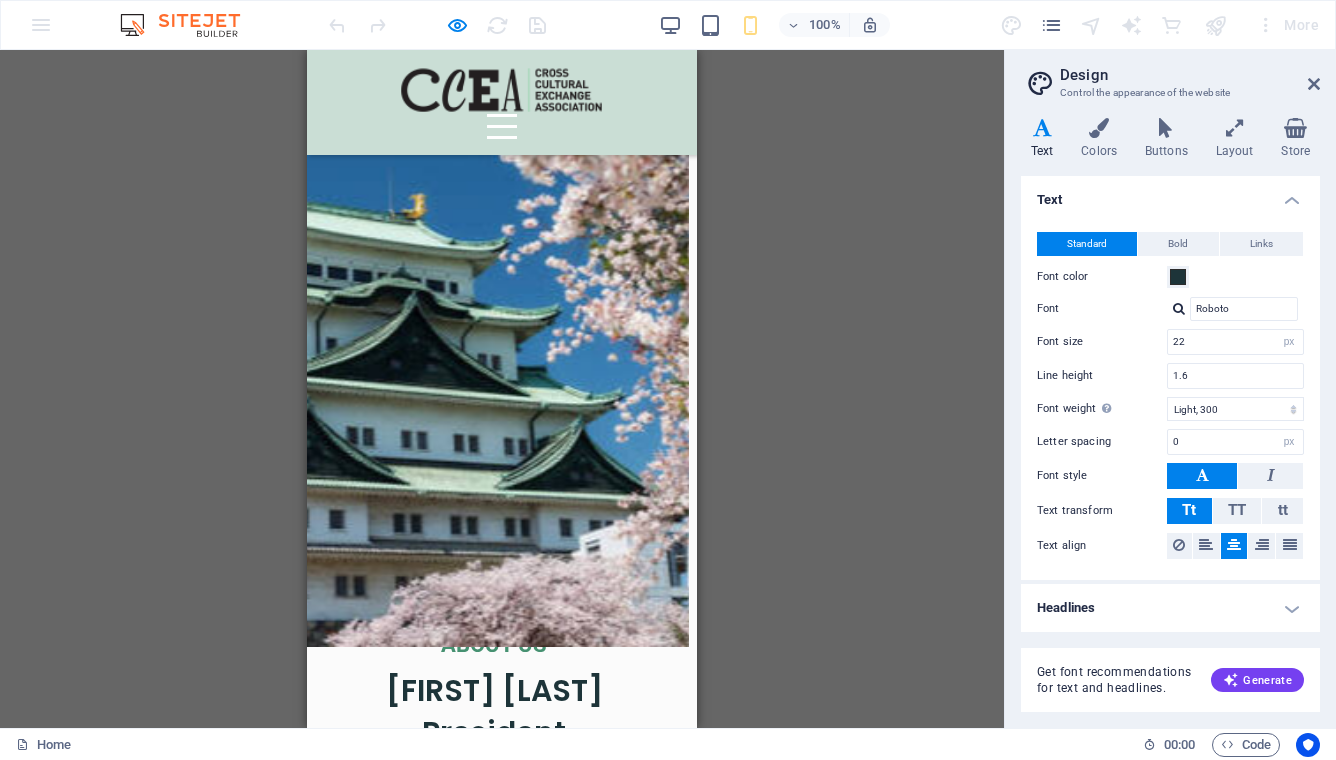 scroll, scrollTop: 0, scrollLeft: 8, axis: horizontal 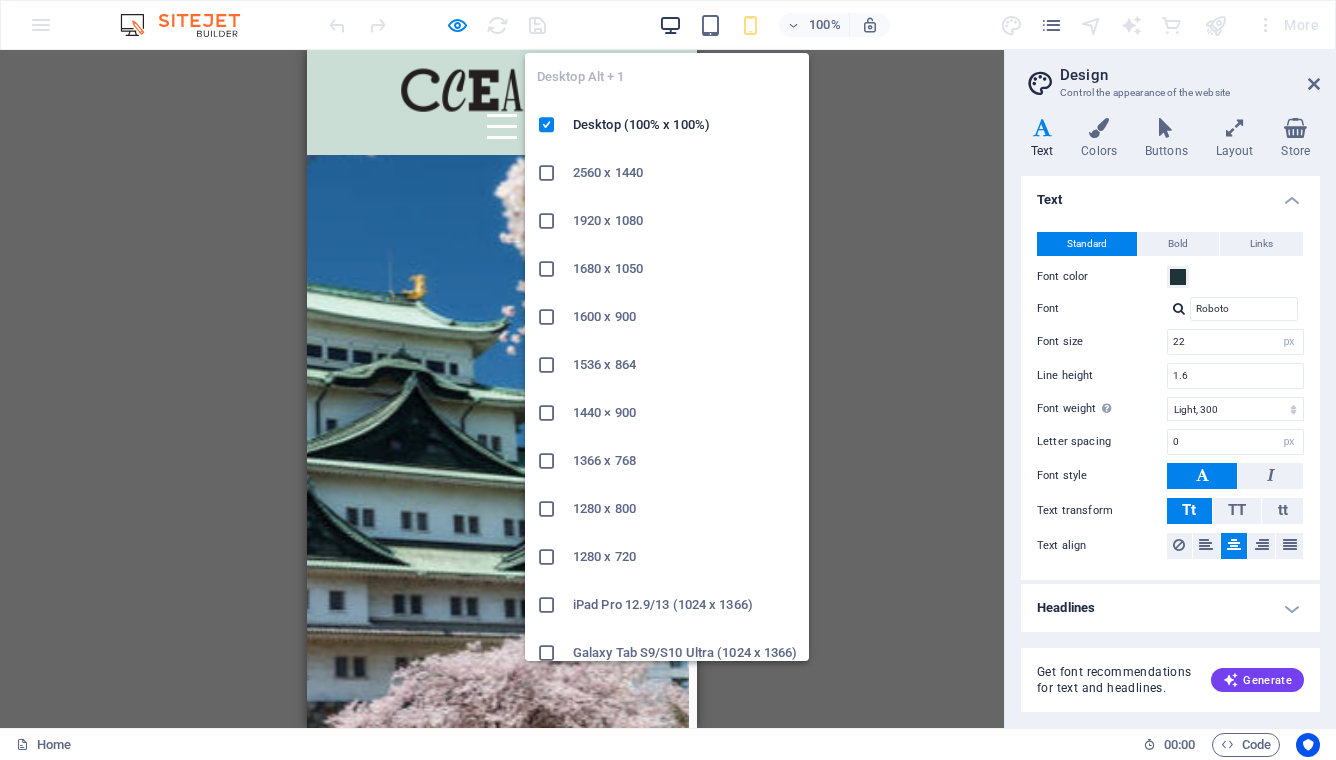 click at bounding box center (670, 25) 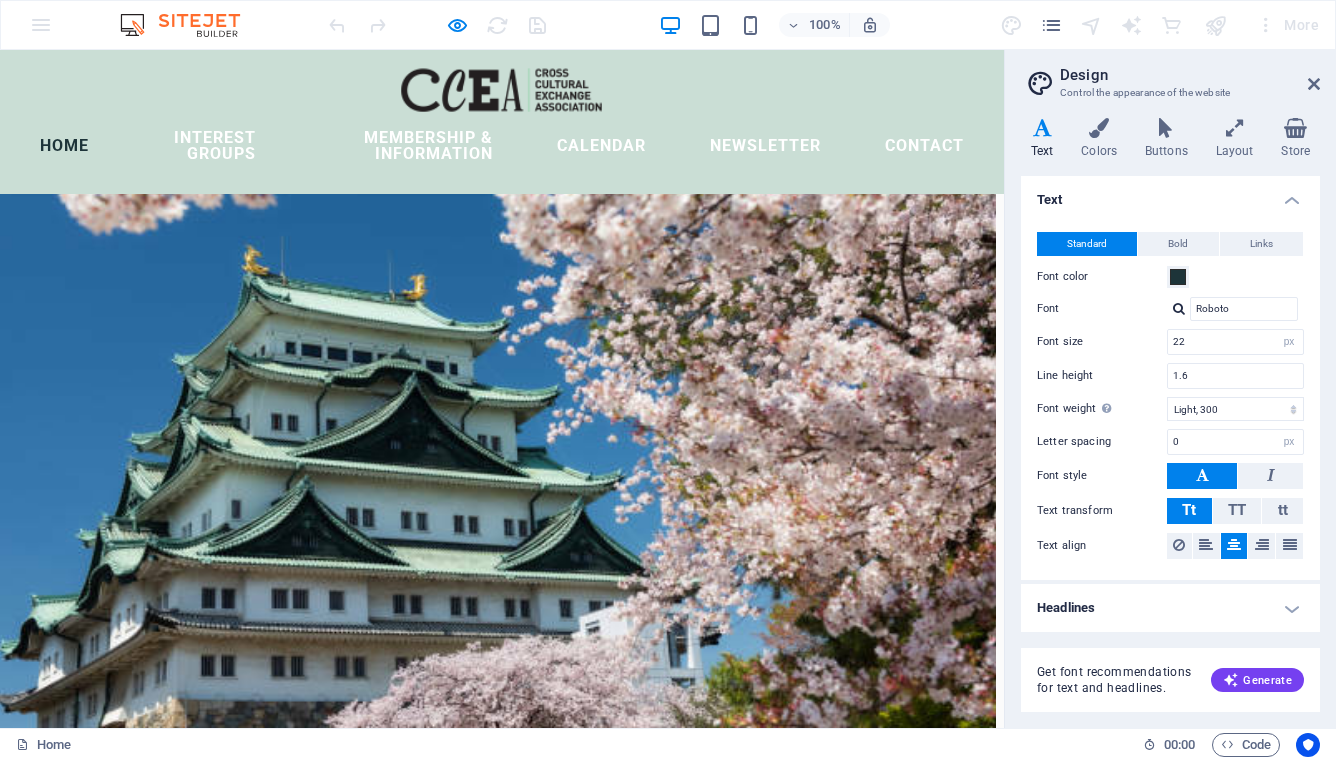 click at bounding box center (494, 1310) 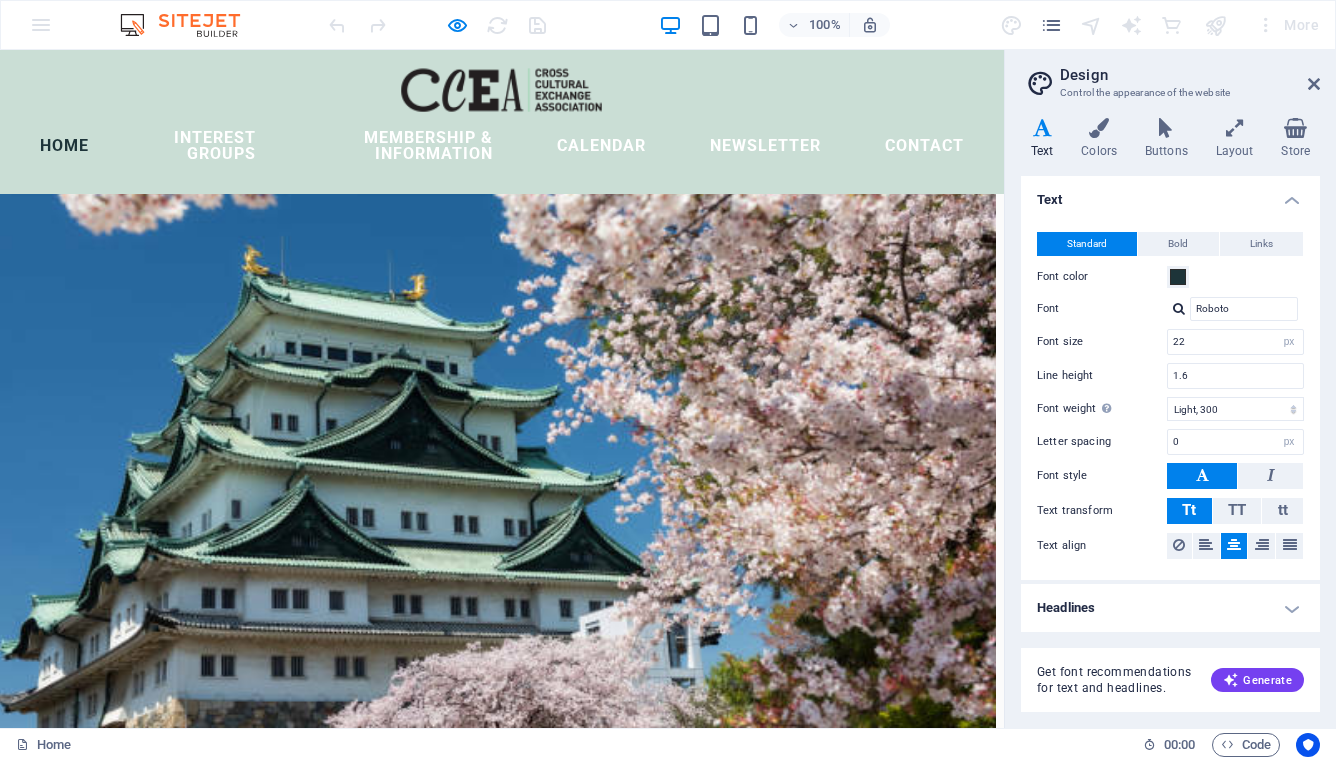 click on "Cross-Cultural Exchange Association The  Cross-Cultural Exchange Association (CCEA)  was founded in 1982 as a non-profit organization dedicated to promoting cultural exchange, international understanding, and friendship among women of all nationalities living in the Nagoya area. Through social activities, general meetings, and special interest groups, members build friendships, explore the local community, and discover the rich cultural heritage of Japan and other countries. Make the most of your time in Nagoya — join us at our next General Meeting, experience something new, and meet wonderful women from around the world. We look forward to welcoming you into our multicultural community!" at bounding box center (494, 1068) 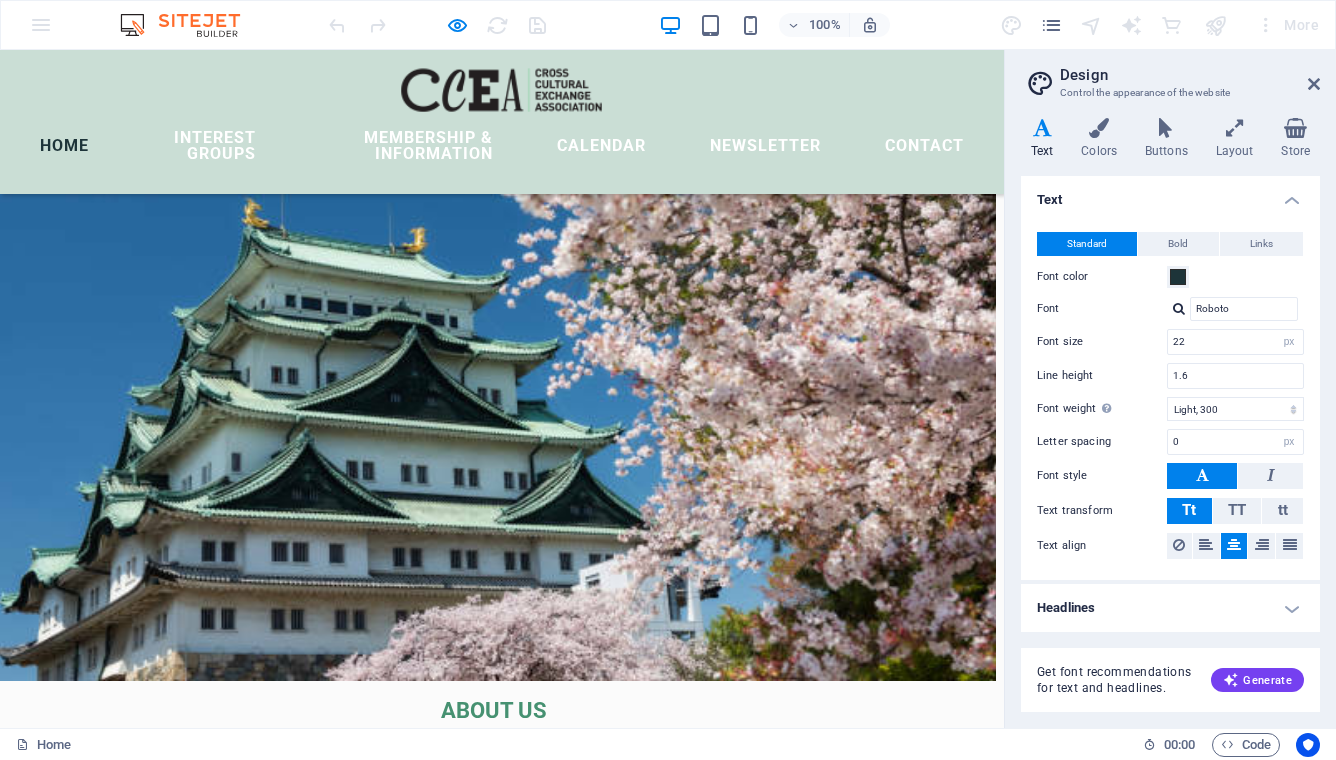scroll, scrollTop: 179, scrollLeft: 8, axis: both 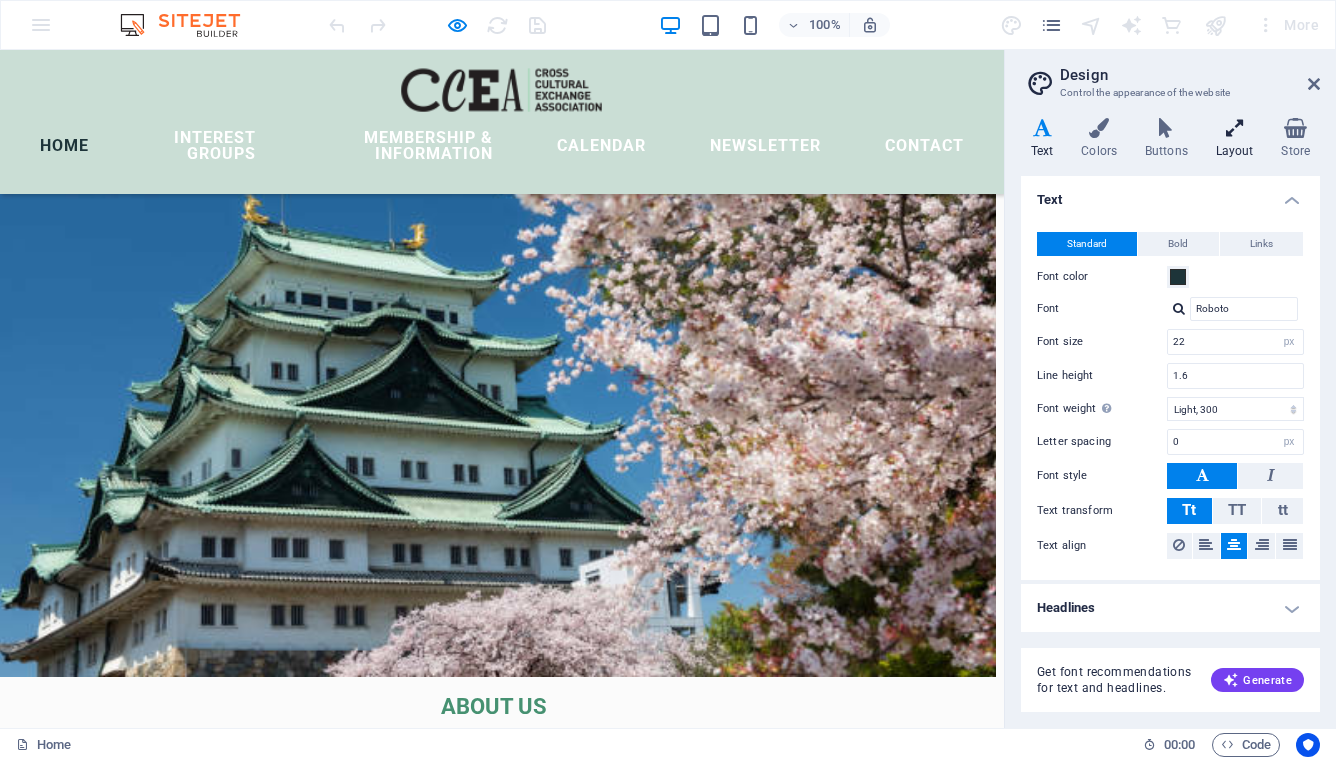 click at bounding box center (1235, 128) 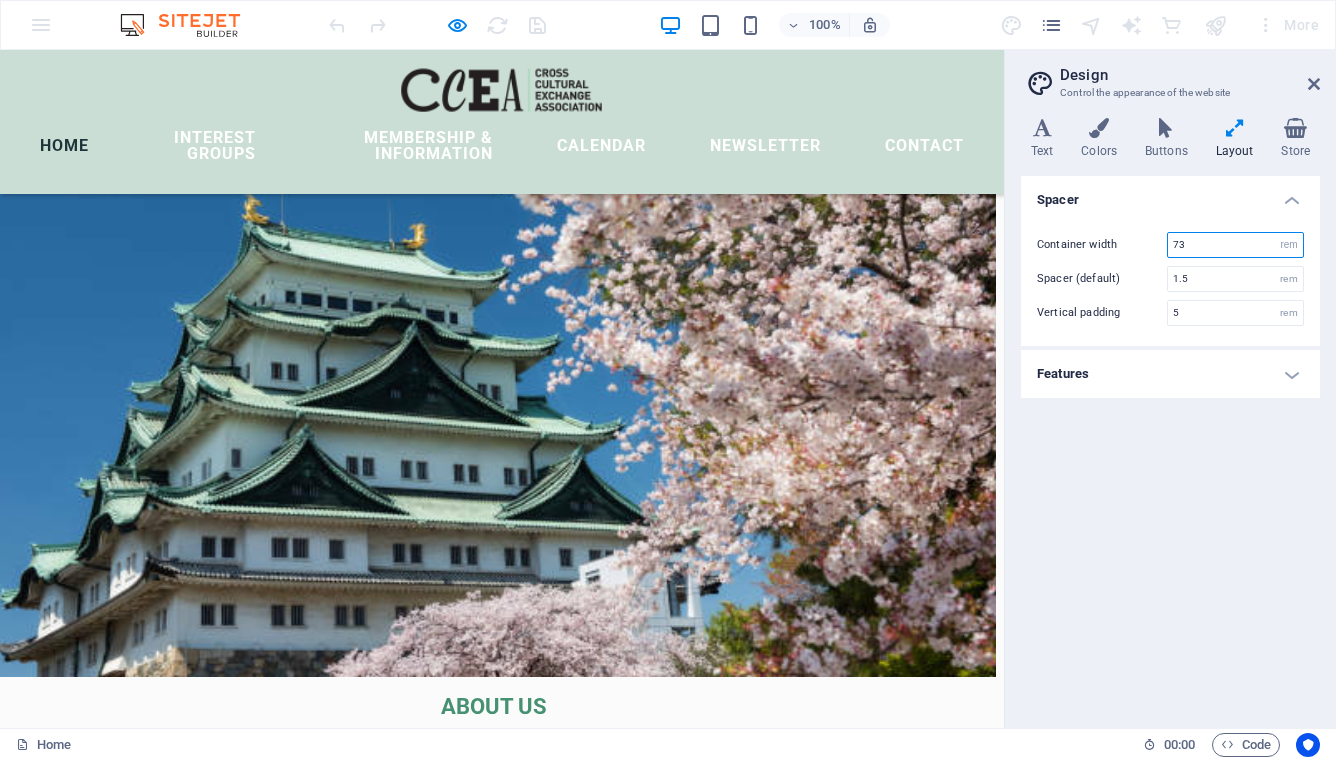 drag, startPoint x: 1197, startPoint y: 248, endPoint x: 1152, endPoint y: 243, distance: 45.276924 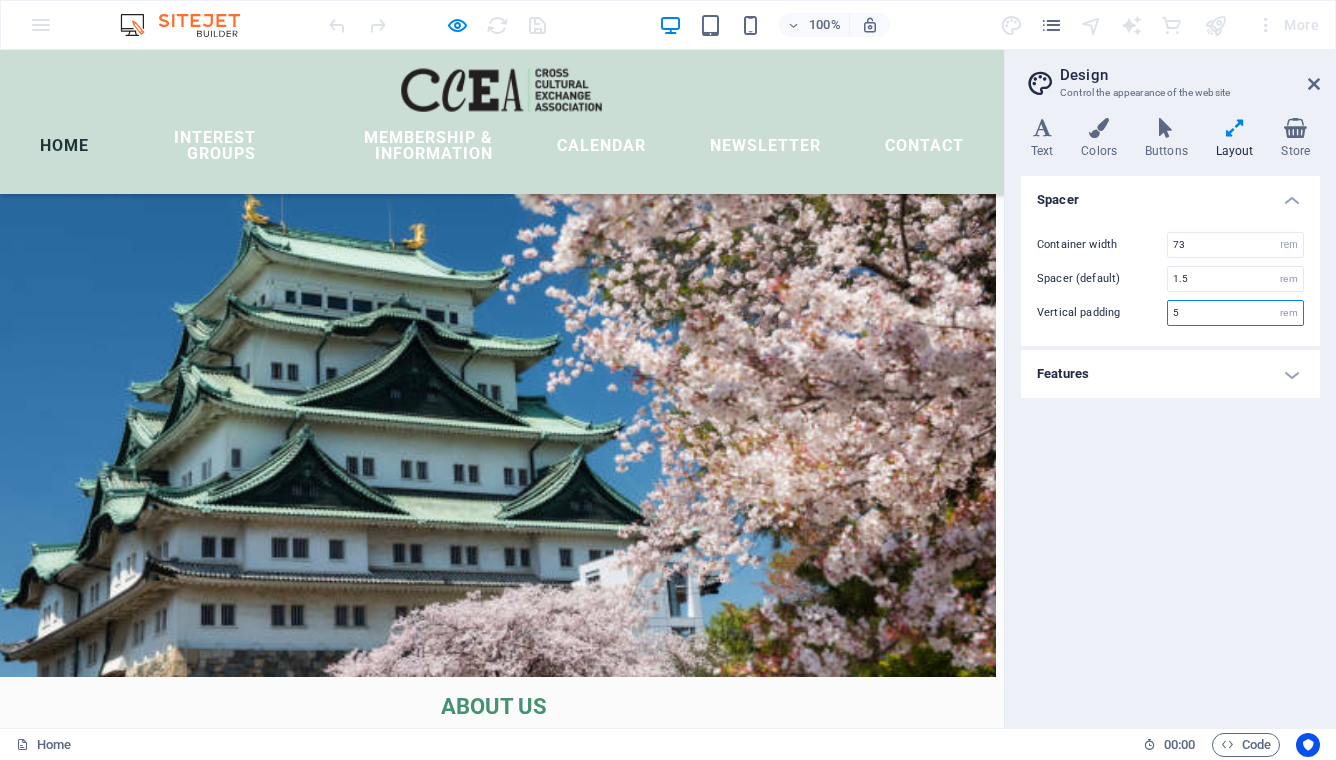 click on "5" at bounding box center (1235, 313) 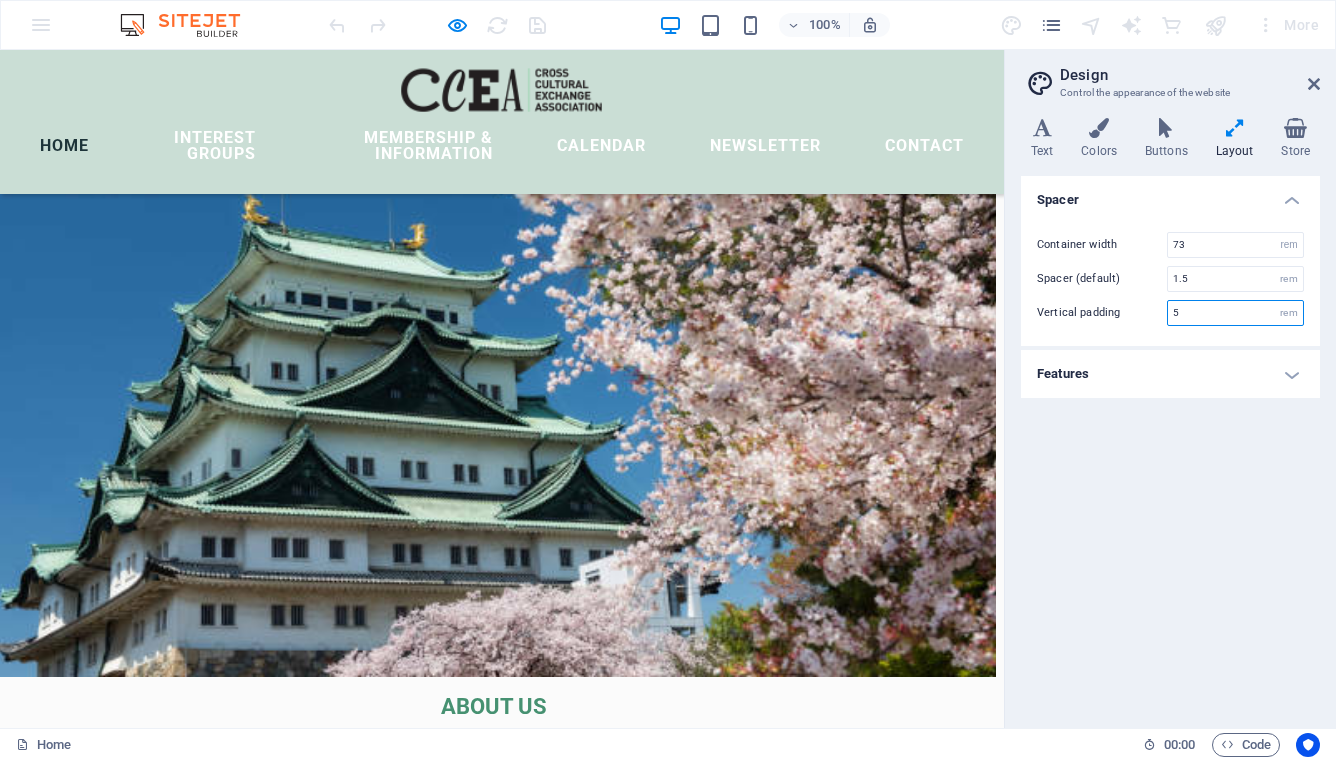 drag, startPoint x: 1188, startPoint y: 315, endPoint x: 1131, endPoint y: 315, distance: 57 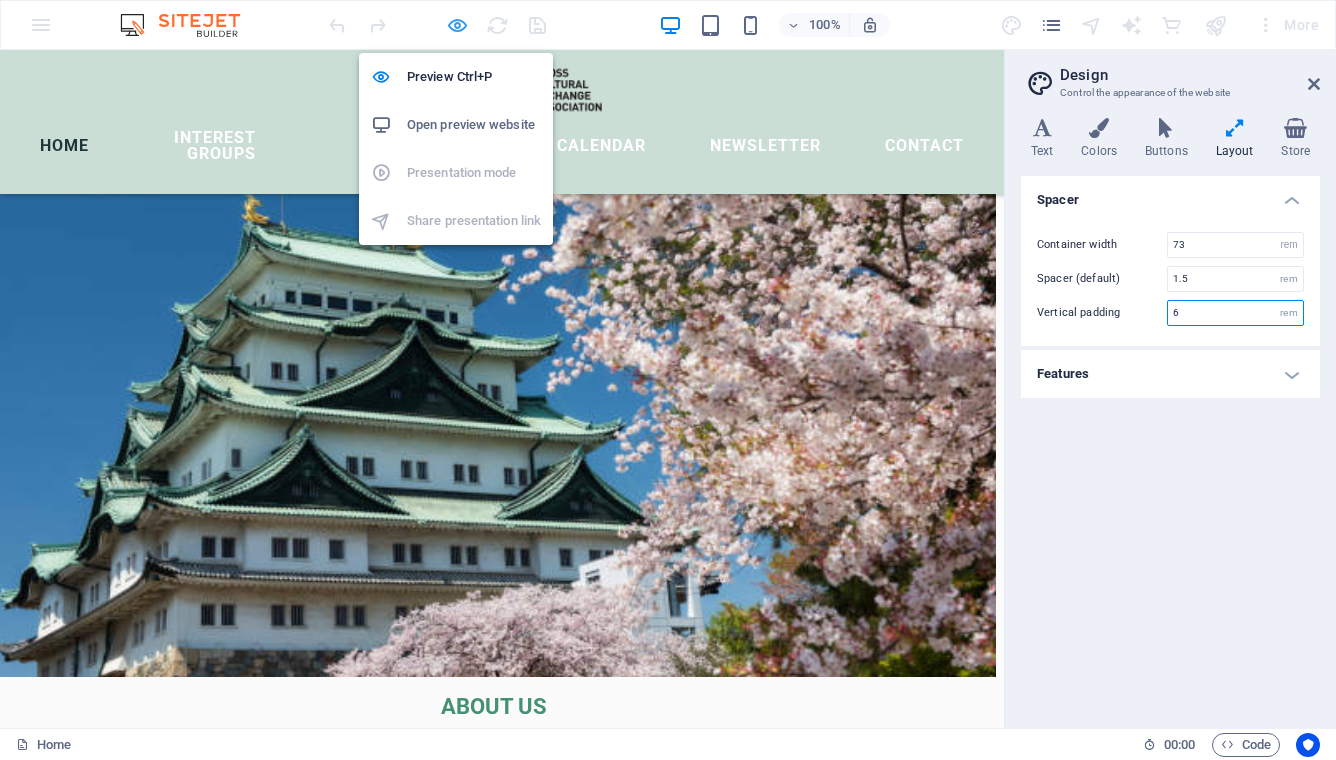 type on "6" 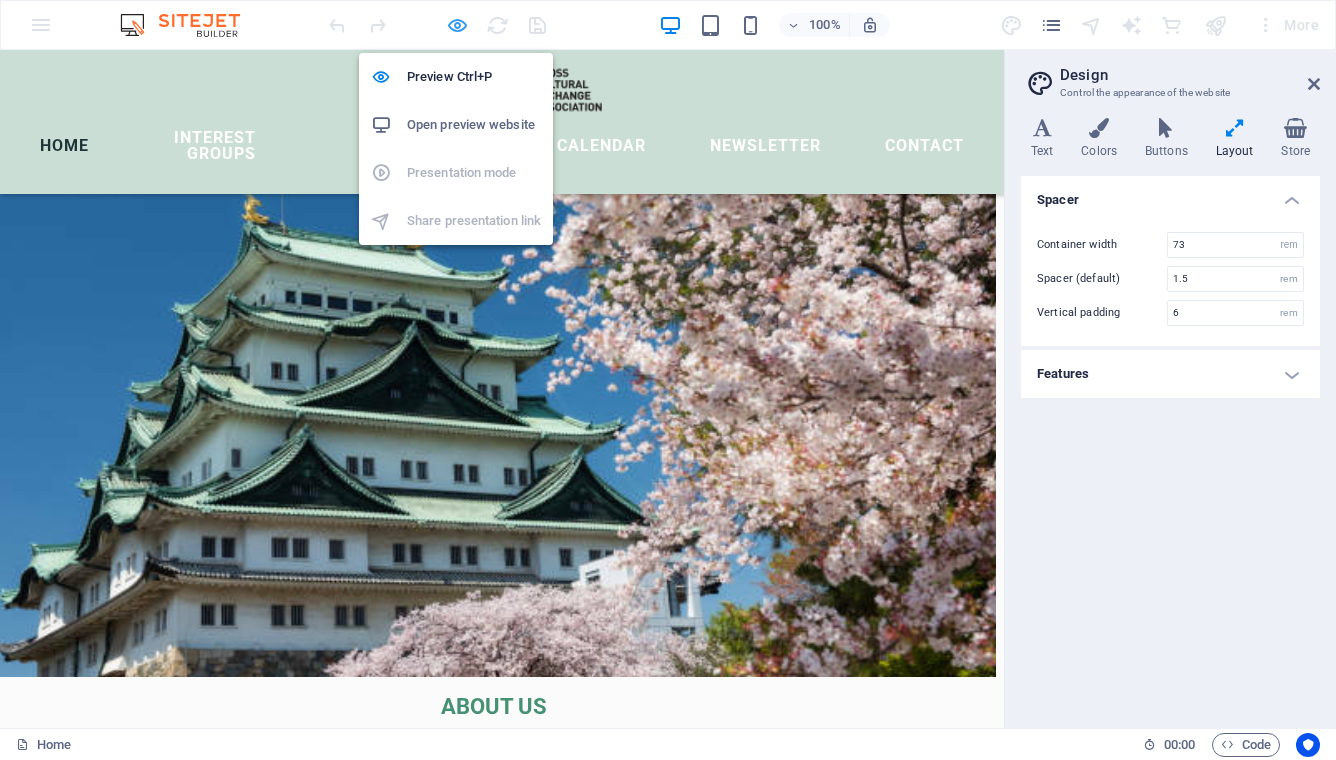 click at bounding box center [457, 25] 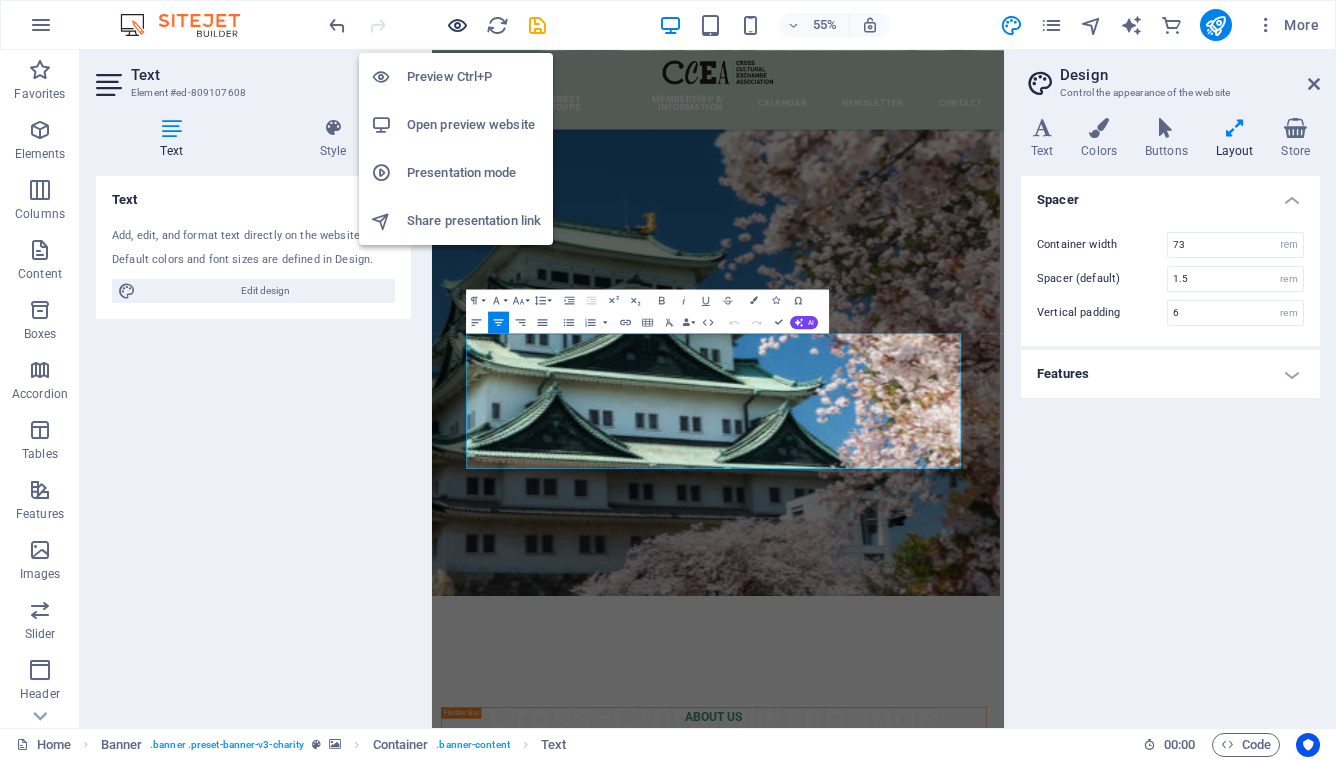 click at bounding box center (457, 25) 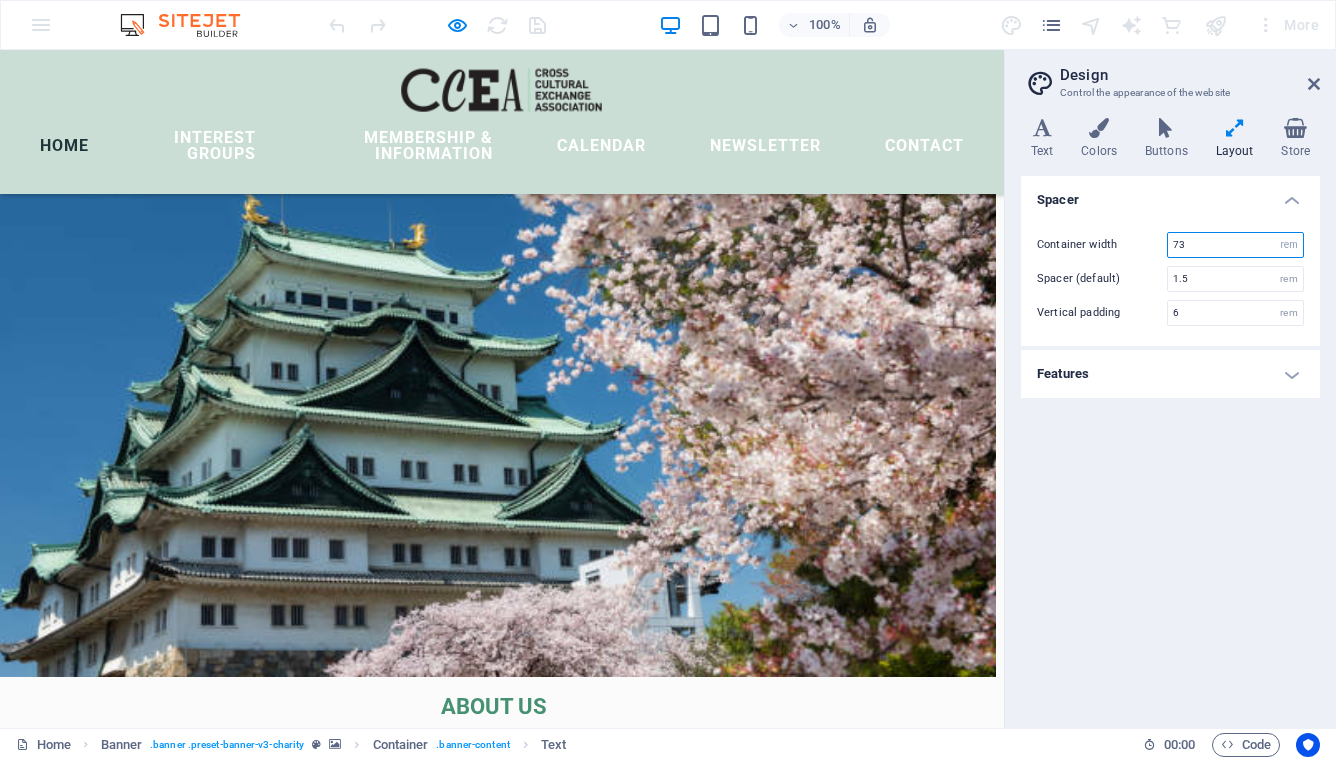 drag, startPoint x: 1213, startPoint y: 252, endPoint x: 1133, endPoint y: 231, distance: 82.710335 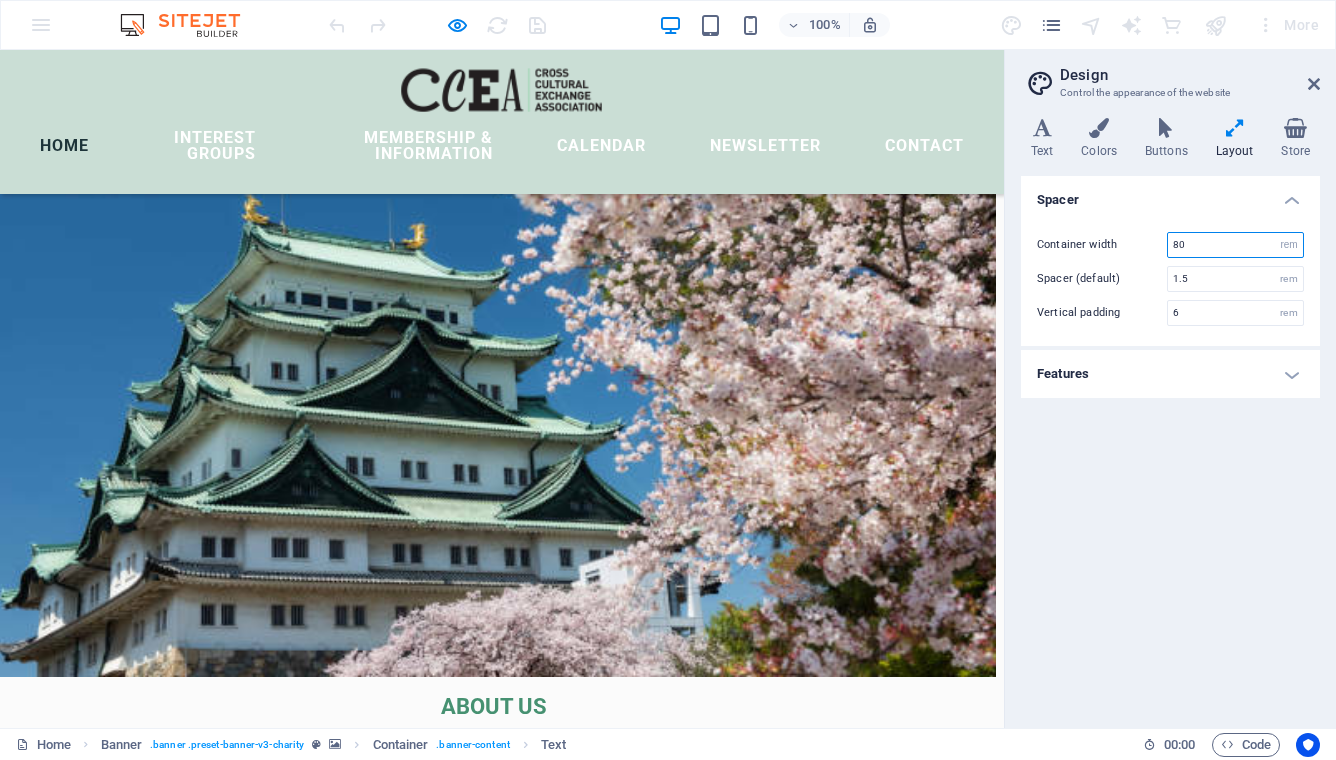 type on "80" 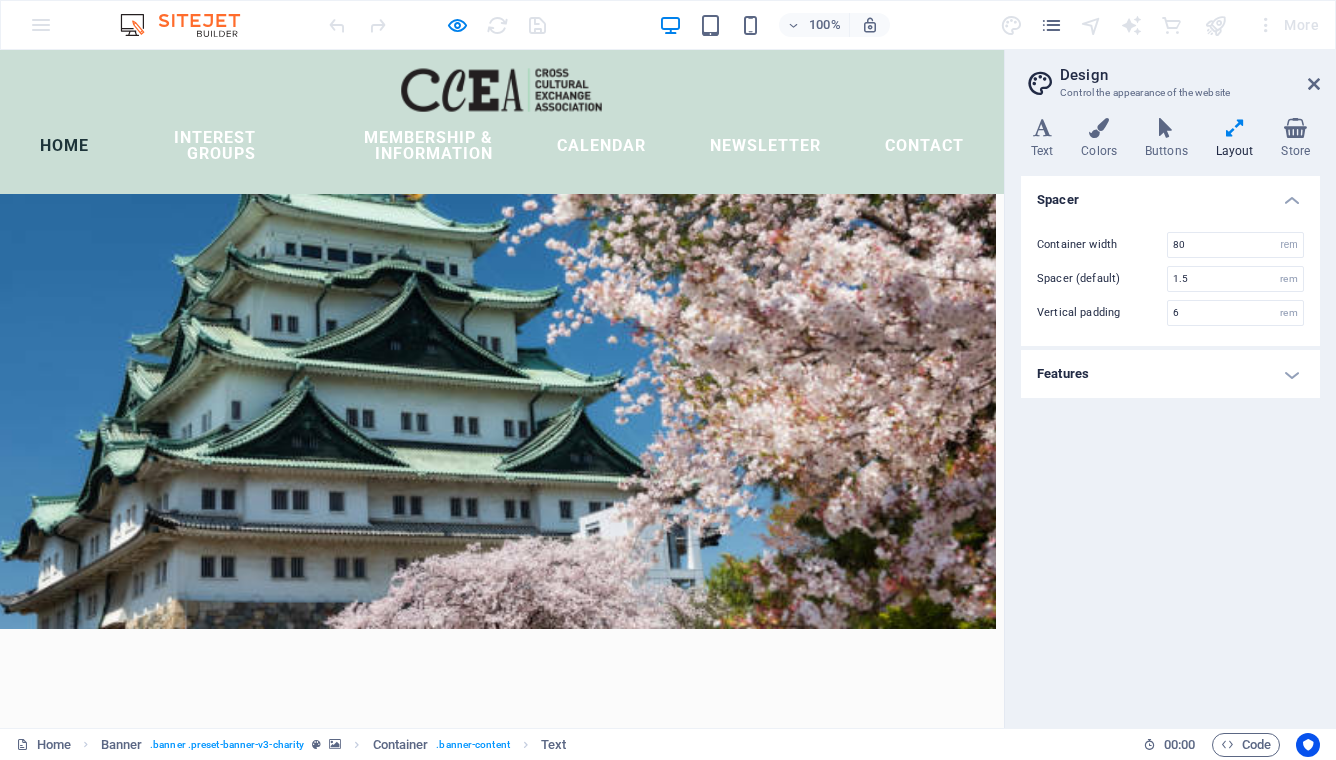 scroll, scrollTop: 112, scrollLeft: 8, axis: both 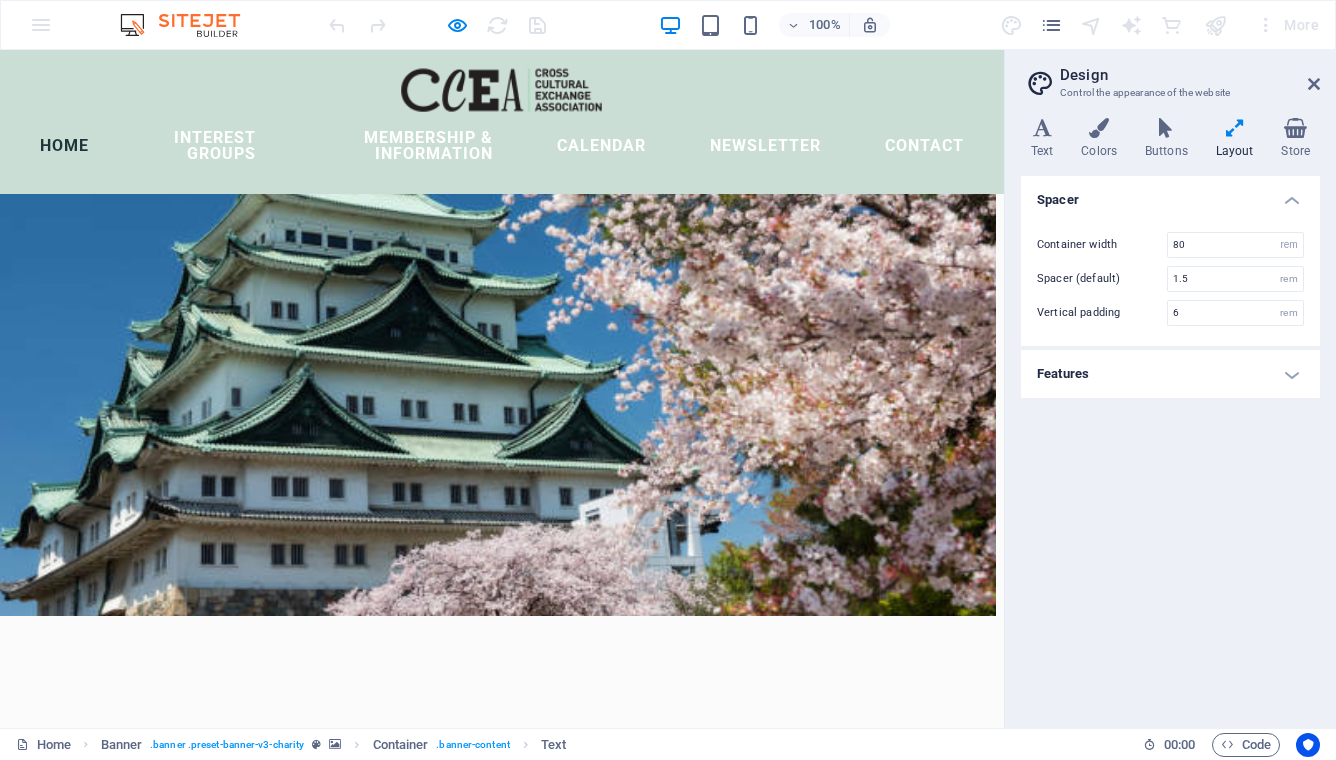 drag, startPoint x: 934, startPoint y: 500, endPoint x: 477, endPoint y: 475, distance: 457.6833 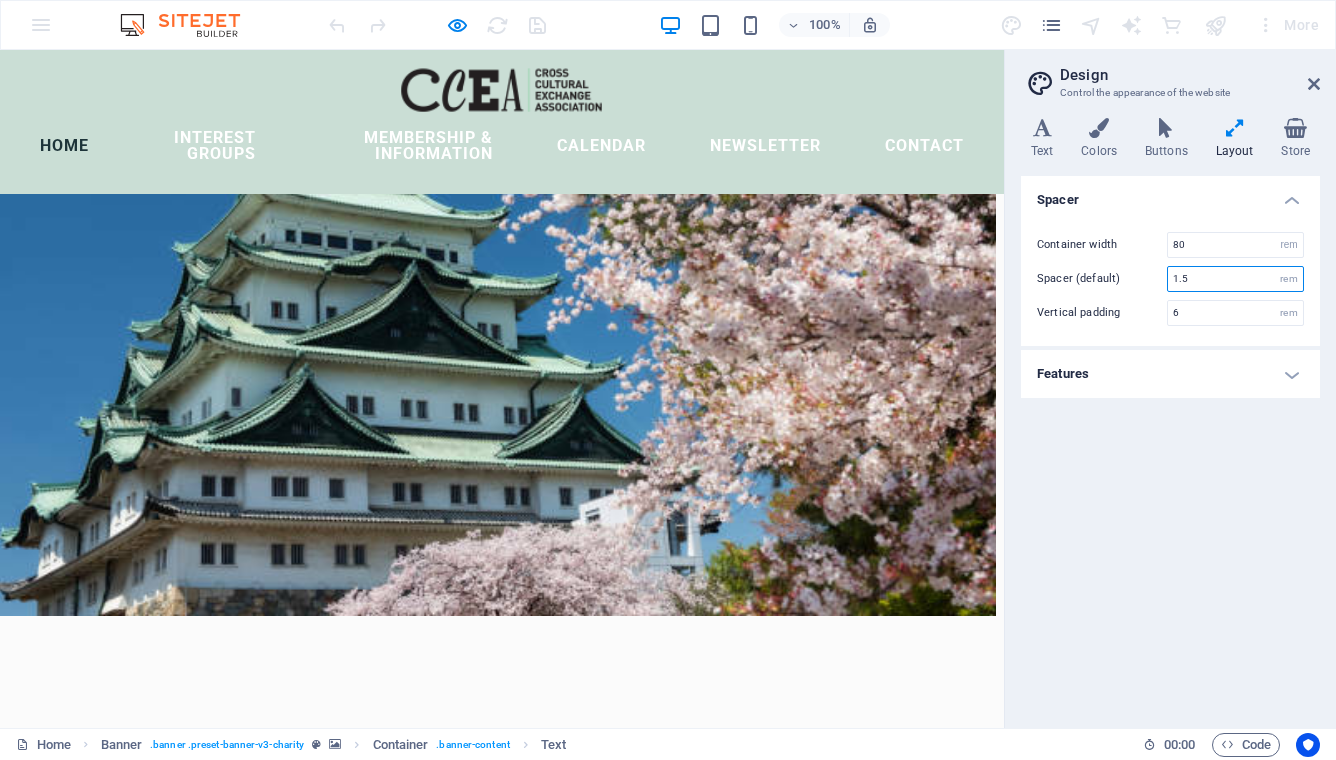 click on "1.5" at bounding box center [1235, 279] 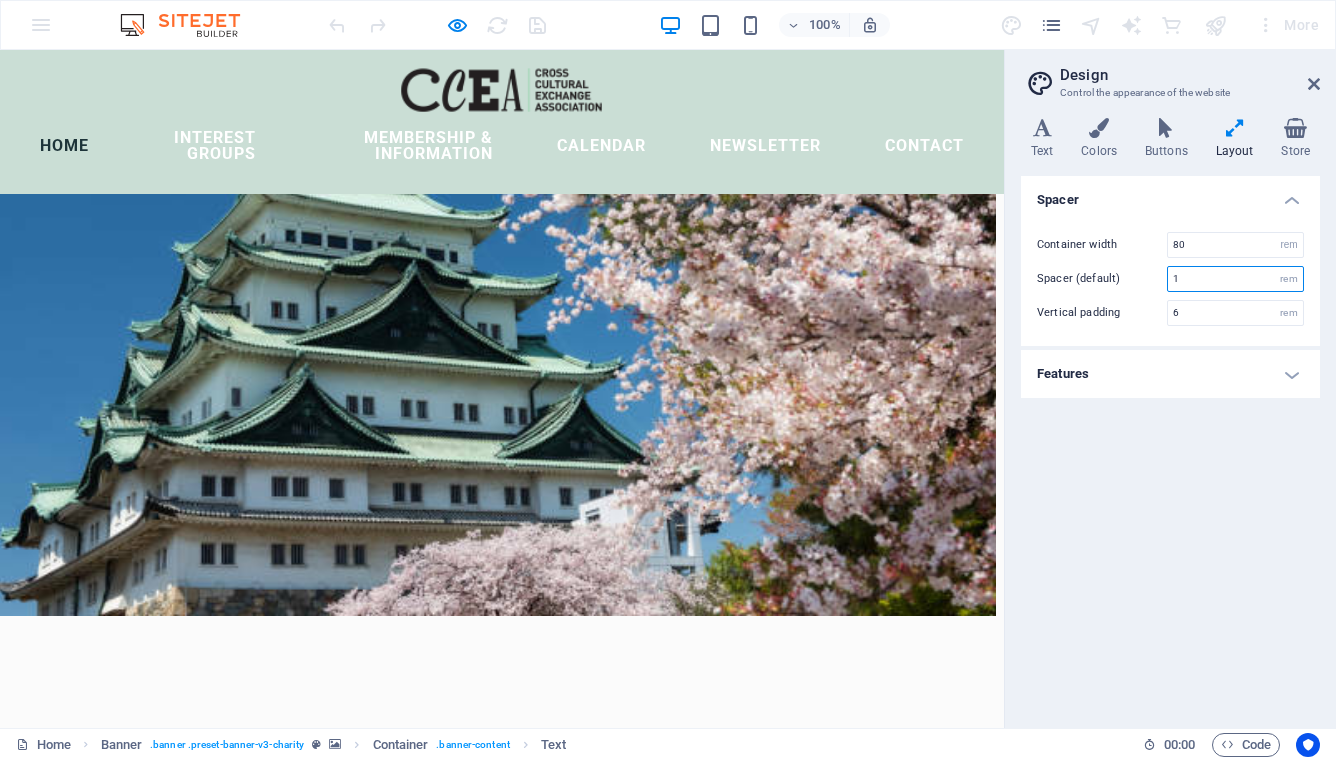 type on "1" 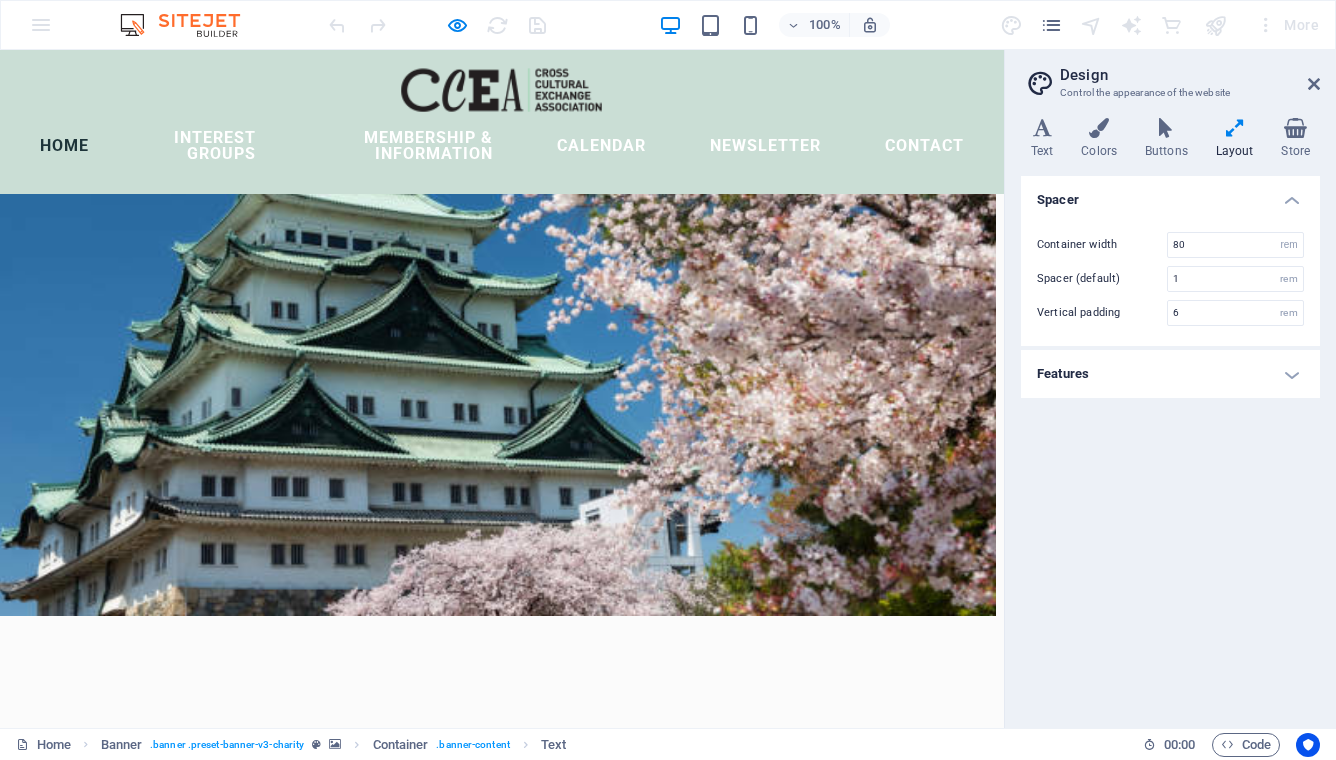 click at bounding box center (494, 1214) 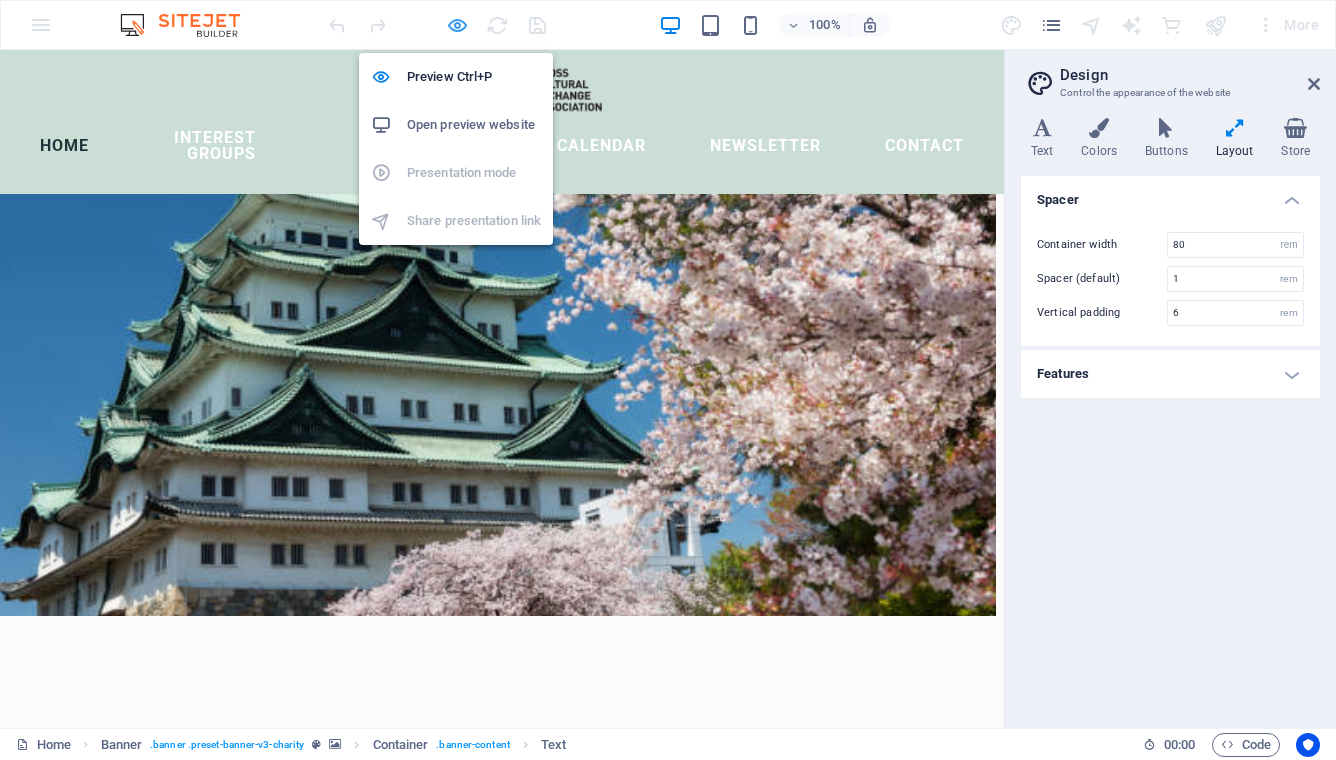 click at bounding box center (457, 25) 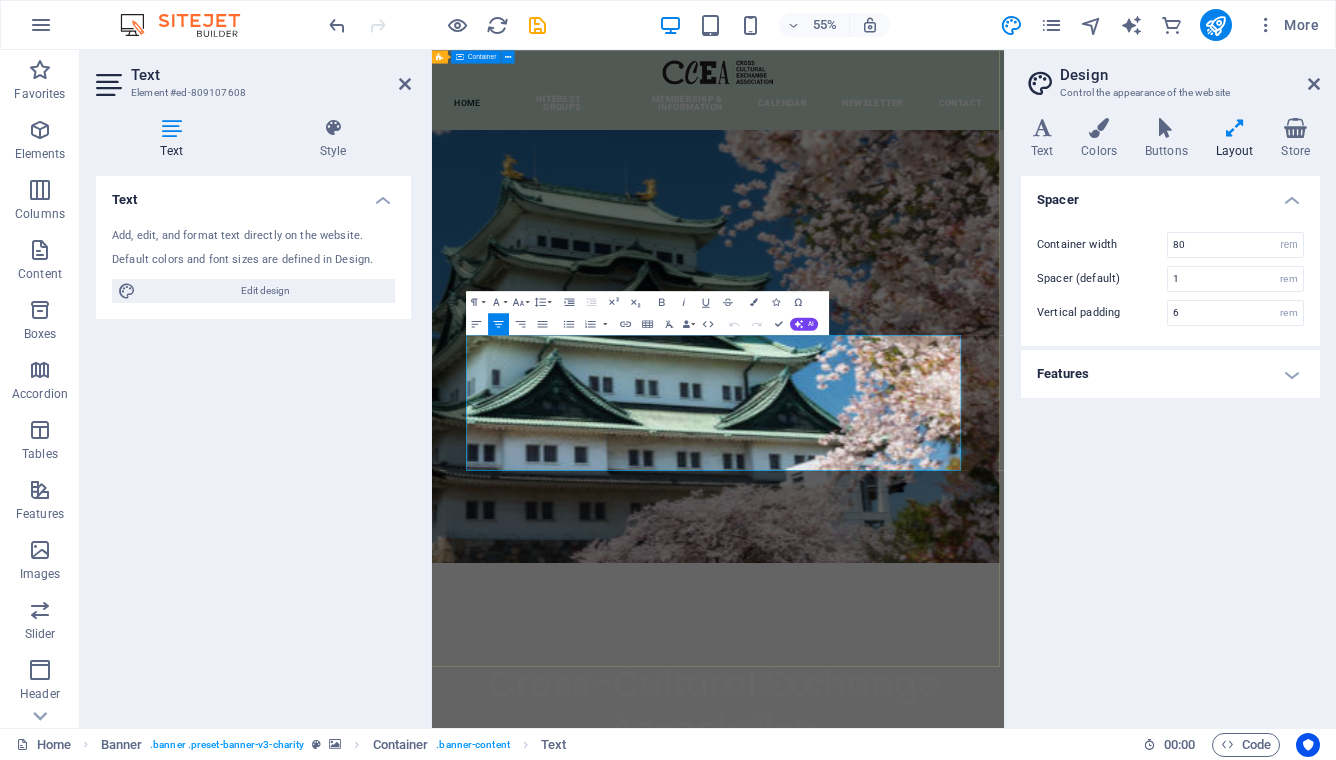click on "Cross-Cultural Exchange Association The  Cross-Cultural Exchange Association (CCEA)  was founded in 1982 as a non-profit organization dedicated to promoting cultural exchange, international understanding, and friendship among women of all nationalities living in the Nagoya area. Through social activities, general meetings, and special interest groups, members build friendships, explore the local community, and discover the rich cultural heritage of Japan and other countries. Make the most of your time in Nagoya — join us at our next General Meeting, experience something new, and meet wonderful women from around the world. We look forward to welcoming you into our multicultural community!" at bounding box center (944, 1337) 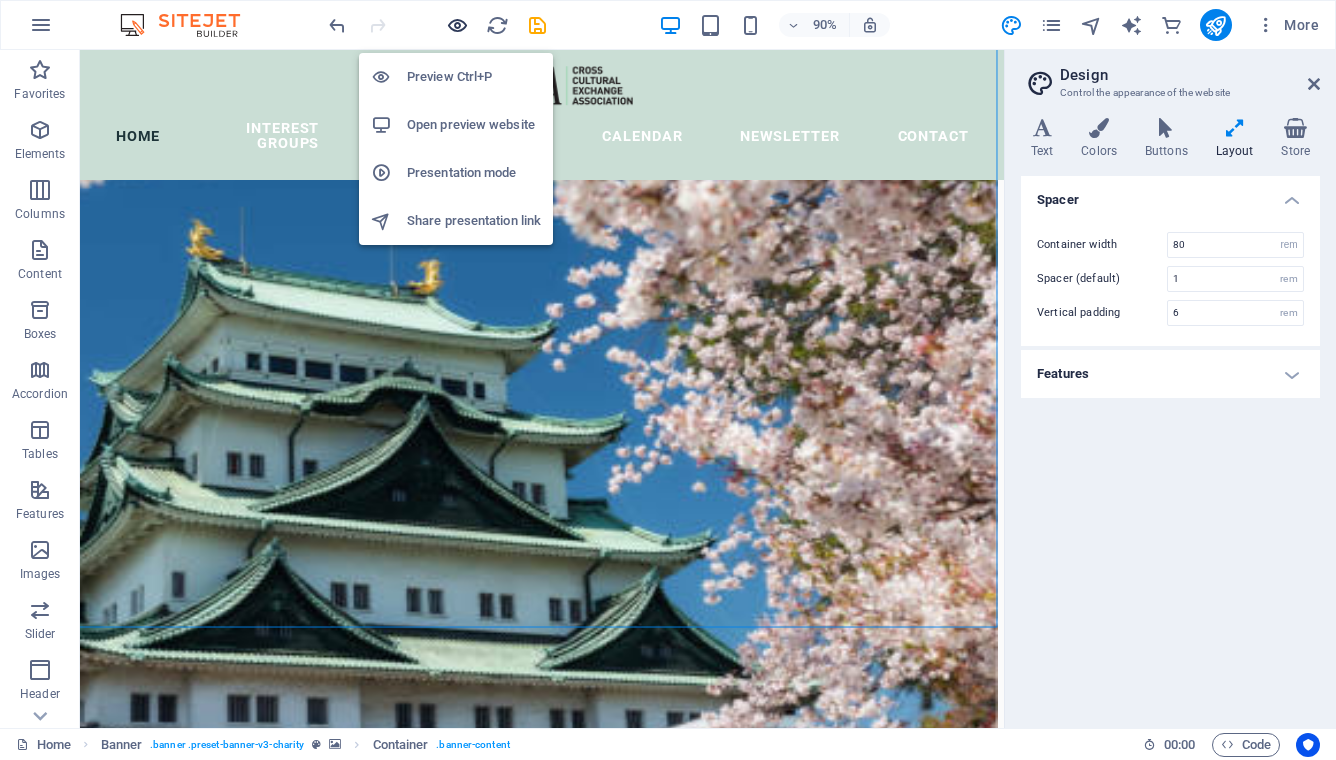 click at bounding box center [457, 25] 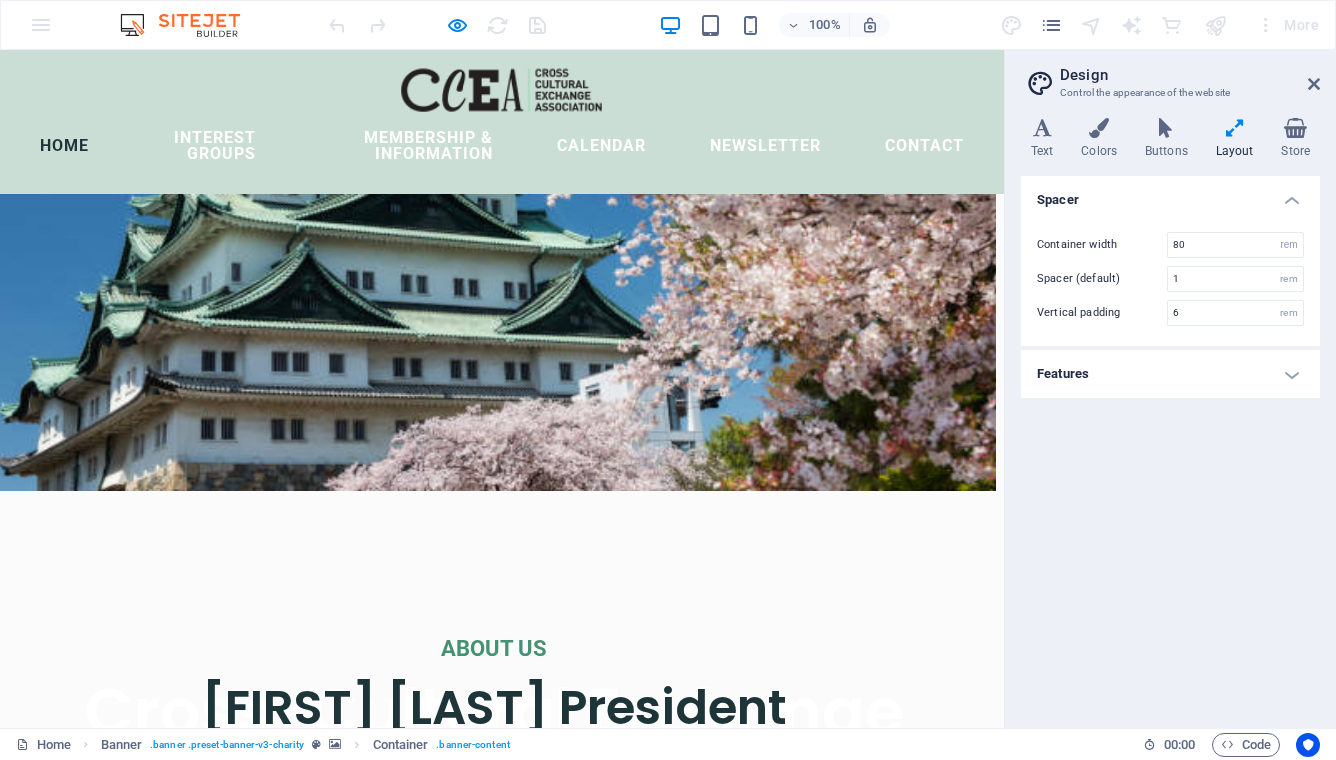 scroll, scrollTop: 53, scrollLeft: 8, axis: both 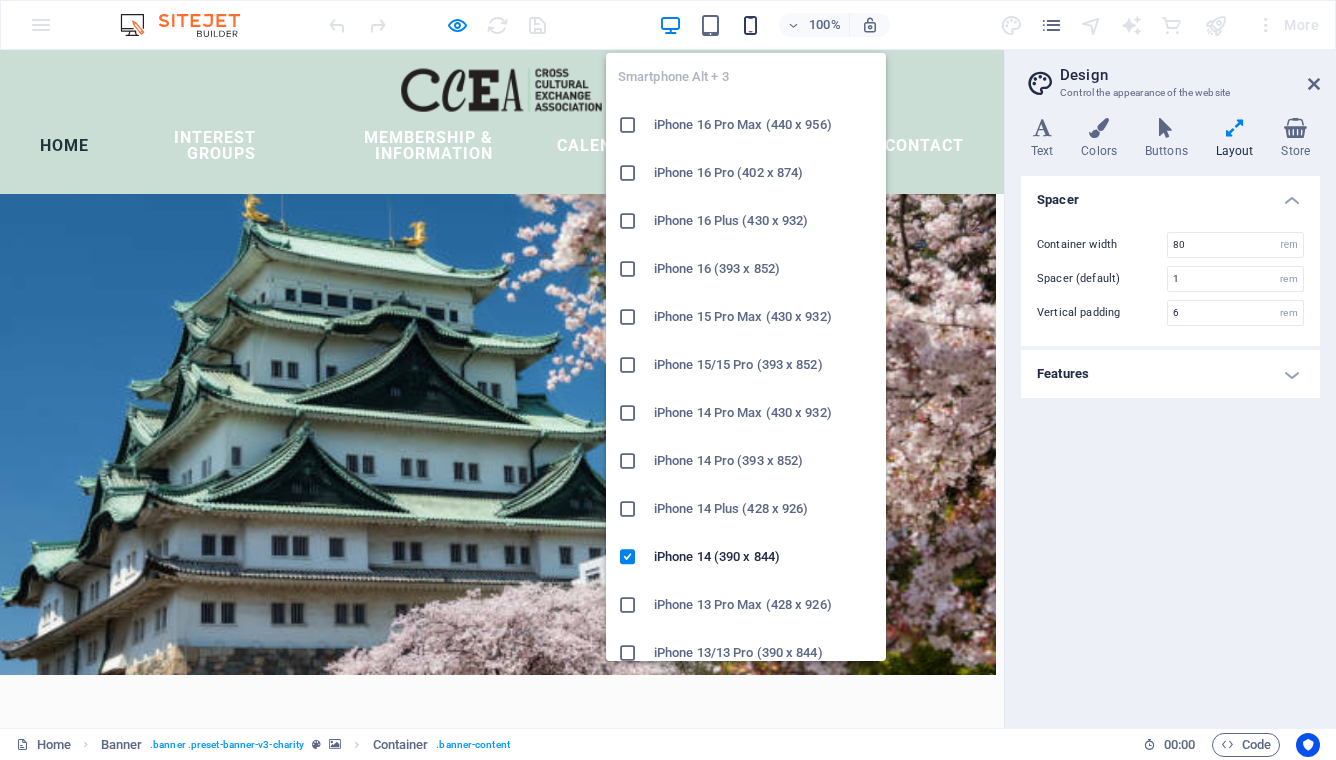 click at bounding box center [750, 25] 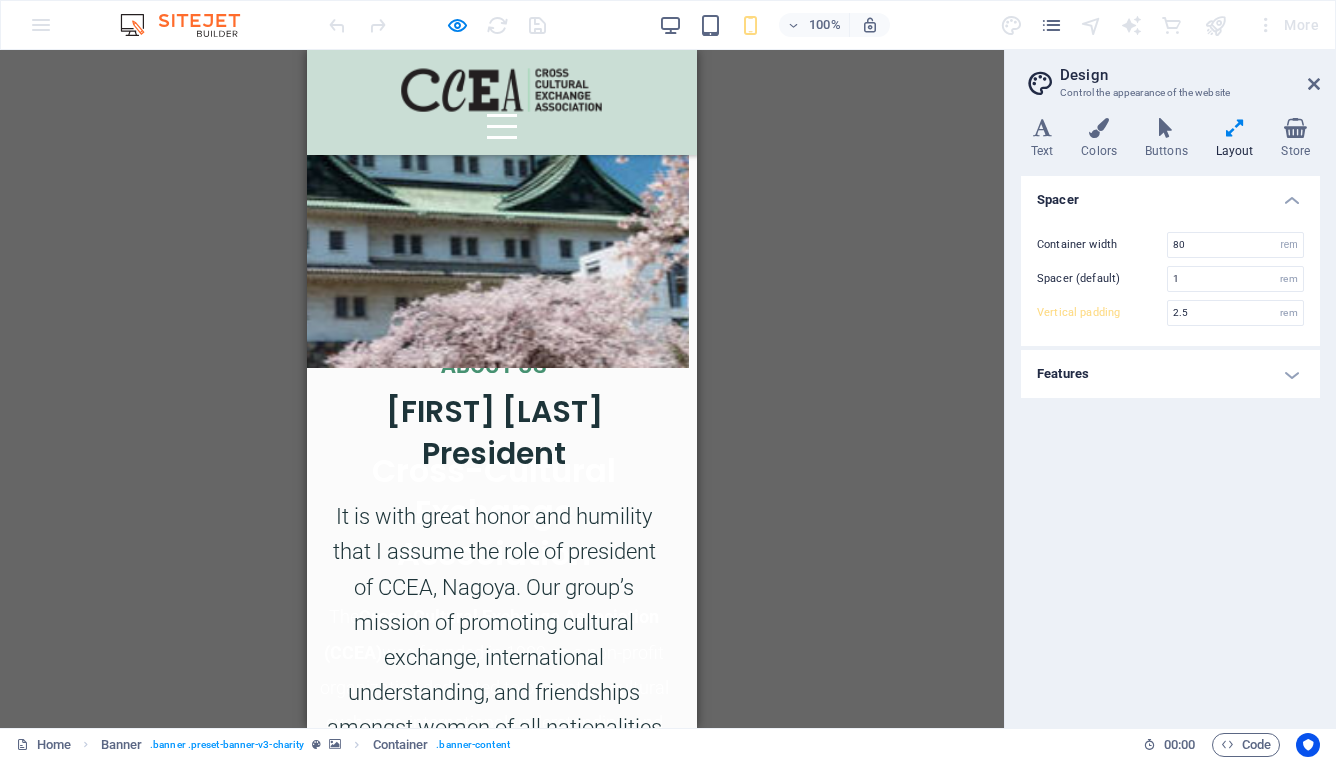 scroll, scrollTop: 493, scrollLeft: 8, axis: both 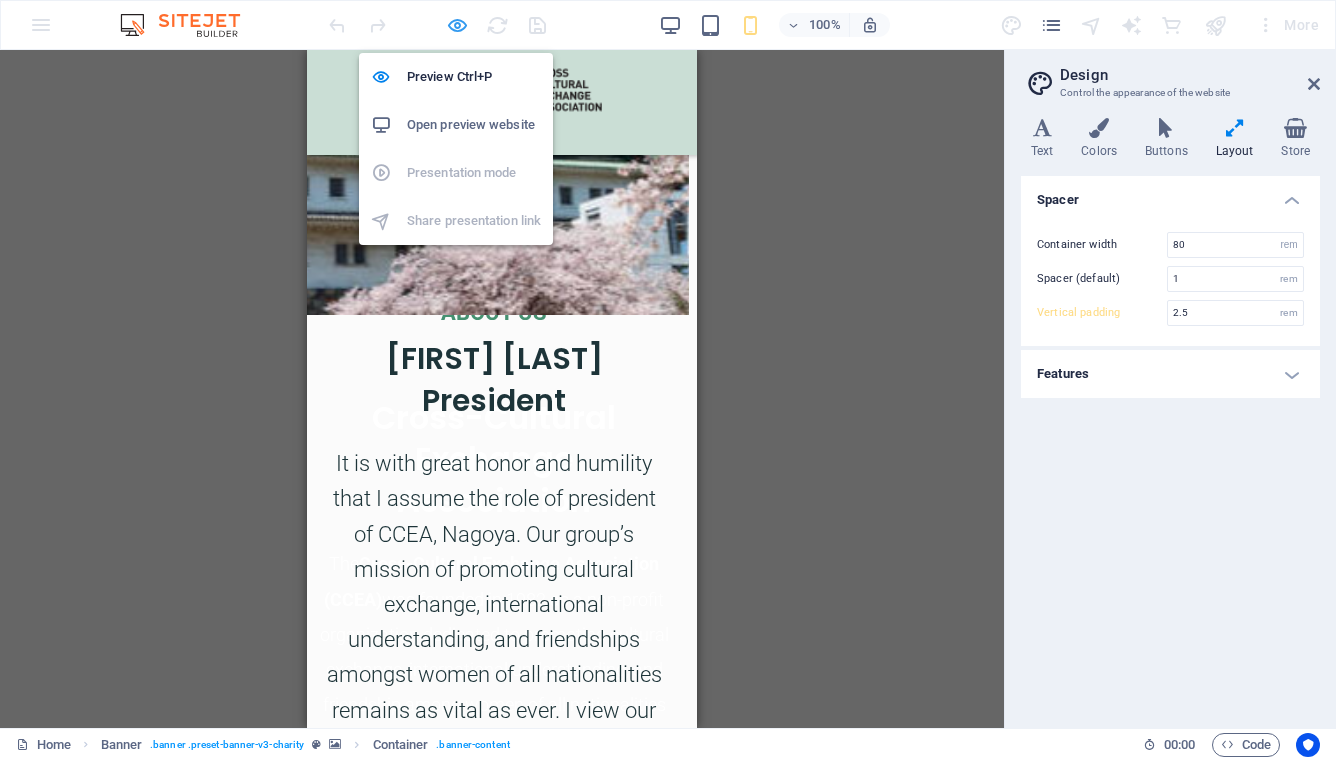 click at bounding box center (457, 25) 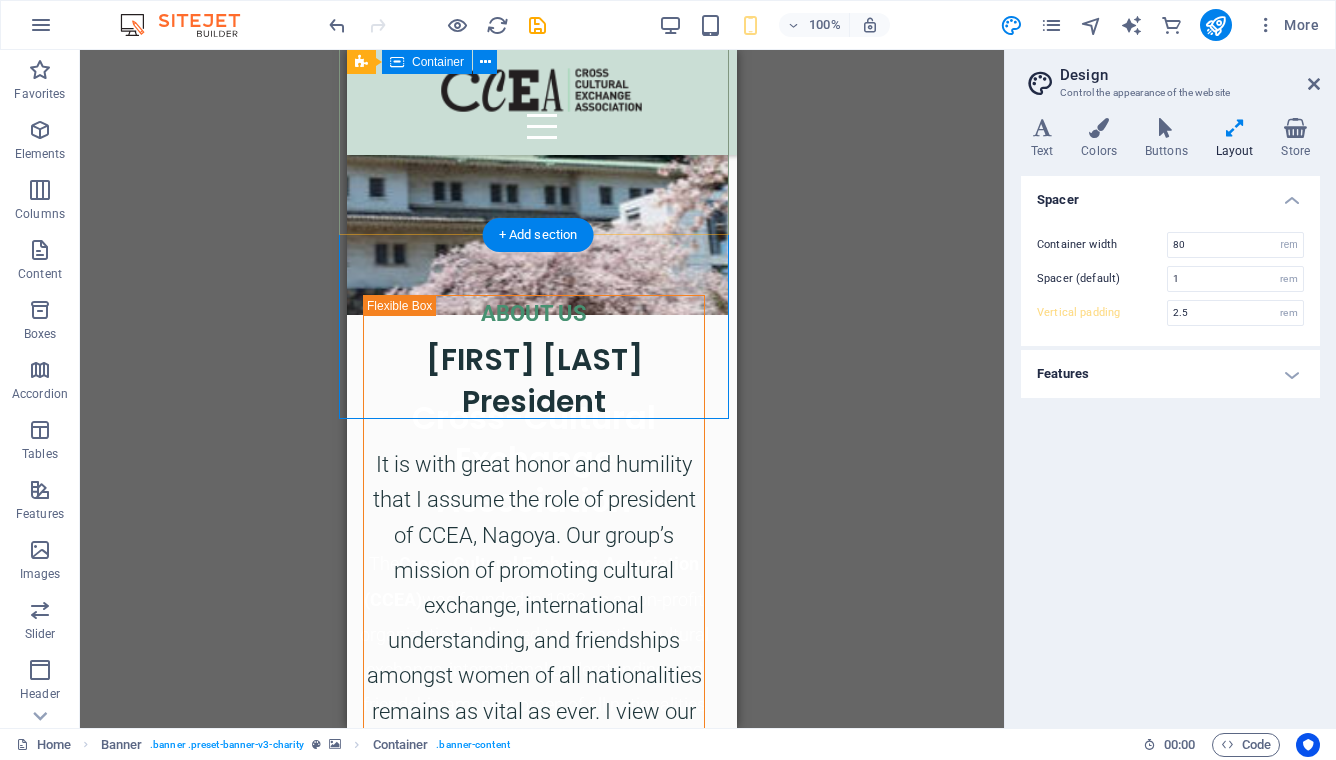 click on "Cross-Cultural Exchange Association The  Cross-Cultural Exchange Association (CCEA)  was founded in 1982 as a non-profit organization dedicated to promoting cultural exchange, international understanding, and friendship among women of all nationalities living in the Nagoya area. Through social activities, general meetings, and special interest groups, members build friendships, explore the local community, and discover the rich cultural heritage of Japan and other countries. Make the most of your time in Nagoya — join us at our next General Meeting, experience something new, and meet wonderful women from around the world. We look forward to welcoming you into our multicultural community!" at bounding box center [534, 767] 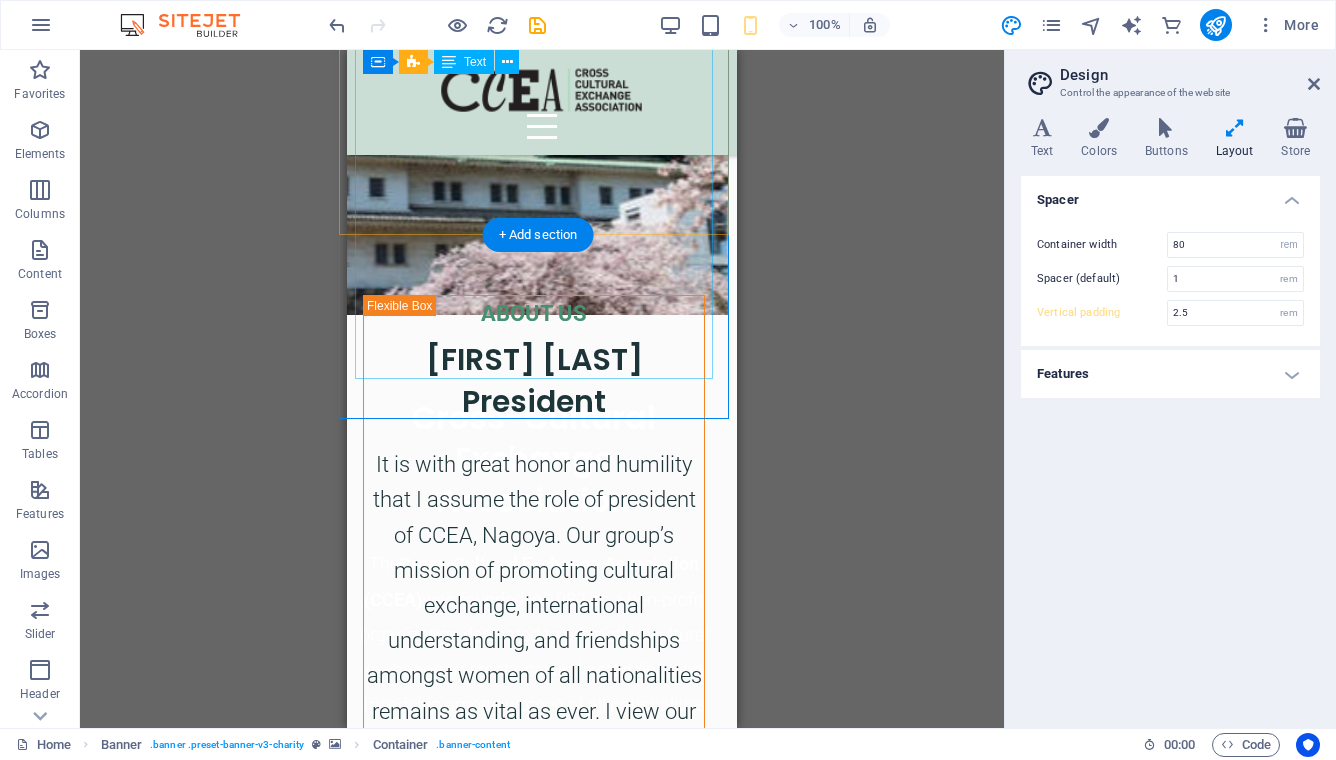 click on "The  Cross-Cultural Exchange Association (CCEA)  was founded in 1982 as a non-profit organization dedicated to promoting cultural exchange, international understanding, and friendship among women of all nationalities living in the Nagoya area. Through social activities, general meetings, and special interest groups, members build friendships, explore the local community, and discover the rich cultural heritage of Japan and other countries. Make the most of your time in Nagoya — join us at our next General Meeting, experience something new, and meet wonderful women from around the world. We look forward to welcoming you into our multicultural community!" at bounding box center [534, 861] 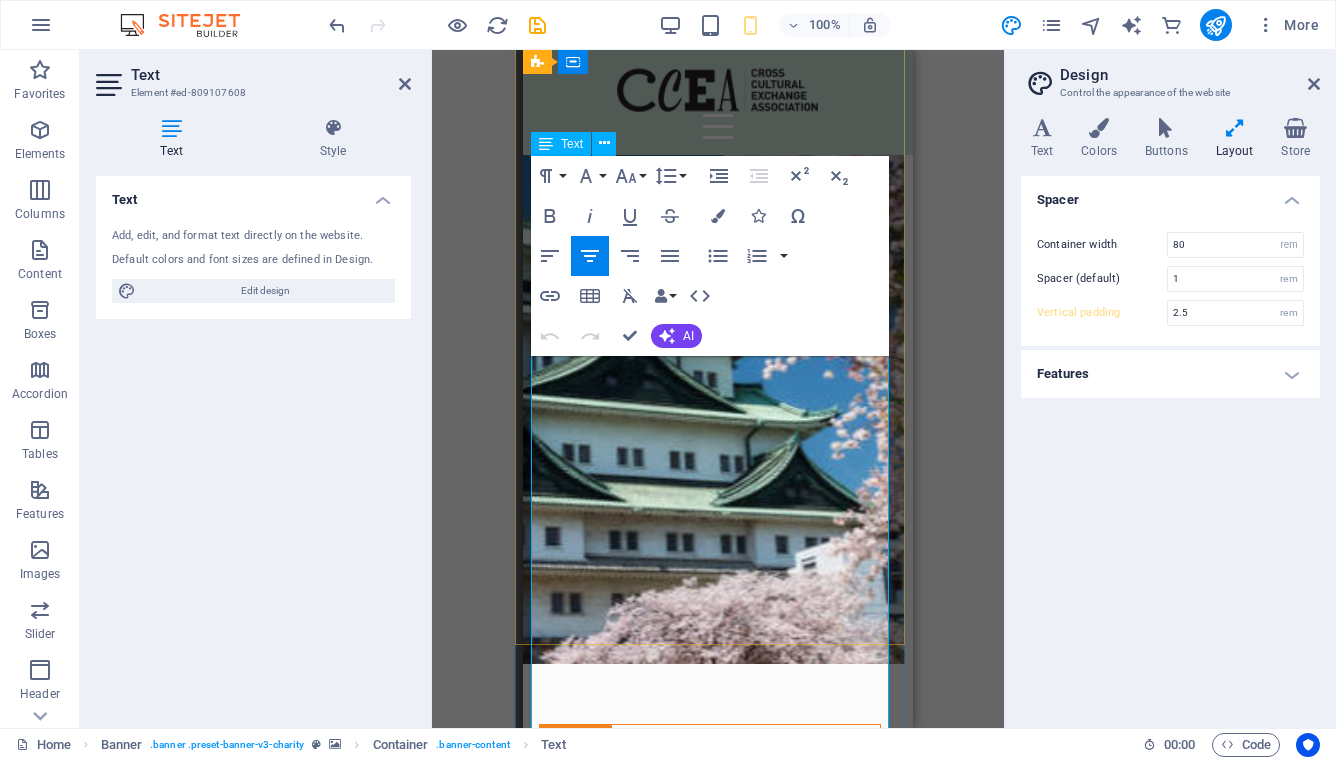 scroll, scrollTop: 62, scrollLeft: 8, axis: both 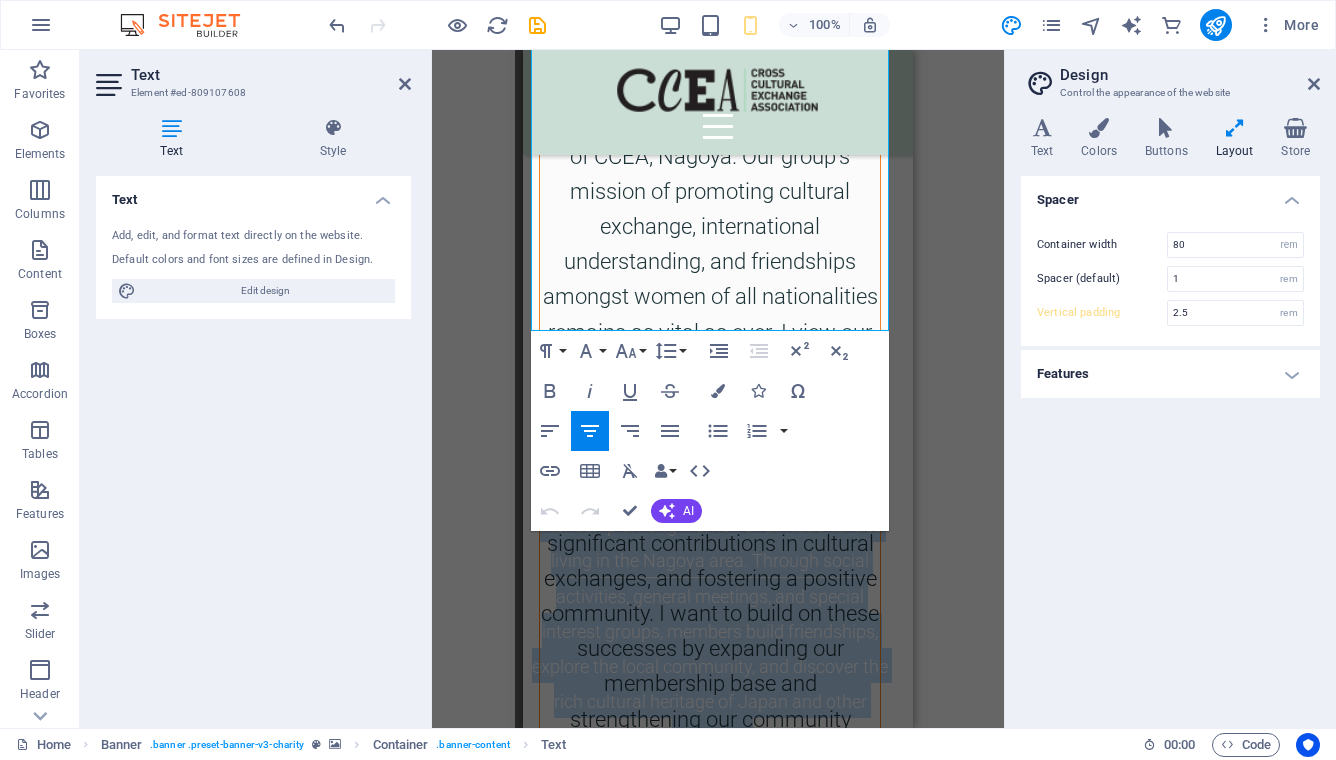 drag, startPoint x: 542, startPoint y: 396, endPoint x: 921, endPoint y: 737, distance: 509.82547 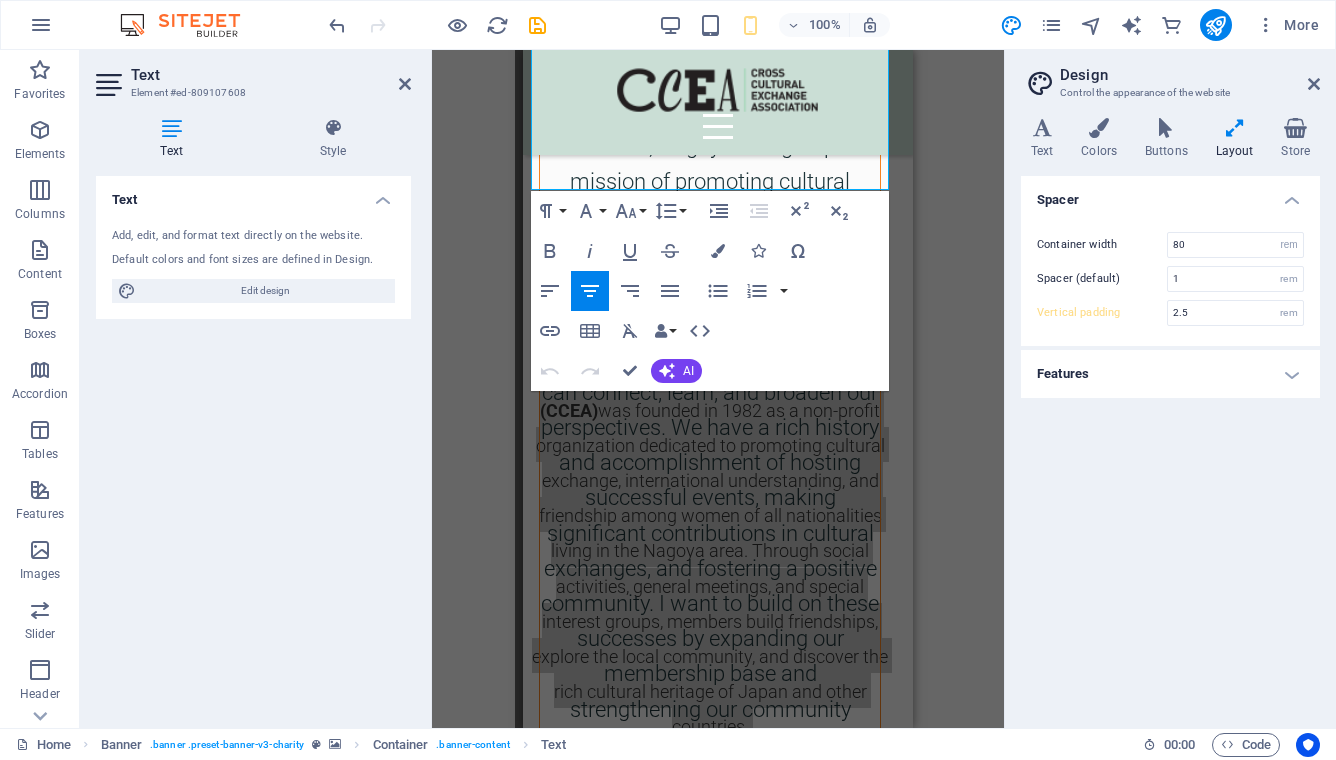 click on "Drag here to replace the existing content. Press “Ctrl” if you want to create a new element.
H1   Banner   Banner   Container   Spacer   Text   Unequal Columns   Menu Bar   Menu   Container   Image   Container   Logo Paragraph Format Normal Heading 1 Heading 2 Heading 3 Heading 4 Heading 5 Heading 6 Code Font Family Arial Georgia Impact Tahoma Times New Roman Verdana Poppins Roboto Font Size 8 9 10 11 12 14 18 24 30 36 48 60 72 96 Line Height Default Single 1.15 1.5 Double Increase Indent Decrease Indent Superscript Subscript Bold Italic Underline Strikethrough Colors Icons Special Characters Align Left Align Center Align Right Align Justify Unordered List   Default Circle Disc Square    Ordered List   Default Lower Alpha Lower Greek Lower Roman Upper Alpha Upper Roman    Insert Link Insert Table Clear Formatting Data Bindings Company First name Last name Street ZIP code City Email Phone Mobile Fax Custom field 1 Custom field 2 Custom field 3 Custom field 4 Custom field 5 HTML Undo AI" at bounding box center (718, 389) 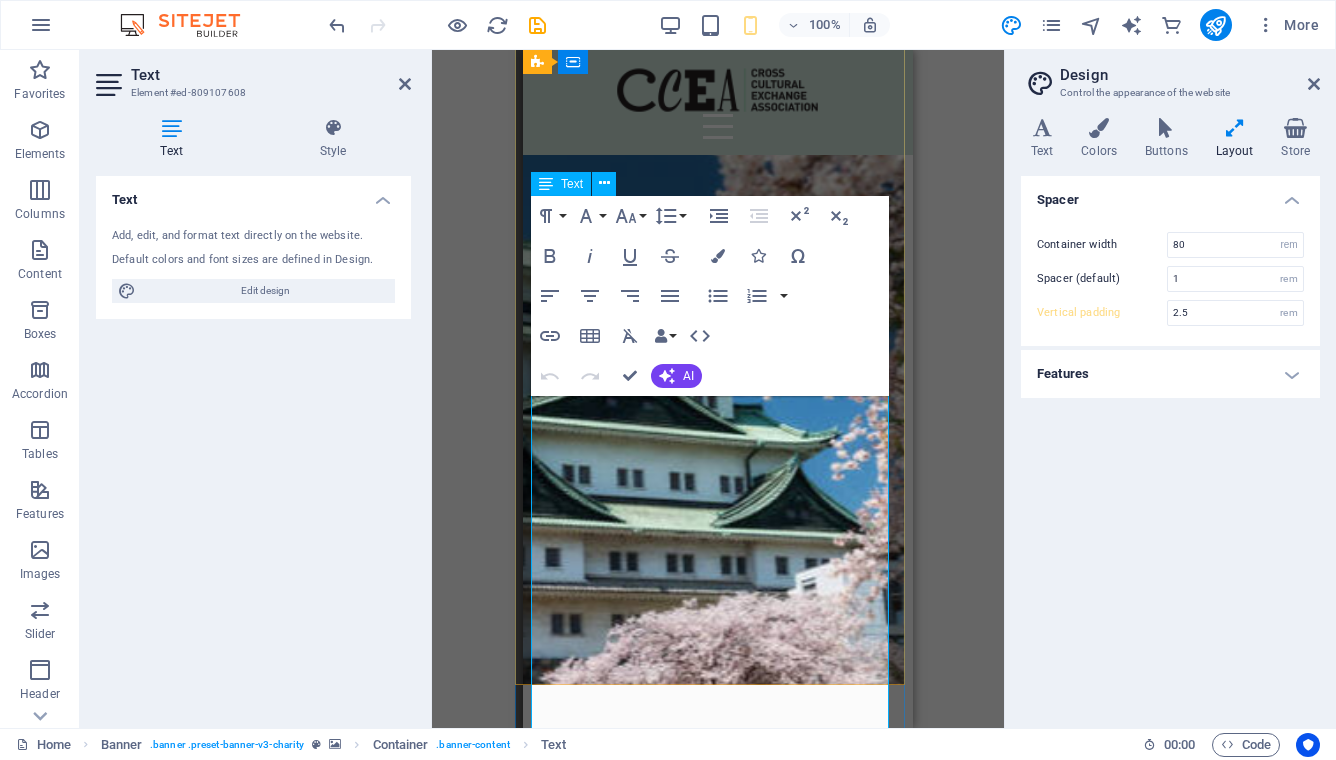 scroll, scrollTop: 123, scrollLeft: 8, axis: both 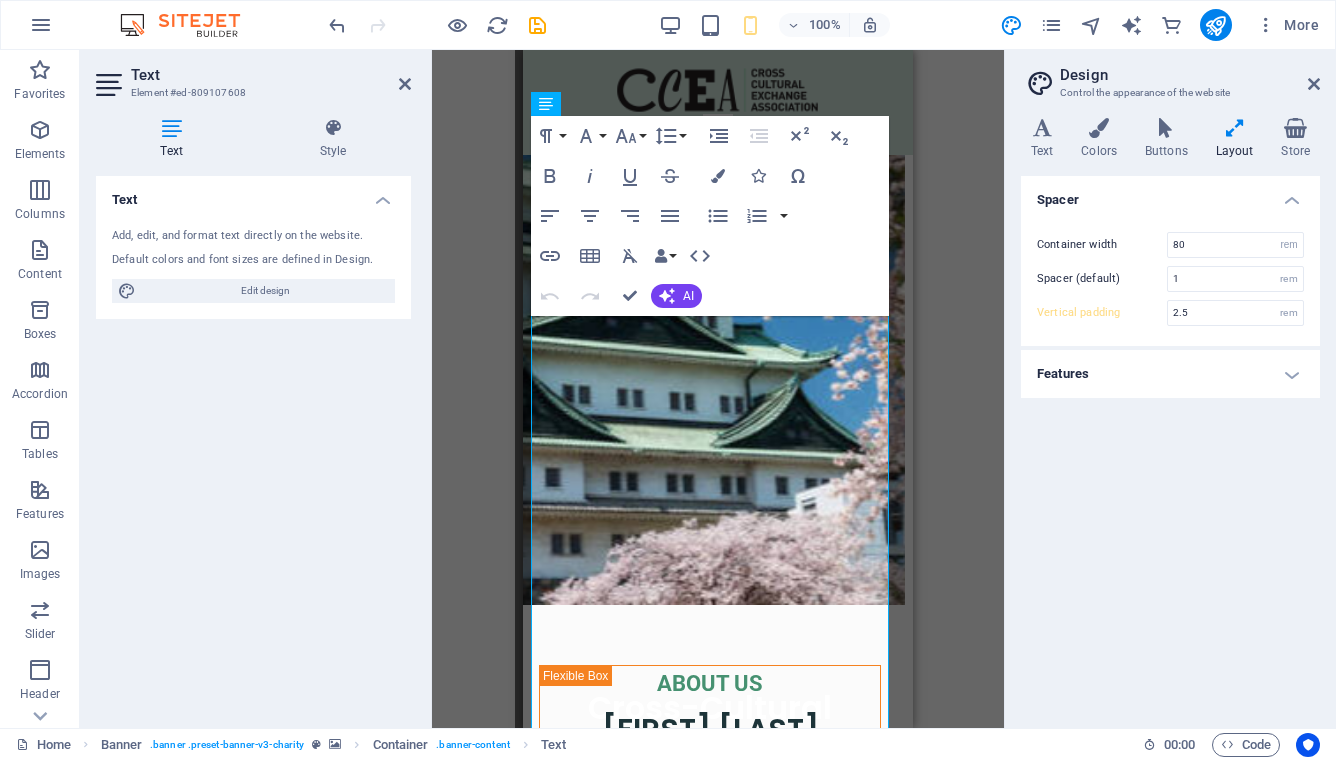 click on "Drag here to replace the existing content. Press “Ctrl” if you want to create a new element.
H1   Banner   Banner   Container   Spacer   Text   Unequal Columns   Menu Bar   Menu   Container   Image   Container   Logo Paragraph Format Normal Heading 1 Heading 2 Heading 3 Heading 4 Heading 5 Heading 6 Code Font Family Arial Georgia Impact Tahoma Times New Roman Verdana Poppins Roboto Font Size 8 9 10 11 12 14 18 24 30 36 48 60 72 96 Line Height Default Single 1.15 1.5 Double Increase Indent Decrease Indent Superscript Subscript Bold Italic Underline Strikethrough Colors Icons Special Characters Align Left Align Center Align Right Align Justify Unordered List   Default Circle Disc Square    Ordered List   Default Lower Alpha Lower Greek Lower Roman Upper Alpha Upper Roman    Insert Link Insert Table Clear Formatting Data Bindings Company First name Last name Street ZIP code City Email Phone Mobile Fax Custom field 1 Custom field 2 Custom field 3 Custom field 4 Custom field 5 HTML Undo AI" at bounding box center (718, 389) 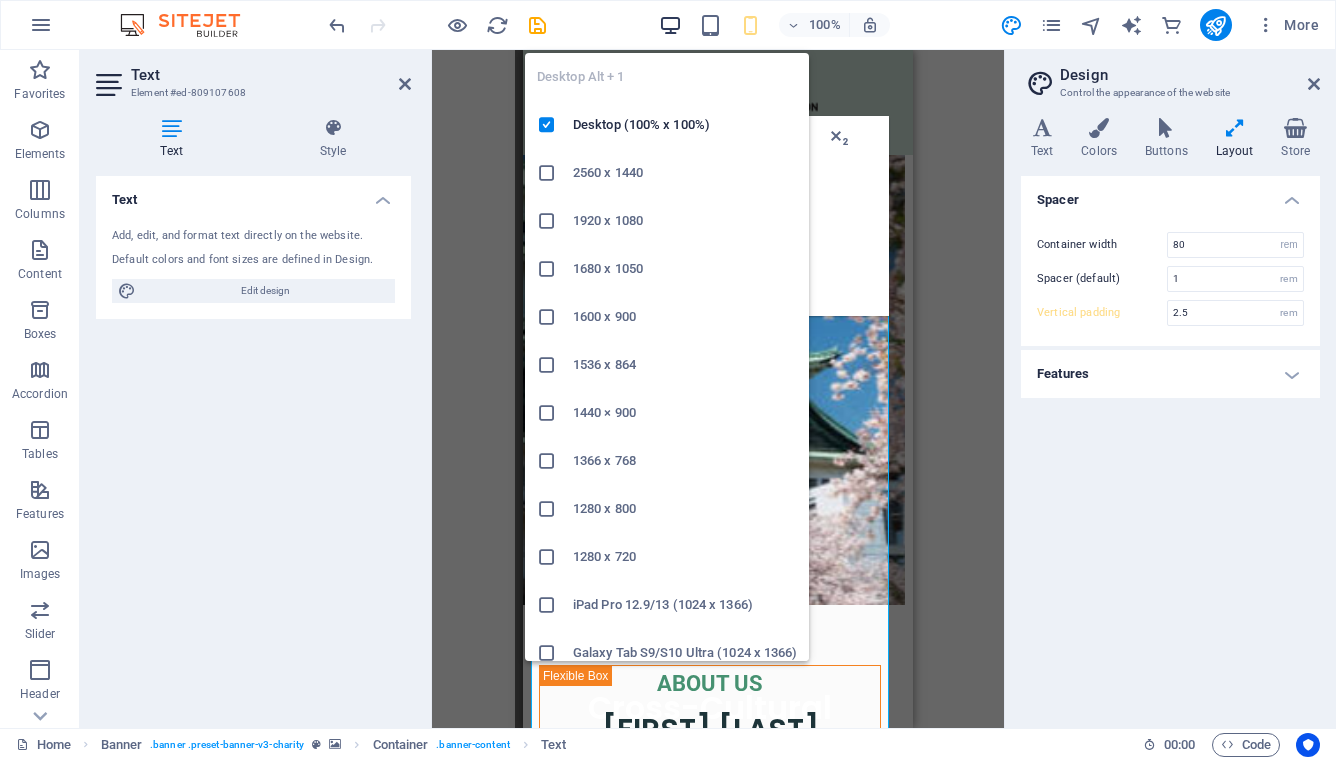 click at bounding box center [670, 25] 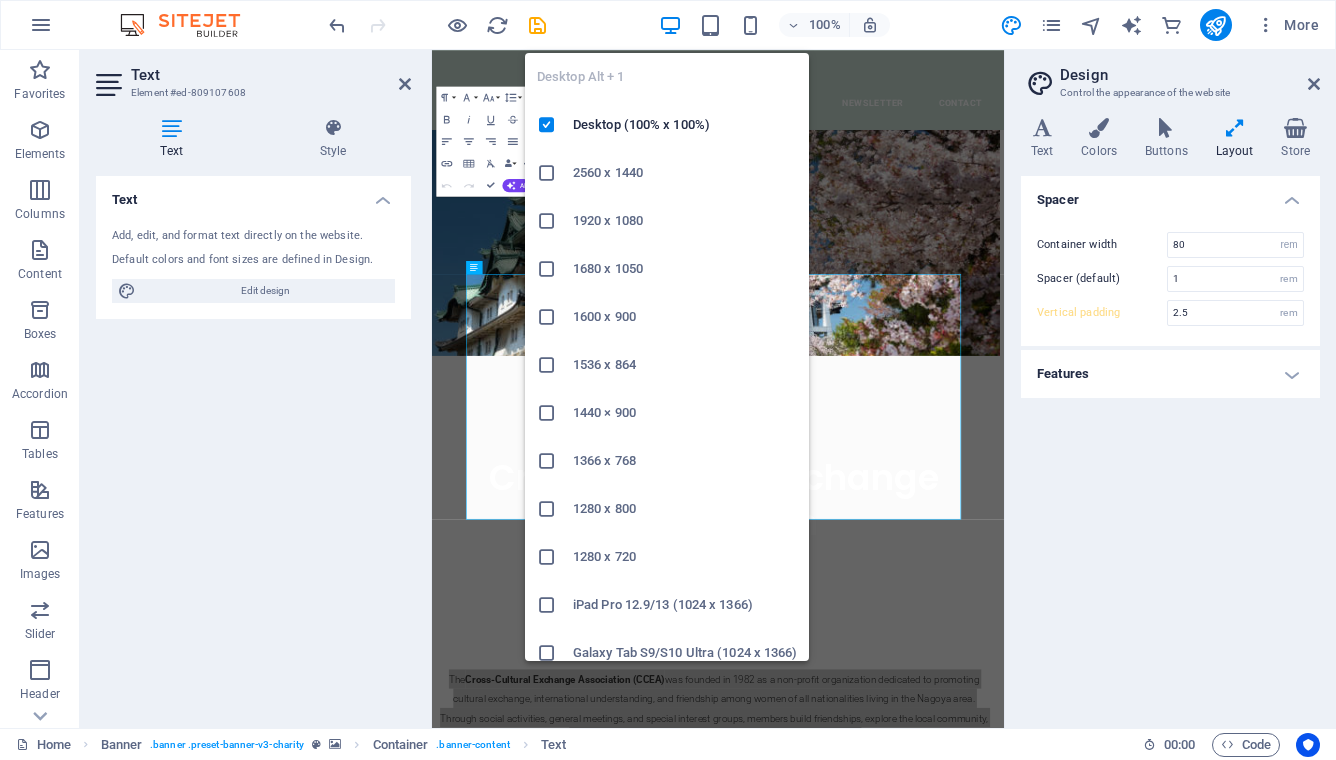 type on "6" 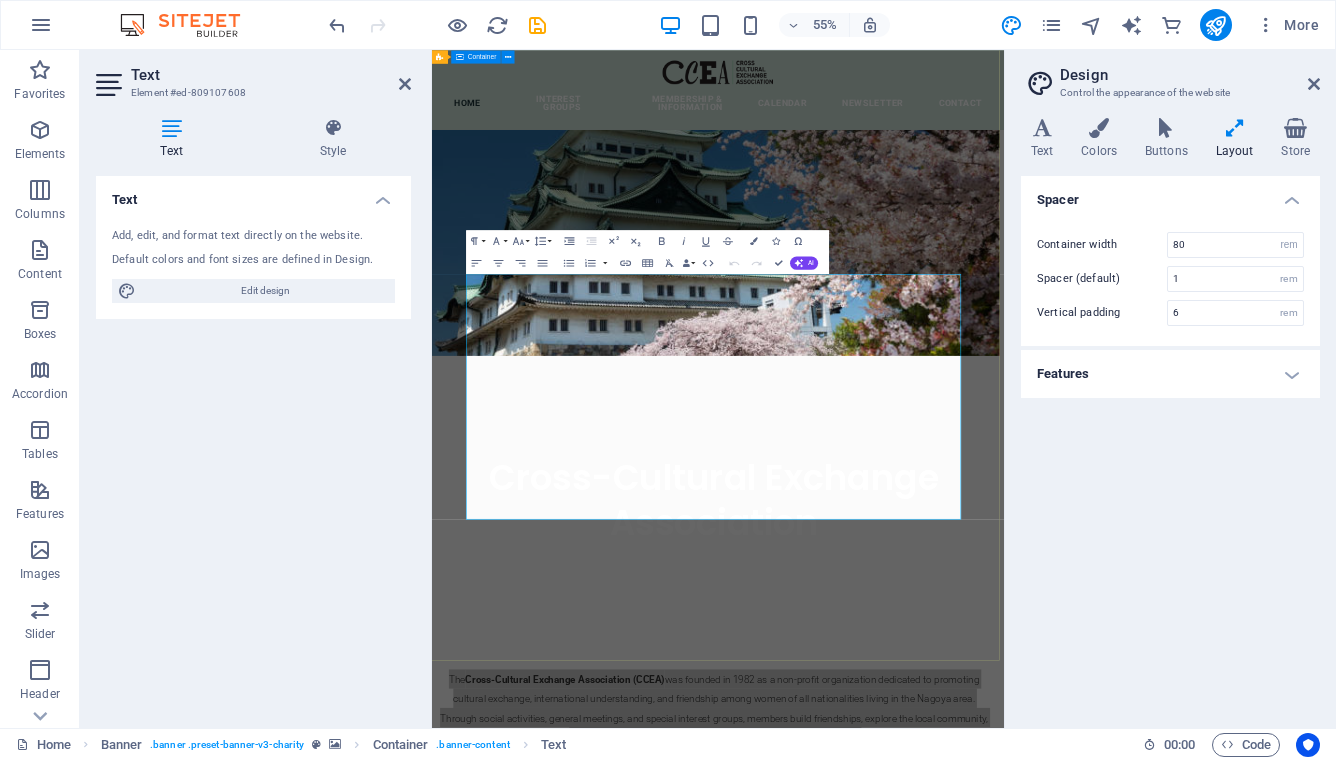 click on "Cross-Cultural Exchange Association The  Cross-Cultural Exchange Association (CCEA)  was founded in 1982 as a non-profit organization dedicated to promoting cultural exchange, international understanding, and friendship among women of all nationalities living in the Nagoya area. Through social activities, general meetings, and special interest groups, members build friendships, explore the local community, and discover the rich cultural heritage of Japan and other countries. Make the most of your time in Nagoya — join us at our next General Meeting, experience something new, and meet wonderful women from around the world. We look forward to welcoming you into our multicultural community!" at bounding box center [944, 1061] 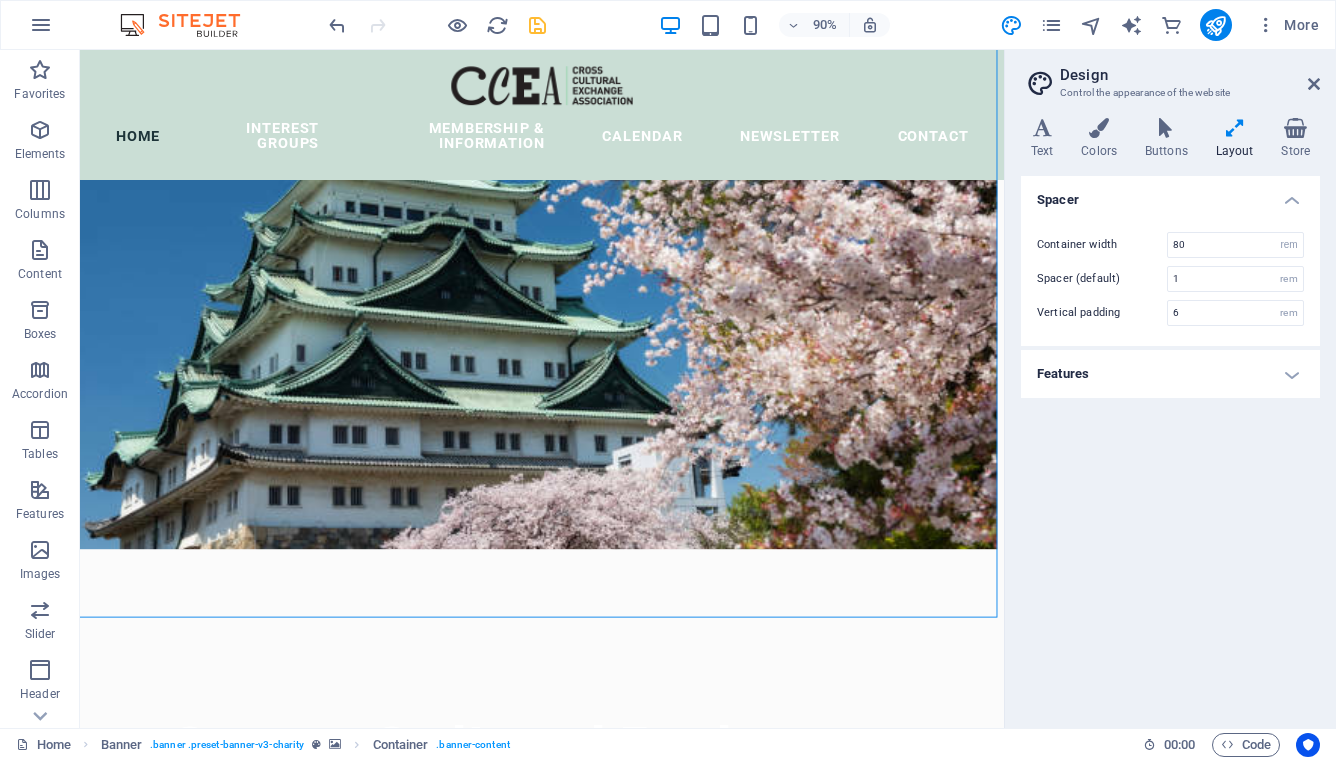 click at bounding box center (537, 25) 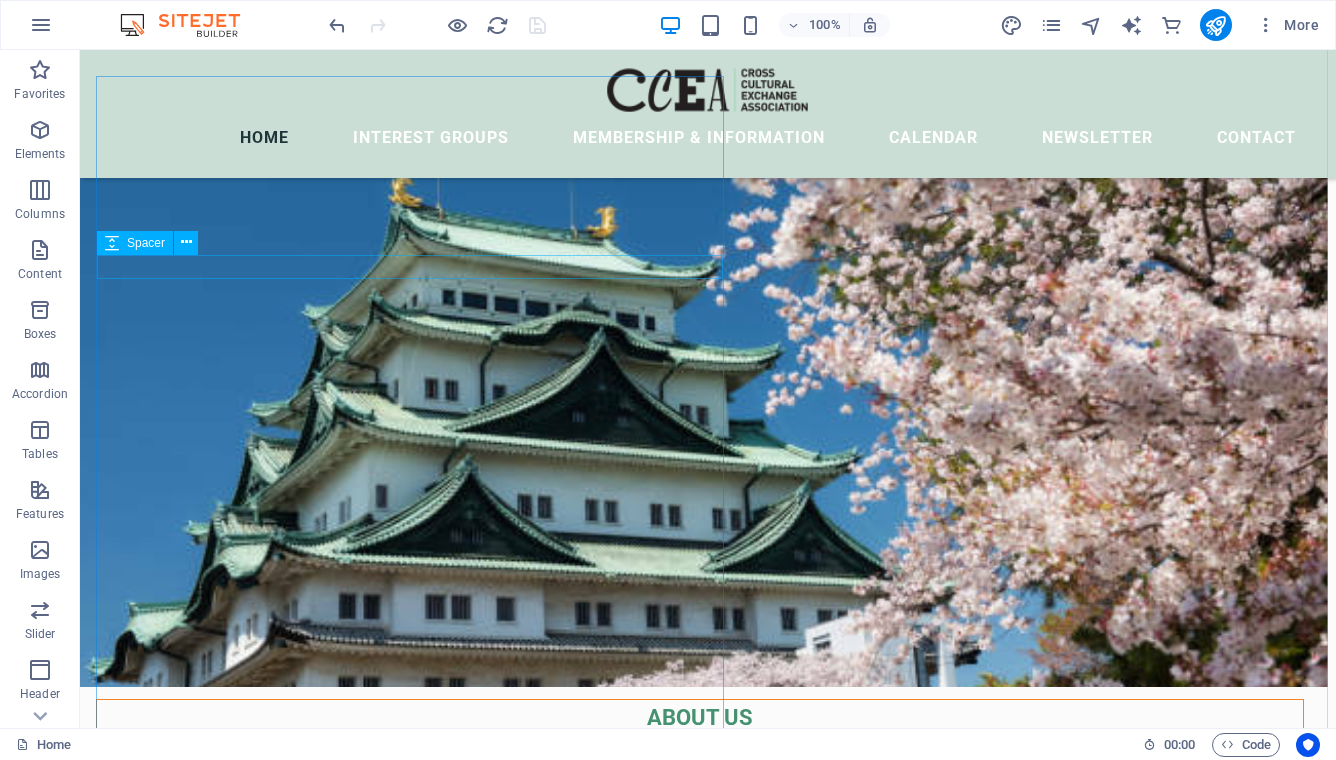 scroll, scrollTop: 0, scrollLeft: 8, axis: horizontal 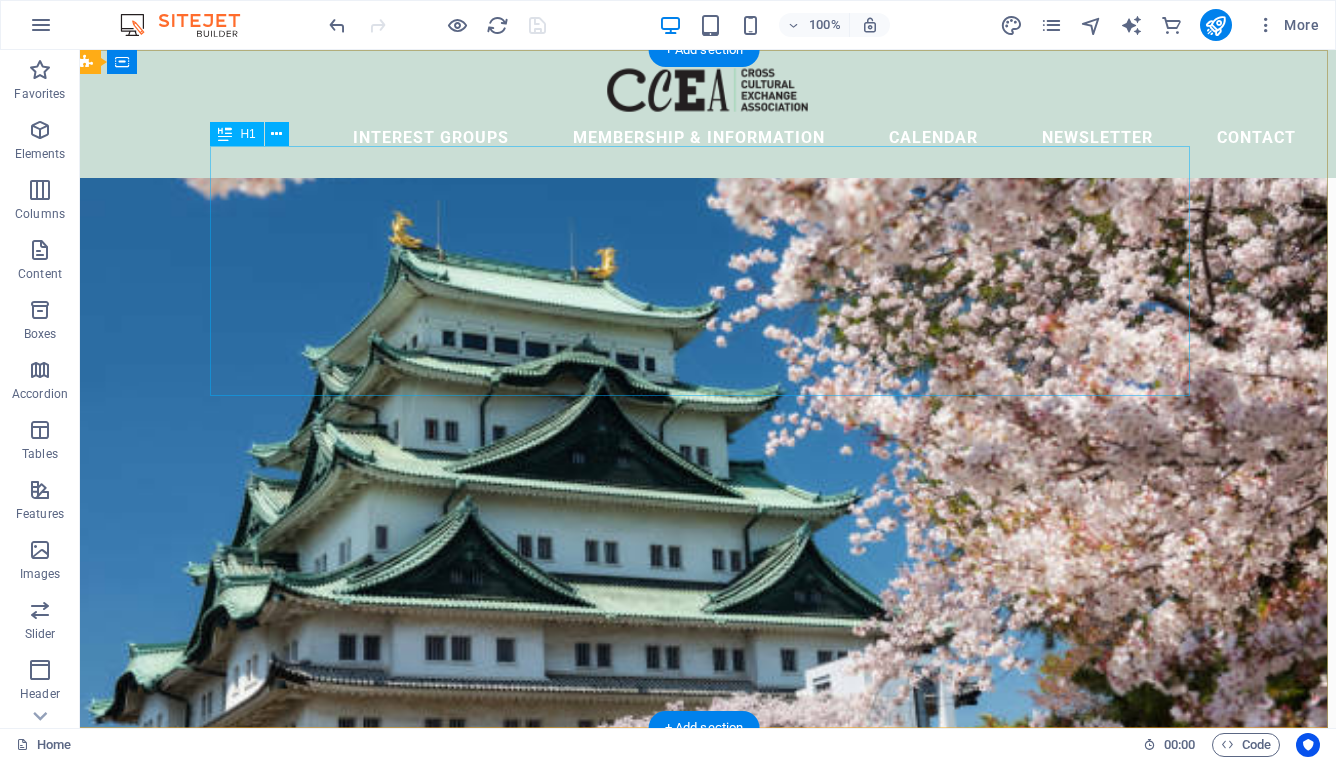 click on "Cross-Cultural Exchange Association" at bounding box center [700, 907] 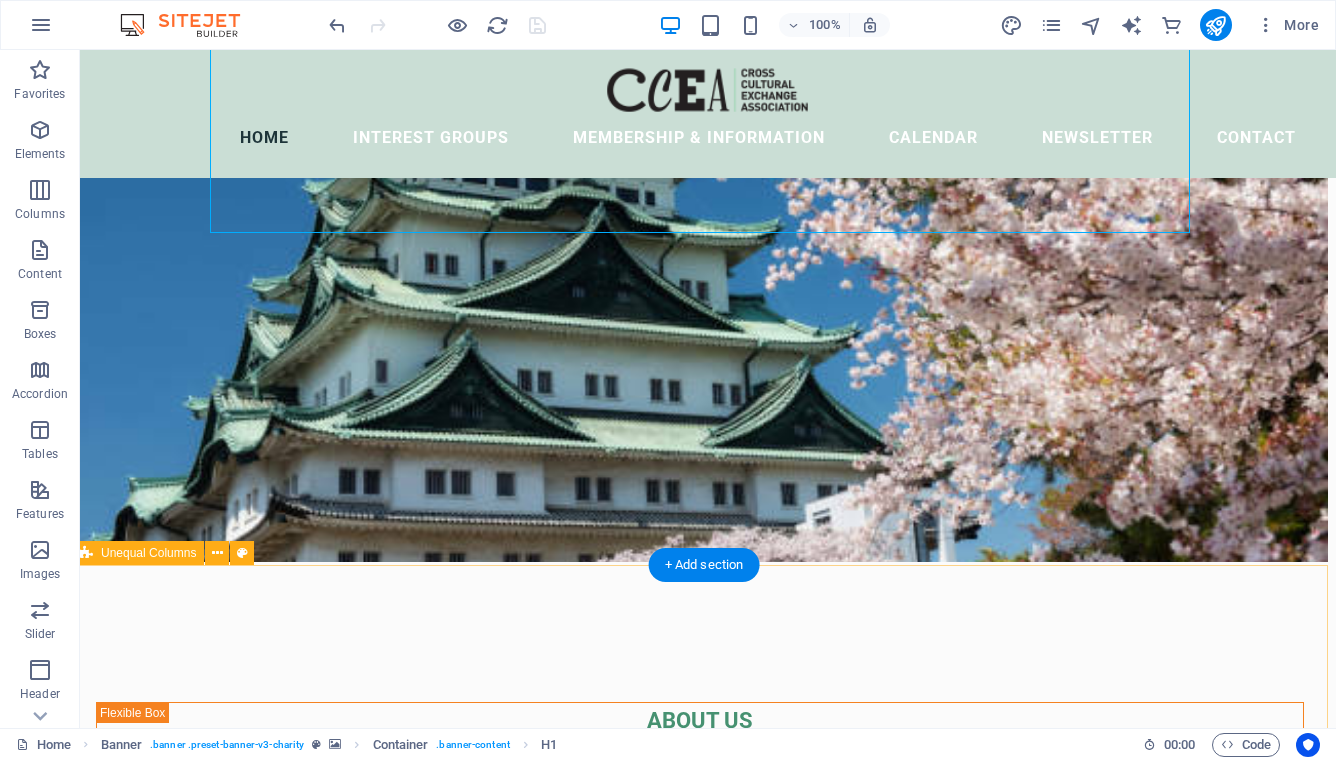 scroll, scrollTop: 169, scrollLeft: 8, axis: both 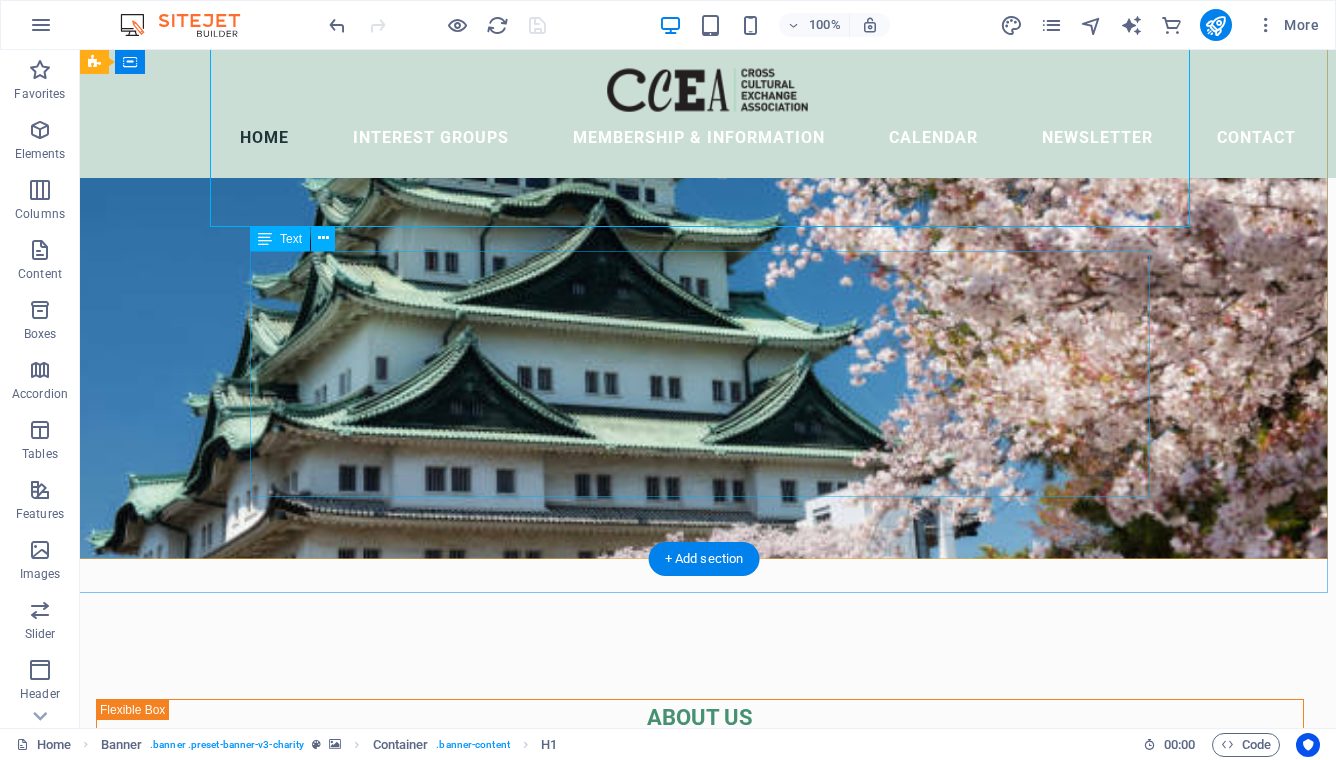 click on "The  Cross-Cultural Exchange Association (CCEA)  was founded in 1982 as a non-profit organization dedicated to promoting cultural exchange, international understanding, and friendship among women of all nationalities living in the Nagoya area. Through social activities, general meetings, and special interest groups, members build friendships, explore the local community, and discover the rich cultural heritage of Japan and other countries. Make the most of your time in Nagoya — join us at our next General Meeting, experience something new, and meet wonderful women from around the world. We look forward to welcoming you into our multicultural community!" at bounding box center (700, 950) 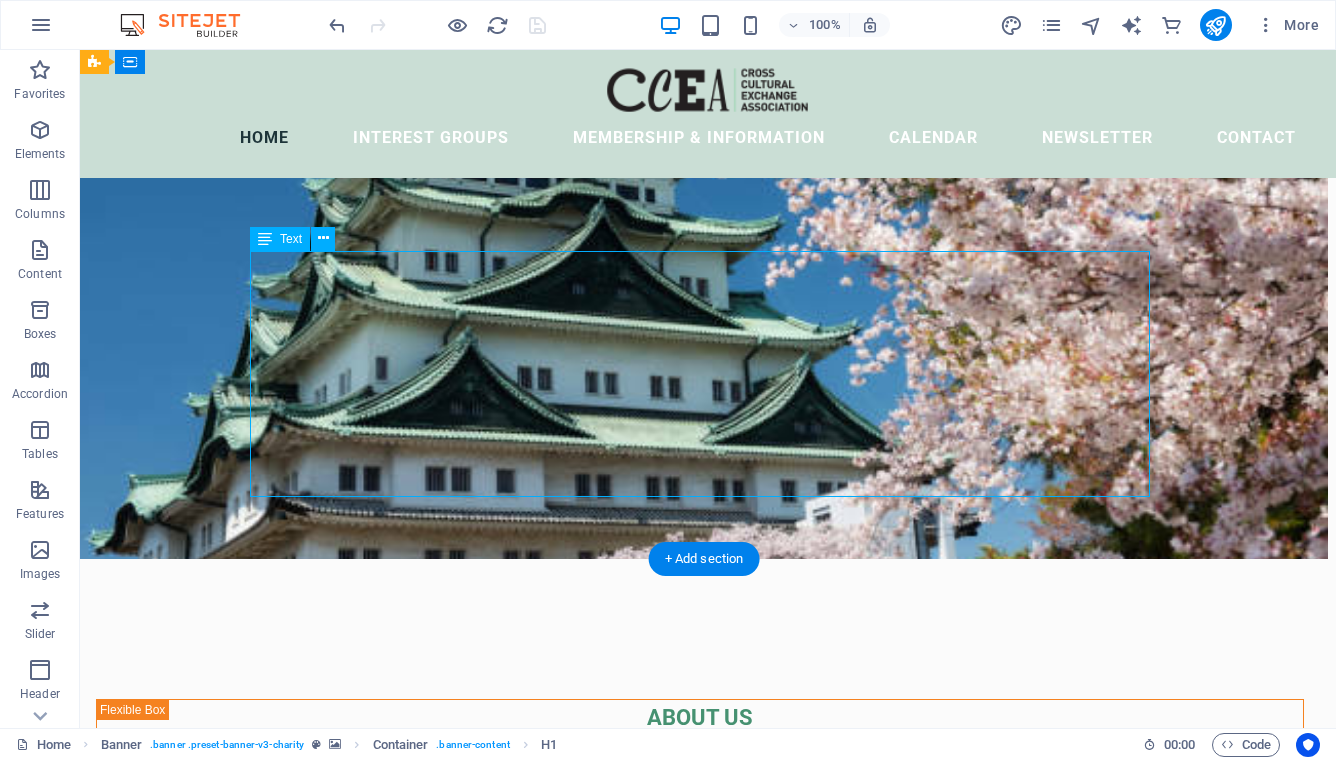 click on "The  Cross-Cultural Exchange Association (CCEA)  was founded in 1982 as a non-profit organization dedicated to promoting cultural exchange, international understanding, and friendship among women of all nationalities living in the Nagoya area. Through social activities, general meetings, and special interest groups, members build friendships, explore the local community, and discover the rich cultural heritage of Japan and other countries. Make the most of your time in Nagoya — join us at our next General Meeting, experience something new, and meet wonderful women from around the world. We look forward to welcoming you into our multicultural community!" at bounding box center (700, 950) 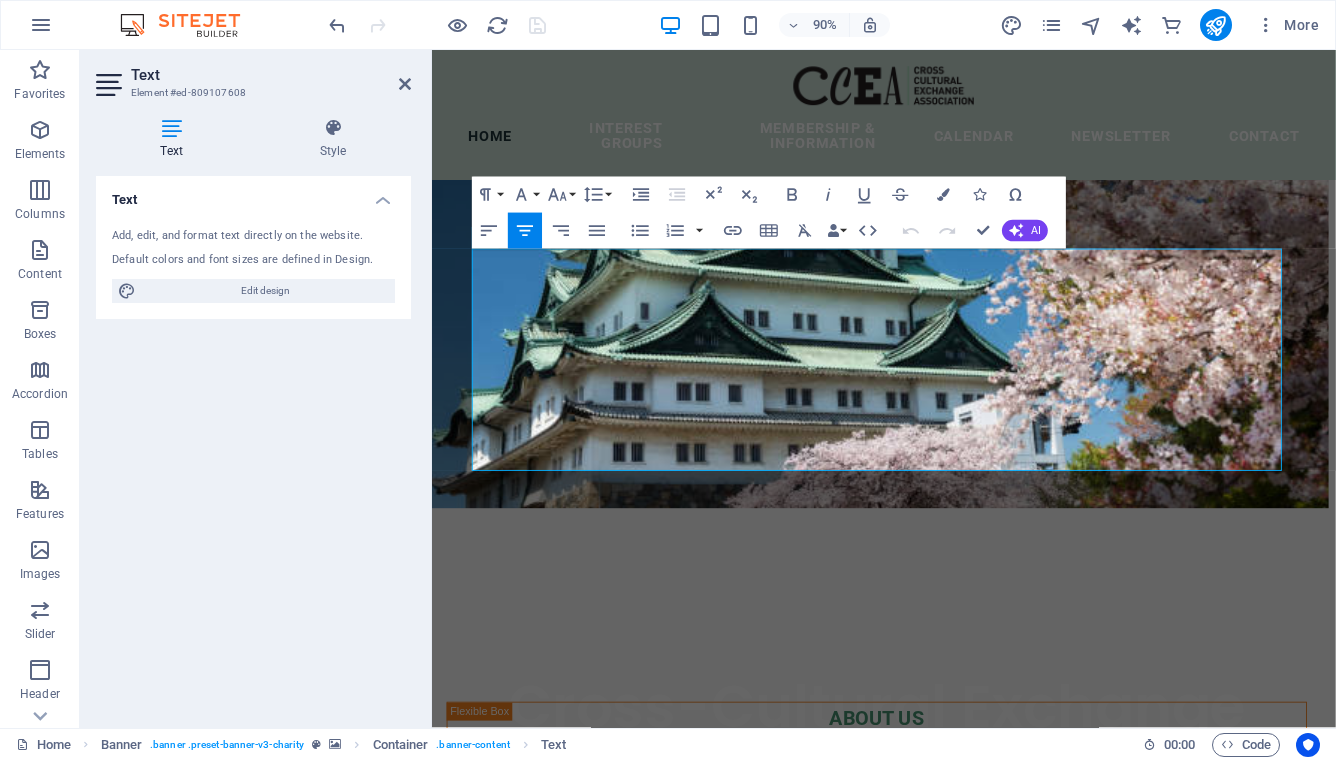 drag, startPoint x: 483, startPoint y: 289, endPoint x: 1537, endPoint y: 550, distance: 1085.8347 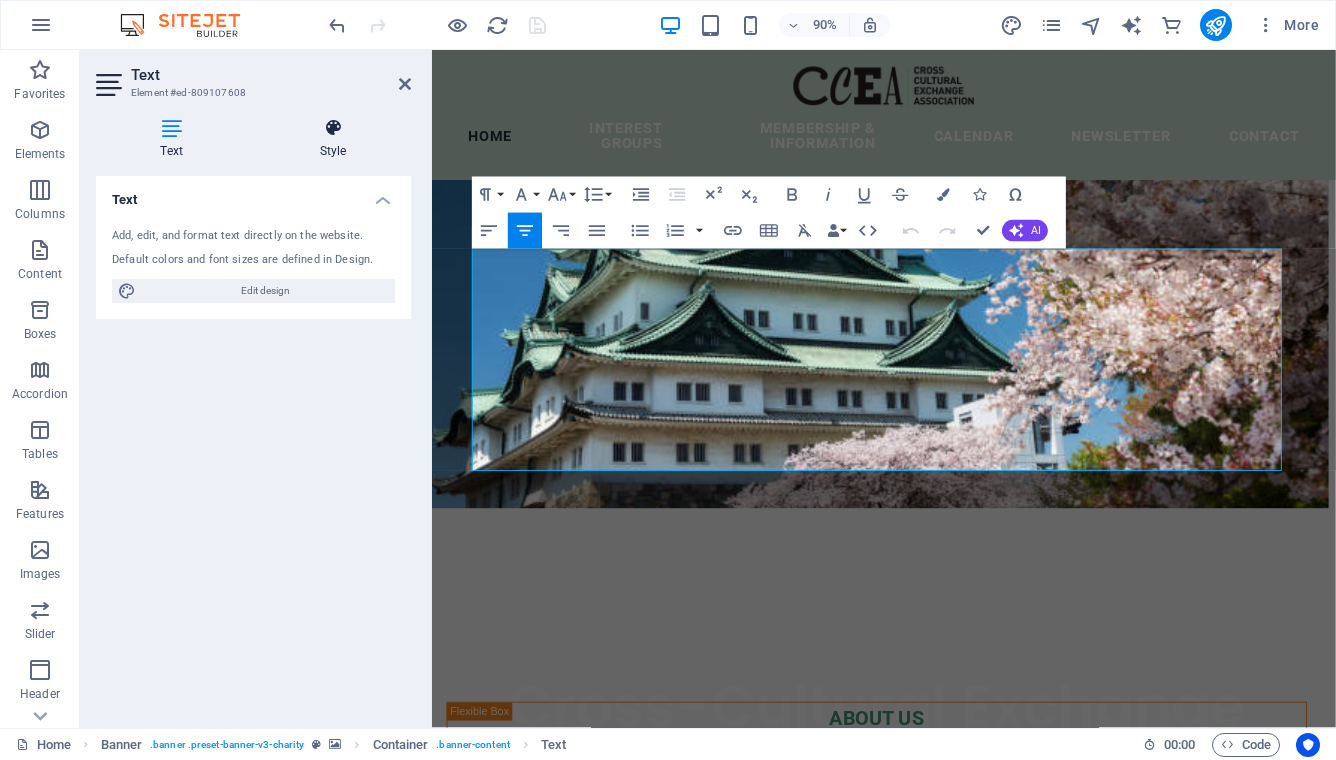 click at bounding box center (333, 128) 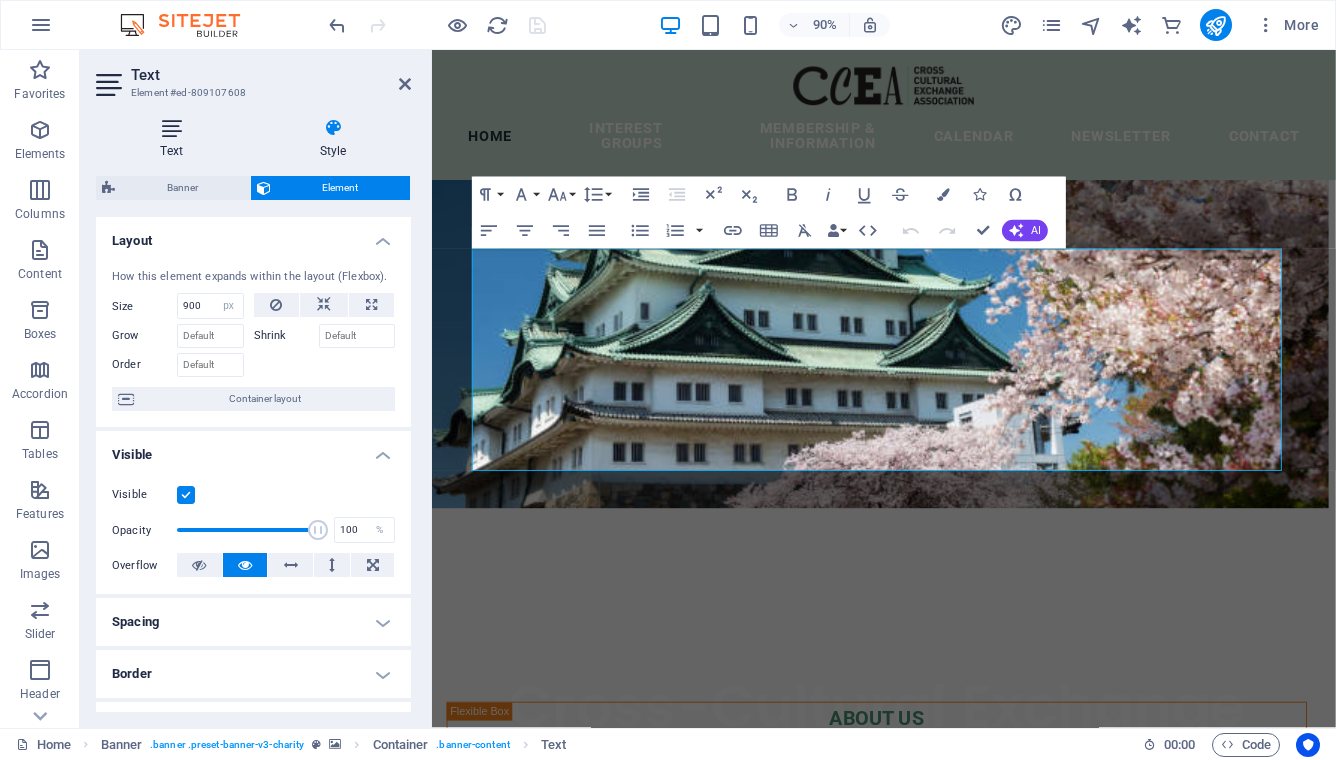 click at bounding box center (171, 128) 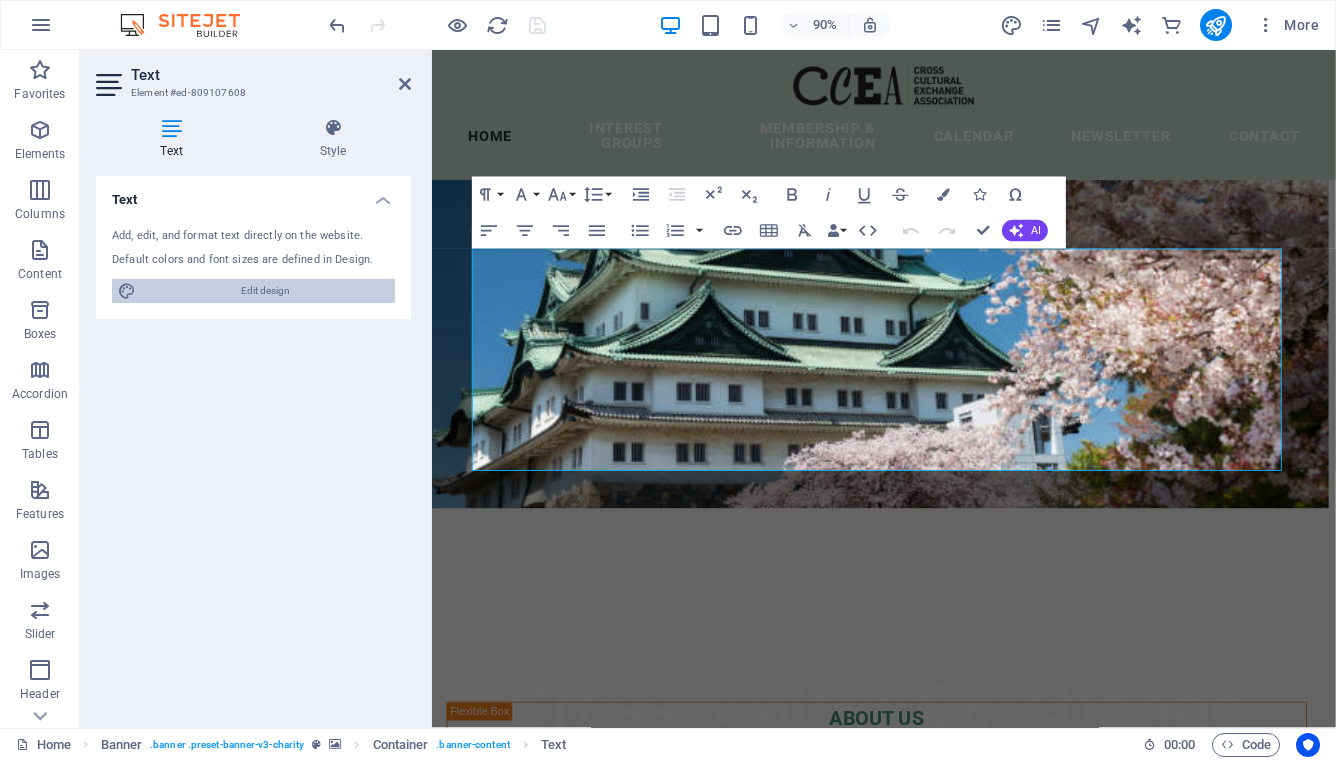 click on "Edit design" at bounding box center (265, 291) 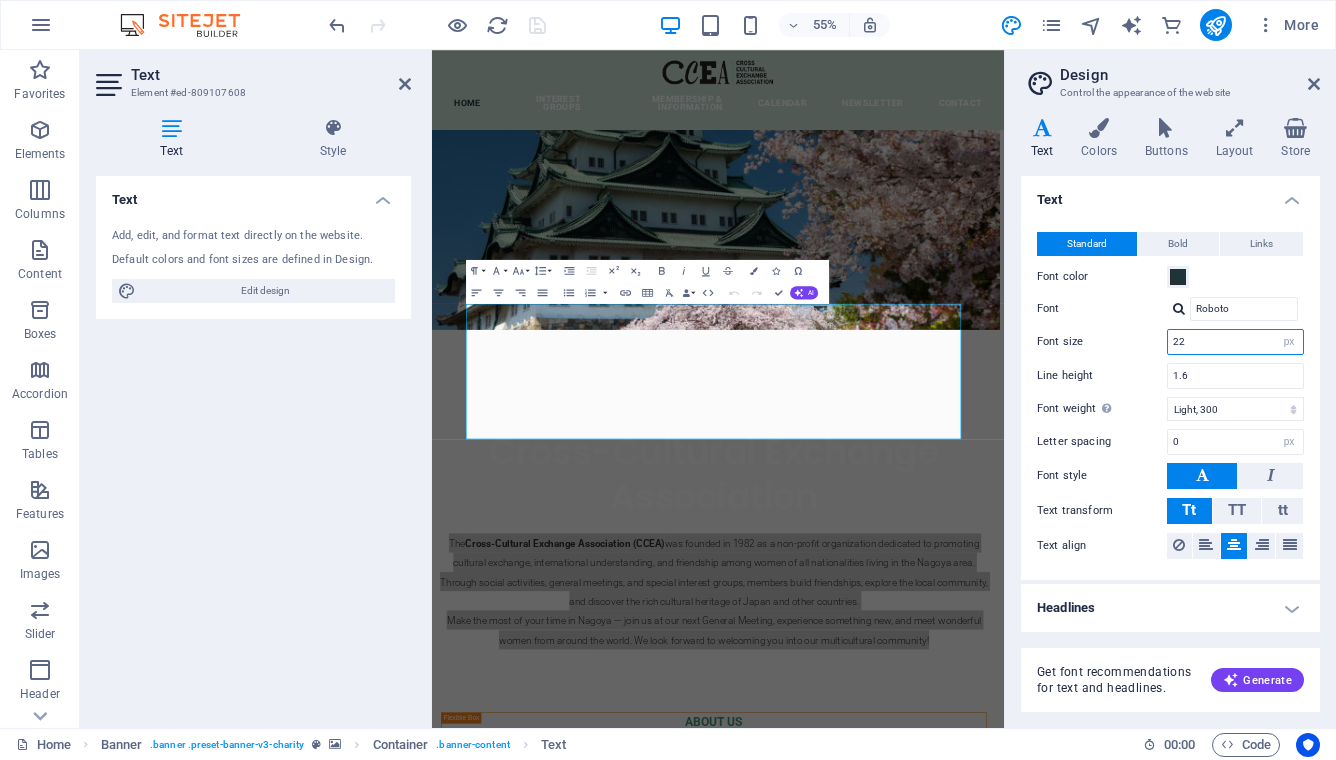 click on "22" at bounding box center [1235, 342] 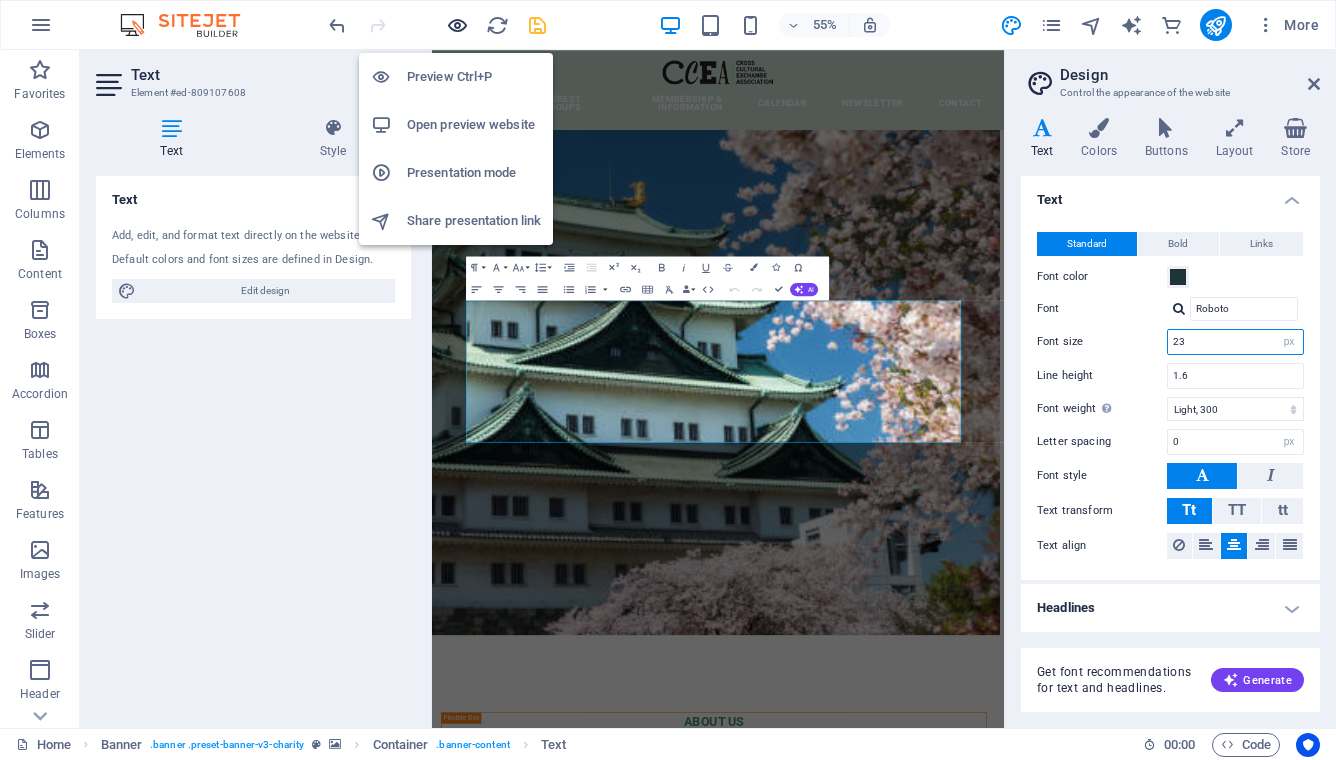 type on "23" 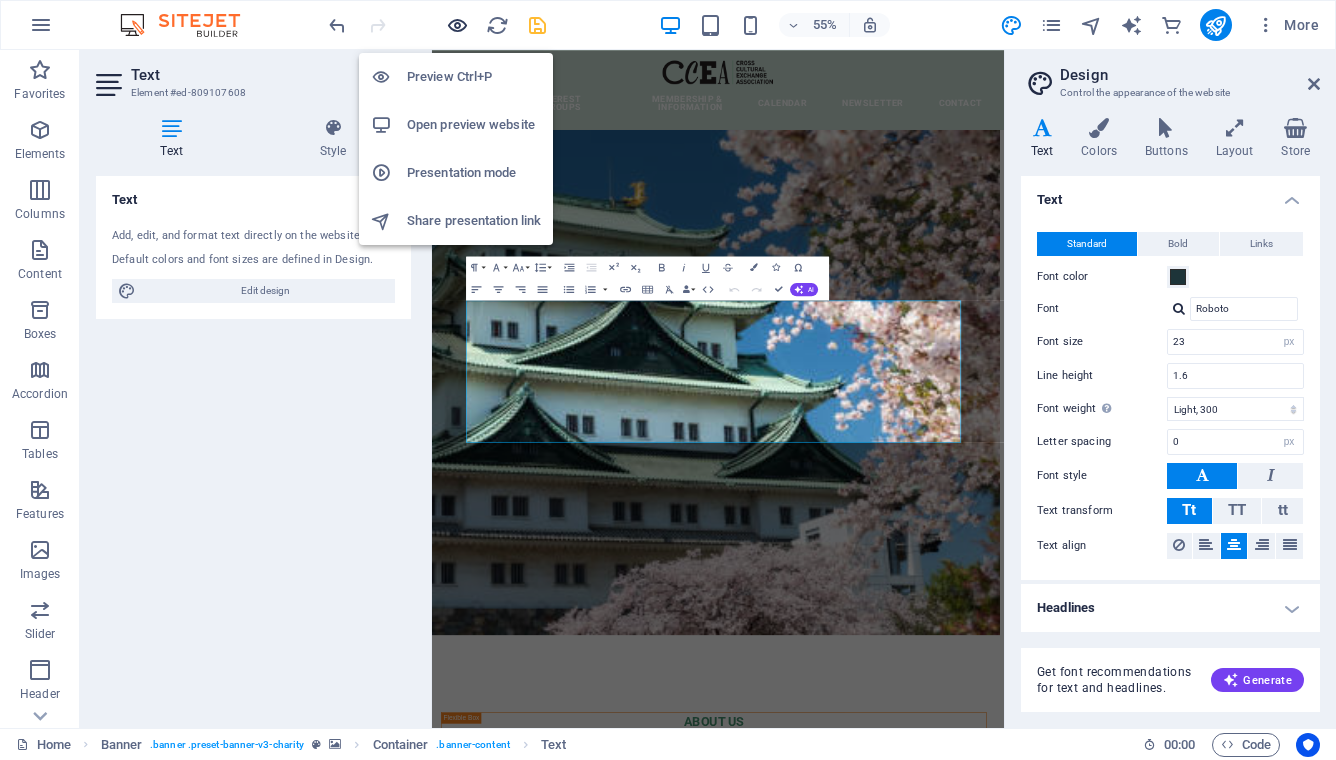 click at bounding box center (457, 25) 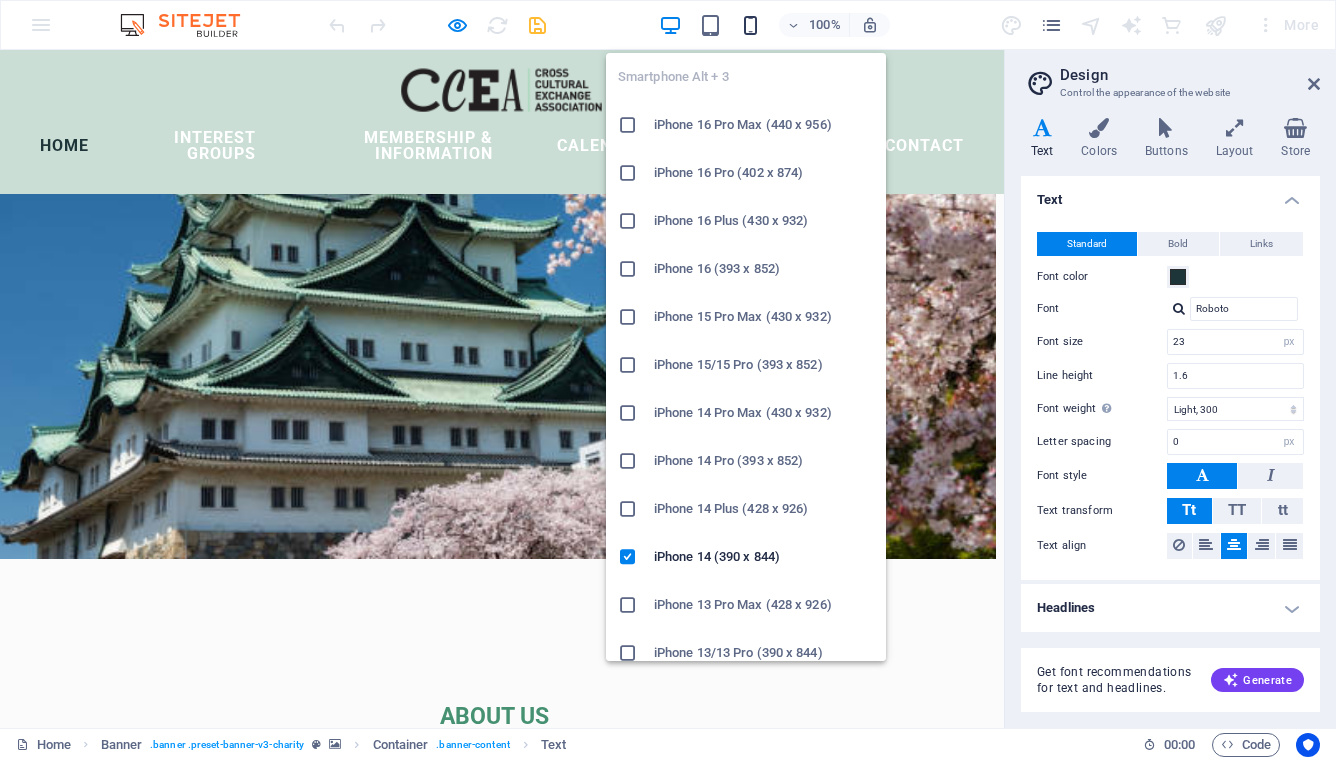 click at bounding box center (750, 25) 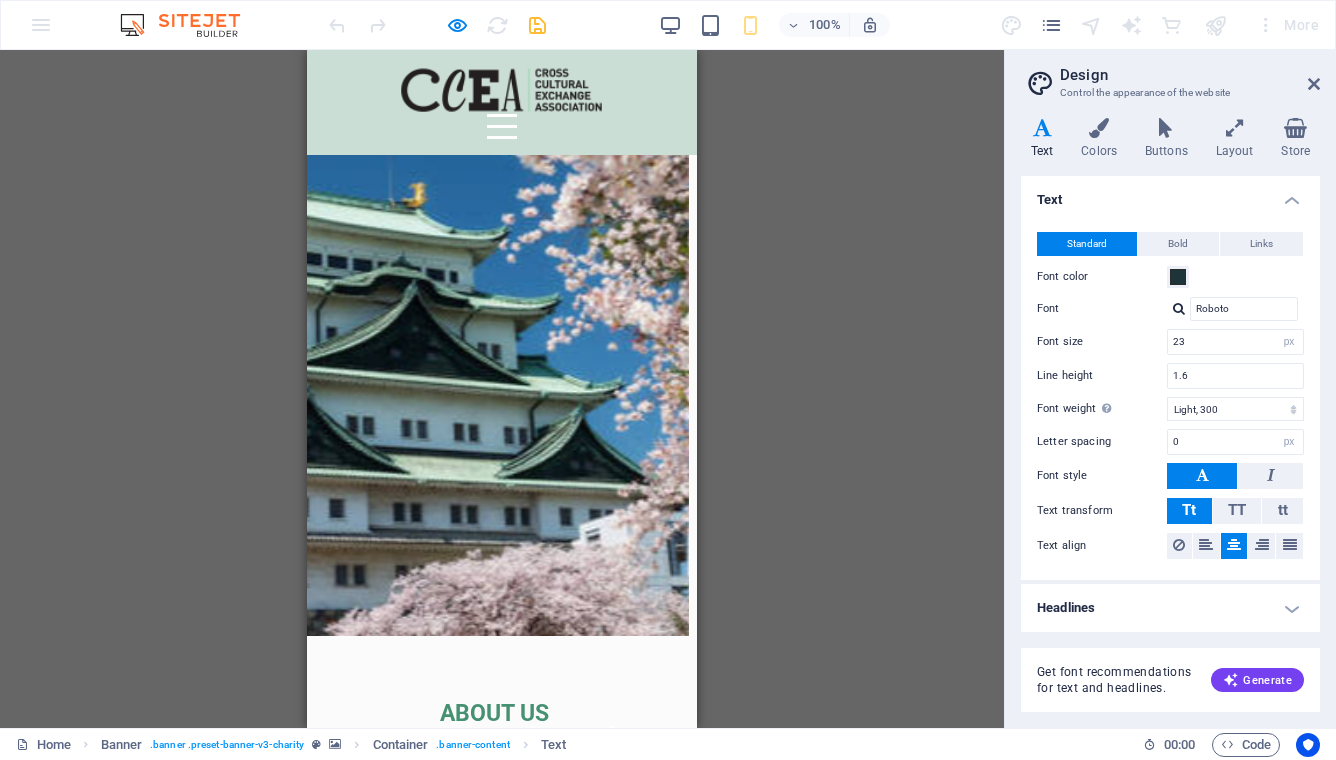 scroll, scrollTop: 0, scrollLeft: 8, axis: horizontal 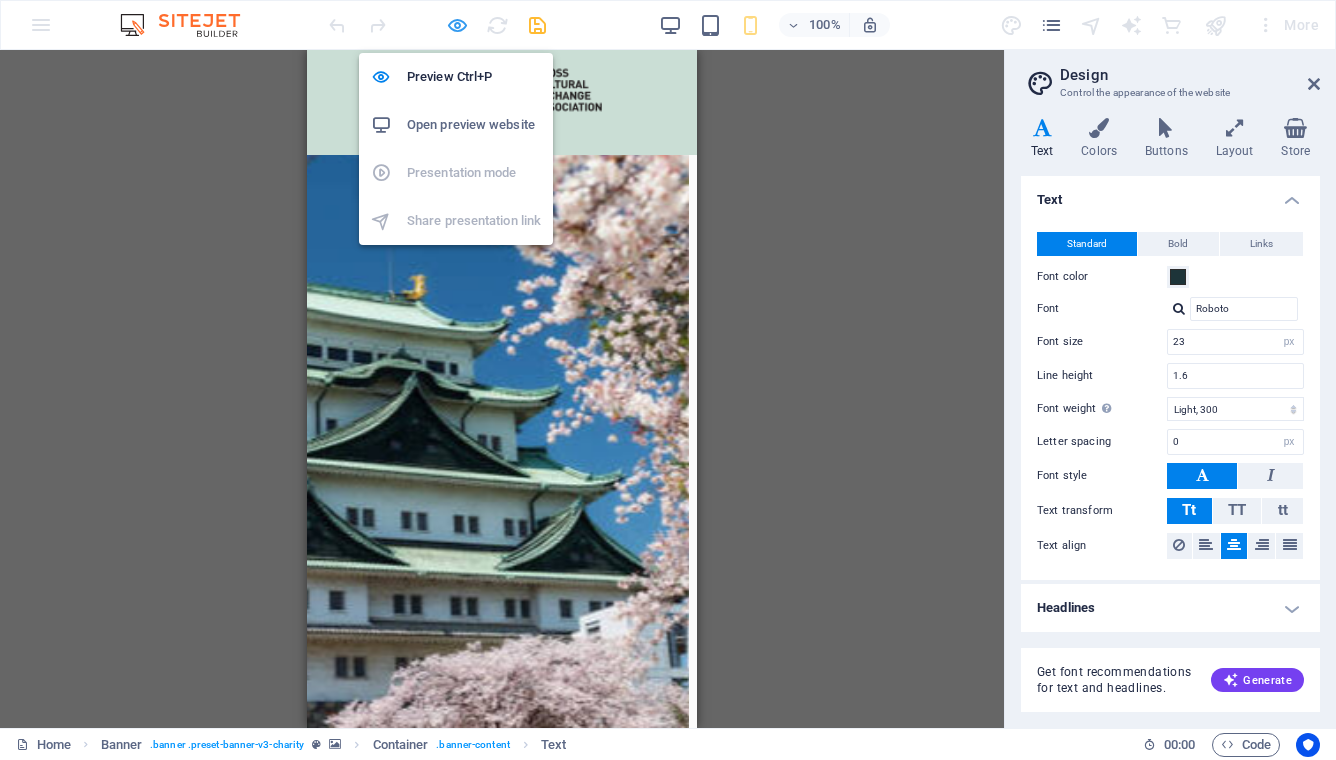 click at bounding box center [457, 25] 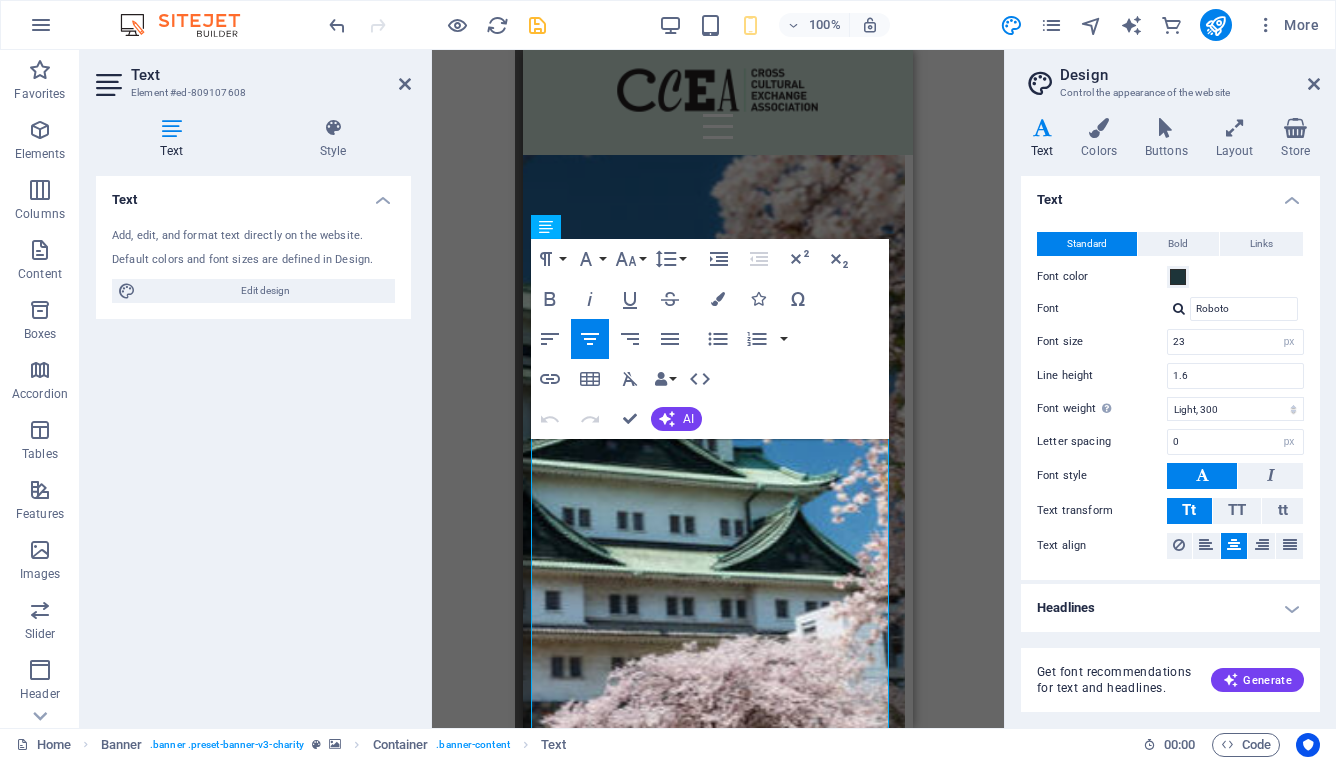 click on "Drag here to replace the existing content. Press “Ctrl” if you want to create a new element.
H1   Banner   Banner   Container   Spacer   Text   Unequal Columns   Menu Bar   Menu   Container   Image   Container   Logo   Container   Text   Container   Spacer   H2   Spacer   Container   Unequal Columns   Text   Spacer   Spacer   Container   Spacer   Text   Spacer   Boxes   Image slider on background   Image slider   Image slider on background   Social Media Icons   Spacer Paragraph Format Normal Heading 1 Heading 2 Heading 3 Heading 4 Heading 5 Heading 6 Code Font Family Arial Georgia Impact Tahoma Times New Roman Verdana Poppins Roboto Font Size 8 9 10 11 12 14 18 24 30 36 48 60 72 96 Line Height Default Single 1.15 1.5 Double Increase Indent Decrease Indent Superscript Subscript Bold Italic Underline Strikethrough Colors Icons Special Characters Align Left Align Center Align Right Align Justify Unordered List   Default Circle Disc Square    Ordered List   Default Lower Alpha Lower Greek" at bounding box center (718, 389) 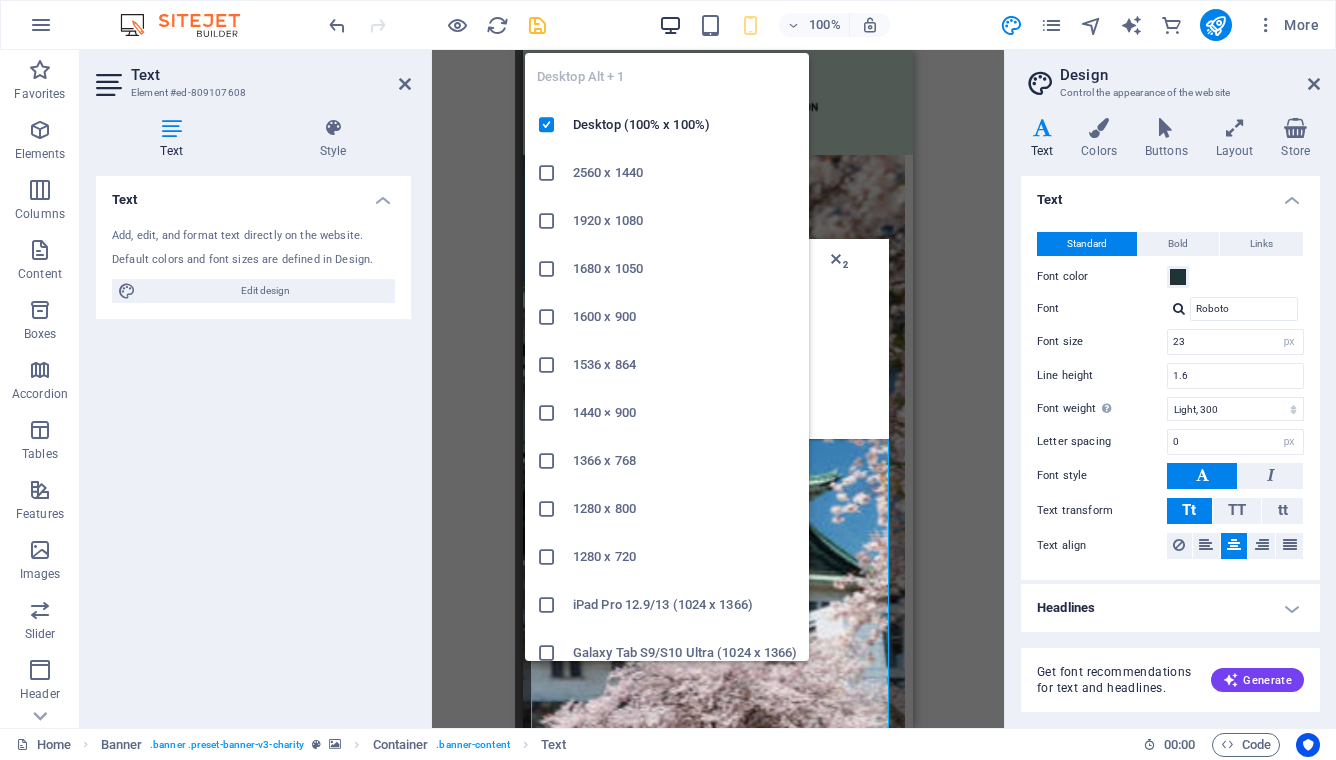 click at bounding box center (670, 25) 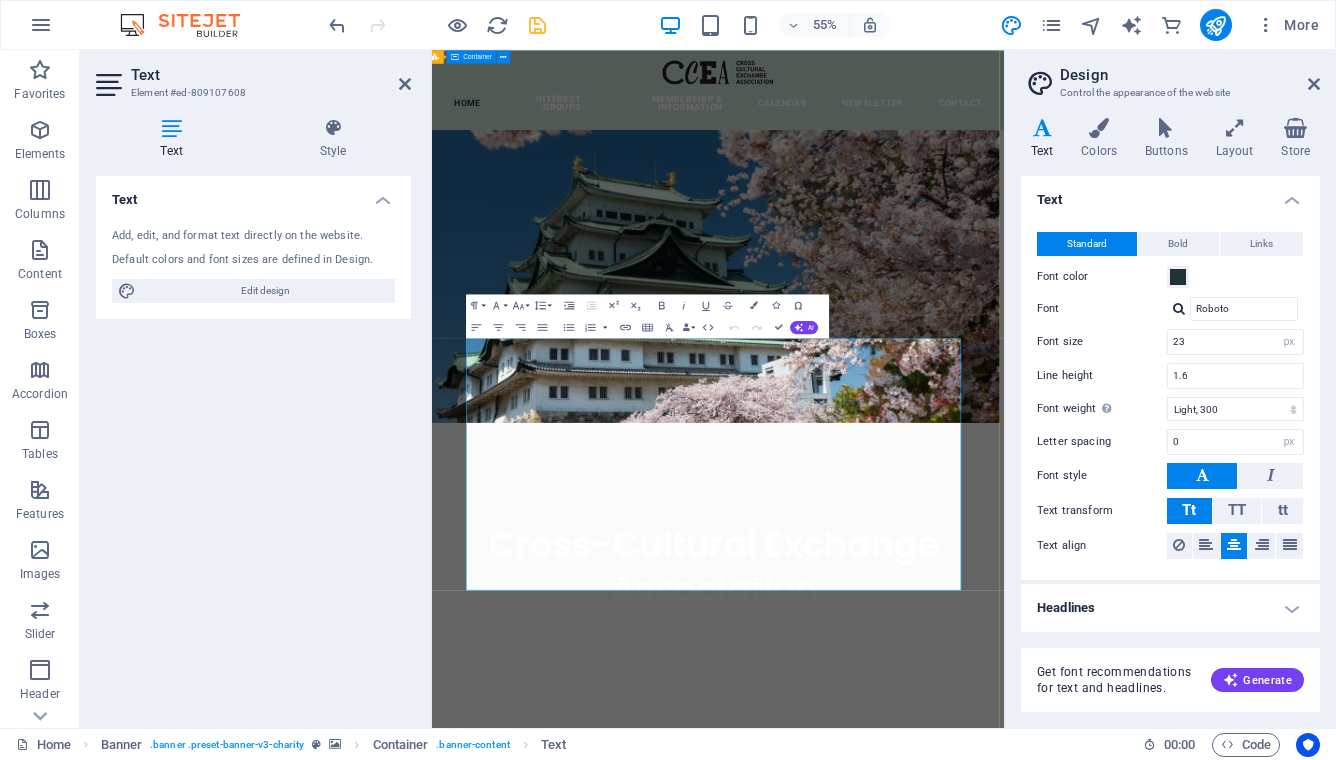 click on "Cross-Cultural Exchange Association The  Cross-Cultural Exchange Association (CCEA)  was founded in 1982 as a non-profit organization dedicated to promoting cultural exchange, international understanding, and friendship among women of all nationalities living in the Nagoya area. Through social activities, general meetings, and special interest groups, members build friendships, explore the local community, and discover the rich cultural heritage of Japan and other countries. Make the most of your time in Nagoya — join us at our next General Meeting, experience something new, and meet wonderful women from around the world. We look forward to welcoming you into our multicultural community!" at bounding box center (944, 1189) 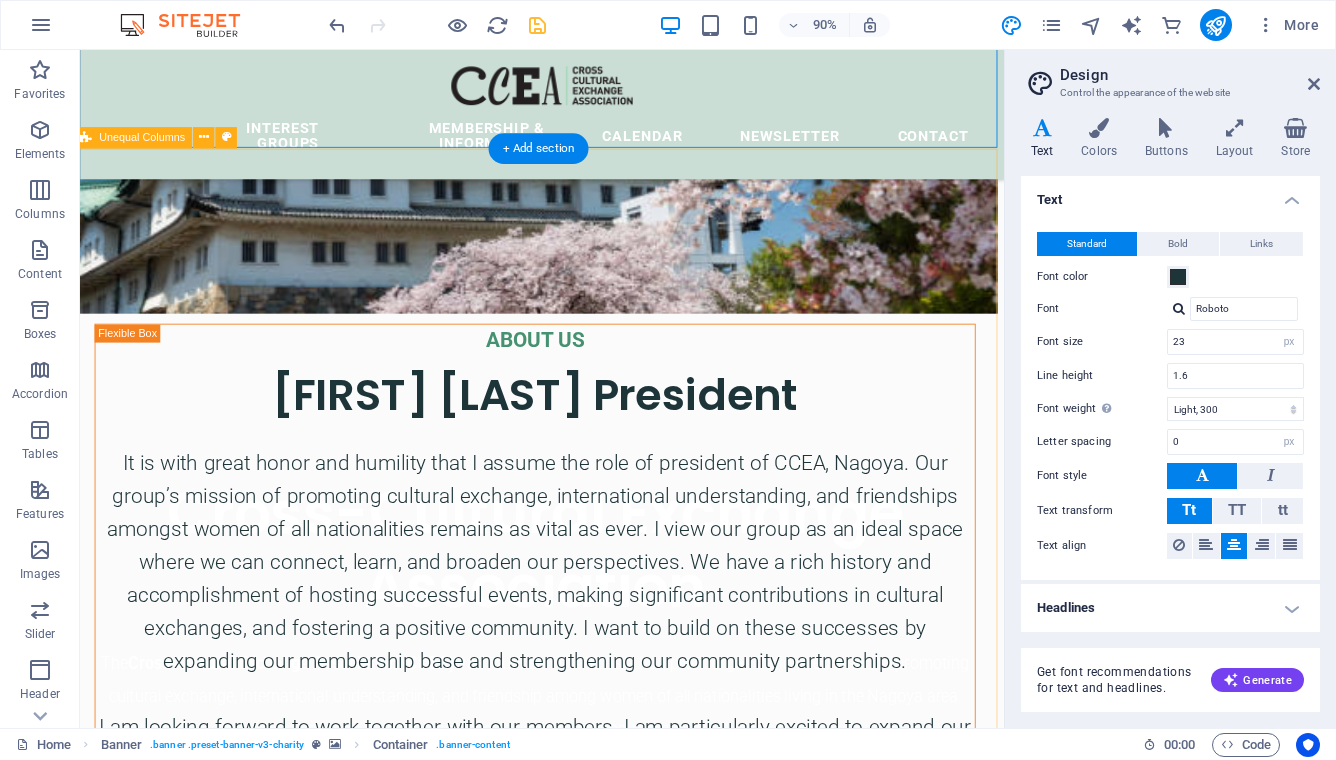 scroll, scrollTop: 701, scrollLeft: 8, axis: both 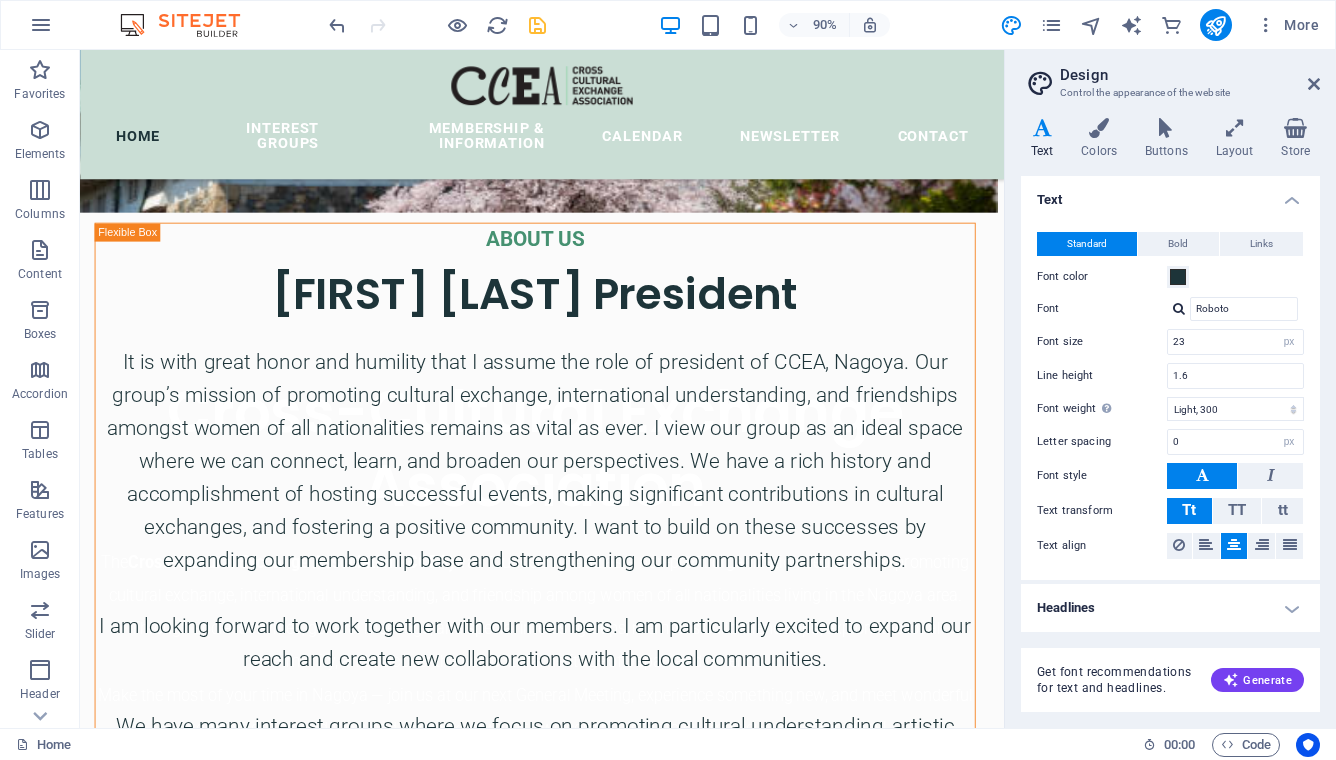 click on "90% More" at bounding box center (826, 25) 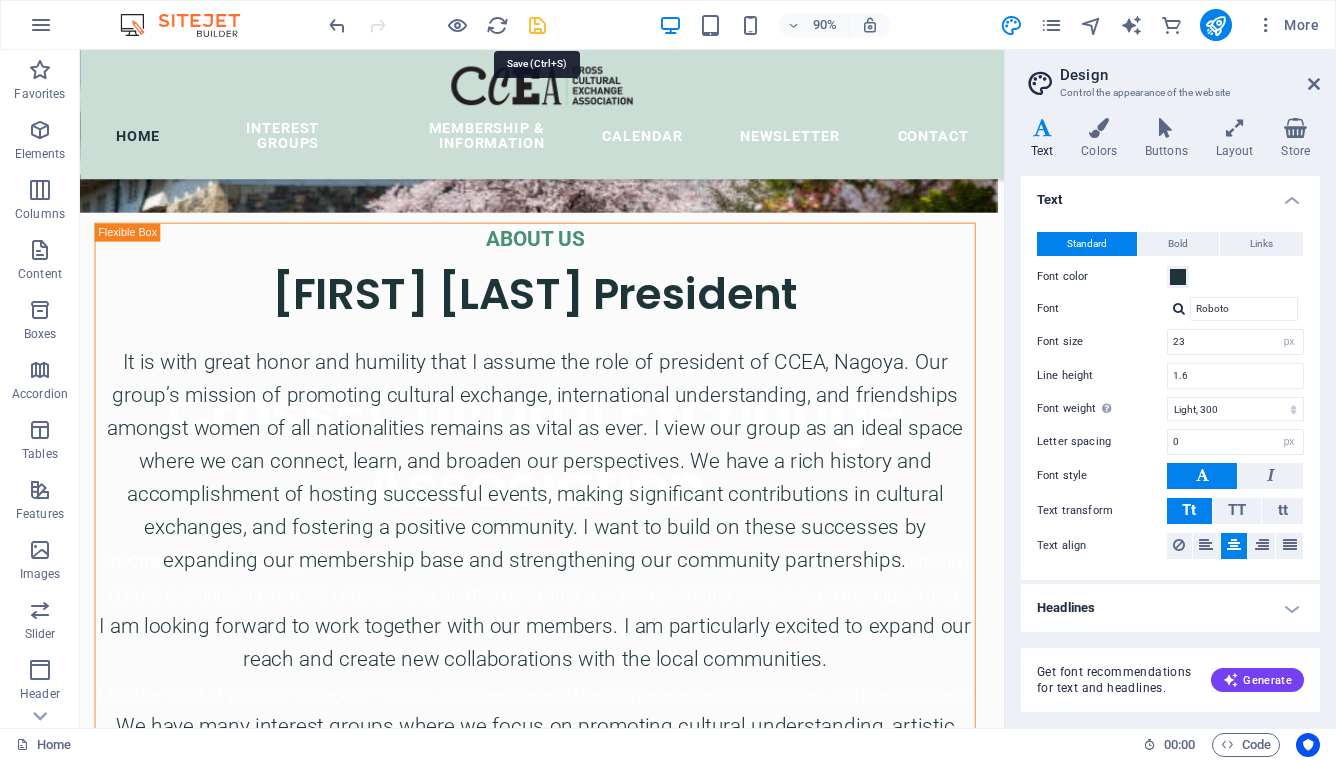 click at bounding box center [537, 25] 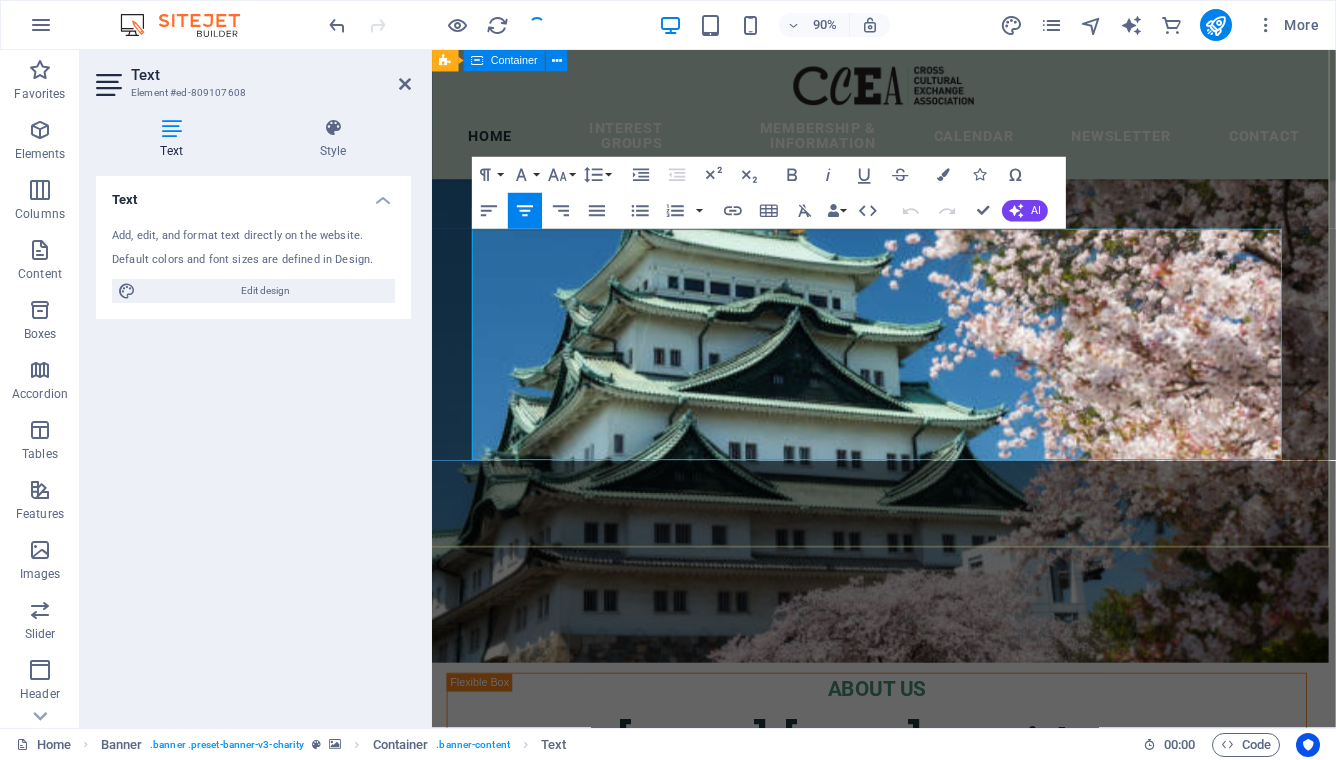 click on "Cross-Cultural Exchange Association The  Cross-Cultural Exchange Association (CCEA)  was founded in 1982 as a non-profit organization dedicated to promoting cultural exchange, international understanding, and friendship among women of all nationalities living in the Nagoya area. Through social activities, general meetings, and special interest groups, members build friendships, explore the local community, and discover the rich cultural heritage of Japan and other countries. Make the most of your time in Nagoya — join us at our next General Meeting, experience something new, and meet wonderful women from around the world. We look forward to welcoming you into our multicultural community!" at bounding box center (926, 1092) 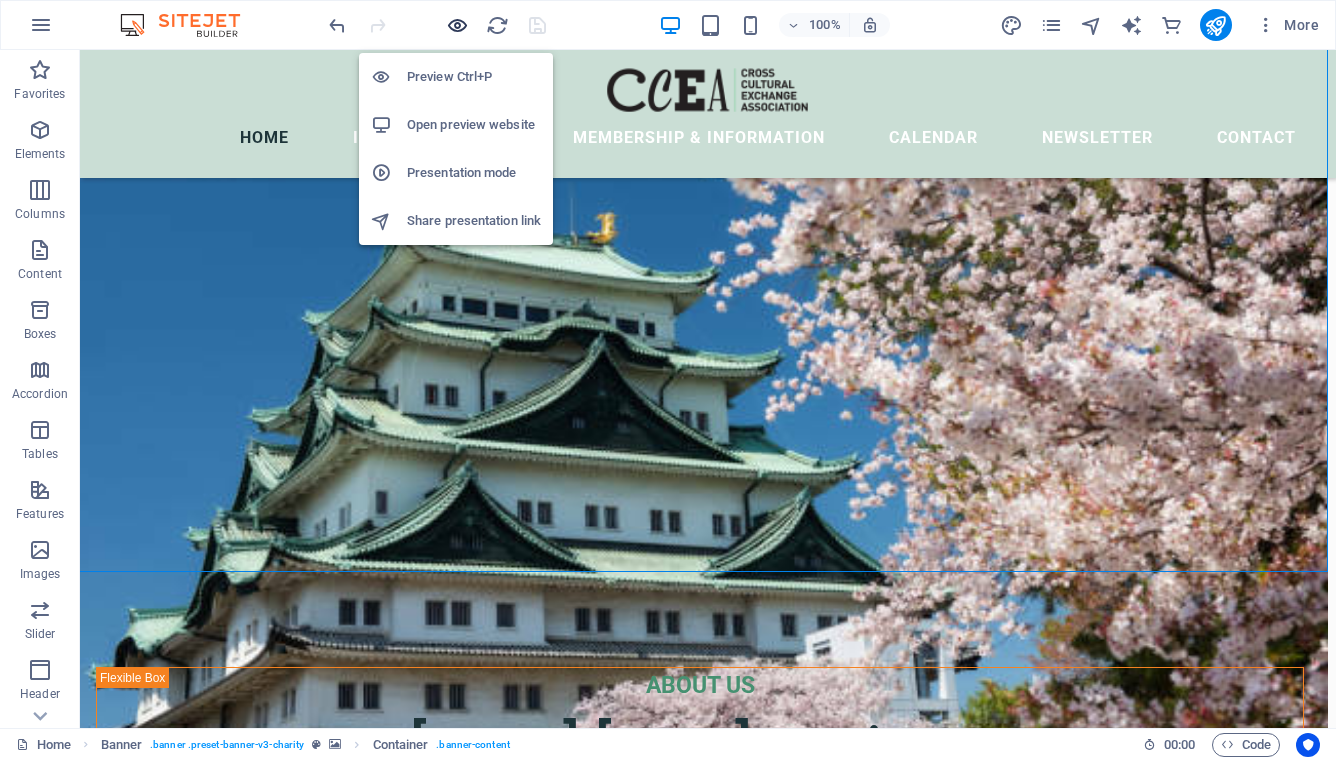 click at bounding box center (457, 25) 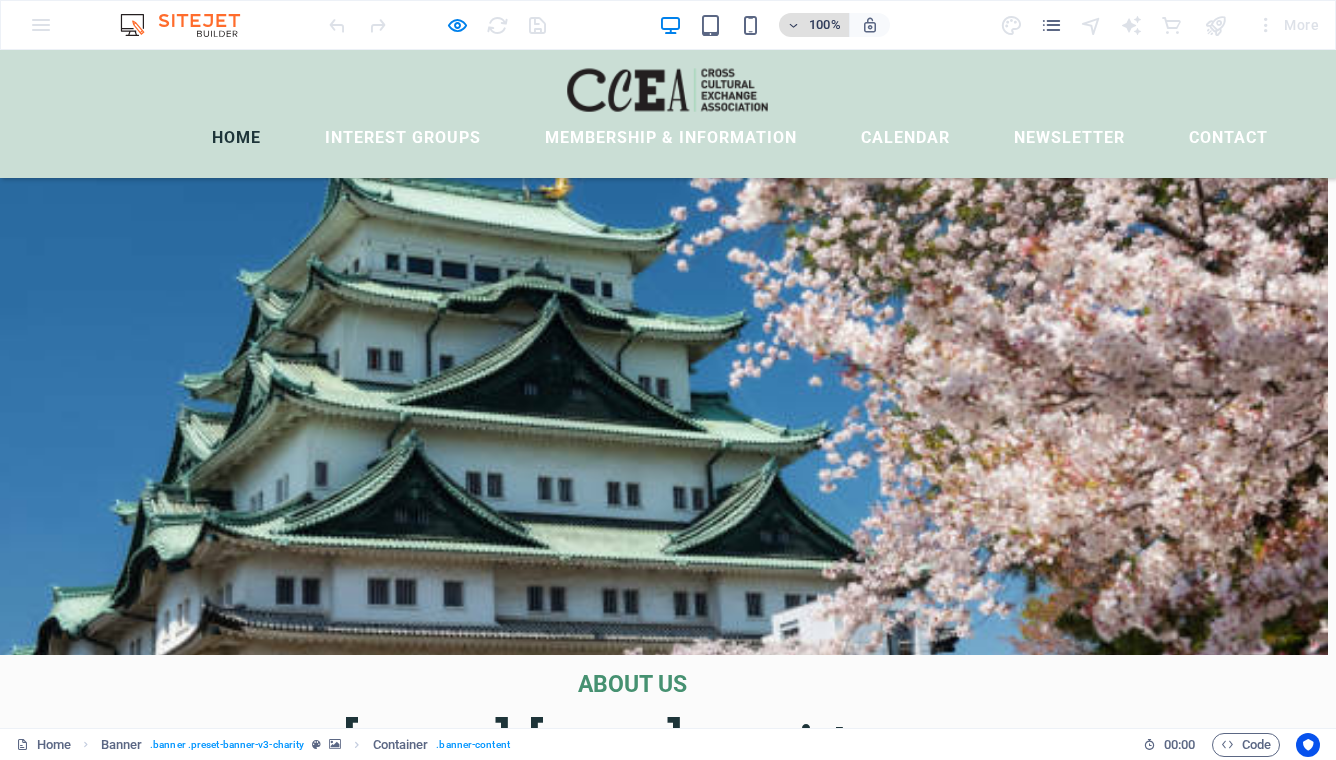 click at bounding box center [794, 25] 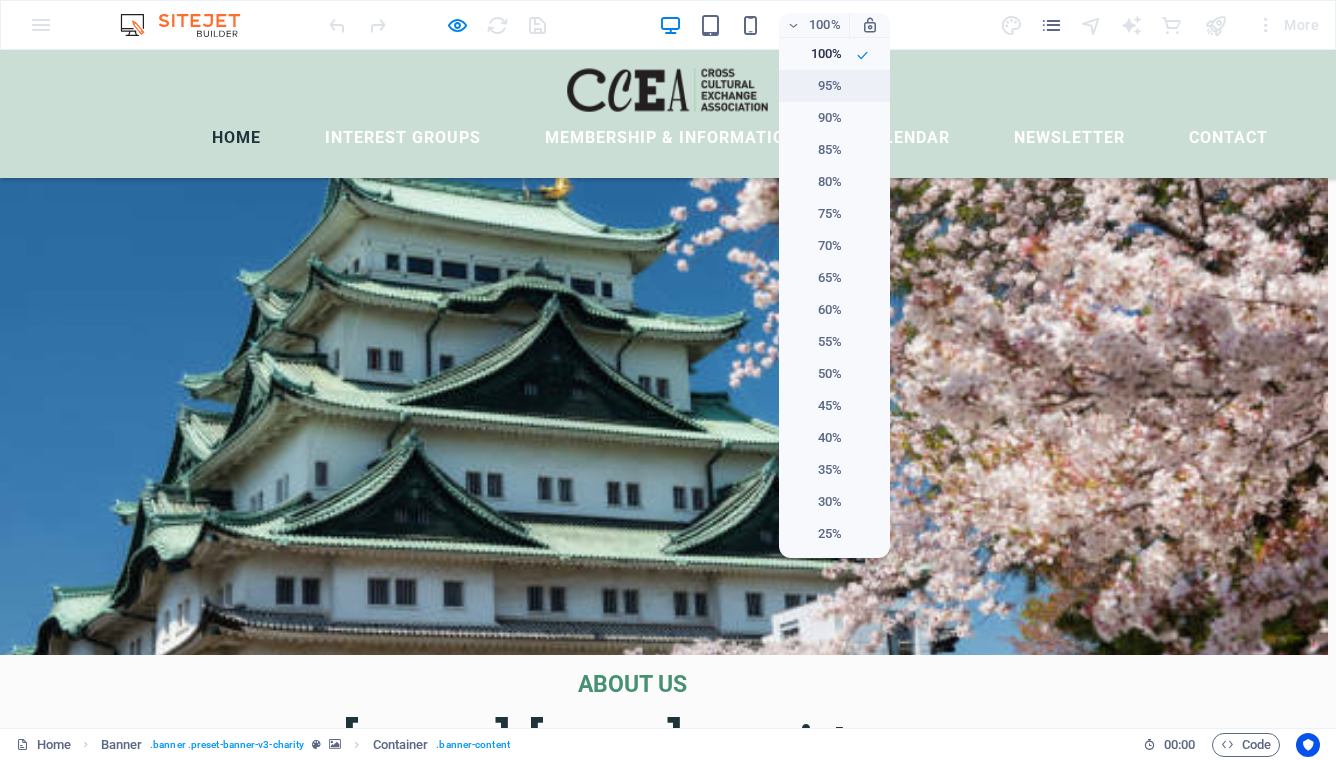 click on "95%" at bounding box center (816, 86) 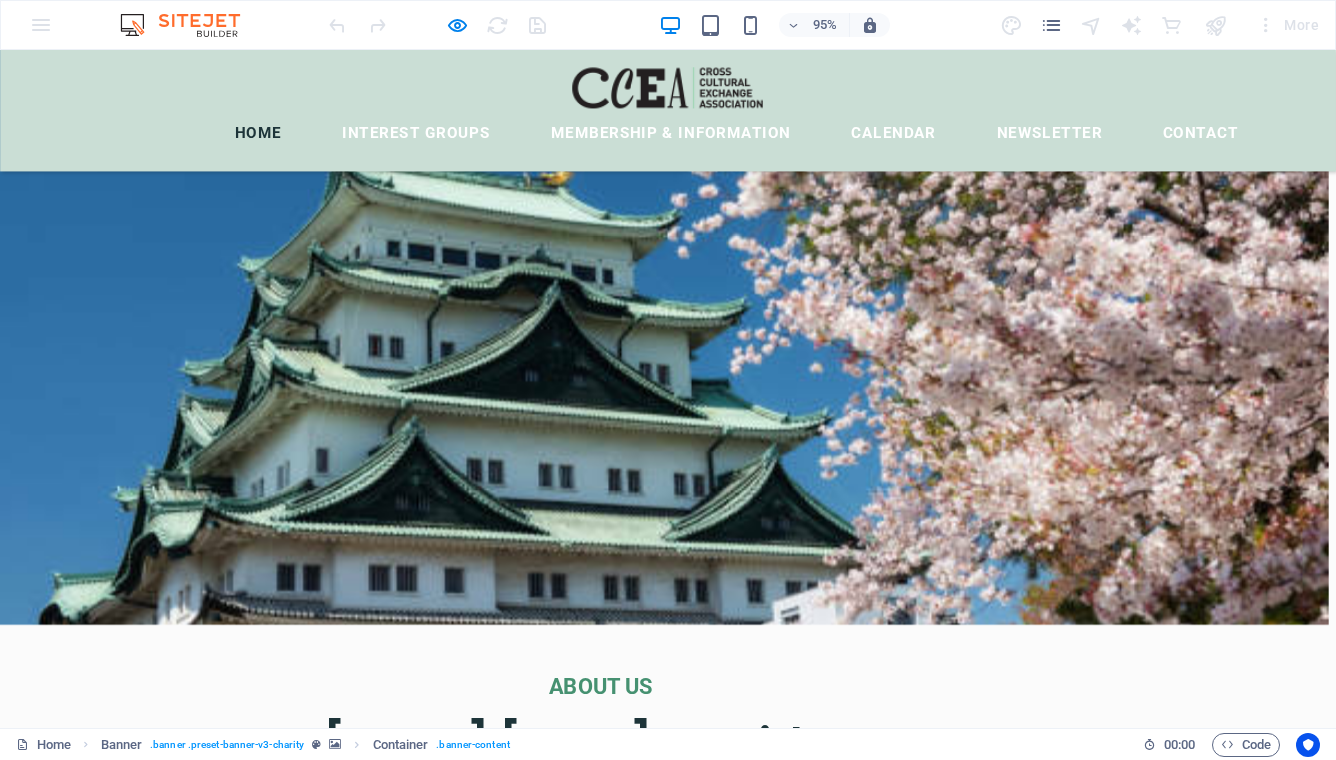 click on "95%" at bounding box center [774, 25] 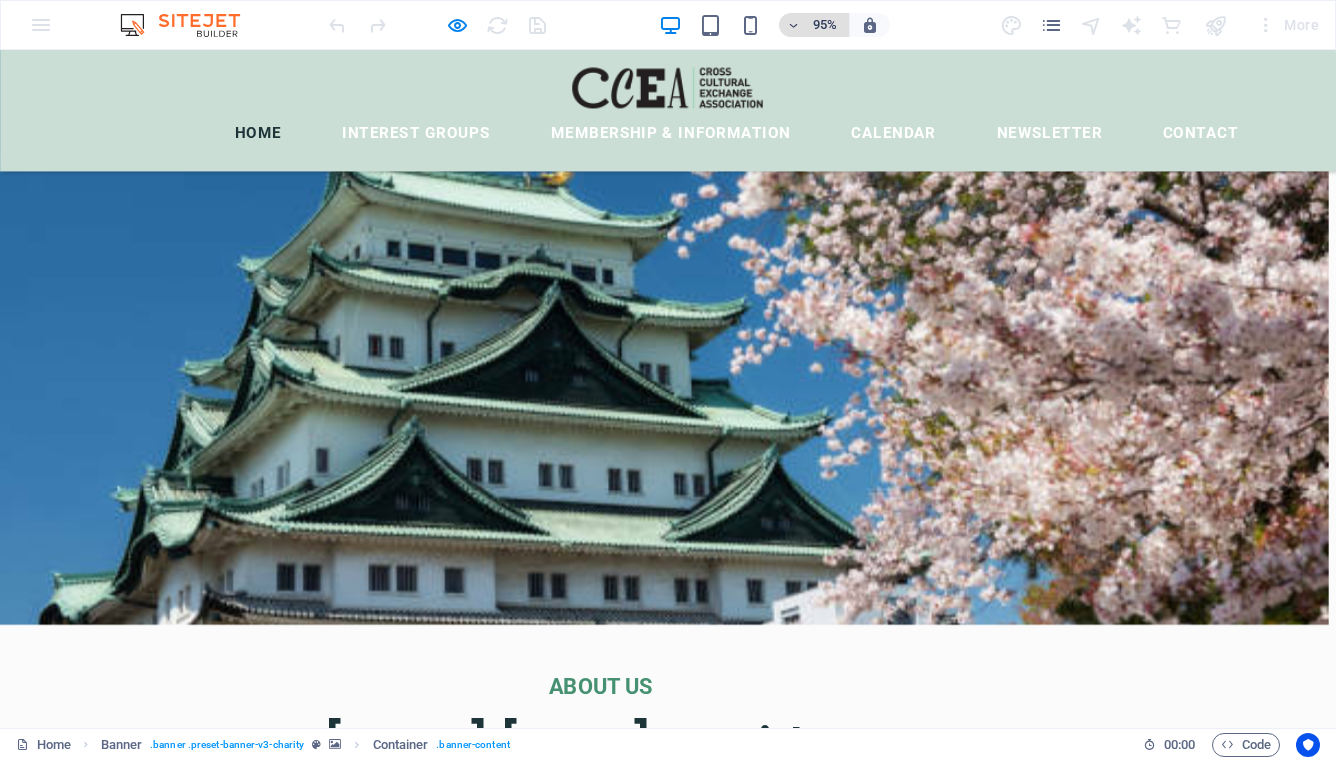 click at bounding box center (794, 25) 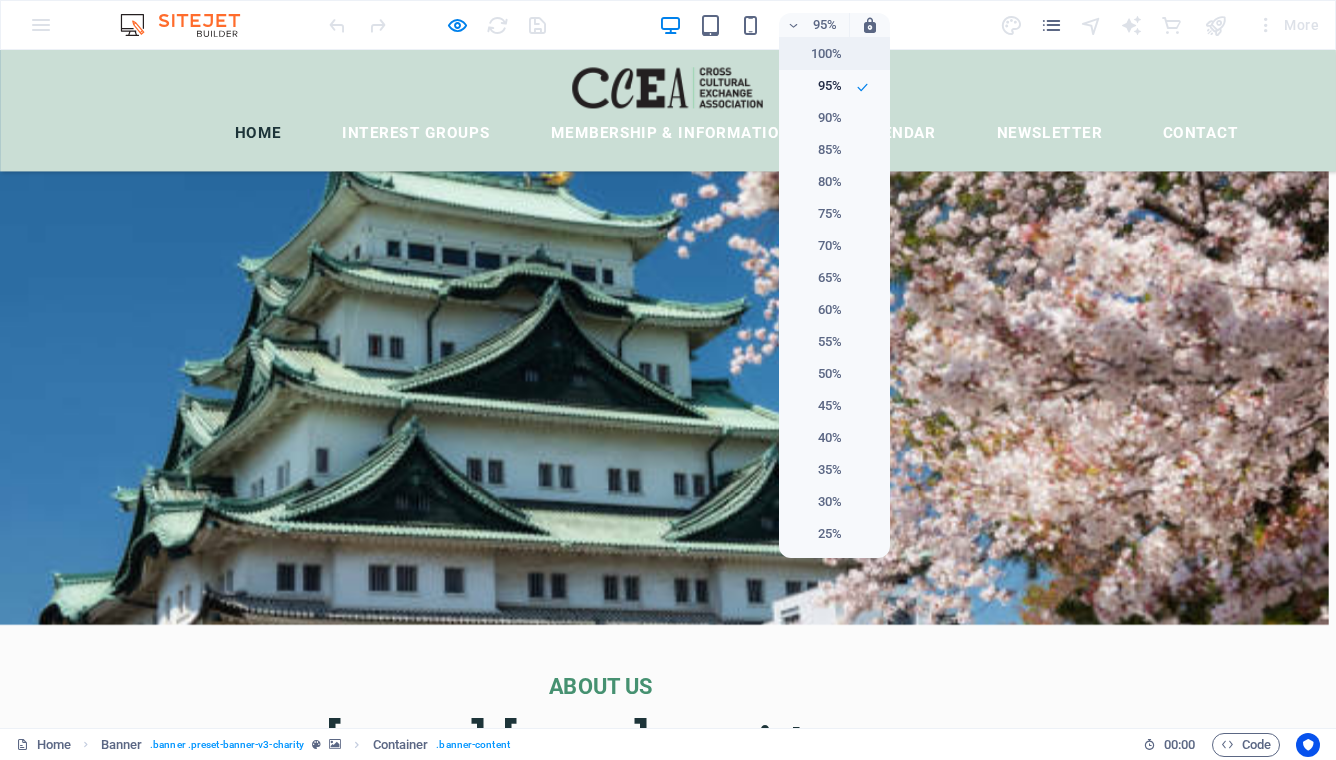 click on "100%" at bounding box center (816, 54) 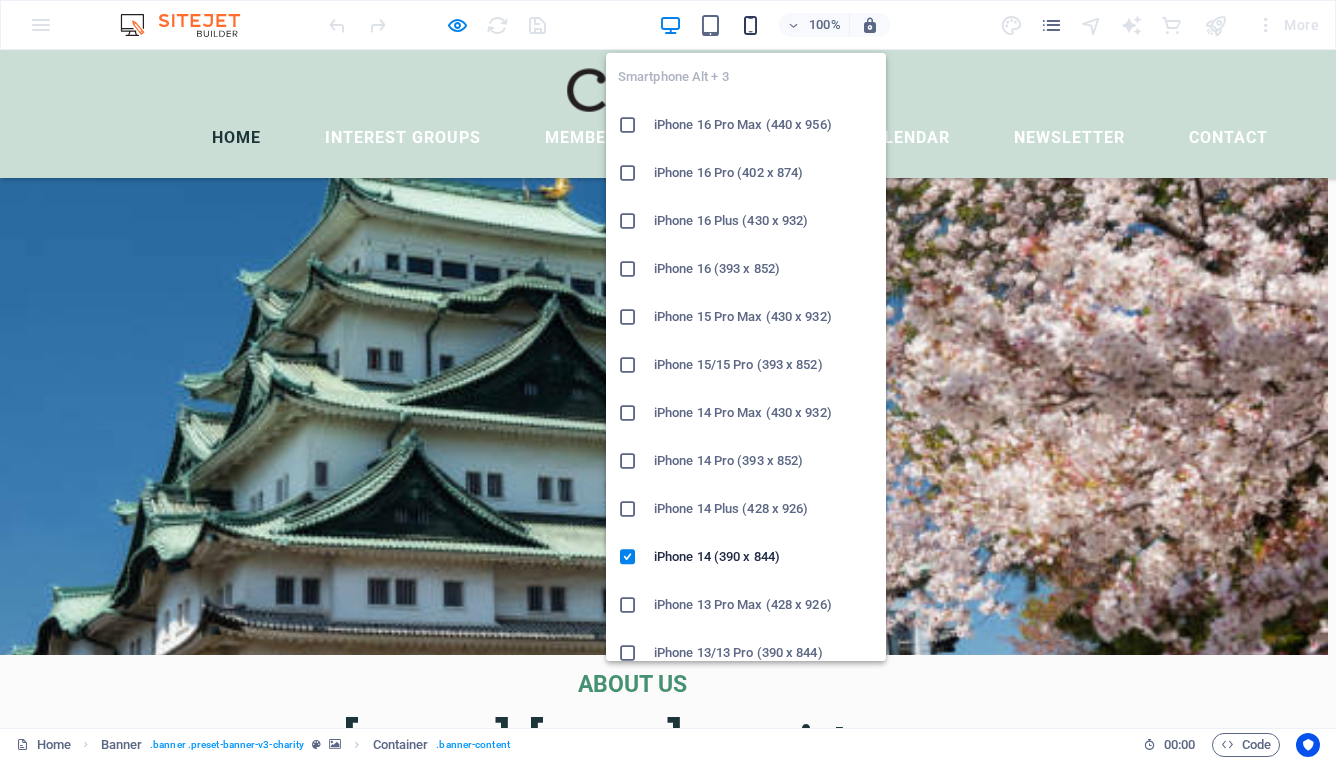 click at bounding box center (750, 25) 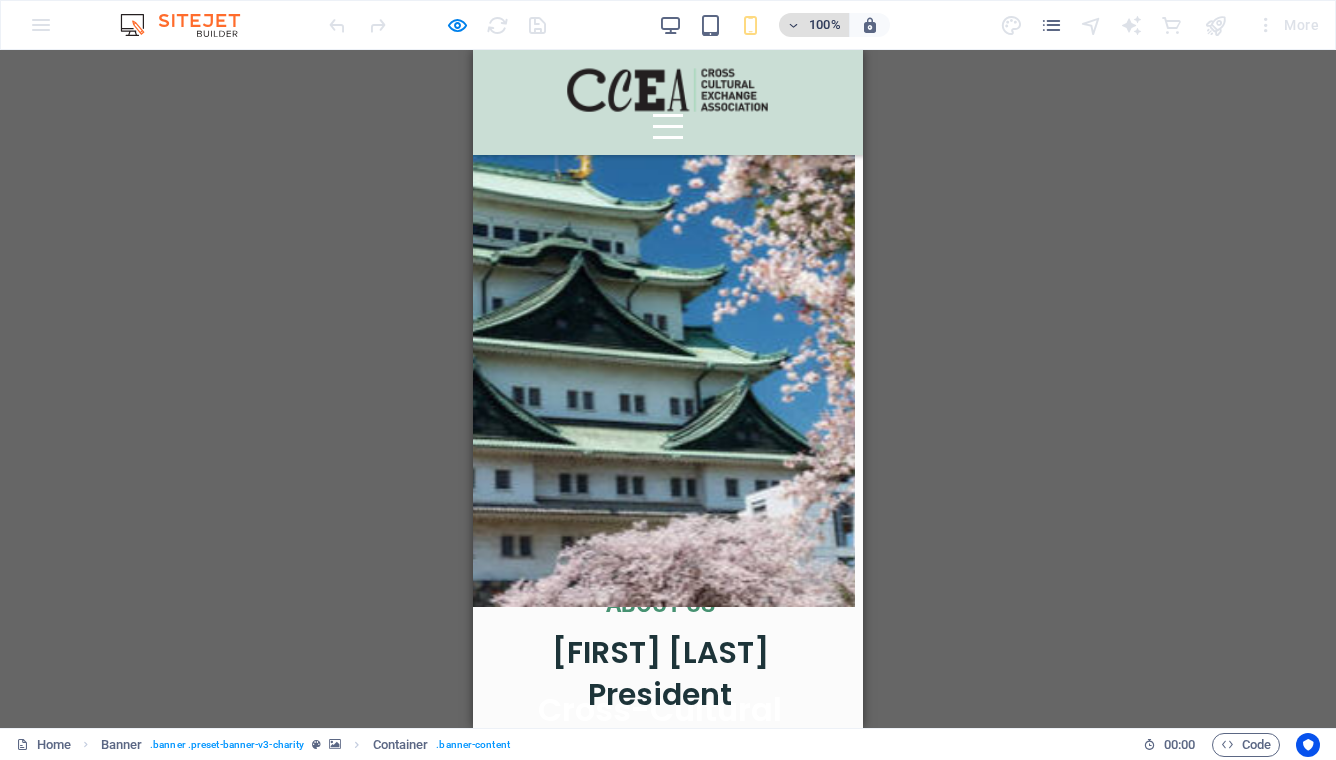 click on "100%" at bounding box center (825, 25) 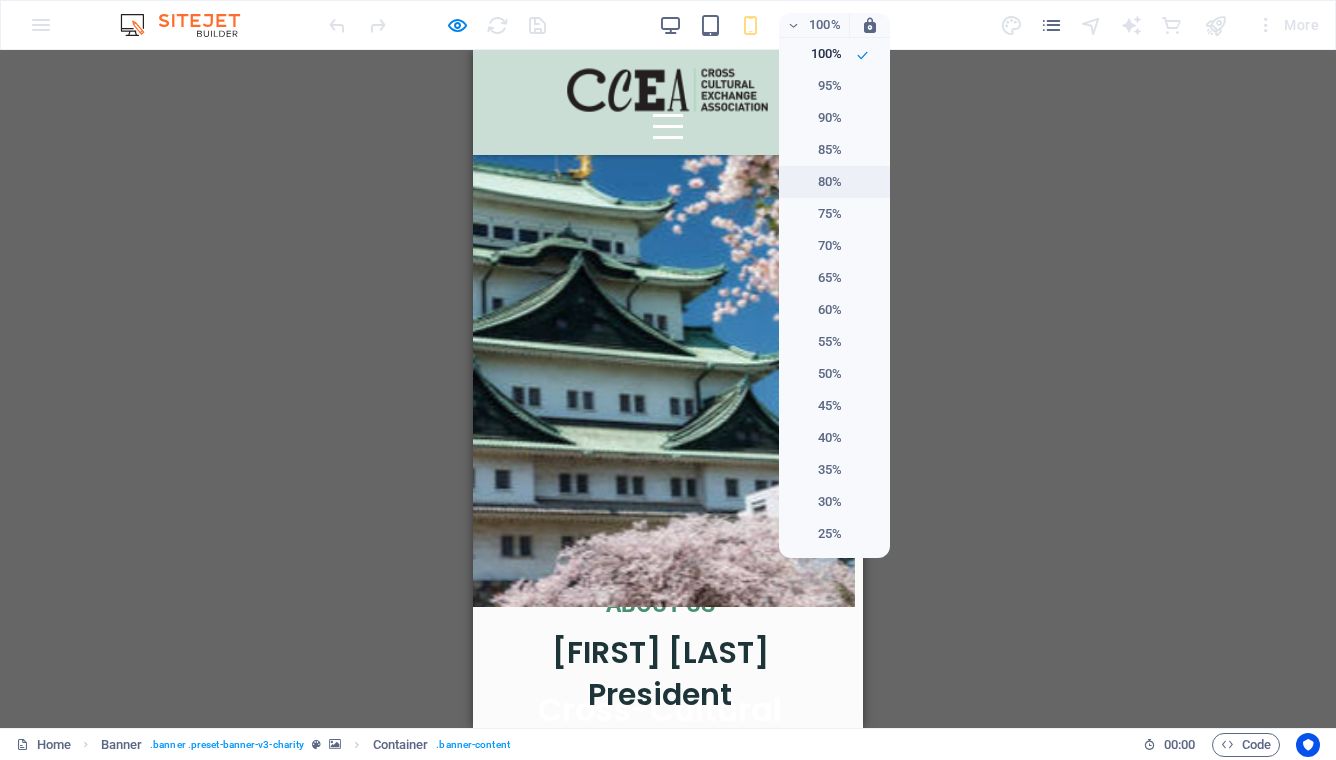 click on "80%" at bounding box center [834, 182] 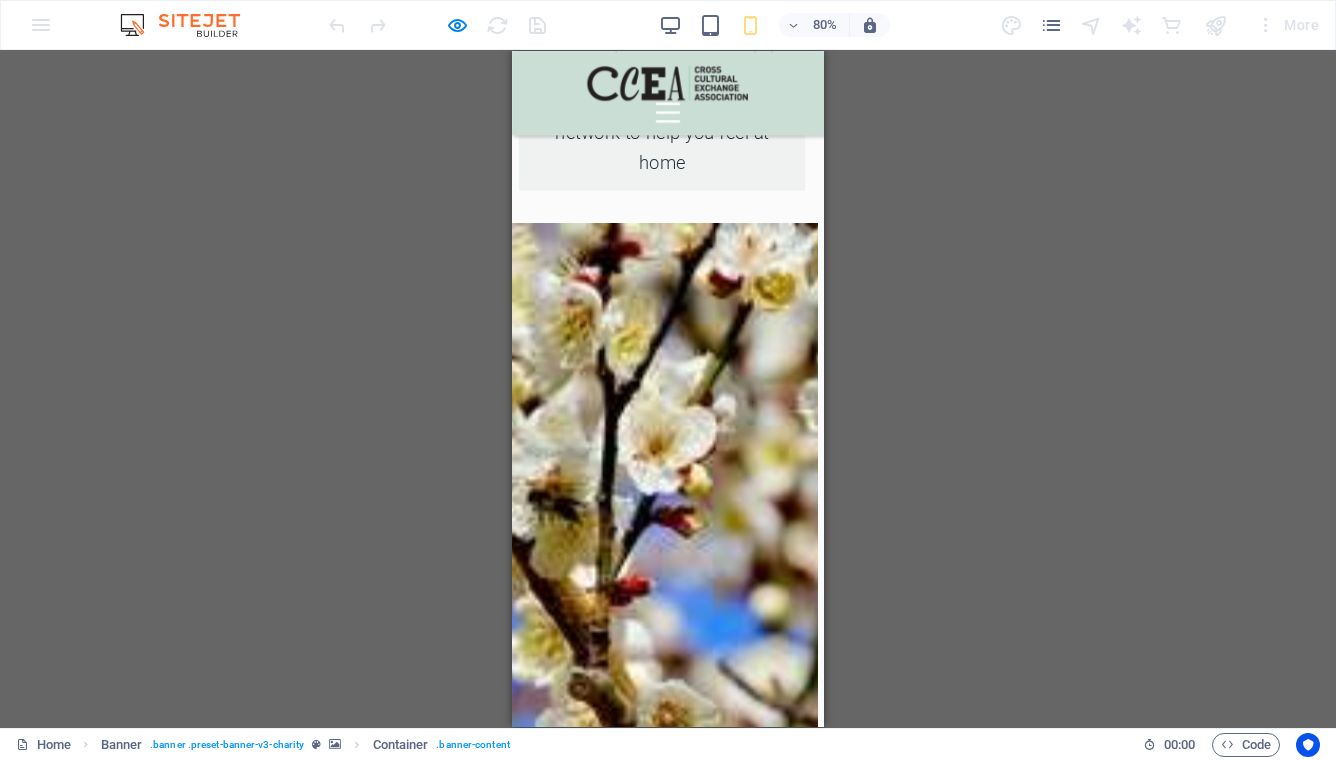 scroll, scrollTop: 4615, scrollLeft: 8, axis: both 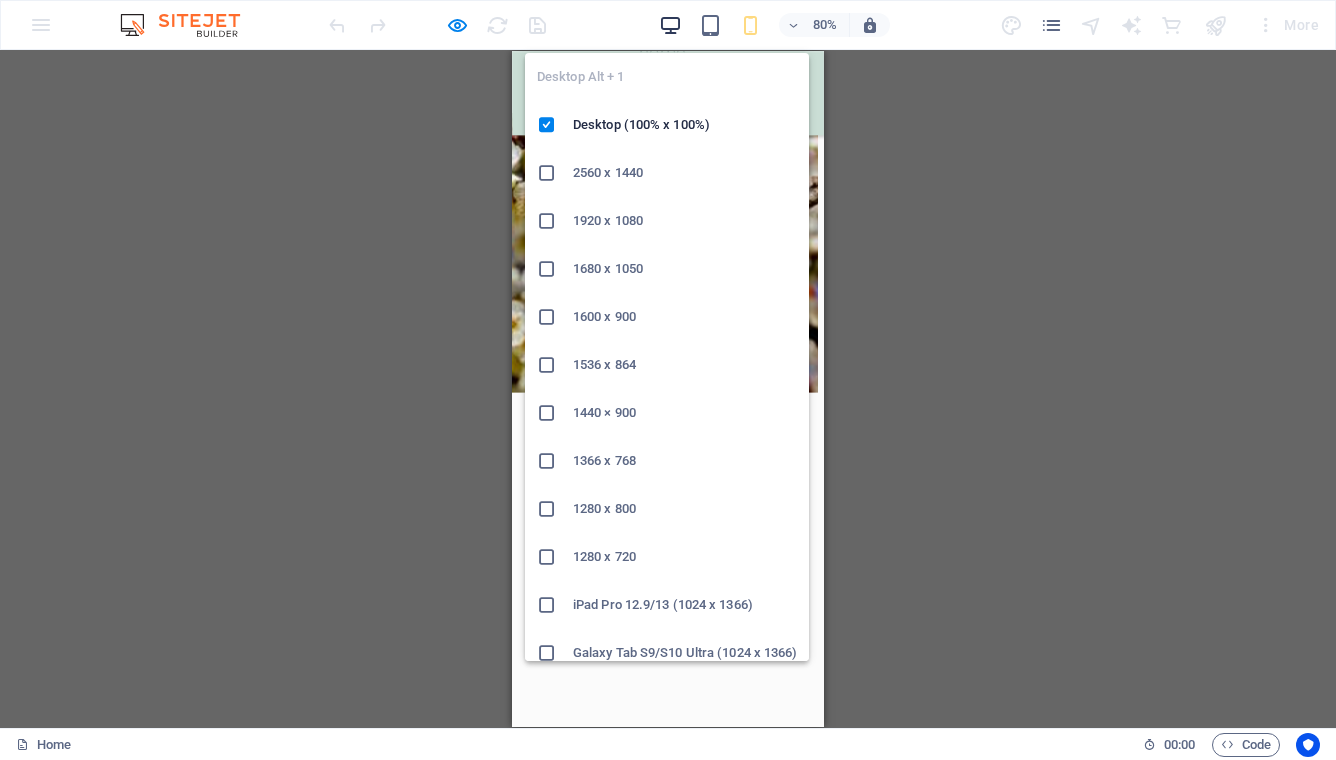 click at bounding box center [670, 25] 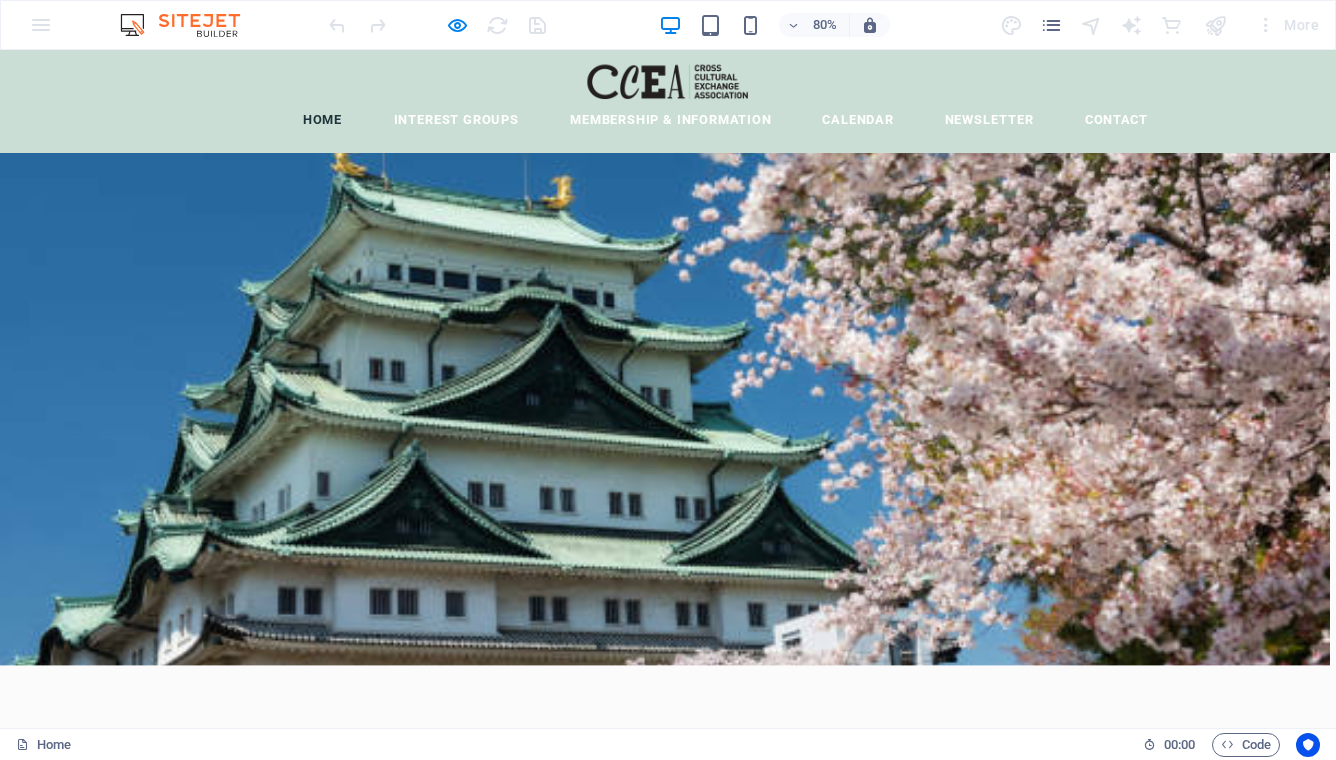 scroll, scrollTop: 83, scrollLeft: 8, axis: both 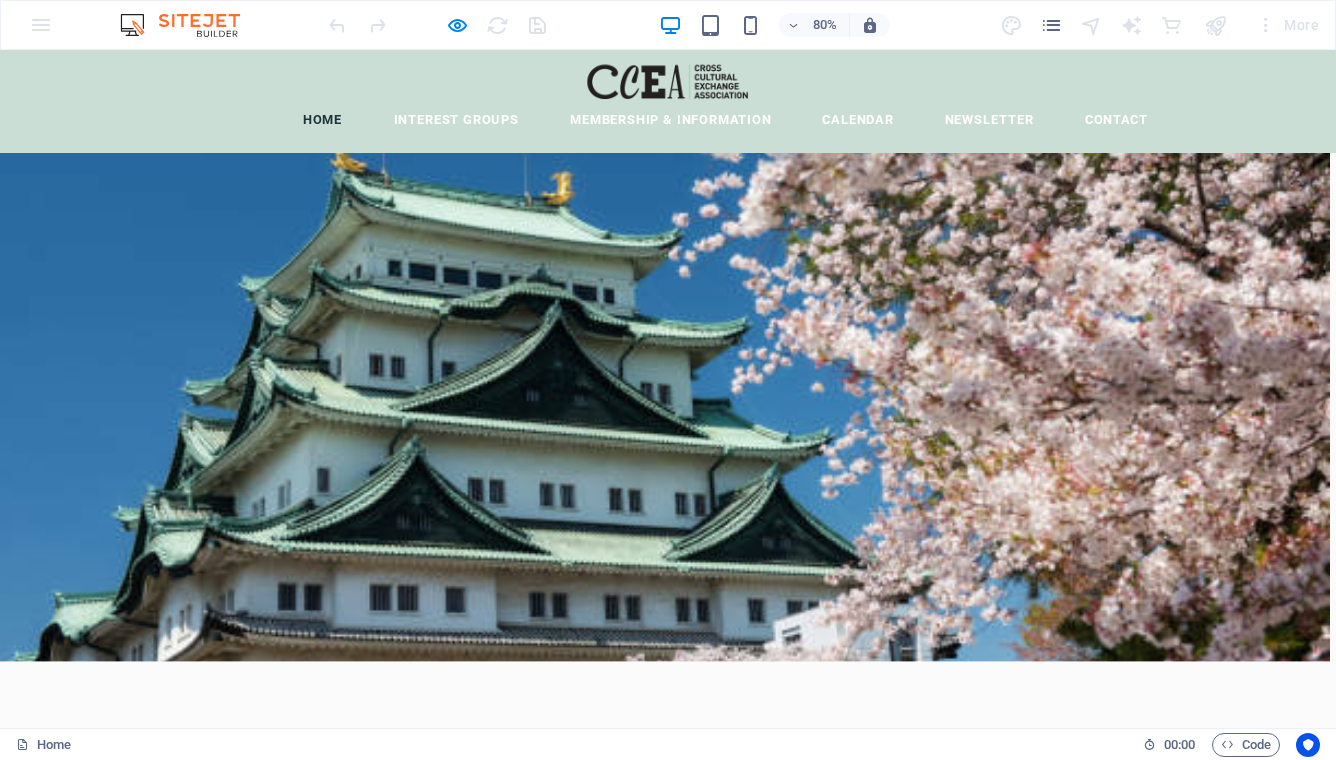 click on "The  Cross-Cultural Exchange Association (CCEA)  was founded in 1982 as a non-profit organization dedicated to promoting cultural exchange, international understanding, and friendship among women of all nationalities living in the Nagoya area. Through social activities, general meetings, and special interest groups, members build friendships, explore the local community, and discover the rich cultural heritage of Japan and other countries." at bounding box center (827, 1156) 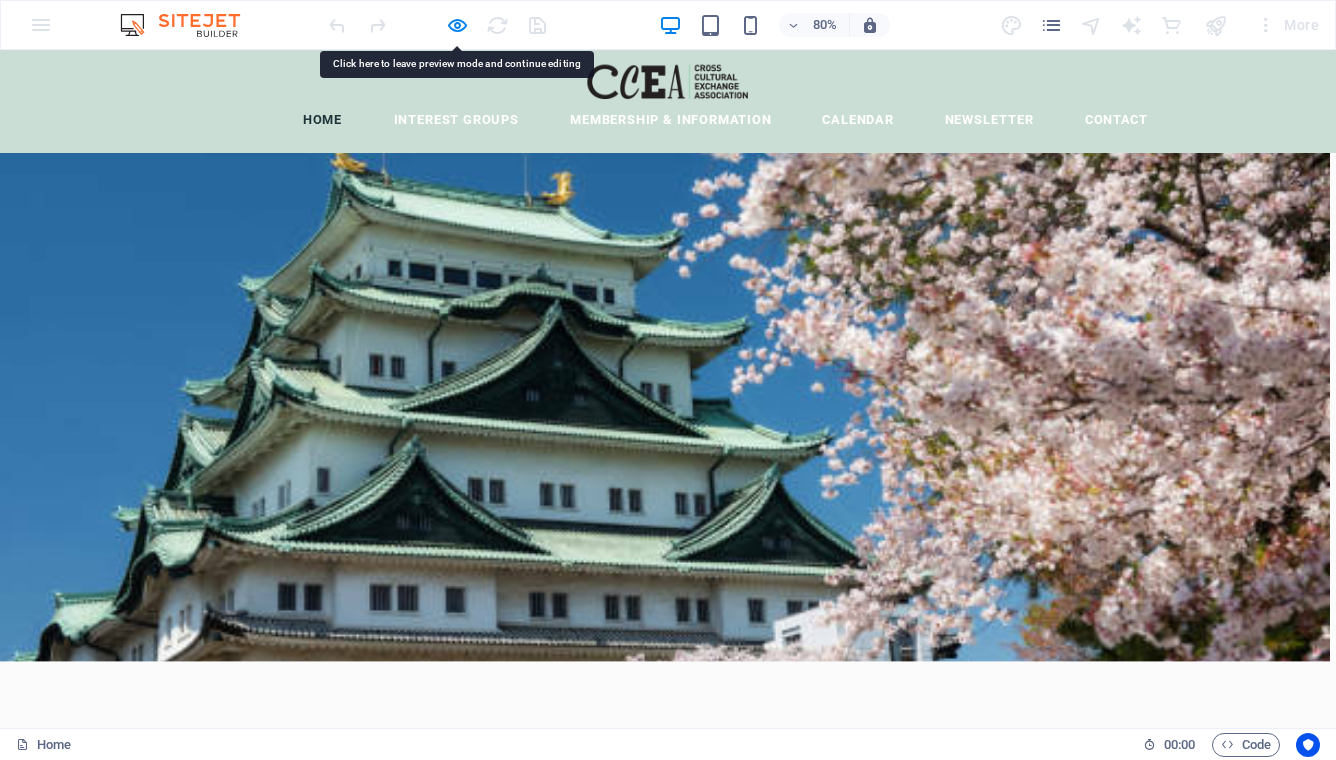 click on "The  Cross-Cultural Exchange Association (CCEA)  was founded in 1982 as a non-profit organization dedicated to promoting cultural exchange, international understanding, and friendship among women of all nationalities living in the Nagoya area. Through social activities, general meetings, and special interest groups, members build friendships, explore the local community, and discover the rich cultural heritage of Japan and other countries." at bounding box center [827, 1156] 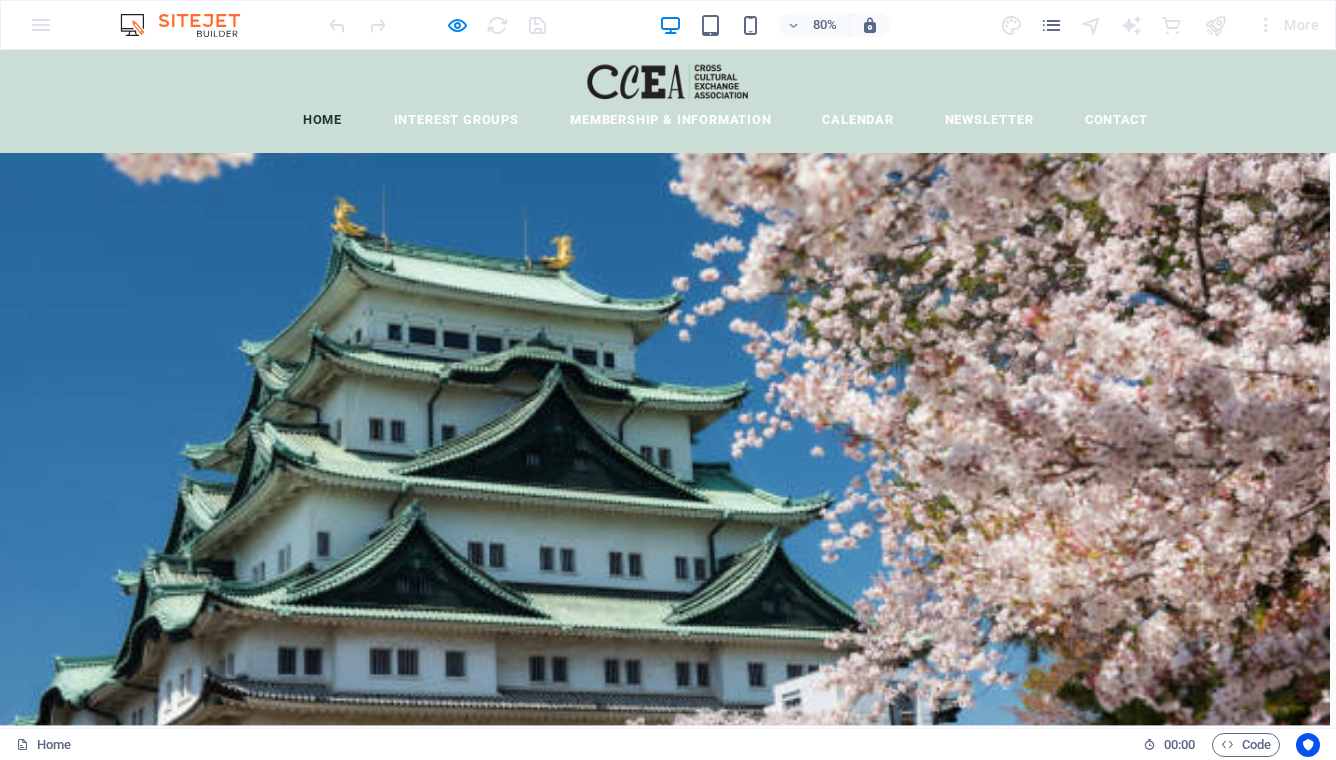 scroll, scrollTop: 0, scrollLeft: 8, axis: horizontal 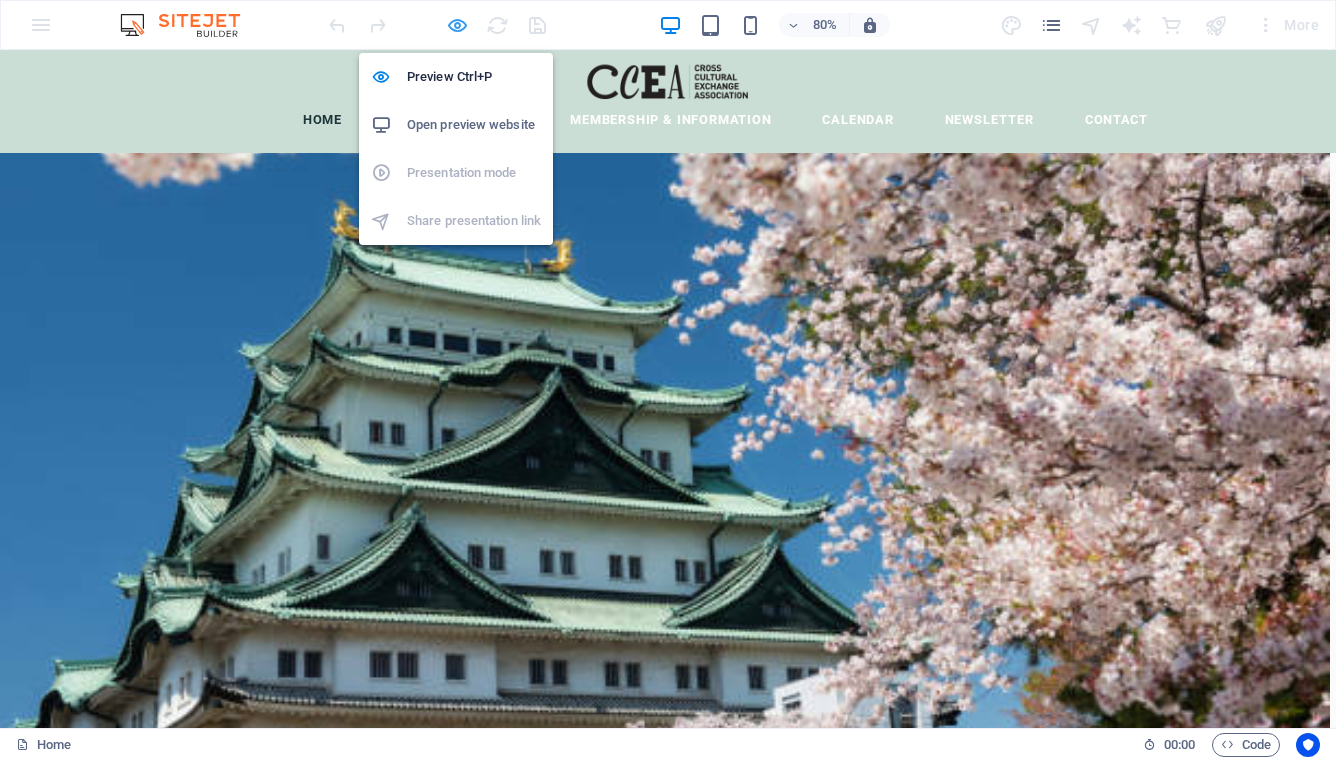 click at bounding box center [457, 25] 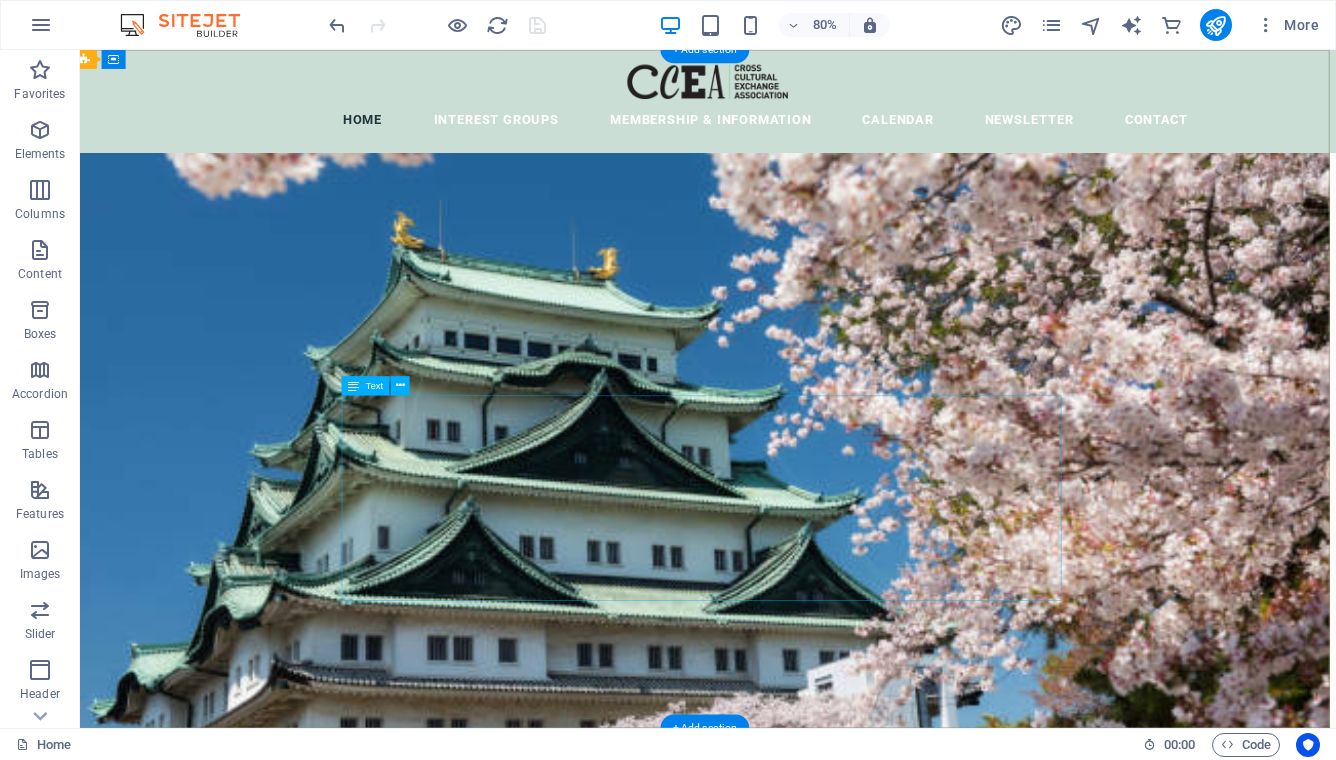 click on "The  Cross-Cultural Exchange Association (CCEA)  was founded in 1982 as a non-profit organization dedicated to promoting cultural exchange, international understanding, and friendship among women of all nationalities living in the Nagoya area. Through social activities, general meetings, and special interest groups, members build friendships, explore the local community, and discover the rich cultural heritage of Japan and other countries. Make the most of your time in Nagoya — join us at our next General Meeting, experience something new, and meet wonderful women from around the world. We look forward to welcoming you into our multicultural community!" at bounding box center (857, 1294) 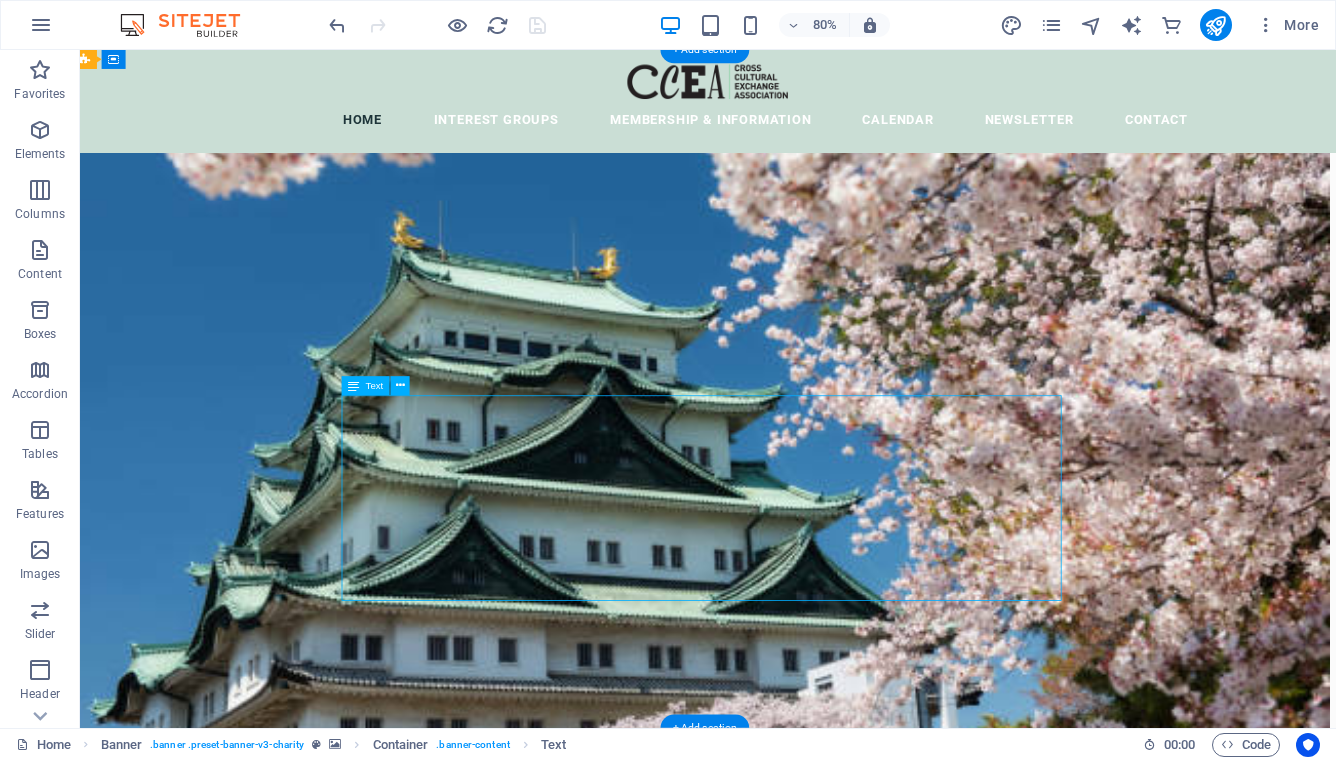 click on "The  Cross-Cultural Exchange Association (CCEA)  was founded in 1982 as a non-profit organization dedicated to promoting cultural exchange, international understanding, and friendship among women of all nationalities living in the Nagoya area. Through social activities, general meetings, and special interest groups, members build friendships, explore the local community, and discover the rich cultural heritage of Japan and other countries. Make the most of your time in Nagoya — join us at our next General Meeting, experience something new, and meet wonderful women from around the world. We look forward to welcoming you into our multicultural community!" at bounding box center (857, 1294) 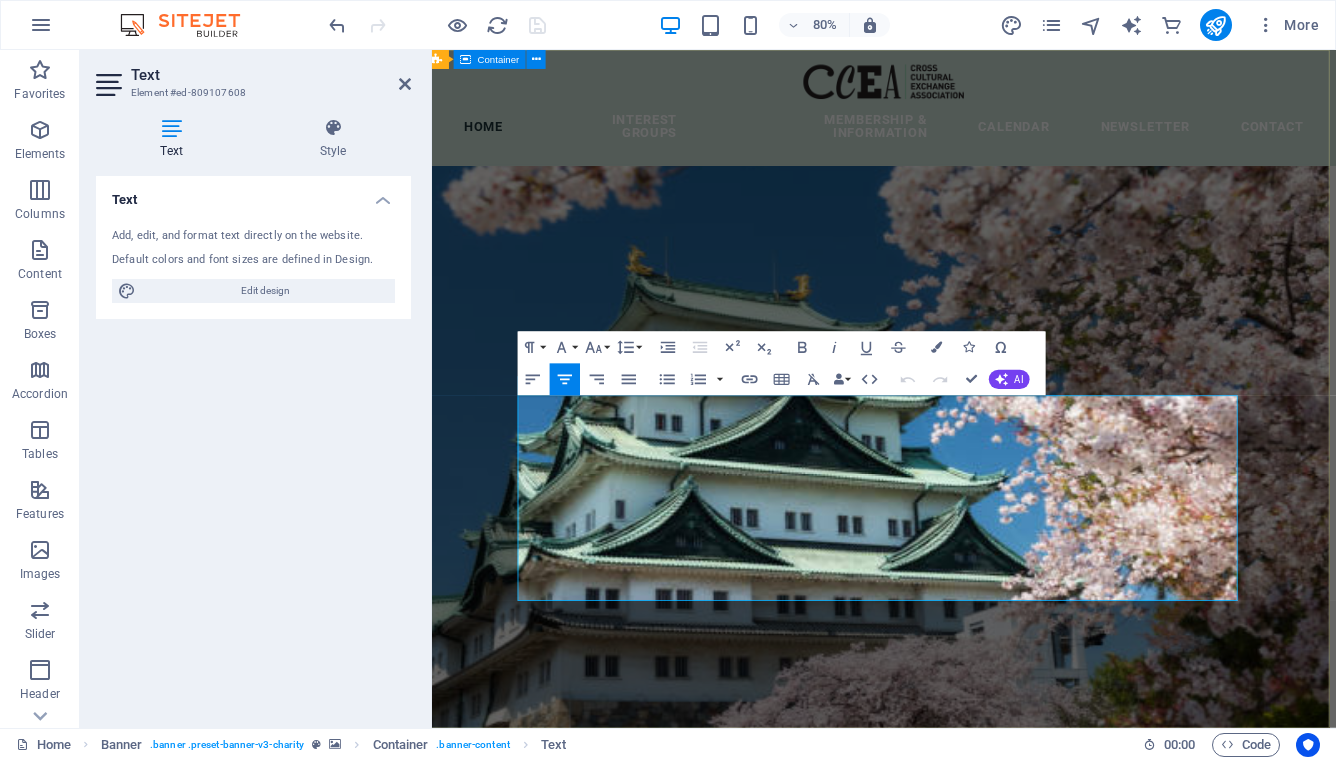 drag, startPoint x: 544, startPoint y: 496, endPoint x: 1548, endPoint y: 709, distance: 1026.3455 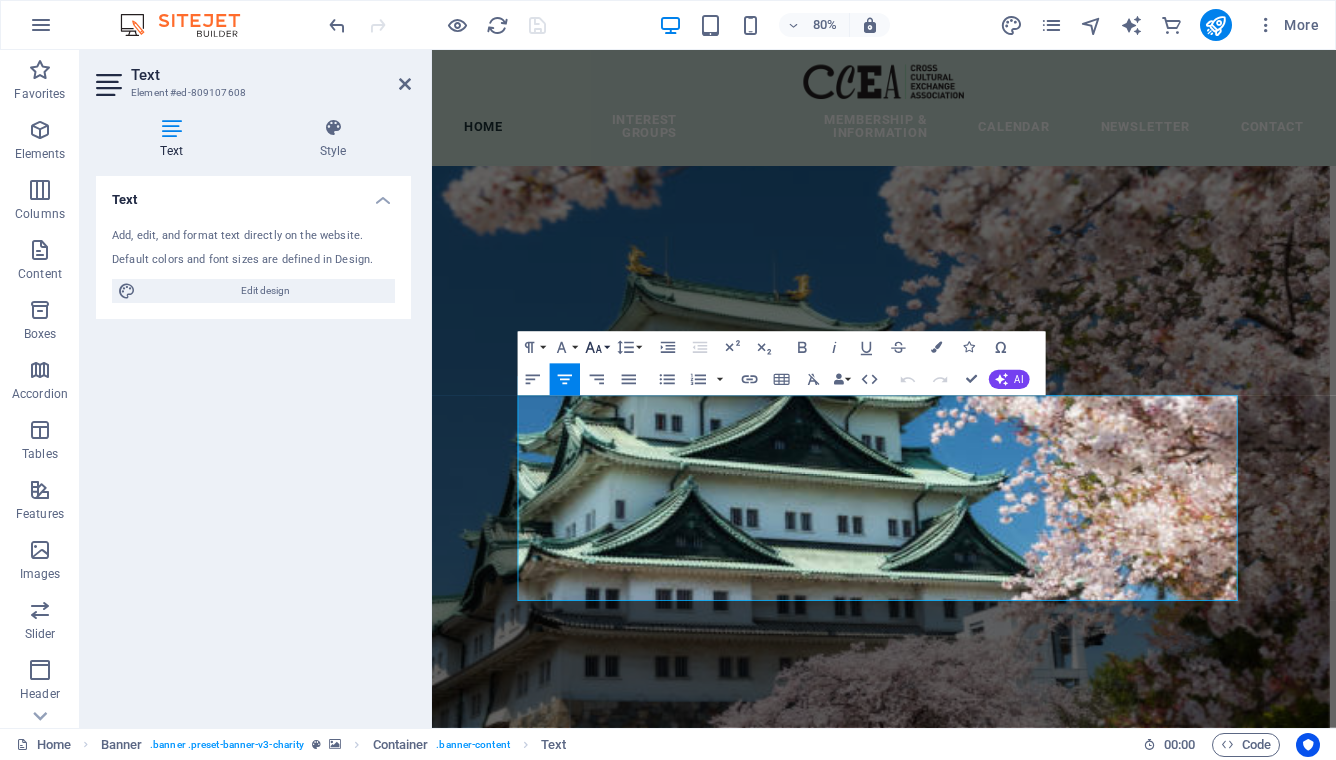 click 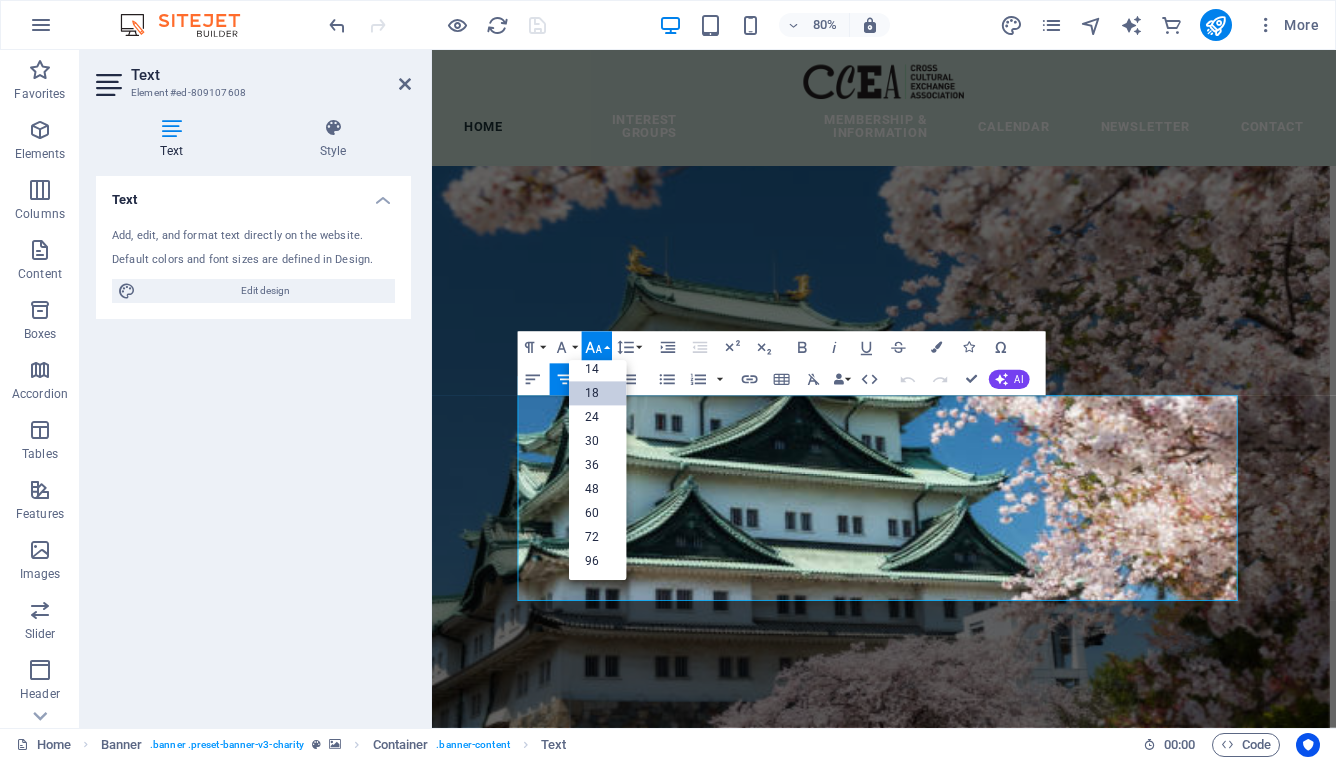 scroll, scrollTop: 161, scrollLeft: 0, axis: vertical 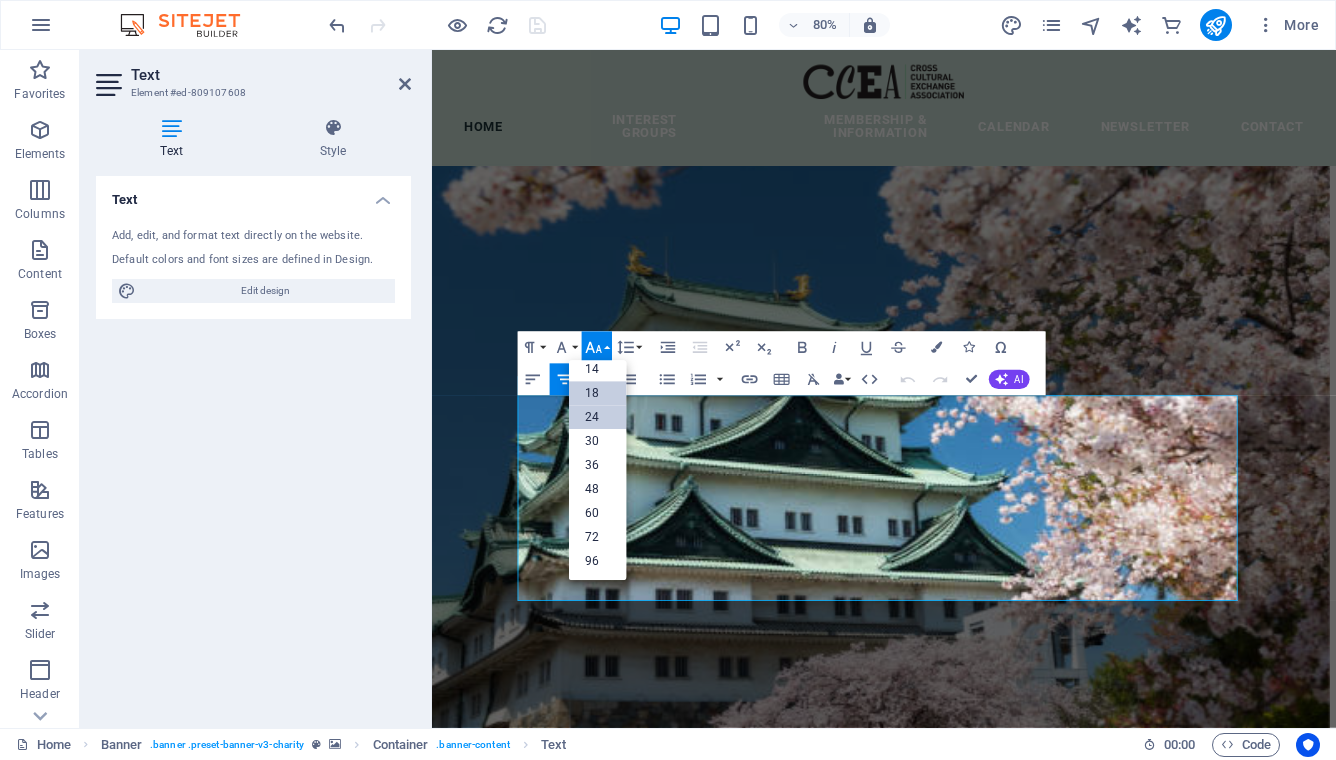 click on "24" at bounding box center [598, 418] 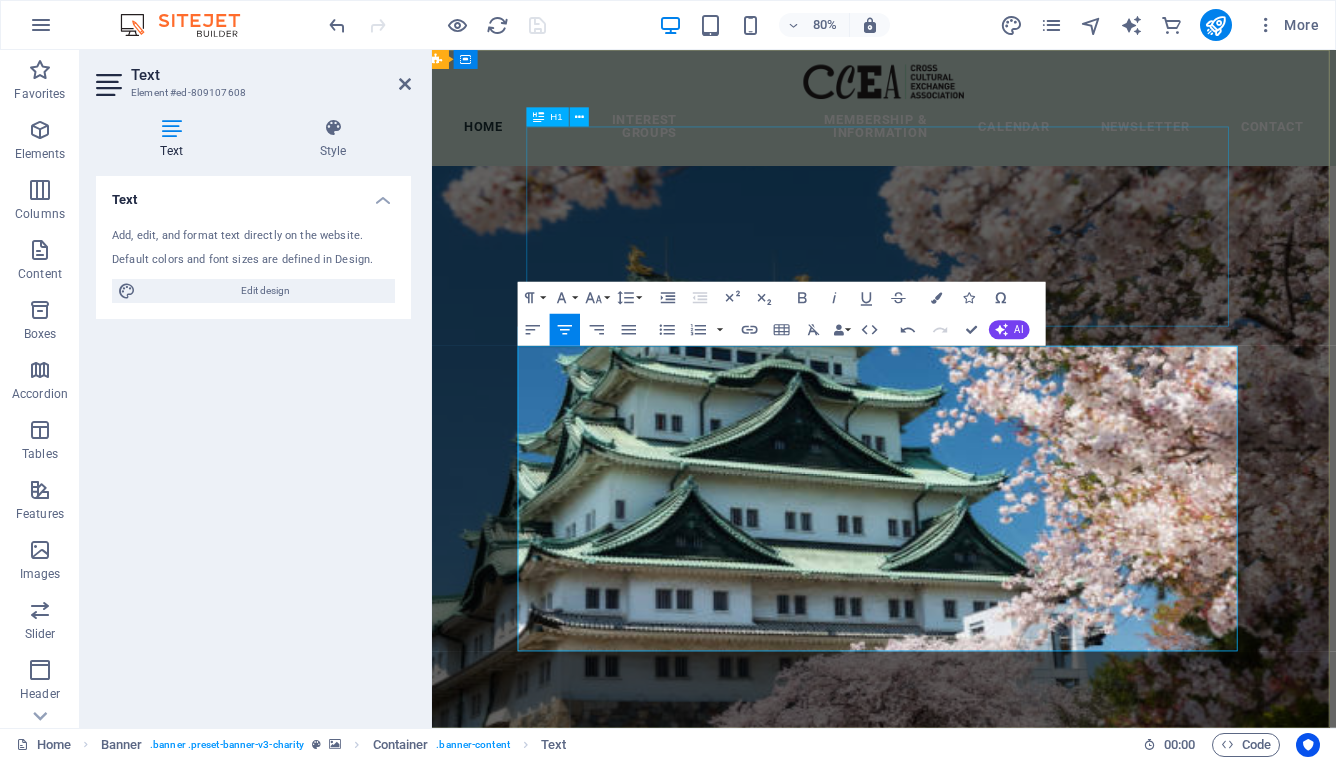 click on "Cross-Cultural Exchange Association" at bounding box center (989, 1119) 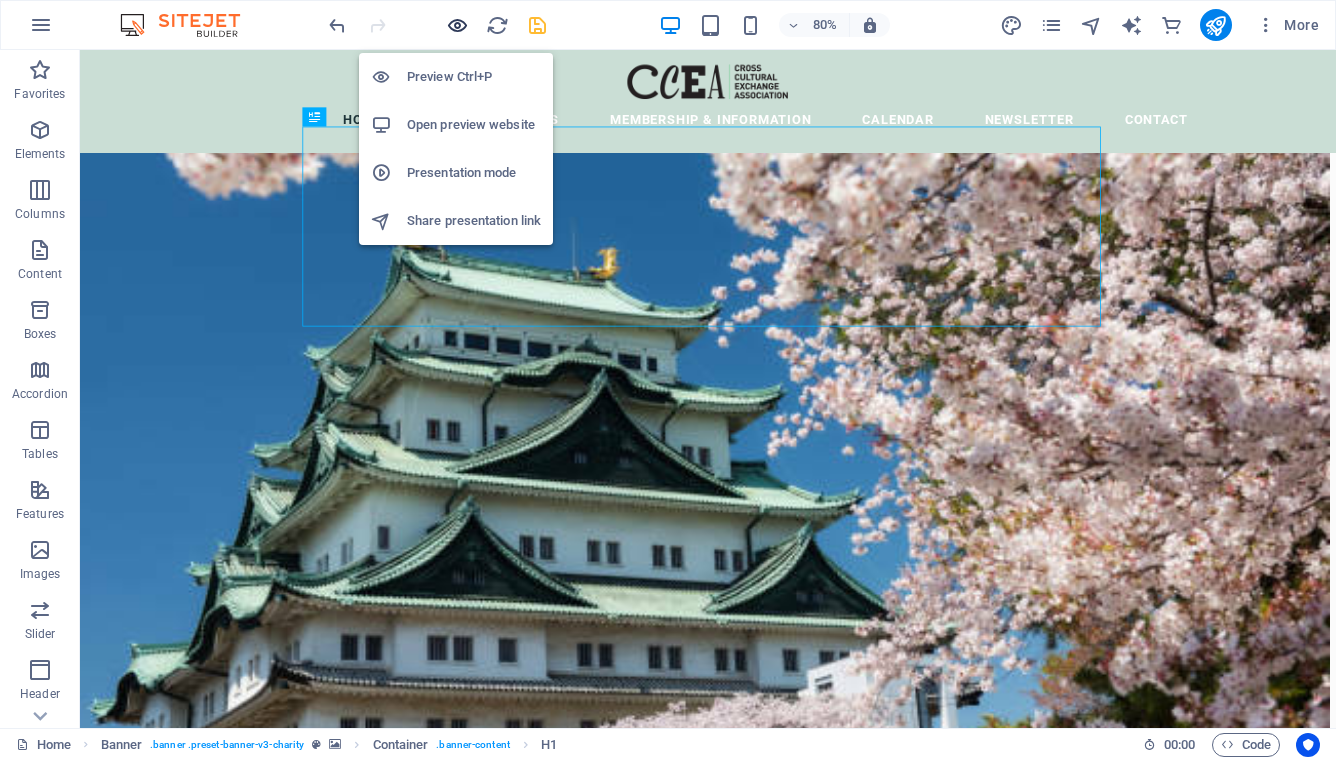click at bounding box center [457, 25] 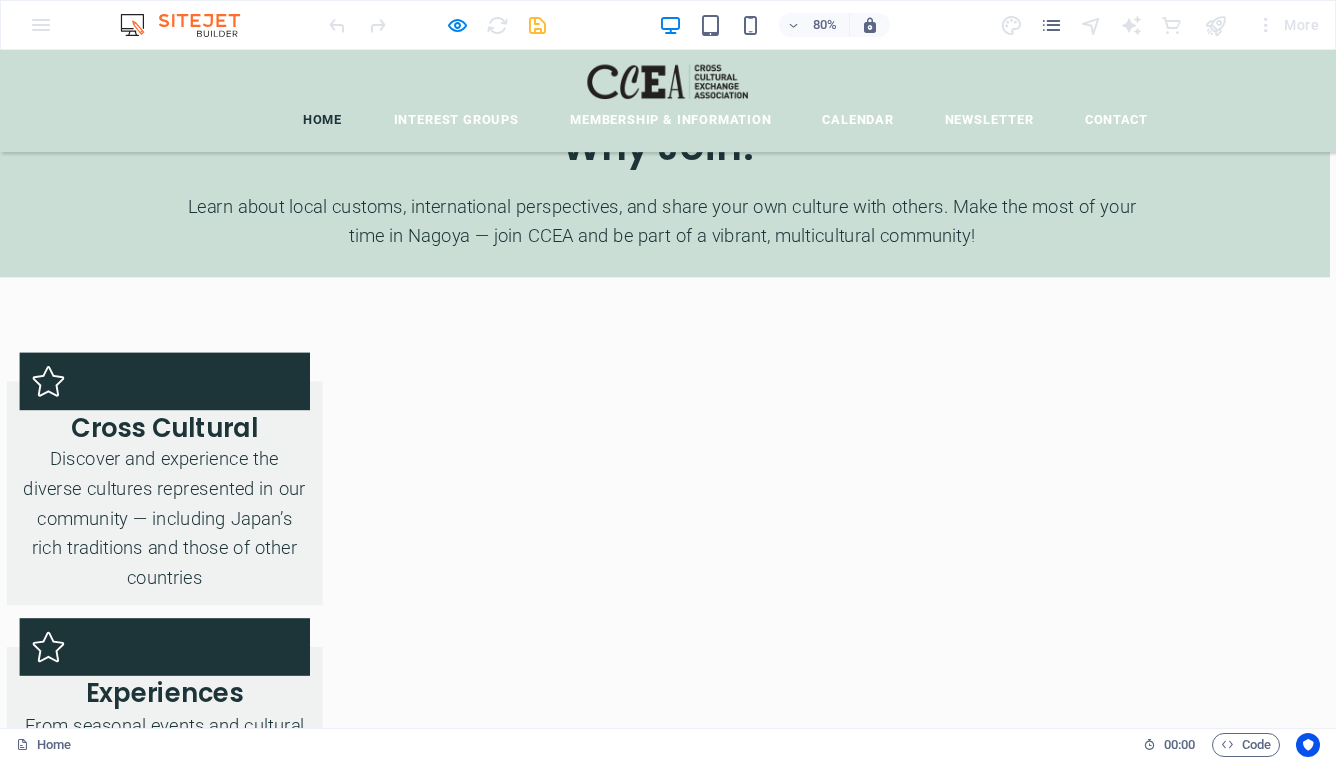 scroll, scrollTop: 3794, scrollLeft: 8, axis: both 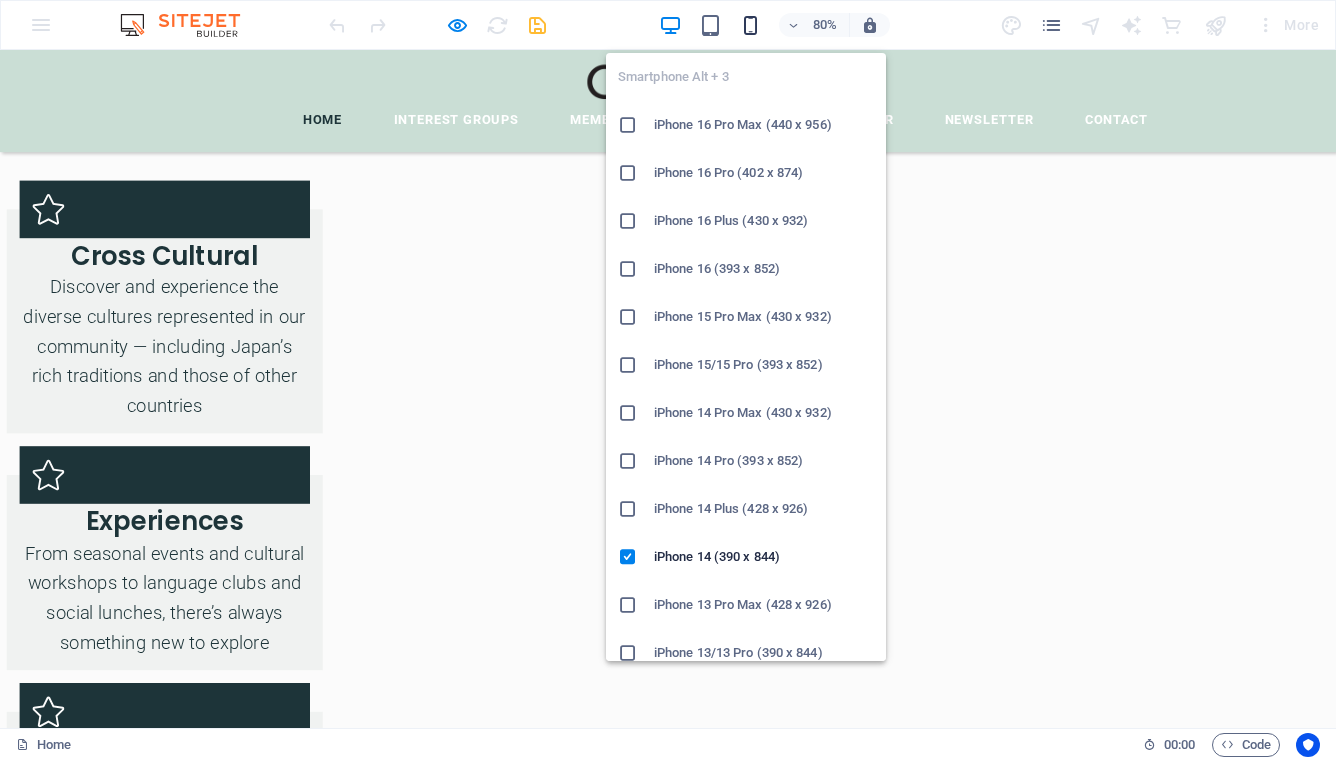 click at bounding box center (750, 25) 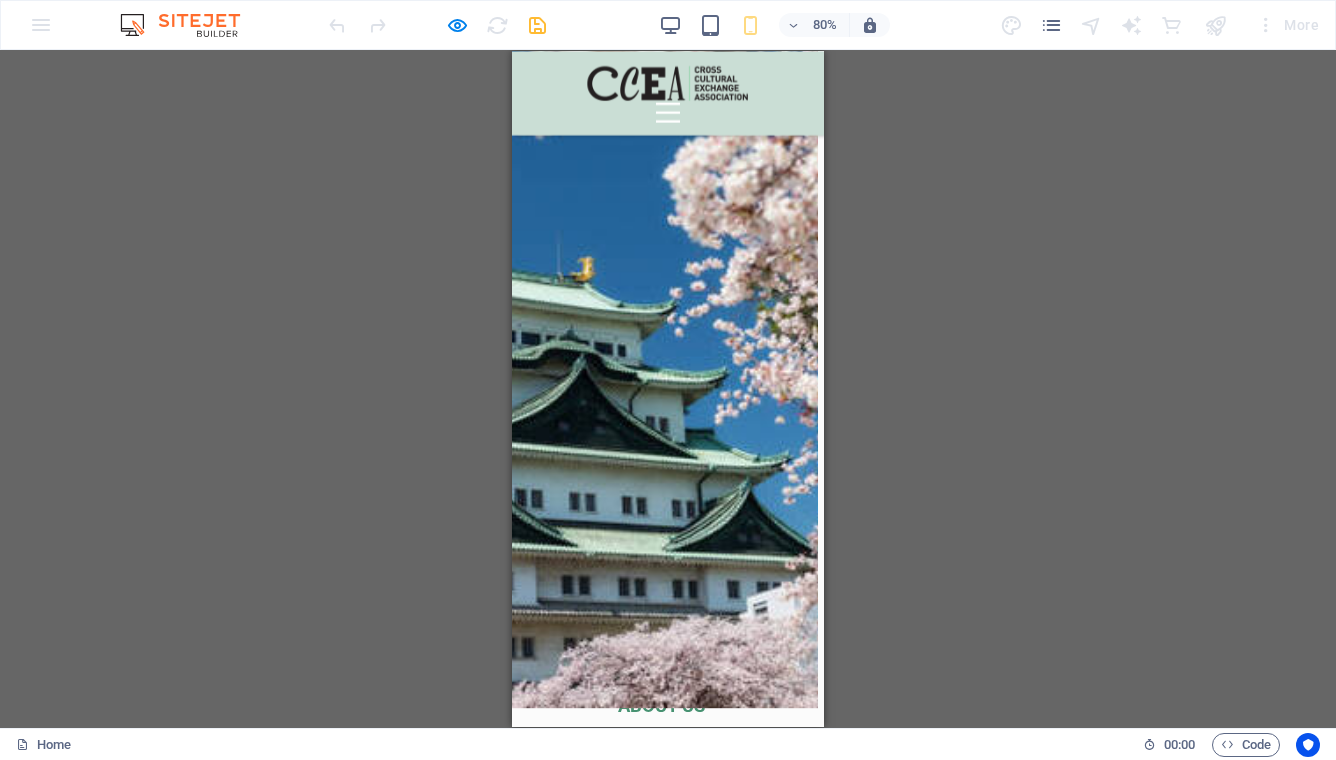 scroll, scrollTop: 110, scrollLeft: 8, axis: both 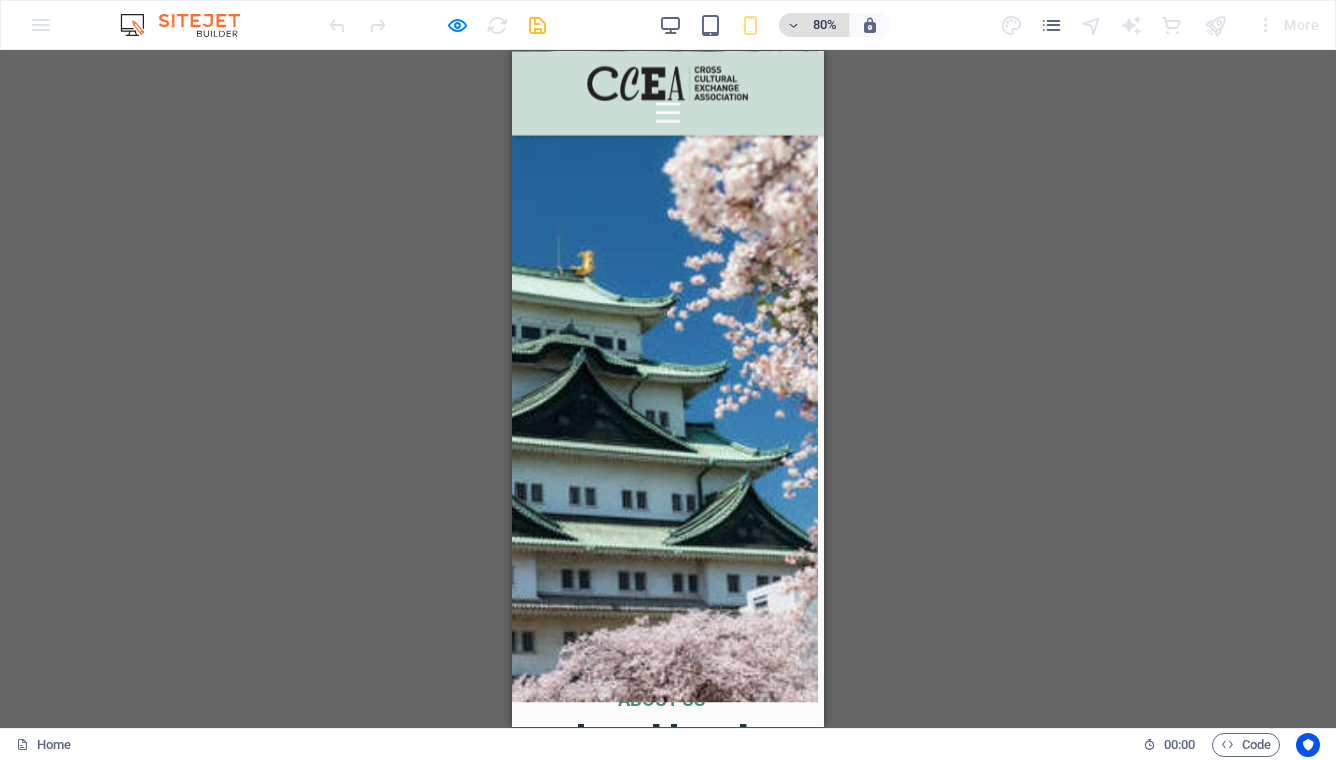 click at bounding box center (794, 25) 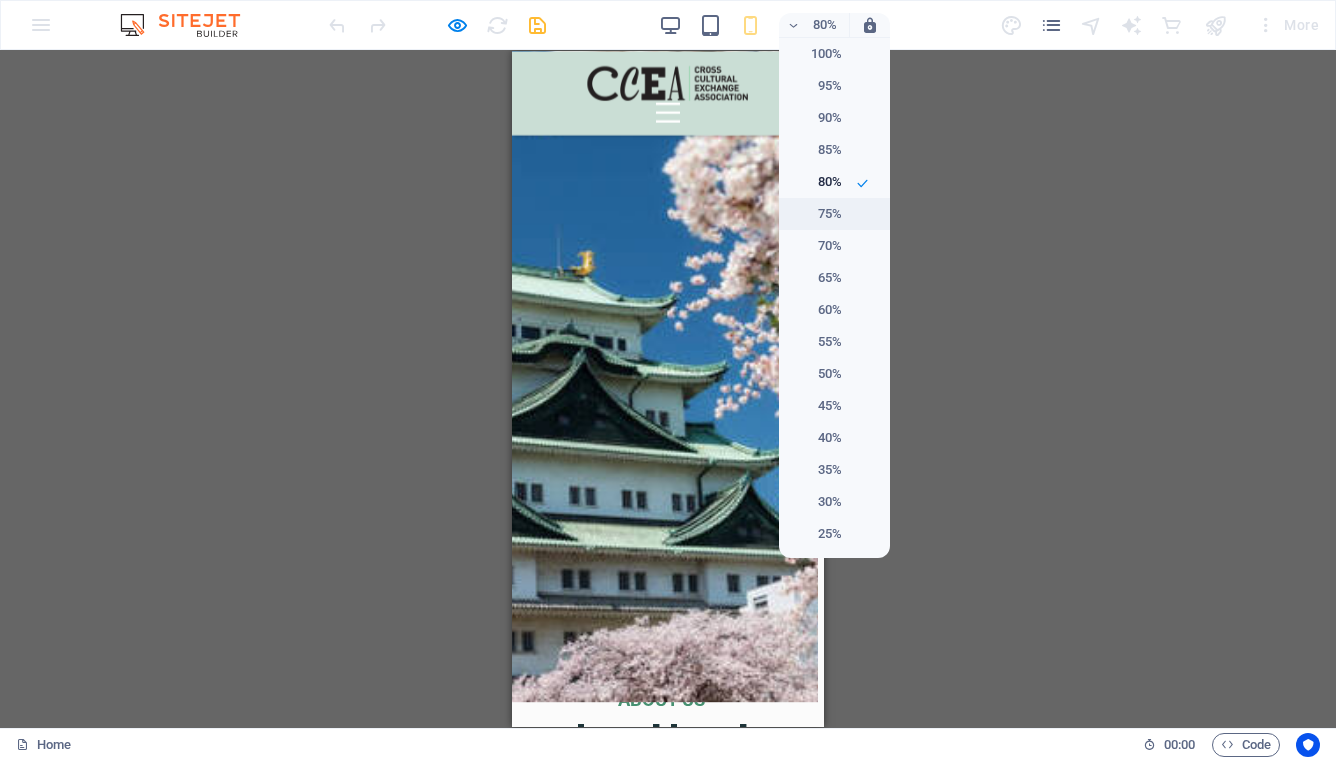 click on "75%" at bounding box center [816, 214] 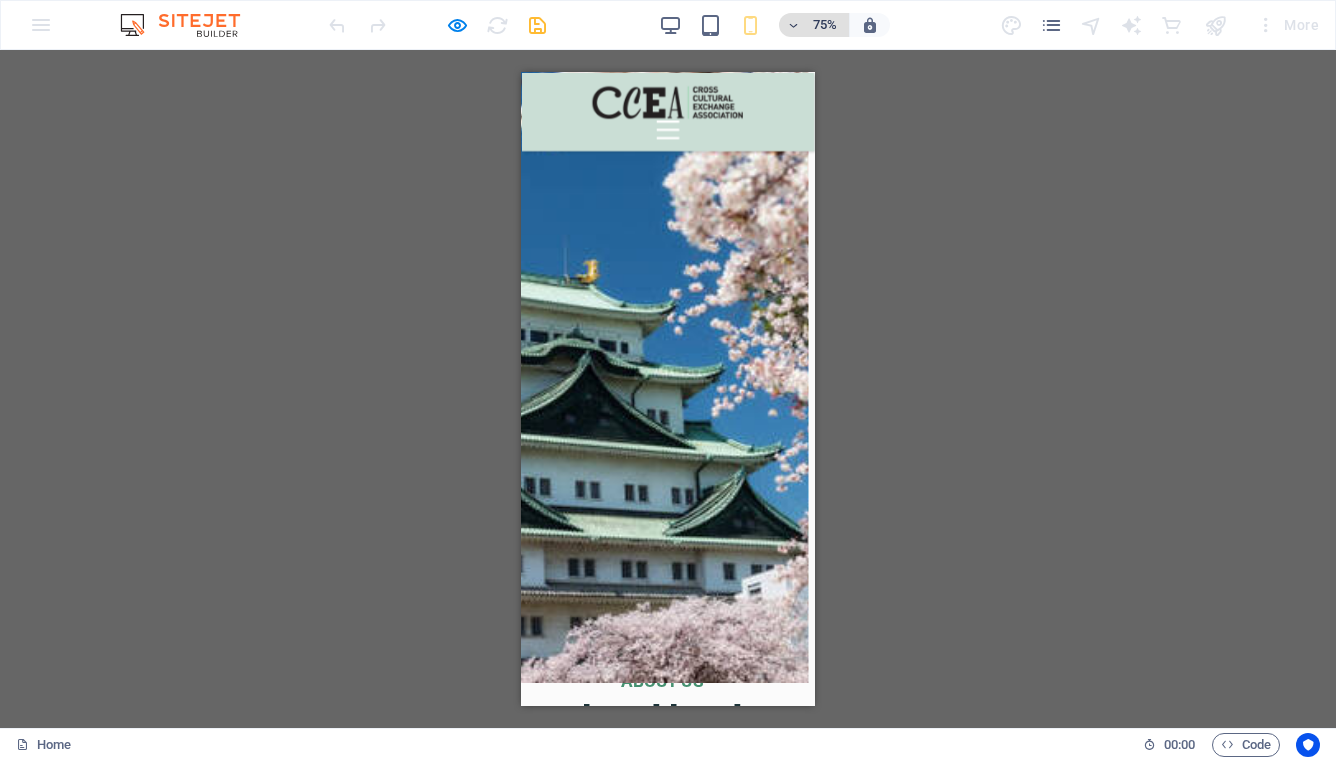 click on "75%" at bounding box center [814, 25] 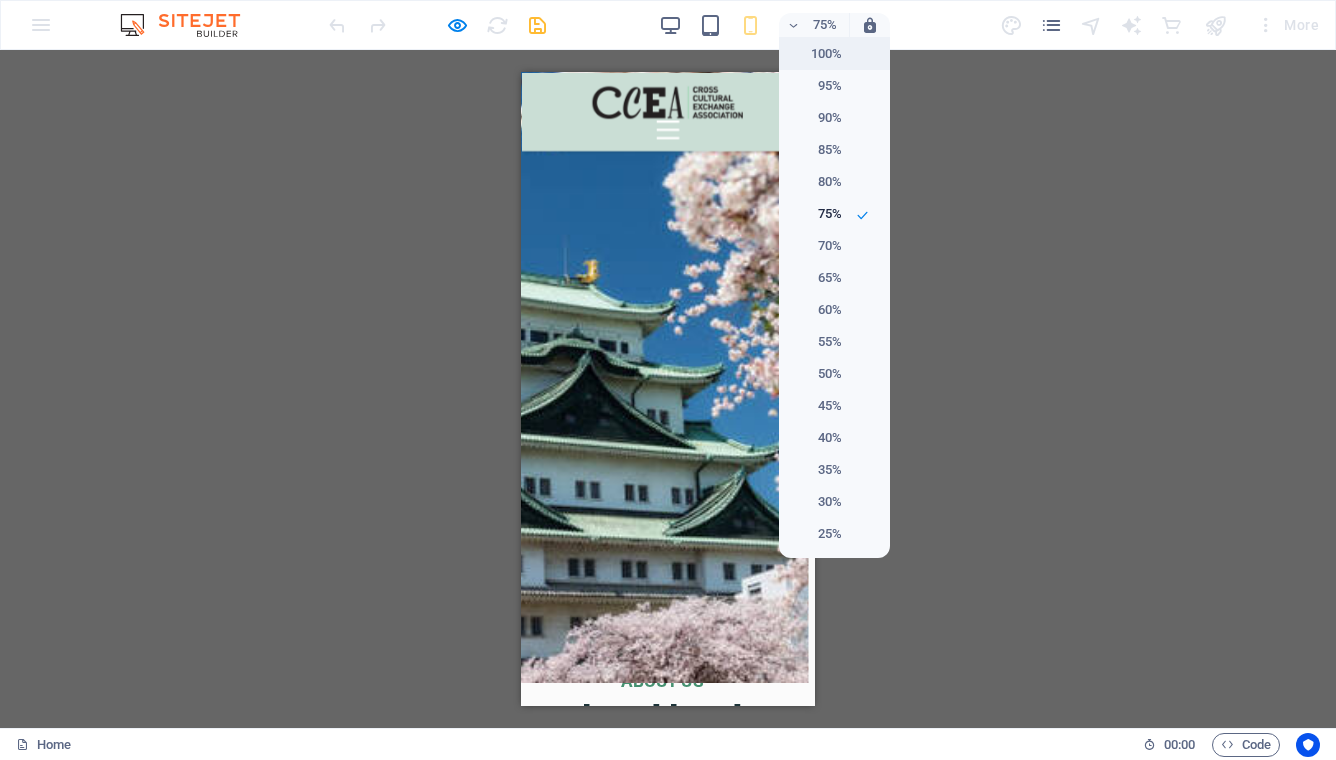 click on "100%" at bounding box center (816, 54) 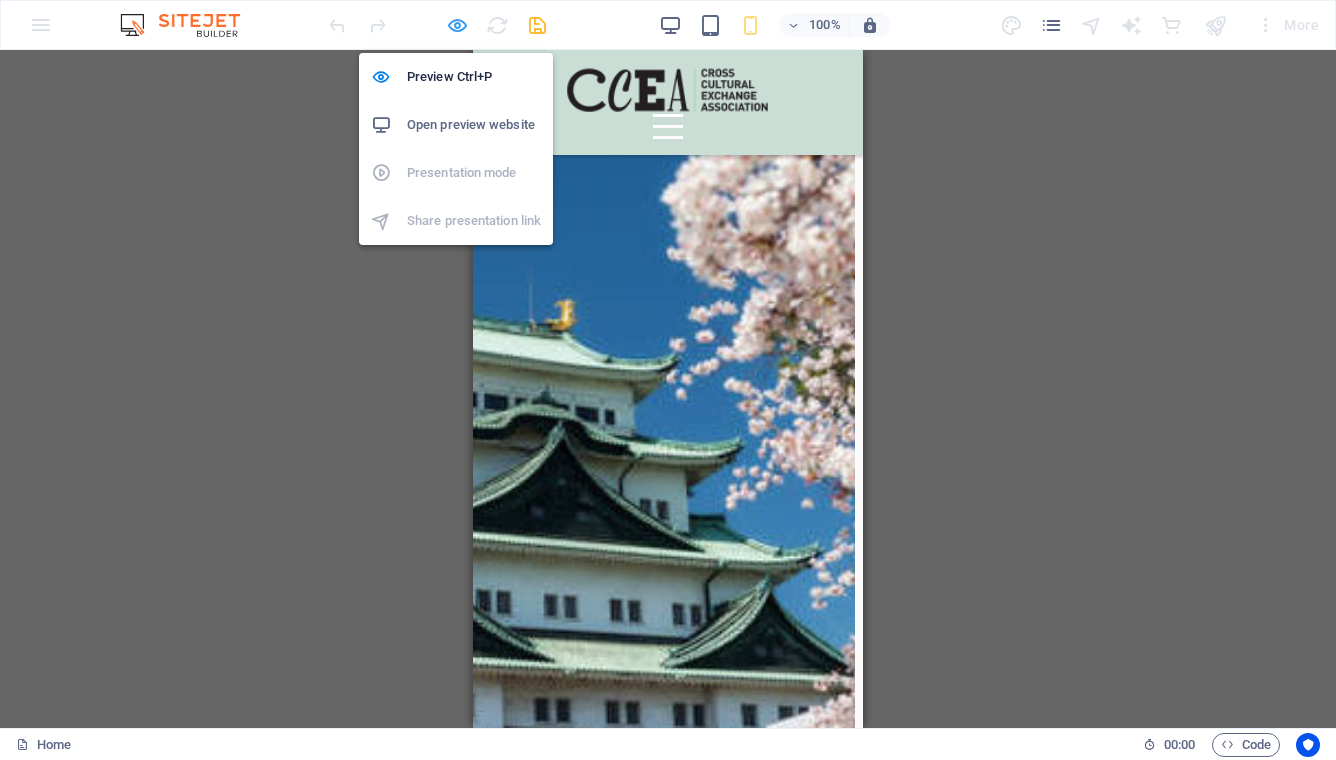 click at bounding box center [457, 25] 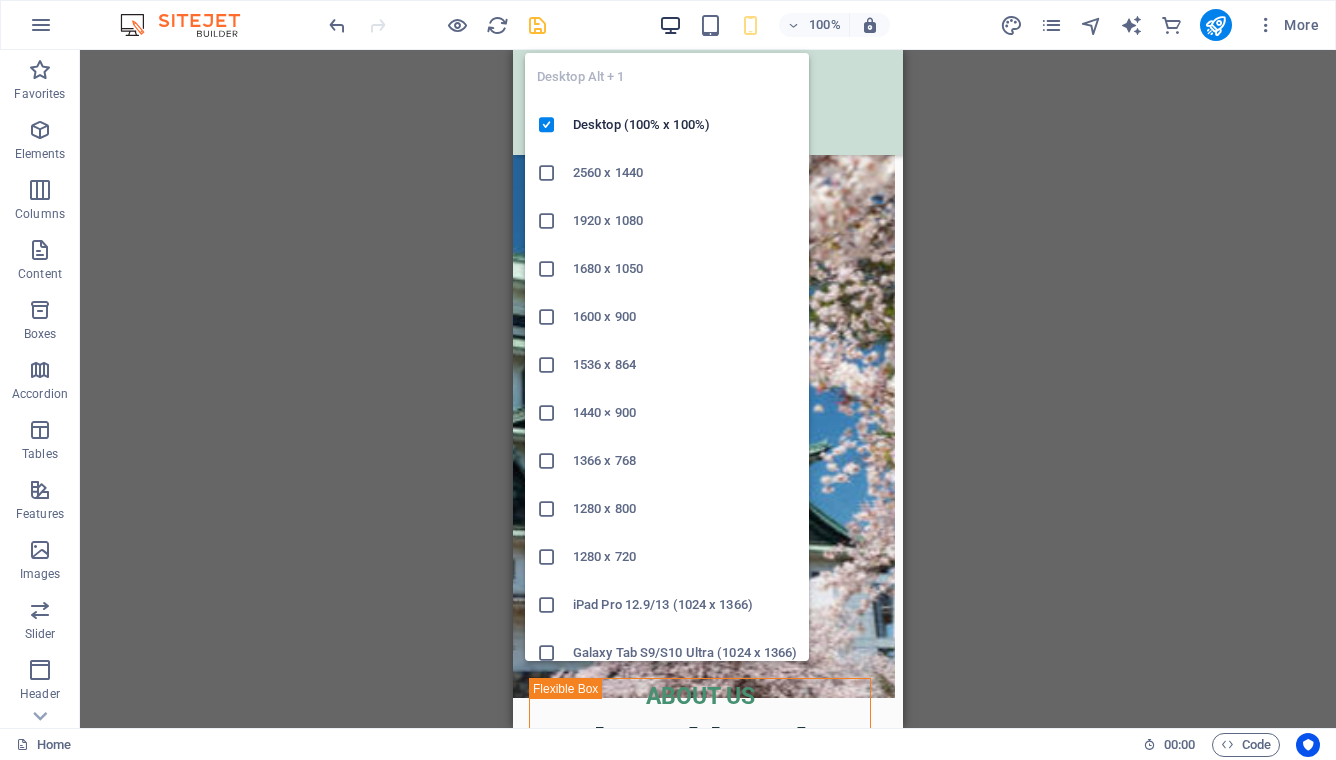 click at bounding box center [670, 25] 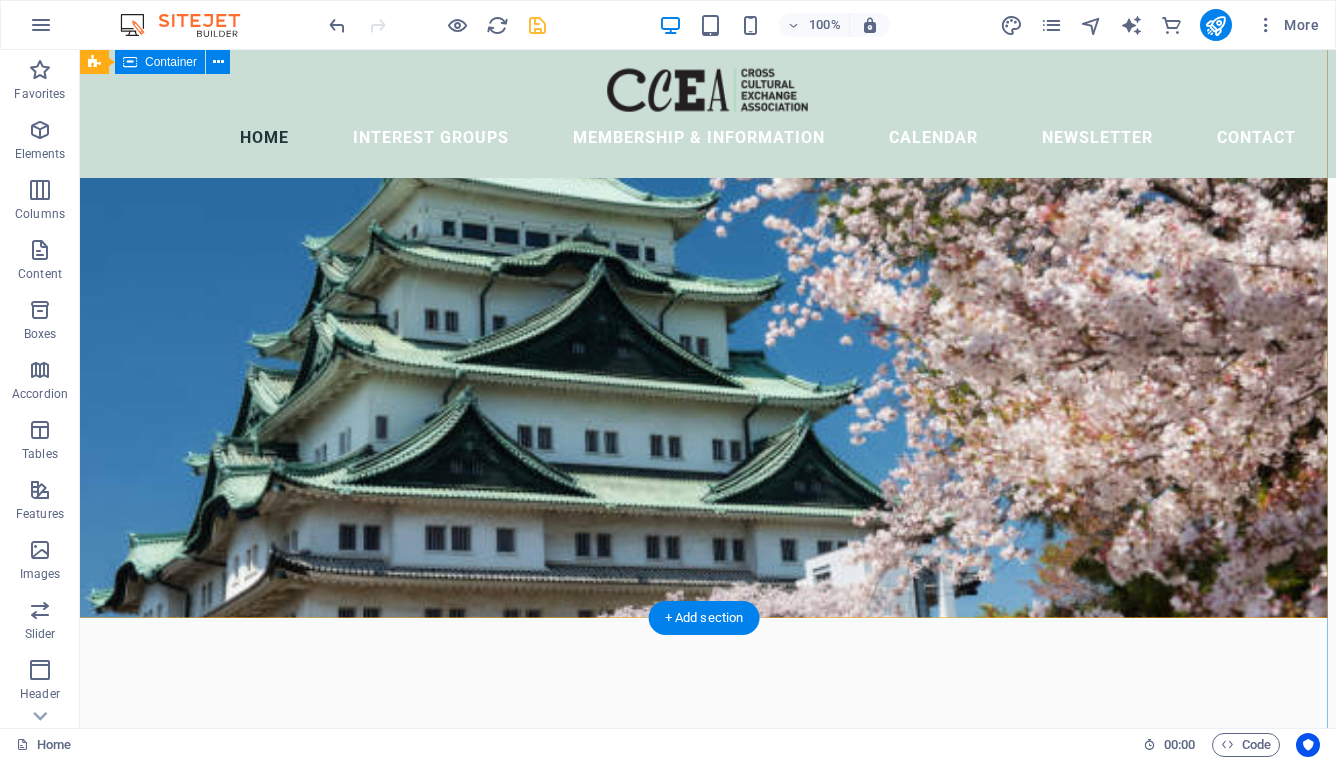 click on "Cross-Cultural Exchange Association The  Cross-Cultural Exchange Association (CCEA)  was founded in 1982 as a non-profit organization dedicated to promoting cultural exchange, international understanding, and friendship among women of all nationalities living in the Nagoya area. Through social activities, general meetings, and special interest groups, members build friendships, explore the local community, and discover the rich cultural heritage of Japan and other countries. Make the most of your time in Nagoya — join us at our next General Meeting, experience something new, and meet wonderful women from around the world. We look forward to welcoming you into our multicultural community!" at bounding box center (700, 944) 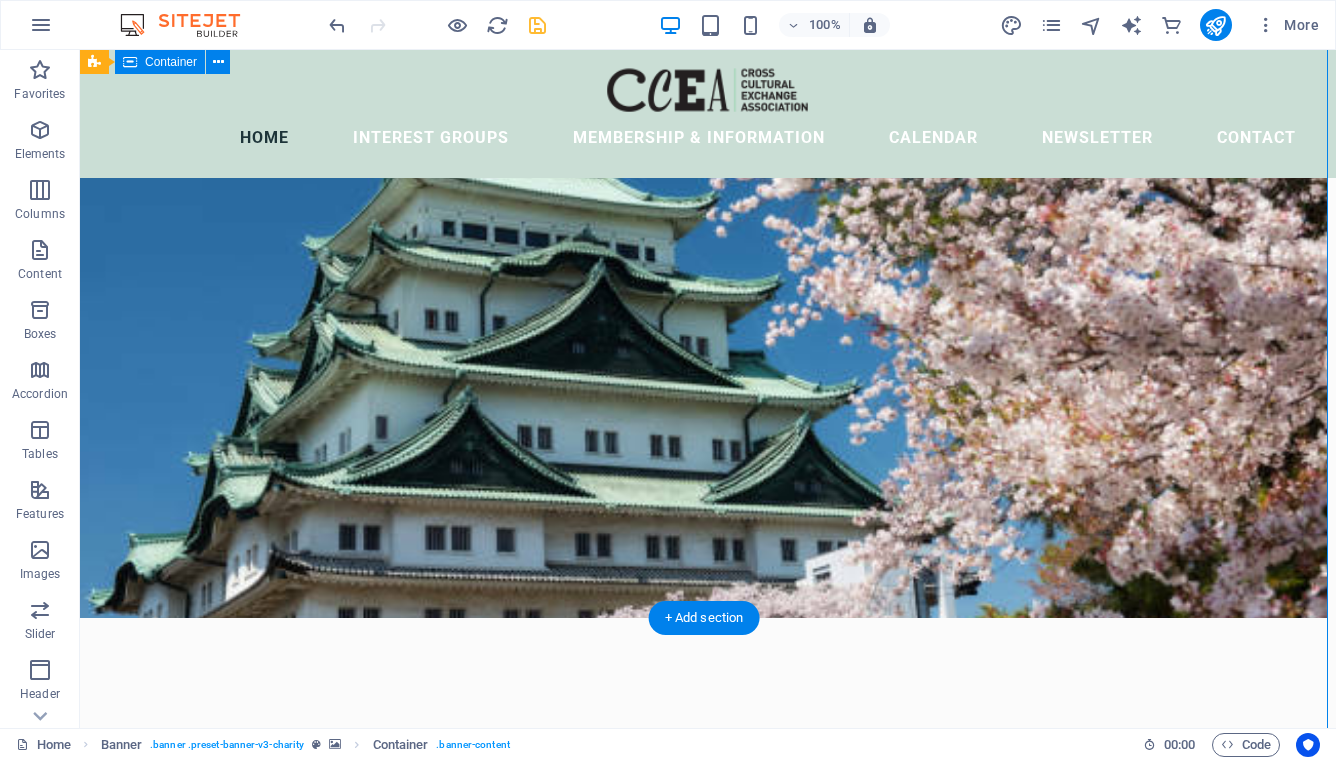 click on "Cross-Cultural Exchange Association The  Cross-Cultural Exchange Association (CCEA)  was founded in 1982 as a non-profit organization dedicated to promoting cultural exchange, international understanding, and friendship among women of all nationalities living in the Nagoya area. Through social activities, general meetings, and special interest groups, members build friendships, explore the local community, and discover the rich cultural heritage of Japan and other countries. Make the most of your time in Nagoya — join us at our next General Meeting, experience something new, and meet wonderful women from around the world. We look forward to welcoming you into our multicultural community!" at bounding box center [700, 944] 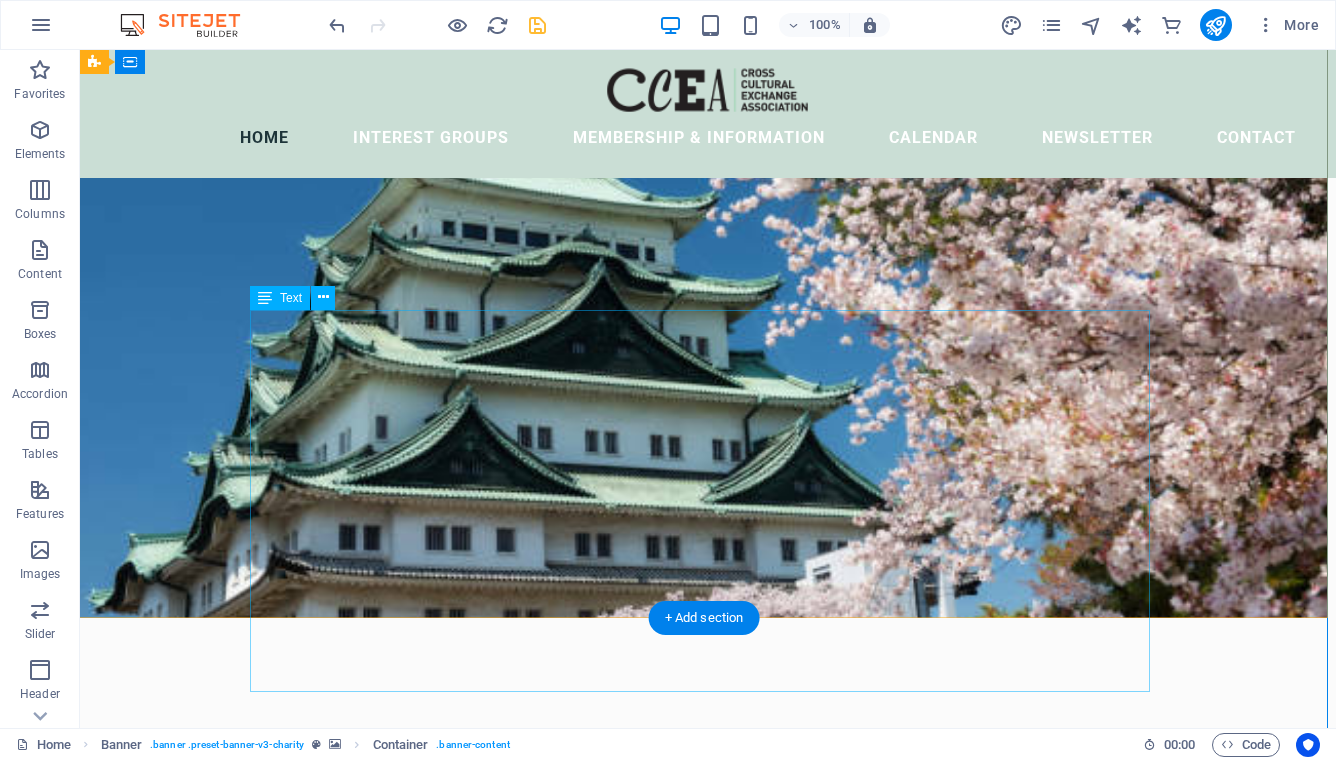 click on "The  Cross-Cultural Exchange Association (CCEA)  was founded in 1982 as a non-profit organization dedicated to promoting cultural exchange, international understanding, and friendship among women of all nationalities living in the Nagoya area. Through social activities, general meetings, and special interest groups, members build friendships, explore the local community, and discover the rich cultural heritage of Japan and other countries. Make the most of your time in Nagoya — join us at our next General Meeting, experience something new, and meet wonderful women from around the world. We look forward to welcoming you into our multicultural community!" at bounding box center [700, 1039] 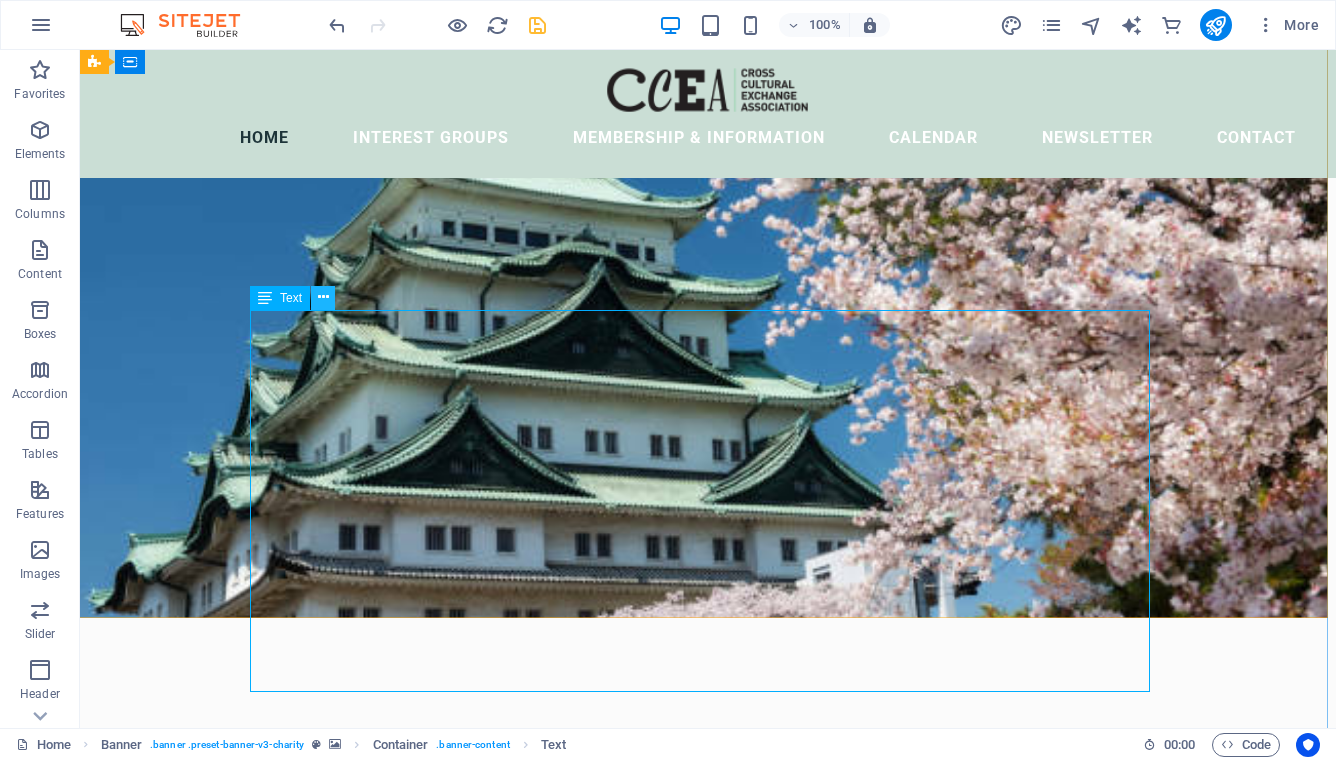 click at bounding box center [323, 298] 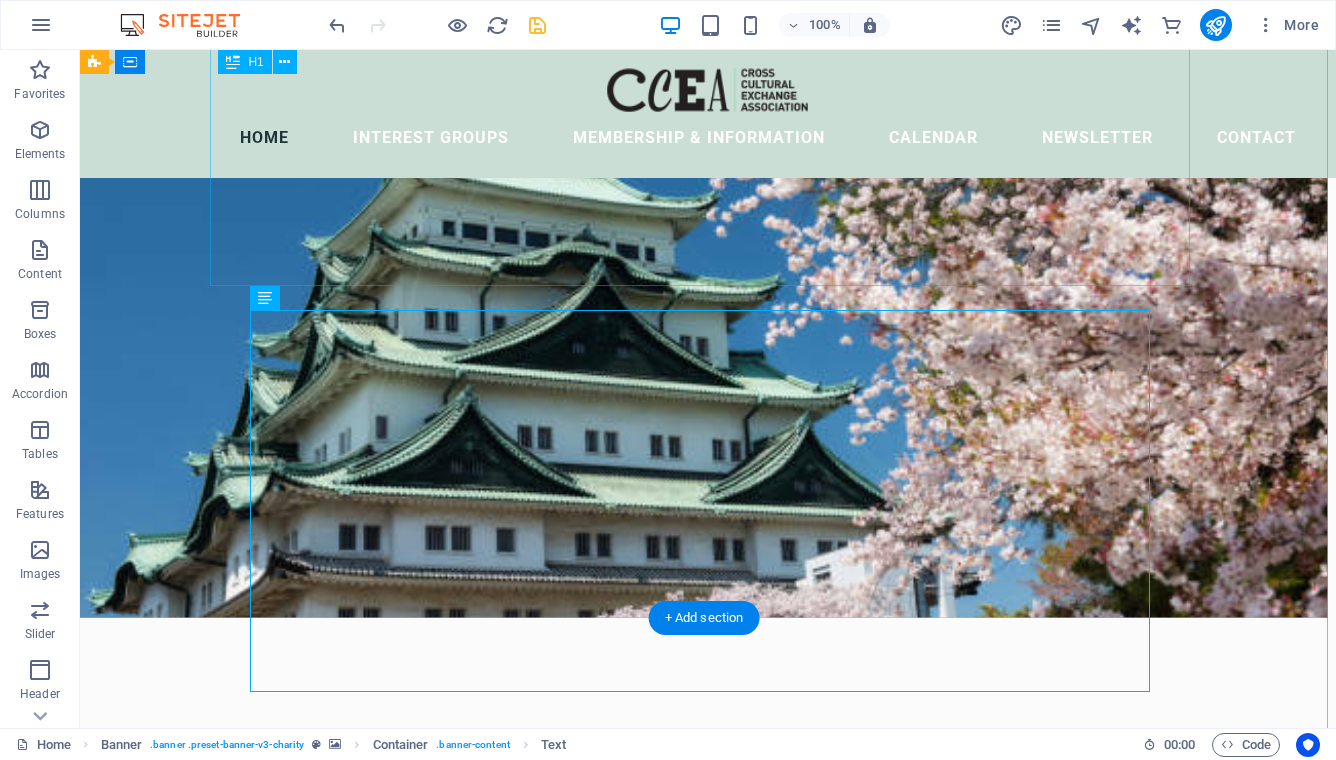 click on "Cross-Cultural Exchange Association" at bounding box center [700, 797] 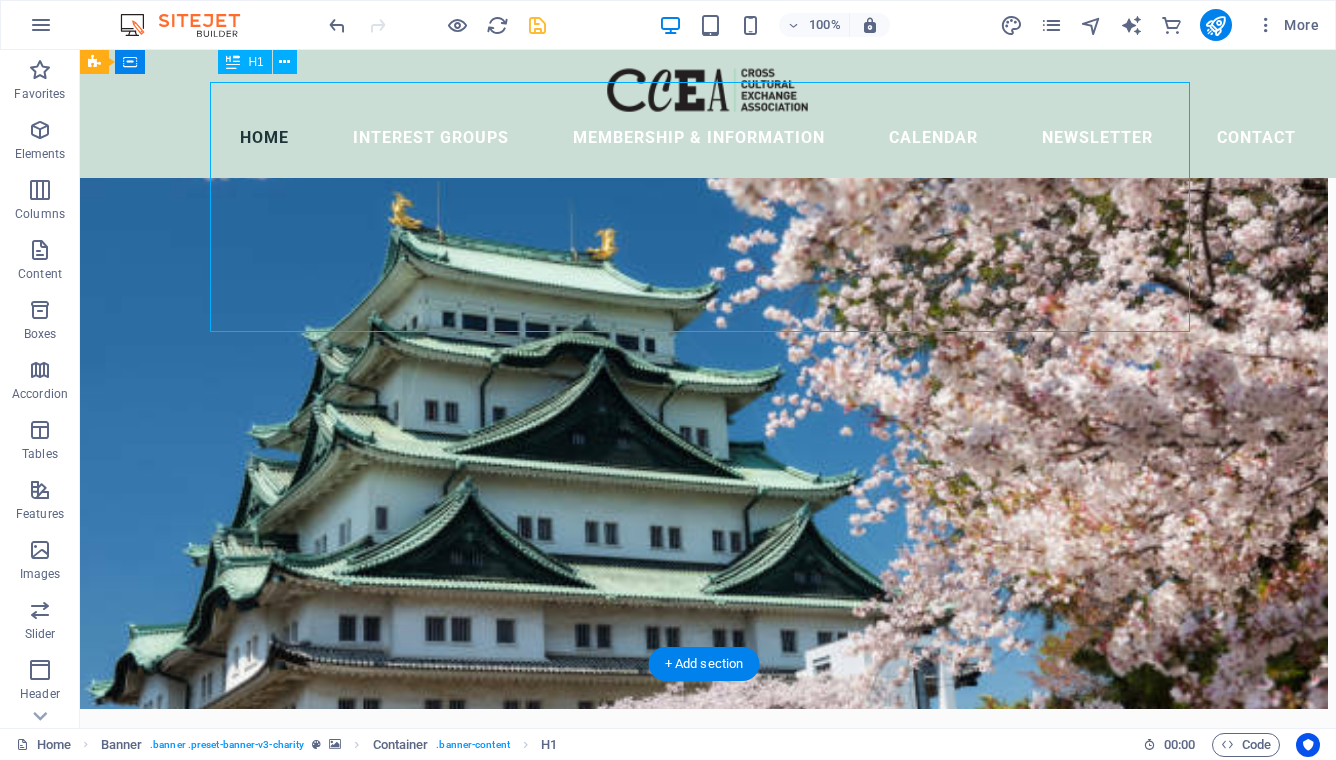 scroll, scrollTop: 0, scrollLeft: 8, axis: horizontal 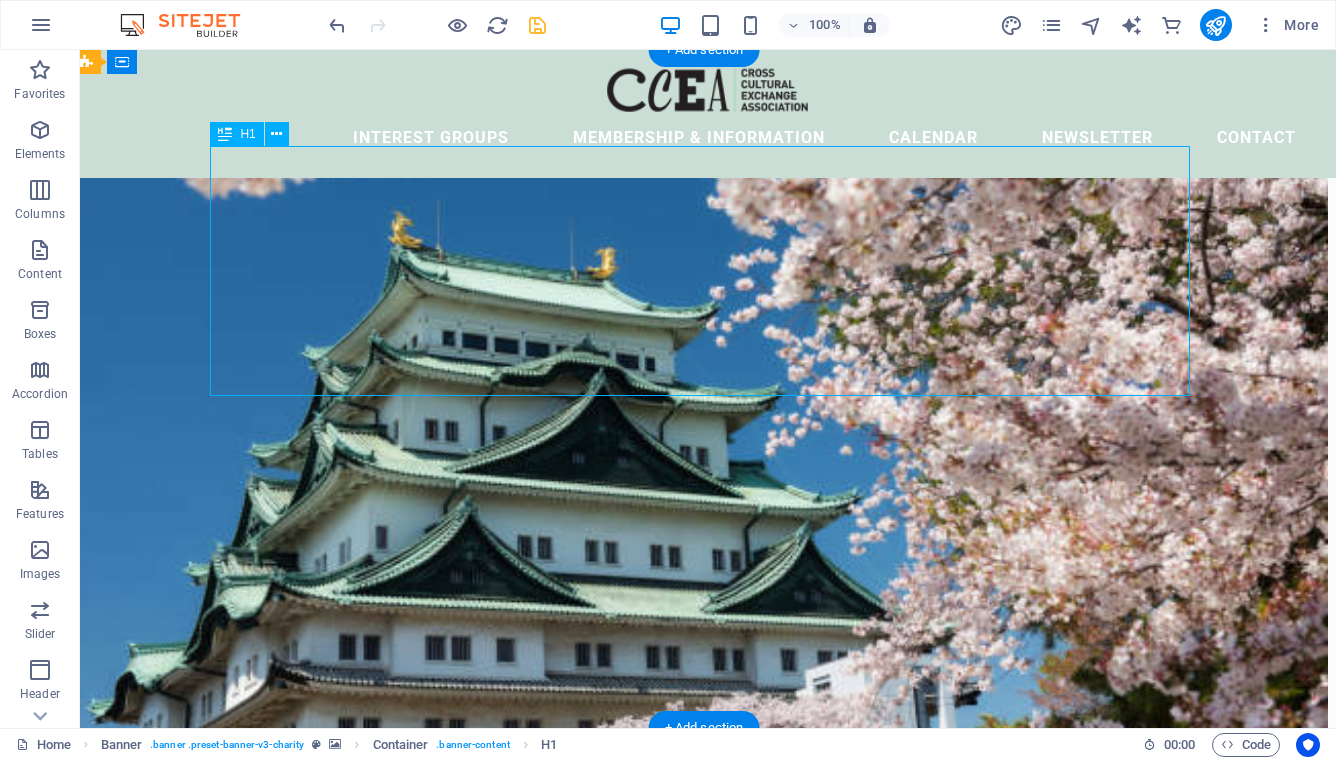 click on "Cross-Cultural Exchange Association" at bounding box center [700, 907] 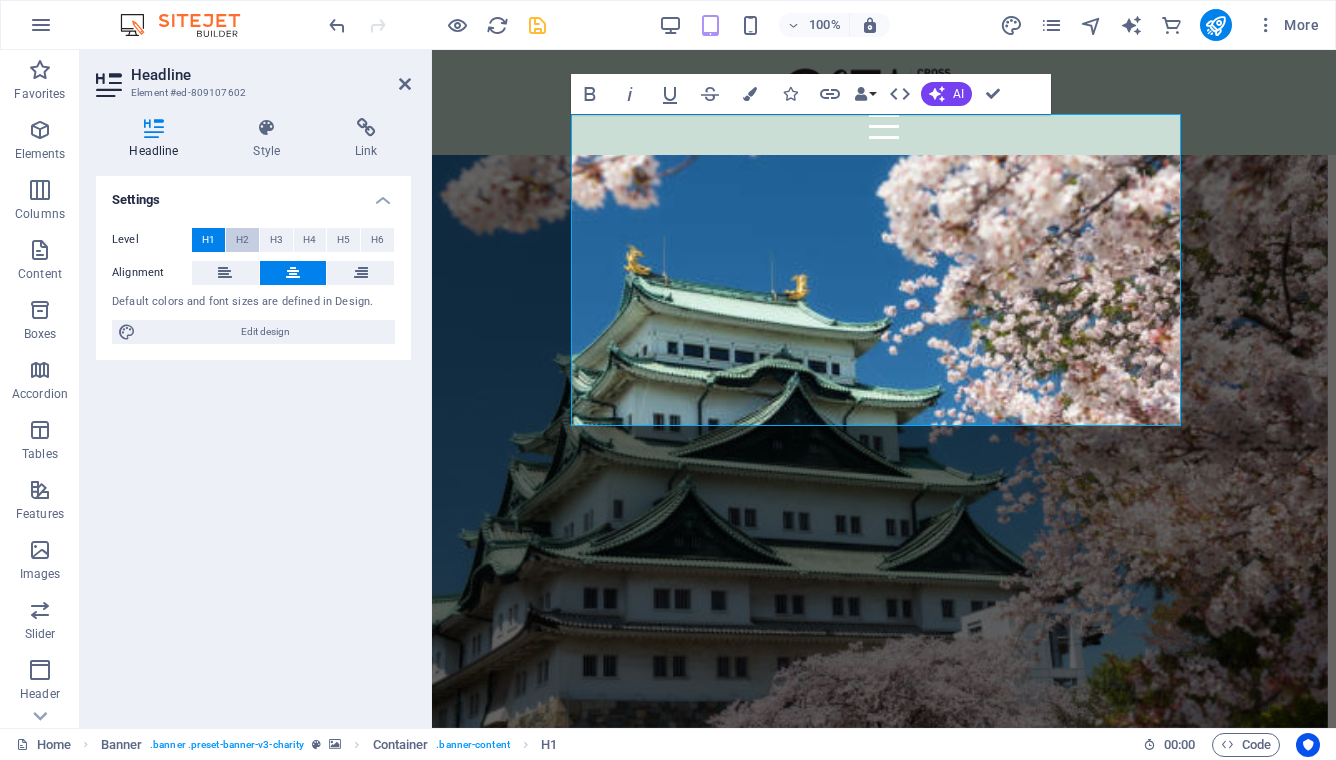 click on "H2" at bounding box center (242, 240) 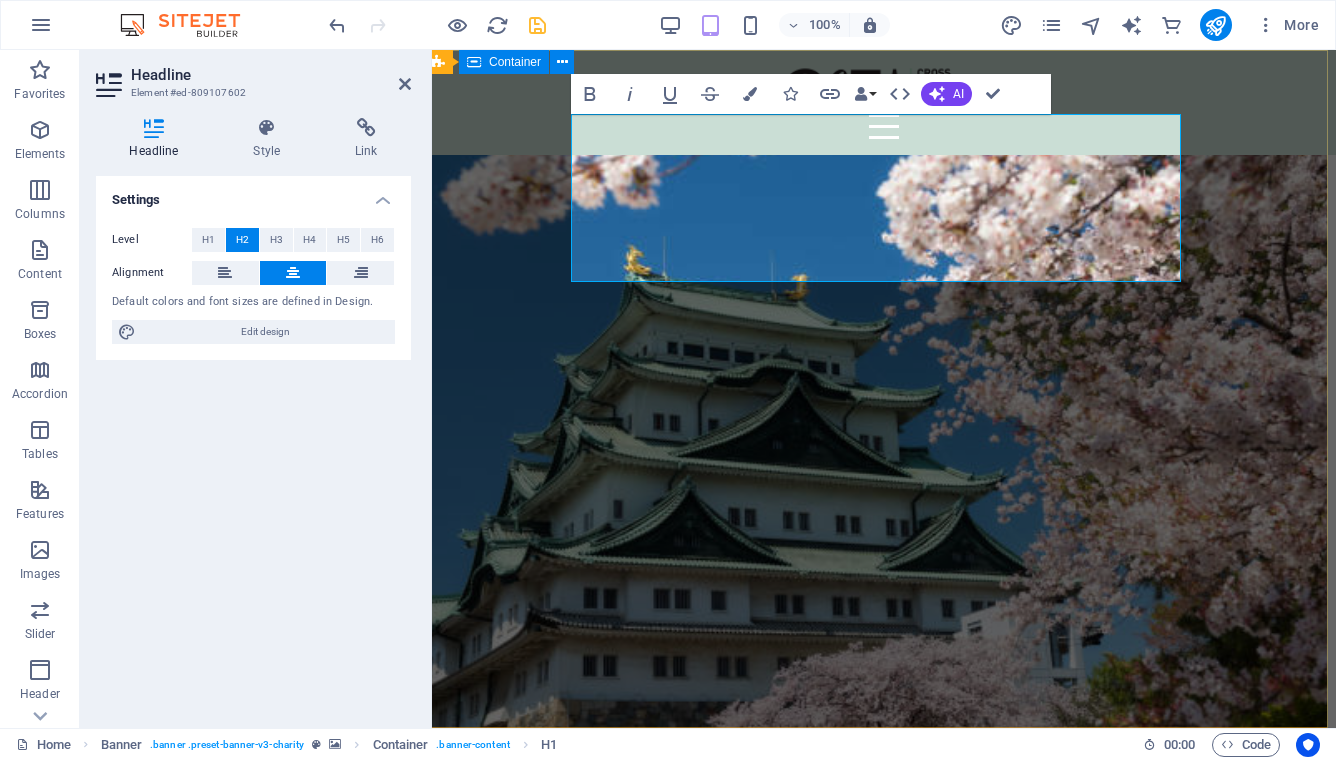 click on "Cross-Cultural Exchange Association The  Cross-Cultural Exchange Association (CCEA)  was founded in 1982 as a non-profit organization dedicated to promoting cultural exchange, international understanding, and friendship among women of all nationalities living in the Nagoya area. Through social activities, general meetings, and special interest groups, members build friendships, explore the local community, and discover the rich cultural heritage of Japan and other countries. Make the most of your time in Nagoya — join us at our next General Meeting, experience something new, and meet wonderful women from around the world. We look forward to welcoming you into our multicultural community!" at bounding box center [876, 1053] 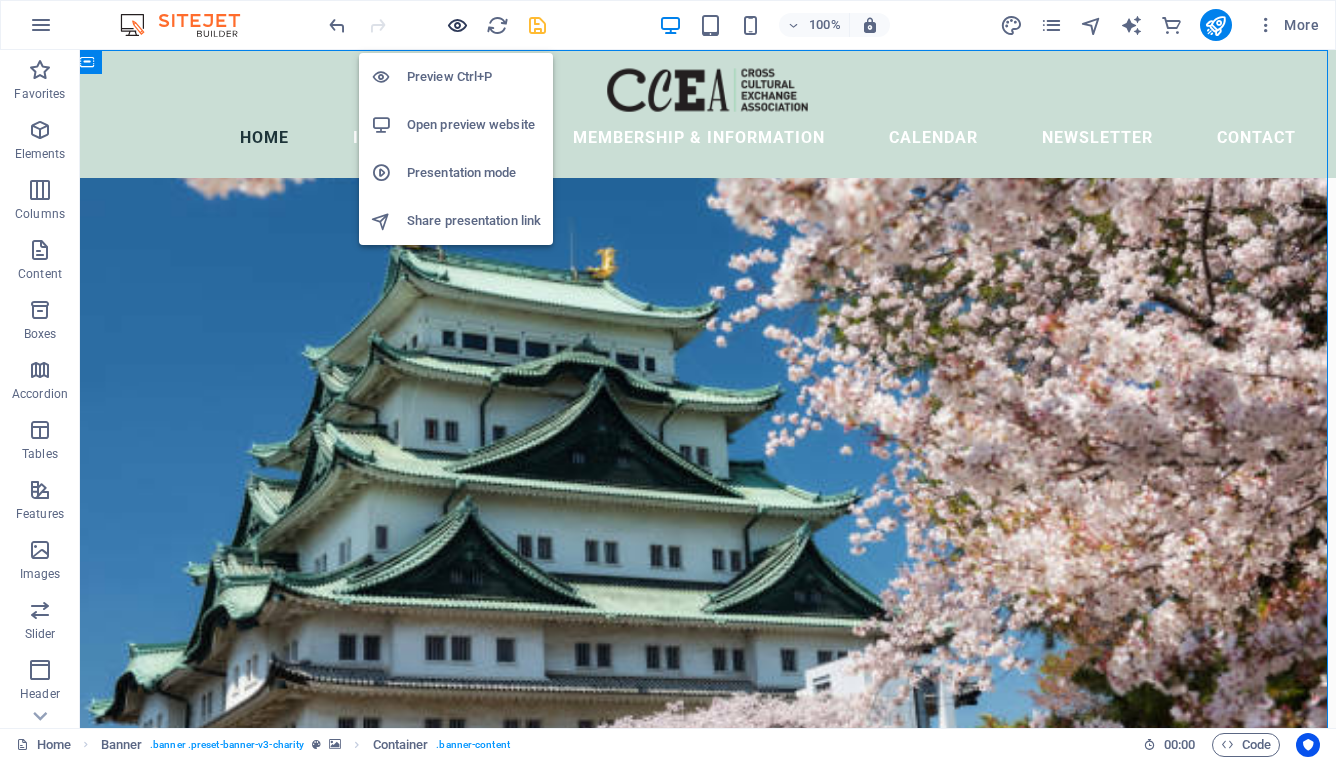 click at bounding box center [457, 25] 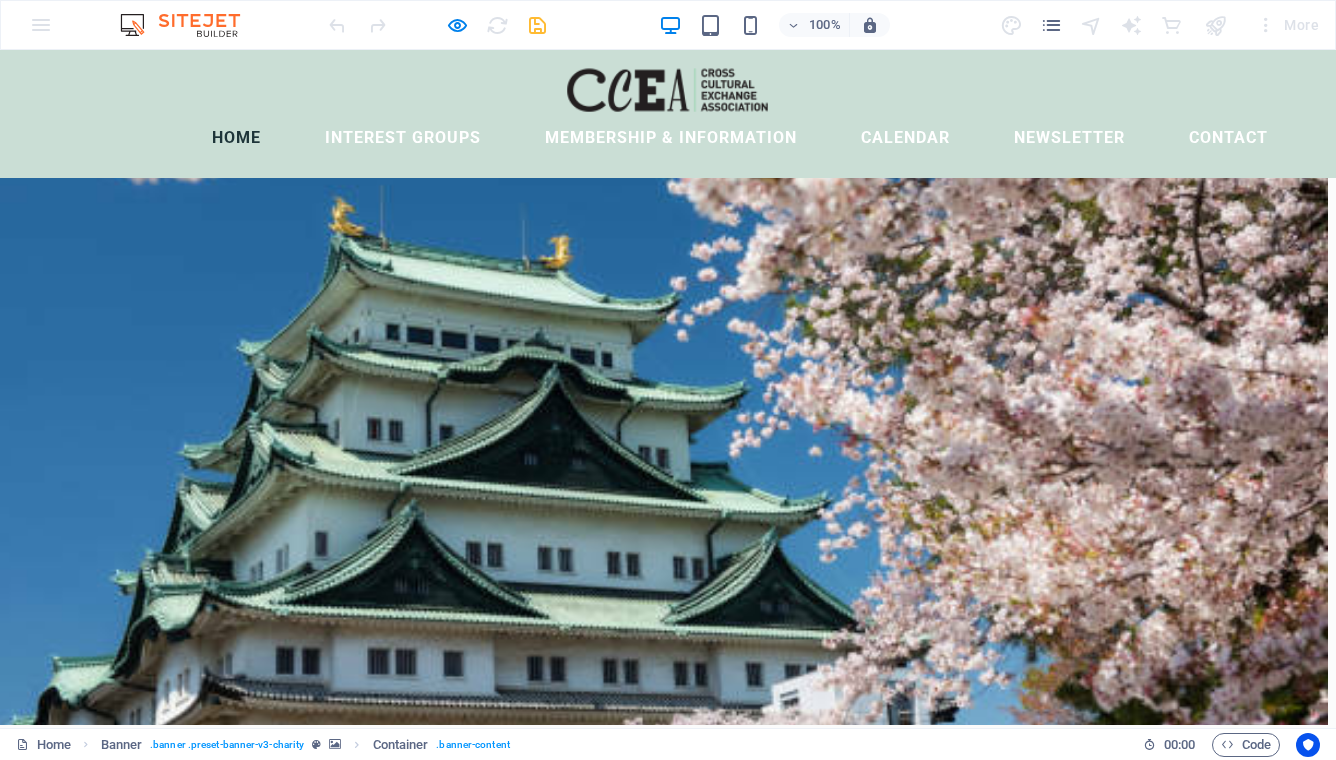 scroll, scrollTop: 0, scrollLeft: 8, axis: horizontal 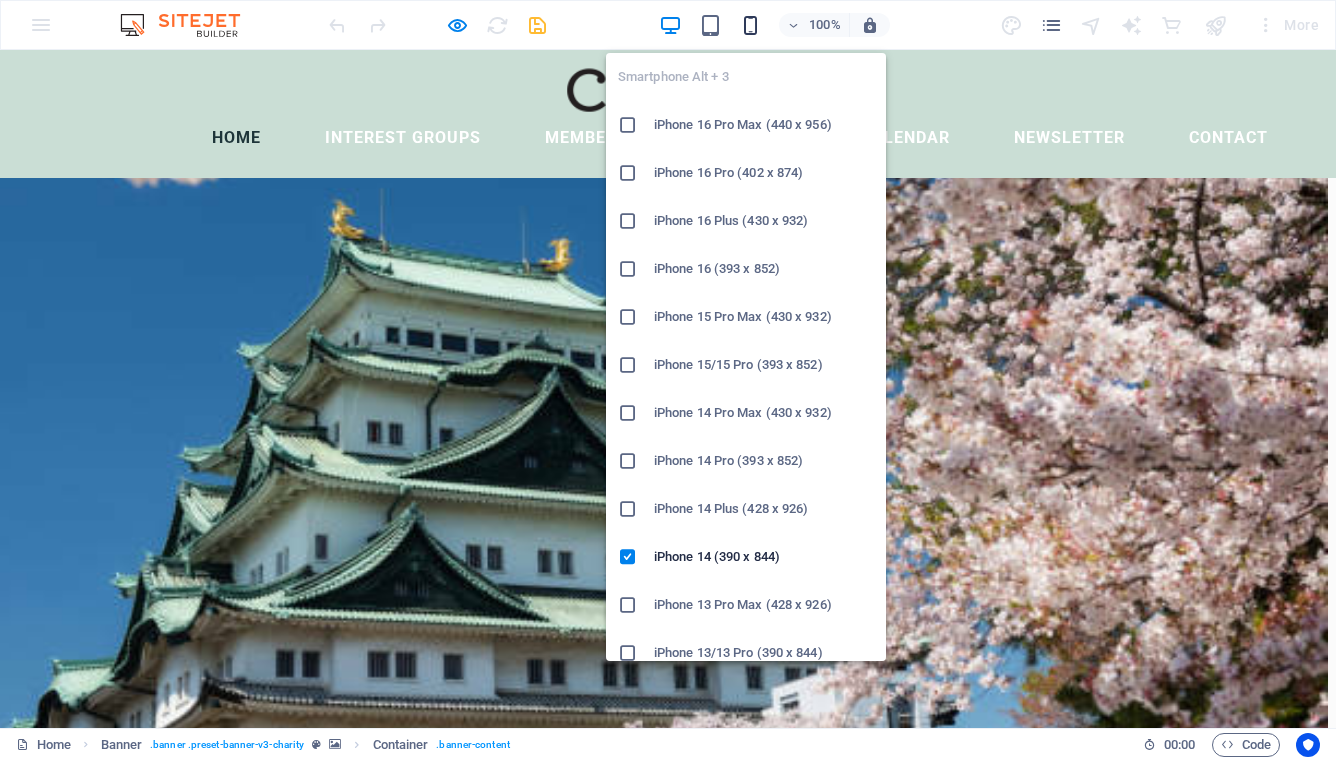 click at bounding box center (750, 25) 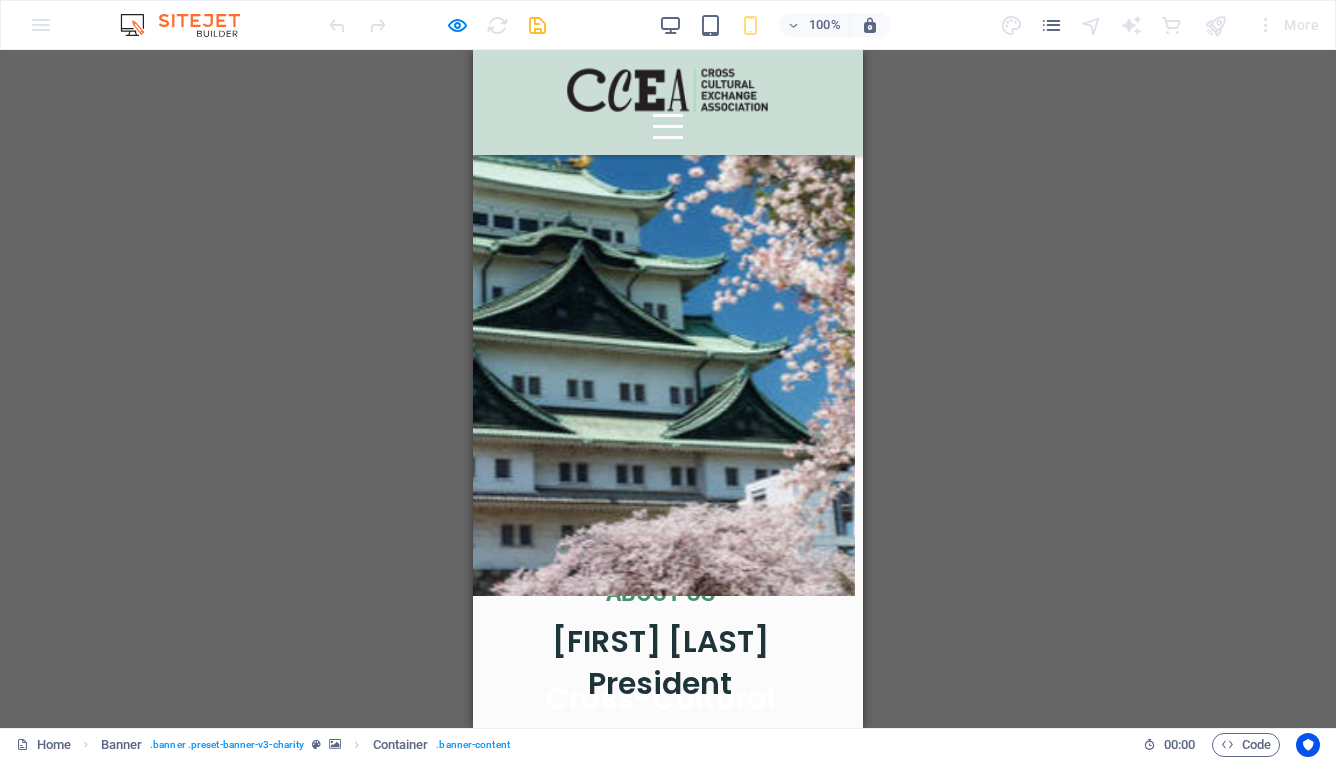 scroll, scrollTop: 0, scrollLeft: 8, axis: horizontal 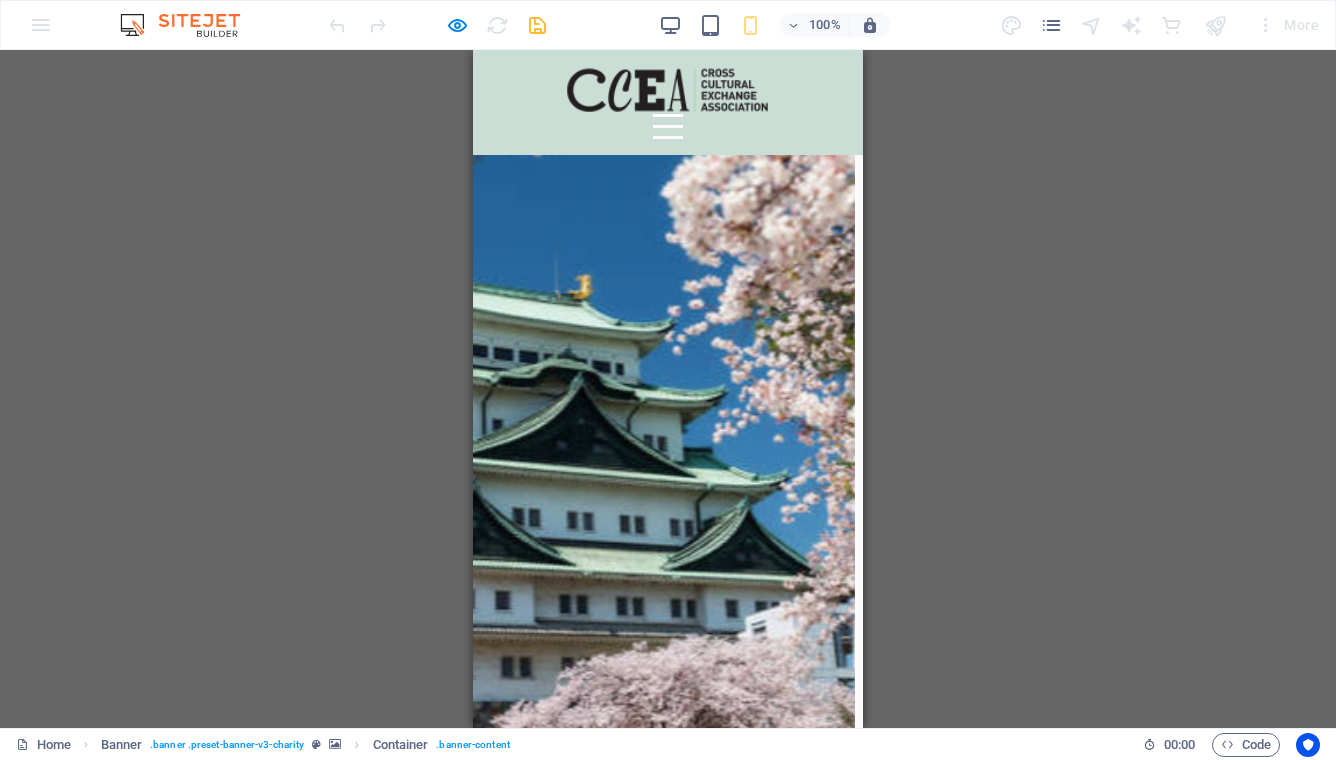 click on "Cross-Cultural Exchange Association" at bounding box center [660, 851] 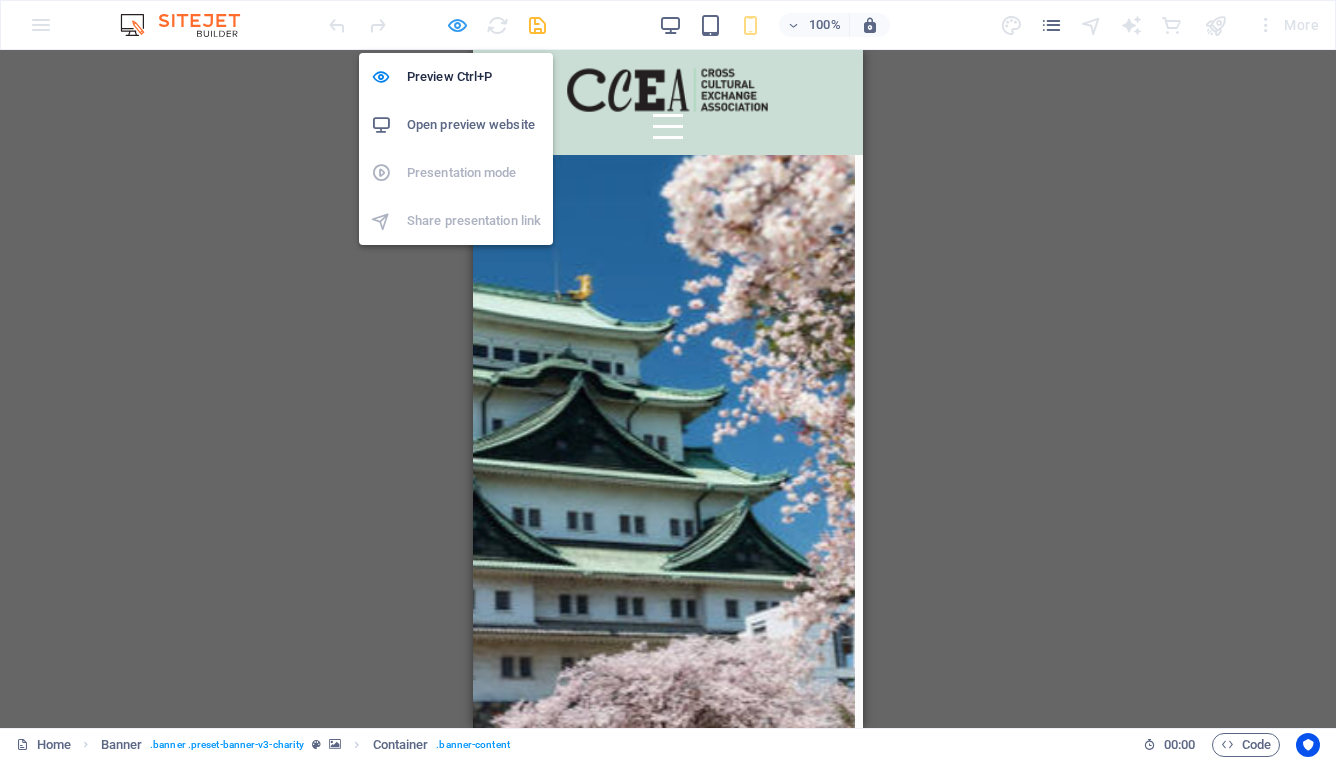 click at bounding box center (457, 25) 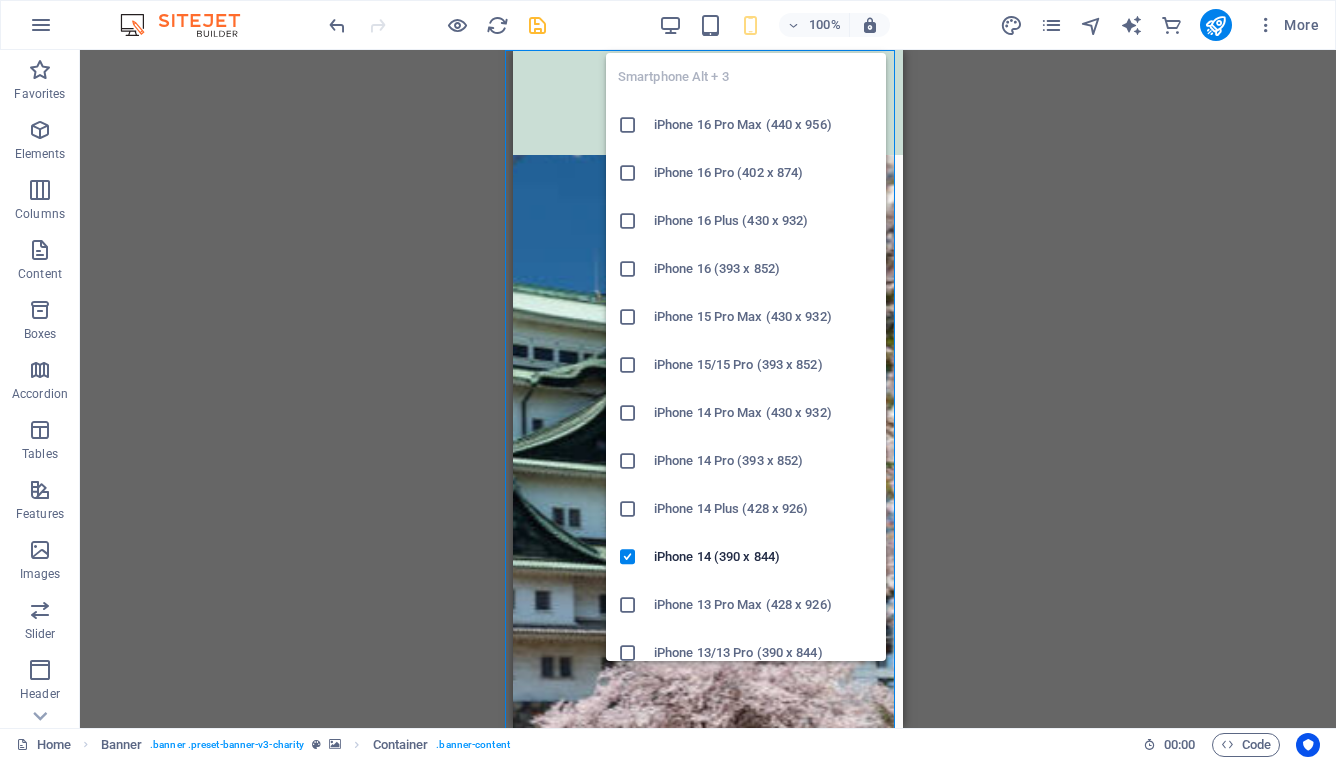 click at bounding box center [750, 25] 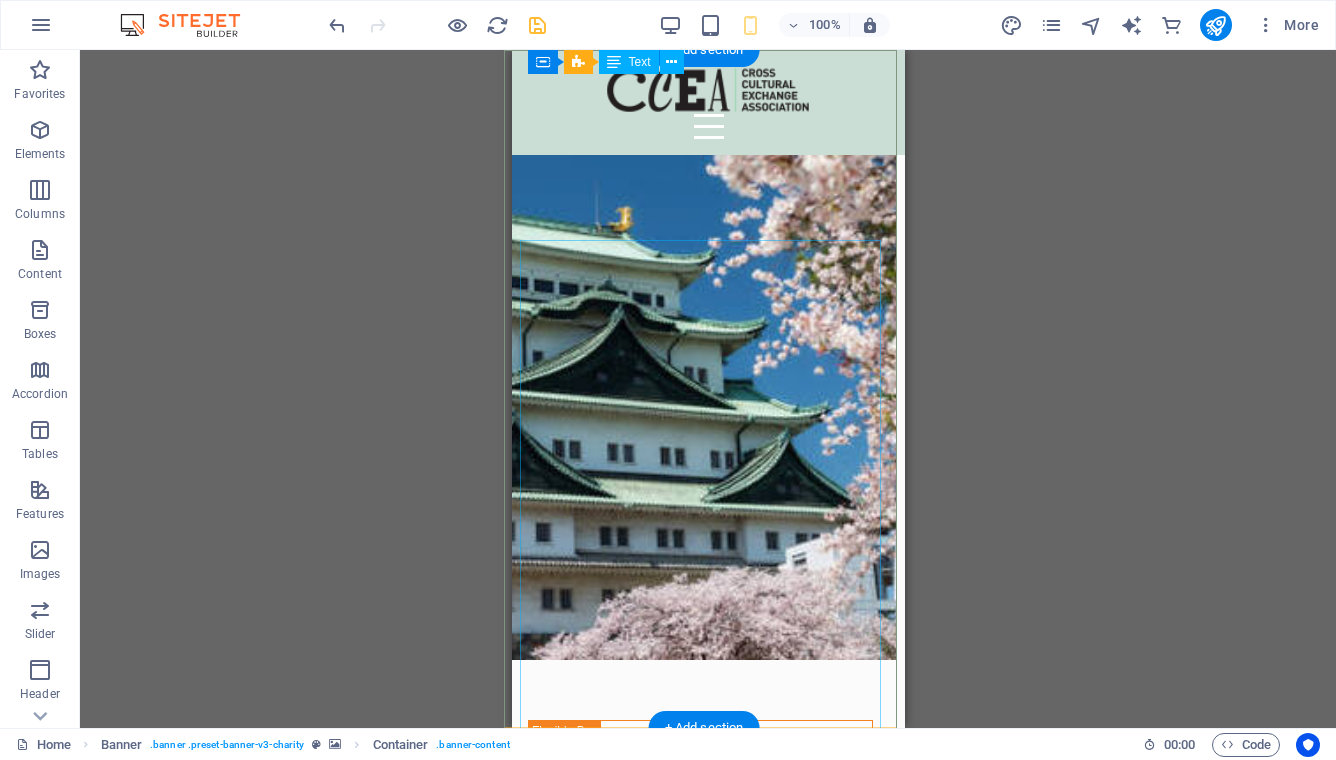 scroll, scrollTop: 0, scrollLeft: 8, axis: horizontal 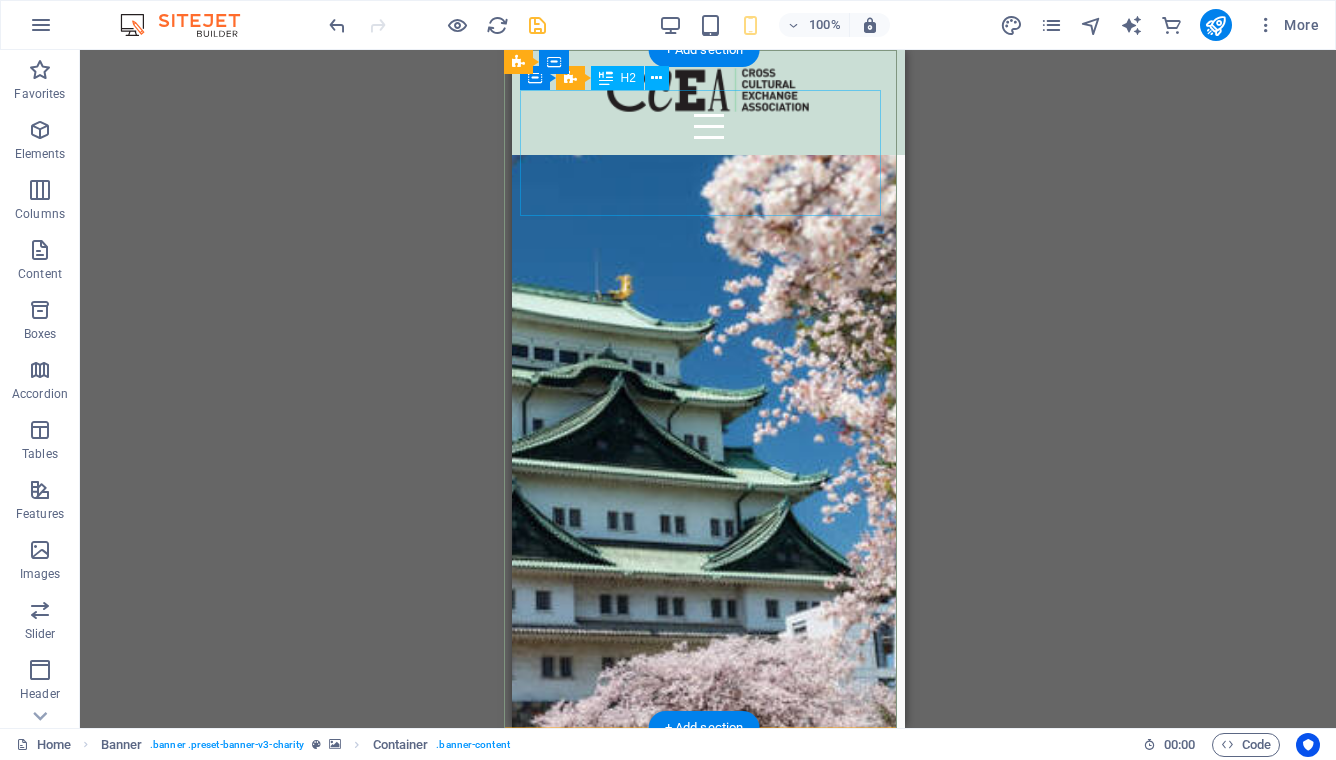 click on "Cross-Cultural Exchange Association" at bounding box center [699, 831] 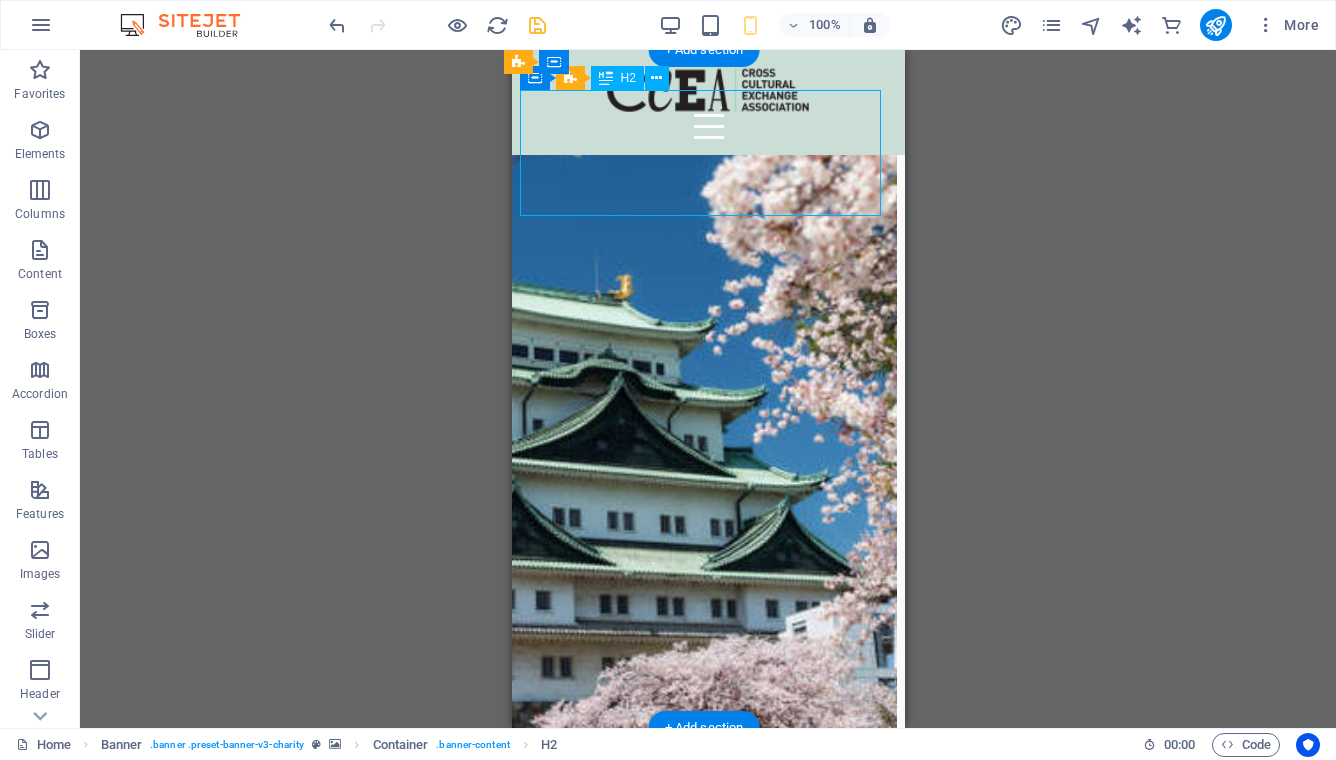 click on "Cross-Cultural Exchange Association" at bounding box center (699, 831) 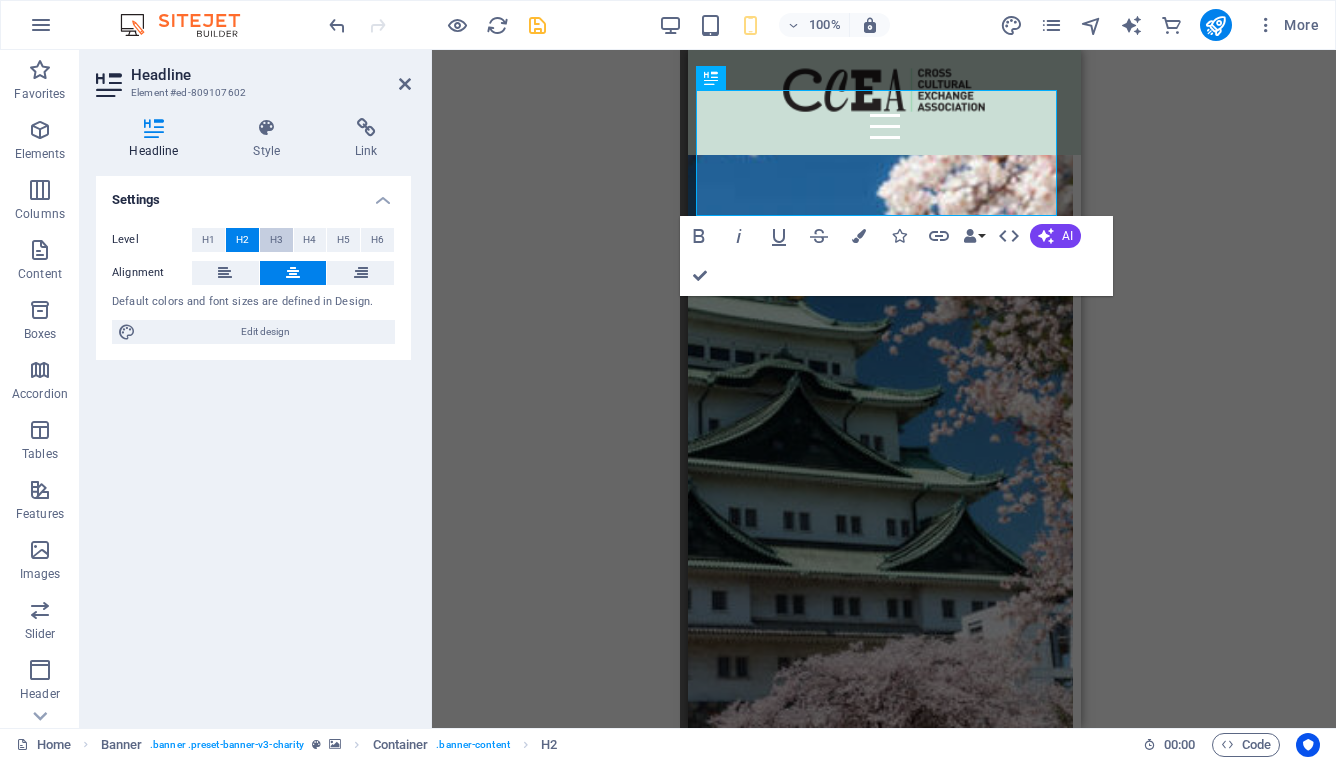 click on "H3" at bounding box center (276, 240) 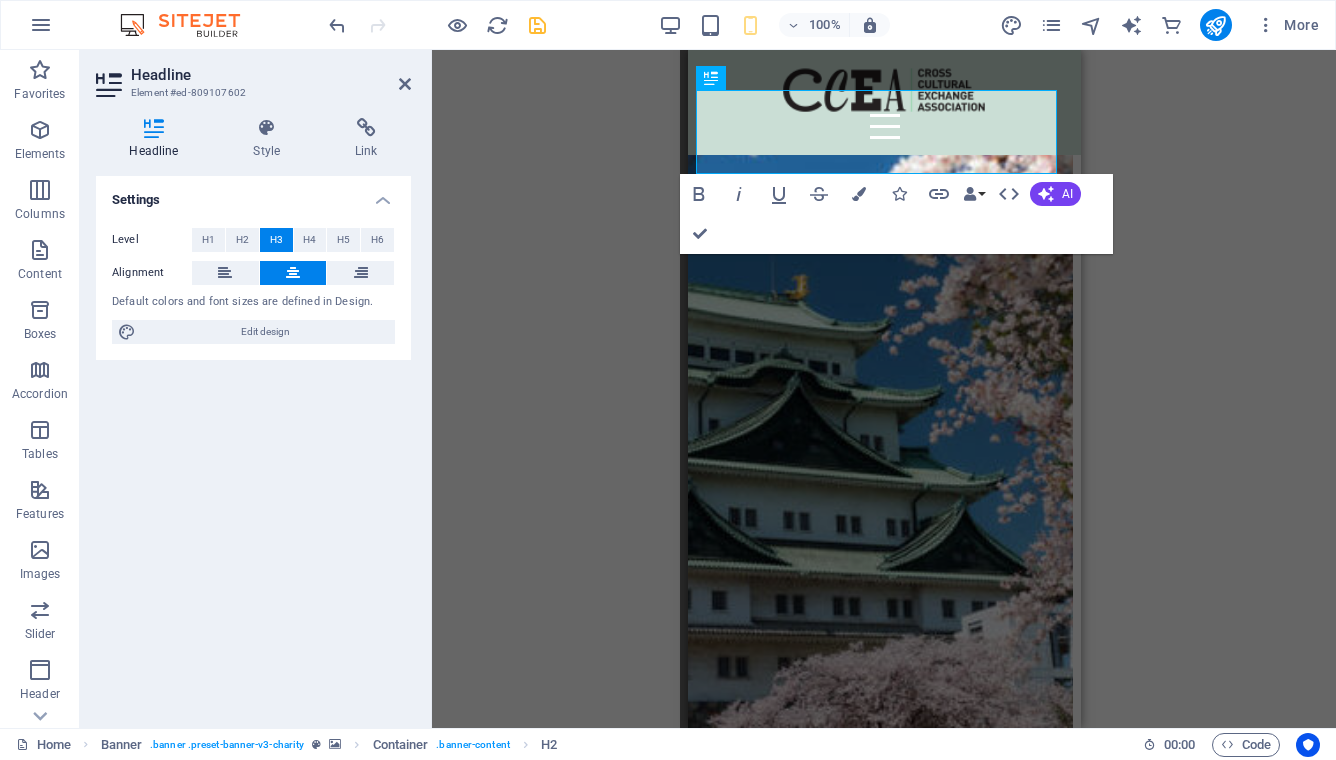 click on "Container   Banner   H3   Banner   Banner   Container   Spacer   Text   Unequal Columns   Menu Bar   Menu   Container   Image   Container   Logo   Container   Text   Container   Spacer   H2   Spacer   Text   Spacer   Spacer   Container   Spacer   Text   Spacer   Boxes   Image slider on background   Image slider   Image slider on background   Social Media Icons   Spacer   Container Bold Italic Underline Strikethrough Colors Icons Link Data Bindings Company First name Last name Street ZIP code City Email Phone Mobile Fax Custom field 1 Custom field 2 Custom field 3 Custom field 4 Custom field 5 Custom field 6 HTML AI Improve Make shorter Make longer Fix spelling & grammar Translate to English Generate text Confirm (⌘+⏎)" at bounding box center (884, 389) 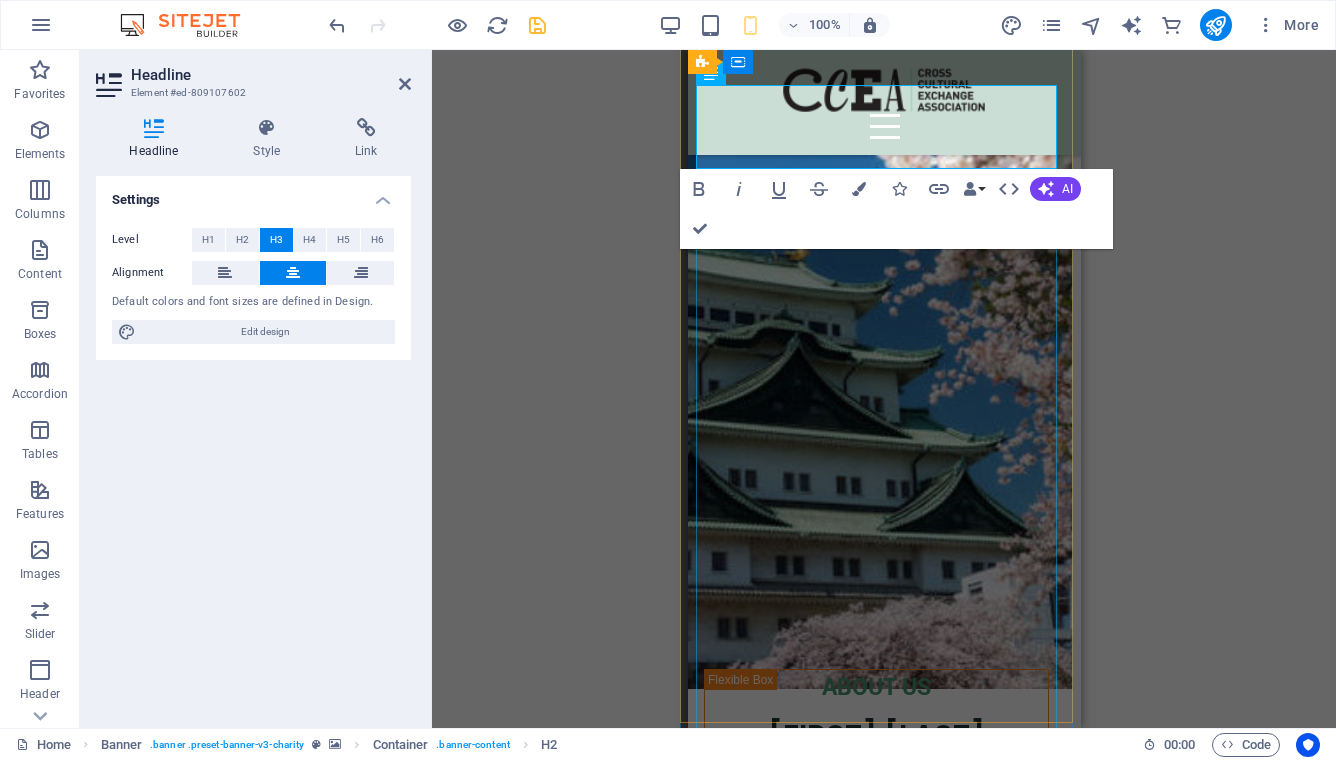 scroll, scrollTop: 0, scrollLeft: 8, axis: horizontal 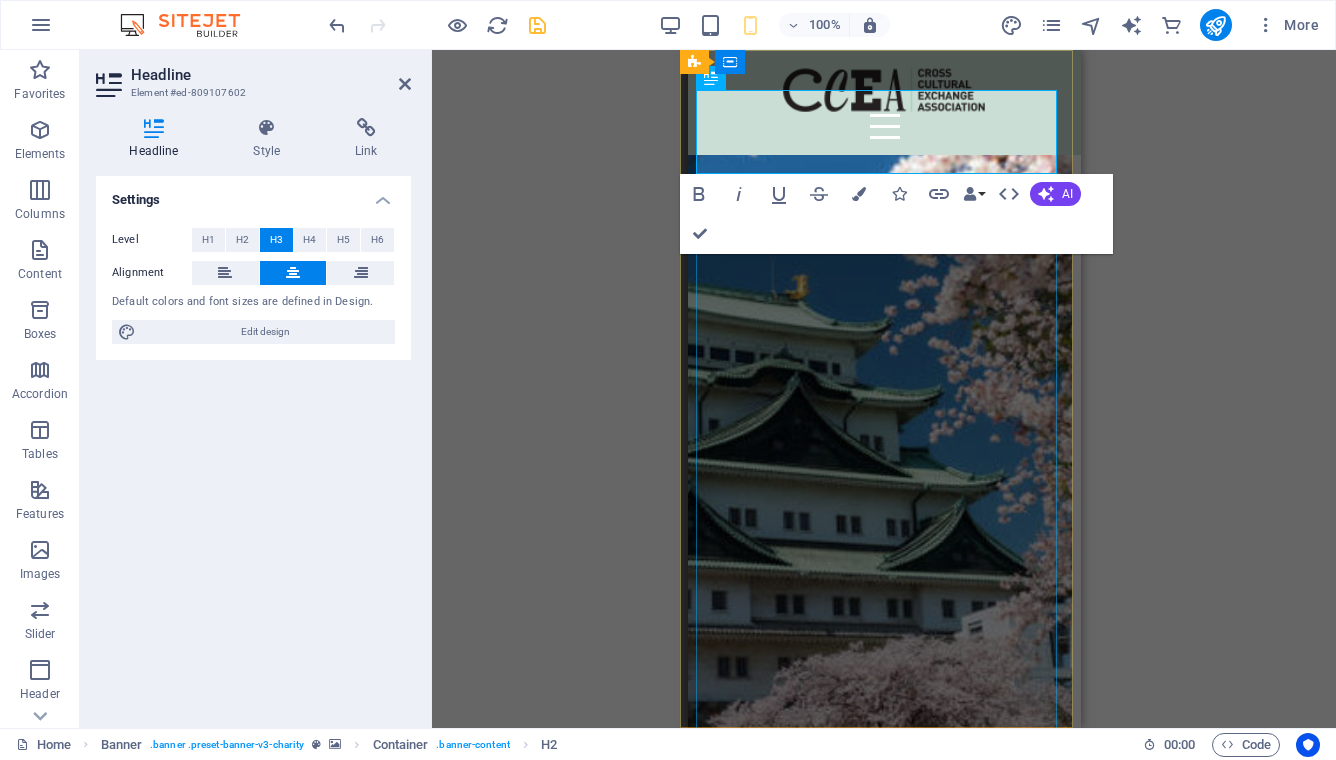 click on "The  Cross-Cultural Exchange Association (CCEA)  was founded in 1982 as a non-profit organization dedicated to promoting cultural exchange, international understanding, and friendship among women of all nationalities living in the Nagoya area. Through social activities, general meetings, and special interest groups, members build friendships, explore the local community, and discover the rich cultural heritage of Japan and other countries. Make the most of your time in Nagoya — join us at our next General Meeting, experience something new, and meet wonderful women from around the world. We look forward to welcoming you into our multicultural community!" at bounding box center [875, 1340] 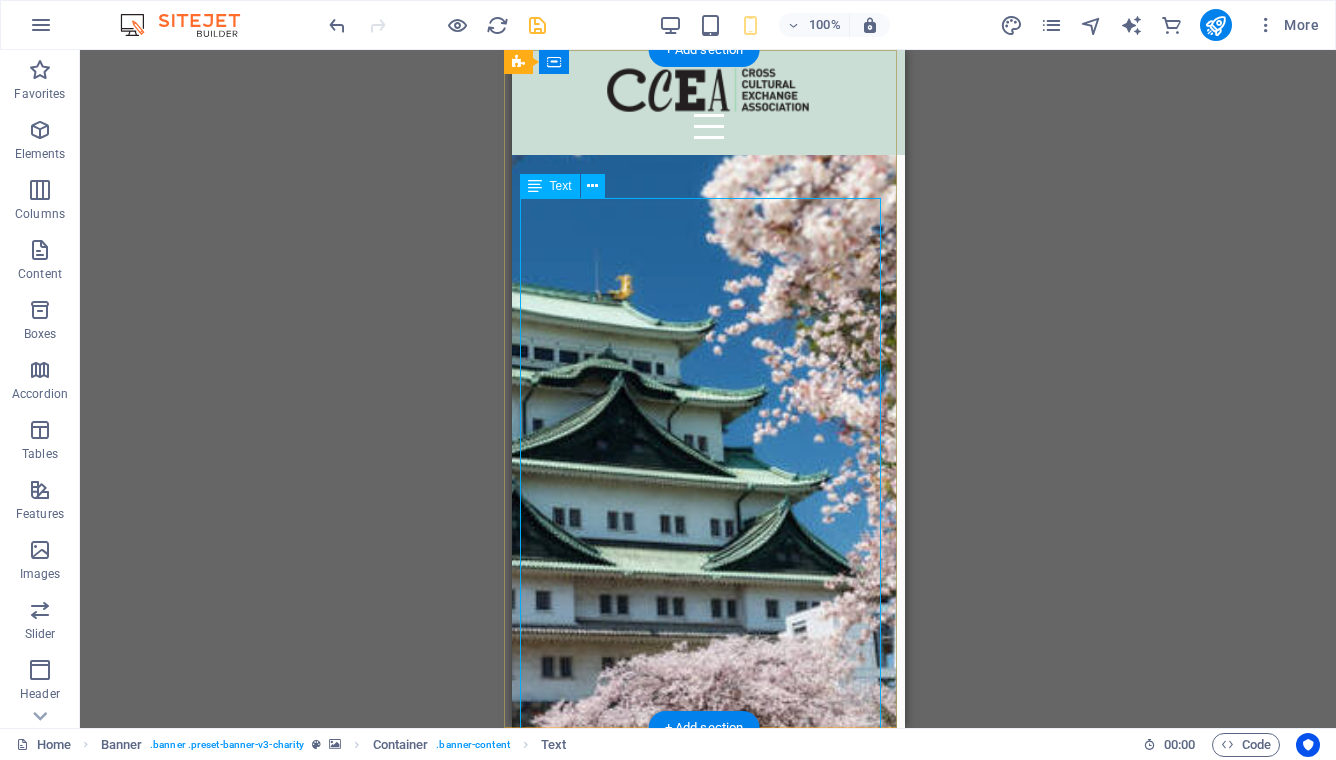 click on "The  Cross-Cultural Exchange Association (CCEA)  was founded in 1982 as a non-profit organization dedicated to promoting cultural exchange, international understanding, and friendship among women of all nationalities living in the Nagoya area. Through social activities, general meetings, and special interest groups, members build friendships, explore the local community, and discover the rich cultural heritage of Japan and other countries. Make the most of your time in Nagoya — join us at our next General Meeting, experience something new, and meet wonderful women from around the world. We look forward to welcoming you into our multicultural community!" at bounding box center (699, 1340) 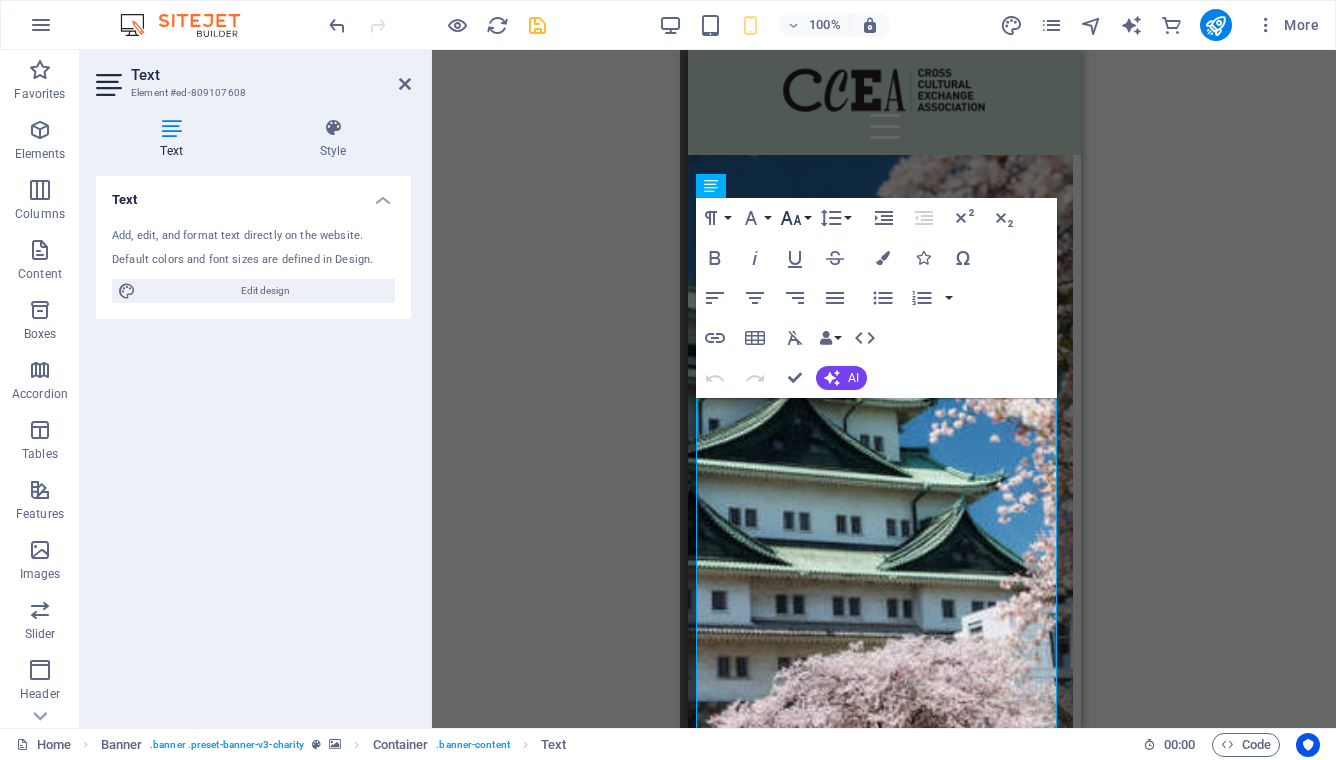 click on "Font Size" at bounding box center [795, 218] 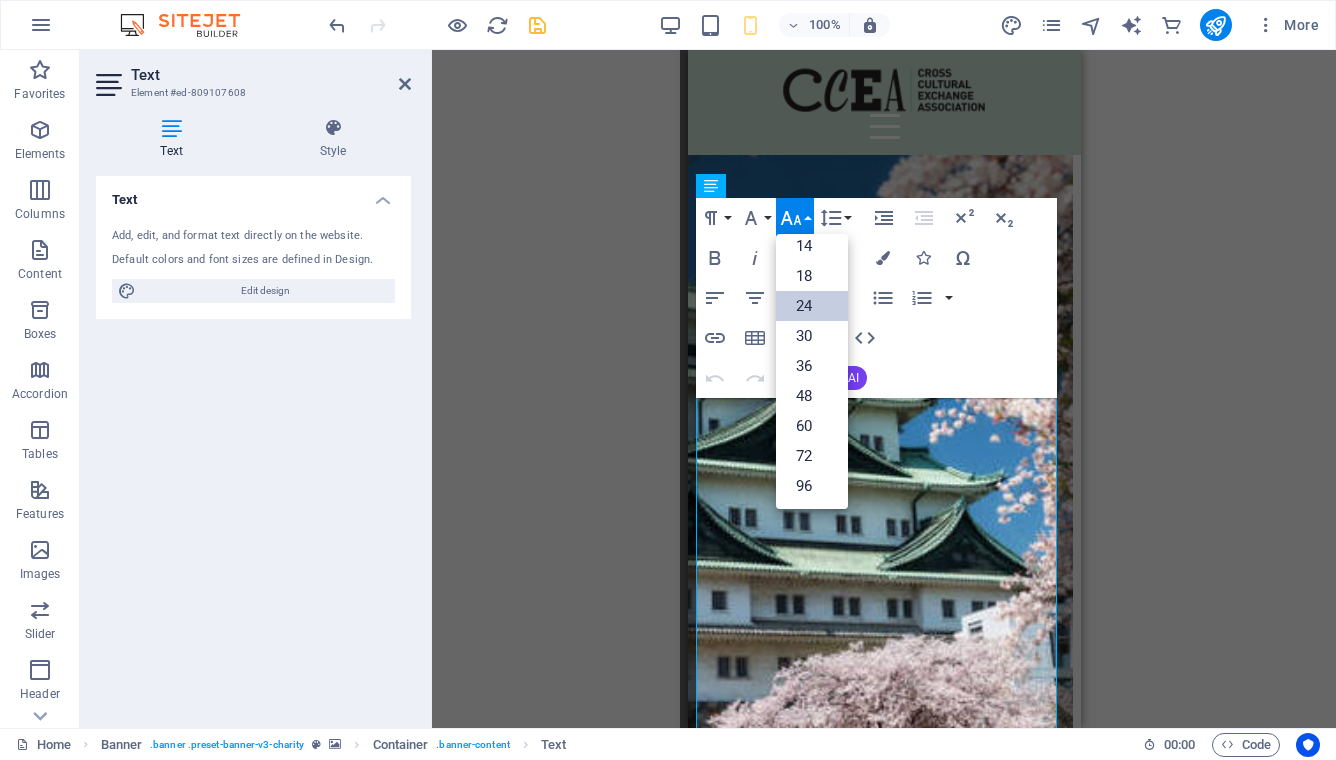 scroll, scrollTop: 161, scrollLeft: 0, axis: vertical 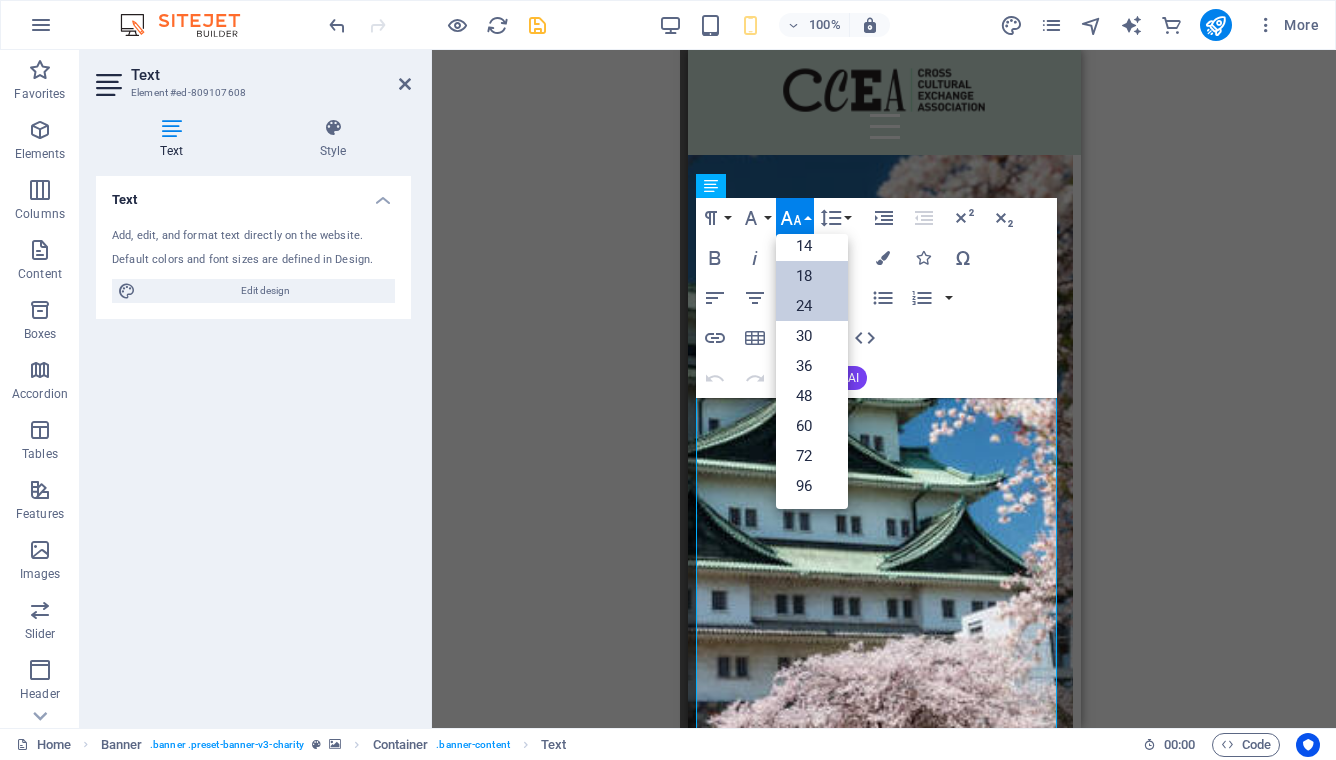 click on "18" at bounding box center [812, 276] 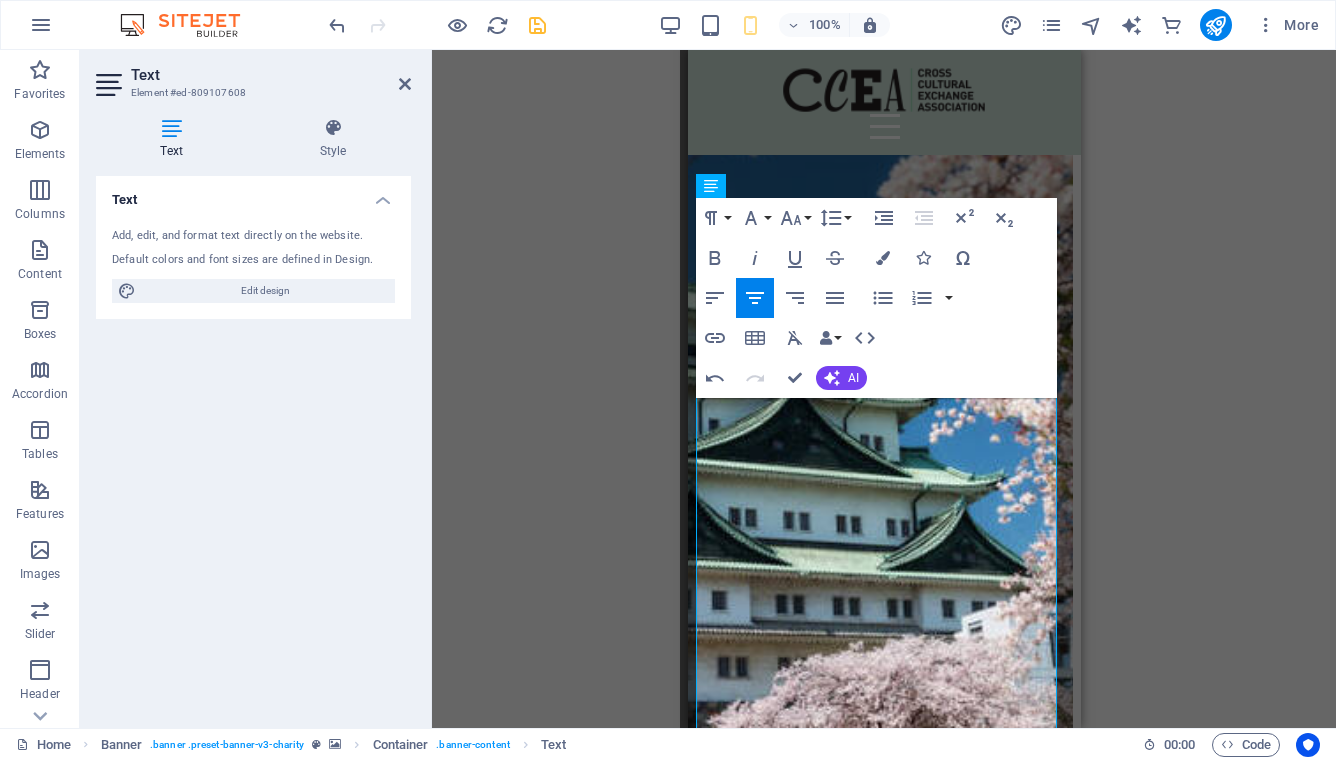 click on "Drag here to replace the existing content. Press “Ctrl” if you want to create a new element.
Container   Banner   H3   Banner   Banner   Container   Spacer   Text   Unequal Columns   Menu Bar   Menu   Container   Image   Container   Logo   Container   Text   Container   Spacer   H2   Spacer   Text   Spacer   Spacer   Container   Spacer   Text   Spacer   Boxes   Image slider on background   Image slider   Image slider on background   Social Media Icons   Spacer   Container Paragraph Format Normal Heading 1 Heading 2 Heading 3 Heading 4 Heading 5 Heading 6 Code Font Family Arial Georgia Impact Tahoma Times New Roman Verdana Poppins Roboto Font Size 8 9 10 11 12 14 18 24 30 36 48 60 72 96 Line Height Default Single 1.15 1.5 Double Increase Indent Decrease Indent Superscript Subscript Bold Italic Underline Strikethrough Colors Icons Special Characters Align Left Align Center Align Right Align Justify Unordered List   Default Circle Disc Square    Ordered List   Default Lower Alpha    City" at bounding box center [884, 389] 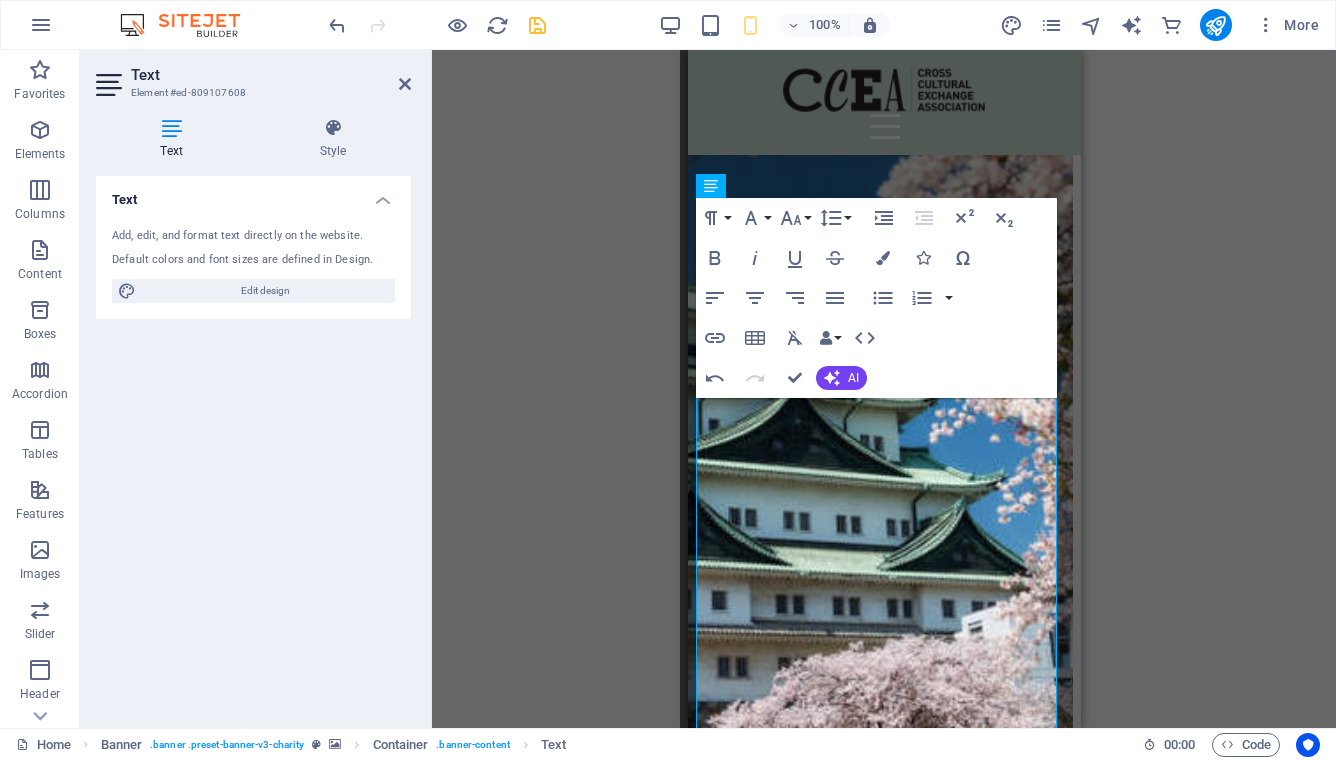 click on "Drag here to replace the existing content. Press “Ctrl” if you want to create a new element.
Container   Banner   H3   Banner   Banner   Container   Spacer   Text   Unequal Columns   Menu Bar   Menu   Container   Image   Container   Logo   Container   Text   Container   Spacer   H2   Spacer   Text   Spacer   Spacer   Container   Spacer   Text   Spacer   Boxes   Image slider on background   Image slider   Image slider on background   Social Media Icons   Spacer   Container Paragraph Format Normal Heading 1 Heading 2 Heading 3 Heading 4 Heading 5 Heading 6 Code Font Family Arial Georgia Impact Tahoma Times New Roman Verdana Poppins Roboto Font Size 8 9 10 11 12 14 18 24 30 36 48 60 72 96 Line Height Default Single 1.15 1.5 Double Increase Indent Decrease Indent Superscript Subscript Bold Italic Underline Strikethrough Colors Icons Special Characters Align Left Align Center Align Right Align Justify Unordered List   Default Circle Disc Square    Ordered List   Default Lower Alpha    City" at bounding box center (884, 389) 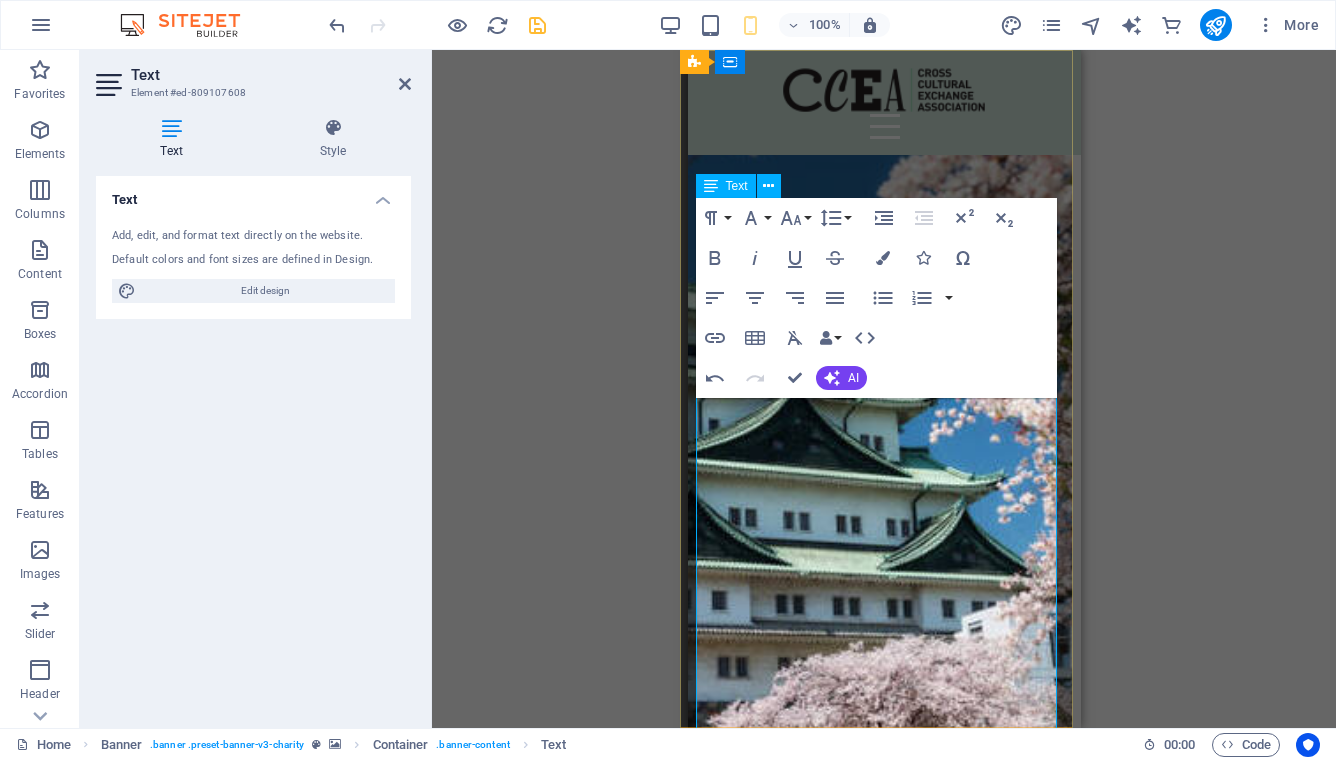 scroll, scrollTop: 27, scrollLeft: 8, axis: both 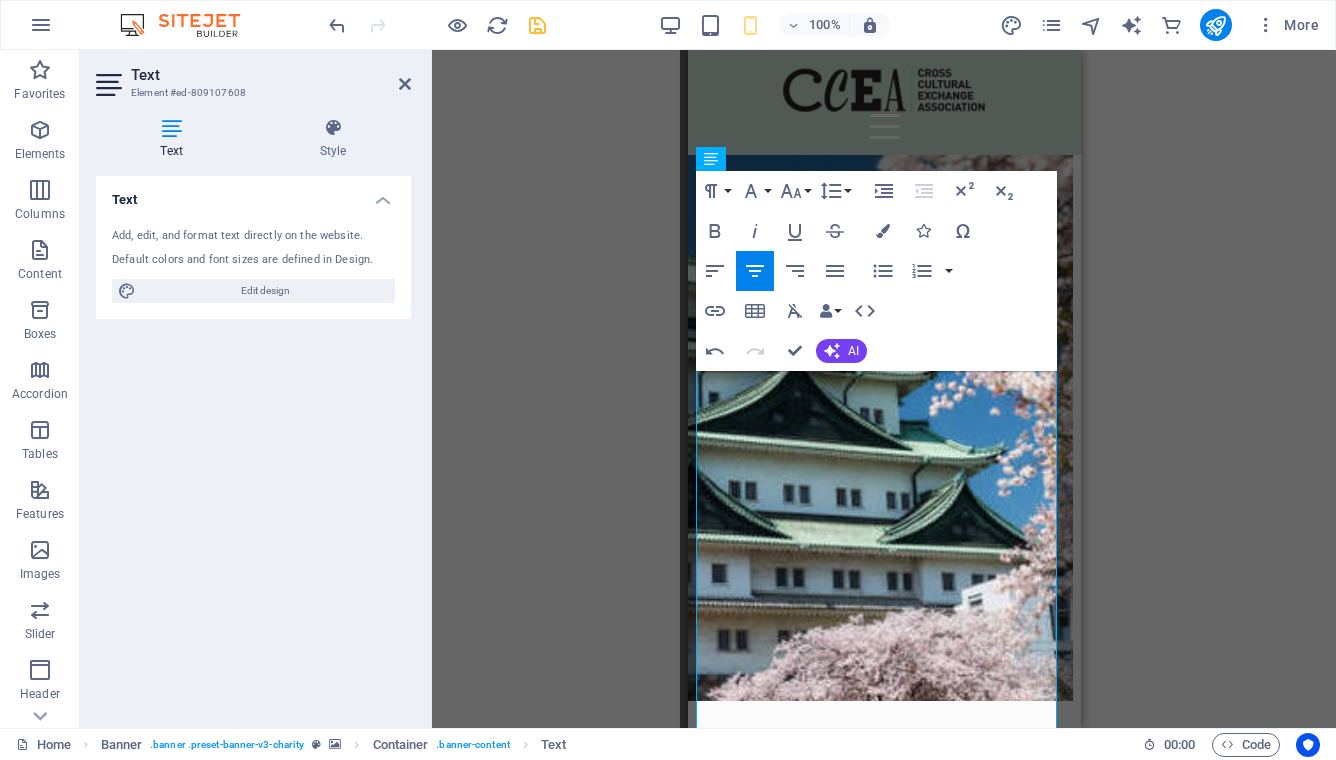 drag, startPoint x: 717, startPoint y: 388, endPoint x: 1105, endPoint y: 715, distance: 507.41797 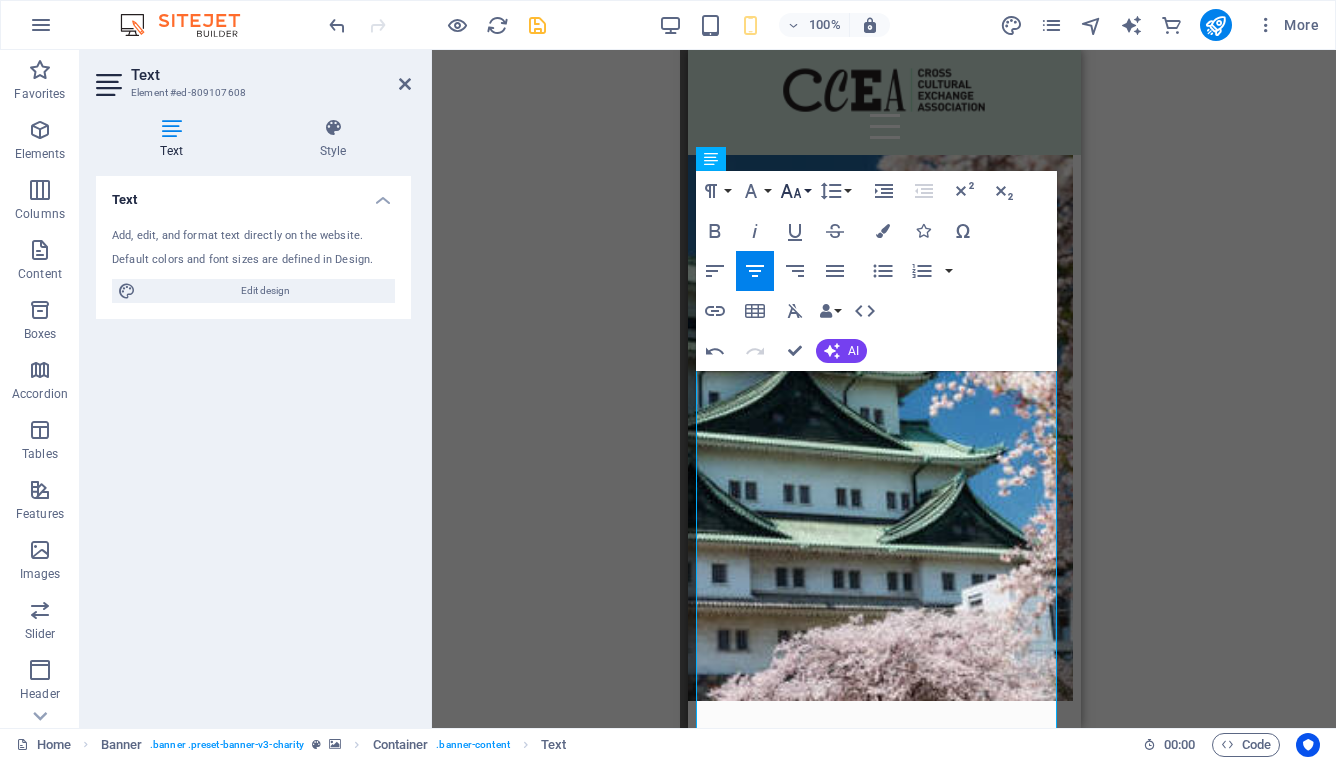 click 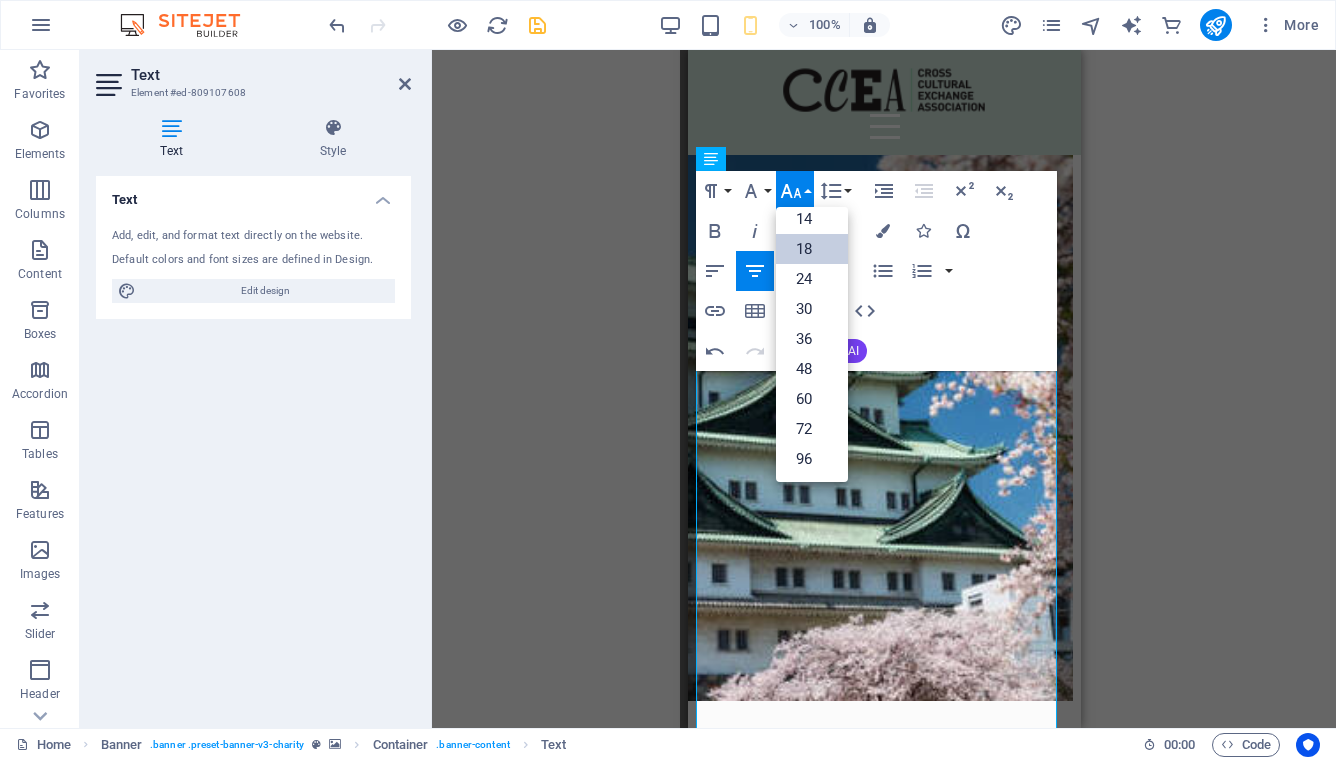 scroll, scrollTop: 161, scrollLeft: 0, axis: vertical 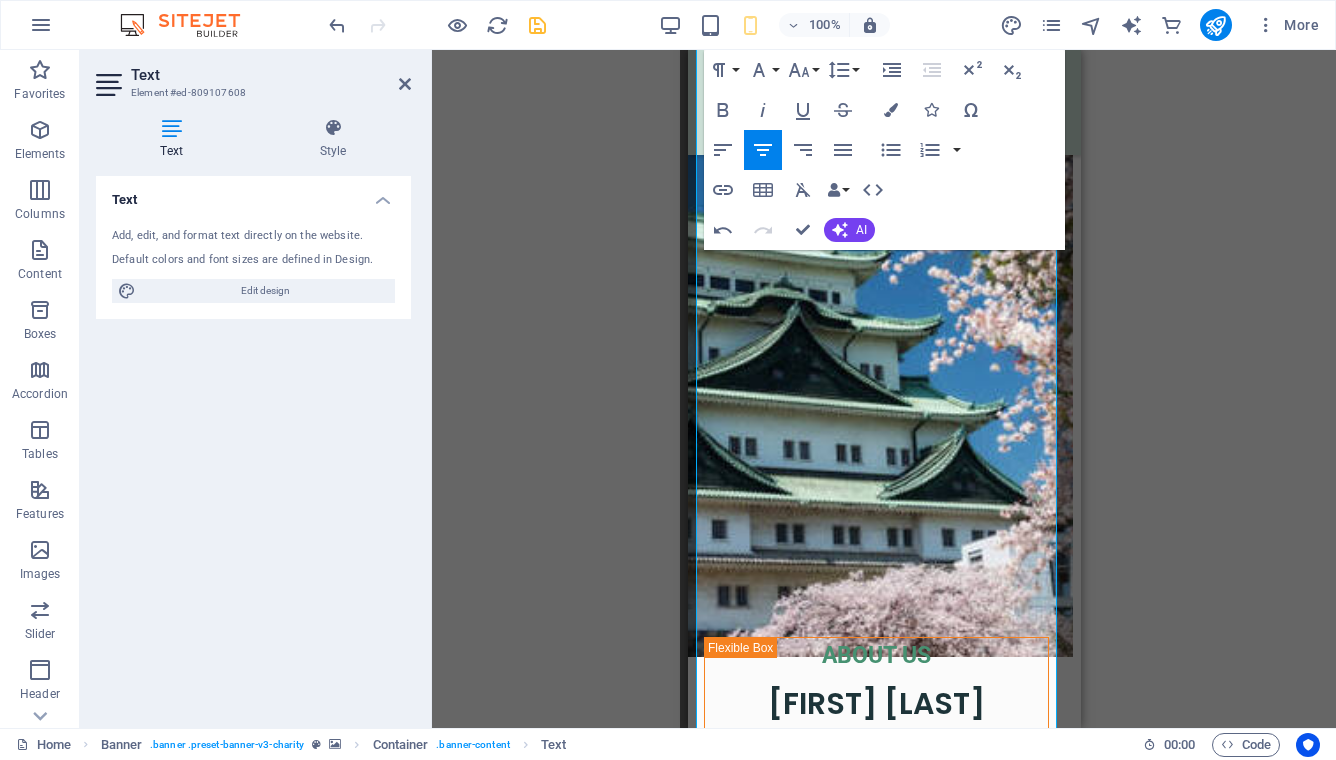 drag, startPoint x: 799, startPoint y: 491, endPoint x: 1149, endPoint y: 698, distance: 406.6313 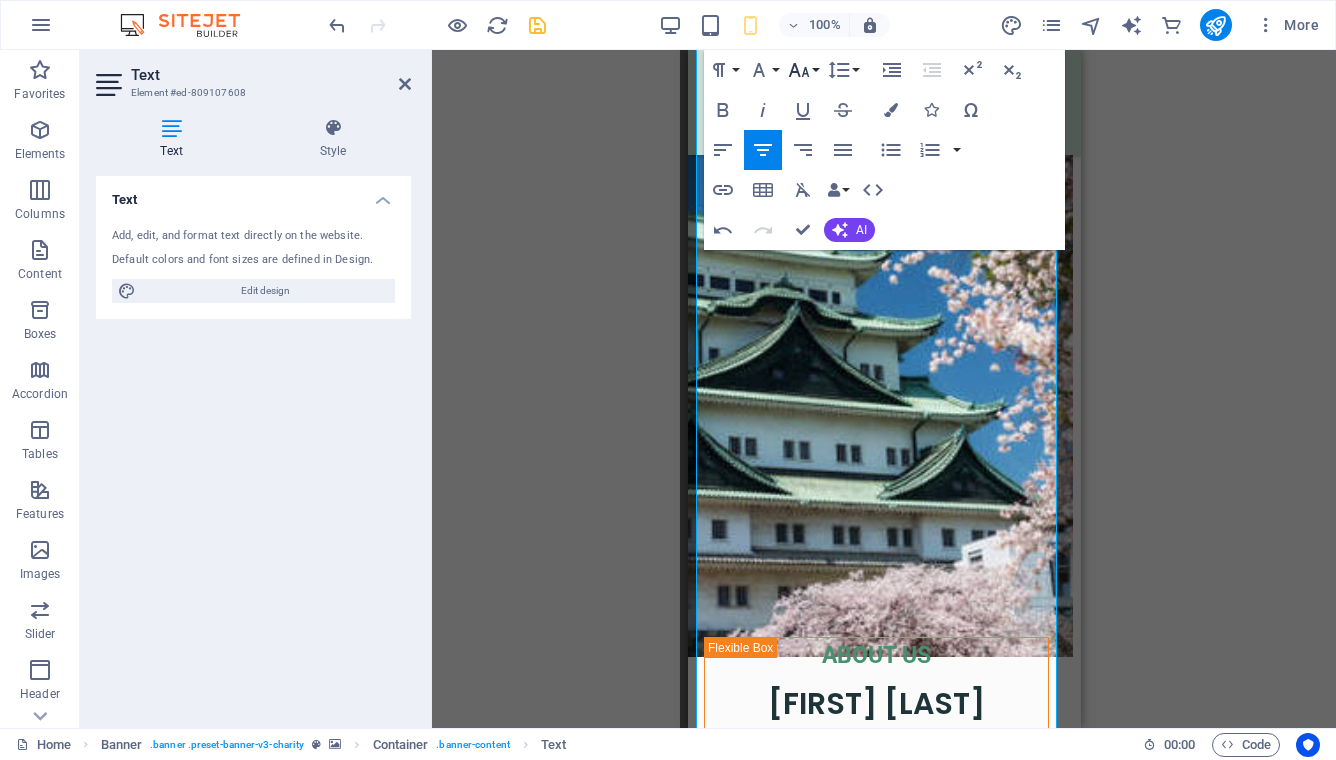 click on "Font Size" at bounding box center [803, 70] 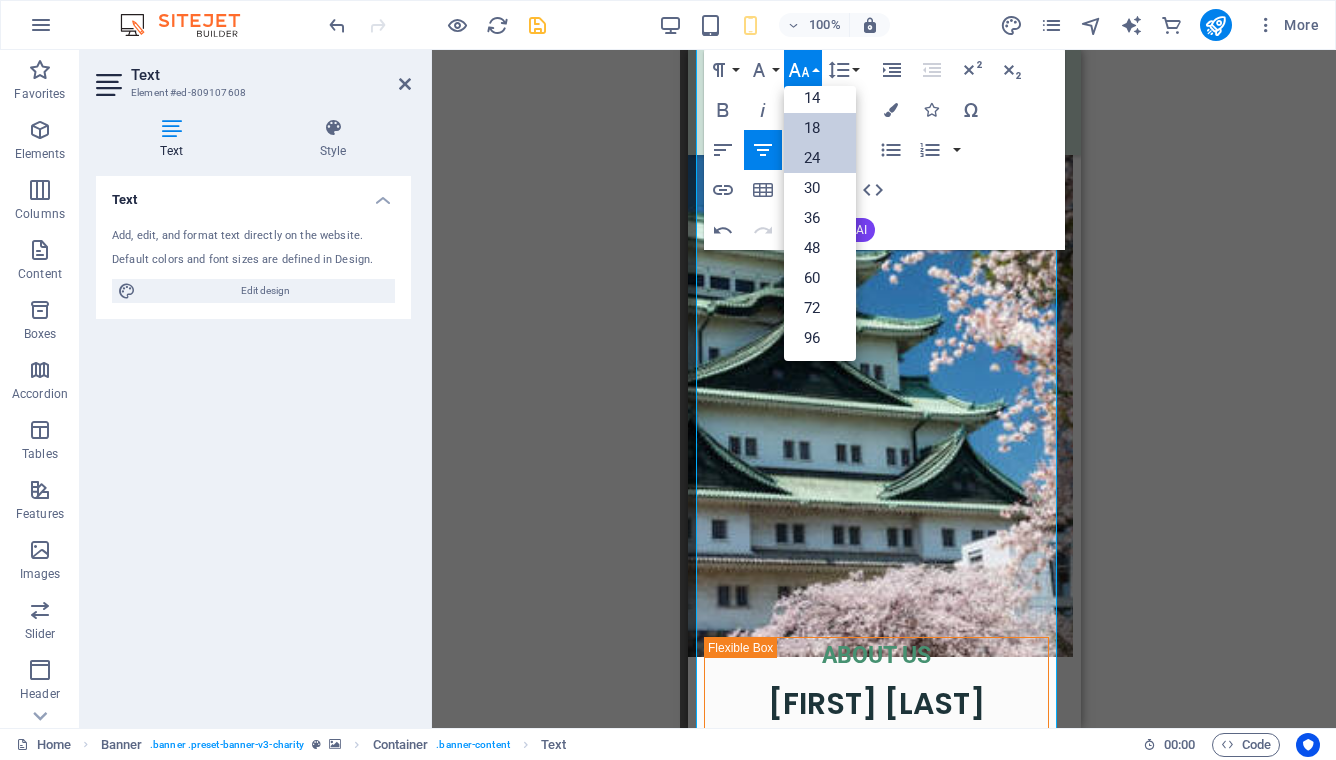 scroll, scrollTop: 161, scrollLeft: 0, axis: vertical 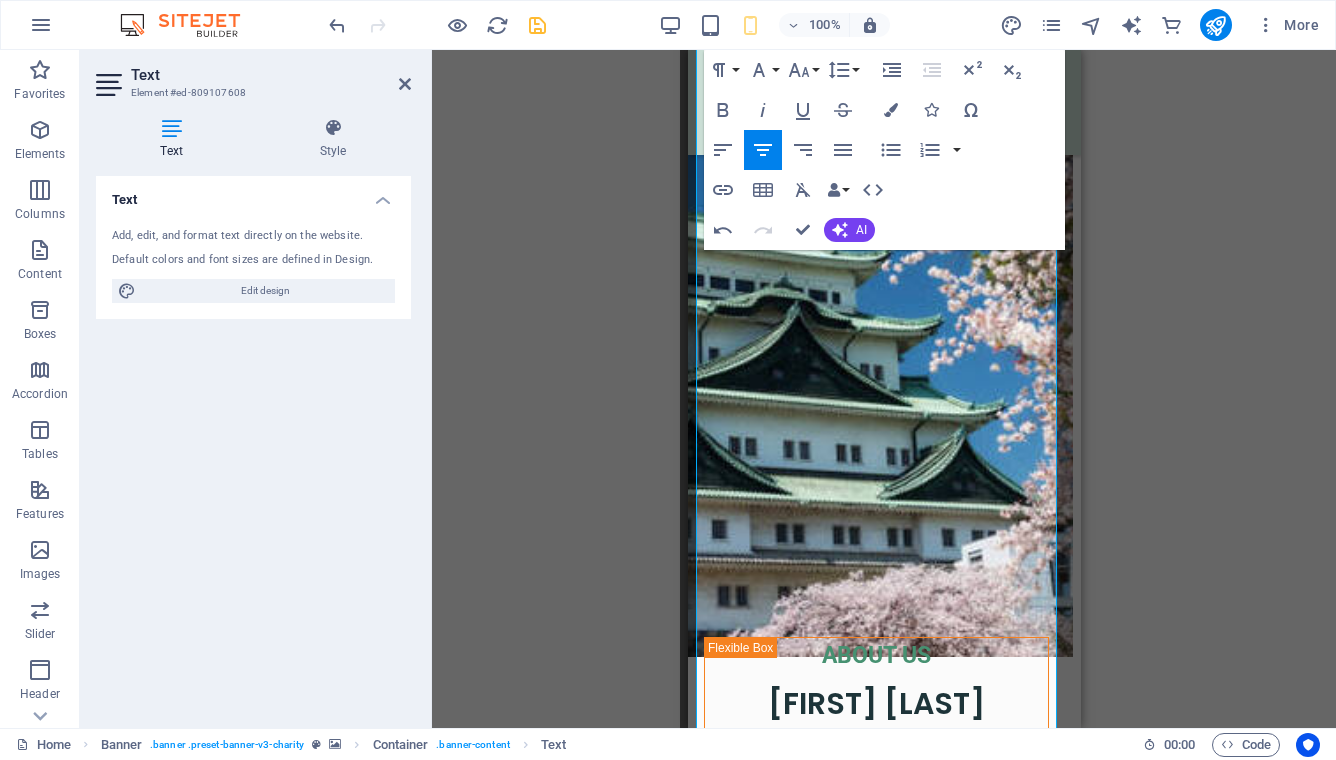 click on "Drag here to replace the existing content. Press “Ctrl” if you want to create a new element.
Container   Banner   H3   Banner   Banner   Container   Spacer   Banner   Text   Unequal Columns   Menu Bar   Menu   Container   Image   Container   Logo   Container   Text   Container   Spacer   H2   Spacer   Text   Spacer   Spacer   Container   Spacer   Text   Spacer   Boxes   Image slider on background   Image slider   Image slider on background   Social Media Icons   Spacer   Container Paragraph Format Normal Heading 1 Heading 2 Heading 3 Heading 4 Heading 5 Heading 6 Code Font Family Arial Georgia Impact Tahoma Times New Roman Verdana Poppins Roboto Font Size 8 9 10 11 12 14 18 24 30 36 48 60 72 96 Line Height Default Single 1.15 1.5 Double Increase Indent Decrease Indent Superscript Subscript Bold Italic Underline Strikethrough Colors Icons Special Characters Align Left Align Center Align Right Align Justify Unordered List   Default Circle Disc Square    Ordered List   Default Lower Alpha" at bounding box center (884, 389) 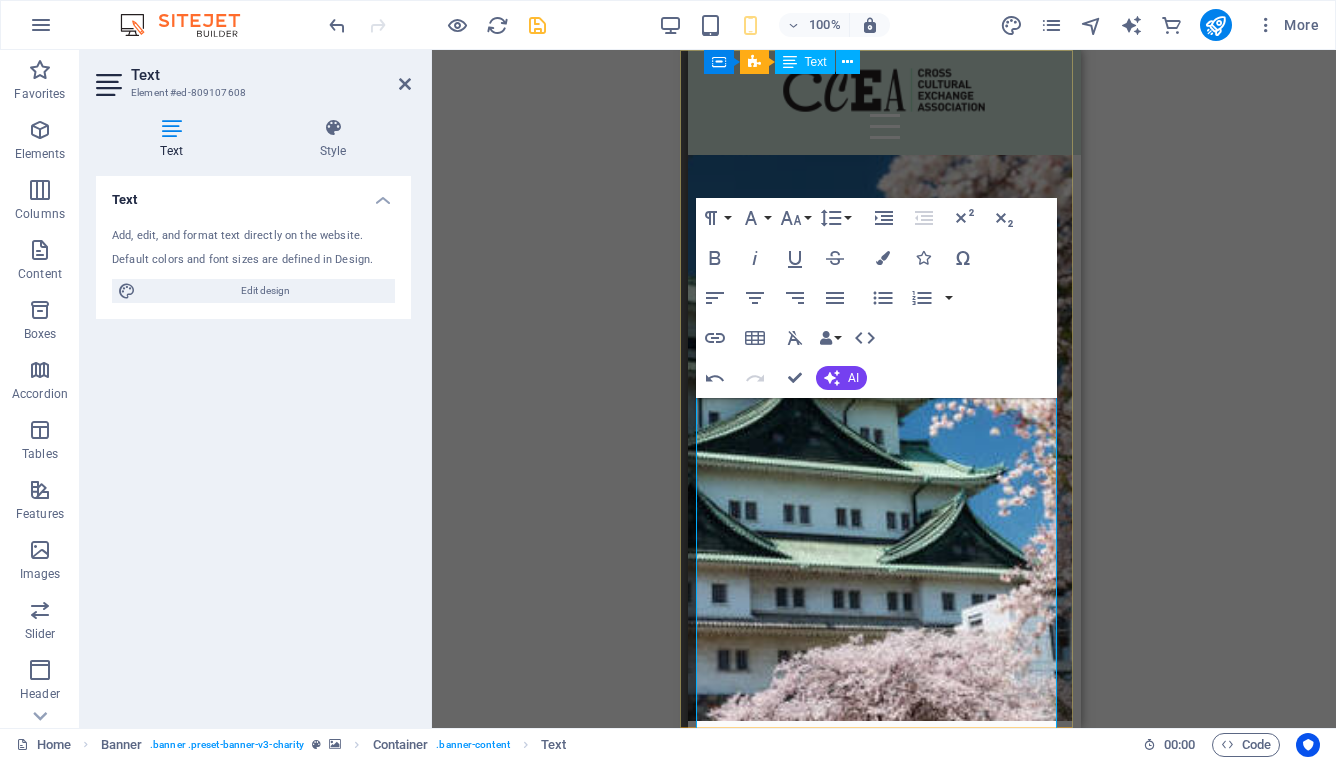 scroll, scrollTop: 0, scrollLeft: 8, axis: horizontal 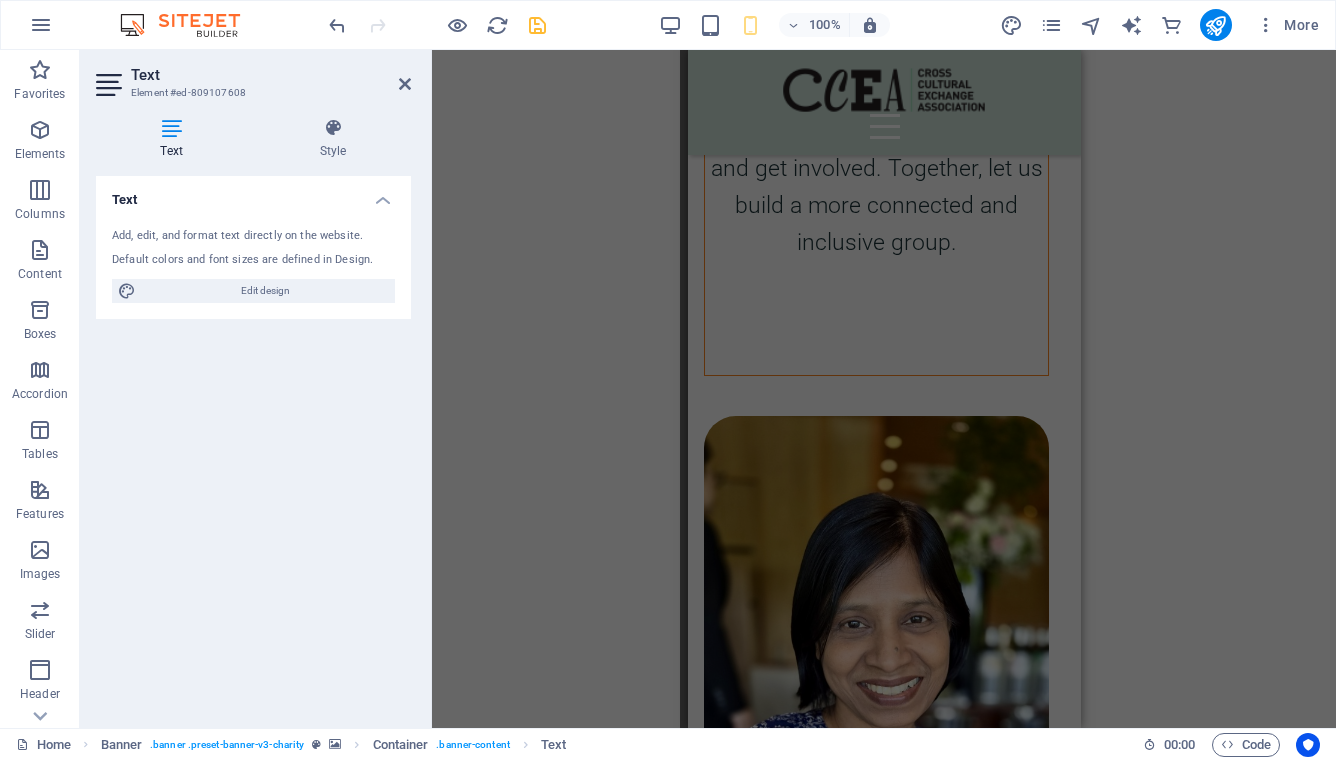 drag, startPoint x: 707, startPoint y: 413, endPoint x: 1095, endPoint y: 786, distance: 538.21277 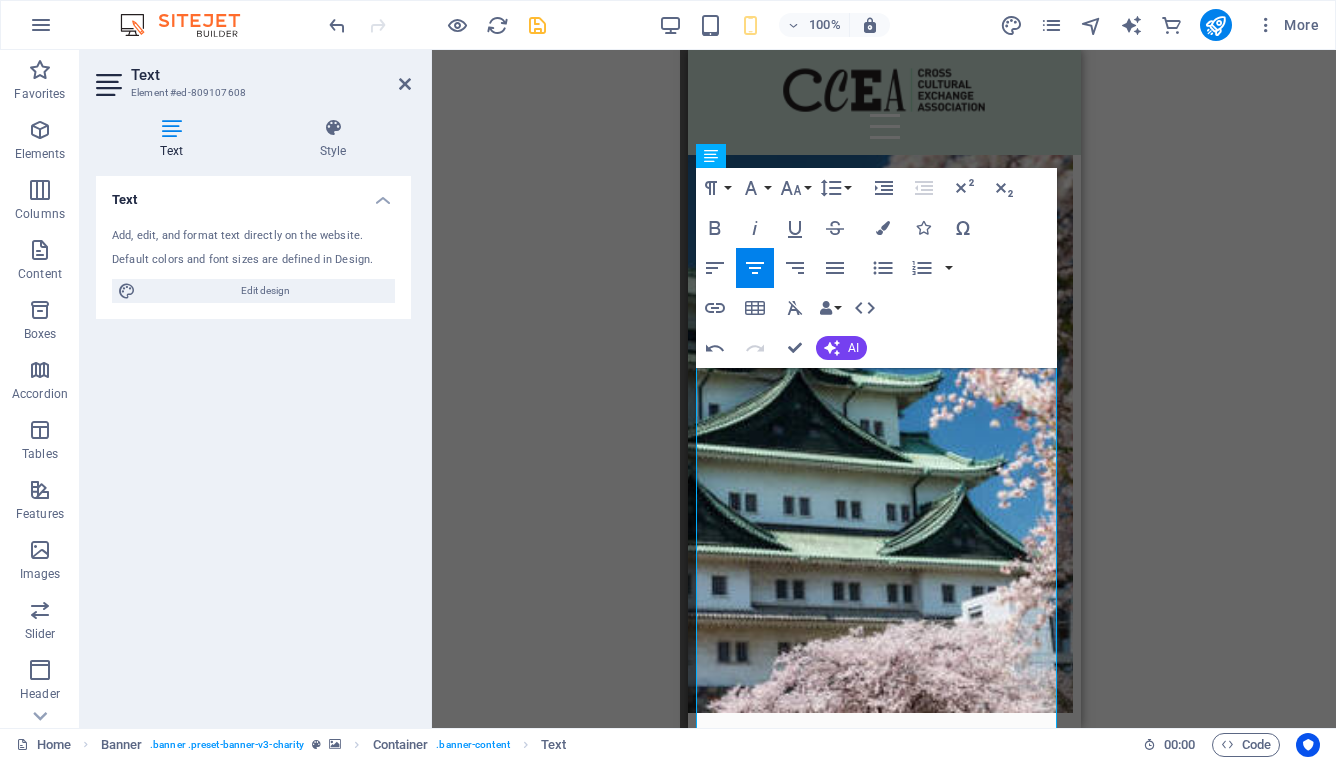 scroll, scrollTop: 0, scrollLeft: 8, axis: horizontal 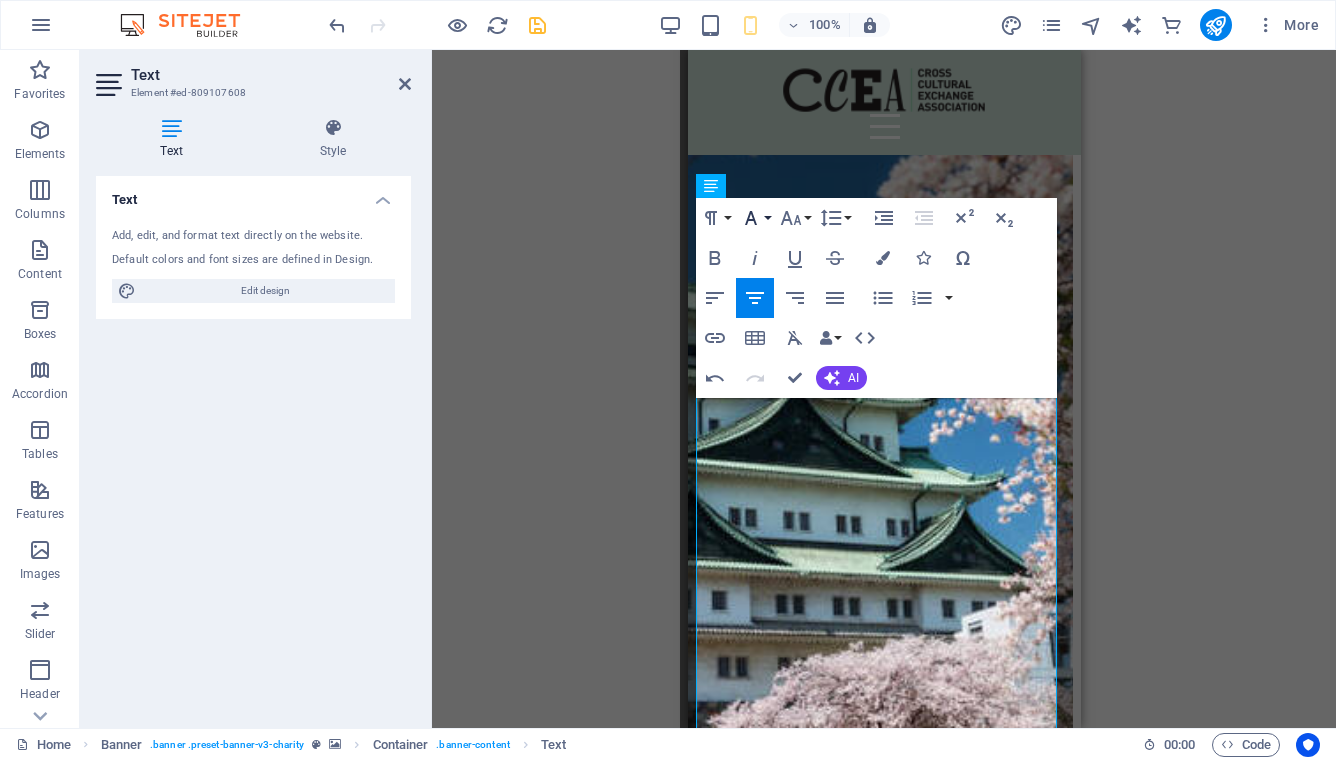 click 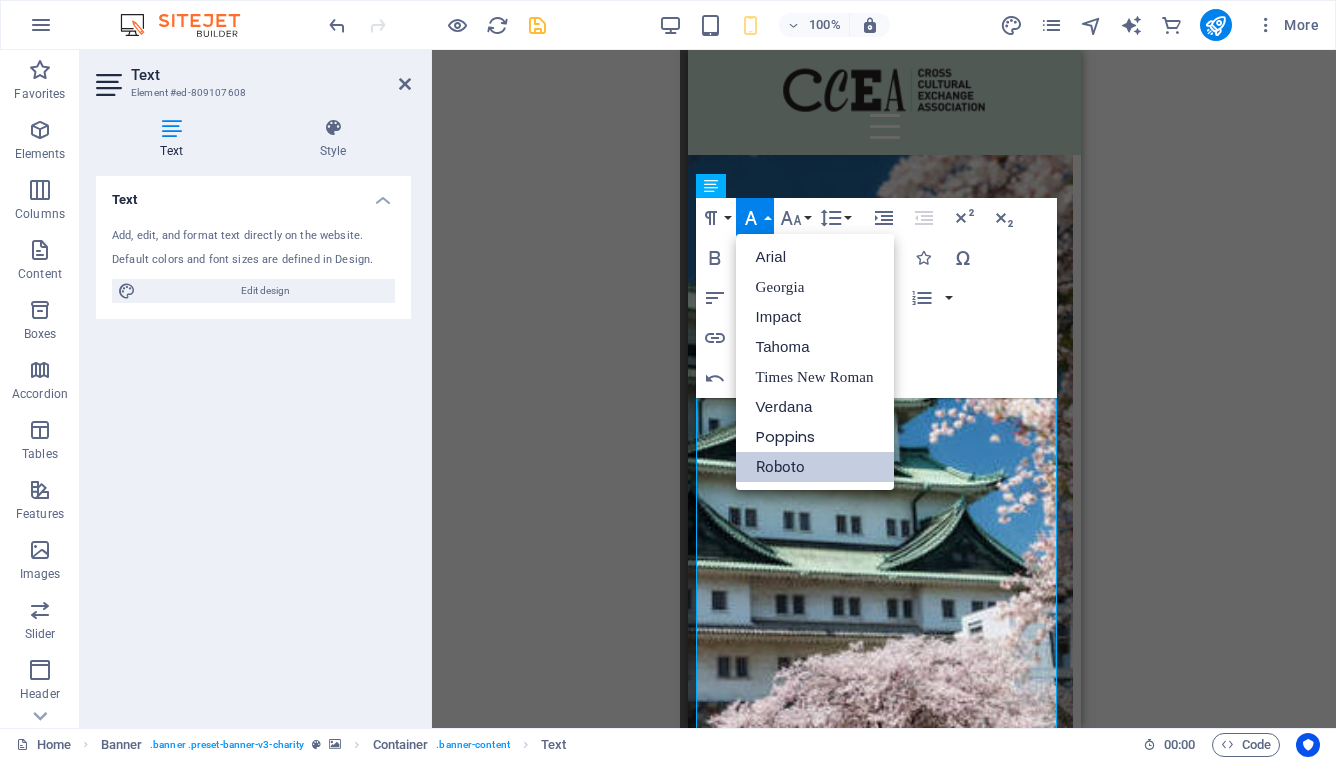 scroll, scrollTop: 0, scrollLeft: 0, axis: both 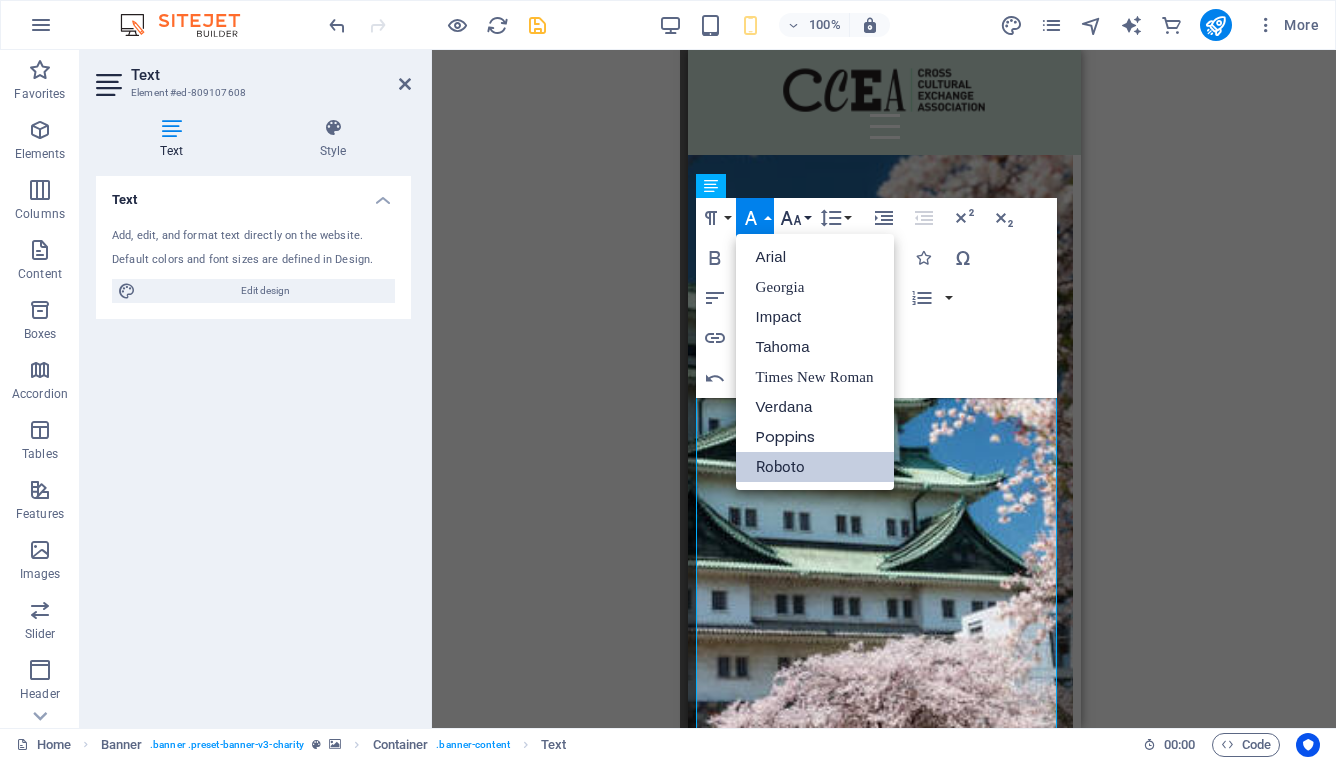 click 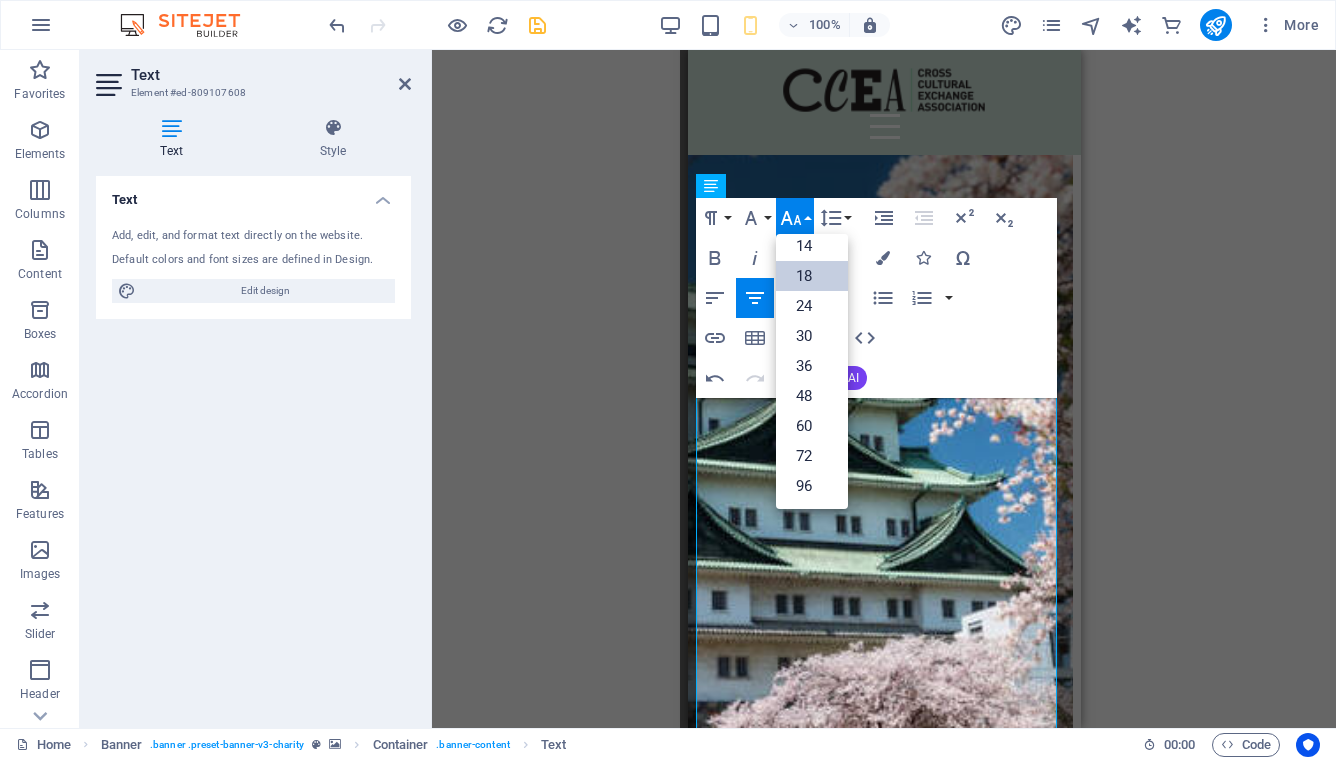 scroll, scrollTop: 161, scrollLeft: 0, axis: vertical 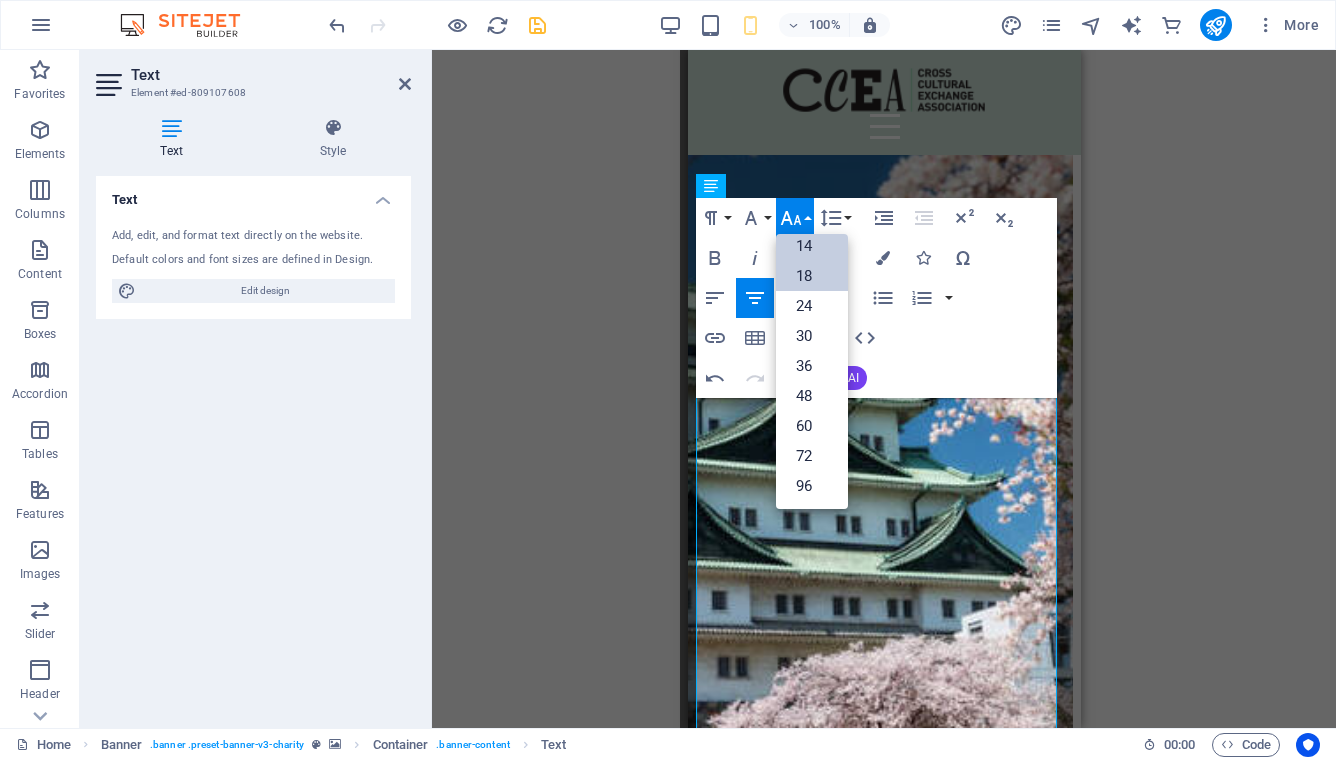 click on "14" at bounding box center (812, 246) 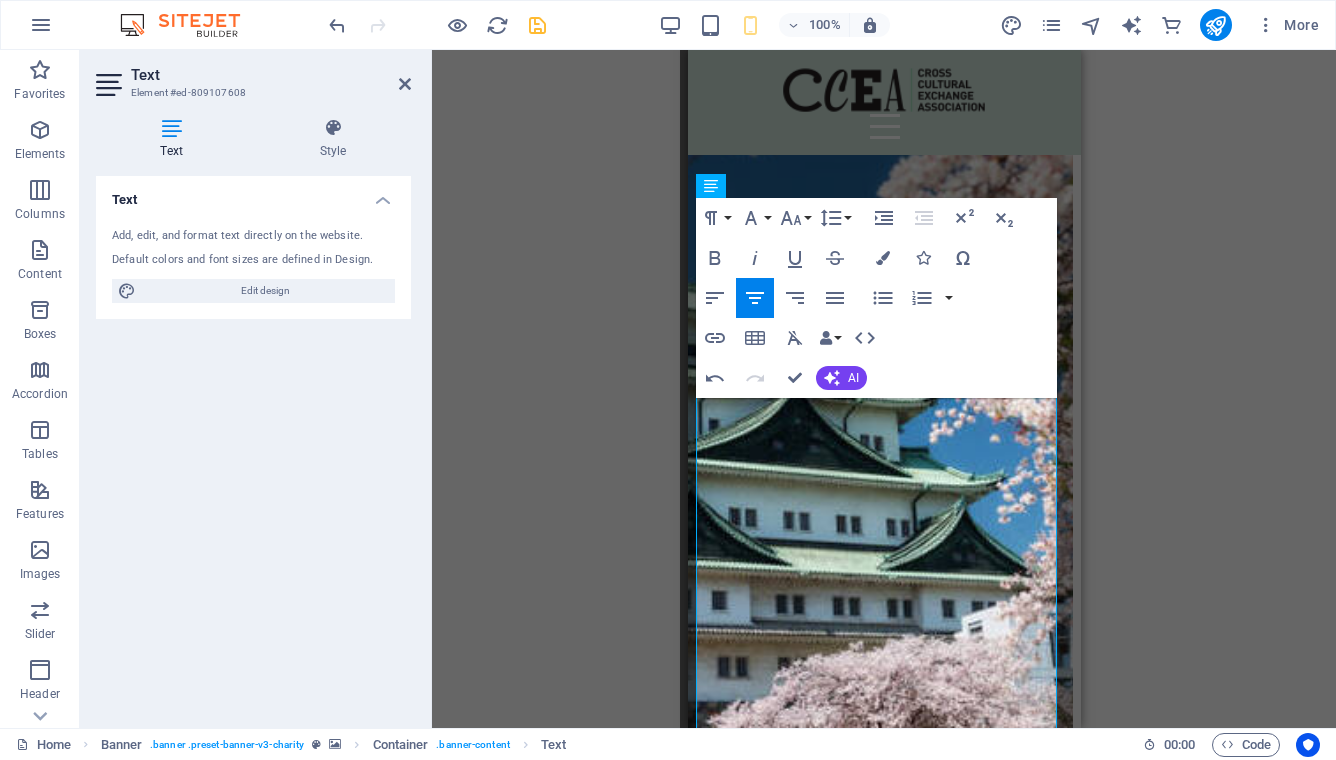 click on "Drag here to replace the existing content. Press “Ctrl” if you want to create a new element.
Container   Banner   H3   Banner   Banner   Container   Spacer   Text   Unequal Columns   Menu Bar   Menu   Container   Image   Container   Logo   Container   Text   Container   Spacer   H2   Spacer   Text   Spacer   Spacer   Container   Spacer   Text   Spacer   Boxes   Image slider on background   Image slider   Image slider on background   Social Media Icons   Spacer   Container Paragraph Format Normal Heading 1 Heading 2 Heading 3 Heading 4 Heading 5 Heading 6 Code Font Family Arial Georgia Impact Tahoma Times New Roman Verdana Poppins Roboto Font Size 8 9 10 11 12 14 18 24 30 36 48 60 72 96 Line Height Default Single 1.15 1.5 Double Increase Indent Decrease Indent Superscript Subscript Bold Italic Underline Strikethrough Colors Icons Special Characters Align Left Align Center Align Right Align Justify Unordered List   Default Circle Disc Square    Ordered List   Default Lower Alpha    City" at bounding box center [884, 389] 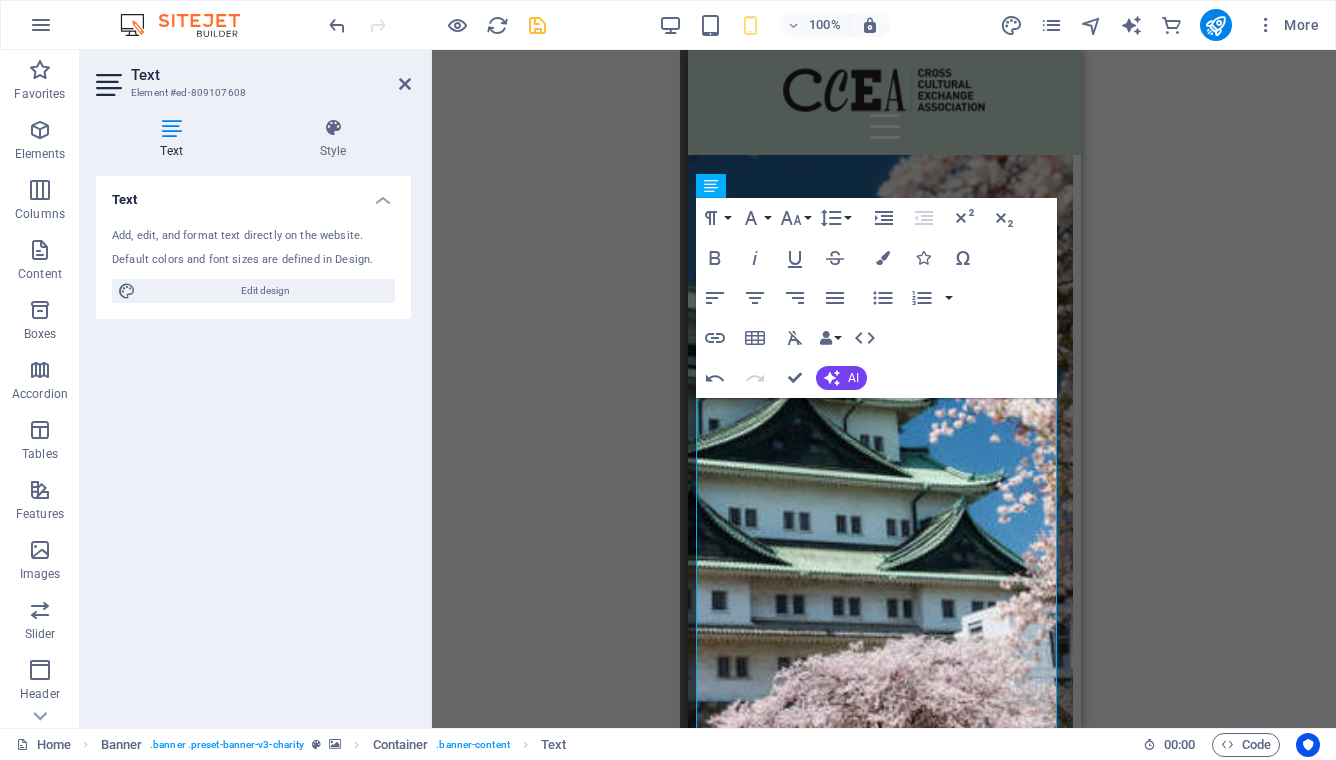 click on "Drag here to replace the existing content. Press “Ctrl” if you want to create a new element.
Container   Banner   H3   Banner   Banner   Container   Spacer   Text   Unequal Columns   Menu Bar   Menu   Container   Image   Container   Logo   Container   Text   Container   Spacer   H2   Spacer   Text   Spacer   Spacer   Container   Spacer   Text   Spacer   Boxes   Image slider on background   Image slider   Image slider on background   Social Media Icons   Spacer   Container Paragraph Format Normal Heading 1 Heading 2 Heading 3 Heading 4 Heading 5 Heading 6 Code Font Family Arial Georgia Impact Tahoma Times New Roman Verdana Poppins Roboto Font Size 8 9 10 11 12 14 18 24 30 36 48 60 72 96 Line Height Default Single 1.15 1.5 Double Increase Indent Decrease Indent Superscript Subscript Bold Italic Underline Strikethrough Colors Icons Special Characters Align Left Align Center Align Right Align Justify Unordered List   Default Circle Disc Square    Ordered List   Default Lower Alpha    City" at bounding box center (884, 389) 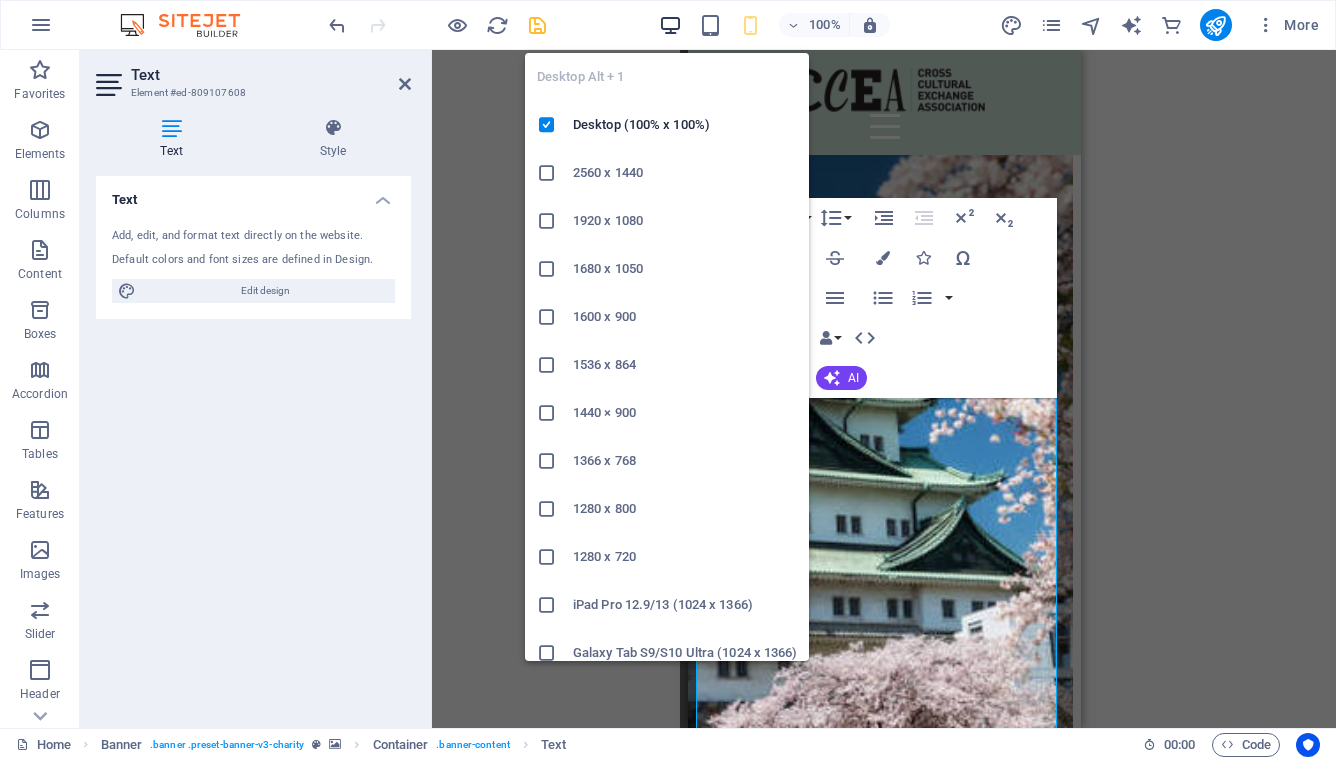 click at bounding box center [670, 25] 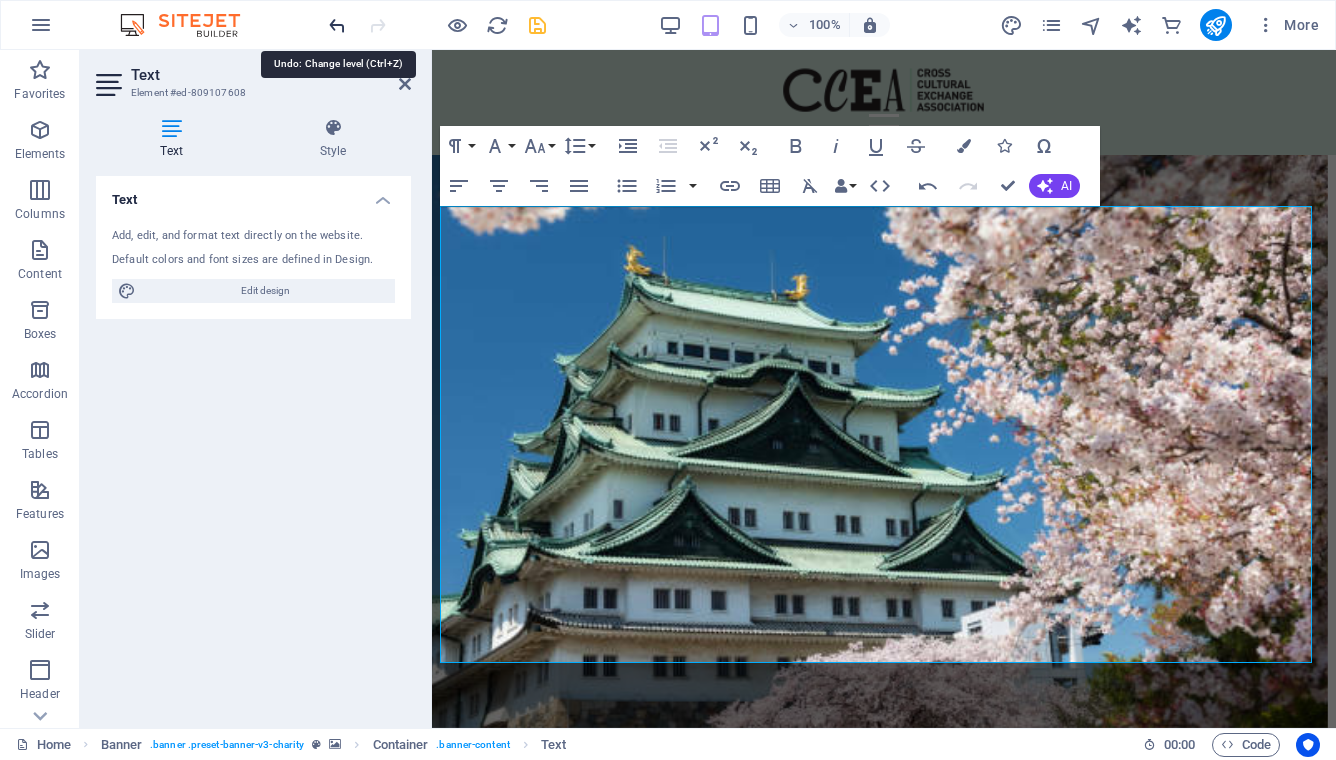 click at bounding box center [337, 25] 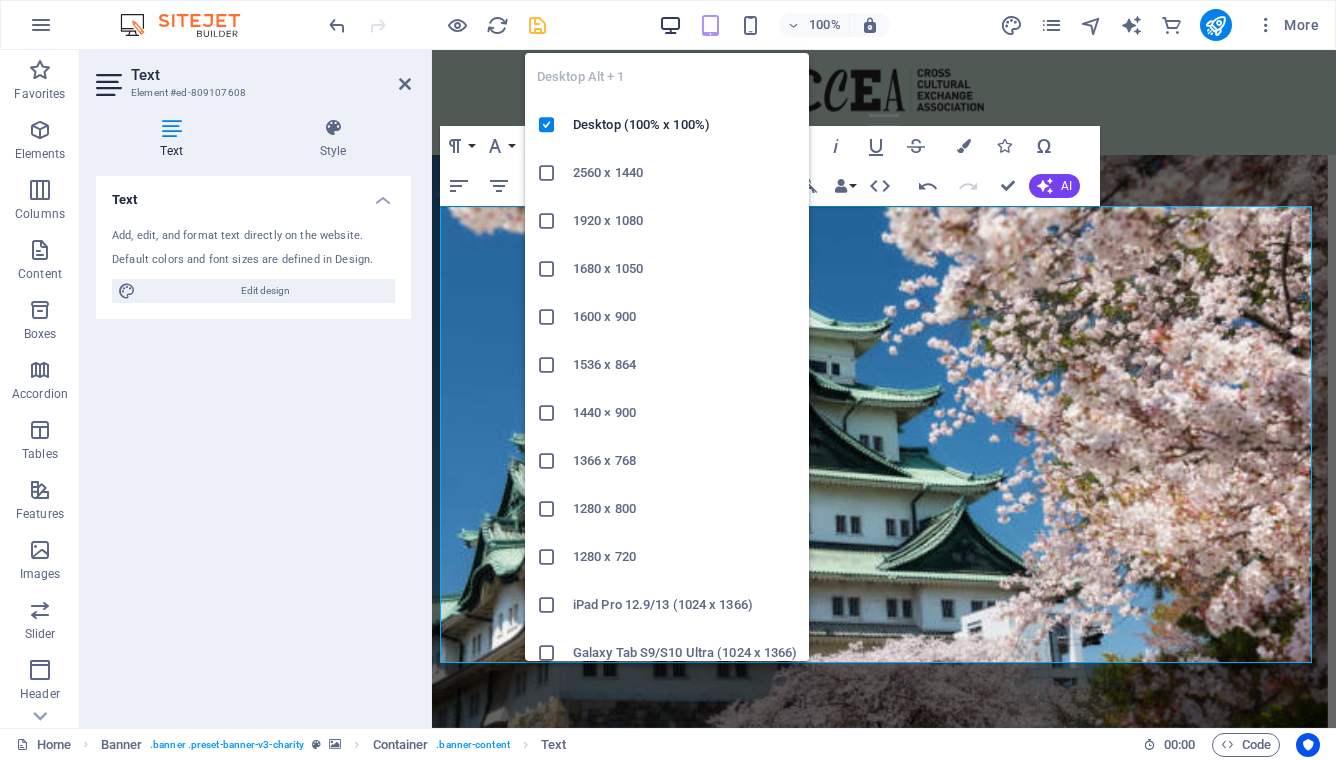 click at bounding box center [670, 25] 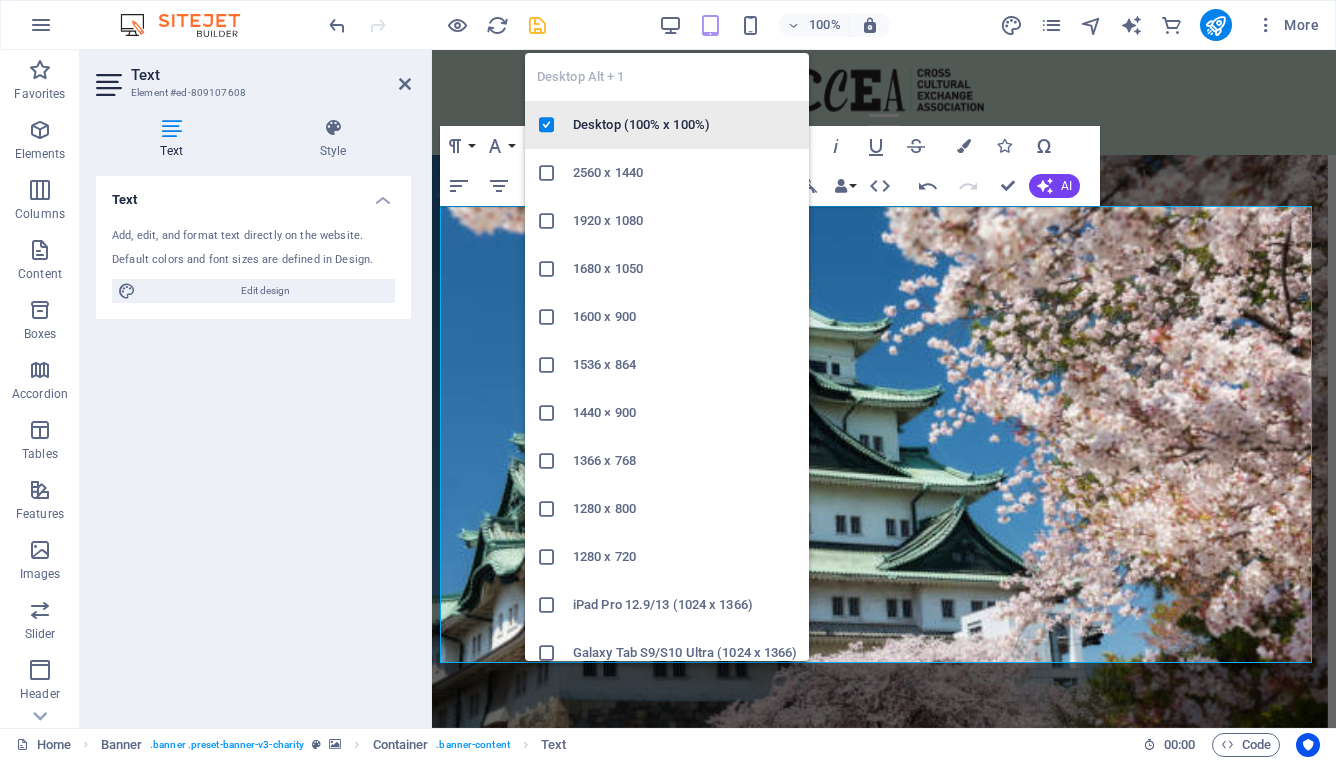 click on "Desktop (100% x 100%)" at bounding box center (685, 125) 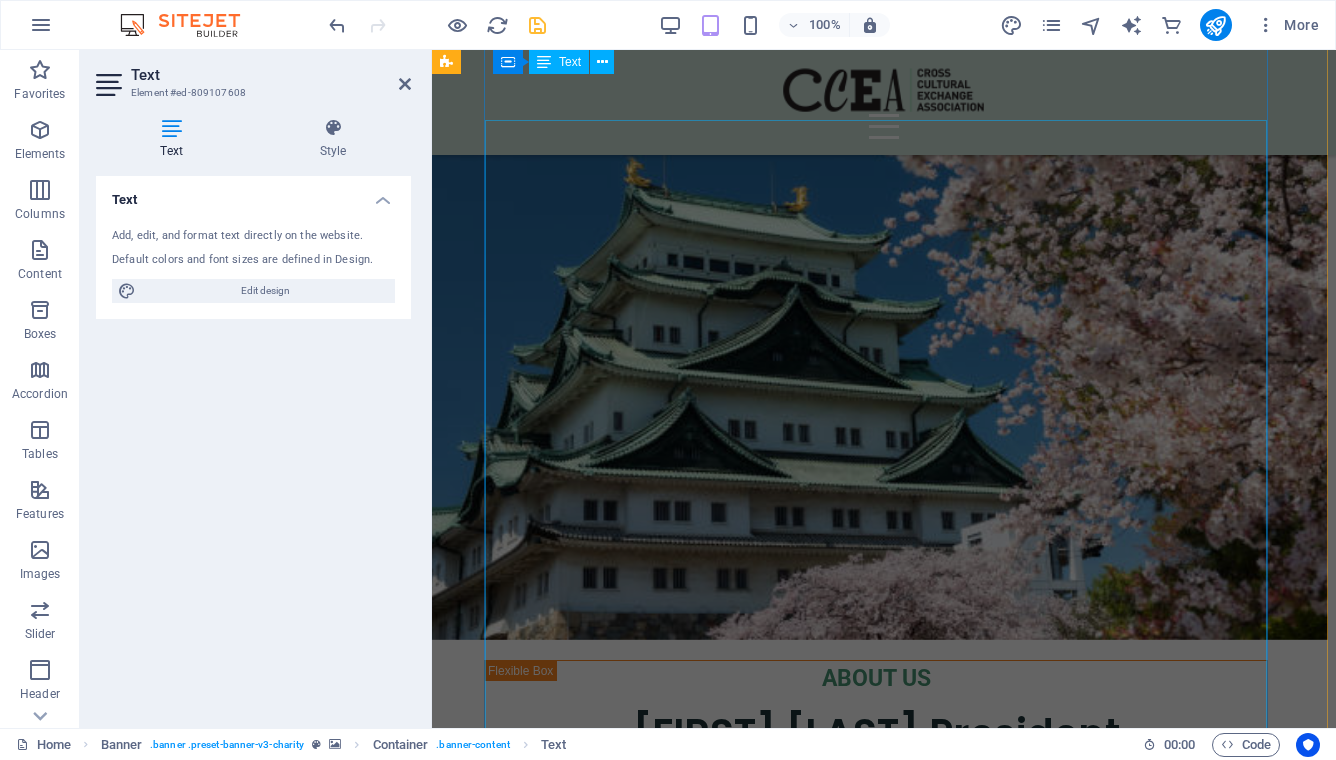 scroll, scrollTop: 0, scrollLeft: 8, axis: horizontal 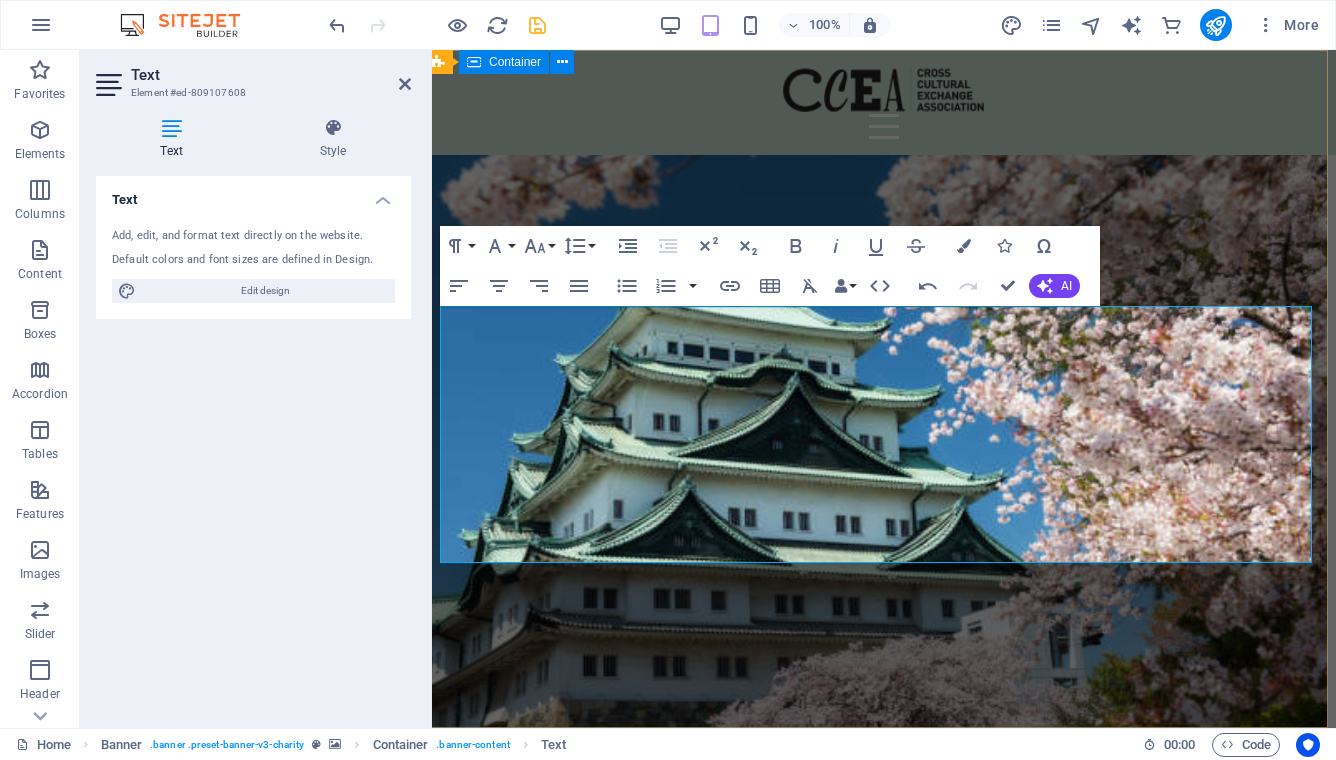 click on "Cross-Cultural Exchange Association ​The  Cross-Cultural Exchange Association (CCEA)  was founded in 1982 as a non-profit organization dedicated to promoting cultural exchange, international understanding, and friendship among women of all nationalities living in the Nagoya area. Through social activities, general meetings, and special interest groups, members build friendships, explore the local community, and discover the rich cultural heritage of Japan and other countries. Make the most of your time in Nagoya — join us at our next General Meeting, experience something new, and meet wonderful women from around the world. We look forward to welcoming you into our multicultural community!" at bounding box center [876, 966] 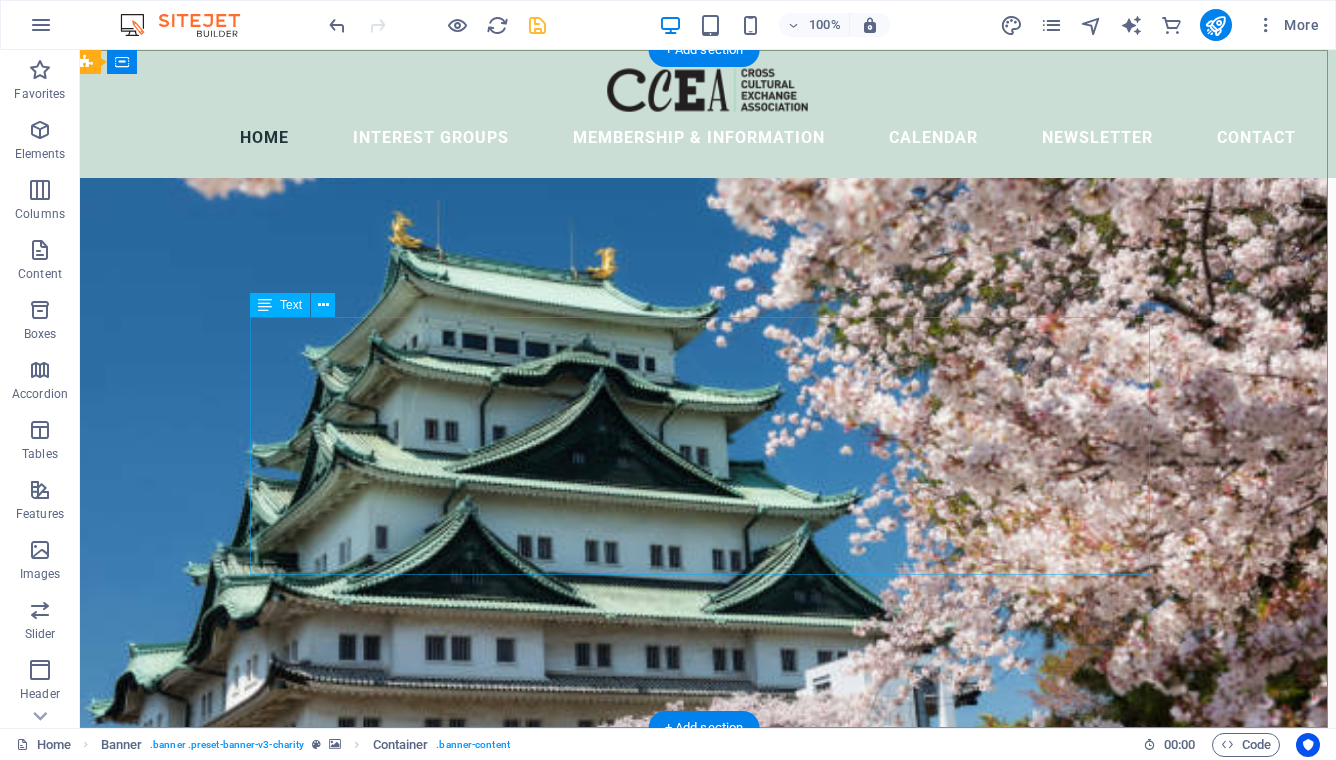 click on "The  Cross-Cultural Exchange Association (CCEA)  was founded in 1982 as a non-profit organization dedicated to promoting cultural exchange, international understanding, and friendship among women of all nationalities living in the Nagoya area. Through social activities, general meetings, and special interest groups, members build friendships, explore the local community, and discover the rich cultural heritage of Japan and other countries. Make the most of your time in Nagoya — join us at our next General Meeting, experience something new, and meet wonderful women from around the world. We look forward to welcoming you into our multicultural community!" at bounding box center (700, 1048) 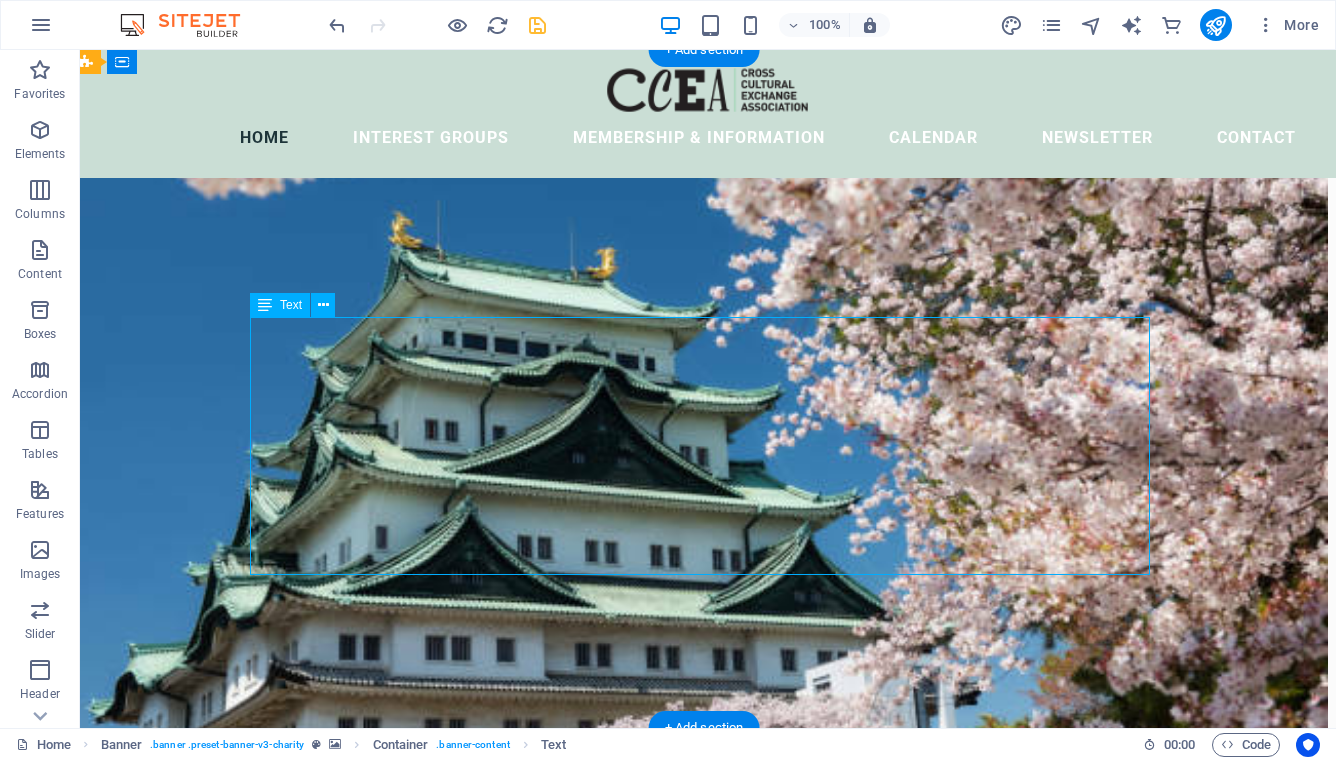 click on "The  Cross-Cultural Exchange Association (CCEA)  was founded in 1982 as a non-profit organization dedicated to promoting cultural exchange, international understanding, and friendship among women of all nationalities living in the Nagoya area. Through social activities, general meetings, and special interest groups, members build friendships, explore the local community, and discover the rich cultural heritage of Japan and other countries. Make the most of your time in Nagoya — join us at our next General Meeting, experience something new, and meet wonderful women from around the world. We look forward to welcoming you into our multicultural community!" at bounding box center [700, 1048] 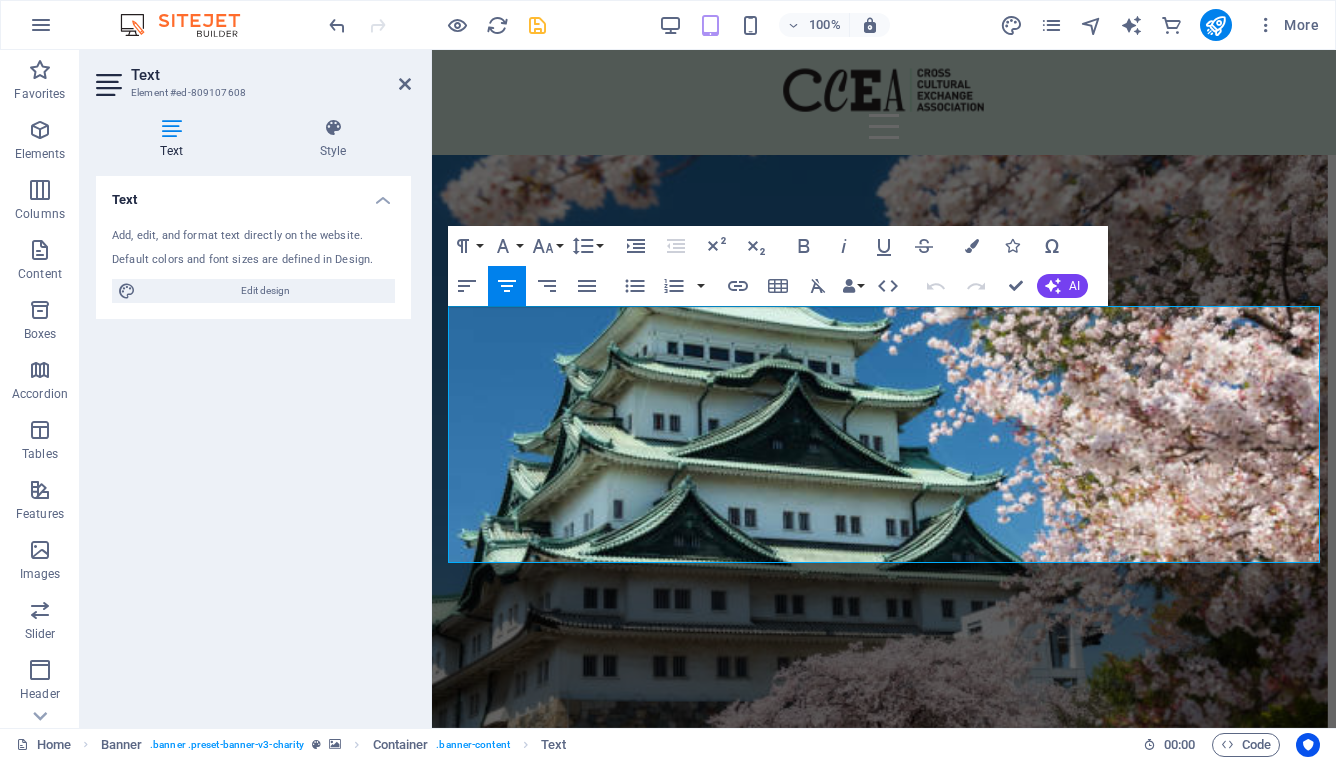 scroll, scrollTop: 0, scrollLeft: 0, axis: both 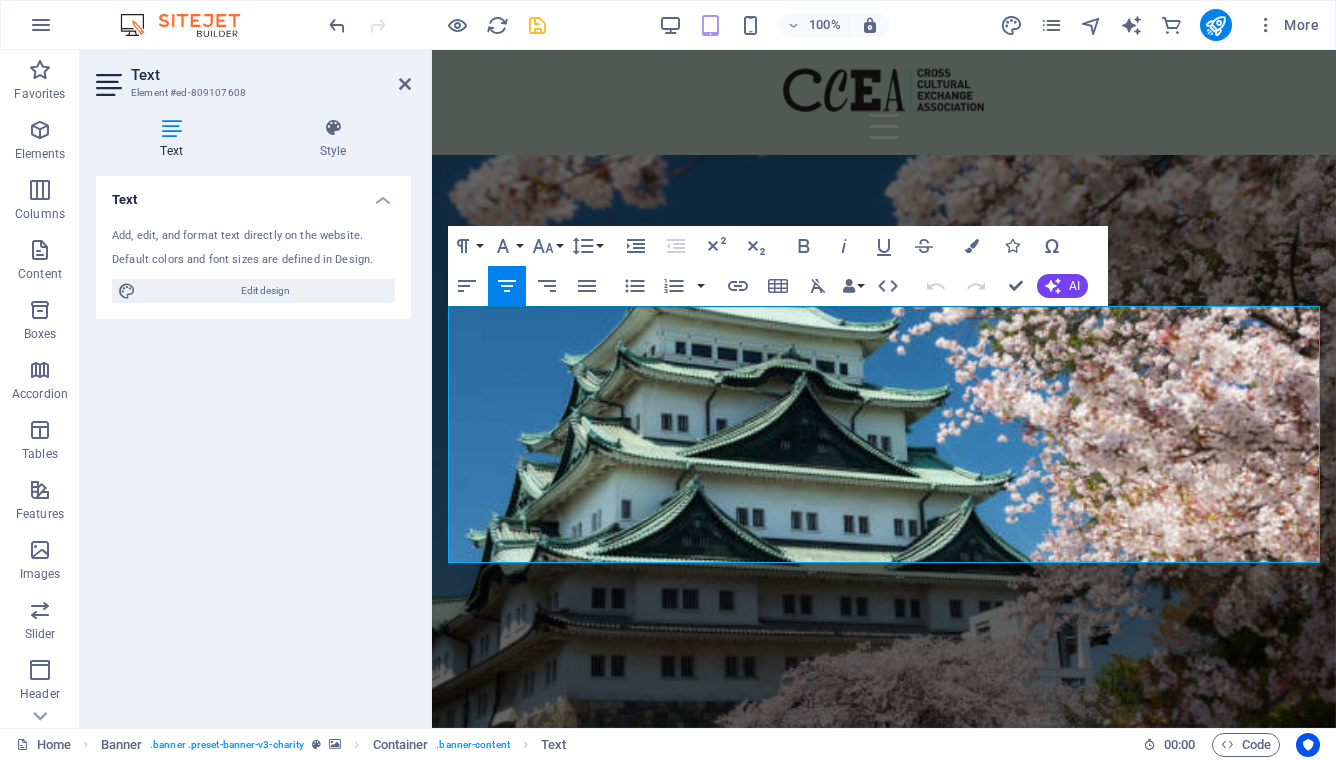 drag, startPoint x: 1162, startPoint y: 508, endPoint x: 411, endPoint y: 270, distance: 787.81024 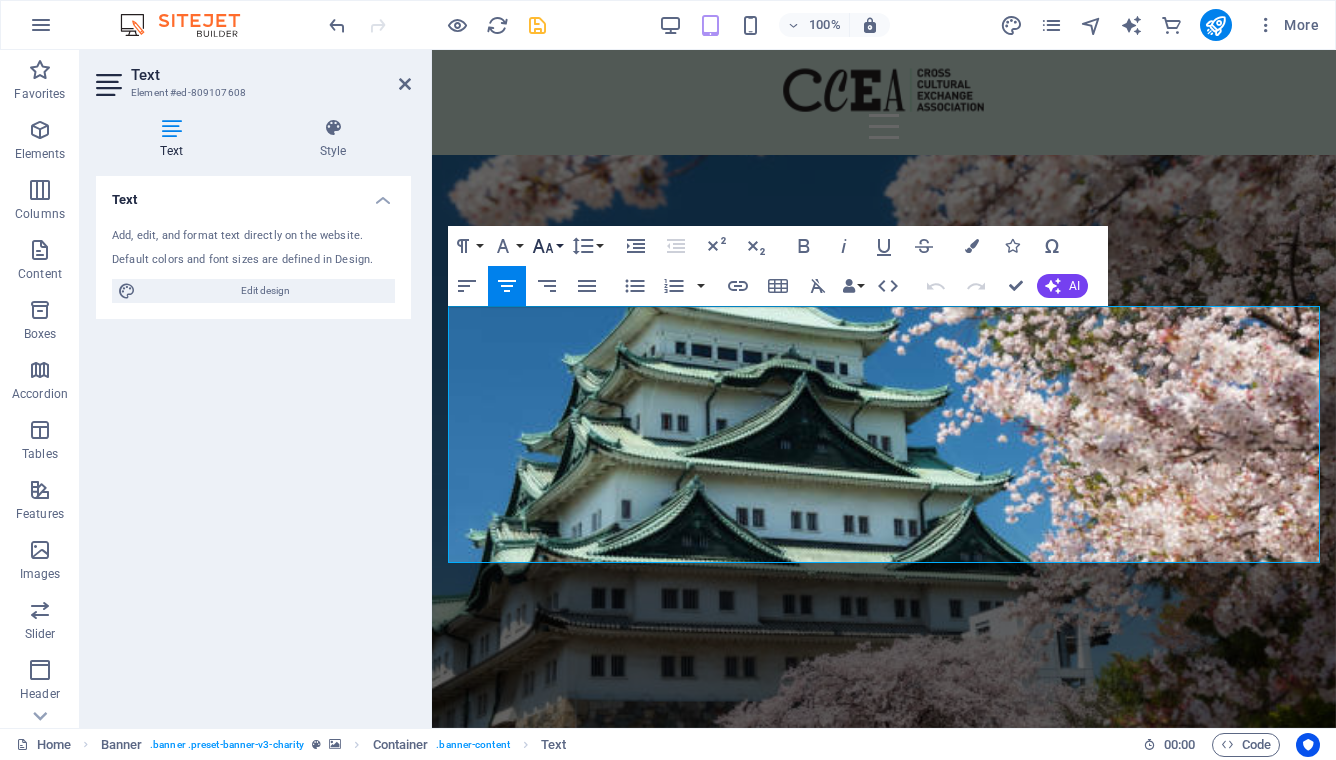 click on "Font Size" at bounding box center [547, 246] 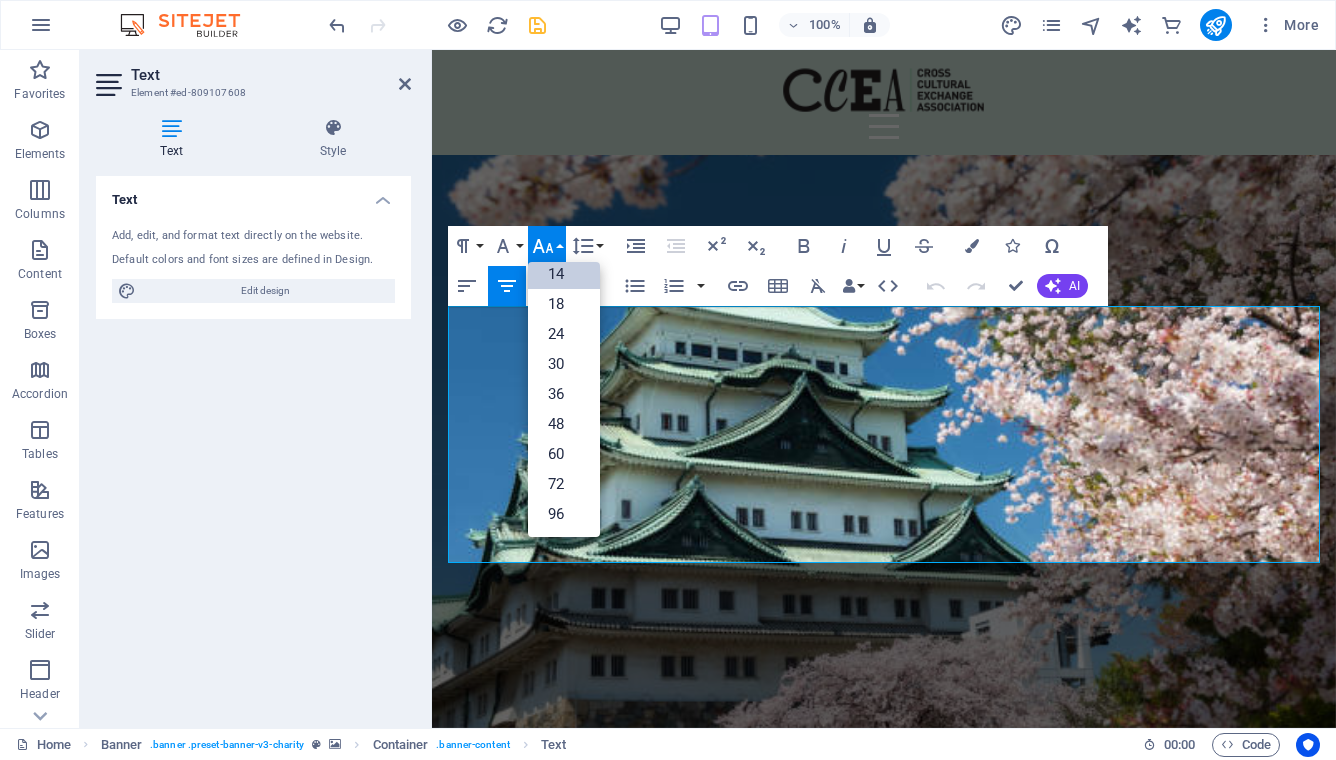 scroll, scrollTop: 161, scrollLeft: 0, axis: vertical 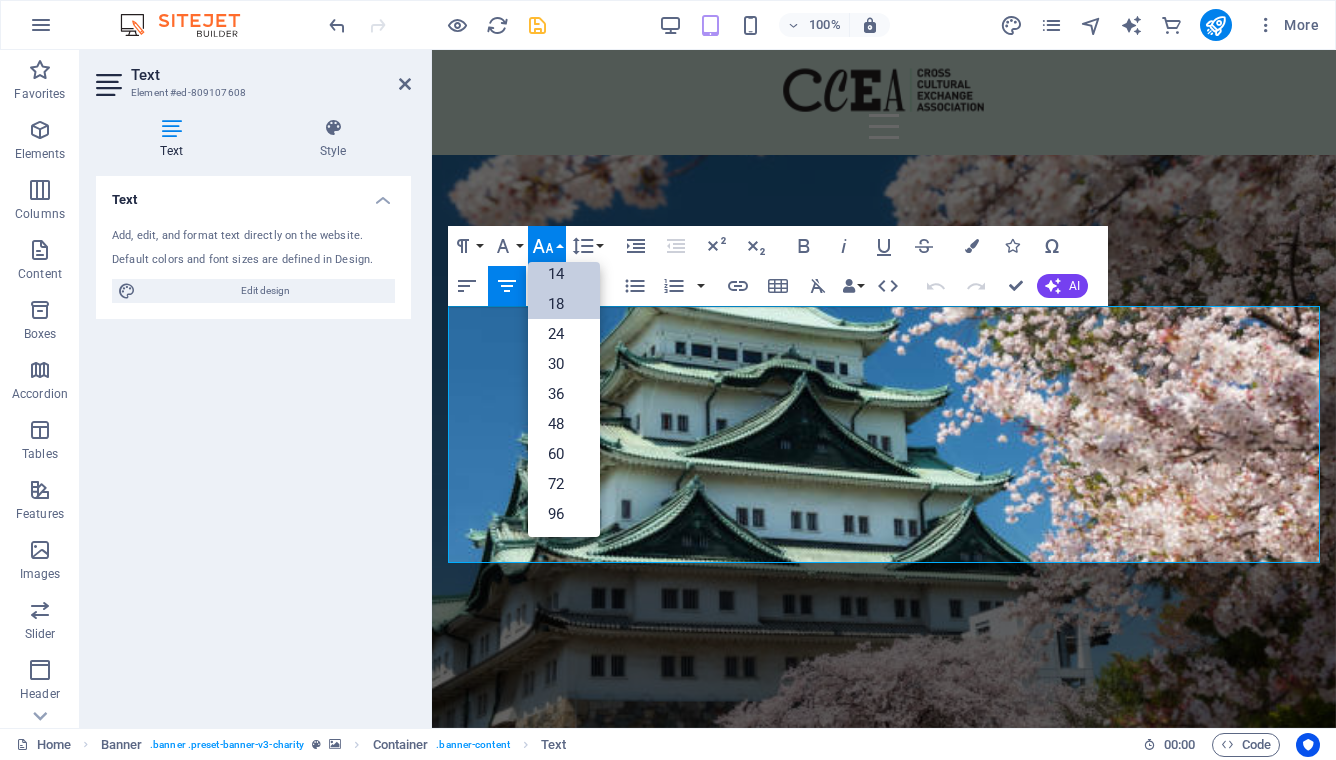 click on "18" at bounding box center (564, 304) 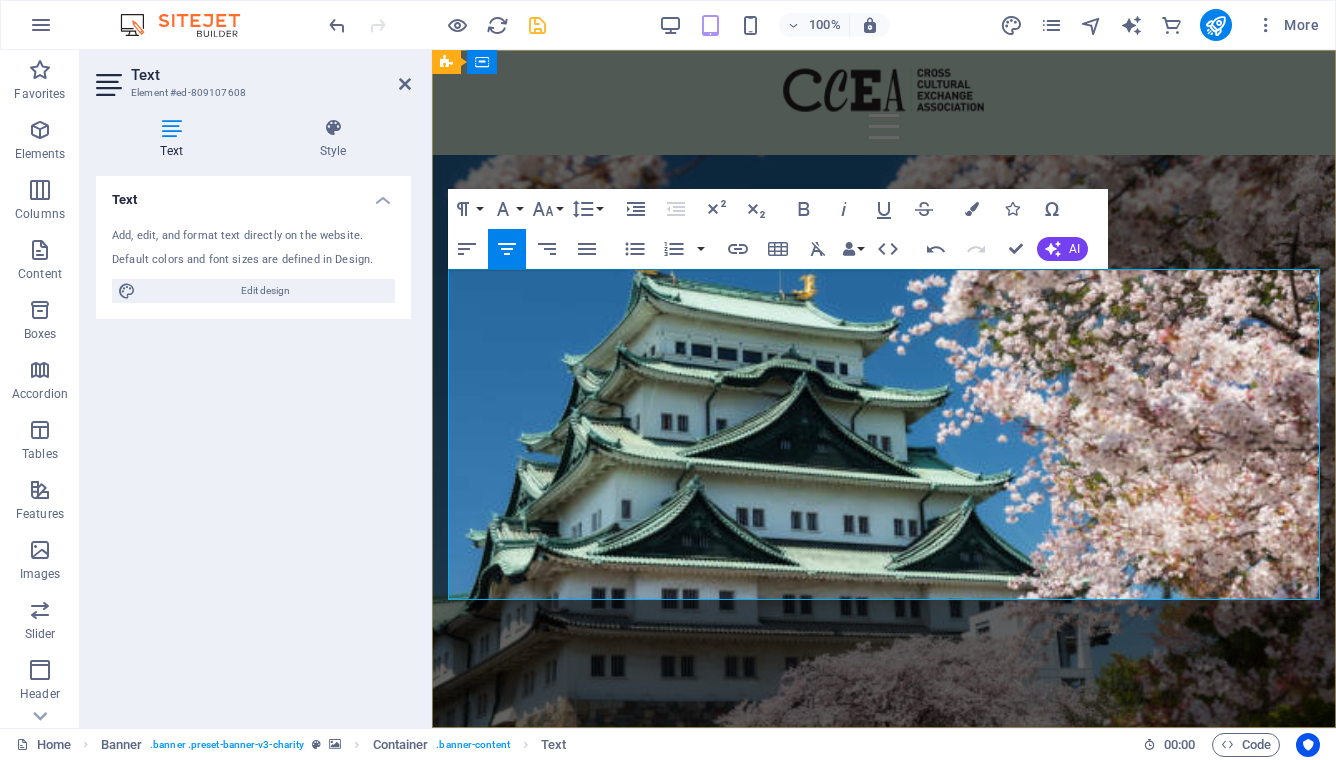 click on "The  Cross-Cultural Exchange Association (CCEA)  was founded in 1982 as a non-profit organization dedicated to promoting cultural exchange, international understanding, and friendship among women of all nationalities living in the Nagoya area. Through social activities, general meetings, and special interest groups, members build friendships, explore the local community, and discover the rich cultural heritage of Japan and other countries." at bounding box center (884, 975) 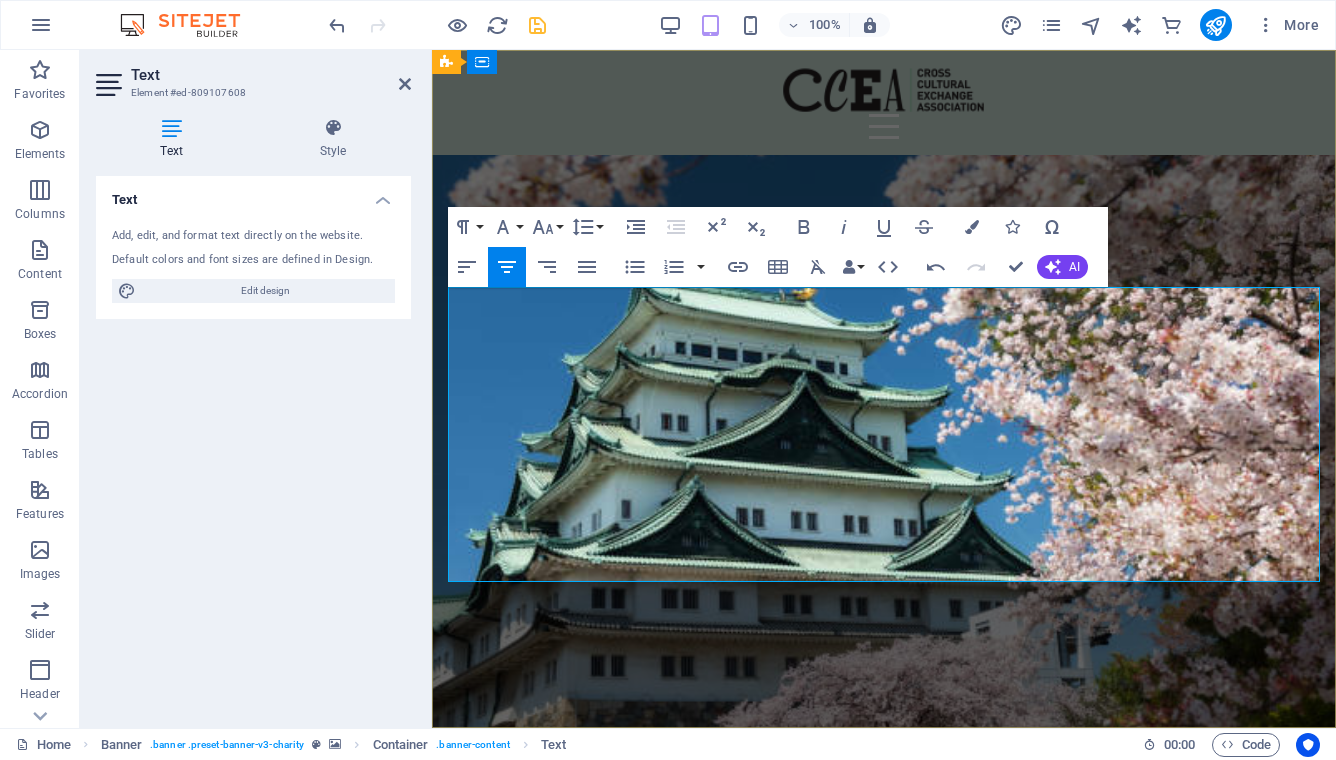 click on "The  Cross-Cultural Exchange Association (CCEA)  was founded in 1982 as a non-profit organization dedicated to promoting cultural exchange, international understanding, and friendship among women of all nationalities living in the Nagoya area. Through social activities, general meetings, and special interest groups, members build friendships, explore the local community, and discover the rich cultural heritage of Japan and other countries." at bounding box center [884, 975] 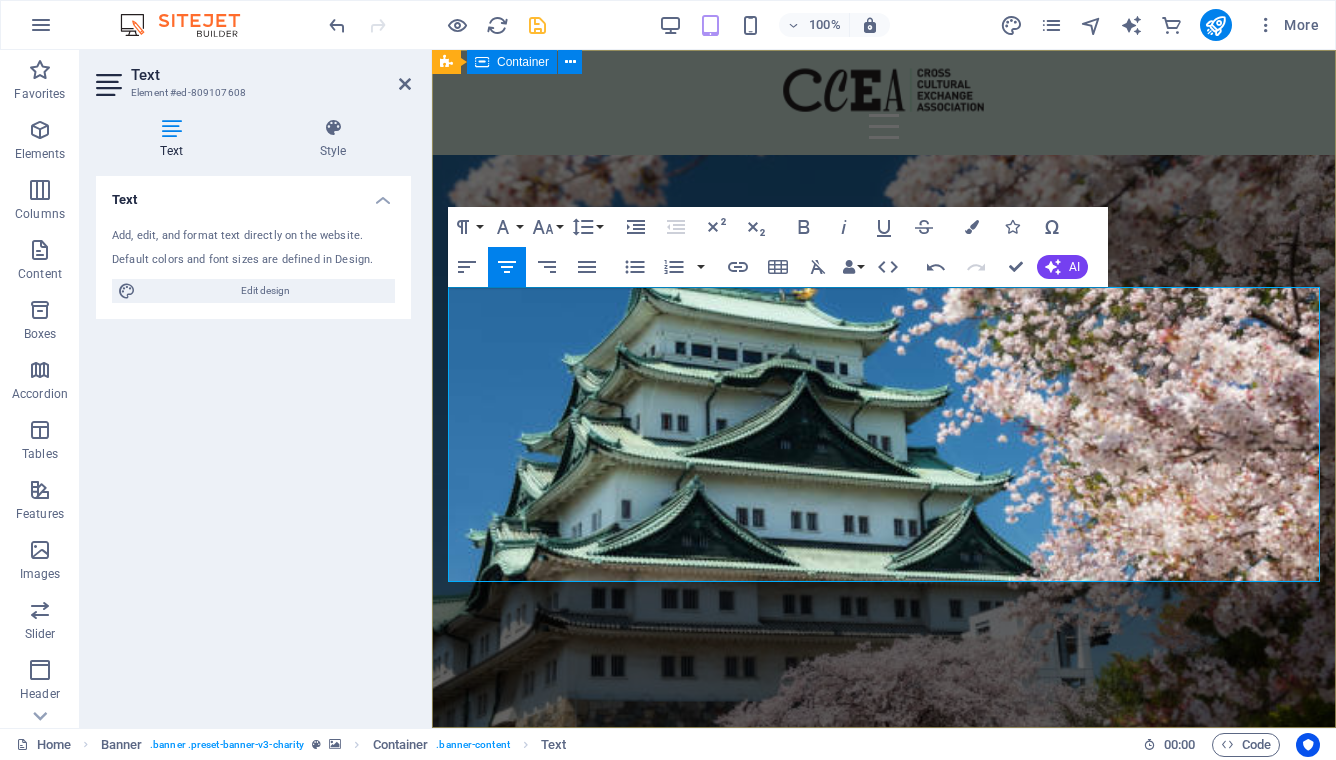 click on "Cross-Cultural Exchange Association The  Cross-Cultural Exchange Association (CCEA)  was founded in 1982 as a non-profit organization dedicated to promoting cultural exchange, international understanding, and friendship among women of all nationalities living in the Nagoya area. Through social activities, general meetings, and special interest groups, members build friendships, explore the local community, and discover the rich cultural heritage of Japan and other countries.  Make the most of your time in Nagoya — join us at our next General Meeting, experience something new, and meet wonderful women from around the world. We look forward to welcoming you into our multicultural community!" at bounding box center [884, 985] 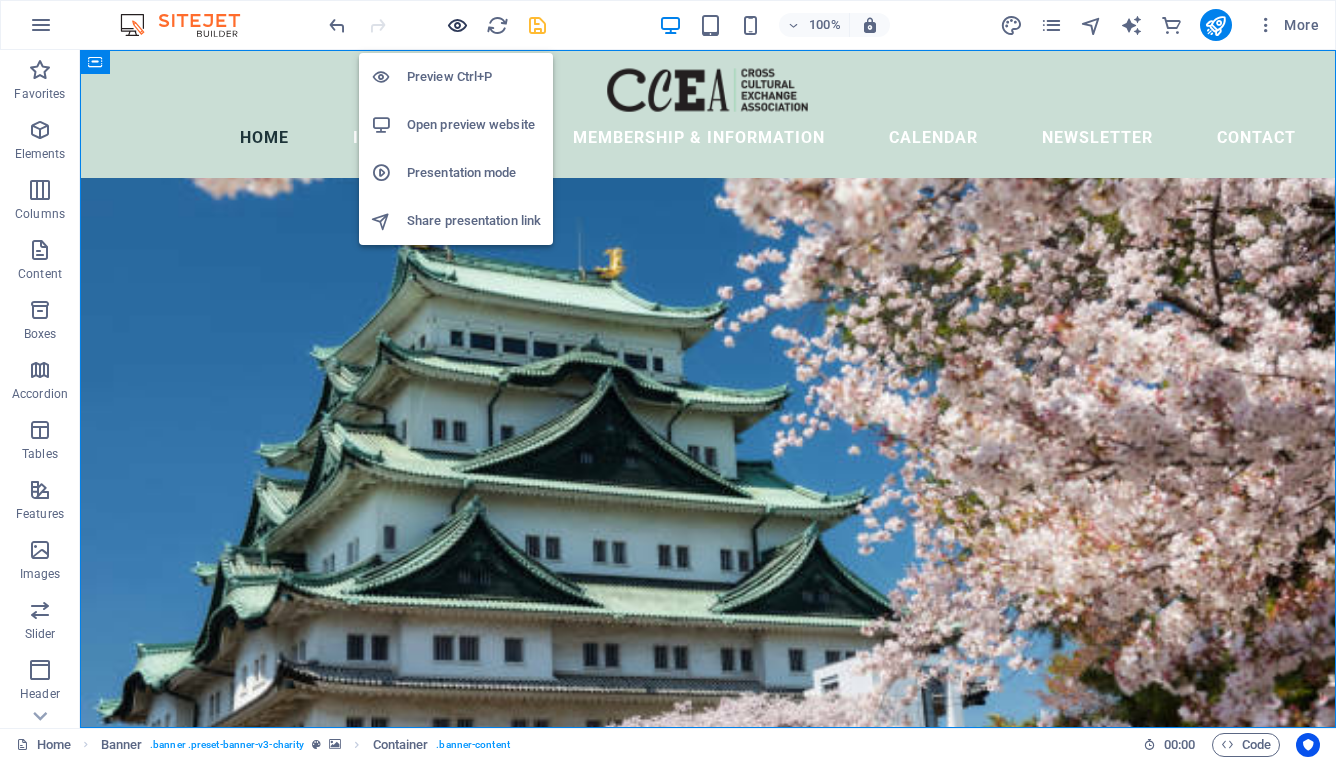 click at bounding box center [457, 25] 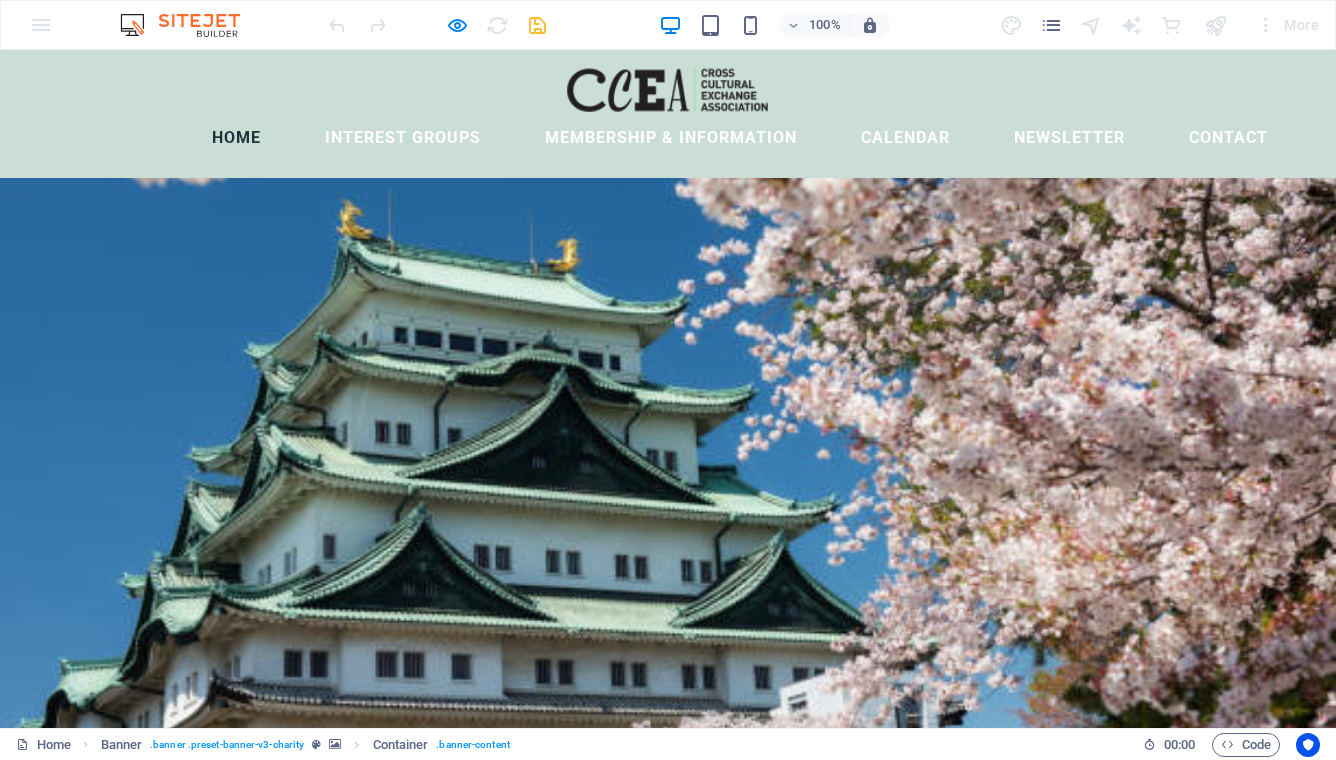 scroll, scrollTop: 5, scrollLeft: 0, axis: vertical 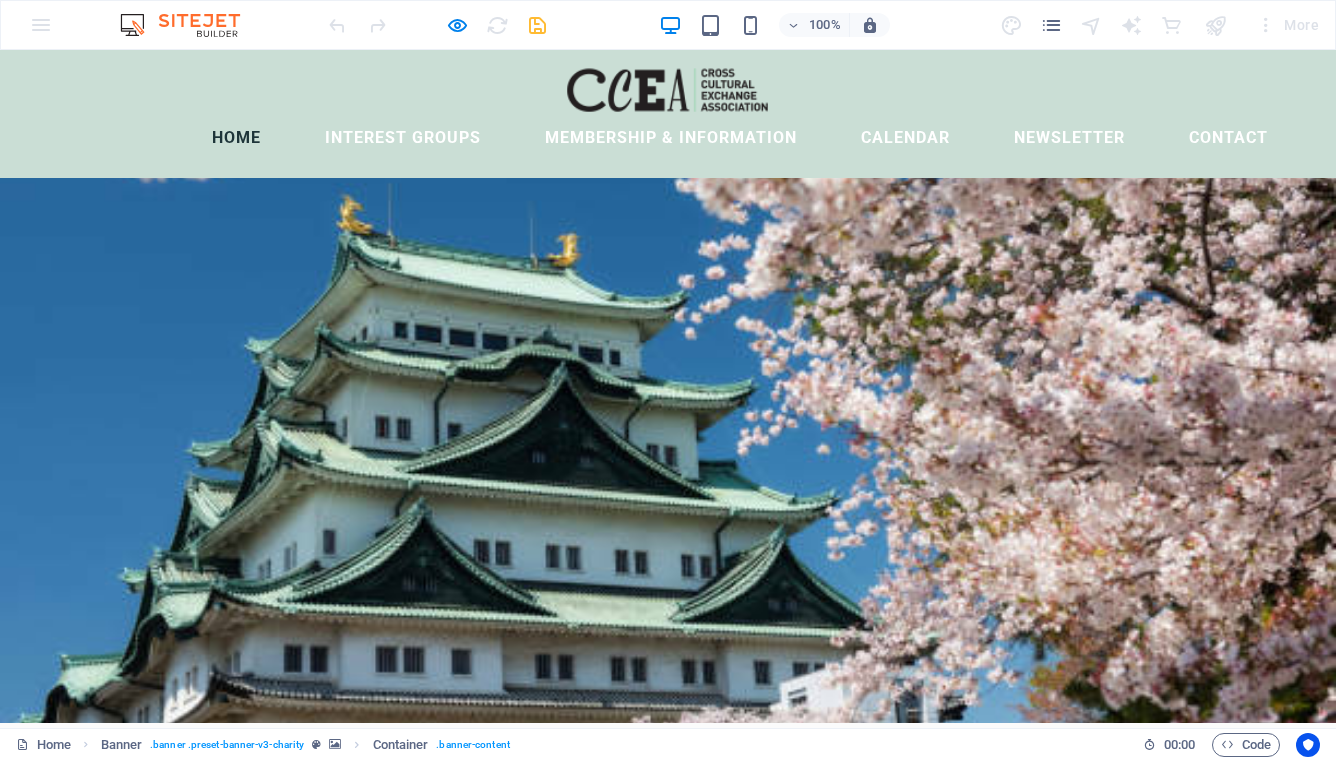 click on "Make the most of your time in Nagoya — join us at our next General Meeting, experience something new, and meet wonderful women from around the world. We look forward to welcoming you into our multicultural community!" at bounding box center (670, 1061) 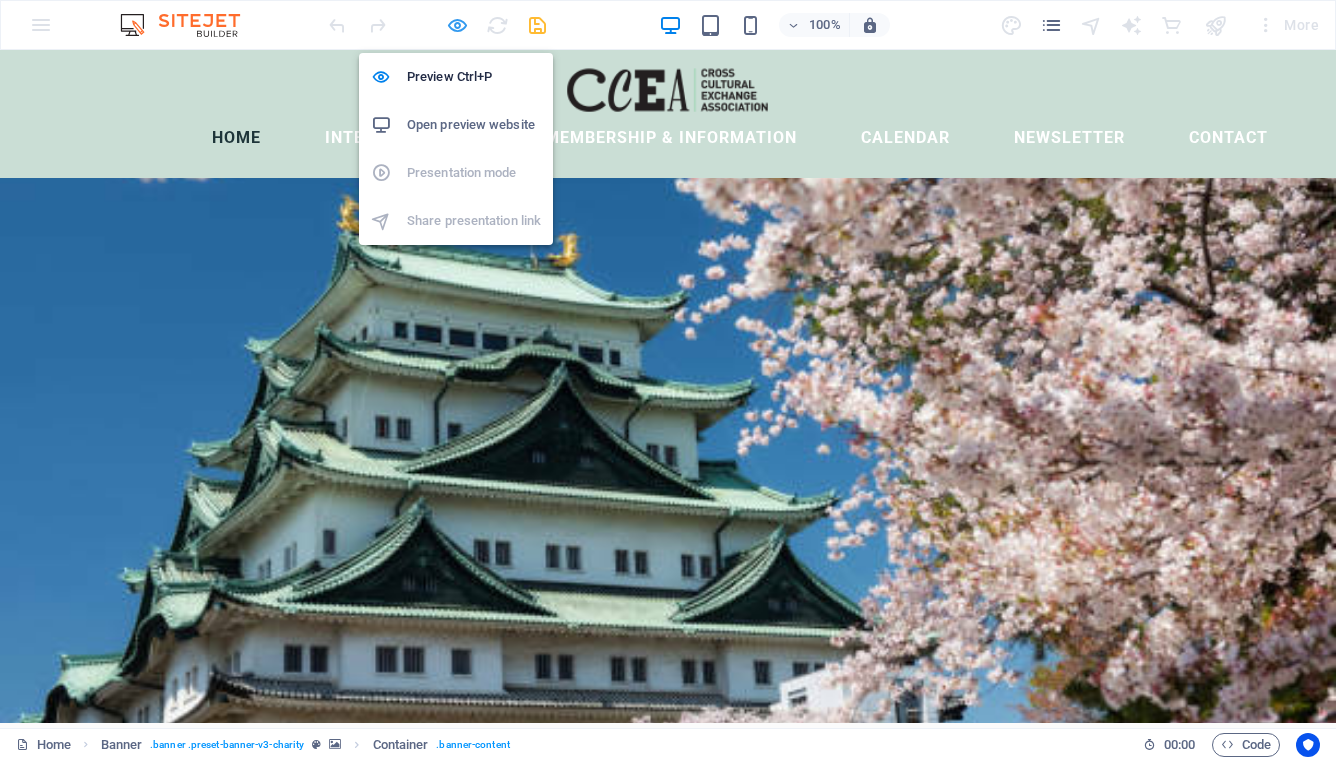 click at bounding box center (457, 25) 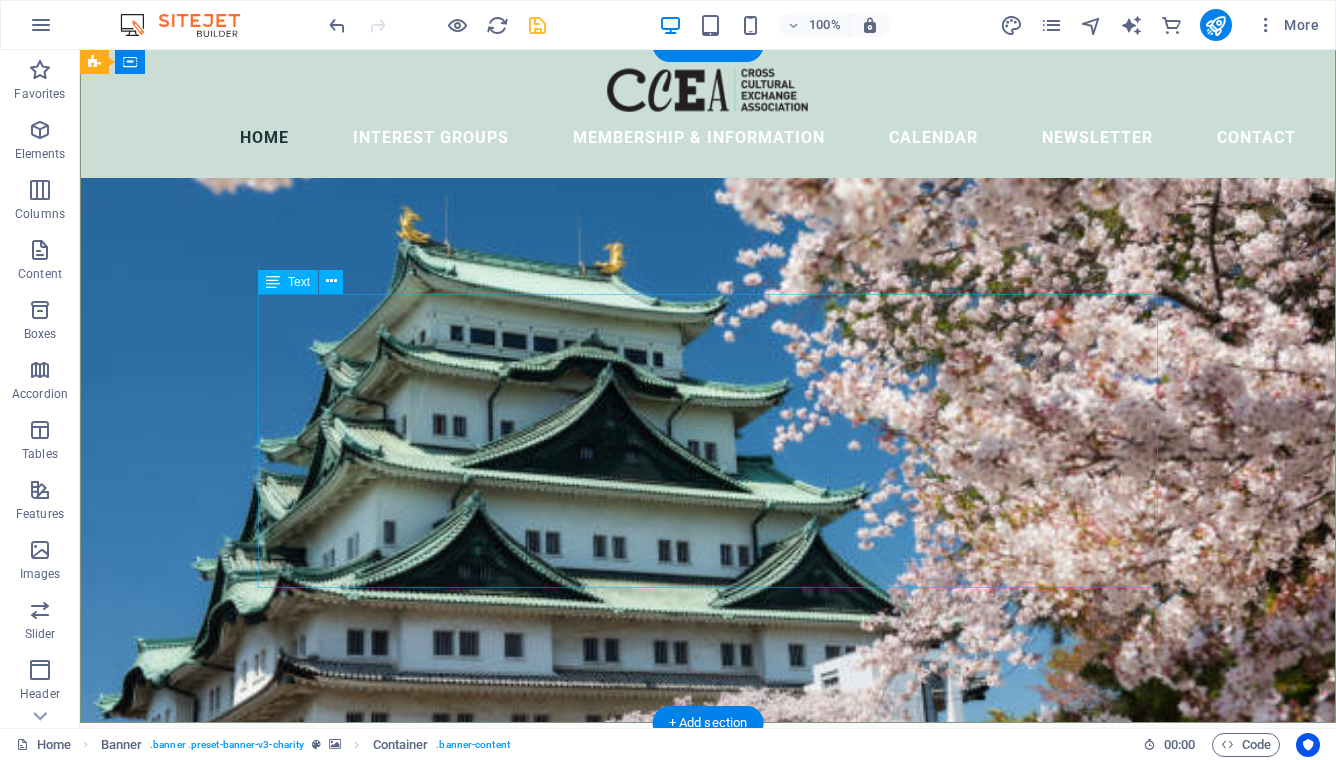 click on "The  Cross-Cultural Exchange Association (CCEA)  was founded in 1982 as a non-profit organization dedicated to promoting cultural exchange, international understanding, and friendship among women of all nationalities living in the Nagoya area. Through social activities, general meetings, and special interest groups, members build friendships, explore the local community, and discover the rich cultural heritage of Japan and other countries.  Make the most of your time in Nagoya — join us at our next General Meeting, experience something new, and meet wonderful women from around the world. We look forward to welcoming you into our multicultural community!" at bounding box center [708, 1043] 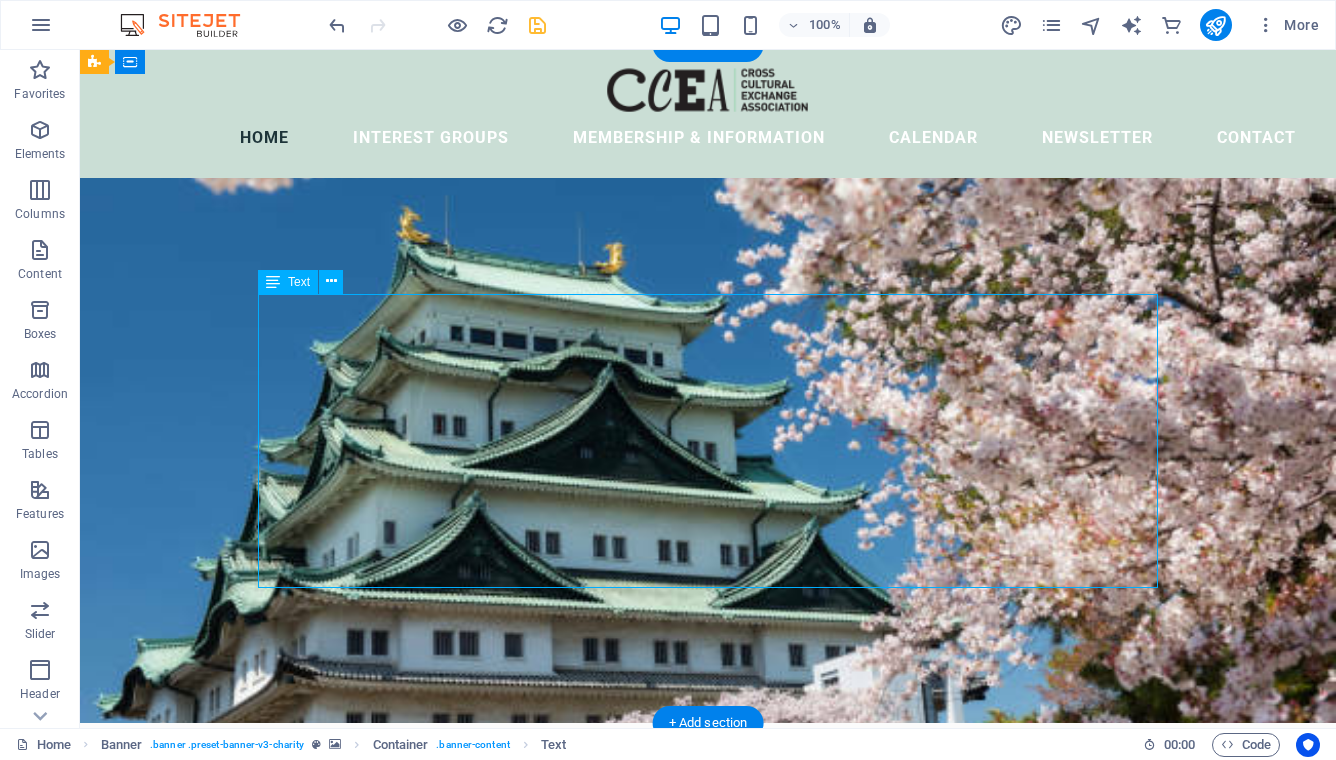 click on "The  Cross-Cultural Exchange Association (CCEA)  was founded in 1982 as a non-profit organization dedicated to promoting cultural exchange, international understanding, and friendship among women of all nationalities living in the Nagoya area. Through social activities, general meetings, and special interest groups, members build friendships, explore the local community, and discover the rich cultural heritage of Japan and other countries.  Make the most of your time in Nagoya — join us at our next General Meeting, experience something new, and meet wonderful women from around the world. We look forward to welcoming you into our multicultural community!" at bounding box center [708, 1043] 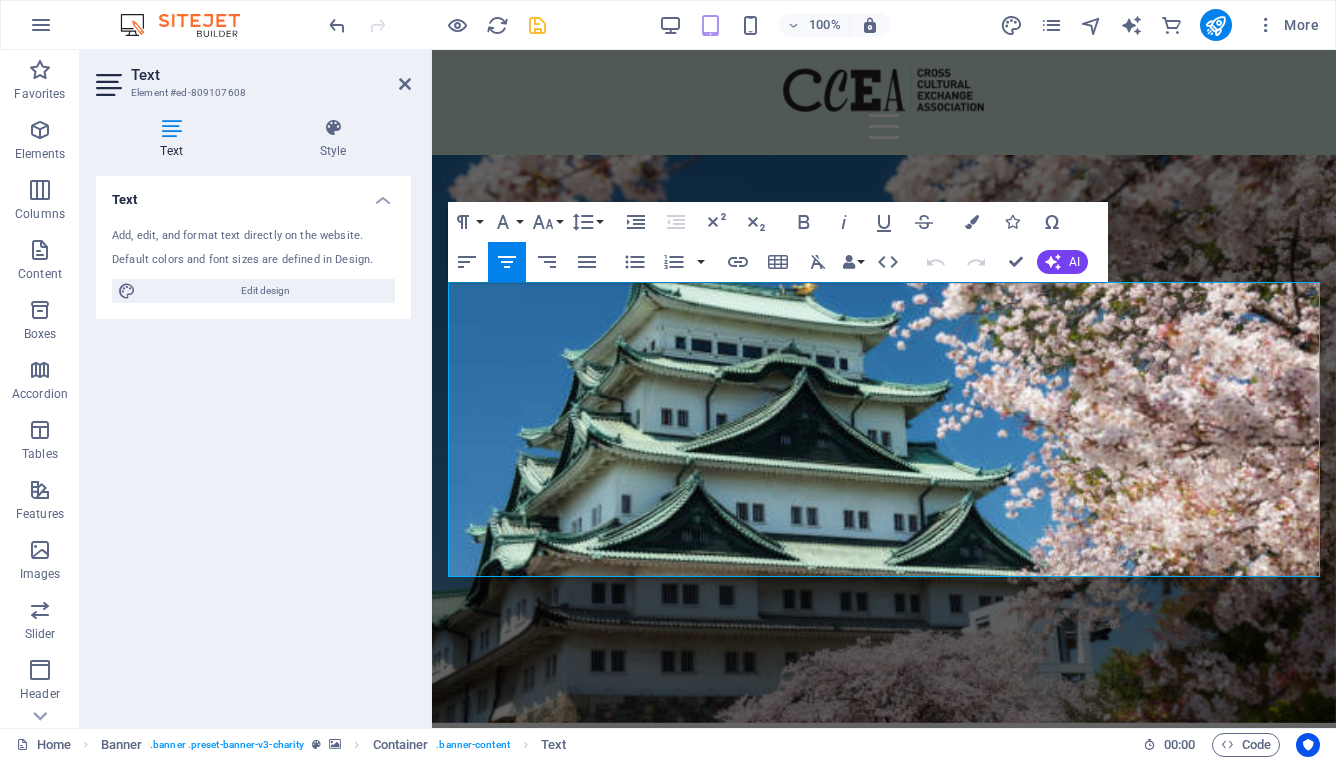 drag, startPoint x: 1031, startPoint y: 540, endPoint x: 428, endPoint y: 297, distance: 650.1215 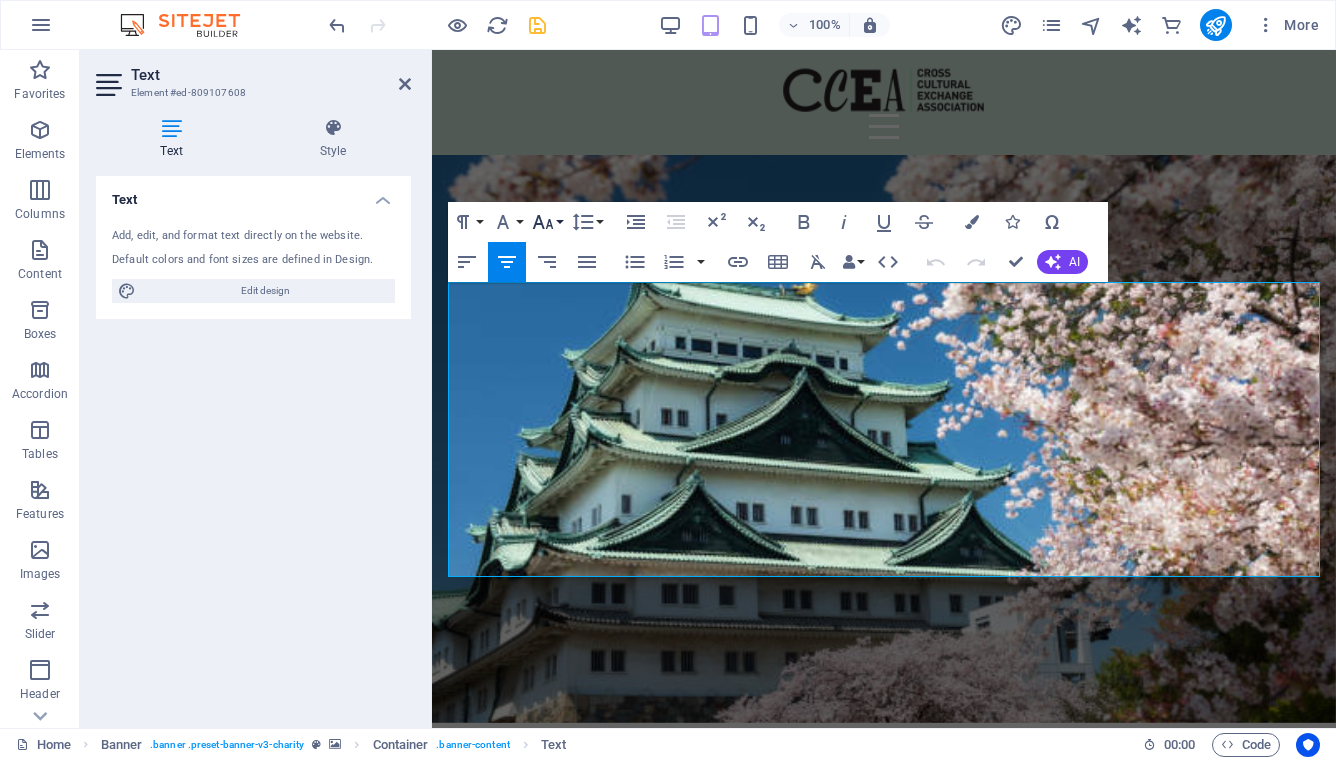 click 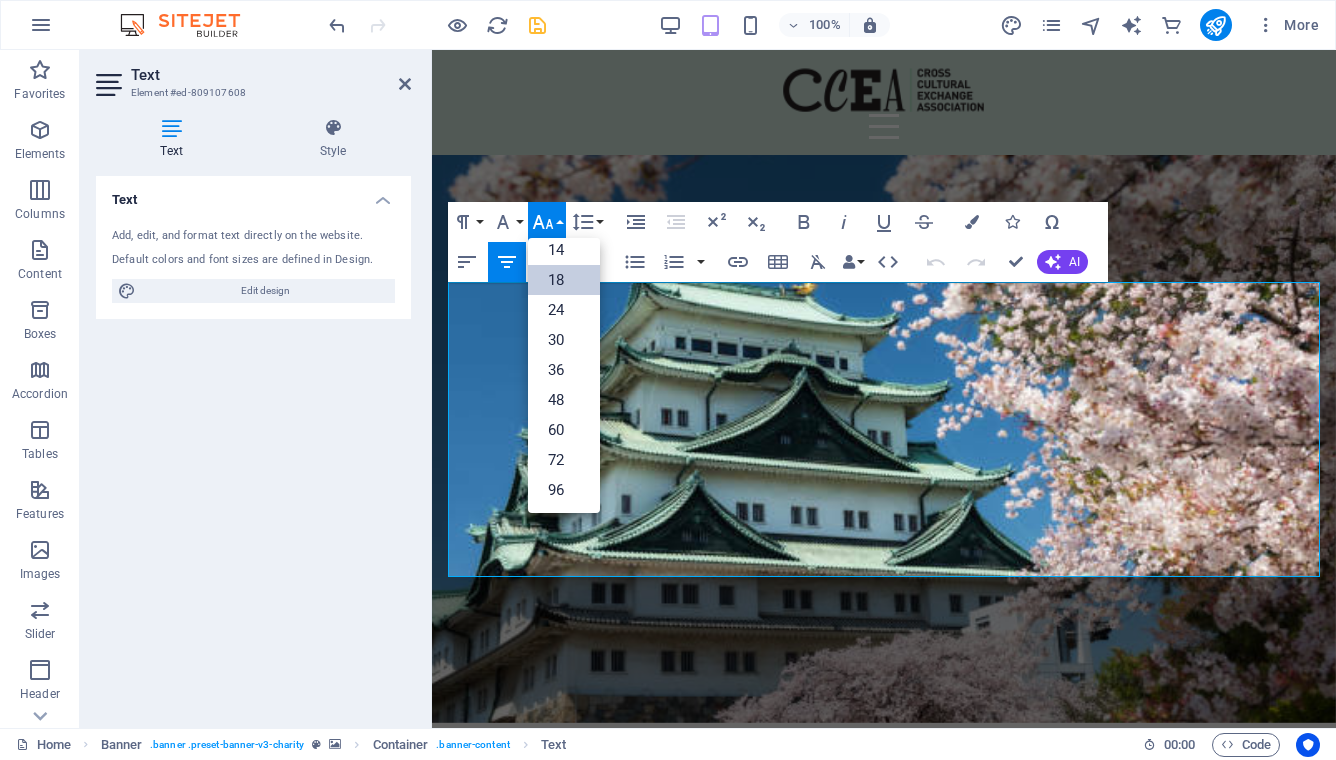 scroll, scrollTop: 161, scrollLeft: 0, axis: vertical 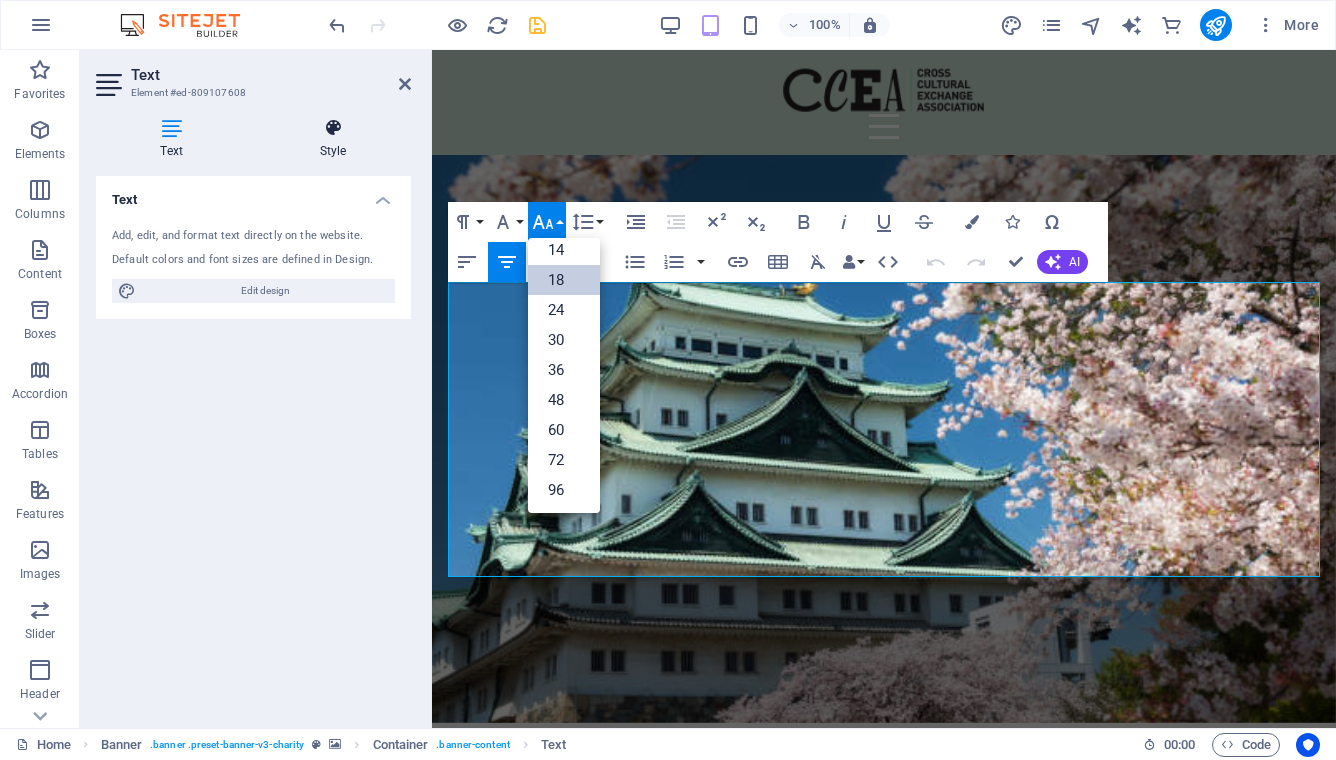 click on "Style" at bounding box center [333, 139] 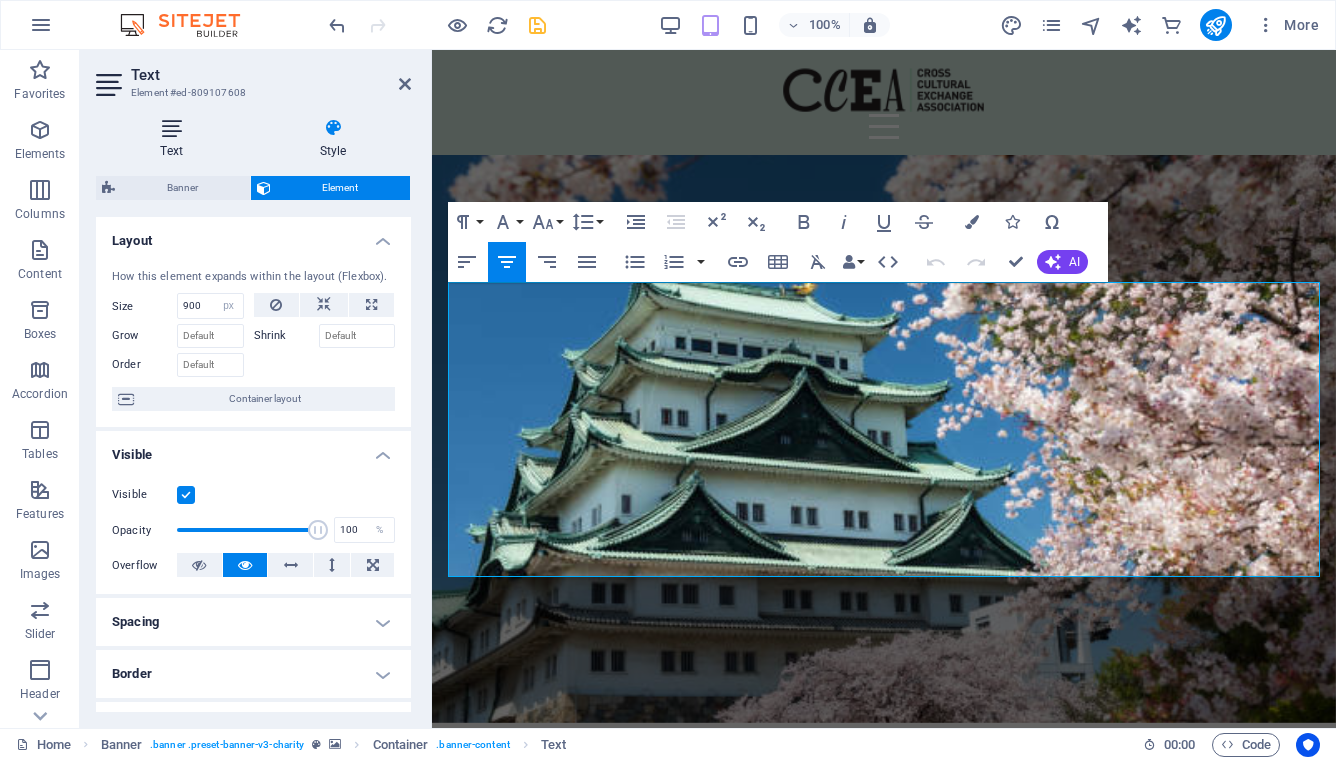 click at bounding box center [171, 128] 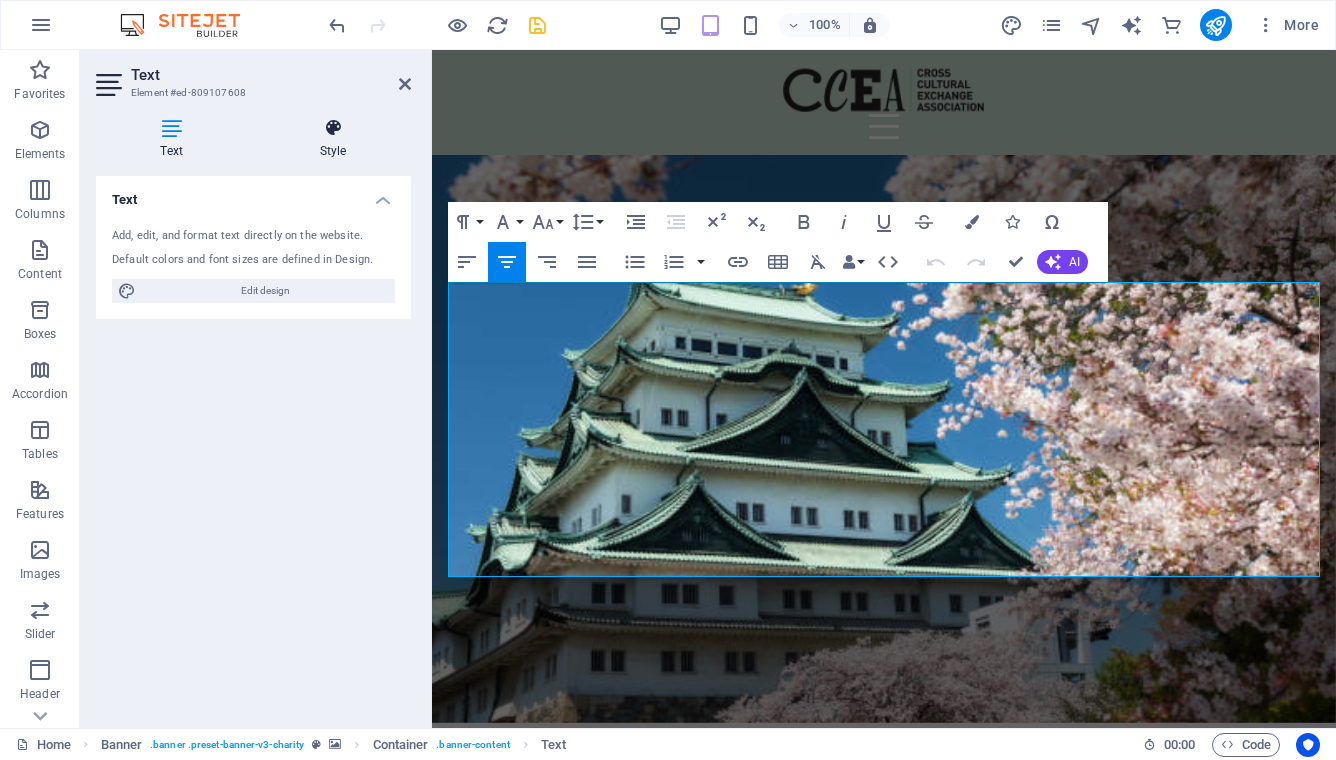 click on "Style" at bounding box center [333, 139] 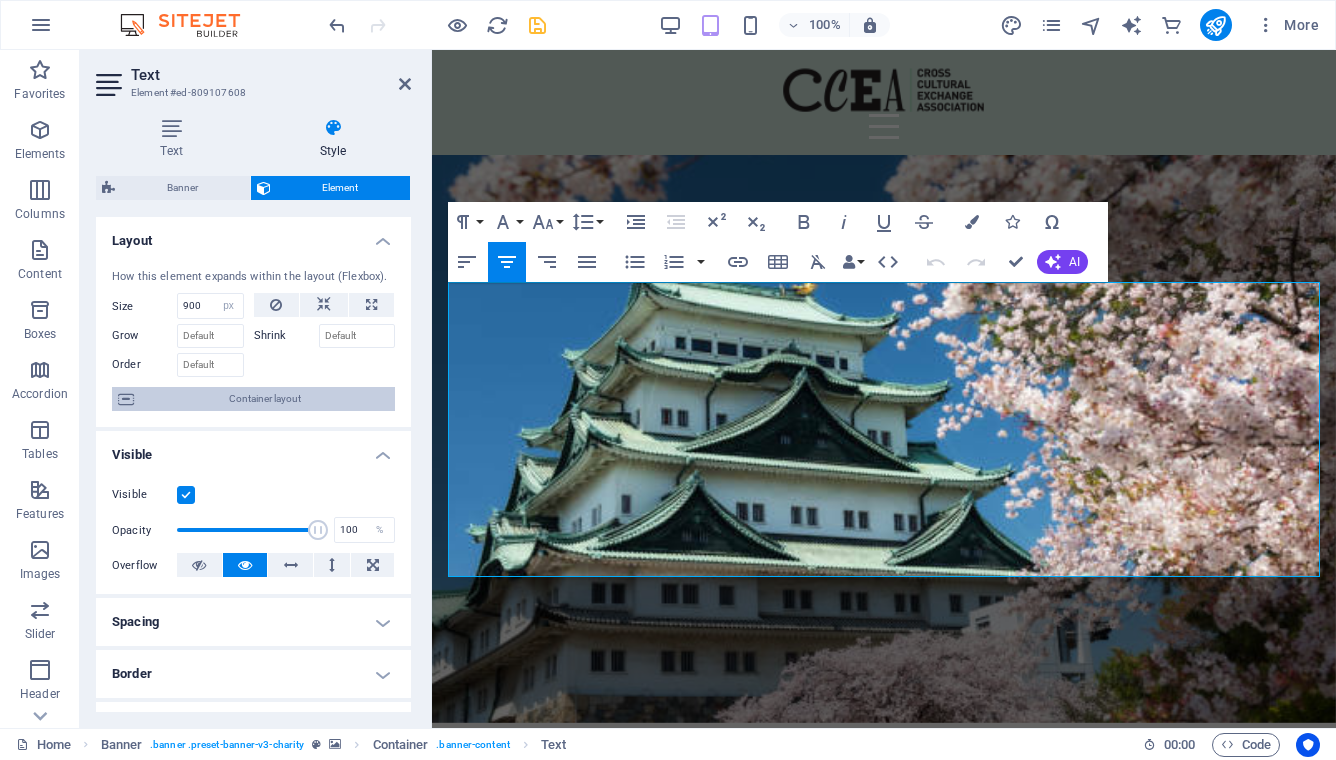click on "Container layout" at bounding box center (264, 399) 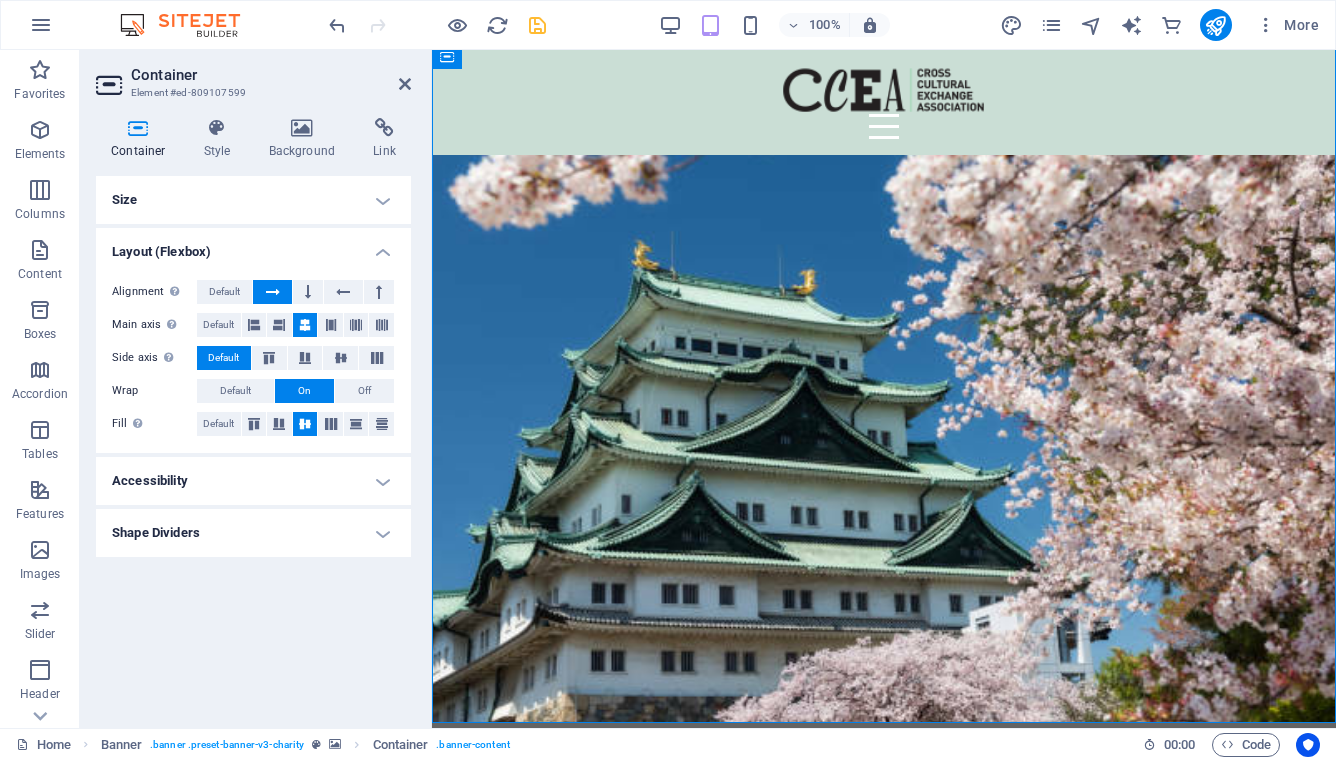 click on "Shape Dividers" at bounding box center (253, 533) 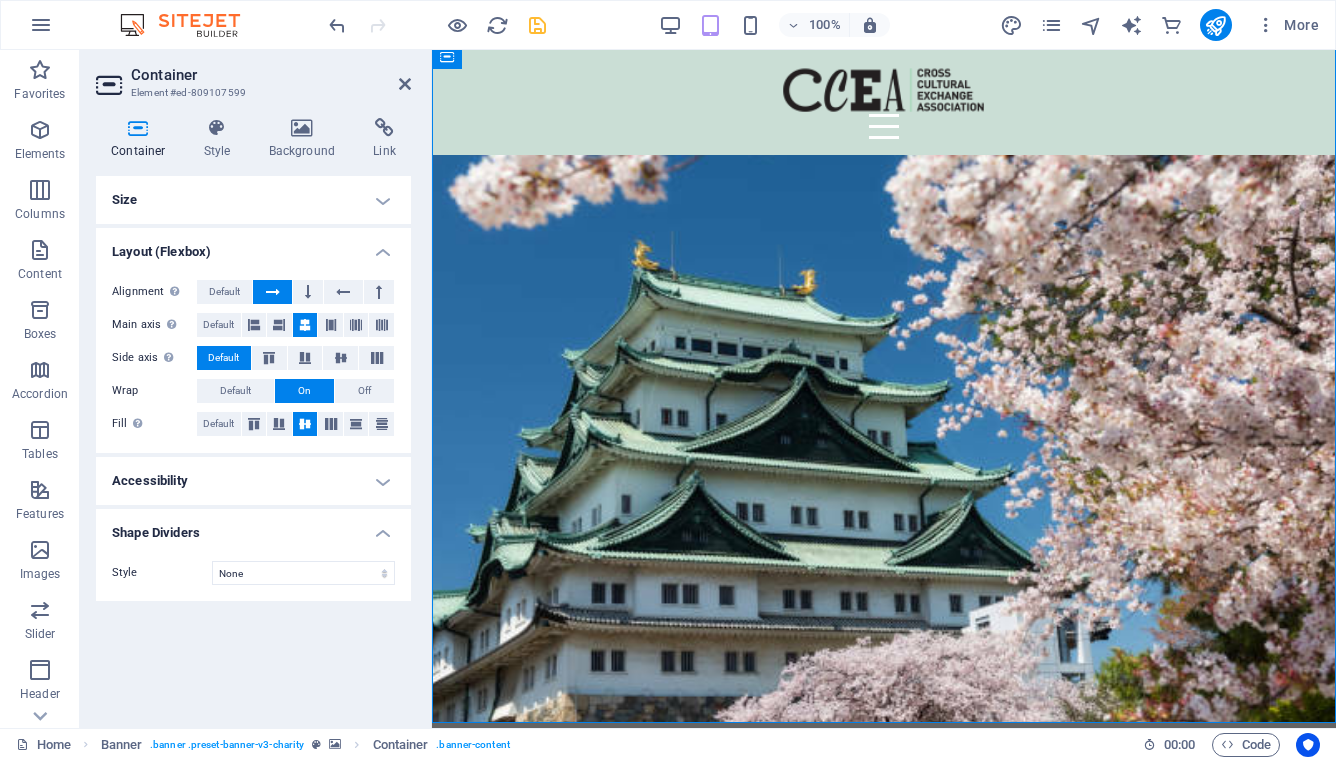 click on "Shape Dividers" at bounding box center (253, 527) 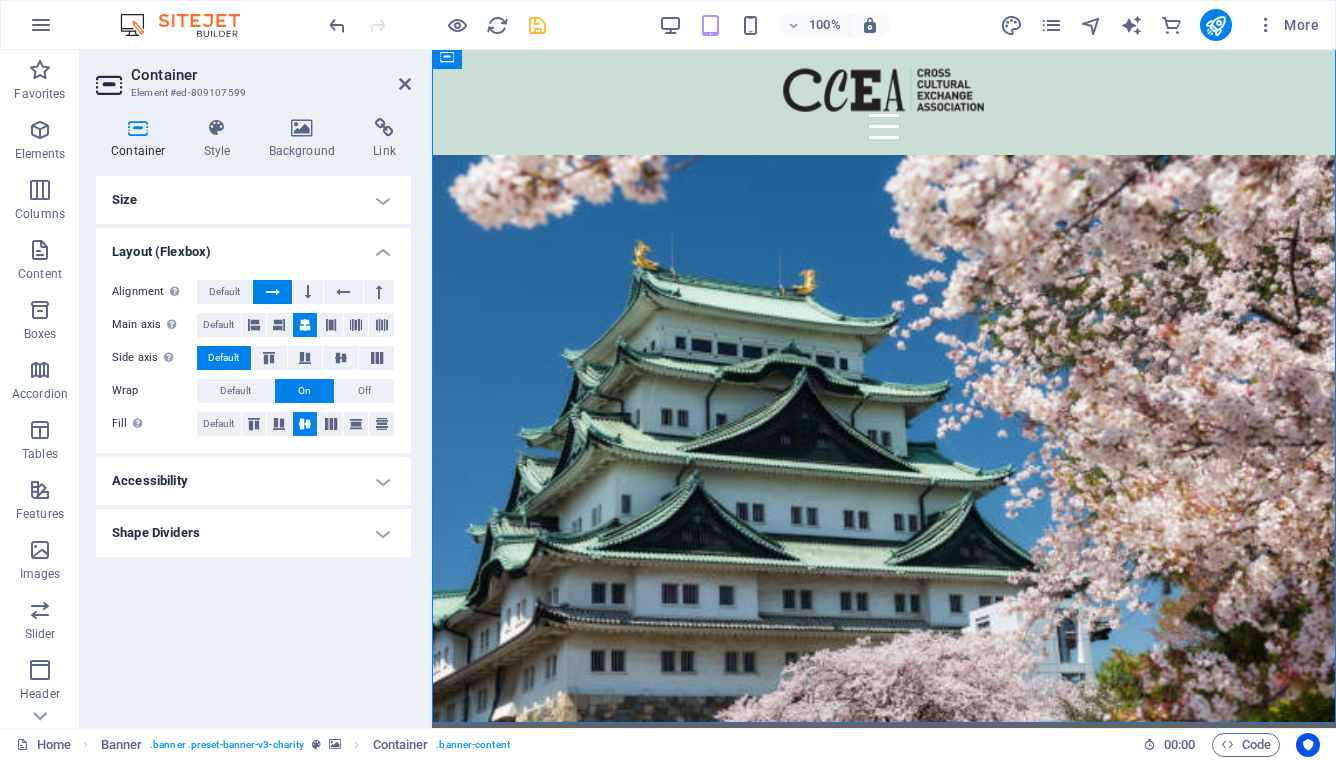 click on "Accessibility" at bounding box center [253, 481] 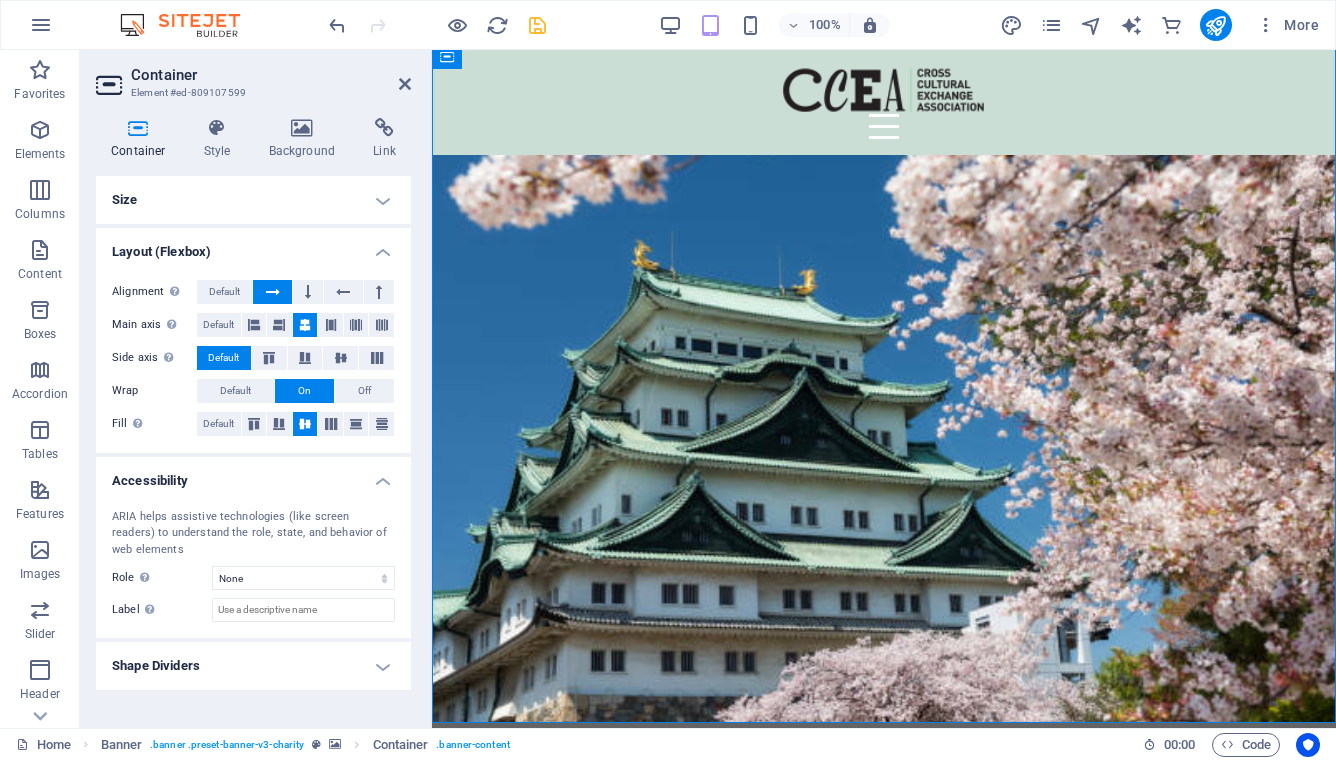 click on "Accessibility" at bounding box center (253, 475) 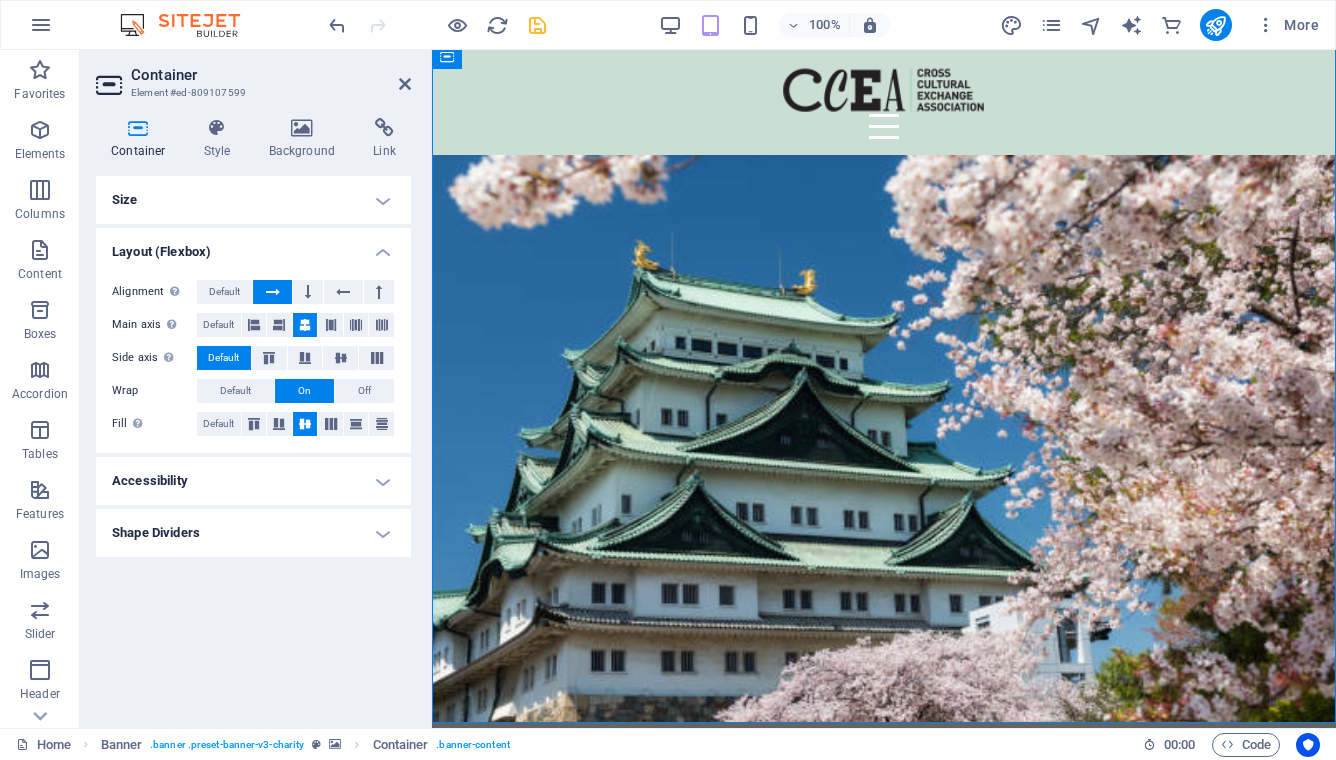 click on "Size" at bounding box center (253, 200) 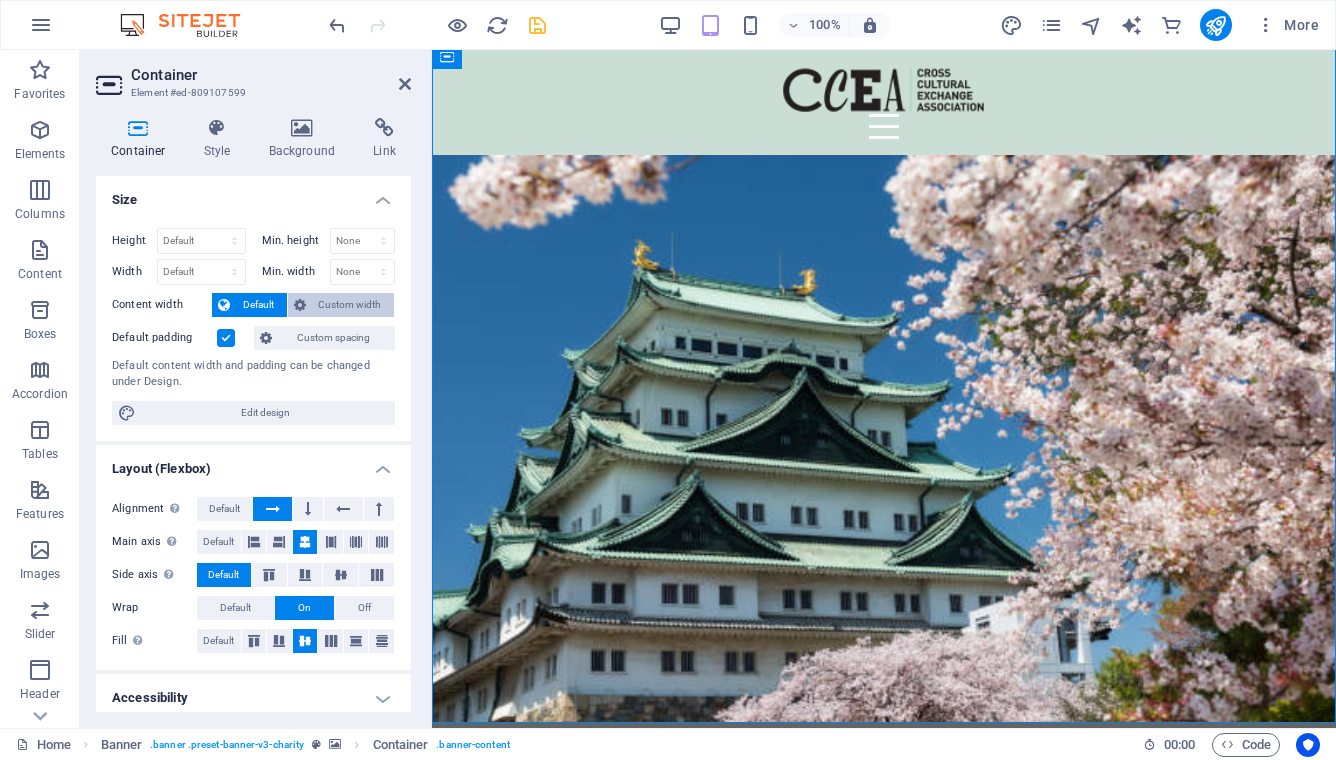 click on "Custom width" at bounding box center [350, 305] 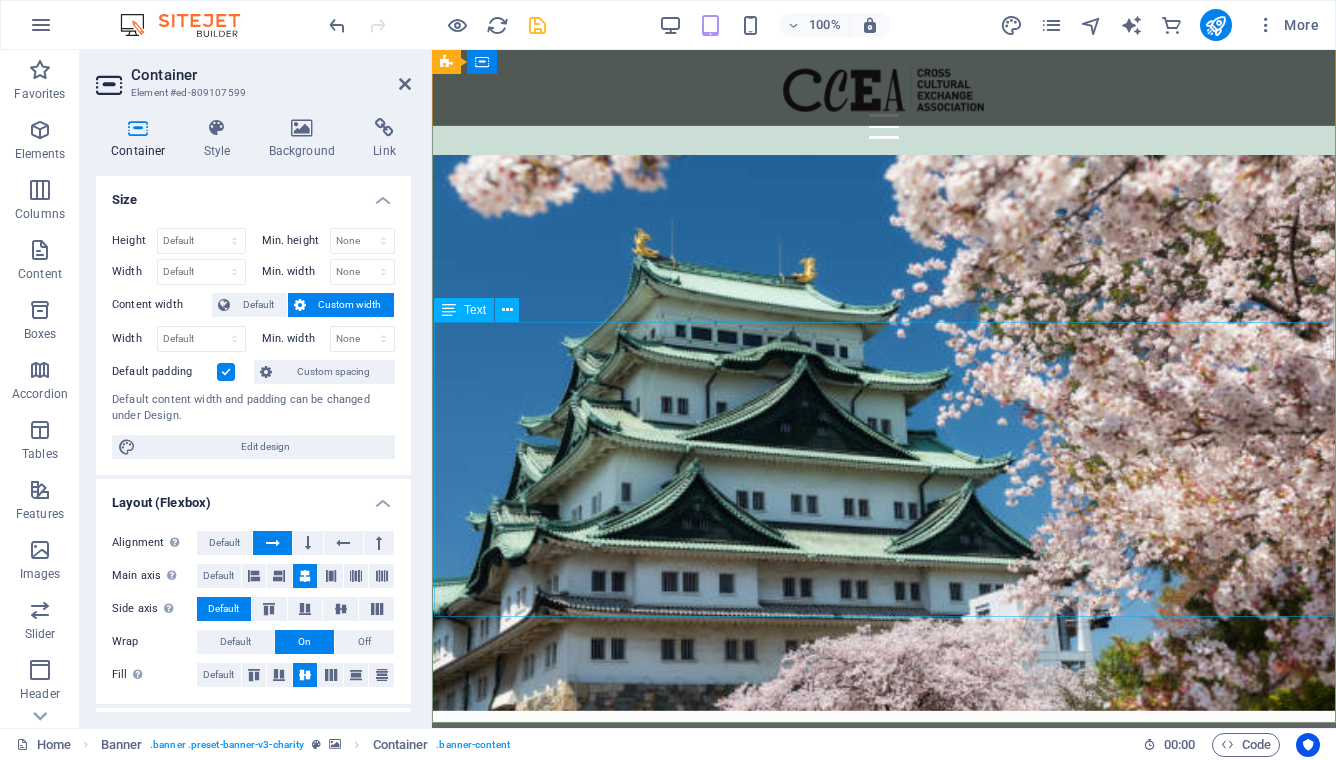 scroll, scrollTop: 0, scrollLeft: 0, axis: both 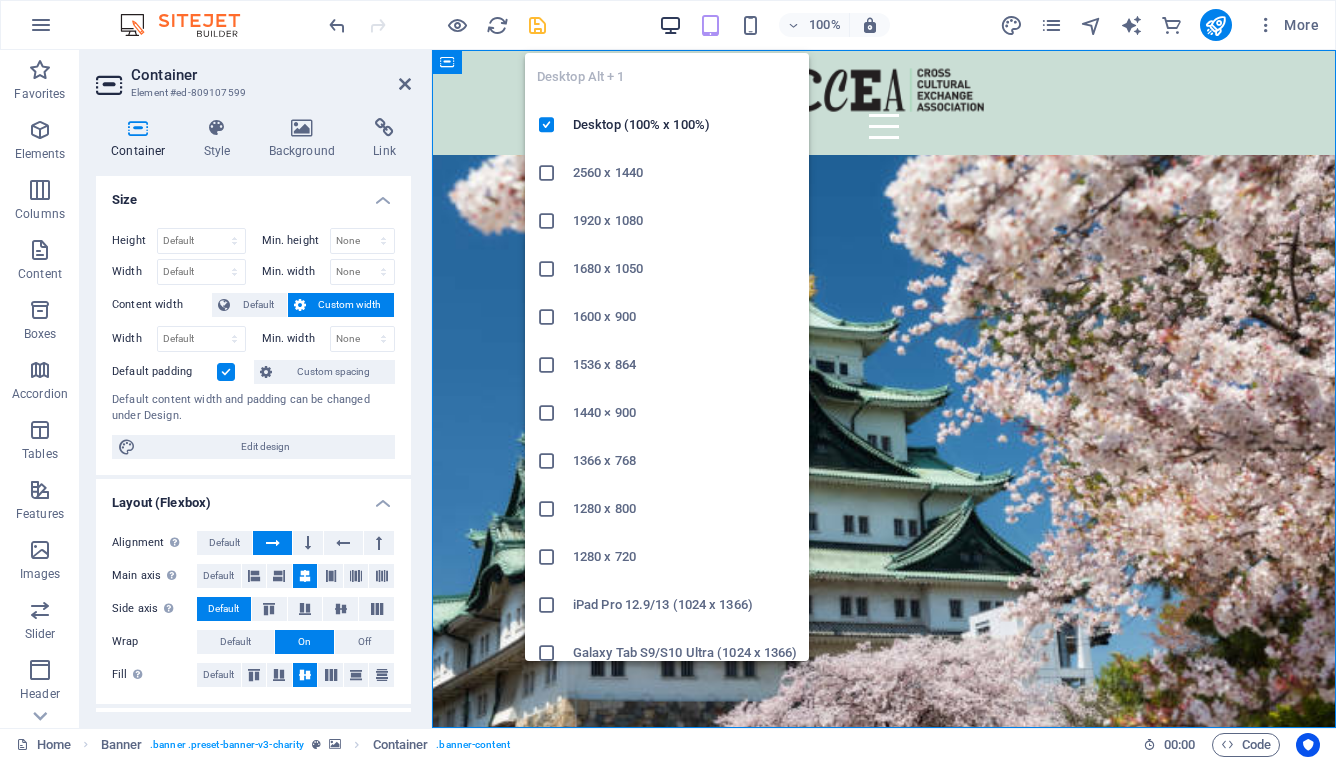 click at bounding box center [670, 25] 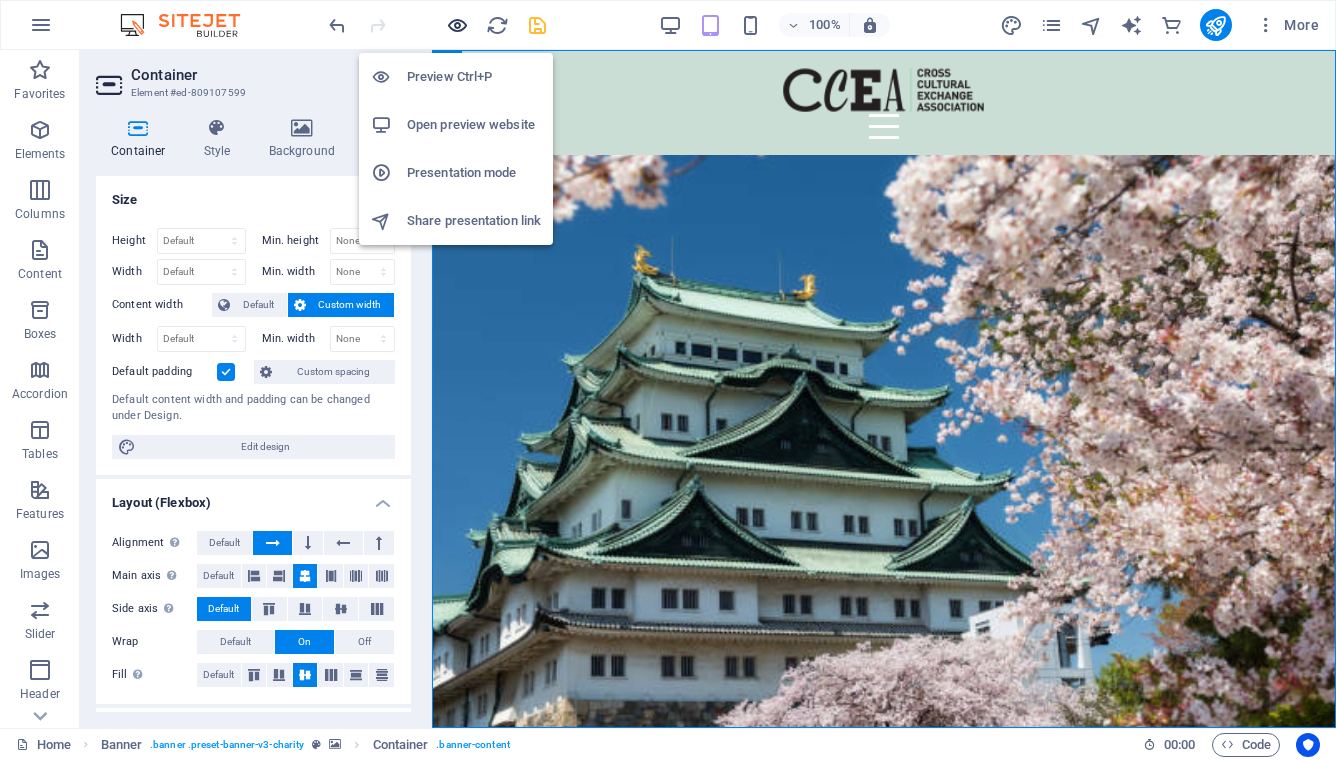 click at bounding box center [457, 25] 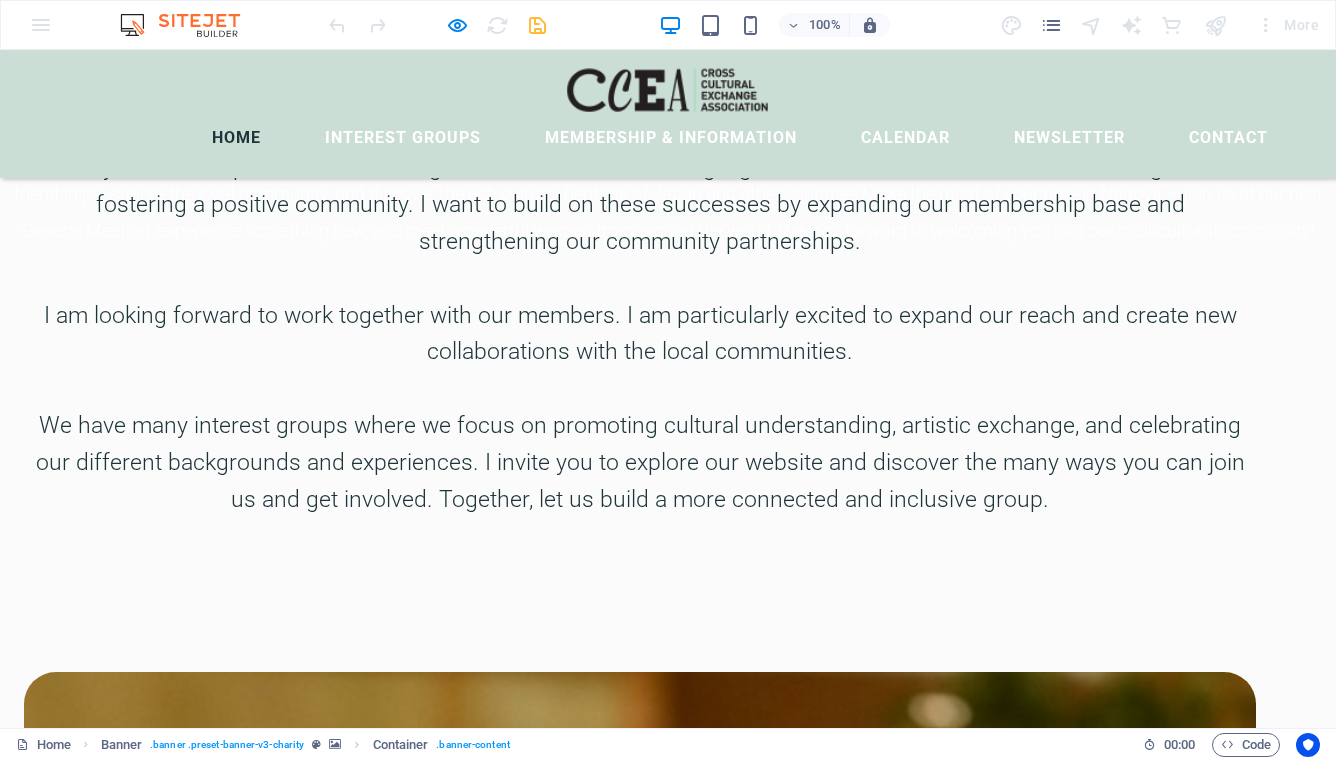 scroll, scrollTop: 990, scrollLeft: 0, axis: vertical 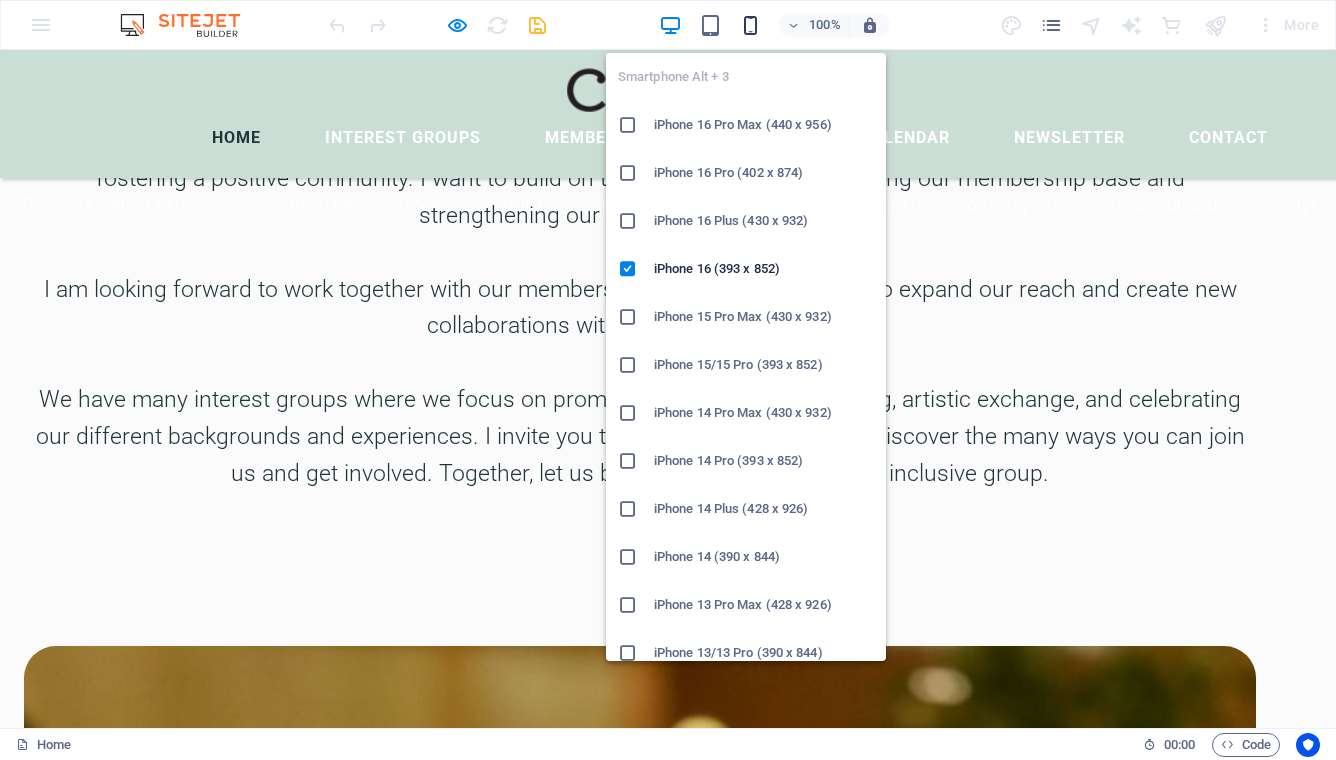 click at bounding box center (750, 25) 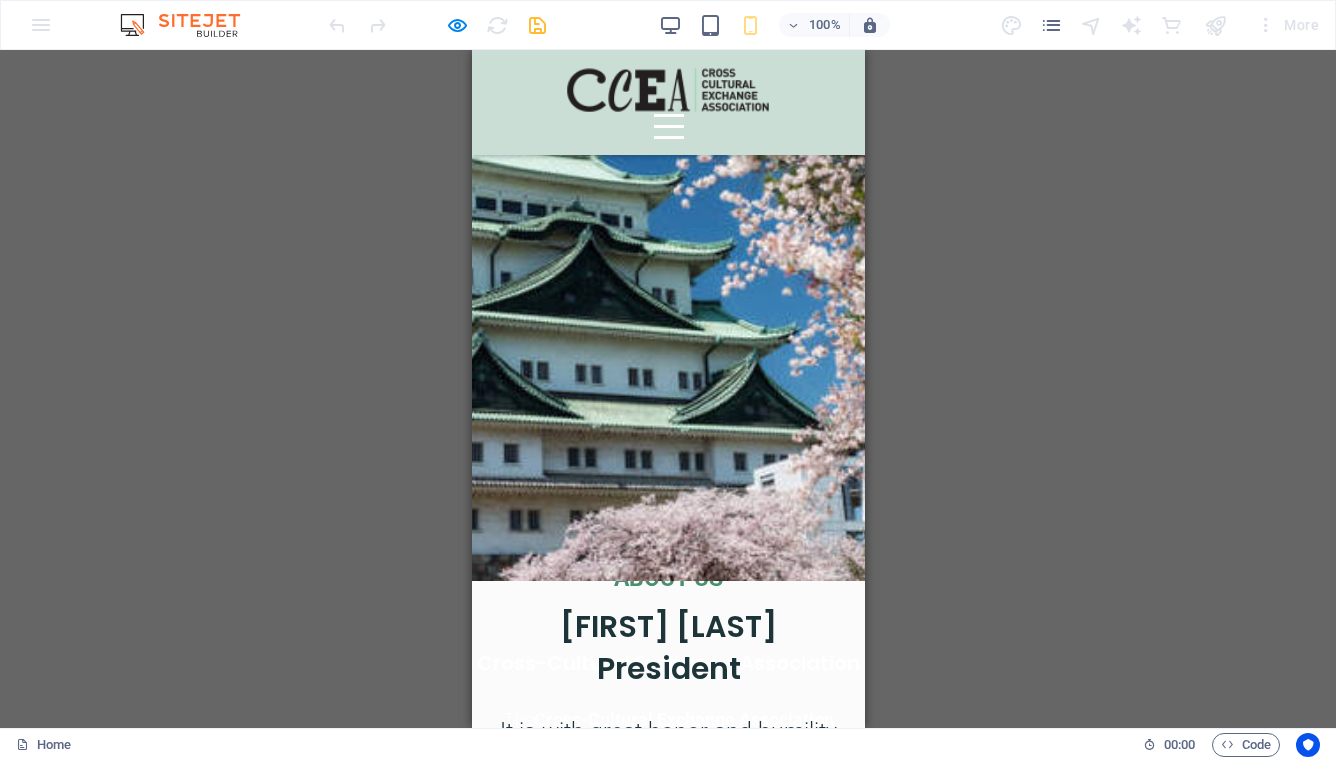 scroll, scrollTop: 0, scrollLeft: 0, axis: both 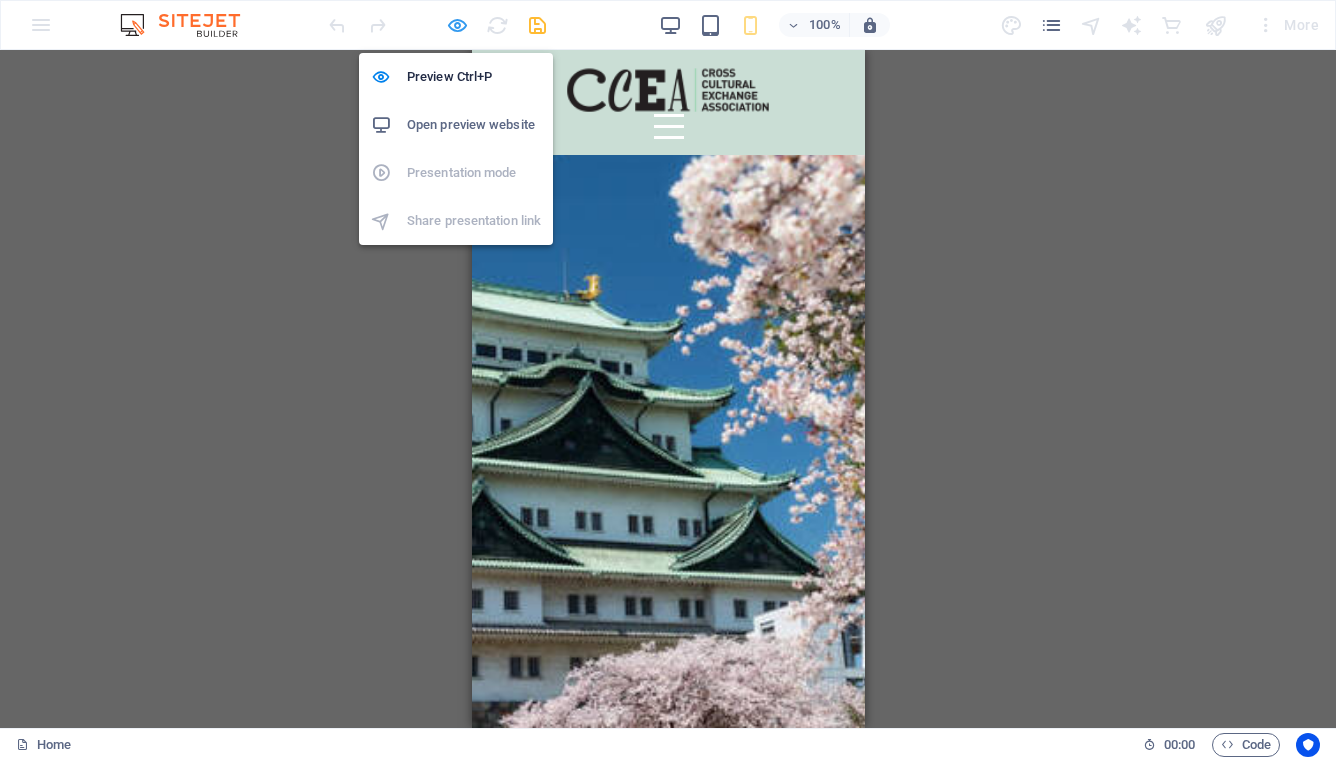click at bounding box center (457, 25) 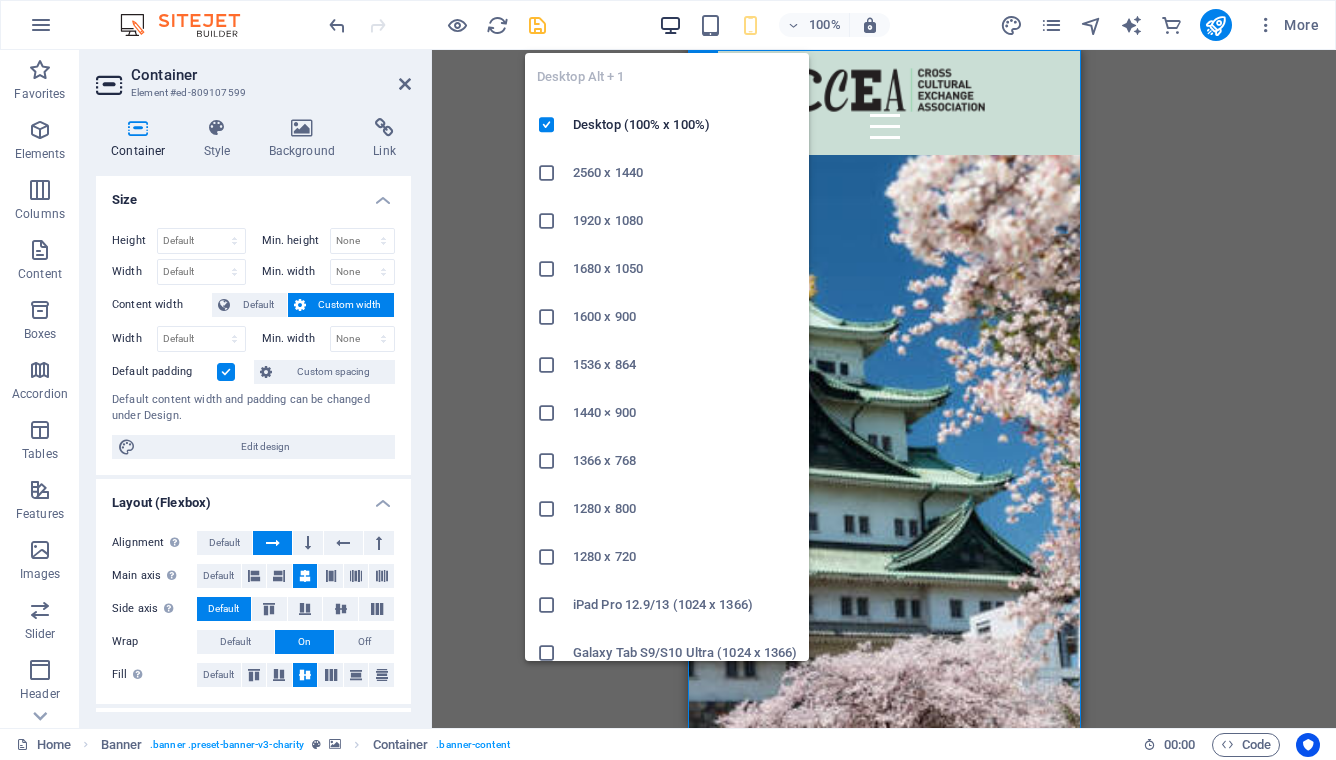 click at bounding box center [670, 25] 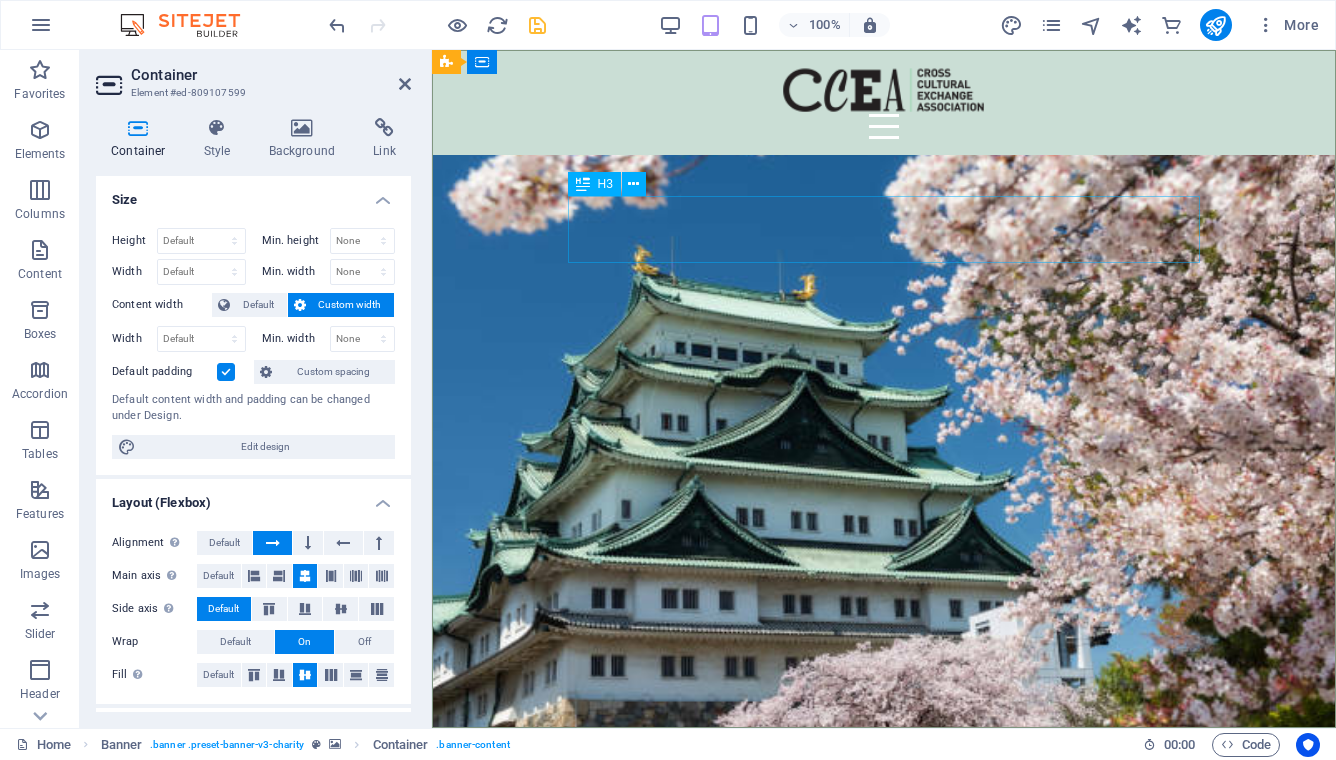 click on "Cross-Cultural Exchange Association" at bounding box center (884, 825) 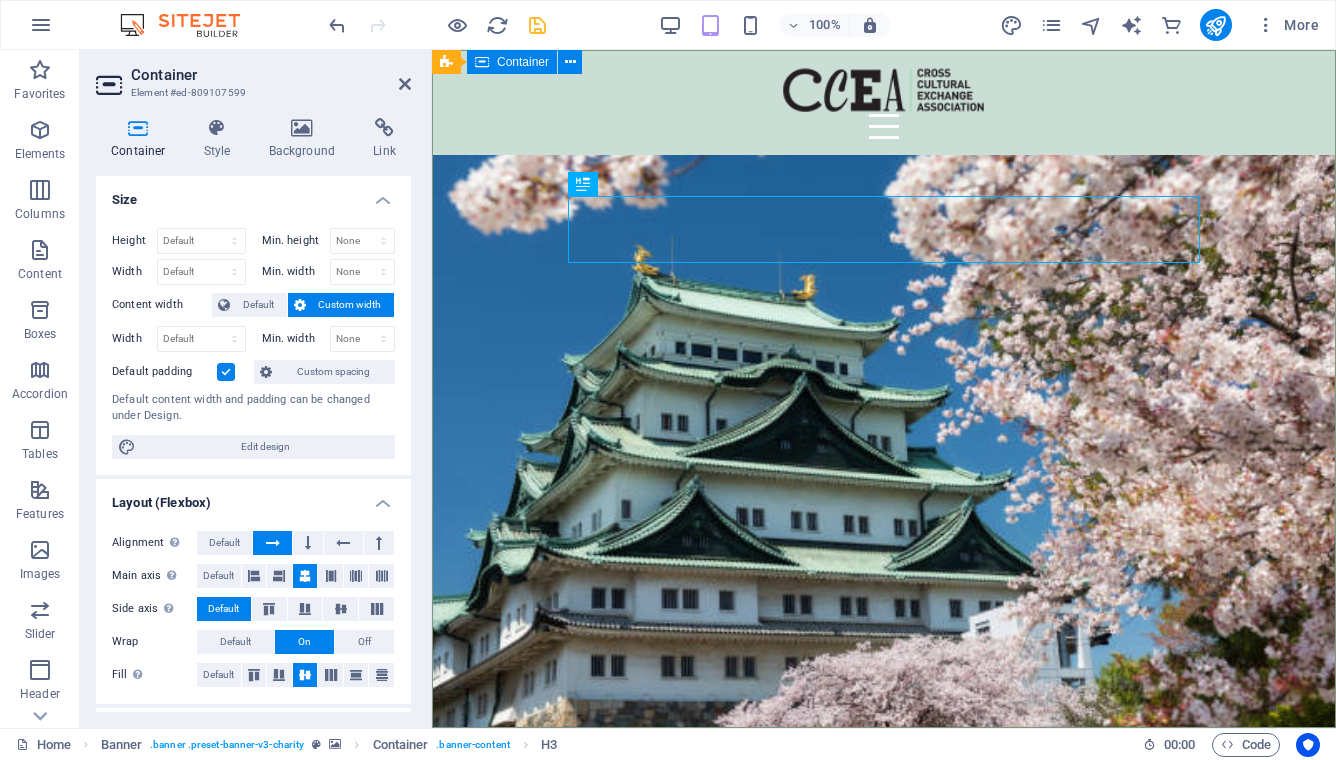 click on "Cross-Cultural Exchange Association The  Cross-Cultural Exchange Association (CCEA)  was founded in 1982 as a non-profit organization dedicated to promoting cultural exchange, international understanding, and friendship among women of all nationalities living in the Nagoya area. Through social activities, general meetings, and special interest groups, members build friendships, explore the local community, and discover the rich cultural heritage of Japan and other countries.  Make the most of your time in Nagoya — join us at our next General Meeting, experience something new, and meet wonderful women from around the world. We look forward to welcoming you into our multicultural community!" at bounding box center (884, 966) 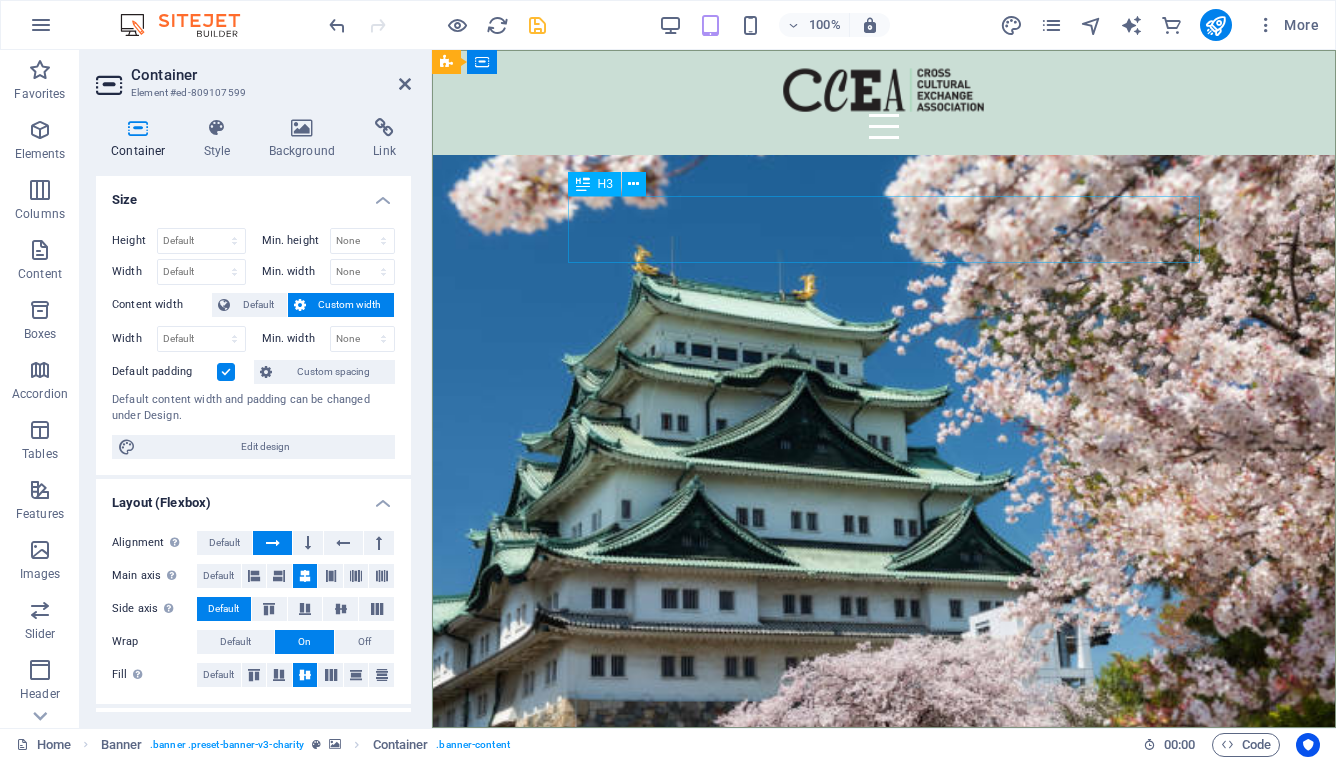 click on "Cross-Cultural Exchange Association" at bounding box center [884, 825] 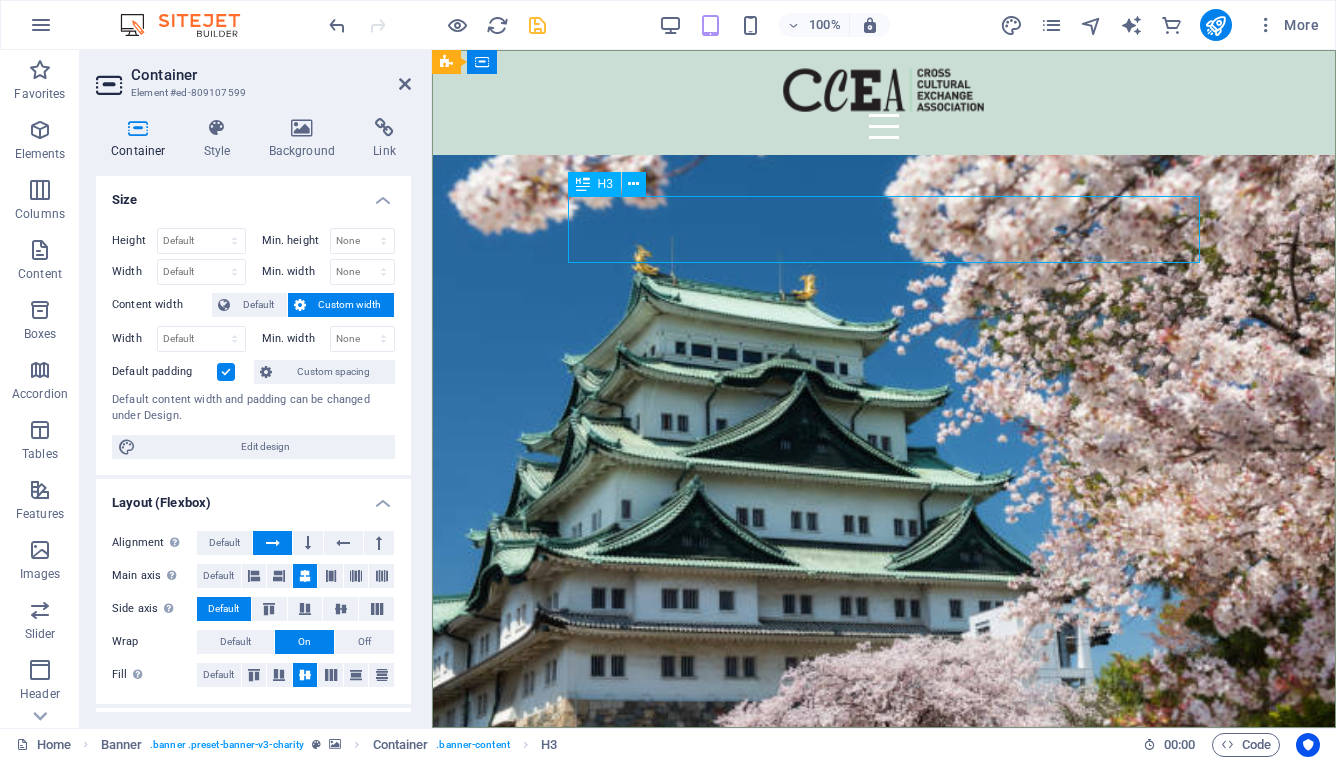 click on "Cross-Cultural Exchange Association" at bounding box center [884, 825] 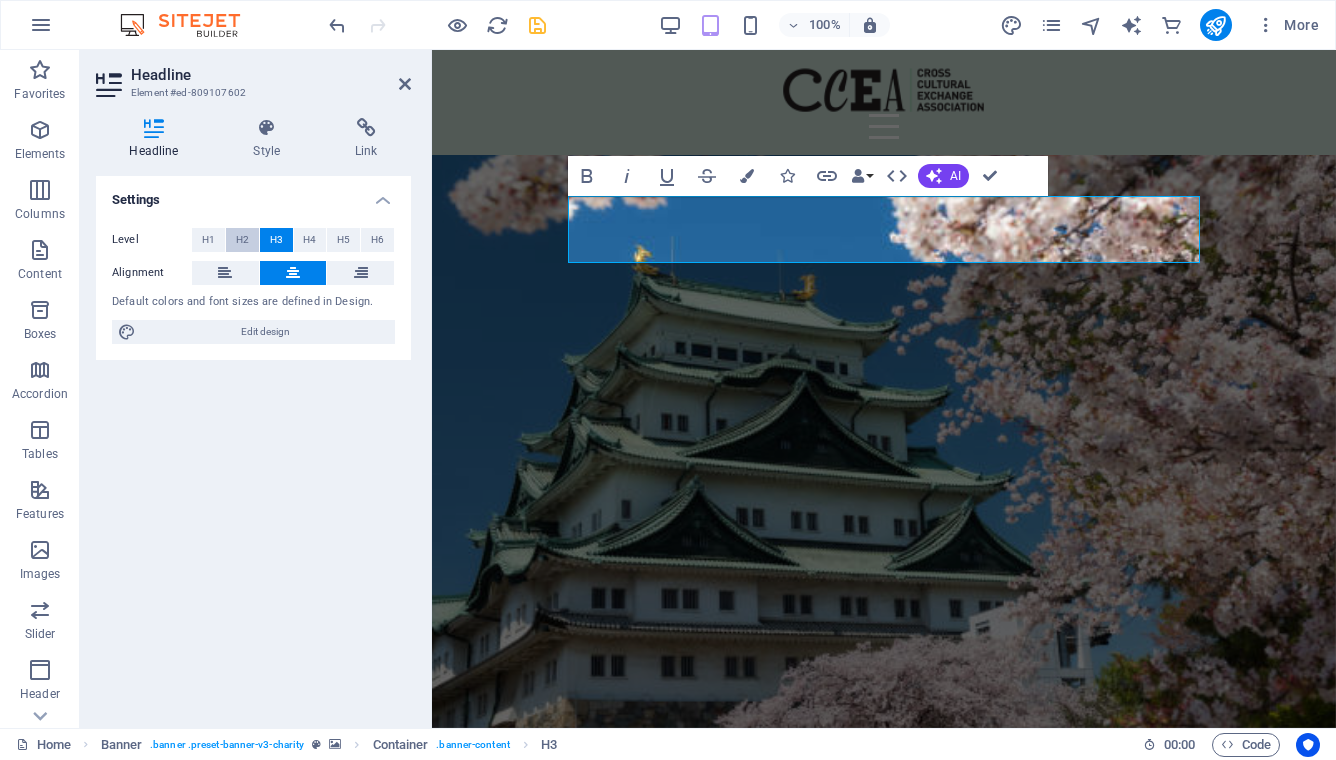 click on "H2" at bounding box center (242, 240) 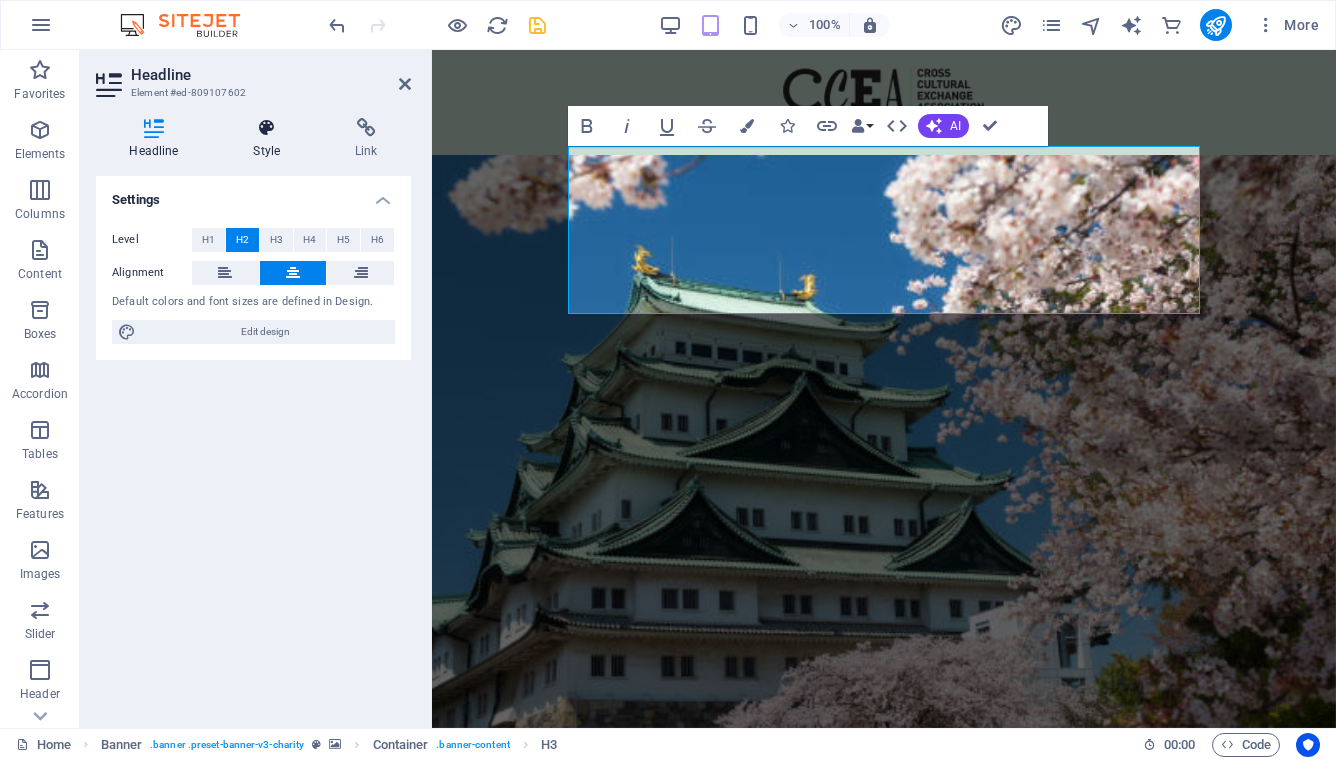 click on "Style" at bounding box center [271, 139] 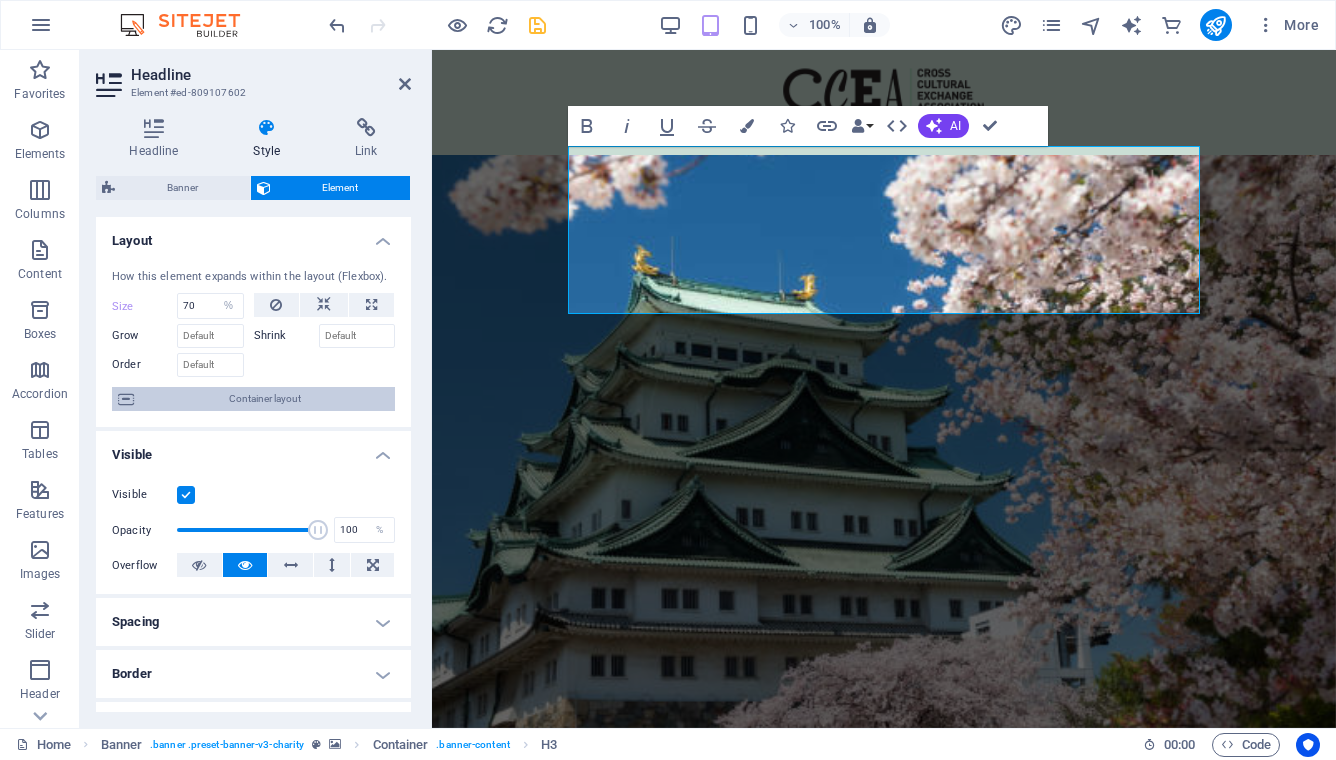click on "Container layout" at bounding box center (264, 399) 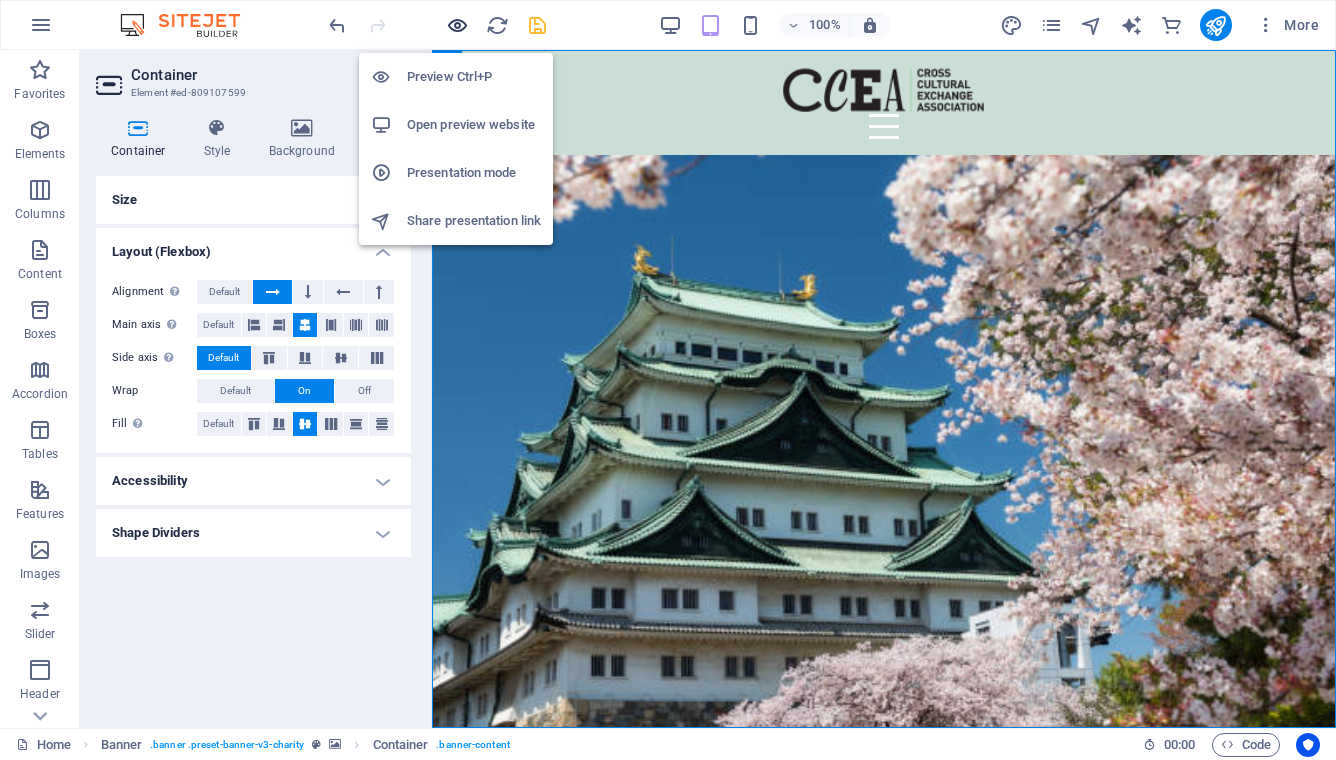 click at bounding box center [457, 25] 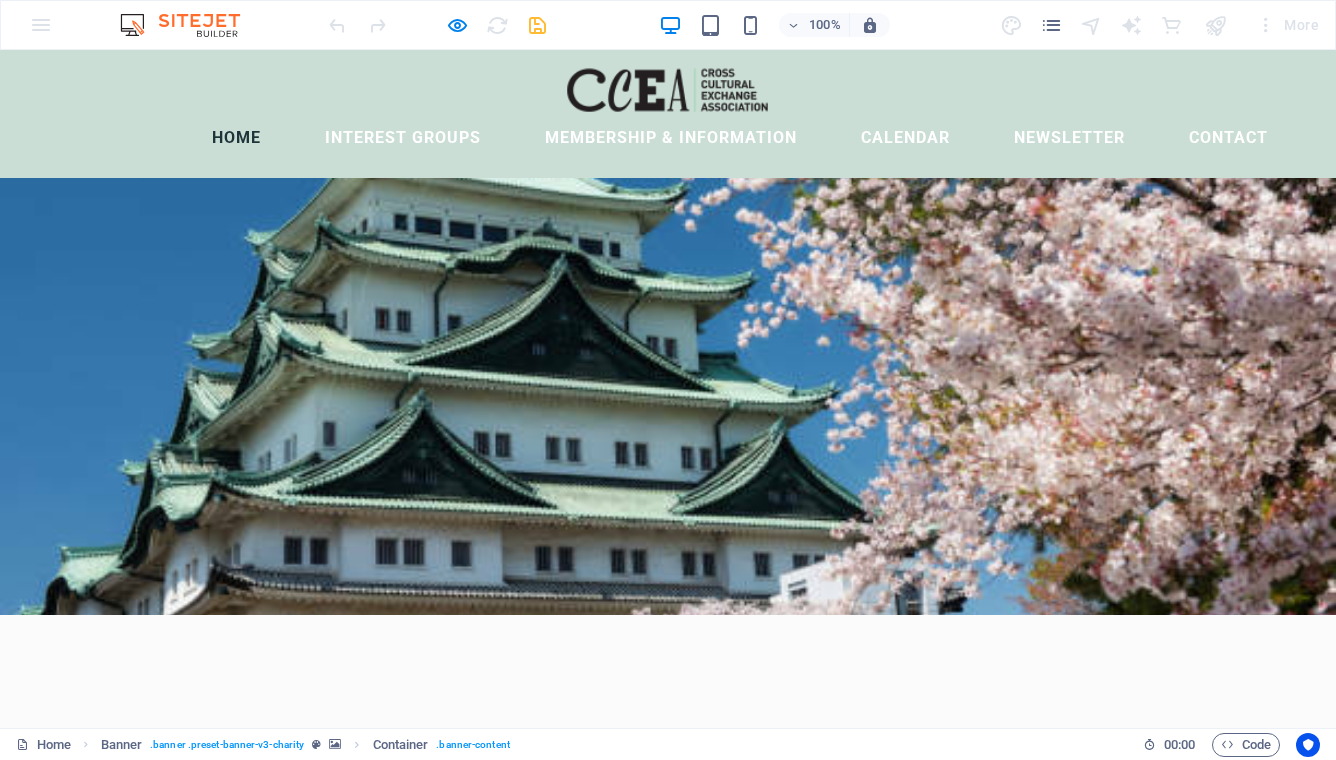 scroll, scrollTop: 0, scrollLeft: 0, axis: both 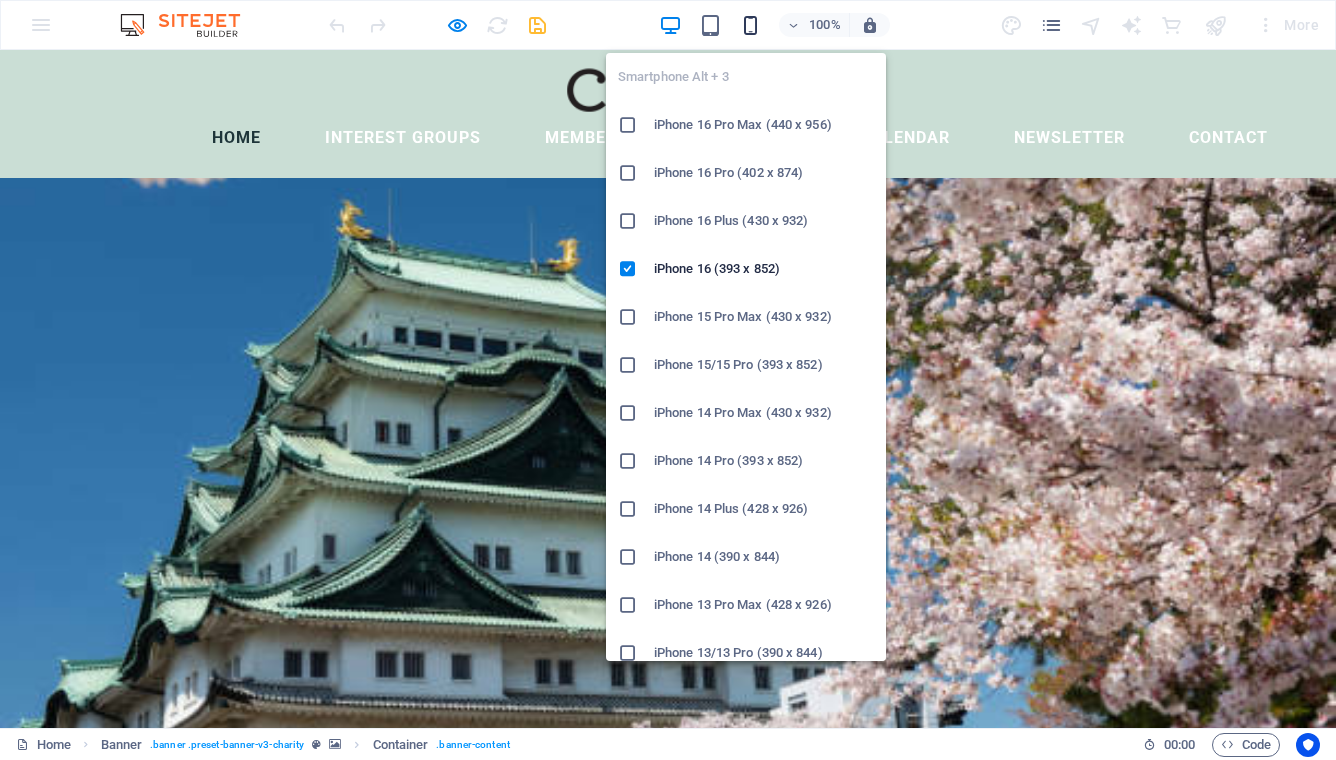 click at bounding box center [750, 25] 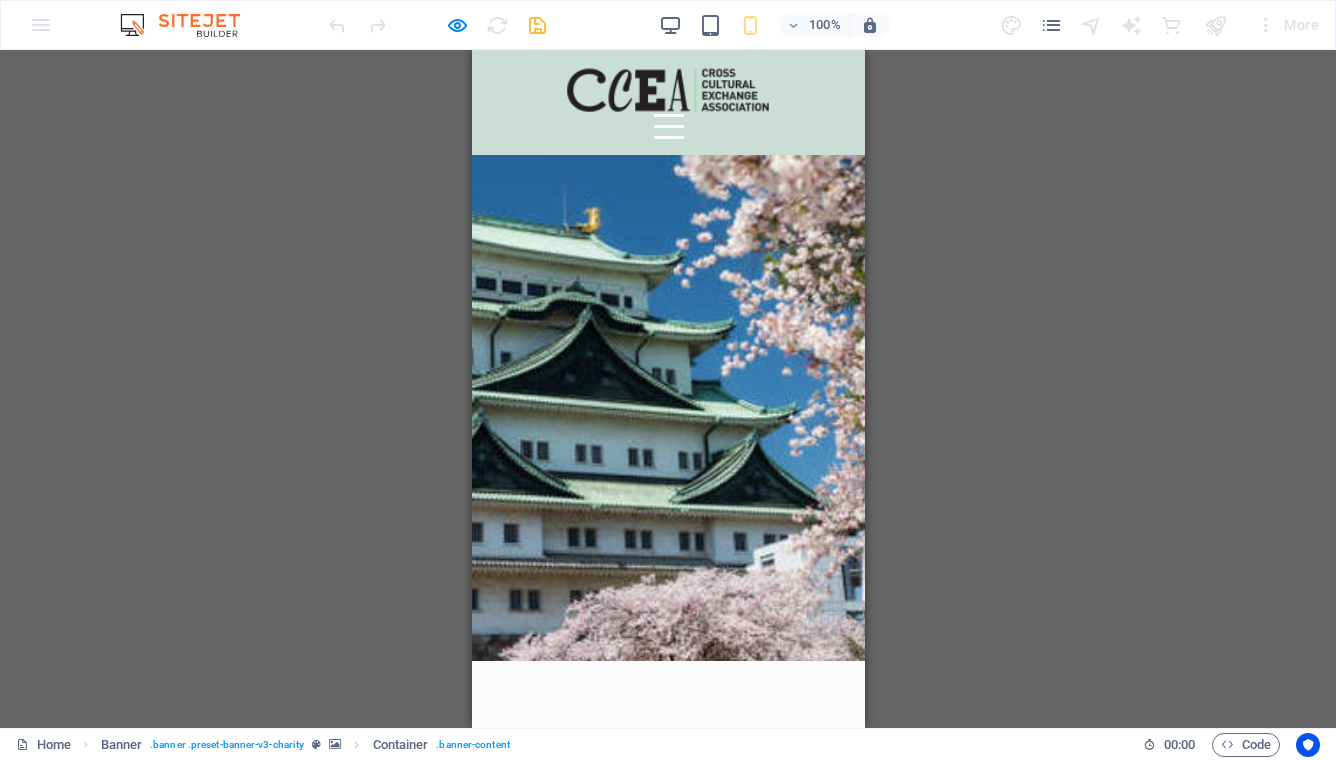 scroll, scrollTop: 0, scrollLeft: 0, axis: both 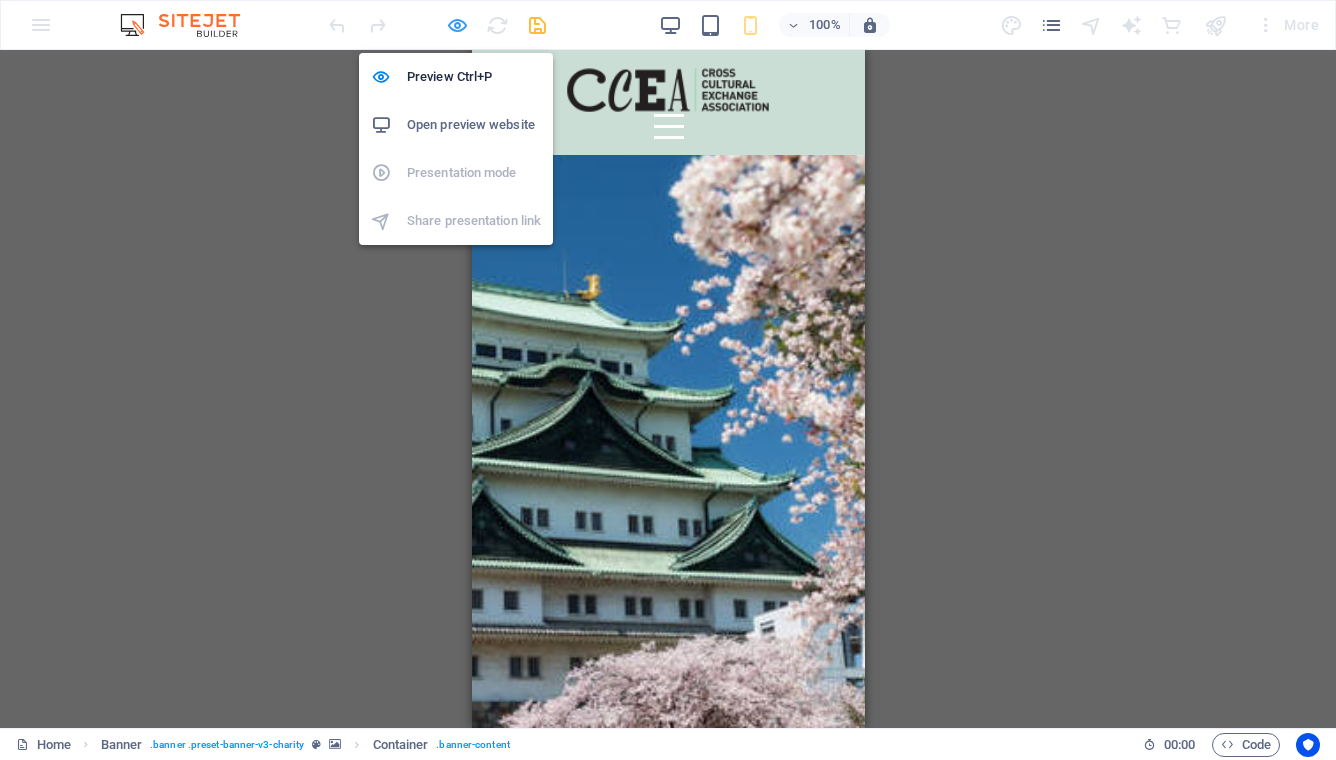 click at bounding box center [457, 25] 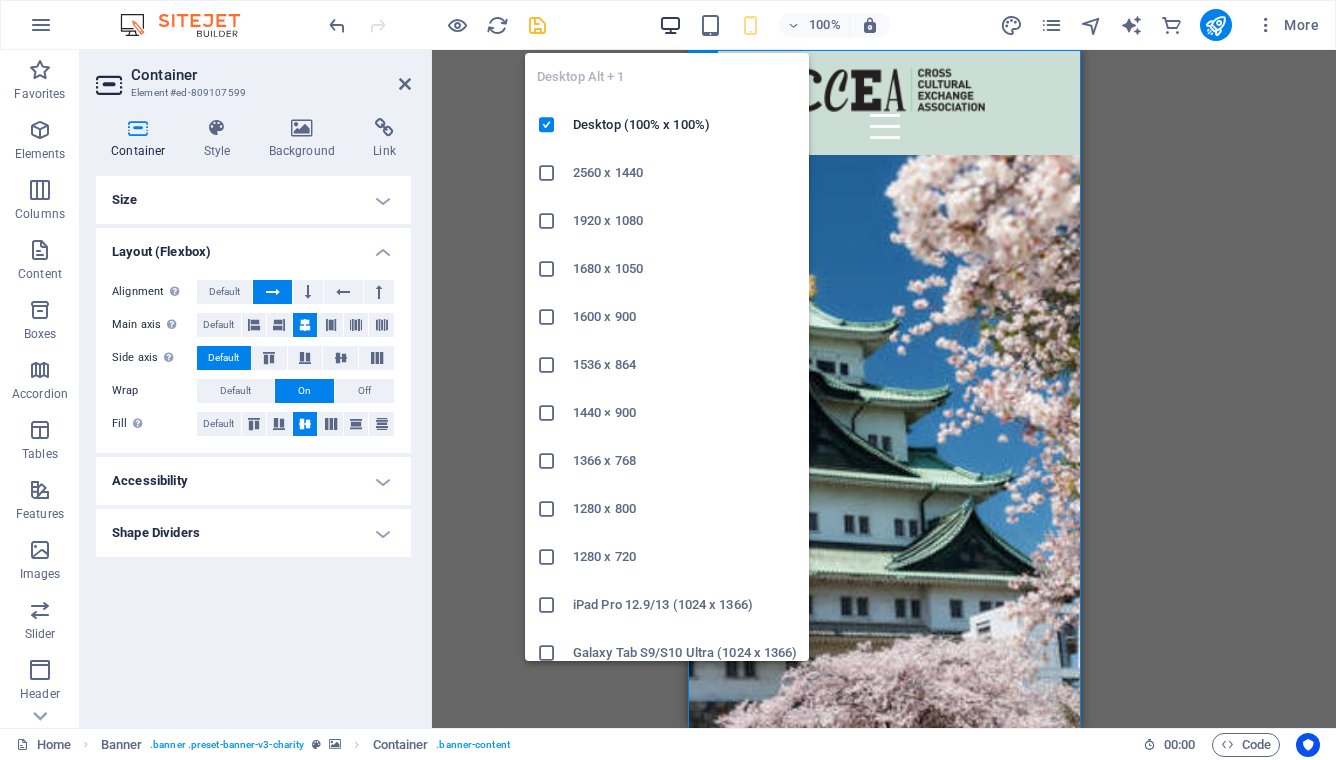 click at bounding box center (670, 25) 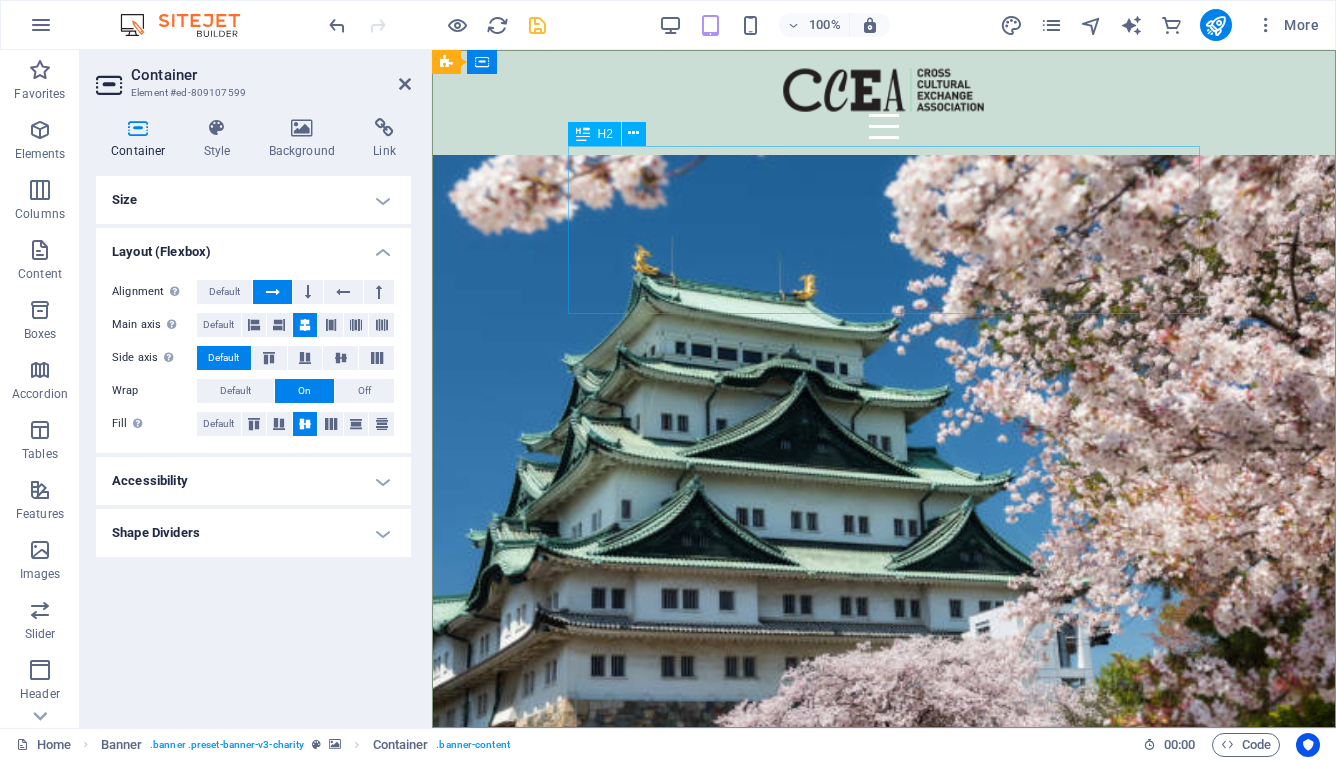 click on "Cross-Cultural Exchange Association" at bounding box center [884, 848] 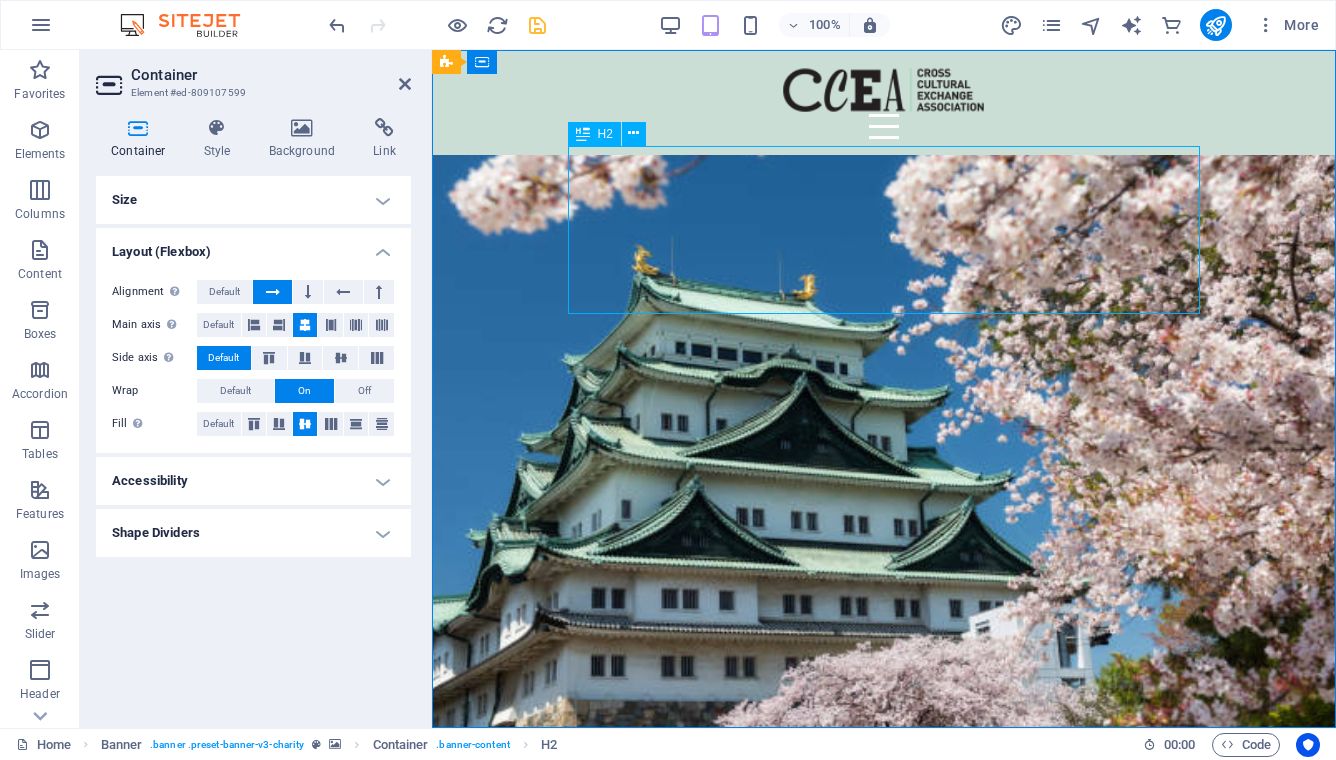click on "Cross-Cultural Exchange Association" at bounding box center (884, 848) 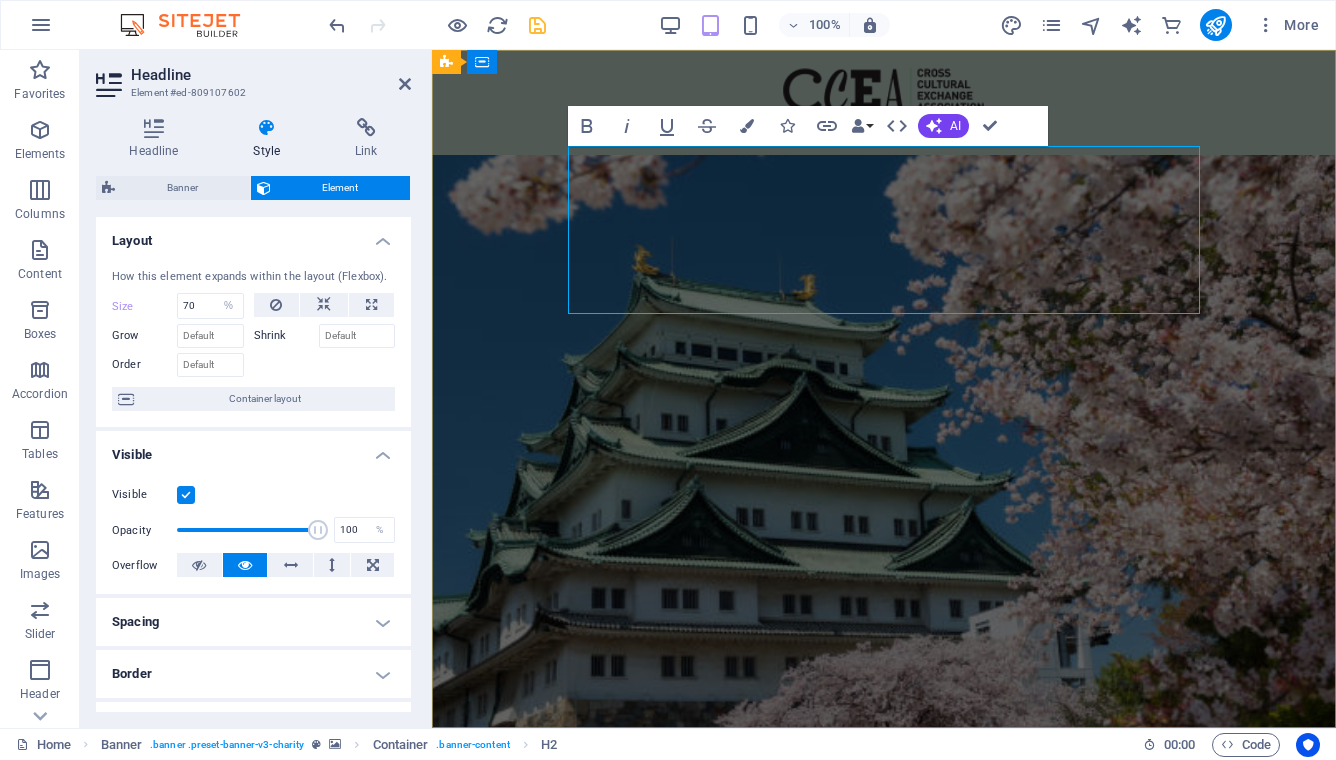 click on "Cross-Cultural Exchange Association" at bounding box center (884, 876) 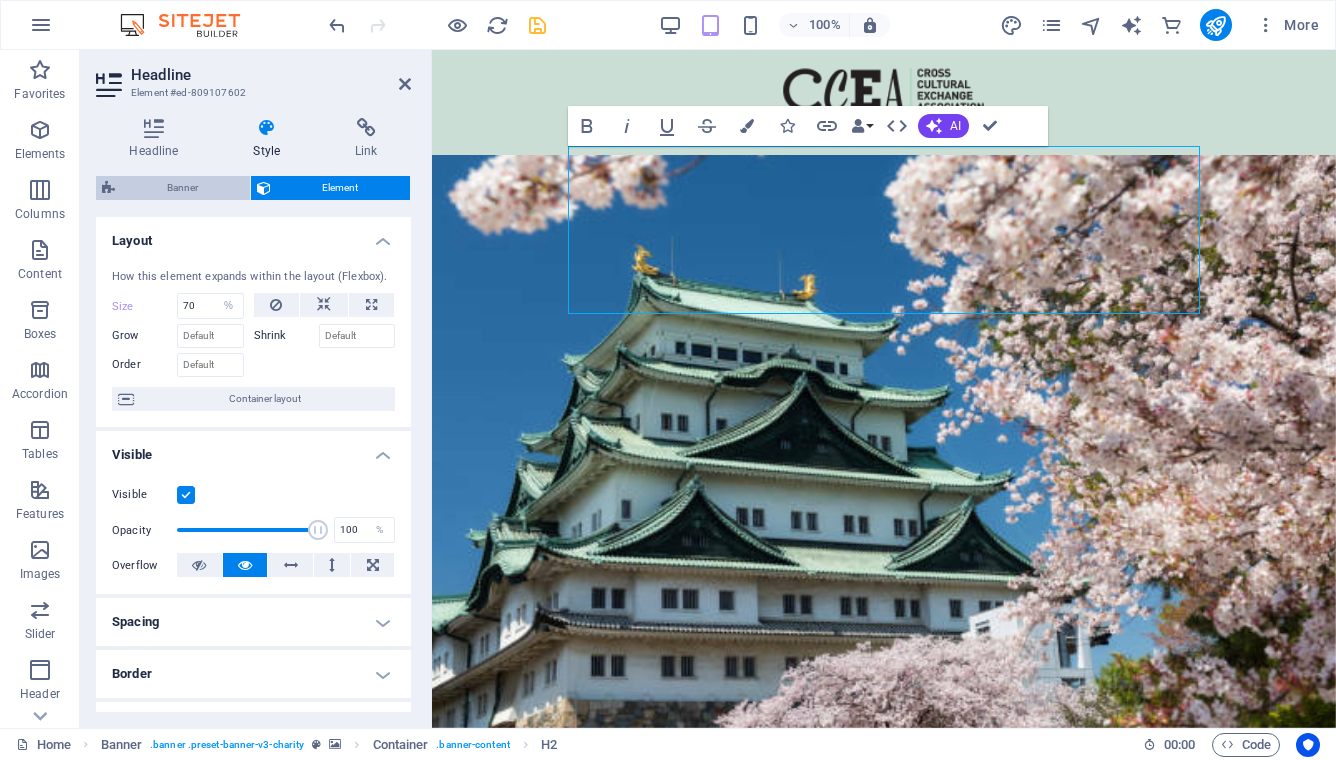 click on "Banner" at bounding box center [182, 188] 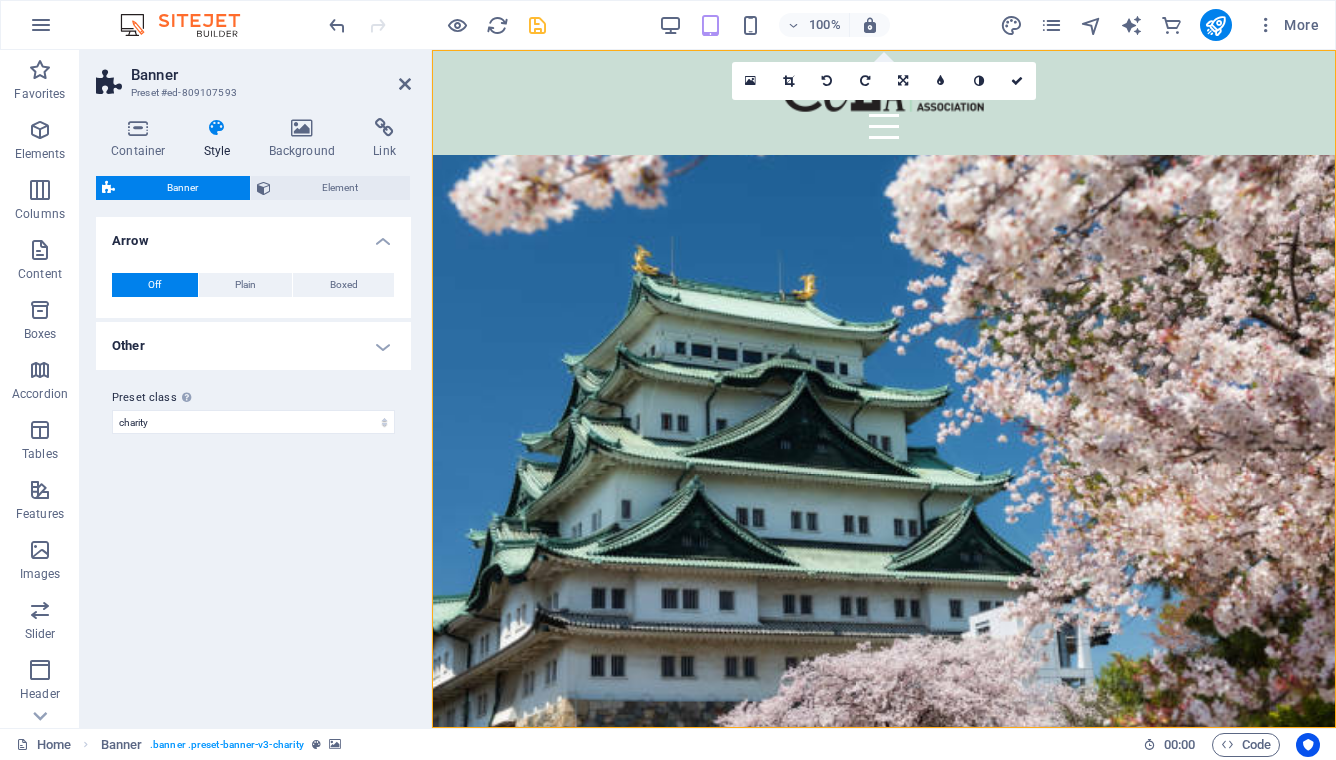 click on "Banner Element Layout How this element expands within the layout (Flexbox). Size Default auto px % 1/1 1/2 1/3 1/4 1/5 1/6 1/7 1/8 1/9 1/10 Grow Shrink Order Container layout Visible Visible Opacity 100 % Overflow Spacing Margin Default auto px % rem vw vh Custom Custom auto px % rem vw vh auto px % rem vw vh auto px % rem vw vh auto px % rem vw vh Padding Default px rem % vh vw Custom Custom px rem % vh vw px rem % vh vw px rem % vh vw px rem % vh vw Border Style              - Width 1 auto px rem % vh vw Custom Custom 1 auto px rem % vh vw 1 auto px rem % vh vw 1 auto px rem % vh vw 1 auto px rem % vh vw  - Color Round corners For background overlay and background images, the overflow must be hidden so that the round corners are visible Default px rem % vh vw Custom Custom px rem % vh vw px rem % vh vw px rem % vh vw px rem % vh vw Shadow Default None Outside Inside Color X offset 0 px rem vh vw Y offset 0 px rem vh vw Blur 0 px rem % vh vw Spread 0 px rem vh vw Text Shadow Default None Outside 0" at bounding box center [253, 444] 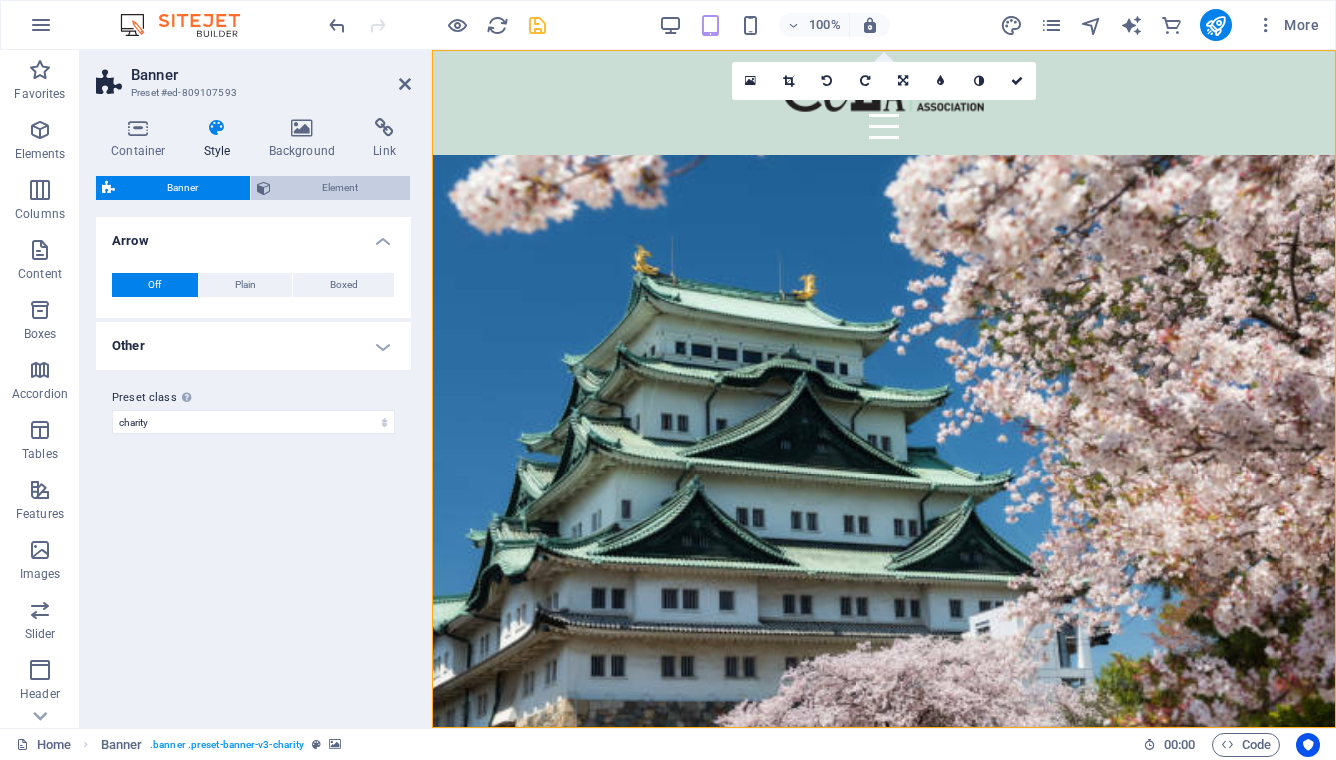 click on "Element" at bounding box center (341, 188) 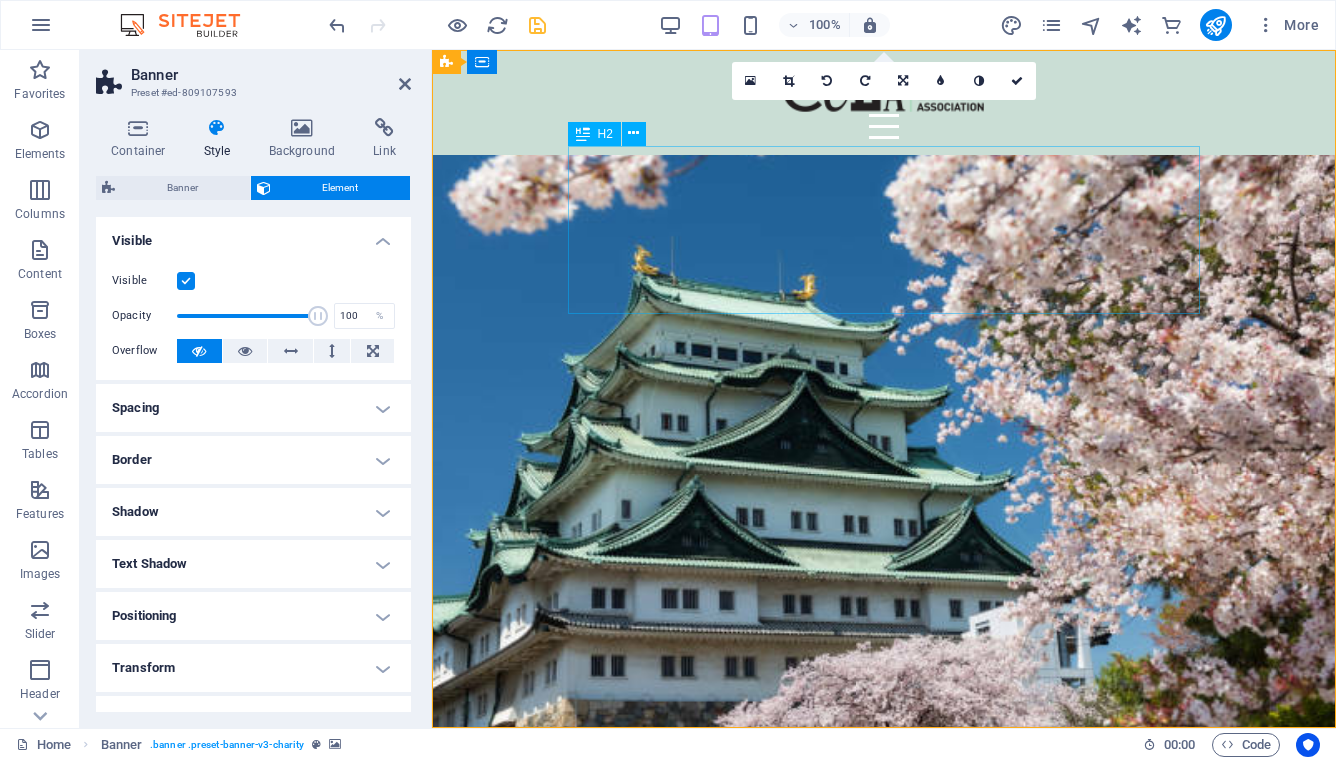 click on "Cross-Cultural Exchange Association" at bounding box center (884, 848) 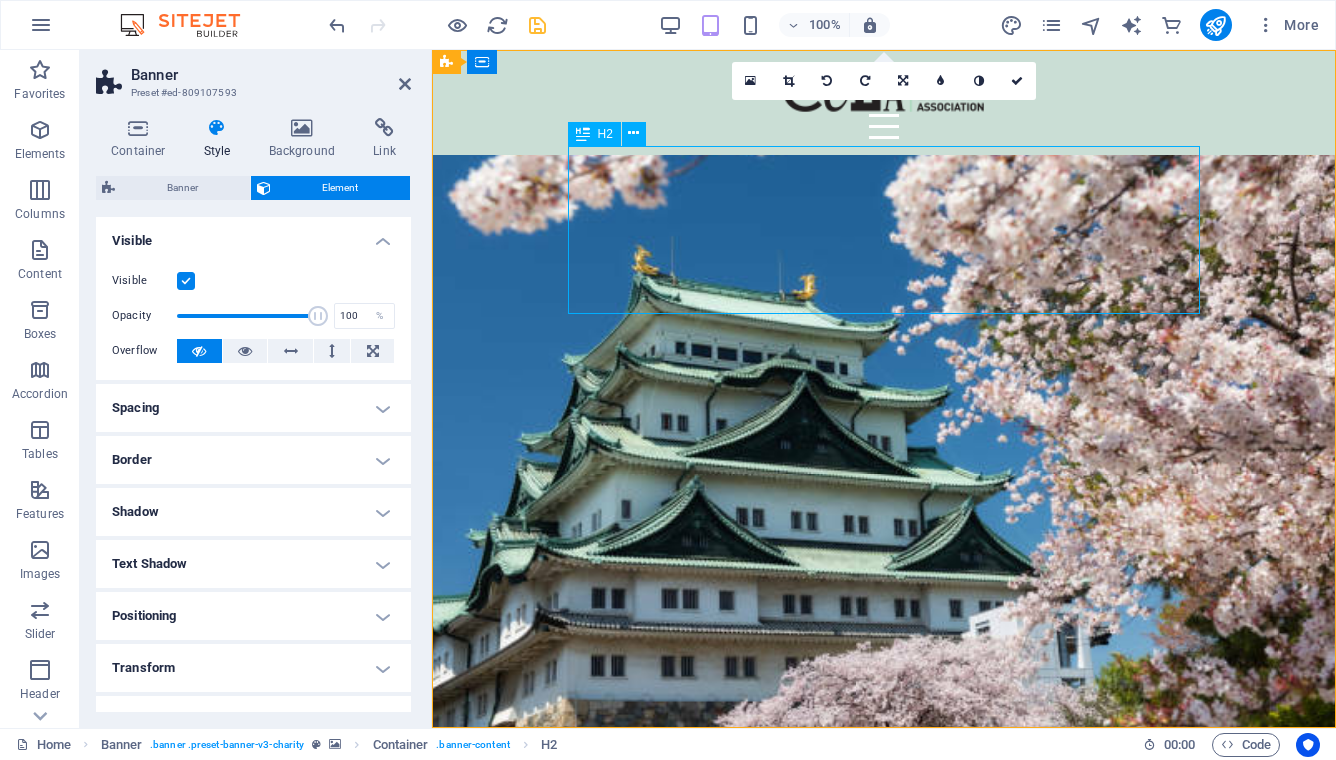 click on "Cross-Cultural Exchange Association" at bounding box center [884, 848] 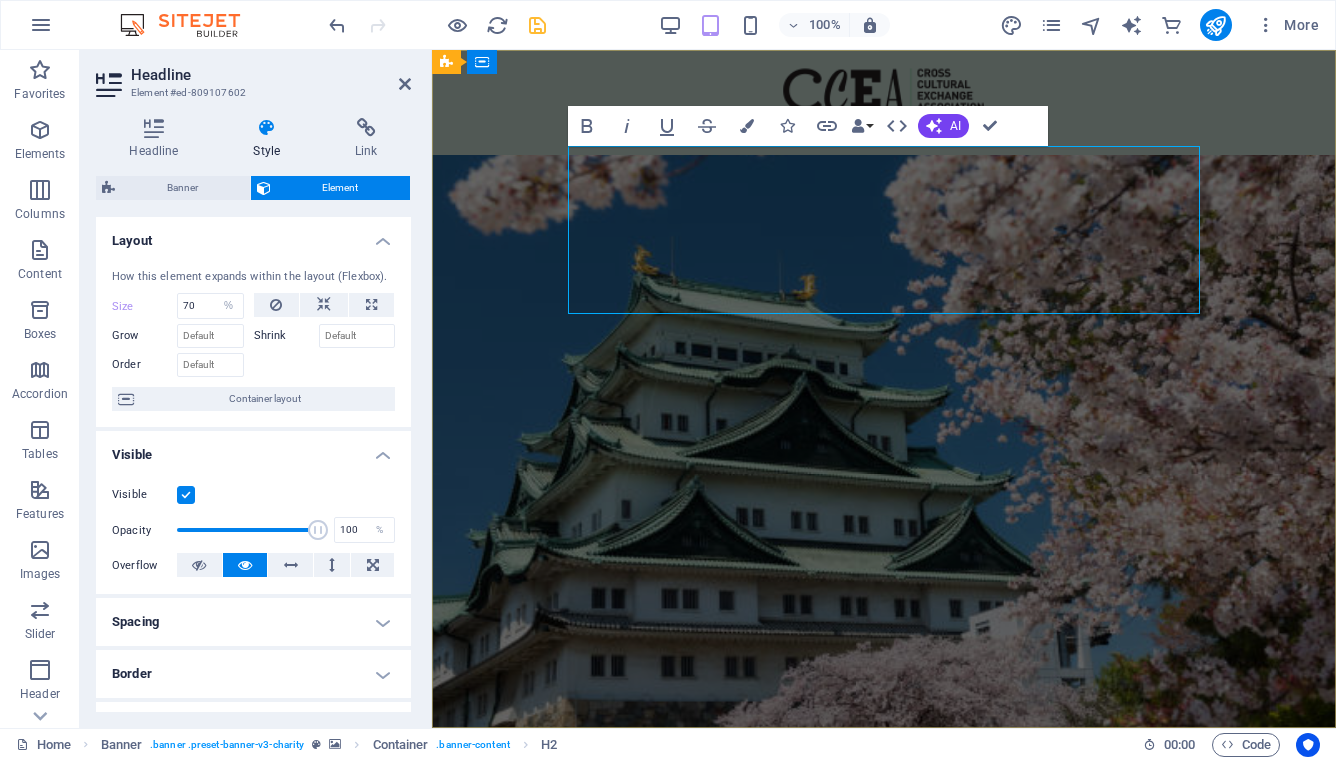 click on "Cross-Cultural Exchange Association" at bounding box center (884, 876) 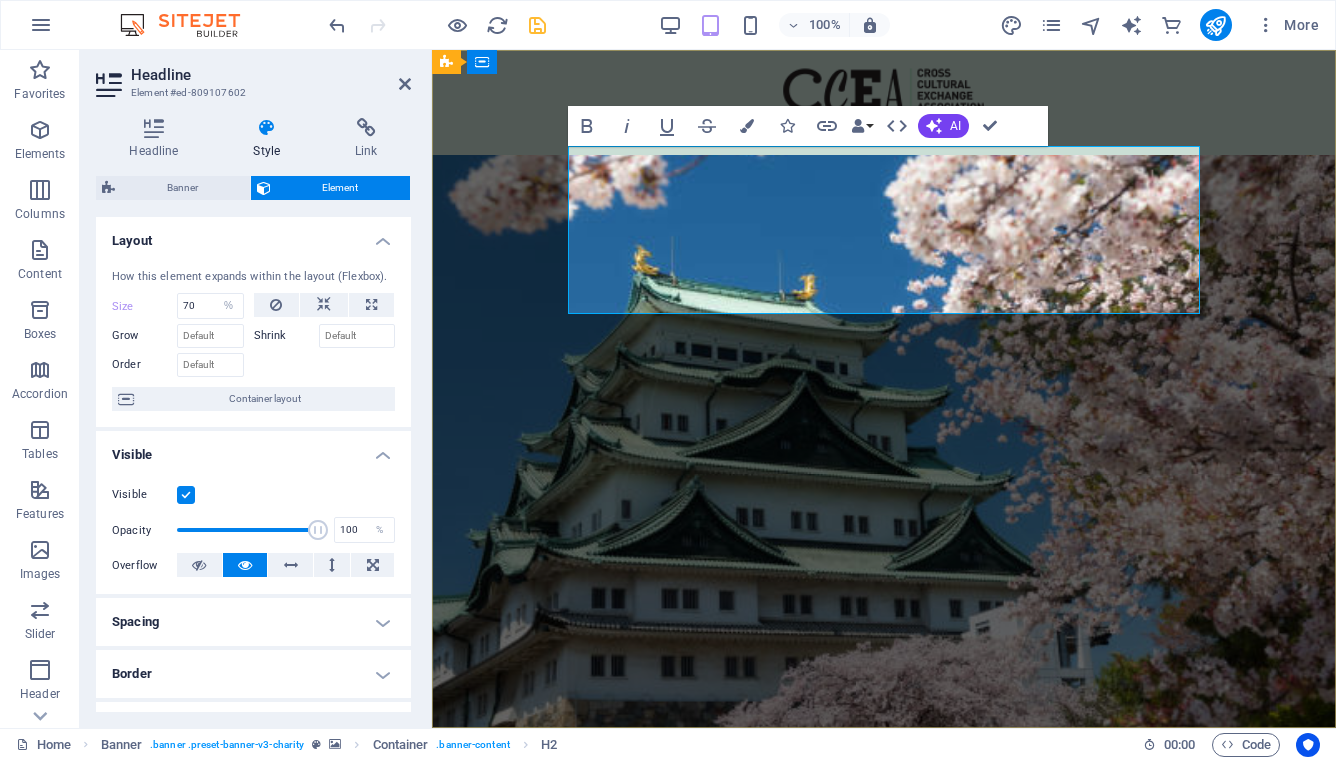 click on "Cross-Cultural Exchange Association" at bounding box center (884, 876) 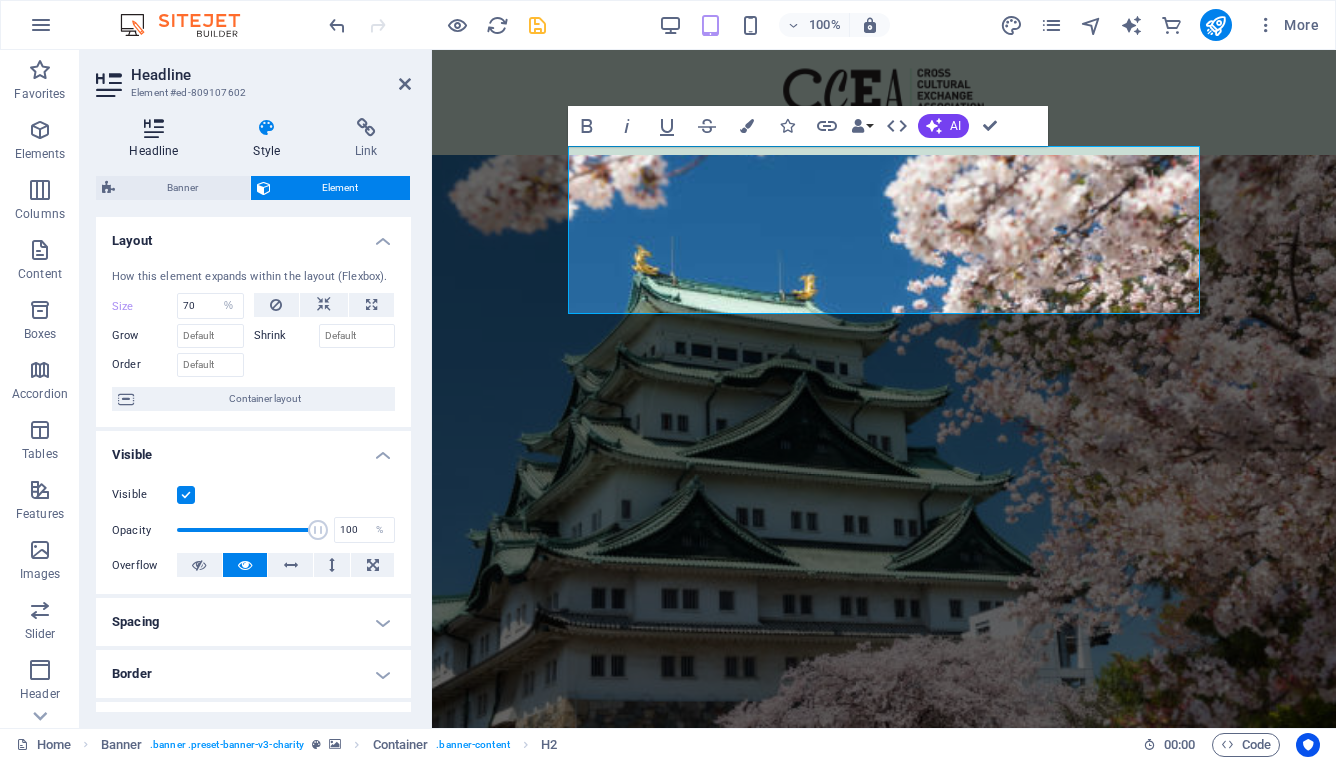 click at bounding box center [154, 128] 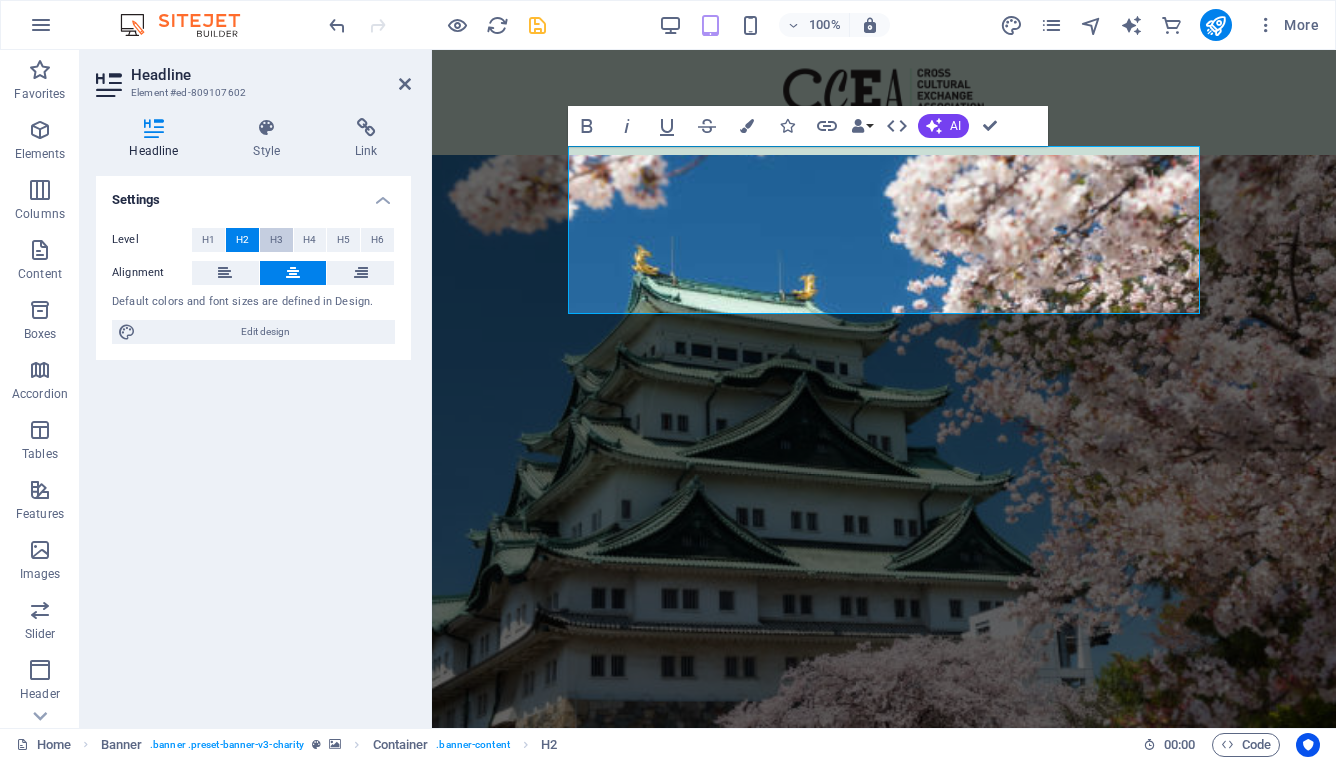 click on "H3" at bounding box center [276, 240] 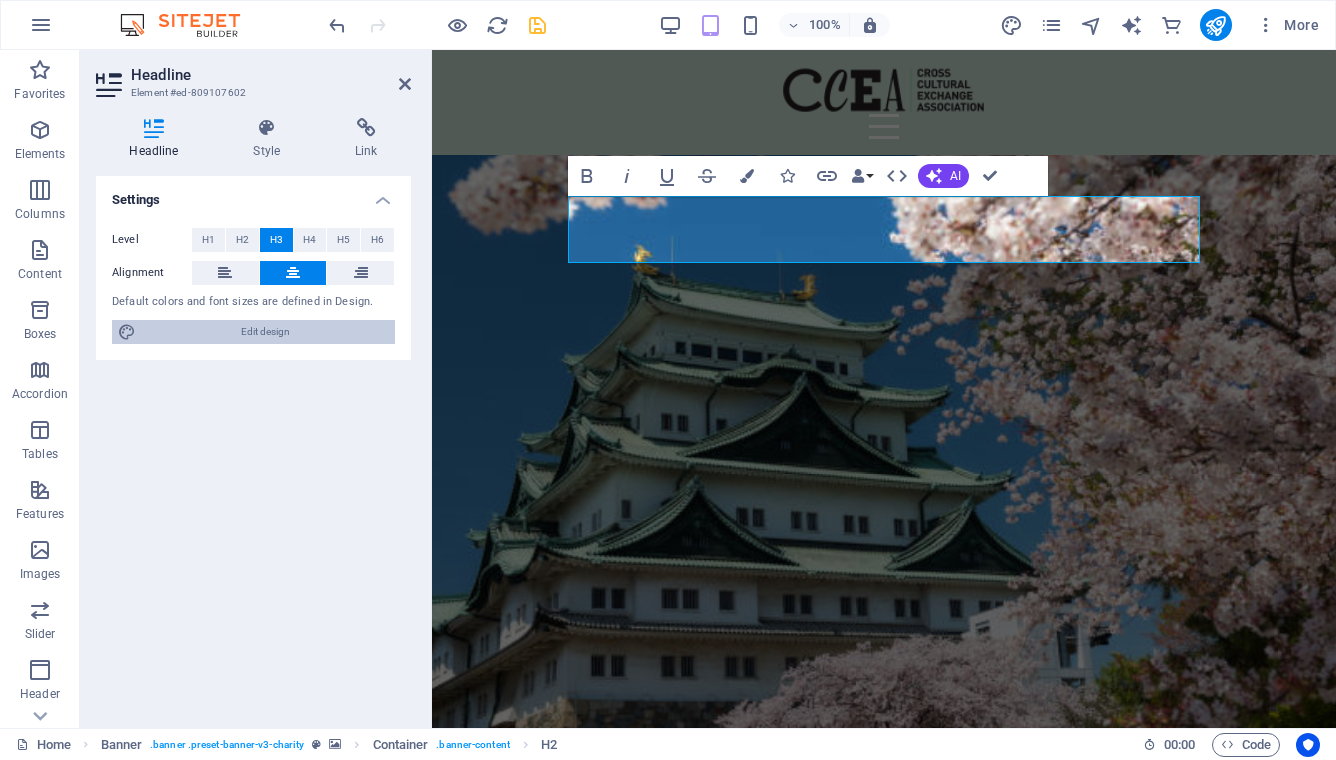 click on "Edit design" at bounding box center (265, 332) 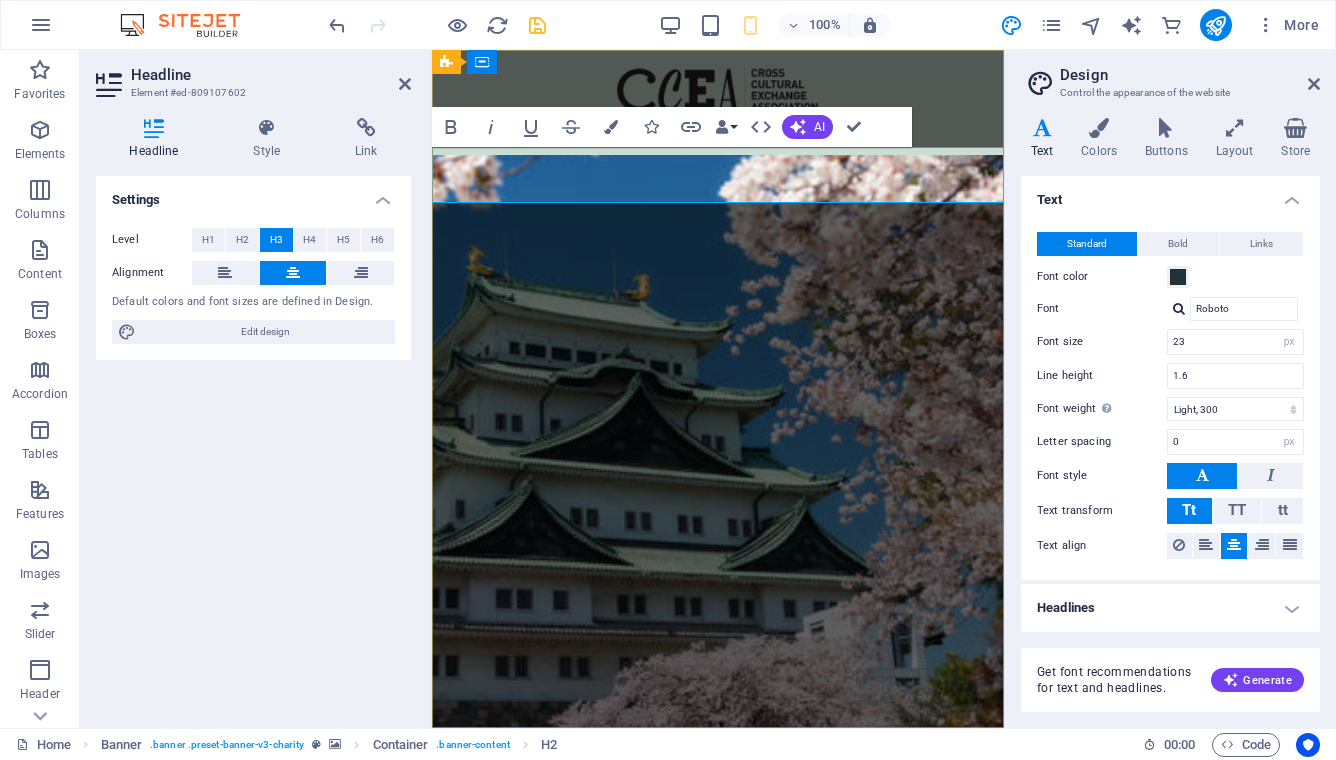 click on "Cross-Cultural Exchange Association" at bounding box center (718, 810) 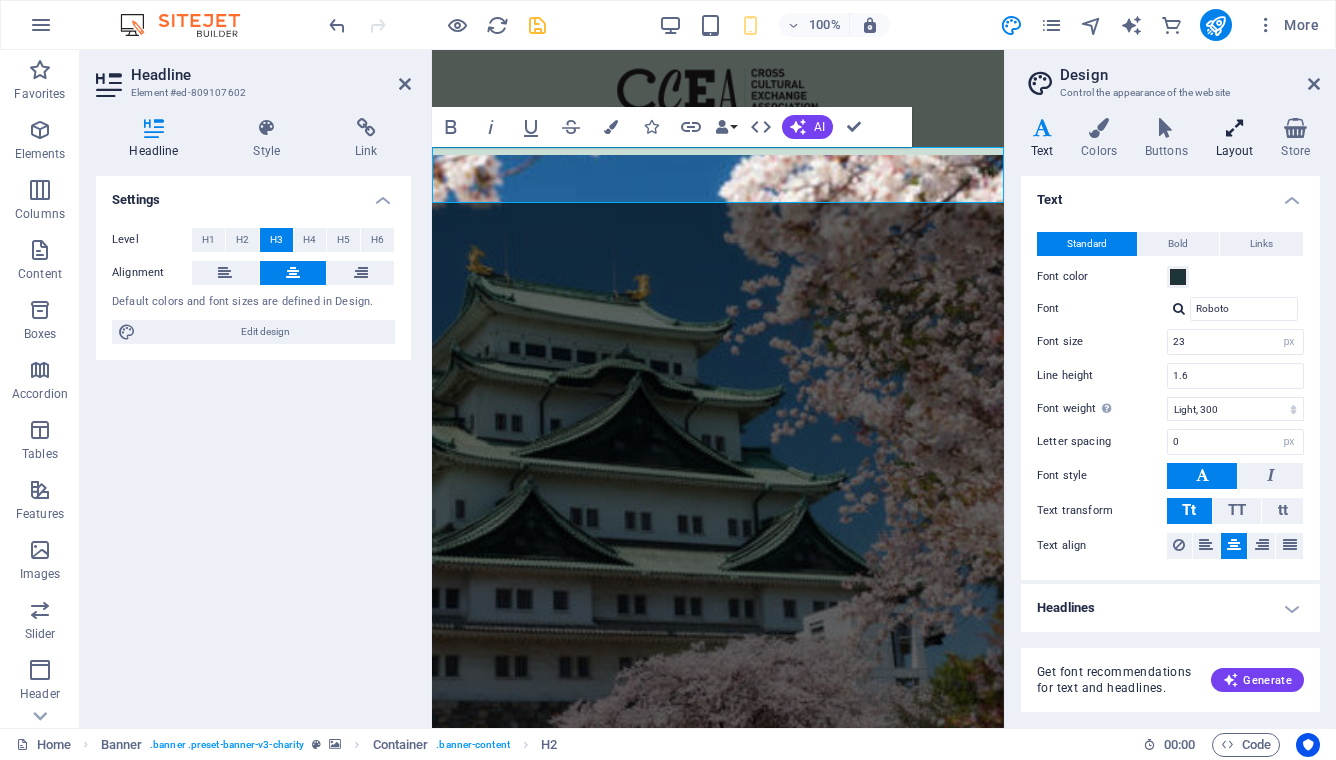 click on "Layout" at bounding box center [1239, 139] 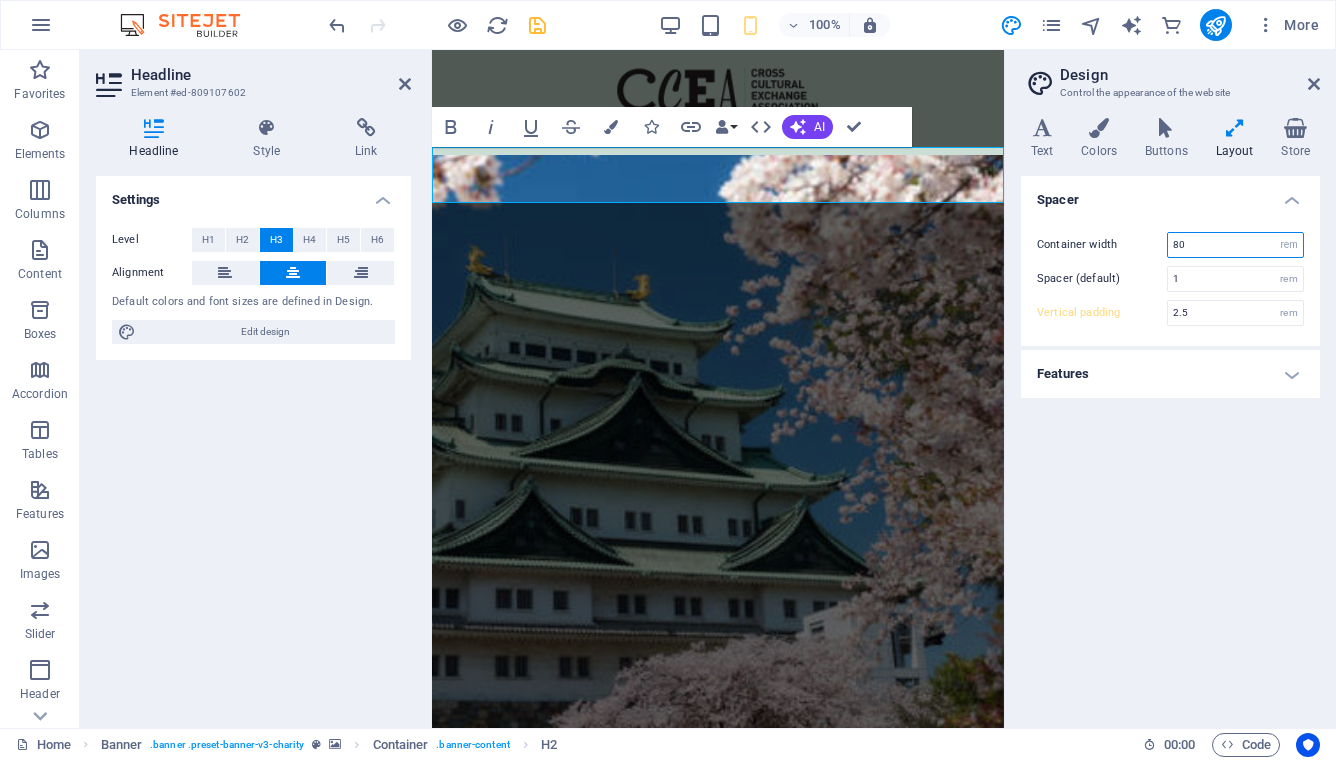 drag, startPoint x: 1203, startPoint y: 245, endPoint x: 1153, endPoint y: 243, distance: 50.039986 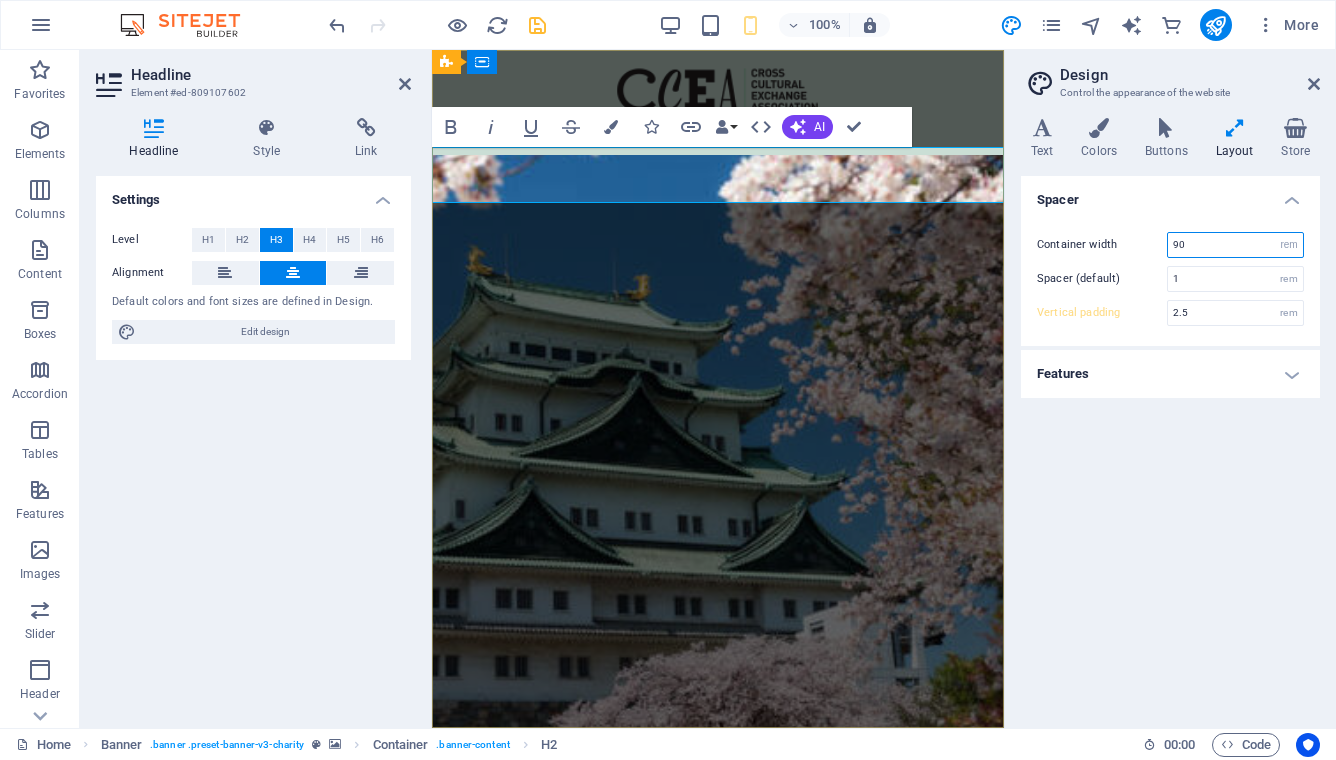 type on "90" 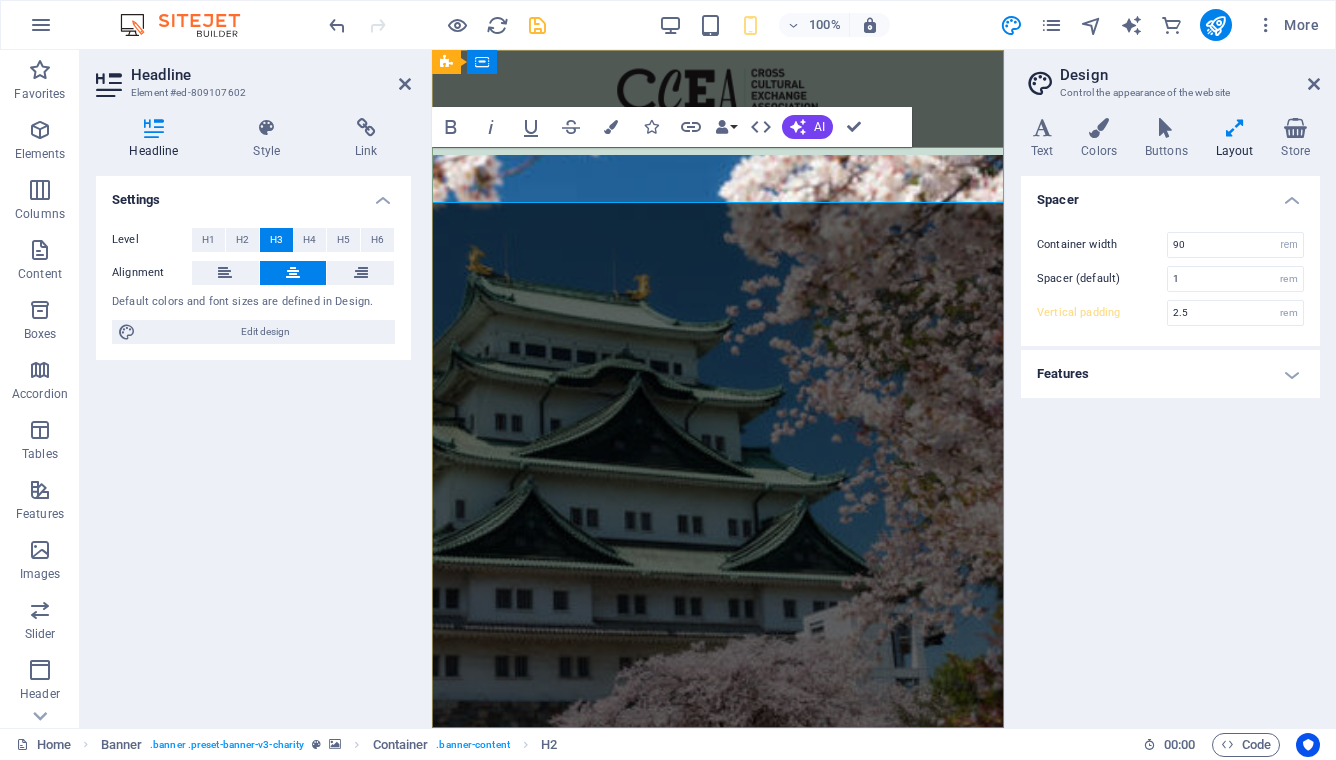 click on "Cross-Cultural Exchange Association" at bounding box center (718, 796) 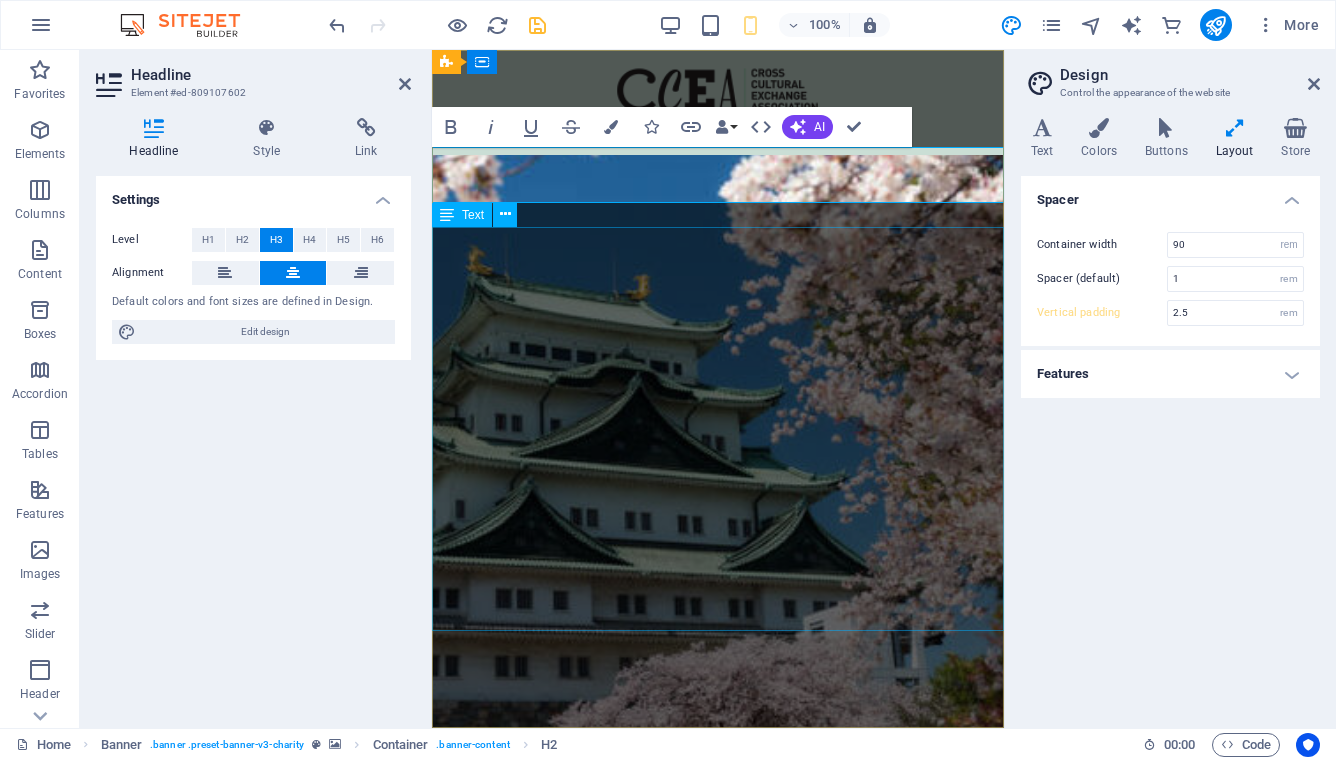 click on "The  Cross-Cultural Exchange Association (CCEA)  was founded in 1982 as a non-profit organization dedicated to promoting cultural exchange, international understanding, and friendship among women of all nationalities living in the Nagoya area. Through social activities, general meetings, and special interest groups, members build friendships, explore the local community, and discover the rich cultural heritage of Japan and other countries.  Make the most of your time in Nagoya — join us at our next General Meeting, experience something new, and meet wonderful women from around the world. We look forward to welcoming you into our multicultural community!" at bounding box center (718, 1050) 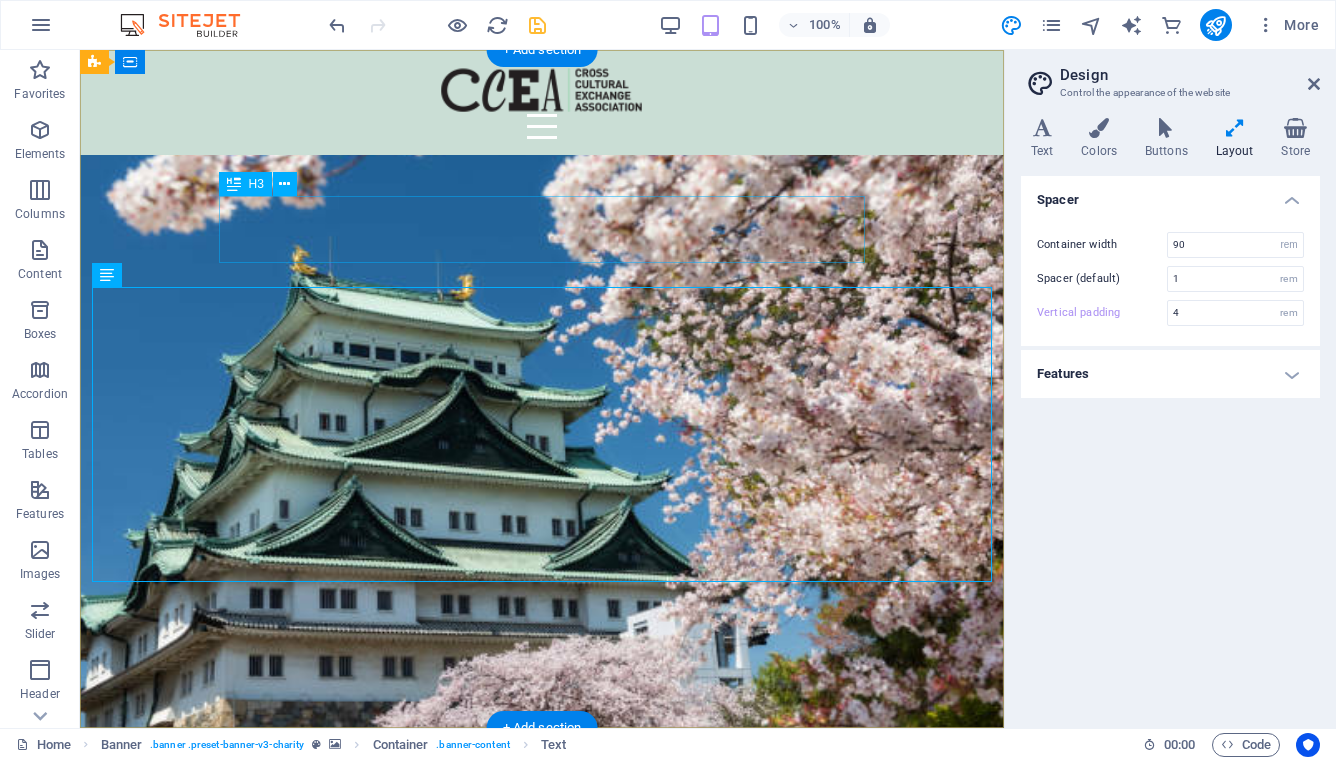 click on "Cross-Cultural Exchange Association" at bounding box center [542, 825] 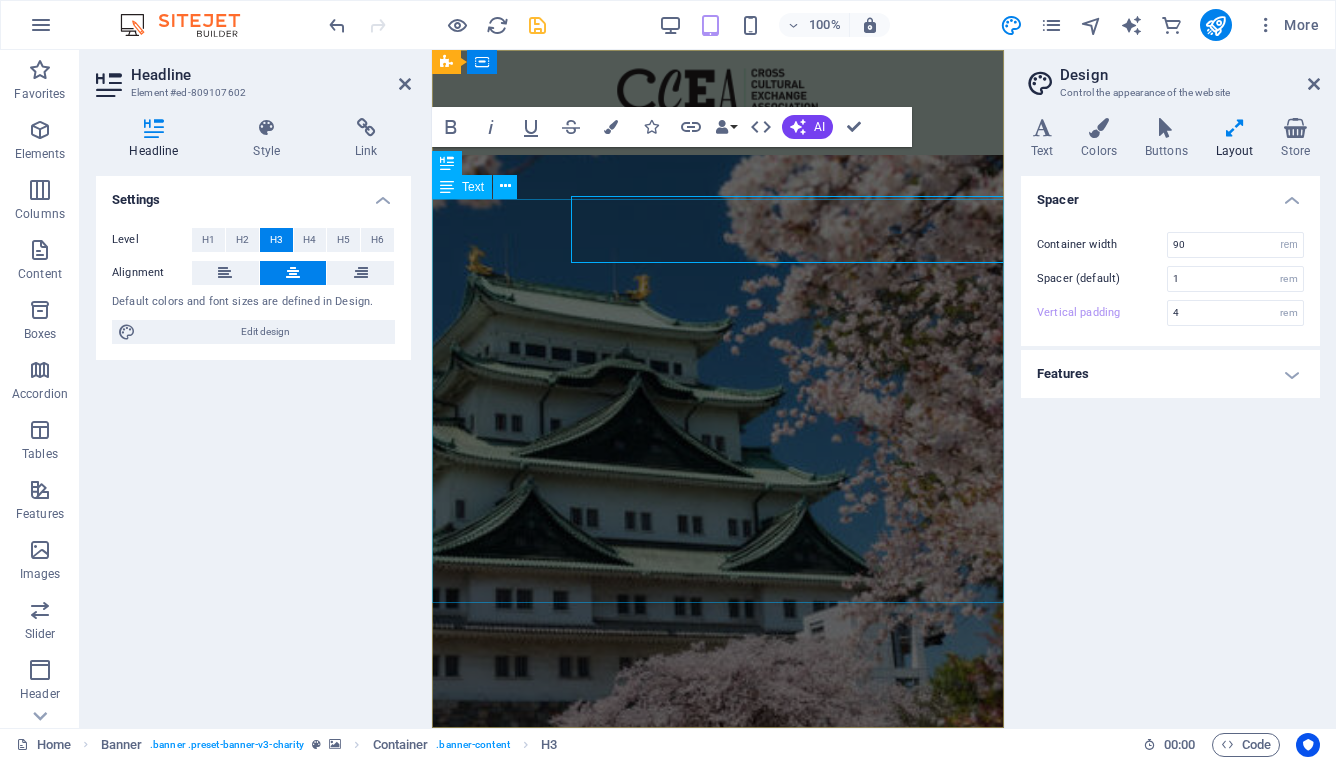 type on "2.5" 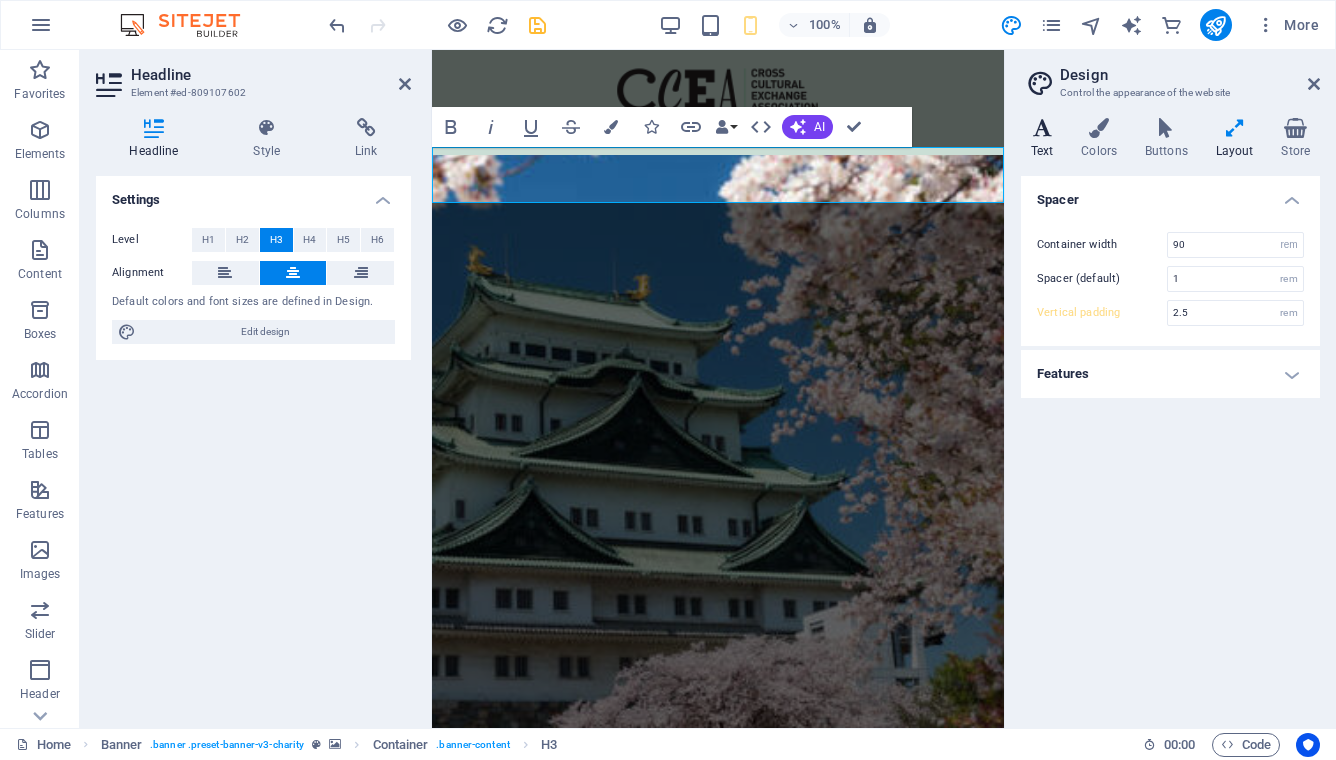 click at bounding box center (1042, 128) 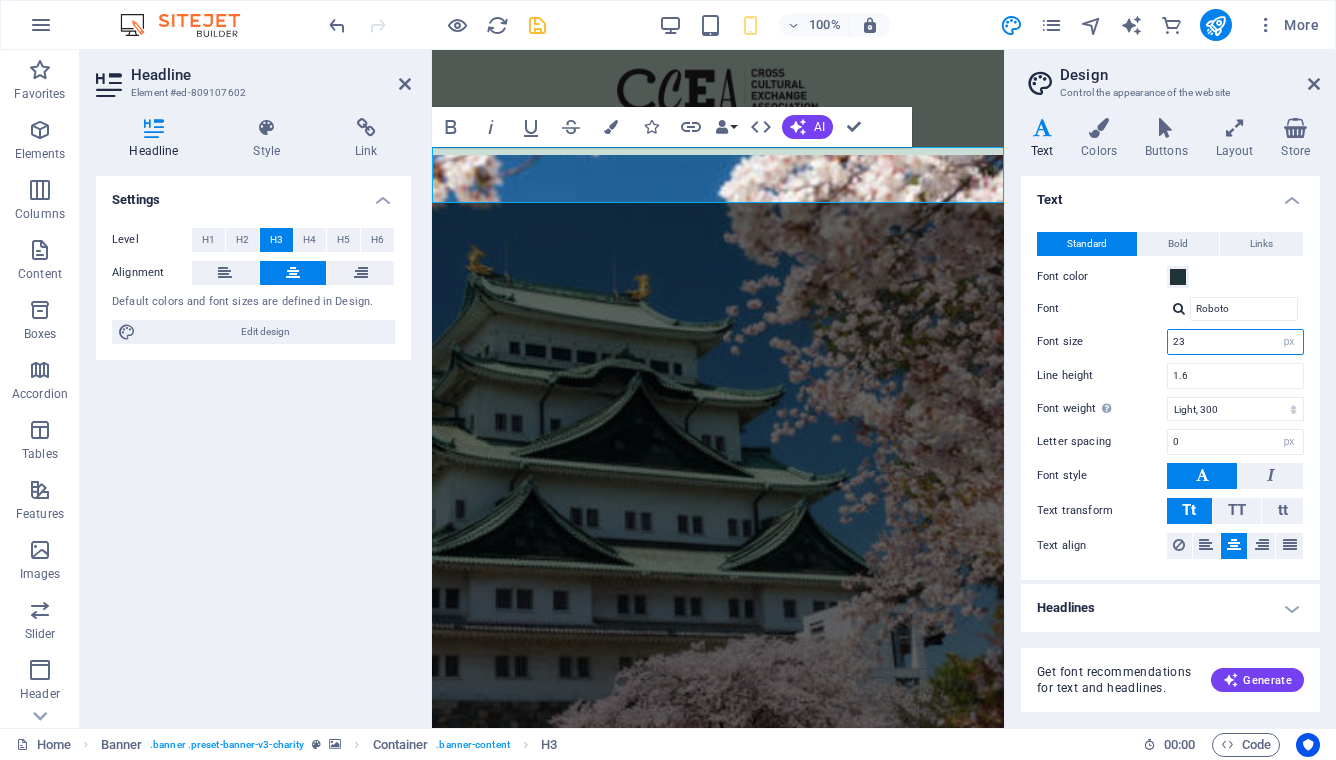 click on "23" at bounding box center [1235, 342] 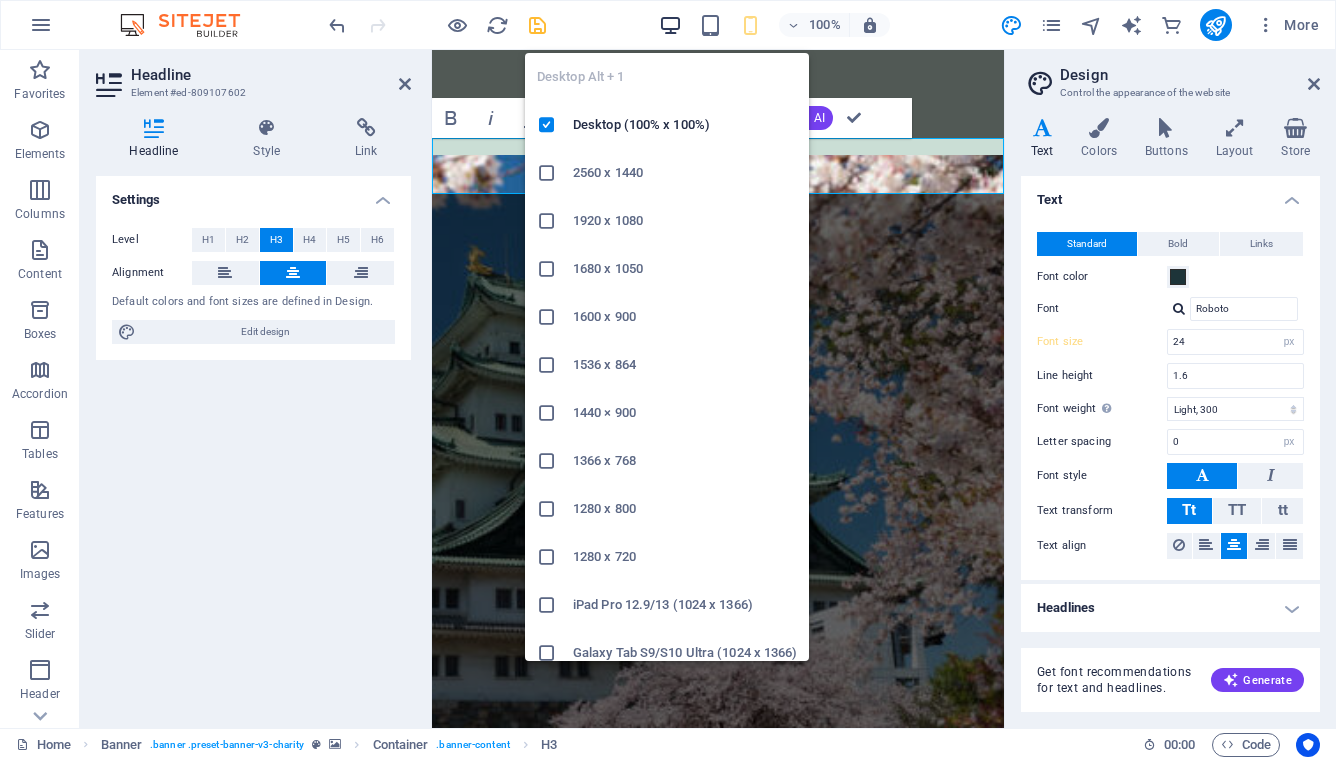 click at bounding box center [670, 25] 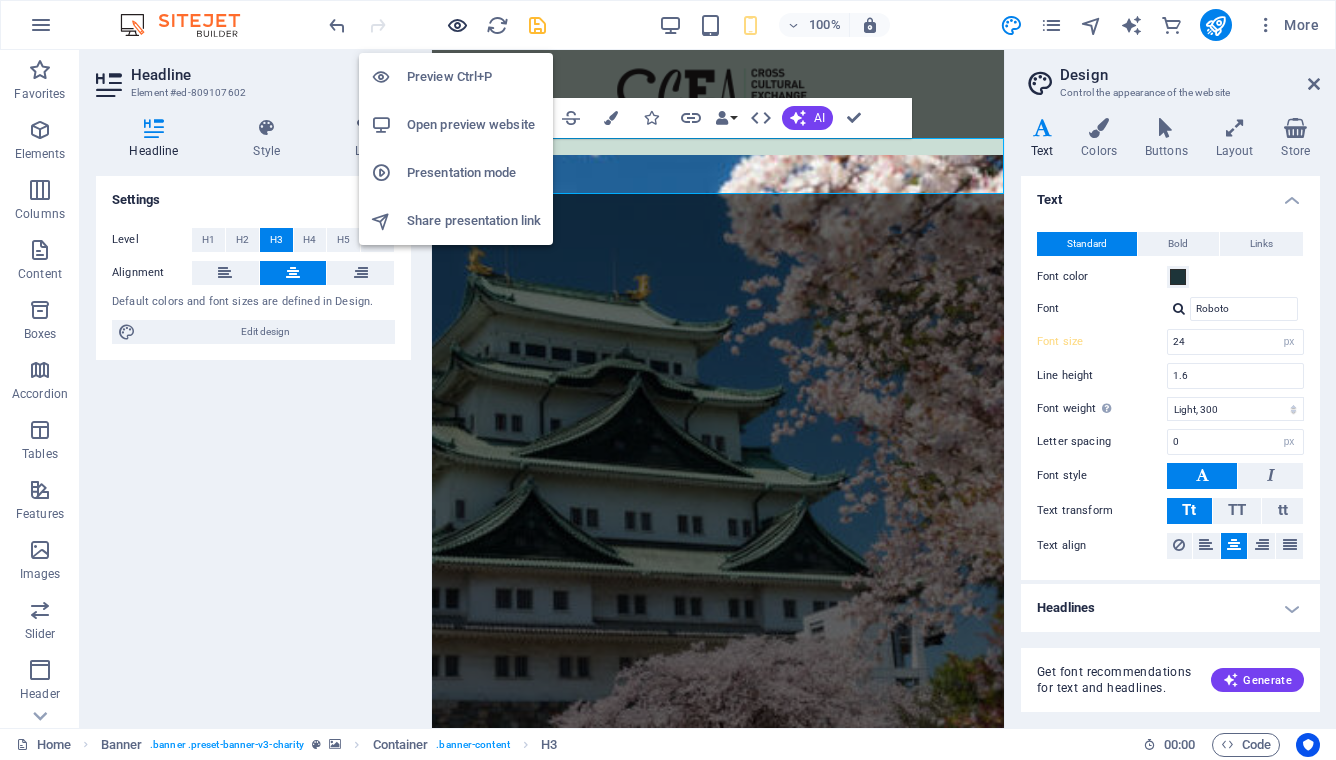 click at bounding box center [457, 25] 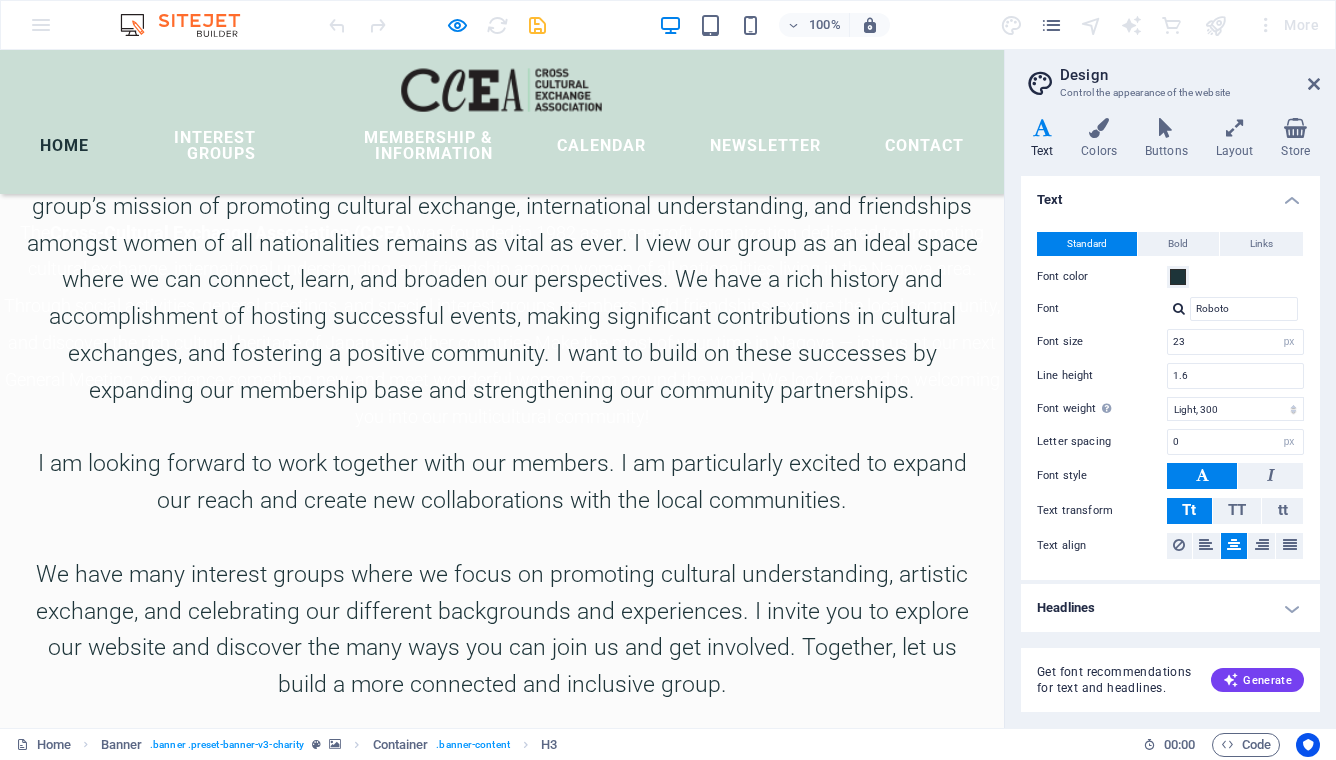 scroll, scrollTop: 0, scrollLeft: 0, axis: both 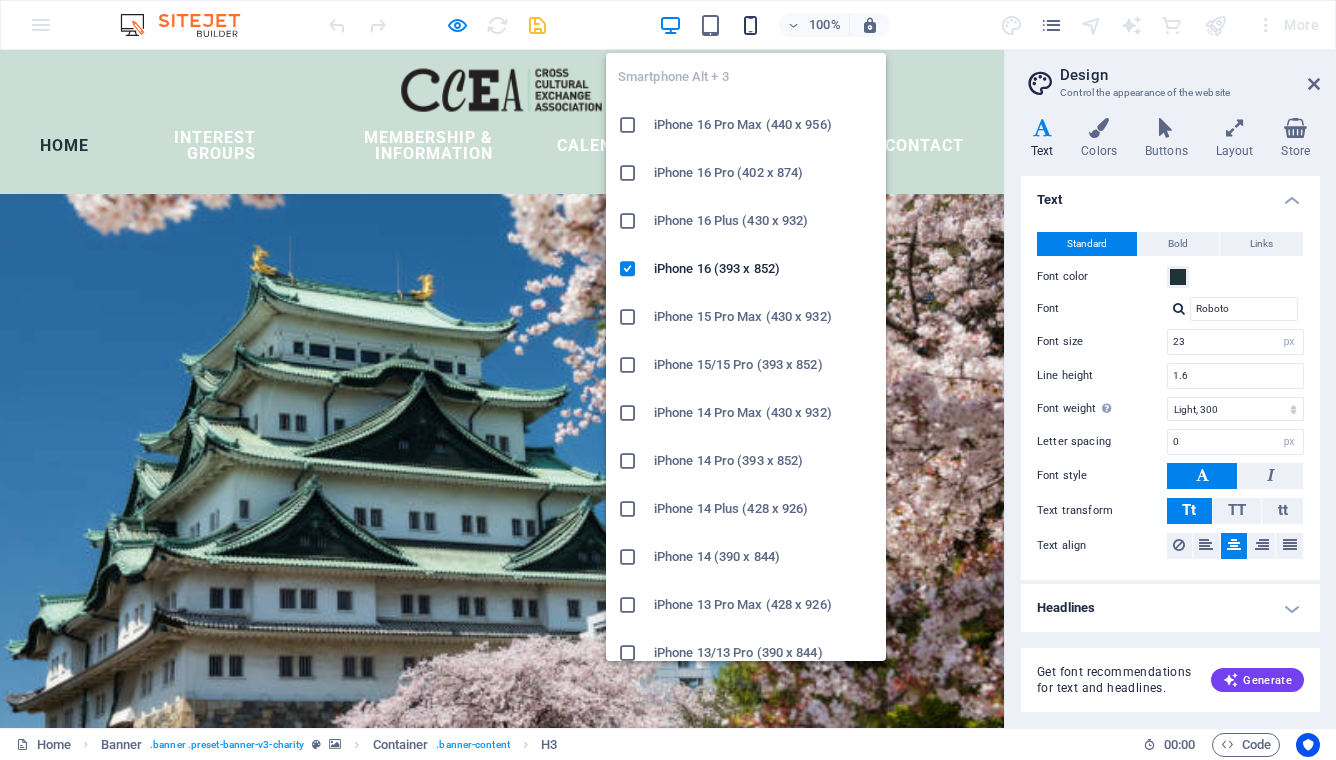 click at bounding box center (750, 25) 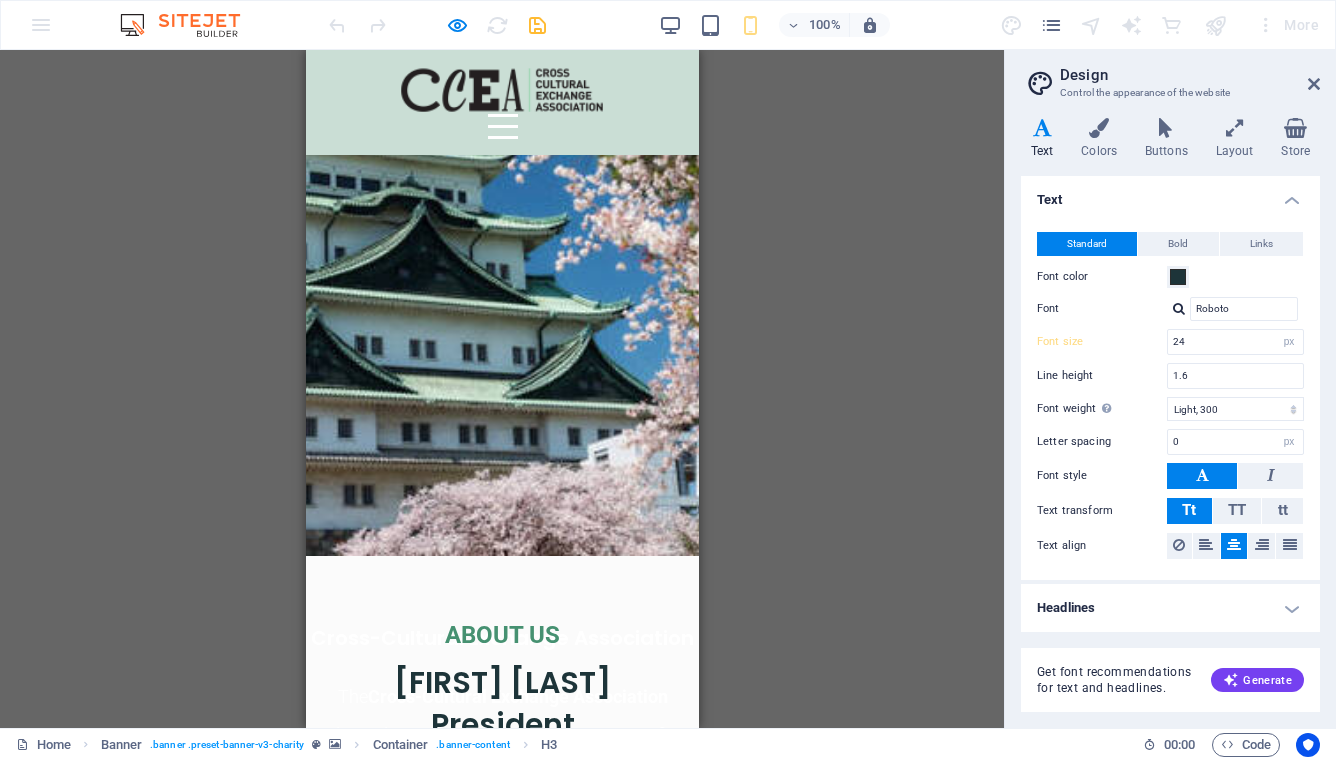 scroll, scrollTop: 0, scrollLeft: 0, axis: both 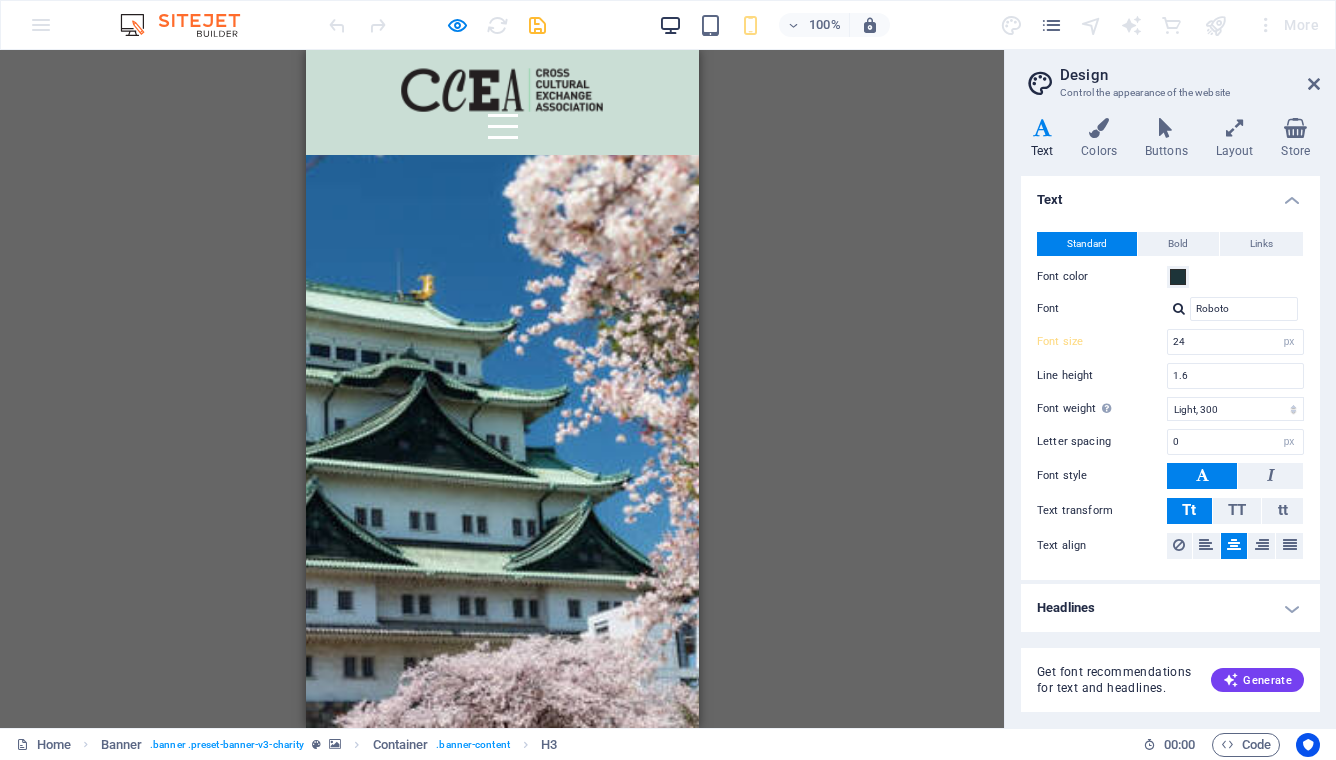 click at bounding box center (670, 25) 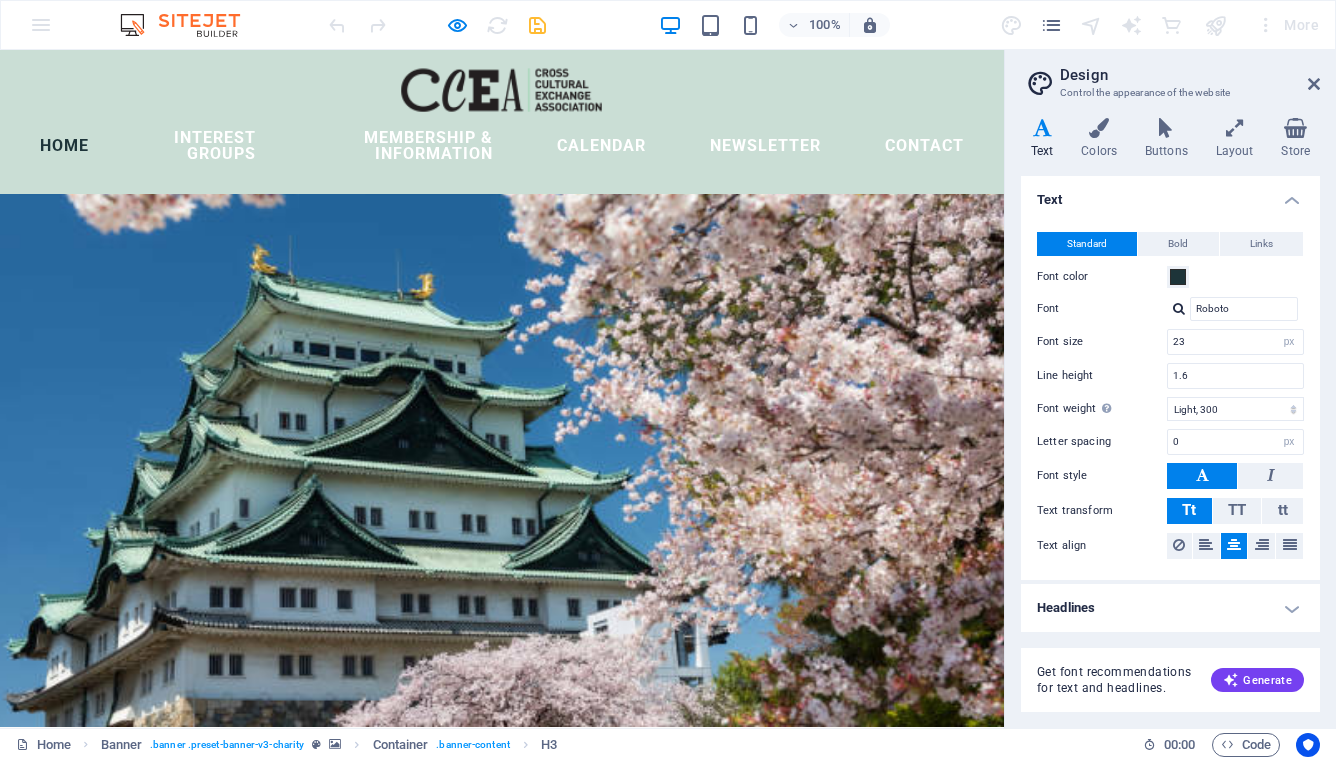 scroll, scrollTop: 2, scrollLeft: 0, axis: vertical 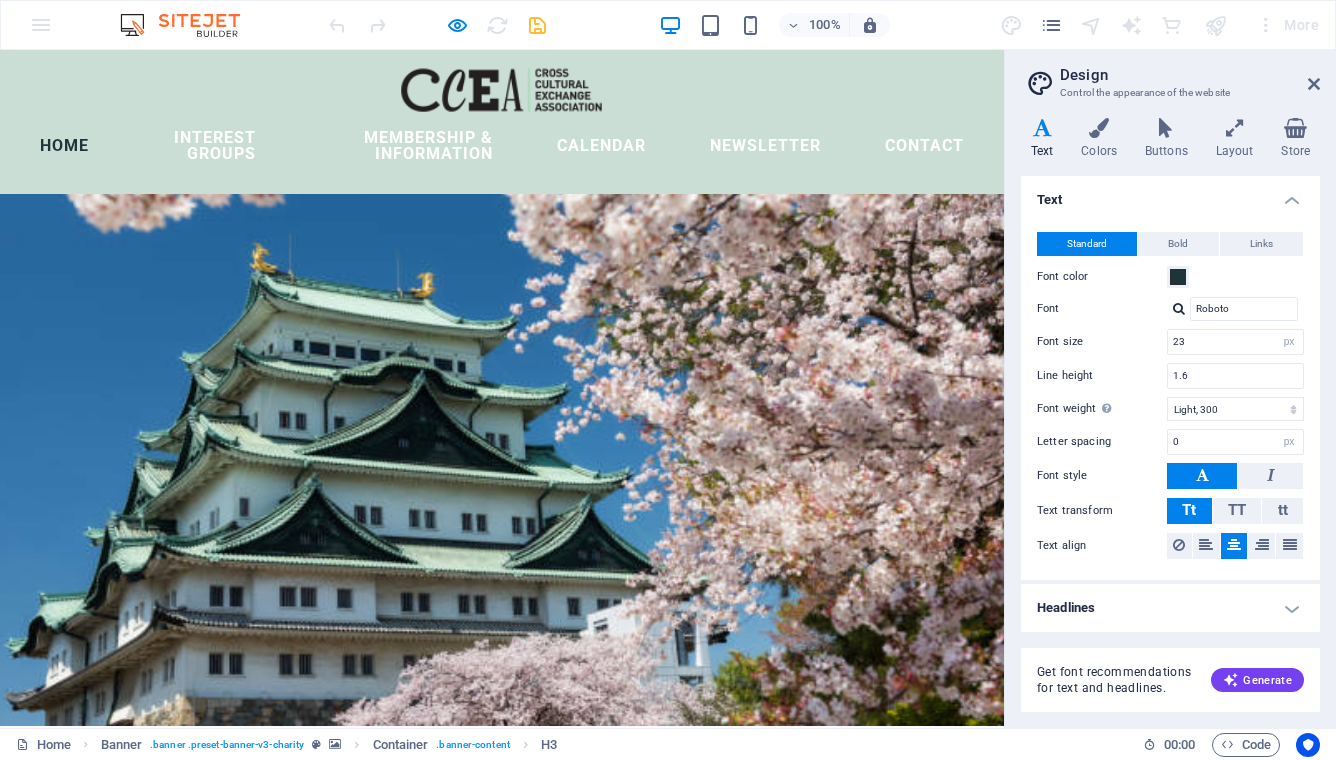 click on "Cross-Cultural Exchange Association" at bounding box center (502, 888) 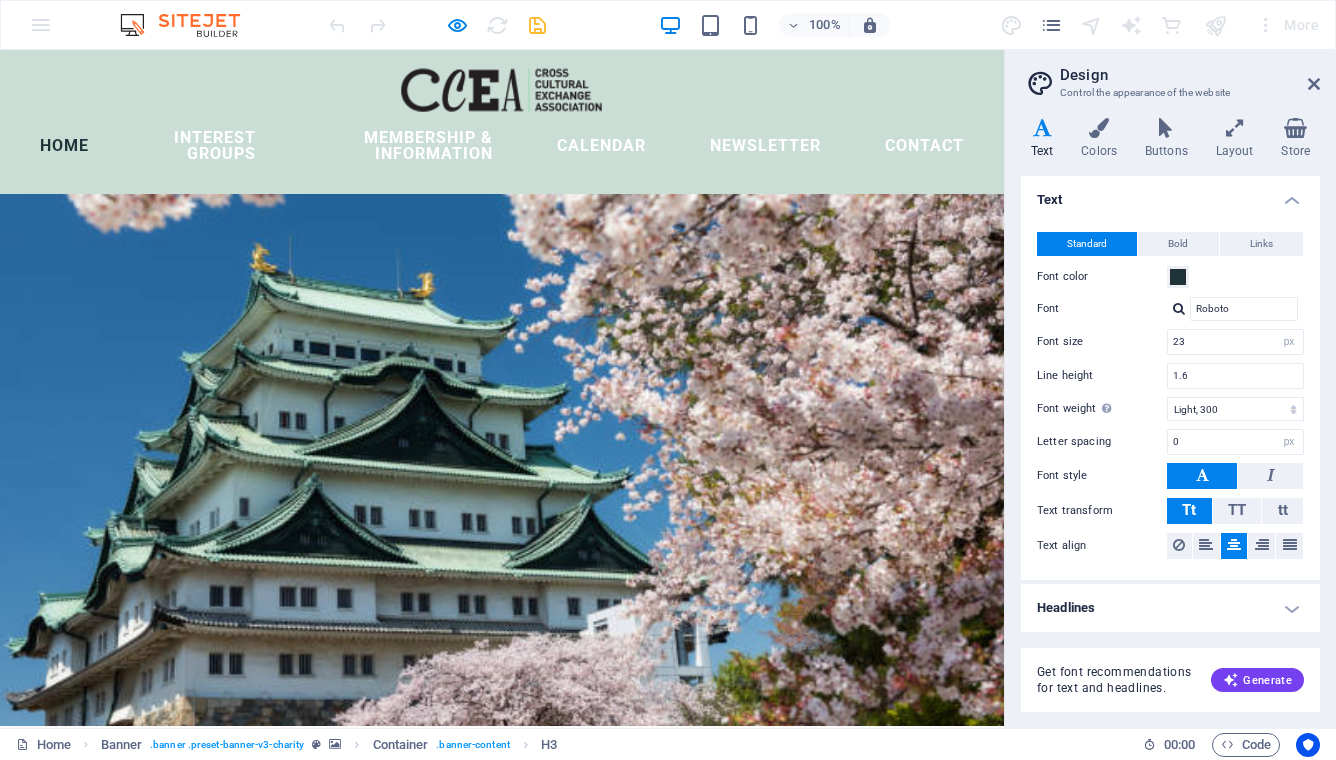 click on "Cross-Cultural Exchange Association" at bounding box center [502, 888] 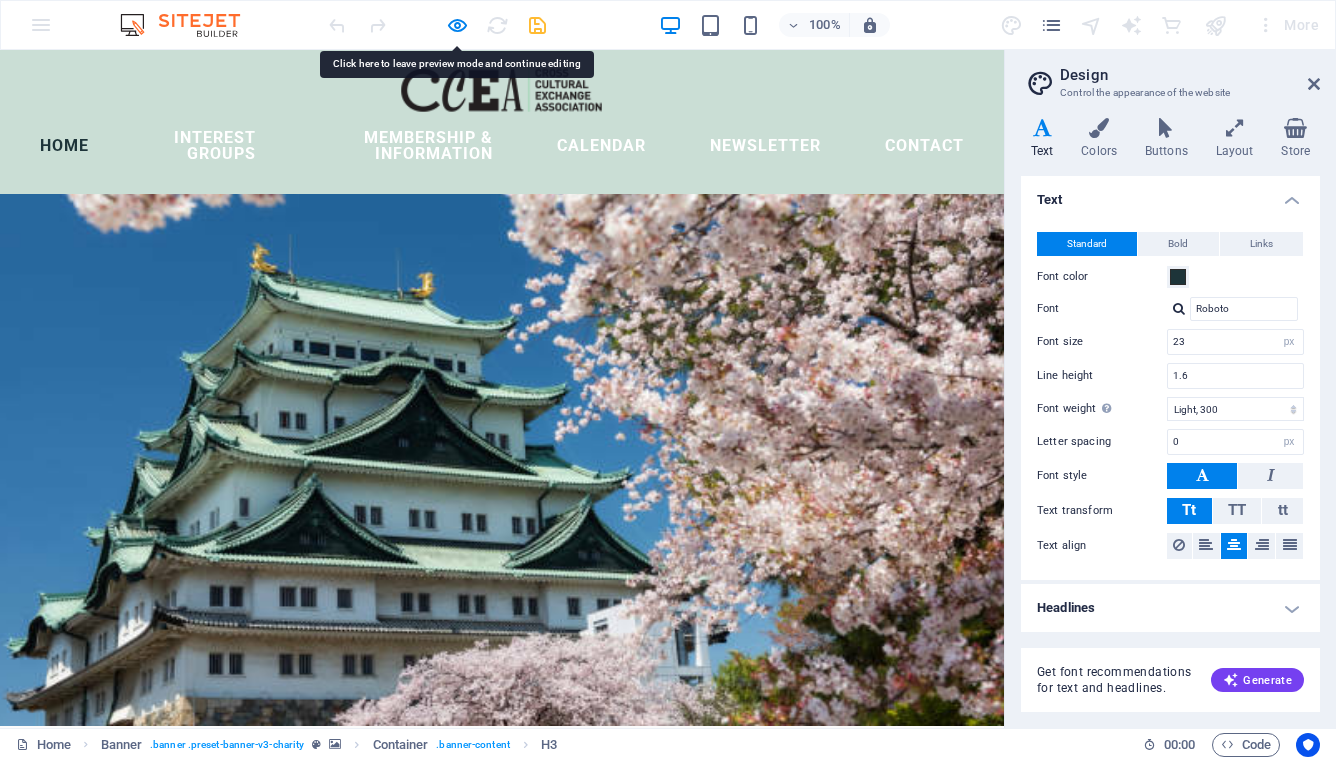 click on "Cross-Cultural Exchange Association" at bounding box center (502, 888) 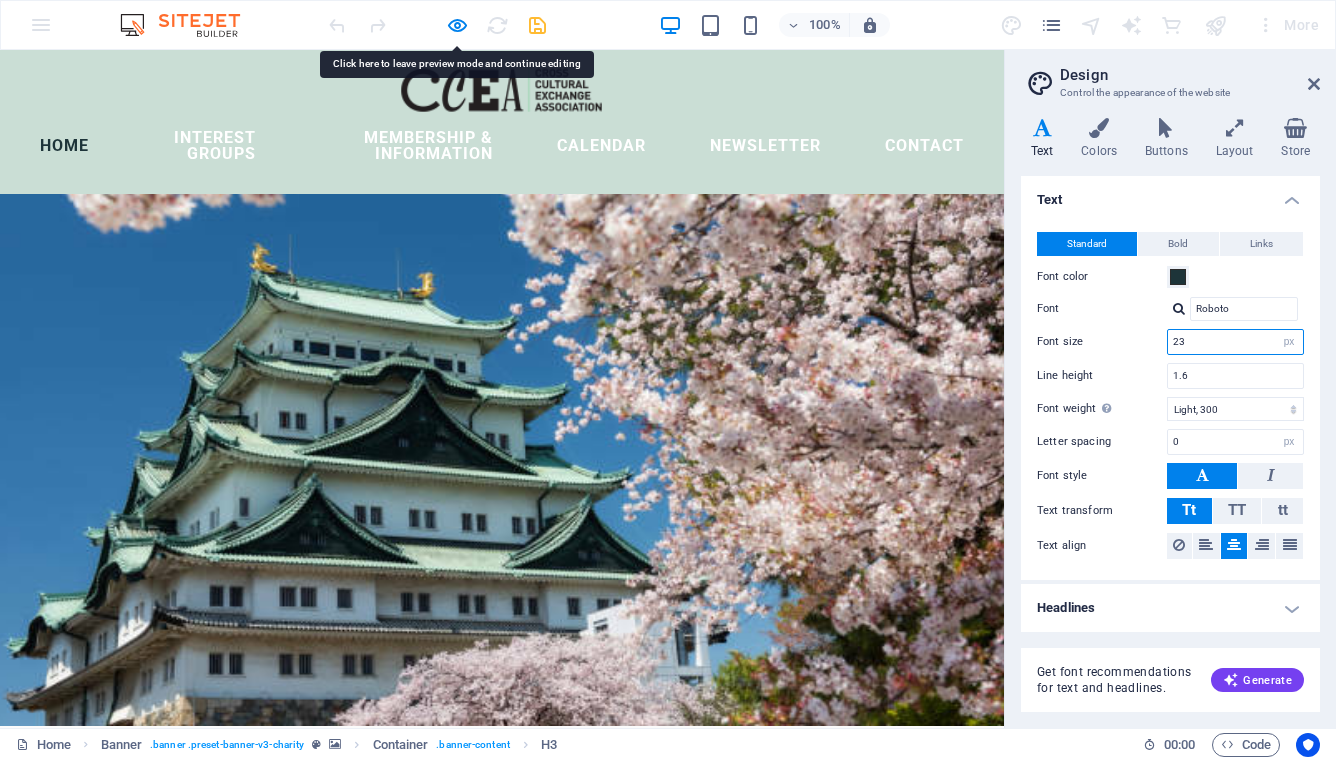 click on "23" at bounding box center (1235, 342) 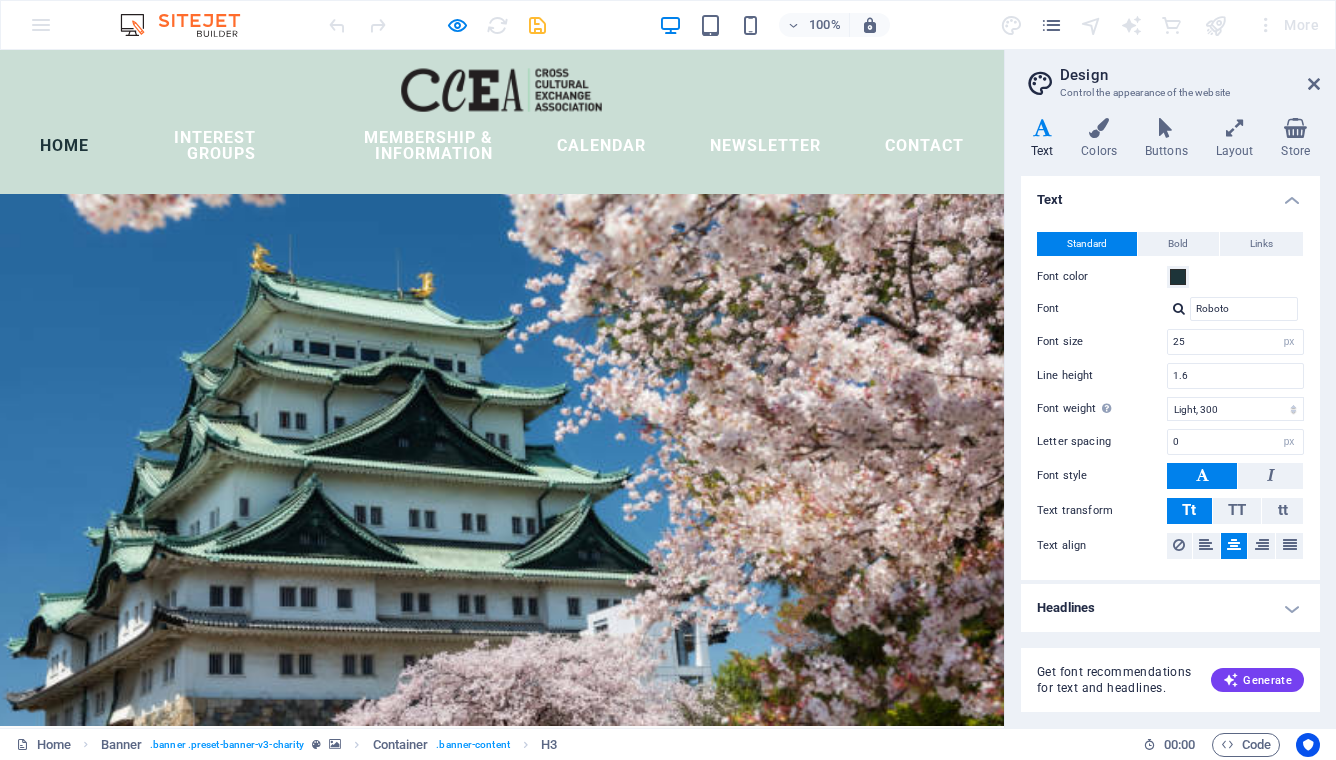 click at bounding box center [502, 1196] 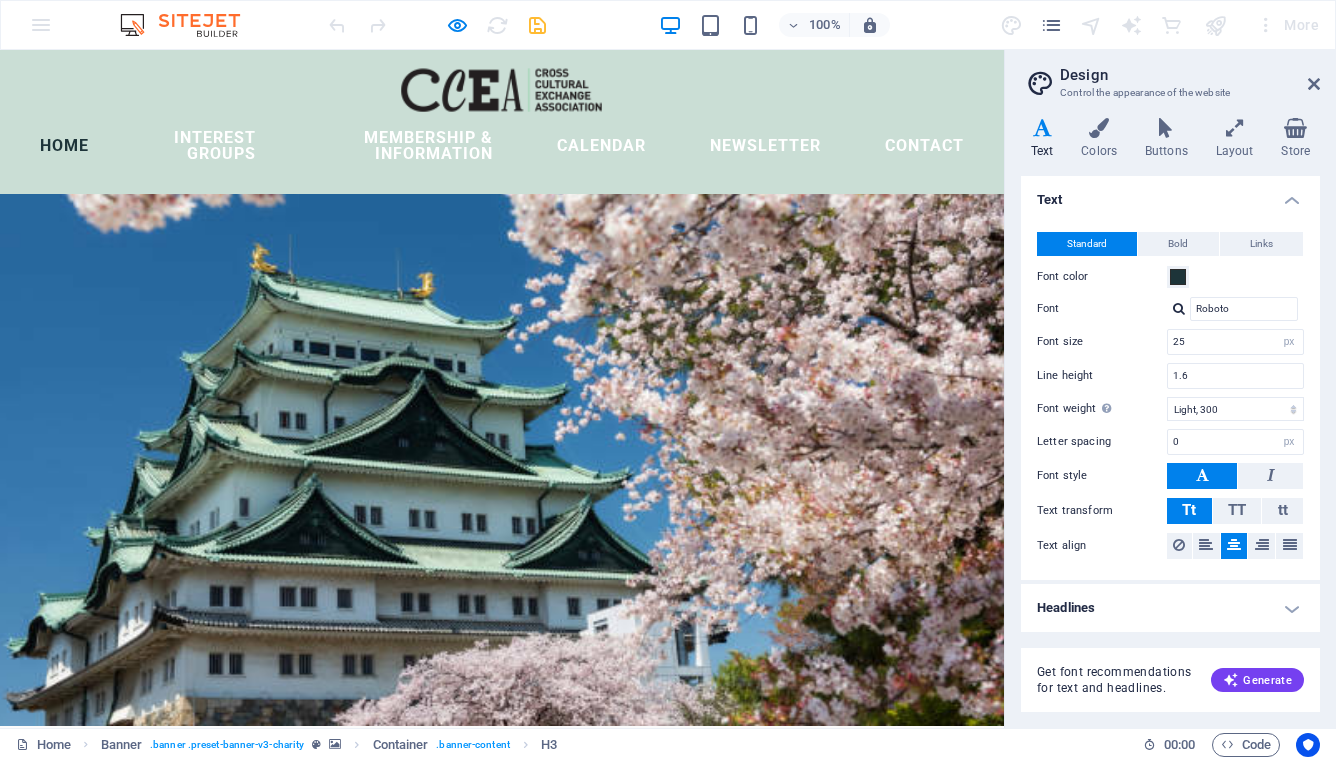 click on "Cross-Cultural Exchange Association" at bounding box center (502, 888) 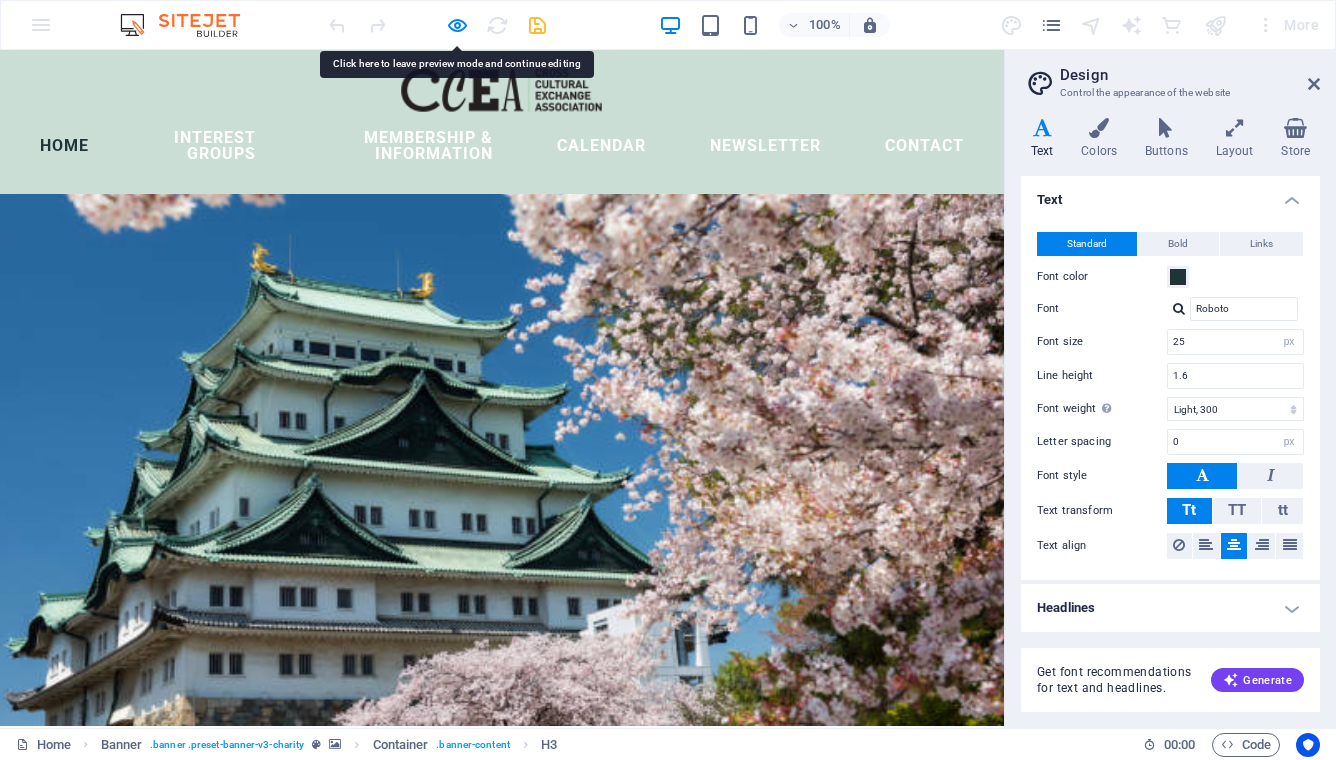 click on "Cross-Cultural Exchange Association" at bounding box center (502, 888) 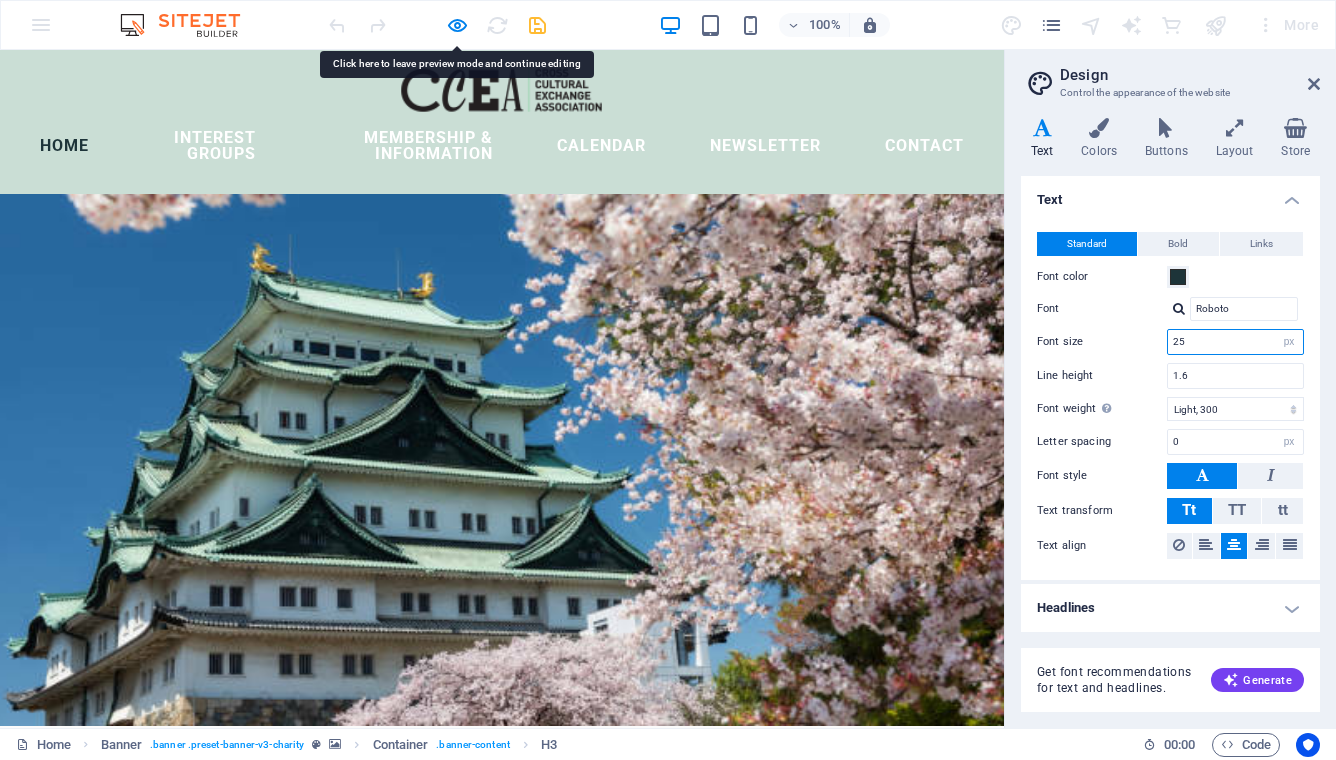 click on "25" at bounding box center (1235, 342) 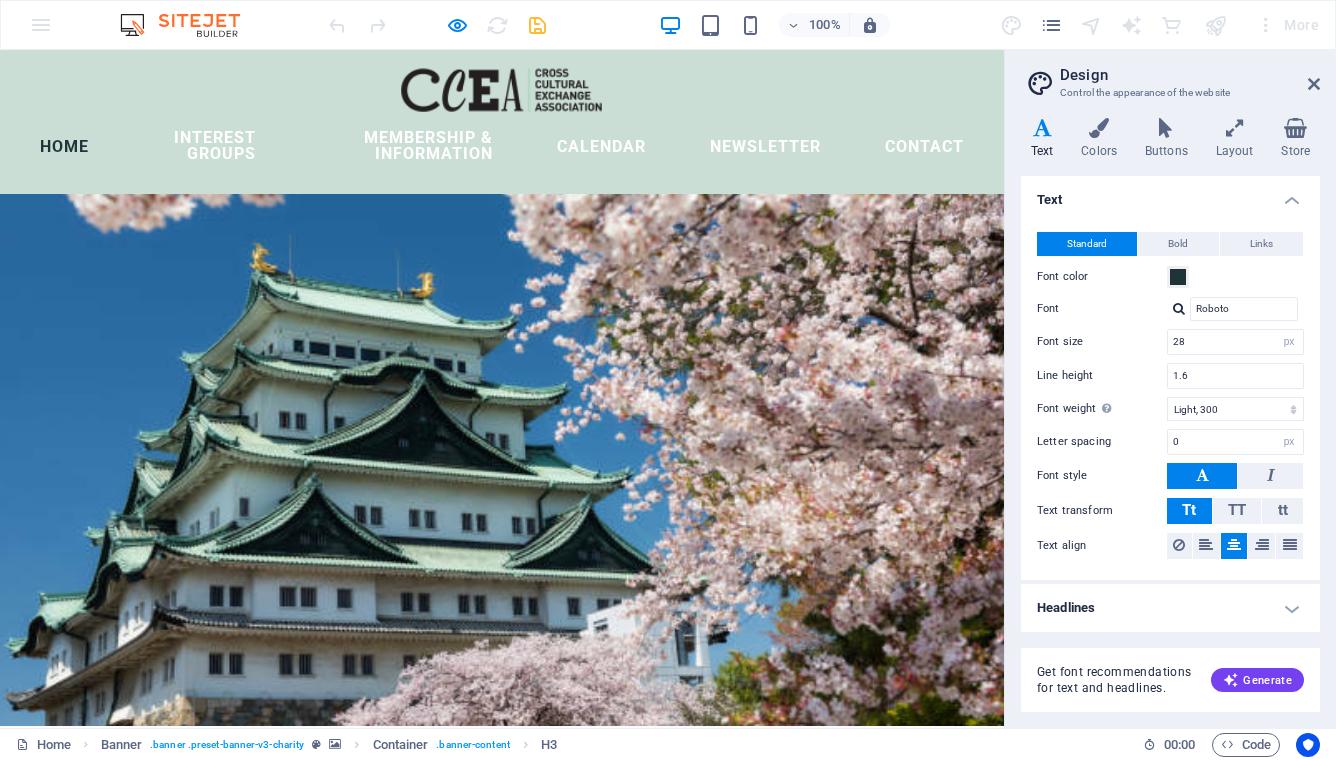 click on "The  Cross-Cultural Exchange Association (CCEA)  was founded in 1982 as a non-profit organization dedicated to promoting cultural exchange, international understanding, and friendship among women of all nationalities living in the Nagoya area. Through social activities, general meetings, and special interest groups, members build friendships, explore the local community, and discover the rich cultural heritage of Japan and other countries.  Make the most of your time in Nagoya — join us at our next General Meeting, experience something new, and meet wonderful women from around the world. We look forward to welcoming you into our multicultural community!" at bounding box center [502, 1070] 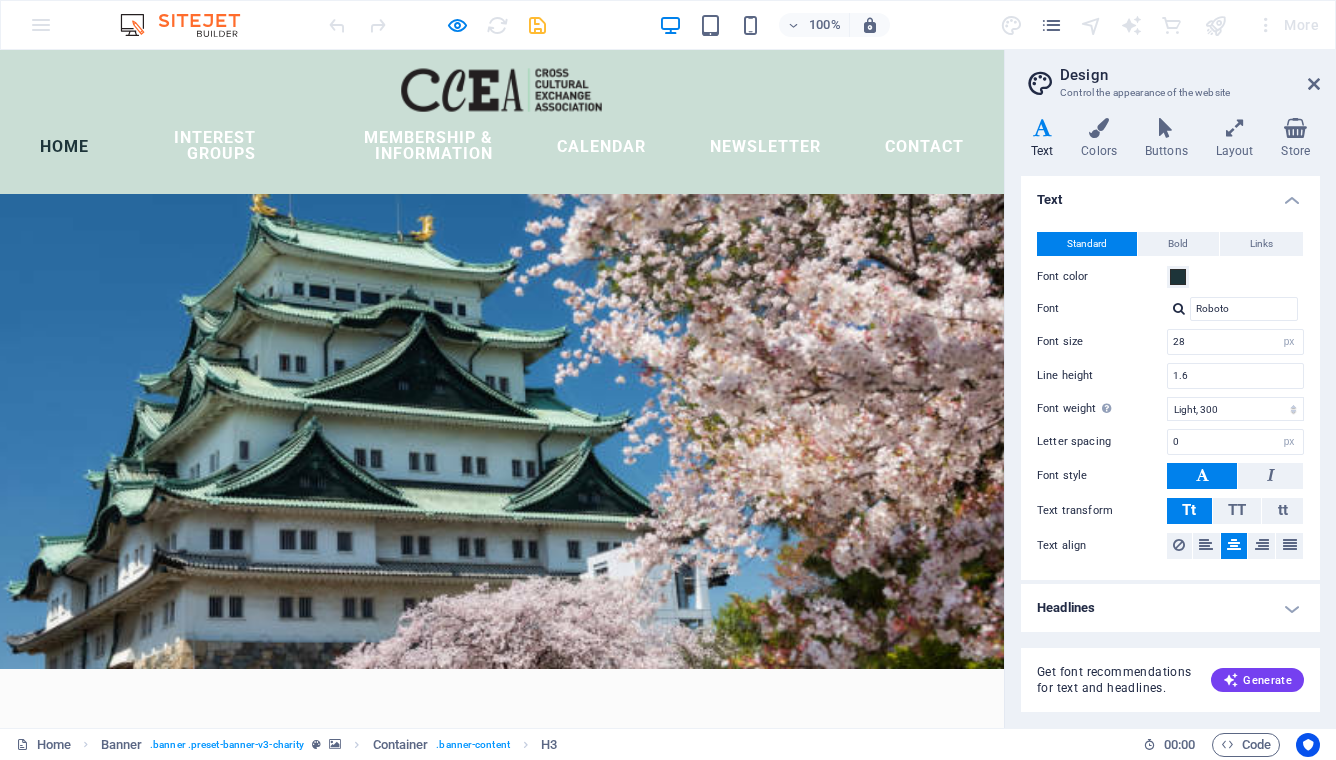 scroll, scrollTop: 0, scrollLeft: 0, axis: both 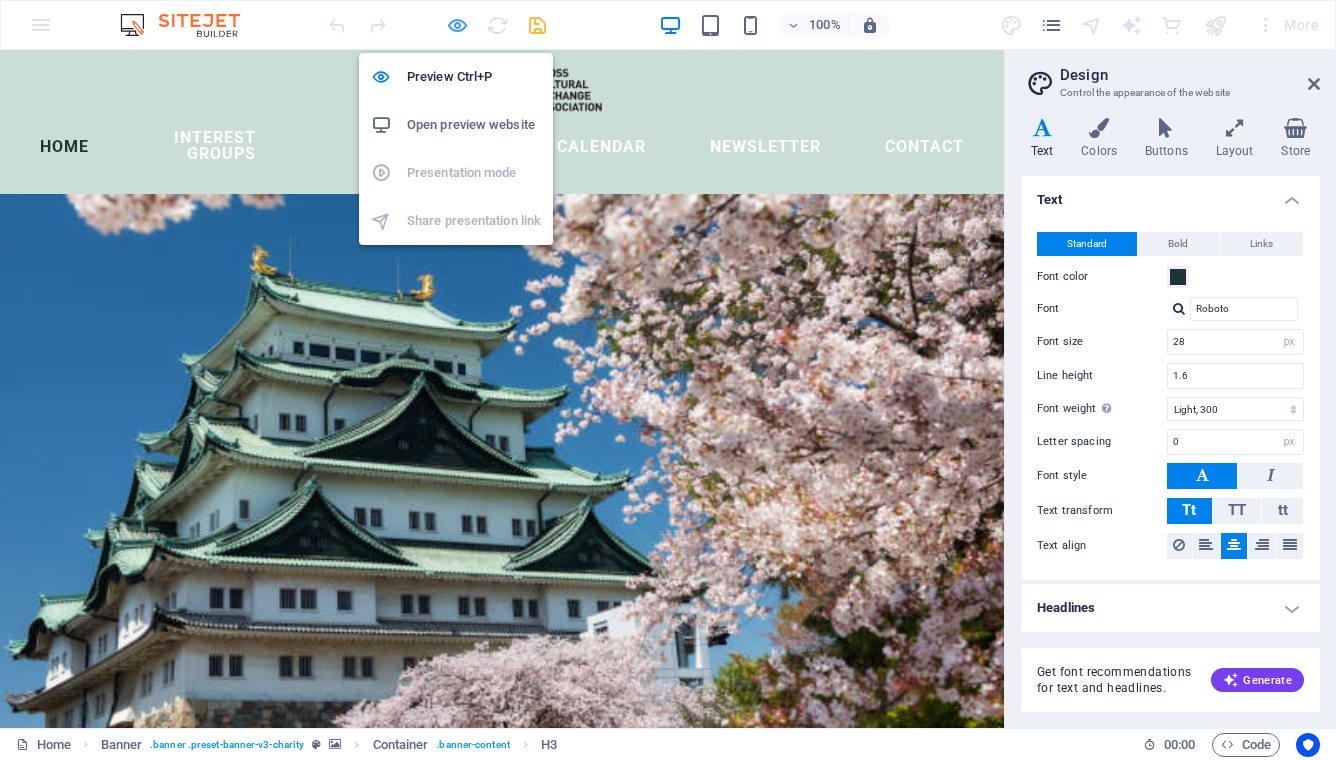 click at bounding box center (457, 25) 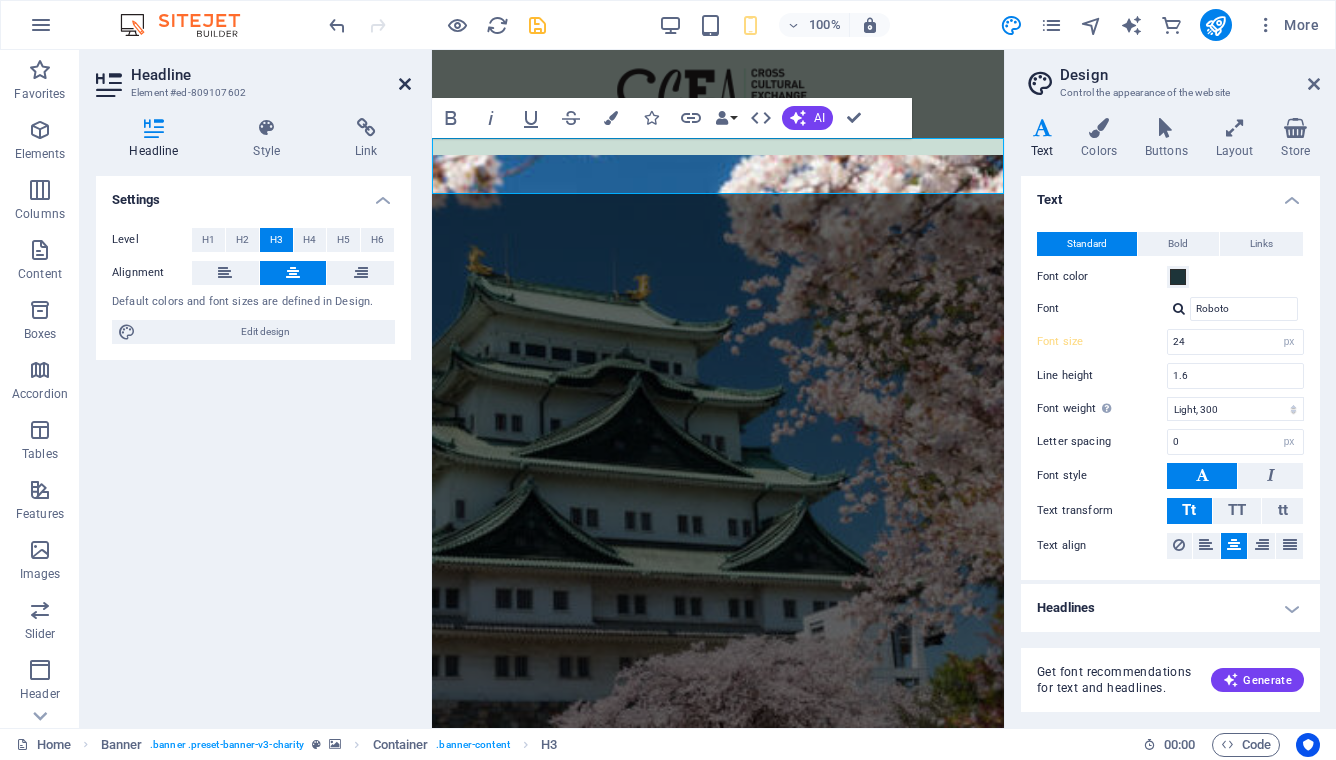 click at bounding box center [405, 84] 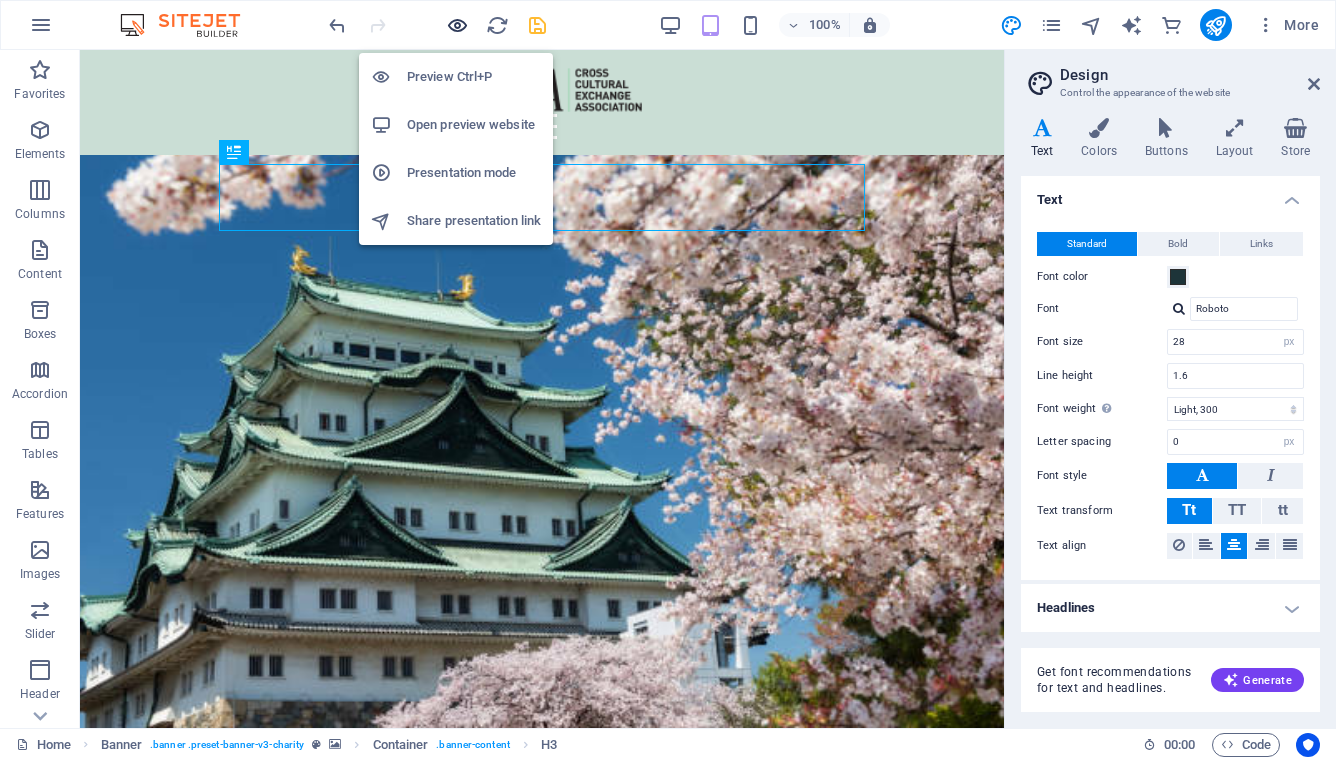 click at bounding box center [457, 25] 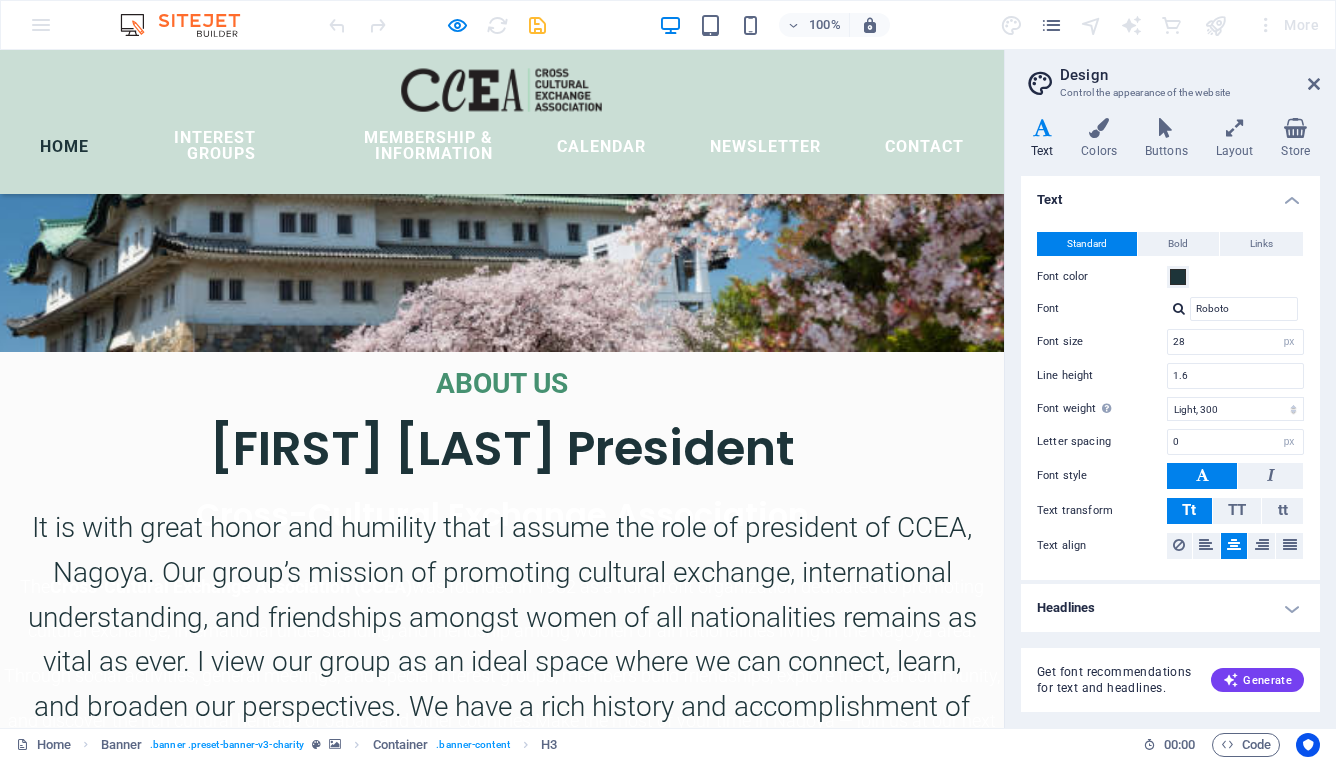 scroll, scrollTop: 0, scrollLeft: 0, axis: both 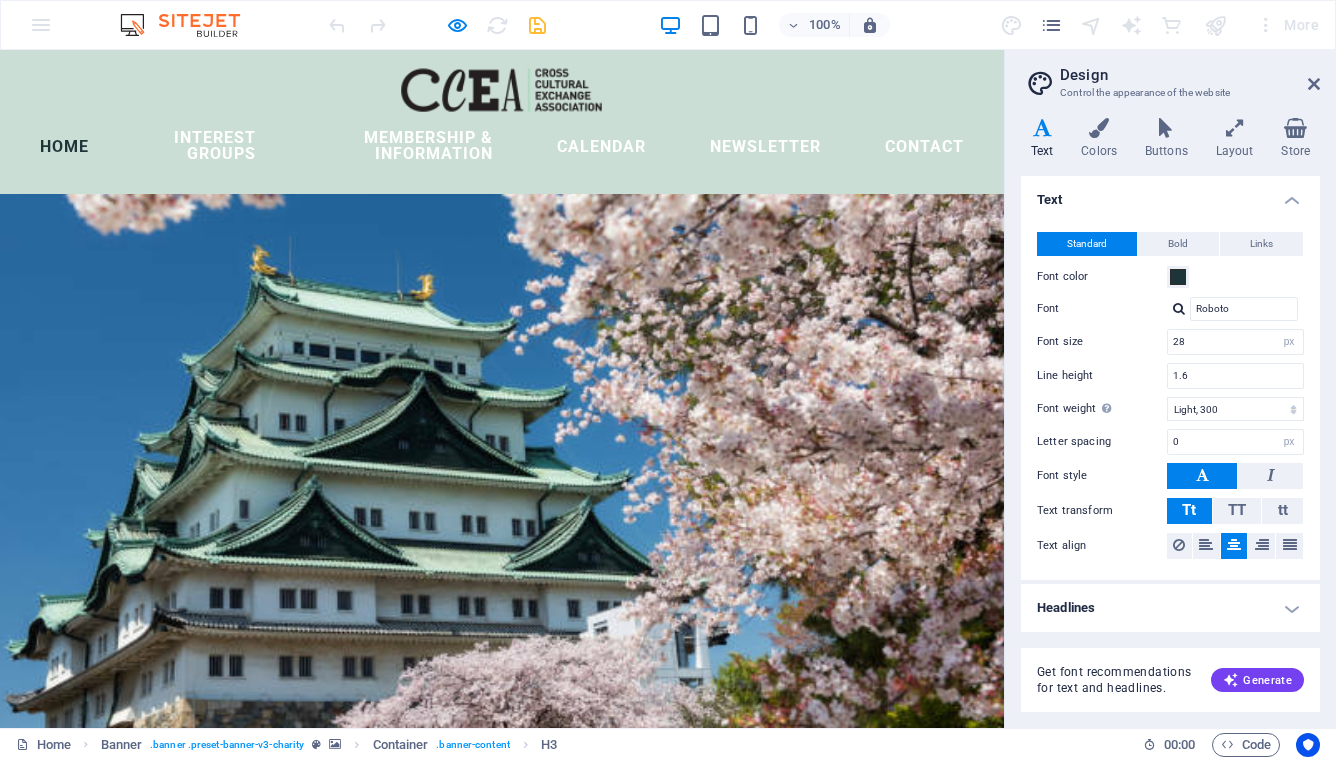 click on "Make the most of your time in Nagoya — join us at our next General Meeting, experience something new, and meet wonderful women from around the world. We look forward to welcoming you into our multicultural community!" at bounding box center [502, 1141] 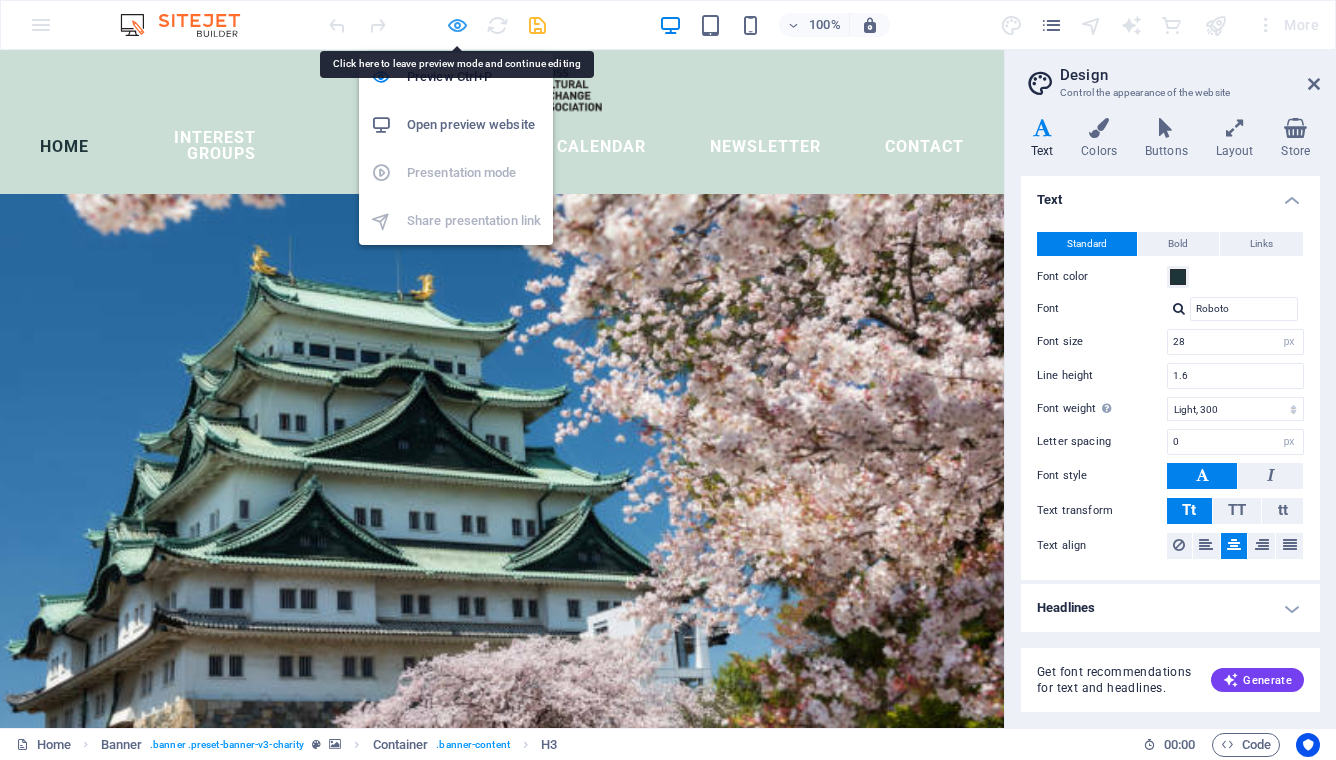 click at bounding box center [457, 25] 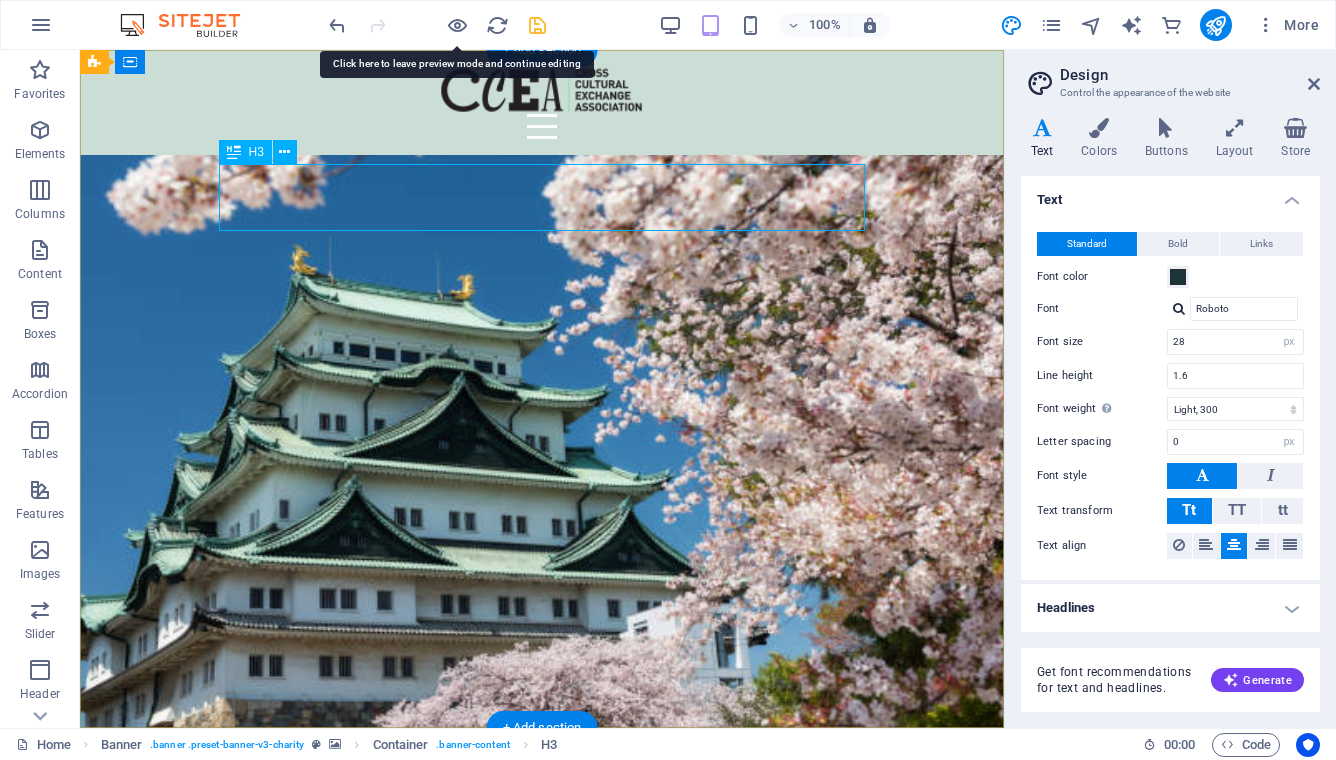 click on "Cross-Cultural Exchange Association" at bounding box center (542, 825) 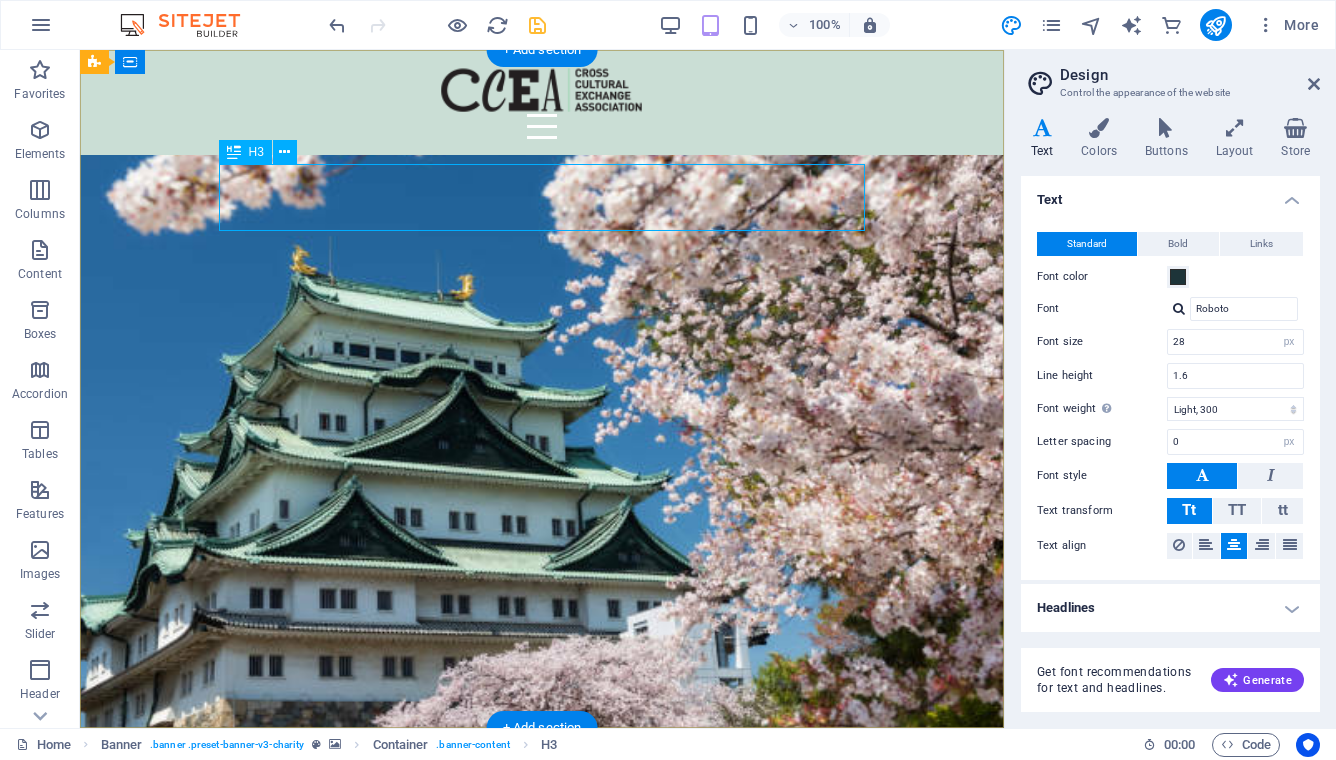 click on "Cross-Cultural Exchange Association" at bounding box center (542, 825) 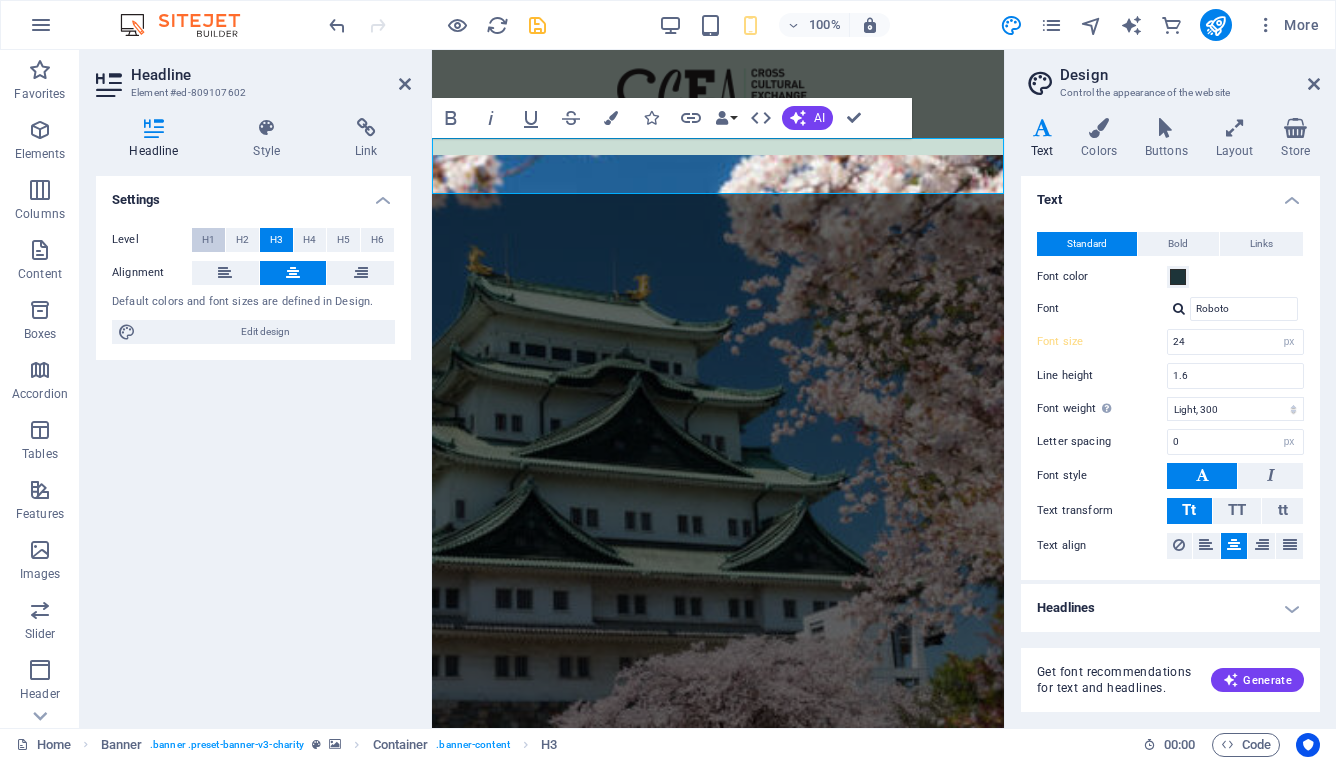 click on "H1" at bounding box center [208, 240] 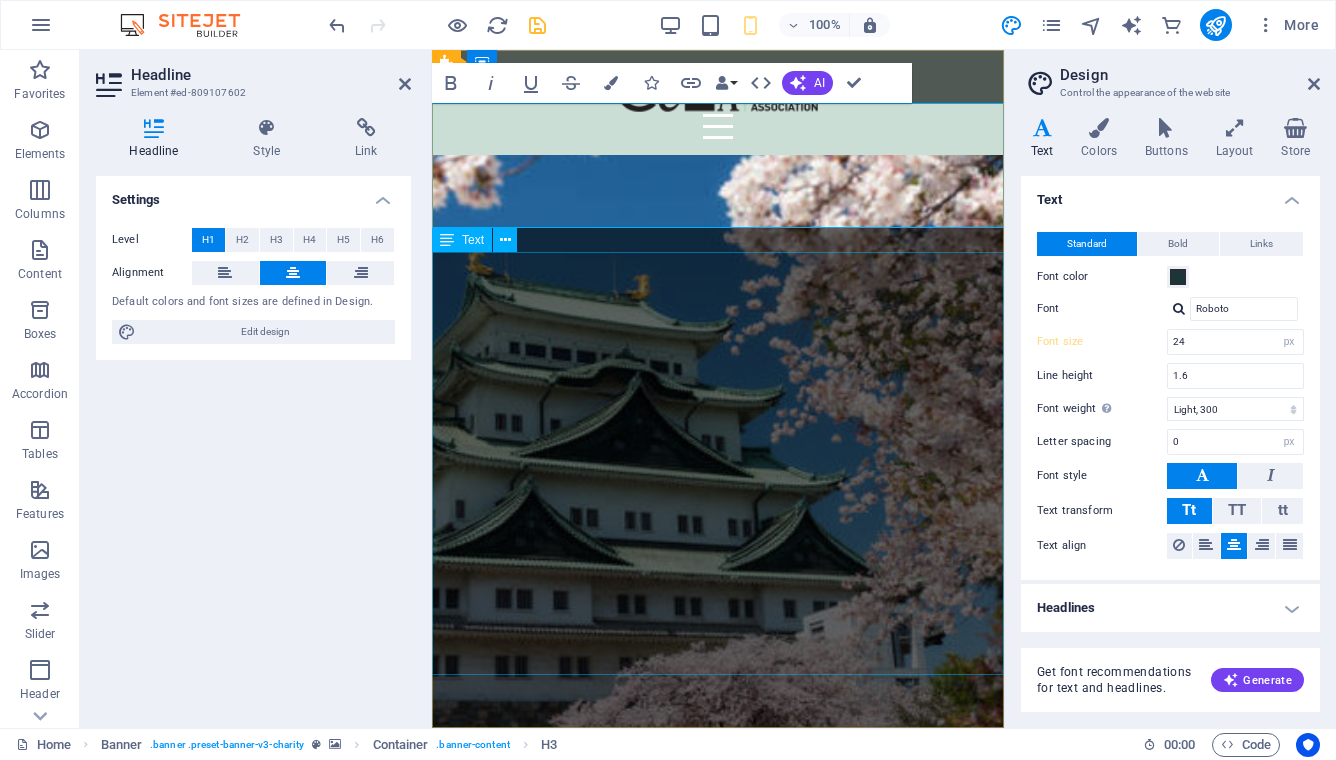 click on "The  Cross-Cultural Exchange Association (CCEA)  was founded in 1982 as a non-profit organization dedicated to promoting cultural exchange, international understanding, and friendship among women of all nationalities living in the Nagoya area. Through social activities, general meetings, and special interest groups, members build friendships, explore the local community, and discover the rich cultural heritage of Japan and other countries.  Make the most of your time in Nagoya — join us at our next General Meeting, experience something new, and meet wonderful women from around the world. We look forward to welcoming you into our multicultural community!" at bounding box center [718, 1128] 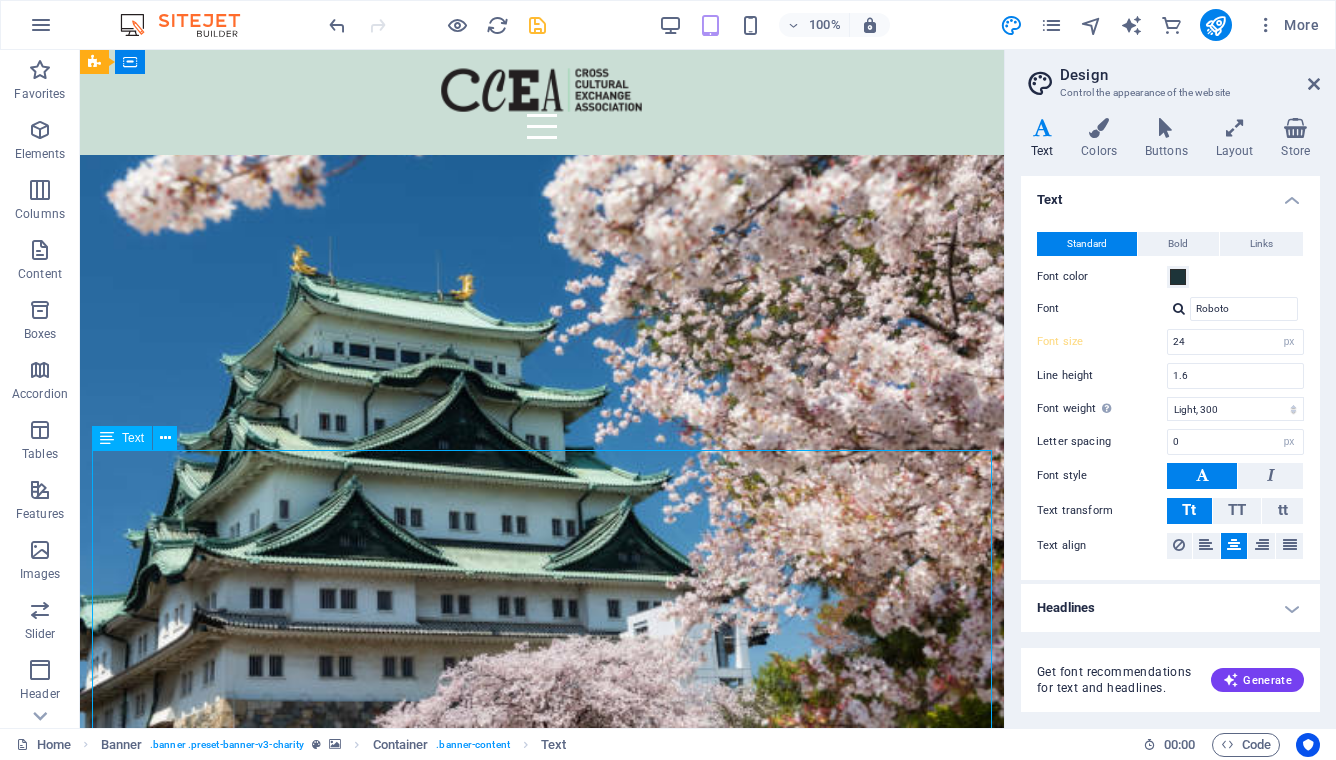 type on "28" 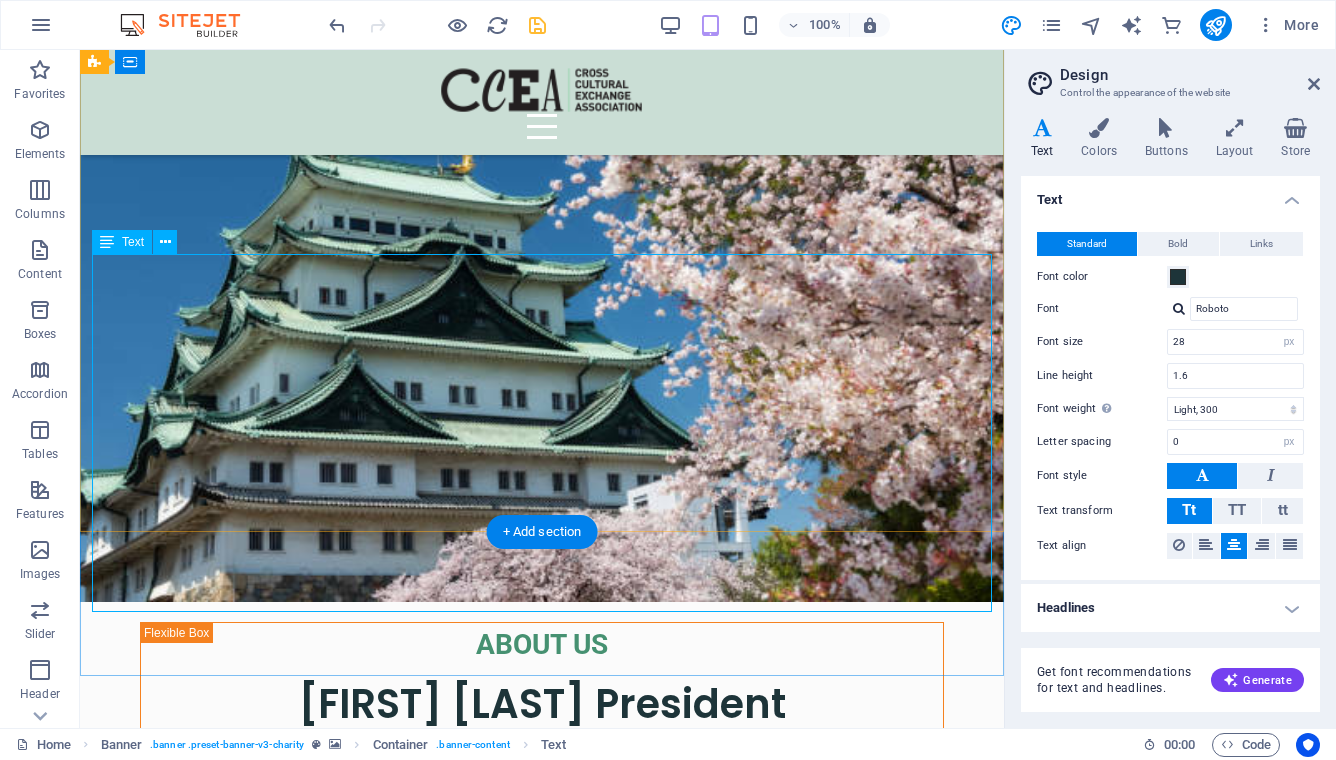 scroll, scrollTop: 181, scrollLeft: 0, axis: vertical 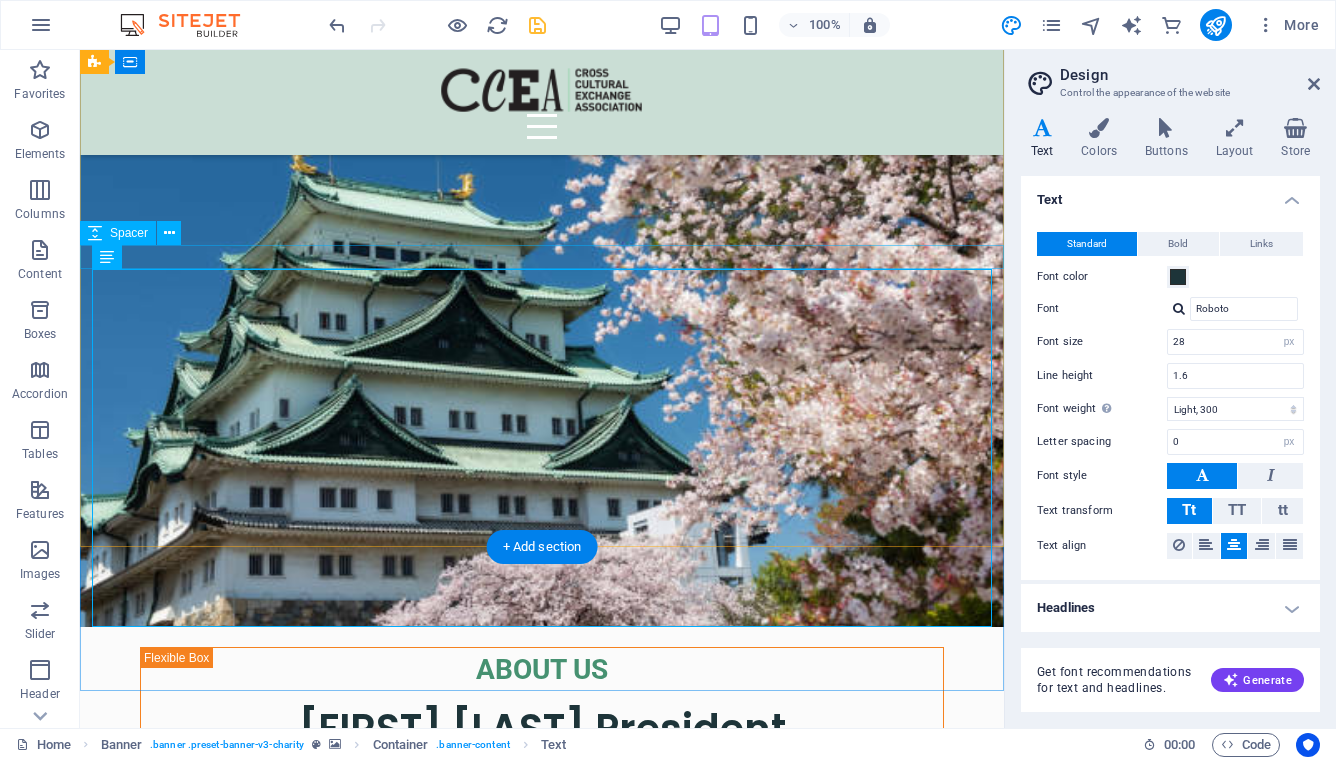 click at bounding box center [542, 937] 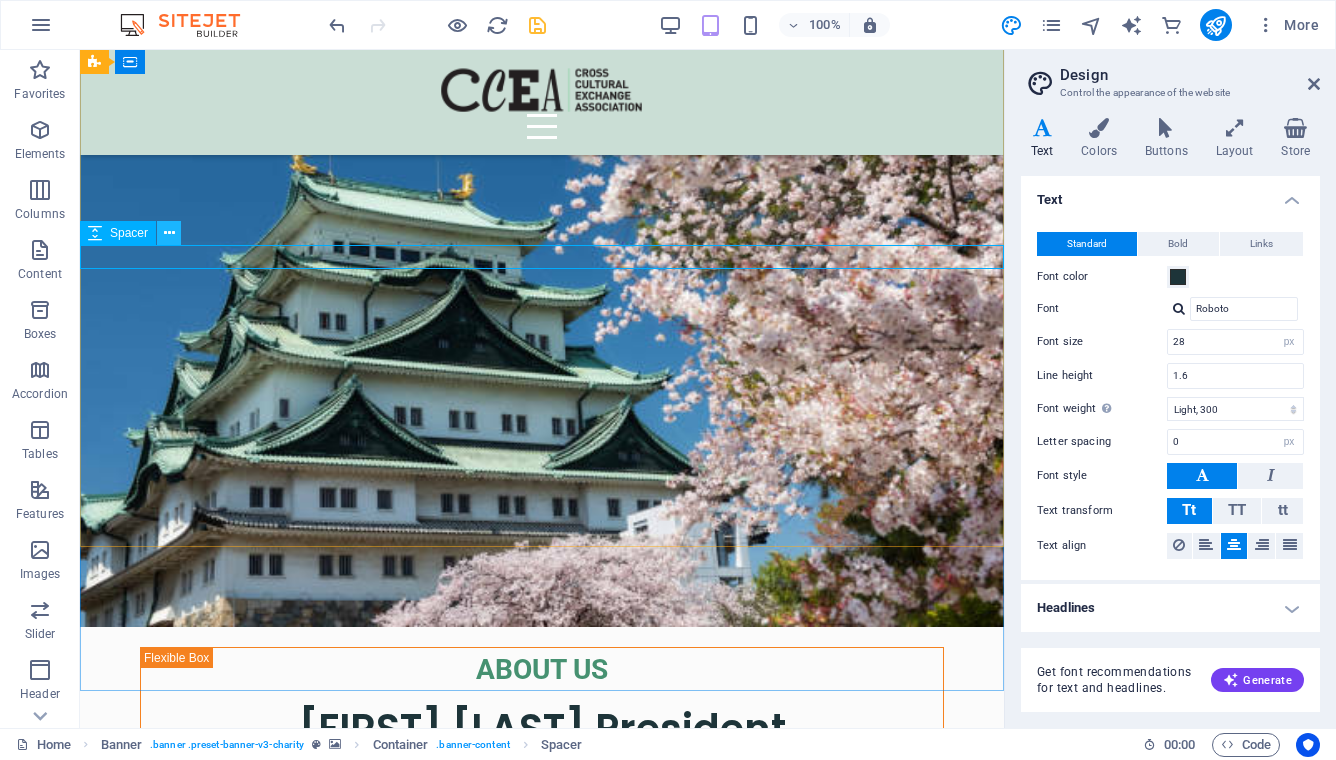 click at bounding box center (169, 233) 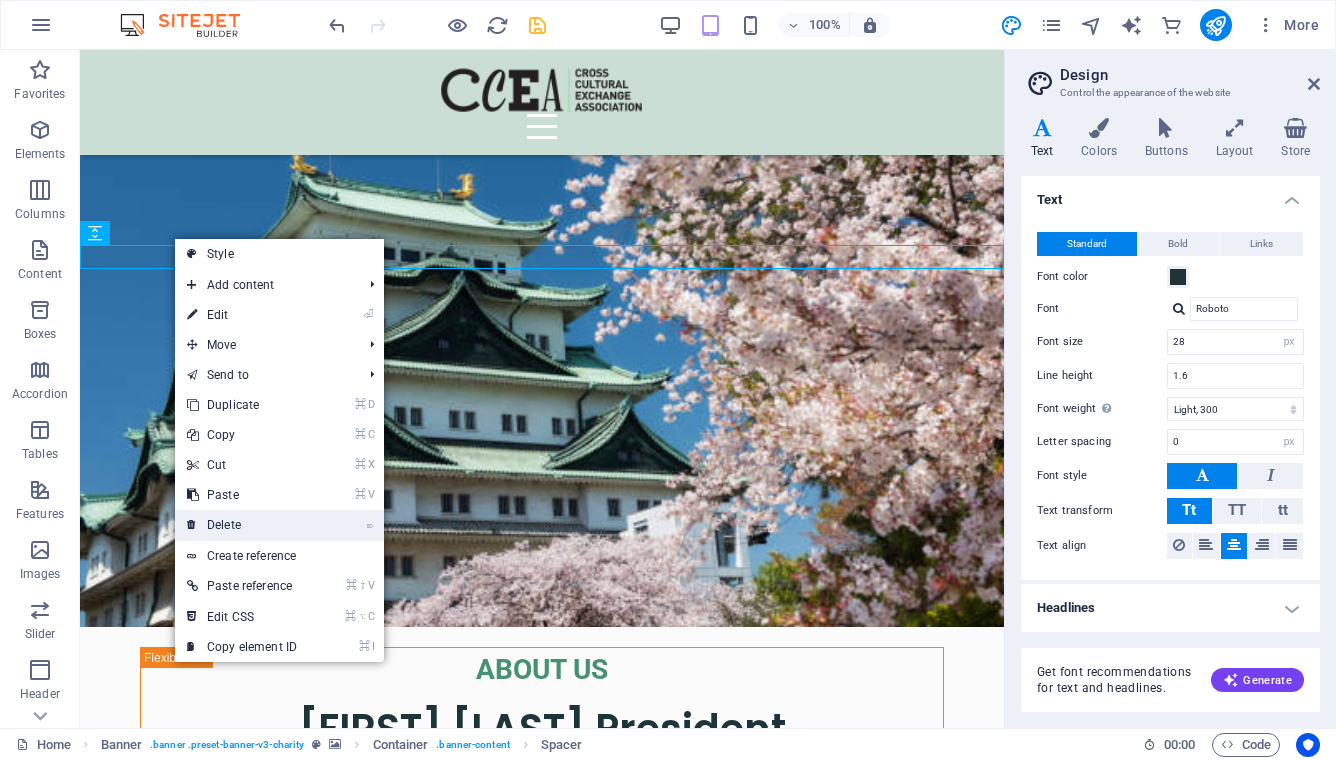 click at bounding box center [192, 525] 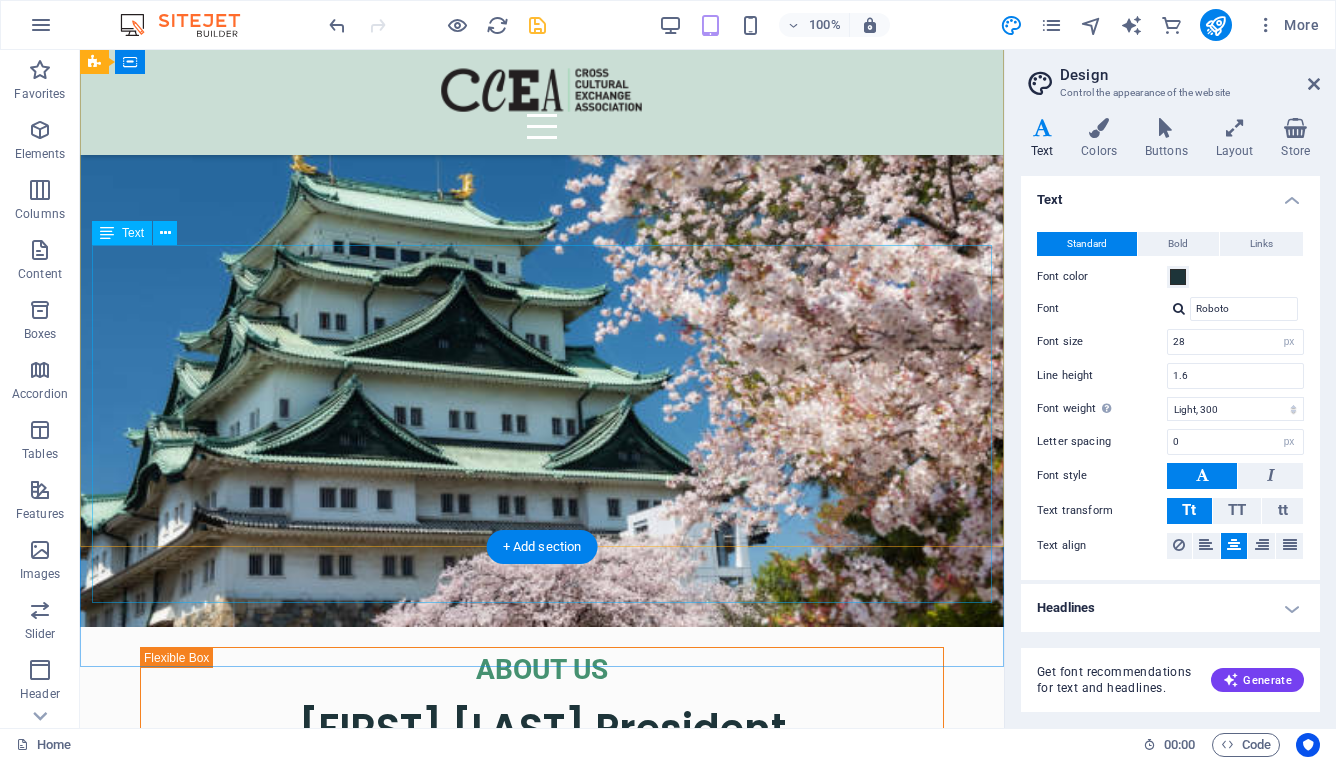 click on "The  Cross-Cultural Exchange Association (CCEA)  was founded in 1982 as a non-profit organization dedicated to promoting cultural exchange, international understanding, and friendship among women of all nationalities living in the Nagoya area. Through social activities, general meetings, and special interest groups, members build friendships, explore the local community, and discover the rich cultural heritage of Japan and other countries.  Make the most of your time in Nagoya — join us at our next General Meeting, experience something new, and meet wonderful women from around the world. We look forward to welcoming you into our multicultural community!" at bounding box center [542, 1082] 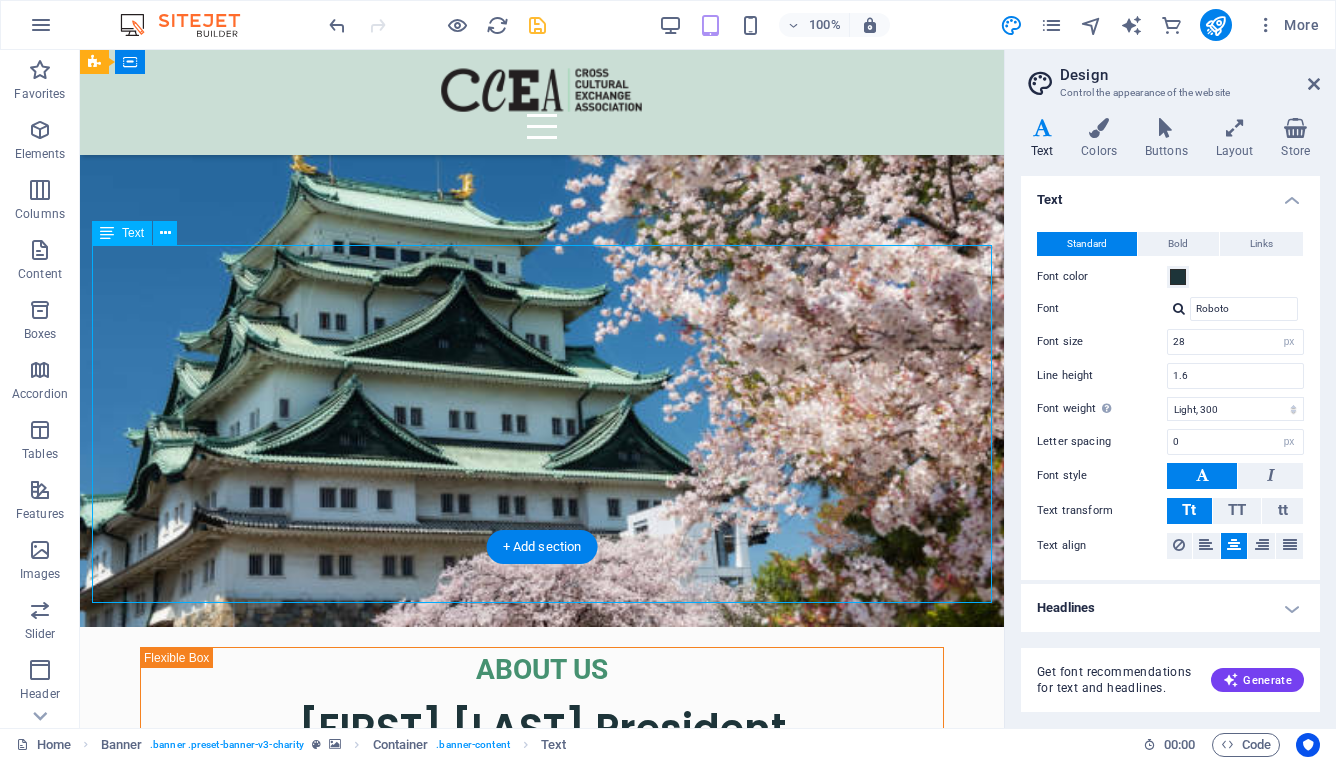 click on "The  Cross-Cultural Exchange Association (CCEA)  was founded in 1982 as a non-profit organization dedicated to promoting cultural exchange, international understanding, and friendship among women of all nationalities living in the Nagoya area. Through social activities, general meetings, and special interest groups, members build friendships, explore the local community, and discover the rich cultural heritage of Japan and other countries.  Make the most of your time in Nagoya — join us at our next General Meeting, experience something new, and meet wonderful women from around the world. We look forward to welcoming you into our multicultural community!" at bounding box center (542, 1082) 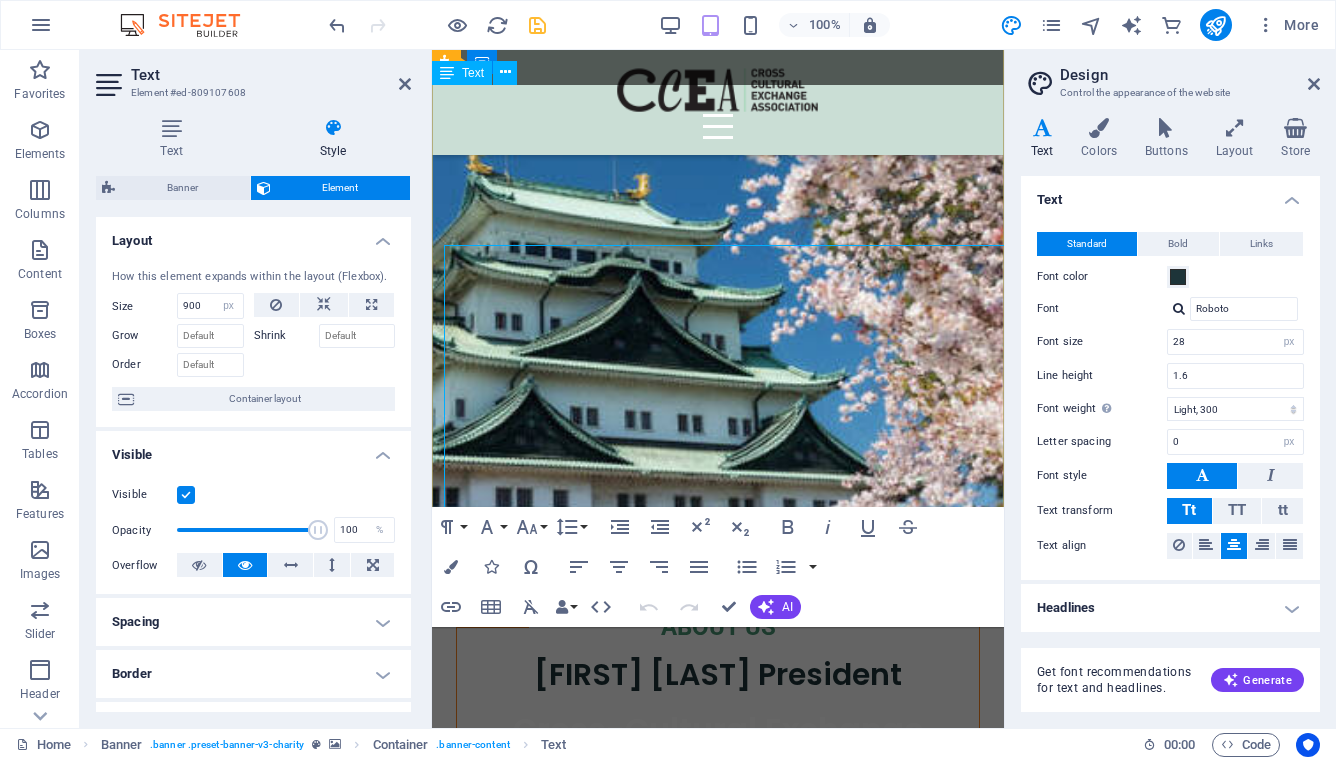 click on "The  Cross-Cultural Exchange Association (CCEA)  was founded in 1982 as a non-profit organization dedicated to promoting cultural exchange, international understanding, and friendship among women of all nationalities living in the Nagoya area. Through social activities, general meetings, and special interest groups, members build friendships, explore the local community, and discover the rich cultural heritage of Japan and other countries.  Make the most of your time in Nagoya — join us at our next General Meeting, experience something new, and meet wonderful women from around the world. We look forward to welcoming you into our multicultural community!" at bounding box center (718, 984) 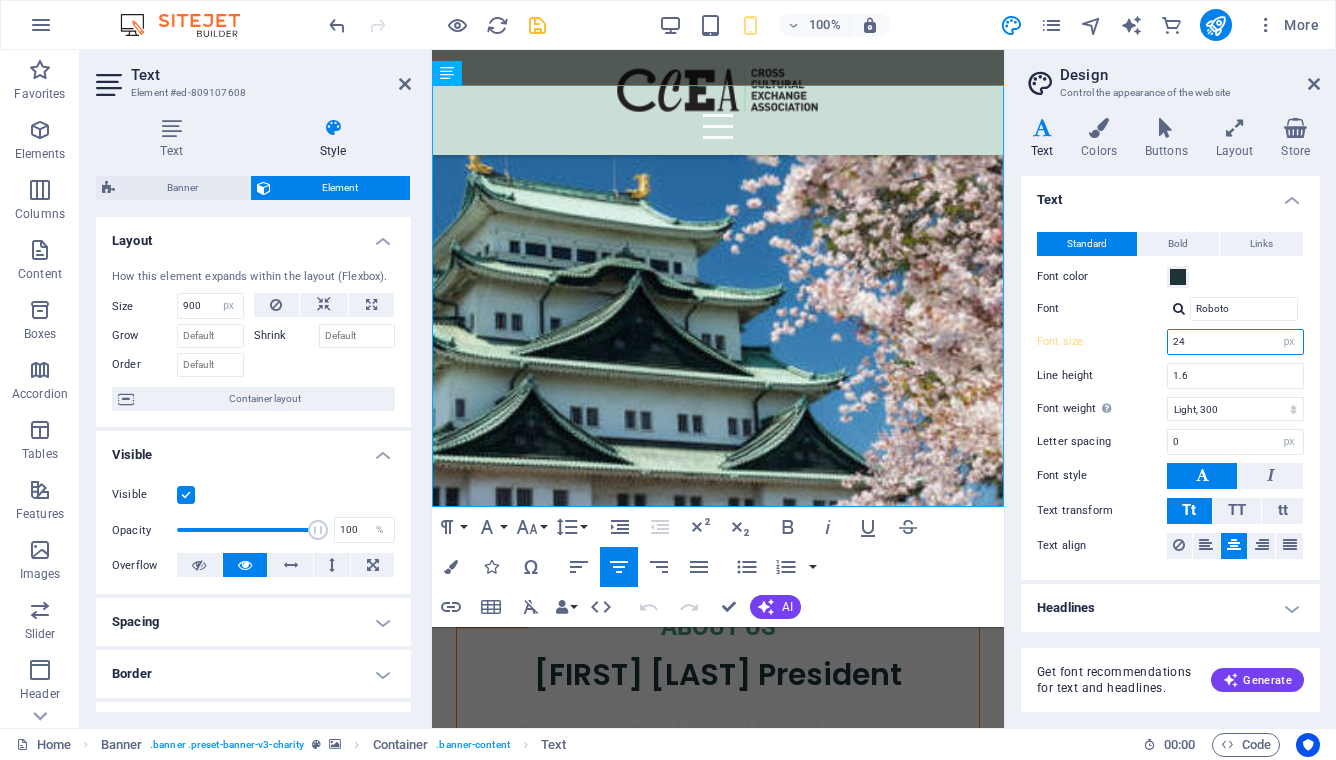 click on "24" at bounding box center [1235, 342] 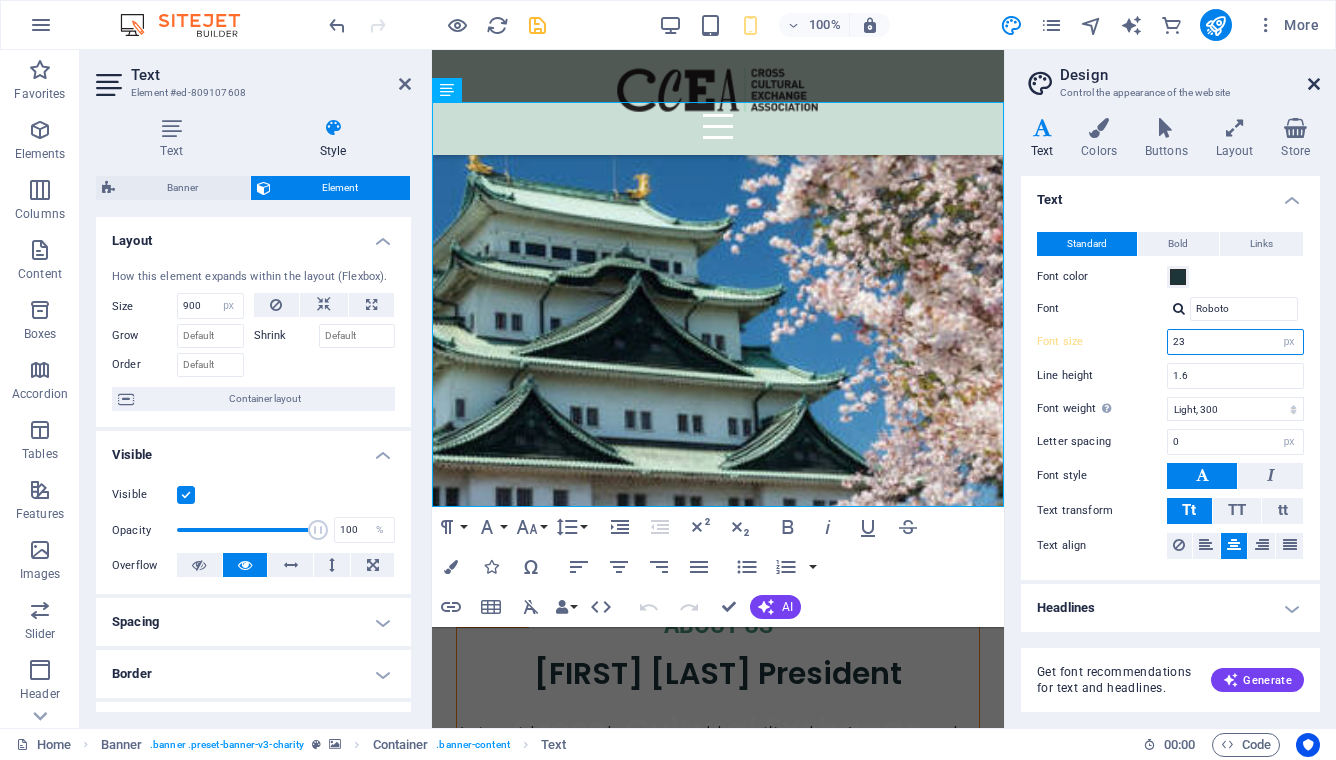 type on "23" 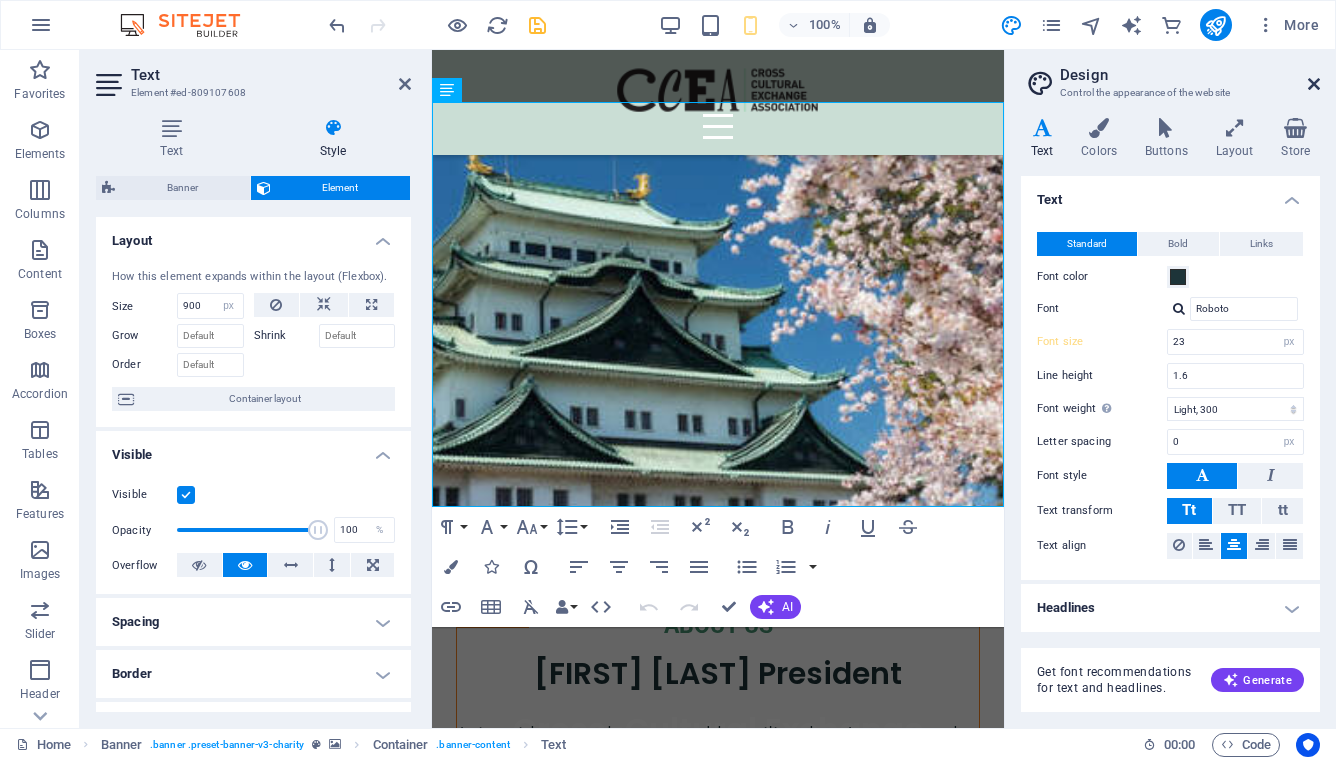 click at bounding box center (1314, 84) 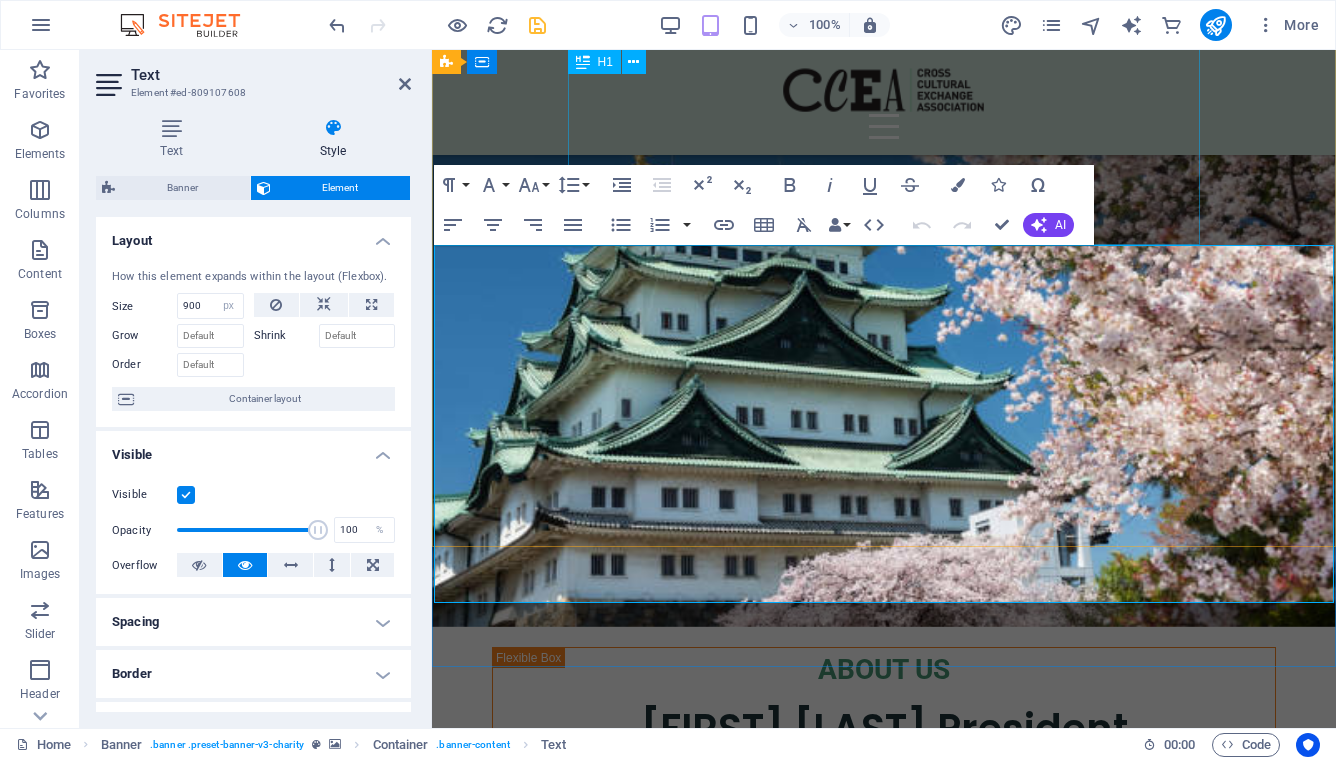 click on "Cross-Cultural Exchange Association" at bounding box center (884, 808) 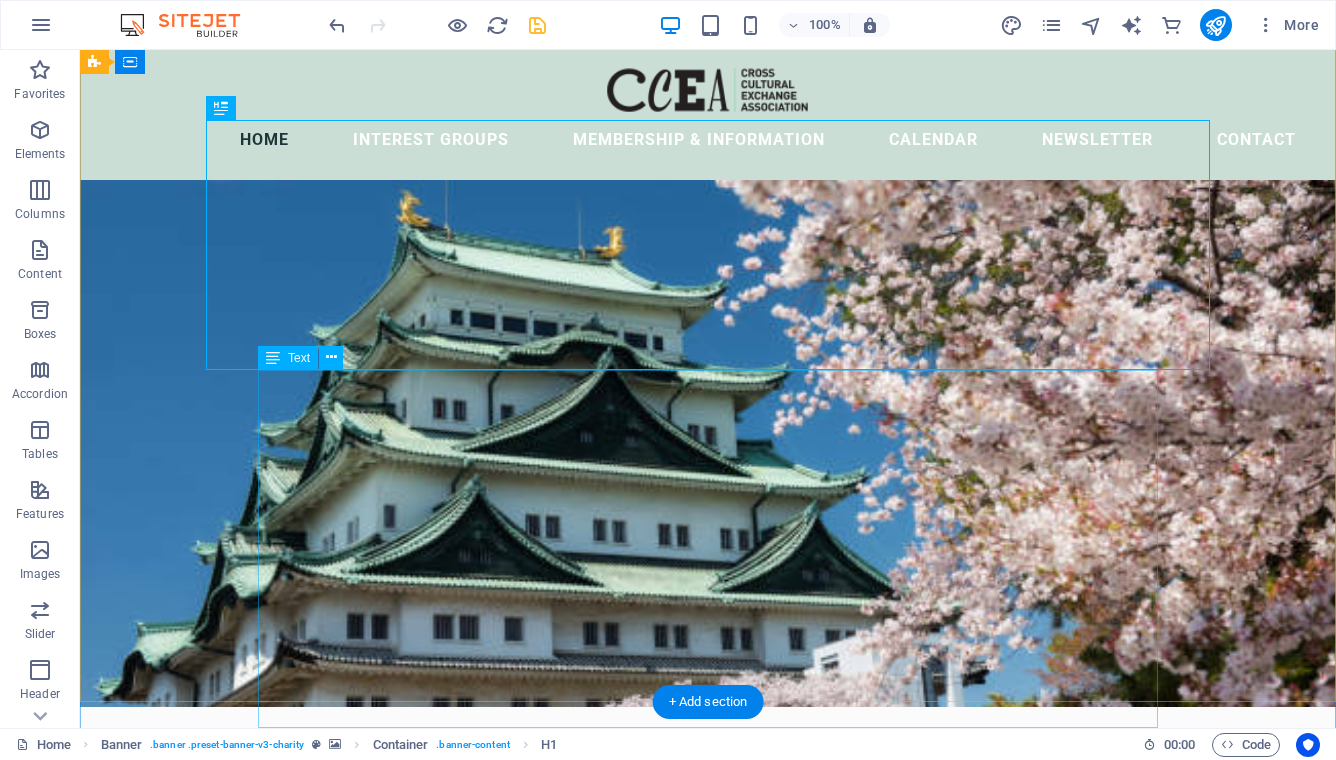 scroll, scrollTop: 20, scrollLeft: 0, axis: vertical 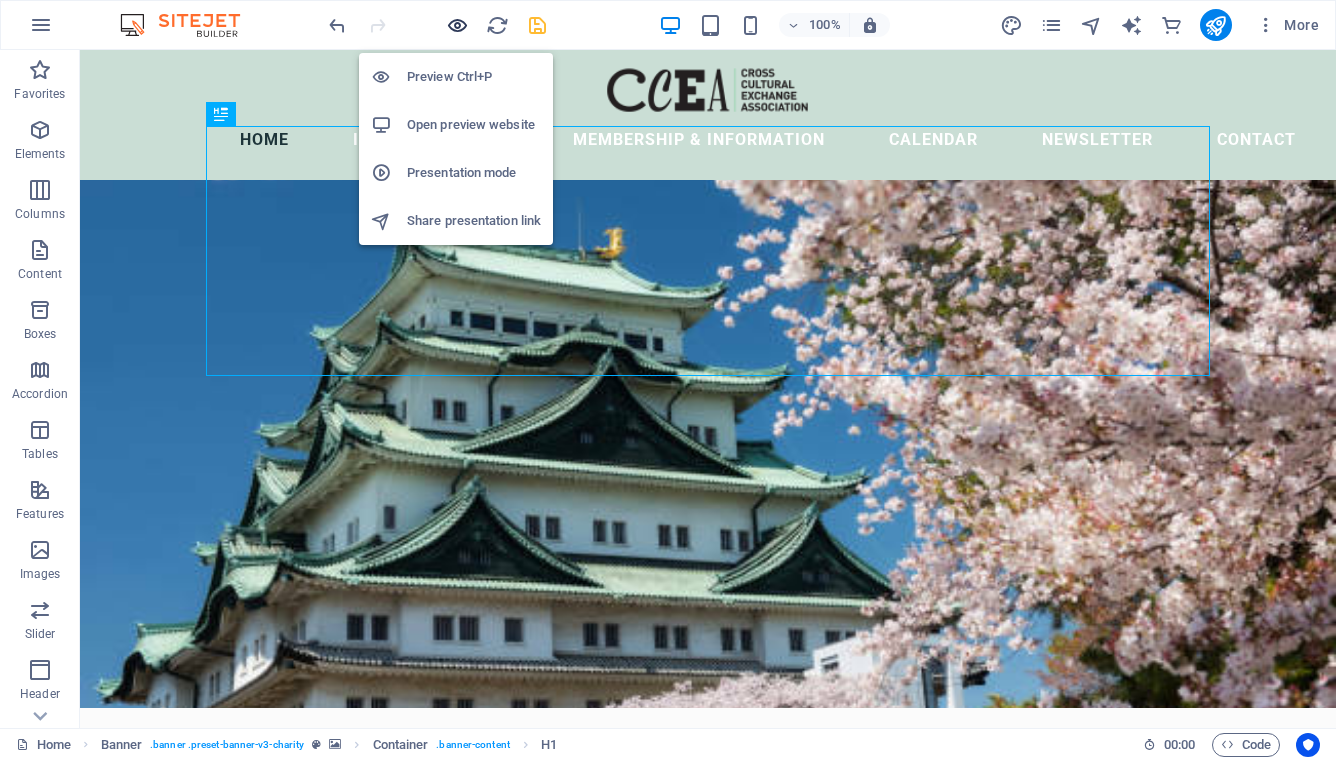 click at bounding box center (457, 25) 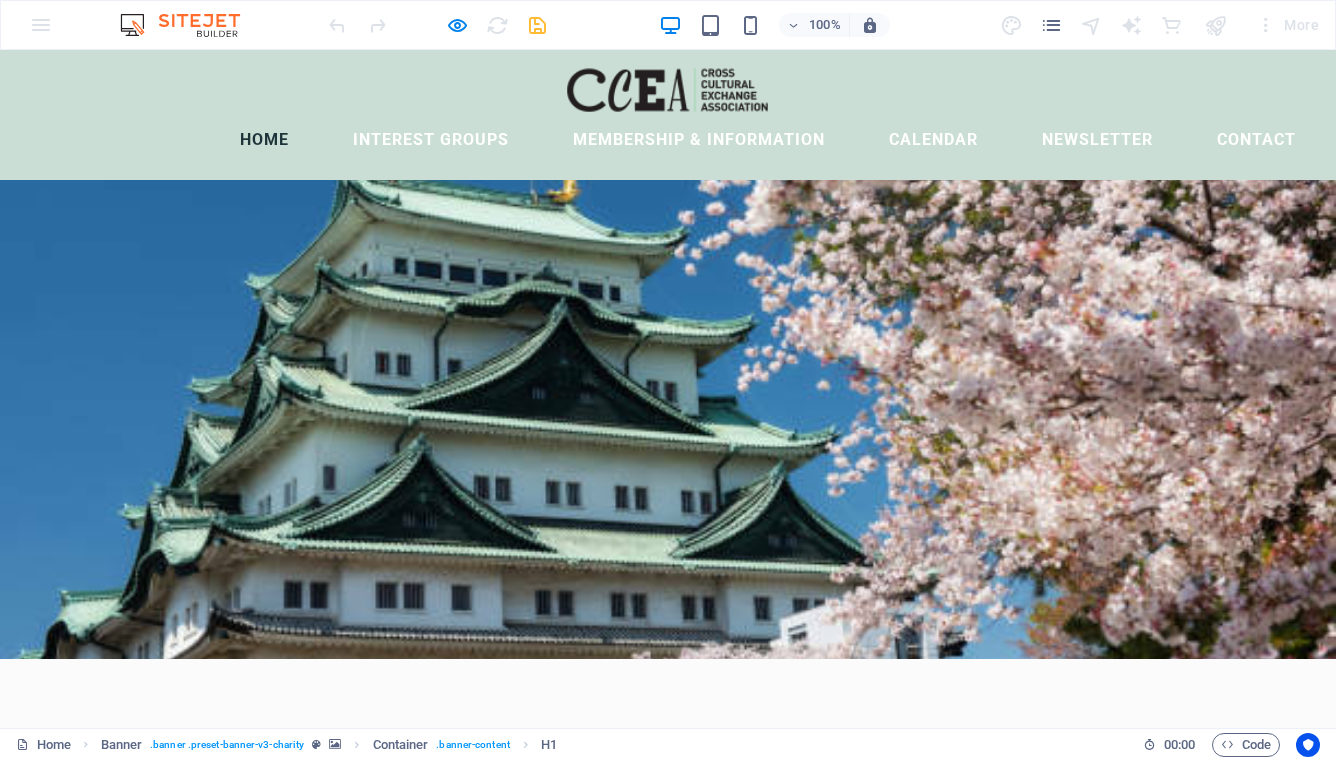 scroll, scrollTop: 83, scrollLeft: 0, axis: vertical 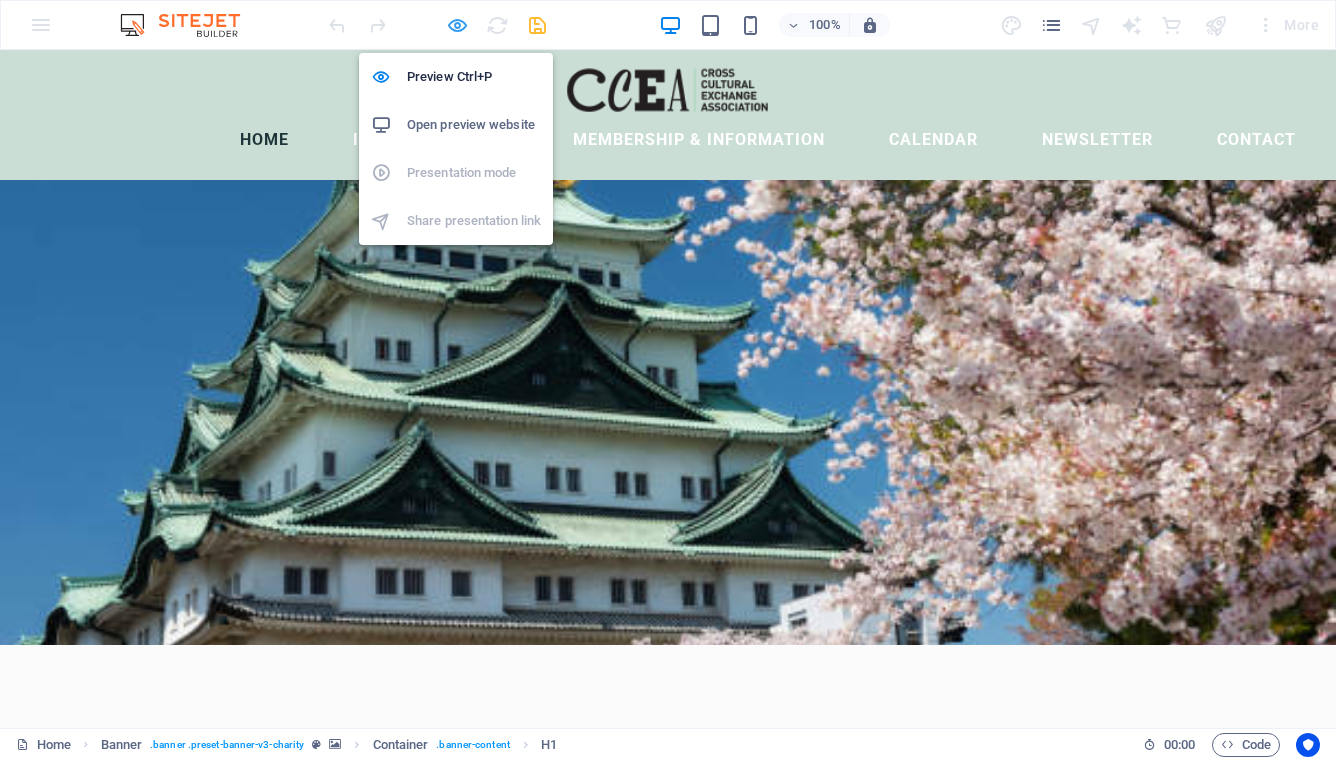click at bounding box center (457, 25) 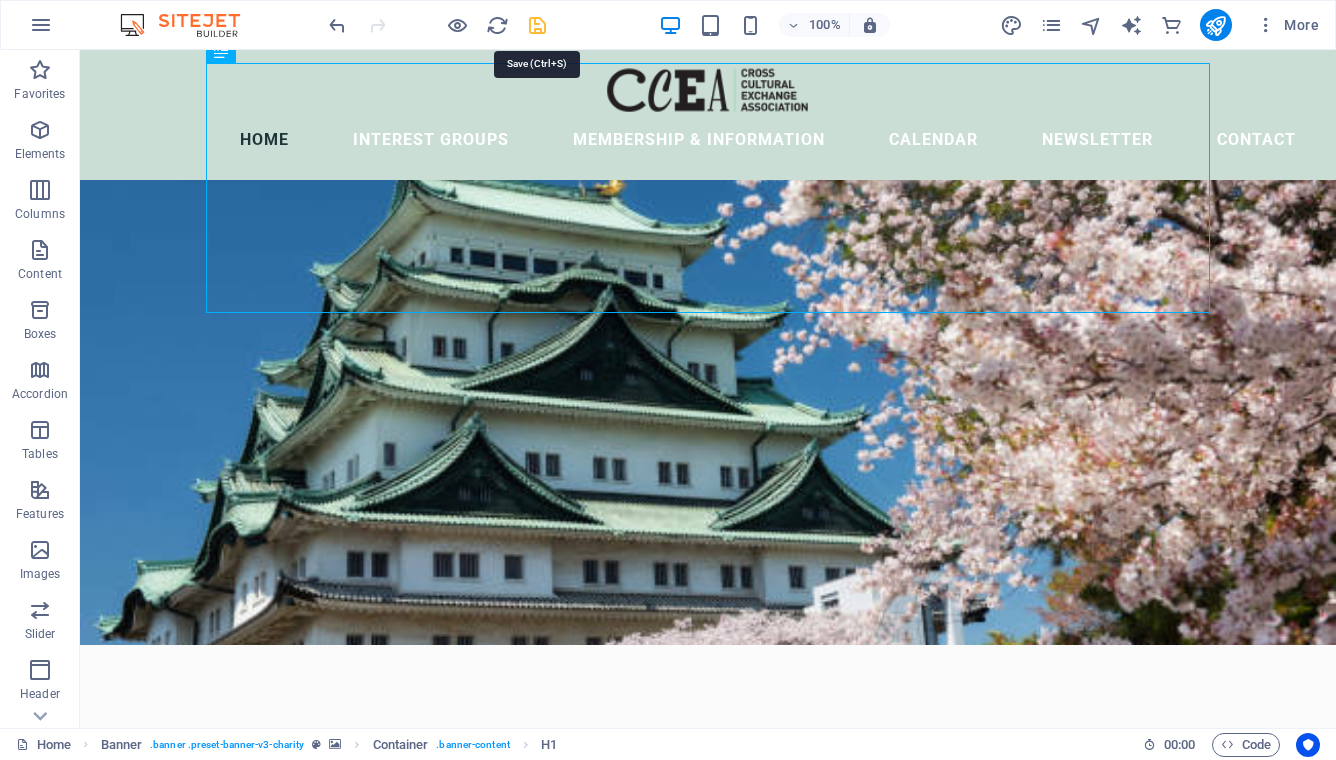 click at bounding box center [537, 25] 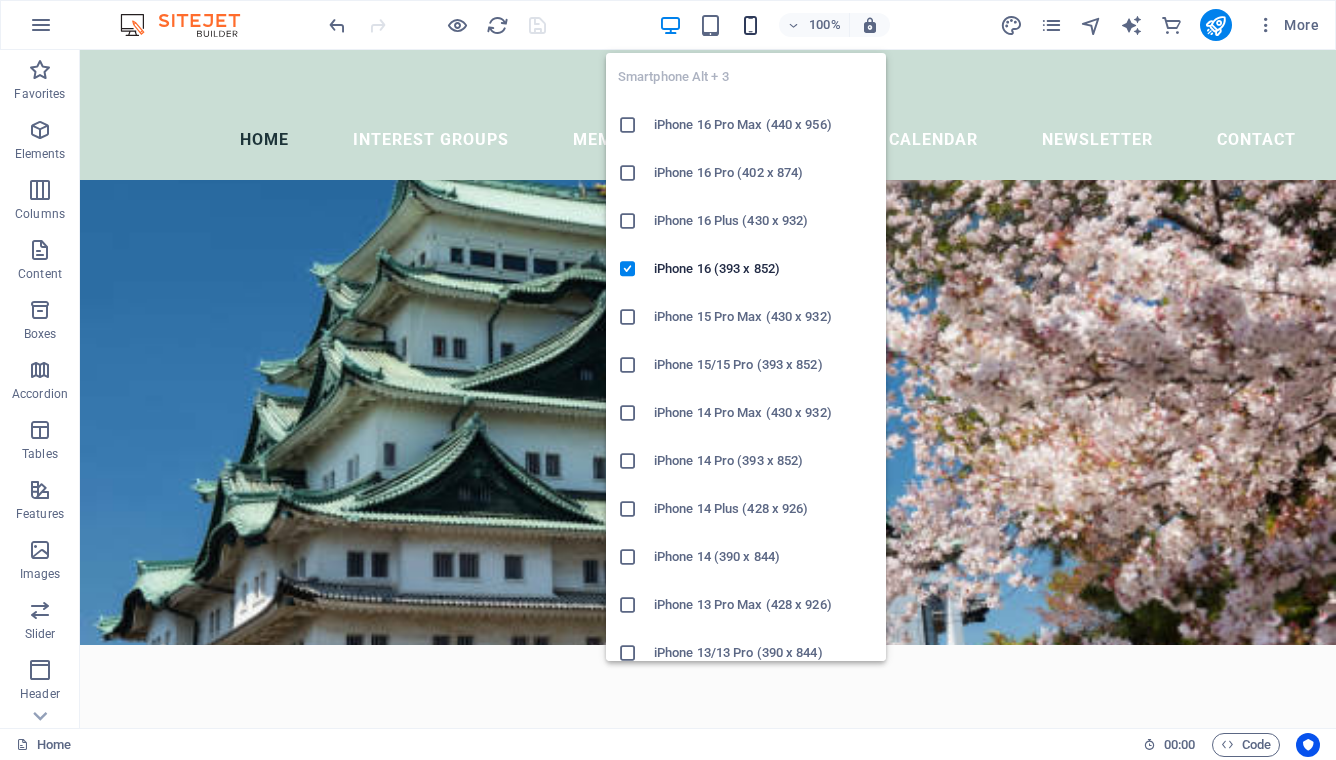 click at bounding box center (750, 25) 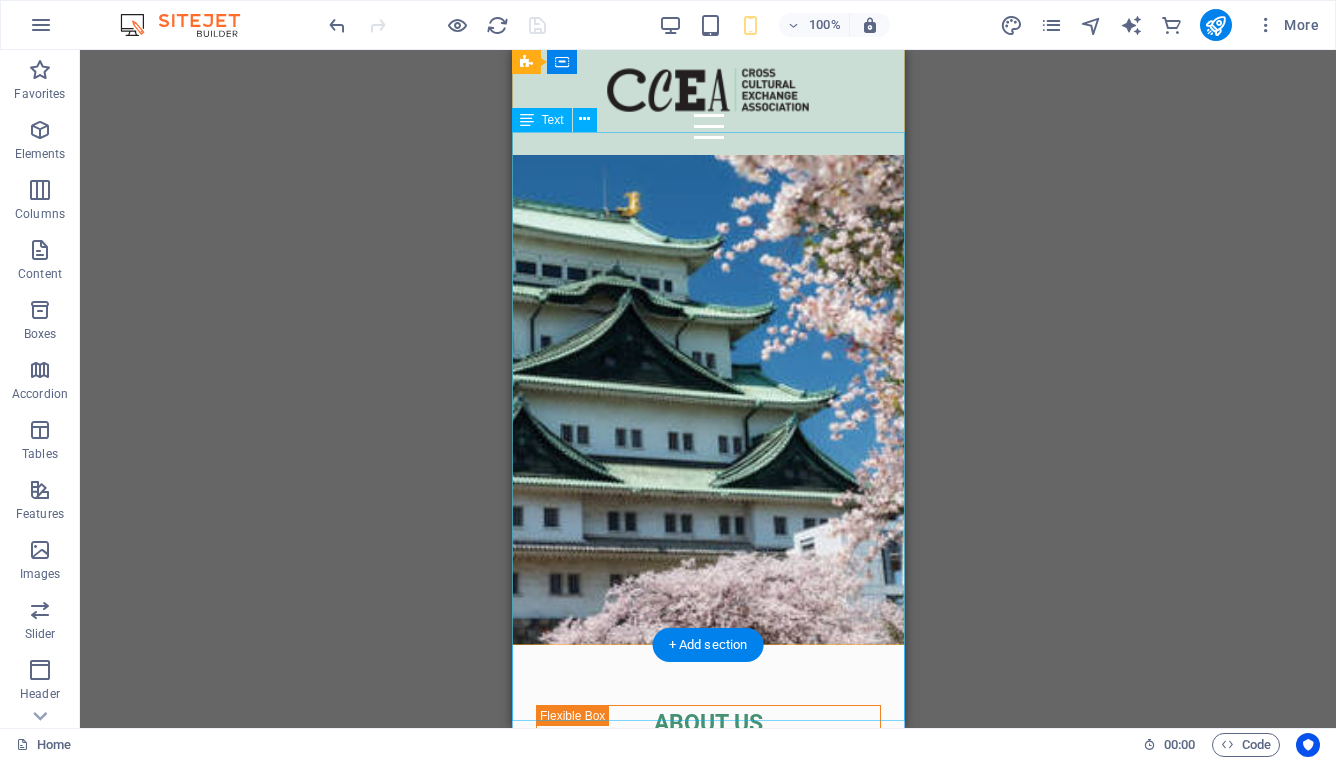 click on "The  Cross-Cultural Exchange Association (CCEA)  was founded in 1982 as a non-profit organization dedicated to promoting cultural exchange, international understanding, and friendship among women of all nationalities living in the Nagoya area. Through social activities, general meetings, and special interest groups, members build friendships, explore the local community, and discover the rich cultural heritage of Japan and other countries.  Make the most of your time in Nagoya — join us at our next General Meeting, experience something new, and meet wonderful women from around the world. We look forward to welcoming you into our multicultural community!" at bounding box center [707, 1104] 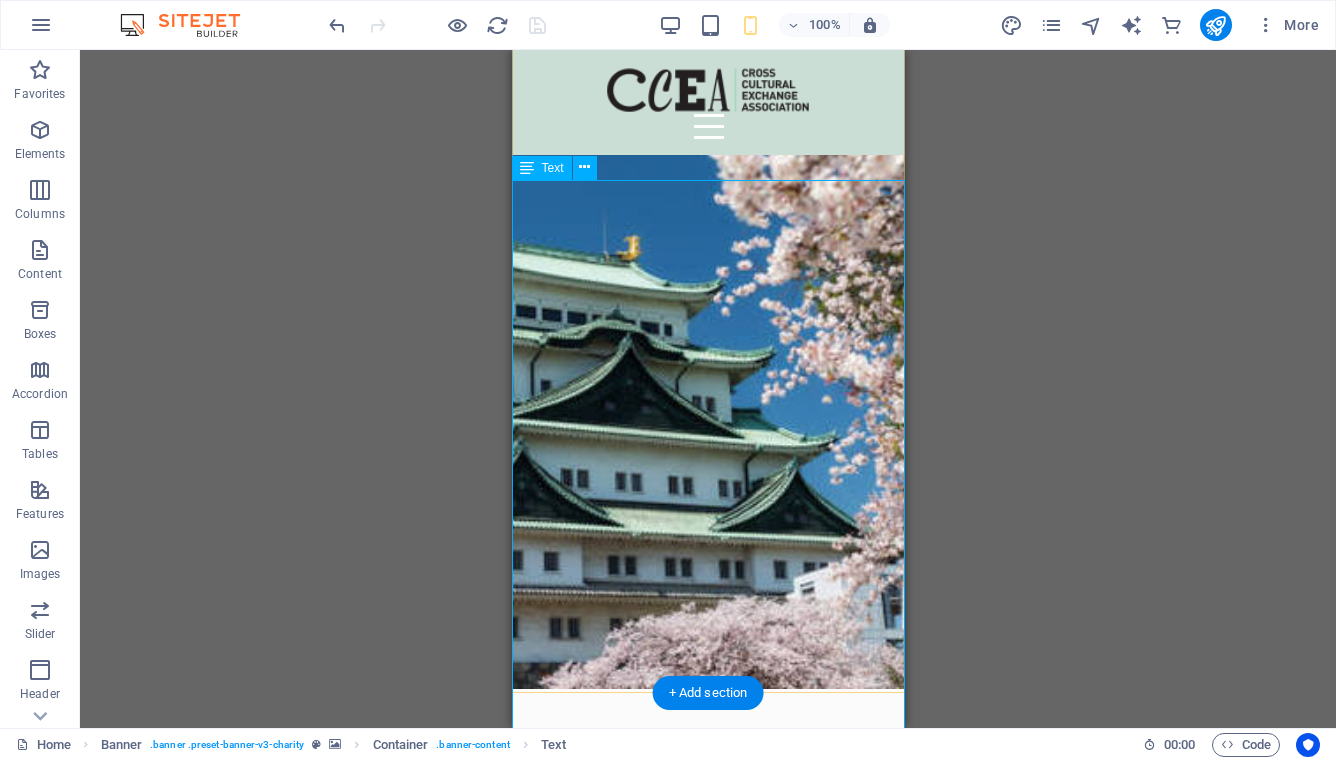 scroll, scrollTop: 0, scrollLeft: 0, axis: both 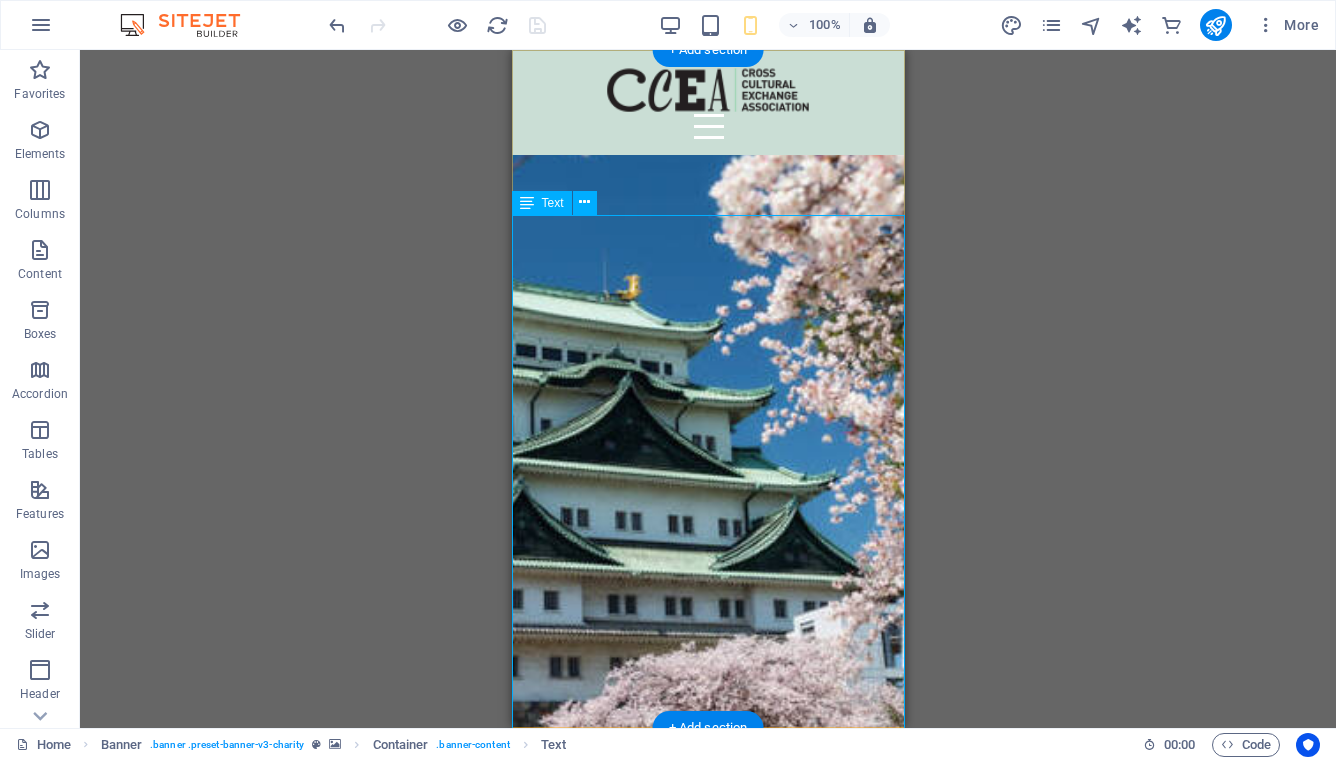 click on "The  Cross-Cultural Exchange Association (CCEA)  was founded in 1982 as a non-profit organization dedicated to promoting cultural exchange, international understanding, and friendship among women of all nationalities living in the Nagoya area. Through social activities, general meetings, and special interest groups, members build friendships, explore the local community, and discover the rich cultural heritage of Japan and other countries.  Make the most of your time in Nagoya — join us at our next General Meeting, experience something new, and meet wonderful women from around the world. We look forward to welcoming you into our multicultural community!" at bounding box center [707, 1187] 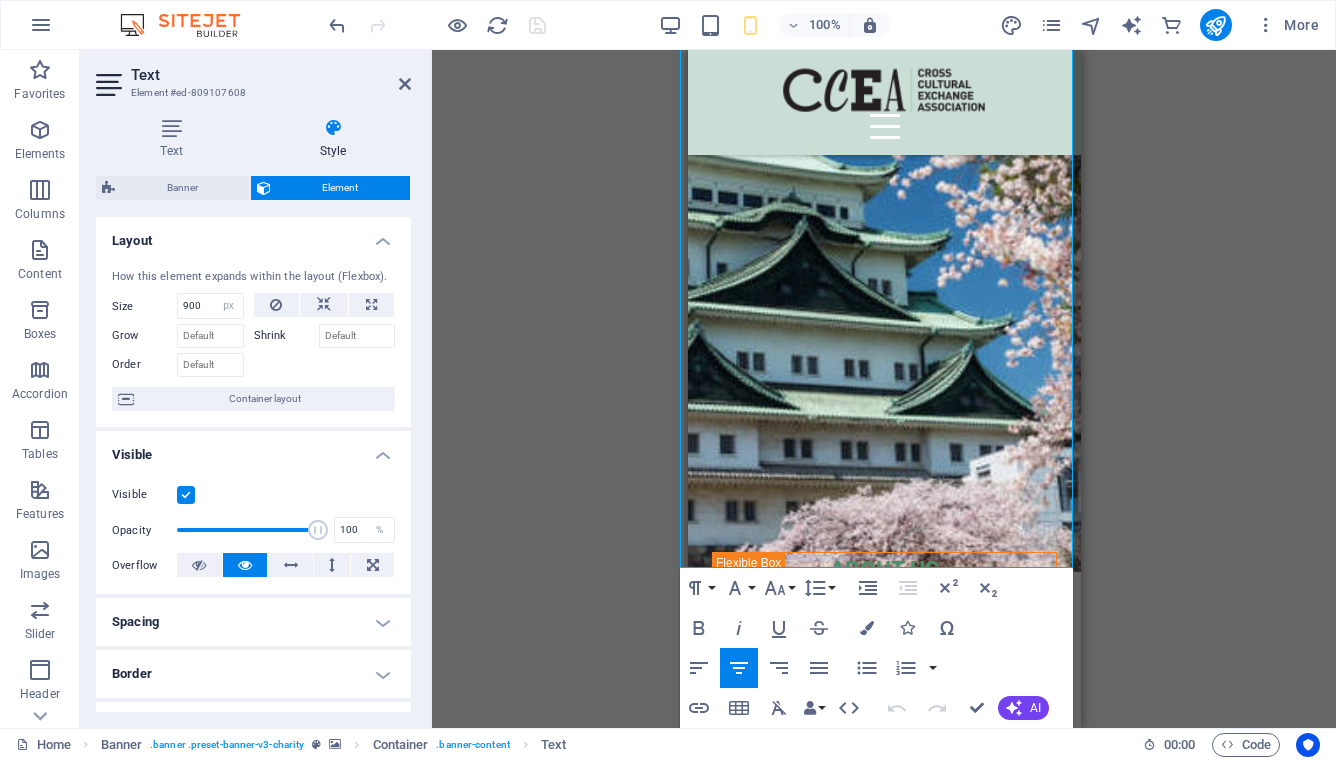 scroll, scrollTop: 236, scrollLeft: 8, axis: both 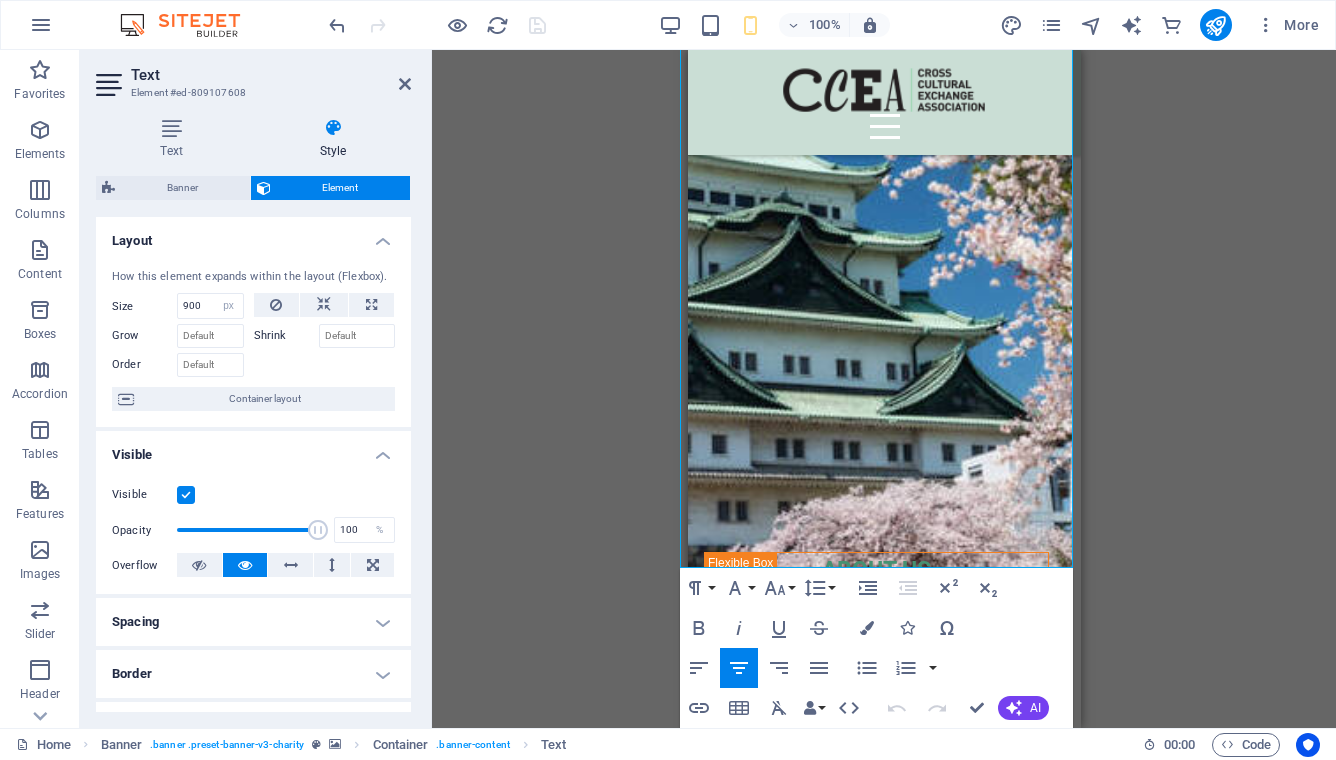 drag, startPoint x: 710, startPoint y: 236, endPoint x: 1088, endPoint y: 513, distance: 468.62885 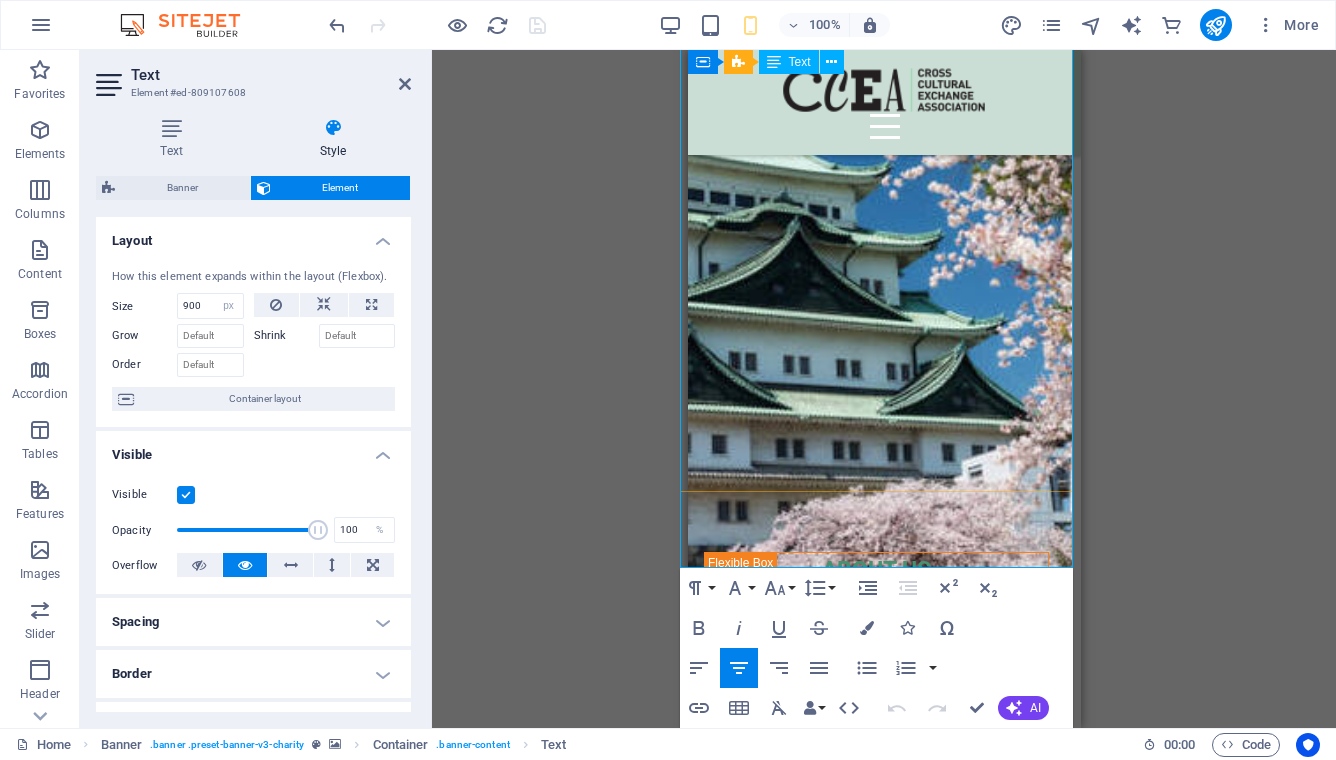 click on "The  Cross-Cultural Exchange Association (CCEA)  was founded in 1982 as a non-profit organization dedicated to promoting cultural exchange, international understanding, and friendship among women of all nationalities living in the Nagoya area. Through social activities, general meetings, and special interest groups, members build friendships, explore the local community, and discover the rich cultural heritage of Japan and other countries.  Make the most of your time in Nagoya — join us at our next General Meeting, experience something new, and meet wonderful women from around the world. We look forward to welcoming you into our multicultural community!" at bounding box center [875, 1013] 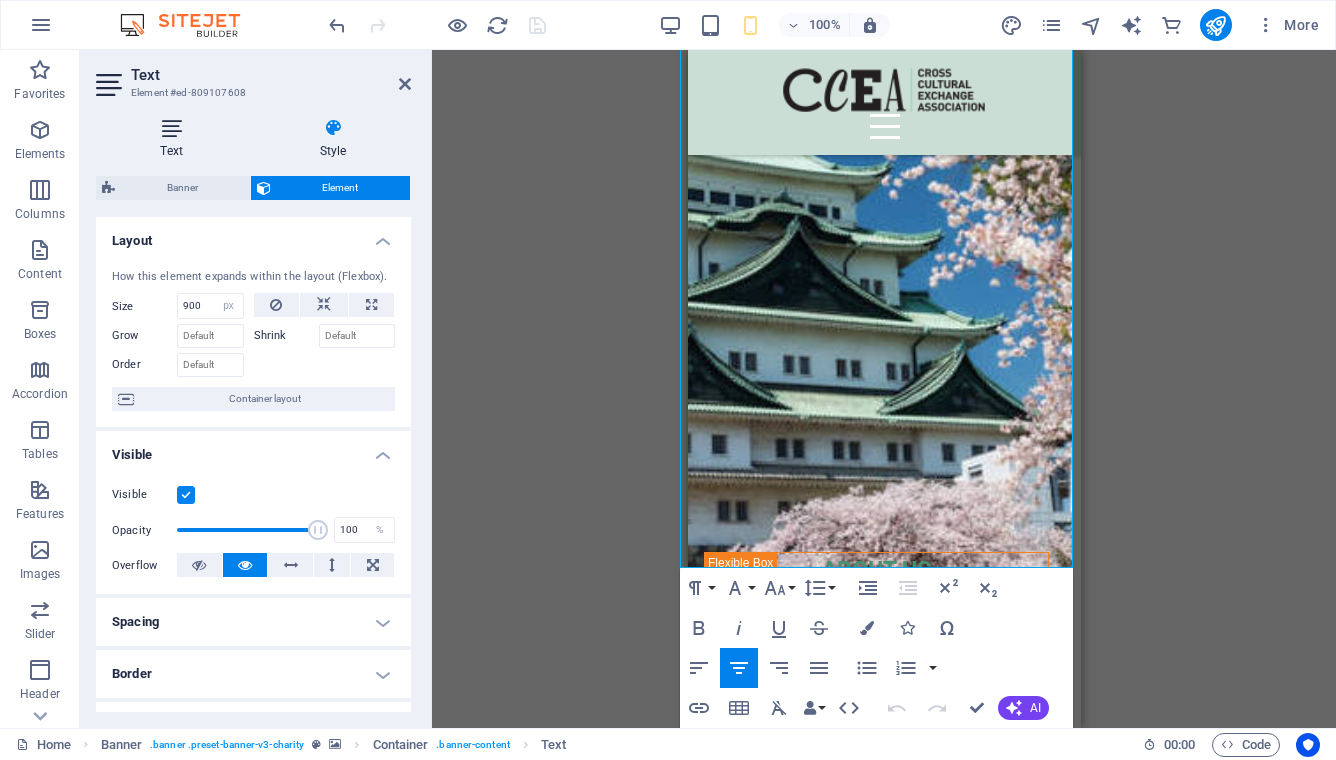 click at bounding box center [171, 128] 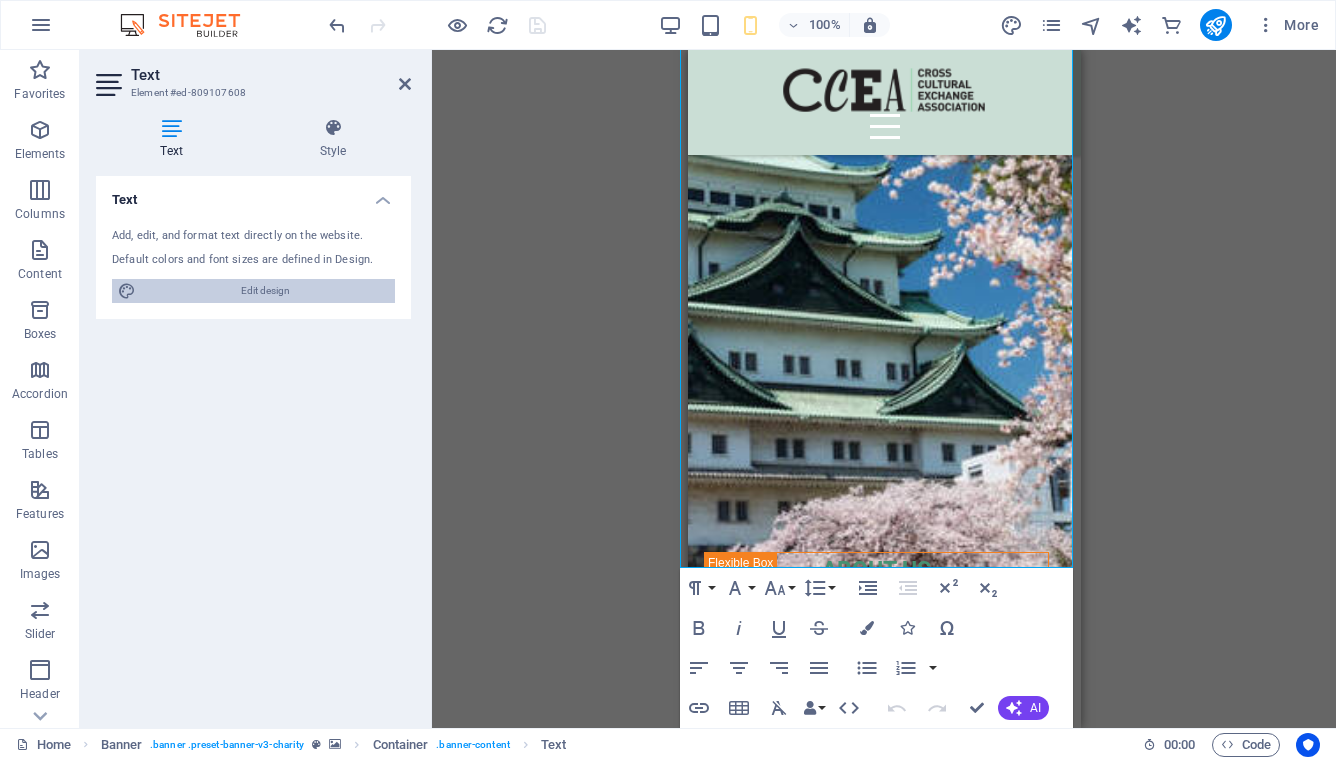 click on "Edit design" at bounding box center (265, 291) 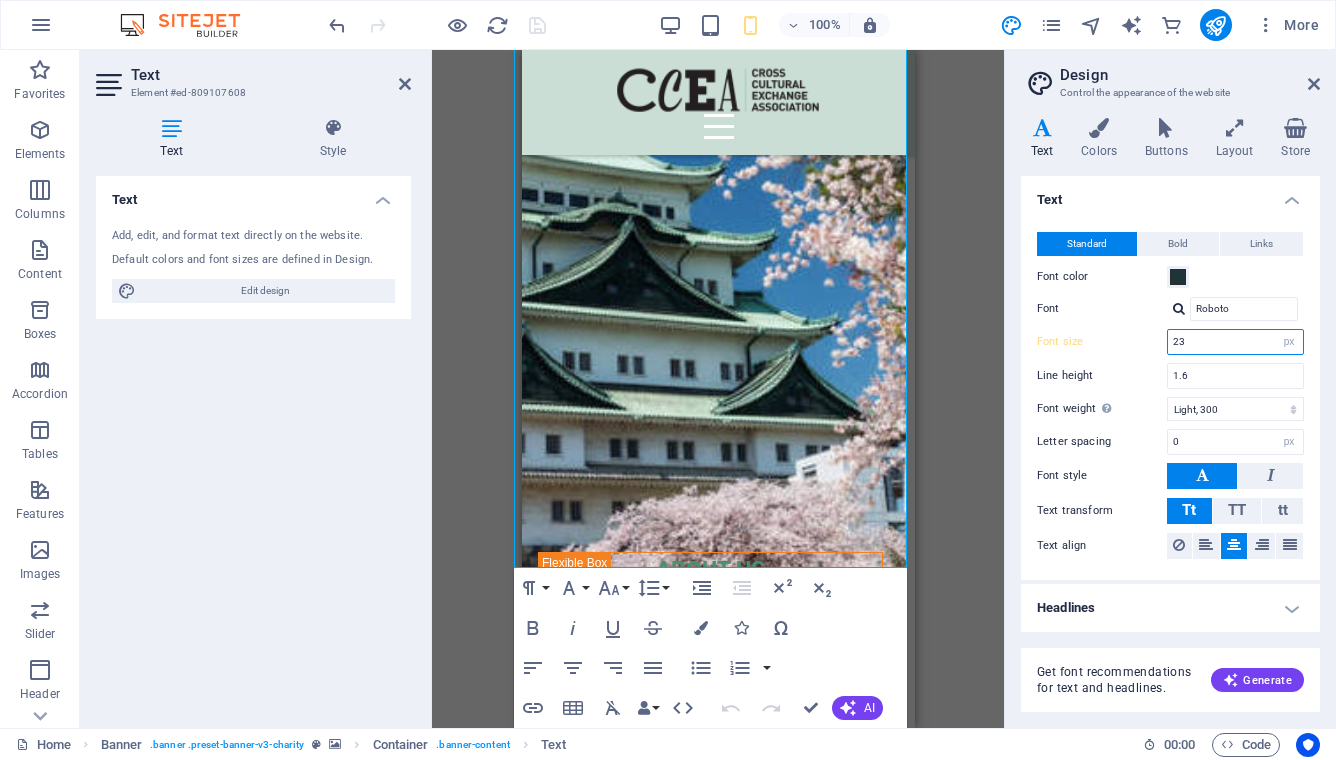 drag, startPoint x: 1219, startPoint y: 345, endPoint x: 1167, endPoint y: 341, distance: 52.153618 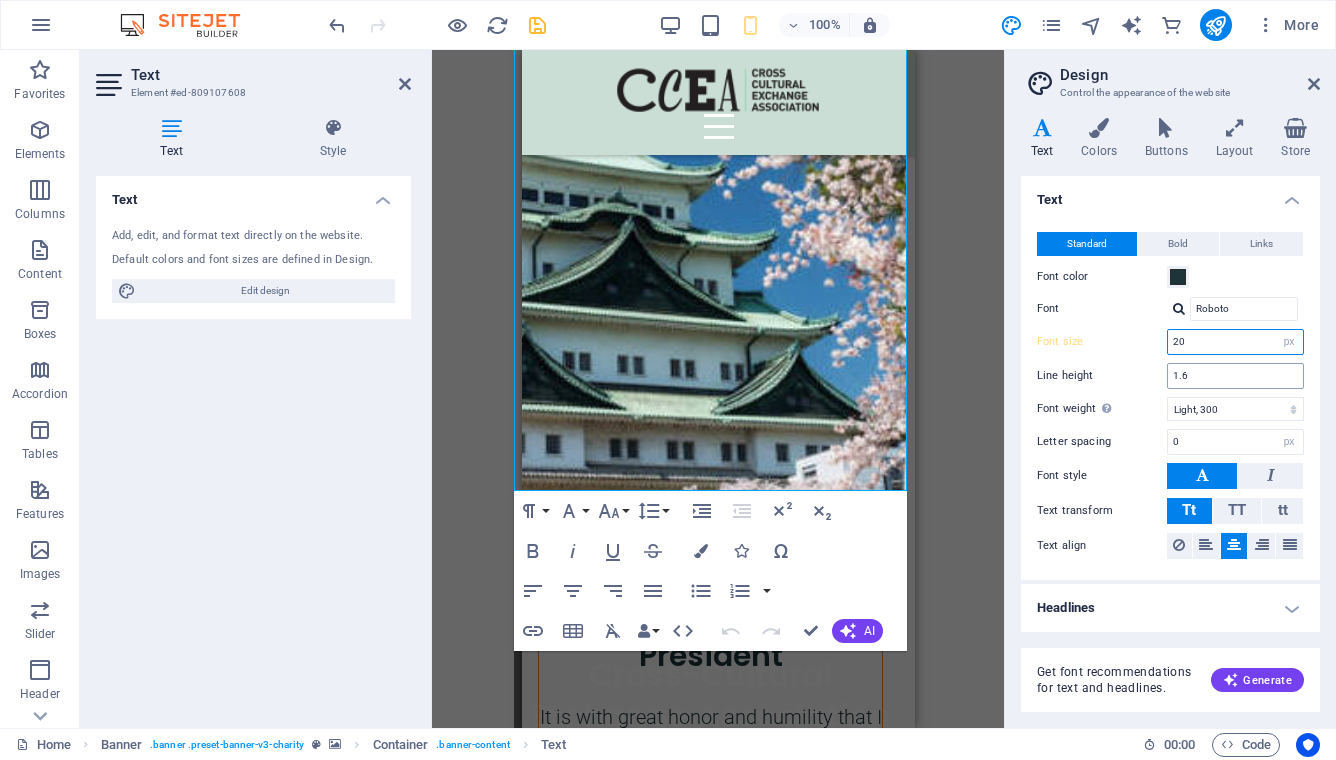 type on "20" 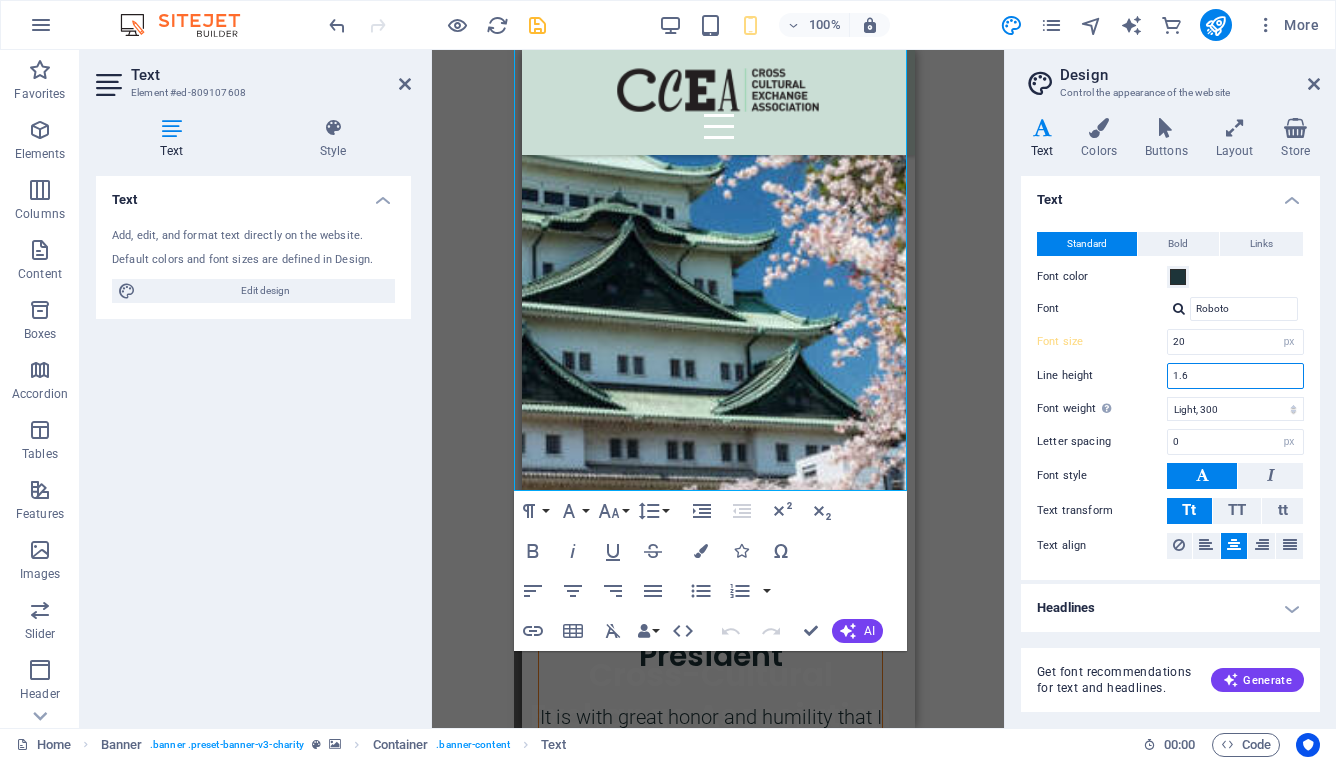 click on "1.6" at bounding box center (1235, 376) 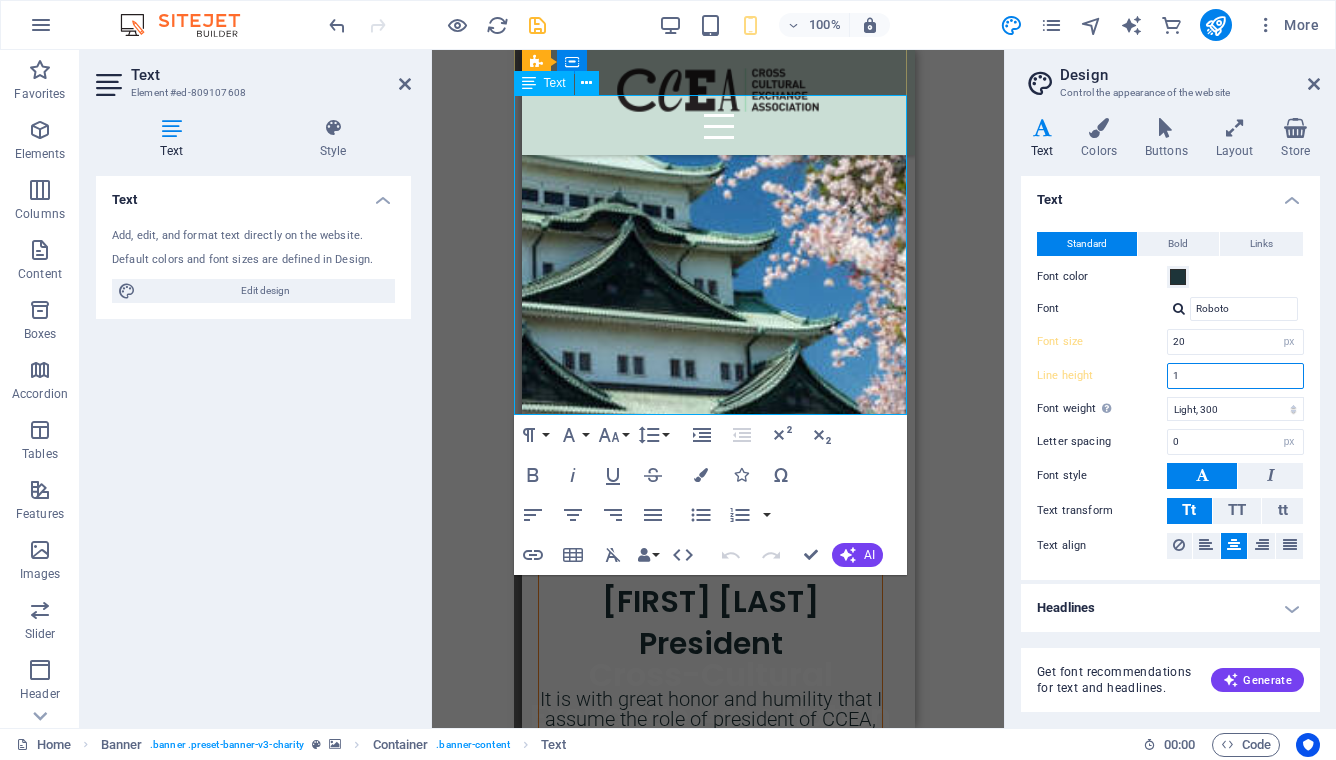 type on "1" 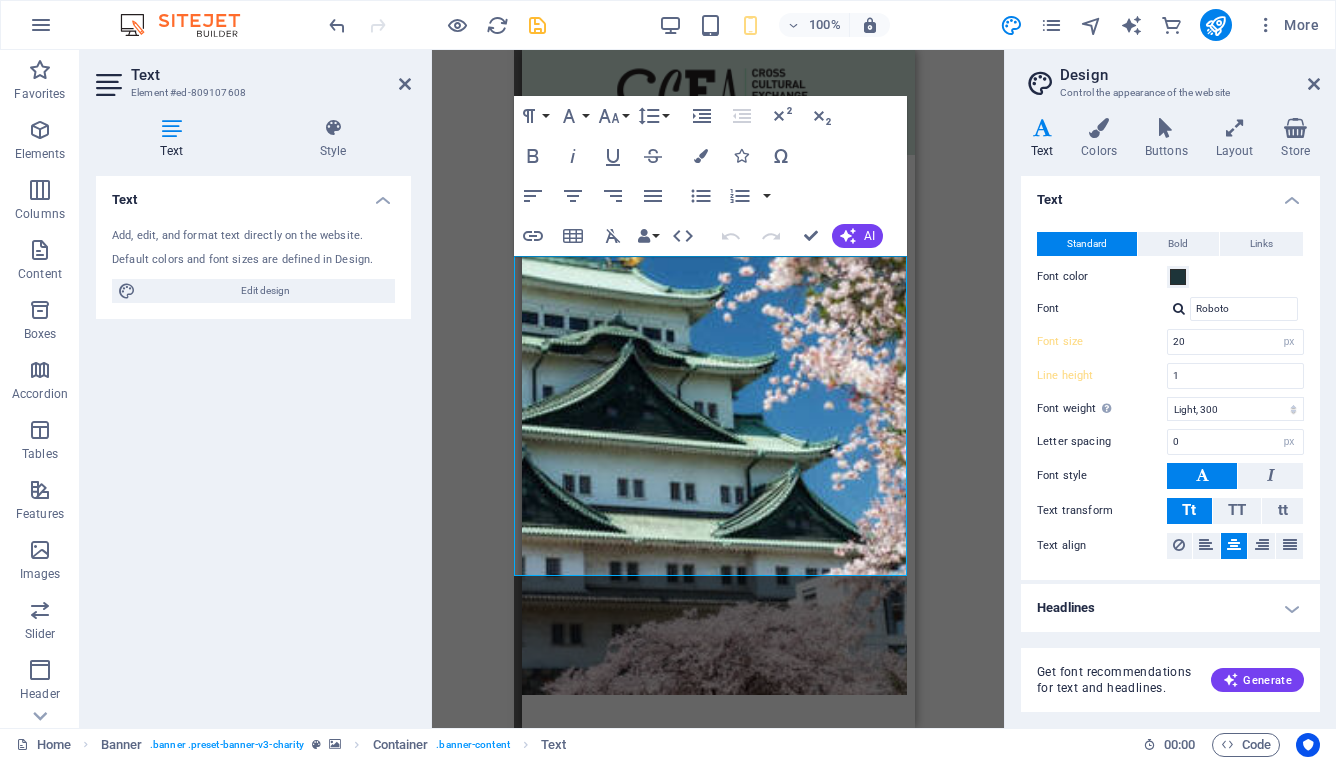 scroll, scrollTop: 36, scrollLeft: 8, axis: both 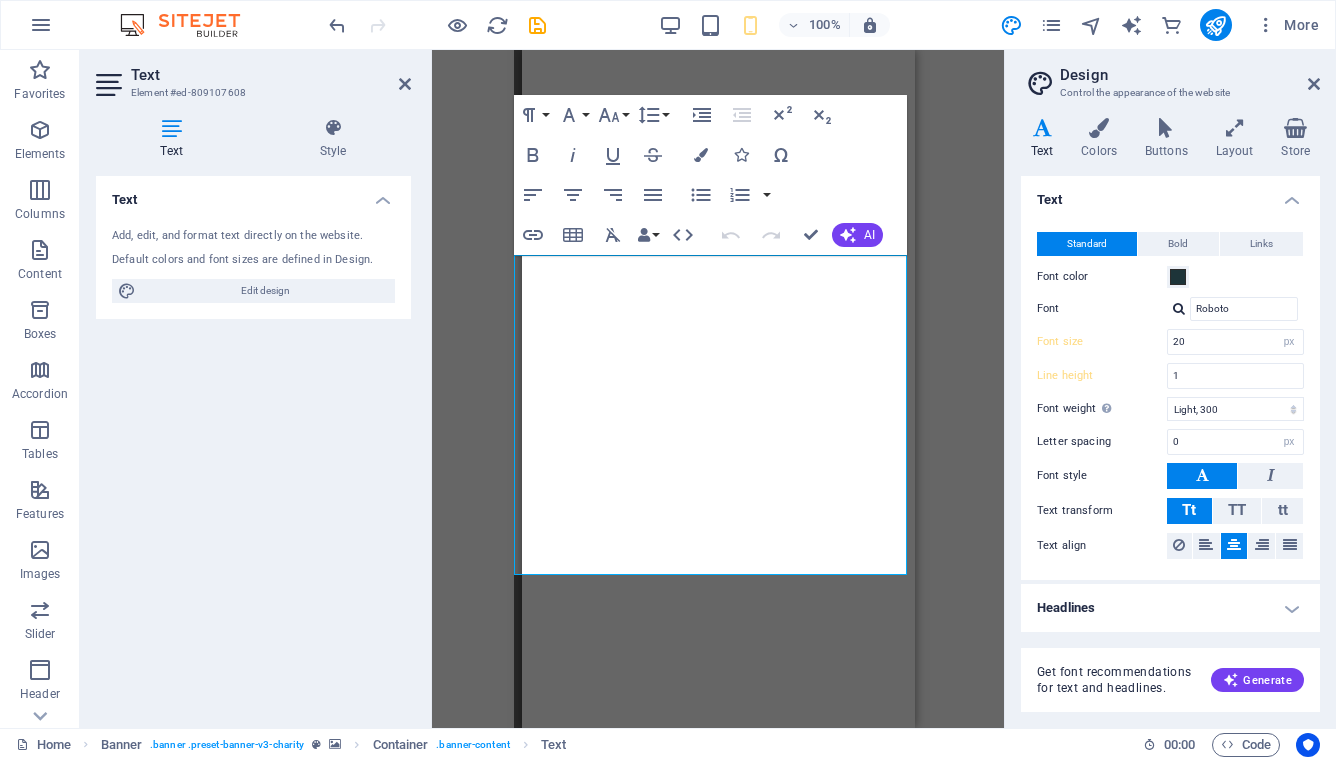 select on "px" 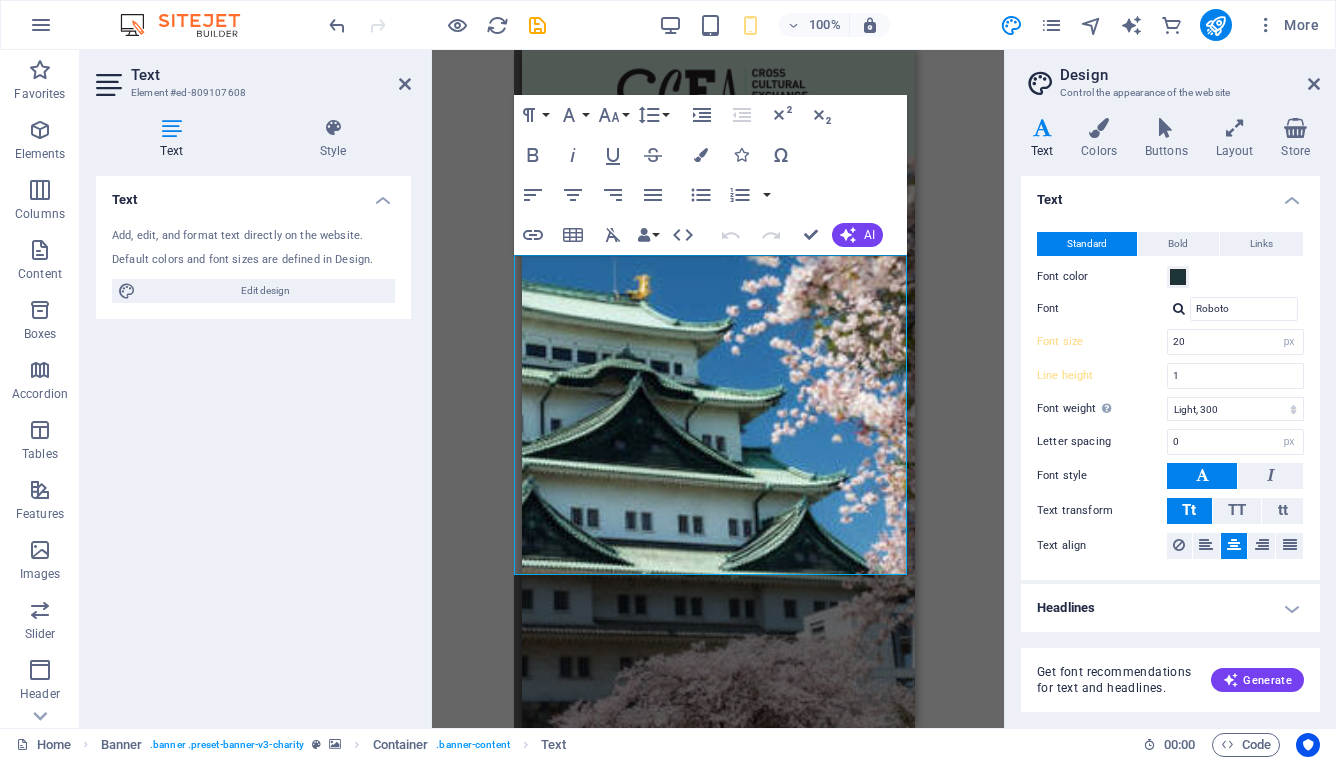 scroll, scrollTop: 0, scrollLeft: 0, axis: both 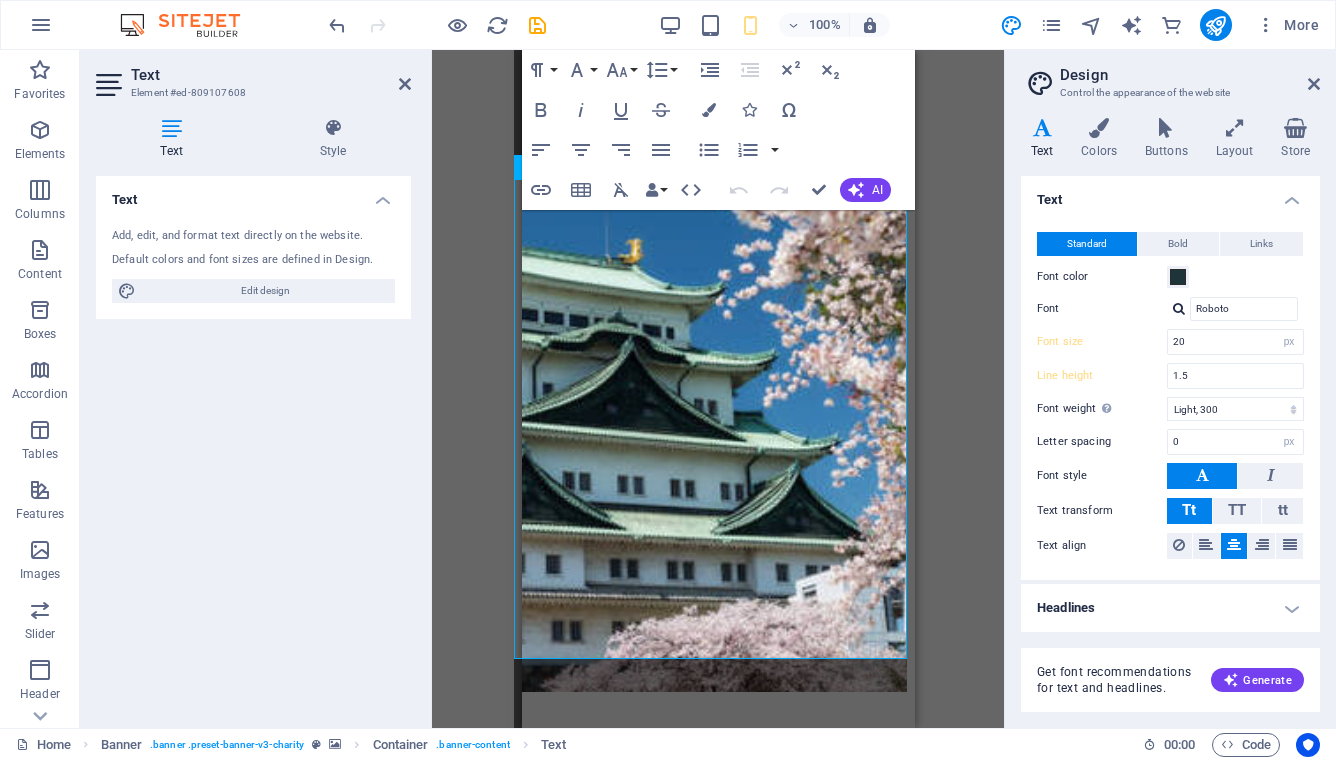 type on "1.5" 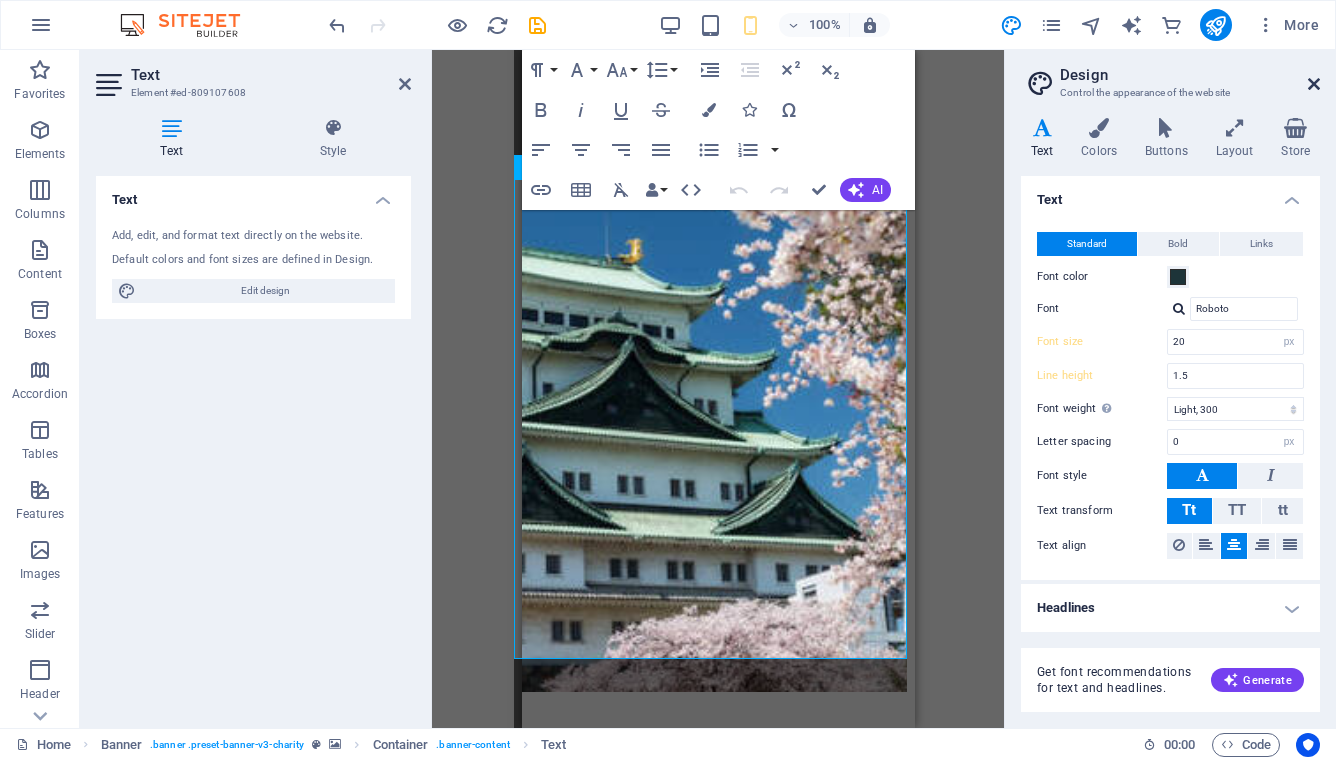 click at bounding box center (1314, 84) 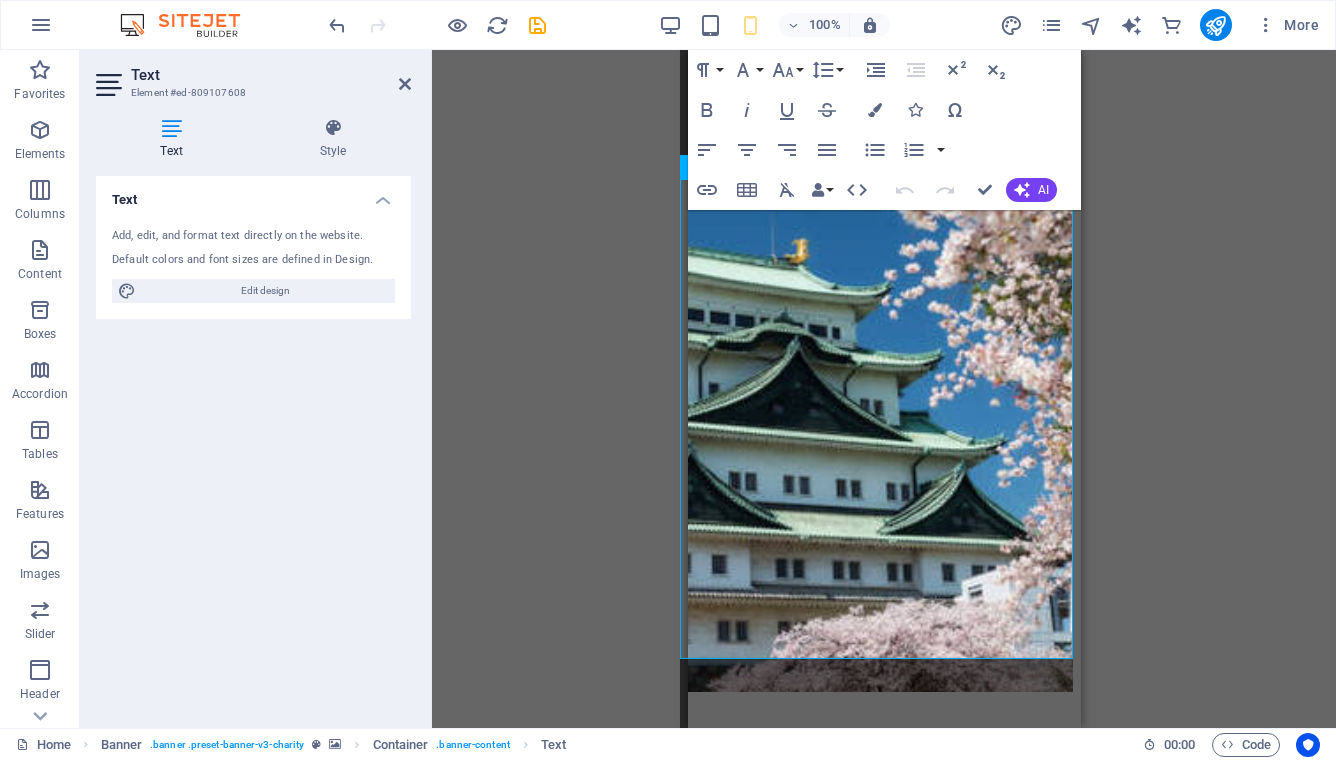 click on "Drag here to replace the existing content. Press “Ctrl” if you want to create a new element.
H1   Banner   Banner   Container   Spacer   Text   Unequal Columns   Menu Bar   Menu   Container   Image   Container   Logo   Container   Text   Container   Spacer   H2   Spacer   Text   Spacer   Spacer   Container   Spacer   Text   Spacer   Boxes   Image slider on background   Image slider   Image slider on background   Social Media Icons   Spacer   Container Paragraph Format Normal Heading 1 Heading 2 Heading 3 Heading 4 Heading 5 Heading 6 Code Font Family Arial Georgia Impact Tahoma Times New Roman Verdana Poppins Roboto Font Size 8 9 10 11 12 14 18 24 30 36 48 60 72 96 Line Height Default Single 1.15 1.5 Double Increase Indent Decrease Indent Superscript Subscript Bold Italic Underline Strikethrough Colors Icons Special Characters Align Left Align Center Align Right Align Justify Unordered List   Default Circle Disc Square    Ordered List   Default Lower Alpha Lower Greek Lower Roman    AI" at bounding box center (884, 389) 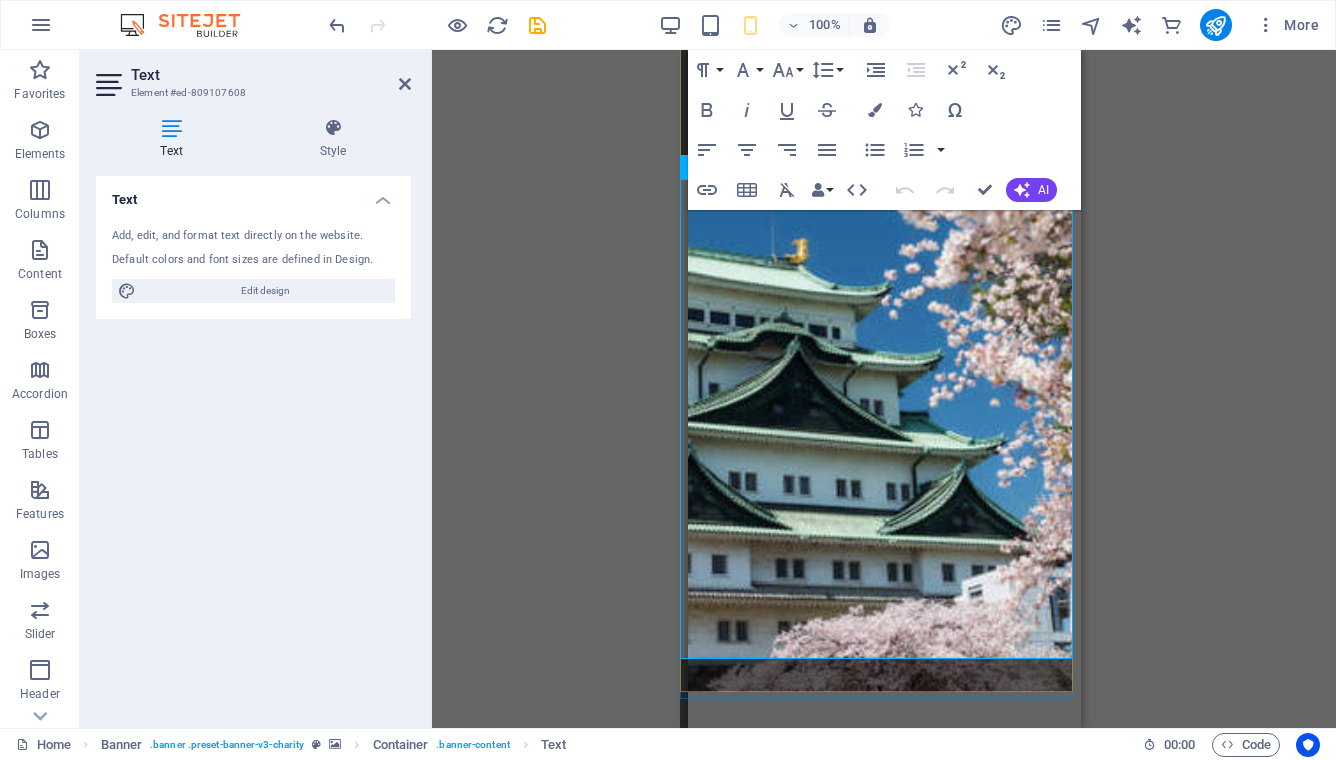click on "The  Cross-Cultural Exchange Association (CCEA)  was founded in 1982 as a non-profit organization dedicated to promoting cultural exchange, international understanding, and friendship among women of all nationalities living in the Nagoya area. Through social activities, general meetings, and special interest groups, members build friendships, explore the local community, and discover the rich cultural heritage of Japan and other countries." at bounding box center (875, 1007) 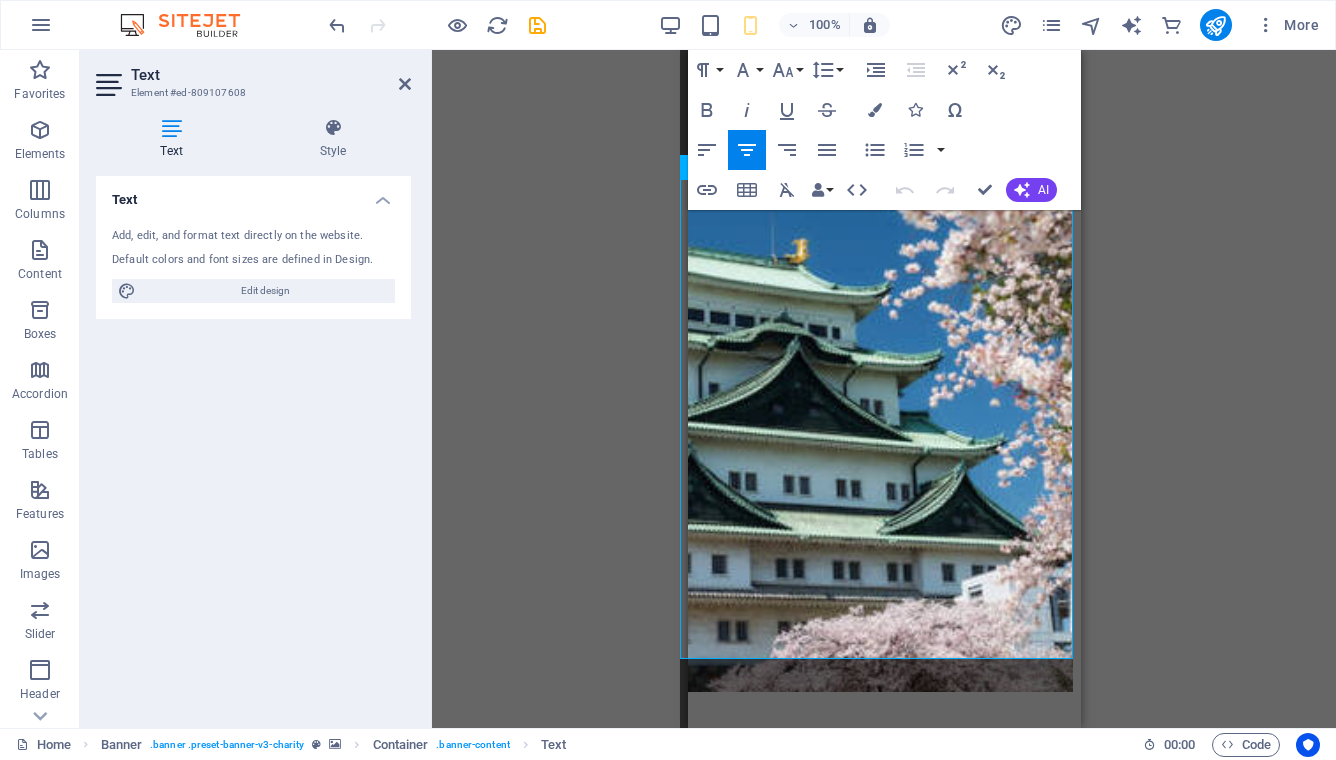 click on "Drag here to replace the existing content. Press “Ctrl” if you want to create a new element.
H1   Banner   Banner   Container   Spacer   Text   Unequal Columns   Menu Bar   Menu   Container   Image   Container   Logo   Container   Text   Container   Spacer   H2   Spacer   Text   Spacer   Spacer   Container   Spacer   Text   Spacer   Boxes   Image slider on background   Image slider   Image slider on background   Social Media Icons   Spacer   Container Paragraph Format Normal Heading 1 Heading 2 Heading 3 Heading 4 Heading 5 Heading 6 Code Font Family Arial Georgia Impact Tahoma Times New Roman Verdana Poppins Roboto Font Size 8 9 10 11 12 14 18 24 30 36 48 60 72 96 Line Height Default Single 1.15 1.5 Double Increase Indent Decrease Indent Superscript Subscript Bold Italic Underline Strikethrough Colors Icons Special Characters Align Left Align Center Align Right Align Justify Unordered List   Default Circle Disc Square    Ordered List   Default Lower Alpha Lower Greek Lower Roman    AI" at bounding box center [884, 389] 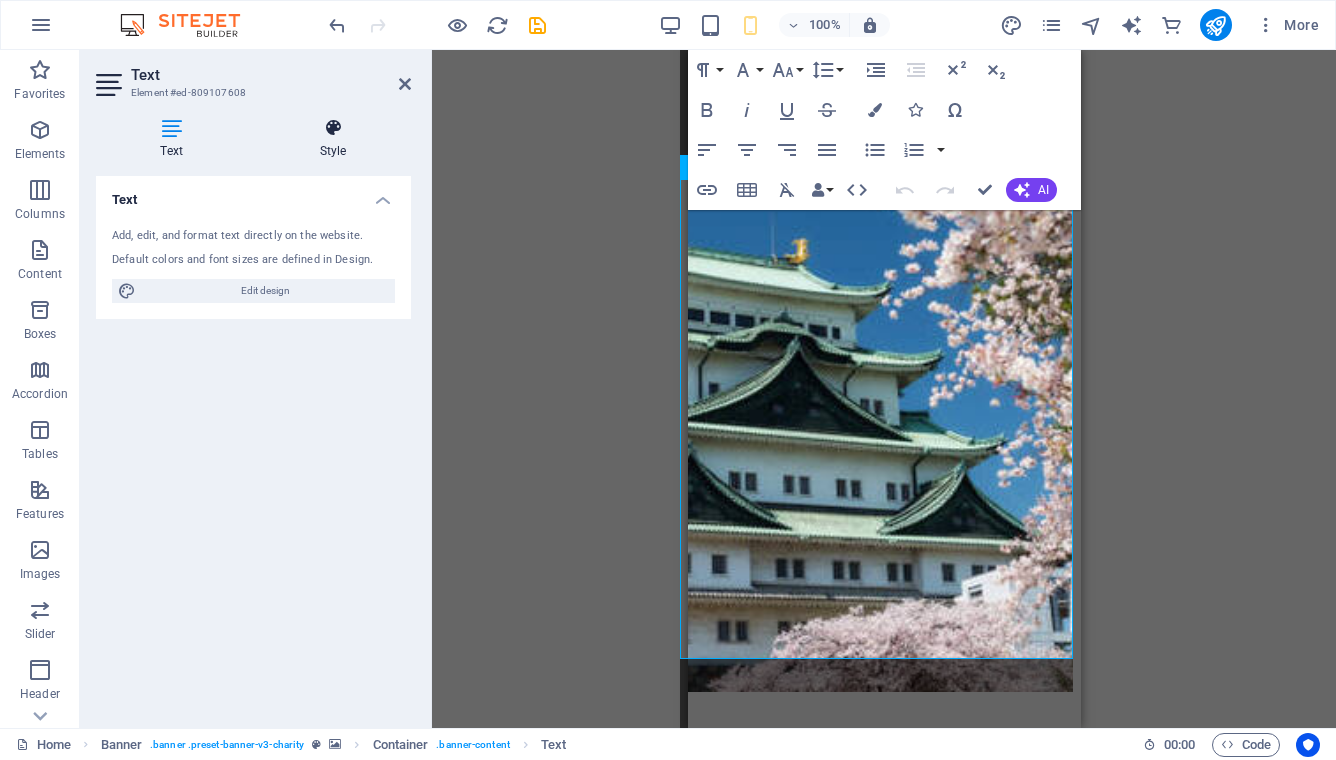 click on "Style" at bounding box center (333, 139) 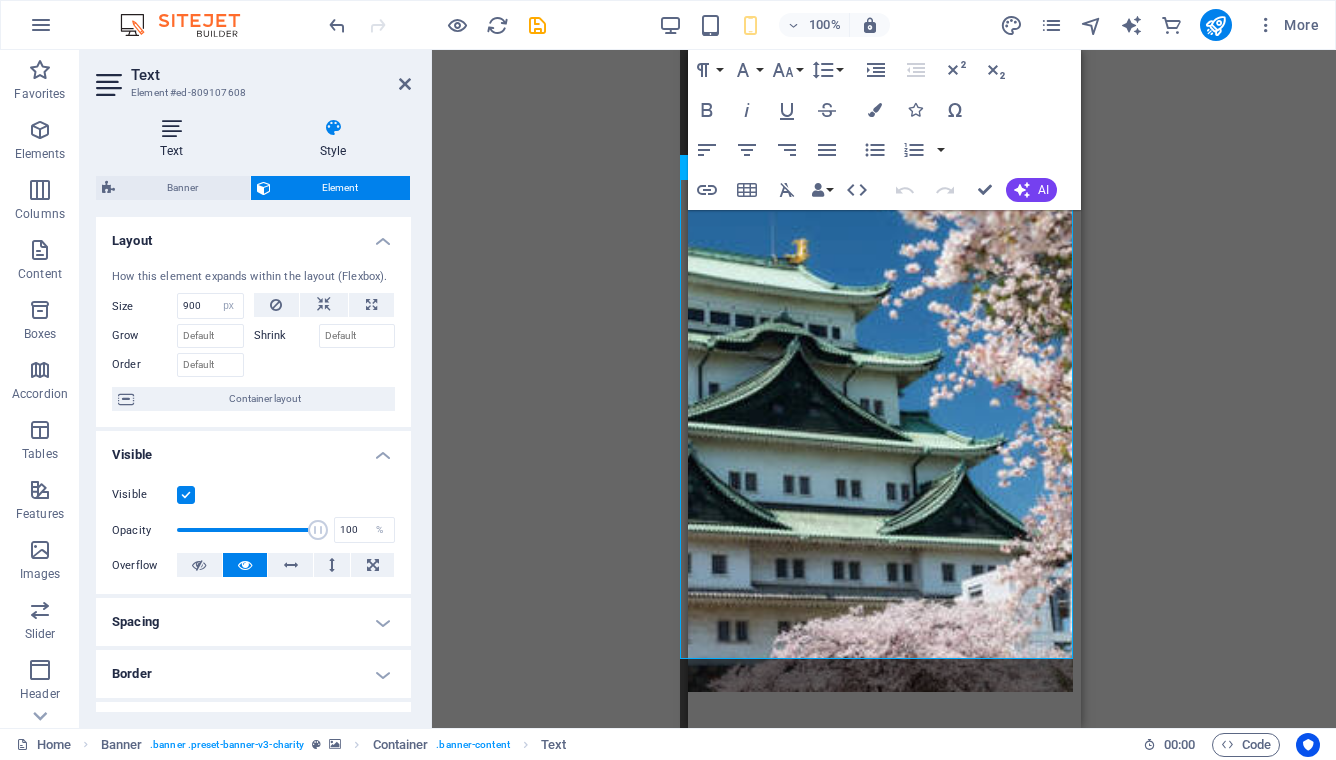 click on "Text" at bounding box center (175, 139) 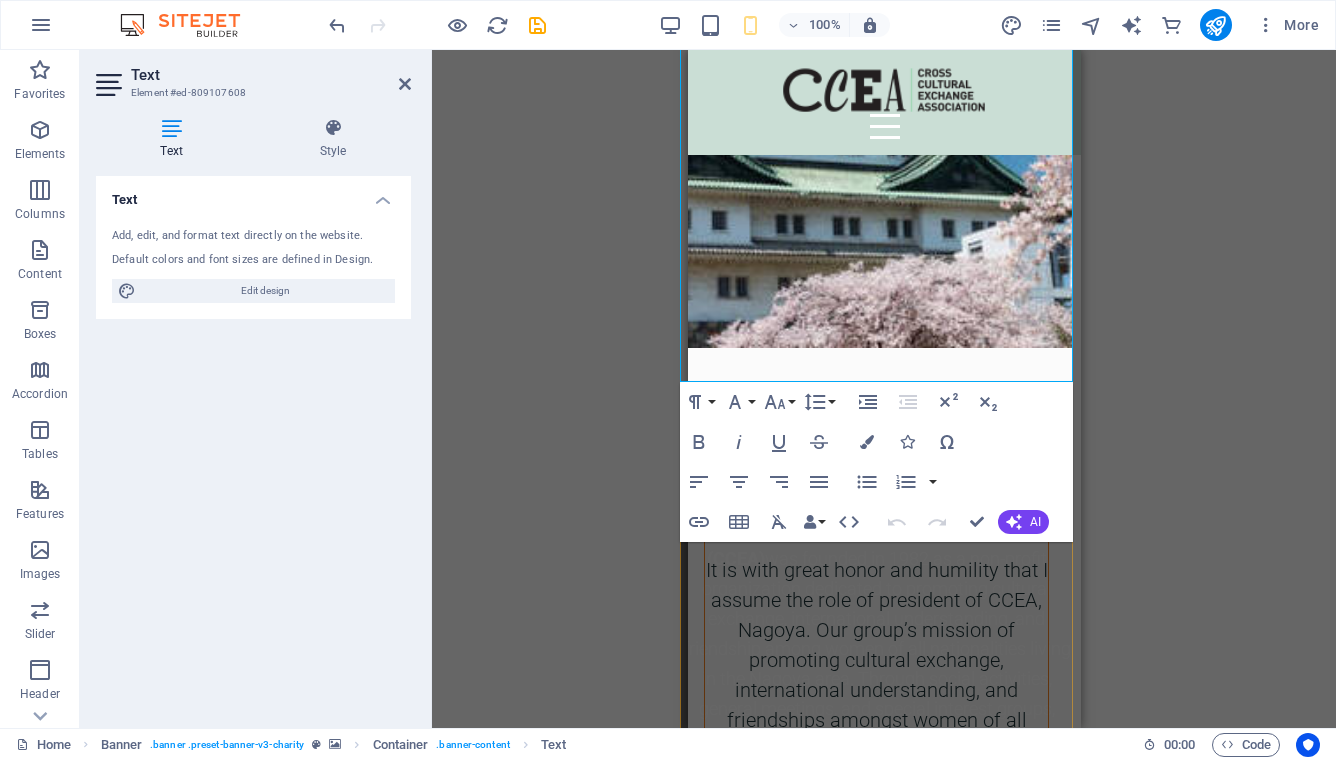 scroll, scrollTop: 0, scrollLeft: 8, axis: horizontal 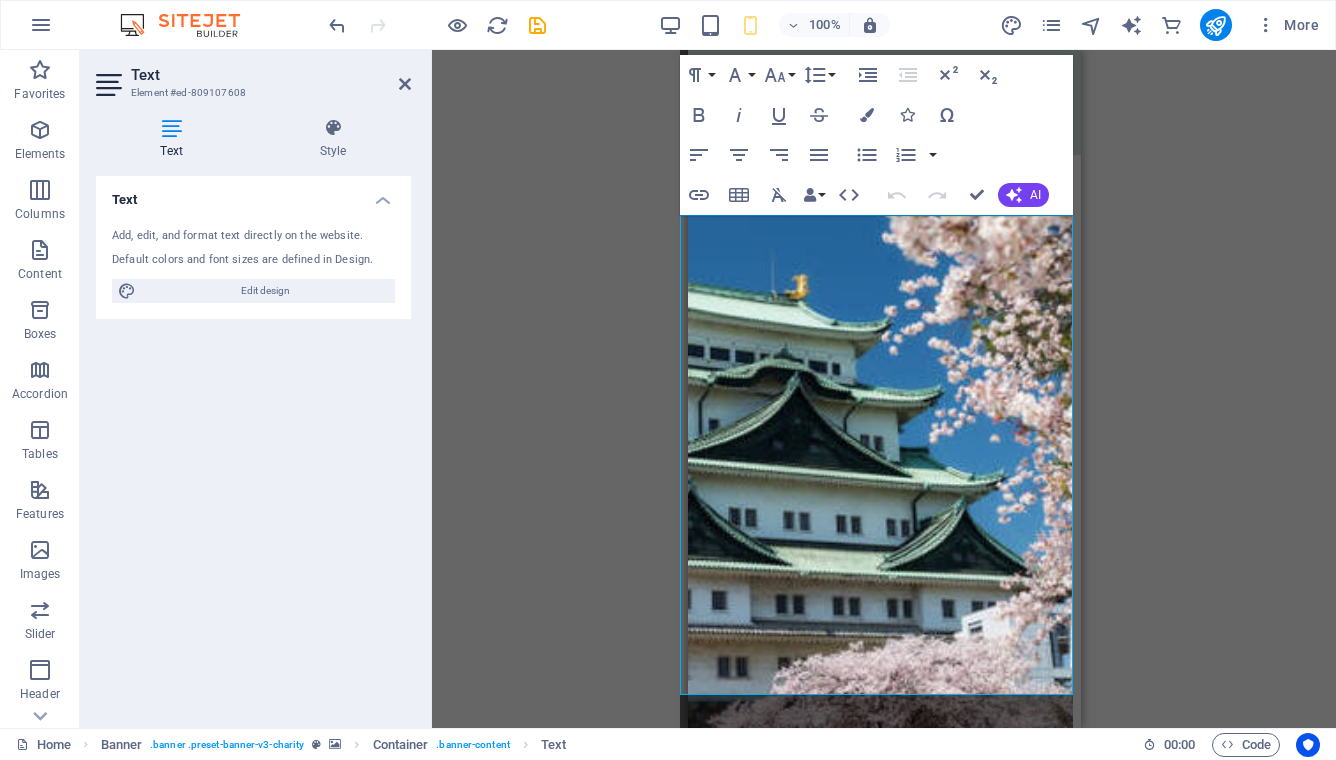 click on "Paragraph Format Normal Heading 1 Heading 2 Heading 3 Heading 4 Heading 5 Heading 6 Code Font Family Arial Georgia Impact Tahoma Times New Roman Verdana Poppins Roboto Font Size 8 9 10 11 12 14 18 24 30 36 48 60 72 96 Line Height Default Single 1.15 1.5 Double Increase Indent Decrease Indent Superscript Subscript Bold Italic Underline Strikethrough Colors Icons Special Characters Align Left Align Center Align Right Align Justify Unordered List   Default Circle Disc Square    Ordered List   Default Lower Alpha Lower Greek Lower Roman Upper Alpha Upper Roman    Insert Link Insert Table Clear Formatting Data Bindings Company First name Last name Street ZIP code City Email Phone Mobile Fax Custom field 1 Custom field 2 Custom field 3 Custom field 4 Custom field 5 Custom field 6 HTML Undo Redo Confirm (⌘+⏎) AI Improve Make shorter Make longer Fix spelling & grammar Translate to English Generate text" at bounding box center (876, 135) 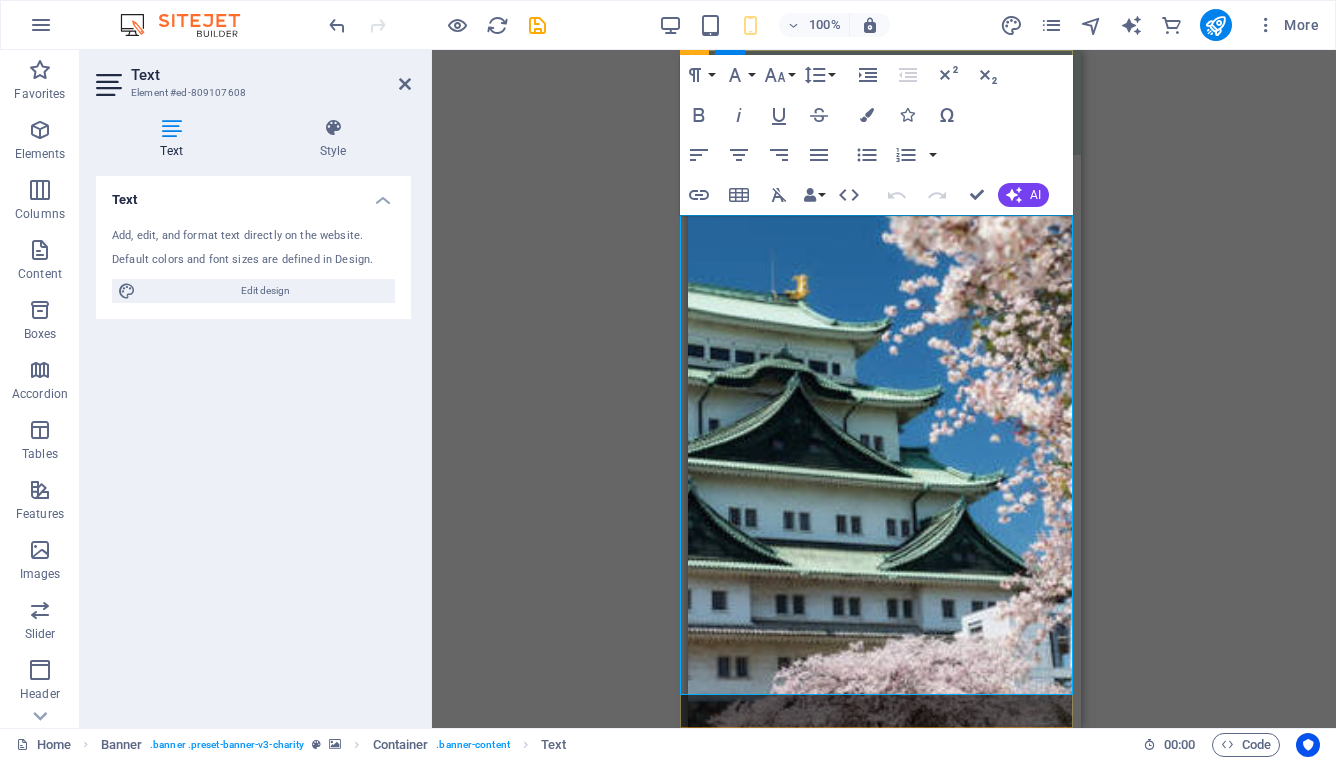 click on "Cross-Cultural Exchange Association (CCEA)" 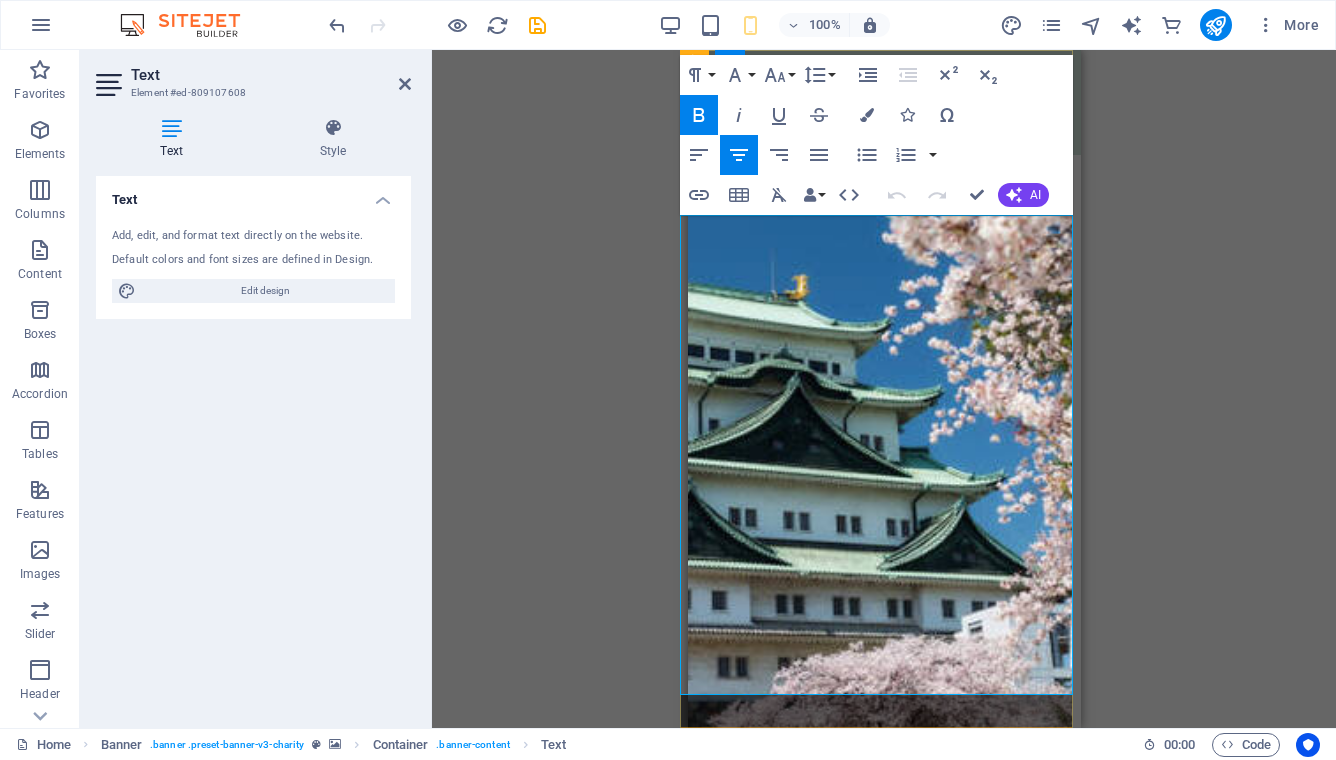 click on "The  Cross-Cultural Exchange Association (CCEA)  was founded in 1982 as a non-profit organization dedicated to promoting cultural exchange, international understanding, and friendship among women of all nationalities living in the Nagoya area. Through social activities, general meetings, and special interest groups, members build friendships, explore the local community, and discover the rich cultural heritage of Japan and other countries." at bounding box center (875, 1043) 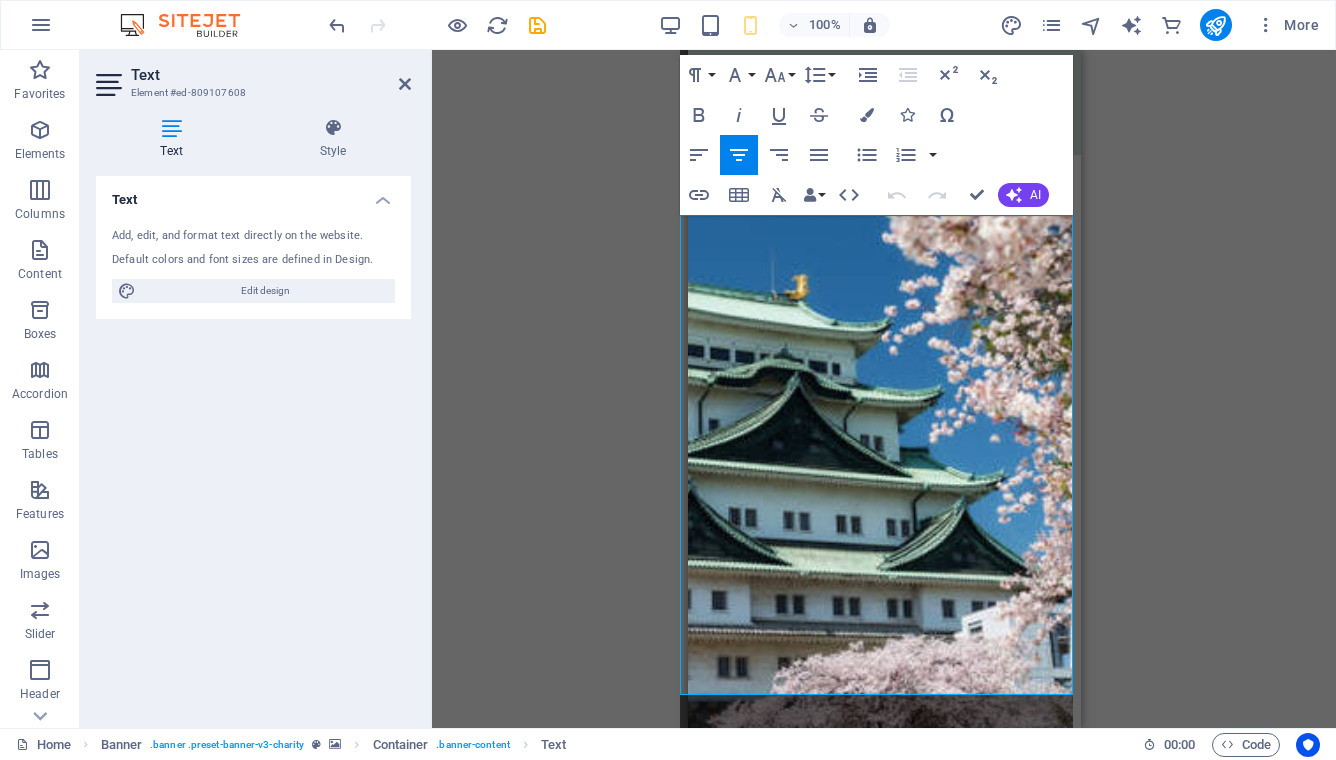 click on "Drag here to replace the existing content. Press “Ctrl” if you want to create a new element.
H1   Banner   Banner   Container   Spacer   Text   Unequal Columns   Menu Bar   Menu   Container   Image   Container   Logo   Container   Text   Container   Spacer   H2   Spacer   Text   Spacer   Spacer   Container   Spacer   Text   Spacer   Boxes   Image slider on background   Image slider   Image slider on background   Social Media Icons   Spacer   Container Paragraph Format Normal Heading 1 Heading 2 Heading 3 Heading 4 Heading 5 Heading 6 Code Font Family Arial Georgia Impact Tahoma Times New Roman Verdana Poppins Roboto Font Size 8 9 10 11 12 14 18 24 30 36 48 60 72 96 Line Height Default Single 1.15 1.5 Double Increase Indent Decrease Indent Superscript Subscript Bold Italic Underline Strikethrough Colors Icons Special Characters Align Left Align Center Align Right Align Justify Unordered List   Default Circle Disc Square    Ordered List   Default Lower Alpha Lower Greek Lower Roman    AI" at bounding box center (884, 389) 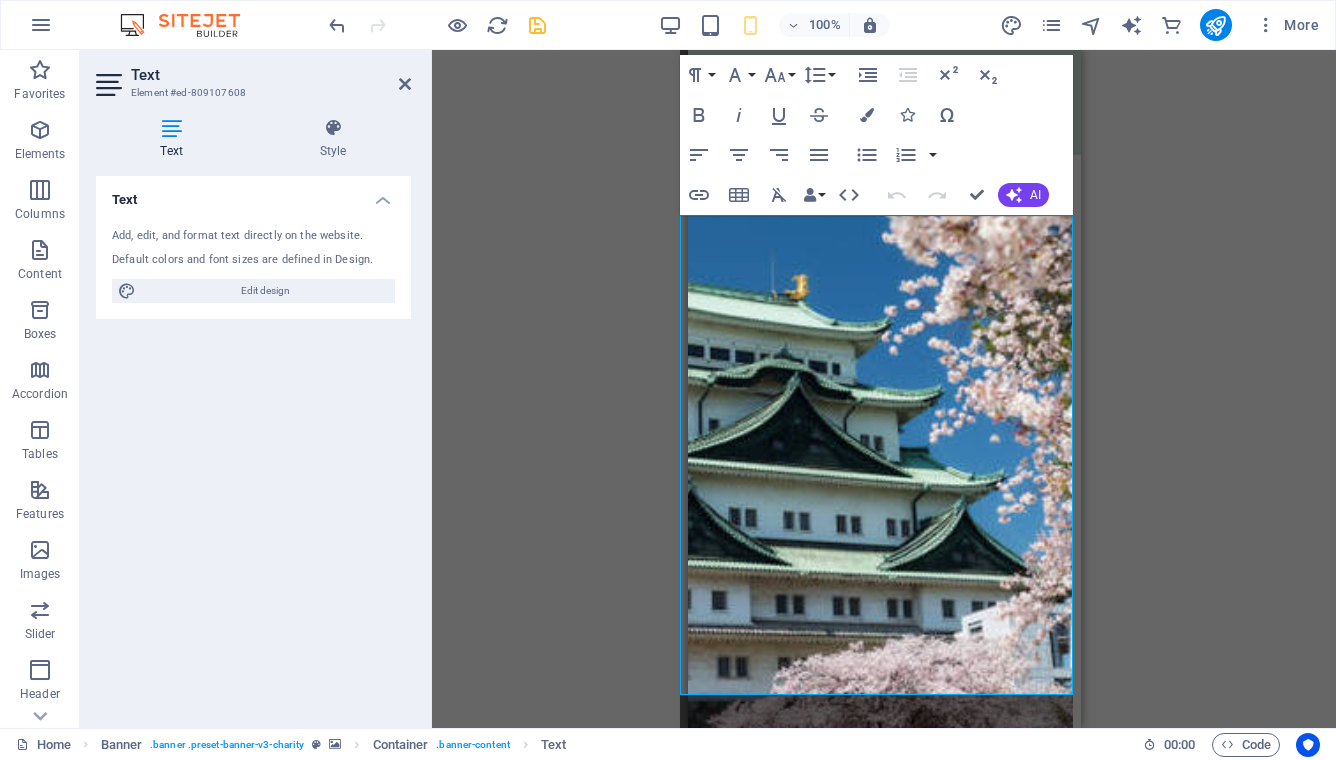 click at bounding box center [537, 25] 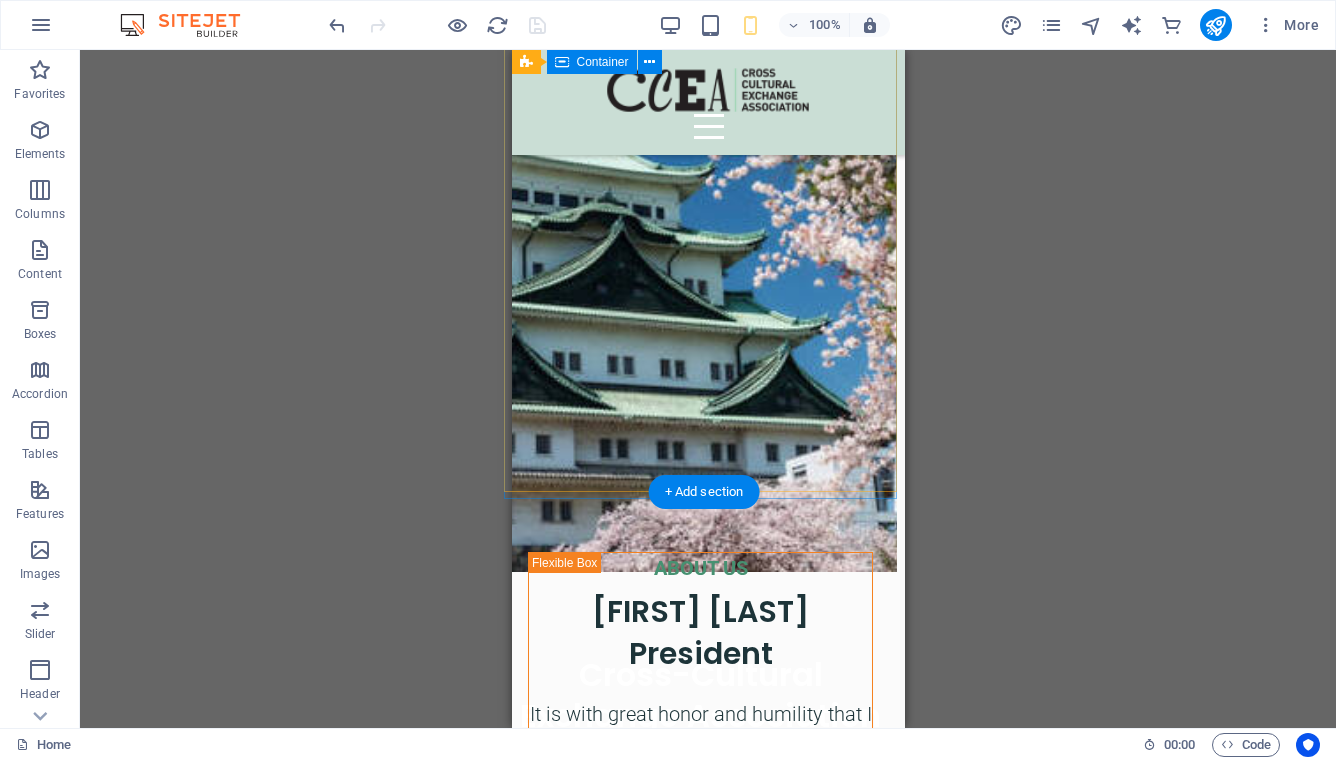 scroll, scrollTop: 0, scrollLeft: 8, axis: horizontal 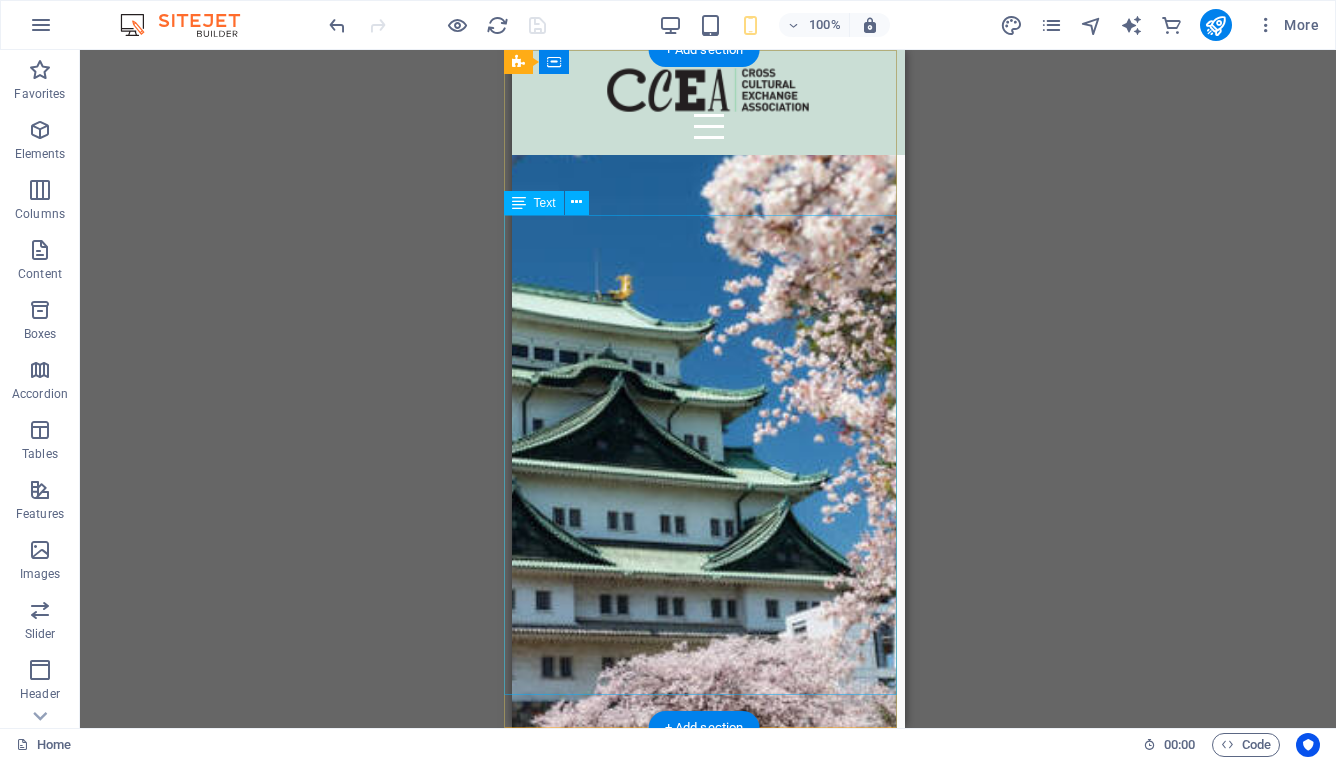 click on "The  Cross-Cultural Exchange Association (CCEA)  was founded in 1982 as a non-profit organization dedicated to promoting cultural exchange, international understanding, and friendship among women of all nationalities living in the Nagoya area. Through social activities, general meetings, and special interest groups, members build friendships, explore the local community, and discover the rich cultural heritage of Japan and other countries.  Make the most of your time in Nagoya — join us at our next General Meeting, experience something new, and meet wonderful women from around the world. We look forward to welcoming you into our multicultural community!" at bounding box center (699, 1133) 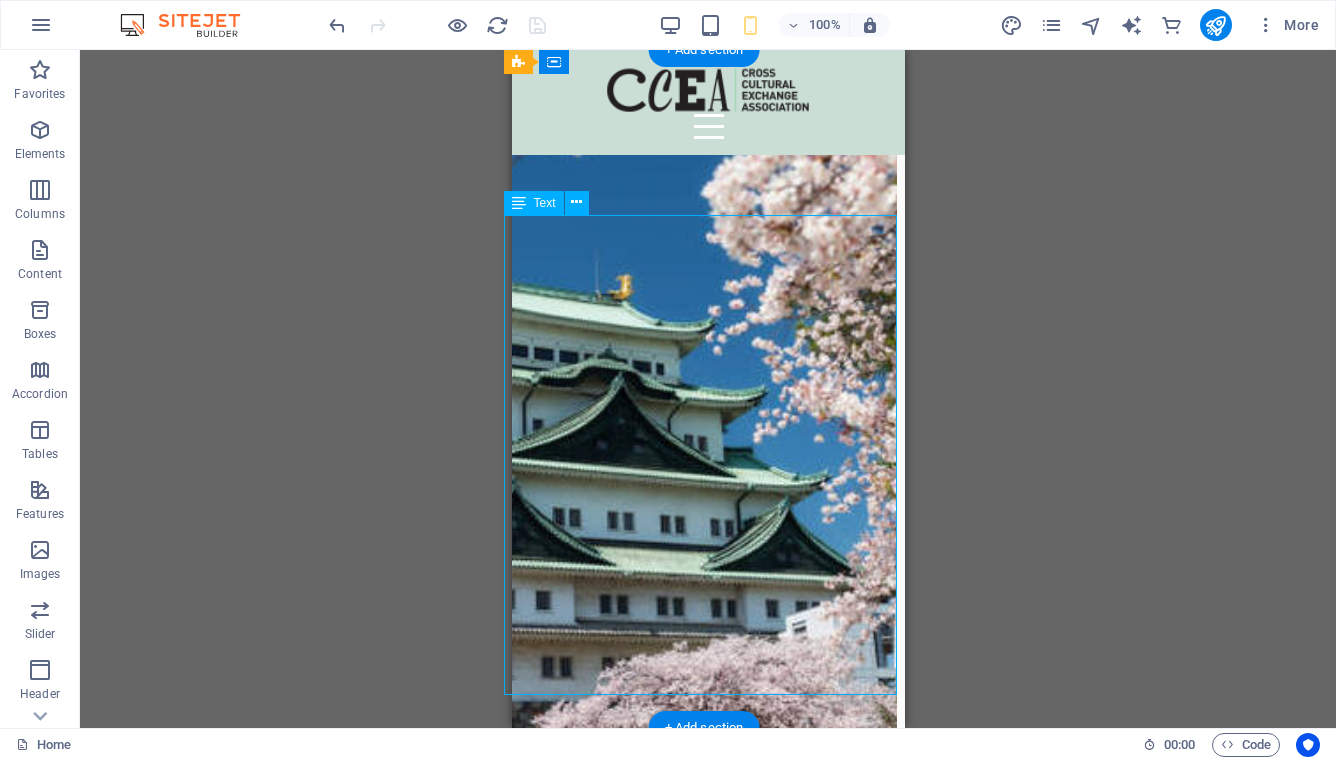 click on "The  Cross-Cultural Exchange Association (CCEA)  was founded in 1982 as a non-profit organization dedicated to promoting cultural exchange, international understanding, and friendship among women of all nationalities living in the Nagoya area. Through social activities, general meetings, and special interest groups, members build friendships, explore the local community, and discover the rich cultural heritage of Japan and other countries.  Make the most of your time in Nagoya — join us at our next General Meeting, experience something new, and meet wonderful women from around the world. We look forward to welcoming you into our multicultural community!" at bounding box center (699, 1133) 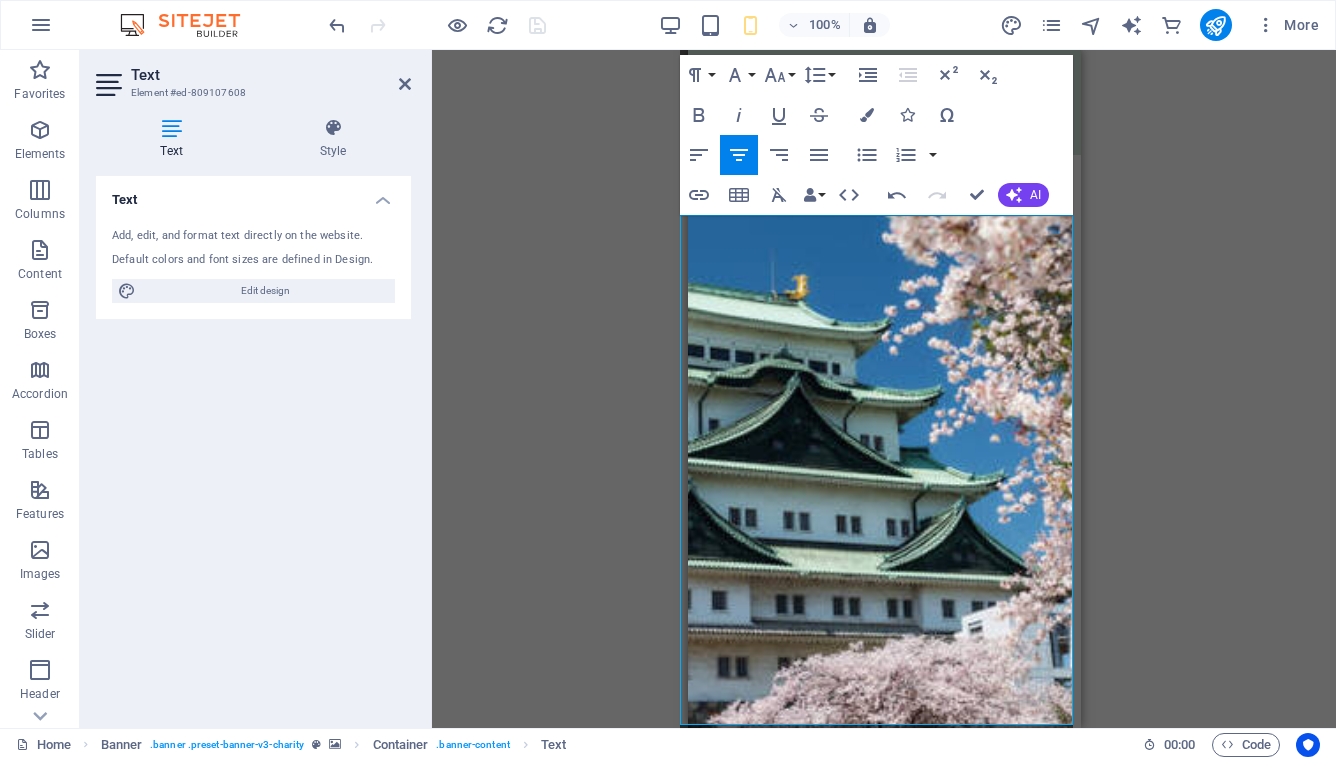 click on "Drag here to replace the existing content. Press “Ctrl” if you want to create a new element.
Banner   H1   Banner   Banner   Container   Spacer   Text   Unequal Columns   Menu Bar   Menu   Container   Image   Container   Logo   Container   Text   Container   Spacer   H2   Spacer   Text   Spacer   Spacer   Container   Spacer   Text   Spacer   Boxes   Image slider on background   Image slider   Image slider on background   Social Media Icons   Spacer   Container Paragraph Format Normal Heading 1 Heading 2 Heading 3 Heading 4 Heading 5 Heading 6 Code Font Family Arial Georgia Impact Tahoma Times New Roman Verdana Poppins Roboto Font Size 8 9 10 11 12 14 18 24 30 36 48 60 72 96 Line Height Default Single 1.15 1.5 Double Increase Indent Decrease Indent Superscript Subscript Bold Italic Underline Strikethrough Colors Icons Special Characters Align Left Align Center Align Right Align Justify Unordered List   Default Circle Disc Square    Ordered List   Default Lower Alpha Lower Greek    City" at bounding box center [884, 389] 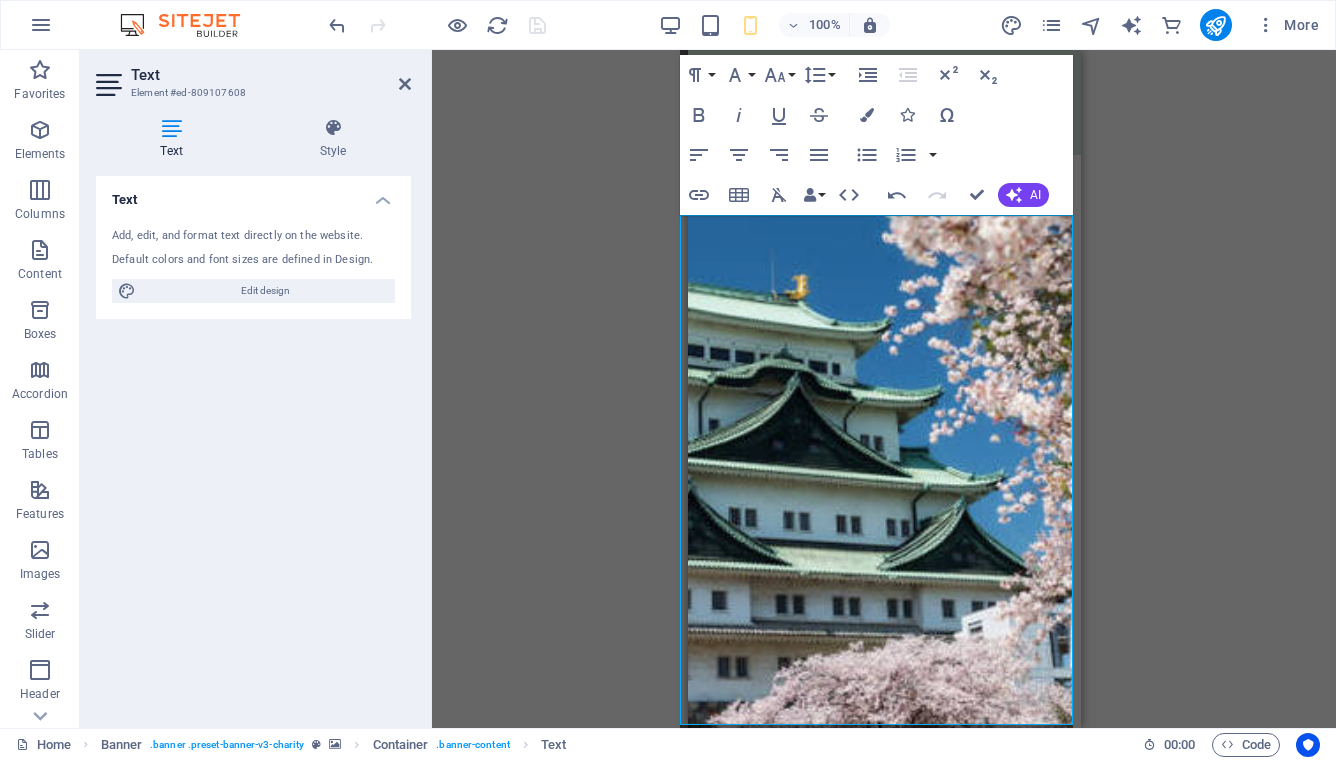 click on "Drag here to replace the existing content. Press “Ctrl” if you want to create a new element.
Banner   H1   Banner   Banner   Container   Spacer   Text   Unequal Columns   Menu Bar   Menu   Container   Image   Container   Logo   Container   Text   Container   Spacer   H2   Spacer   Text   Spacer   Spacer   Container   Spacer   Text   Spacer   Boxes   Image slider on background   Image slider   Image slider on background   Social Media Icons   Spacer   Container Paragraph Format Normal Heading 1 Heading 2 Heading 3 Heading 4 Heading 5 Heading 6 Code Font Family Arial Georgia Impact Tahoma Times New Roman Verdana Poppins Roboto Font Size 8 9 10 11 12 14 18 24 30 36 48 60 72 96 Line Height Default Single 1.15 1.5 Double Increase Indent Decrease Indent Superscript Subscript Bold Italic Underline Strikethrough Colors Icons Special Characters Align Left Align Center Align Right Align Justify Unordered List   Default Circle Disc Square    Ordered List   Default Lower Alpha Lower Greek    City" at bounding box center [884, 389] 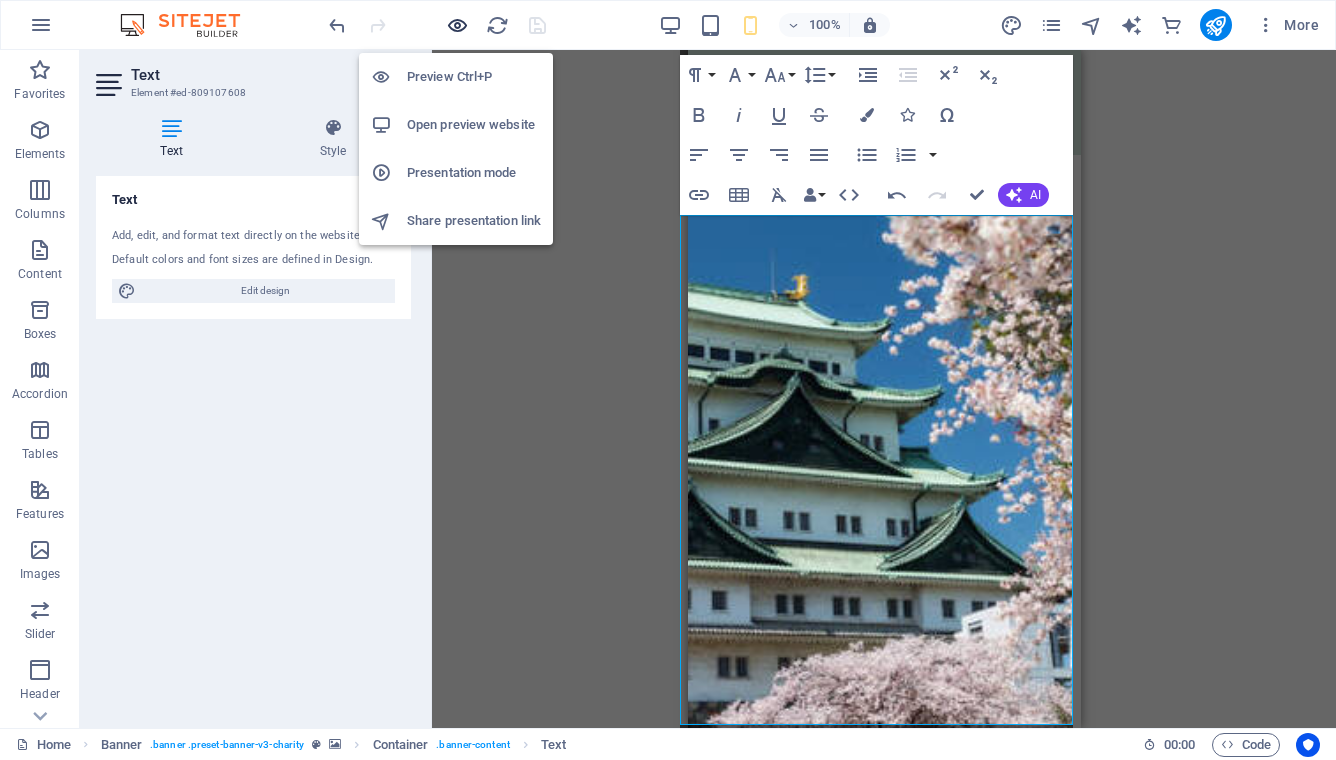 click at bounding box center (457, 25) 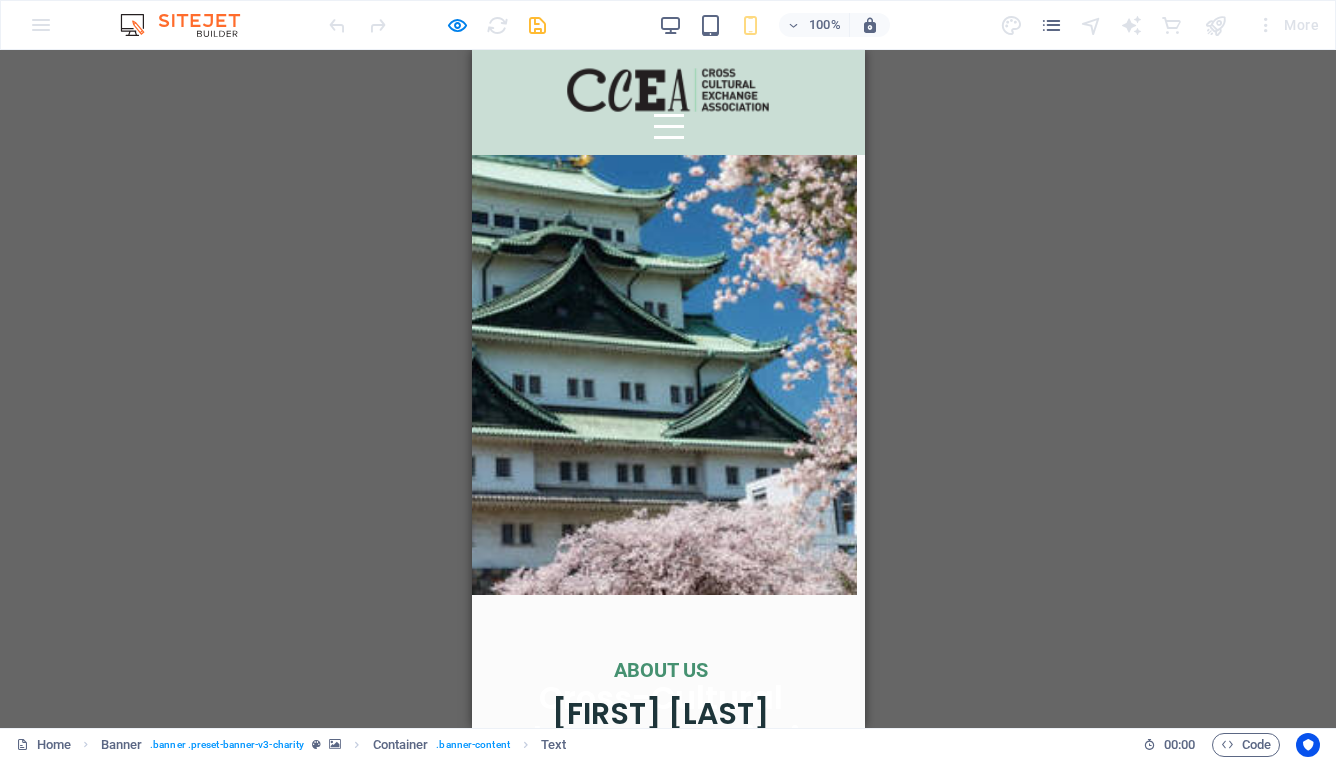 scroll, scrollTop: 0, scrollLeft: 8, axis: horizontal 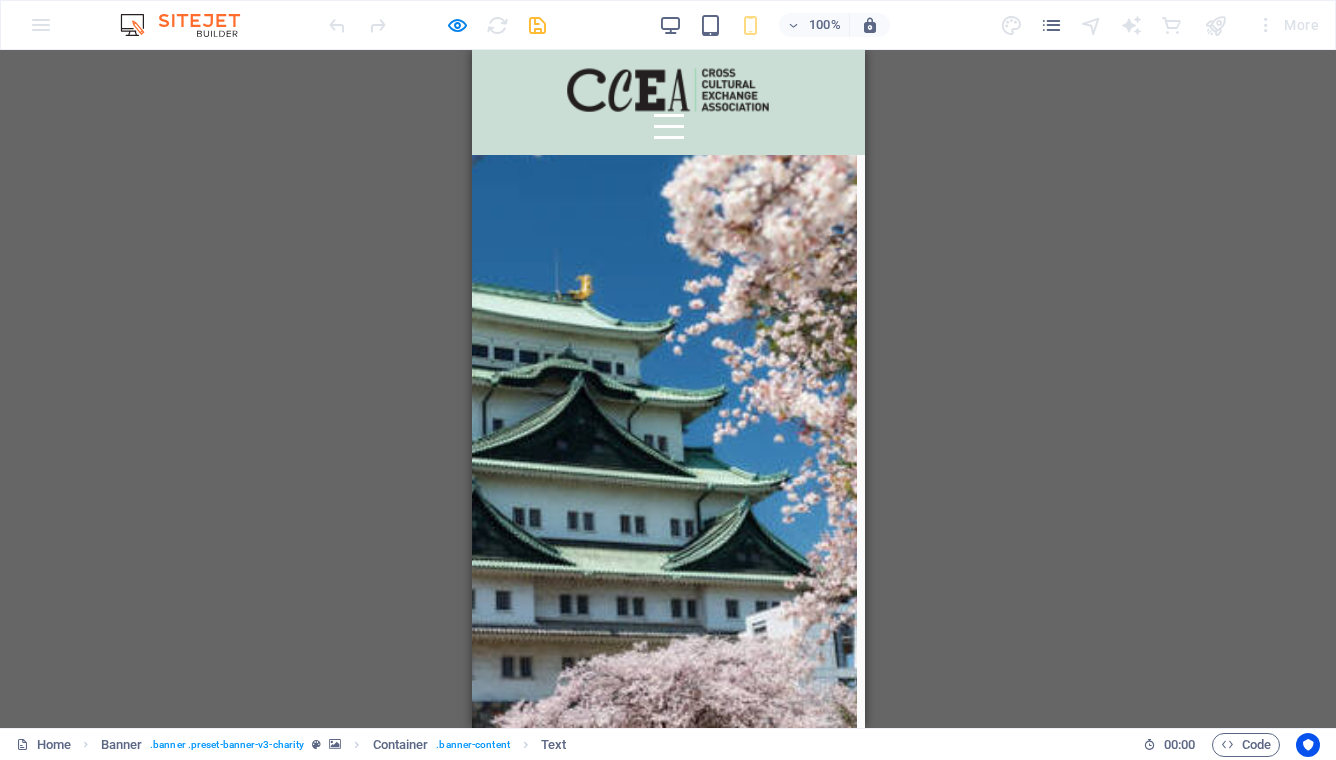click on "Drag here to replace the existing content. Press “Ctrl” if you want to create a new element.
Banner   H1   Banner   Banner   Container   Spacer   Text   Unequal Columns   Menu Bar   Menu   Container   Image   Container   Logo   Container   Text   Container   Spacer   H2   Spacer   Text   Spacer   Spacer   Container   Spacer   Text   Spacer   Boxes   Image slider on background   Image slider   Image slider on background   Social Media Icons   Spacer   Container" at bounding box center [668, 389] 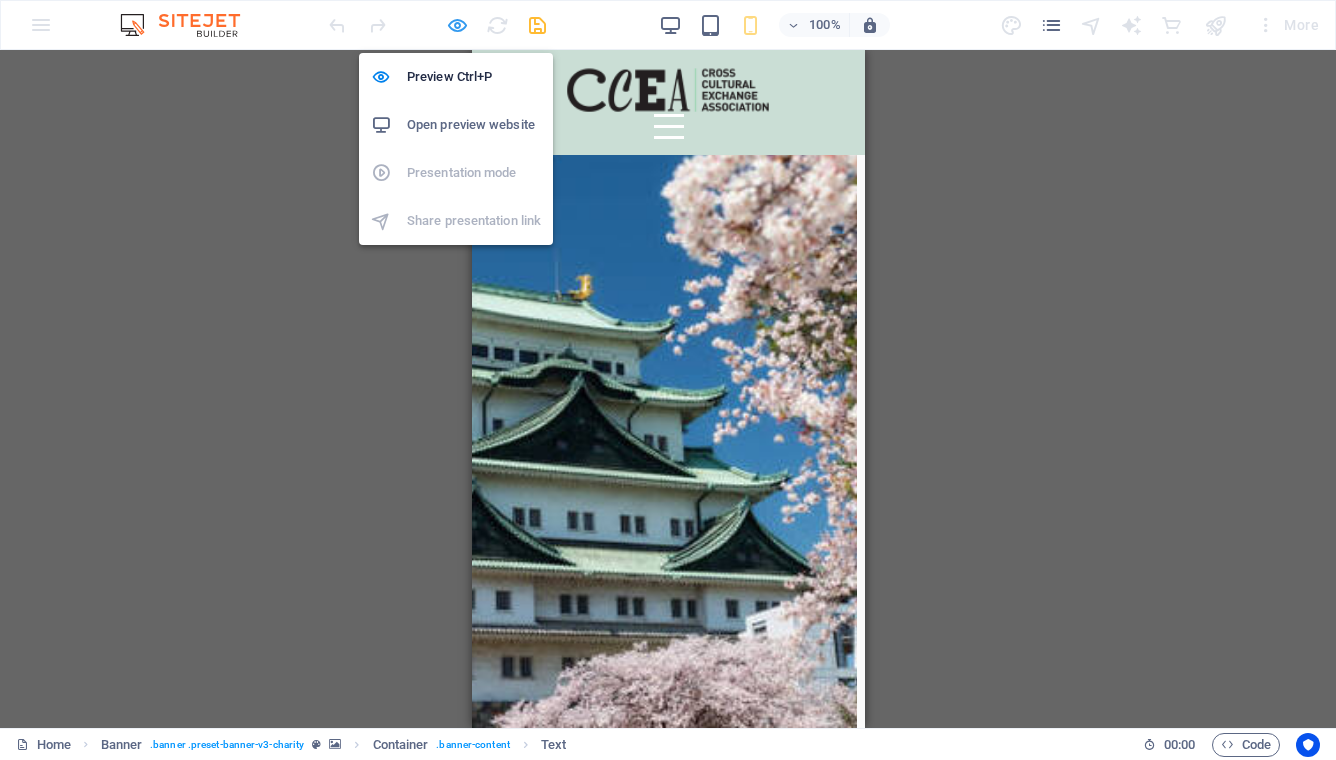 click at bounding box center (457, 25) 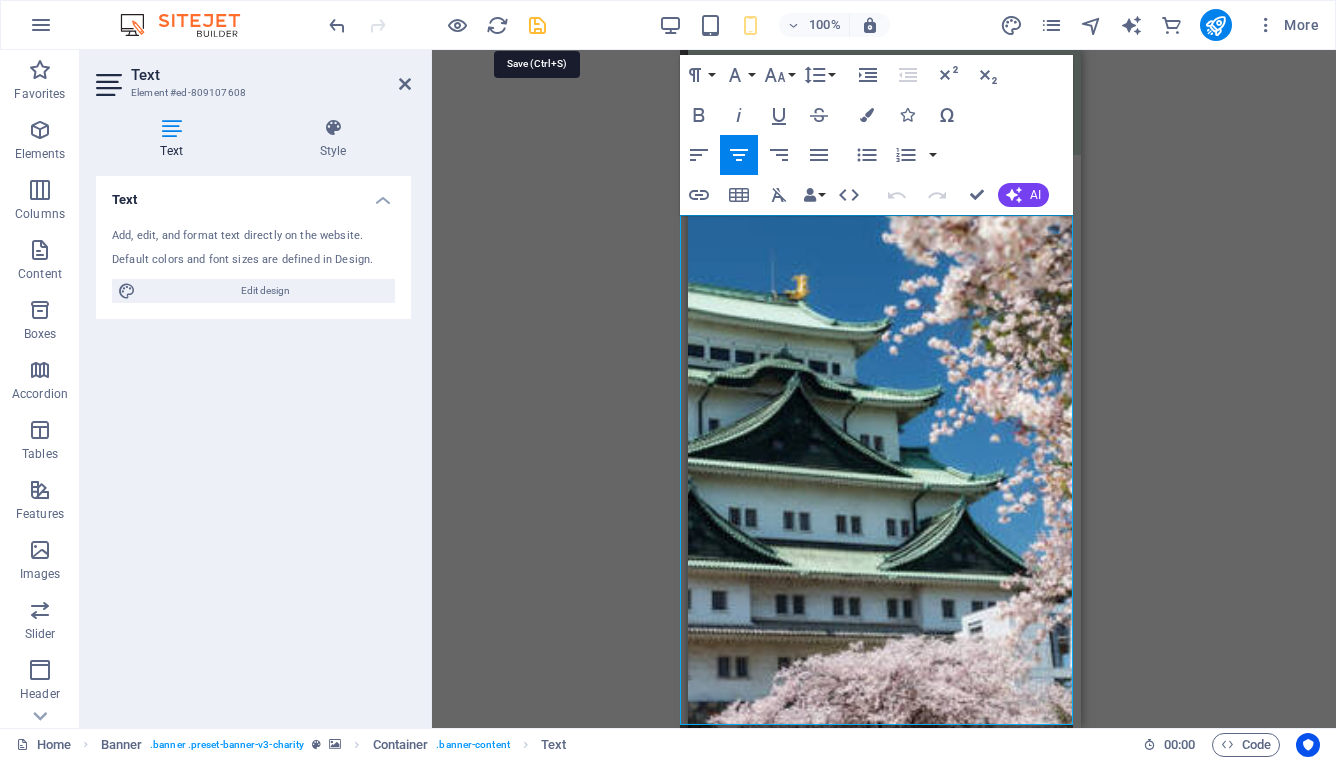 click at bounding box center [537, 25] 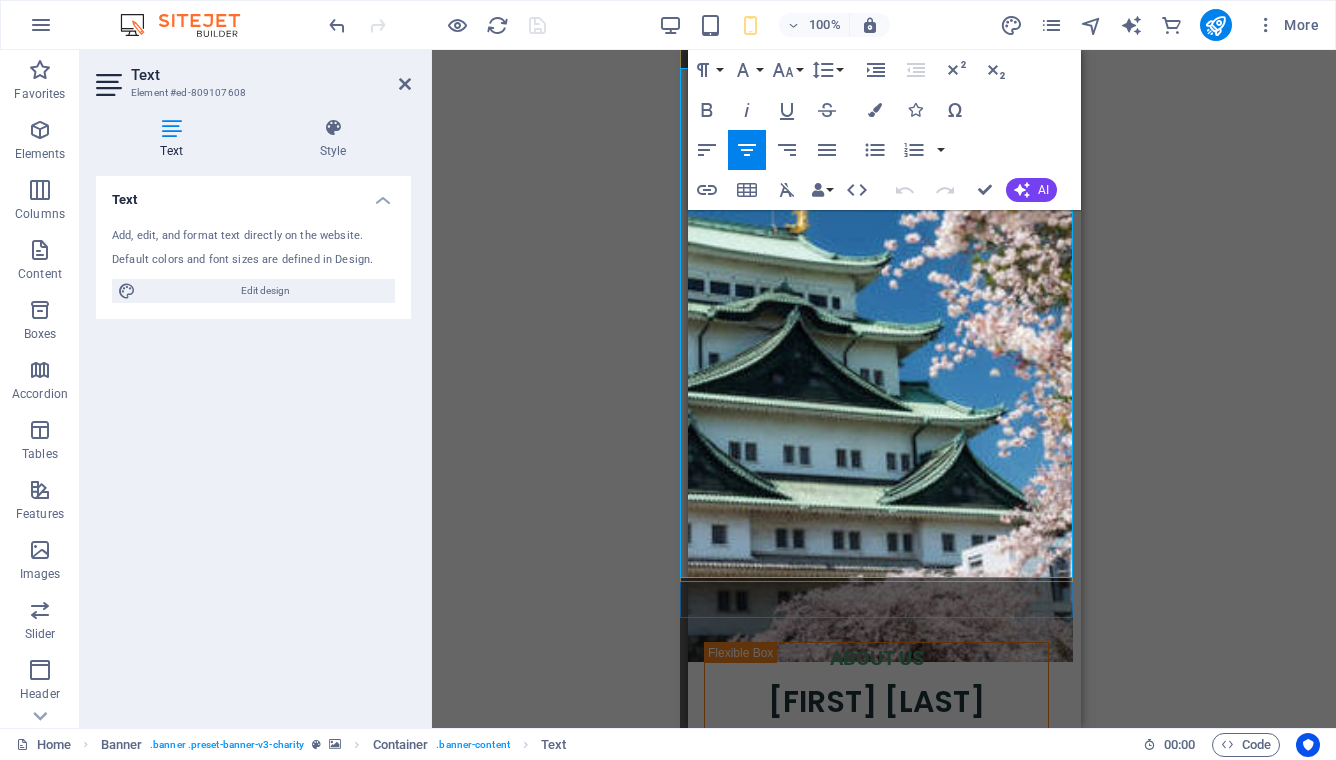 scroll, scrollTop: 0, scrollLeft: 8, axis: horizontal 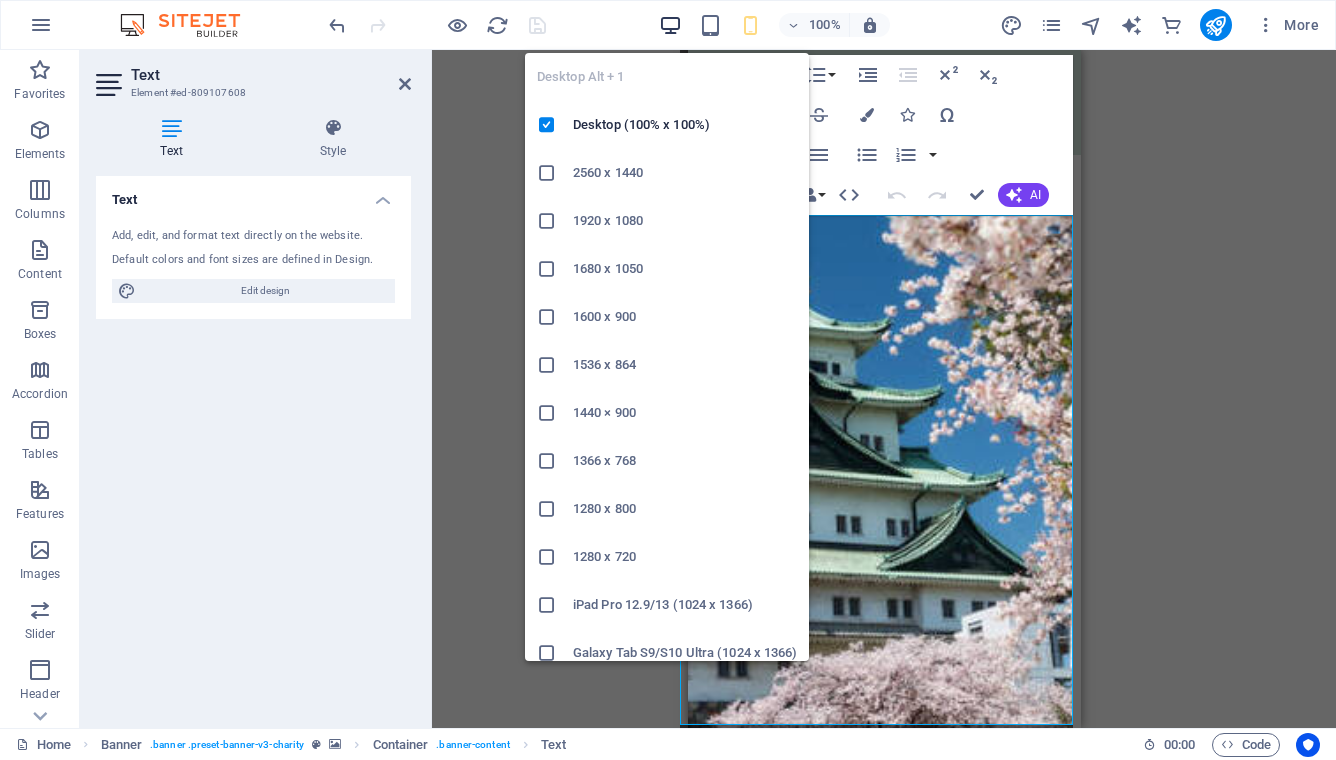 click at bounding box center [670, 25] 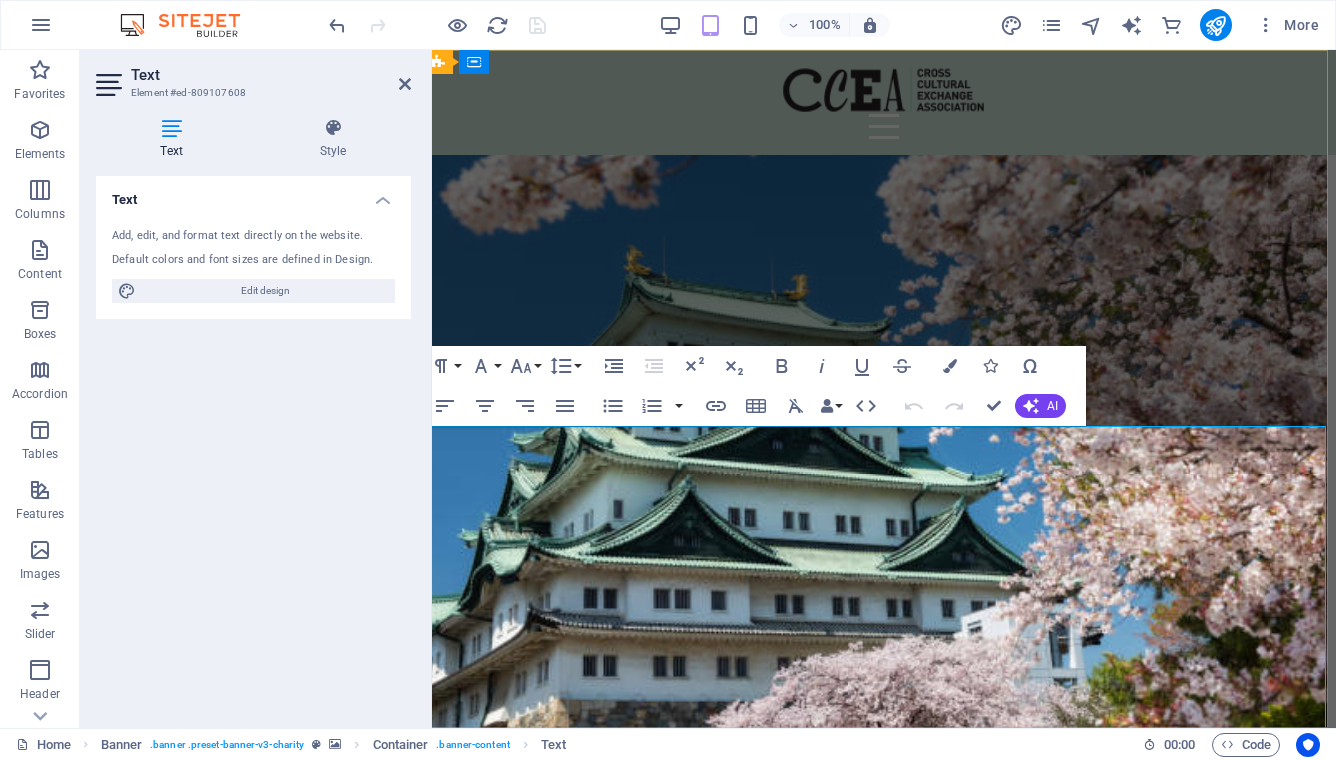 click at bounding box center (876, 1048) 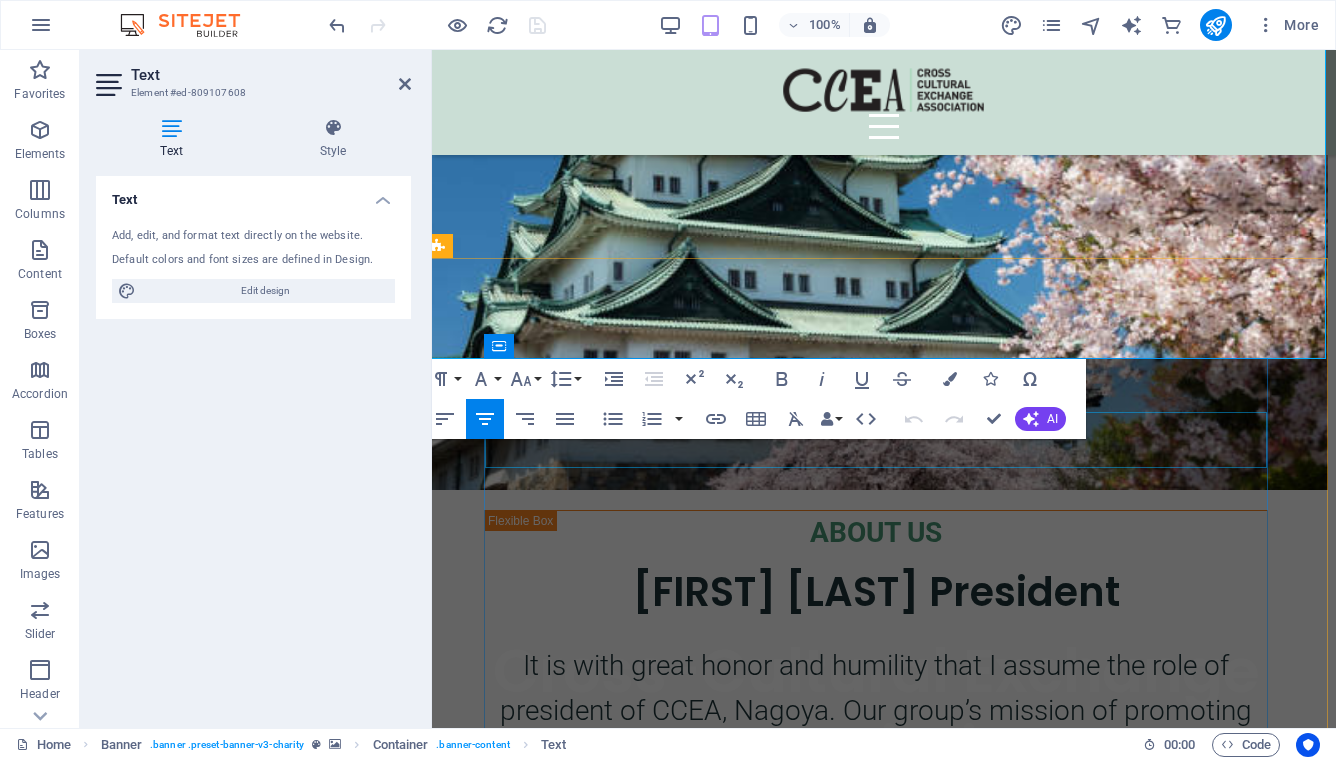 scroll, scrollTop: 470, scrollLeft: 8, axis: both 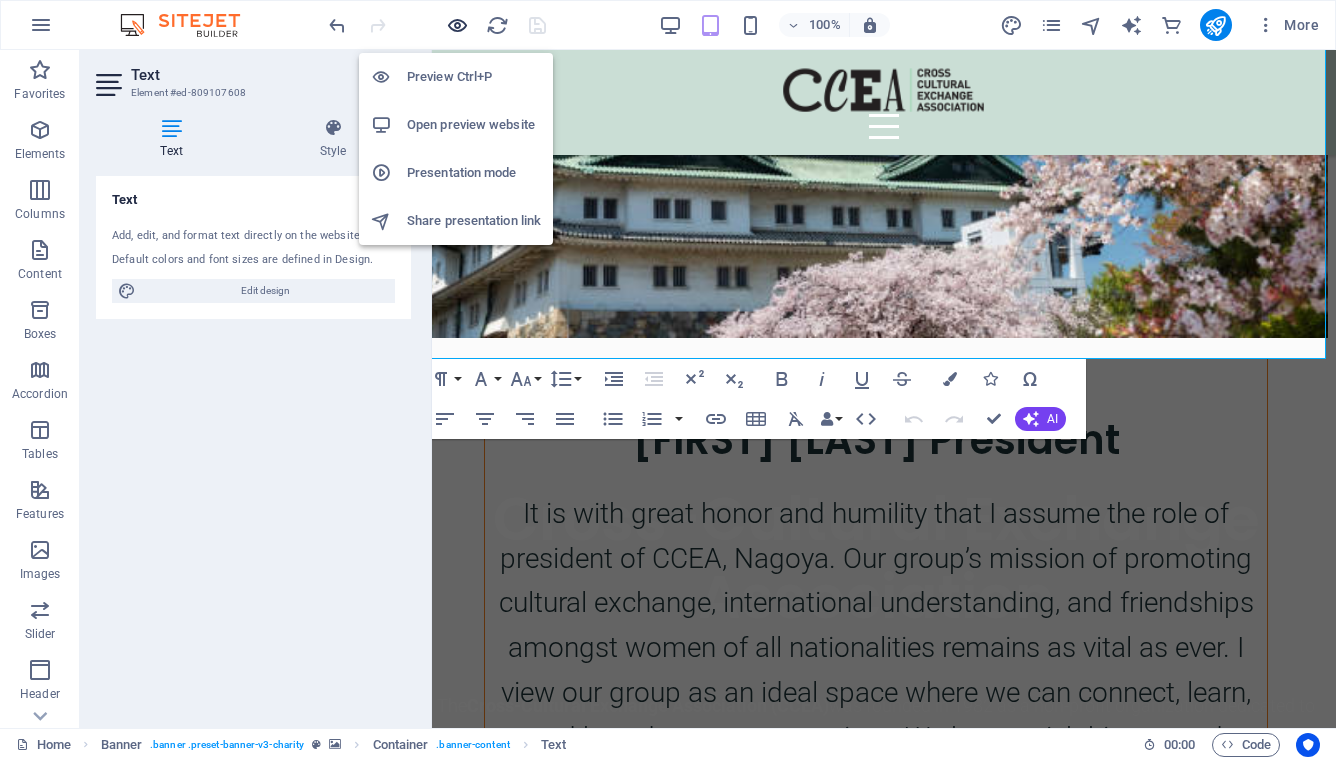 click at bounding box center [457, 25] 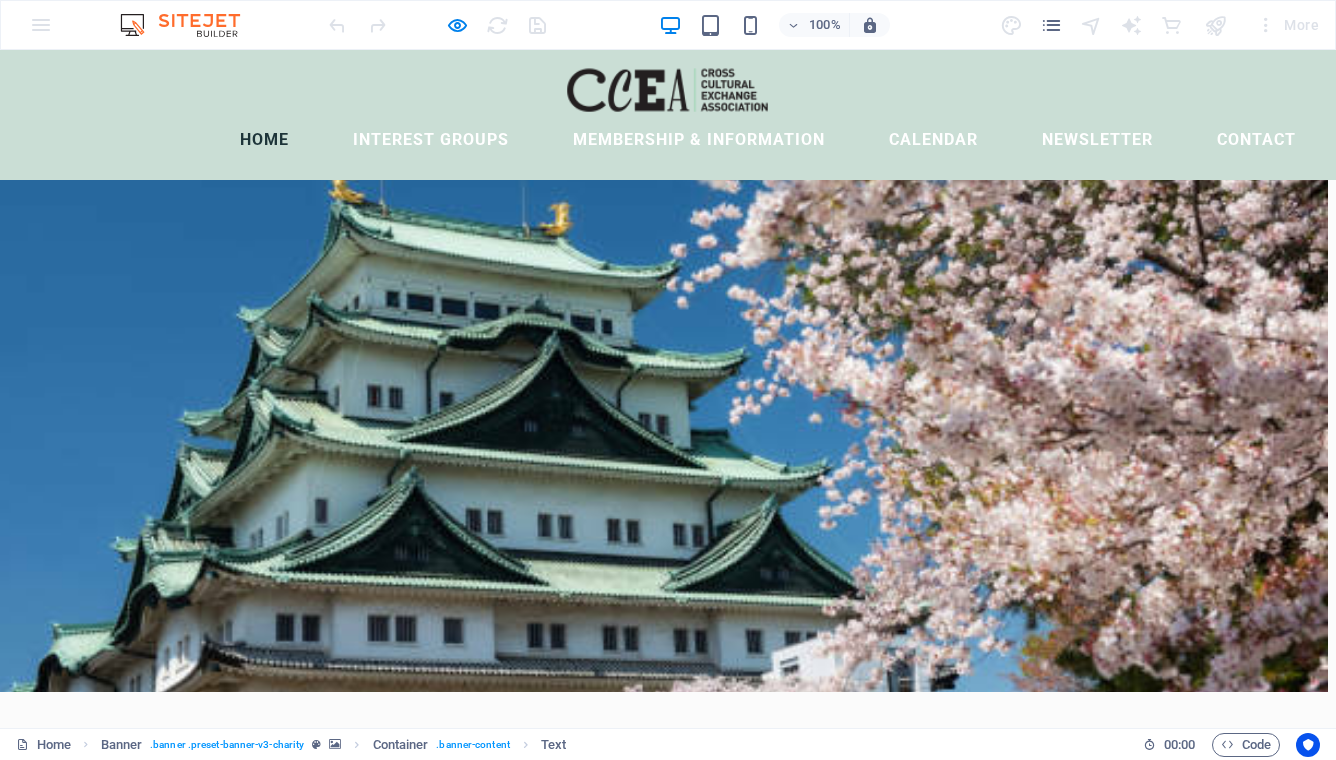 scroll, scrollTop: 114, scrollLeft: 8, axis: both 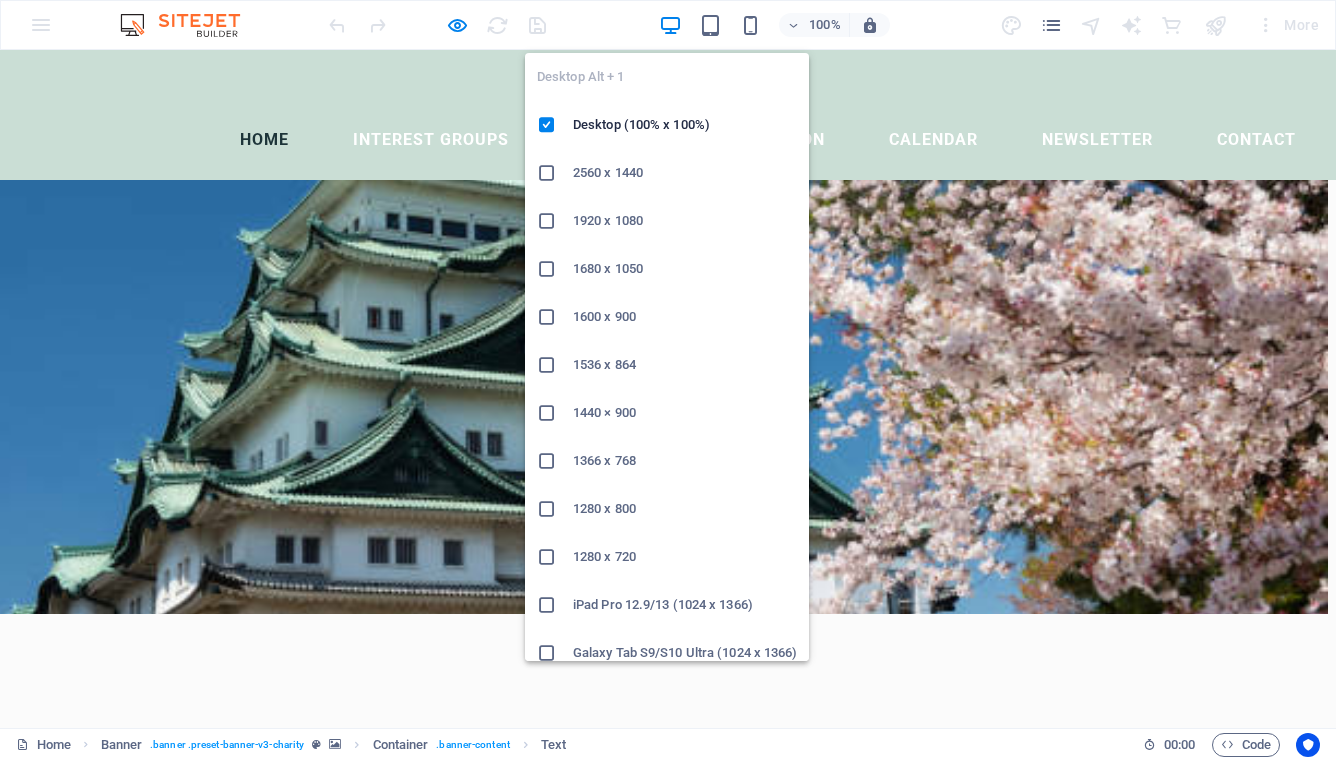 click at bounding box center (670, 25) 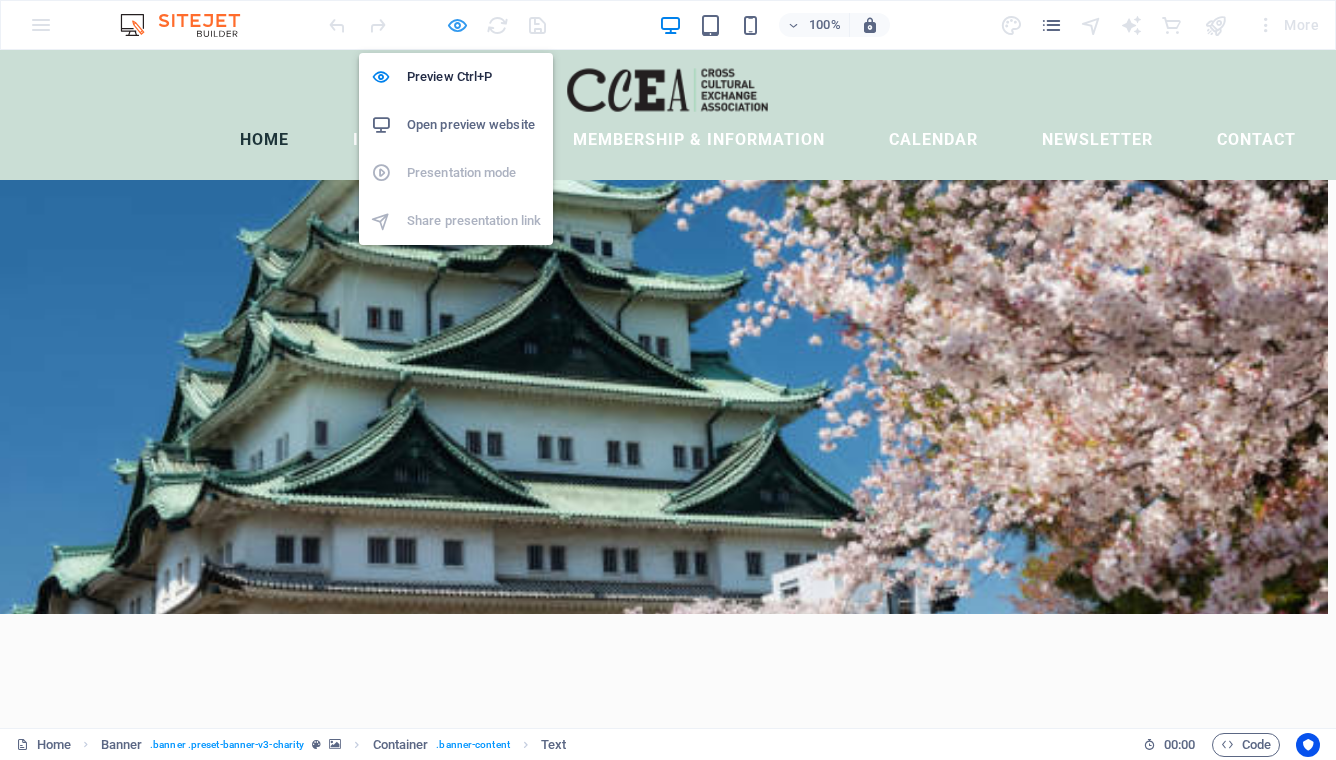 click at bounding box center (457, 25) 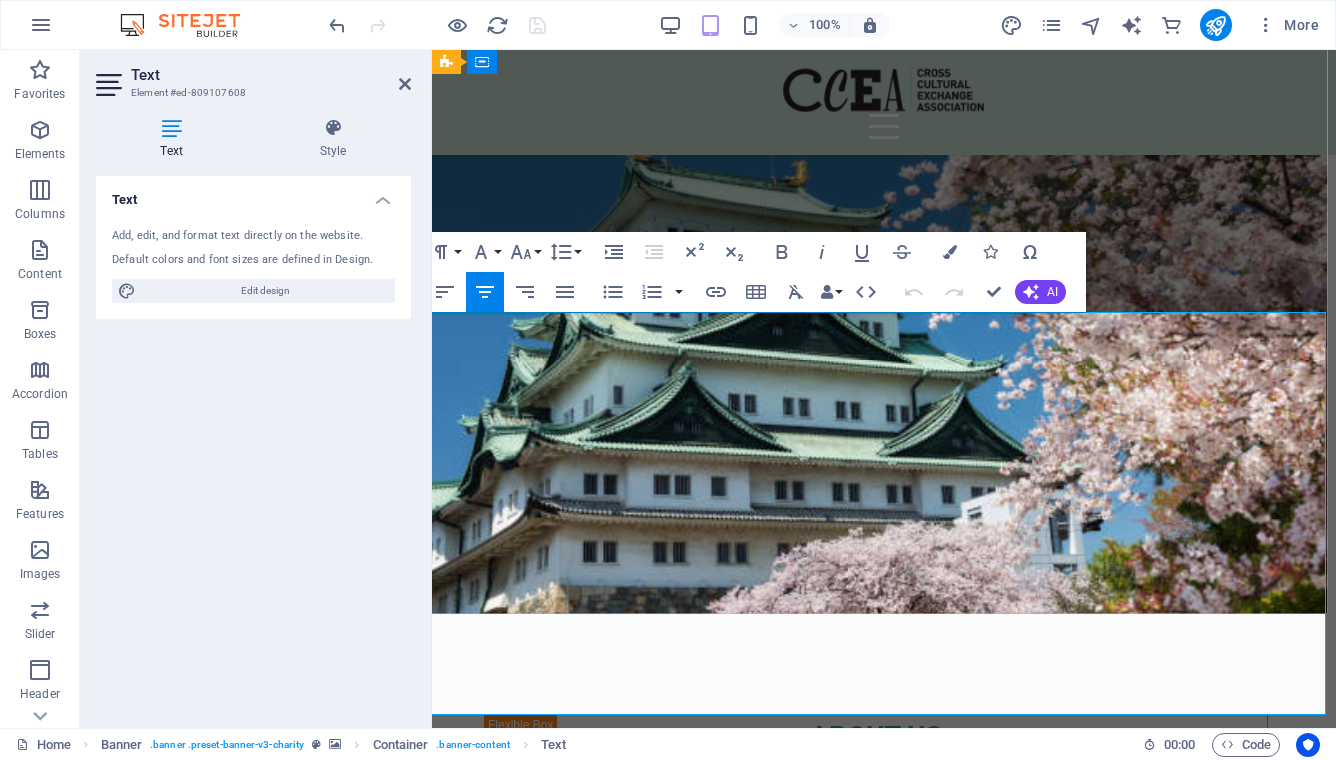 click on "The  Cross-Cultural Exchange Association (CCEA)  was founded in 1982 as a non-profit organization dedicated to promoting cultural exchange, international understanding, and friendship among women of all nationalities living in the Nagoya area. Through social activities, general meetings, and special interest groups, members build friendships, explore the local community, and discover the rich cultural heritage of Japan and other countries.  Make the most of your time in Nagoya — join us at our next General Meeting, experience something new, and meet wonderful women from around the world. We look forward to welcoming you into our multicultural community!" at bounding box center [876, 1091] 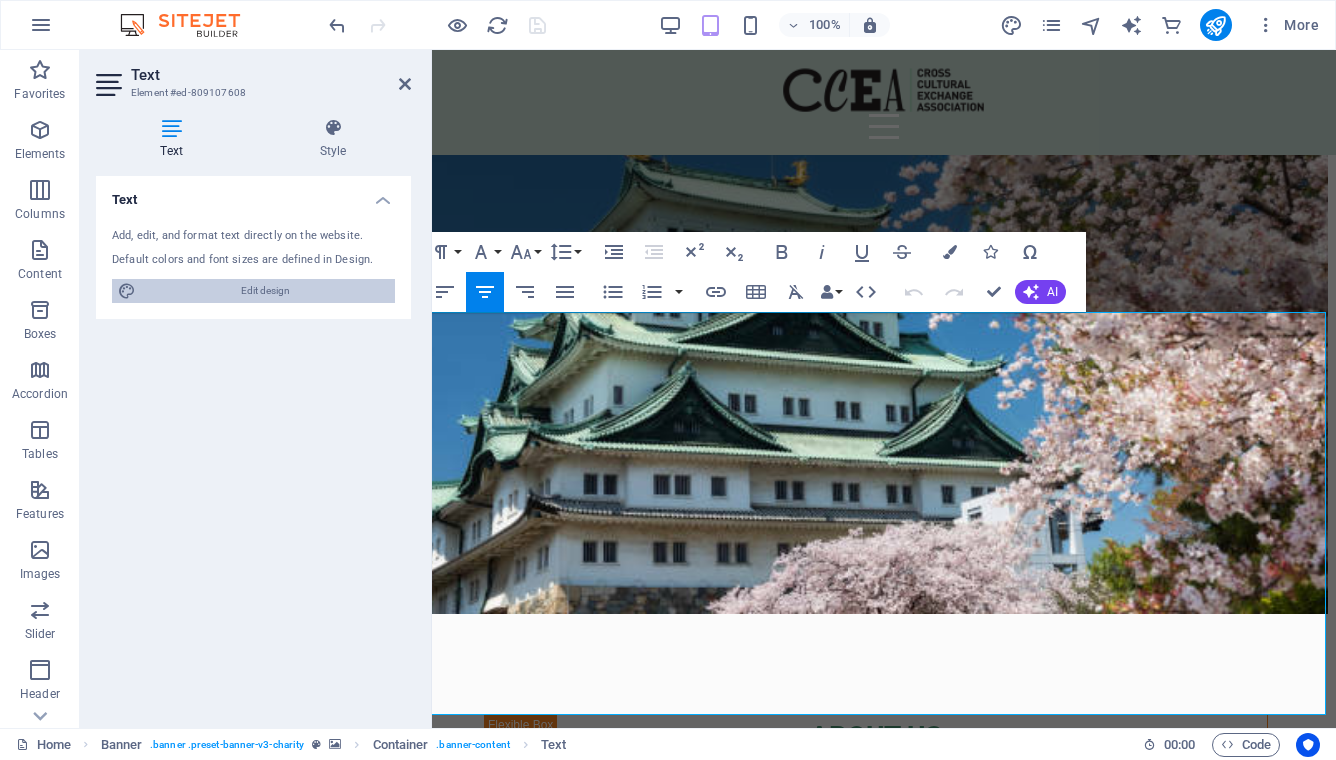 click on "Edit design" at bounding box center (265, 291) 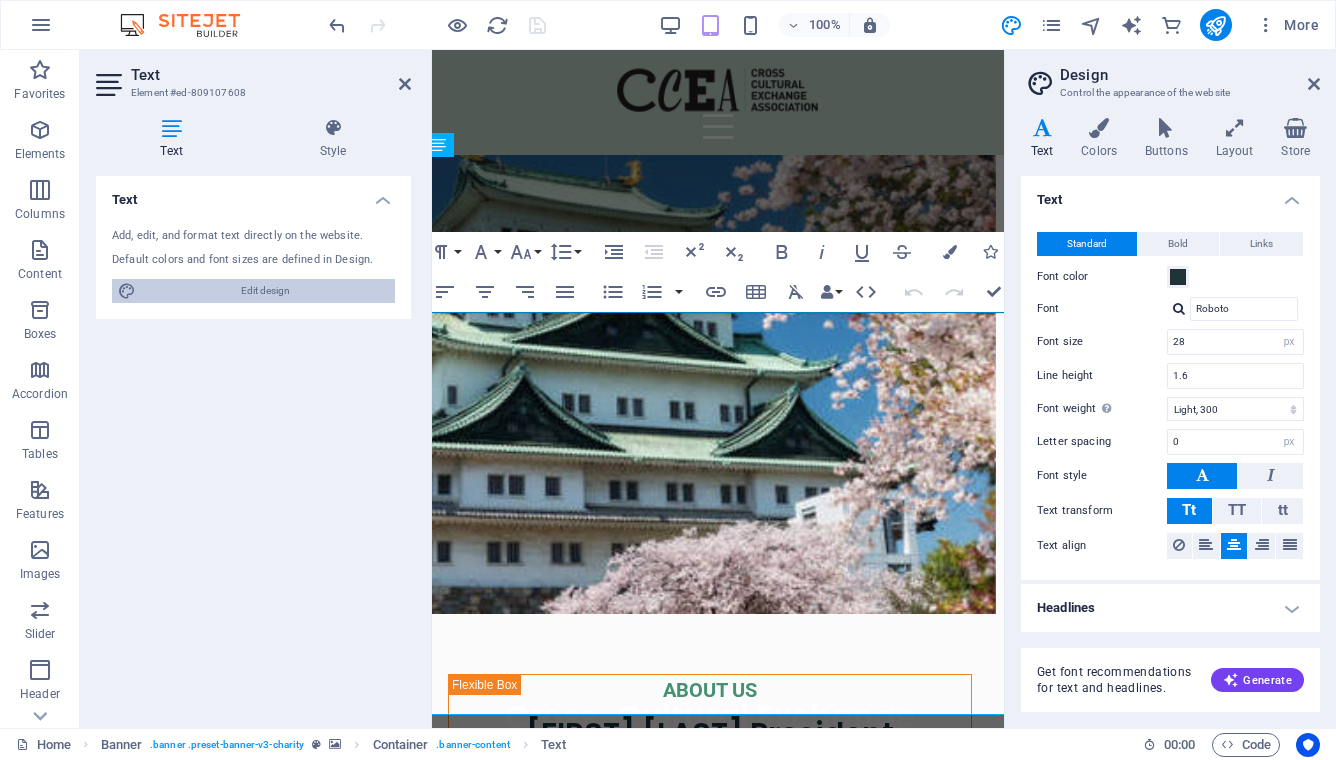 type on "20" 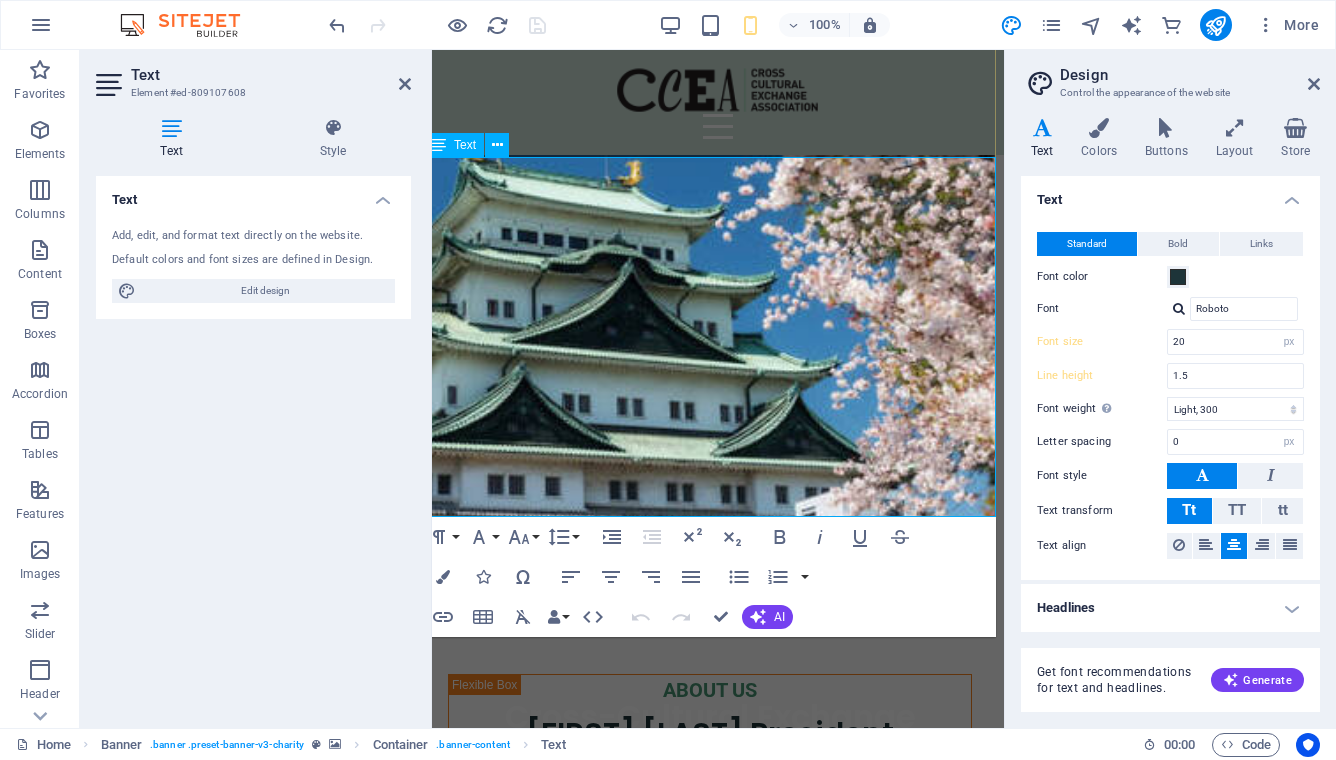 scroll, scrollTop: 114, scrollLeft: 0, axis: vertical 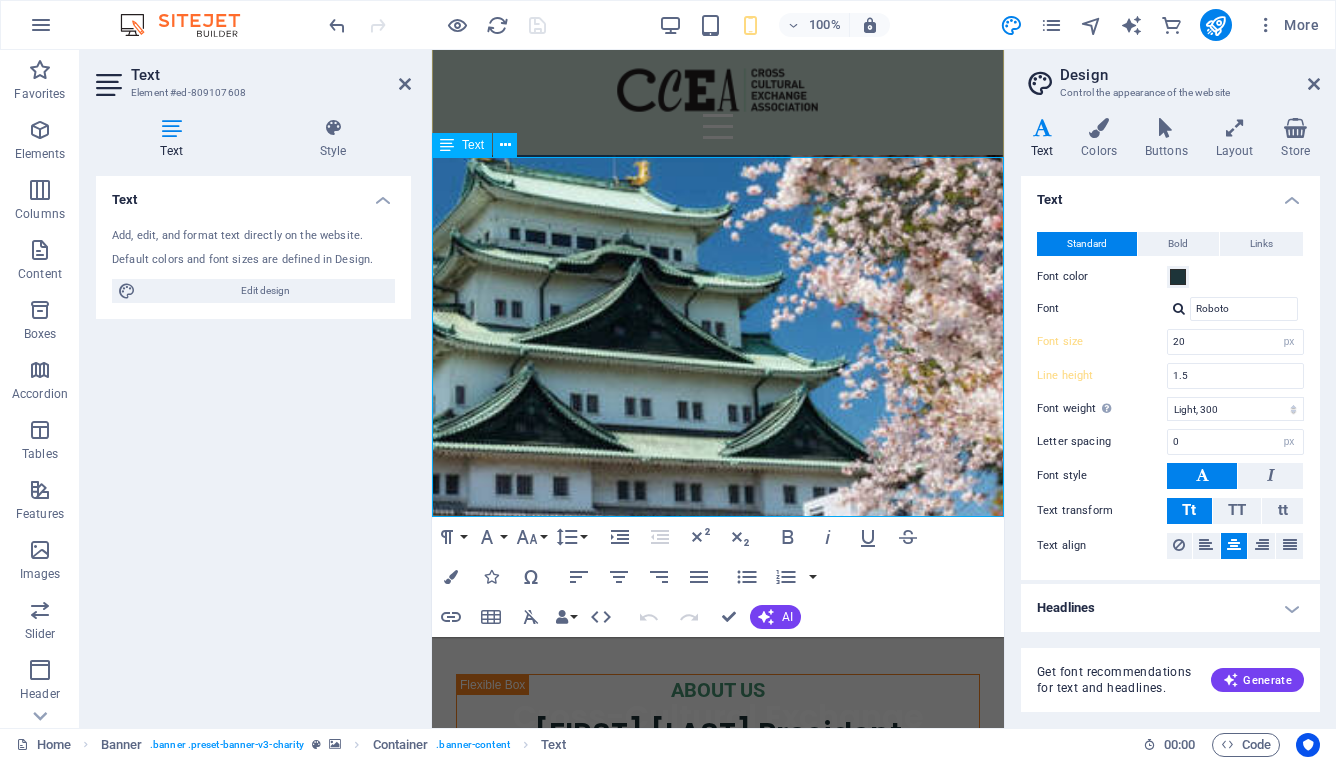 click on "The  Cross-Cultural Exchange Association (CCEA)  was founded in 1982 as a non-profit organization dedicated to promoting cultural exchange, international understanding, and friendship among women of all nationalities living in the Nagoya area. Through social activities, general meetings, and special interest groups, members build friendships, explore the local community, and discover the rich cultural heritage of Japan and other countries." at bounding box center (718, 914) 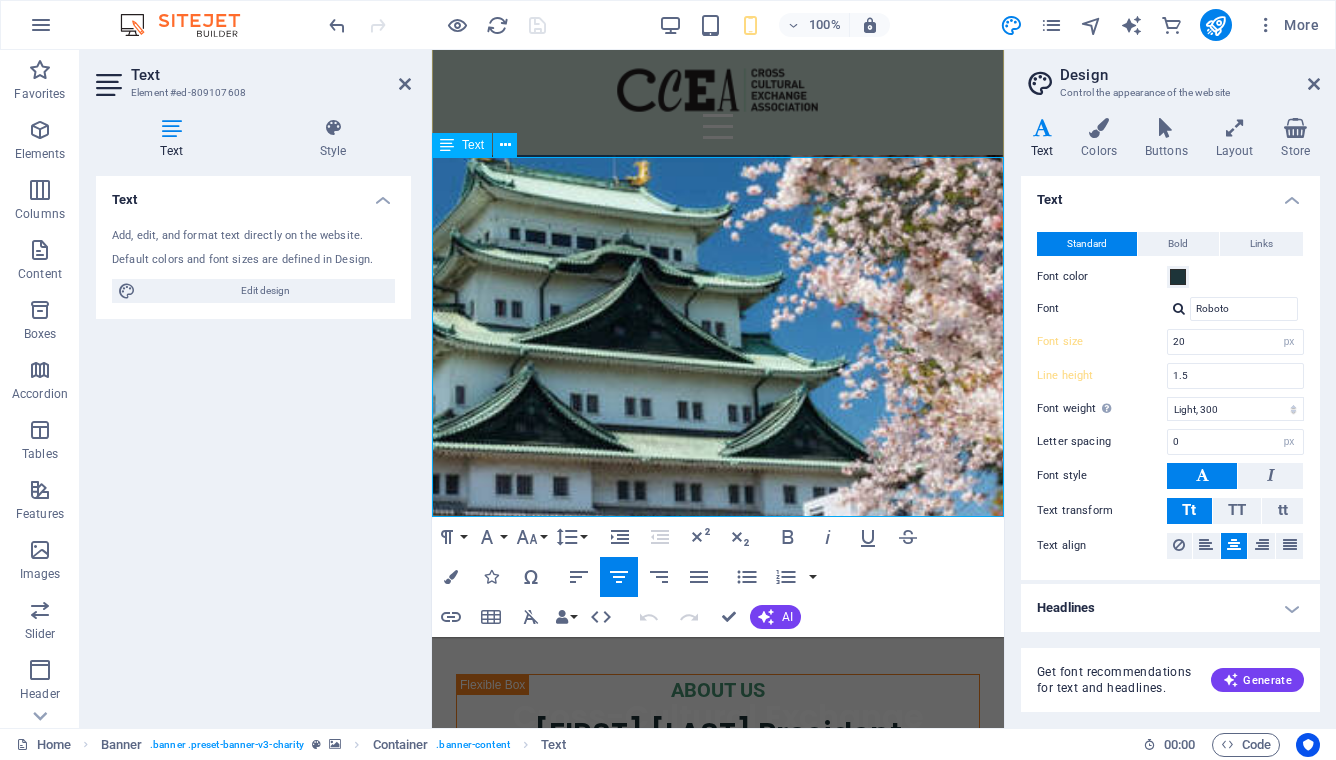 click on "The  Cross-Cultural Exchange Association (CCEA)  was founded in 1982 as a non-profit organization dedicated to promoting cultural exchange, international understanding, and friendship among women of all nationalities living in the Nagoya area. Through social activities, general meetings, and special interest groups, members build friendships, explore the local community, and discover the rich cultural heritage of Japan and other countries." at bounding box center [718, 914] 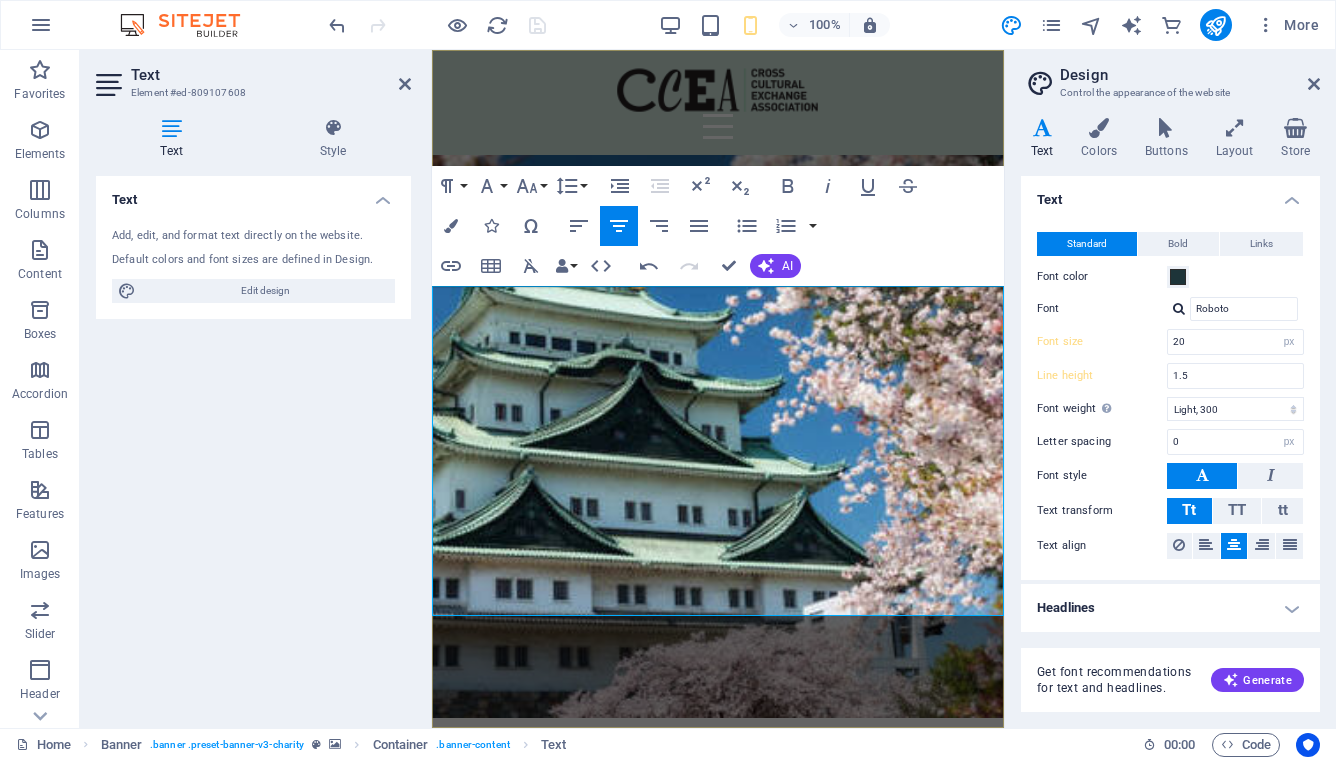 scroll, scrollTop: 0, scrollLeft: 0, axis: both 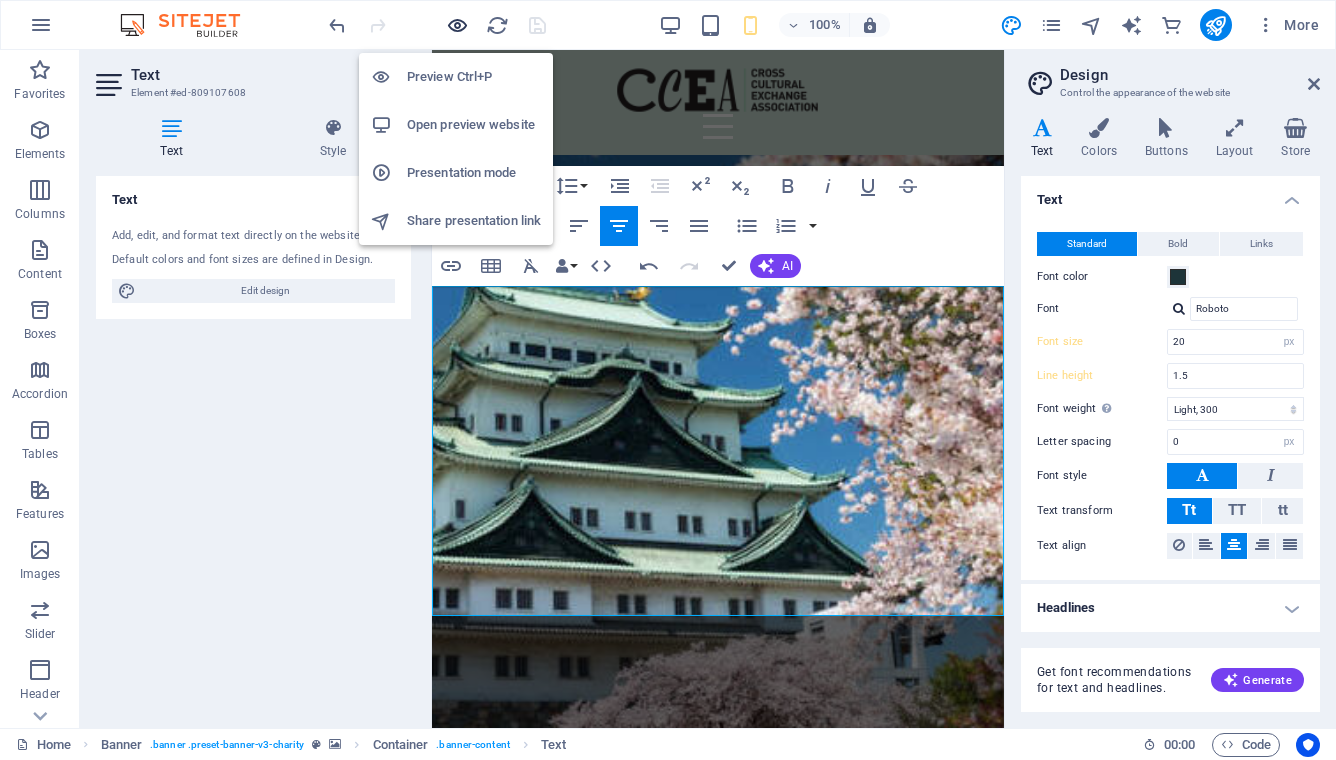 click at bounding box center [457, 25] 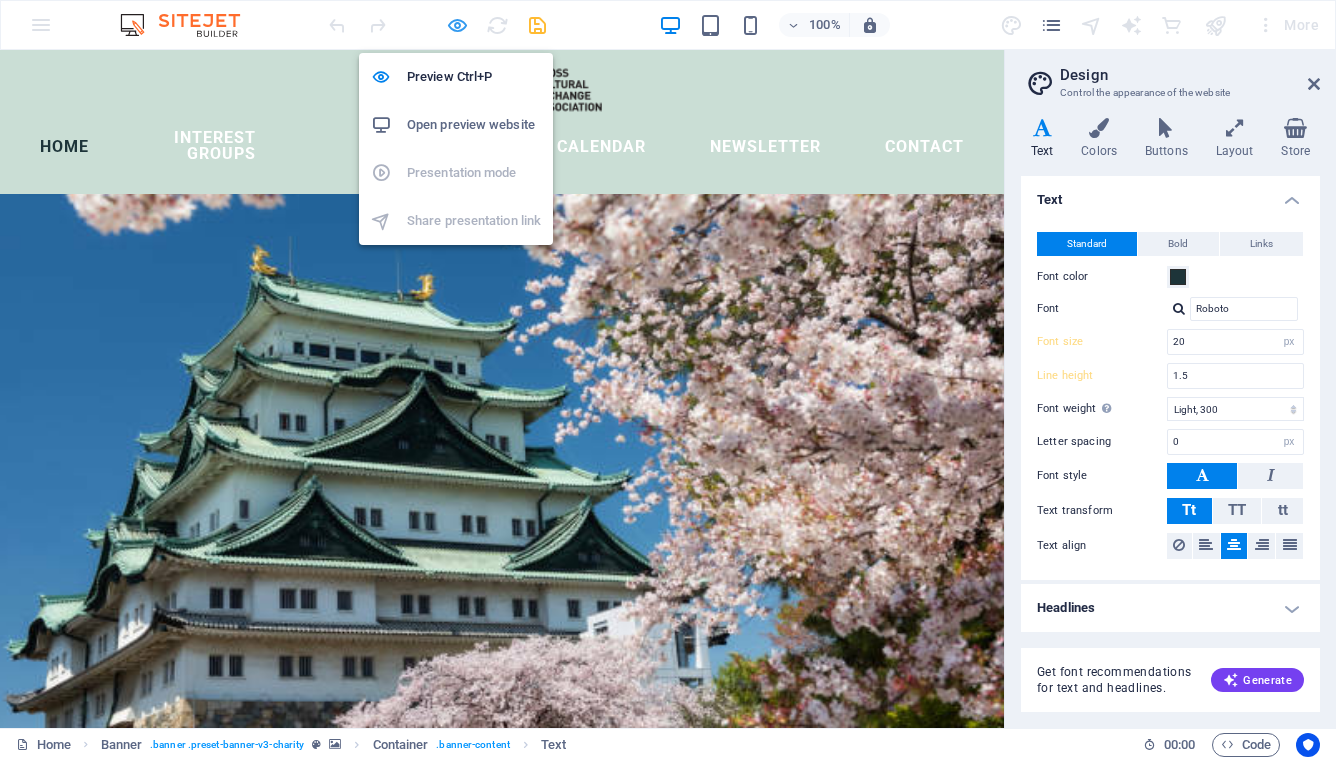 type on "28" 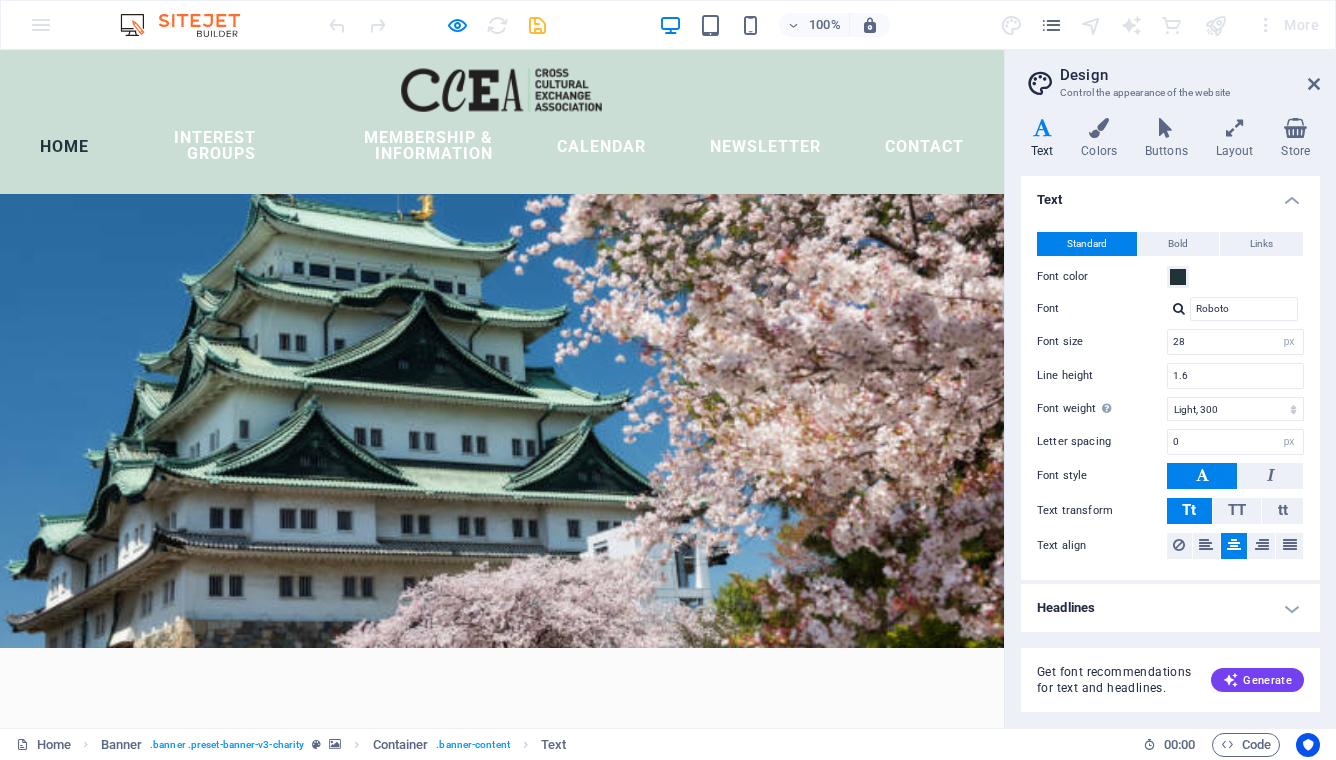 scroll, scrollTop: 85, scrollLeft: 0, axis: vertical 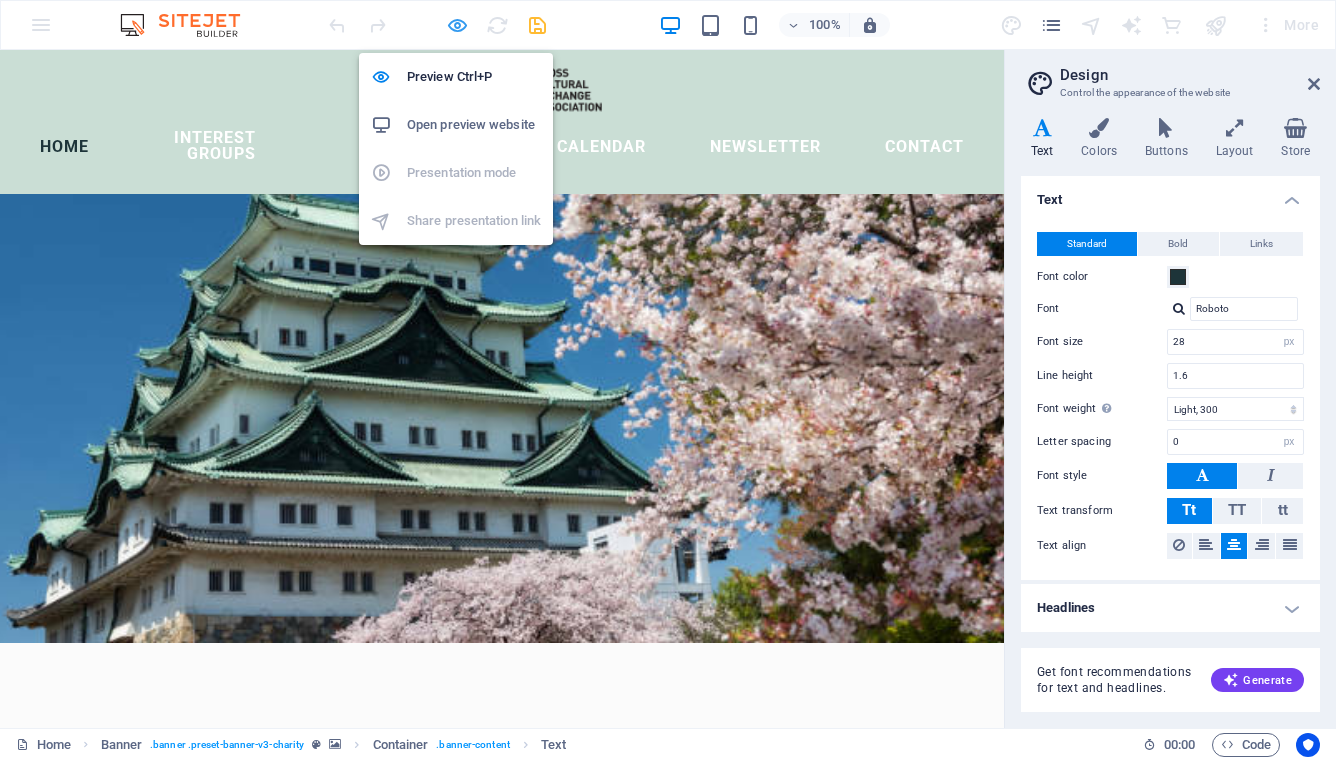 click at bounding box center [457, 25] 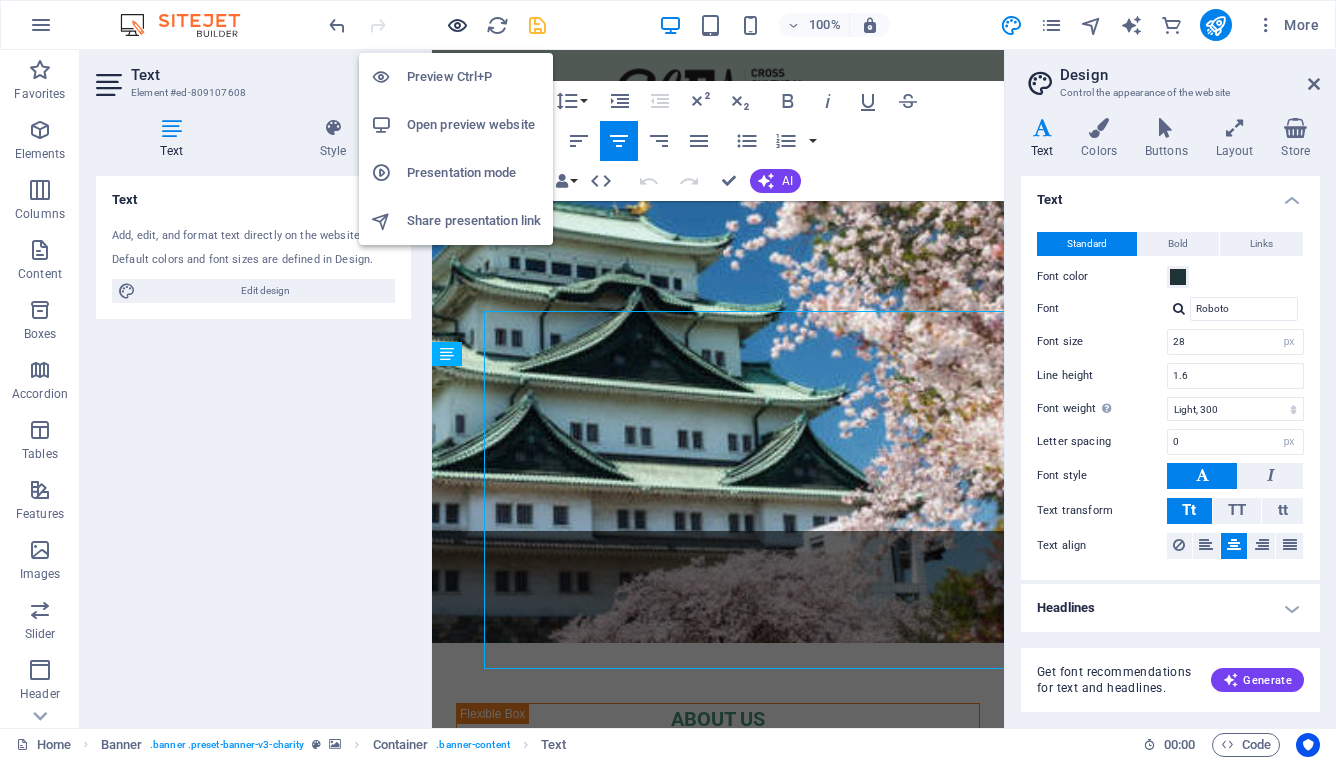 type on "20" 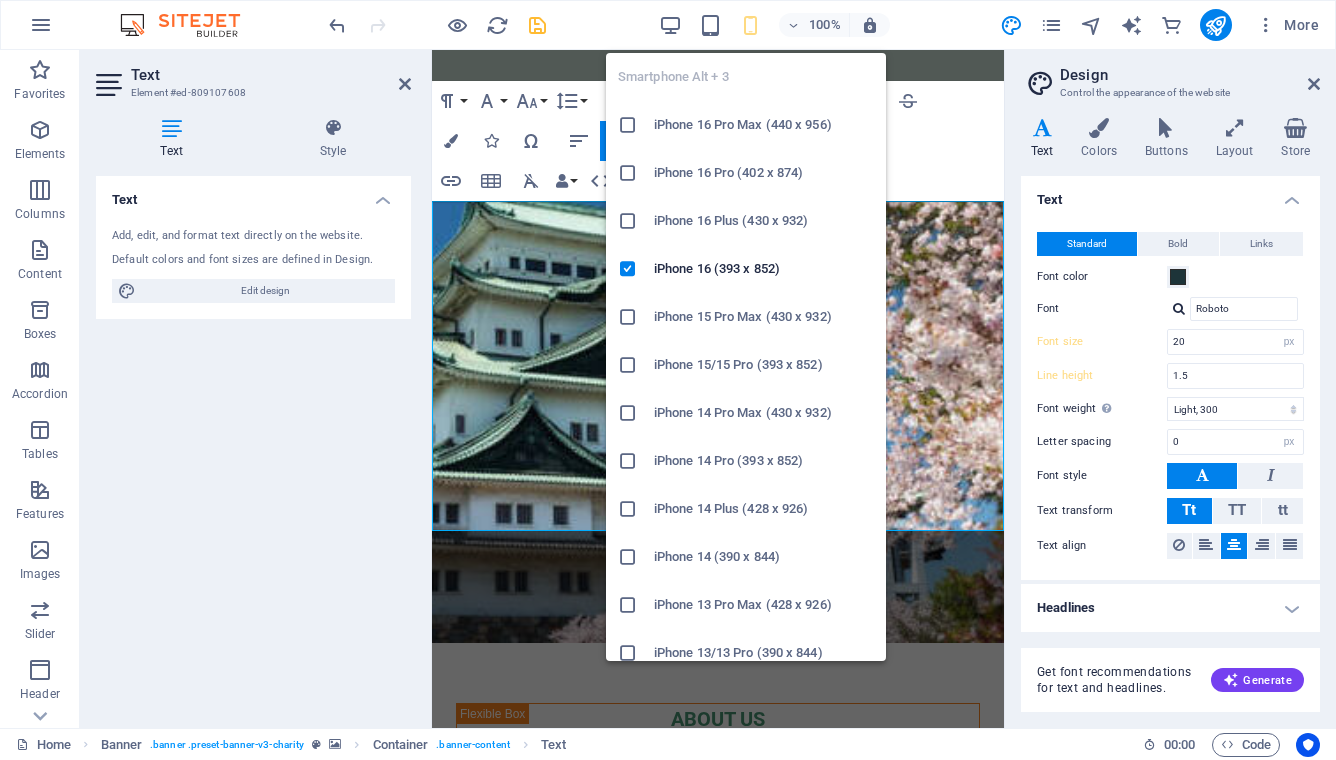 click at bounding box center [750, 25] 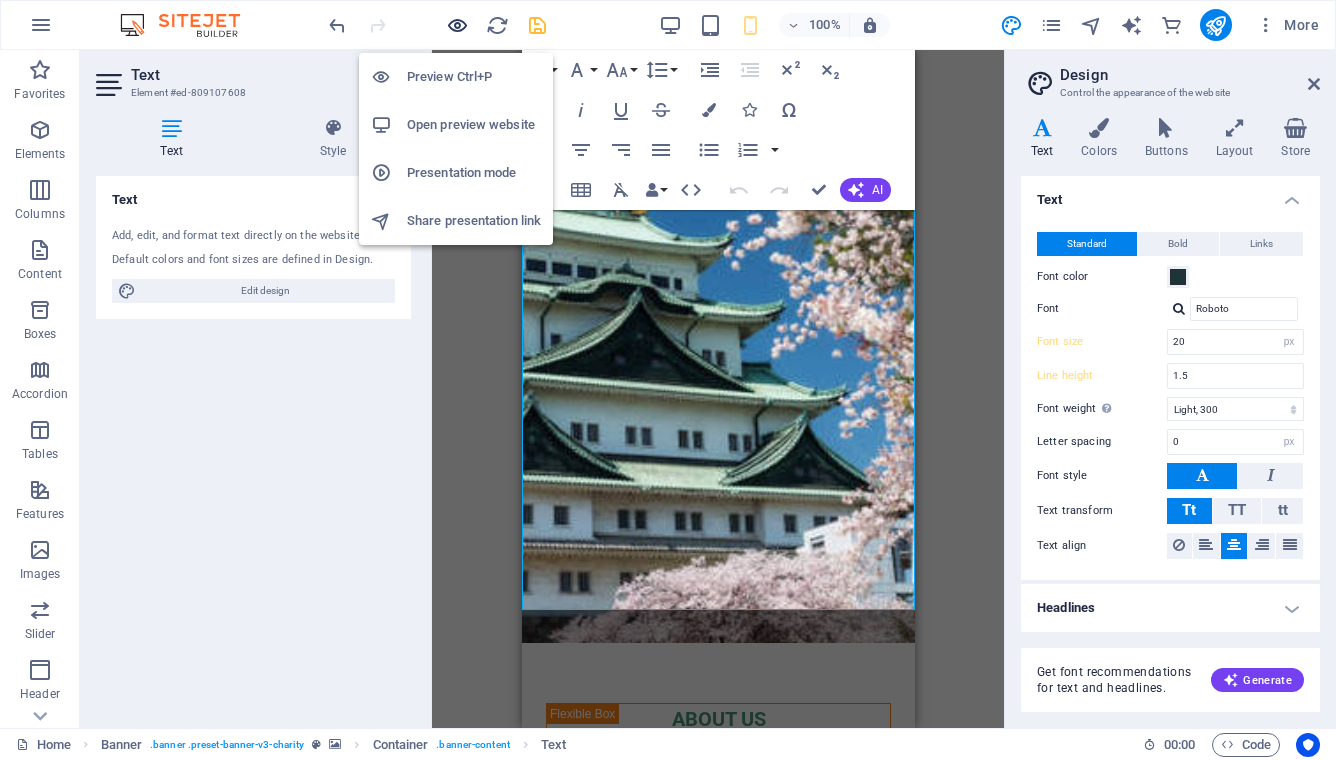 click at bounding box center [457, 25] 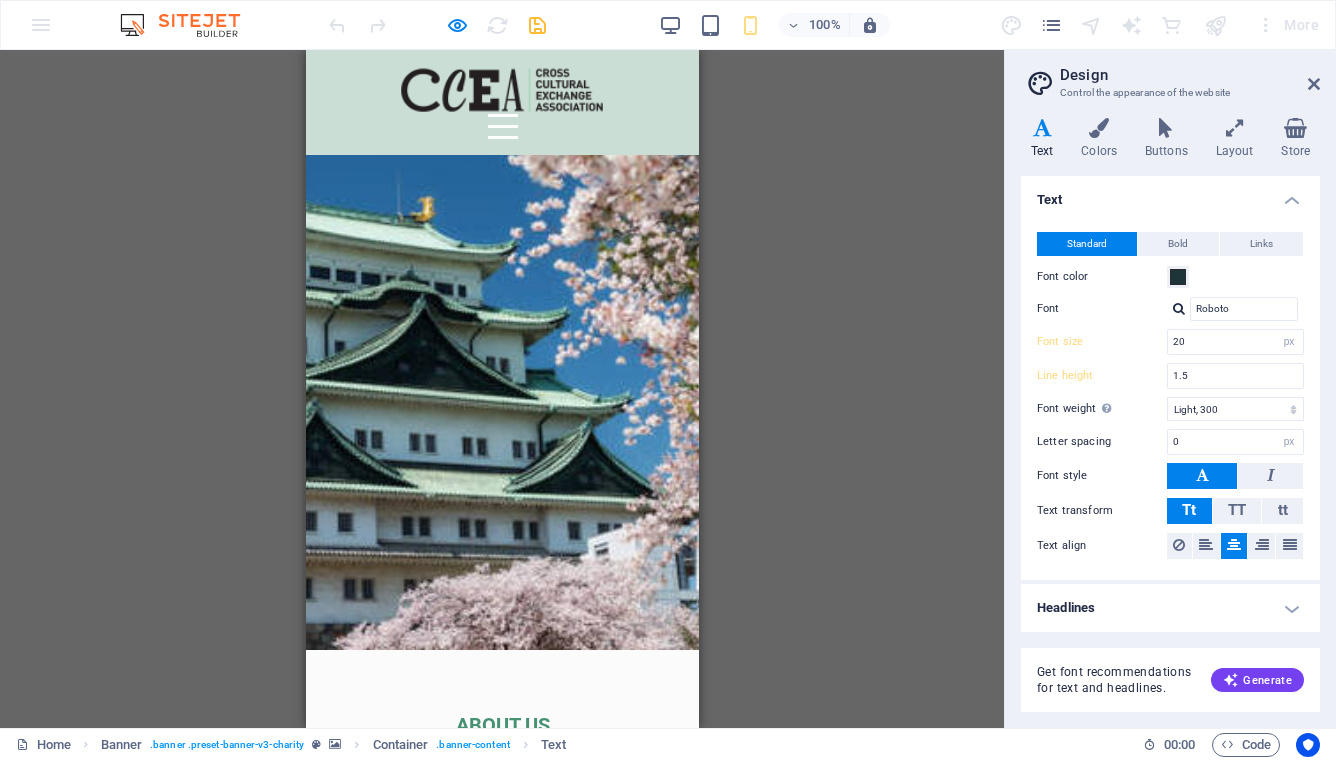 scroll, scrollTop: 0, scrollLeft: 0, axis: both 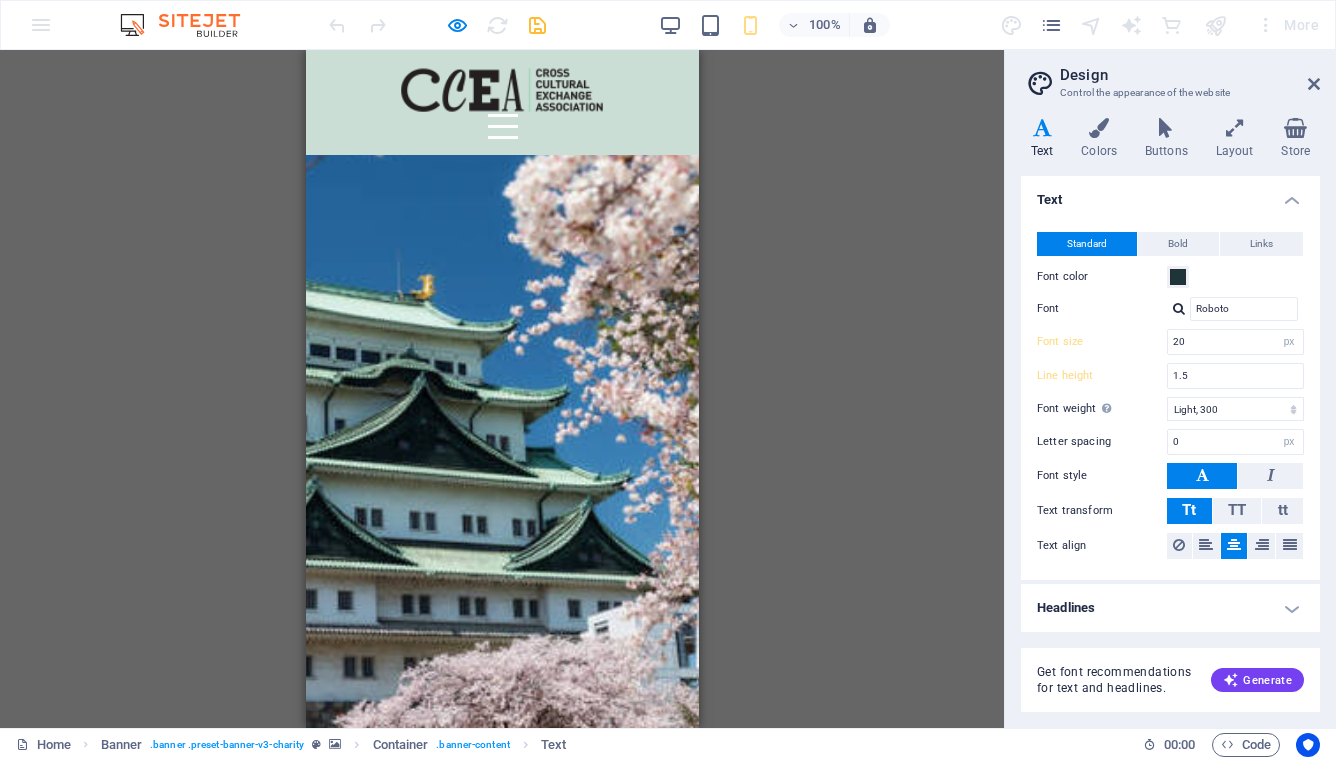 click on "Cross-Cultural Exchange Association (CCEA)" at bounding box center [499, 923] 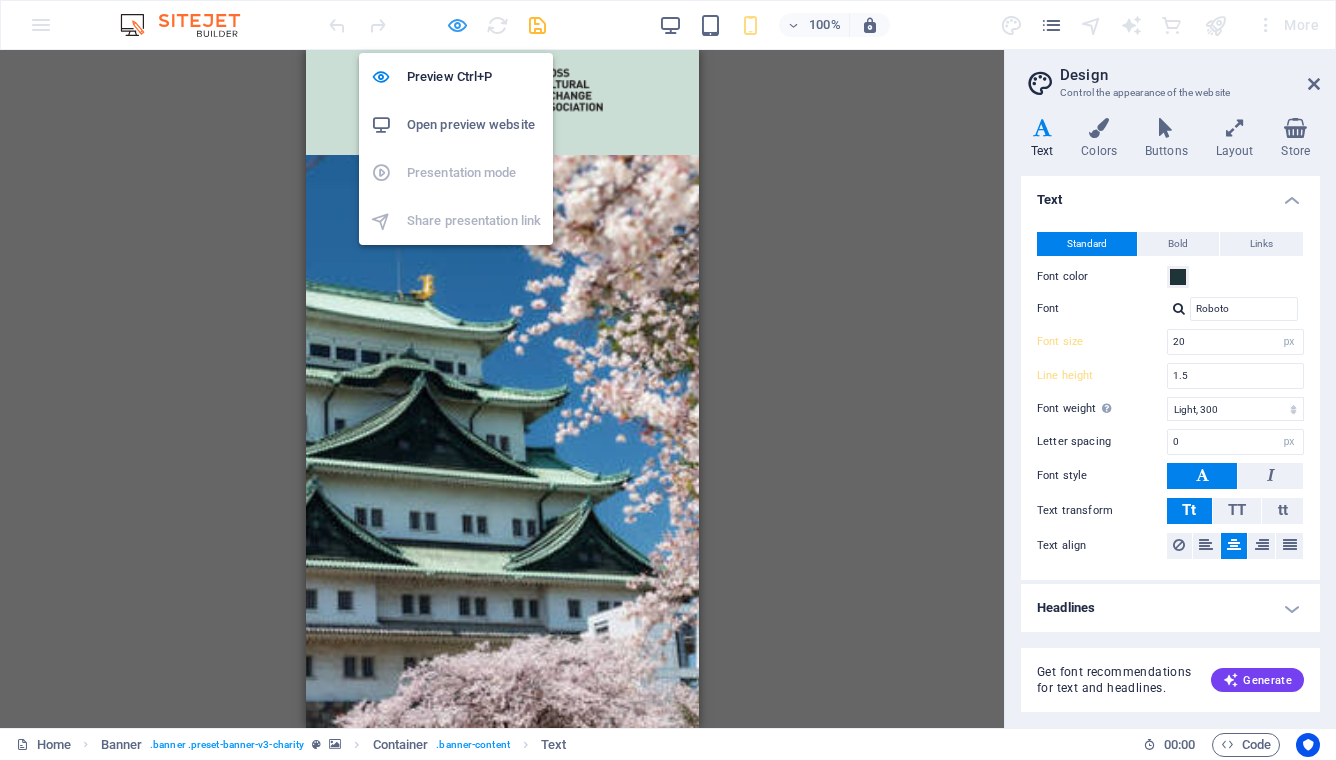 click at bounding box center [457, 25] 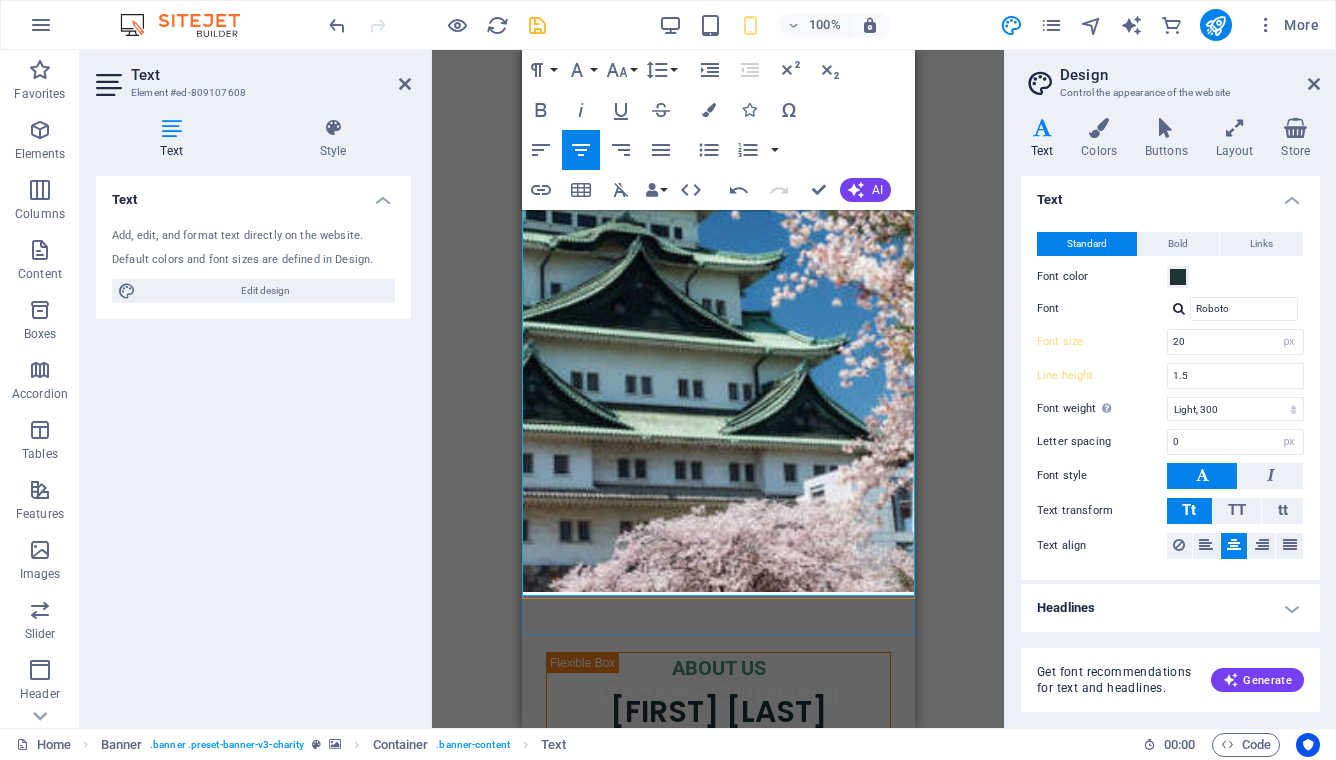 scroll, scrollTop: 141, scrollLeft: 0, axis: vertical 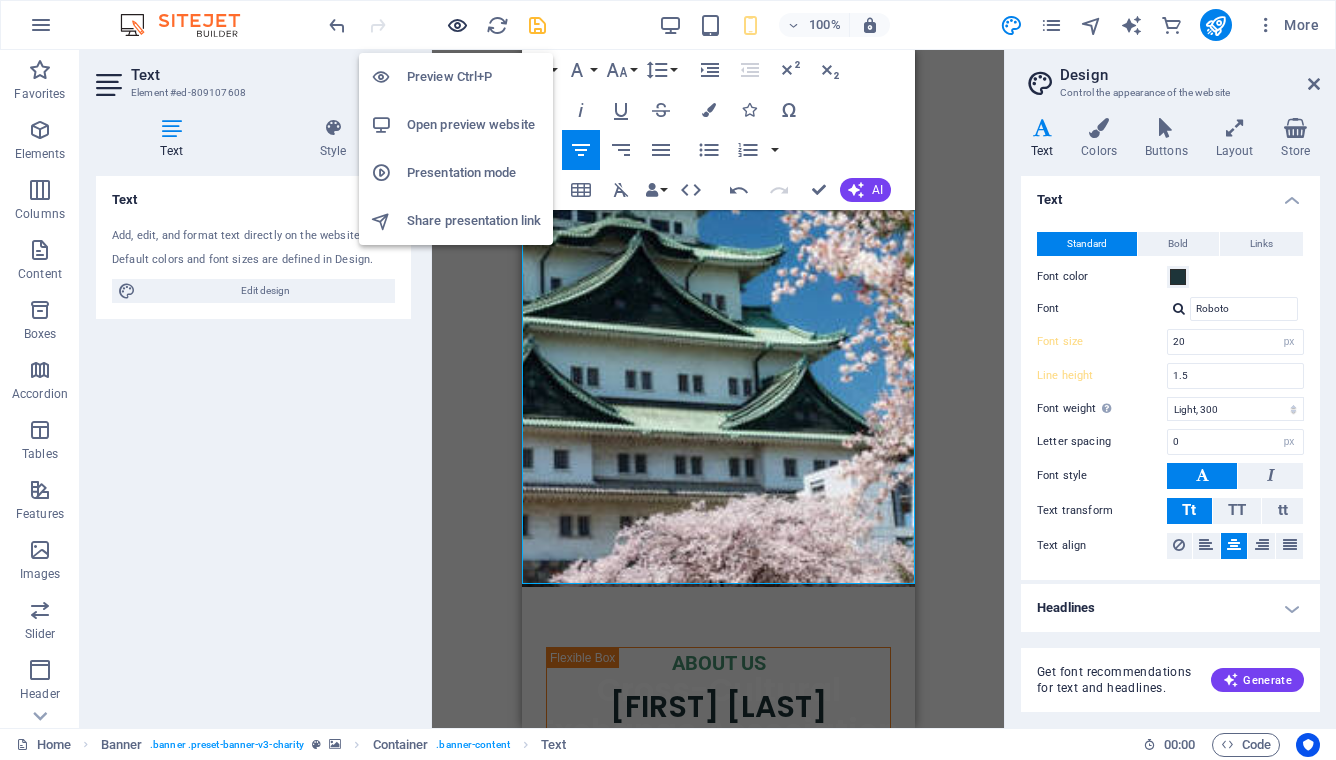 click at bounding box center [457, 25] 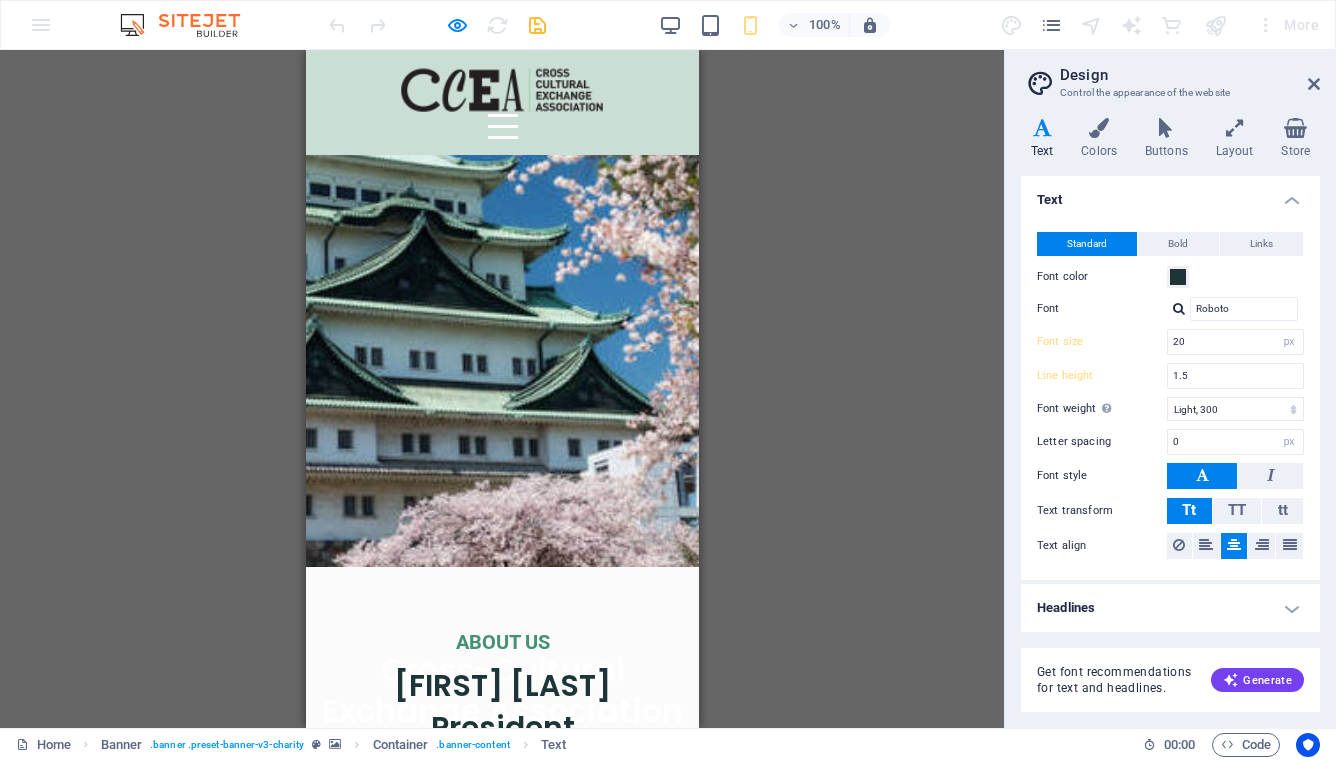 scroll, scrollTop: 312, scrollLeft: 0, axis: vertical 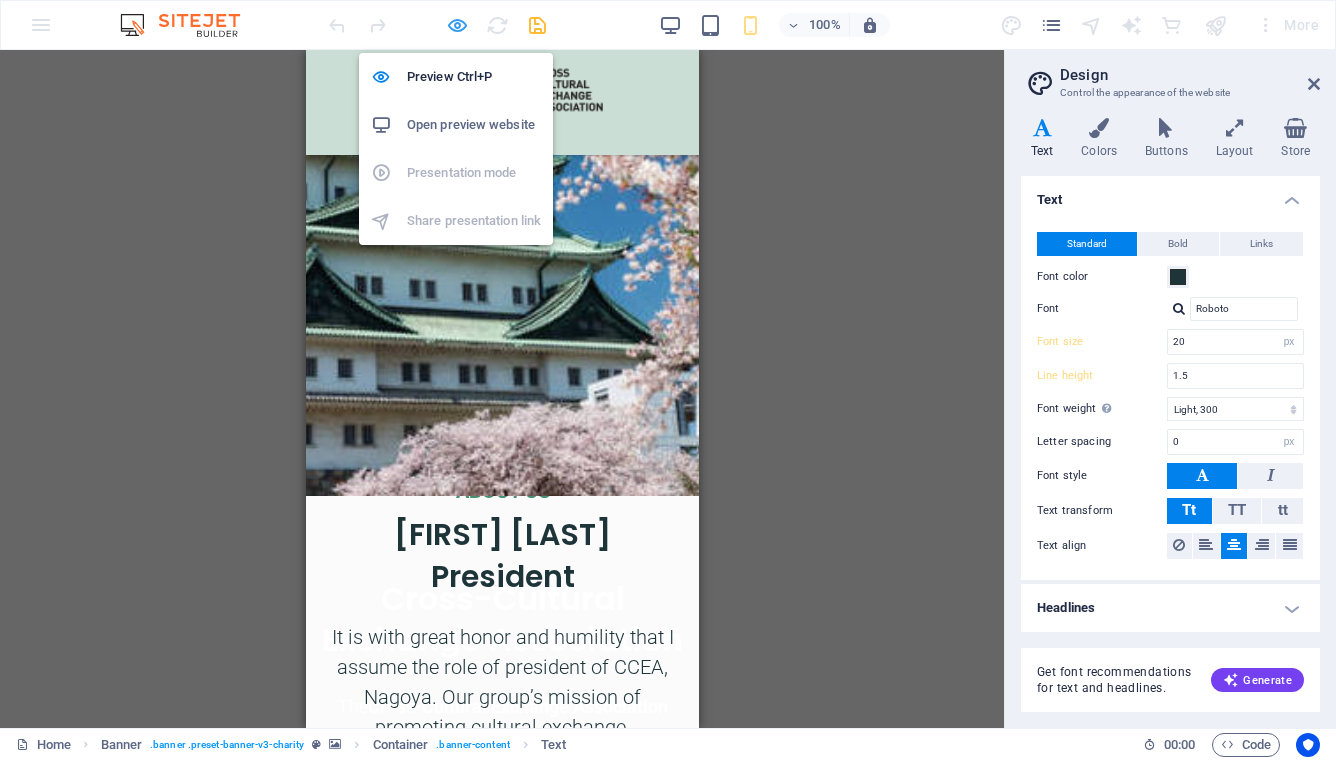 click at bounding box center (457, 25) 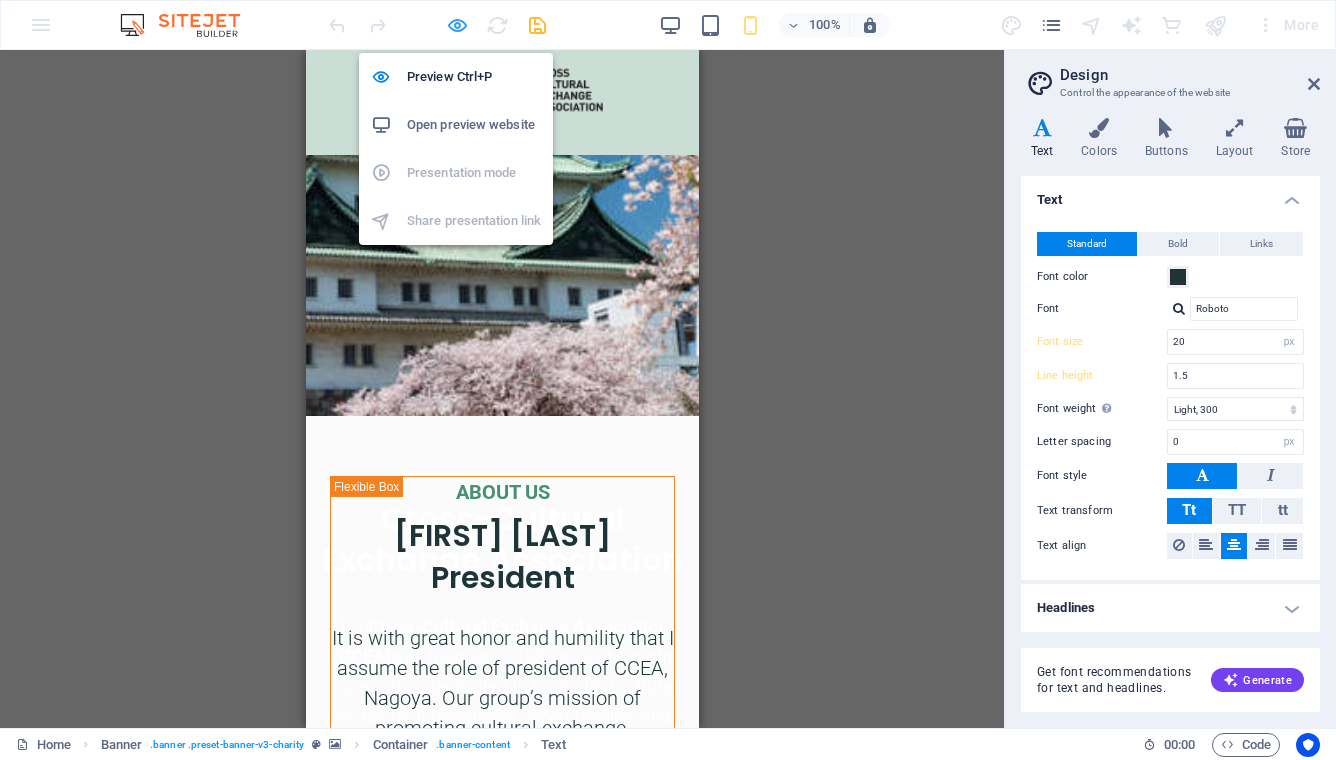 scroll, scrollTop: 0, scrollLeft: 0, axis: both 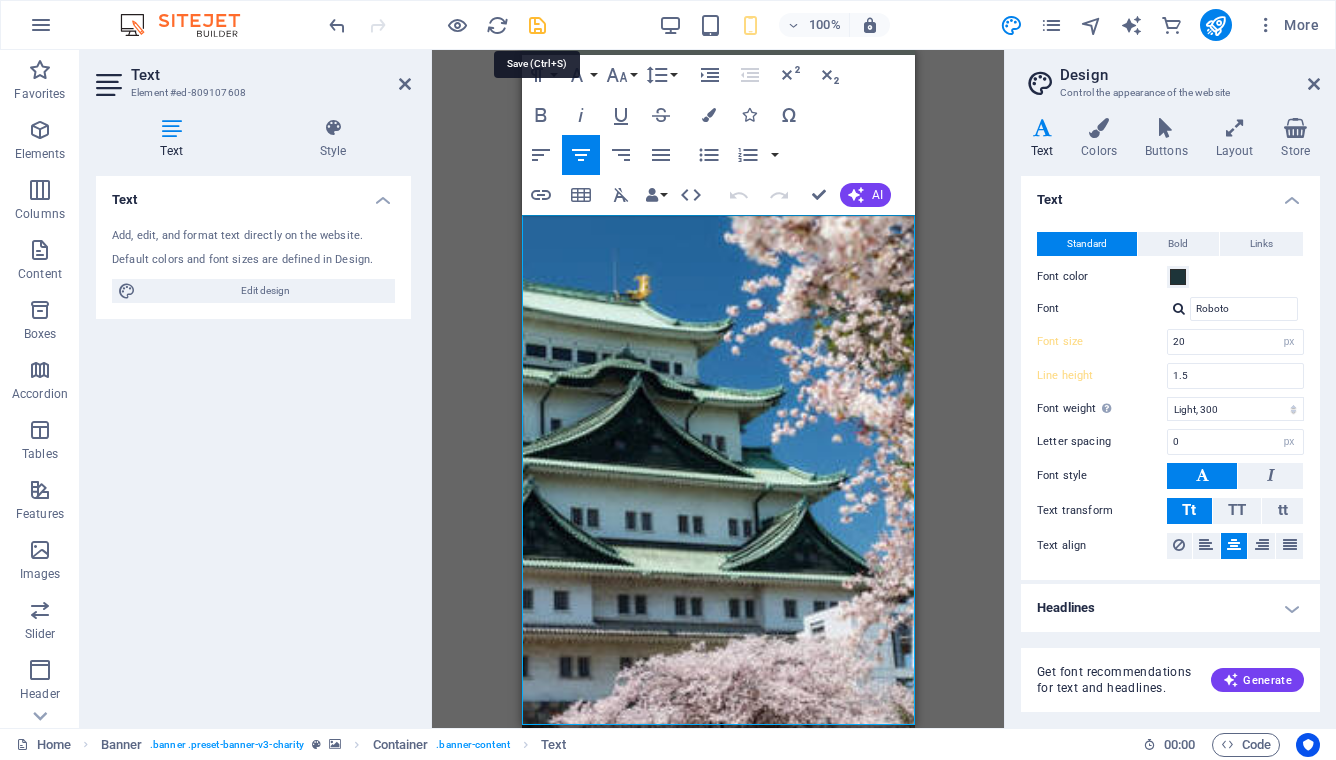 click at bounding box center (537, 25) 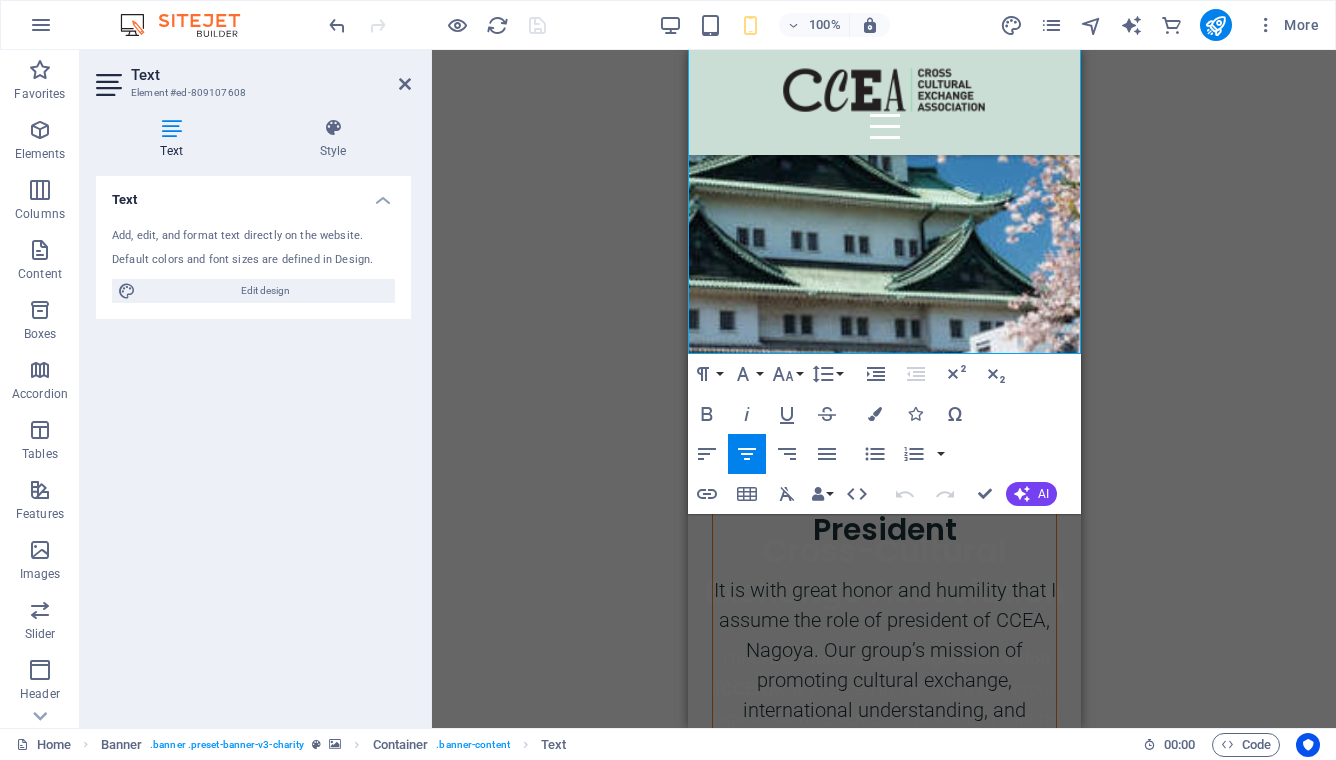 scroll, scrollTop: 402, scrollLeft: 0, axis: vertical 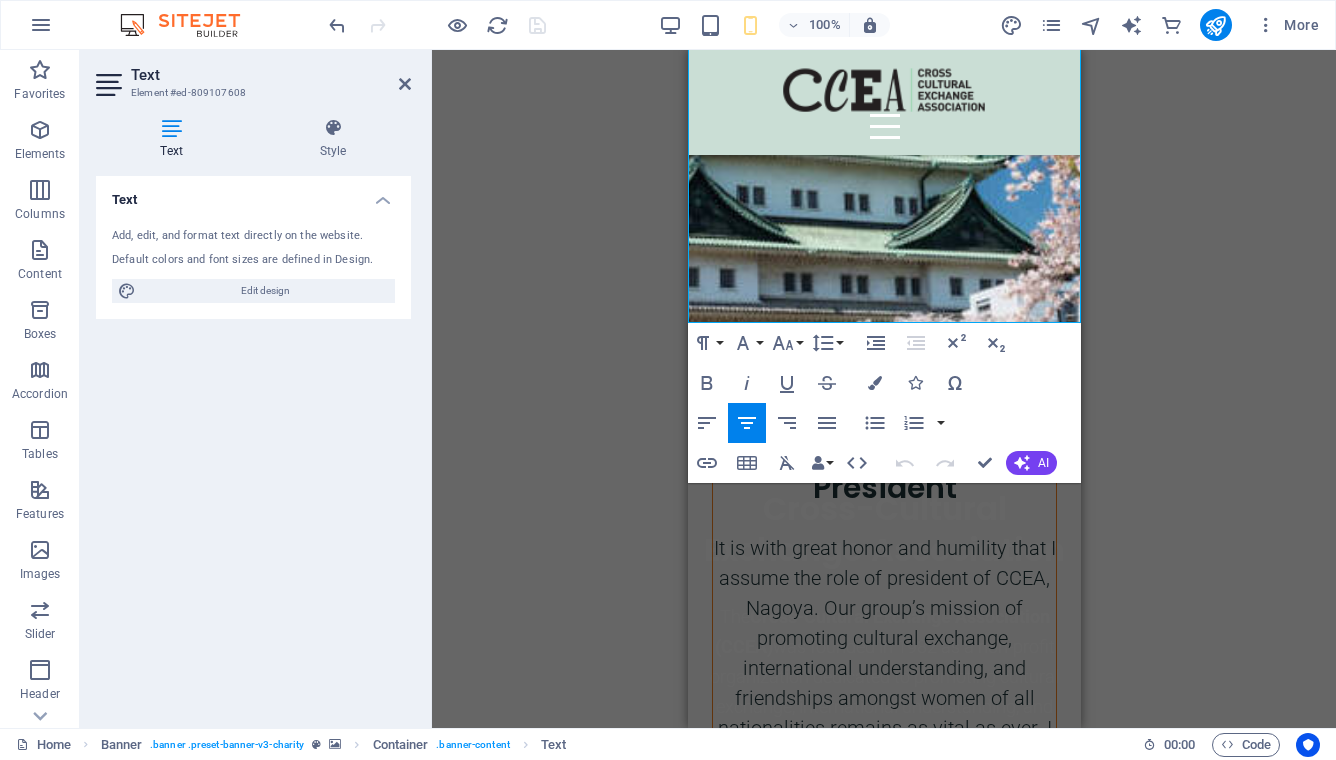 click on "Drag here to replace the existing content. Press “Ctrl” if you want to create a new element.
Banner   H1   Banner   Banner   Container   Spacer   Text   Unequal Columns   Menu Bar   Menu   Container   Image   Container   Logo   Container   Text   Container   Spacer   H2   Spacer   Text   Spacer   Spacer   Container   Spacer   Text   Spacer   Boxes   Image slider   Image slider on background   Social Media Icons   Spacer   Container   H2   Icon   Container   Container   H3   Container   Container   Text   Icon   Container   Container   Text   Container   Icon   Container   Container   H3   Container   Container   Text   Icon   Icon   Icon   Container   H3 Paragraph Format Normal Heading 1 Heading 2 Heading 3 Heading 4 Heading 5 Heading 6 Code Font Family Arial Georgia Impact Tahoma Times New Roman Verdana Poppins Roboto Font Size 8 9 10 11 12 14 18 24 30 36 48 60 72 96 Line Height Default Single 1.15 1.5 Double Increase Indent Decrease Indent Superscript Subscript Bold Italic Underline" at bounding box center (884, 389) 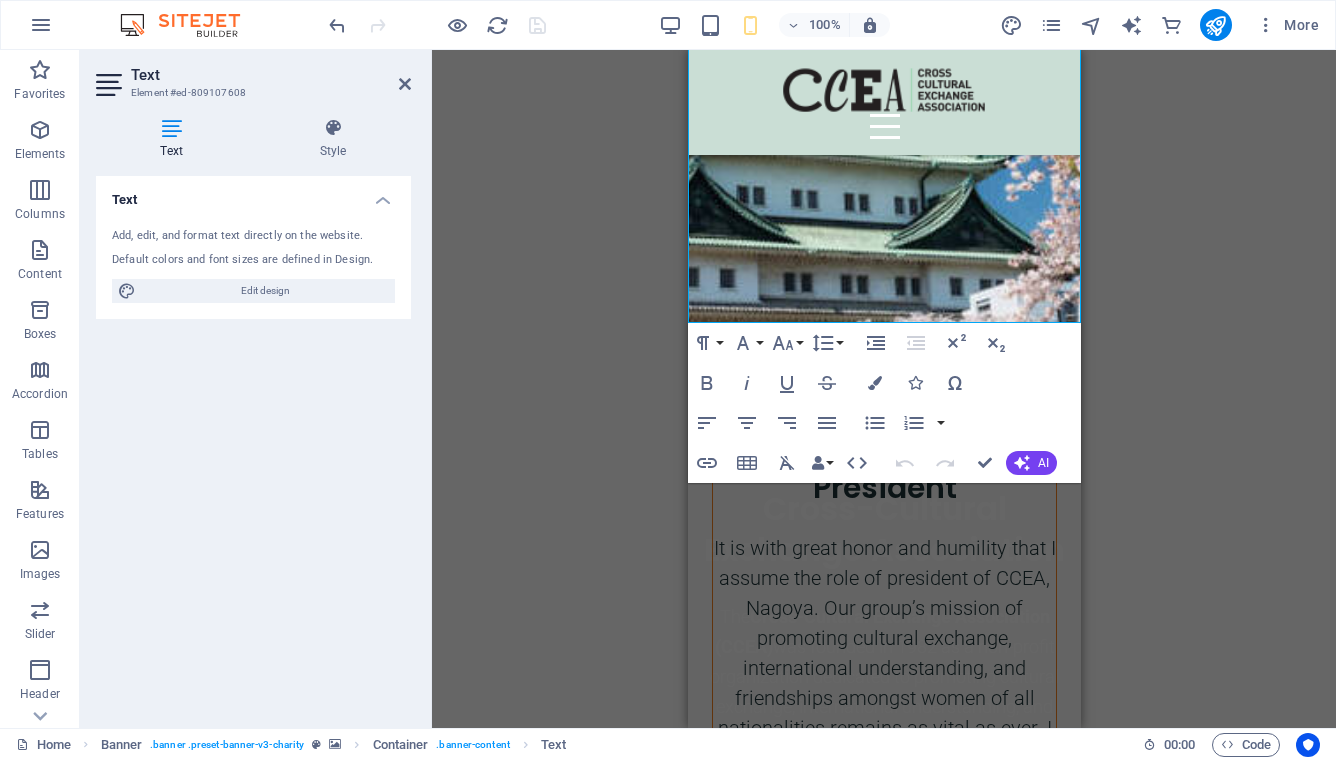 click on "Drag here to replace the existing content. Press “Ctrl” if you want to create a new element.
Banner   H1   Banner   Banner   Container   Spacer   Container   Banner   Text   Unequal Columns   Menu Bar   Menu   Container   Image   Container   Logo   Container   Text   Container   Spacer   H2   Spacer   Text   Spacer   Spacer   Container   Spacer   Text   Spacer   Boxes   Image slider   Image slider on background   Social Media Icons   Spacer   Container   H2   Icon   Container   Container   H3   Container   Container   Text   Icon   Container   Container   Text   Container   Icon   Container   Container   H3   Container   Container   Text   Icon   Icon   Icon   Container   H3 Paragraph Format Normal Heading 1 Heading 2 Heading 3 Heading 4 Heading 5 Heading 6 Code Font Family Arial Georgia Impact Tahoma Times New Roman Verdana Poppins Roboto Font Size 8 9 10 11 12 14 18 24 30 36 48 60 72 96 Line Height Default Single 1.15 1.5 Double Increase Indent Decrease Indent Superscript Subscript" at bounding box center [884, 389] 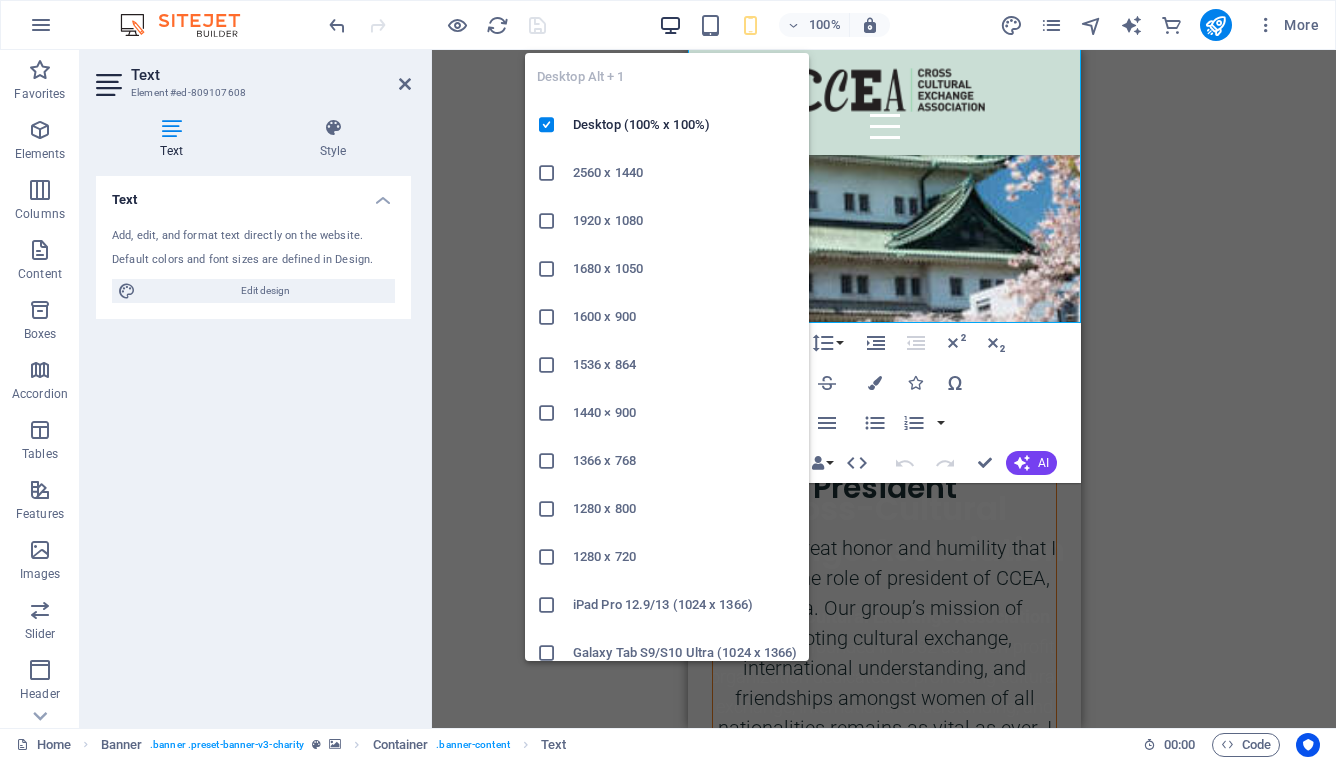 click at bounding box center [670, 25] 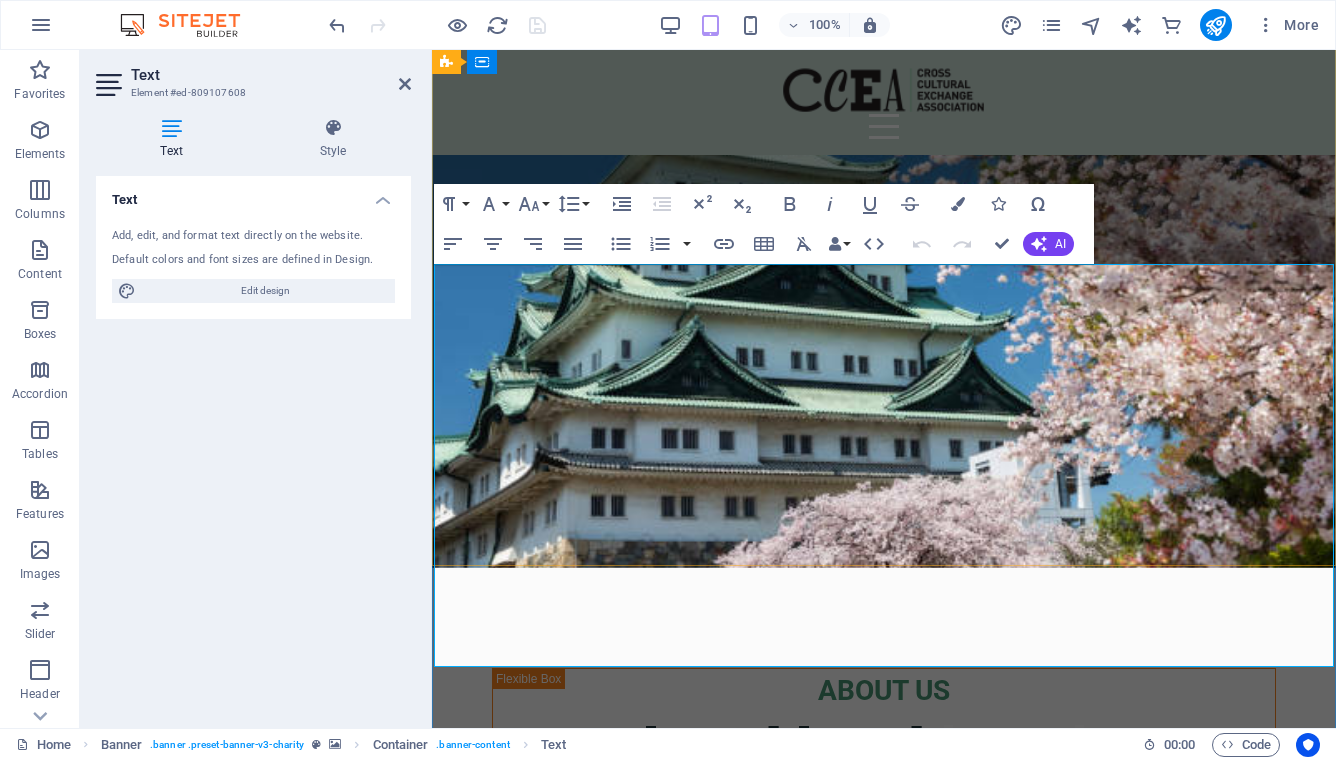 scroll, scrollTop: 158, scrollLeft: 0, axis: vertical 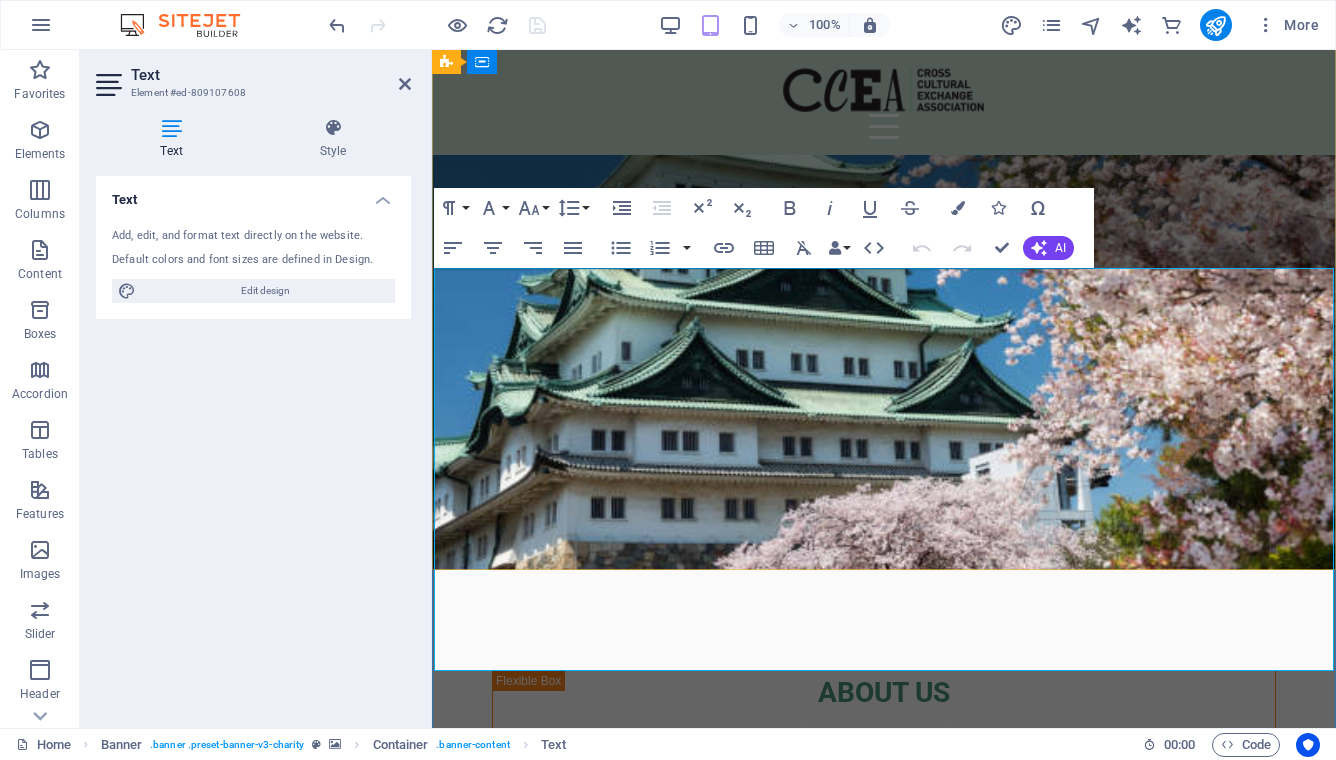 click at bounding box center (884, 890) 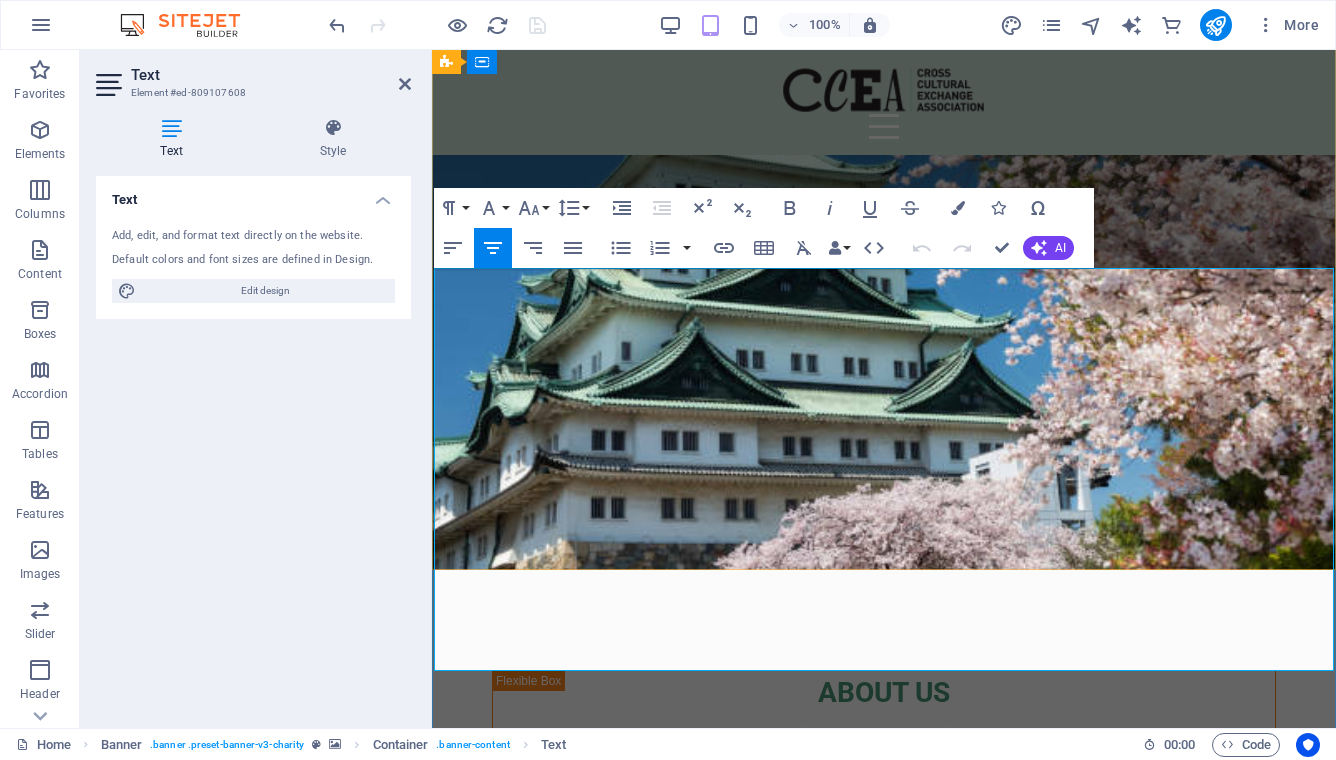 click on "The  Cross-Cultural Exchange Association (CCEA)  was founded in 1982 as a non-profit organization dedicated to promoting cultural exchange, international understanding, and friendship among women of all nationalities living in the Nagoya area. Through social activities, general meetings, and special interest groups, members build friendships, explore the local community, and discover the rich cultural heritage of Japan and other countries.  Make the most of your time in Nagoya — join us at our next General Meeting, experience something new, and meet wonderful women from around the world. We look forward to welcoming you into our multicultural community!" at bounding box center [884, 1047] 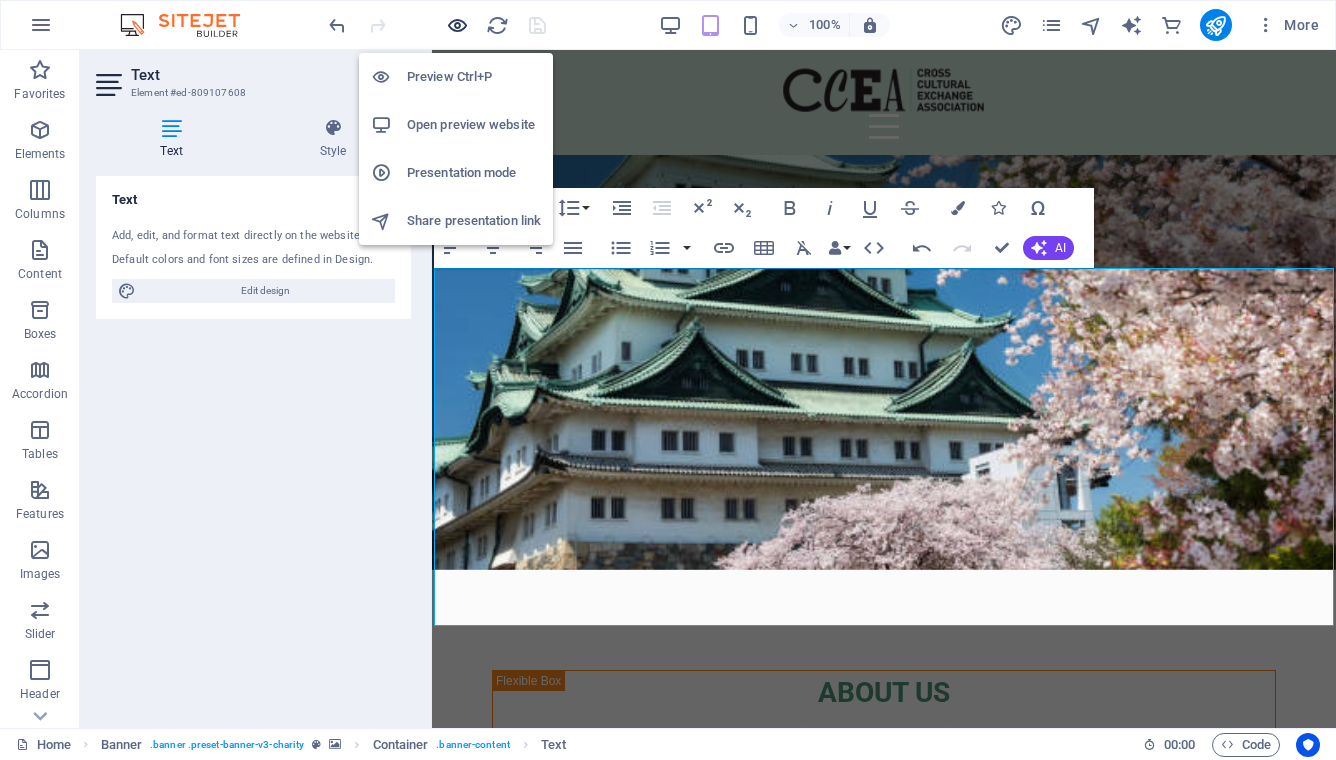 click at bounding box center [457, 25] 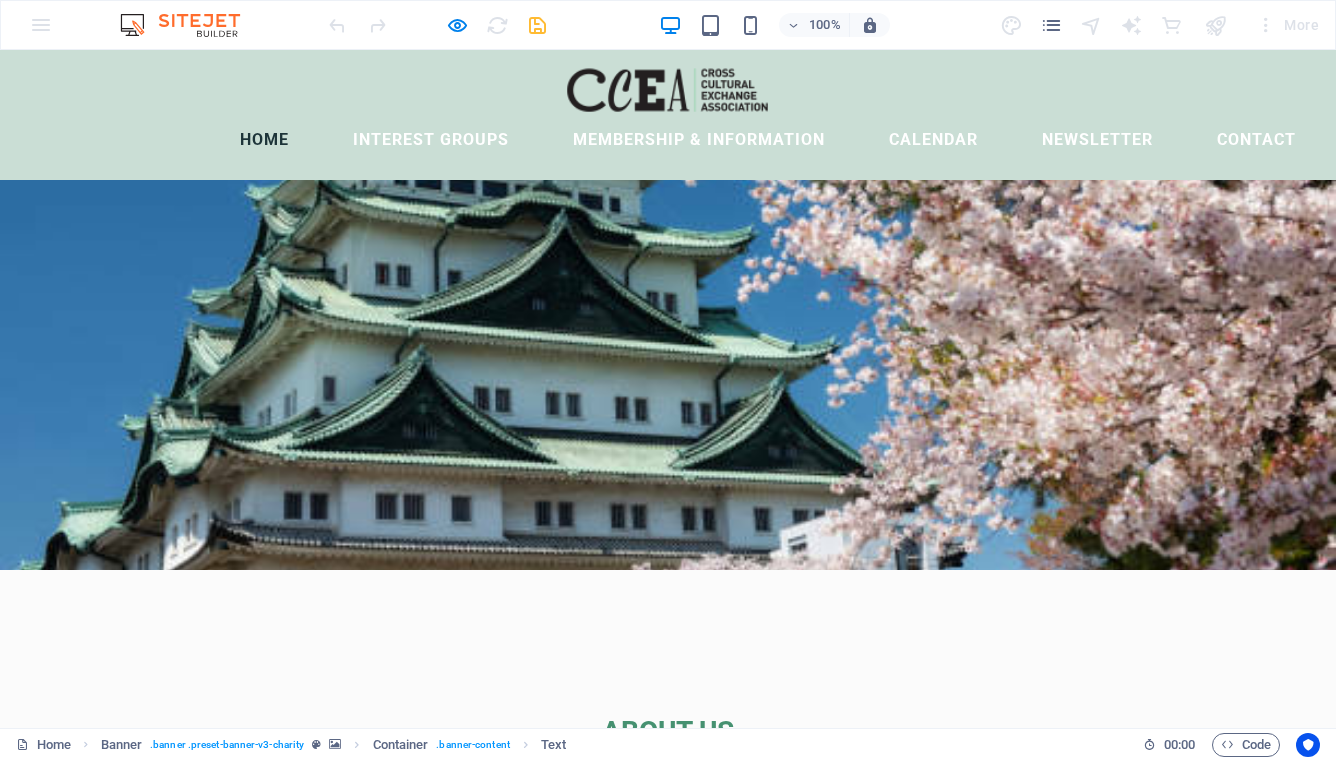 click on "ABOUT US Manisha Kundu President  It is with great honor and humility that I assume the role of president of CCEA, Nagoya. Our group’s mission of promoting cultural exchange, international understanding, and friendships amongst women of all nationalities remains as vital as ever. I view our group as an ideal space where we can connect, learn, and broaden our perspectives. We have a rich history and accomplishment of hosting successful events, making significant contributions in cultural exchanges, and fostering a positive community. I want to build on these successes by expanding our membership base and strengthening our community partnerships. I am looking forward to work together with our members. I am particularly excited to expand our reach and create new collaborations with the local communities." at bounding box center [668, 2101] 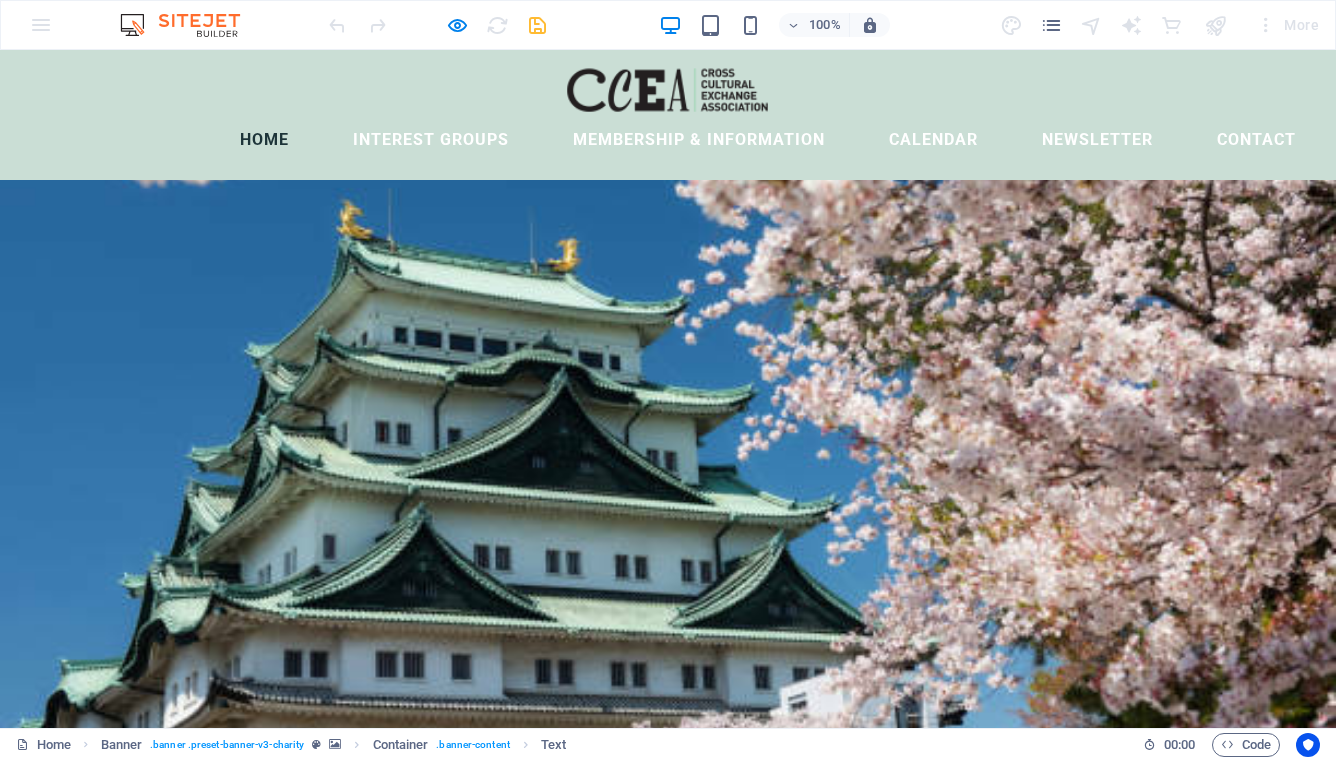 scroll, scrollTop: 11, scrollLeft: 0, axis: vertical 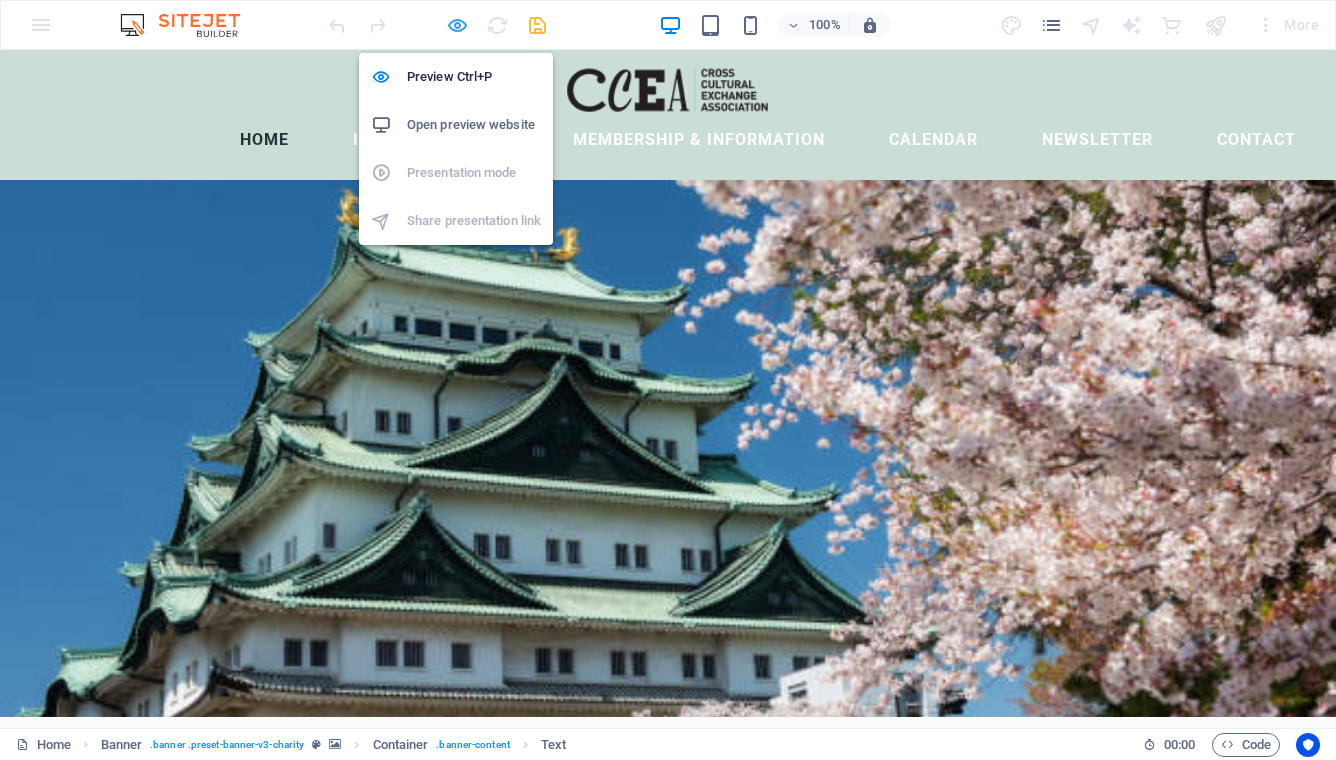 click at bounding box center [457, 25] 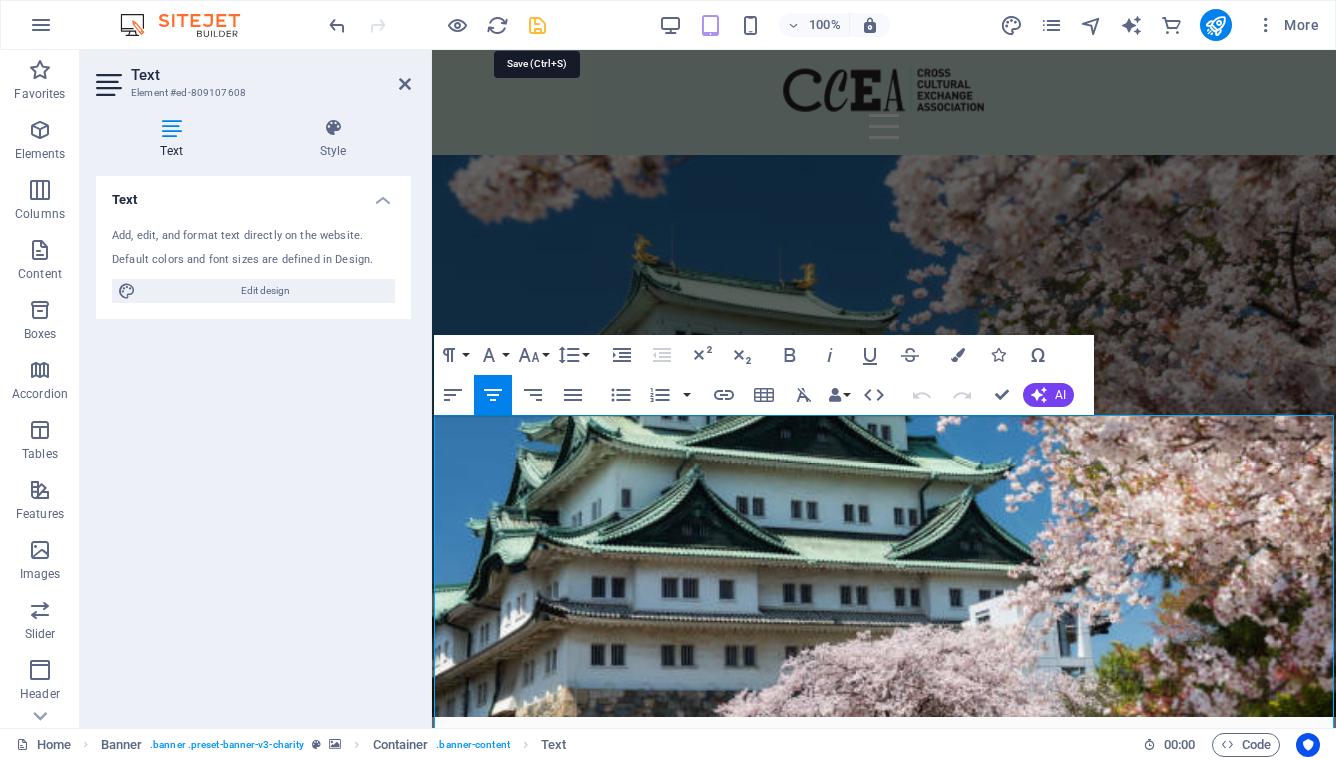 click at bounding box center (537, 25) 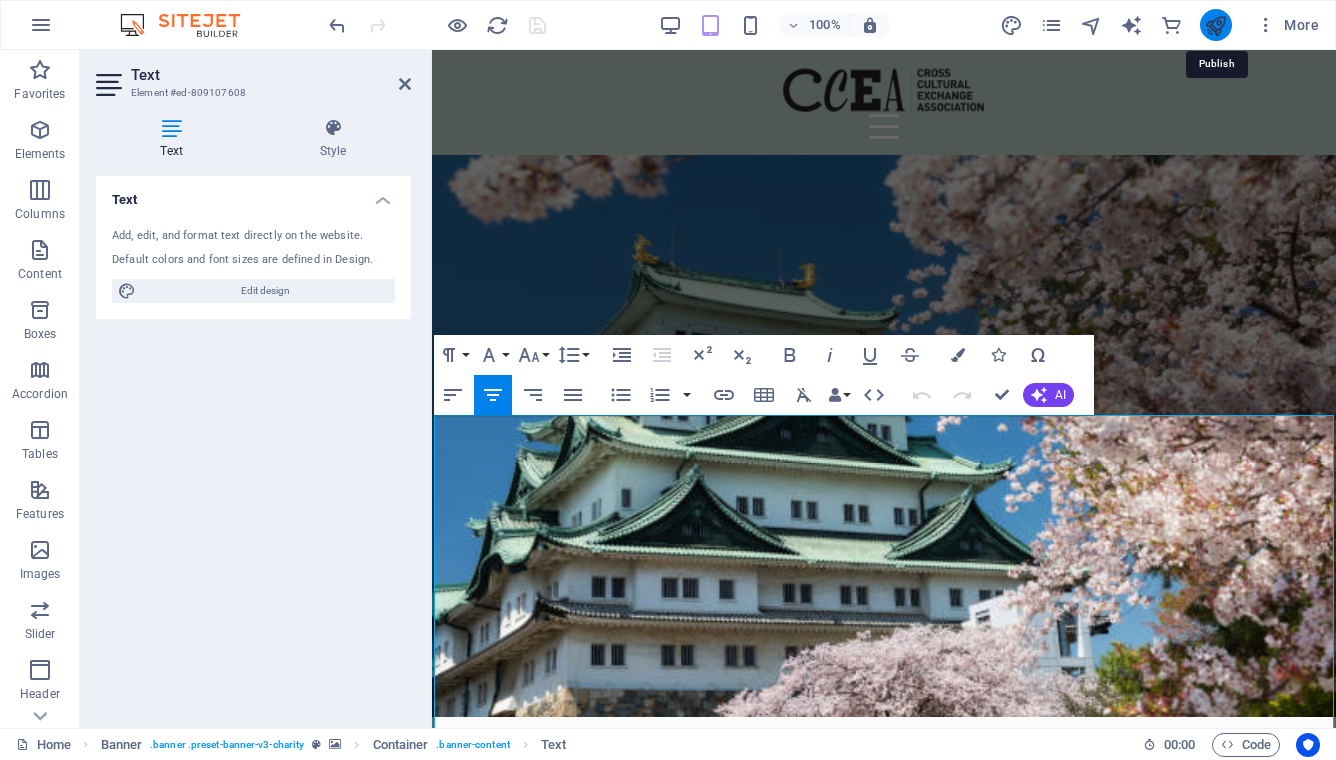 click at bounding box center [1215, 25] 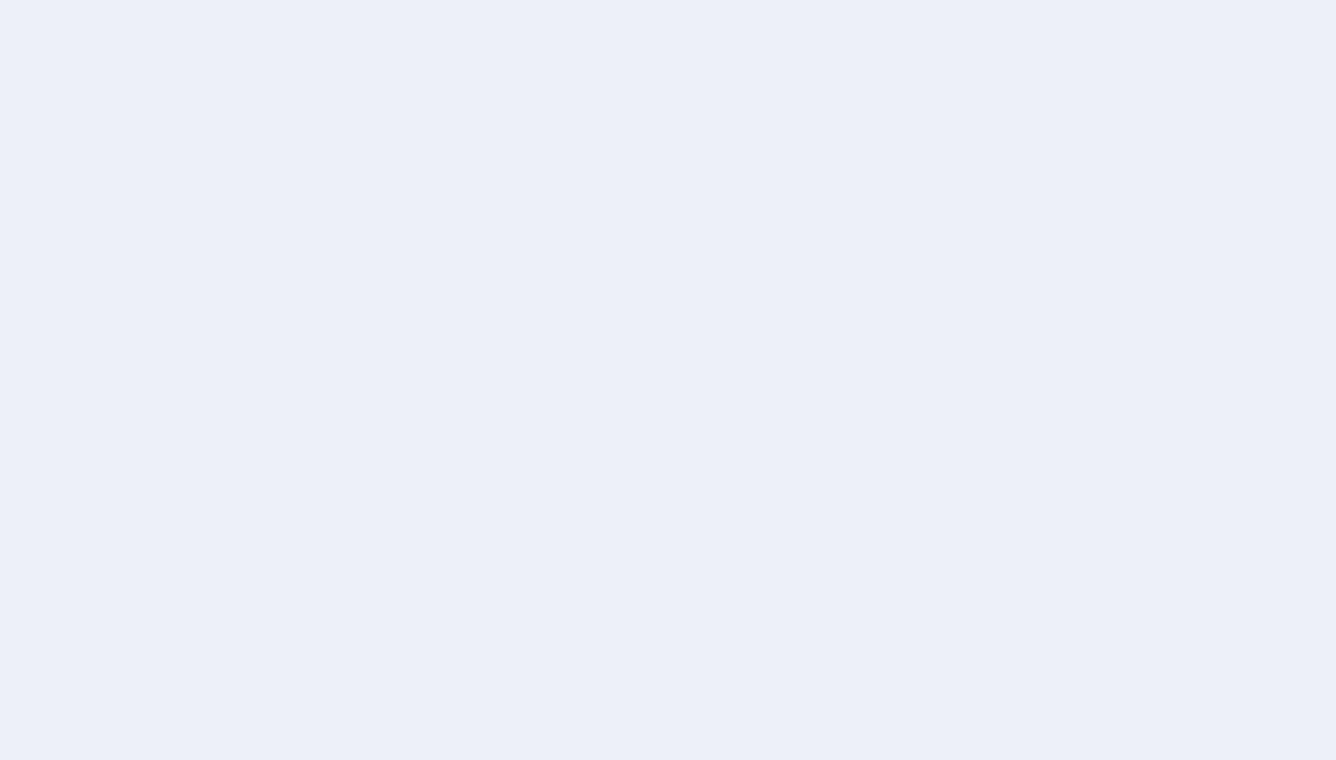 scroll, scrollTop: 0, scrollLeft: 0, axis: both 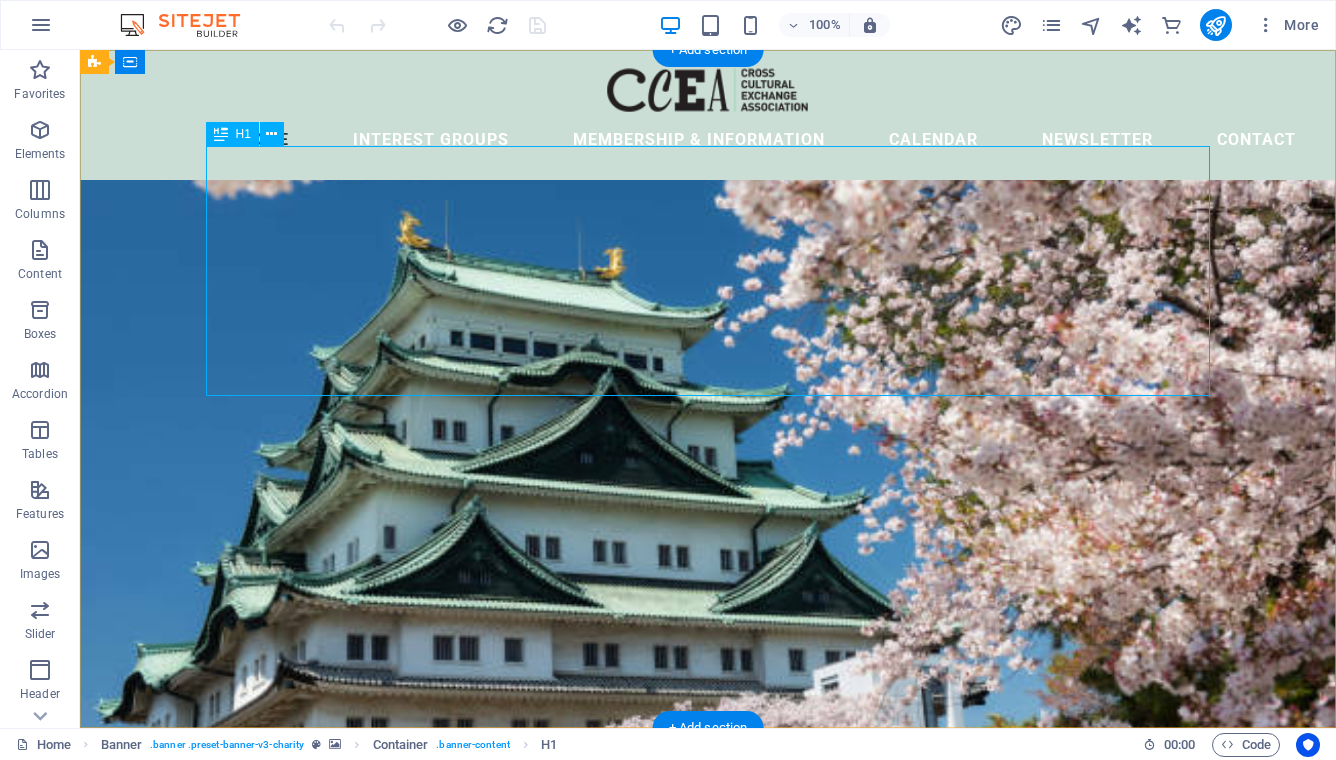 click on "Cross-Cultural Exchange Association" at bounding box center (708, 907) 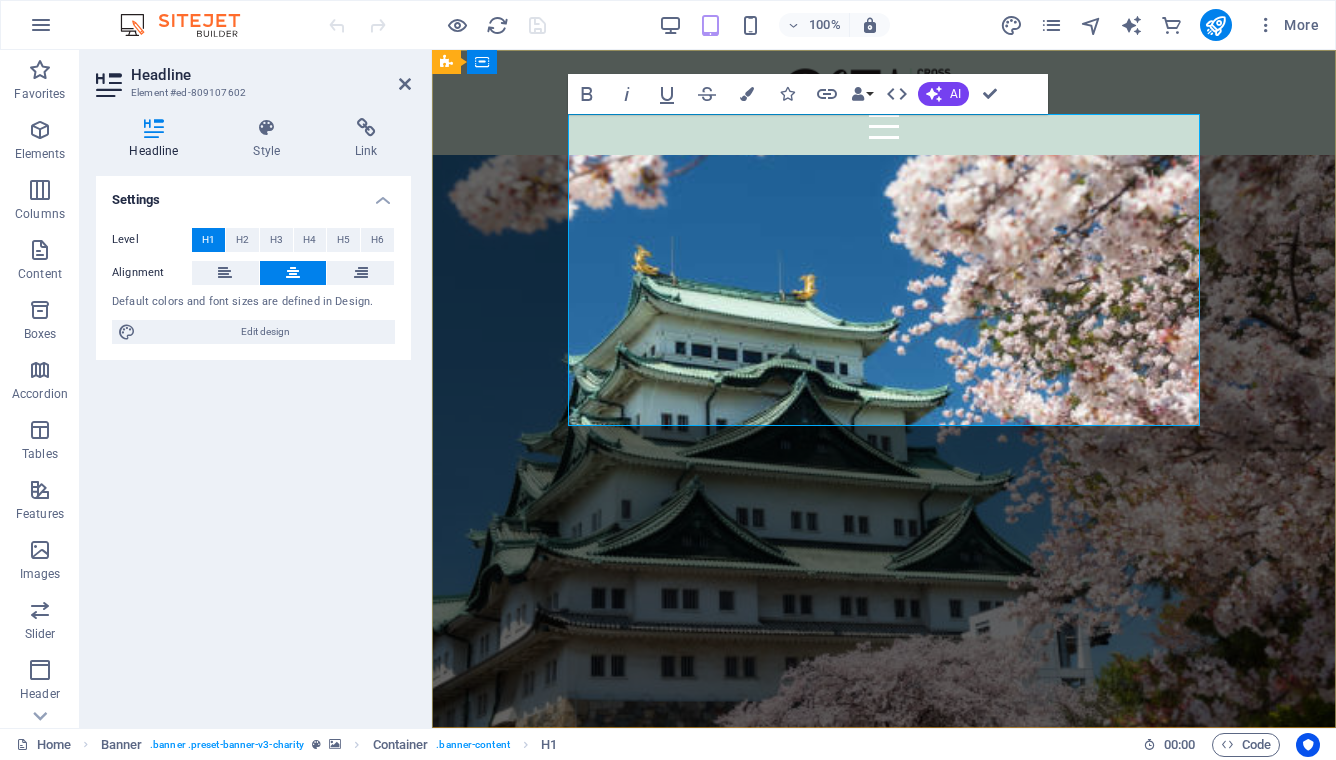 click on "Cross-Cultural Exchange Association" at bounding box center (884, 909) 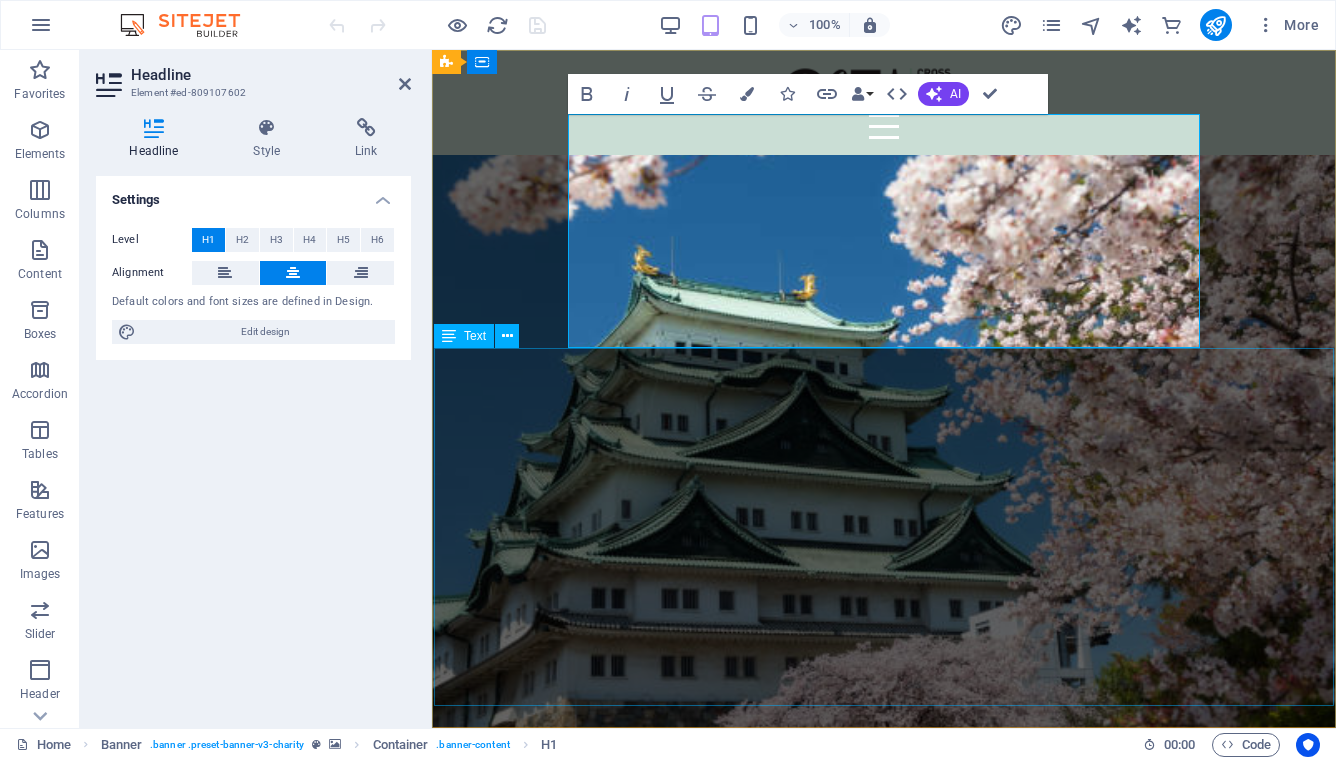 click on "The  Cross-Cultural Exchange Association (CCEA)  was founded in 1982 as a non-profit organization dedicated to promoting cultural exchange, international understanding, and friendship among women of all nationalities living in the Nagoya area. Through social activities, general meetings, and special interest groups, members build friendships, explore the local community, and discover the rich cultural heritage of Japan and other countries.  Make the most of your time in Nagoya — join us at our next General Meeting, experience something new, and meet wonderful women from around the world. We look forward to welcoming you into our multicultural community!" at bounding box center [884, 1105] 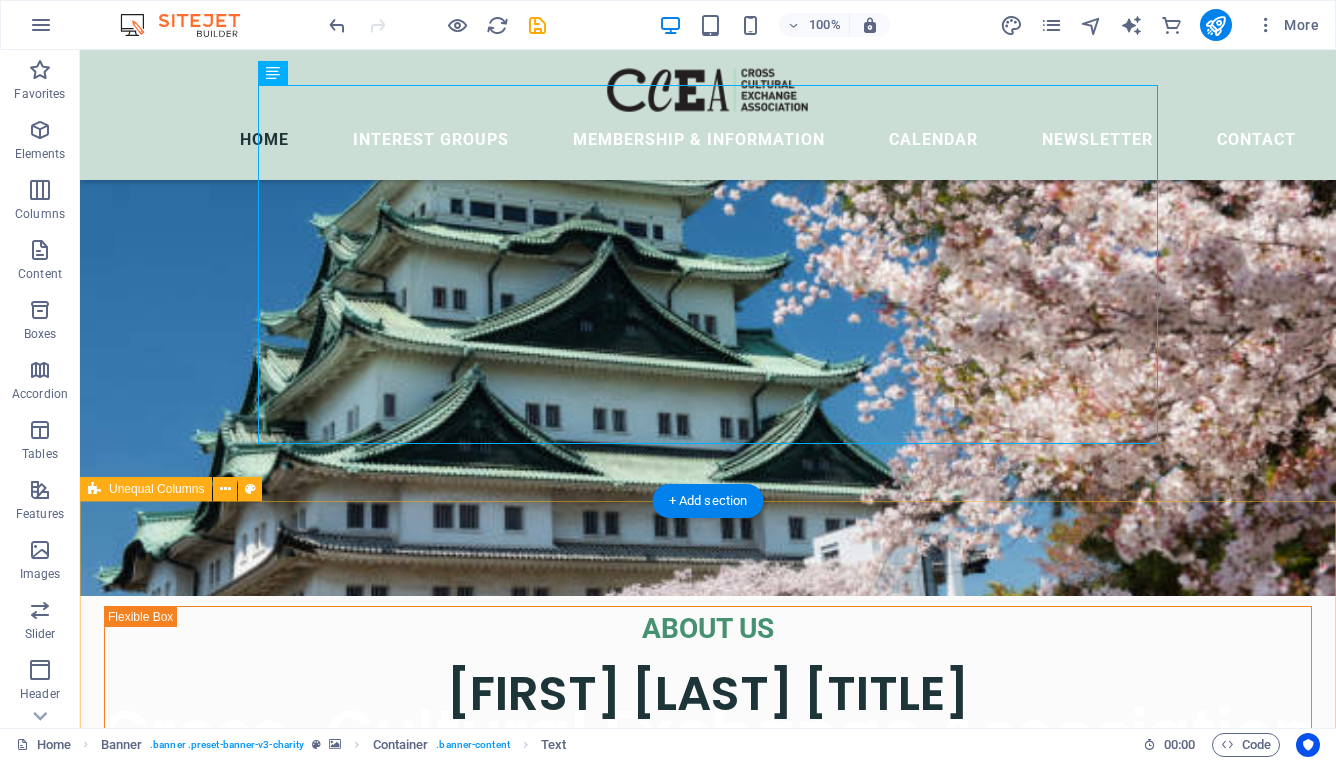 scroll, scrollTop: 0, scrollLeft: 0, axis: both 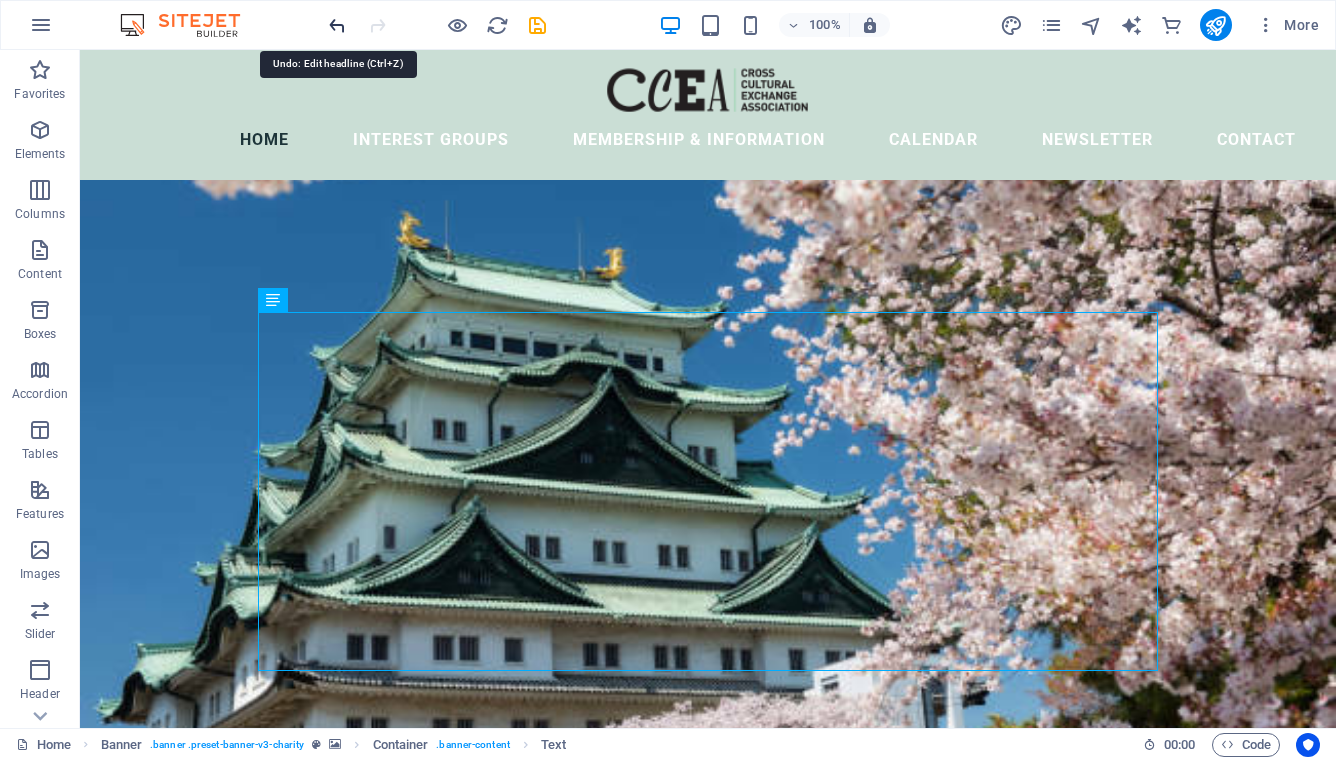click at bounding box center [337, 25] 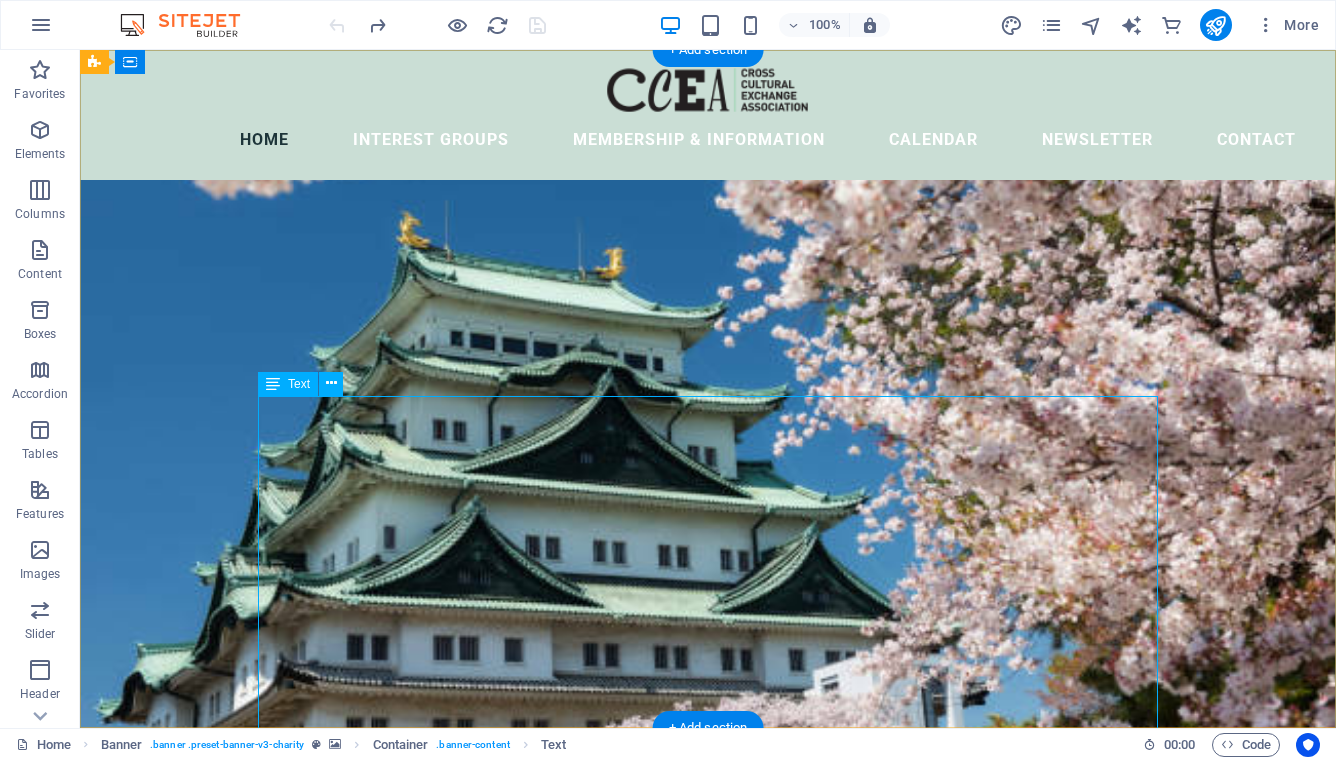 click on "The  Cross-Cultural Exchange Association (CCEA)  was founded in 1982 as a non-profit organization dedicated to promoting cultural exchange, international understanding, and friendship among women of all nationalities living in the Nagoya area. Through social activities, general meetings, and special interest groups, members build friendships, explore the local community, and discover the rich cultural heritage of Japan and other countries.  Make the most of your time in Nagoya — join us at our next General Meeting, experience something new, and meet wonderful women from around the world. We look forward to welcoming you into our multicultural community!" at bounding box center (708, 1124) 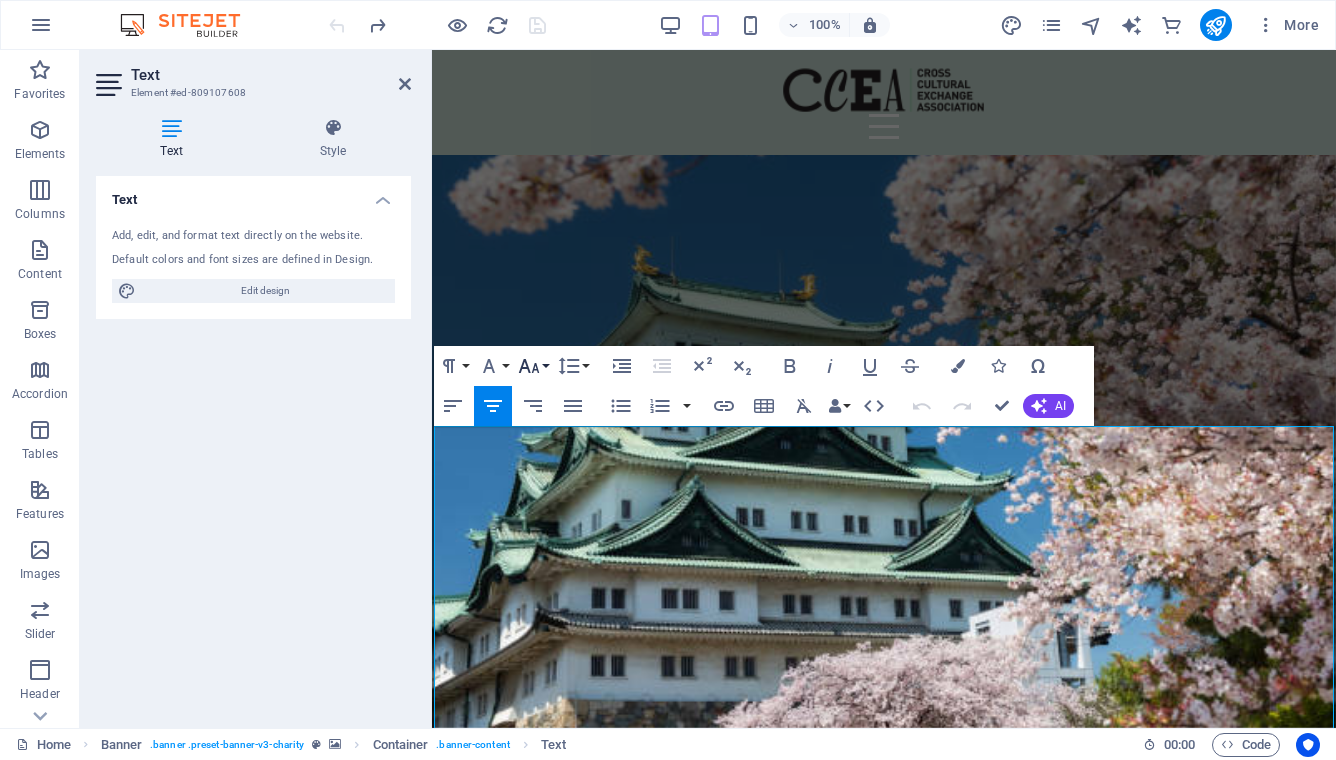 click on "Font Size" at bounding box center (533, 366) 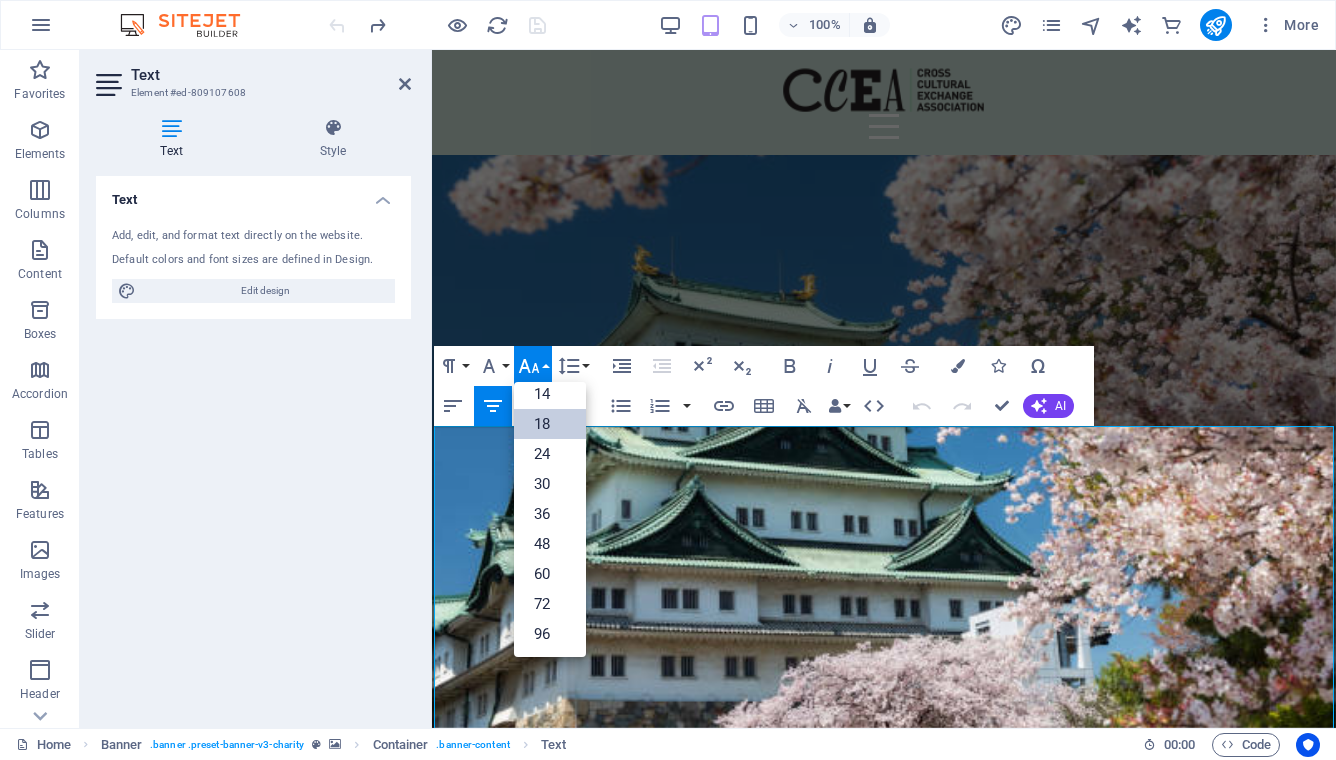 scroll, scrollTop: 161, scrollLeft: 0, axis: vertical 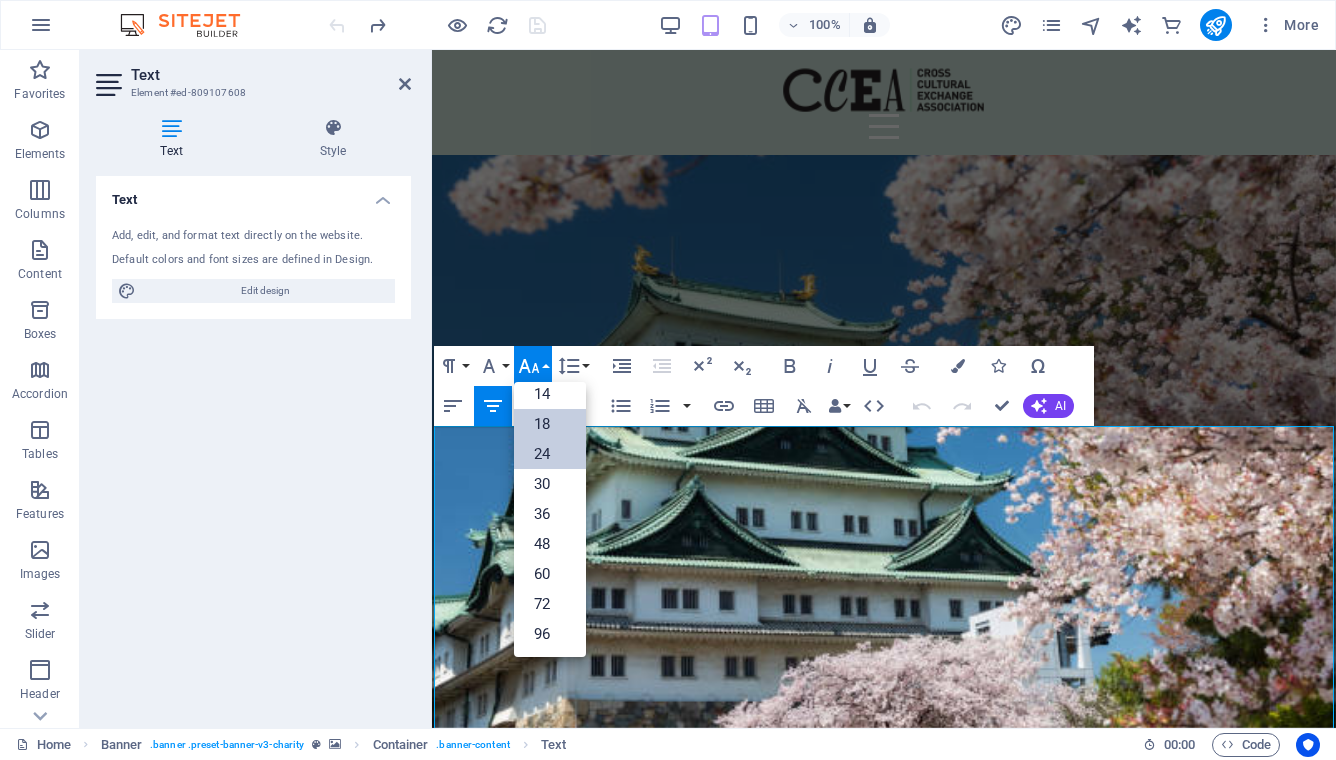 click on "24" at bounding box center [550, 454] 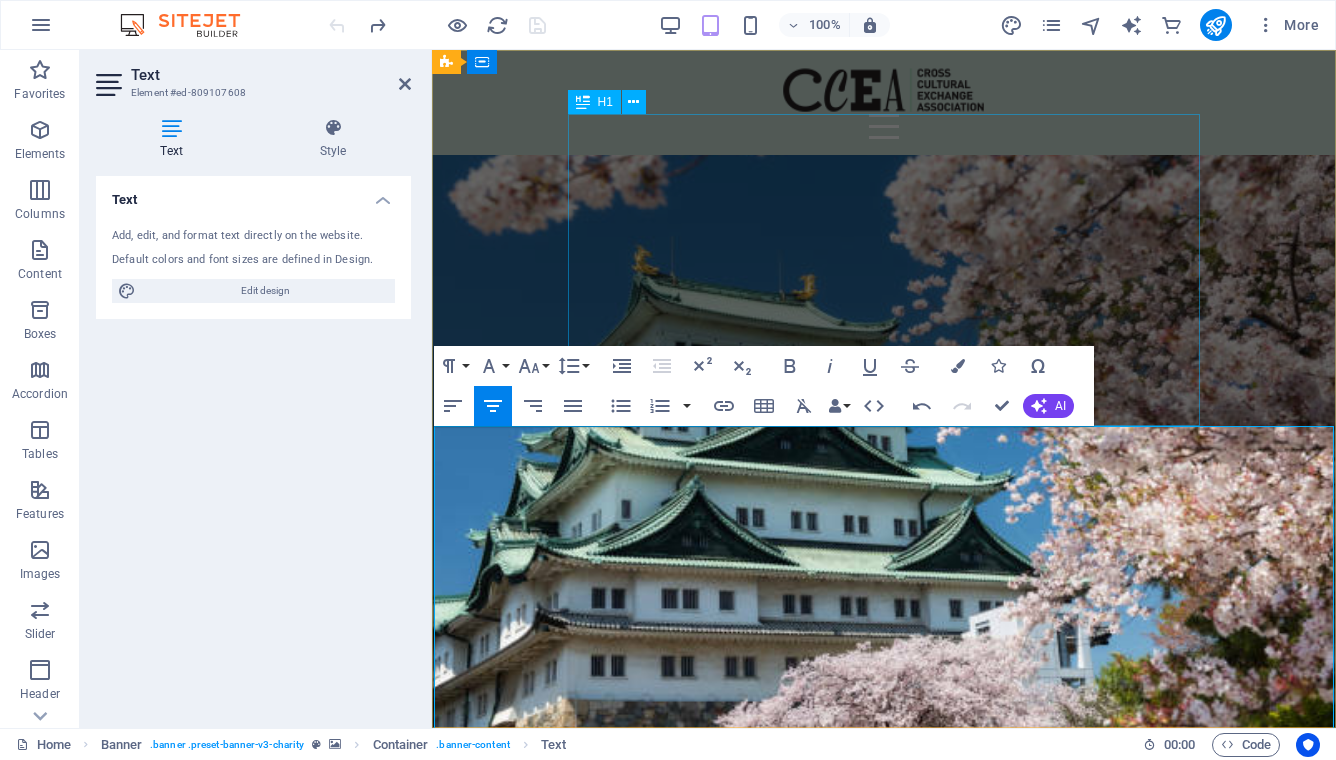 click on "Cross-Cultural Exchange Association" at bounding box center (884, 909) 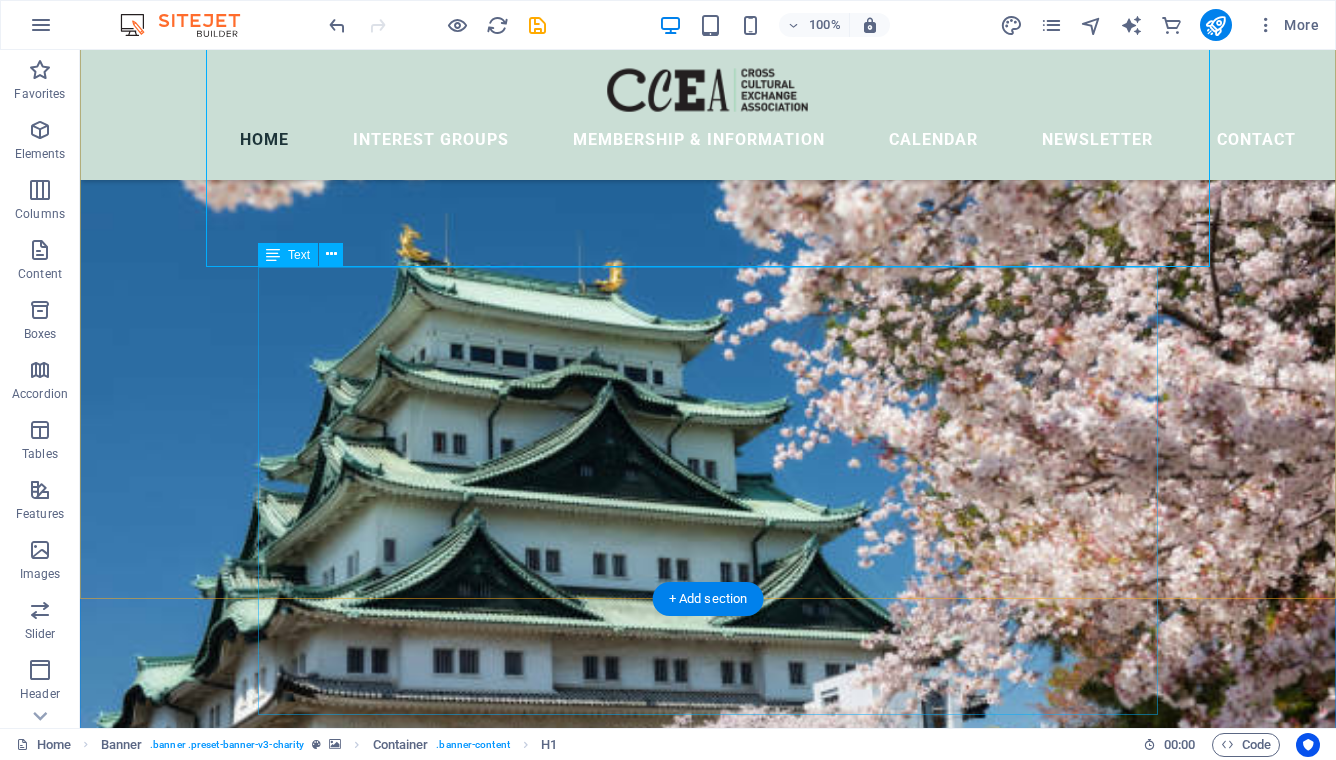 scroll, scrollTop: 156, scrollLeft: 0, axis: vertical 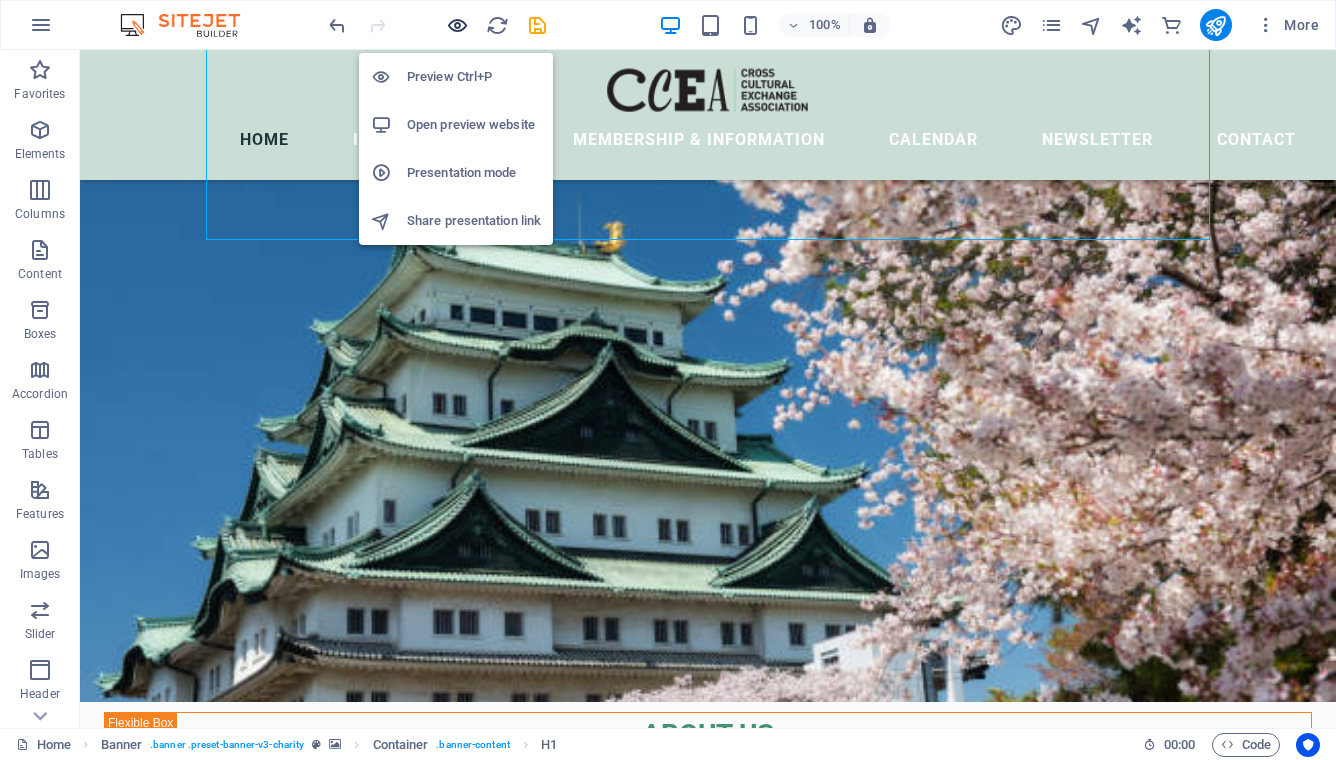 click at bounding box center [457, 25] 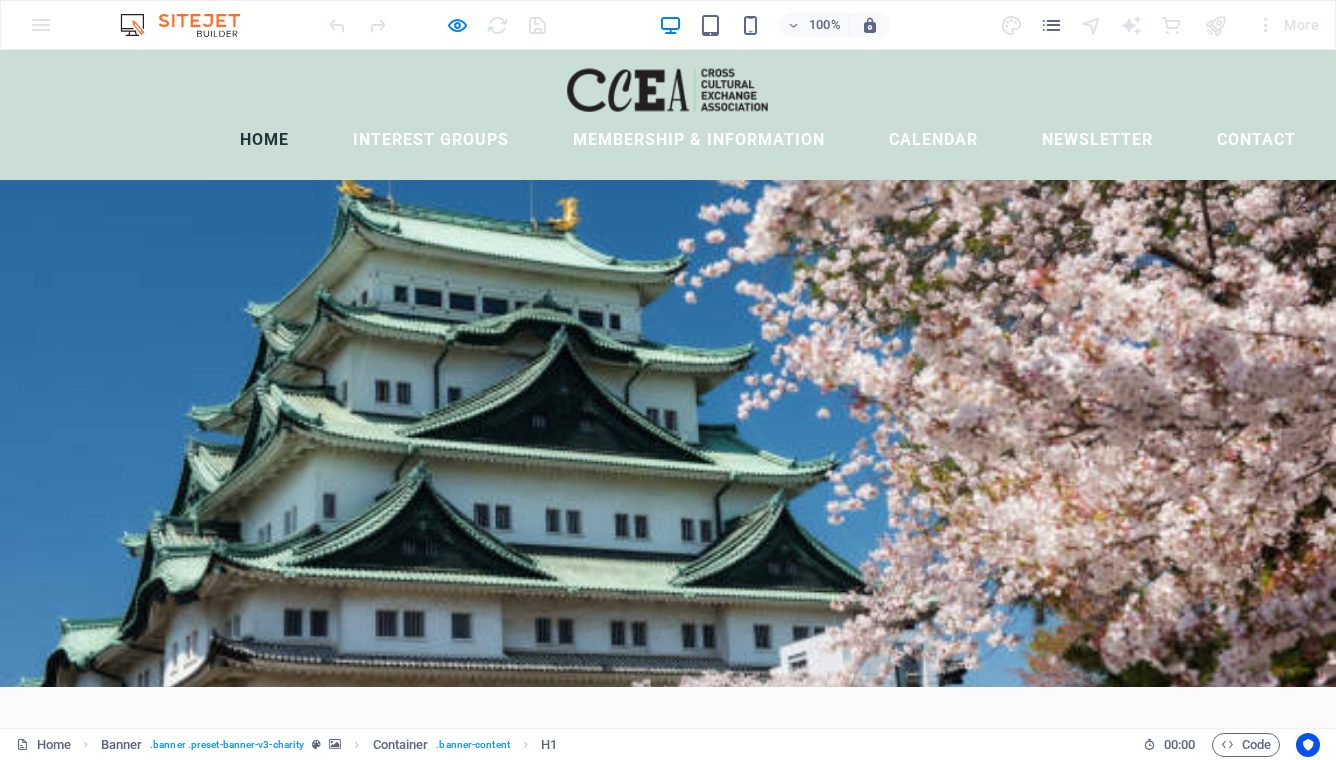 scroll, scrollTop: 0, scrollLeft: 0, axis: both 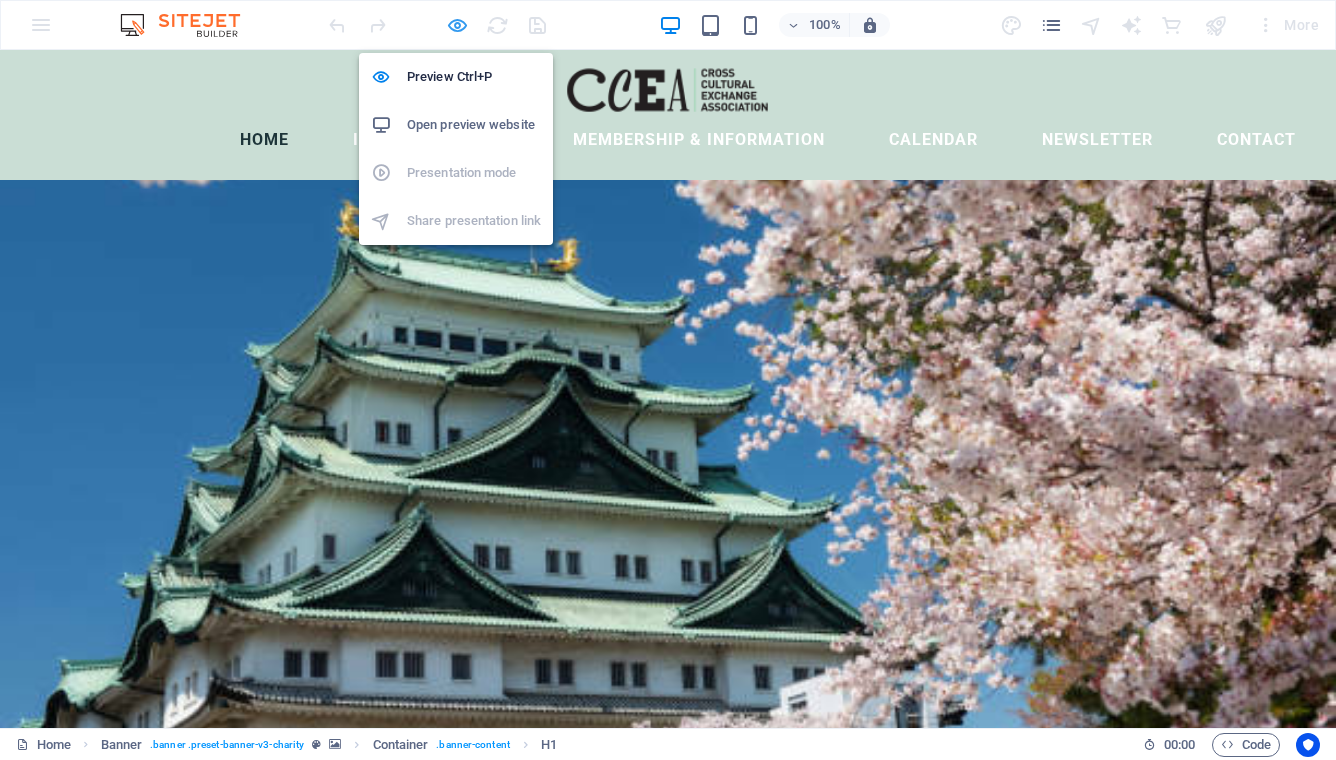 click at bounding box center [457, 25] 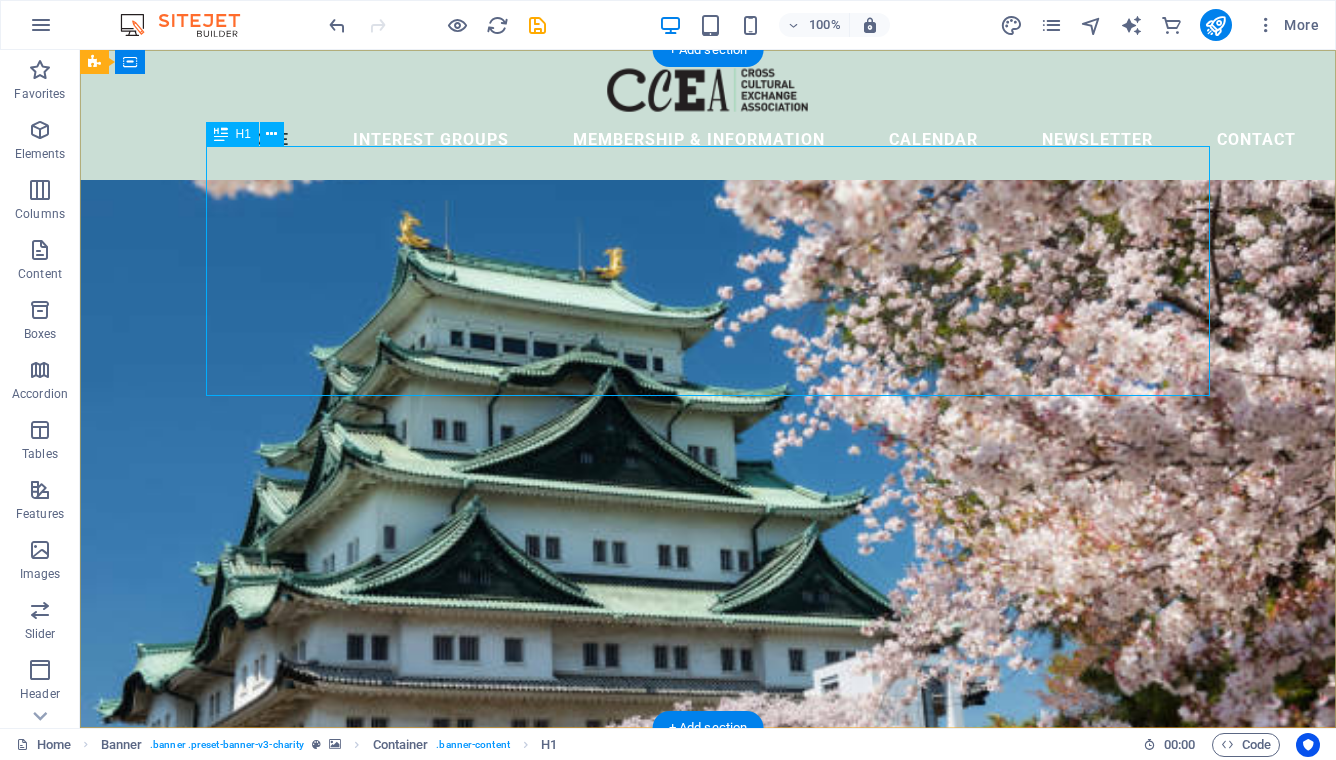 click on "Cross-Cultural Exchange Association" at bounding box center (708, 907) 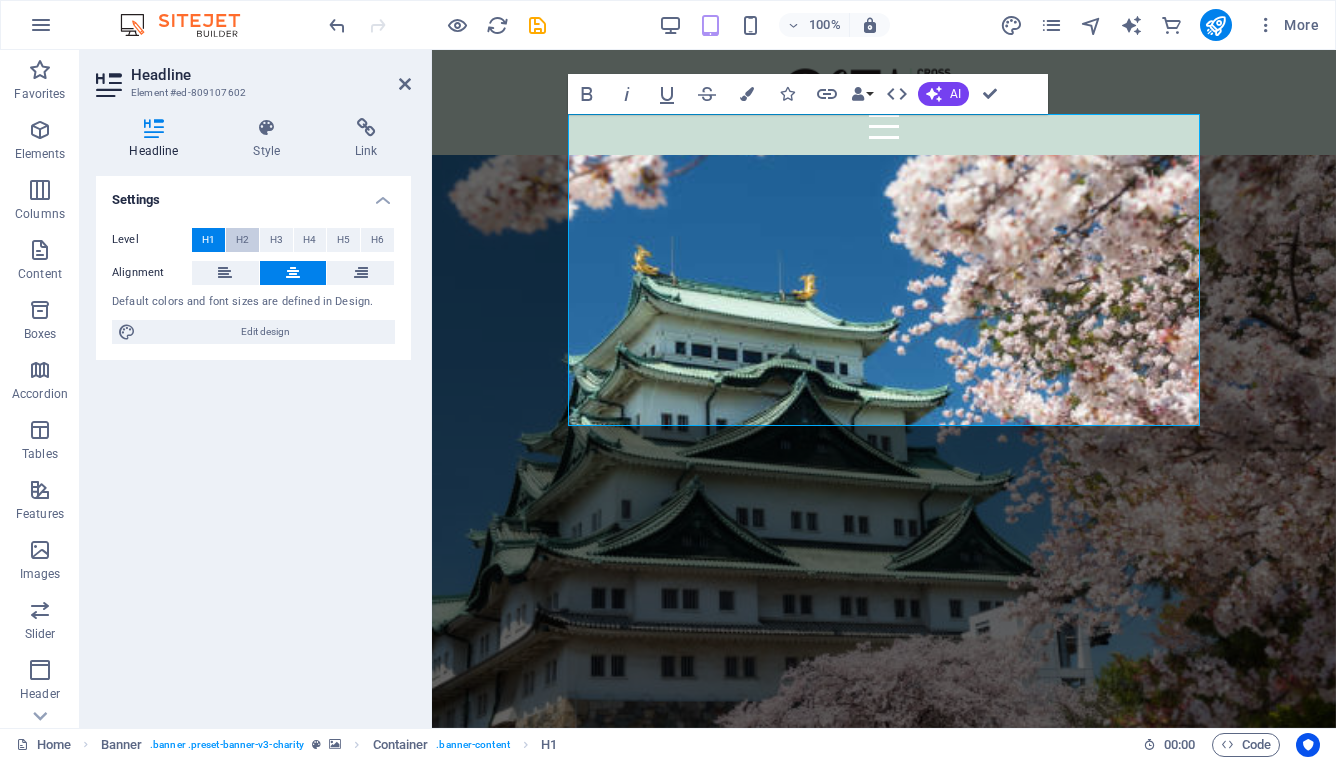 click on "H2" at bounding box center (242, 240) 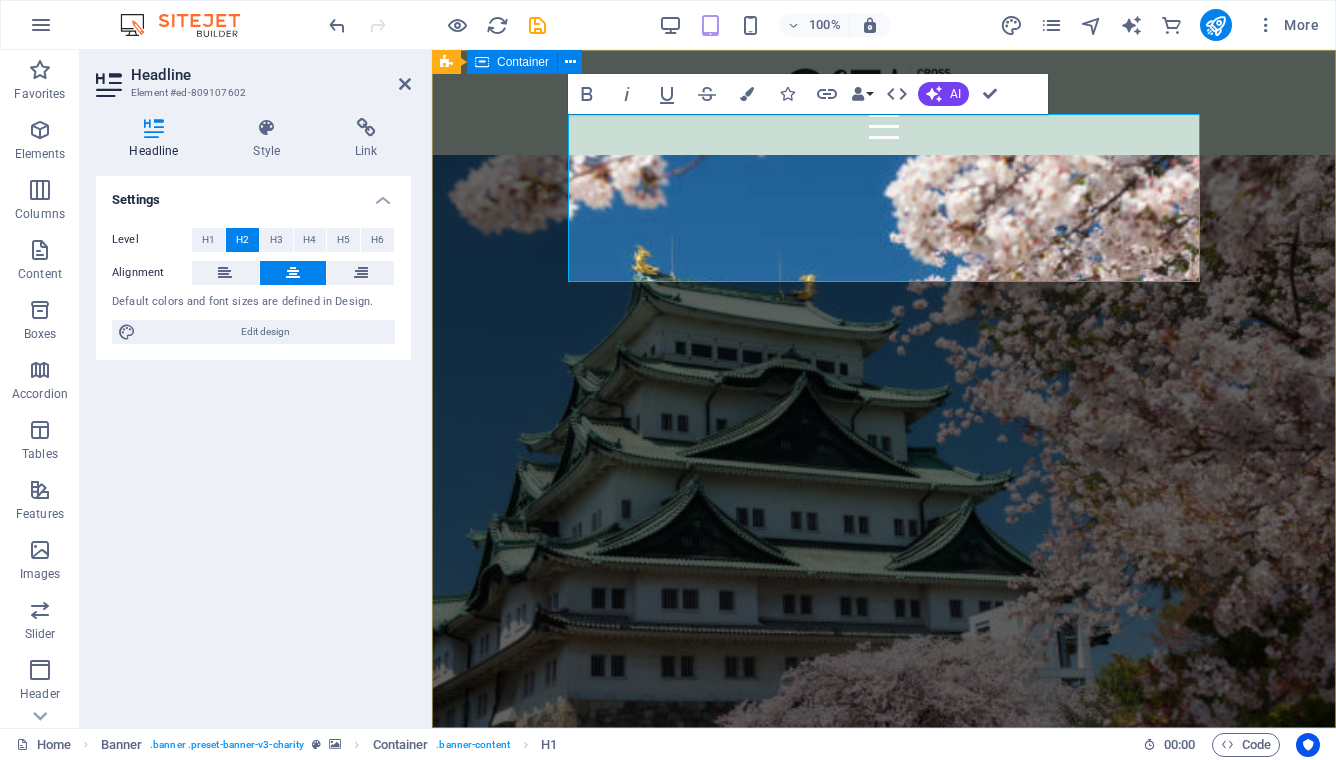 click on "Cross-Cultural Exchange Association The  Cross-Cultural Exchange Association (CCEA)  was founded in 1982 as a non-profit organization dedicated to promoting cultural exchange, international understanding, and friendship among women of all nationalities living in the Nagoya area. Through social activities, general meetings, and special interest groups, members build friendships, explore the local community, and discover the rich cultural heritage of Japan and other countries.  Make the most of your time in Nagoya — join us at our next General Meeting, experience something new, and meet wonderful women from around the world. We look forward to welcoming you into our multicultural community!" at bounding box center [884, 1049] 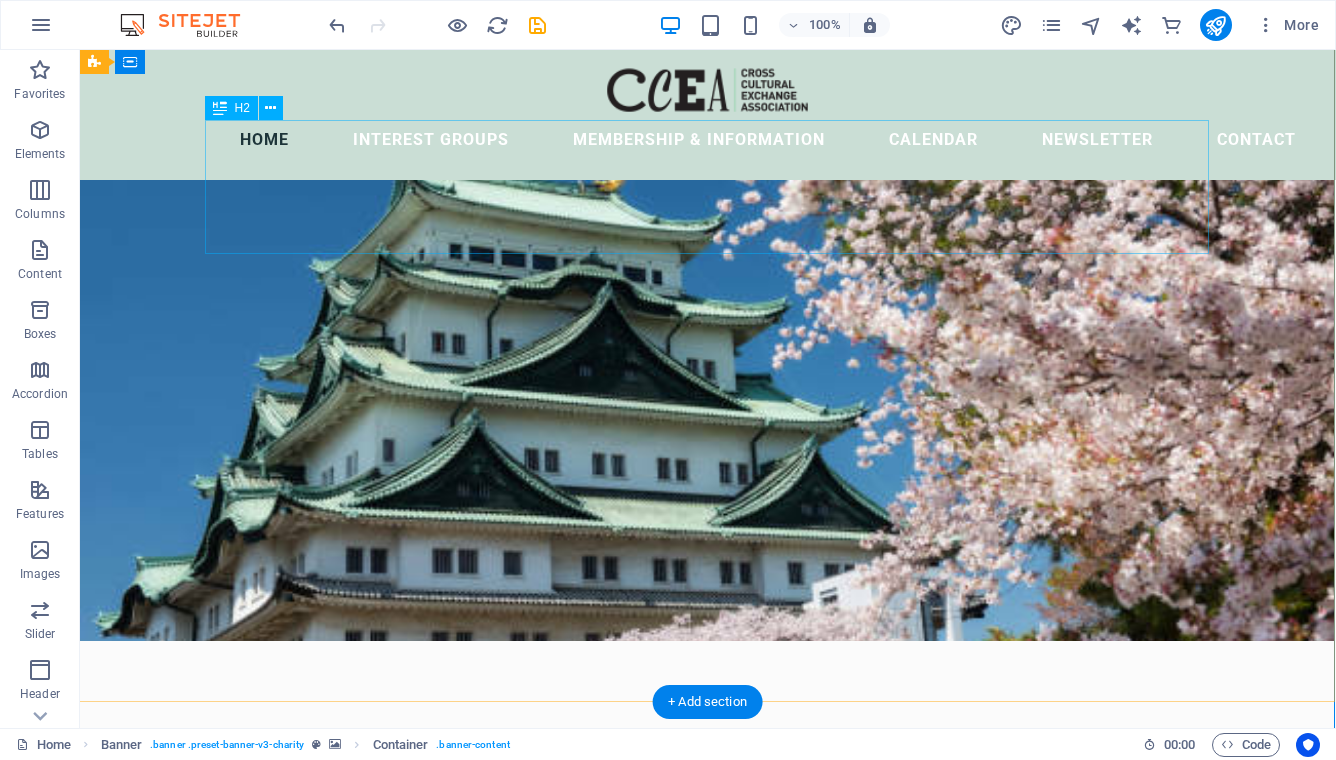 scroll, scrollTop: 0, scrollLeft: 1, axis: horizontal 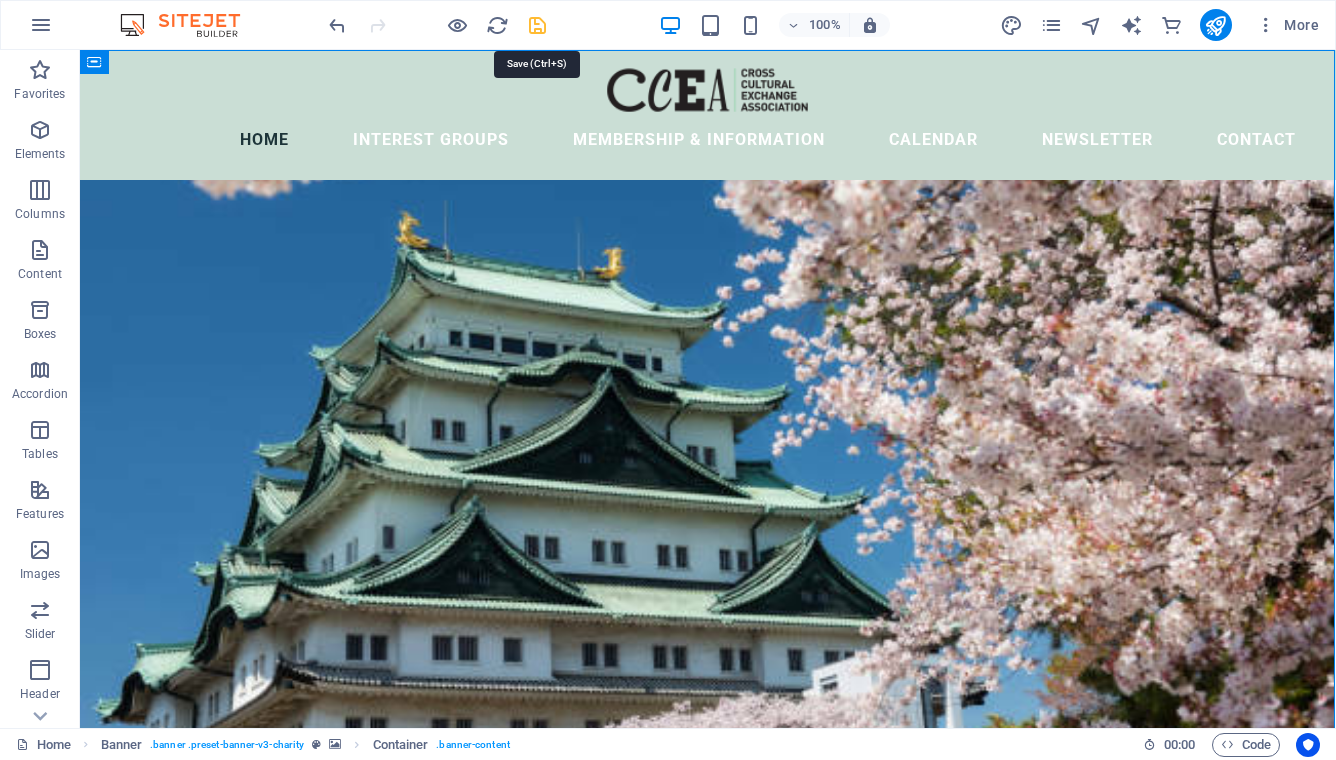 click at bounding box center [537, 25] 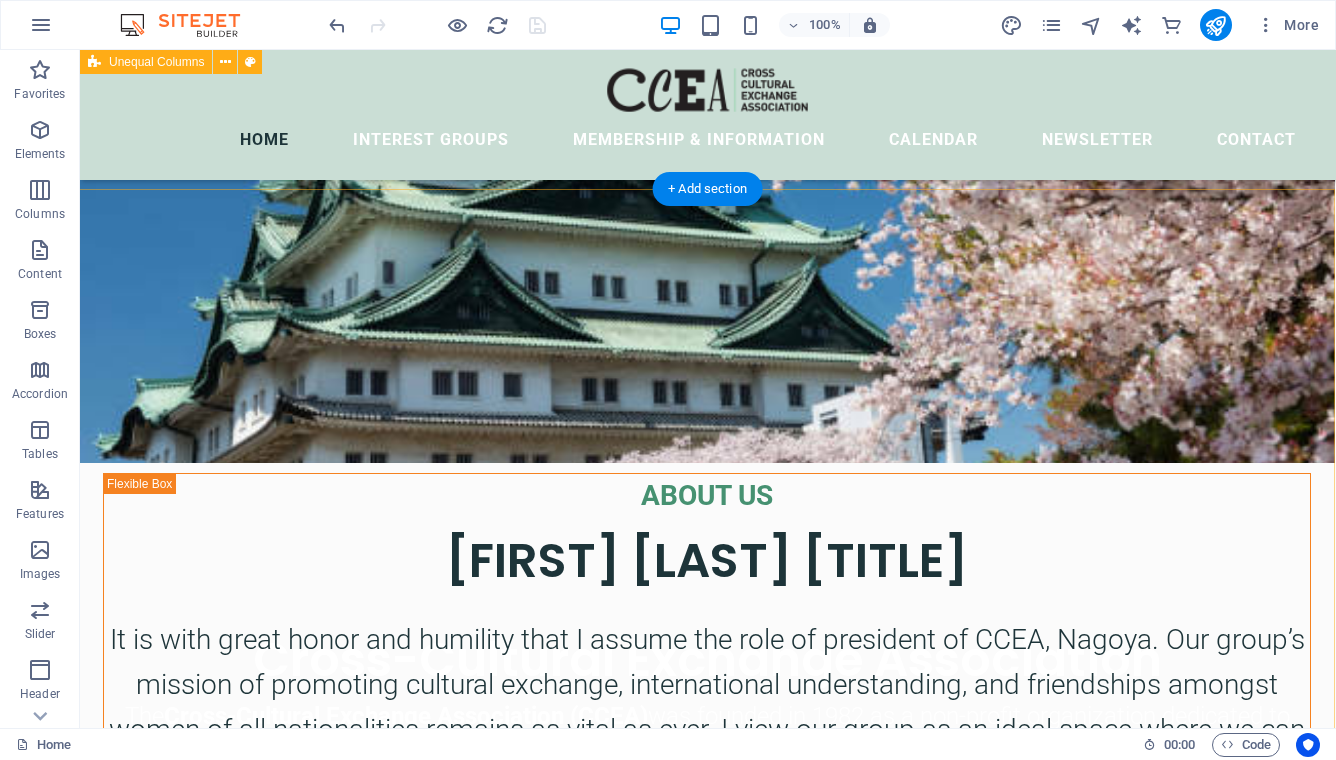 scroll, scrollTop: 0, scrollLeft: 1, axis: horizontal 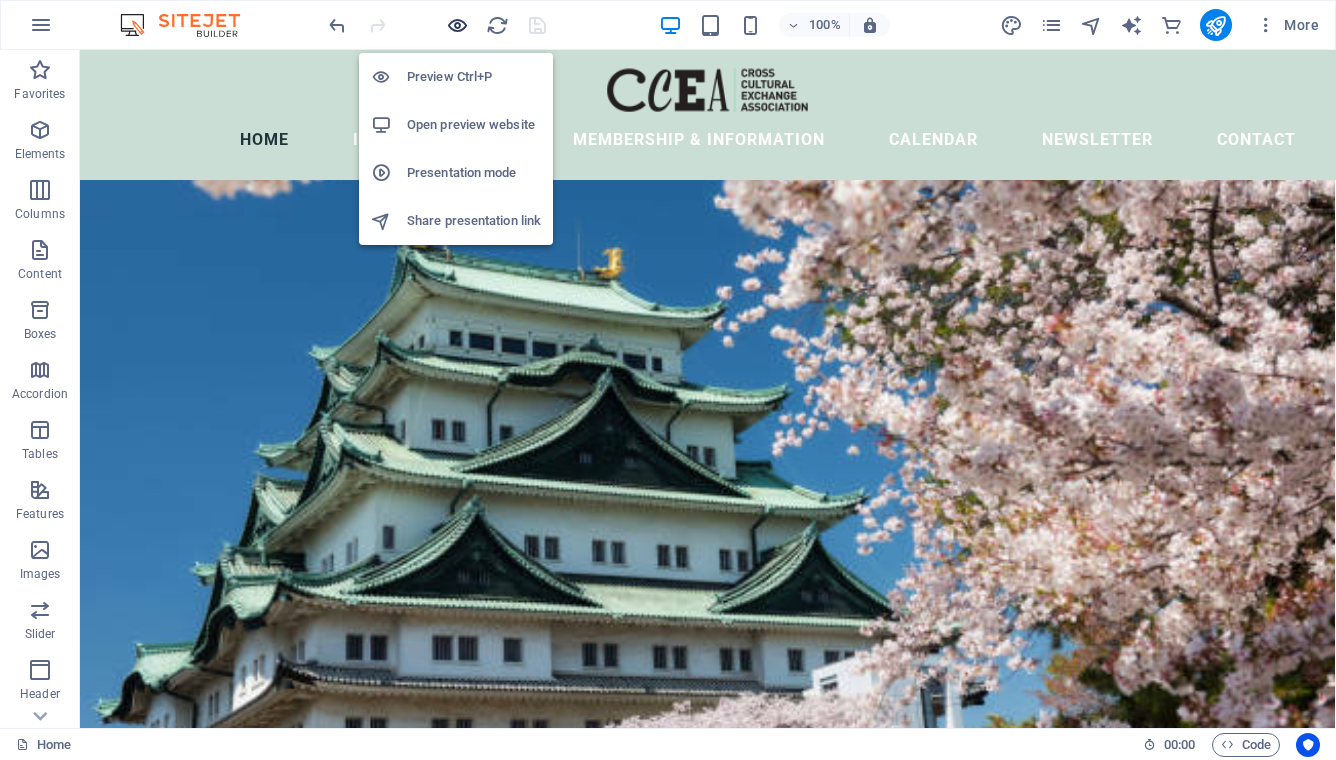 click at bounding box center [457, 25] 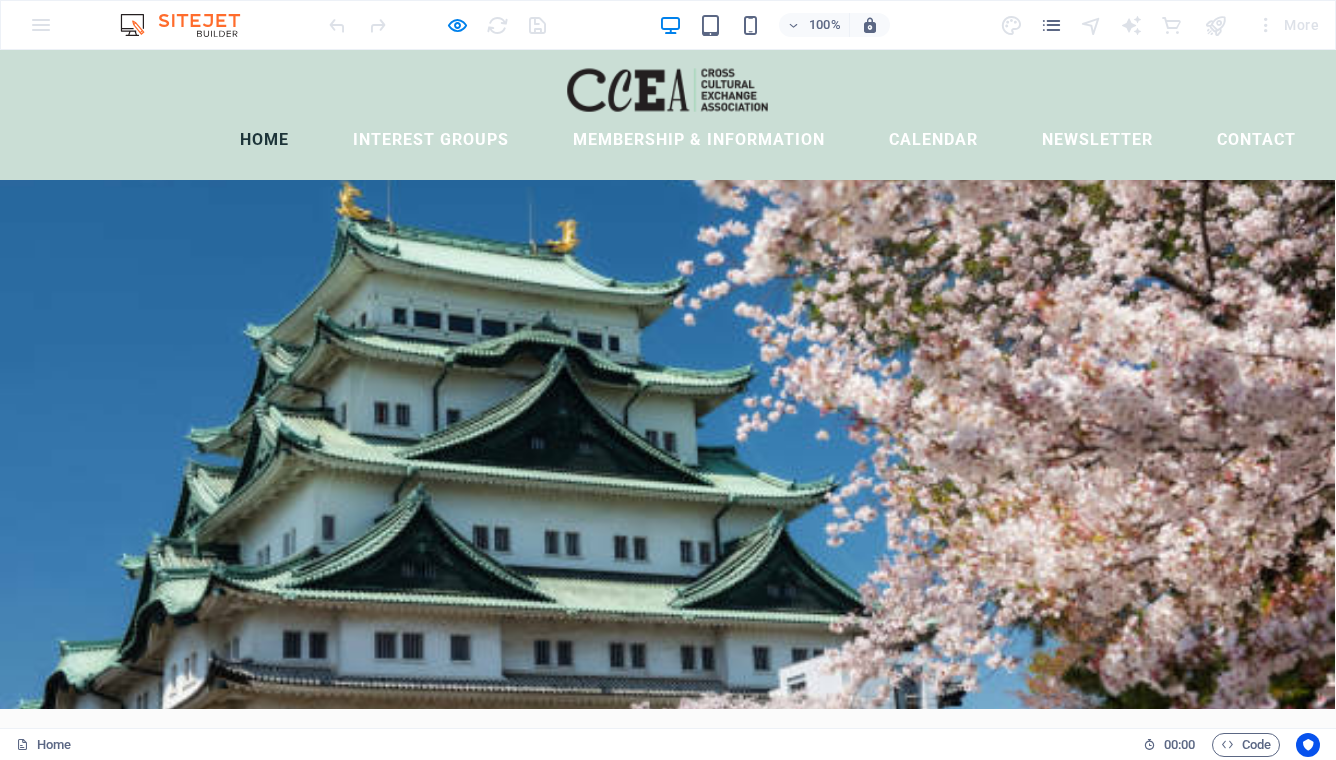 scroll, scrollTop: 0, scrollLeft: 1, axis: horizontal 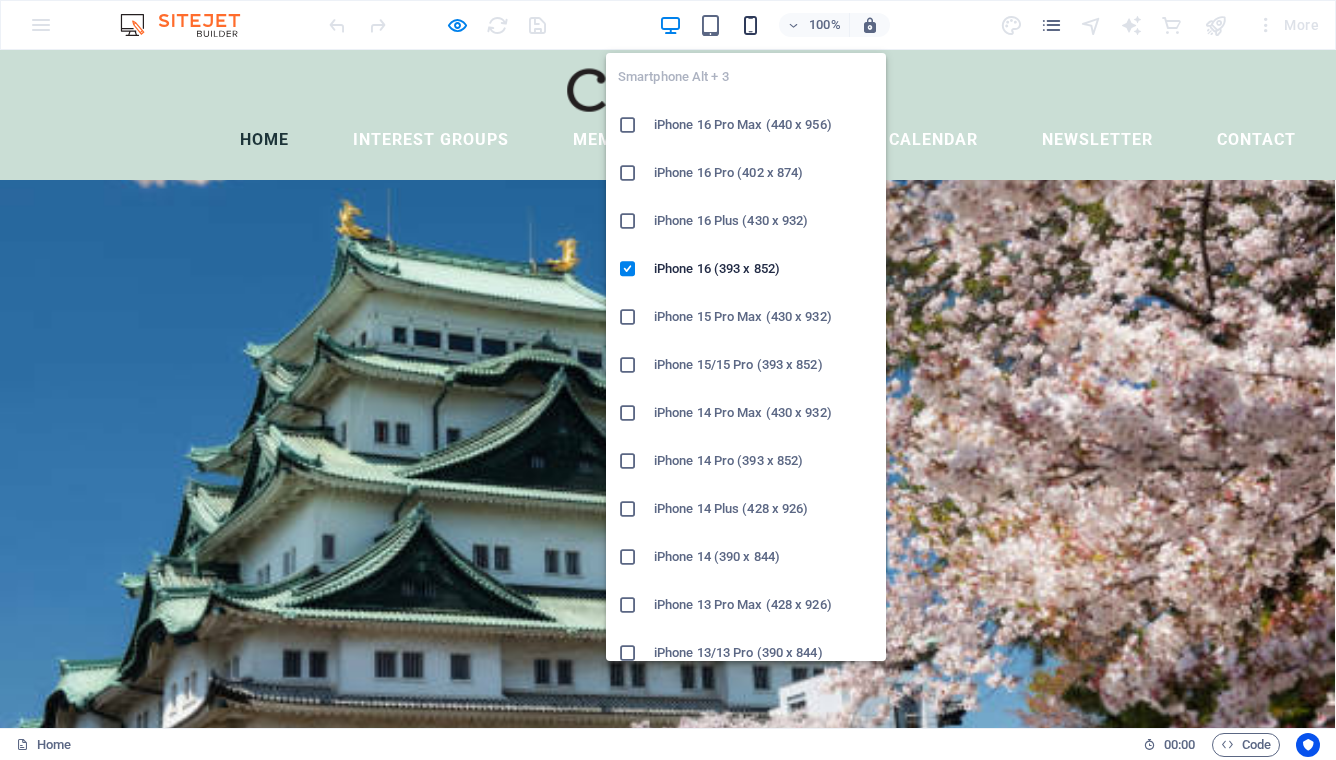 click at bounding box center (750, 25) 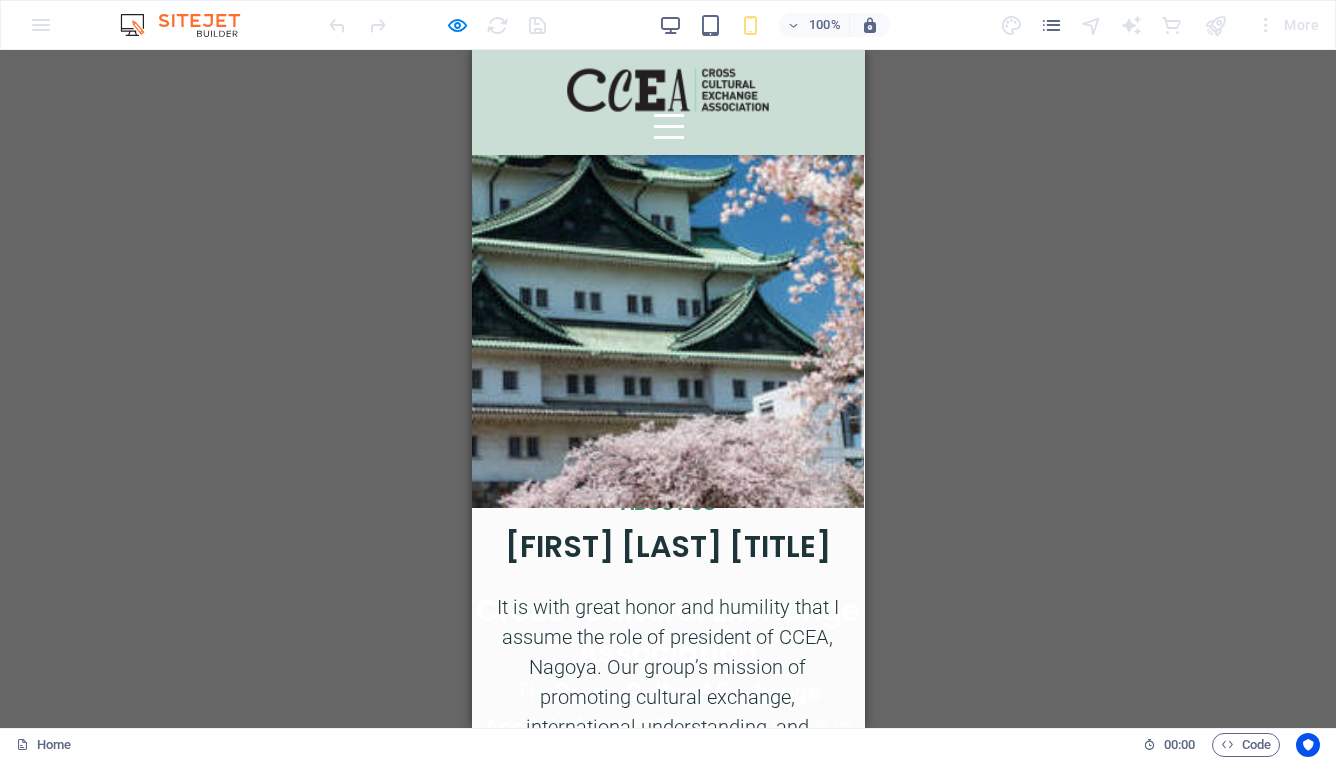 scroll, scrollTop: 285, scrollLeft: 1, axis: both 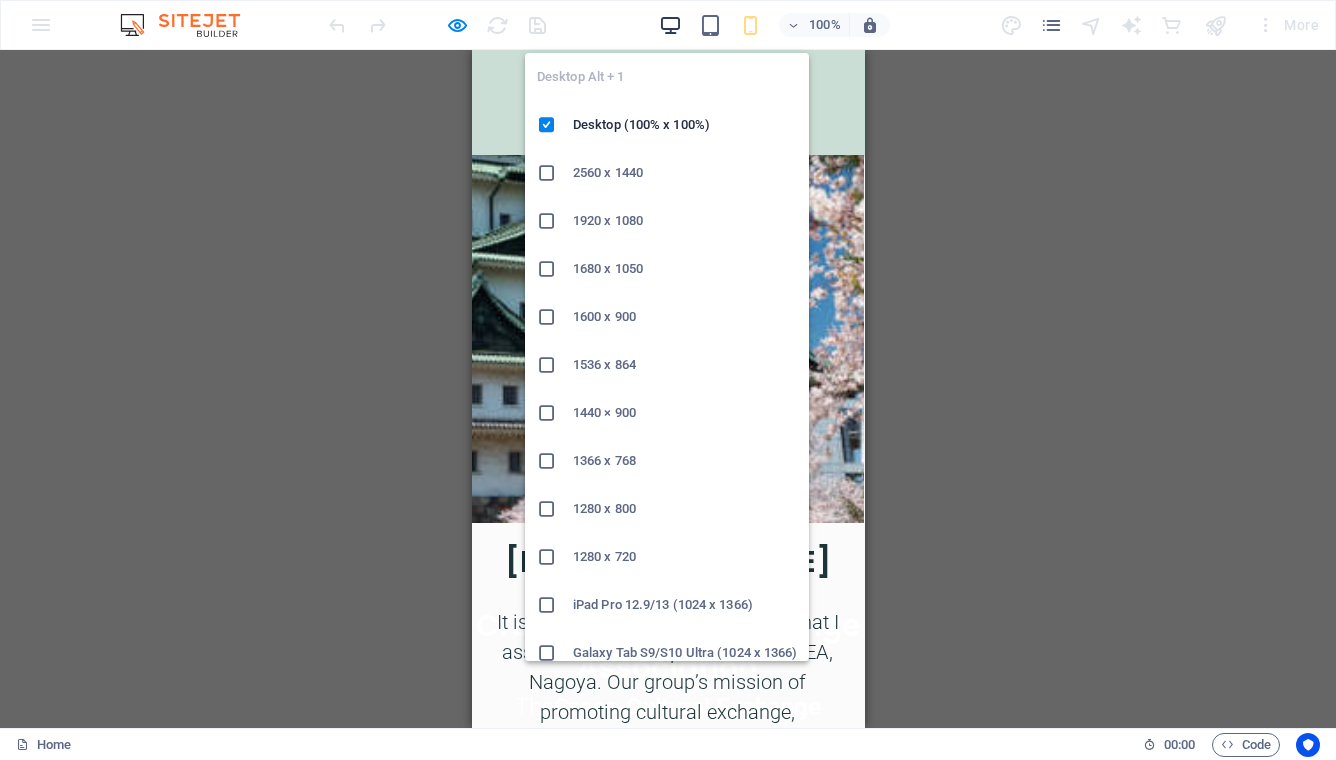 click at bounding box center (670, 25) 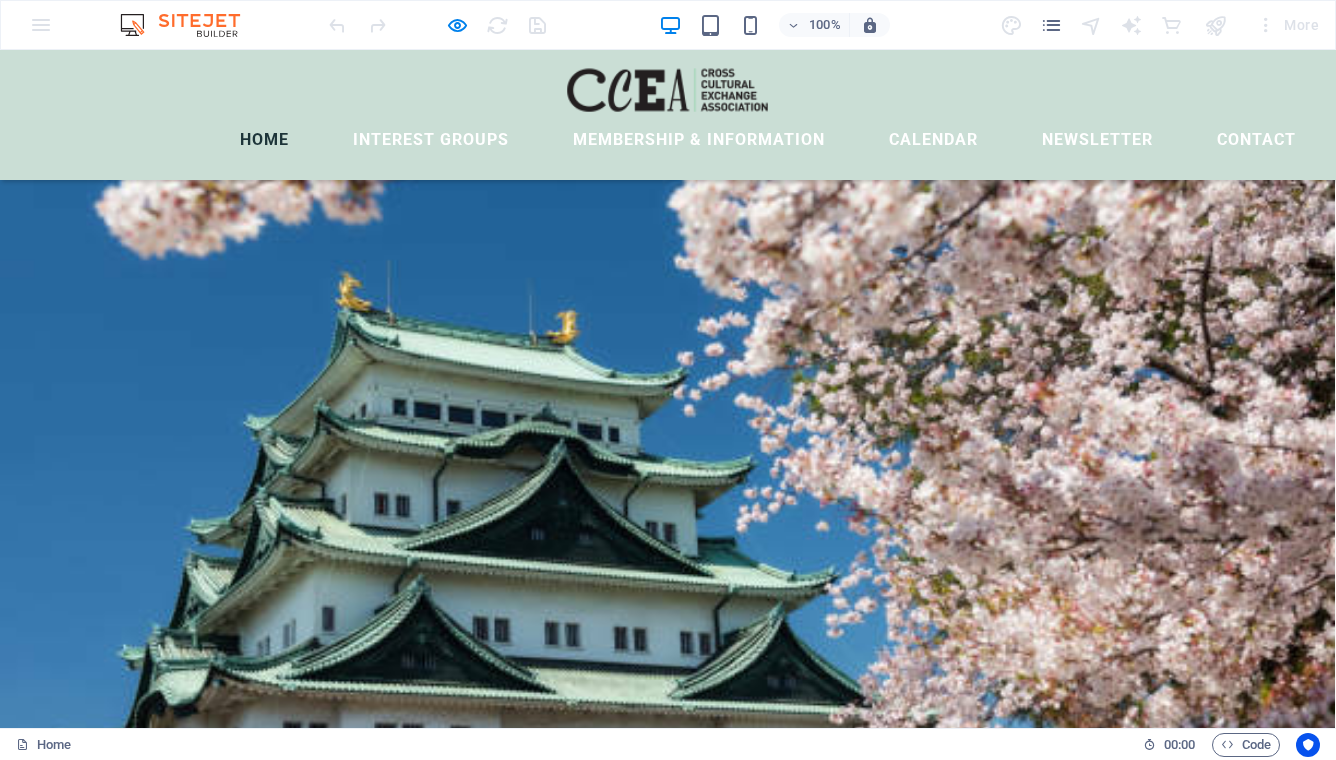 scroll, scrollTop: 0, scrollLeft: 1, axis: horizontal 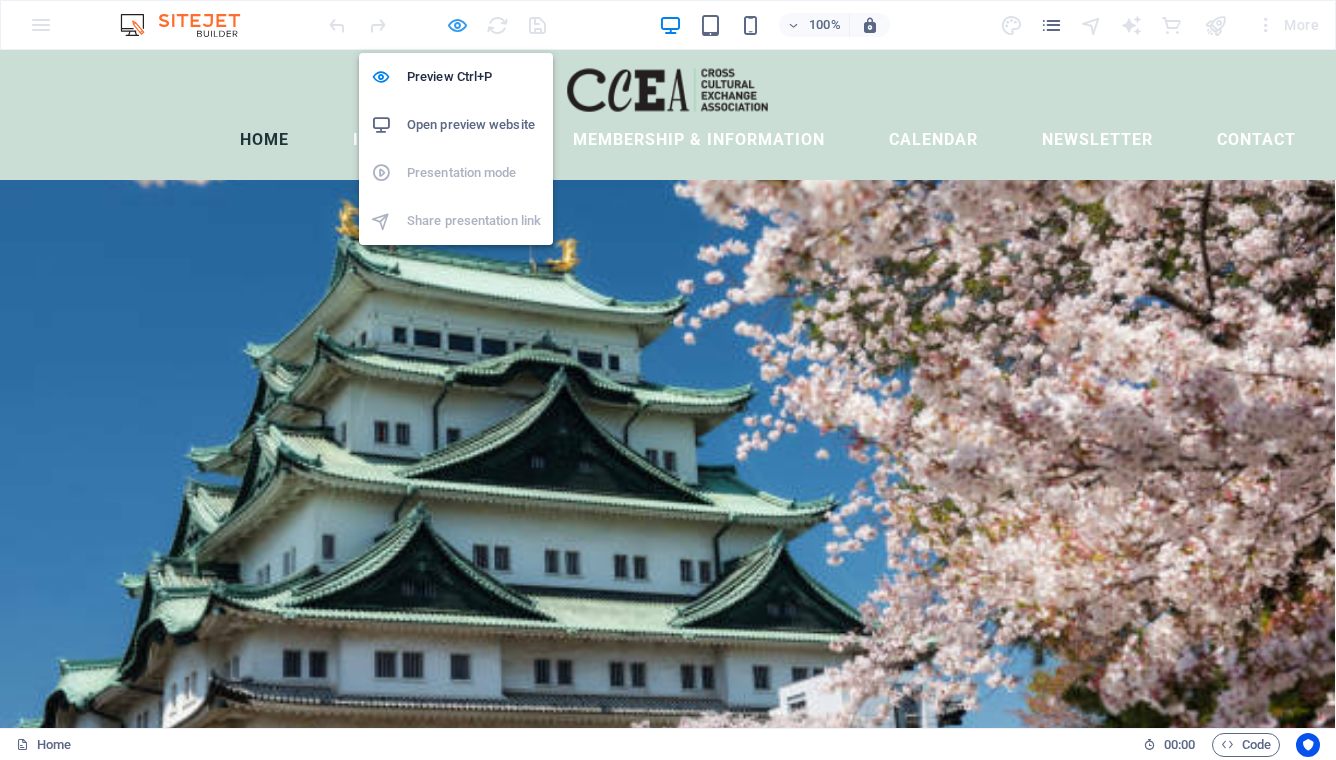 click at bounding box center [457, 25] 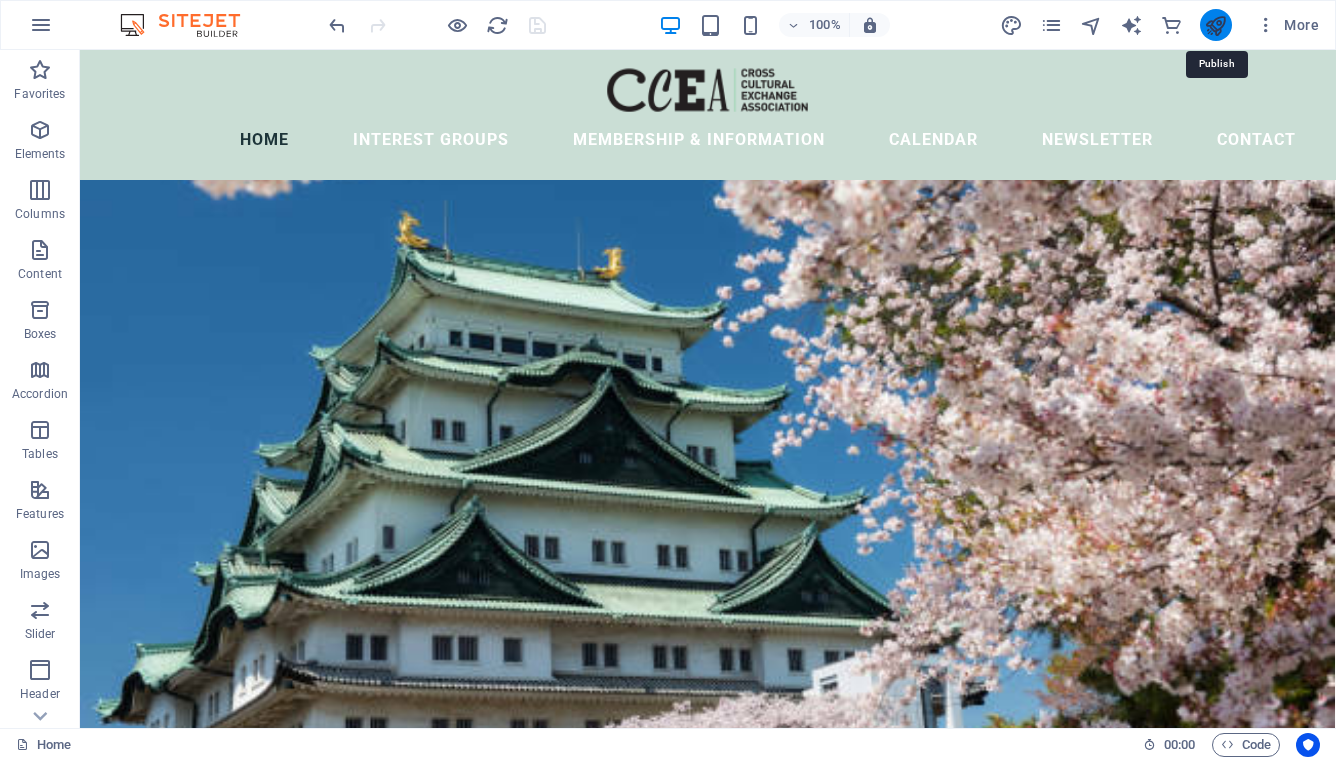 click at bounding box center [1215, 25] 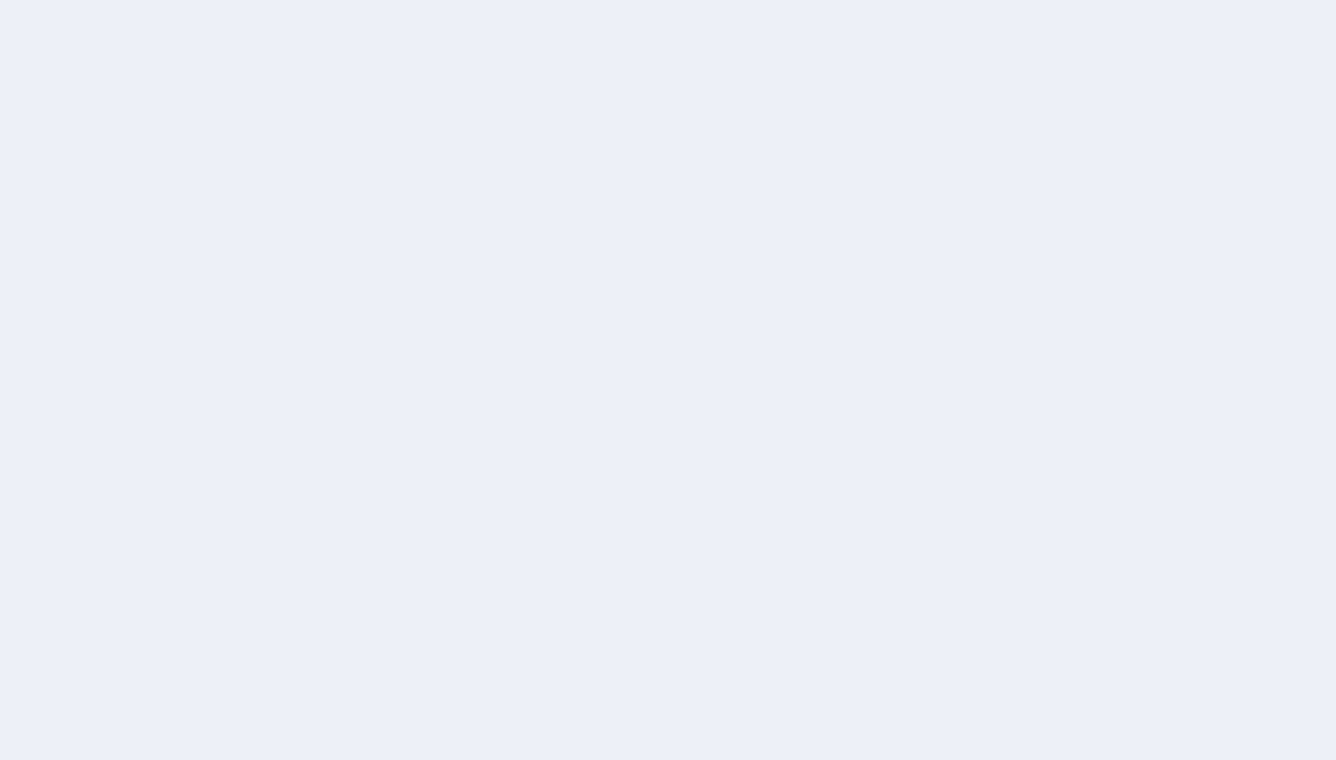 scroll, scrollTop: 0, scrollLeft: 0, axis: both 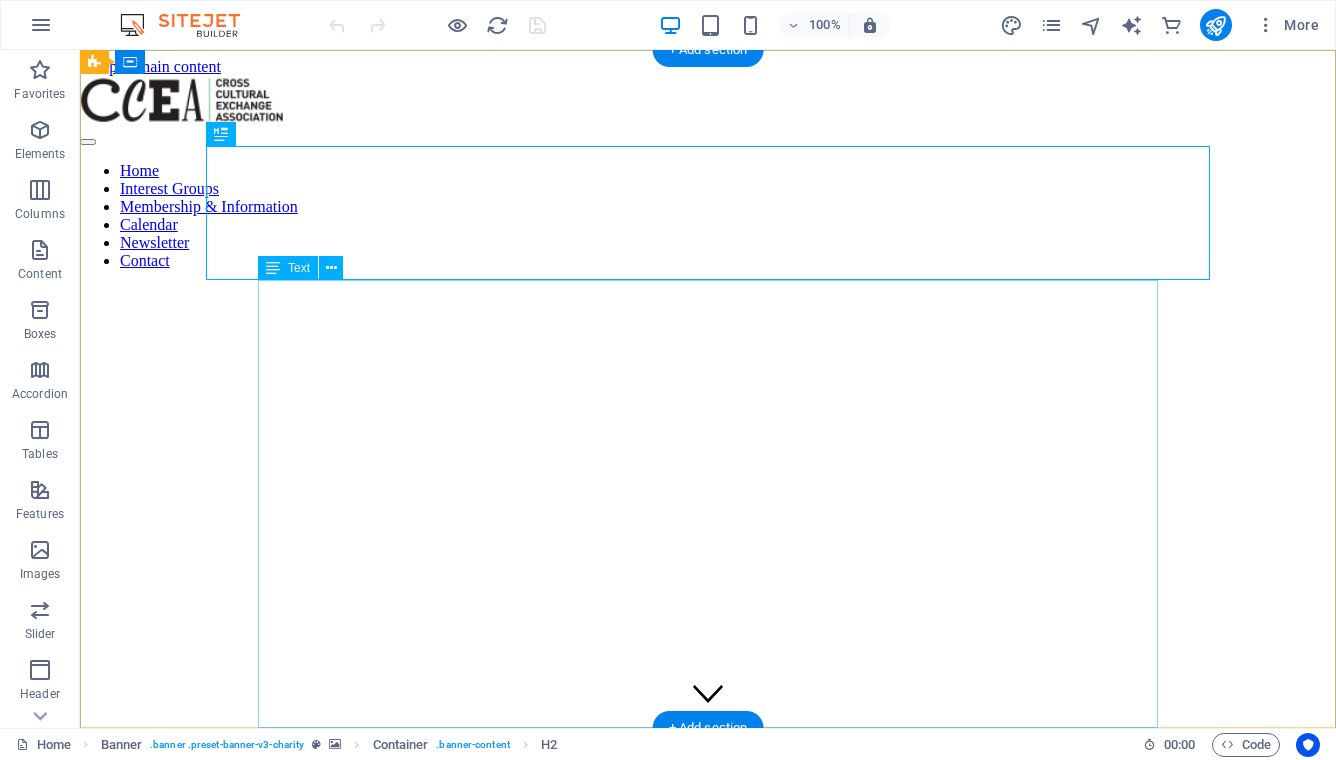 click on "The  Cross-Cultural Exchange Association (CCEA)  was founded in 1982 as a non-profit organization dedicated to promoting cultural exchange, international understanding, and friendship among women of all nationalities living in the Nagoya area. Through social activities, general meetings, and special interest groups, members build friendships, explore the local community, and discover the rich cultural heritage of Japan and other countries.  Make the most of your time in Nagoya — join us at our next General Meeting, experience something new, and meet wonderful women from around the world. We look forward to welcoming you into our multicultural community!" at bounding box center (708, 946) 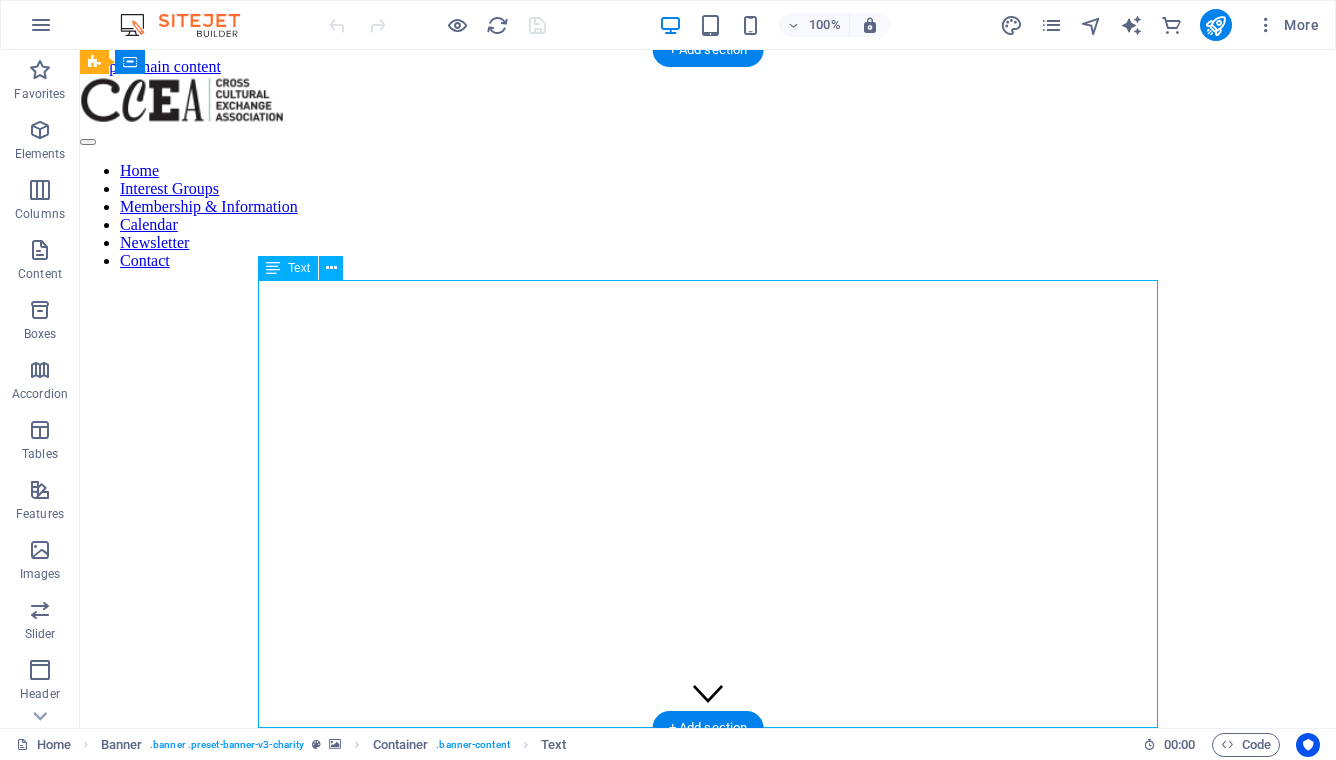 click on "The  Cross-Cultural Exchange Association (CCEA)  was founded in 1982 as a non-profit organization dedicated to promoting cultural exchange, international understanding, and friendship among women of all nationalities living in the Nagoya area. Through social activities, general meetings, and special interest groups, members build friendships, explore the local community, and discover the rich cultural heritage of Japan and other countries.  Make the most of your time in Nagoya — join us at our next General Meeting, experience something new, and meet wonderful women from around the world. We look forward to welcoming you into our multicultural community!" at bounding box center [708, 946] 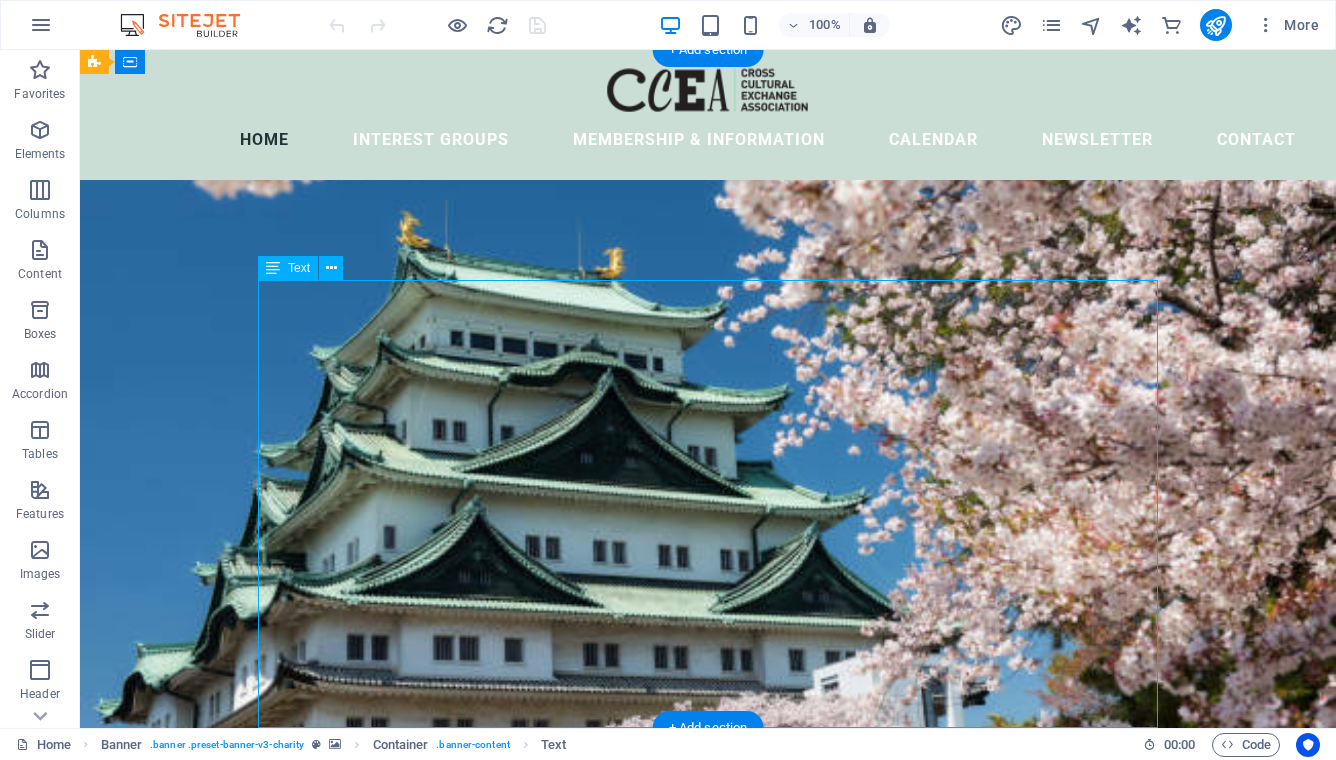 click on "The  Cross-Cultural Exchange Association (CCEA)  was founded in 1982 as a non-profit organization dedicated to promoting cultural exchange, international understanding, and friendship among women of all nationalities living in the Nagoya area. Through social activities, general meetings, and special interest groups, members build friendships, explore the local community, and discover the rich cultural heritage of Japan and other countries.  Make the most of your time in Nagoya — join us at our next General Meeting, experience something new, and meet wonderful women from around the world. We look forward to welcoming you into our multicultural community!" at bounding box center (708, 1115) 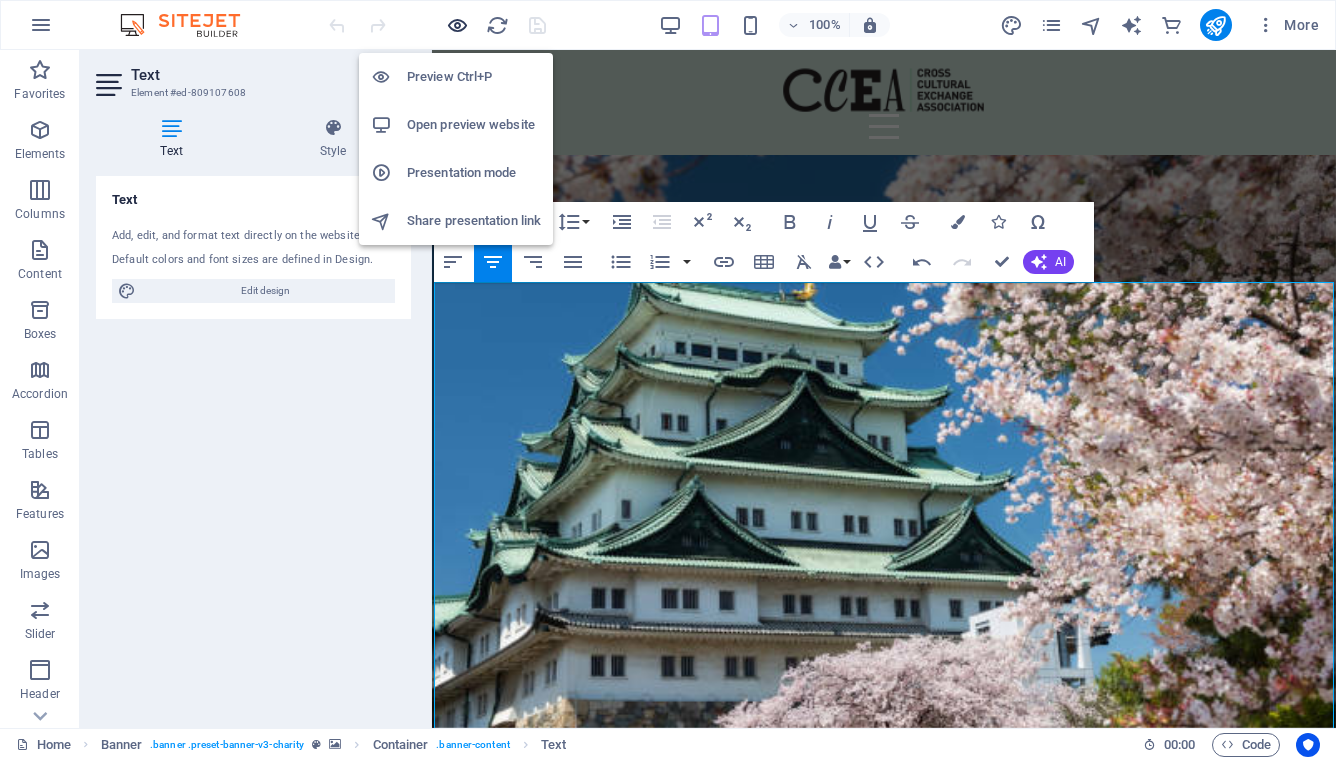 click at bounding box center [457, 25] 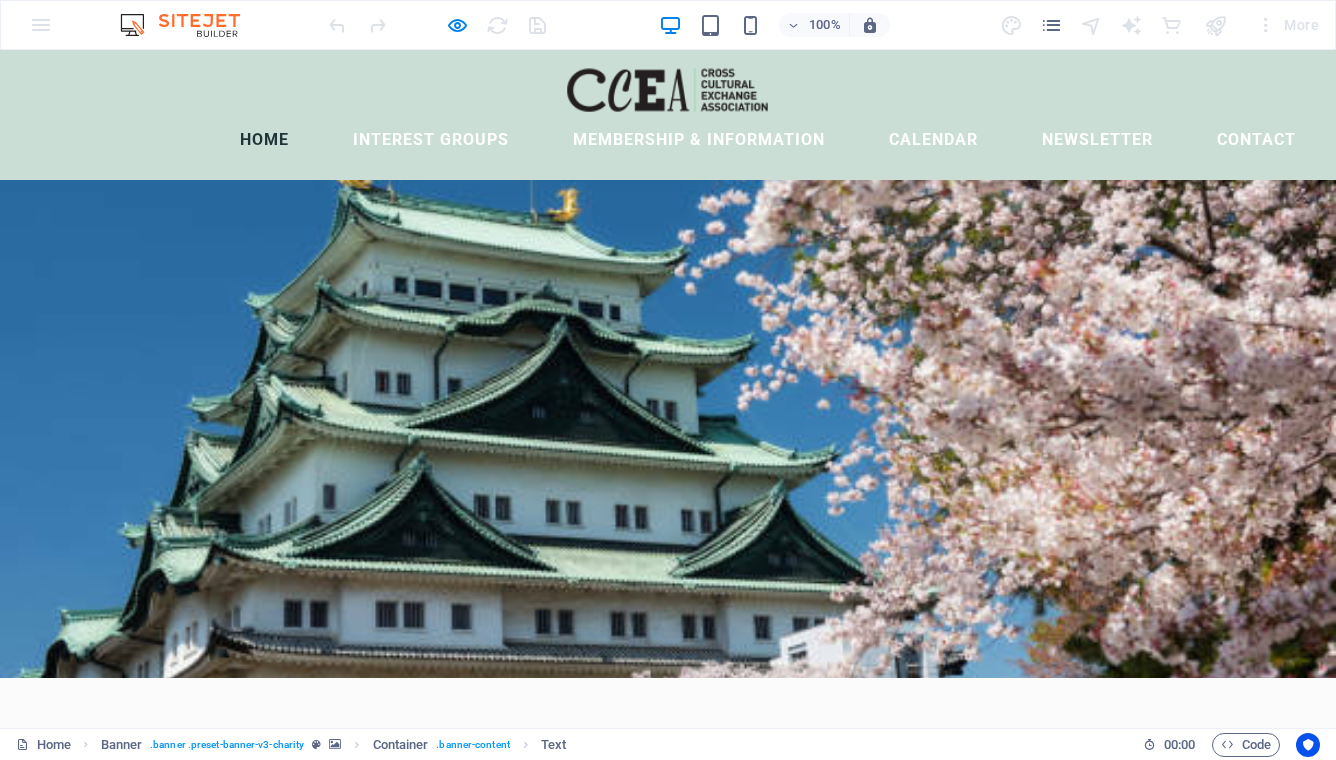 scroll, scrollTop: 43, scrollLeft: 0, axis: vertical 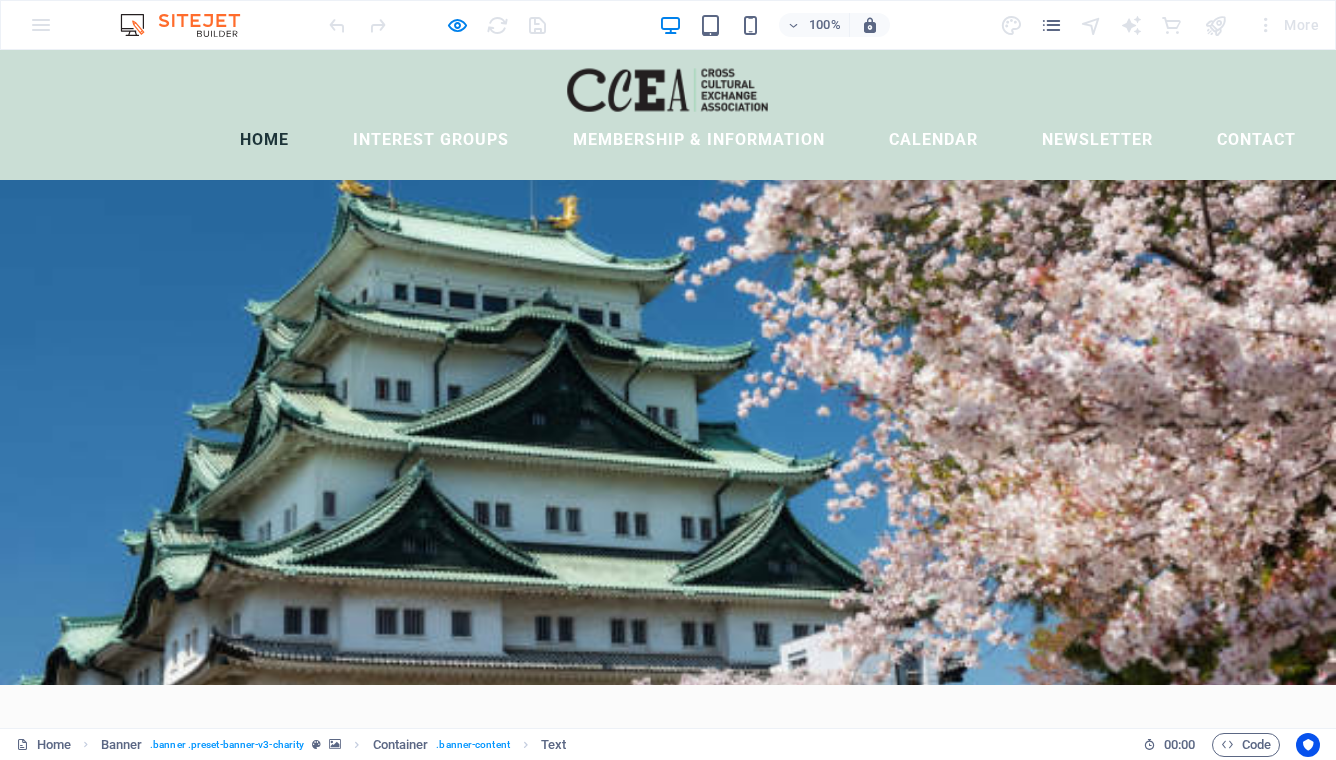 click on "The  Cross-Cultural Exchange Association (CCEA)  was founded in 1982 as a non-profit organization dedicated to promoting cultural exchange, international understanding, and friendship among women of all nationalities living in the Nagoya area. Through social activities, general meetings, and special interest groups, members build friendships, explore the local community, and discover the rich cultural heritage of Japan and other countries." at bounding box center [668, 1050] 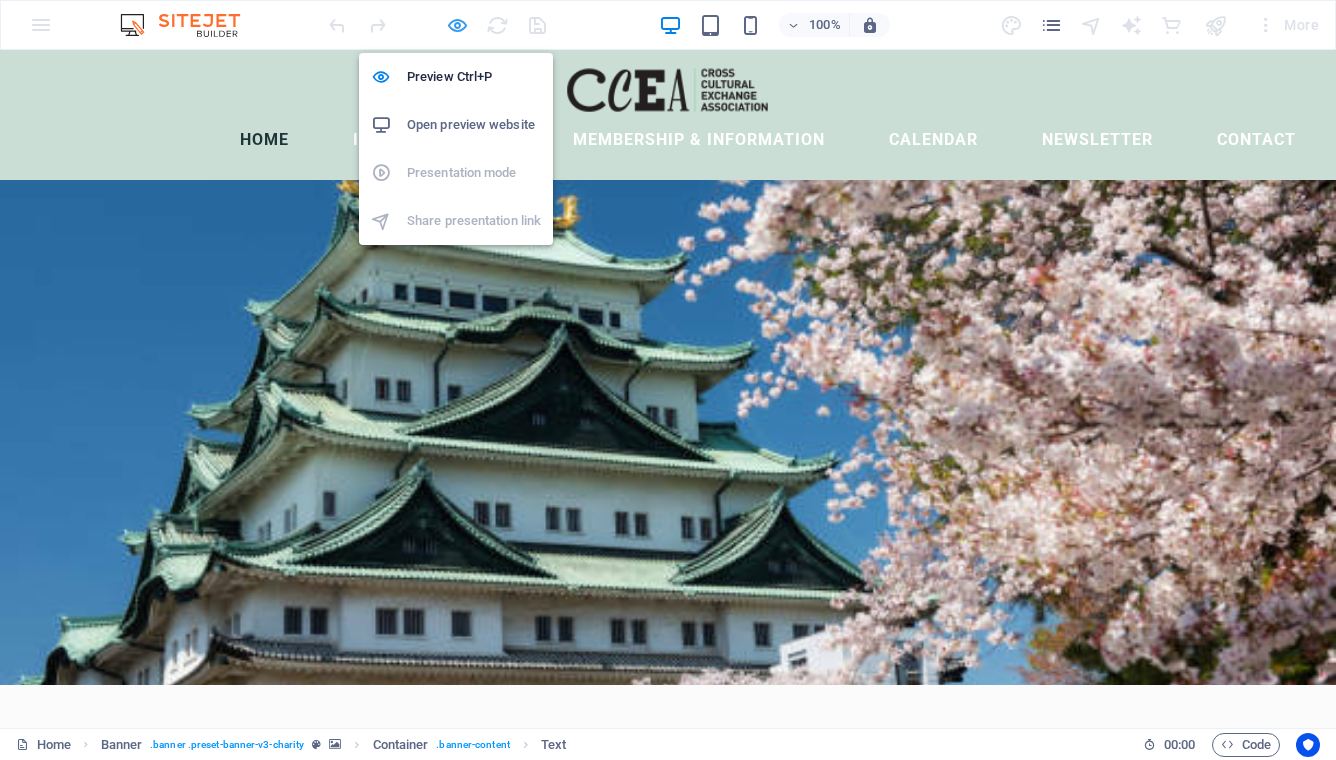 click at bounding box center (457, 25) 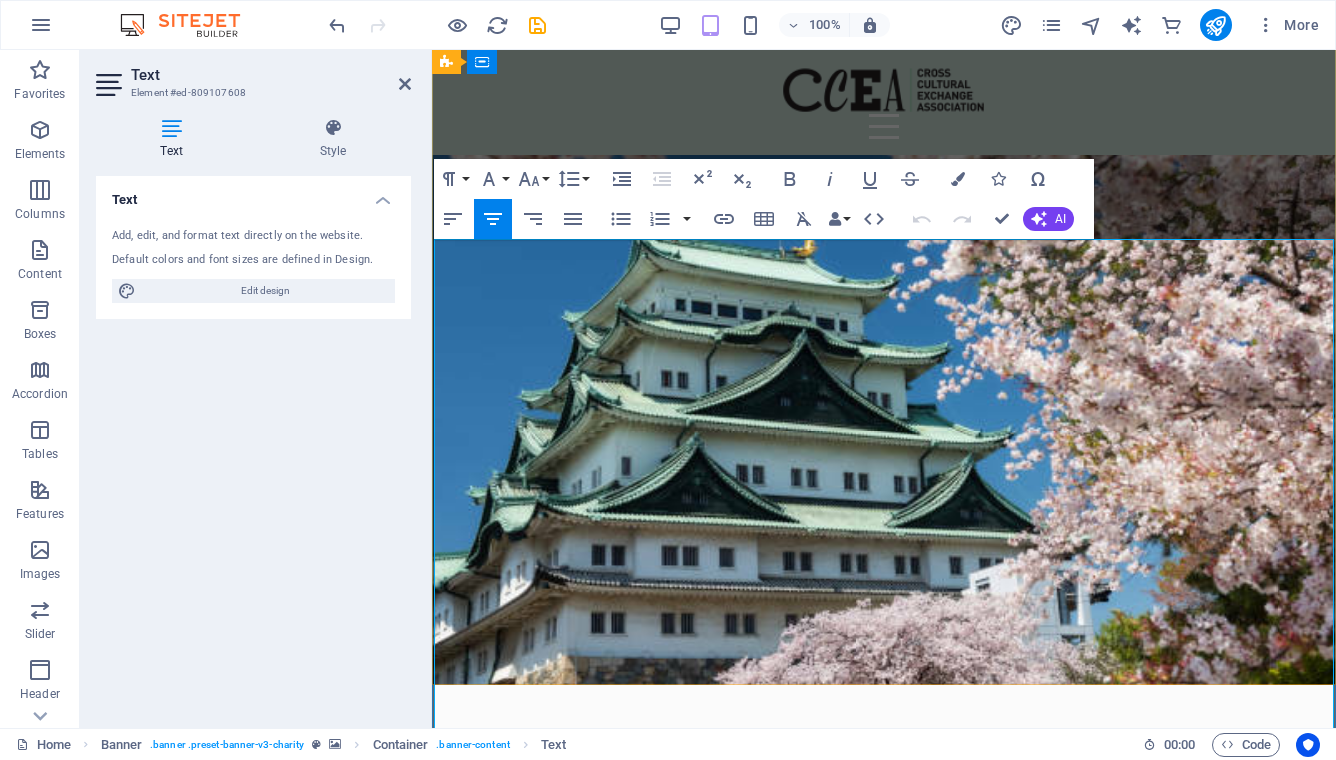 click on "The  Cross-Cultural Exchange Association (CCEA)  was founded in 1982 as a non-profit organization dedicated to promoting cultural exchange, international understanding, and friendship among women of all nationalities living in the Nagoya area. Through social activities, general meetings, and special interest groups, members build friendships, explore the local community, and discover the rich cultural heritage of Japan and other countries." at bounding box center (884, 1041) 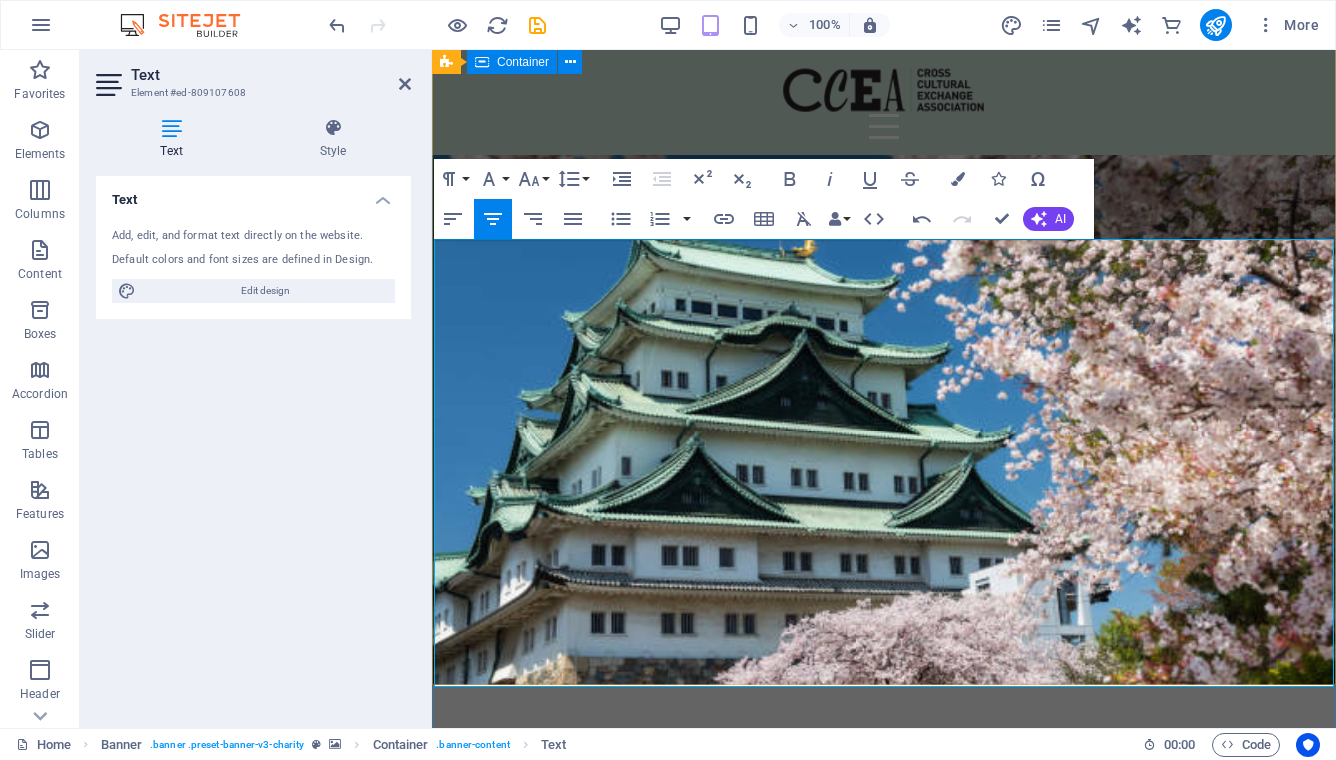 click on "Cross-Cultural Exchange Association The  Cross-Cultural Exchange Association (CCEA)  was founded in 1982 as a non-profit organization dedicated to promoting cultural exchange, international understanding, and friendship among women of all nationalities living in the Nagoya area. Through social activities, general meetings, and special interest groups, members build friendships, explore the local community, and discover the rich cultural heritage of Japan and other countries.  Make the most of your time in Nagoya — join us at our next General Meeting, experience something new, and meet wonderful women from around the world. We look forward to welcoming you into our multicultural community!" at bounding box center (884, 1006) 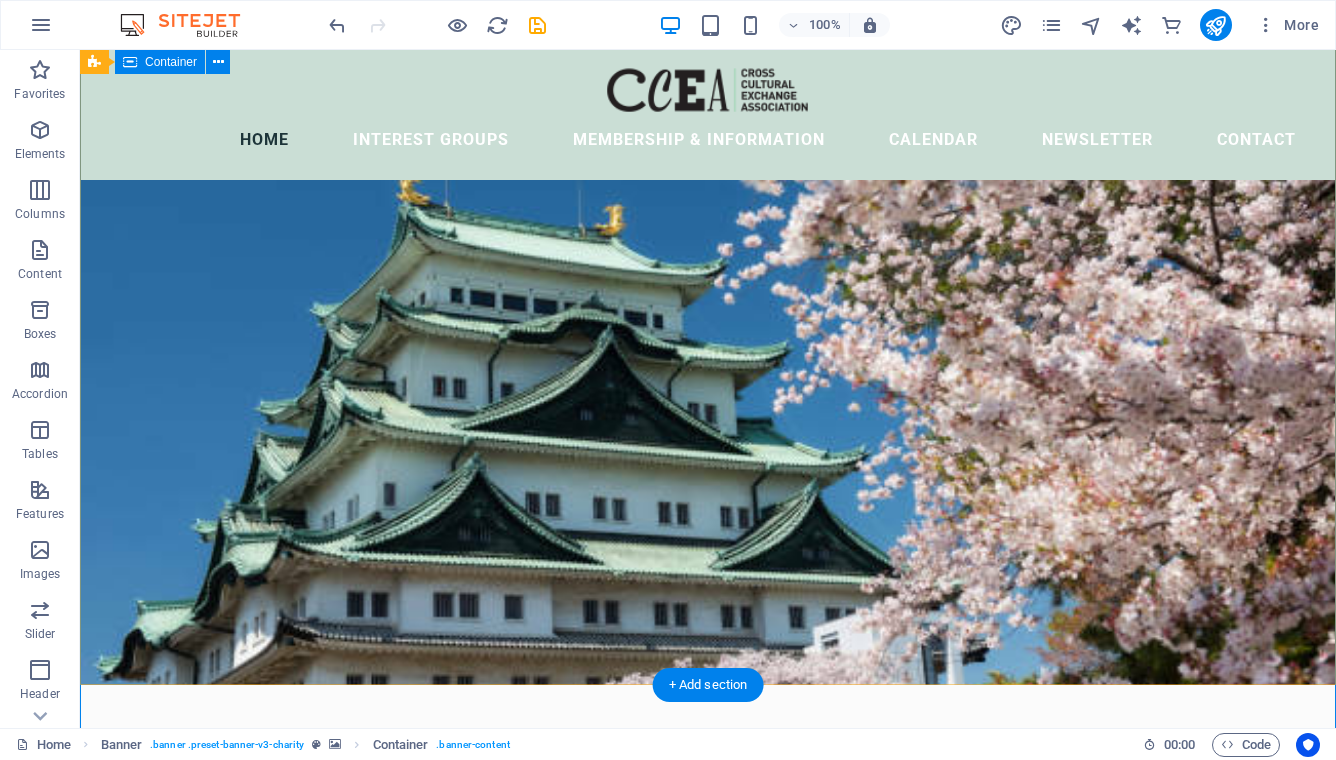 click on "Cross-Cultural Exchange Association The  Cross-Cultural Exchange Association (CCEA)  was founded in 1982 as a non-profit organization dedicated to promoting cultural exchange, international understanding, and friendship among women of all nationalities living in the Nagoya area. Through social activities, general meetings, and special interest groups, members build friendships, explore the local community, and discover the rich cultural heritage of Japan and other countries.  Make the most of your time in Nagoya — join us at our next General Meeting, experience something new, and meet wonderful women from around the world. We look forward to welcoming you into our multicultural community!" at bounding box center (708, 1005) 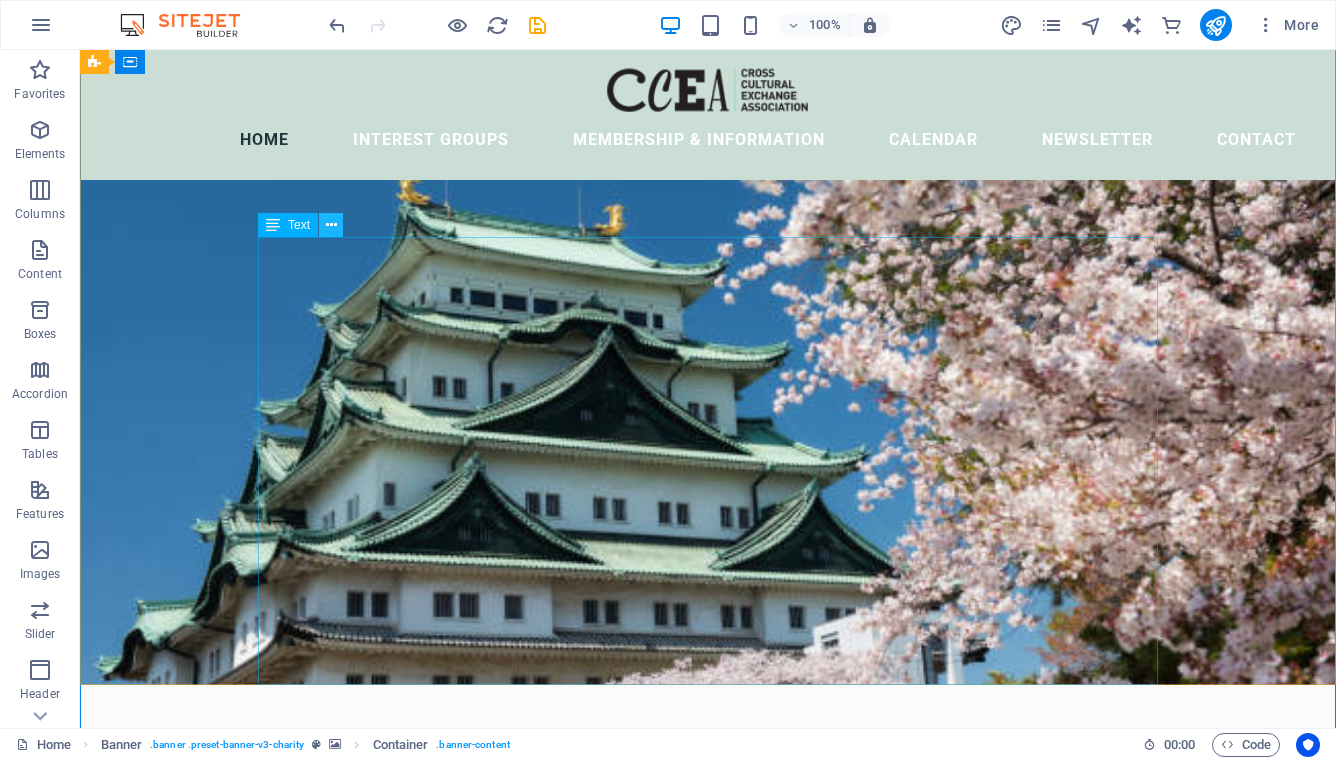 click at bounding box center (331, 225) 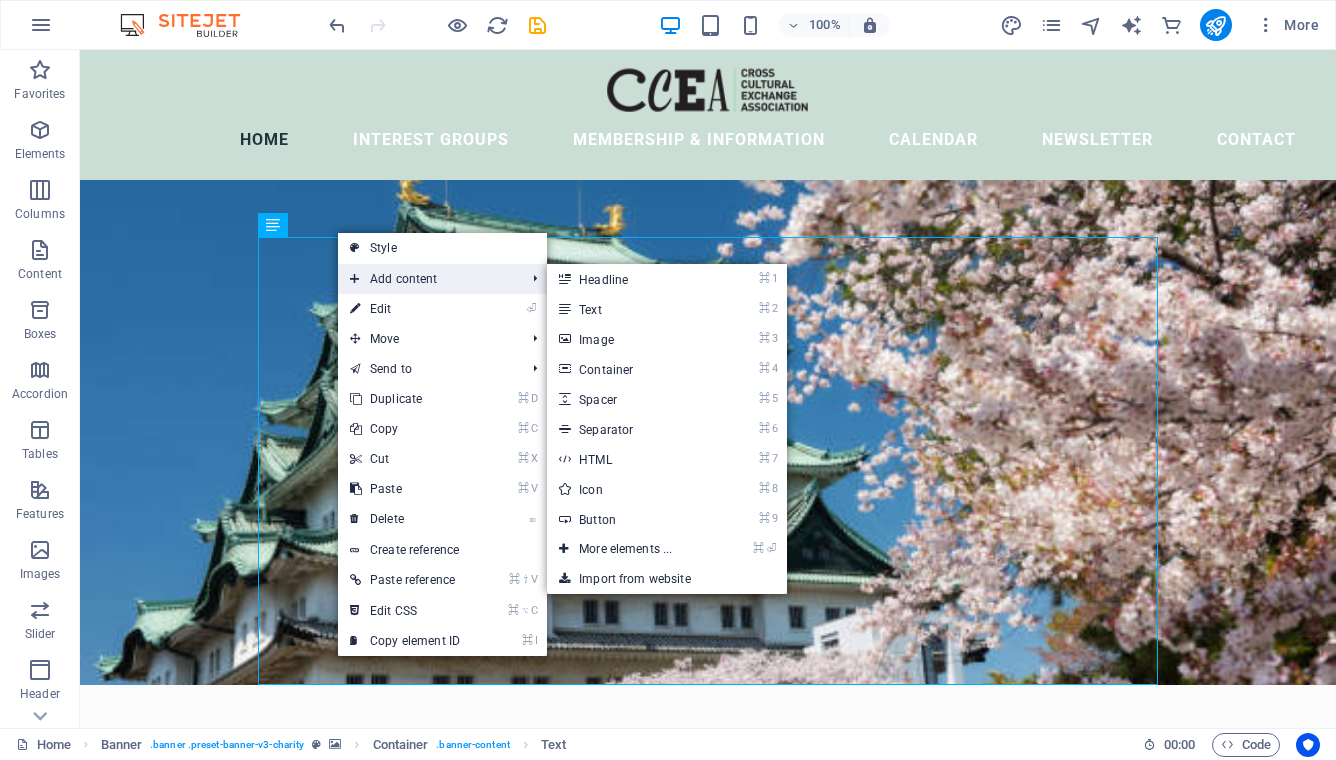 click on "Add content" at bounding box center [427, 279] 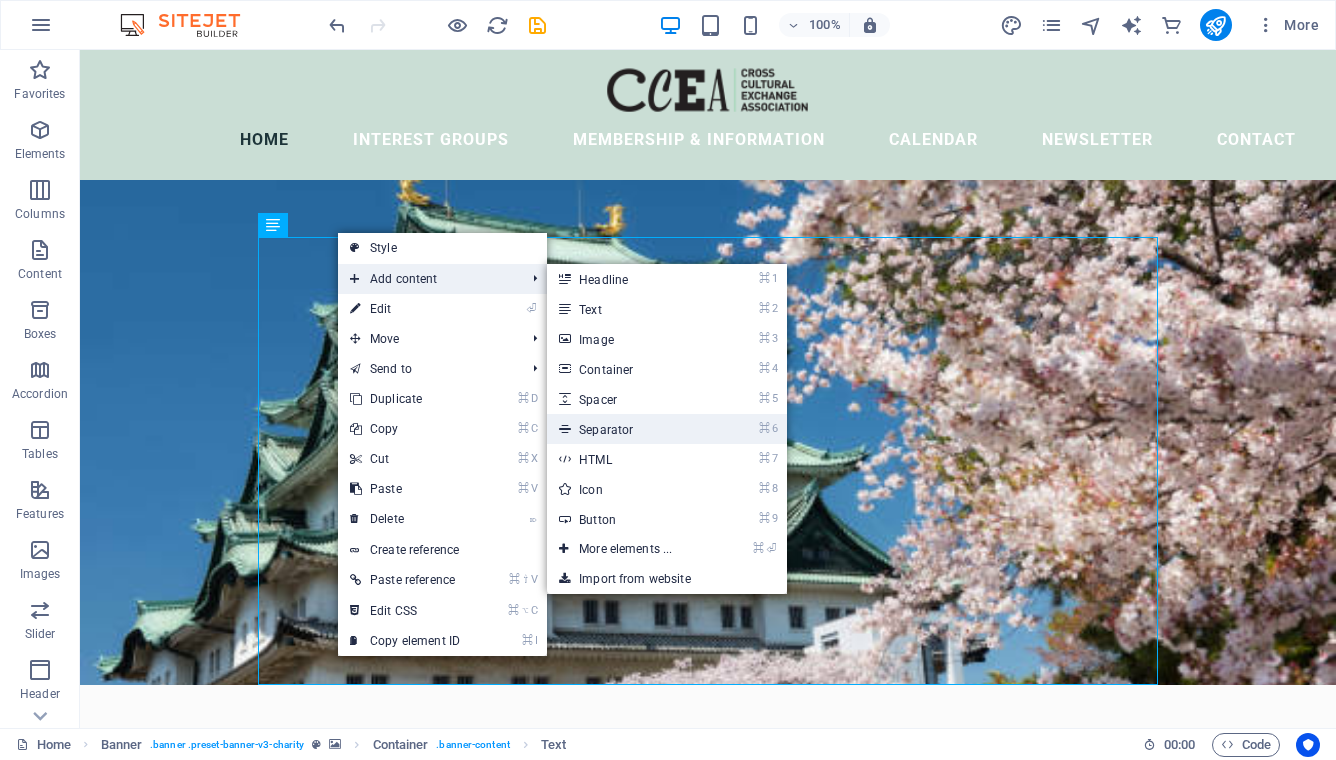 click on "⌘ 6  Separator" at bounding box center [629, 429] 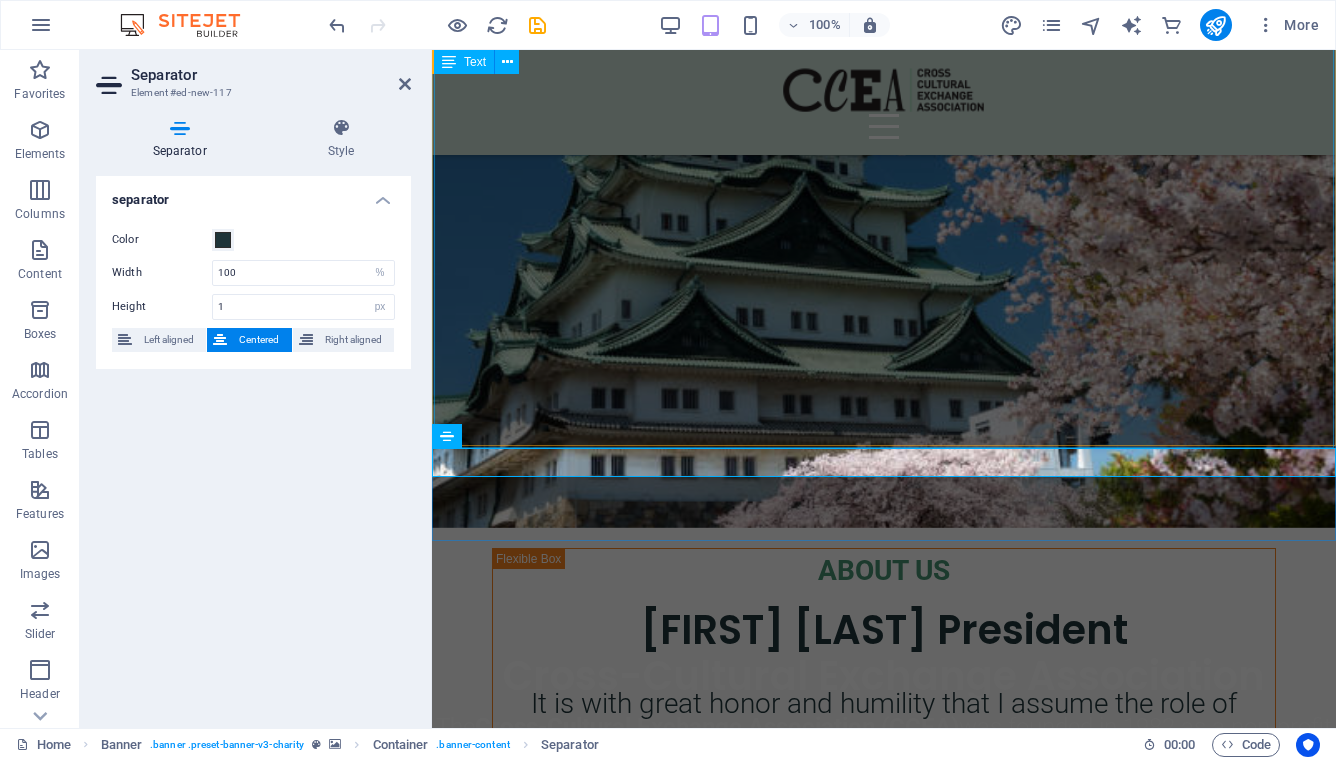 scroll, scrollTop: 282, scrollLeft: 0, axis: vertical 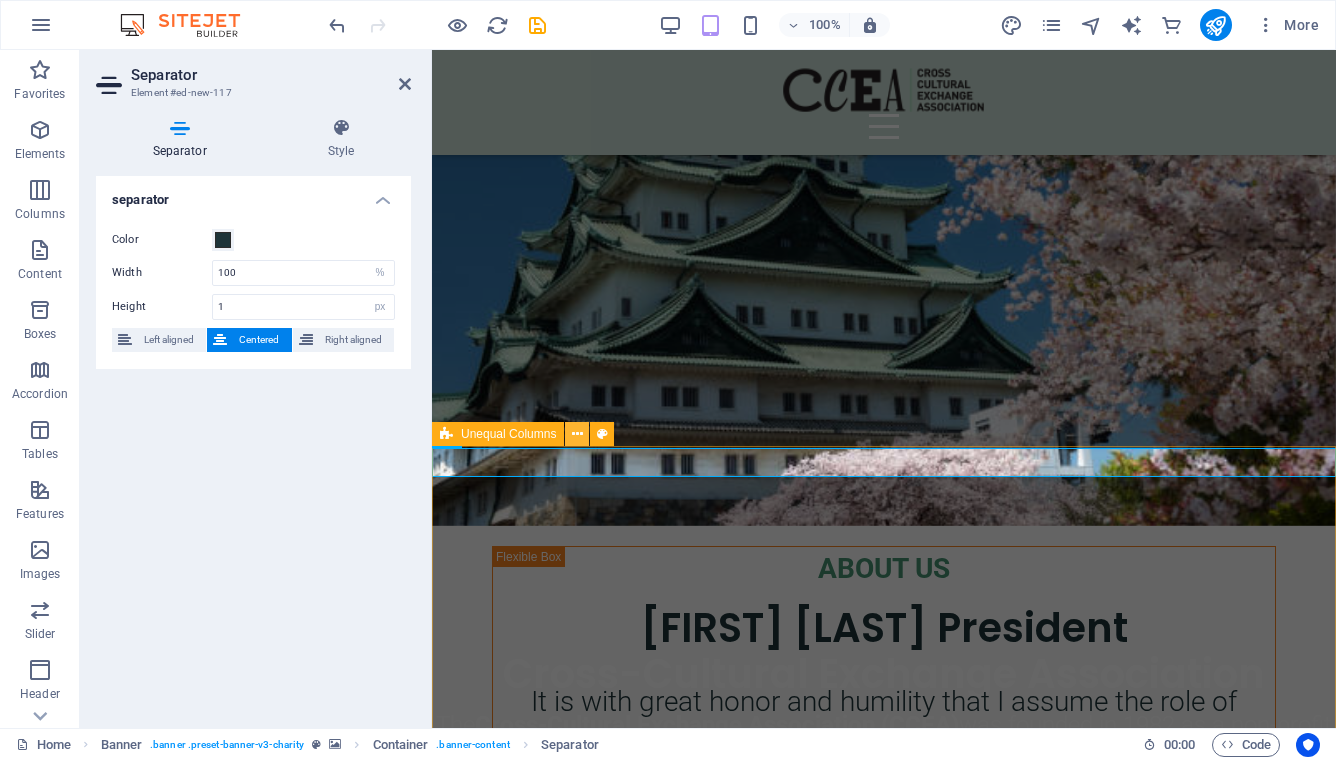 click at bounding box center [577, 434] 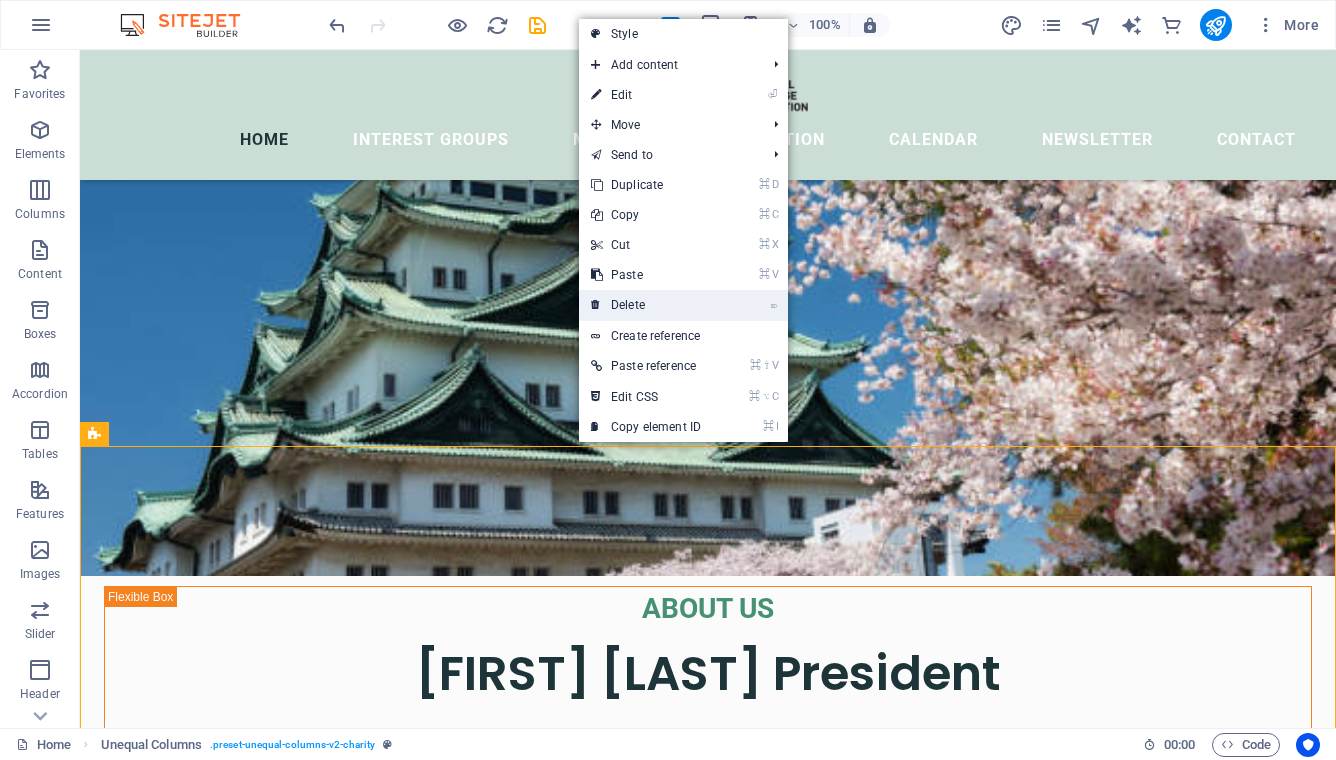 click on "⌦  Delete" at bounding box center [646, 305] 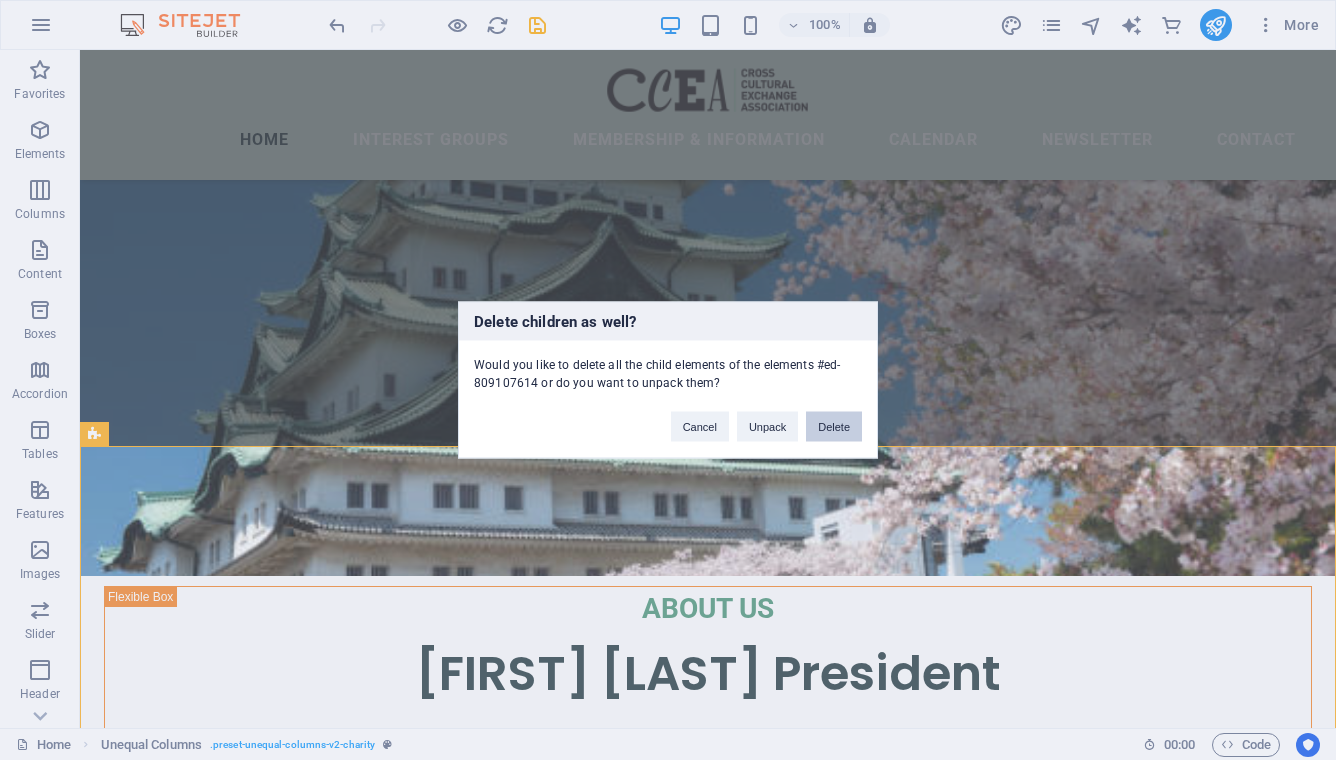 click on "Delete" at bounding box center (834, 427) 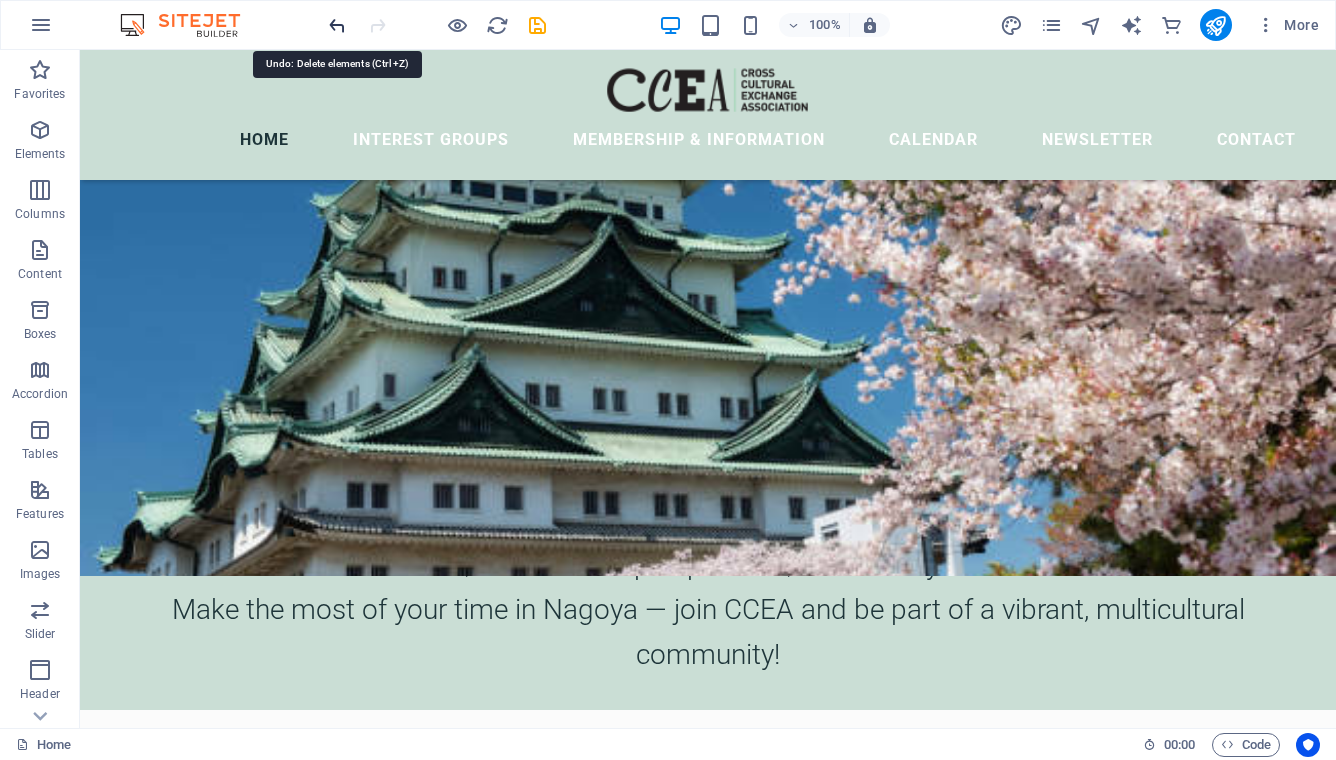 click at bounding box center (337, 25) 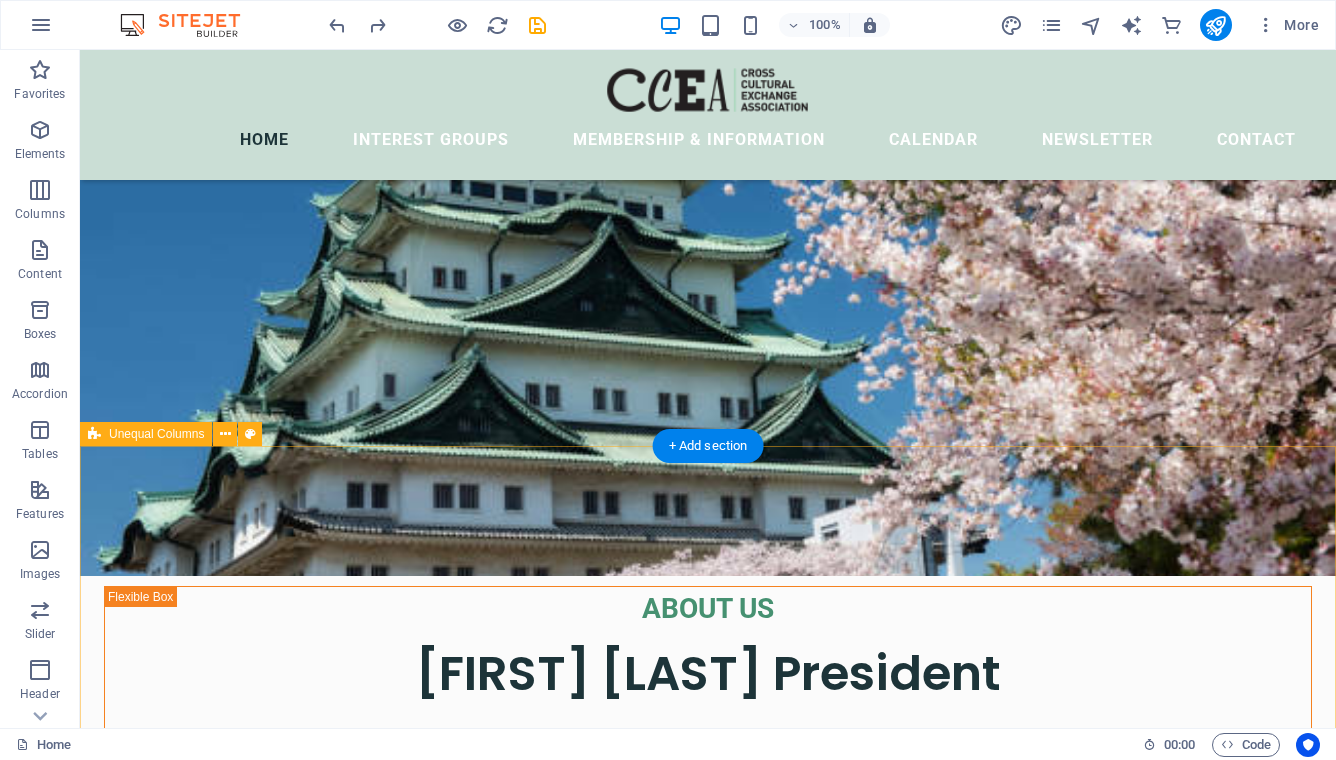 click on "ABOUT US [FIRST] [LAST] President  It is with great honor and humility that I assume the role of president of CCEA, Nagoya. Our group’s mission of promoting cultural exchange, international understanding, and friendships amongst women of all nationalities remains as vital as ever. I view our group as an ideal space where we can connect, learn, and broaden our perspectives. We have a rich history and accomplishment of hosting successful events, making significant contributions in cultural exchanges, and fostering a positive community. I want to build on these successes by expanding our membership base and strengthening our community partnerships. I am looking forward to work together with our members. I am particularly excited to expand our reach and create new collaborations with the local communities." at bounding box center [708, 1945] 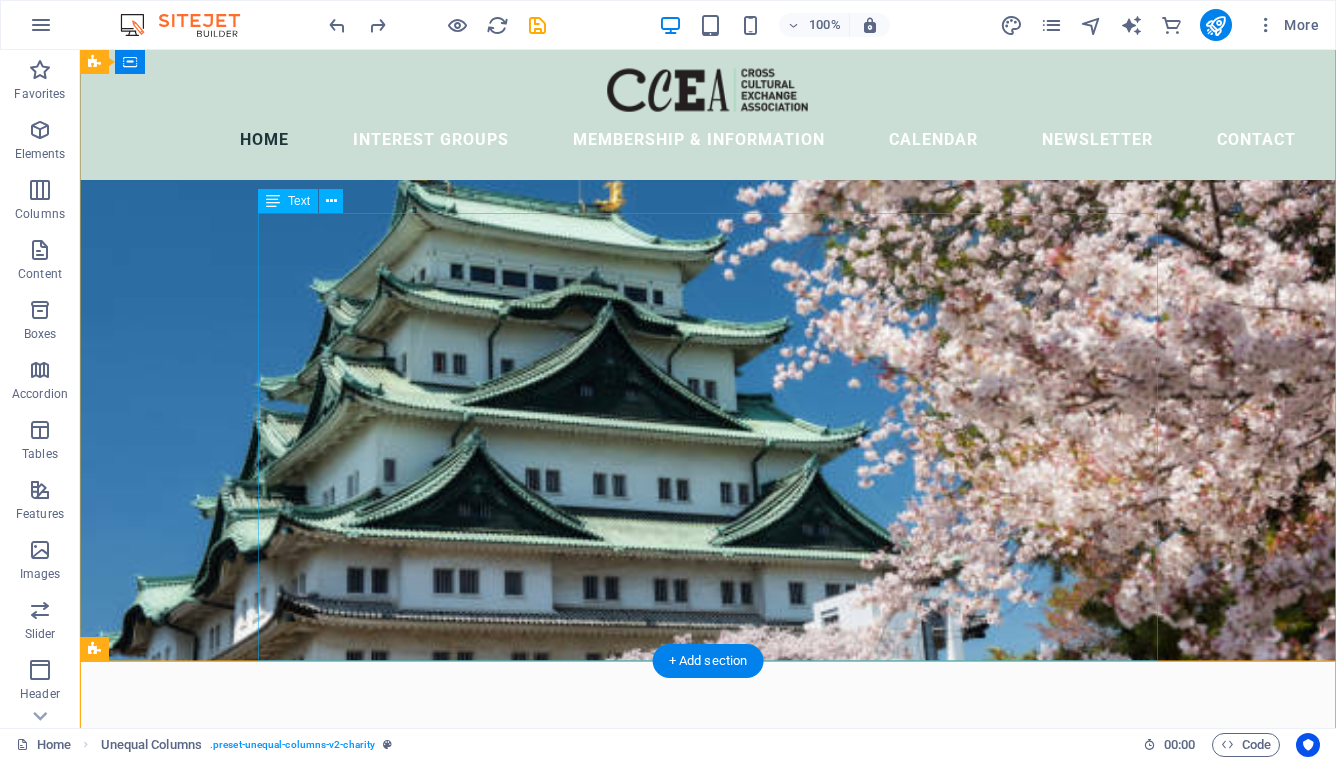 scroll, scrollTop: 0, scrollLeft: 0, axis: both 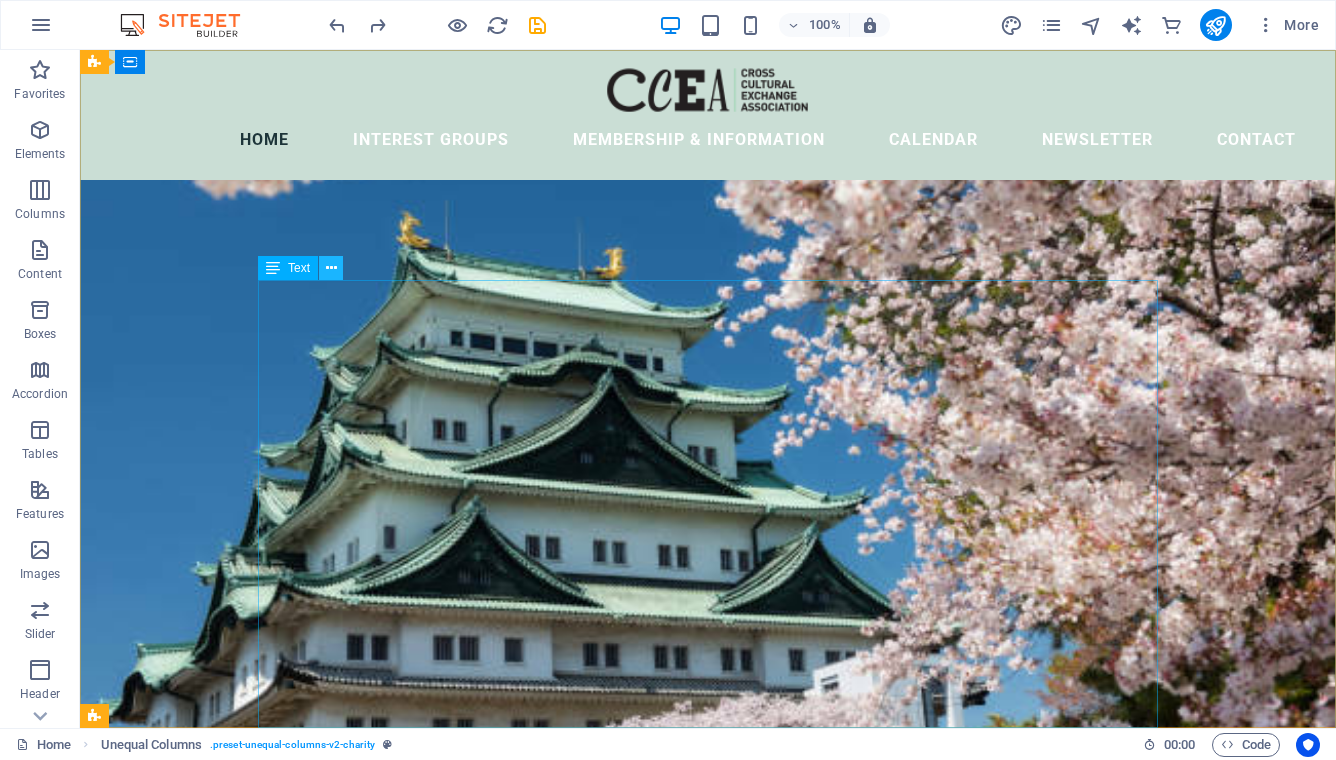click at bounding box center (331, 268) 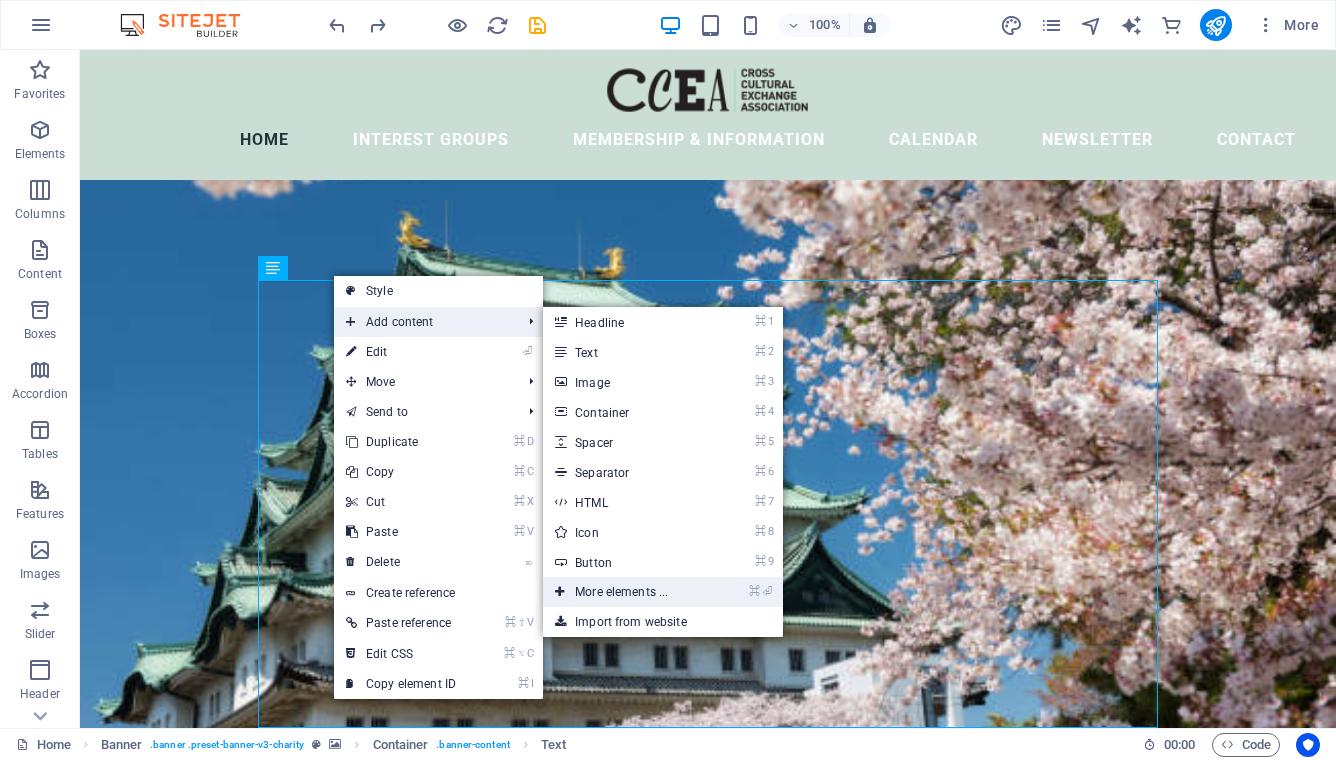 click on "⌘ ⏎  More elements ..." at bounding box center [625, 592] 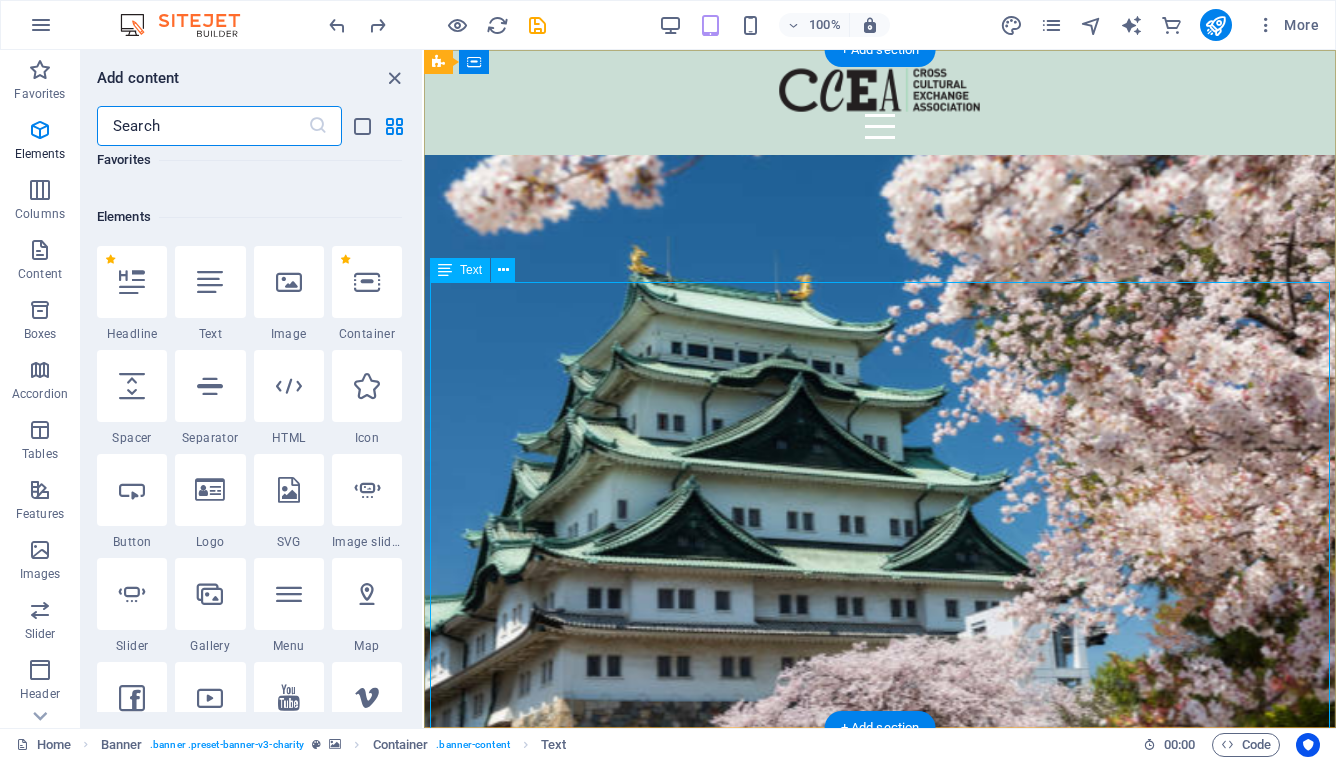 scroll, scrollTop: 213, scrollLeft: 0, axis: vertical 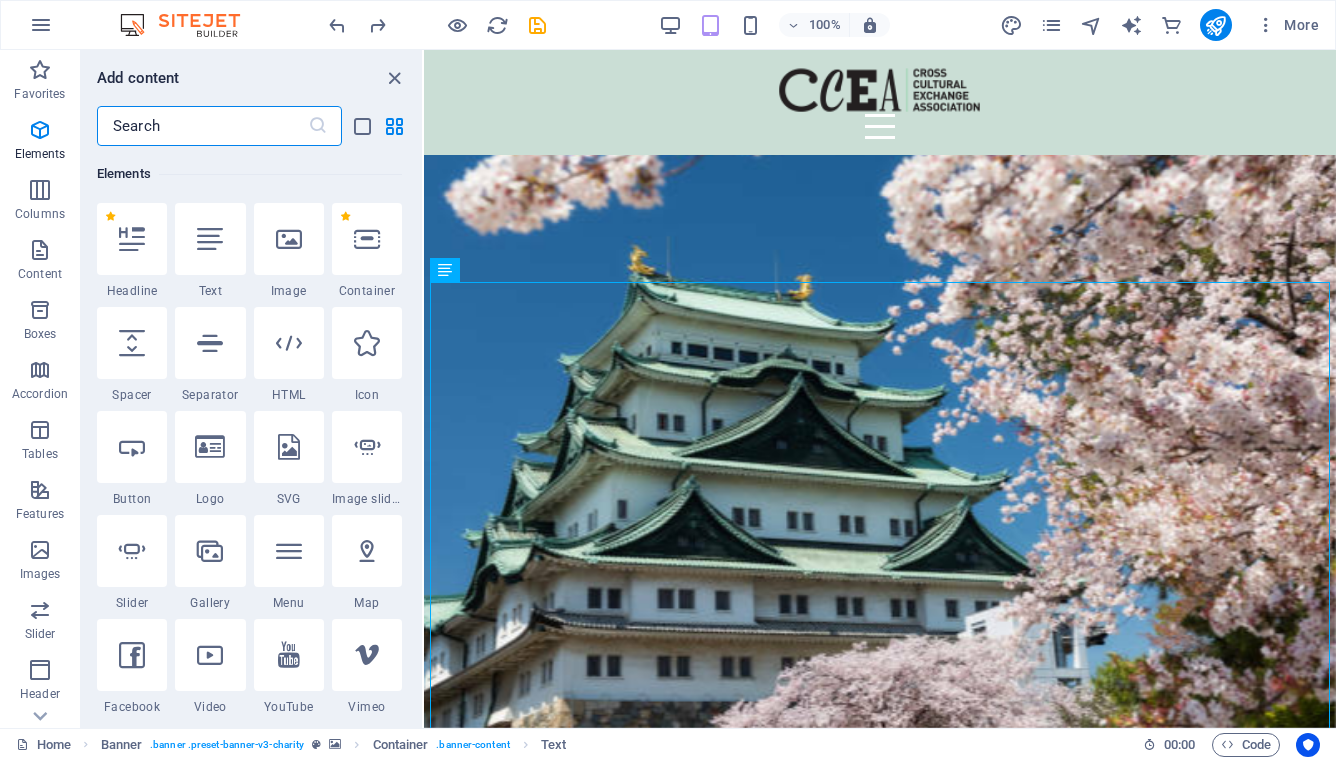 click at bounding box center (202, 126) 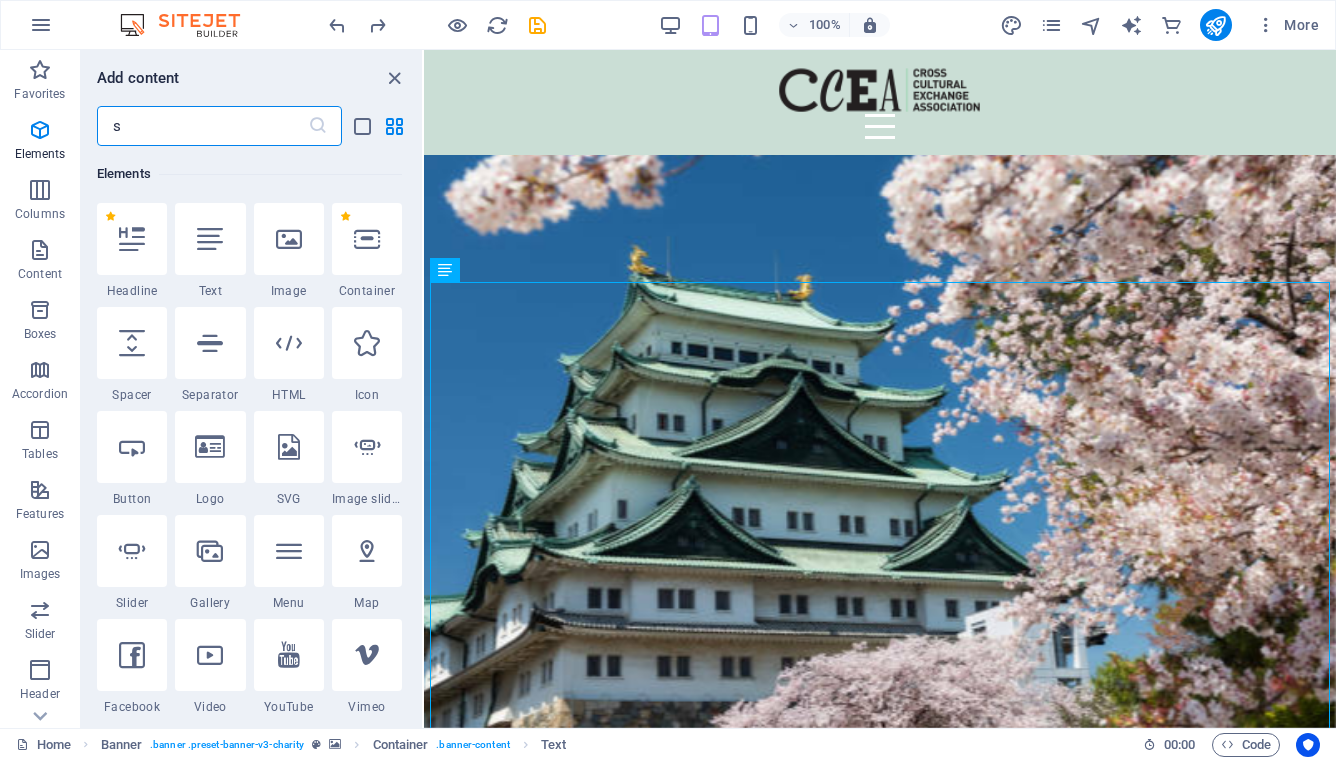 scroll, scrollTop: 0, scrollLeft: 0, axis: both 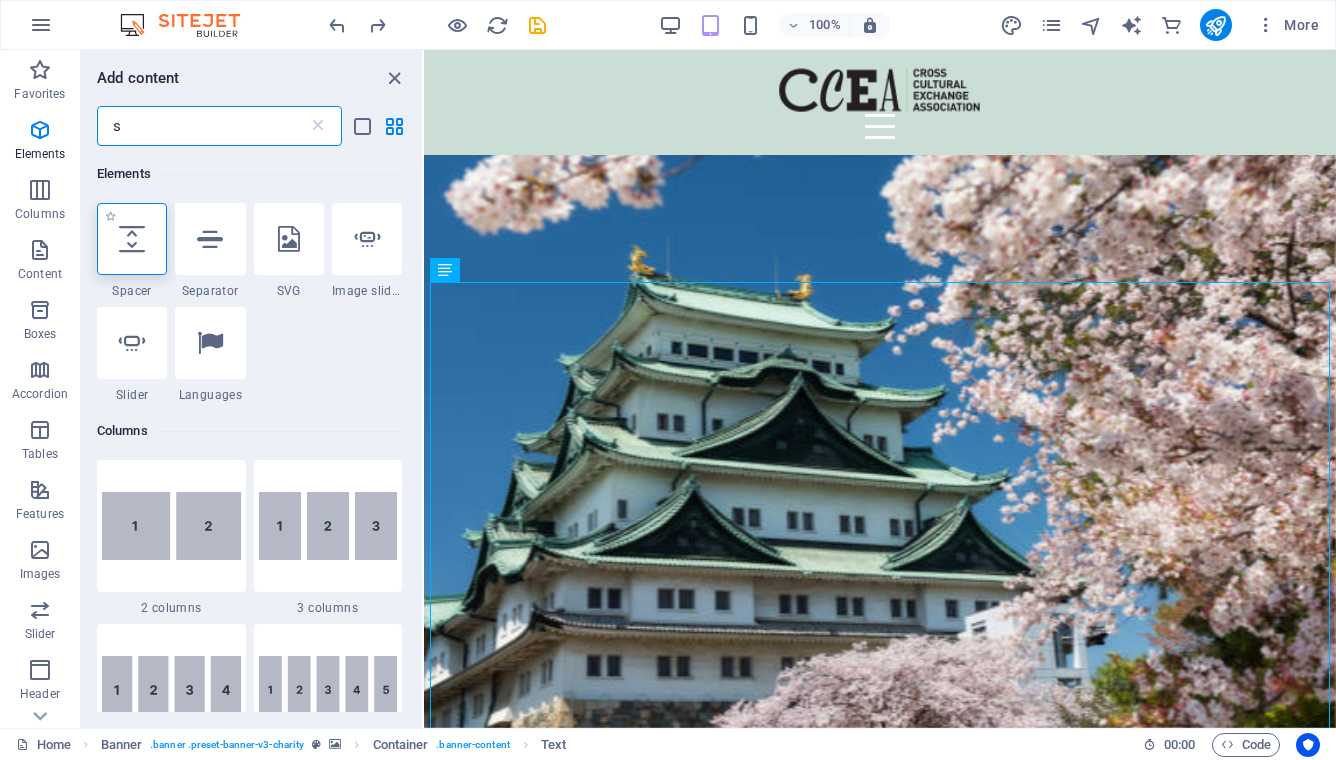 type on "s" 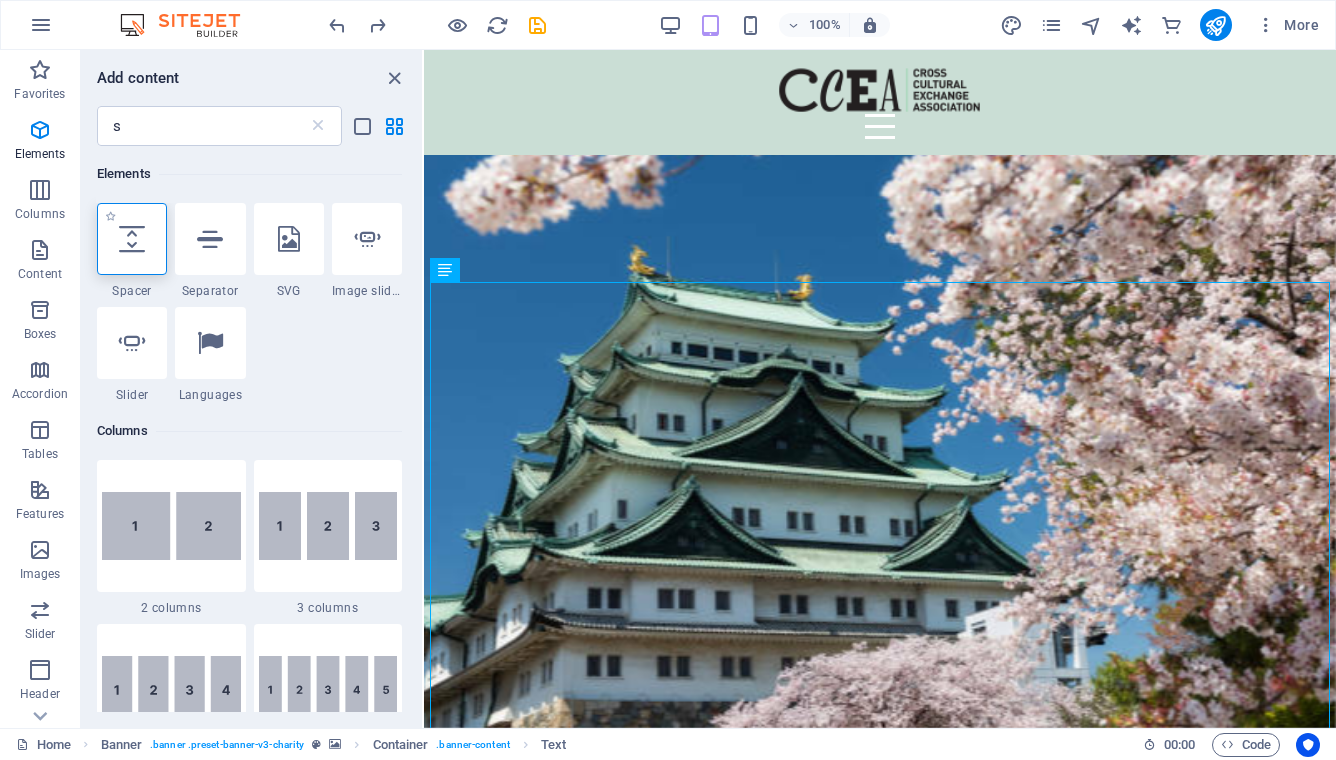 click at bounding box center (132, 239) 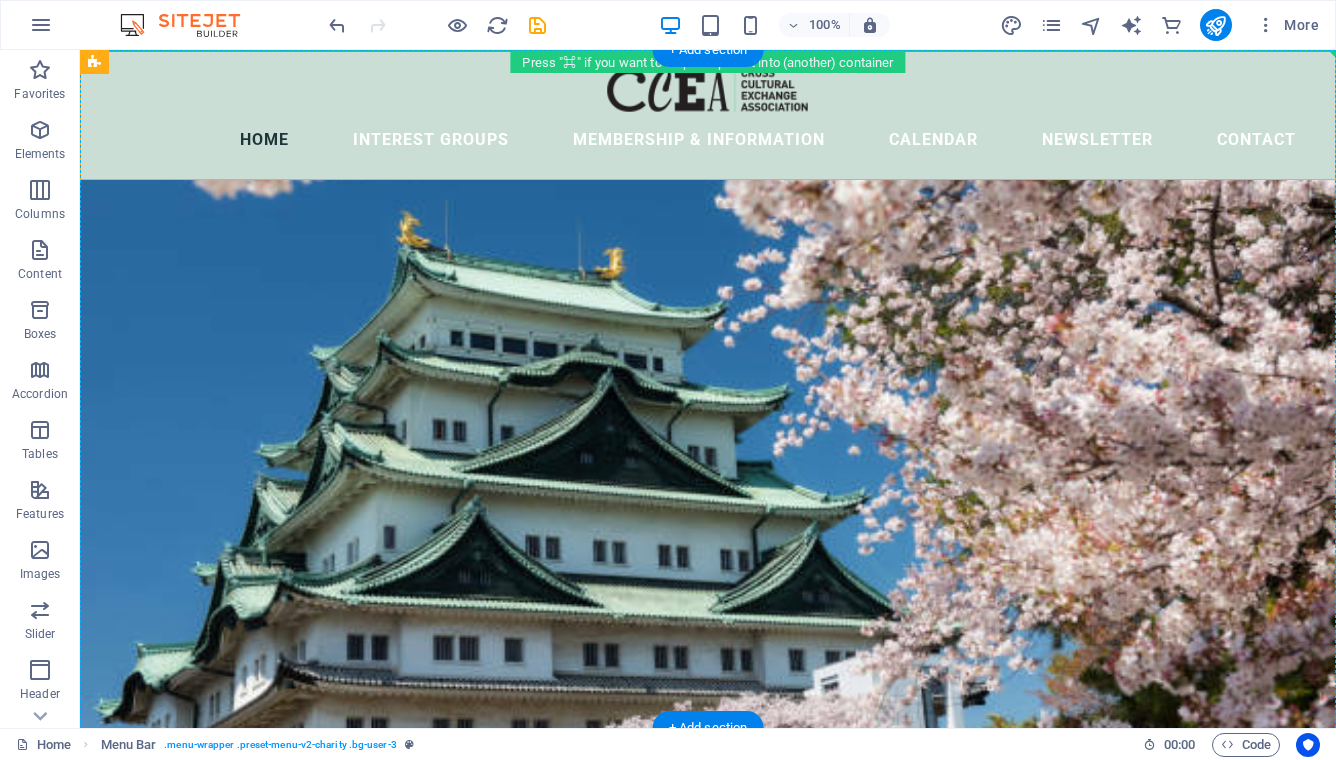 drag, startPoint x: 443, startPoint y: 123, endPoint x: 735, endPoint y: 333, distance: 359.67206 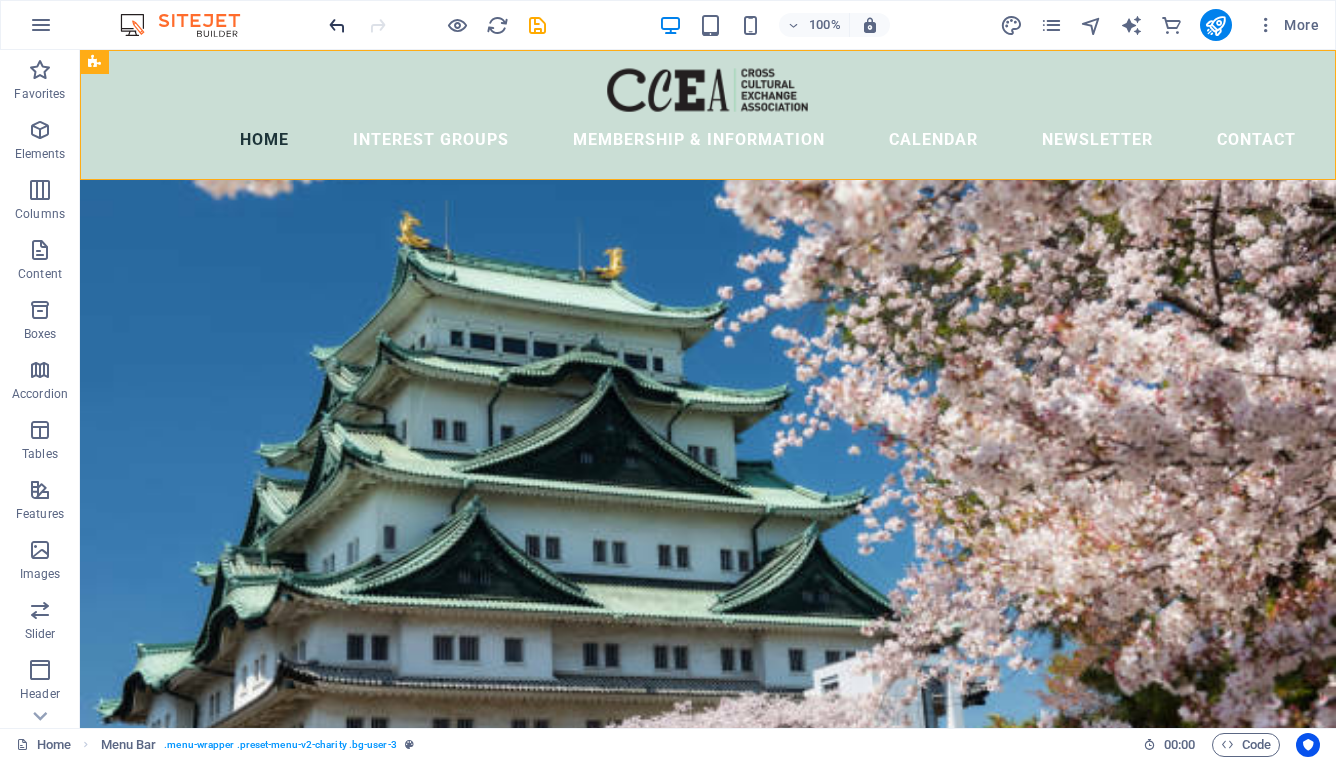 click at bounding box center (337, 25) 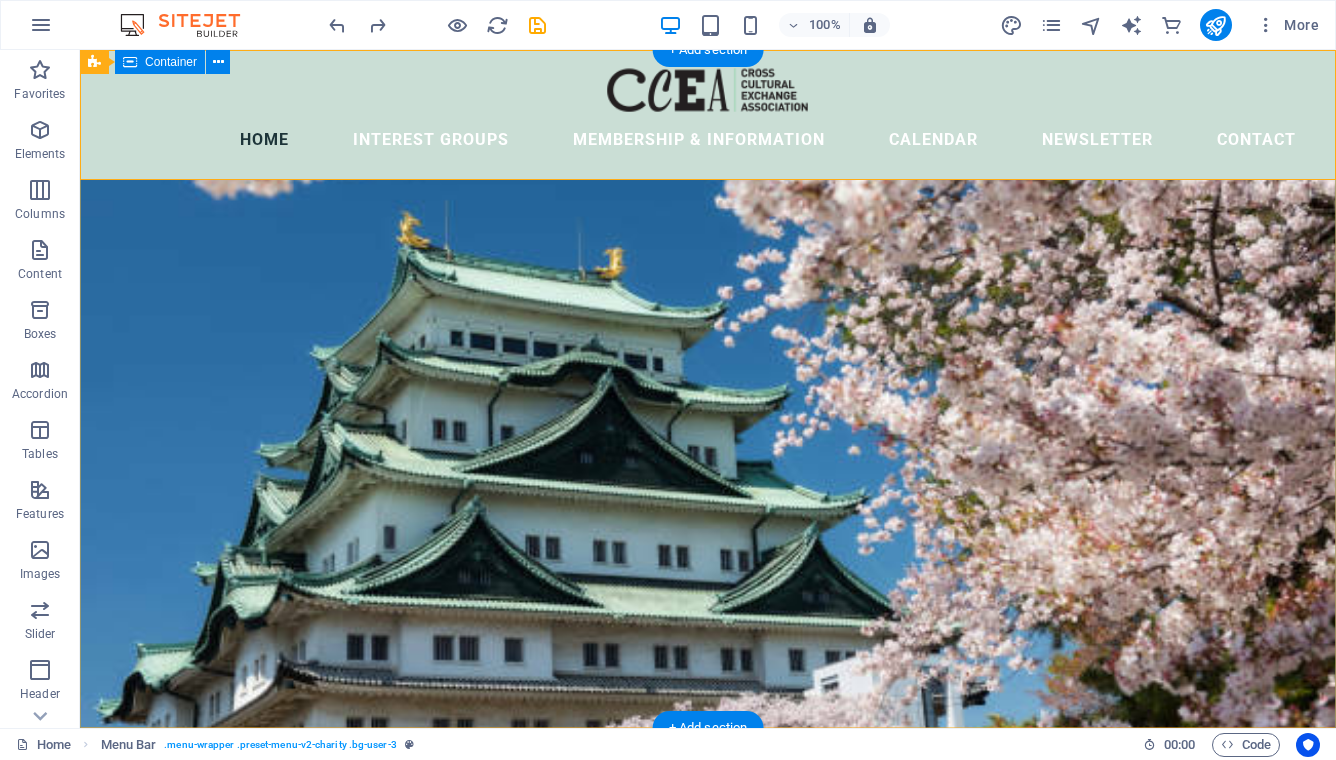 click on "Cross-Cultural Exchange Association The  Cross-Cultural Exchange Association (CCEA)  was founded in 1982 as a non-profit organization dedicated to promoting cultural exchange, international understanding, and friendship among women of all nationalities living in the Nagoya area. Through social activities, general meetings, and special interest groups, members build friendships, explore the local community, and discover the rich cultural heritage of Japan and other countries.  Make the most of your time in Nagoya — join us at our next General Meeting, experience something new, and meet wonderful women from around the world. We look forward to welcoming you into our multicultural community!" at bounding box center [708, 1062] 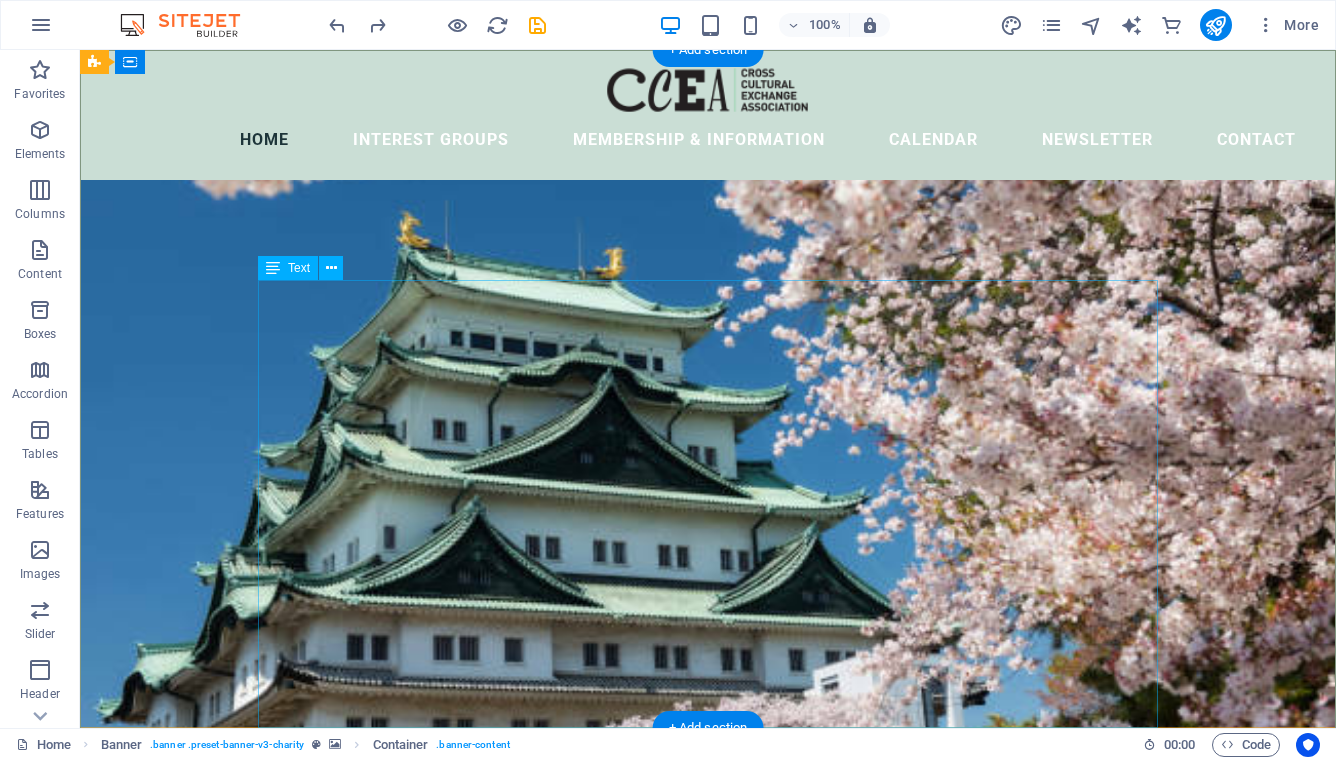 click on "The  Cross-Cultural Exchange Association (CCEA)  was founded in 1982 as a non-profit organization dedicated to promoting cultural exchange, international understanding, and friendship among women of all nationalities living in the Nagoya area. Through social activities, general meetings, and special interest groups, members build friendships, explore the local community, and discover the rich cultural heritage of Japan and other countries.  Make the most of your time in Nagoya — join us at our next General Meeting, experience something new, and meet wonderful women from around the world. We look forward to welcoming you into our multicultural community!" at bounding box center (708, 1115) 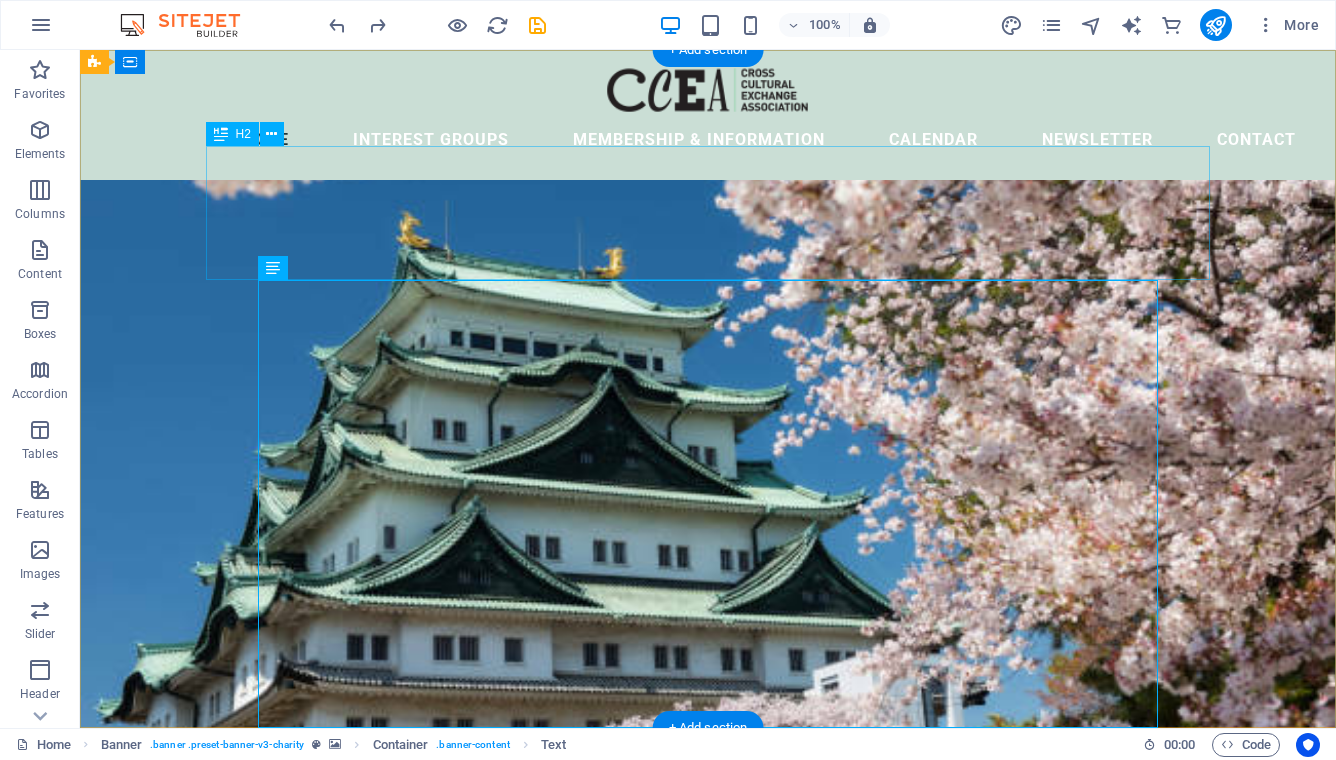 click on "Cross-Cultural Exchange Association" at bounding box center [708, 891] 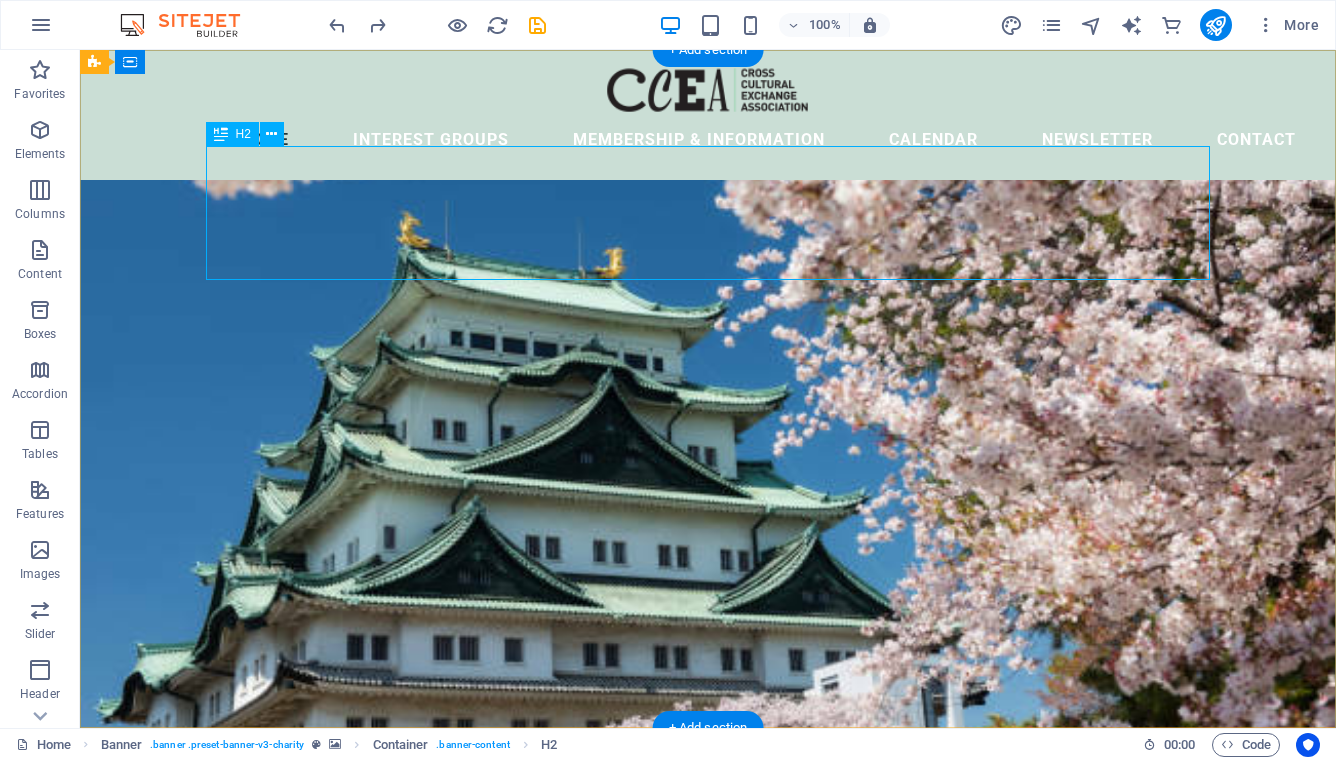 click on "Cross-Cultural Exchange Association" at bounding box center [708, 891] 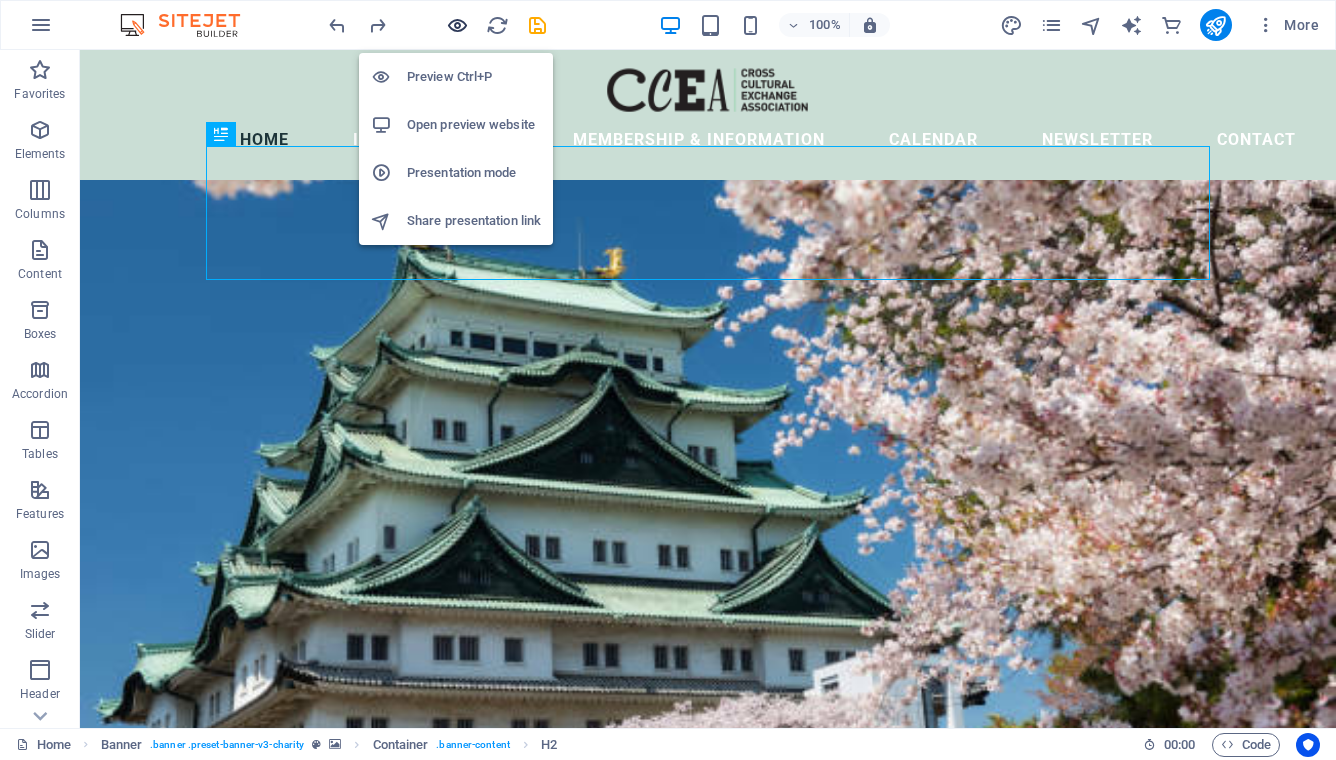 click at bounding box center [457, 25] 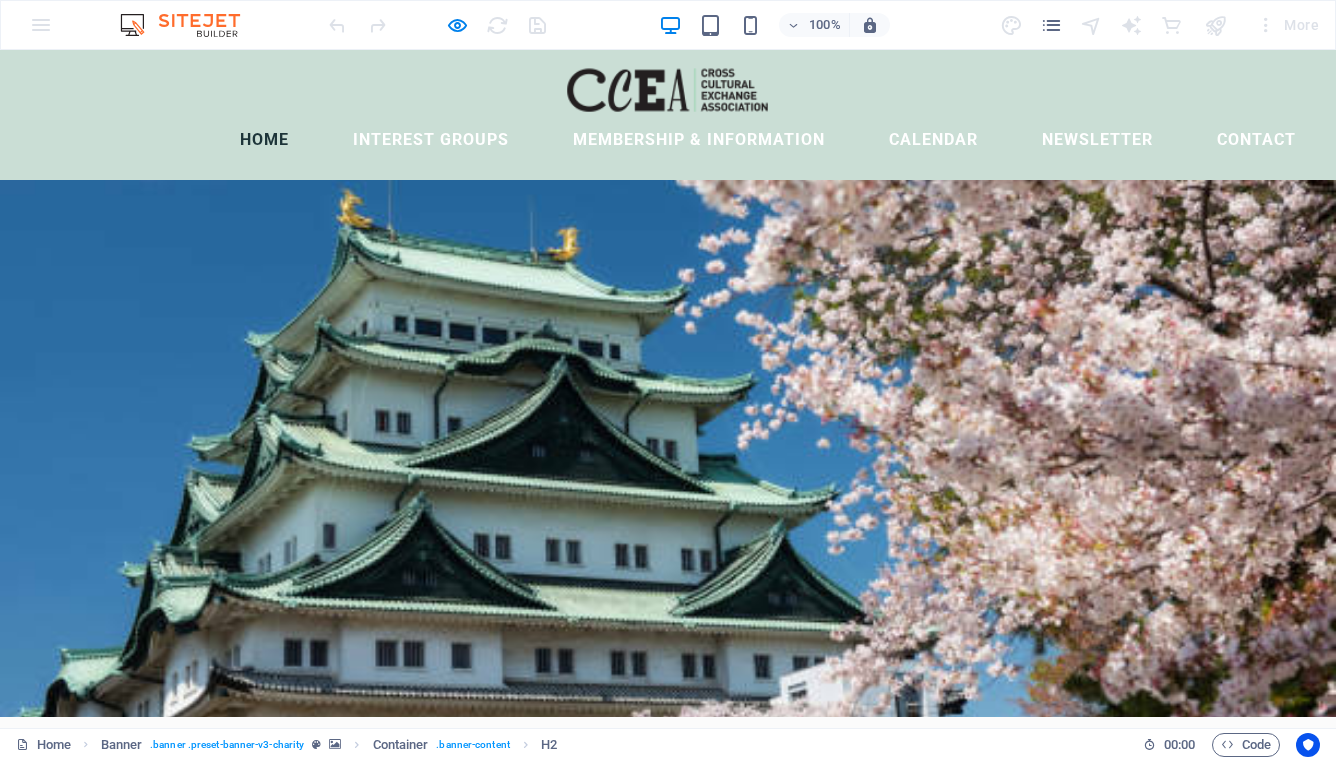 scroll, scrollTop: 0, scrollLeft: 0, axis: both 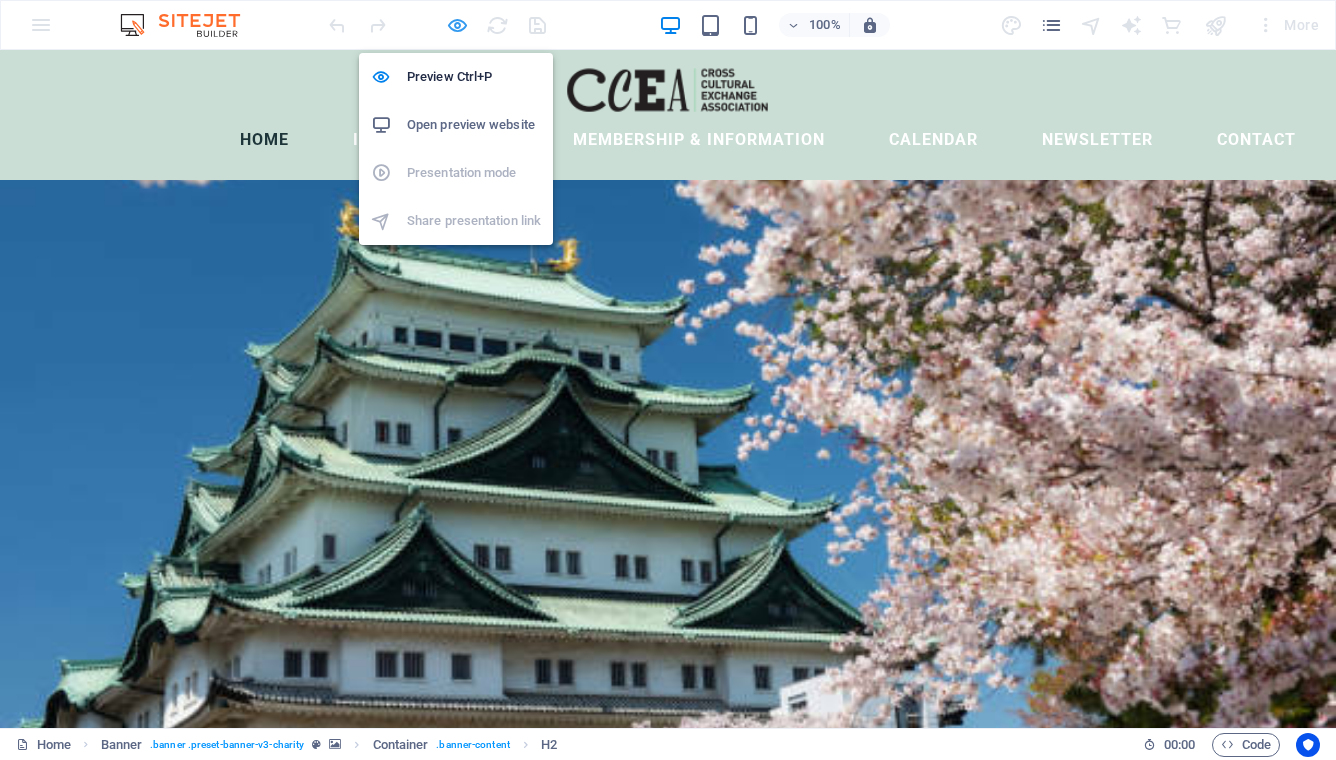 click at bounding box center (457, 25) 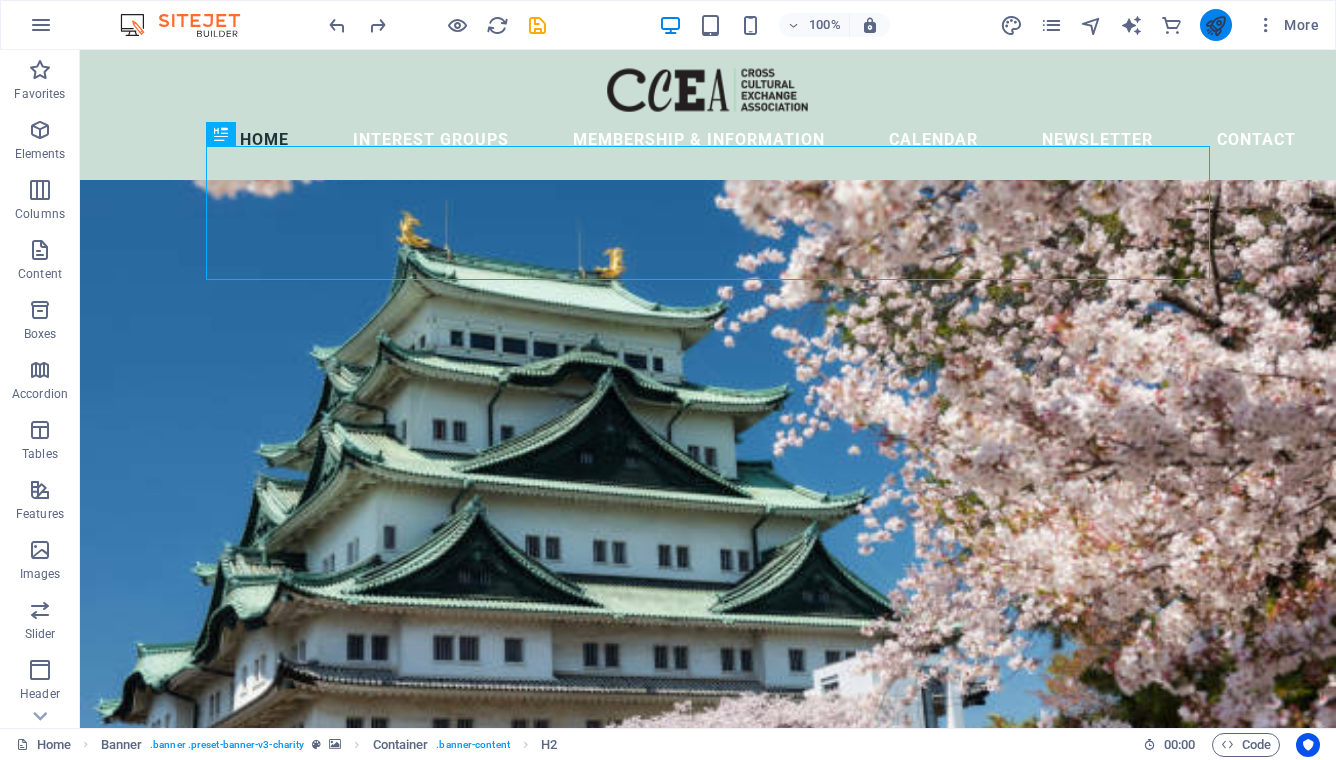 click at bounding box center [1216, 25] 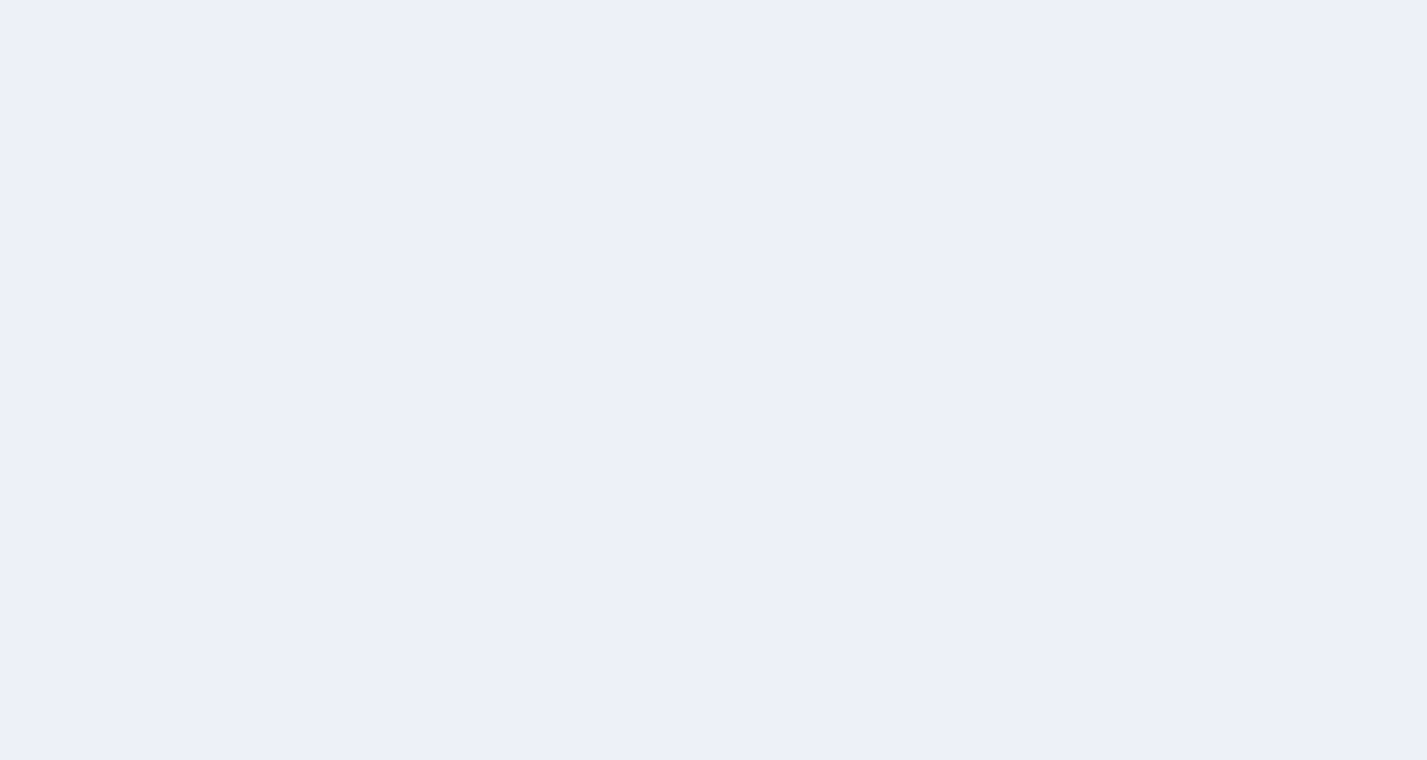 scroll, scrollTop: 0, scrollLeft: 0, axis: both 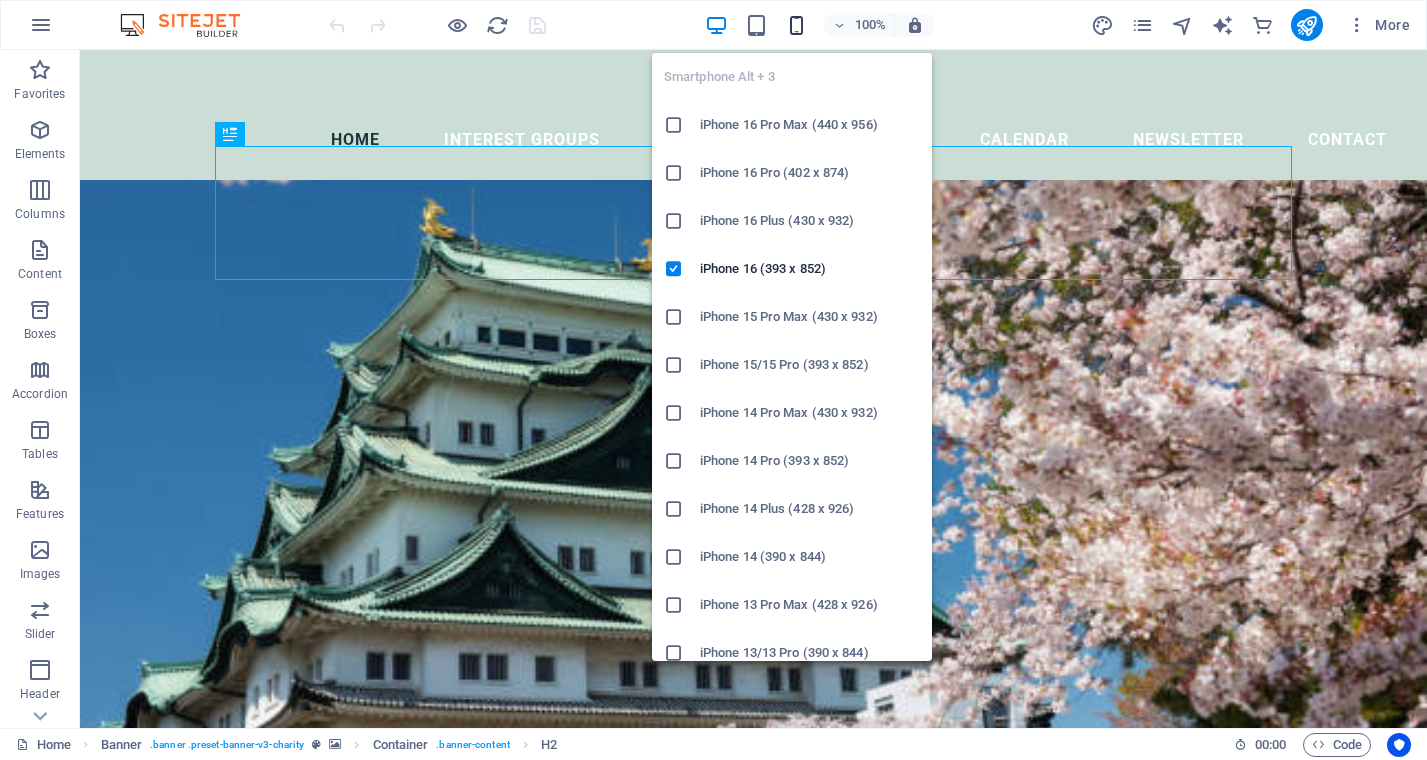 click at bounding box center [796, 25] 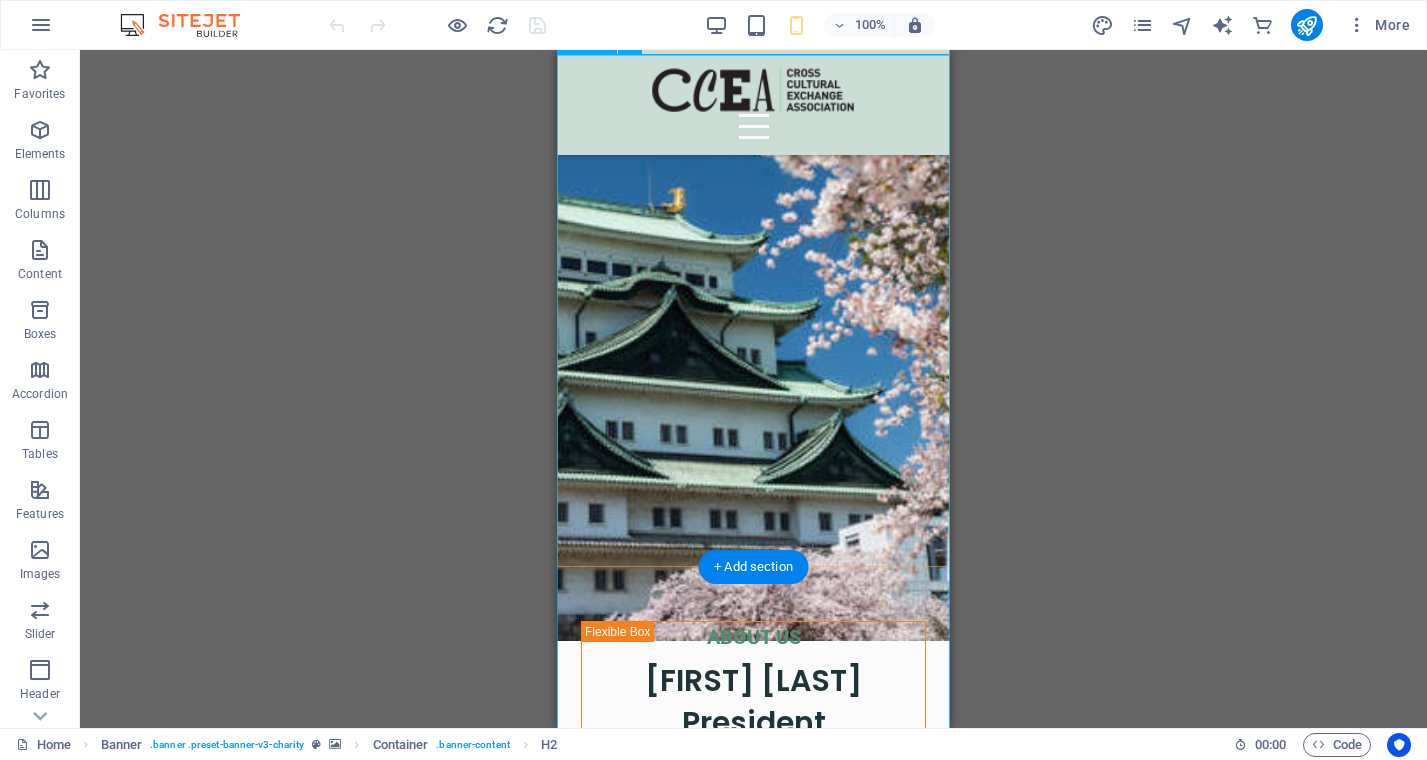scroll, scrollTop: 179, scrollLeft: 0, axis: vertical 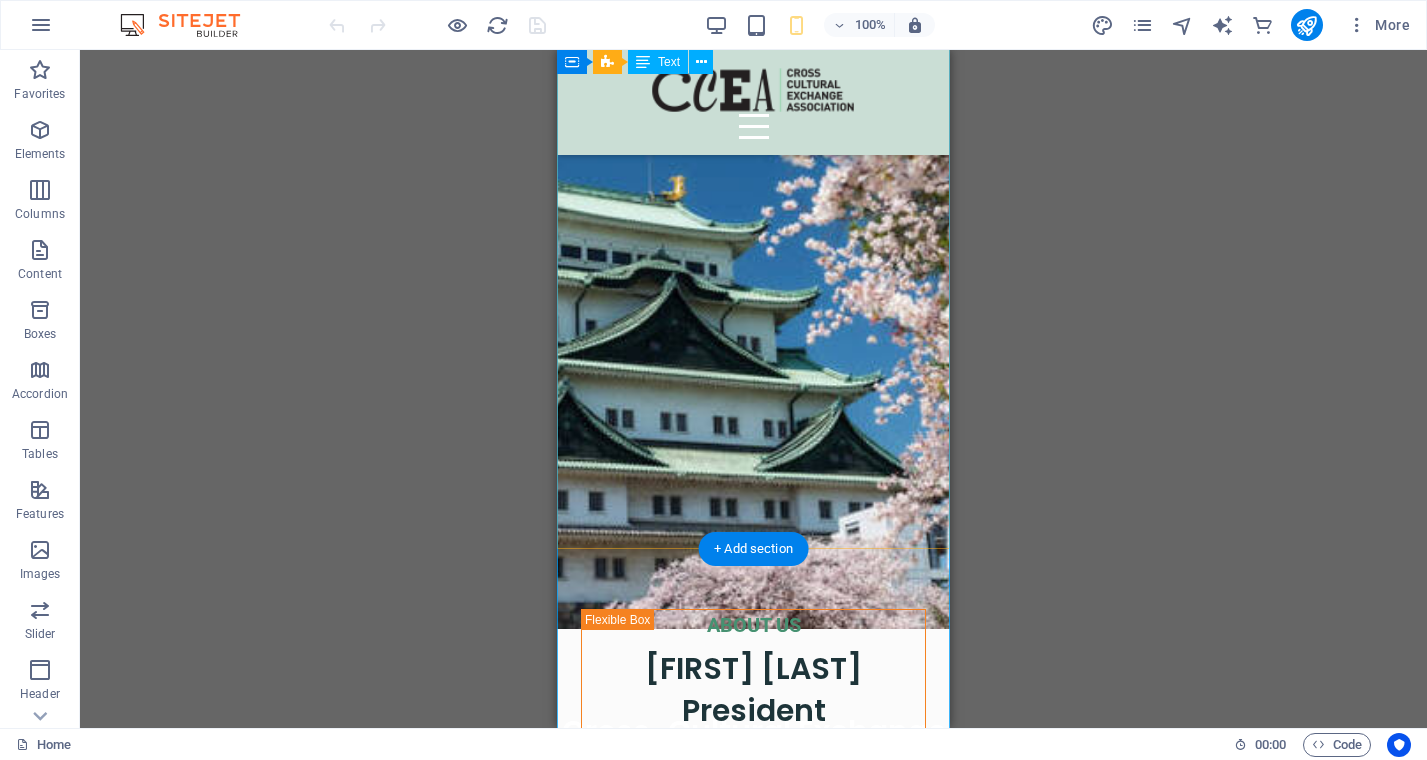 click on "The  Cross-Cultural Exchange Association (CCEA)  was founded in 1982 as a non-profit organization dedicated to promoting cultural exchange, international understanding, and friendship among women of all nationalities living in the Nagoya area. Through social activities, general meetings, and special interest groups, members build friendships, explore the local community, and discover the rich cultural heritage of Japan and other countries.  Make the most of your time in Nagoya — join us at our next General Meeting, experience something new, and meet wonderful women from around the world. We look forward to welcoming you into our multicultural community!" at bounding box center [753, 1170] 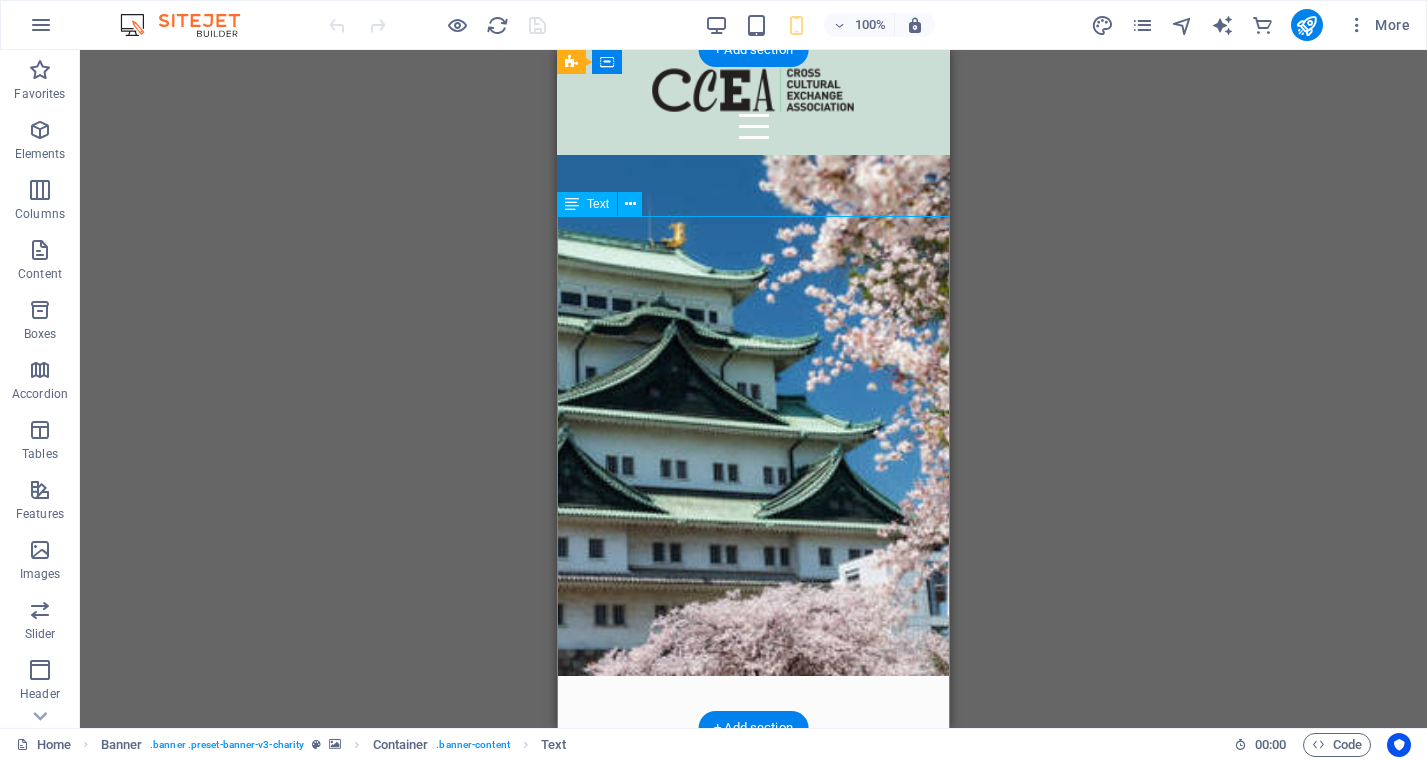 scroll, scrollTop: 0, scrollLeft: 0, axis: both 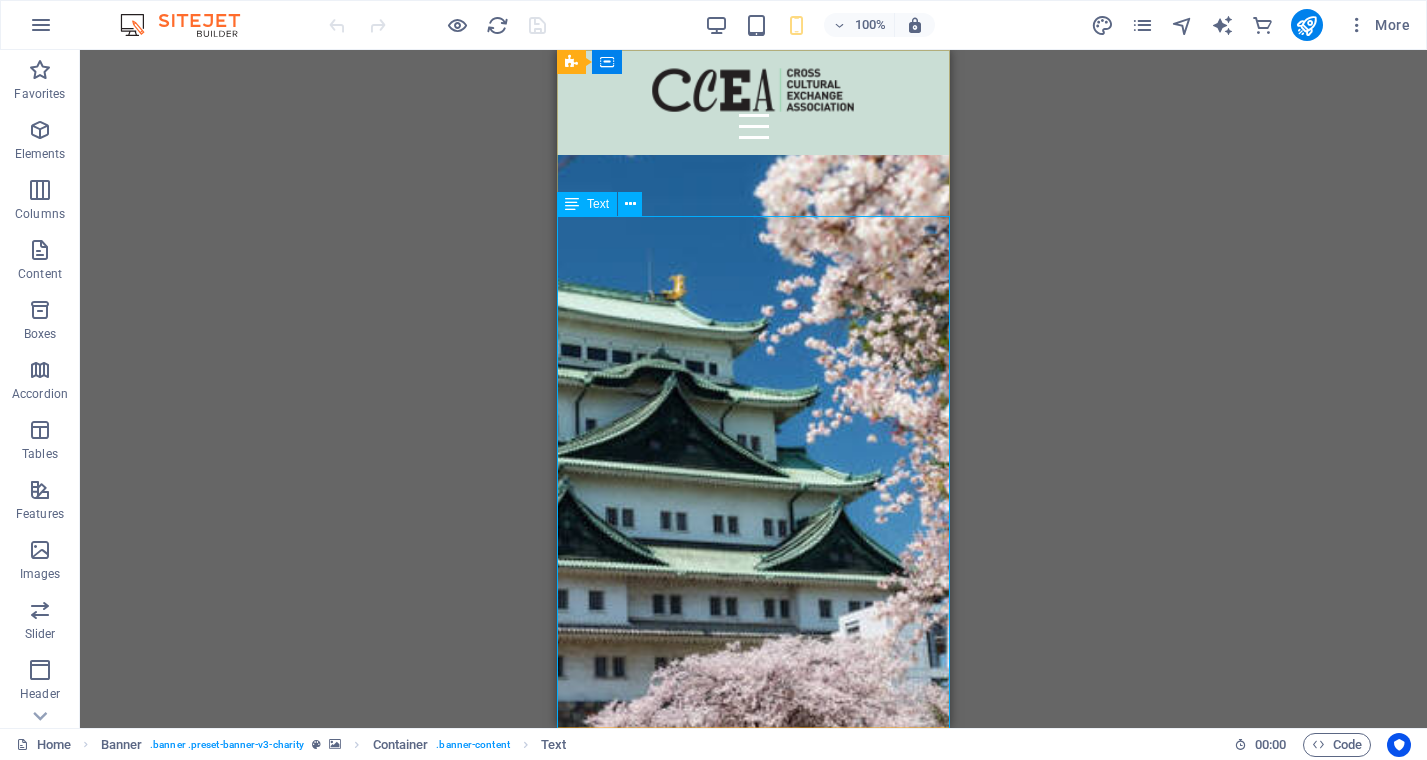 click on "Text" at bounding box center [598, 204] 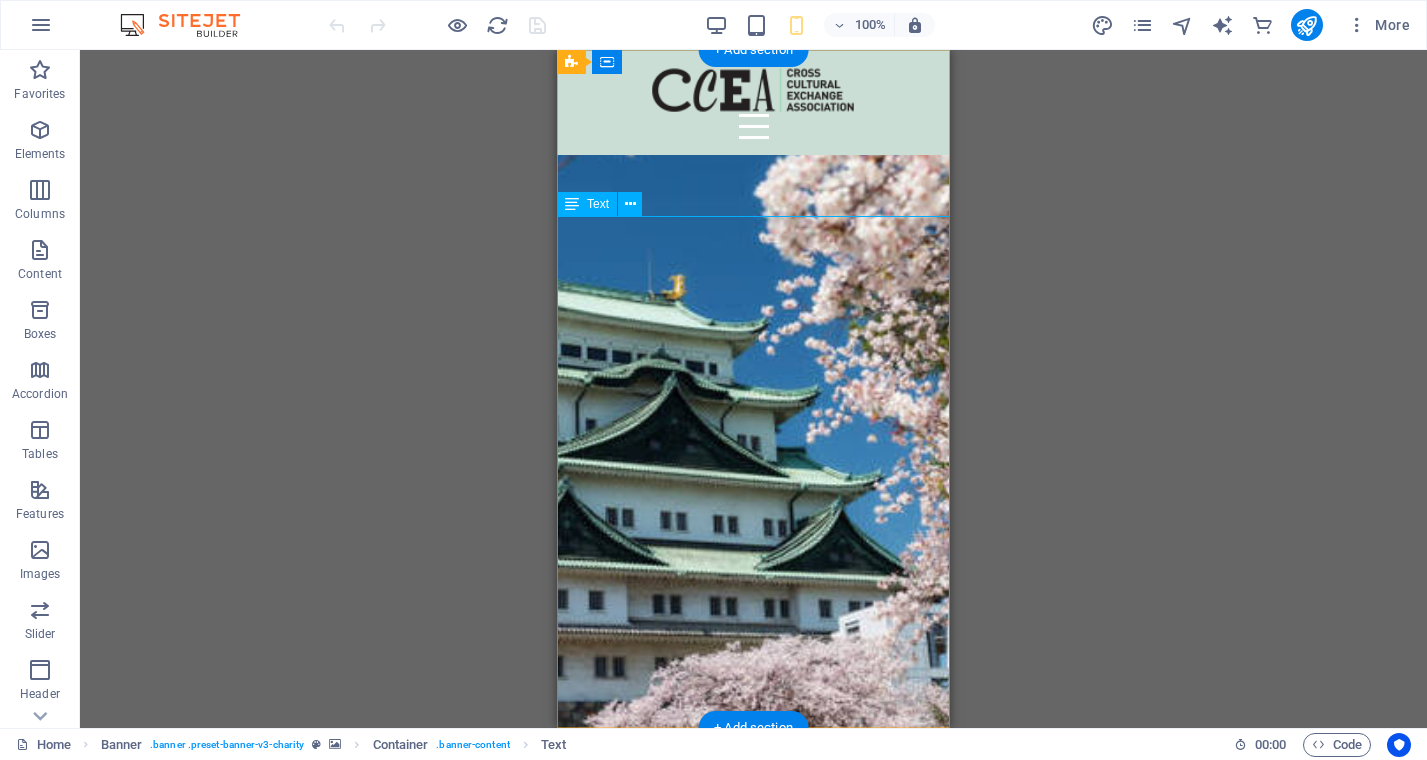 click on "The  Cross-Cultural Exchange Association (CCEA)  was founded in 1982 as a non-profit organization dedicated to promoting cultural exchange, international understanding, and friendship among women of all nationalities living in the Nagoya area. Through social activities, general meetings, and special interest groups, members build friendships, explore the local community, and discover the rich cultural heritage of Japan and other countries.  Make the most of your time in Nagoya — join us at our next General Meeting, experience something new, and meet wonderful women from around the world. We look forward to welcoming you into our multicultural community!" at bounding box center (753, 1269) 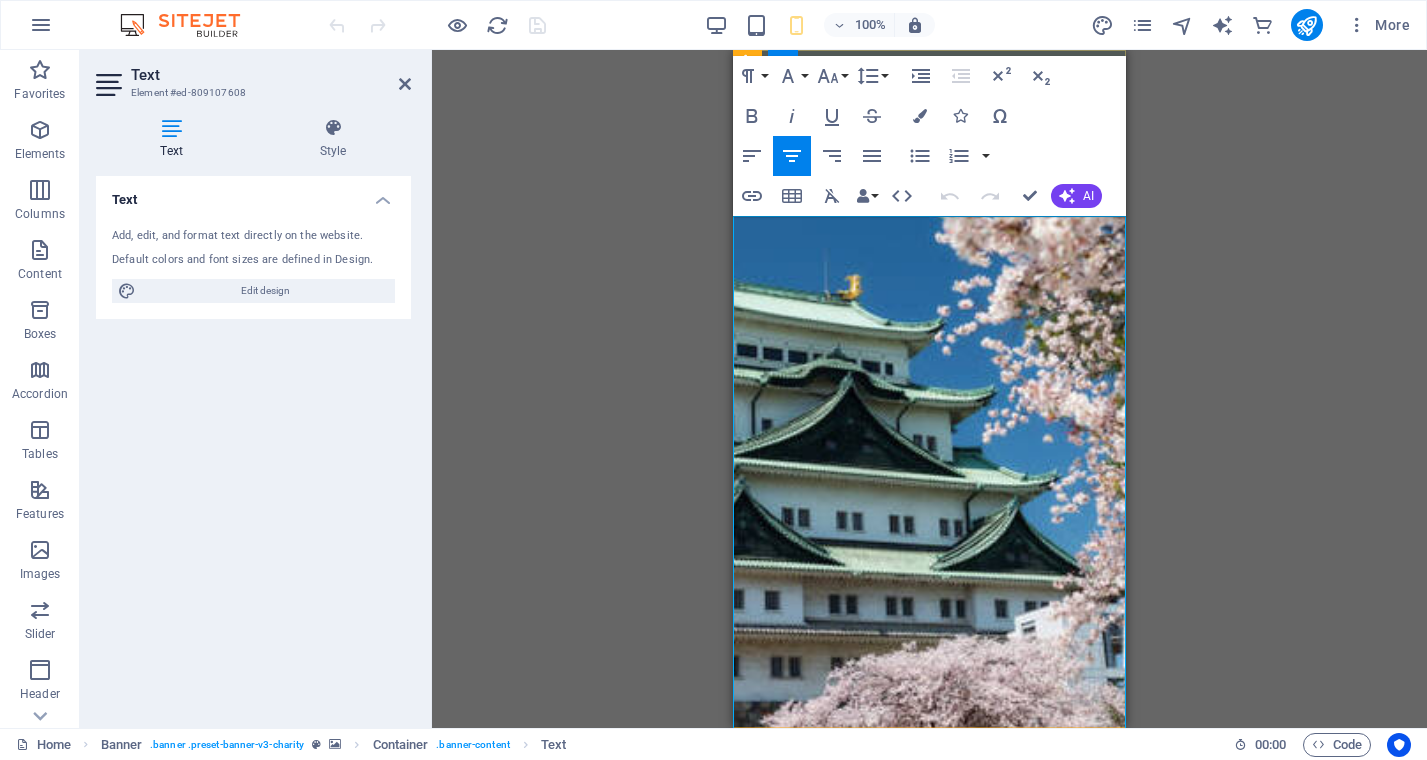 click on "The  Cross-Cultural Exchange Association (CCEA)  was founded in 1982 as a non-profit organization dedicated to promoting cultural exchange, international understanding, and friendship among women of all nationalities living in the Nagoya area. Through social activities, general meetings, and special interest groups, members build friendships, explore the local community, and discover the rich cultural heritage of Japan and other countries.  Make the most of your time in Nagoya — join us at our next General Meeting, experience something new, and meet wonderful women from around the world. We look forward to welcoming you into our multicultural community!" at bounding box center [929, 1254] 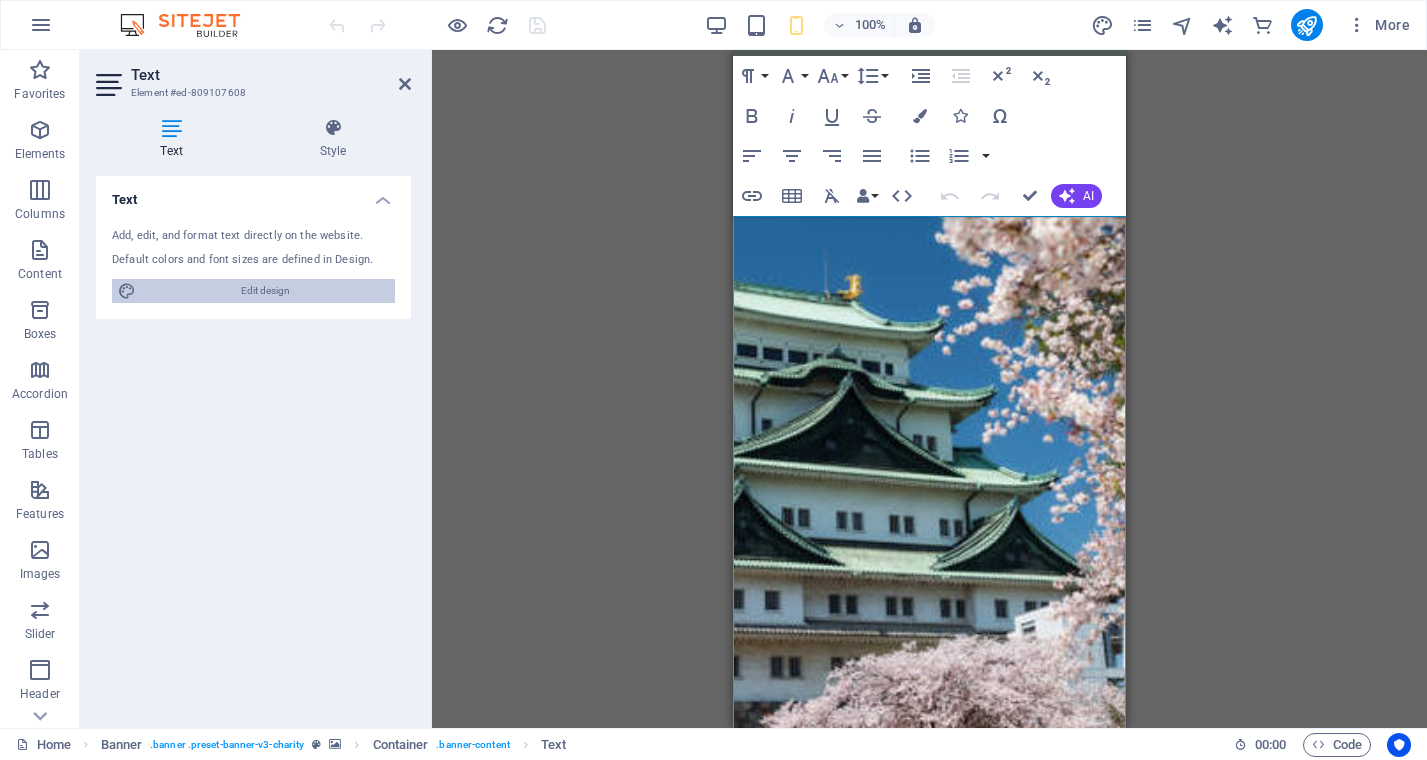 click on "Edit design" at bounding box center [265, 291] 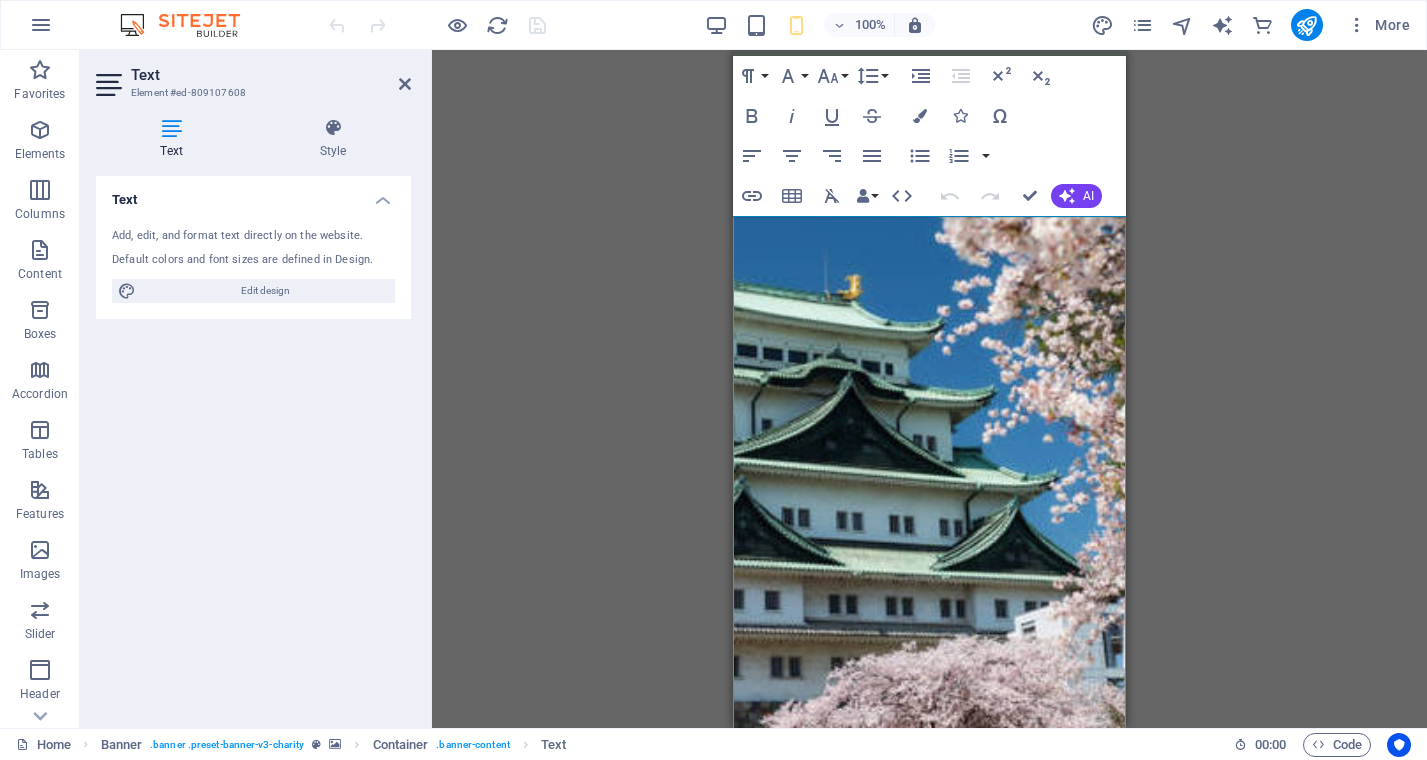 select on "px" 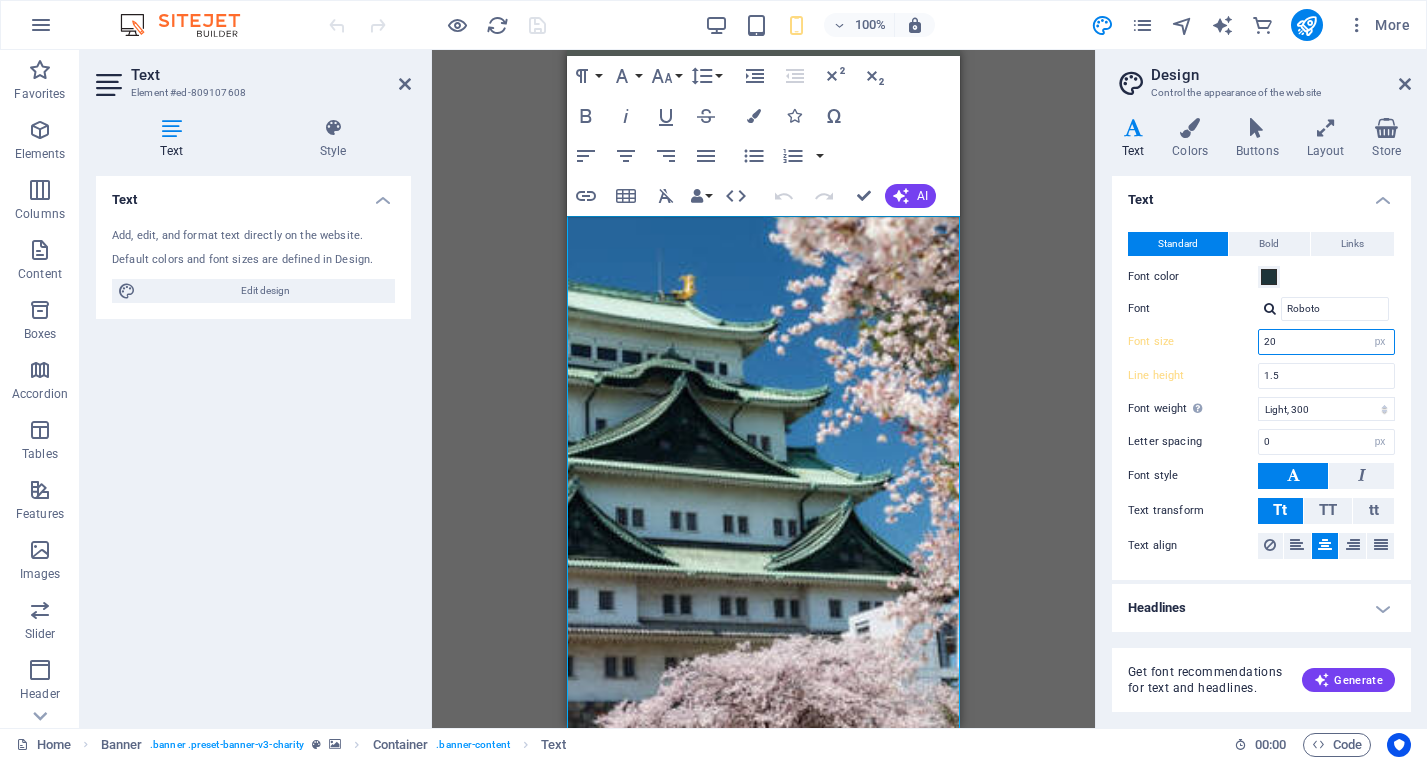 click on "20" at bounding box center (1326, 342) 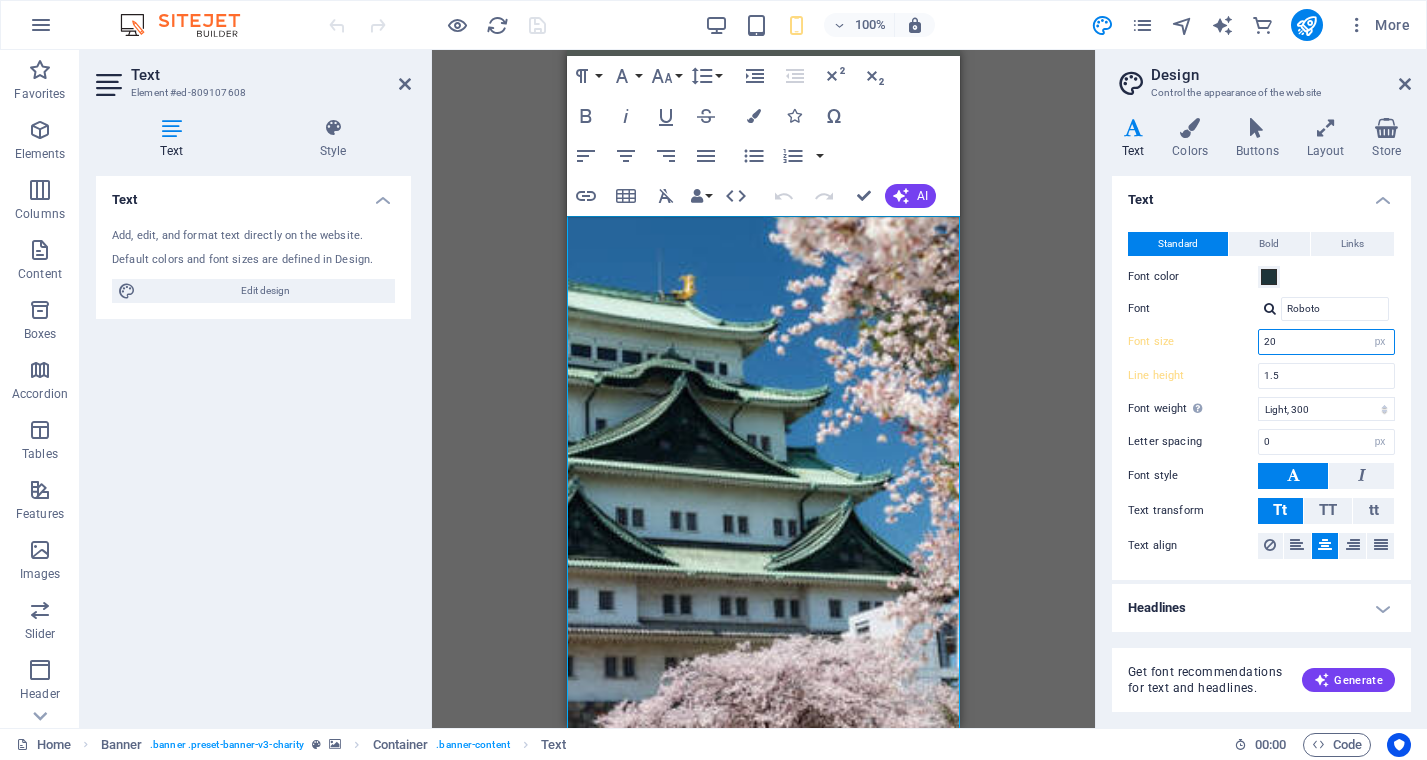 type on "2" 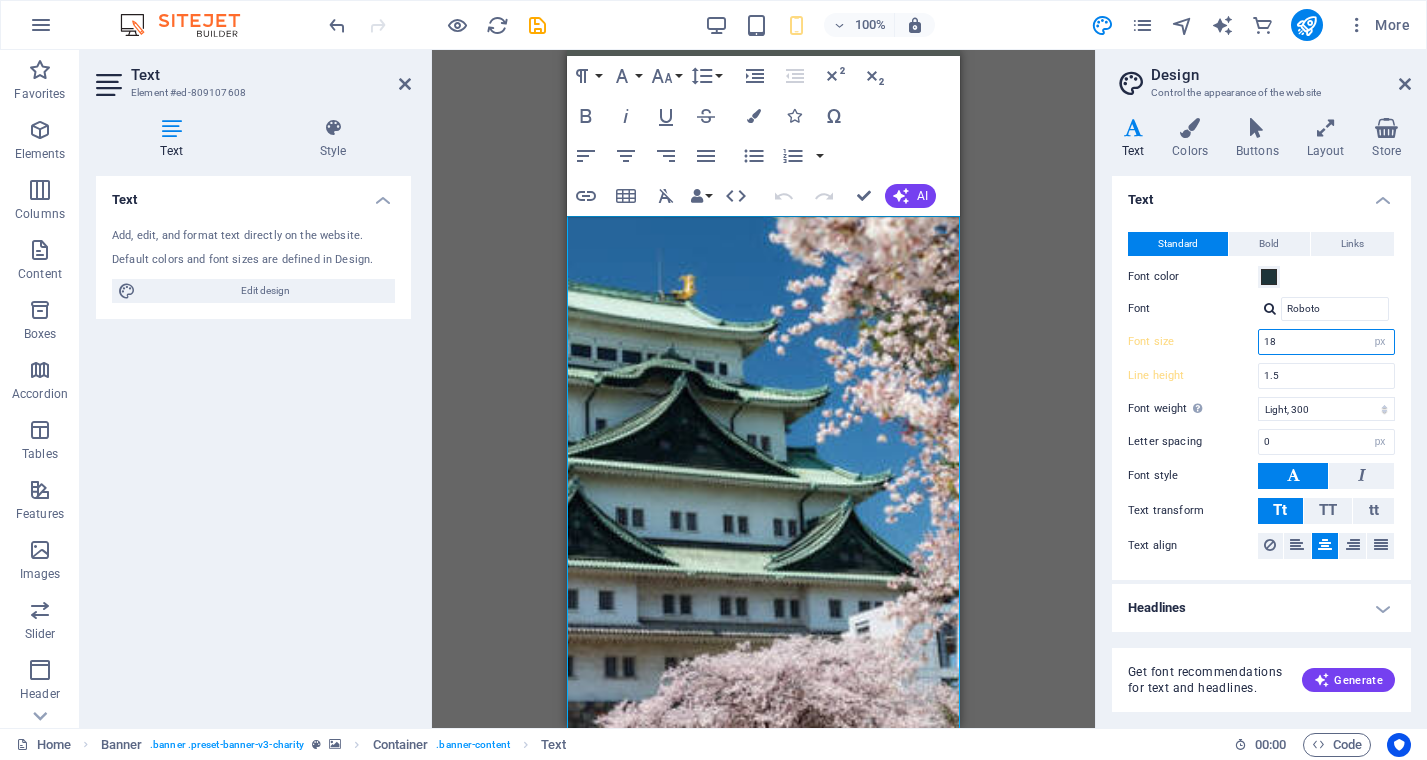 click on "18" at bounding box center [1326, 342] 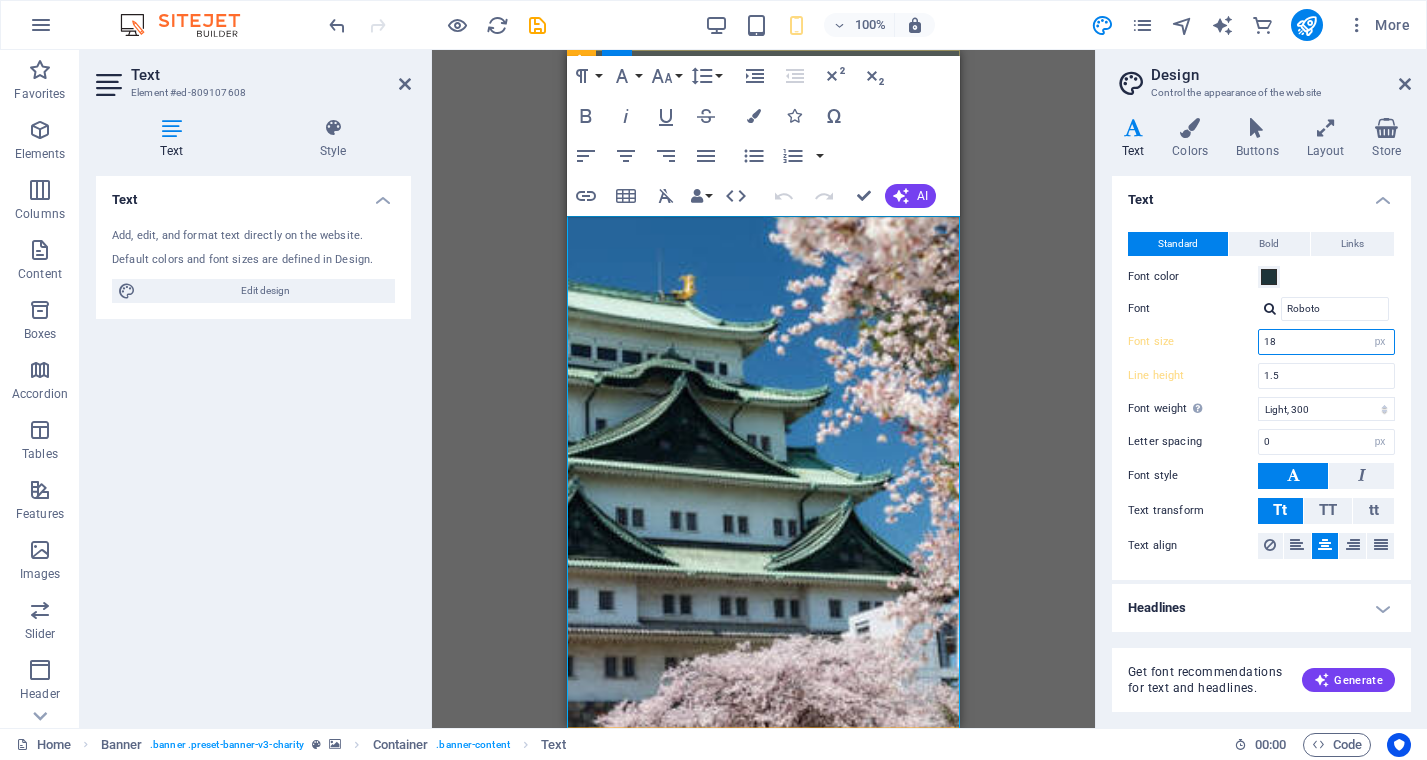type on "18" 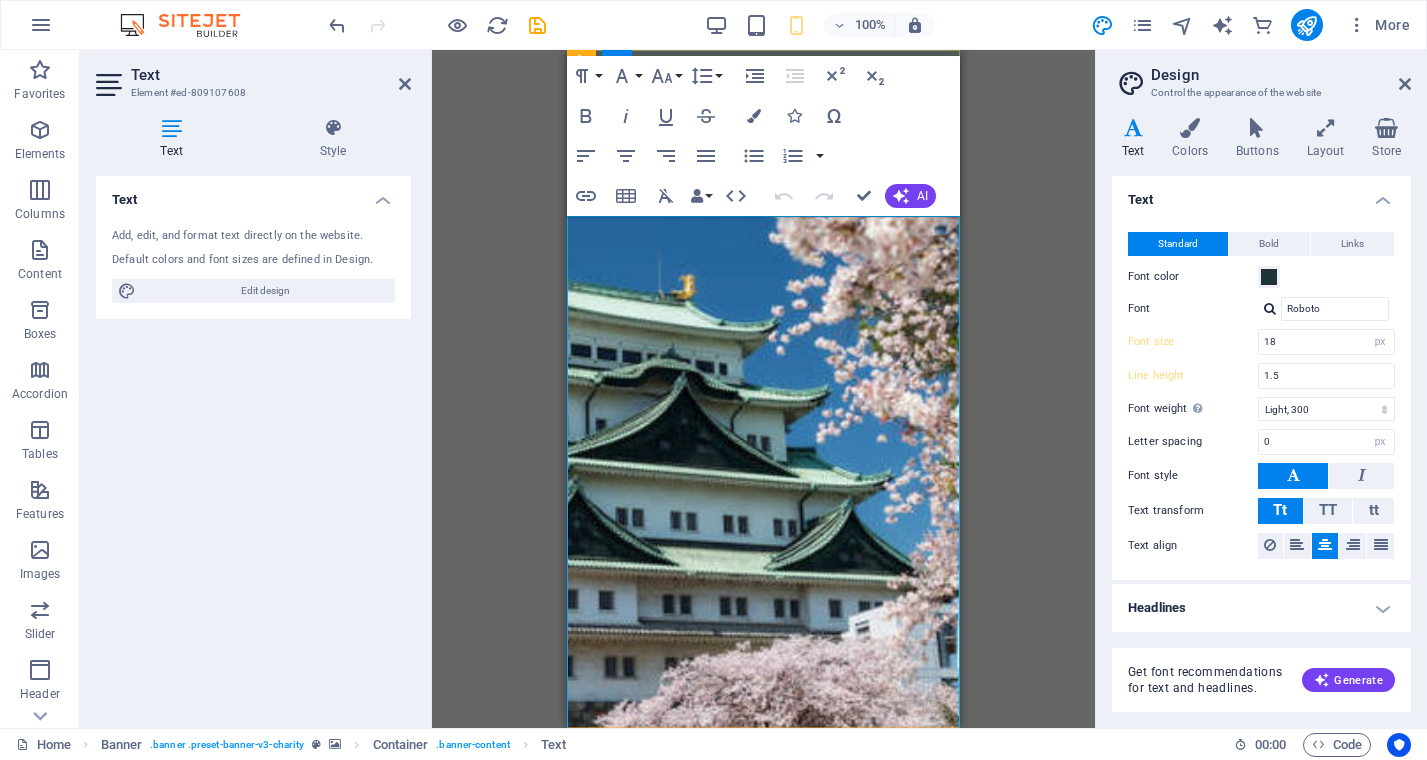 click on "The  Cross-Cultural Exchange Association (CCEA)  was founded in 1982 as a non-profit organization dedicated to promoting cultural exchange, international understanding, and friendship among women of all nationalities living in the Nagoya area. Through social activities, general meetings, and special interest groups, members build friendships, explore the local community, and discover the rich cultural heritage of Japan and other countries.  Make the most of your time in Nagoya — join us at our next General Meeting, experience something new, and meet wonderful women from around the world. We look forward to welcoming you into our multicultural community!" at bounding box center [763, 1254] 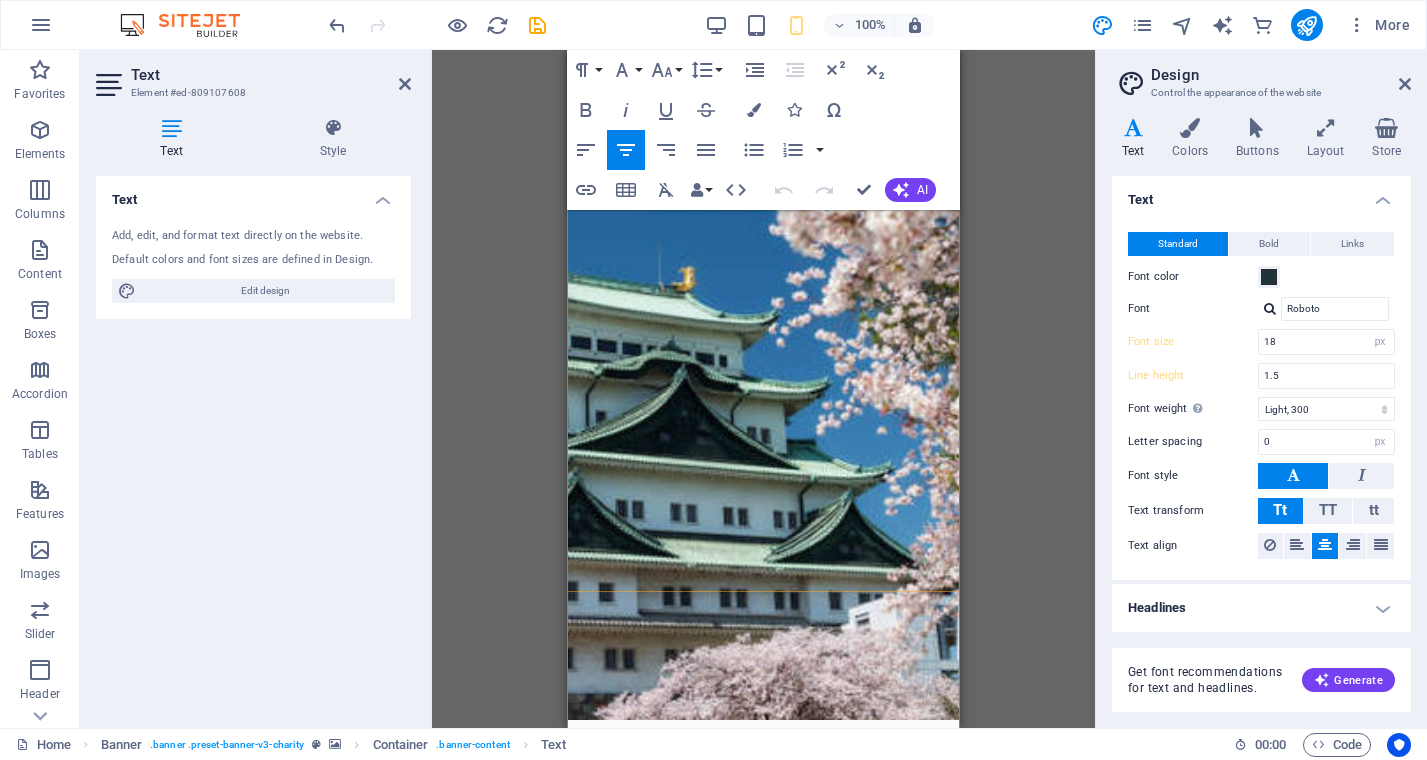 scroll, scrollTop: 0, scrollLeft: 0, axis: both 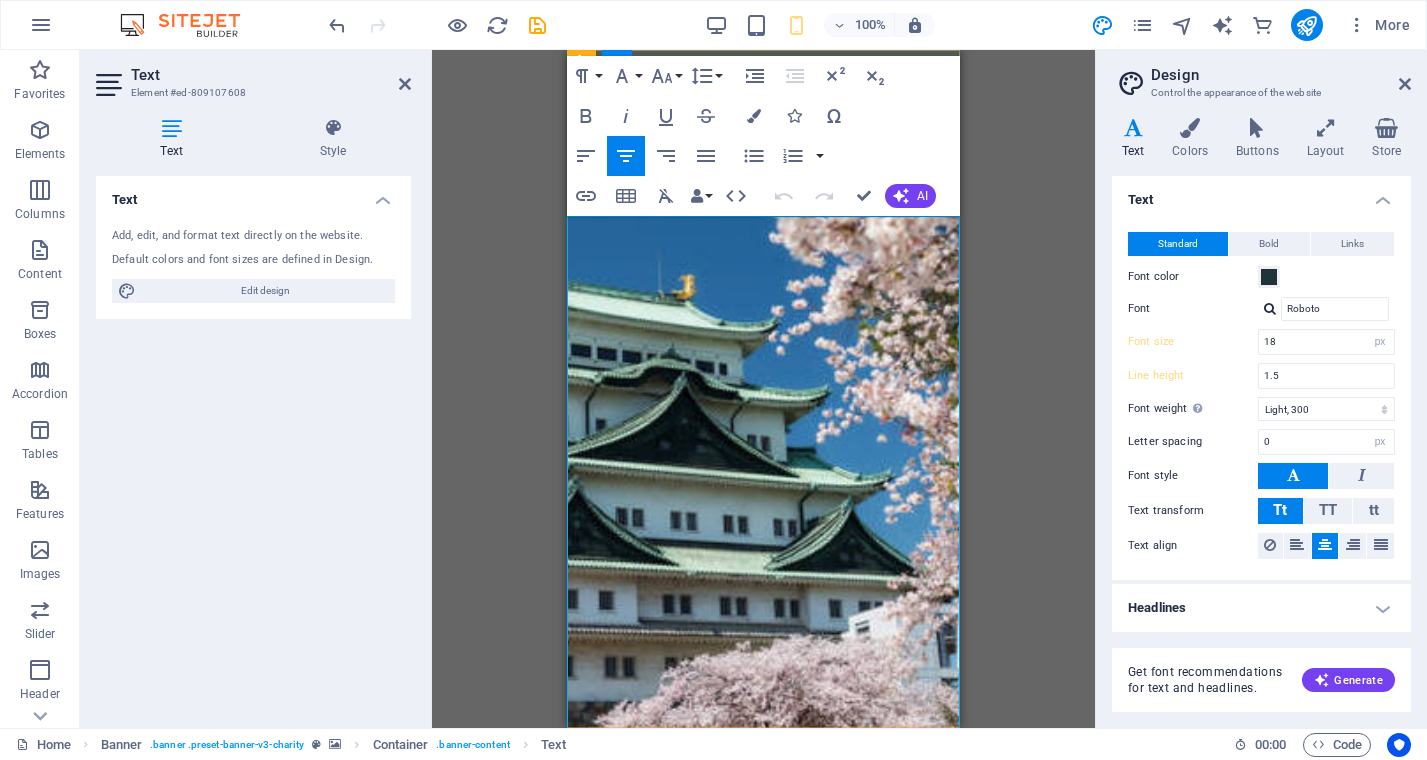 drag, startPoint x: 606, startPoint y: 233, endPoint x: 853, endPoint y: 653, distance: 487.24634 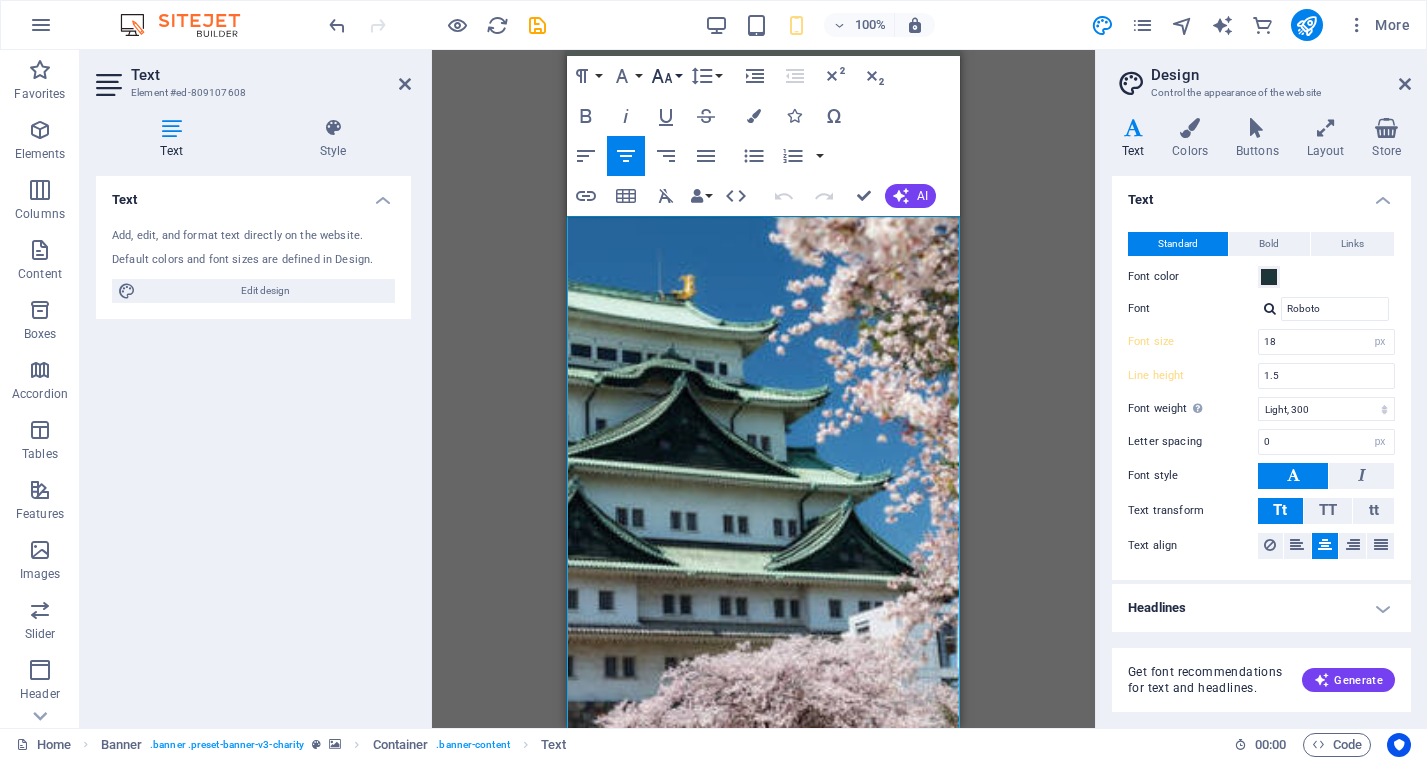 click 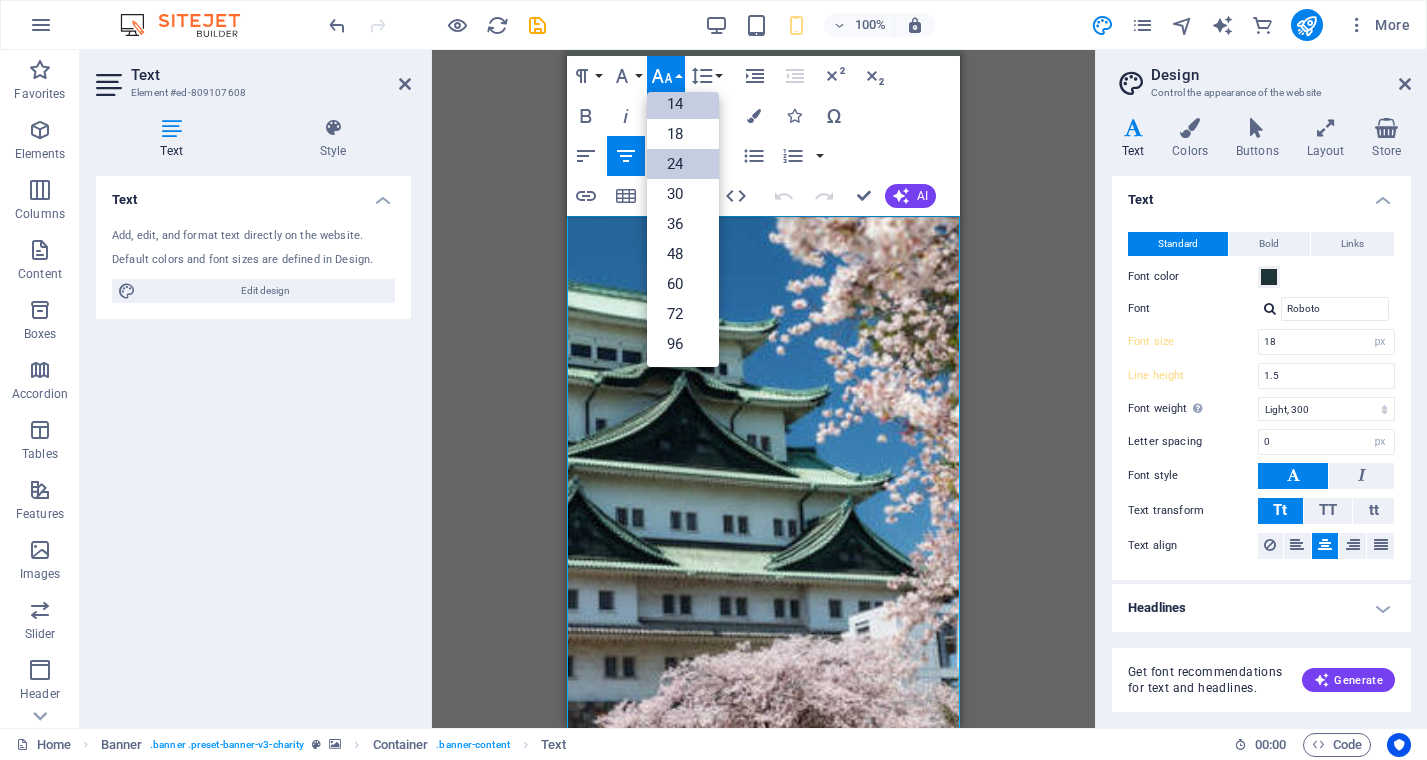 scroll, scrollTop: 161, scrollLeft: 0, axis: vertical 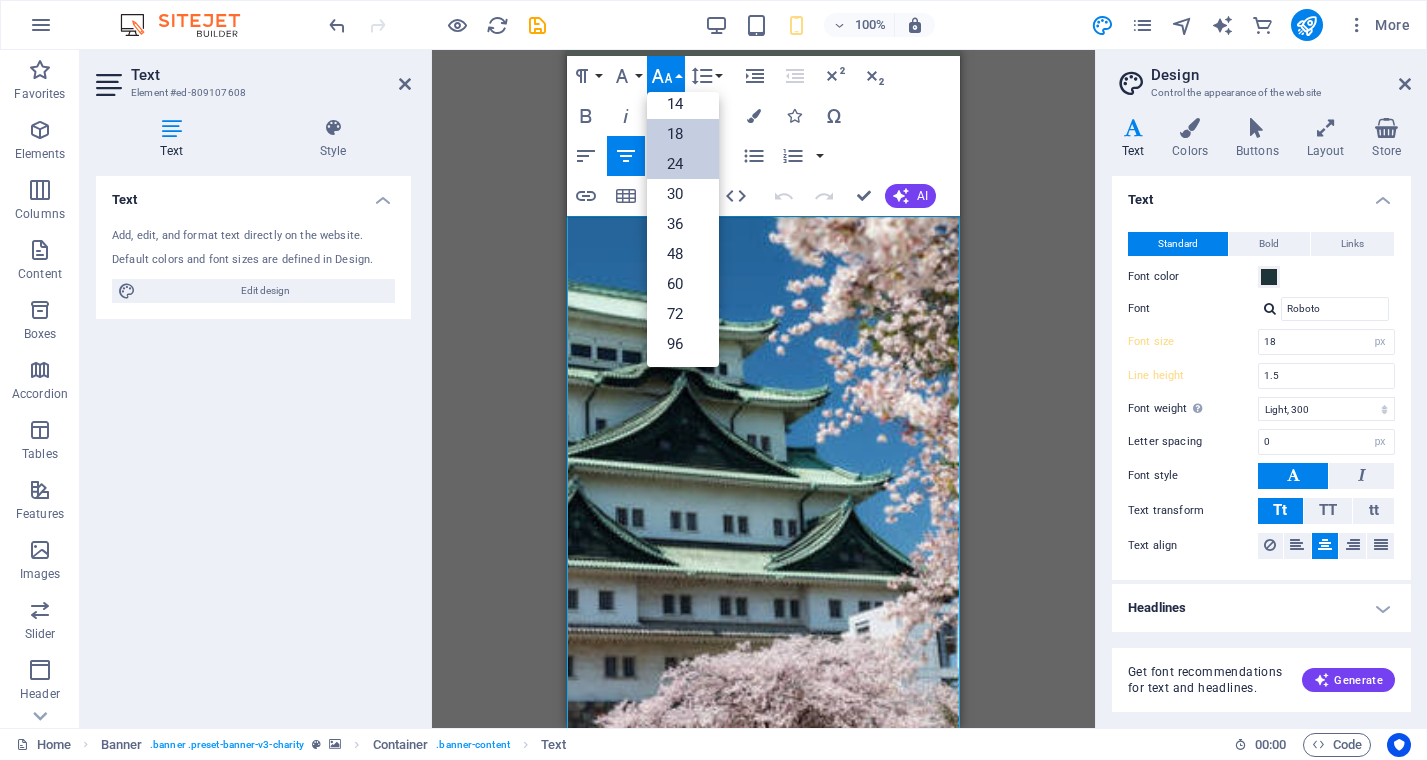 click on "18" at bounding box center [683, 134] 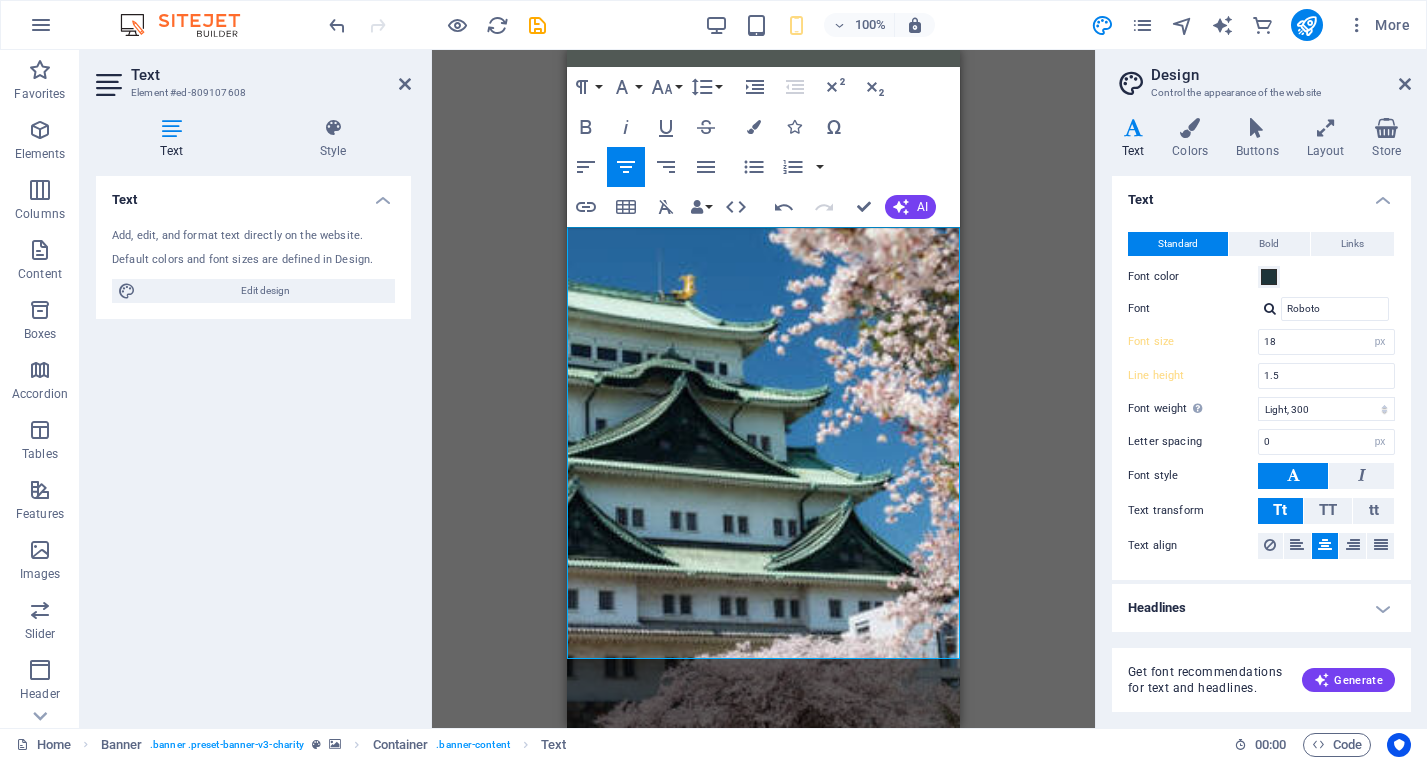 click on "Drag here to replace the existing content. Press “Ctrl” if you want to create a new element.
Container   Banner   H2   Banner   Banner   Container   Menu Bar   Menu   Text Paragraph Format Normal Heading 1 Heading 2 Heading 3 Heading 4 Heading 5 Heading 6 Code Font Family Arial Georgia Impact Tahoma Times New Roman Verdana Poppins Roboto Font Size 8 9 10 11 12 14 18 24 30 36 48 60 72 96 Line Height Default Single 1.15 1.5 Double Increase Indent Decrease Indent Superscript Subscript Bold Italic Underline Strikethrough Colors Icons Special Characters Align Left Align Center Align Right Align Justify Unordered List   Default Circle Disc Square    Ordered List   Default Lower Alpha Lower Greek Lower Roman Upper Alpha Upper Roman    Insert Link Insert Table Clear Formatting Data Bindings Company First name Last name Street ZIP code City Email Phone Mobile Fax Custom field 1 Custom field 2 Custom field 3 Custom field 4 Custom field 5 Custom field 6 HTML Undo Redo Confirm (⌘+⏎) AI Improve" at bounding box center (763, 389) 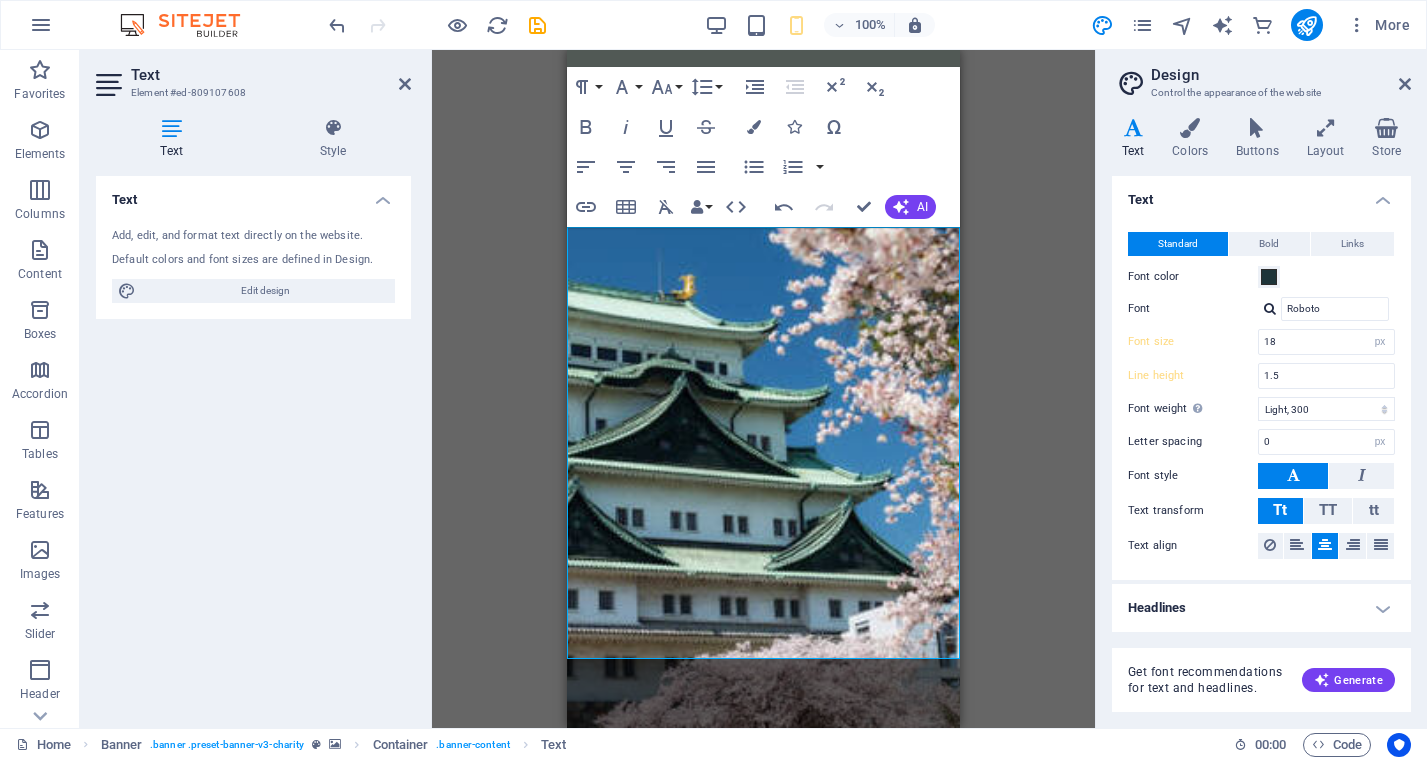 click on "Drag here to replace the existing content. Press “Ctrl” if you want to create a new element.
Container   Banner   H2   Banner   Banner   Container   Menu Bar   Menu   Text Paragraph Format Normal Heading 1 Heading 2 Heading 3 Heading 4 Heading 5 Heading 6 Code Font Family Arial Georgia Impact Tahoma Times New Roman Verdana Poppins Roboto Font Size 8 9 10 11 12 14 18 24 30 36 48 60 72 96 Line Height Default Single 1.15 1.5 Double Increase Indent Decrease Indent Superscript Subscript Bold Italic Underline Strikethrough Colors Icons Special Characters Align Left Align Center Align Right Align Justify Unordered List   Default Circle Disc Square    Ordered List   Default Lower Alpha Lower Greek Lower Roman Upper Alpha Upper Roman    Insert Link Insert Table Clear Formatting Data Bindings Company First name Last name Street ZIP code City Email Phone Mobile Fax Custom field 1 Custom field 2 Custom field 3 Custom field 4 Custom field 5 Custom field 6 HTML Undo Redo Confirm (⌘+⏎) AI Improve" at bounding box center [763, 389] 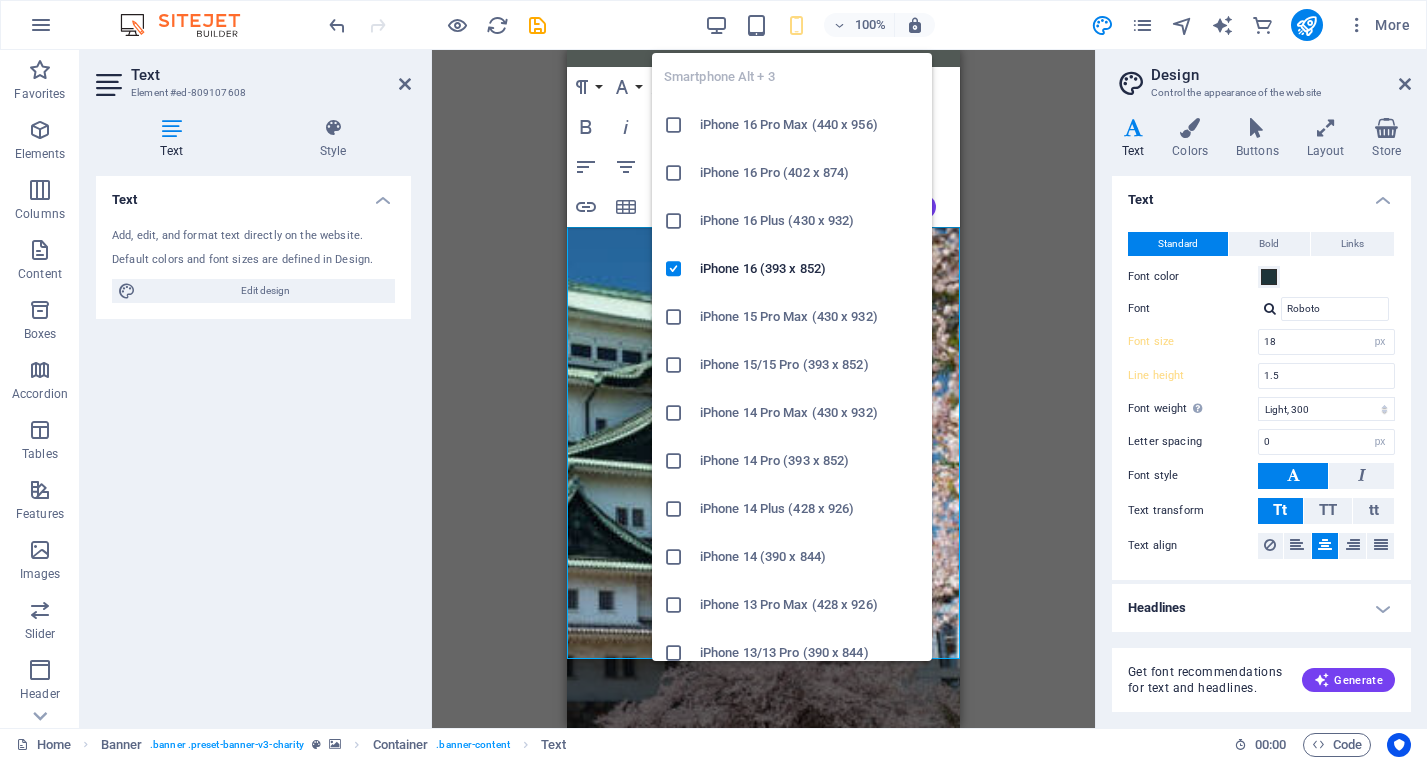 click at bounding box center [796, 25] 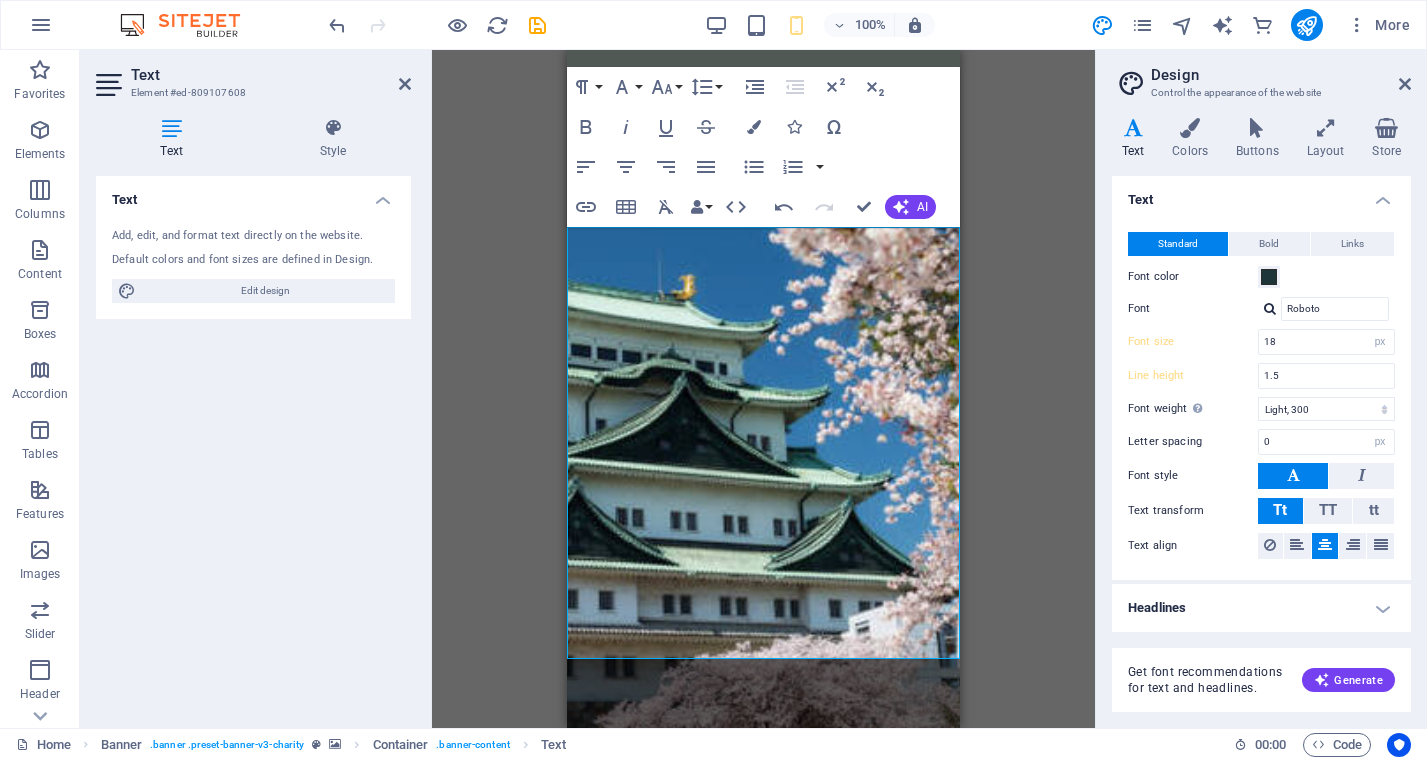 click on "Drag here to replace the existing content. Press “Ctrl” if you want to create a new element.
Container   Banner   H2   Banner   Banner   Container   Menu Bar   Menu   Text Paragraph Format Normal Heading 1 Heading 2 Heading 3 Heading 4 Heading 5 Heading 6 Code Font Family Arial Georgia Impact Tahoma Times New Roman Verdana Poppins Roboto Font Size 8 9 10 11 12 14 18 24 30 36 48 60 72 96 Line Height Default Single 1.15 1.5 Double Increase Indent Decrease Indent Superscript Subscript Bold Italic Underline Strikethrough Colors Icons Special Characters Align Left Align Center Align Right Align Justify Unordered List   Default Circle Disc Square    Ordered List   Default Lower Alpha Lower Greek Lower Roman Upper Alpha Upper Roman    Insert Link Insert Table Clear Formatting Data Bindings Company First name Last name Street ZIP code City Email Phone Mobile Fax Custom field 1 Custom field 2 Custom field 3 Custom field 4 Custom field 5 Custom field 6 HTML Undo Redo Confirm (⌘+⏎) AI Improve" at bounding box center (763, 389) 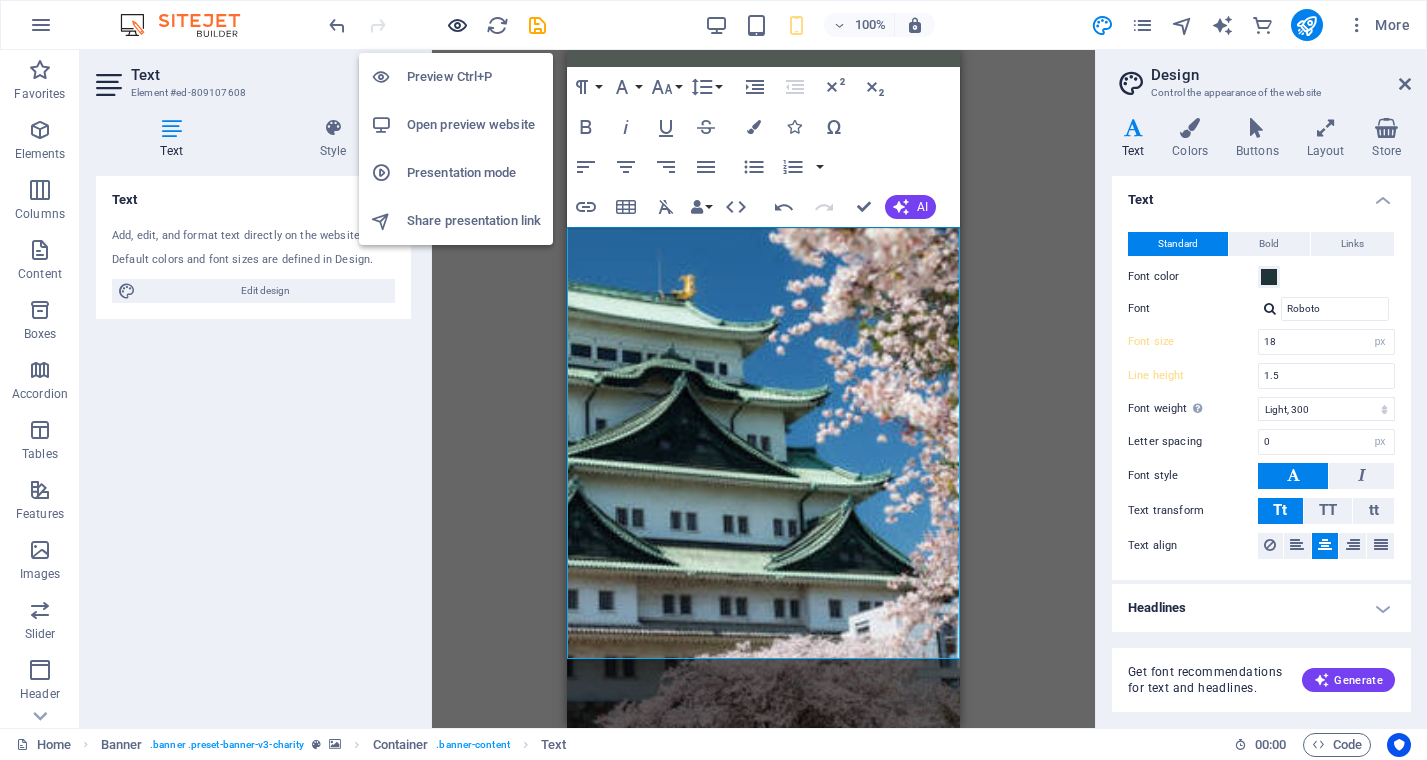 click at bounding box center (457, 25) 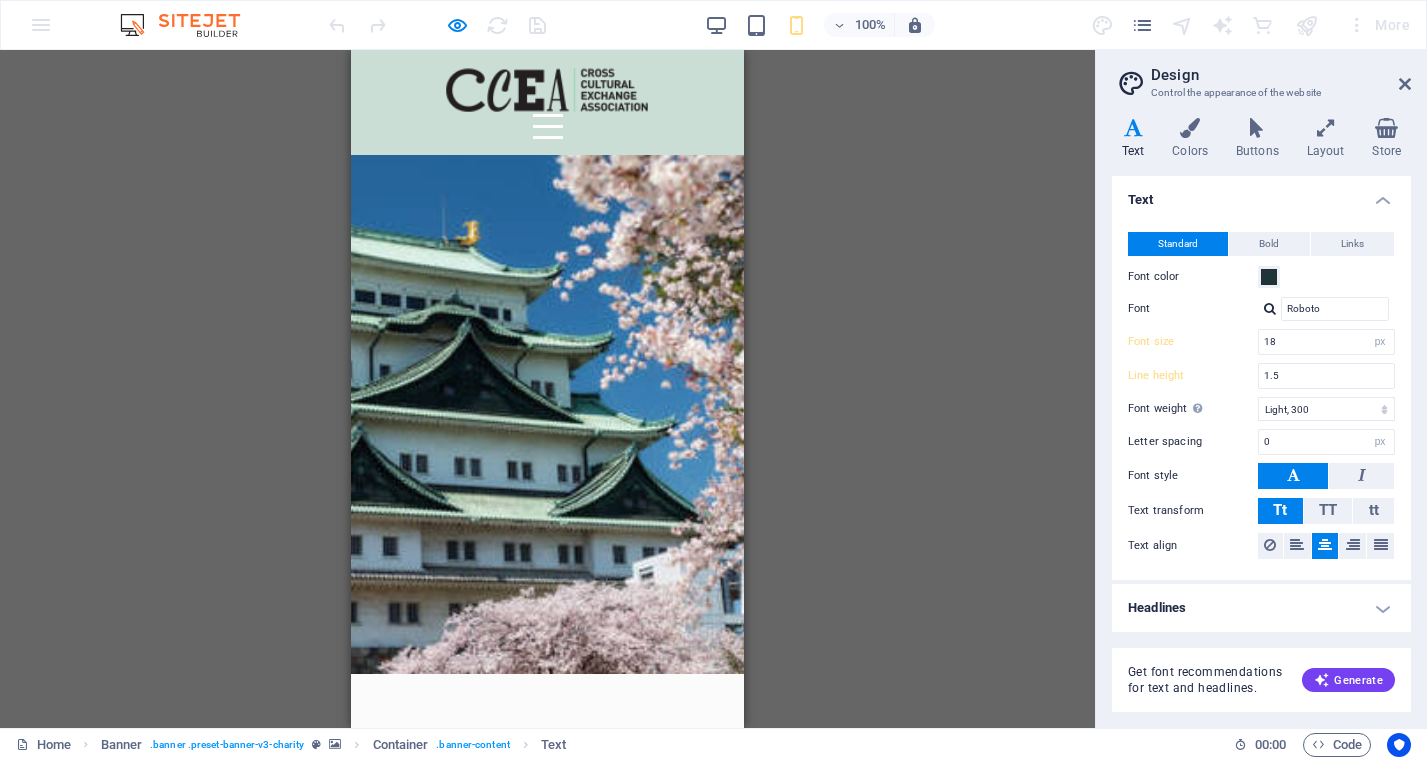 scroll, scrollTop: 0, scrollLeft: 0, axis: both 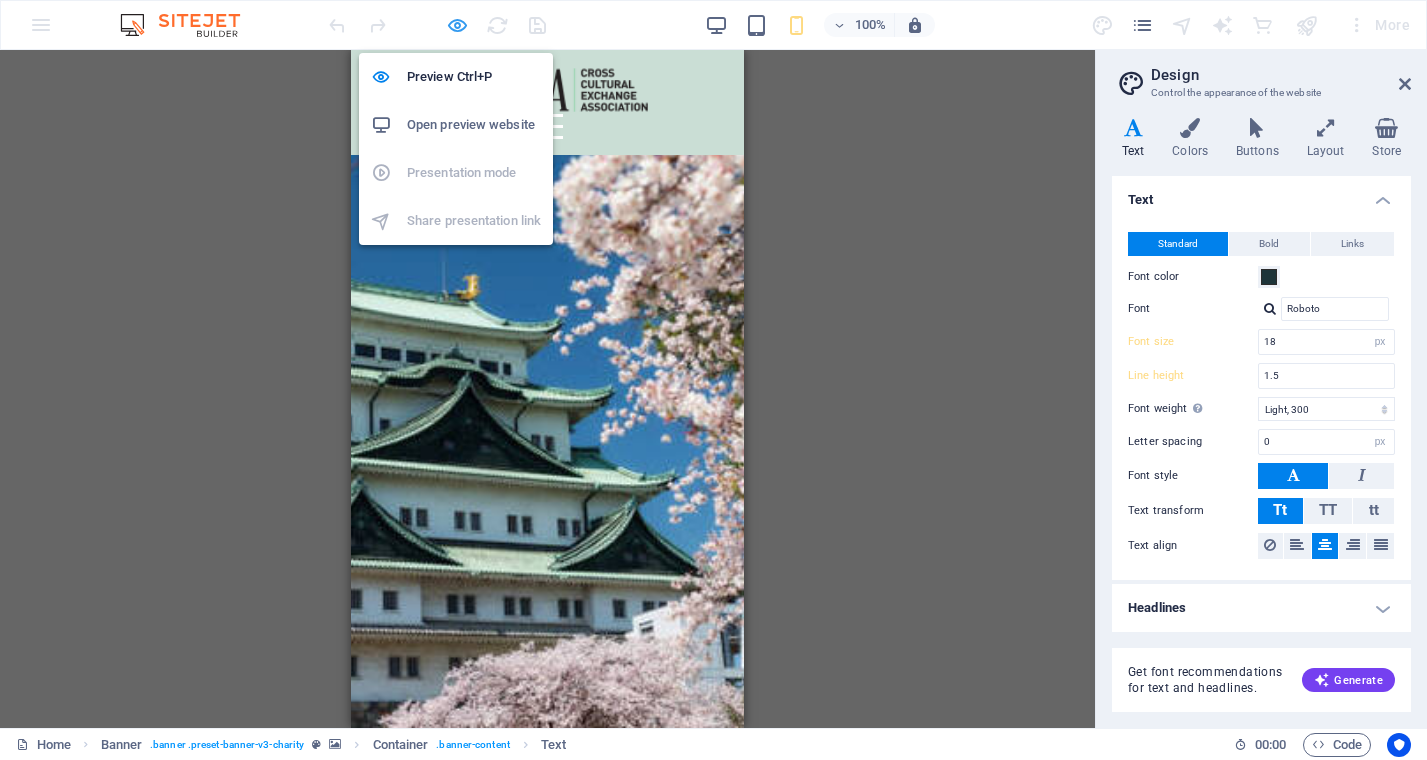 click at bounding box center (457, 25) 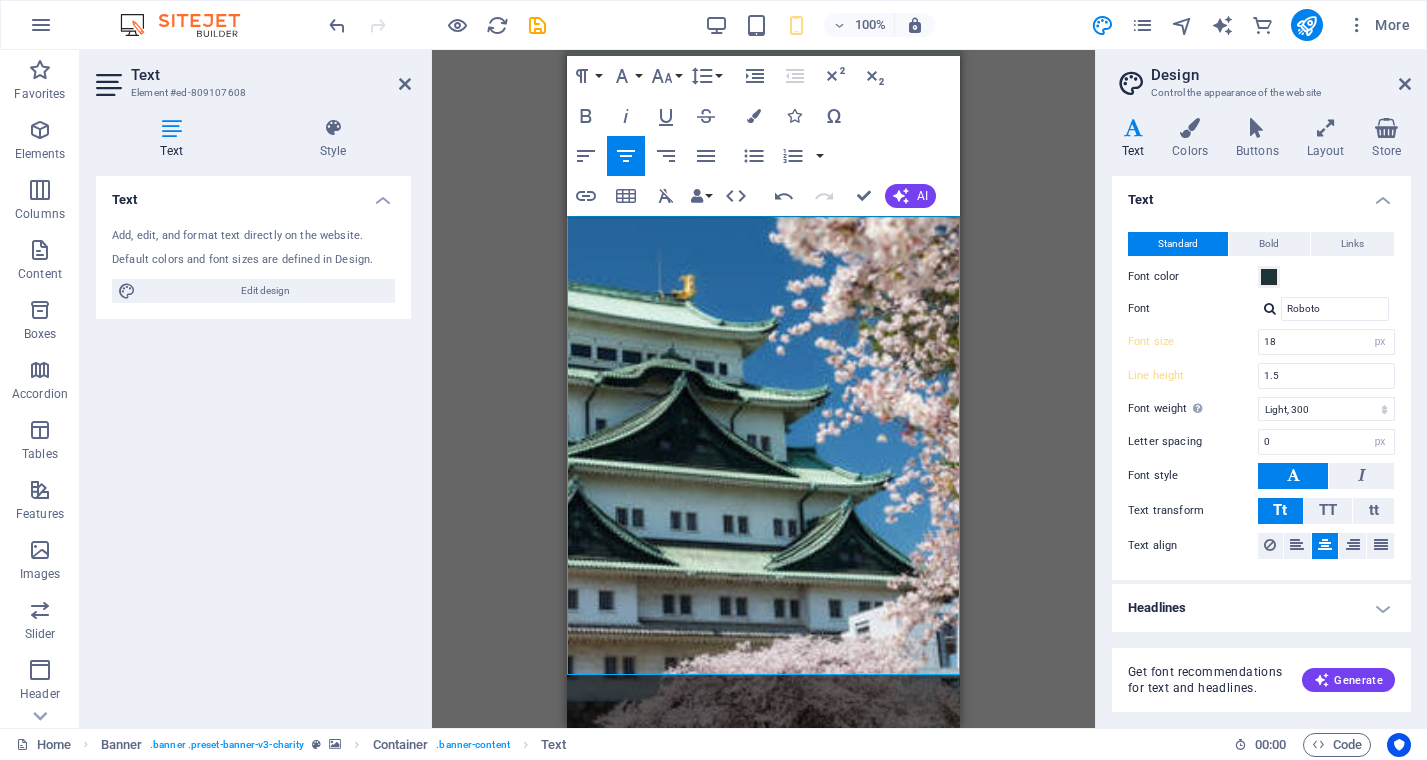 click on "Drag here to replace the existing content. Press “Ctrl” if you want to create a new element.
Container   Banner   H2   Banner   Banner   Container   Menu Bar   Menu   Text   Unequal Columns   Container   Spacer   Container   H2   Spacer   Text Paragraph Format Normal Heading 1 Heading 2 Heading 3 Heading 4 Heading 5 Heading 6 Code Font Family Arial Georgia Impact Tahoma Times New Roman Verdana Poppins Roboto Font Size 8 9 10 11 12 14 18 24 30 36 48 60 72 96 Line Height Default Single 1.15 1.5 Double Increase Indent Decrease Indent Superscript Subscript Bold Italic Underline Strikethrough Colors Icons Special Characters Align Left Align Center Align Right Align Justify Unordered List   Default Circle Disc Square    Ordered List   Default Lower Alpha Lower Greek Lower Roman Upper Alpha Upper Roman    Insert Link Insert Table Clear Formatting Data Bindings Company First name Last name Street ZIP code City Email Phone Mobile Fax Custom field 1 Custom field 2 Custom field 3 Custom field 4" at bounding box center (763, 389) 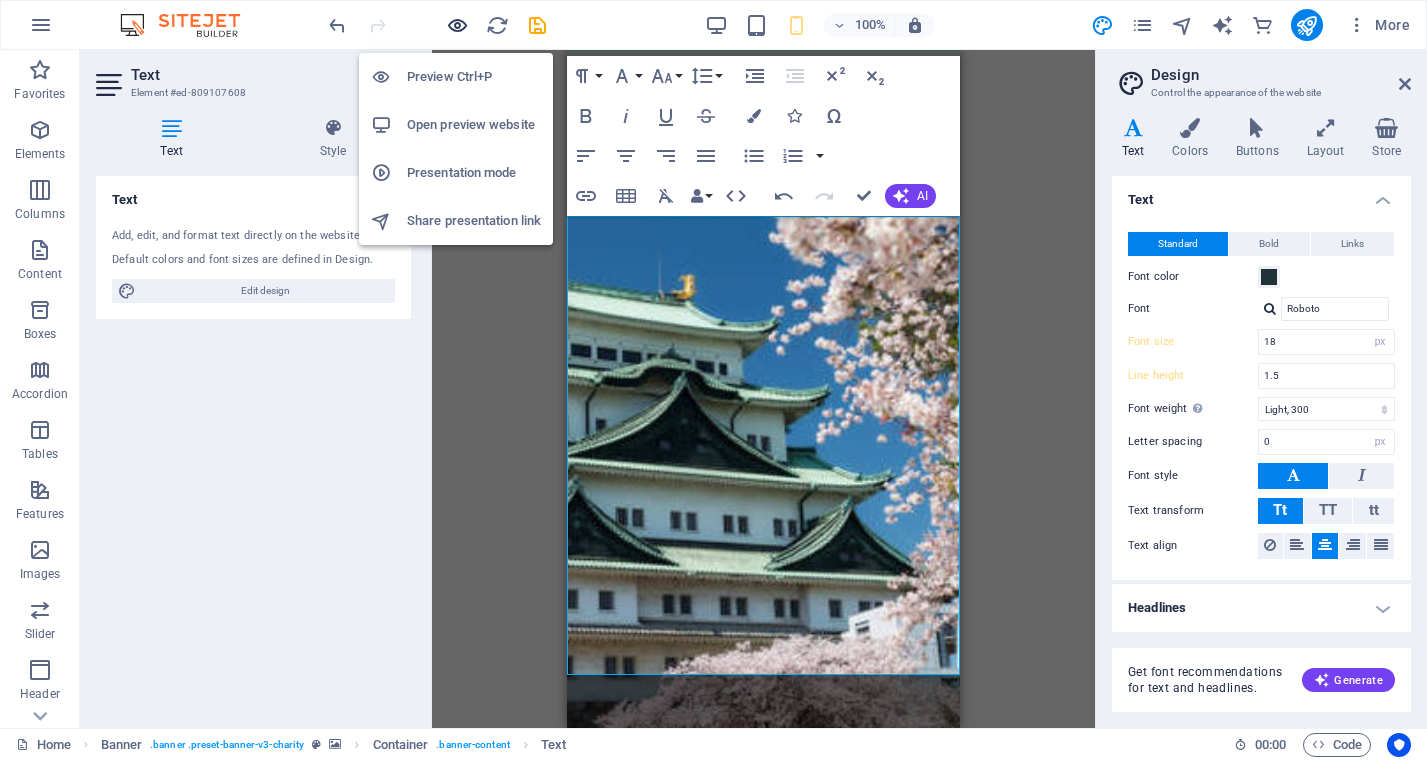 click at bounding box center (457, 25) 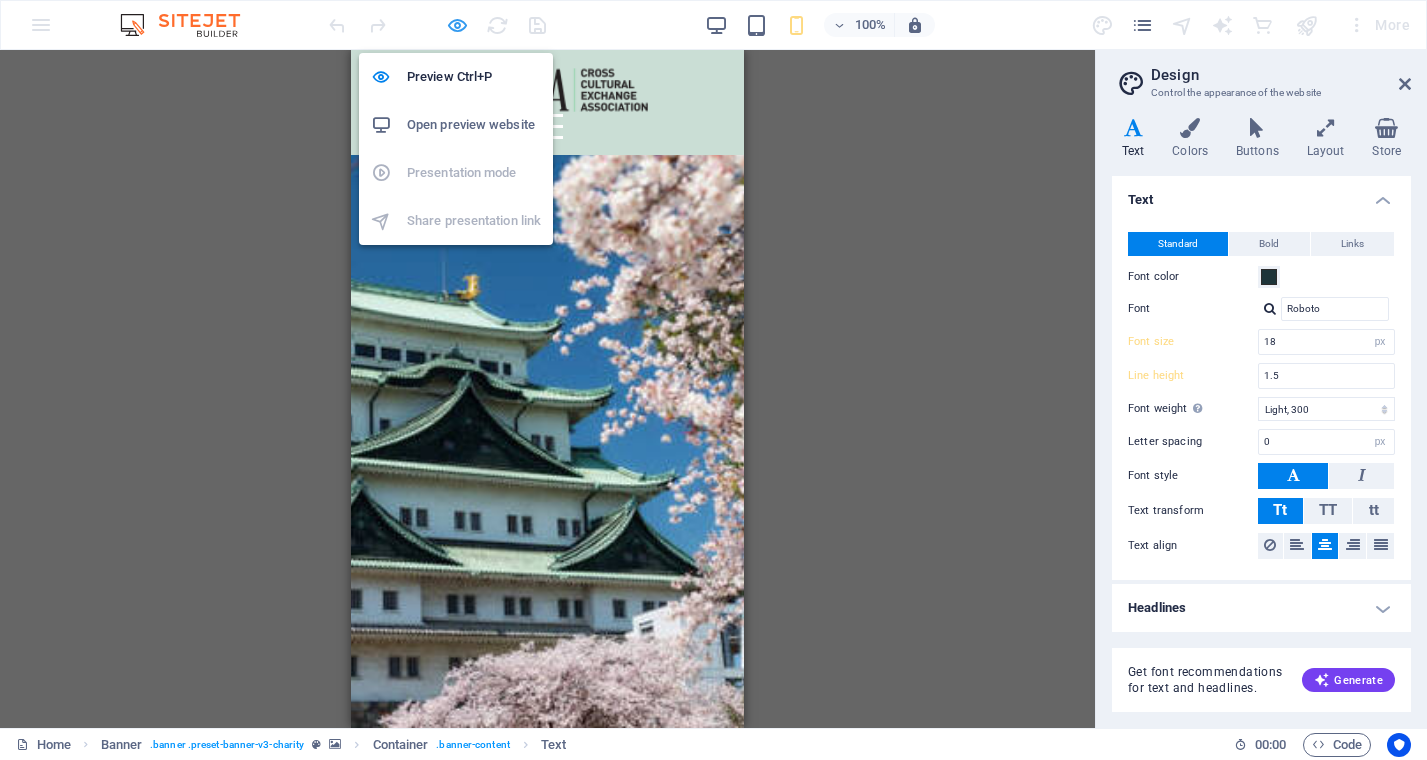 click at bounding box center (457, 25) 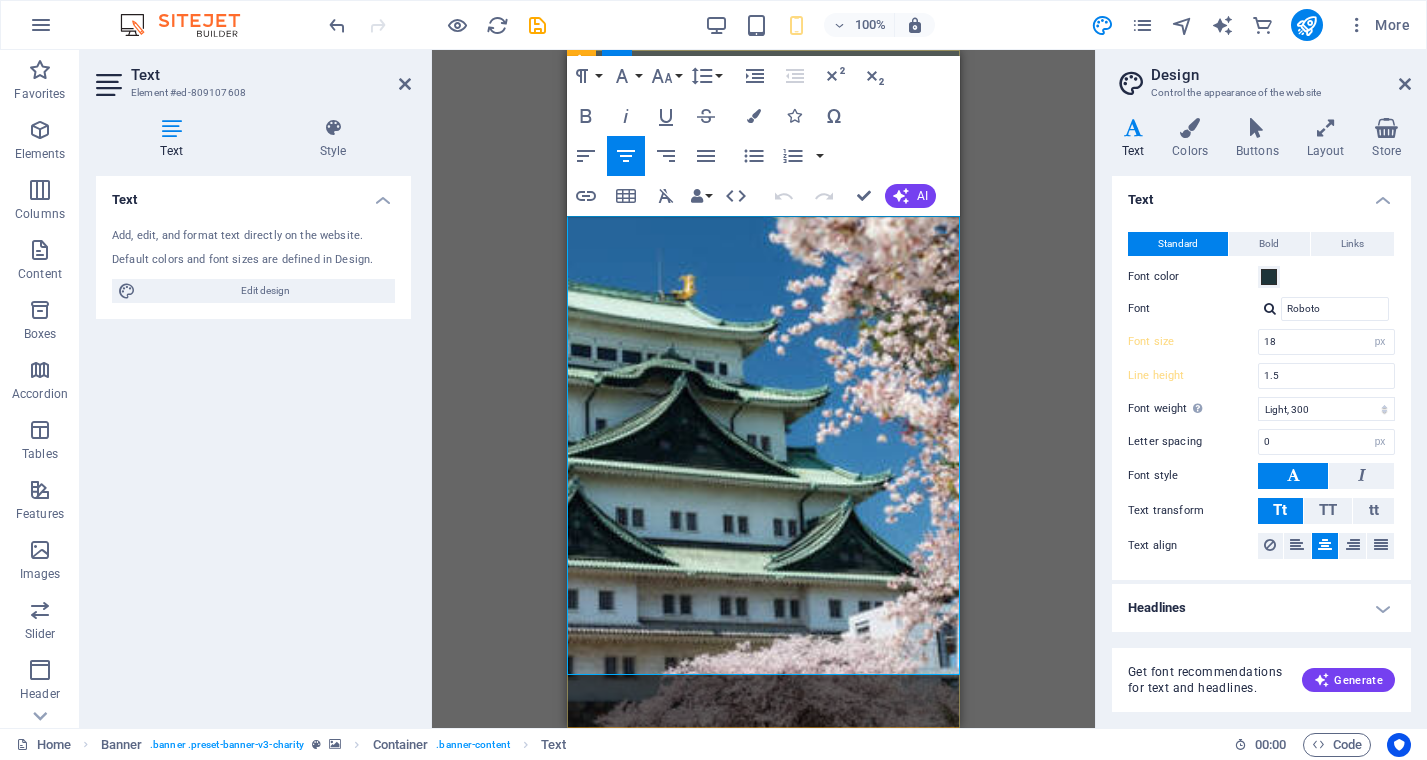 click at bounding box center [763, 907] 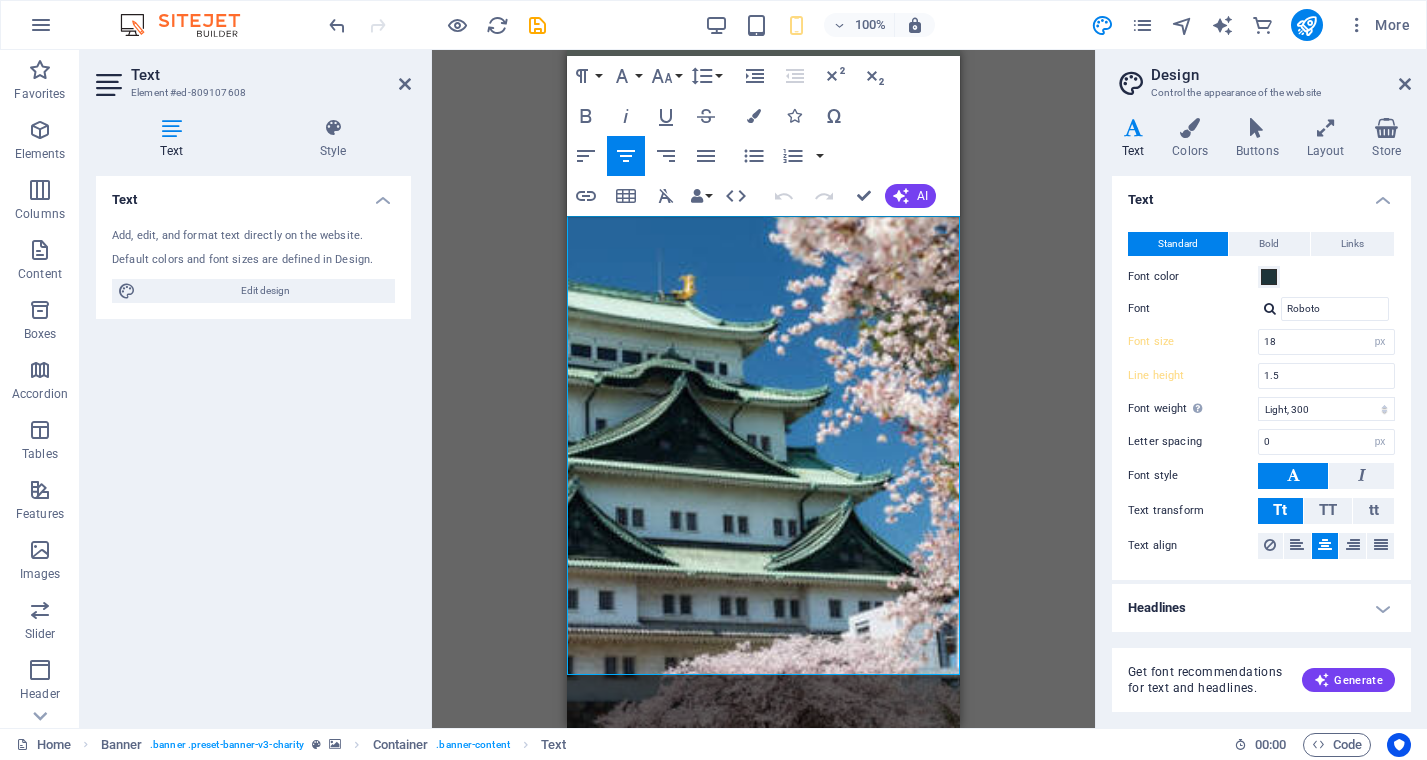 click on "Drag here to replace the existing content. Press “Ctrl” if you want to create a new element.
Container   Banner   H2   Banner   Banner   Container   Menu Bar   Menu   Text   Unequal Columns   Container   Spacer   Container   H2   Spacer   Text Paragraph Format Normal Heading 1 Heading 2 Heading 3 Heading 4 Heading 5 Heading 6 Code Font Family Arial Georgia Impact Tahoma Times New Roman Verdana Poppins Roboto Font Size 8 9 10 11 12 14 18 24 30 36 48 60 72 96 Line Height Default Single 1.15 1.5 Double Increase Indent Decrease Indent Superscript Subscript Bold Italic Underline Strikethrough Colors Icons Special Characters Align Left Align Center Align Right Align Justify Unordered List   Default Circle Disc Square    Ordered List   Default Lower Alpha Lower Greek Lower Roman Upper Alpha Upper Roman    Insert Link Insert Table Clear Formatting Data Bindings Company First name Last name Street ZIP code City Email Phone Mobile Fax Custom field 1 Custom field 2 Custom field 3 Custom field 4" at bounding box center [763, 389] 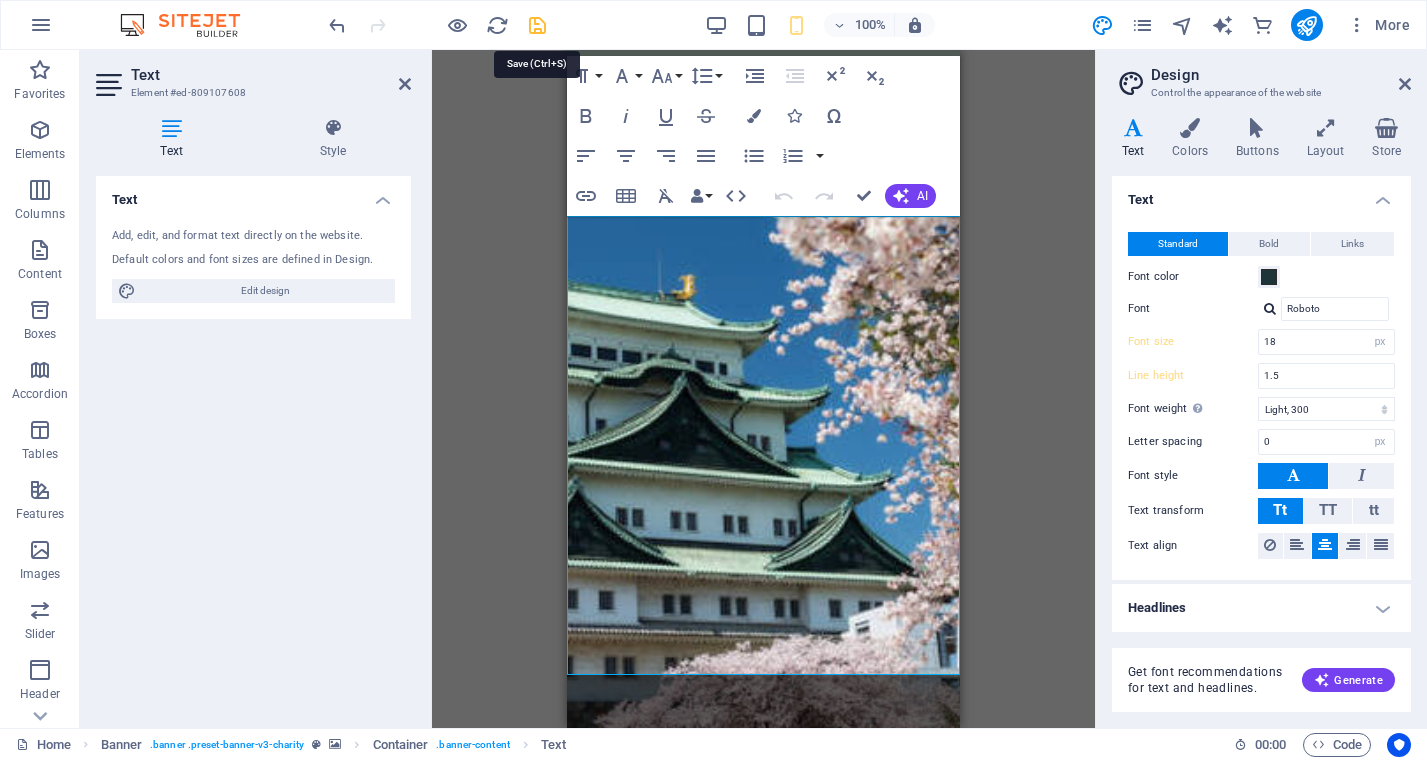 click at bounding box center [537, 25] 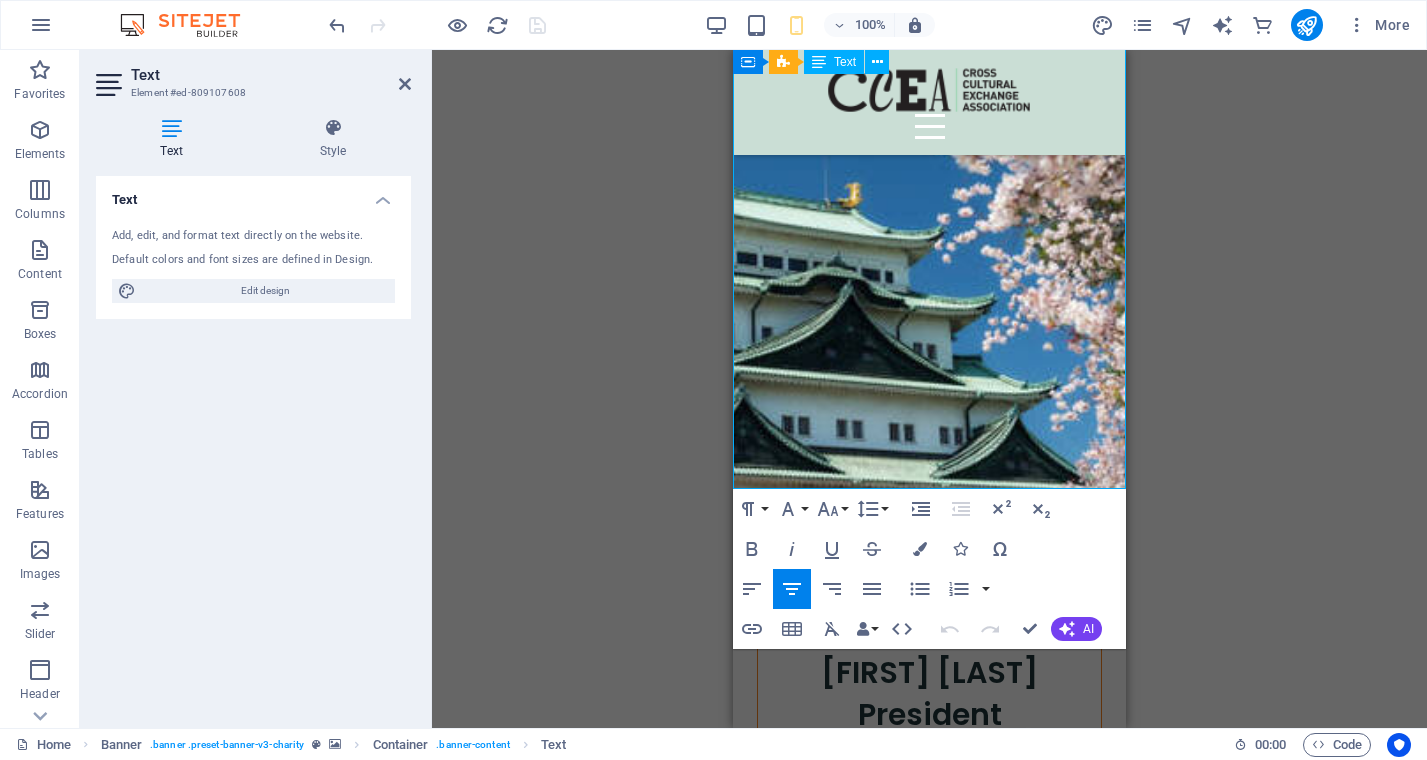 scroll, scrollTop: 0, scrollLeft: 0, axis: both 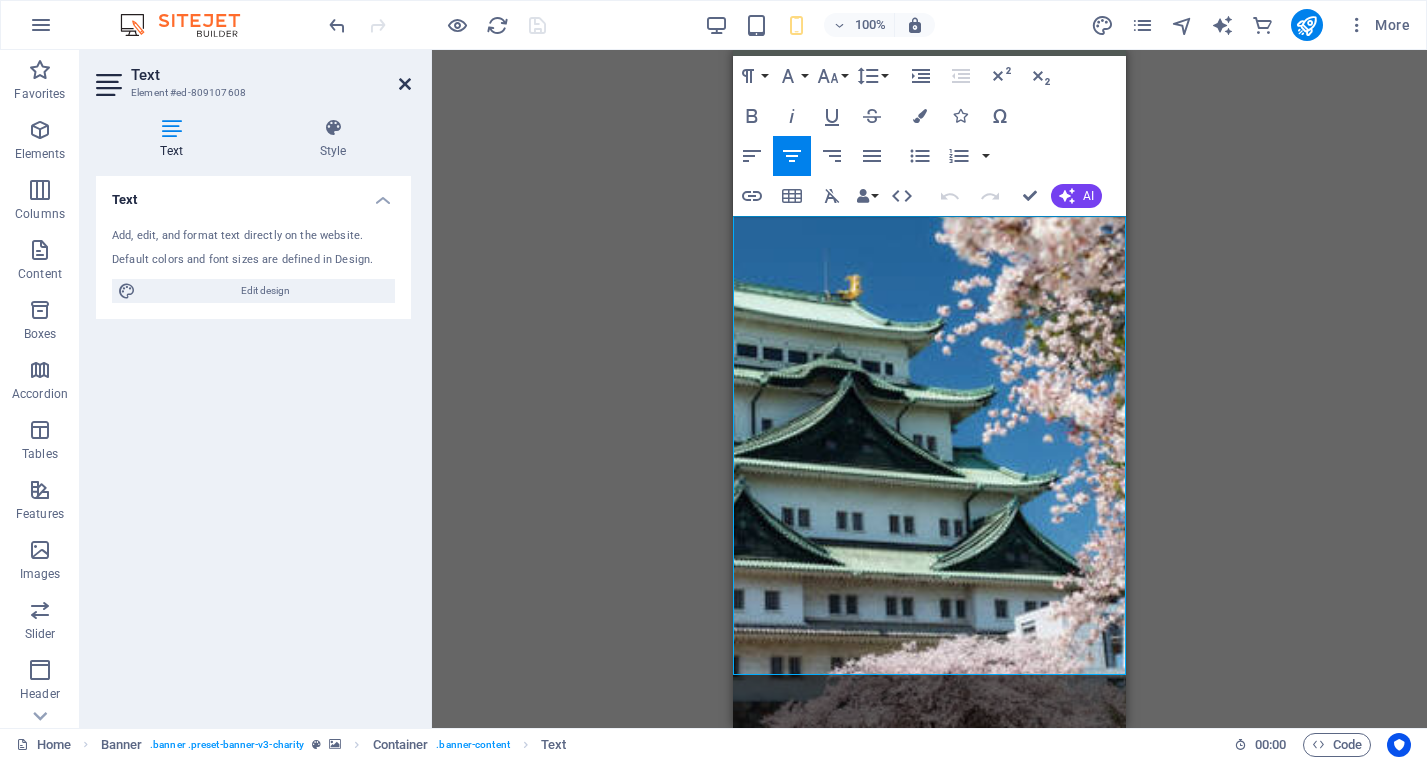 click at bounding box center (405, 84) 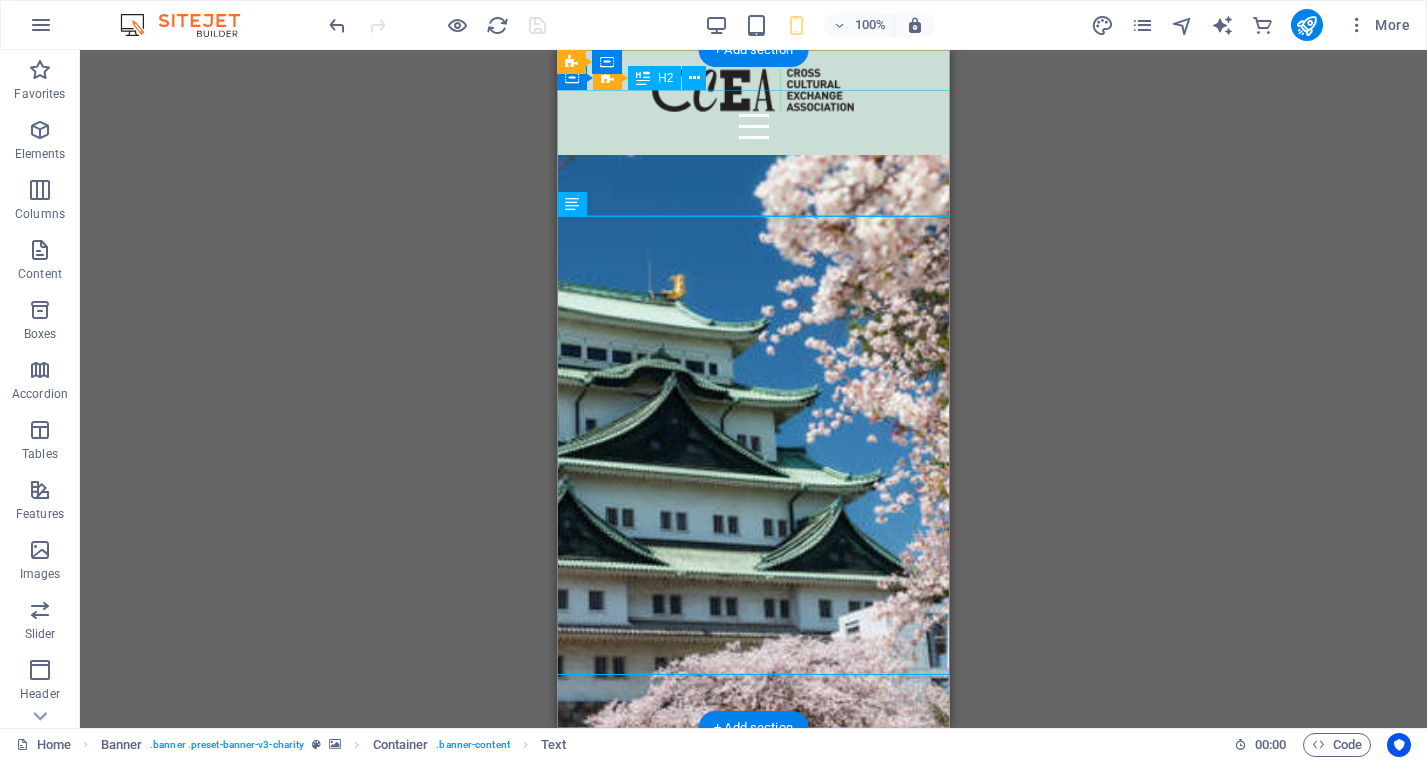 click on "Cross-Cultural Exchange Association" at bounding box center [753, 831] 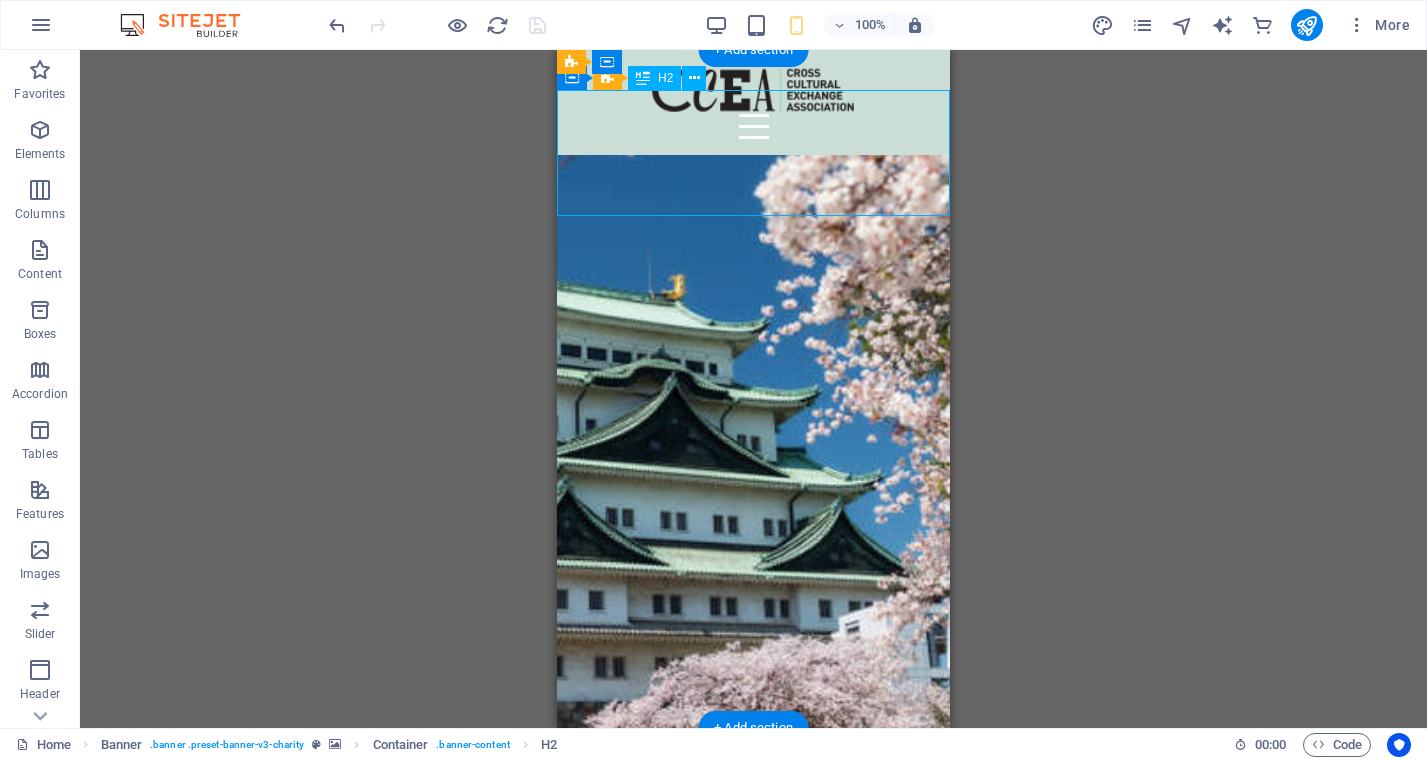 click on "Cross-Cultural Exchange Association" at bounding box center (753, 831) 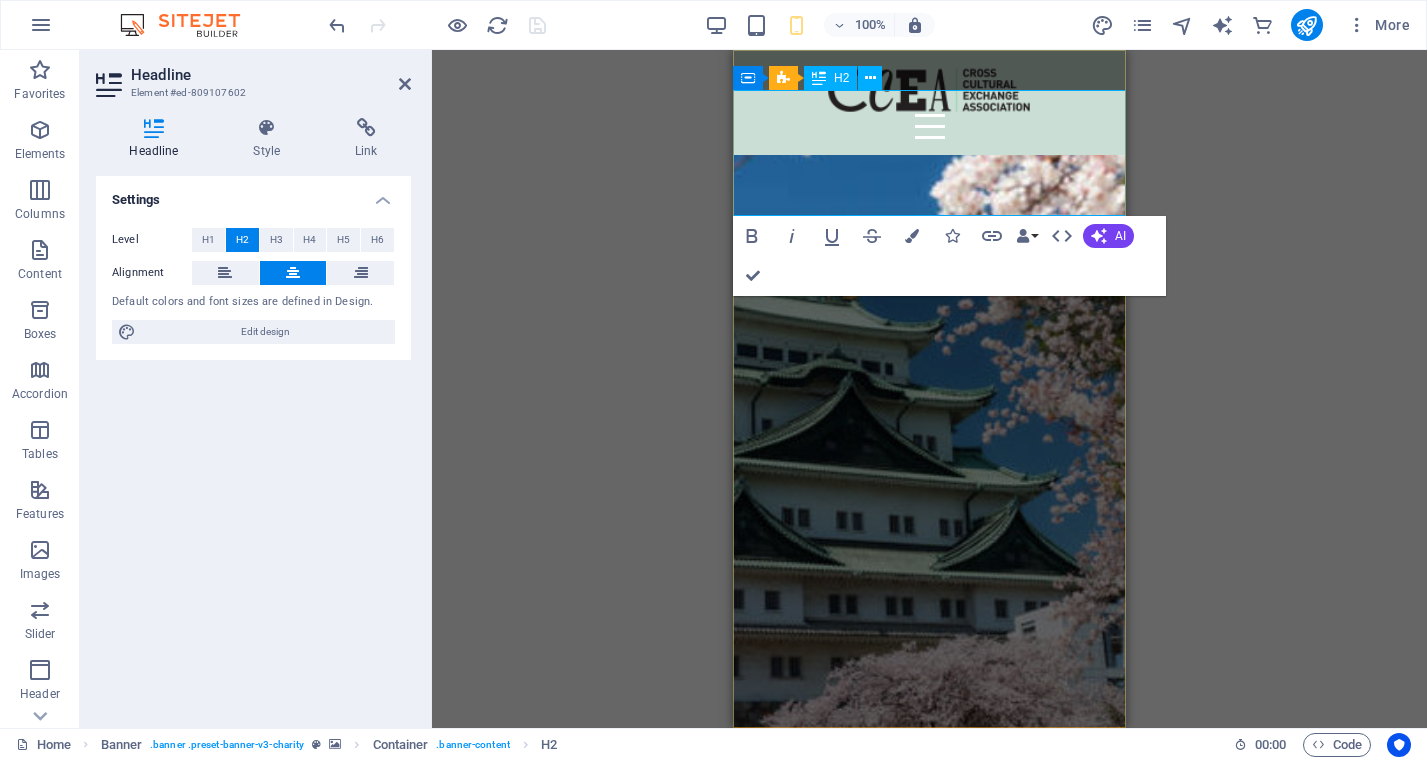 click on "Cross-Cultural Exchange Association" at bounding box center [930, 851] 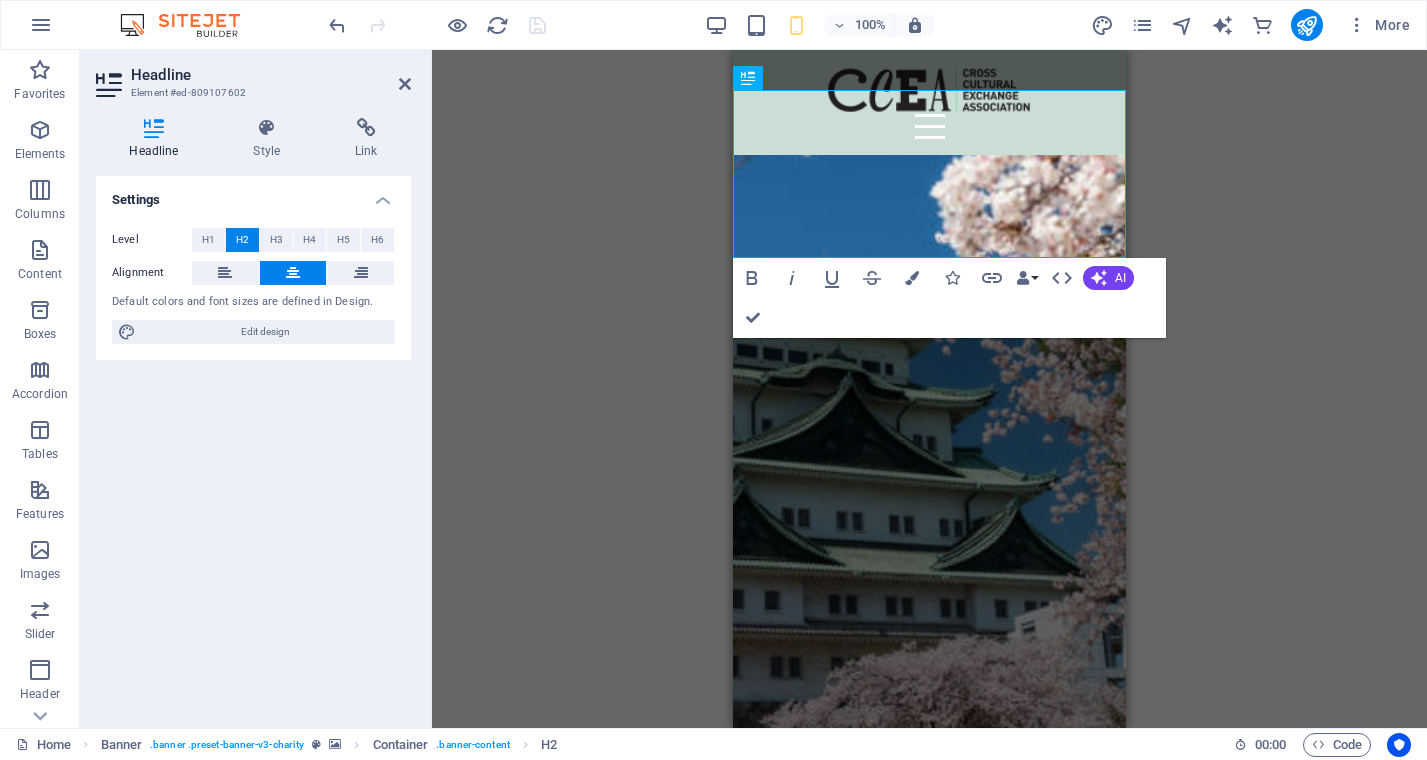 click on "Drag here to replace the existing content. Press “Ctrl” if you want to create a new element.
Container   Banner   H2   Banner   Banner   Container   Menu Bar   Menu   Text   Unequal Columns   Container   Spacer   Unequal Columns   Container   H2   Spacer   Container   Unequal Columns   Text Bold Italic Underline Strikethrough Colors Icons Link Data Bindings Company First name Last name Street ZIP code City Email Phone Mobile Fax Custom field 1 Custom field 2 Custom field 3 Custom field 4 Custom field 5 Custom field 6 HTML AI Improve Make shorter Make longer Fix spelling & grammar Translate to English Generate text Confirm (⌘+⏎)" at bounding box center [929, 389] 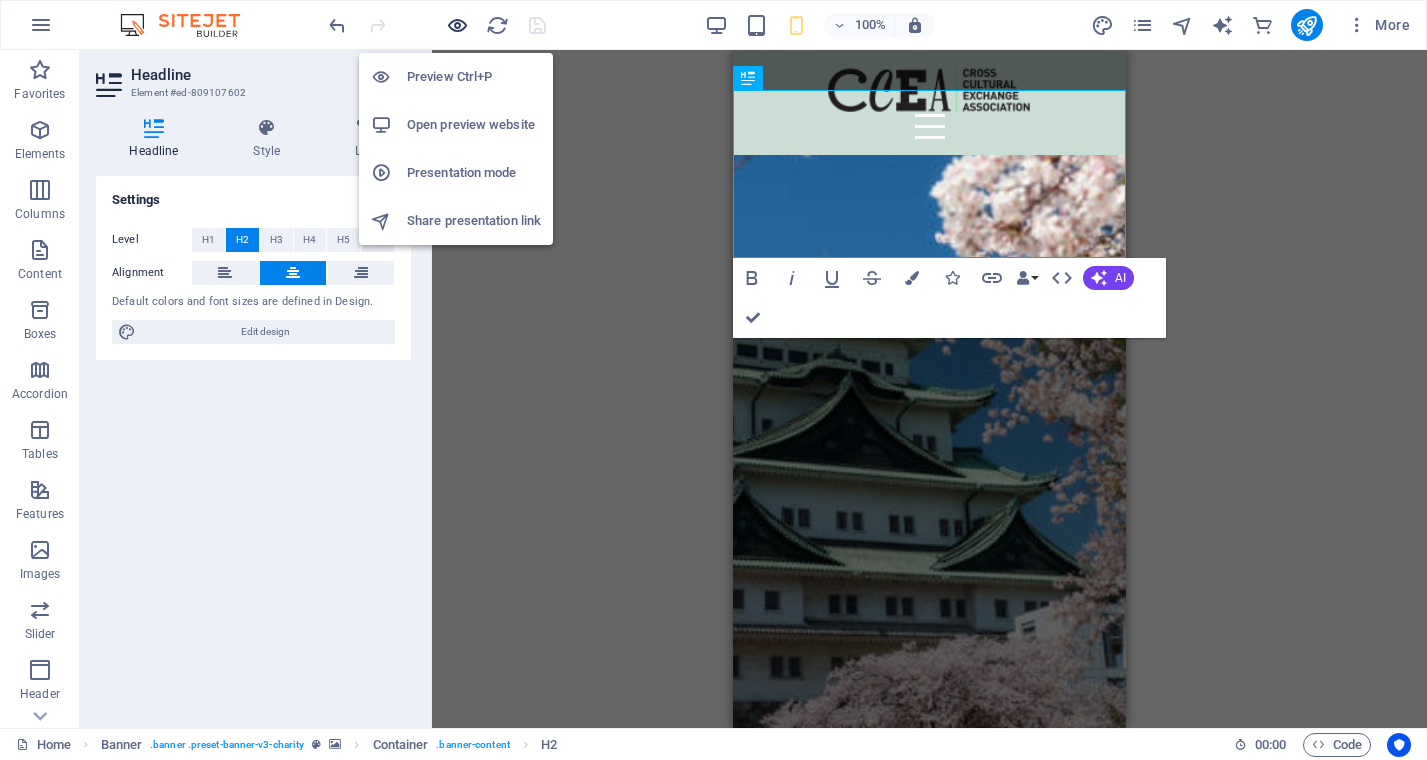 click at bounding box center (457, 25) 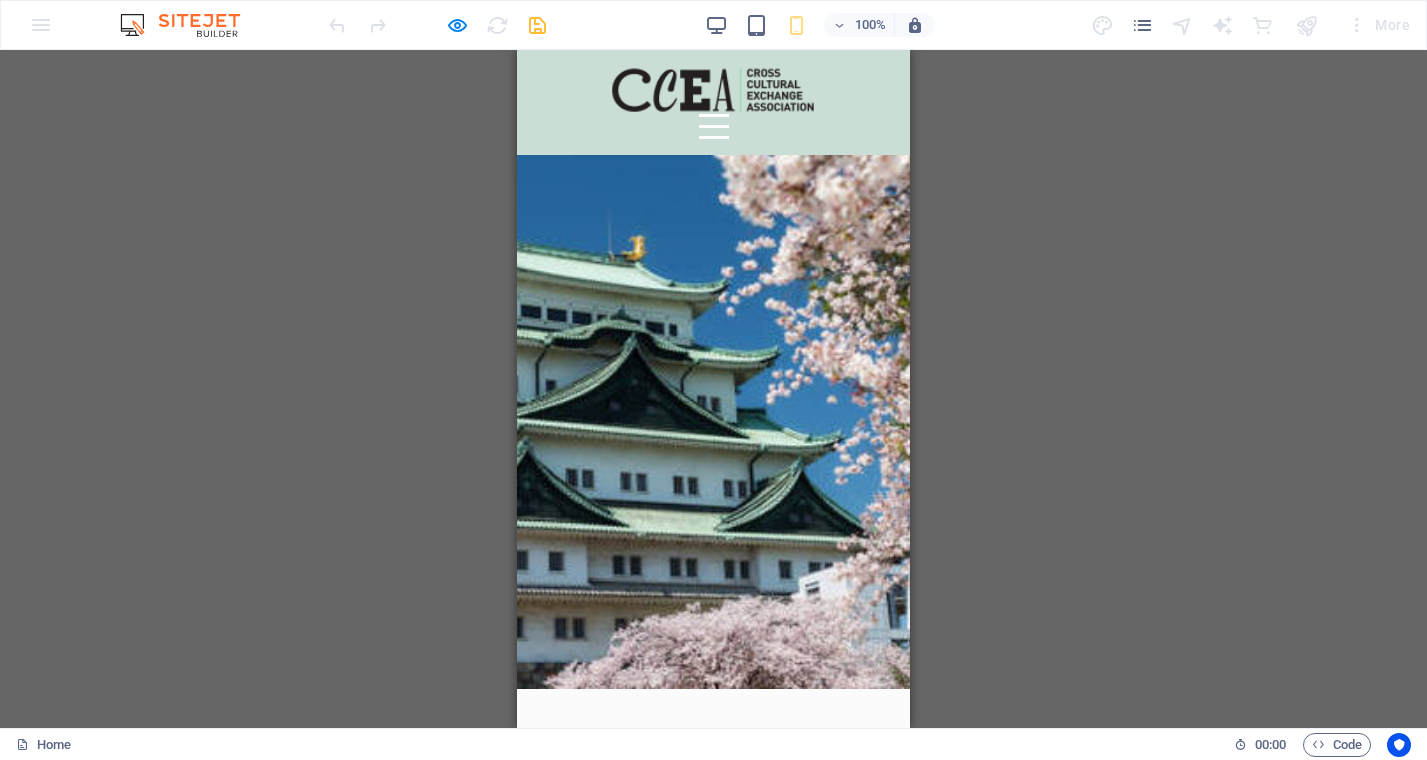 scroll, scrollTop: 0, scrollLeft: 0, axis: both 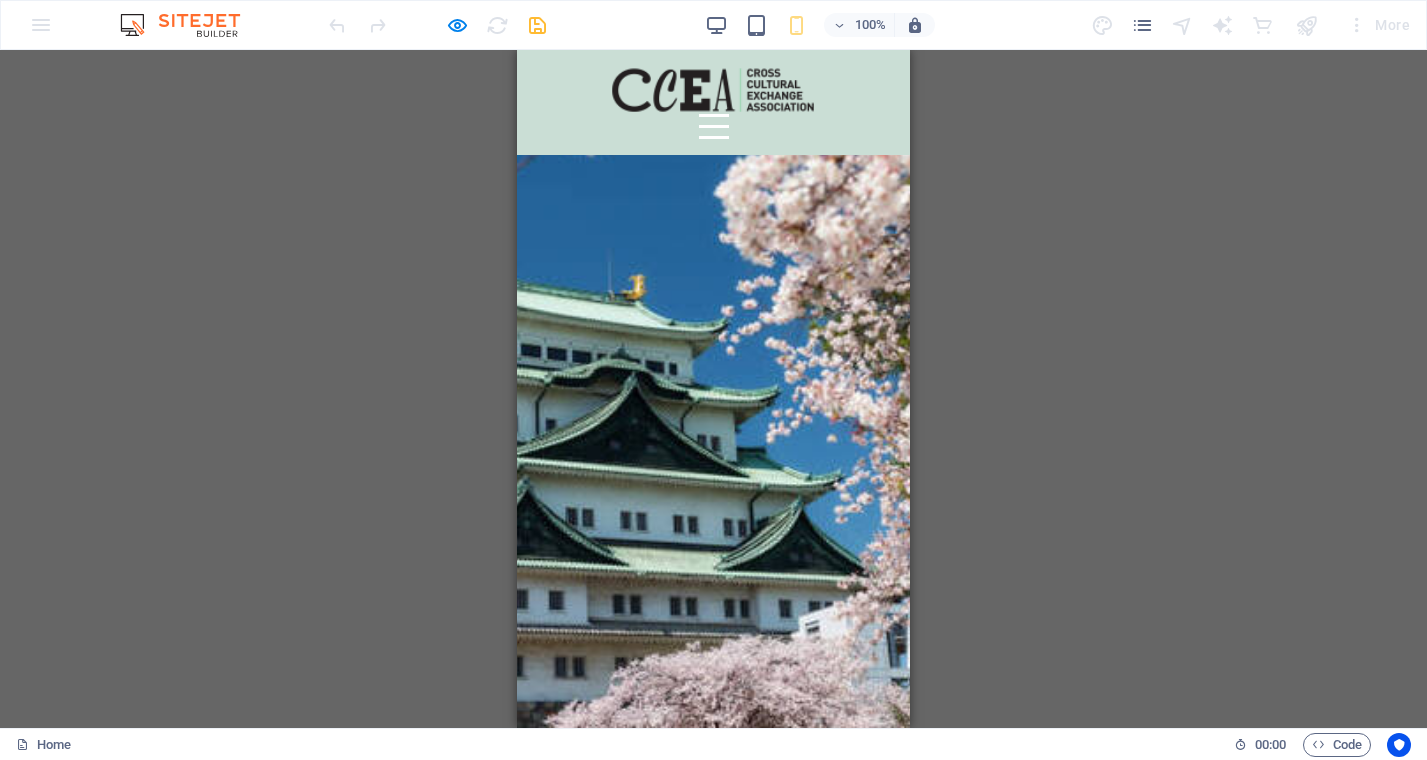 click on "Cross-Cultural Exchange Association" at bounding box center [714, 893] 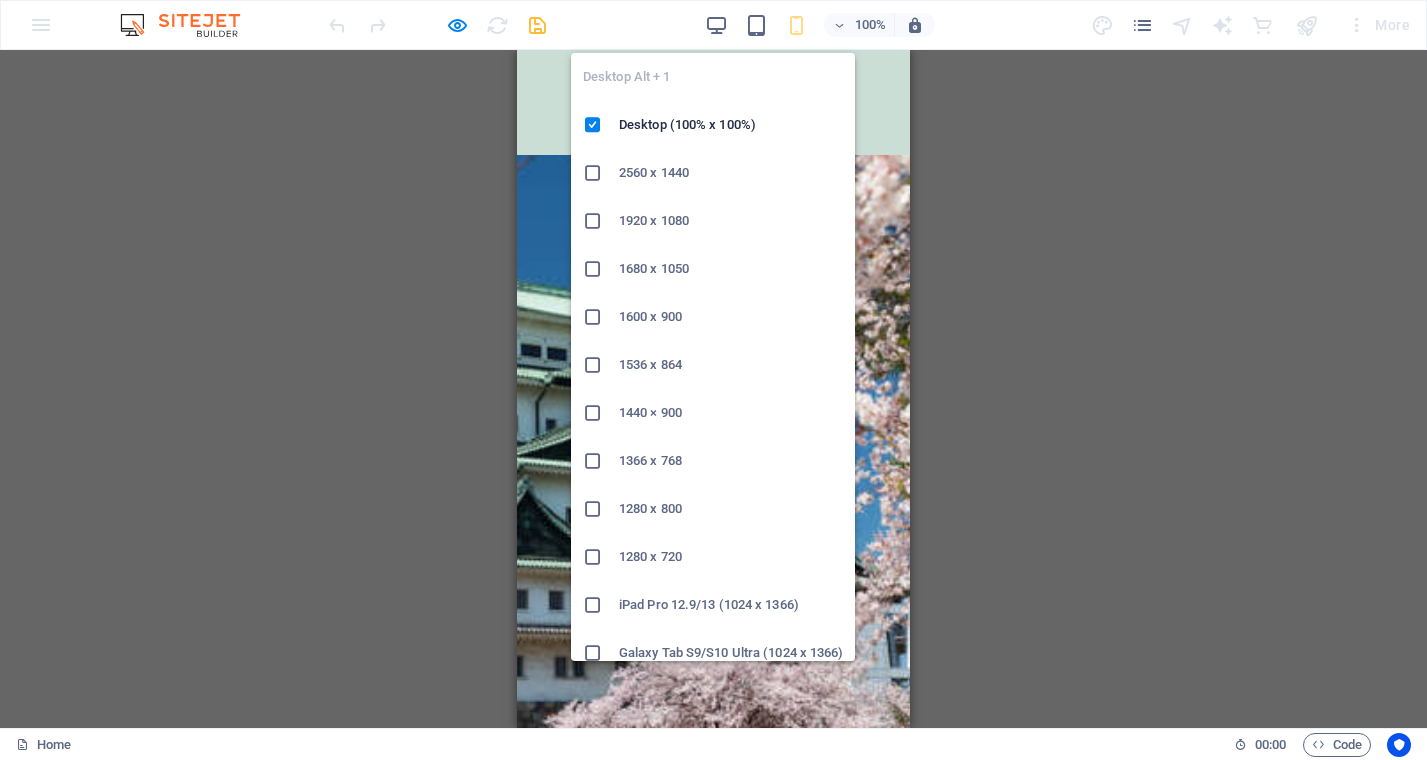 click on "100% More" at bounding box center (871, 25) 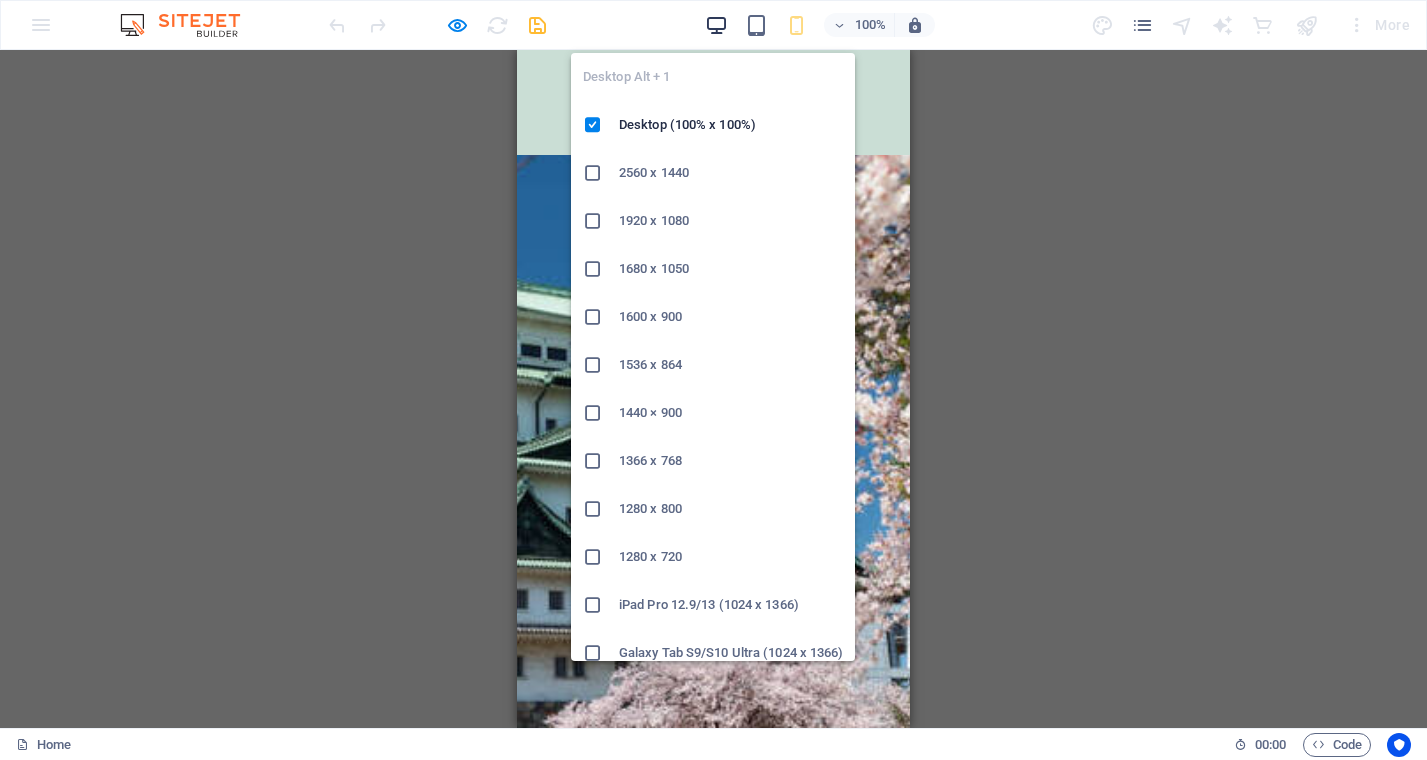 click at bounding box center (716, 25) 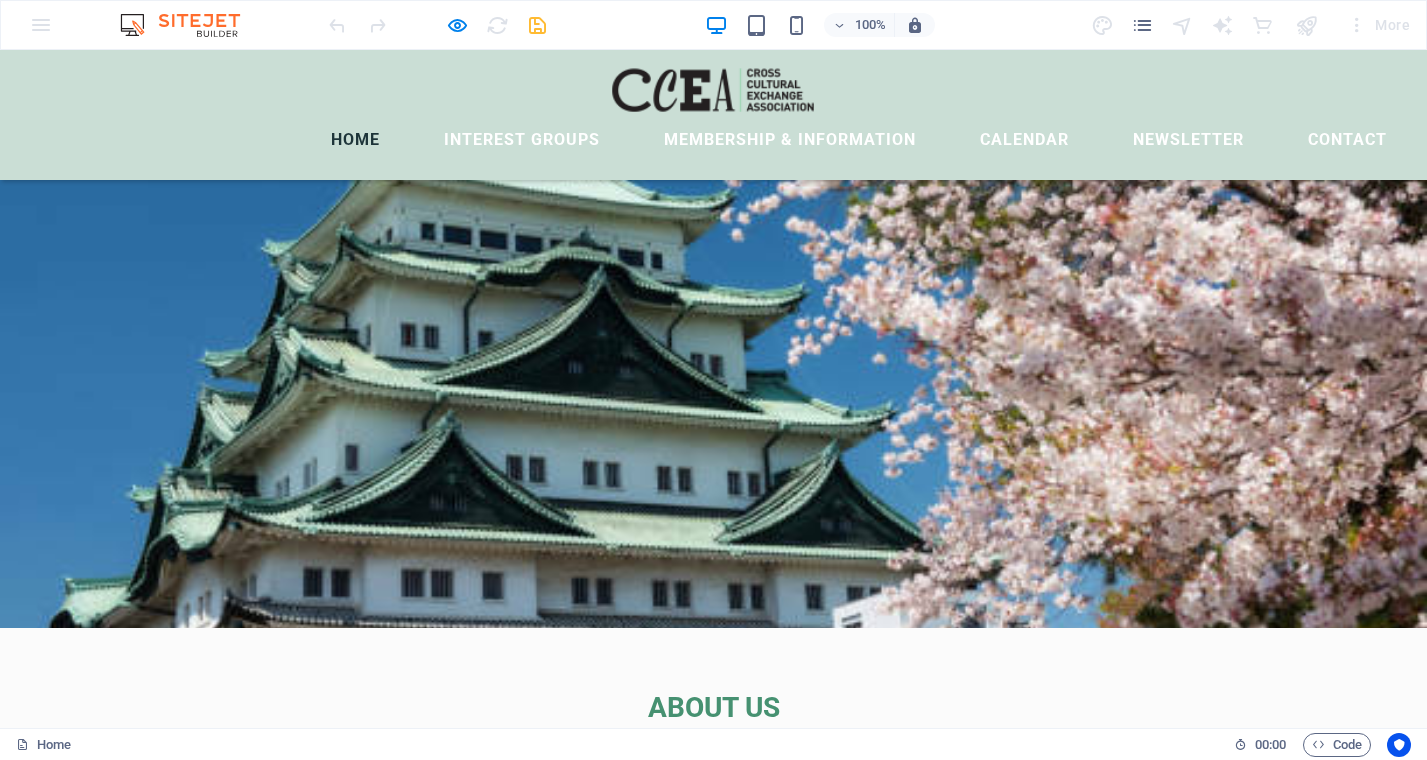 scroll, scrollTop: 0, scrollLeft: 0, axis: both 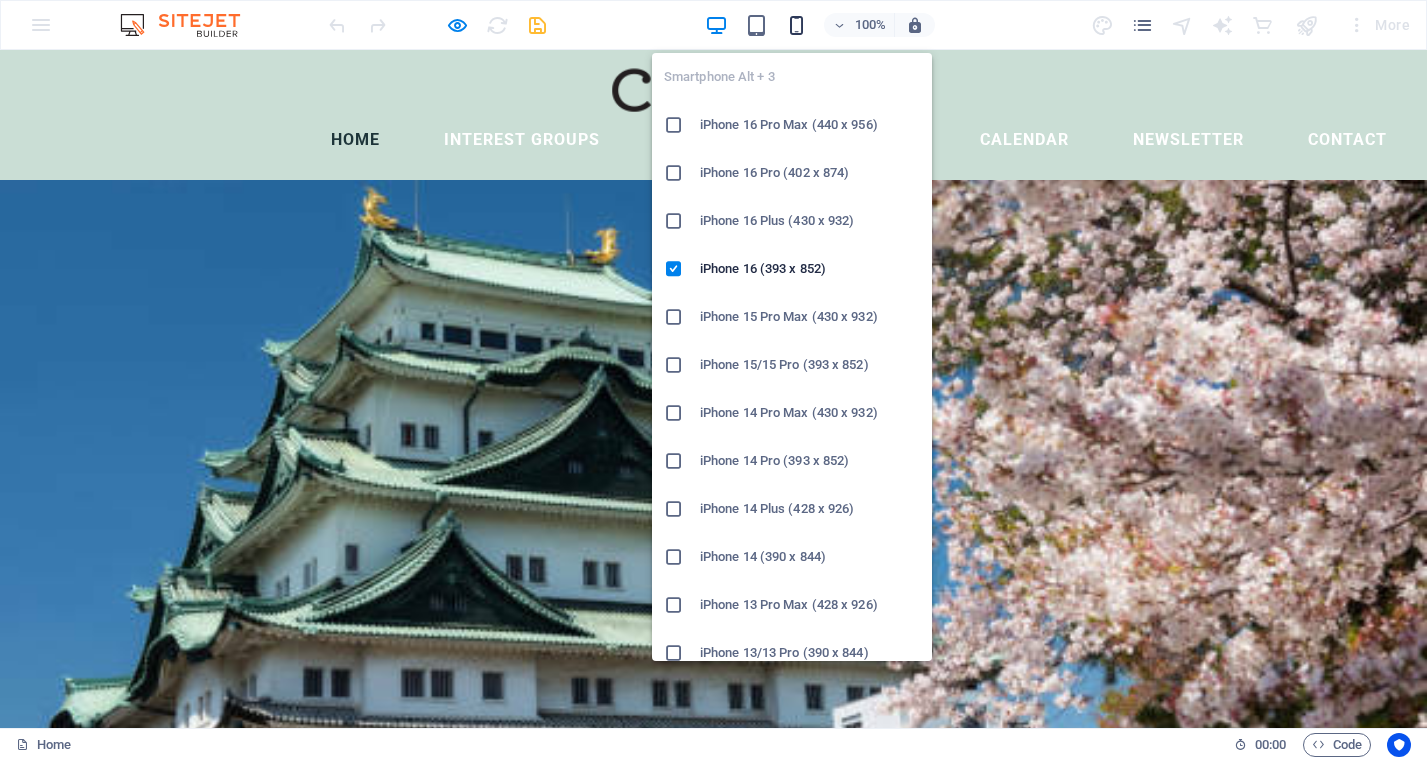 click at bounding box center [796, 25] 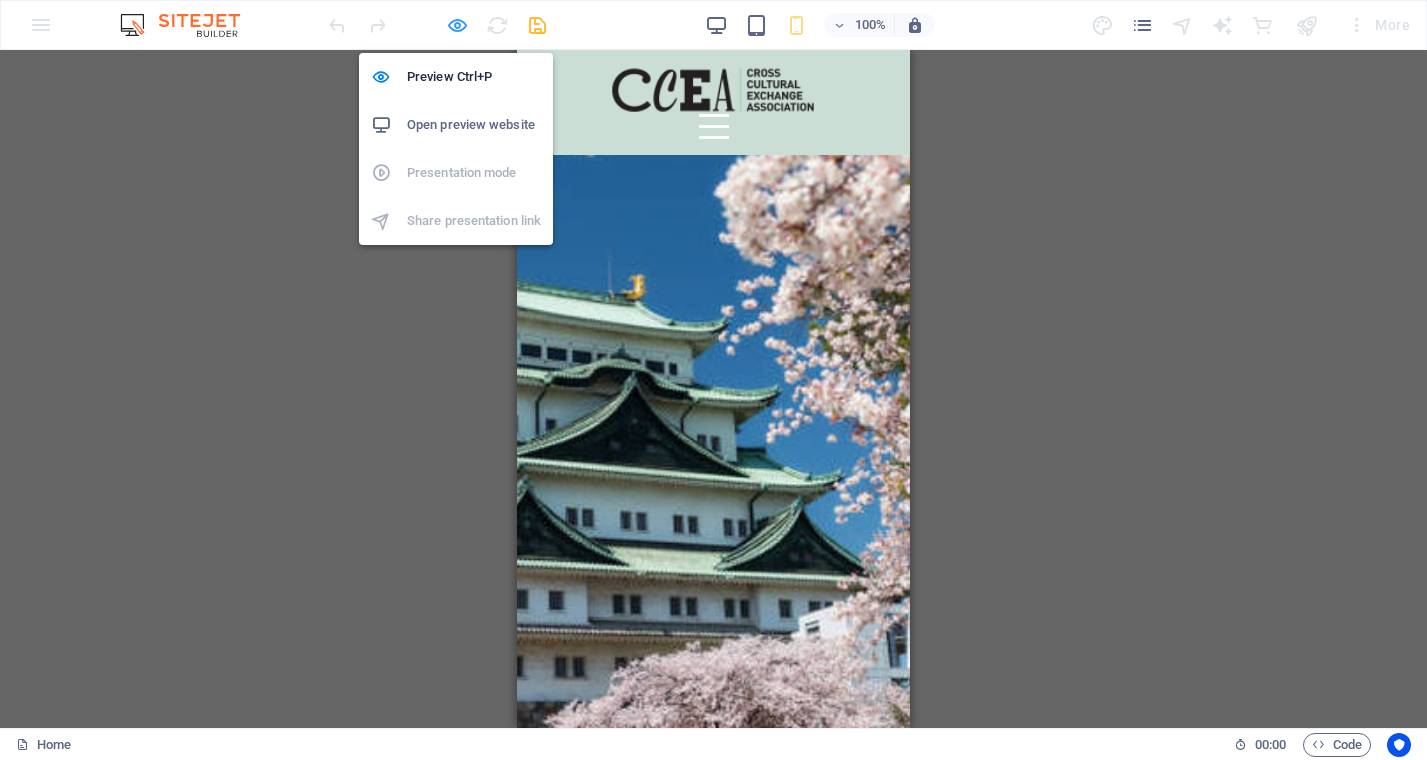 click at bounding box center [457, 25] 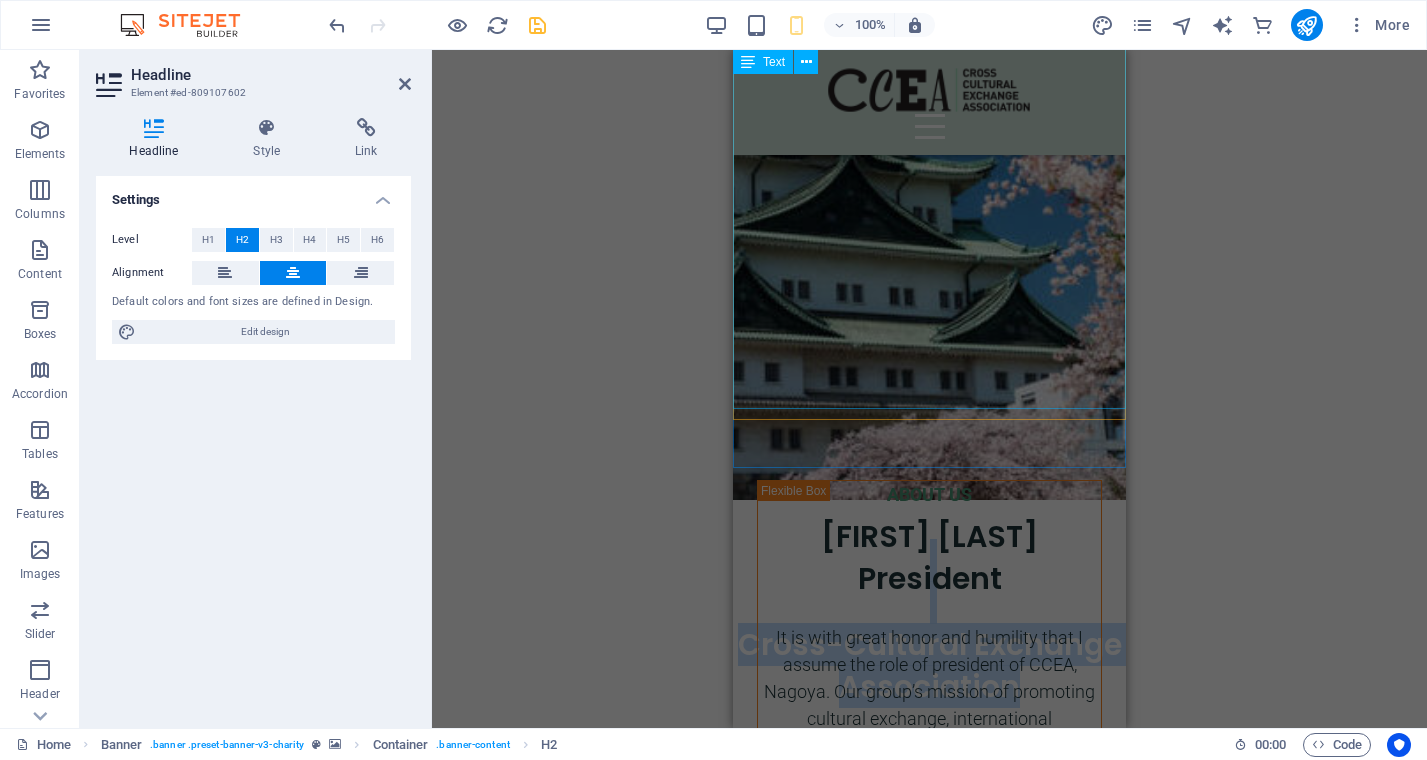 scroll, scrollTop: 0, scrollLeft: 0, axis: both 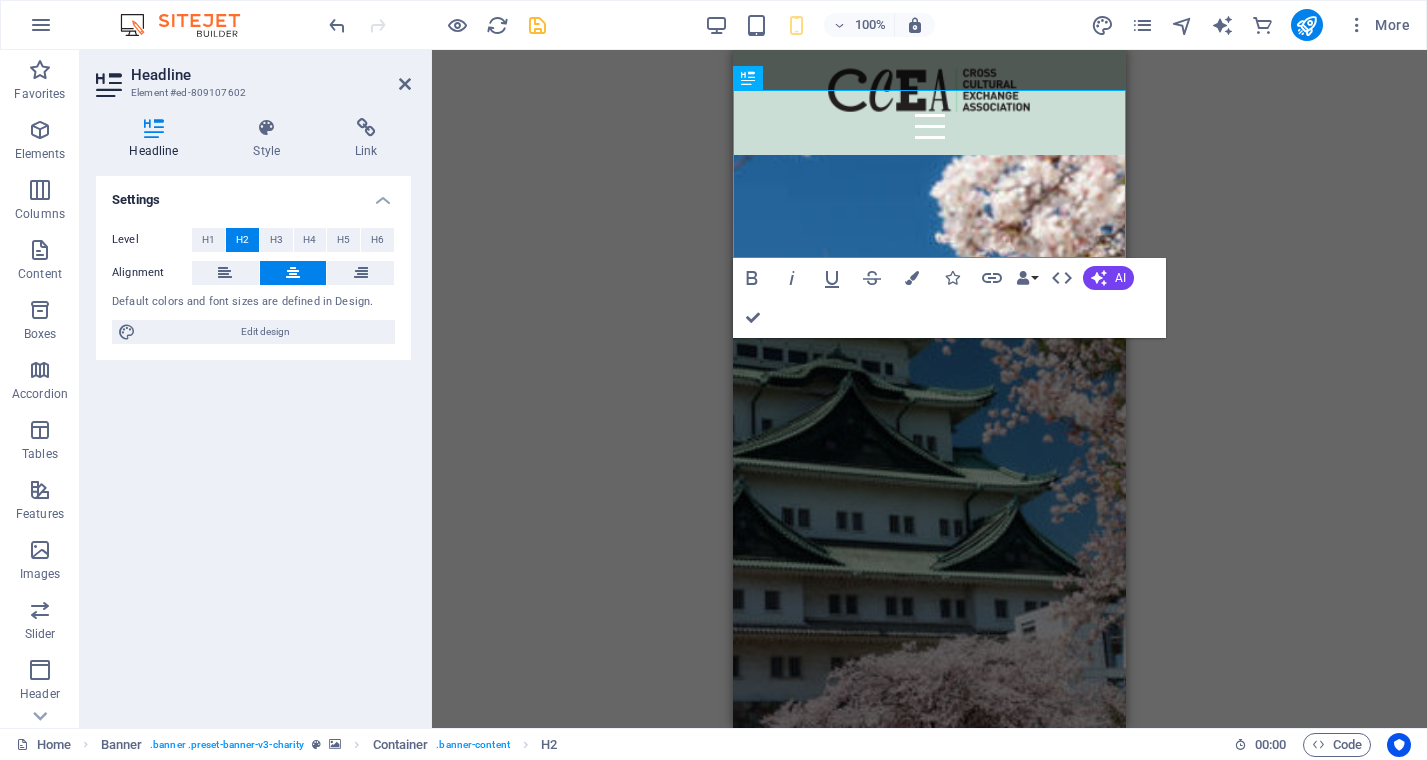 click at bounding box center (537, 25) 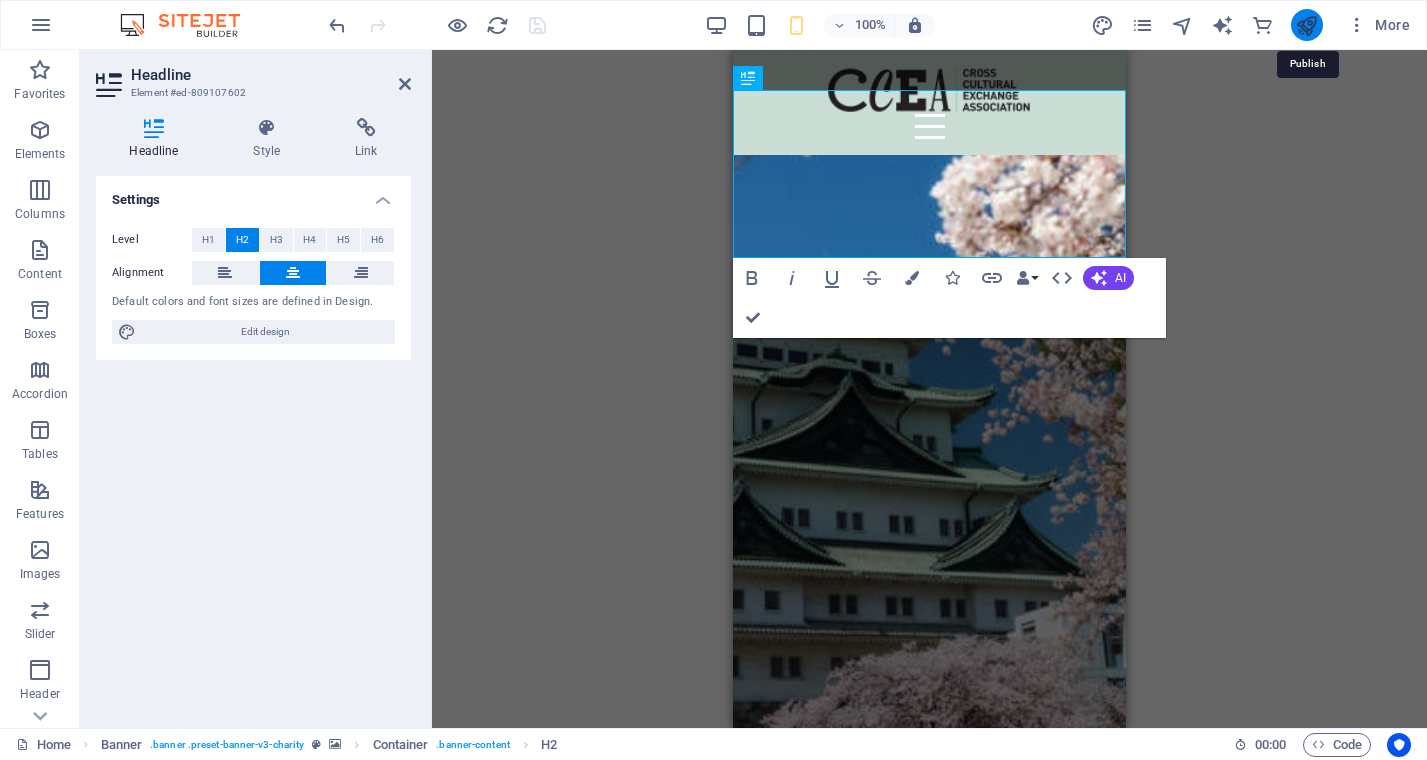 click at bounding box center [1306, 25] 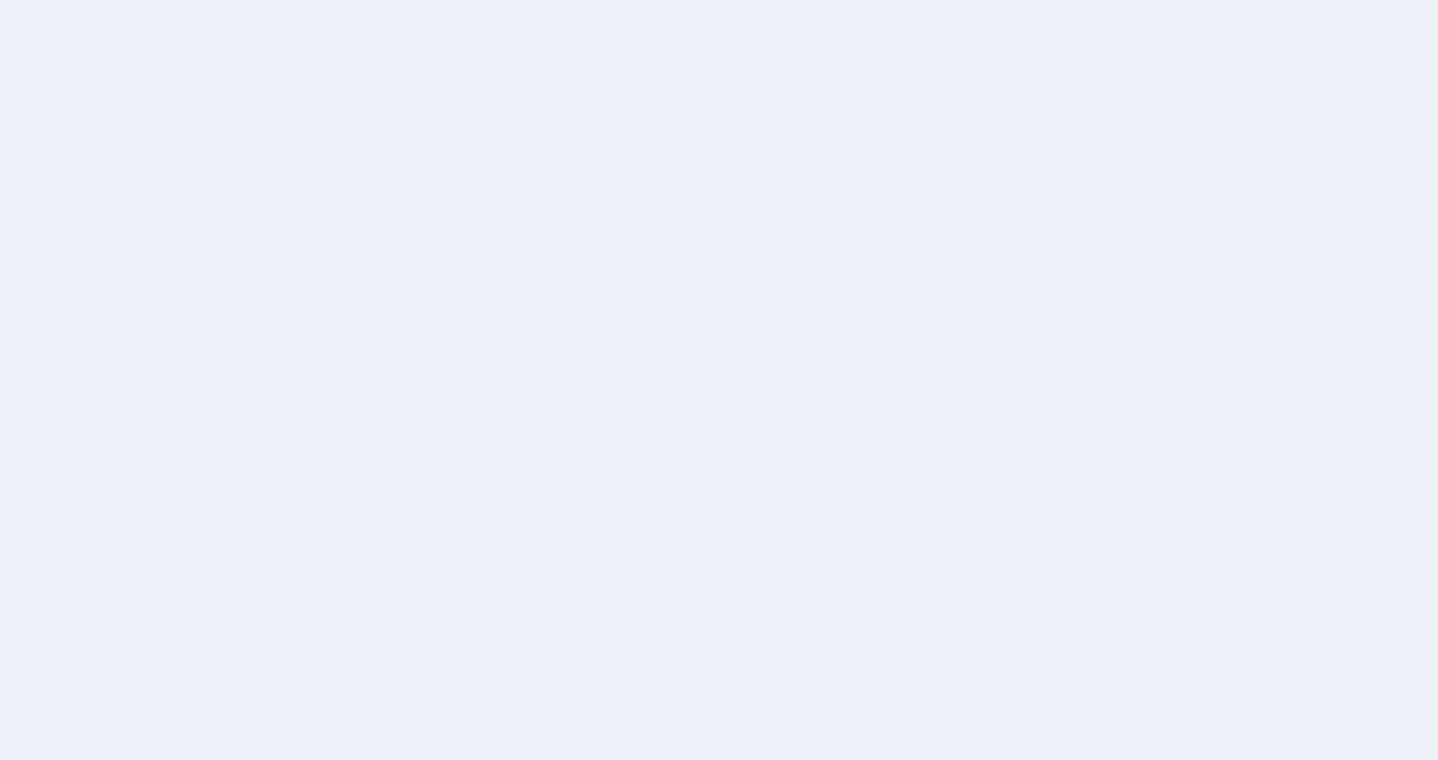 scroll, scrollTop: 0, scrollLeft: 0, axis: both 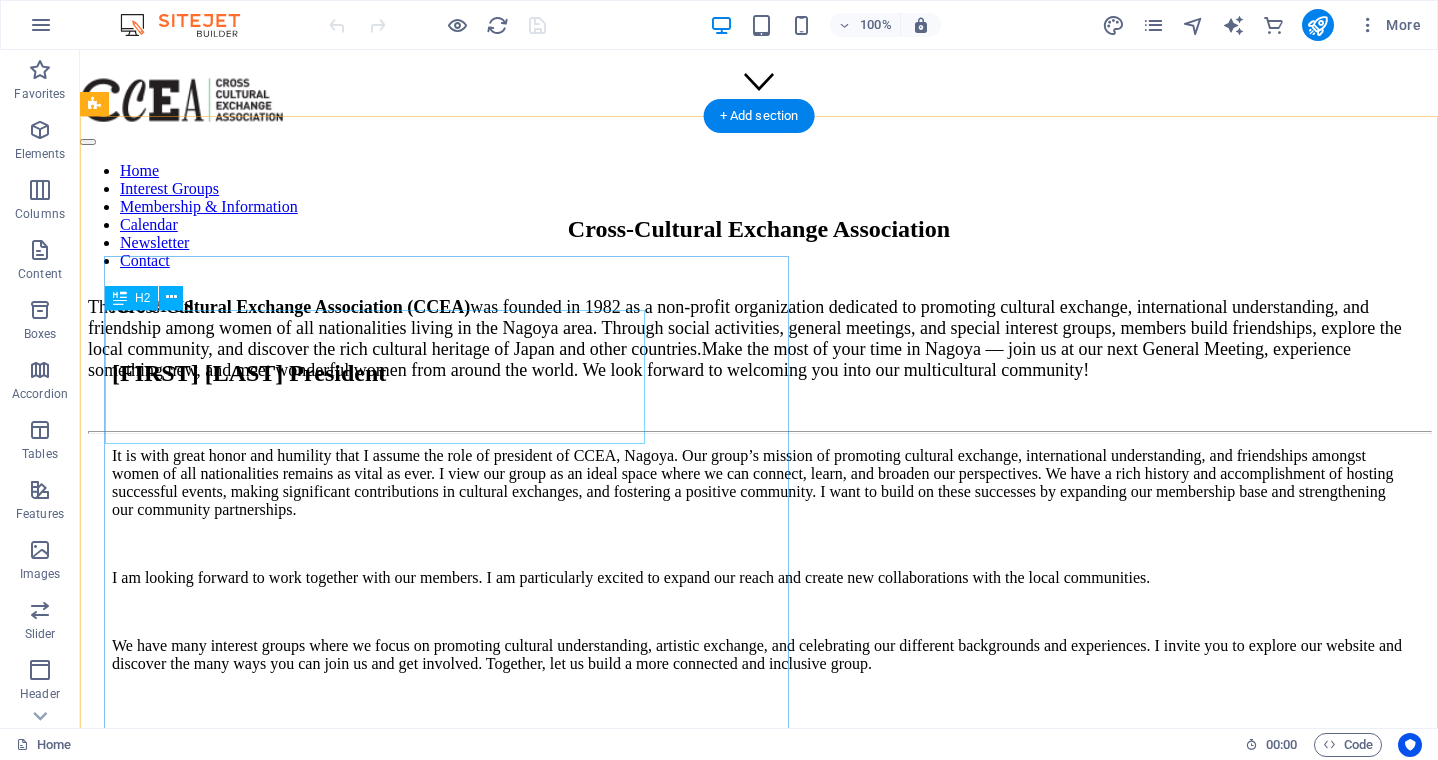 click on "[FIRST] [LAST] President" at bounding box center (759, 373) 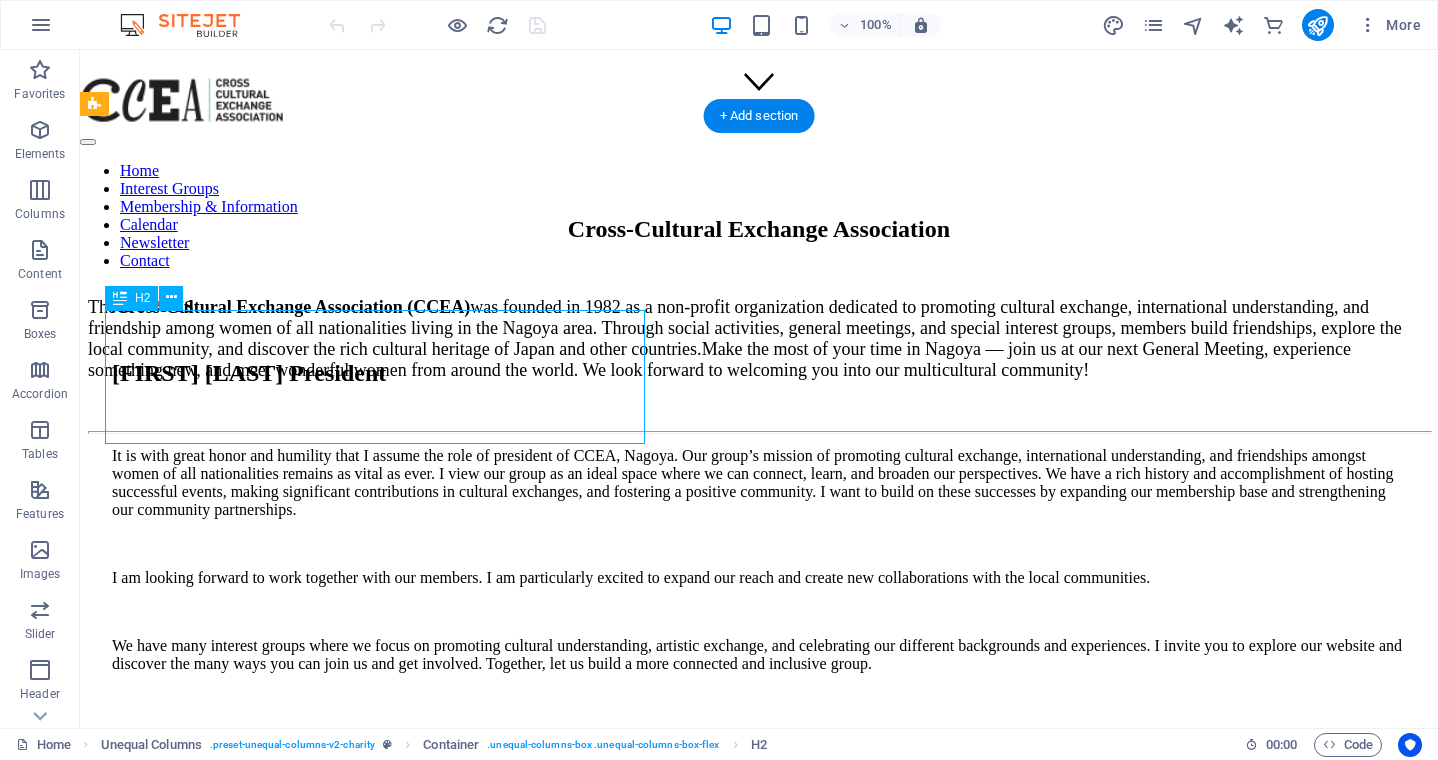 click on "[FIRST] [LAST] President" at bounding box center [759, 373] 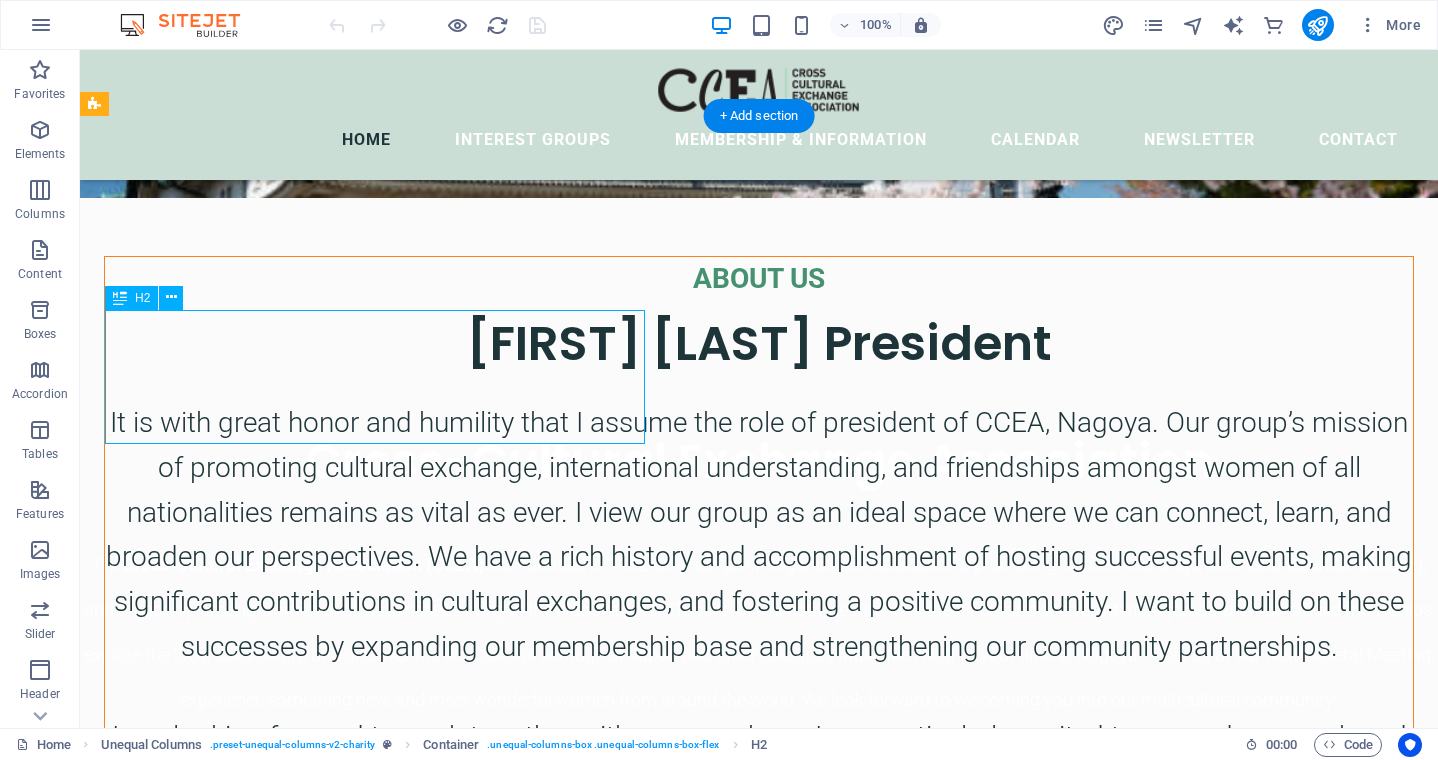 click on "[FIRST] [LAST] President" at bounding box center [759, 343] 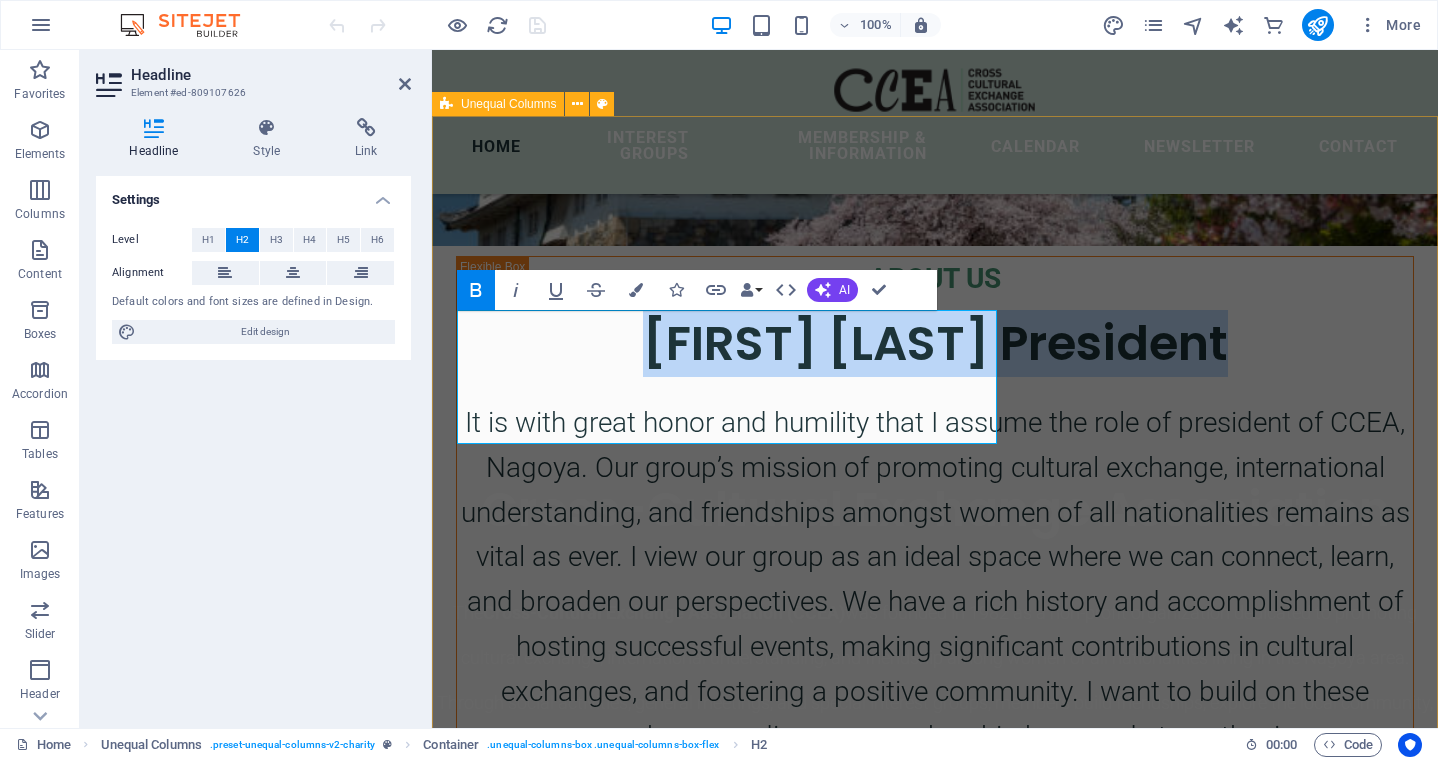click on "ABOUT US [FIRST] [LAST] President  It is with great honor and humility that I assume the role of president of CCEA, [CITY]. Our group’s mission of promoting cultural exchange, international understanding, and friendships amongst women of all nationalities remains as vital as ever. I view our group as an ideal space where we can connect, learn, and broaden our perspectives. We have a rich history and accomplishment of hosting successful events, making significant contributions in cultural exchanges, and fostering a positive community. I want to build on these successes by expanding our membership base and strengthening our community partnerships. I am looking forward to work together with our members. I am particularly excited to expand our reach and create new collaborations with the local communities." at bounding box center (935, 1529) 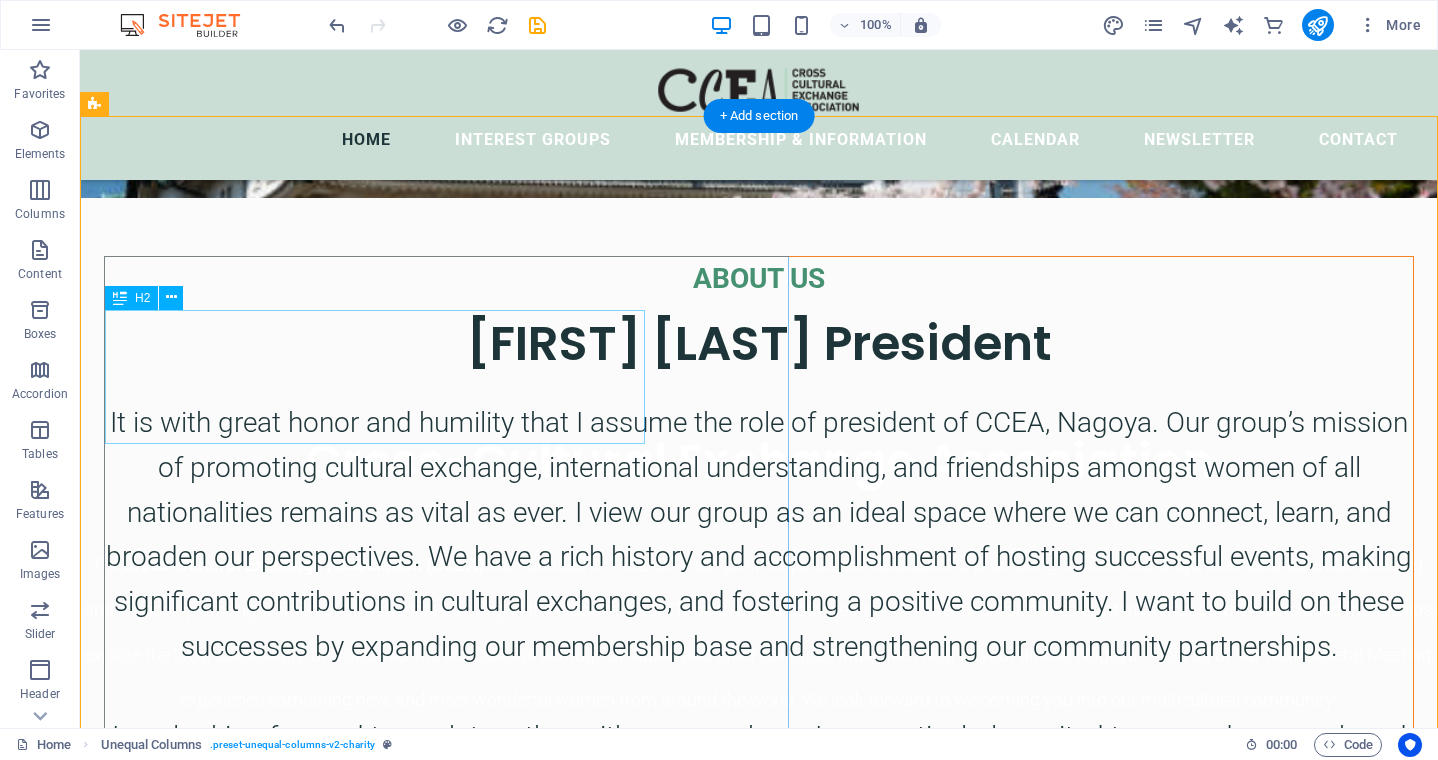 click on "[FIRST] [LAST] President" at bounding box center (759, 343) 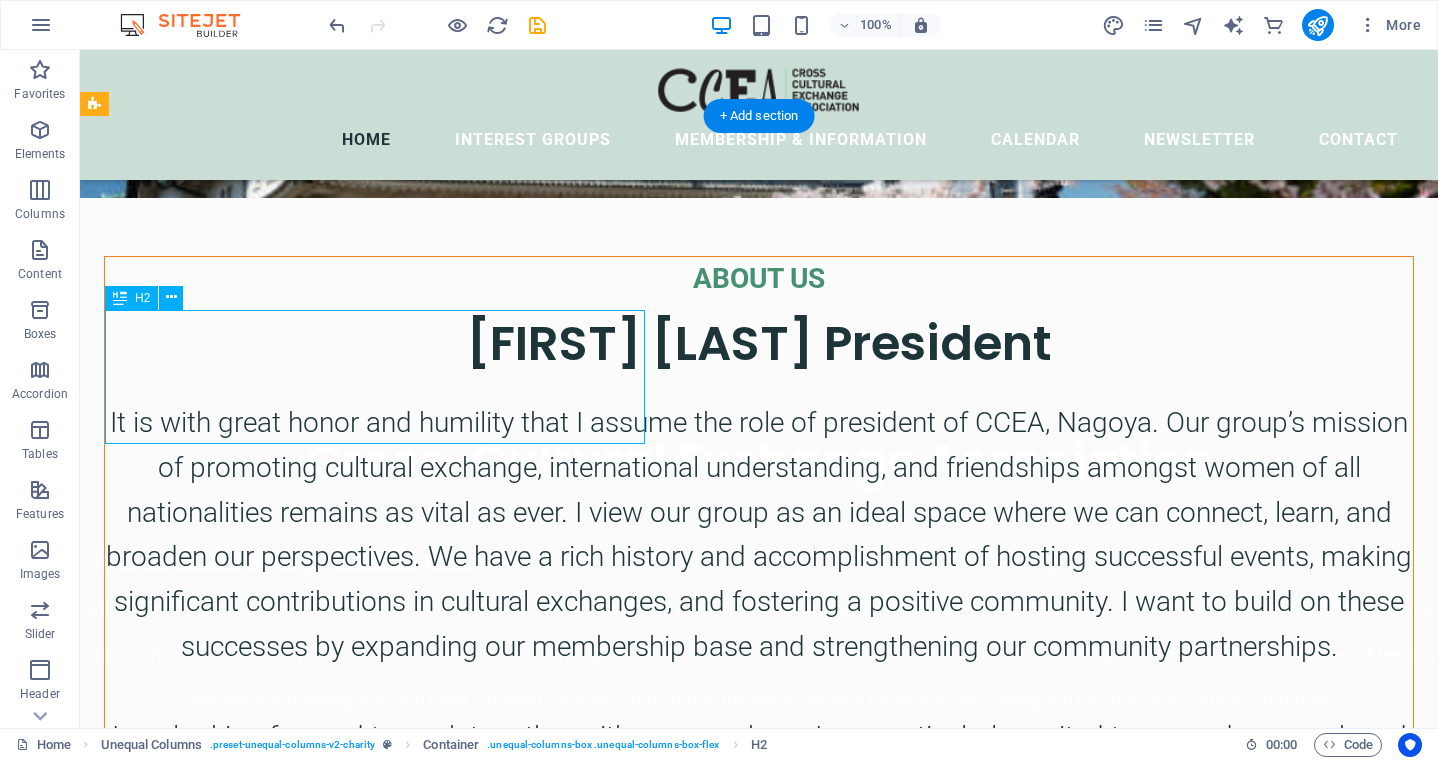 click on "[FIRST] [LAST] President" at bounding box center (759, 343) 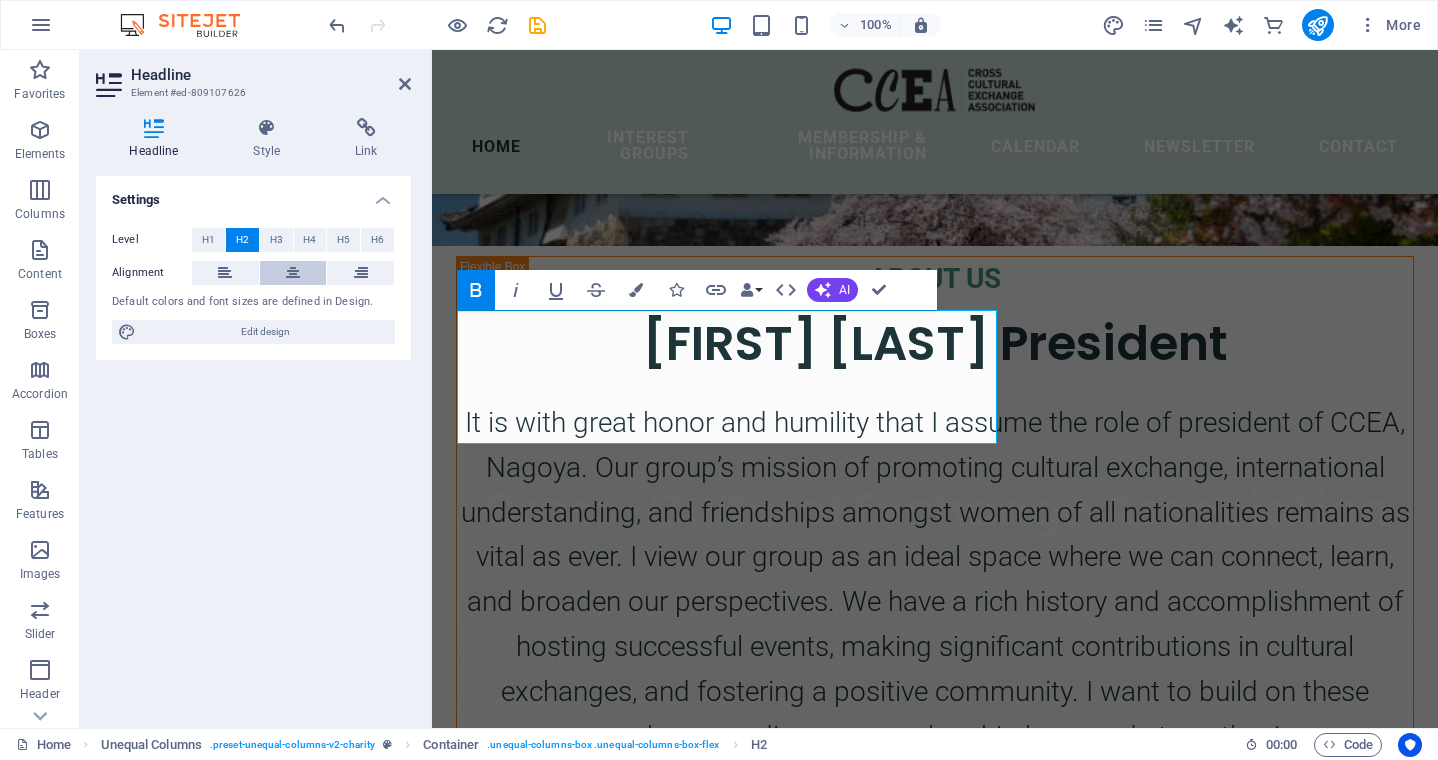 click at bounding box center (293, 273) 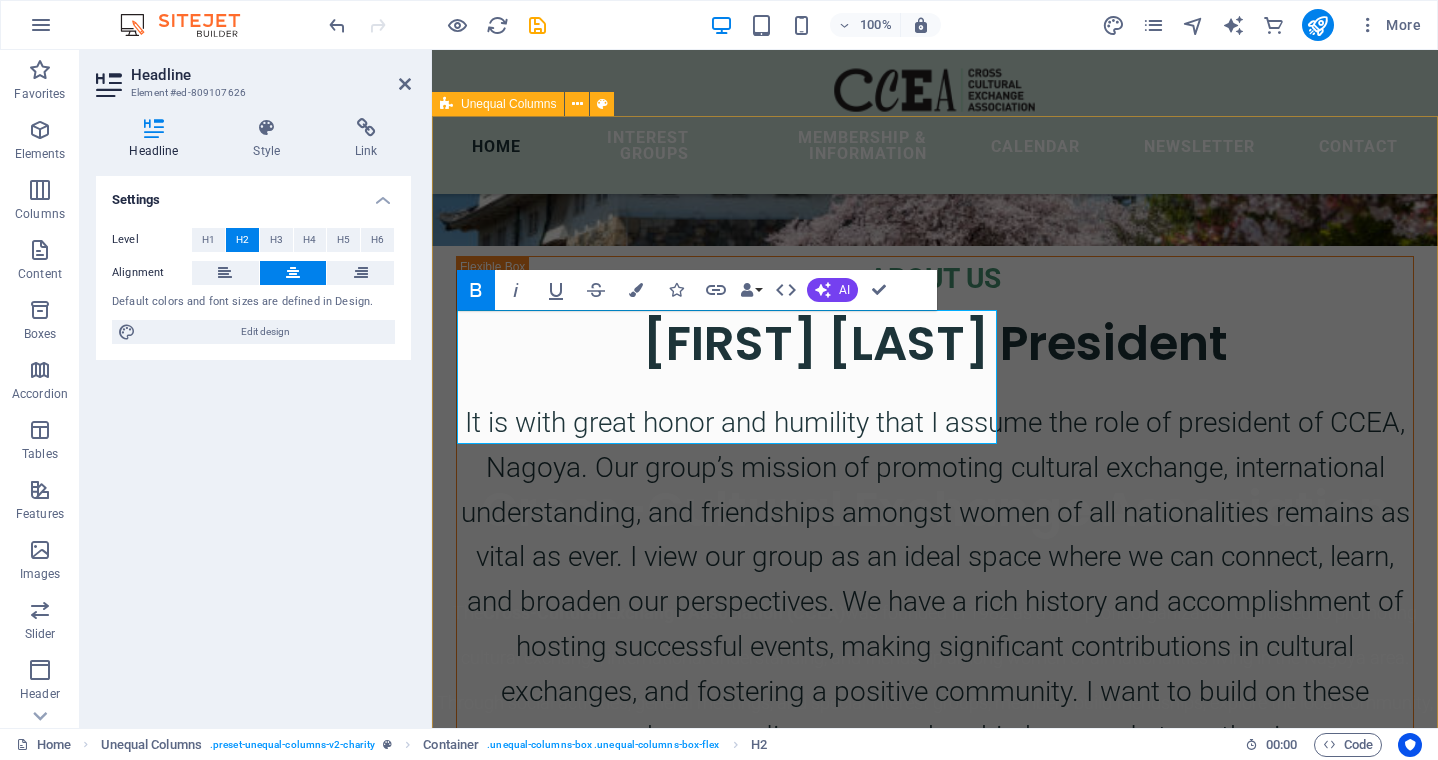 click on "ABOUT US [FIRST] [LAST] President  It is with great honor and humility that I assume the role of president of CCEA, [CITY]. Our group’s mission of promoting cultural exchange, international understanding, and friendships amongst women of all nationalities remains as vital as ever. I view our group as an ideal space where we can connect, learn, and broaden our perspectives. We have a rich history and accomplishment of hosting successful events, making significant contributions in cultural exchanges, and fostering a positive community. I want to build on these successes by expanding our membership base and strengthening our community partnerships. I am looking forward to work together with our members. I am particularly excited to expand our reach and create new collaborations with the local communities." at bounding box center [935, 1529] 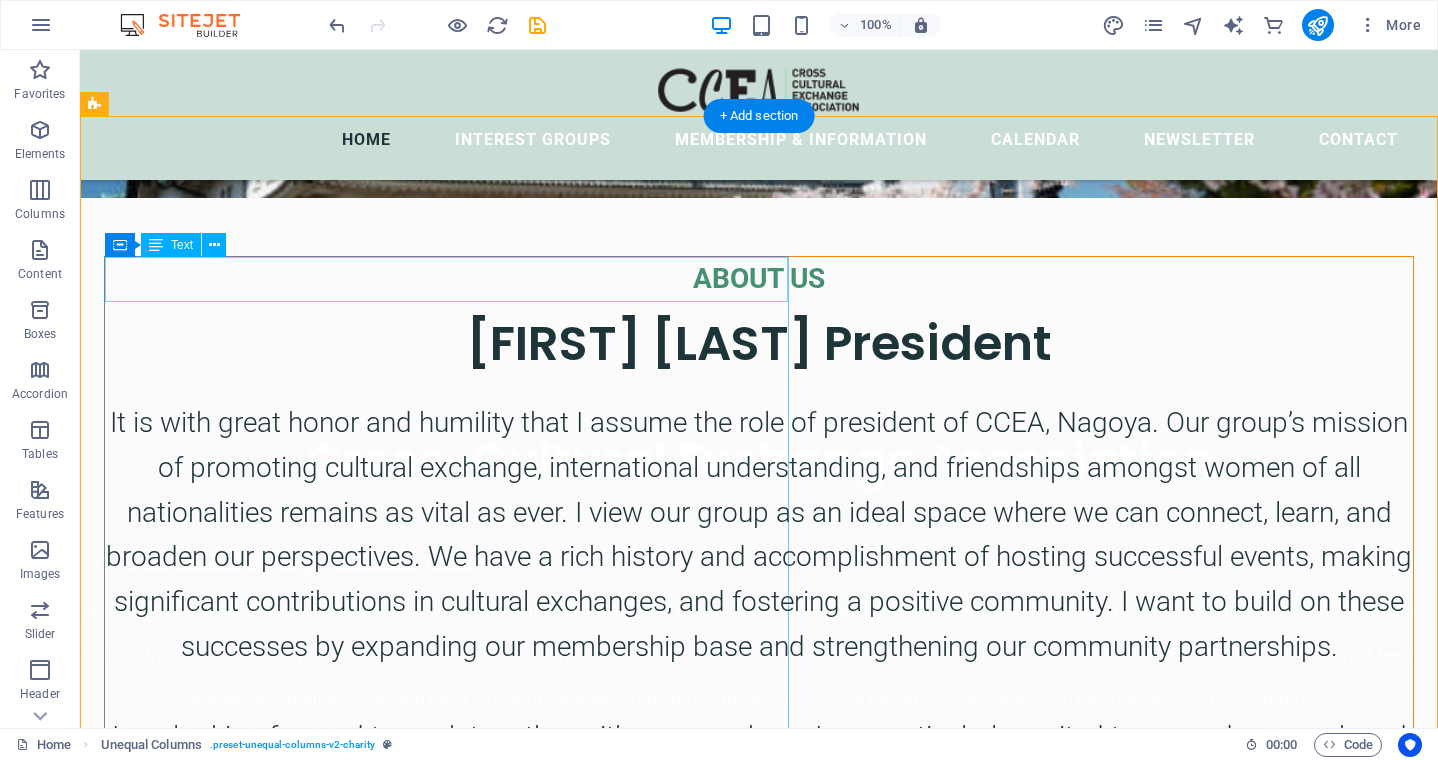 click on "ABOUT US" at bounding box center [759, 279] 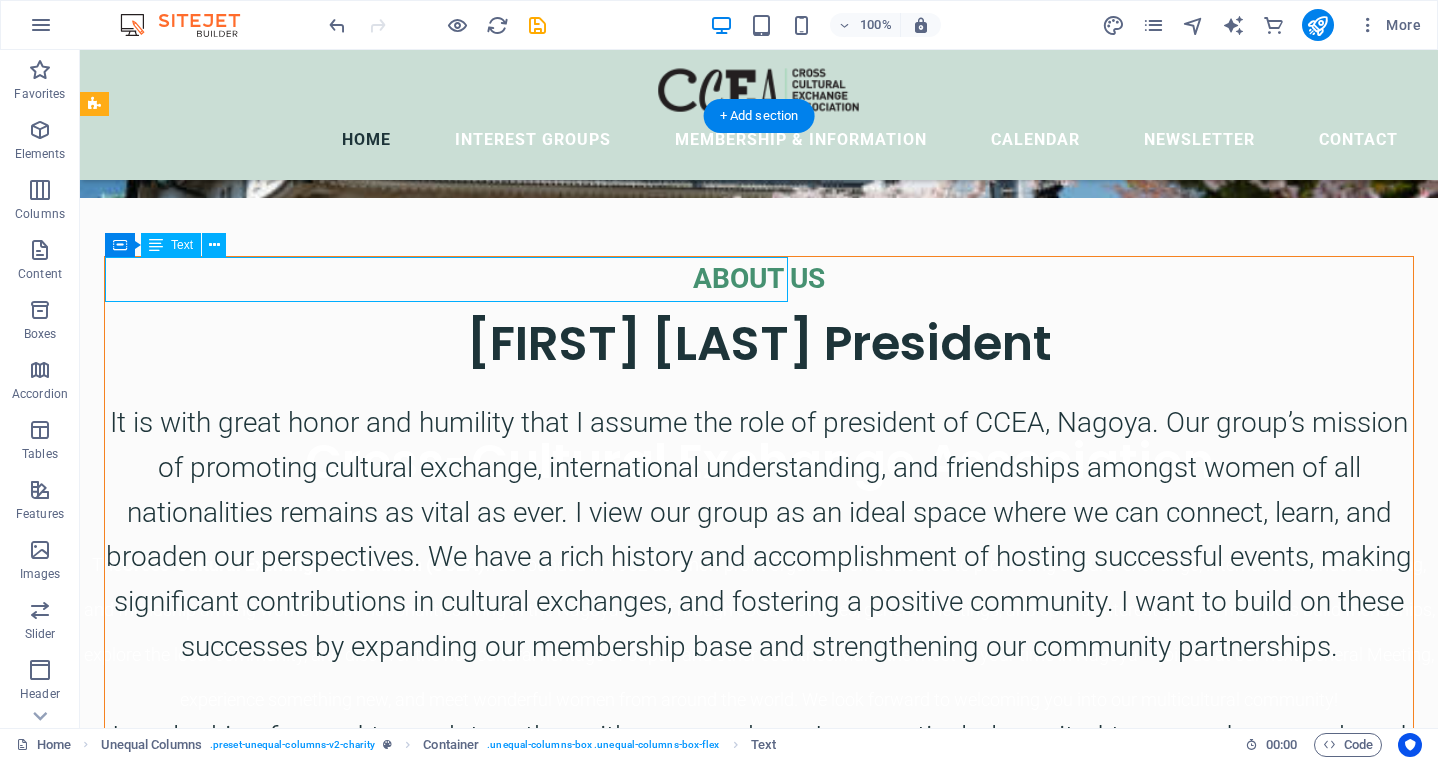click on "ABOUT US" at bounding box center [759, 279] 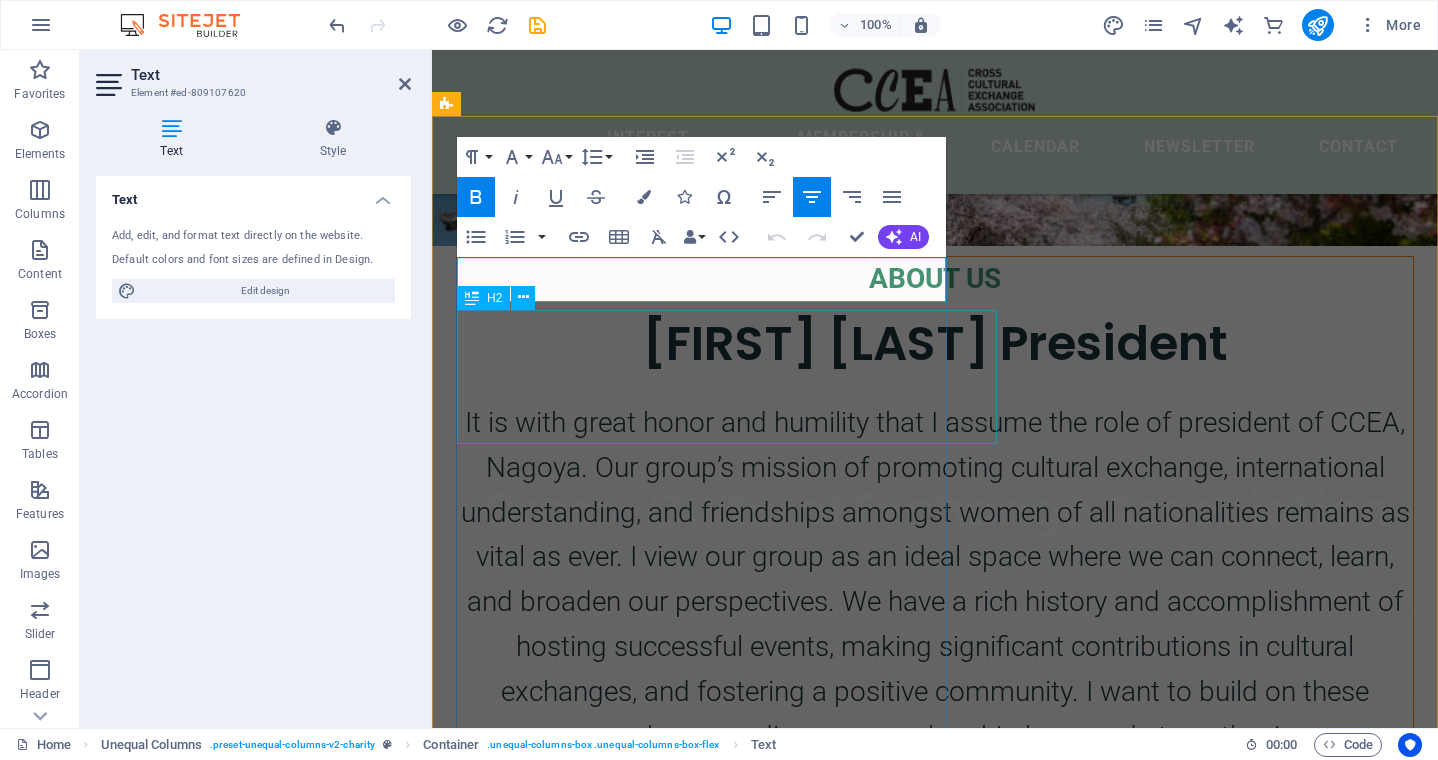 click on "[FIRST] [LAST] President" at bounding box center [935, 343] 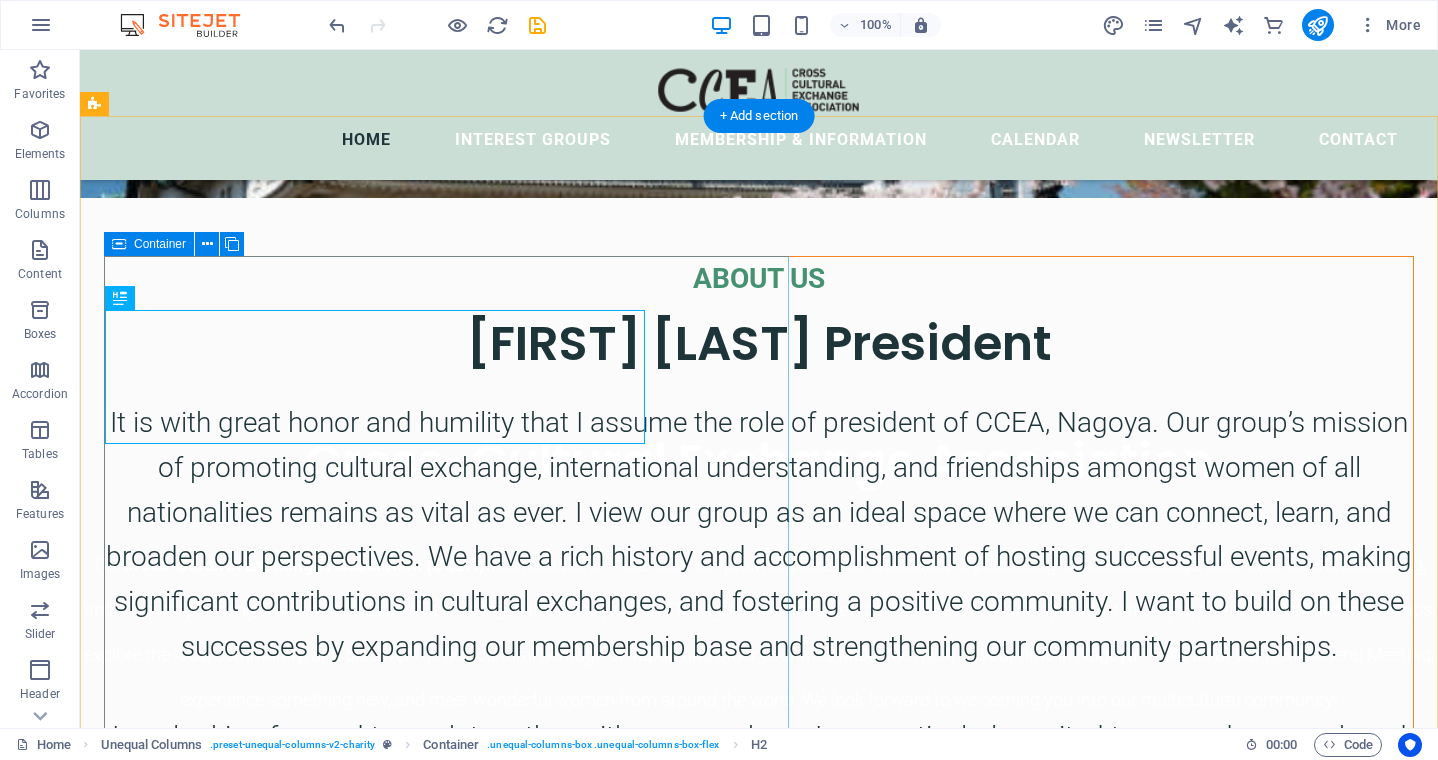 click on "ABOUT US [FIRST] [LAST] President  It is with great honor and humility that I assume the role of president of CCEA, [CITY]. Our group’s mission of promoting cultural exchange, international understanding, and friendships amongst women of all nationalities remains as vital as ever. I view our group as an ideal space where we can connect, learn, and broaden our perspectives. We have a rich history and accomplishment of hosting successful events, making significant contributions in cultural exchanges, and fostering a positive community. I want to build on these successes by expanding our membership base and strengthening our community partnerships. I am looking forward to work together with our members. I am particularly excited to expand our reach and create new collaborations with the local communities." at bounding box center (759, 685) 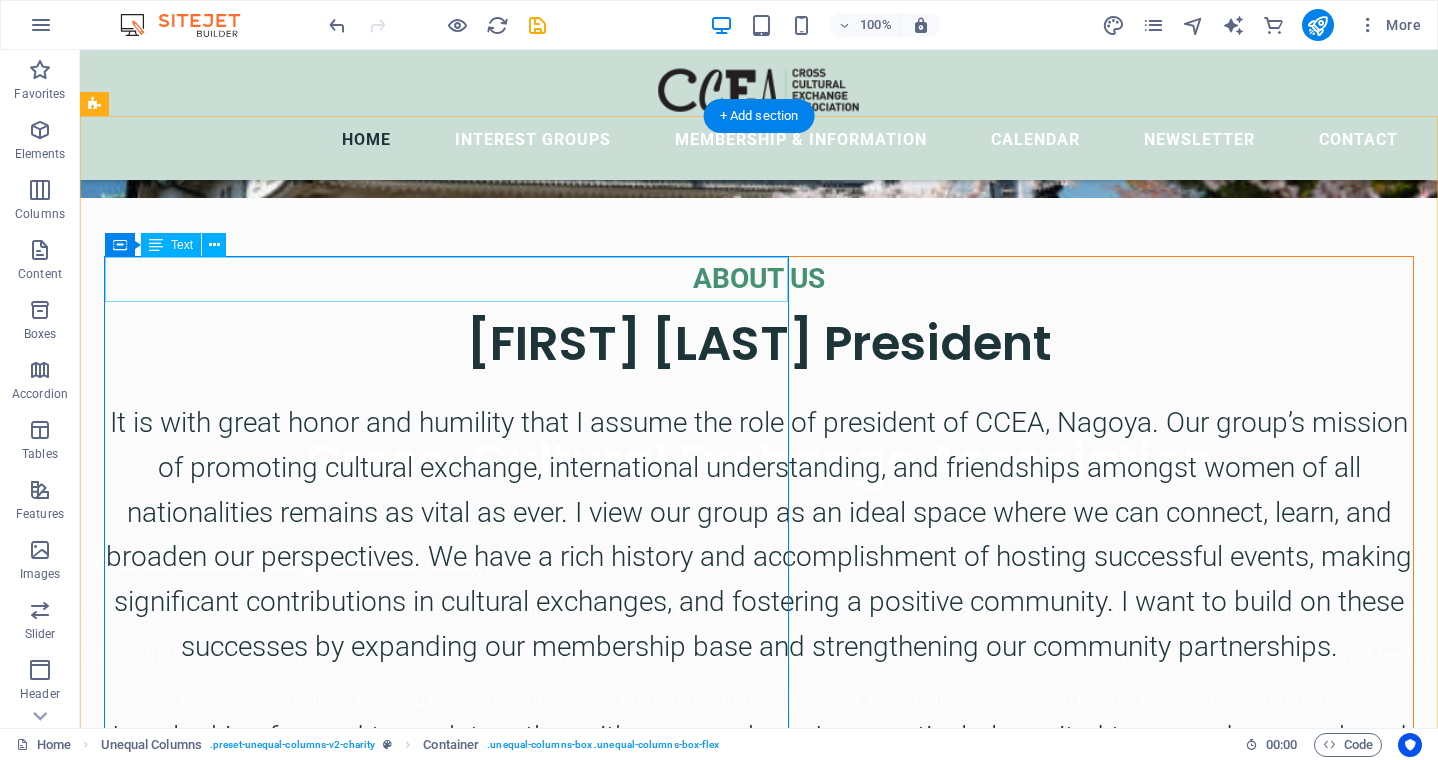 click on "ABOUT US" at bounding box center (759, 279) 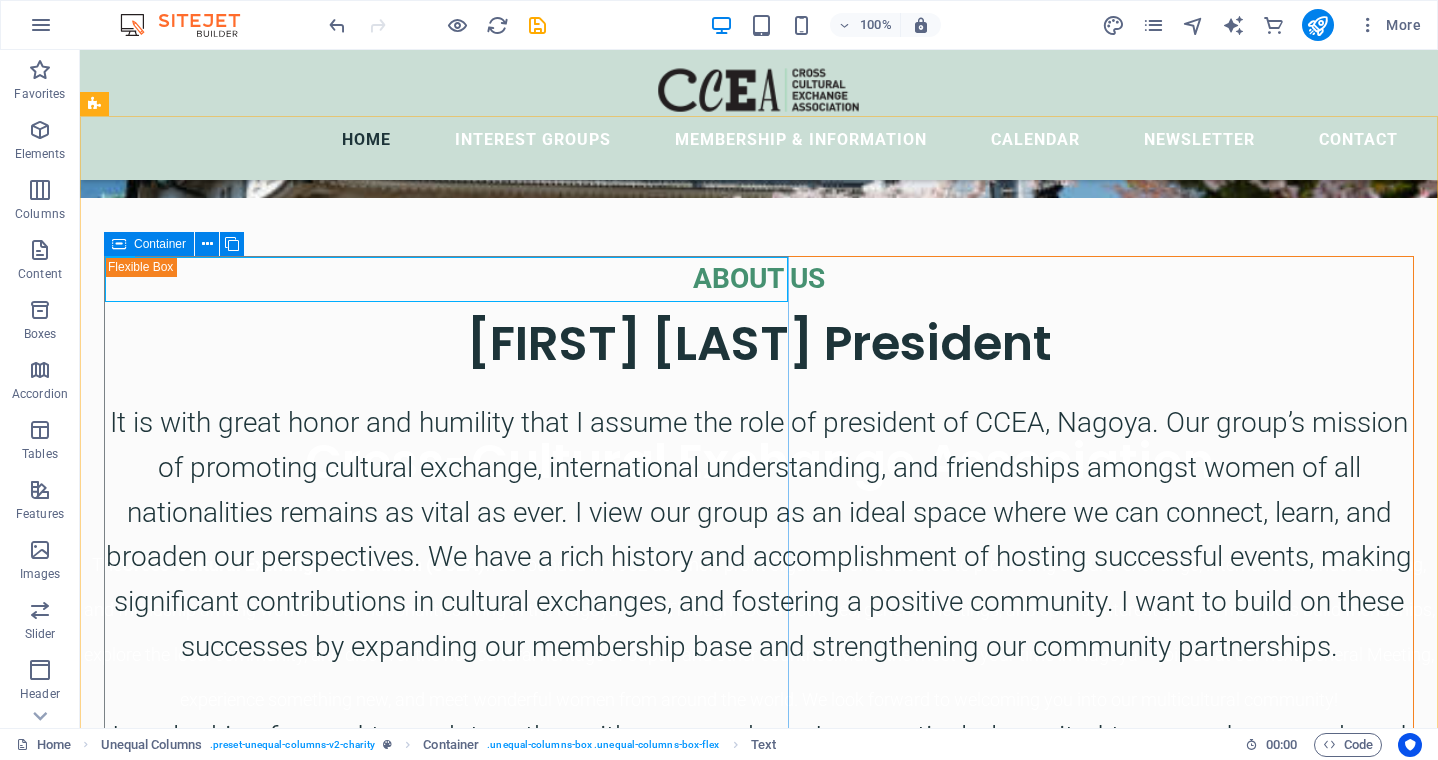 click at bounding box center (119, 244) 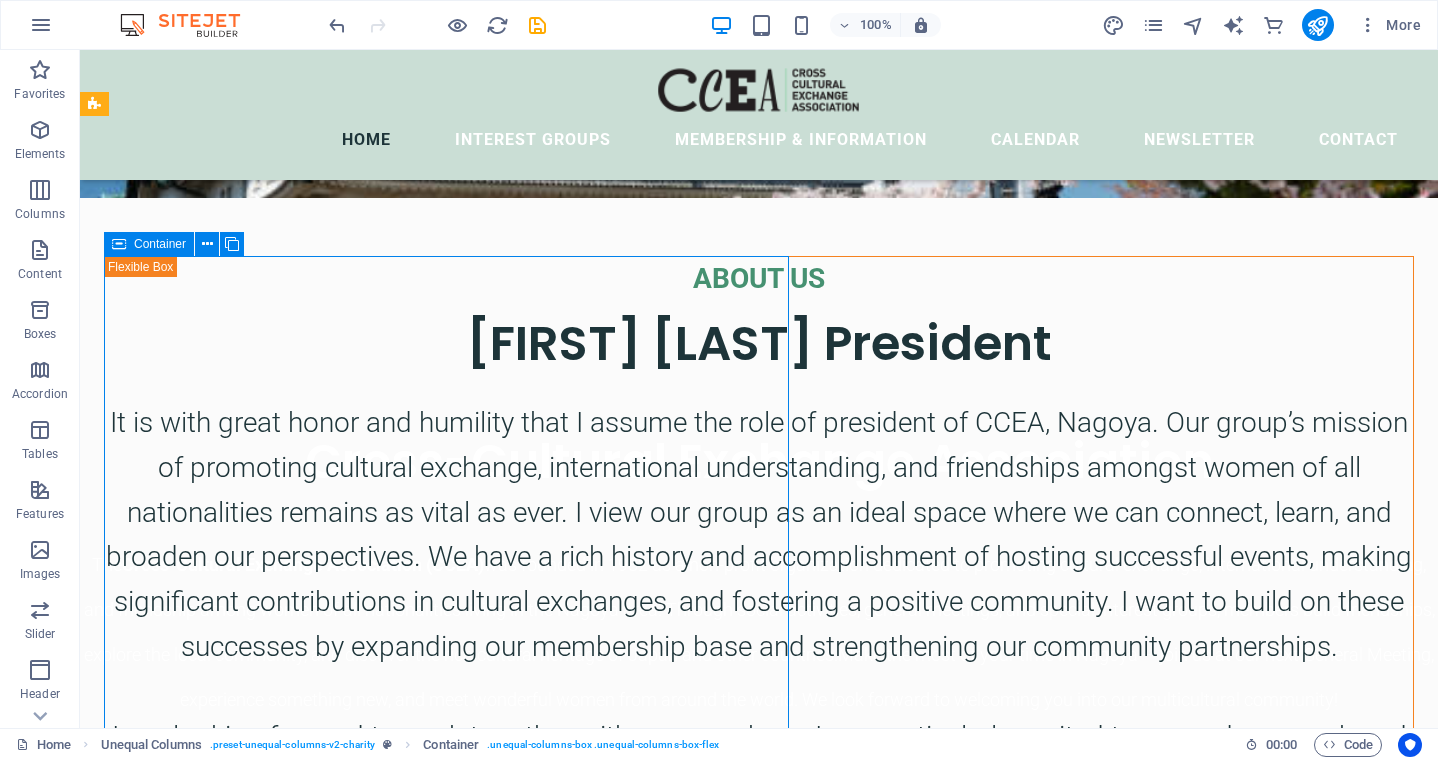 click on "Container" at bounding box center [160, 244] 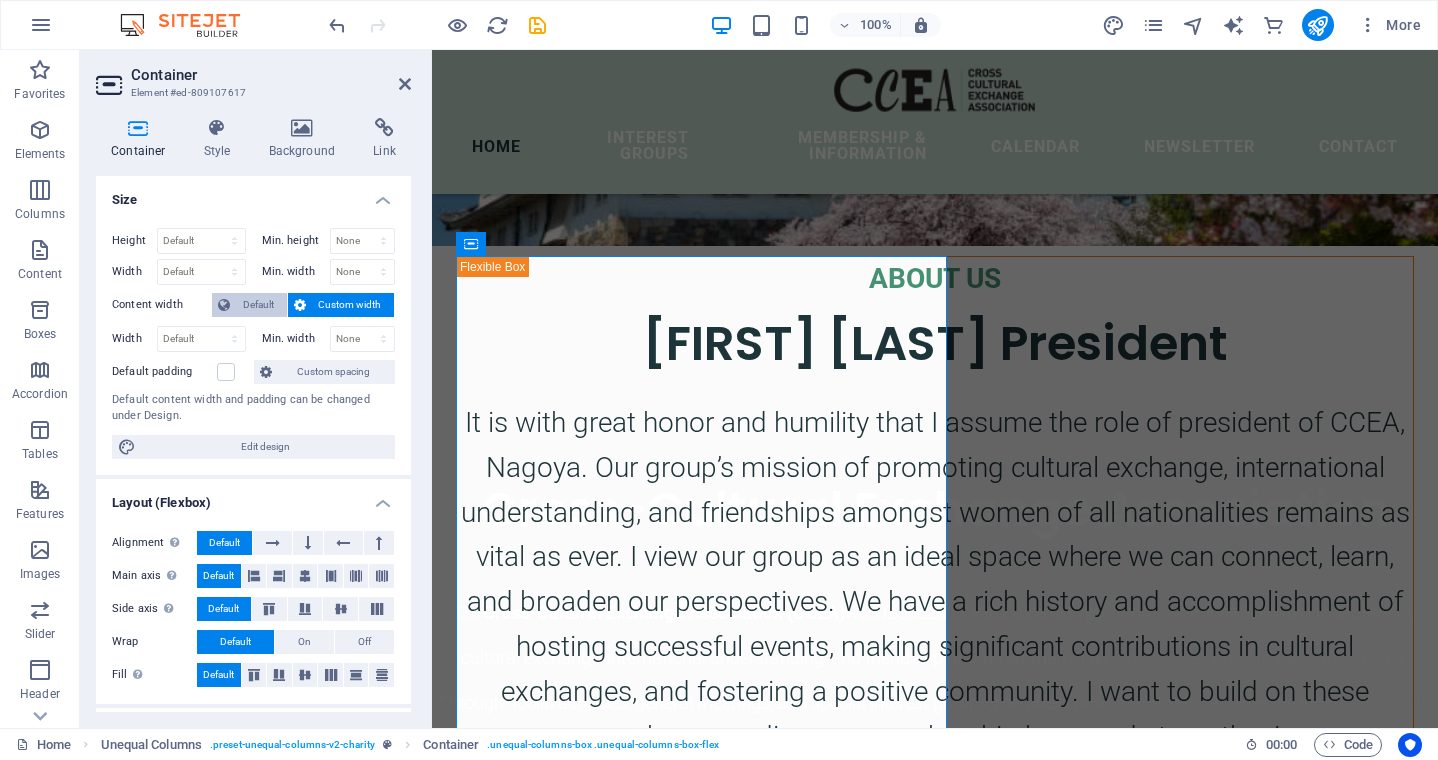 click on "Default" at bounding box center (258, 305) 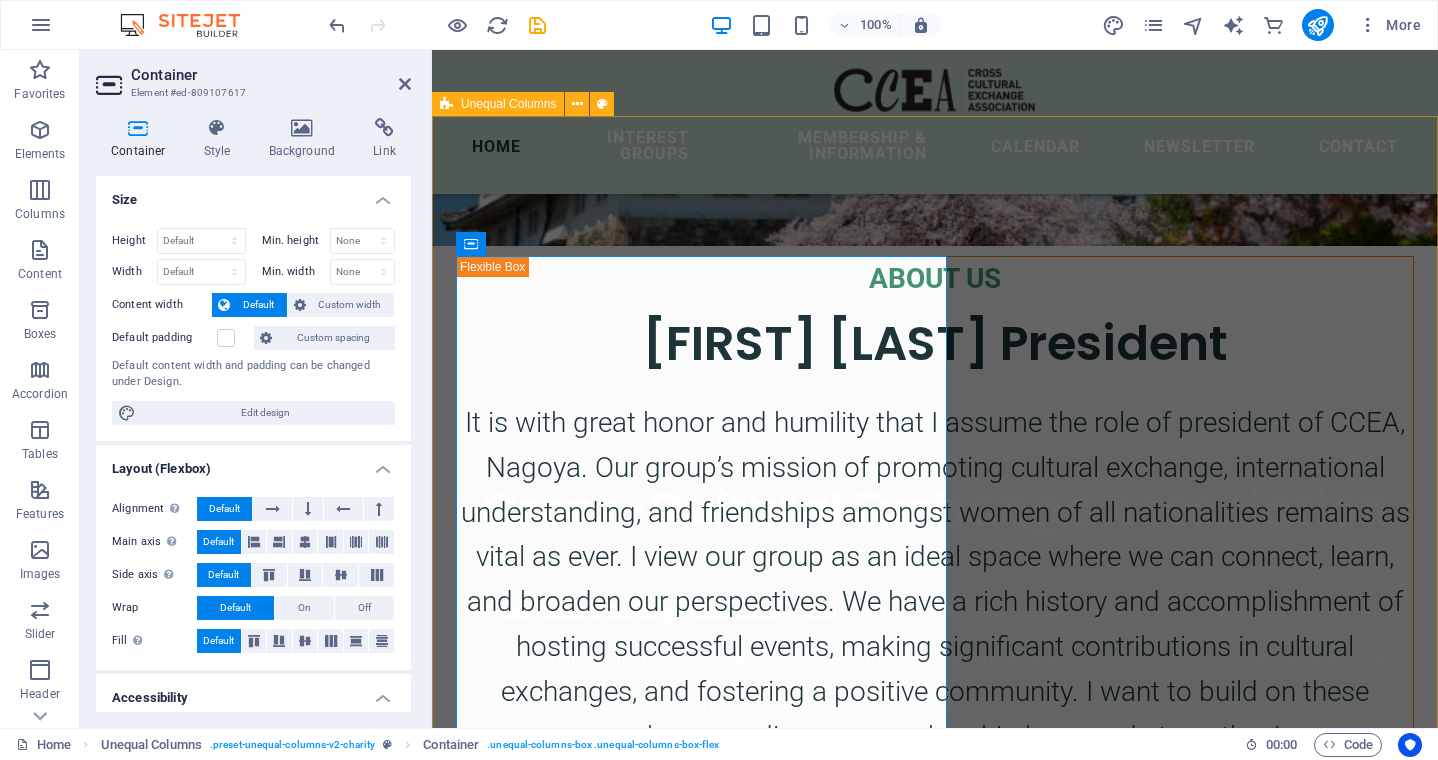 click on "ABOUT US [FIRST] [LAST] President  It is with great honor and humility that I assume the role of president of CCEA, Nagoya. Our group’s mission of promoting cultural exchange, international understanding, and friendships amongst women of all nationalities remains as vital as ever. I view our group as an ideal space where we can connect, learn, and broaden our perspectives. We have a rich history and accomplishment of hosting successful events, making significant contributions in cultural exchanges, and fostering a positive community. I want to build on these successes by expanding our membership base and strengthening our community partnerships. I am looking forward to work together with our members. I am particularly excited to expand our reach and create new collaborations with the local communities." at bounding box center (935, 1529) 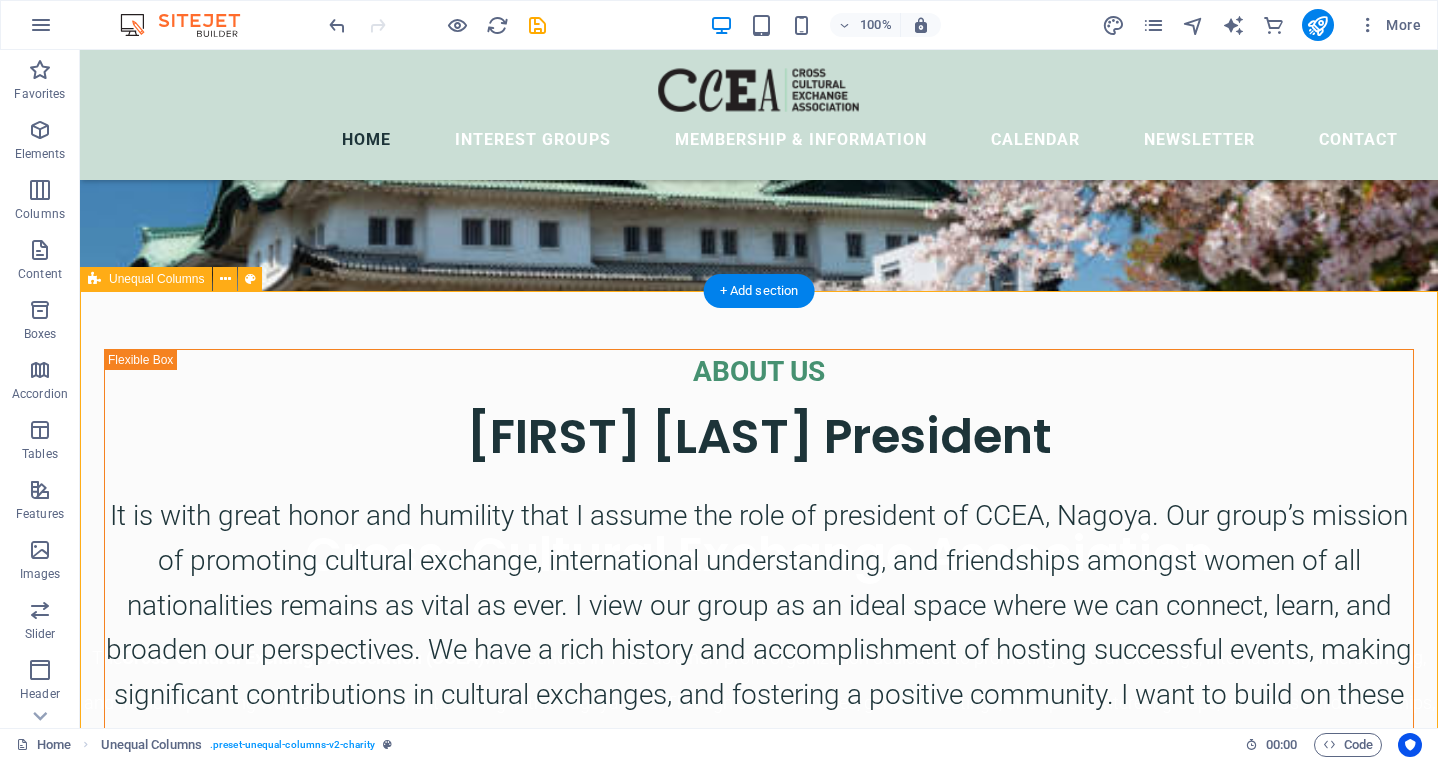 scroll, scrollTop: 528, scrollLeft: 0, axis: vertical 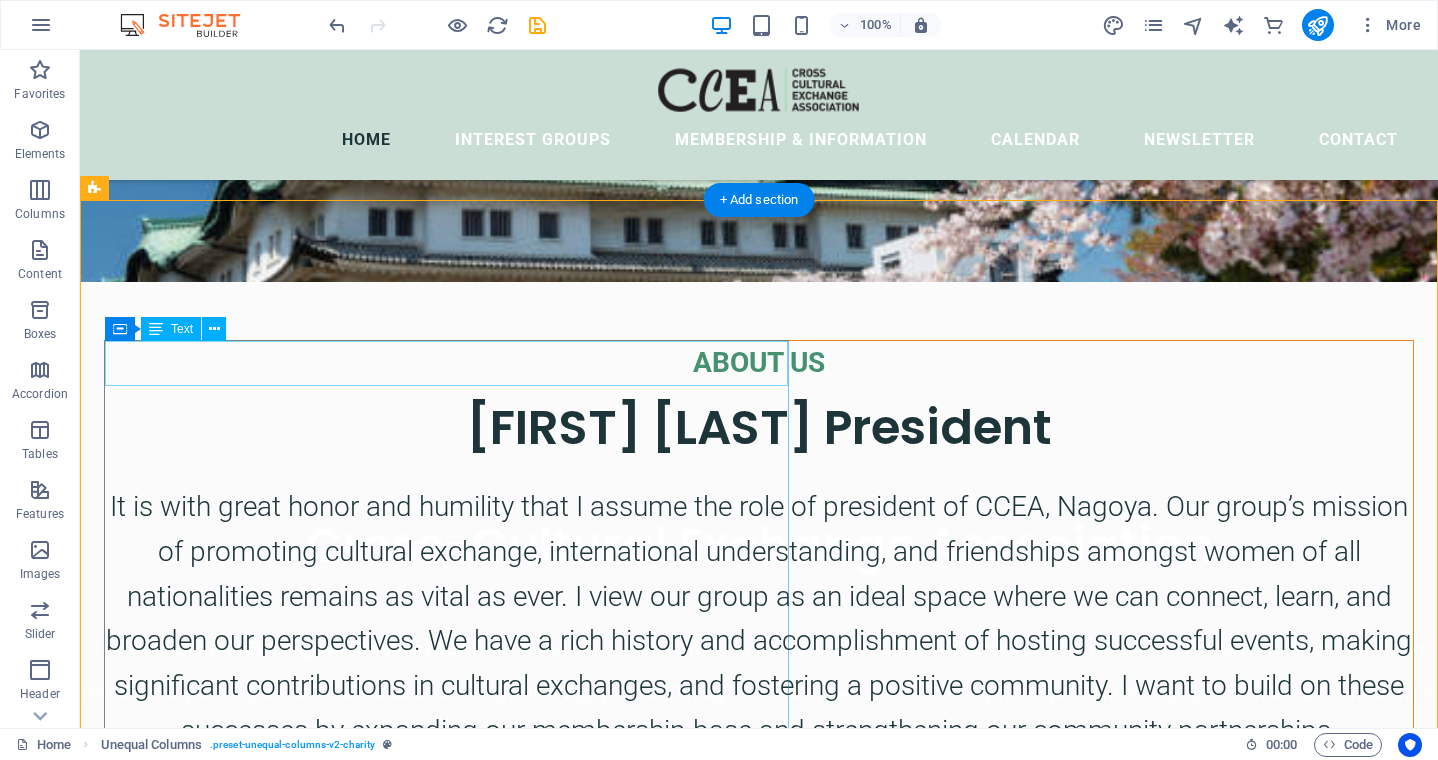 click on "ABOUT US" at bounding box center (759, 363) 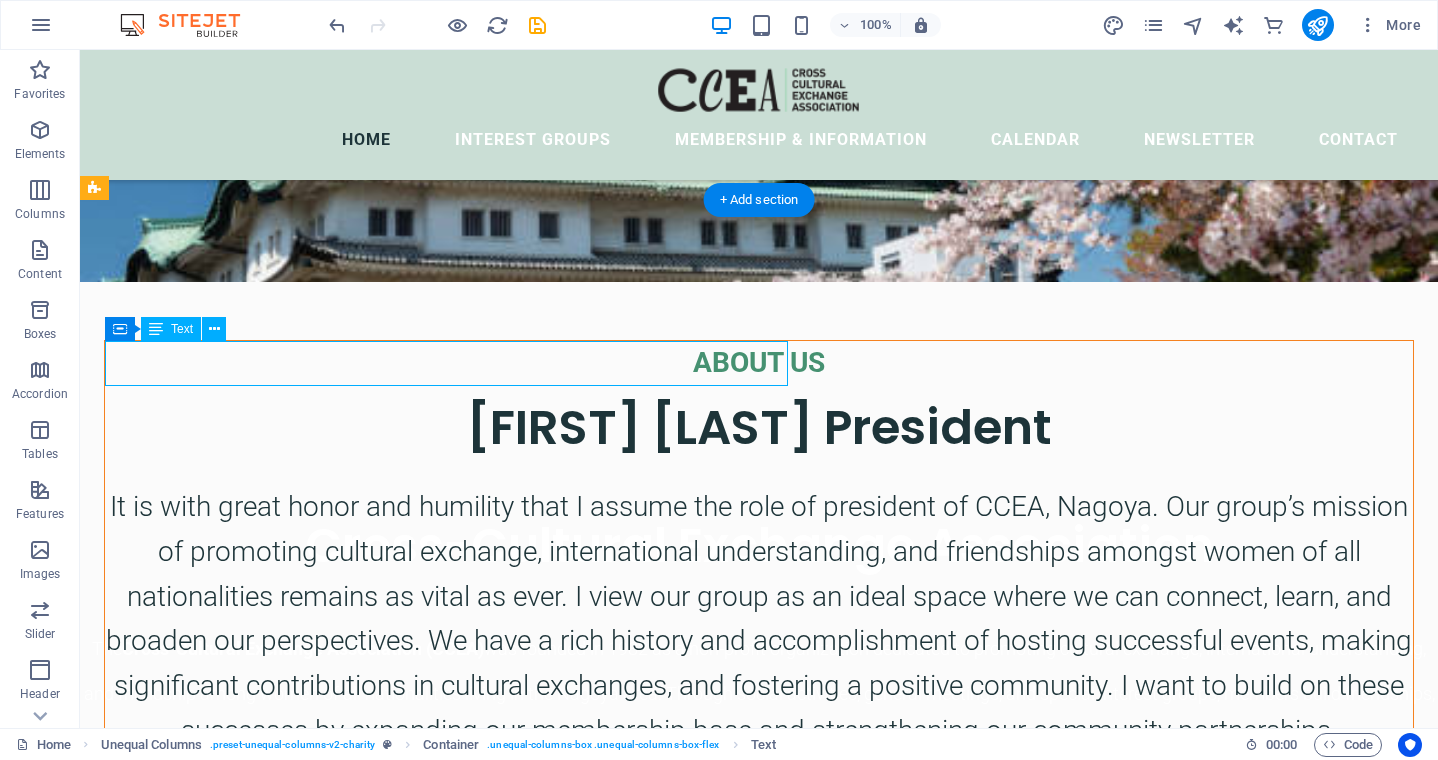click on "ABOUT US" at bounding box center [759, 363] 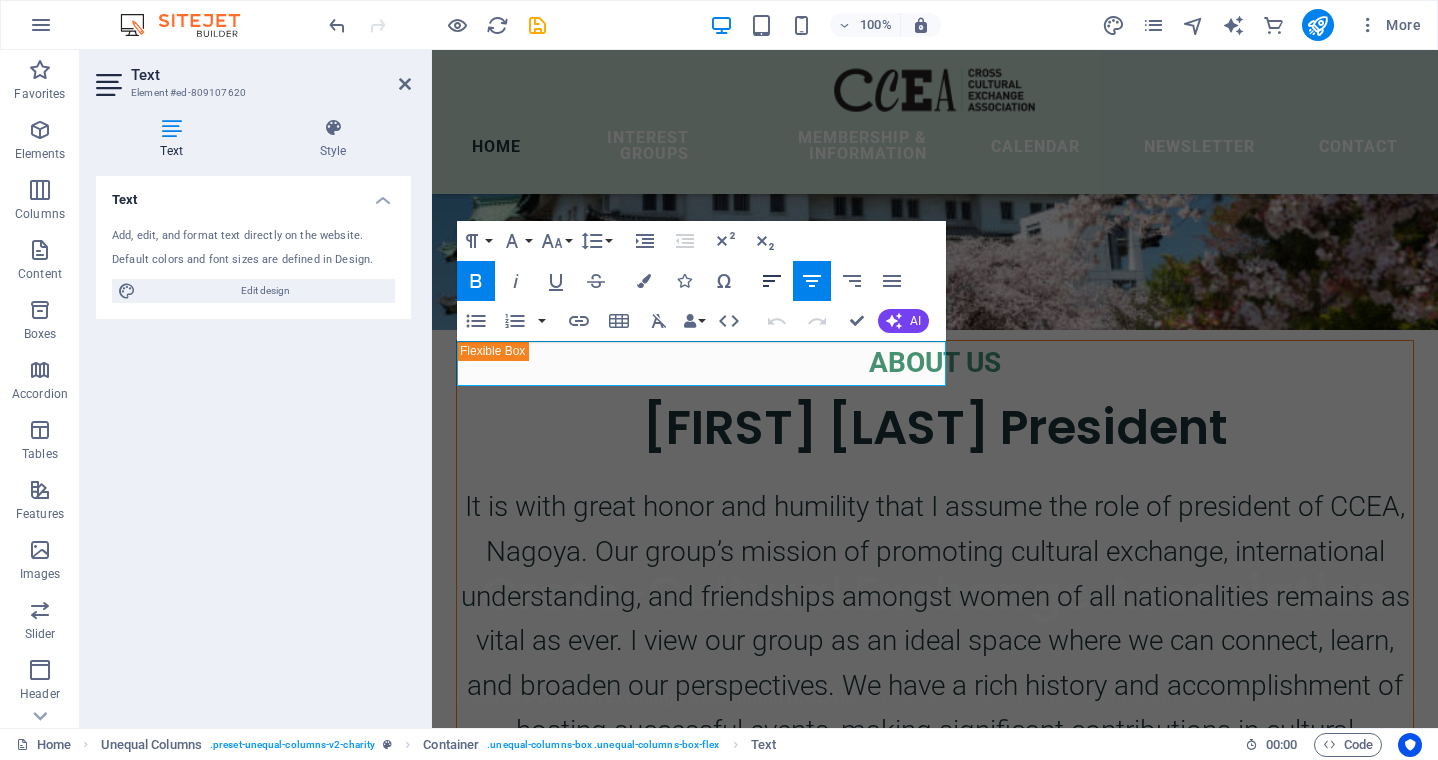 click 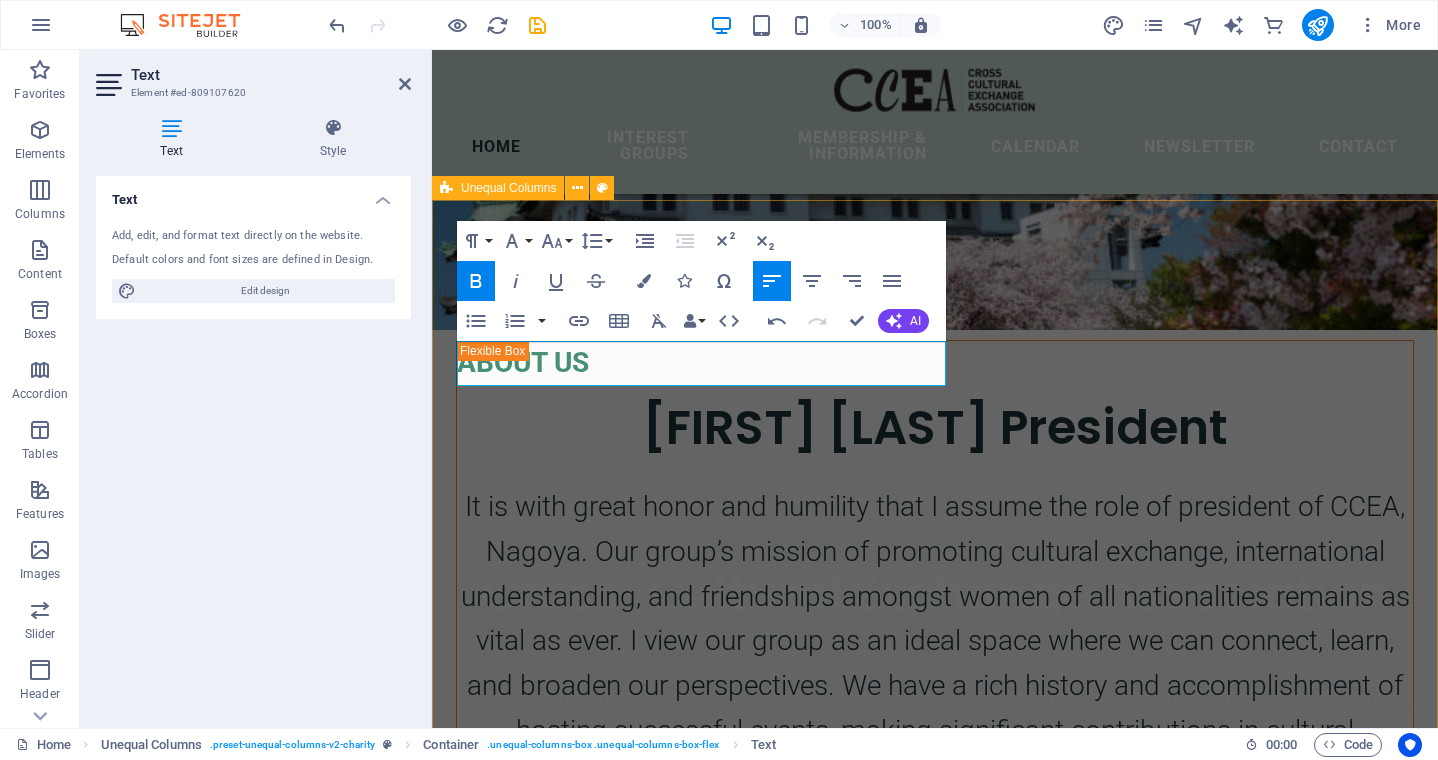click on "ABOUT US Manisha Kundu President  It is with great honor and humility that I assume the role of president of CCEA, Nagoya. Our group’s mission of promoting cultural exchange, international understanding, and friendships amongst women of all nationalities remains as vital as ever. I view our group as an ideal space where we can connect, learn, and broaden our perspectives. We have a rich history and accomplishment of hosting successful events, making significant contributions in cultural exchanges, and fostering a positive community. I want to build on these successes by expanding our membership base and strengthening our community partnerships. I am looking forward to work together with our members. I am particularly excited to expand our reach and create new collaborations with the local communities." at bounding box center (935, 1613) 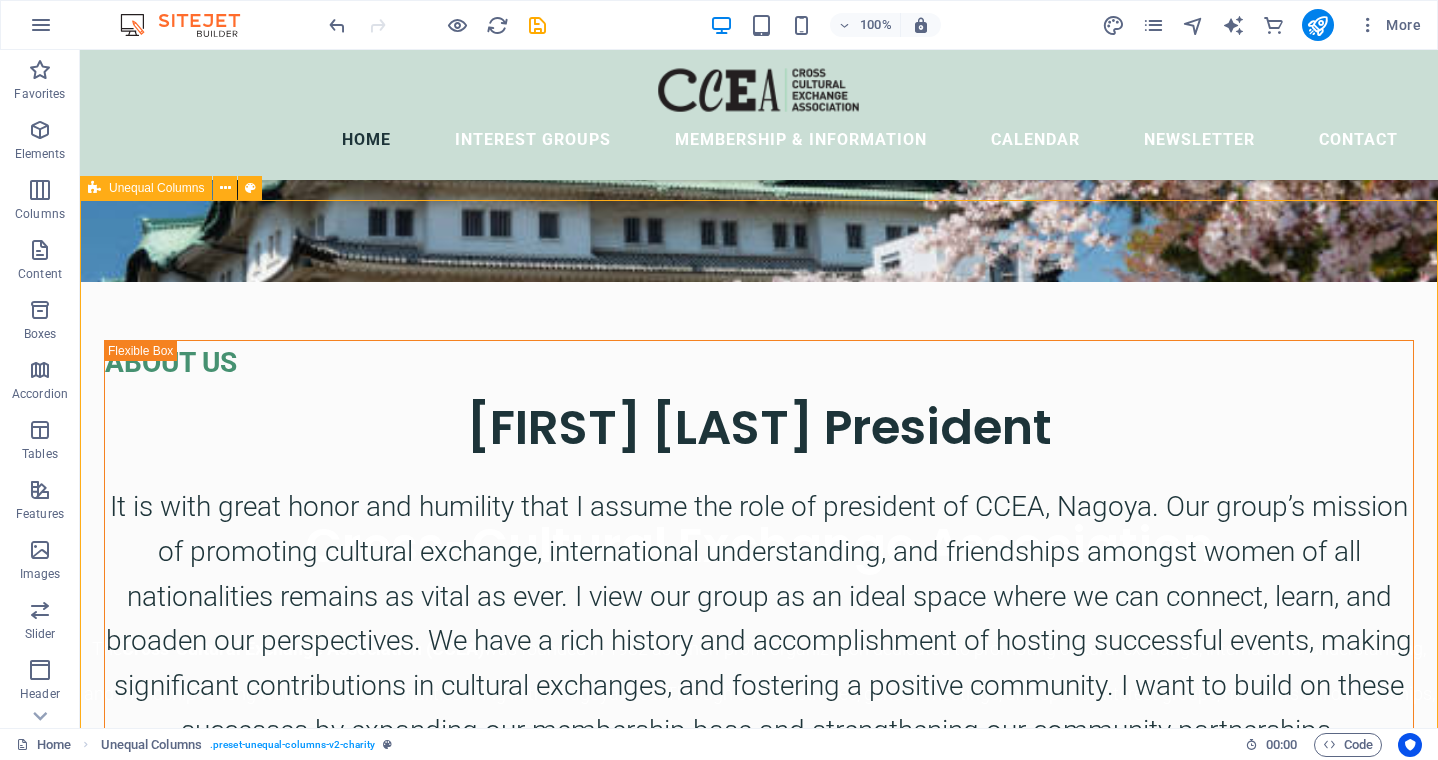 click on "ABOUT US Manisha Kundu President  It is with great honor and humility that I assume the role of president of CCEA, Nagoya. Our group’s mission of promoting cultural exchange, international understanding, and friendships amongst women of all nationalities remains as vital as ever. I view our group as an ideal space where we can connect, learn, and broaden our perspectives. We have a rich history and accomplishment of hosting successful events, making significant contributions in cultural exchanges, and fostering a positive community. I want to build on these successes by expanding our membership base and strengthening our community partnerships. I am looking forward to work together with our members. I am particularly excited to expand our reach and create new collaborations with the local communities." at bounding box center (759, 1725) 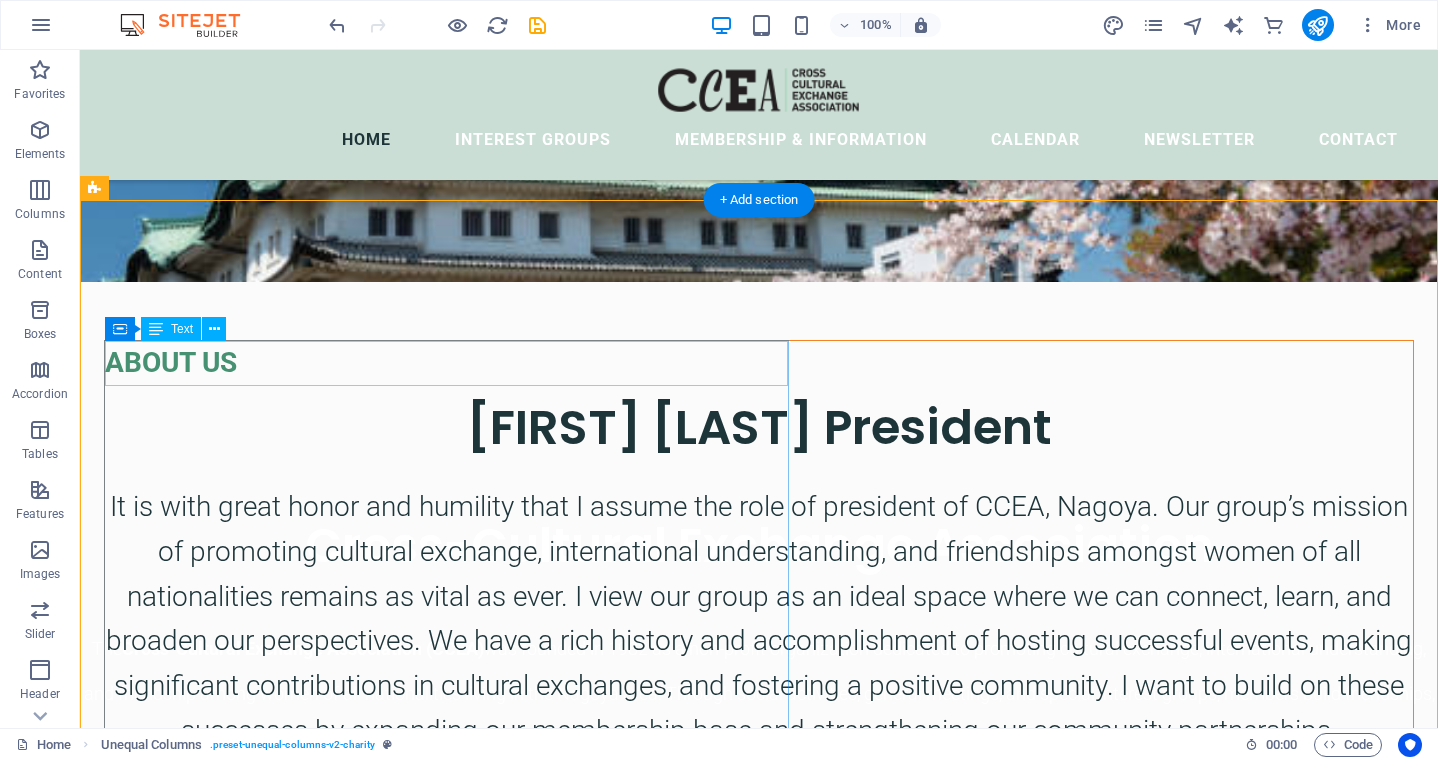 click on "ABOUT US" at bounding box center [759, 363] 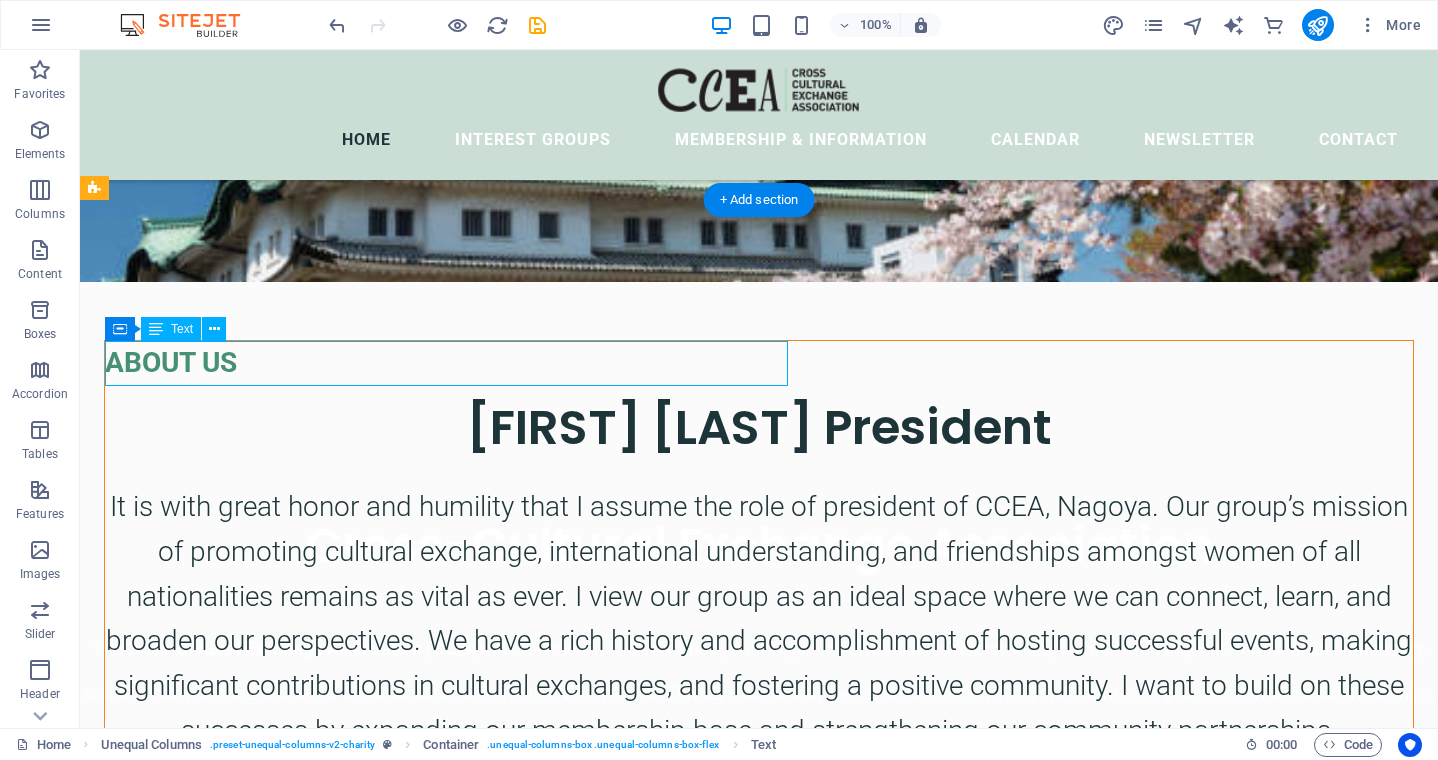 click on "ABOUT US" at bounding box center (759, 363) 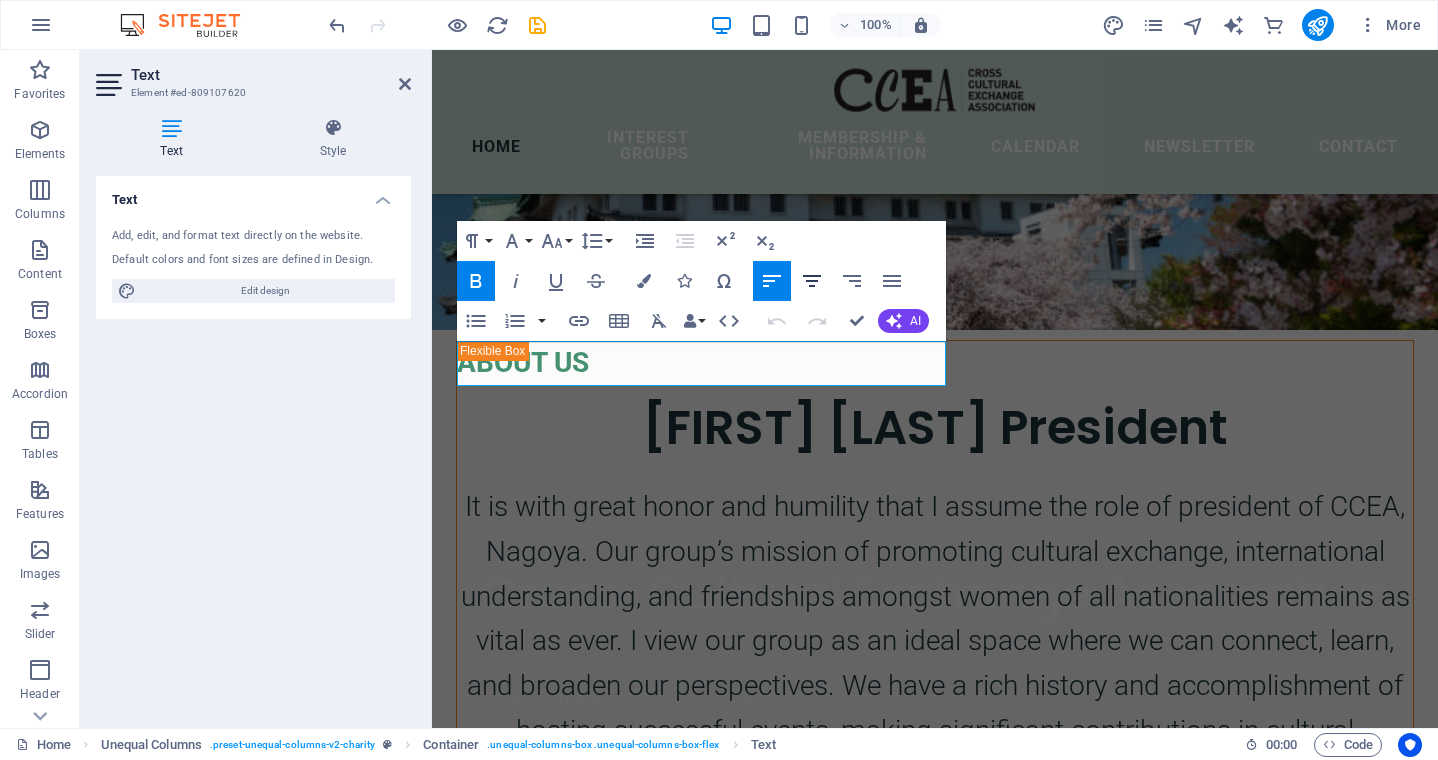 click 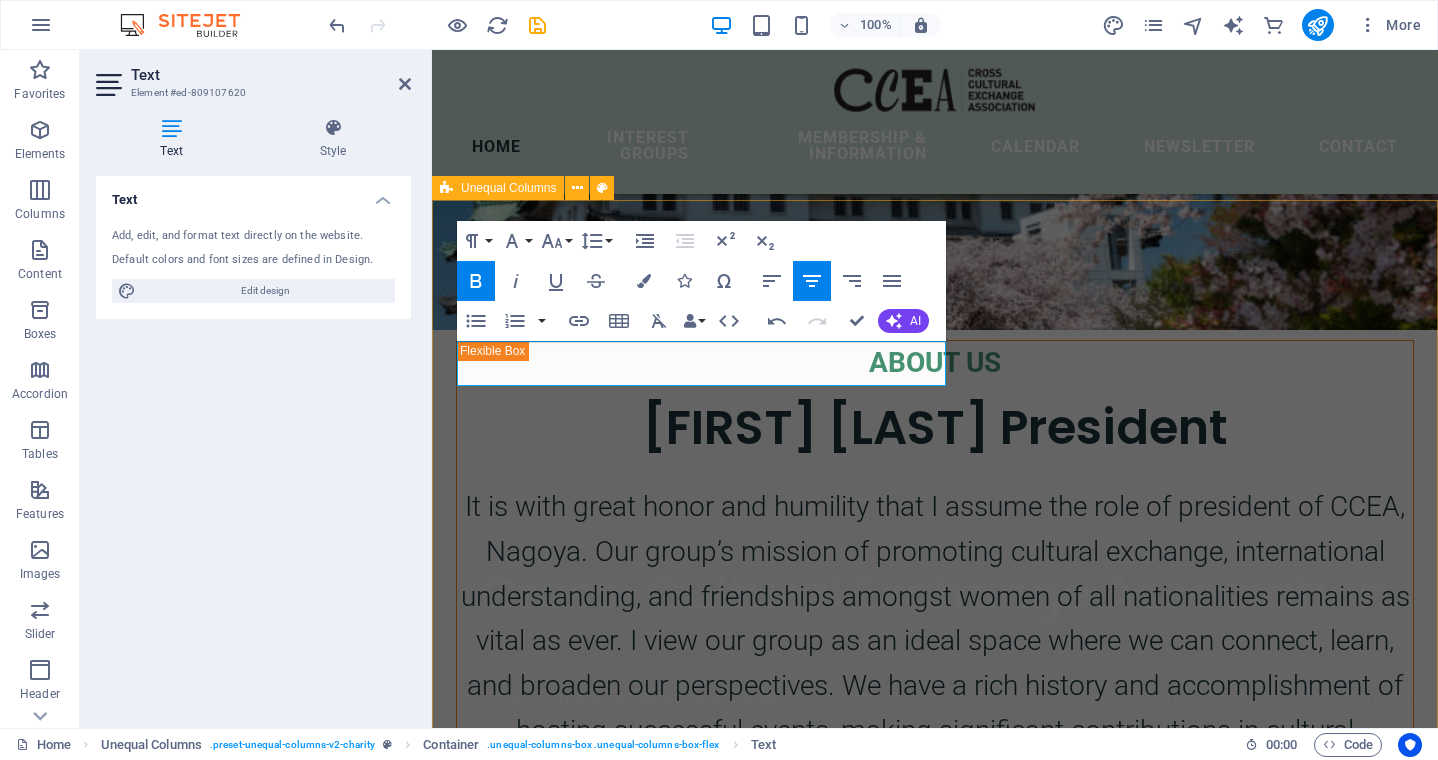 click on "ABOUT US Manisha Kundu President  It is with great honor and humility that I assume the role of president of CCEA, Nagoya. Our group’s mission of promoting cultural exchange, international understanding, and friendships amongst women of all nationalities remains as vital as ever. I view our group as an ideal space where we can connect, learn, and broaden our perspectives. We have a rich history and accomplishment of hosting successful events, making significant contributions in cultural exchanges, and fostering a positive community. I want to build on these successes by expanding our membership base and strengthening our community partnerships. I am looking forward to work together with our members. I am particularly excited to expand our reach and create new collaborations with the local communities." at bounding box center [935, 1613] 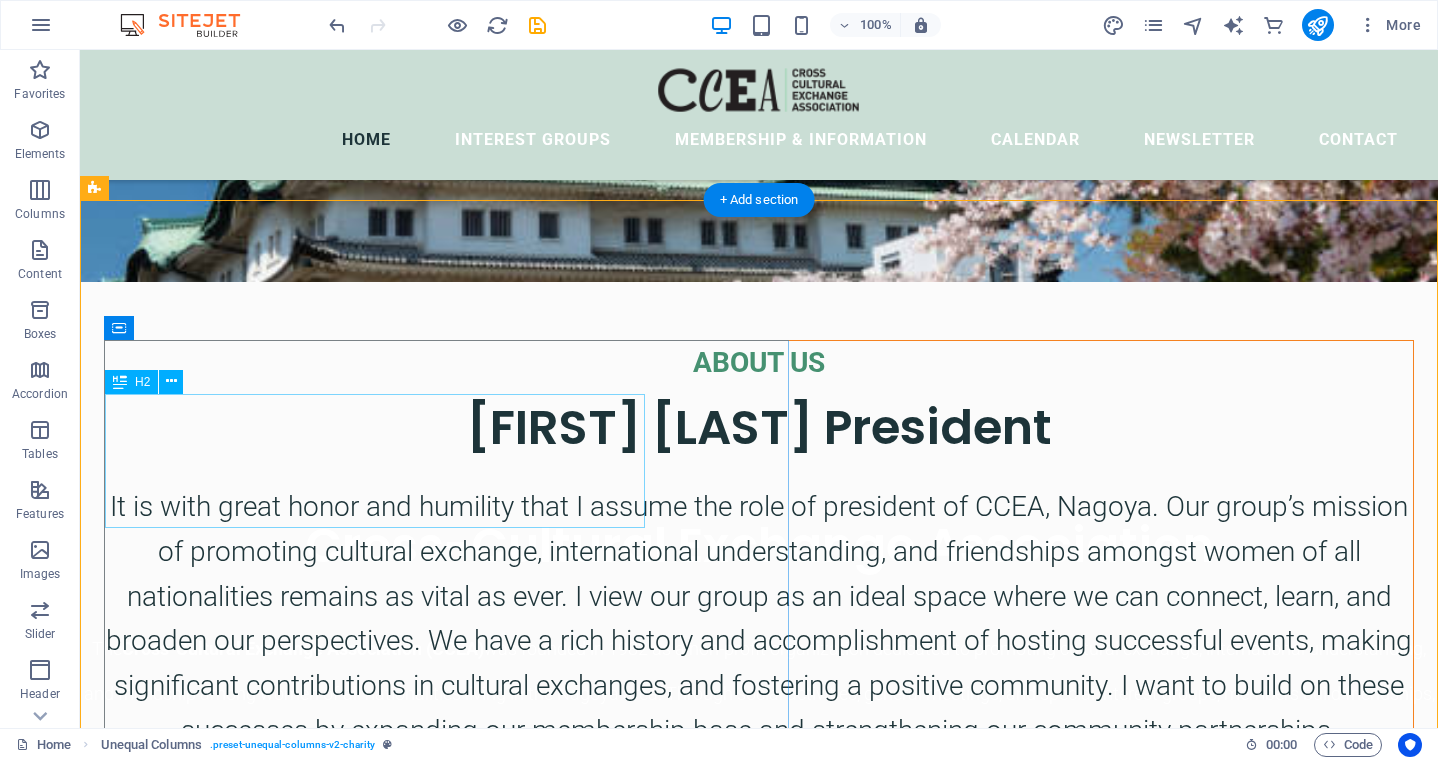 click on "[FIRST] [LAST] President" at bounding box center (759, 427) 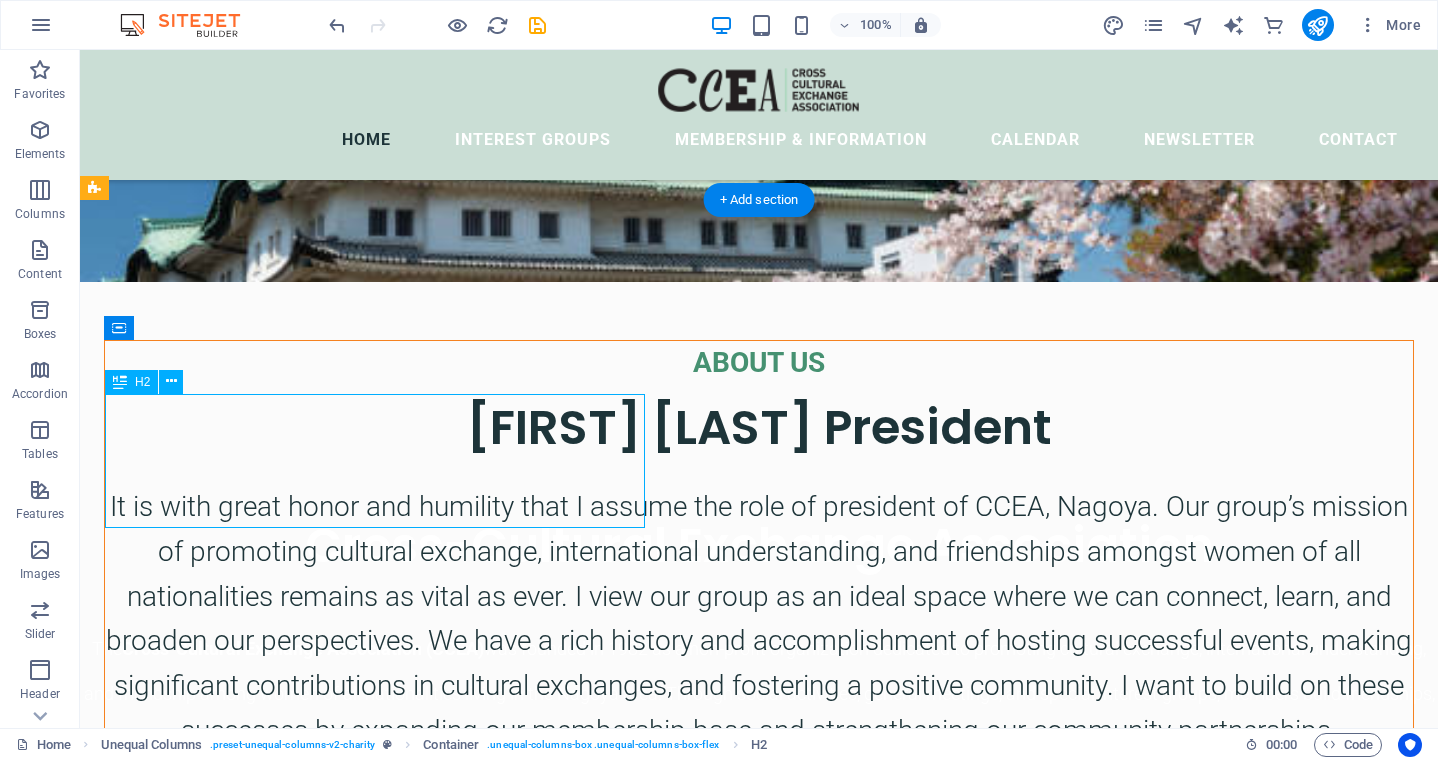 click on "[FIRST] [LAST] President" at bounding box center [759, 427] 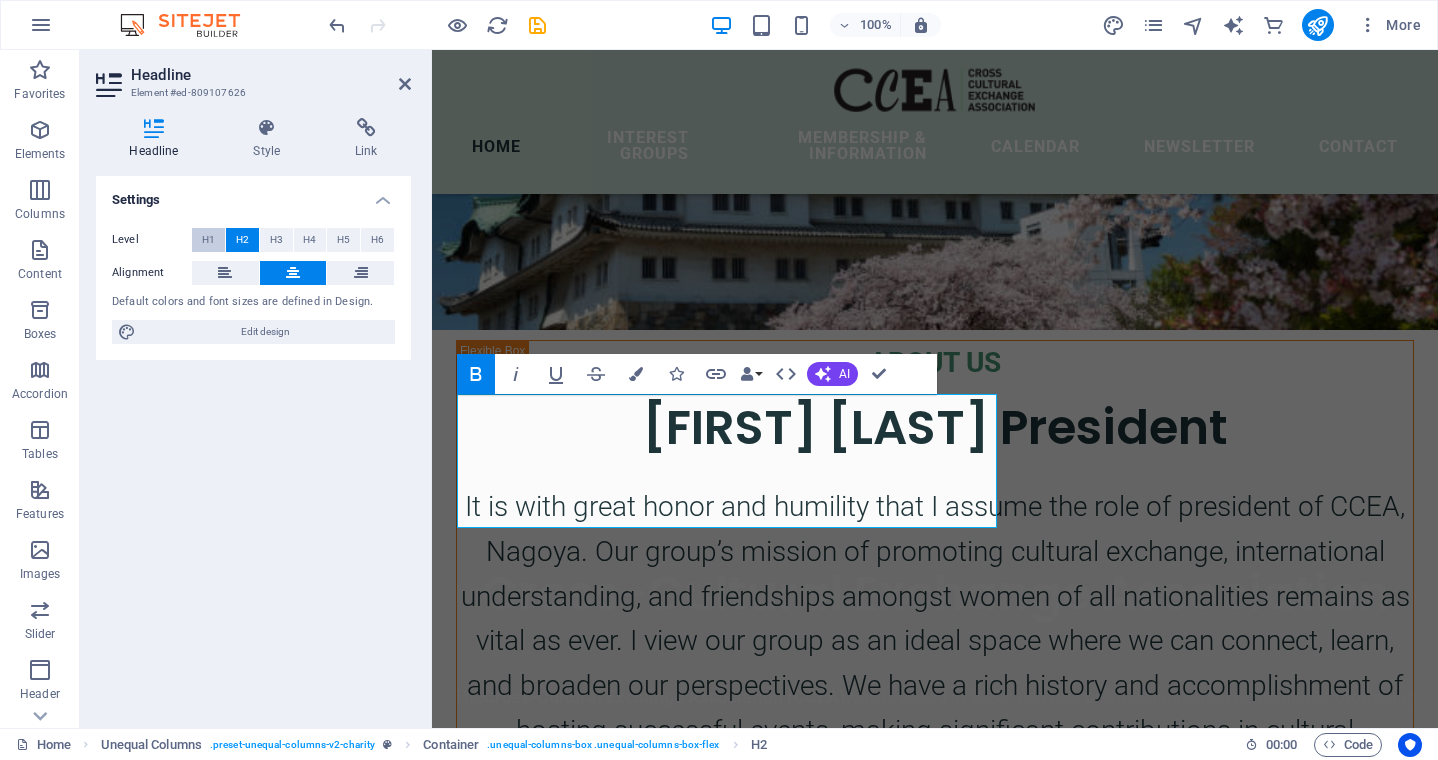 click on "H1" at bounding box center (208, 240) 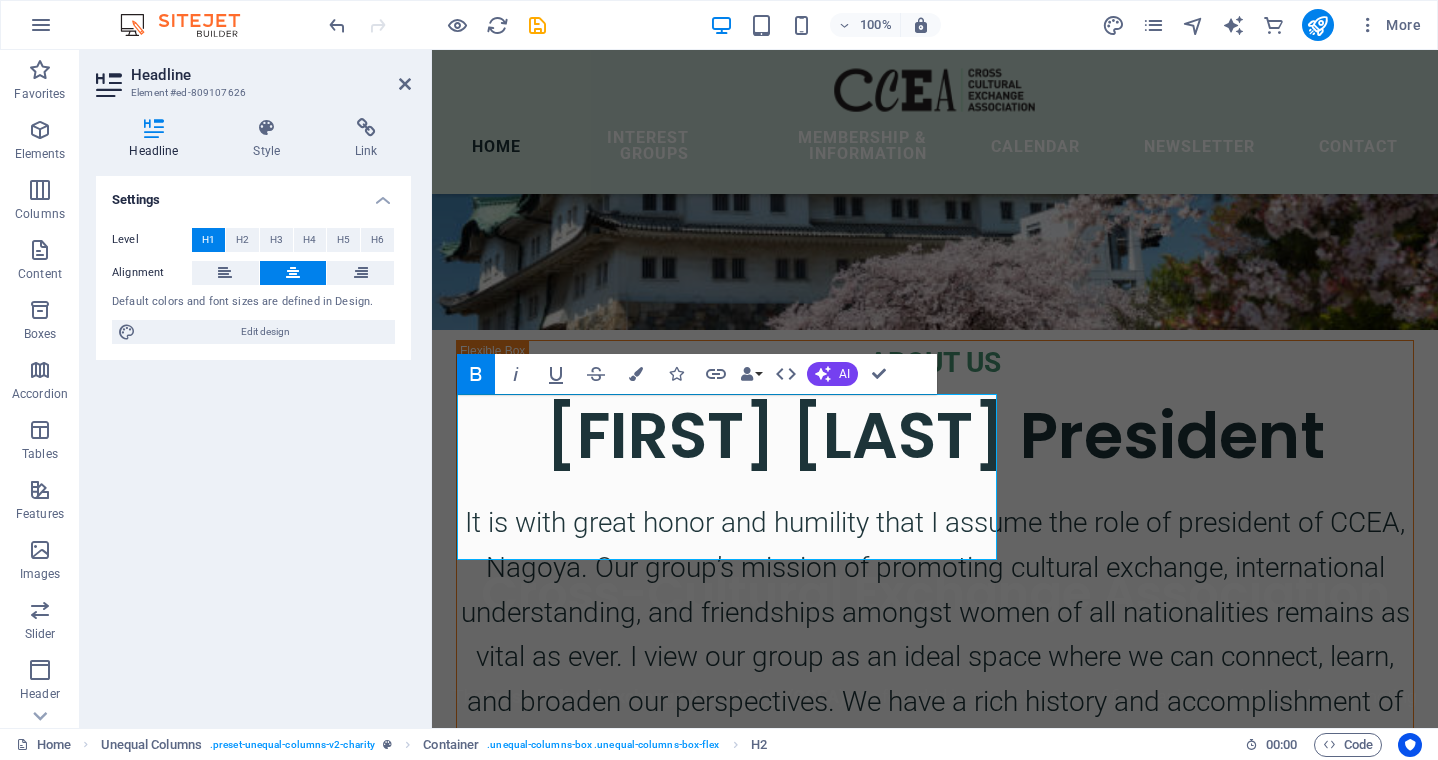 click on "H1" at bounding box center [208, 240] 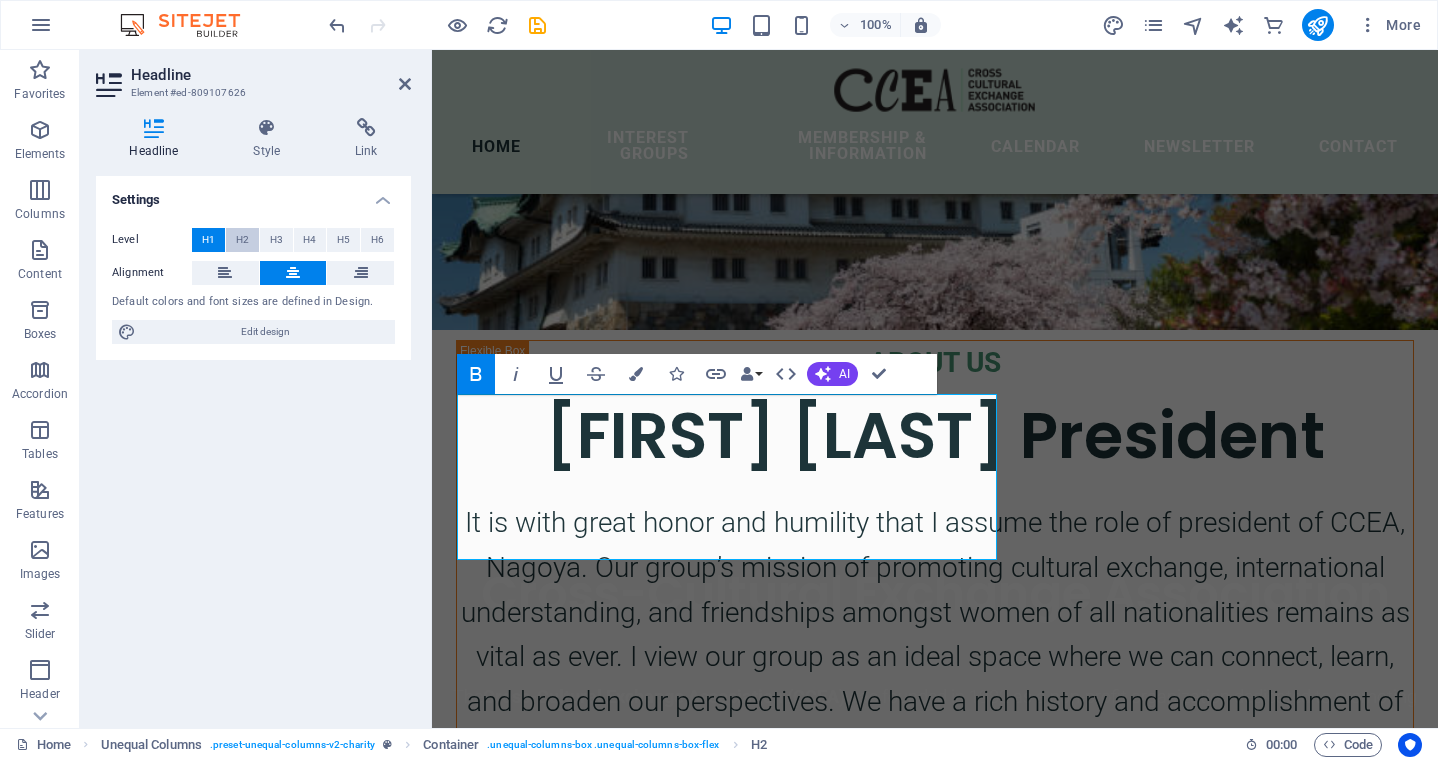 click on "H2" at bounding box center (242, 240) 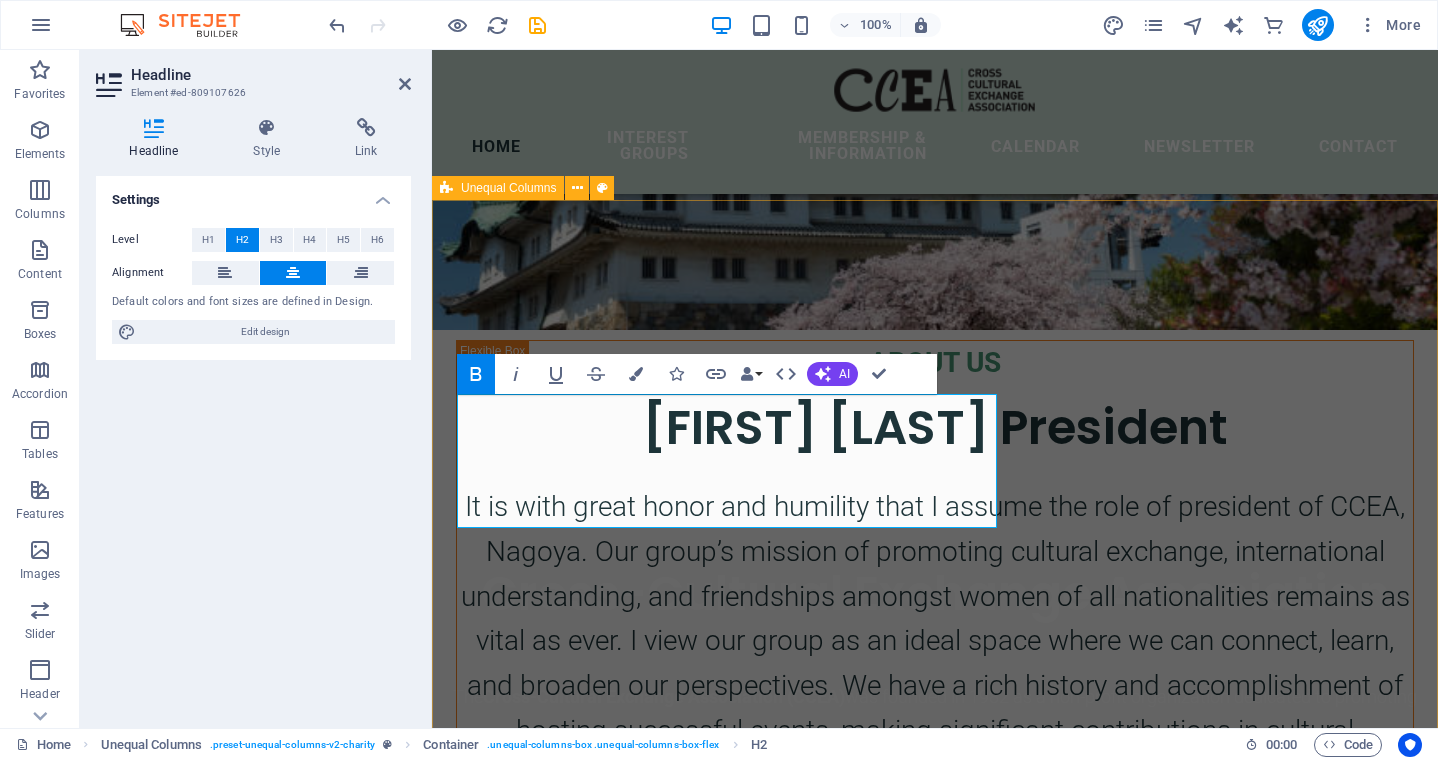 click on "ABOUT US Manisha Kundu President  It is with great honor and humility that I assume the role of president of CCEA, Nagoya. Our group’s mission of promoting cultural exchange, international understanding, and friendships amongst women of all nationalities remains as vital as ever. I view our group as an ideal space where we can connect, learn, and broaden our perspectives. We have a rich history and accomplishment of hosting successful events, making significant contributions in cultural exchanges, and fostering a positive community. I want to build on these successes by expanding our membership base and strengthening our community partnerships. I am looking forward to work together with our members. I am particularly excited to expand our reach and create new collaborations with the local communities." at bounding box center [935, 1613] 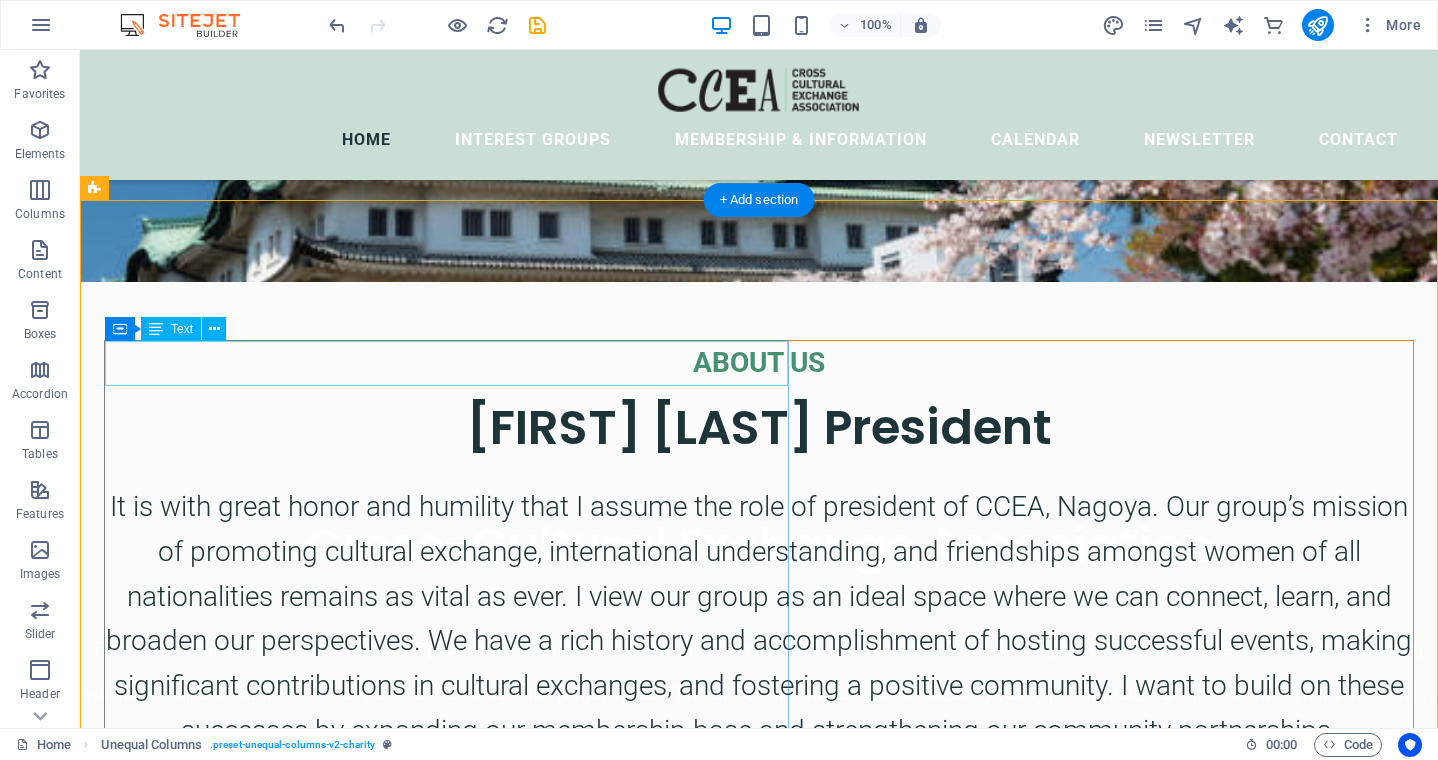click on "ABOUT US" at bounding box center [759, 363] 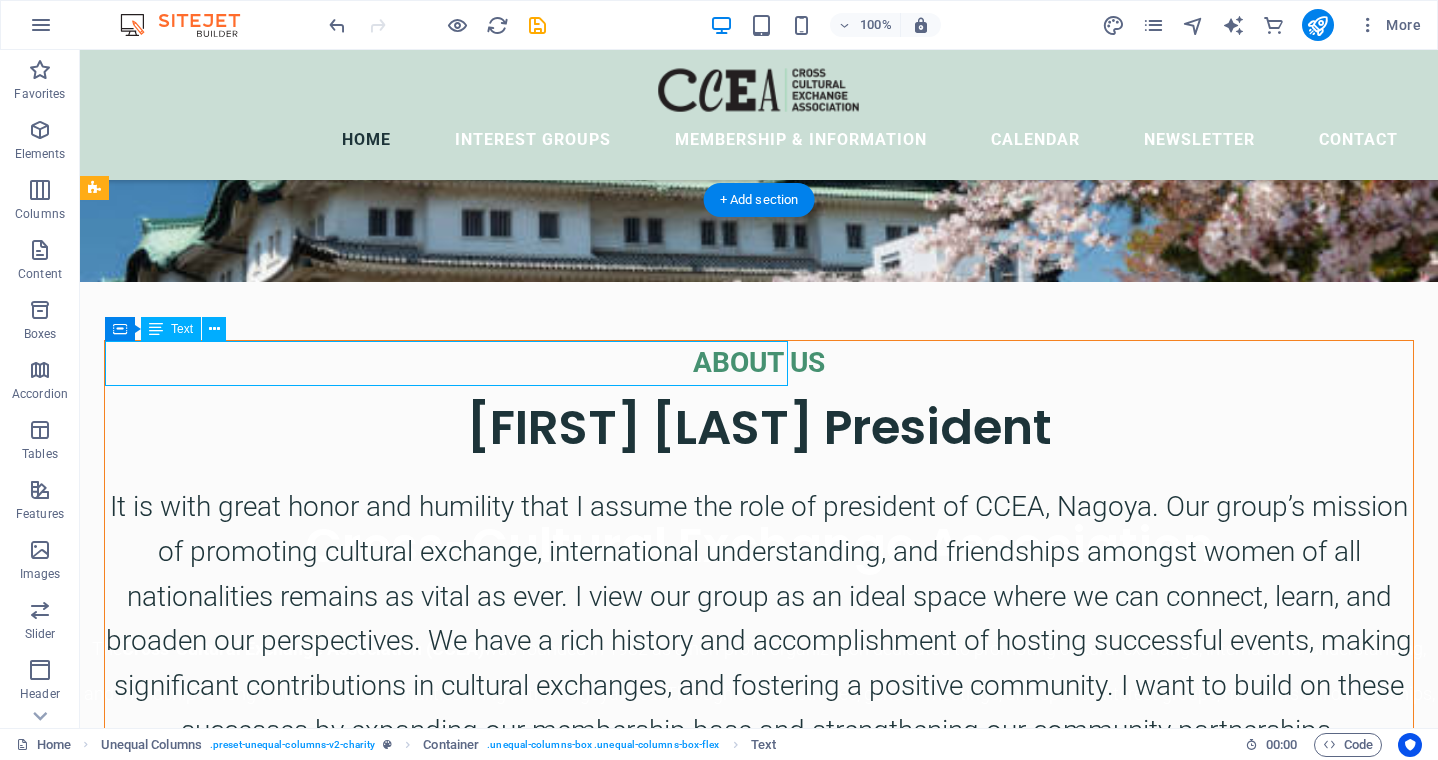 click on "ABOUT US" at bounding box center [759, 363] 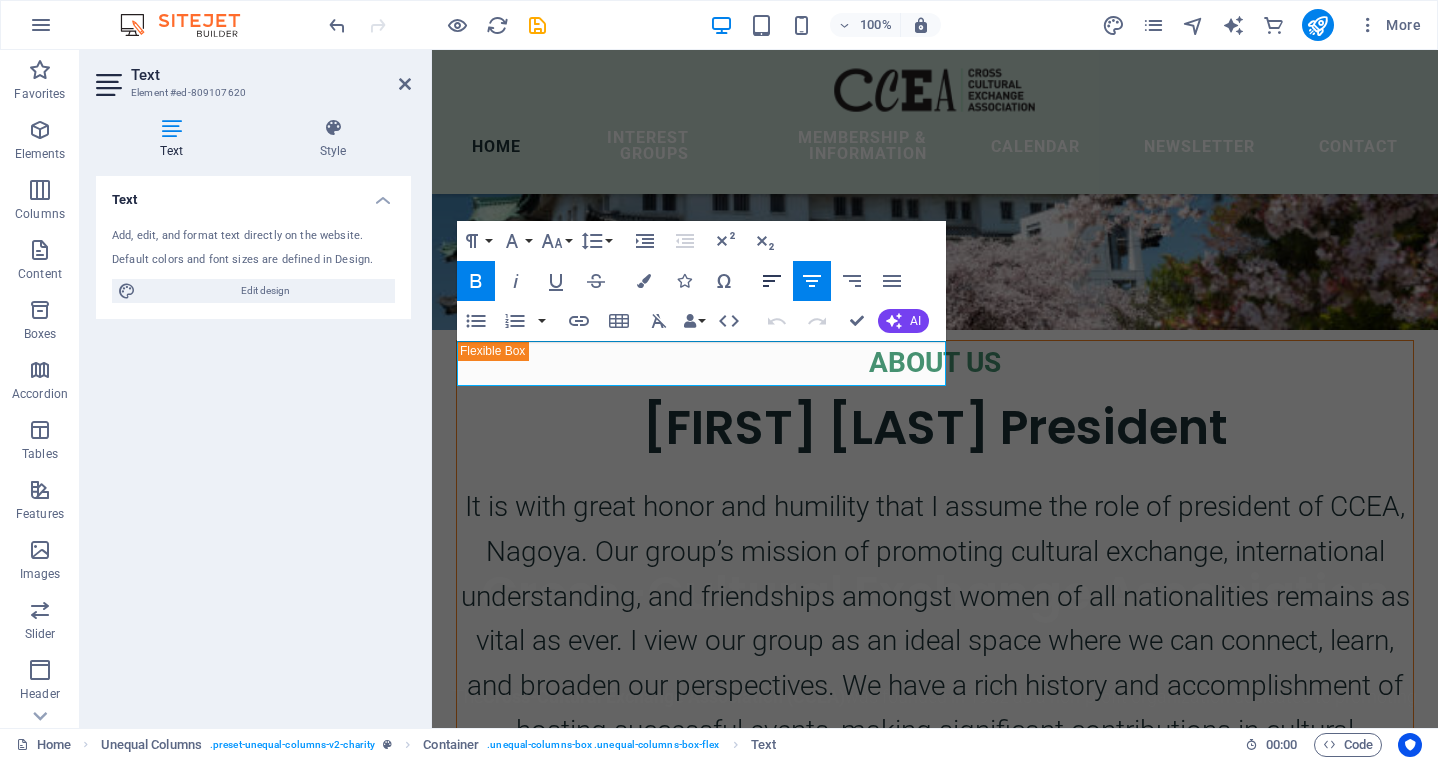 click 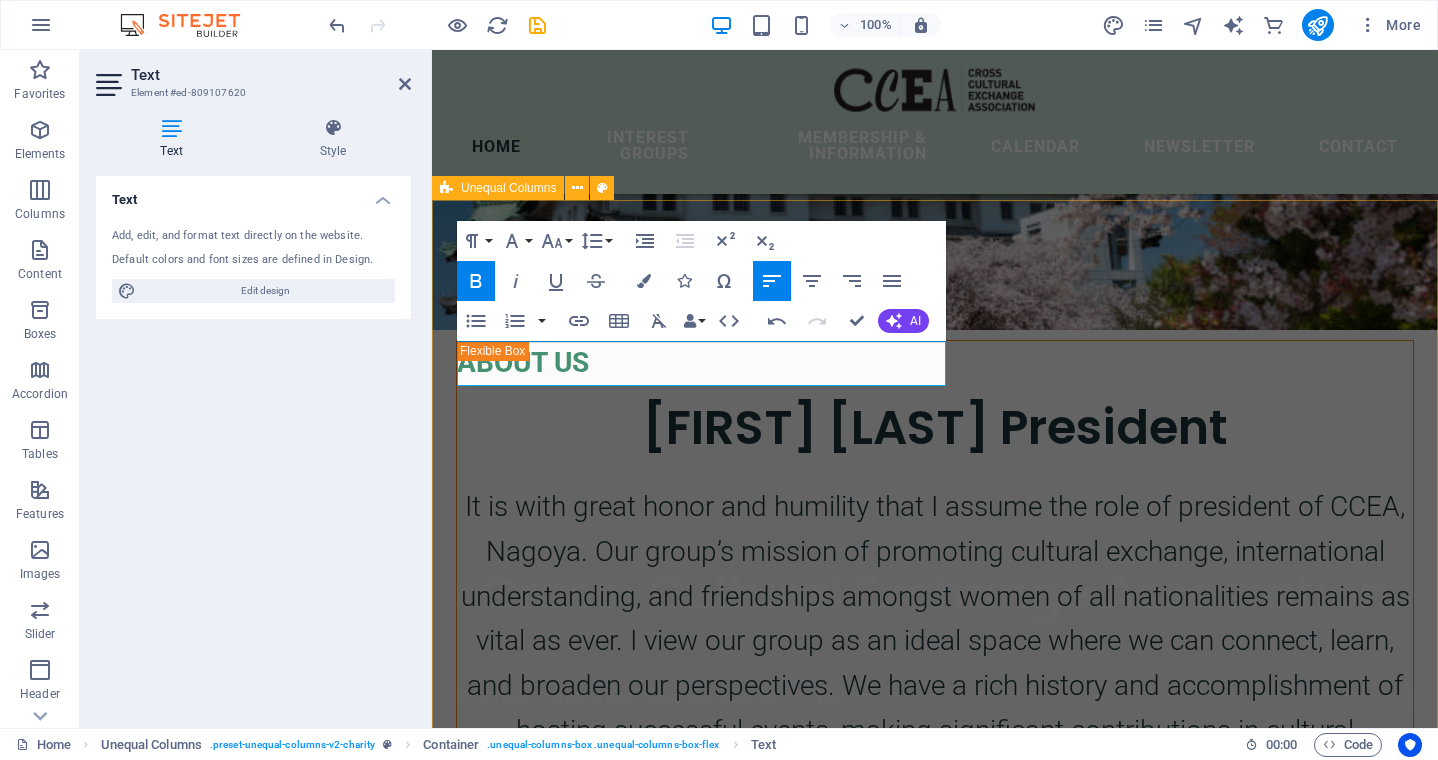 click on "ABOUT US Manisha Kundu President  It is with great honor and humility that I assume the role of president of CCEA, Nagoya. Our group’s mission of promoting cultural exchange, international understanding, and friendships amongst women of all nationalities remains as vital as ever. I view our group as an ideal space where we can connect, learn, and broaden our perspectives. We have a rich history and accomplishment of hosting successful events, making significant contributions in cultural exchanges, and fostering a positive community. I want to build on these successes by expanding our membership base and strengthening our community partnerships. I am looking forward to work together with our members. I am particularly excited to expand our reach and create new collaborations with the local communities." at bounding box center [935, 1613] 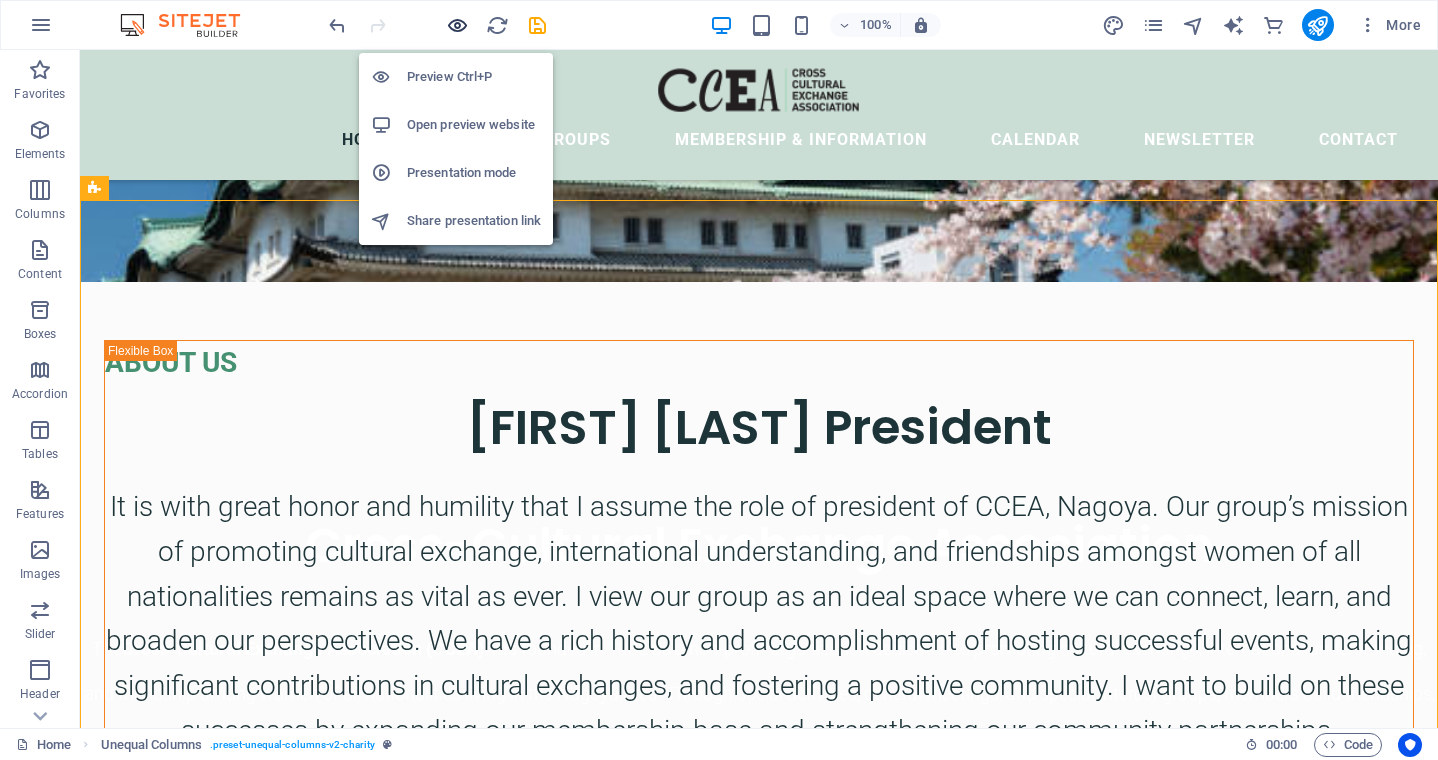 click at bounding box center [457, 25] 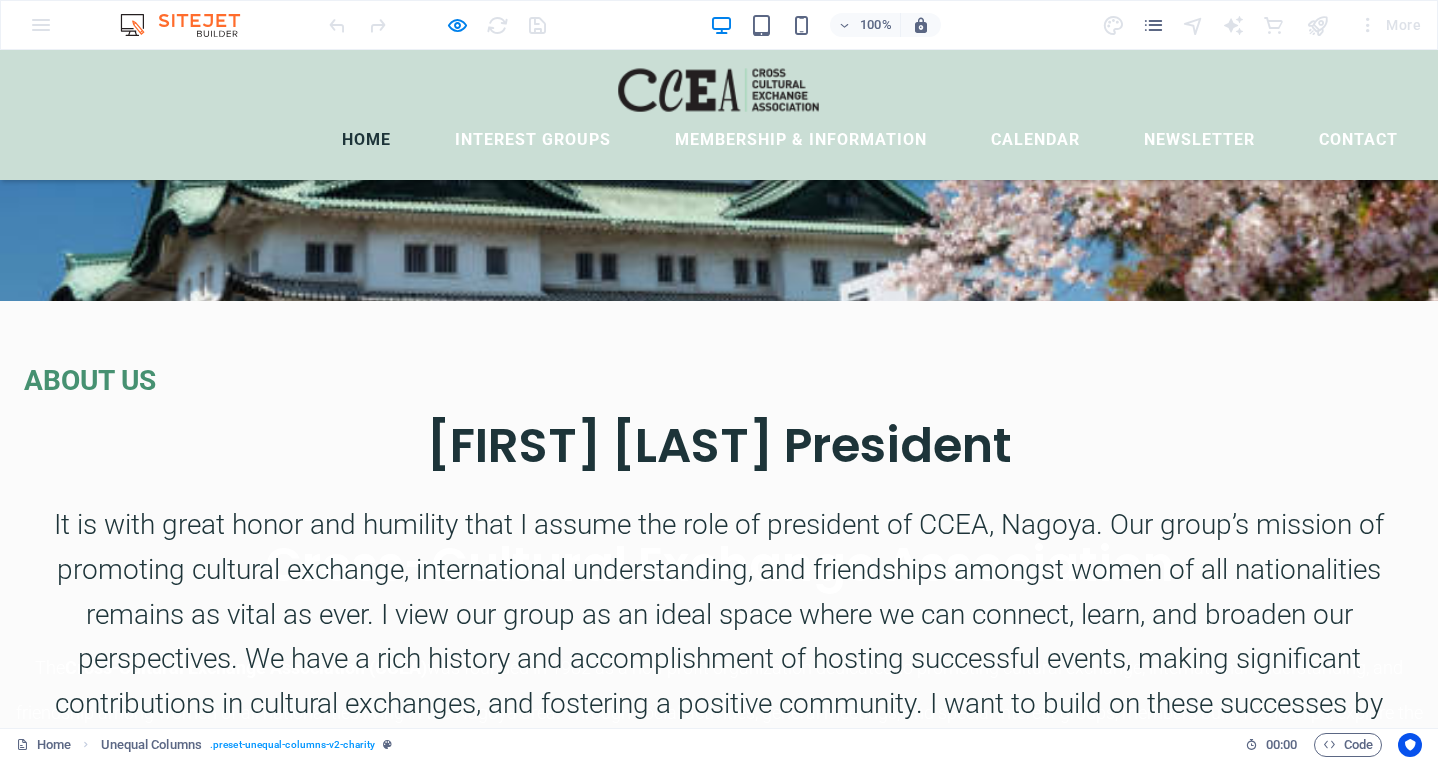 scroll, scrollTop: 505, scrollLeft: 0, axis: vertical 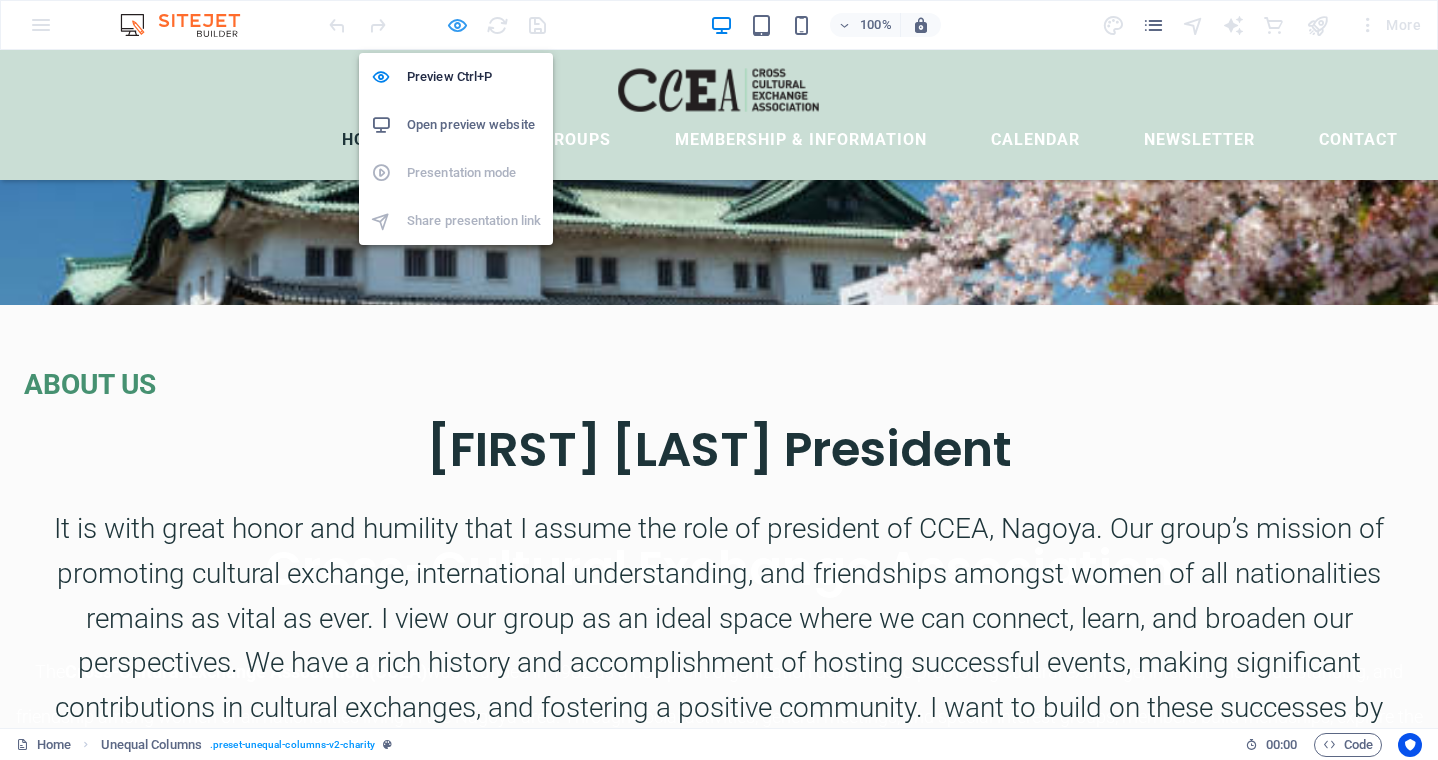 click at bounding box center (457, 25) 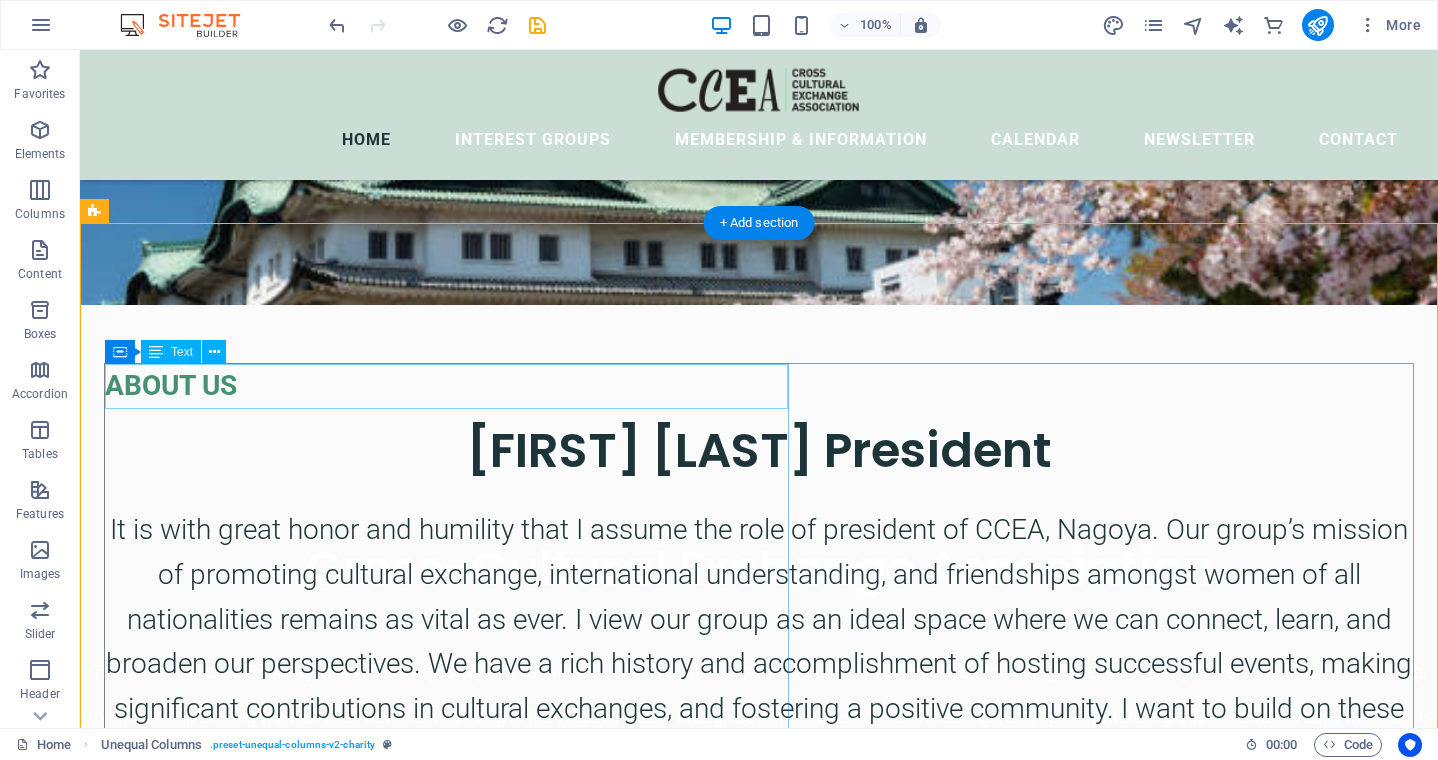 click on "ABOUT US" at bounding box center [759, 386] 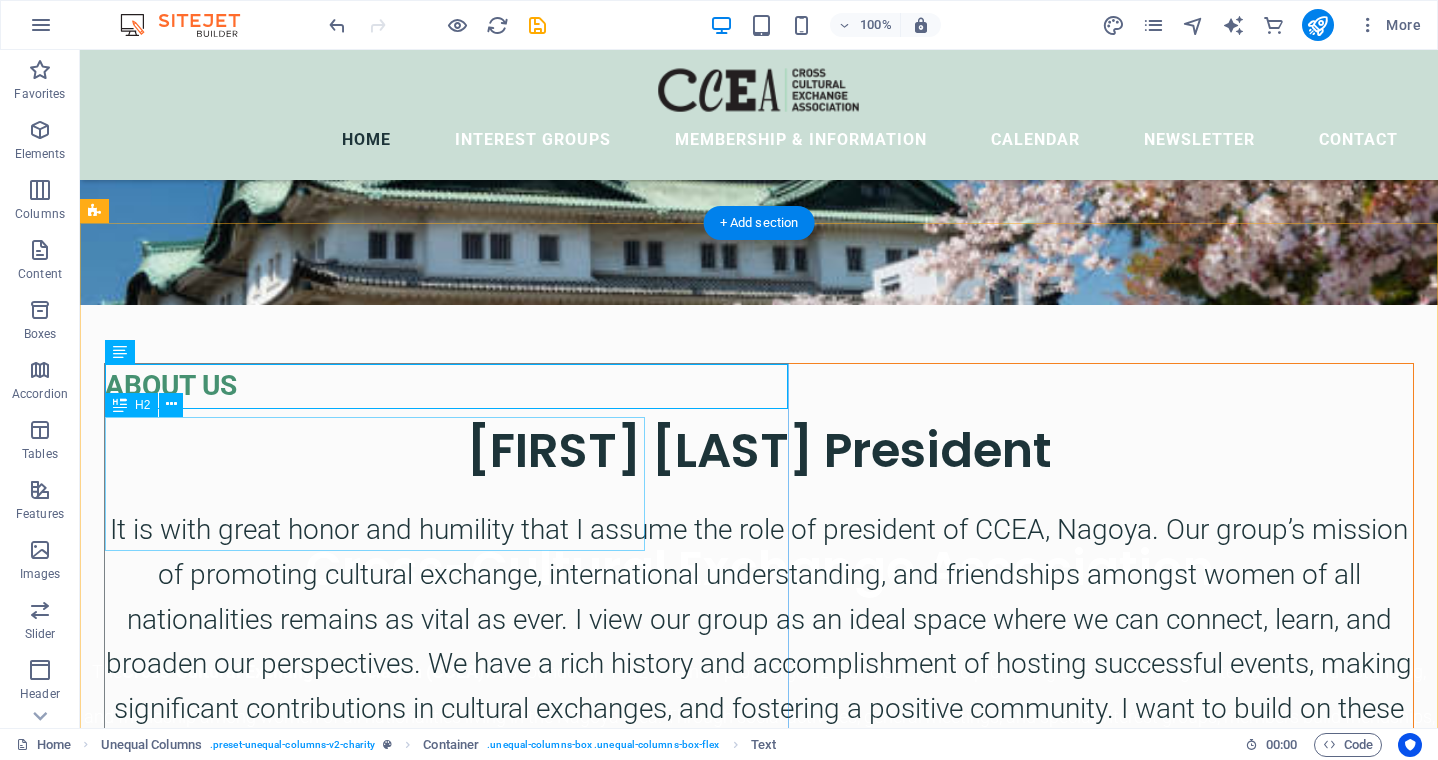 click on "[FIRST] [LAST] President" at bounding box center [759, 450] 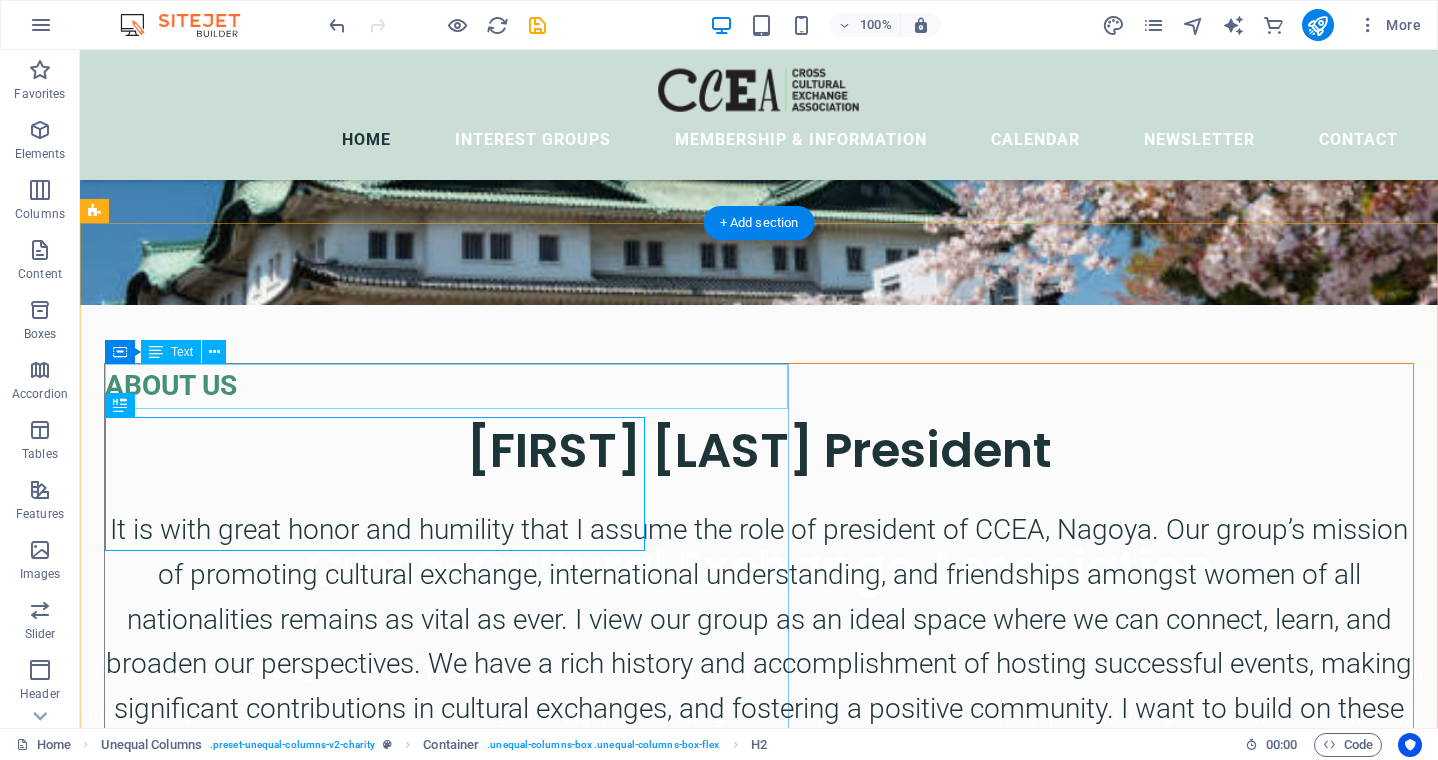 click on "ABOUT US" at bounding box center (759, 386) 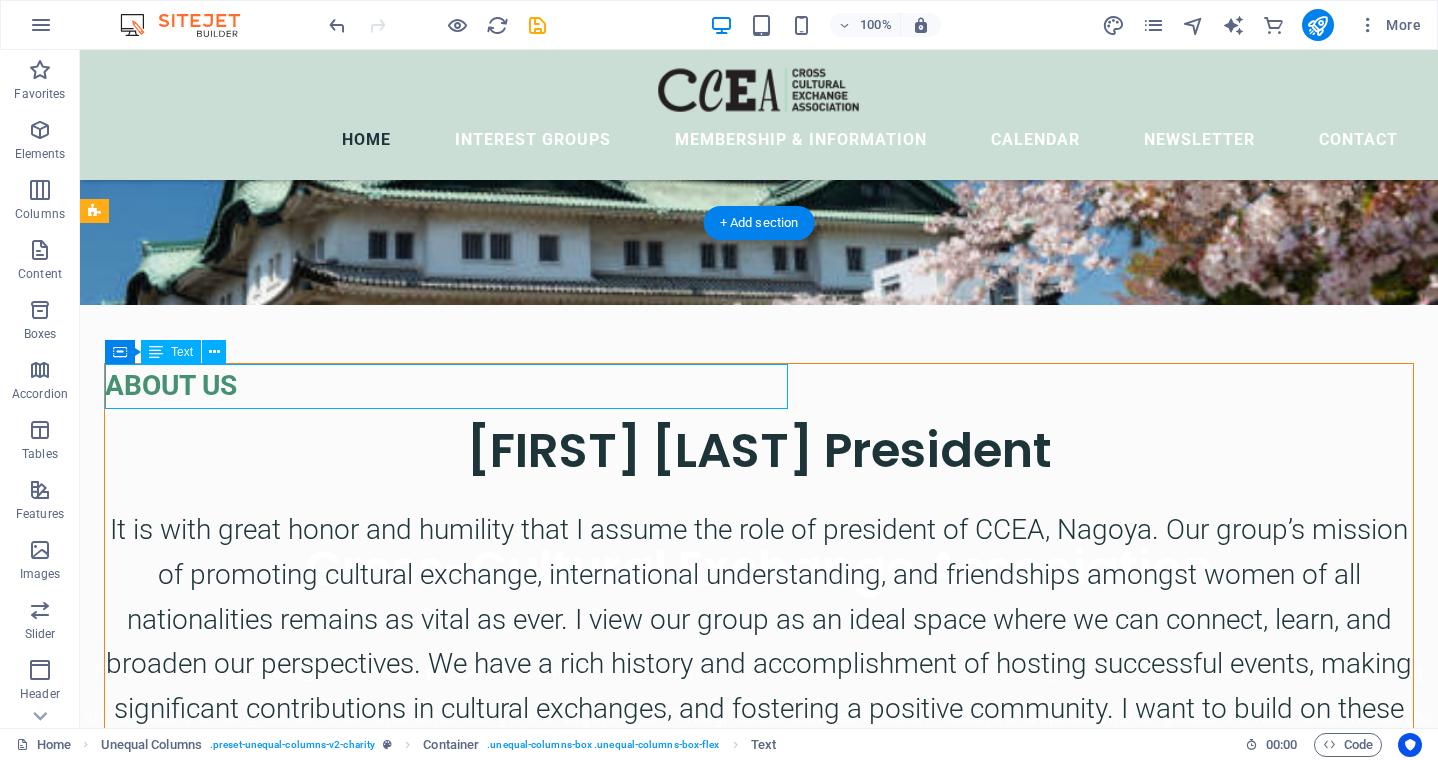 click on "ABOUT US" at bounding box center (759, 386) 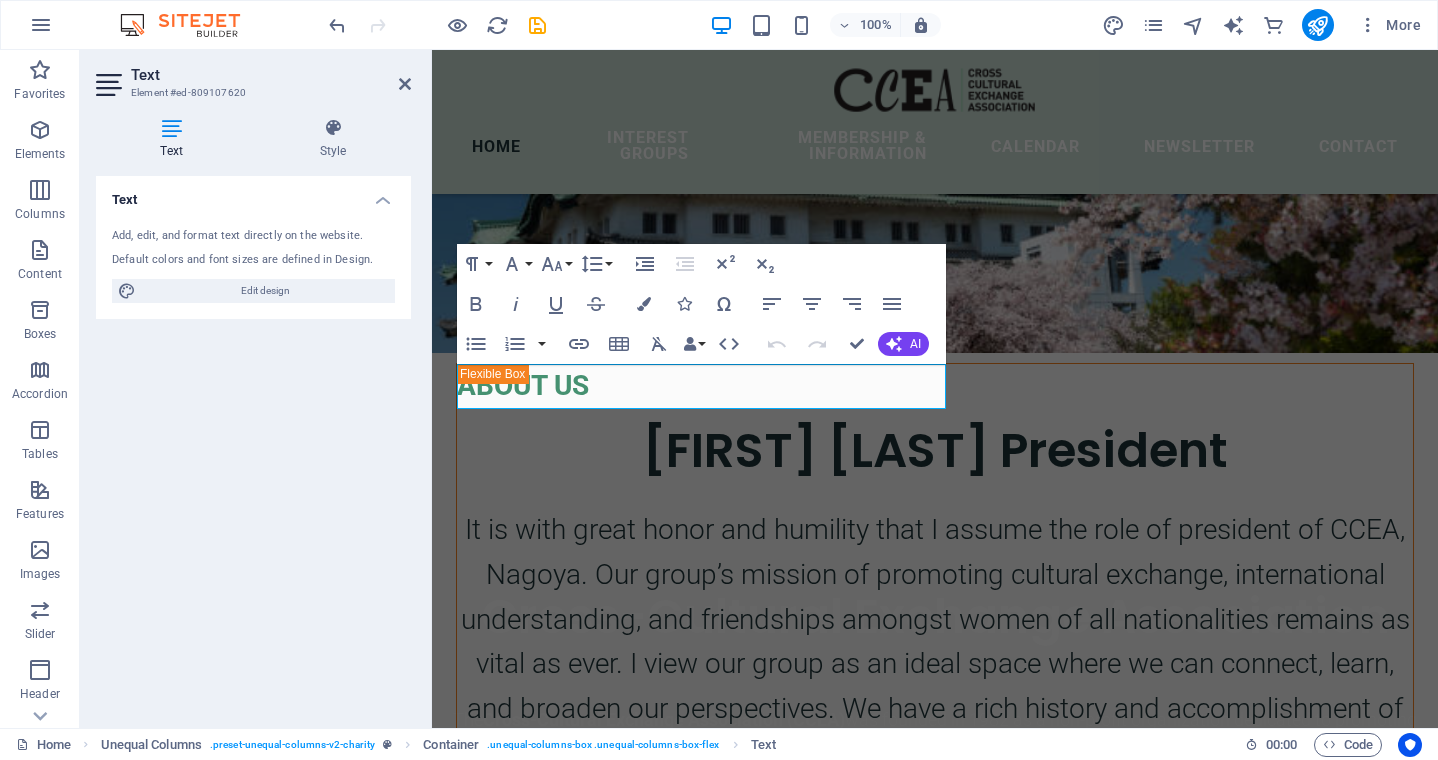 click on "Text Style Text Add, edit, and format text directly on the website. Default colors and font sizes are defined in Design. Edit design Alignment Left aligned Centered Right aligned Unequal Columns Element Layout How this element expands within the layout (Flexbox). Size Default auto px % 1/1 1/2 1/3 1/4 1/5 1/6 1/7 1/8 1/9 1/10 Grow Shrink Order Container layout Visible Visible Opacity 100 % Overflow Spacing Margin Default auto px % rem vw vh Custom Custom auto px % rem vw vh auto px % rem vw vh auto px % rem vw vh auto px % rem vw vh Padding Default px rem % vh vw Custom Custom px rem % vh vw px rem % vh vw px rem % vh vw px rem % vh vw Border Style              - Width 1 auto px rem % vh vw Custom Custom 1 auto px rem % vh vw 1 auto px rem % vh vw 1 auto px rem % vh vw 1 auto px rem % vh vw  - Color Round corners Default px rem % vh vw Custom Custom px rem % vh vw px rem % vh vw px rem % vh vw px rem % vh vw Shadow Default None Outside Inside Color X offset 0 px rem vh vw Y offset 0 px rem vh vw 0 %" at bounding box center [253, 415] 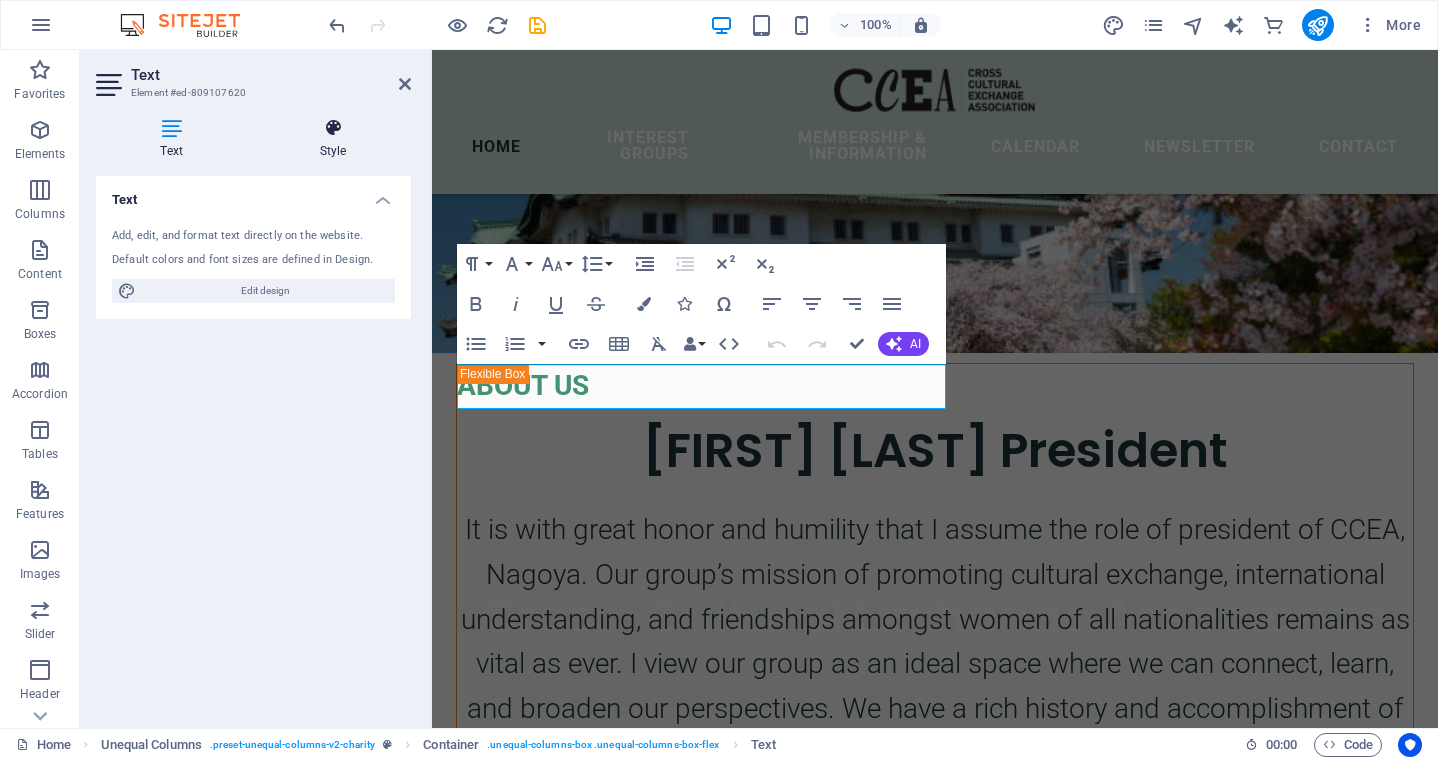 click at bounding box center (333, 128) 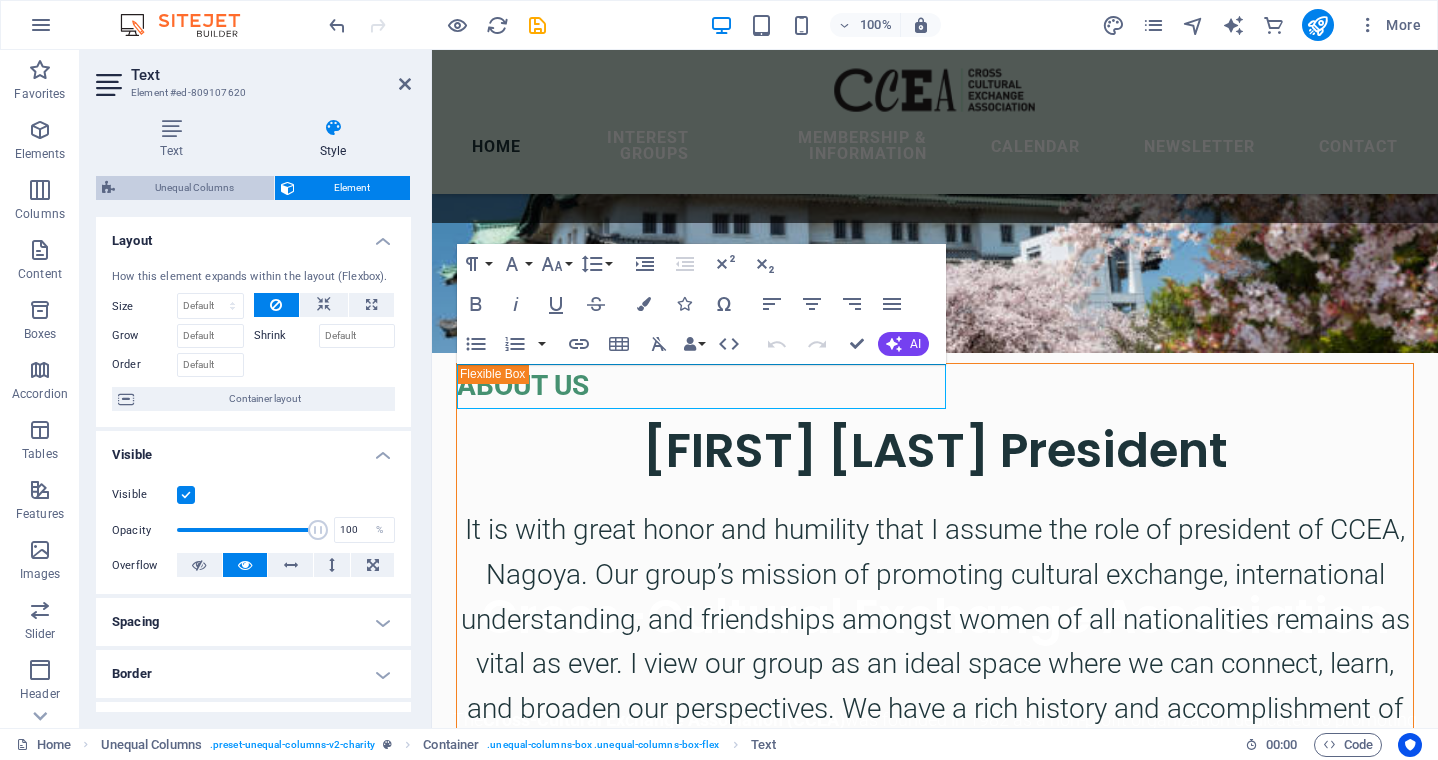 click on "Unequal Columns" at bounding box center [194, 188] 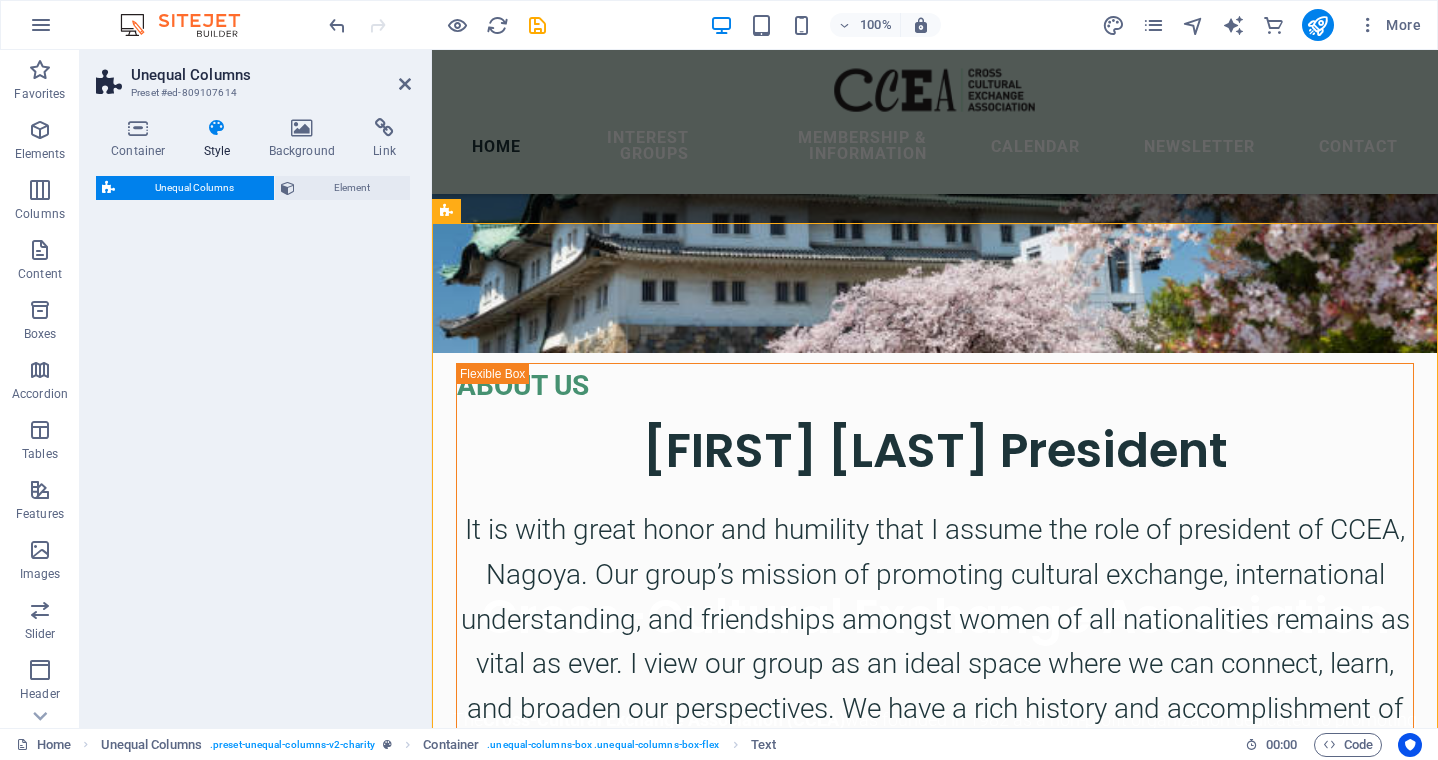 select on "%" 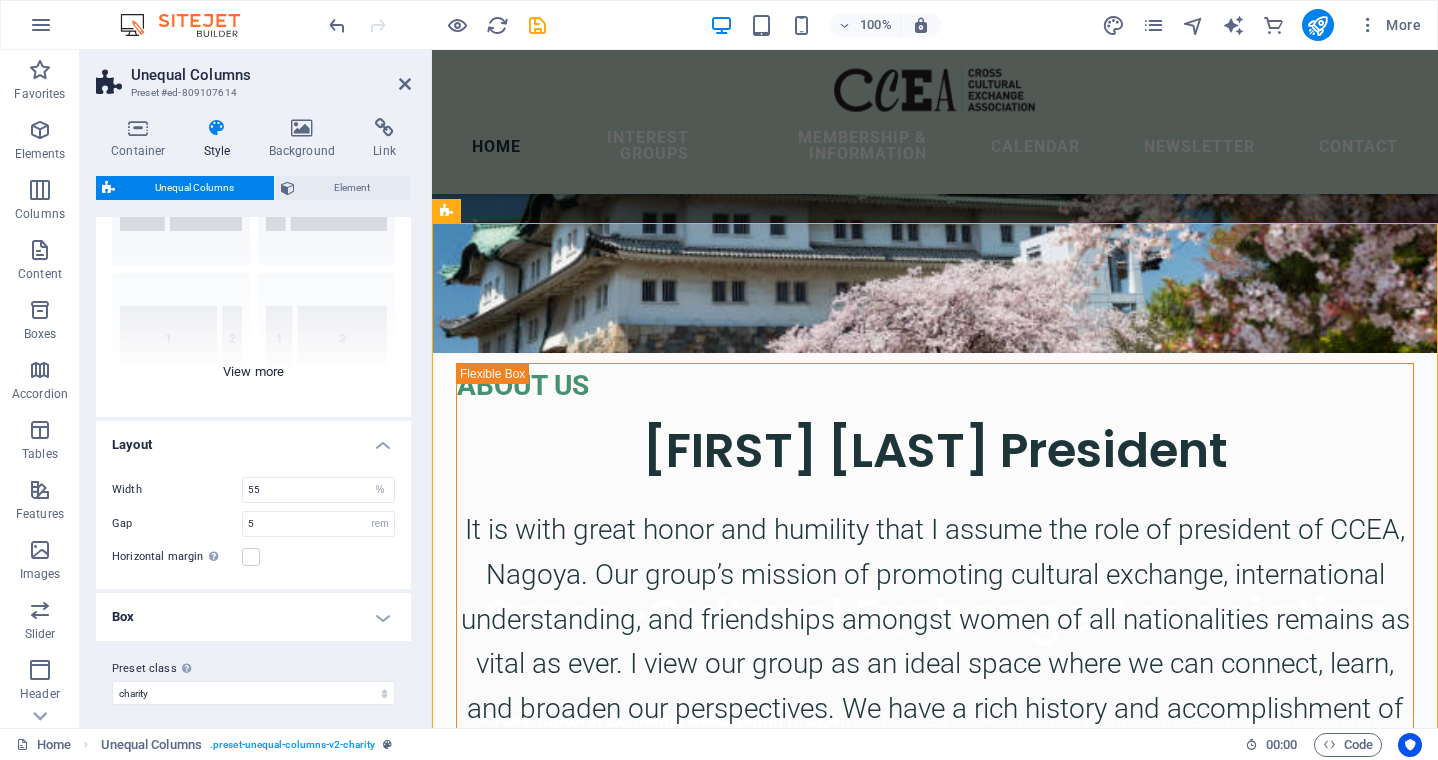 scroll, scrollTop: 144, scrollLeft: 0, axis: vertical 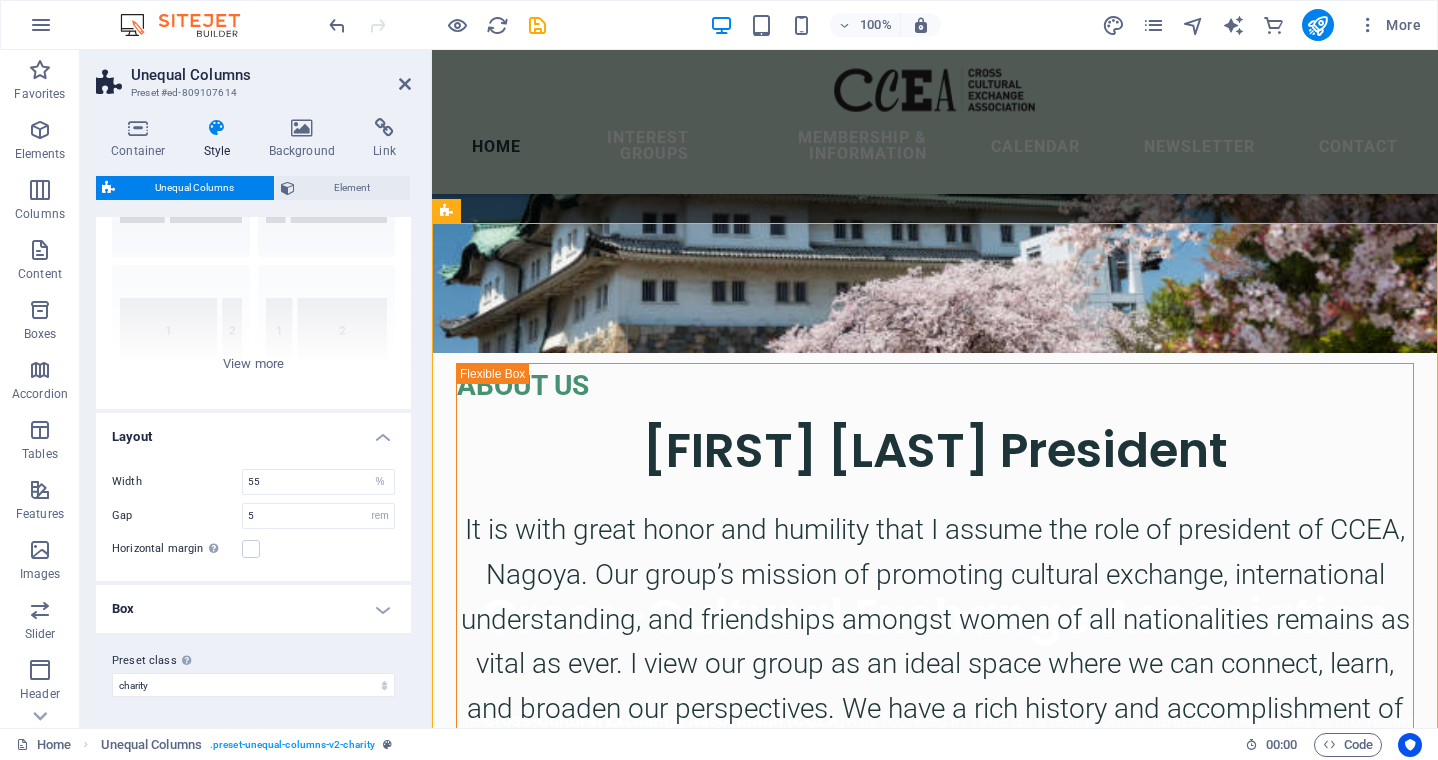click on "Box" at bounding box center (253, 609) 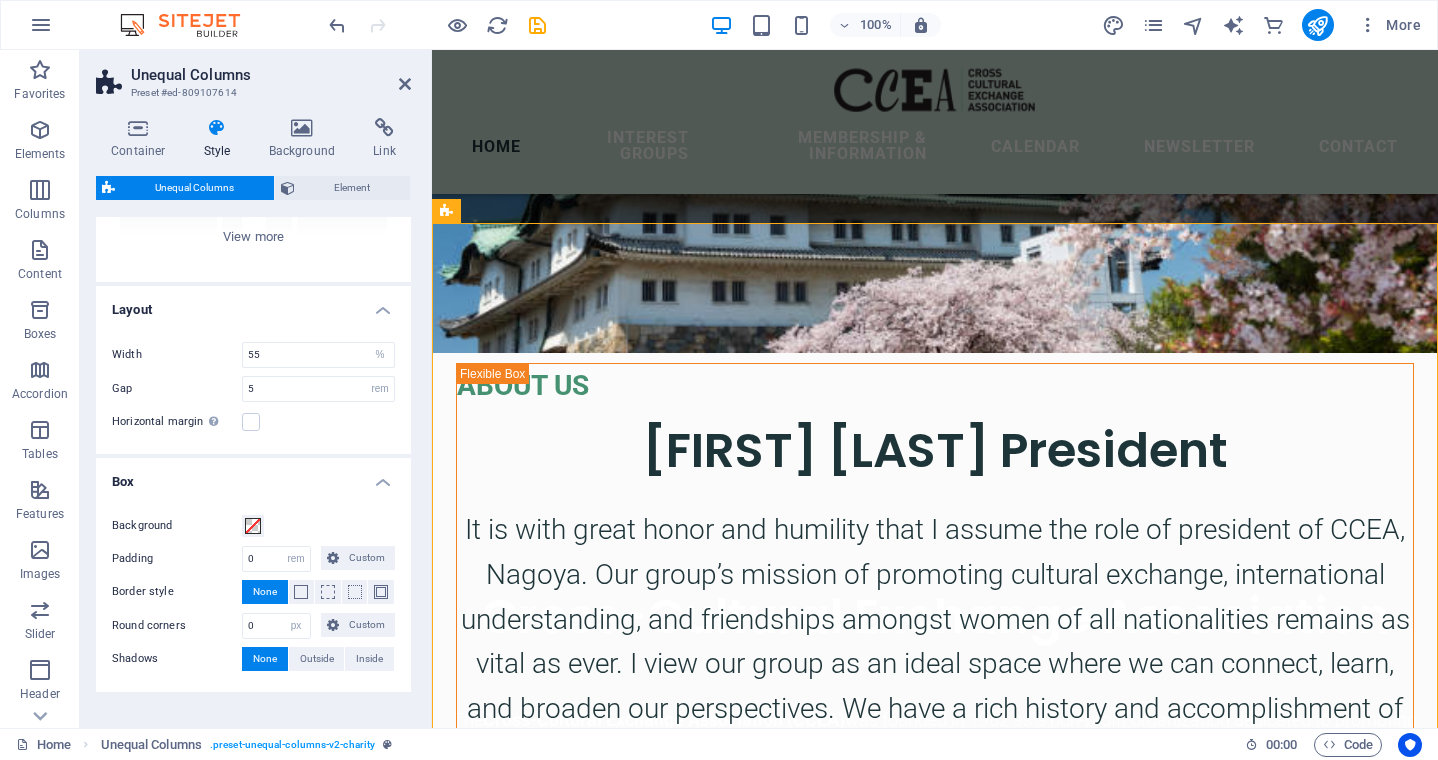 scroll, scrollTop: 282, scrollLeft: 0, axis: vertical 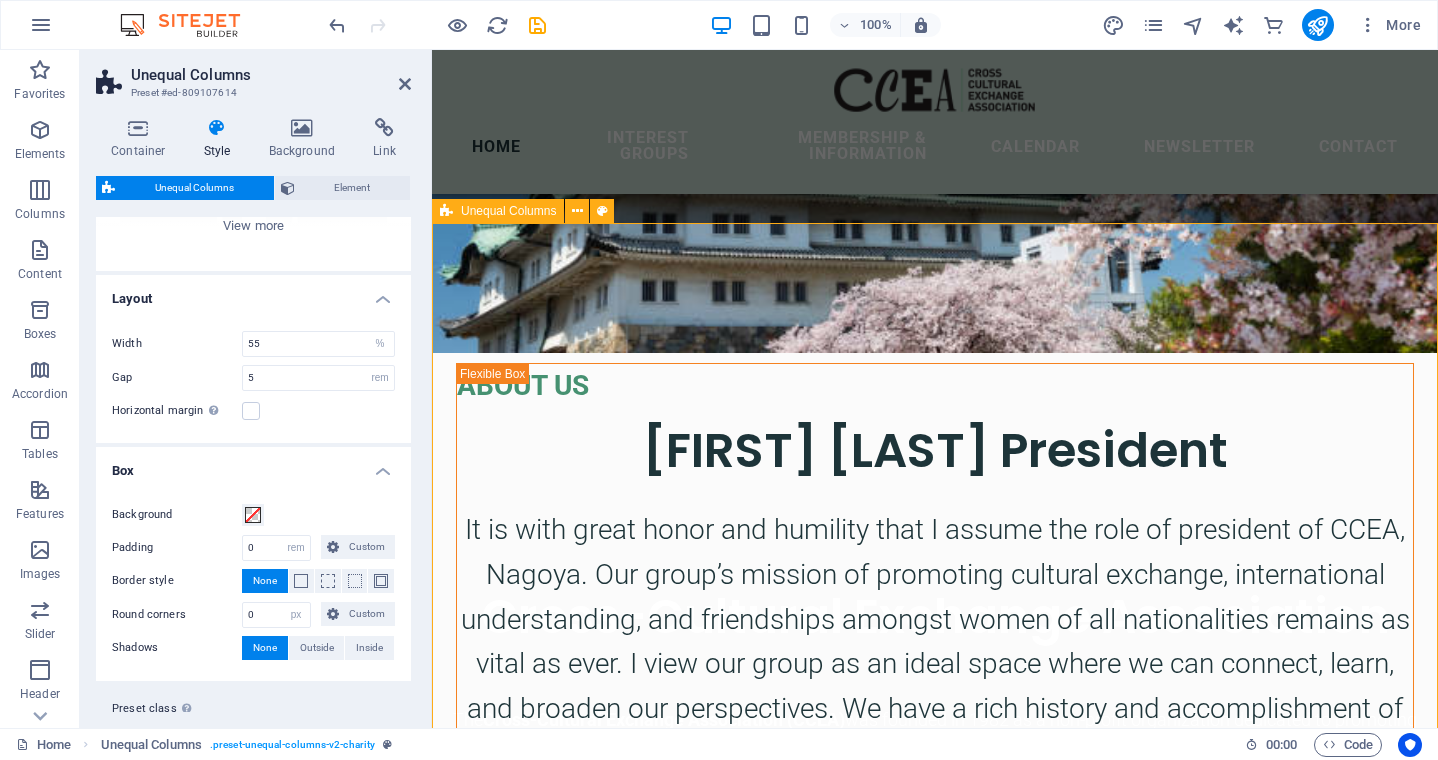 click on "ABOUT US Manisha Kundu President  It is with great honor and humility that I assume the role of president of CCEA, Nagoya. Our group’s mission of promoting cultural exchange, international understanding, and friendships amongst women of all nationalities remains as vital as ever. I view our group as an ideal space where we can connect, learn, and broaden our perspectives. We have a rich history and accomplishment of hosting successful events, making significant contributions in cultural exchanges, and fostering a positive community. I want to build on these successes by expanding our membership base and strengthening our community partnerships. I am looking forward to work together with our members. I am particularly excited to expand our reach and create new collaborations with the local communities." at bounding box center (935, 1636) 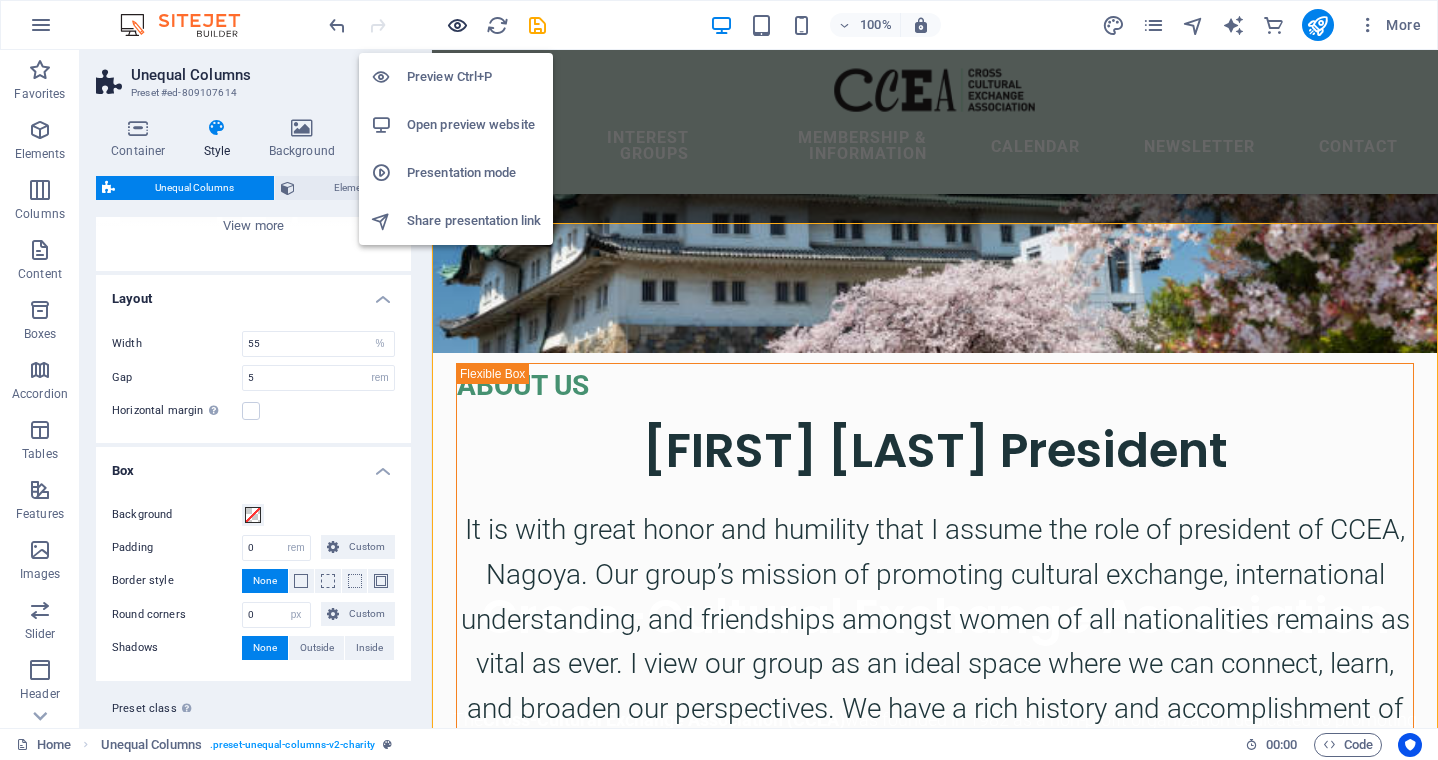 click at bounding box center [457, 25] 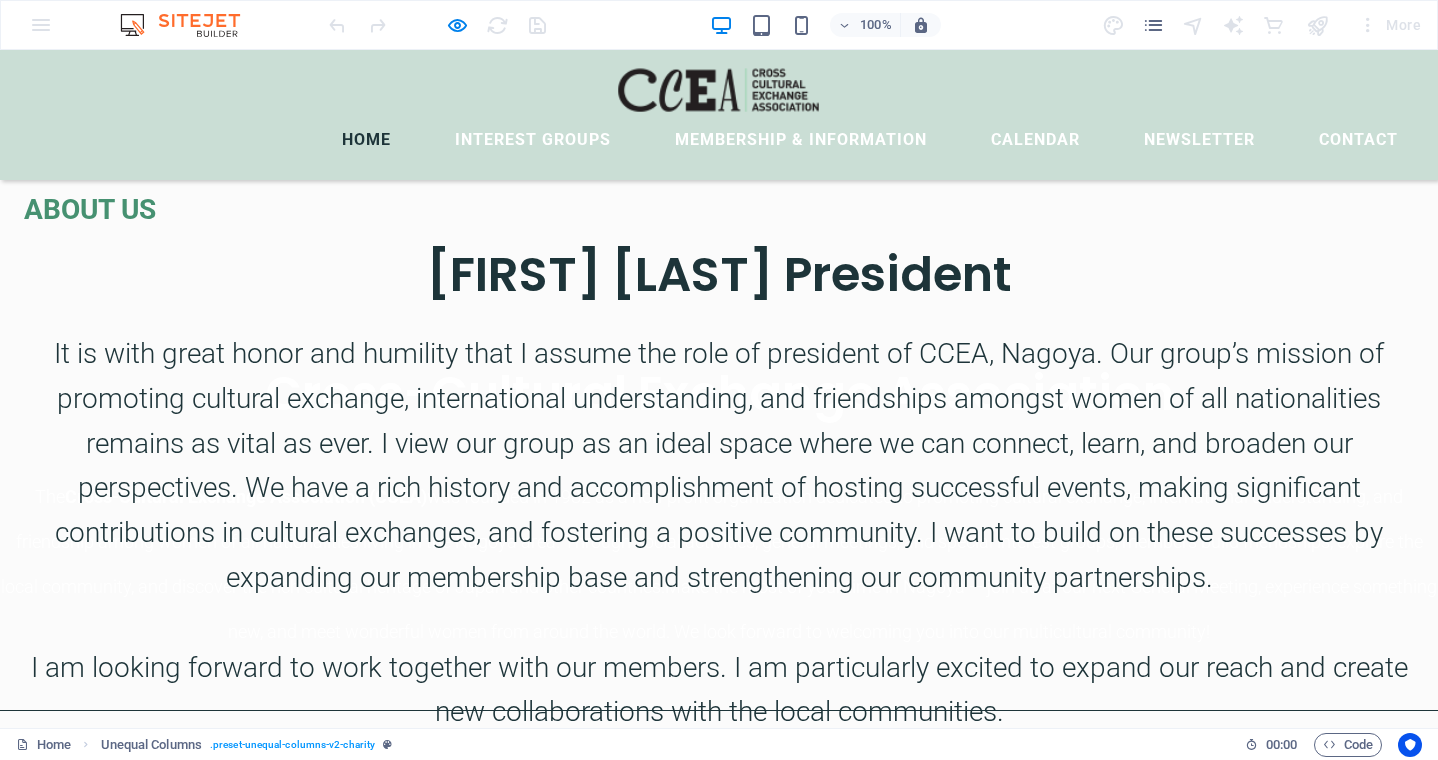 scroll, scrollTop: 666, scrollLeft: 0, axis: vertical 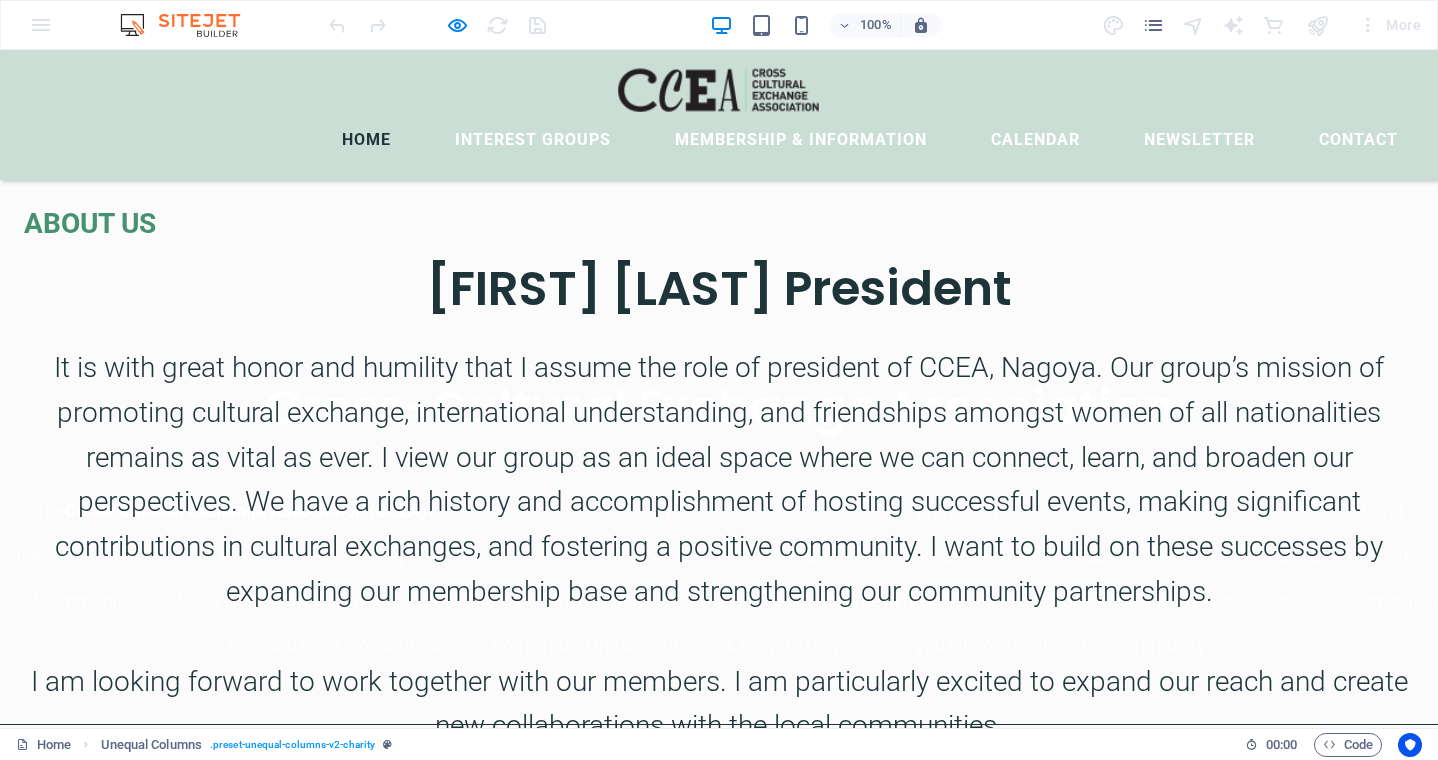 click on "[FIRST] [LAST] President" at bounding box center [719, 288] 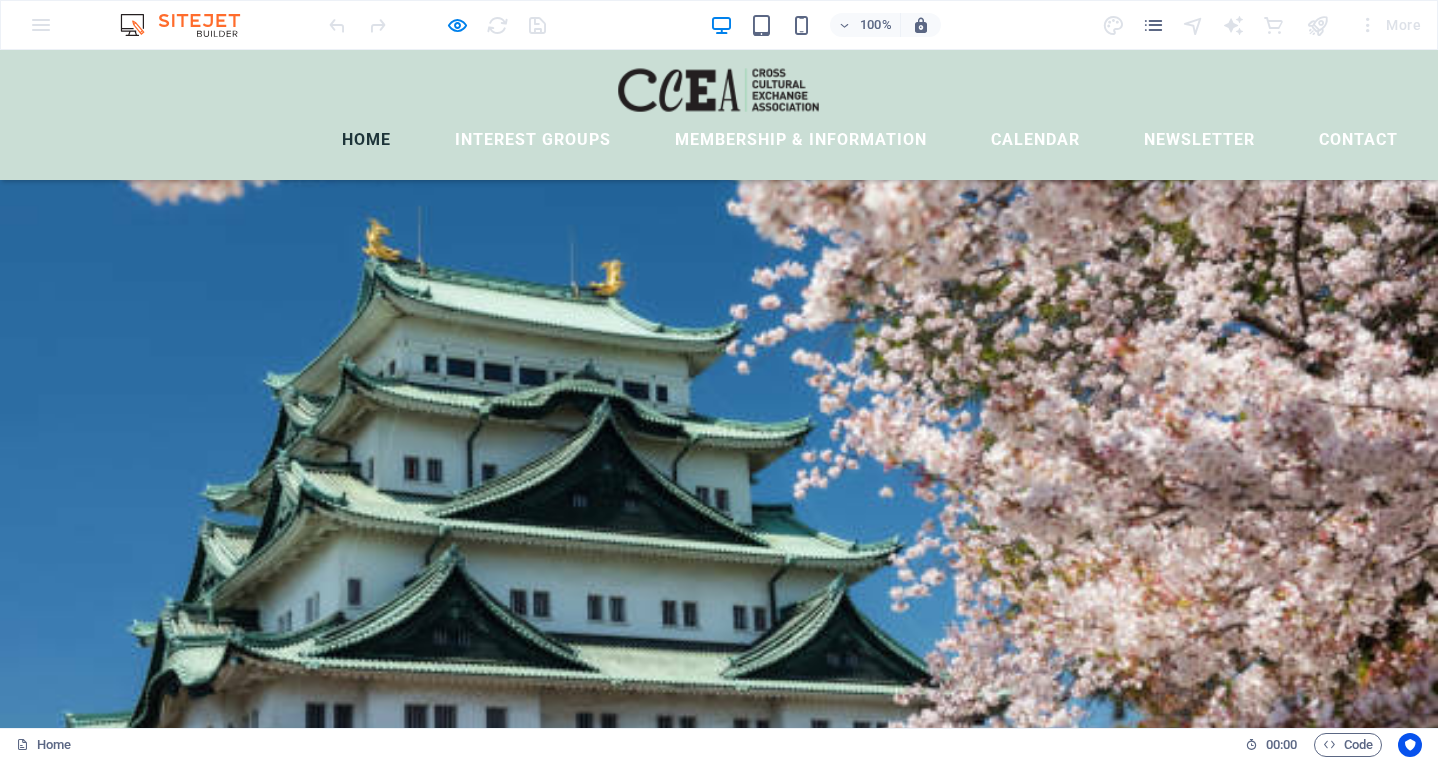 scroll, scrollTop: 0, scrollLeft: 0, axis: both 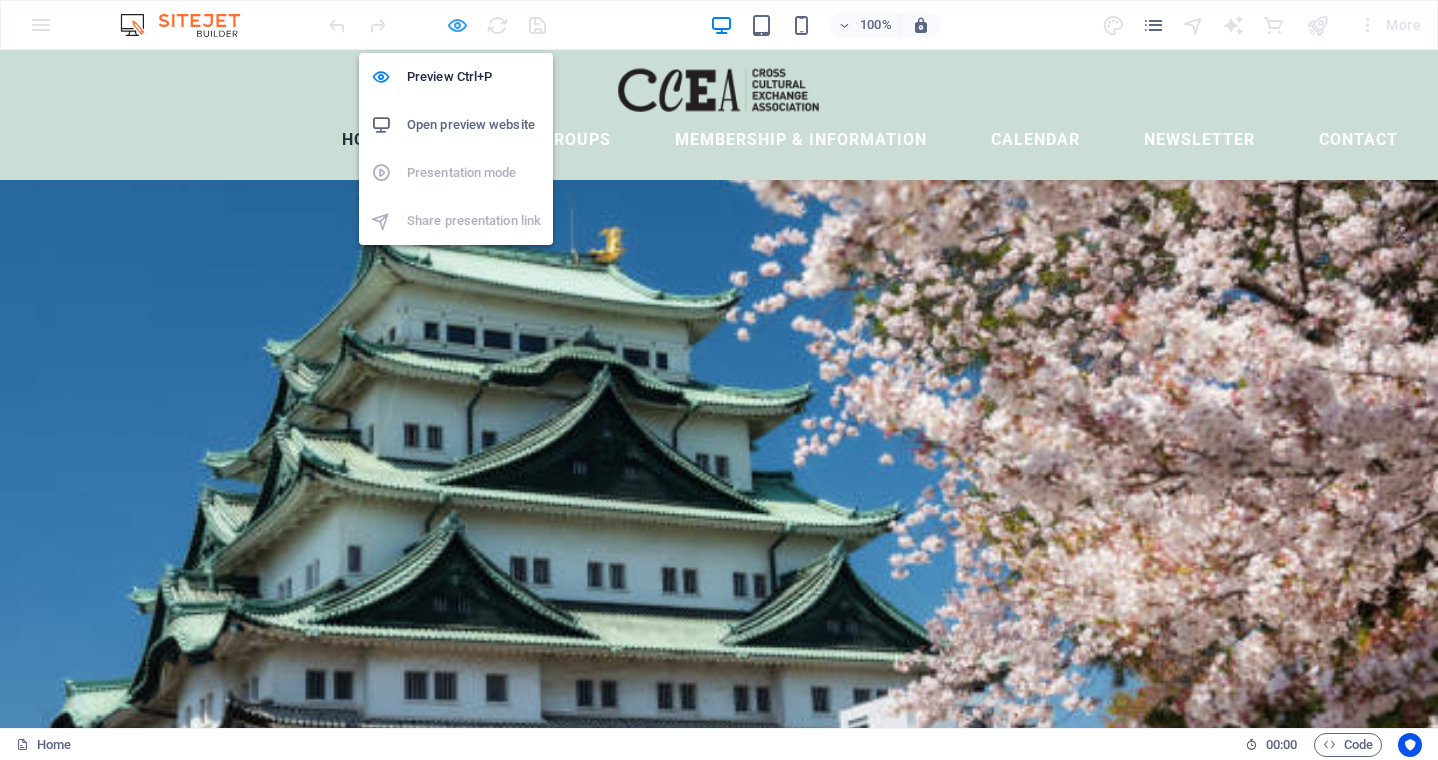 click at bounding box center (457, 25) 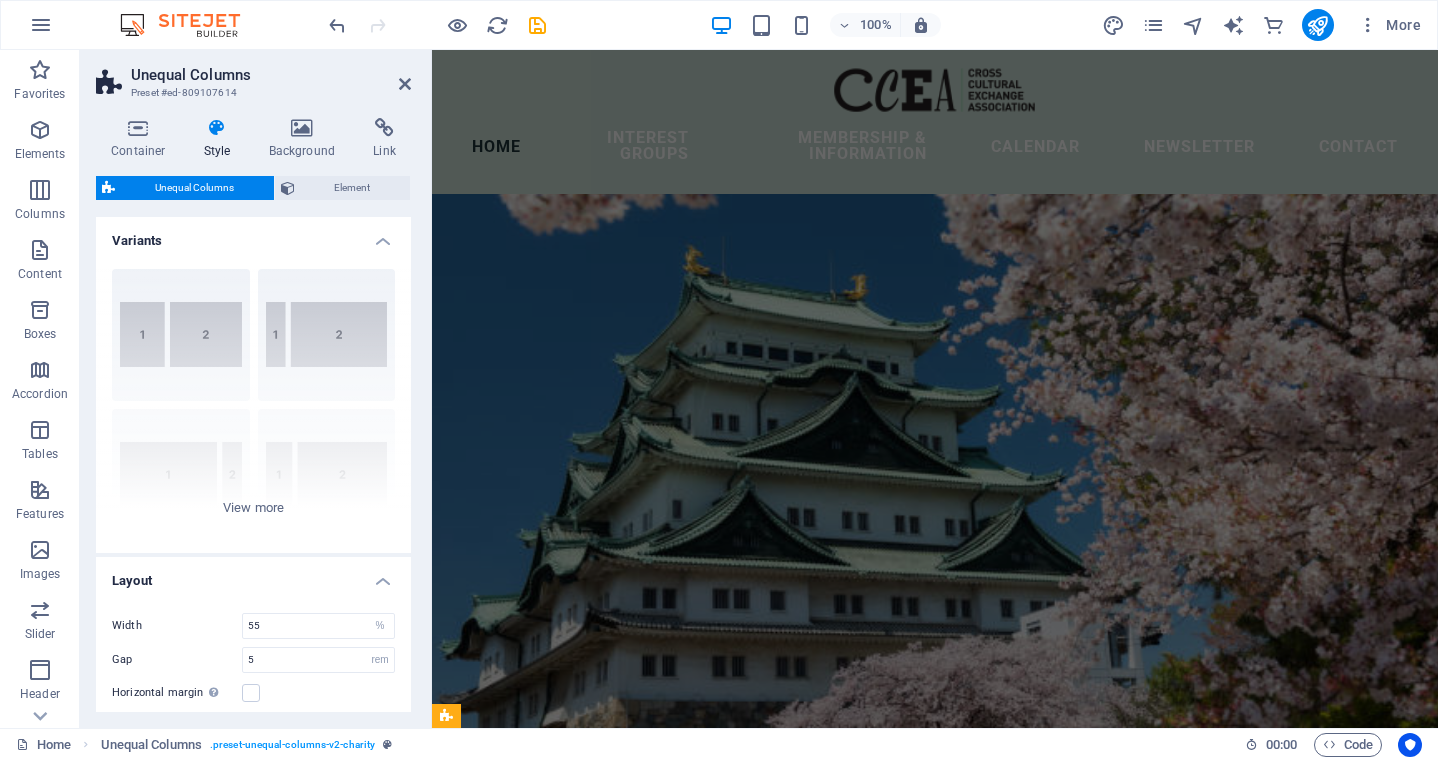 click on "Unequal Columns" at bounding box center (194, 188) 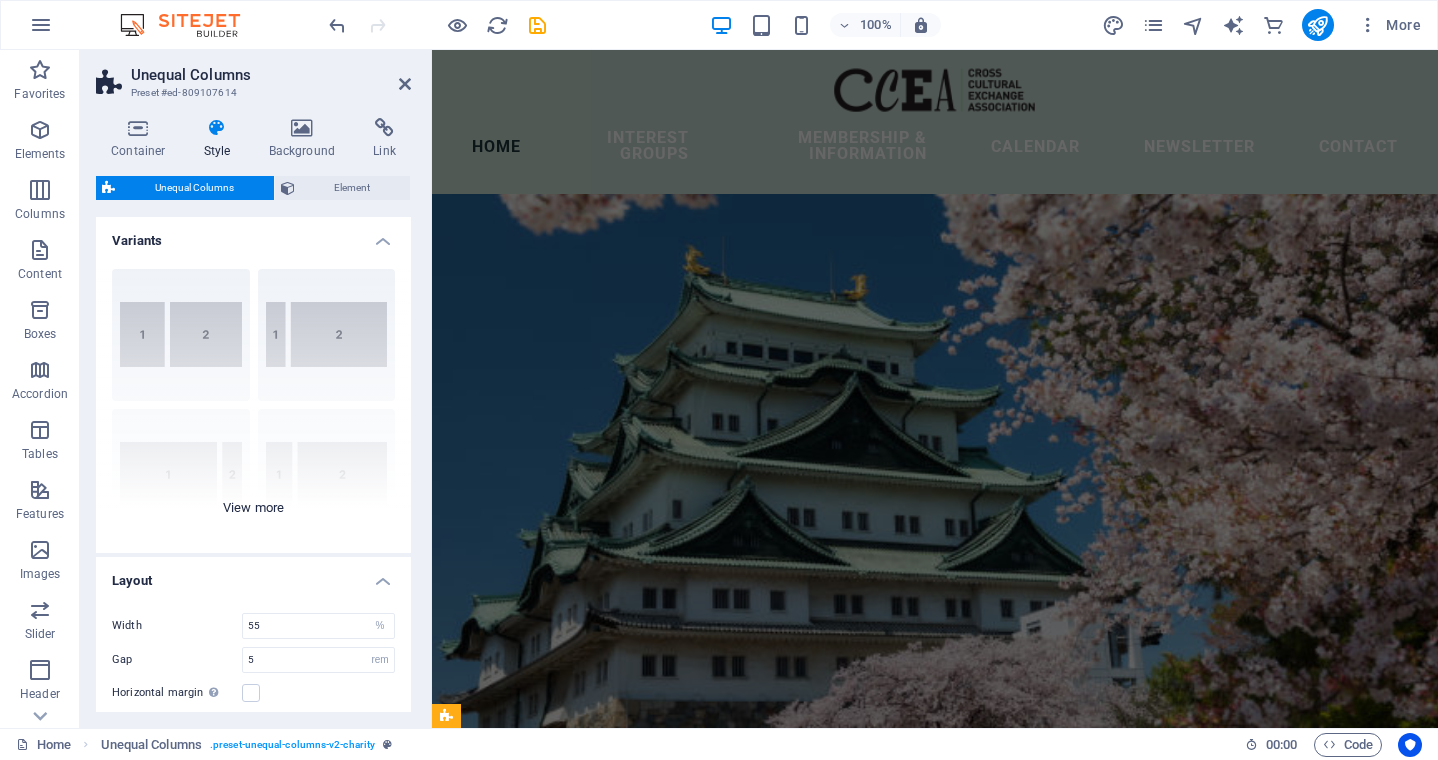 click on "40-60 20-80 80-20 30-70 70-30 Default" at bounding box center (253, 403) 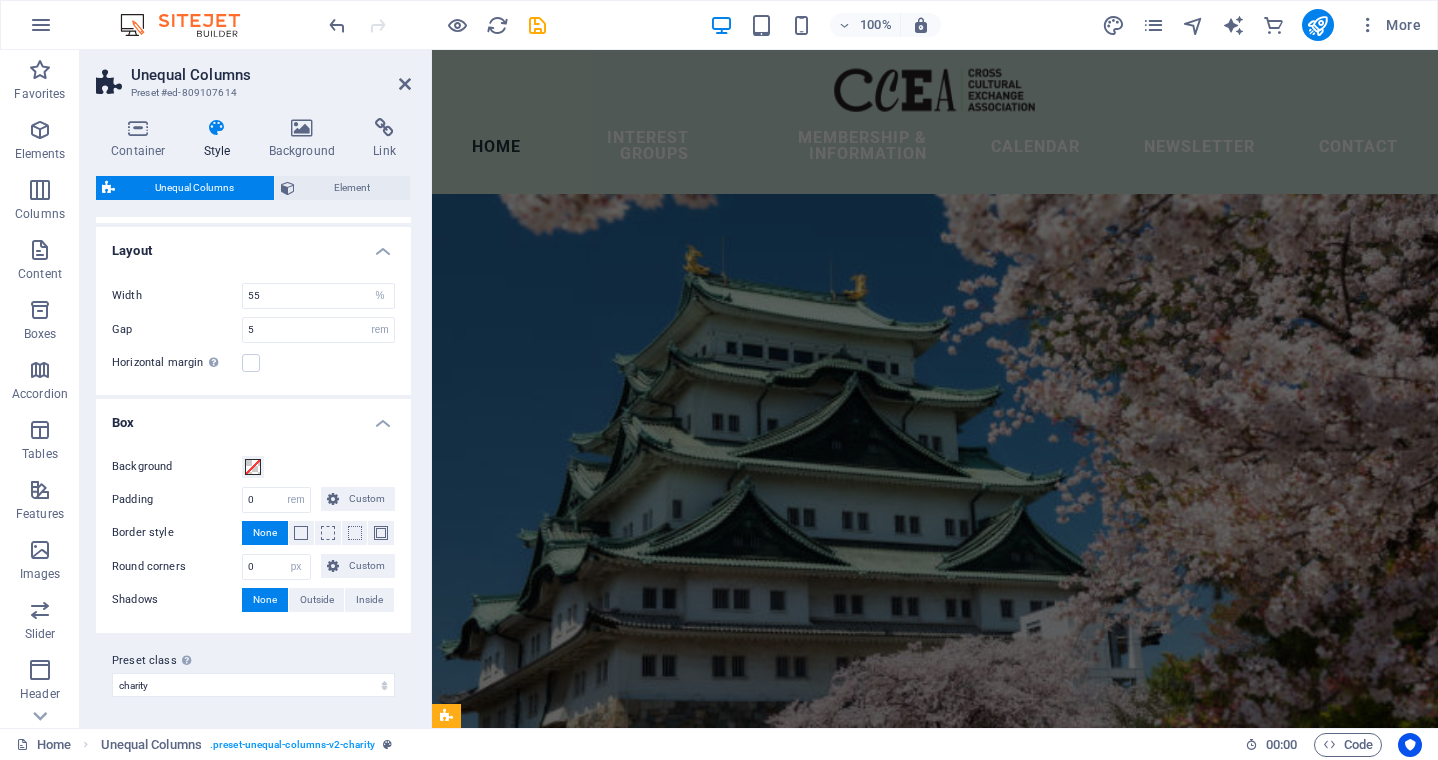 scroll, scrollTop: 0, scrollLeft: 0, axis: both 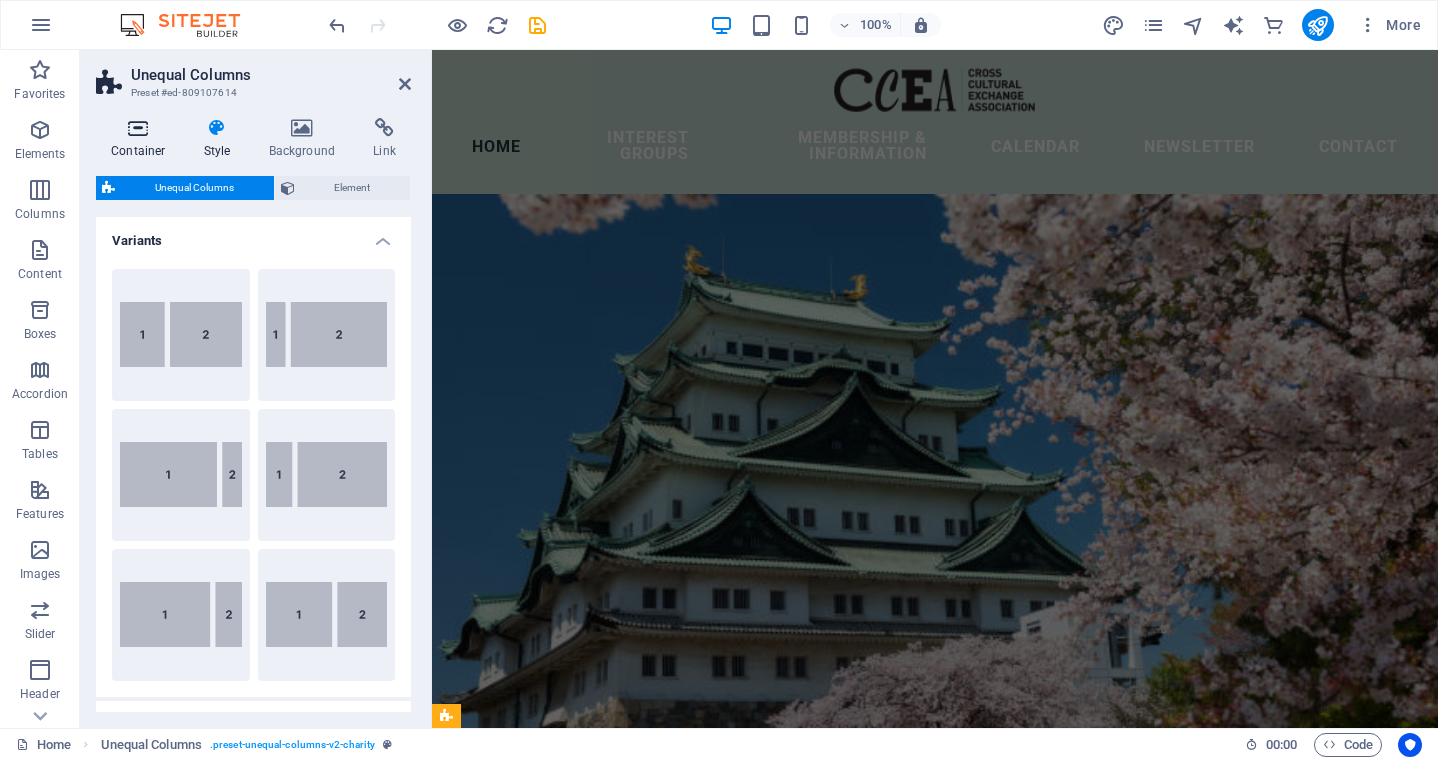 click at bounding box center [138, 128] 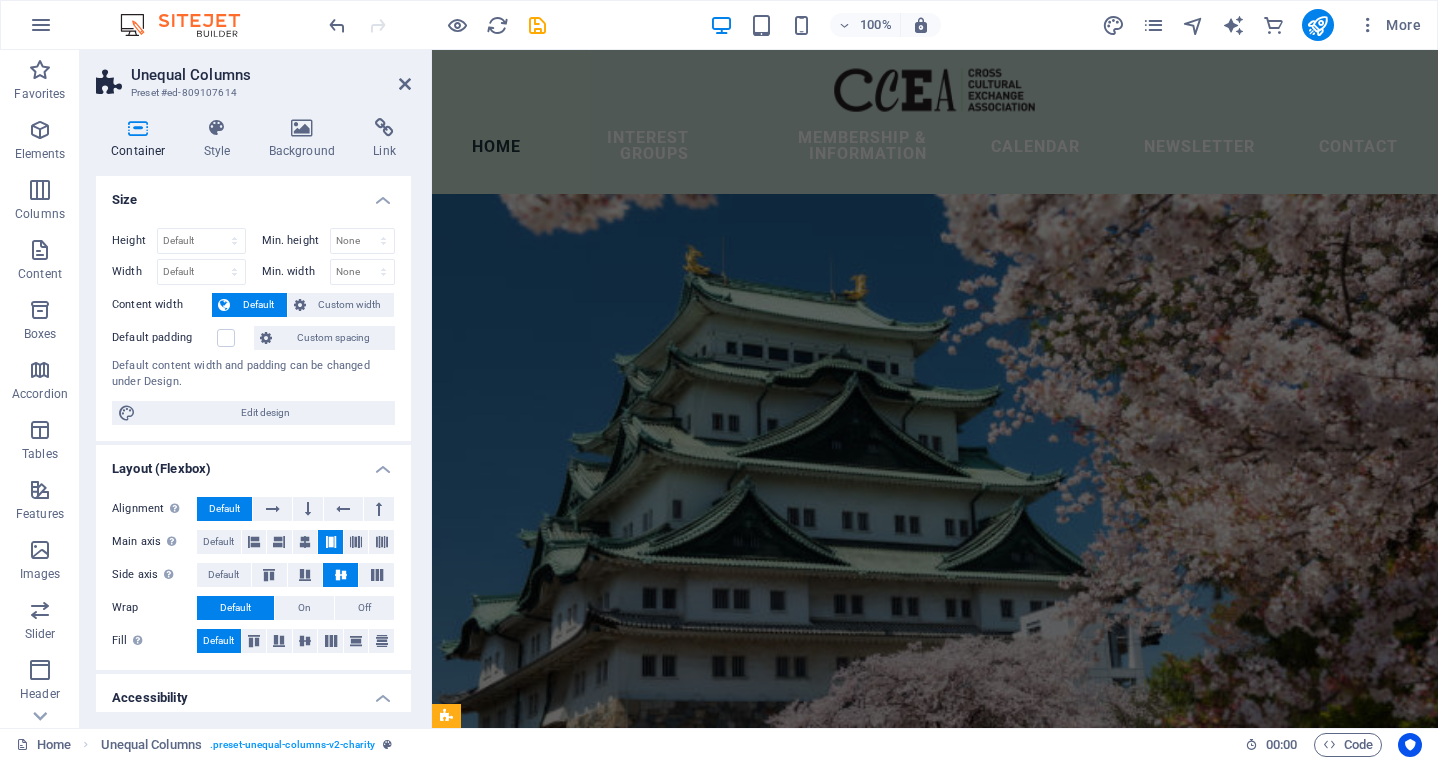 click on "Default" at bounding box center (258, 305) 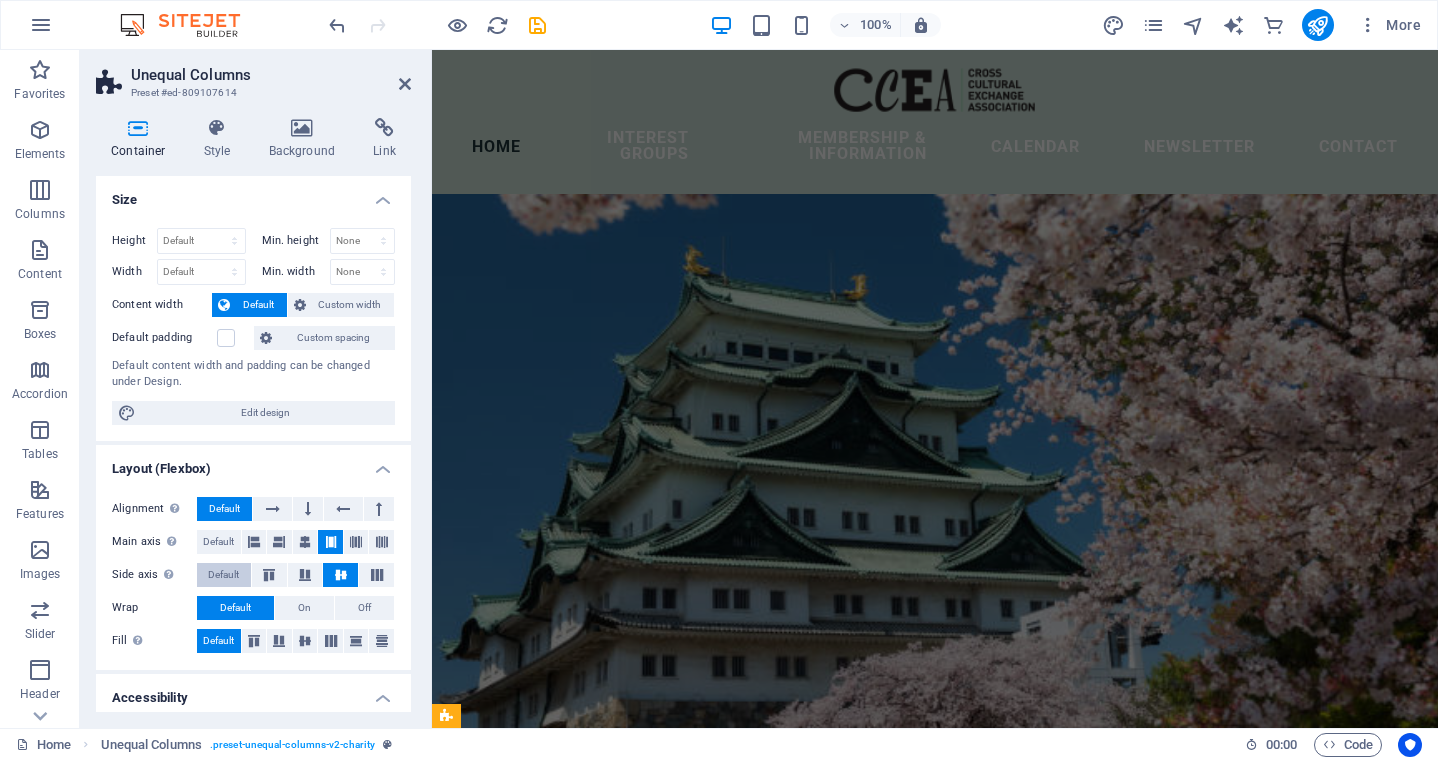 click on "Default" at bounding box center [223, 575] 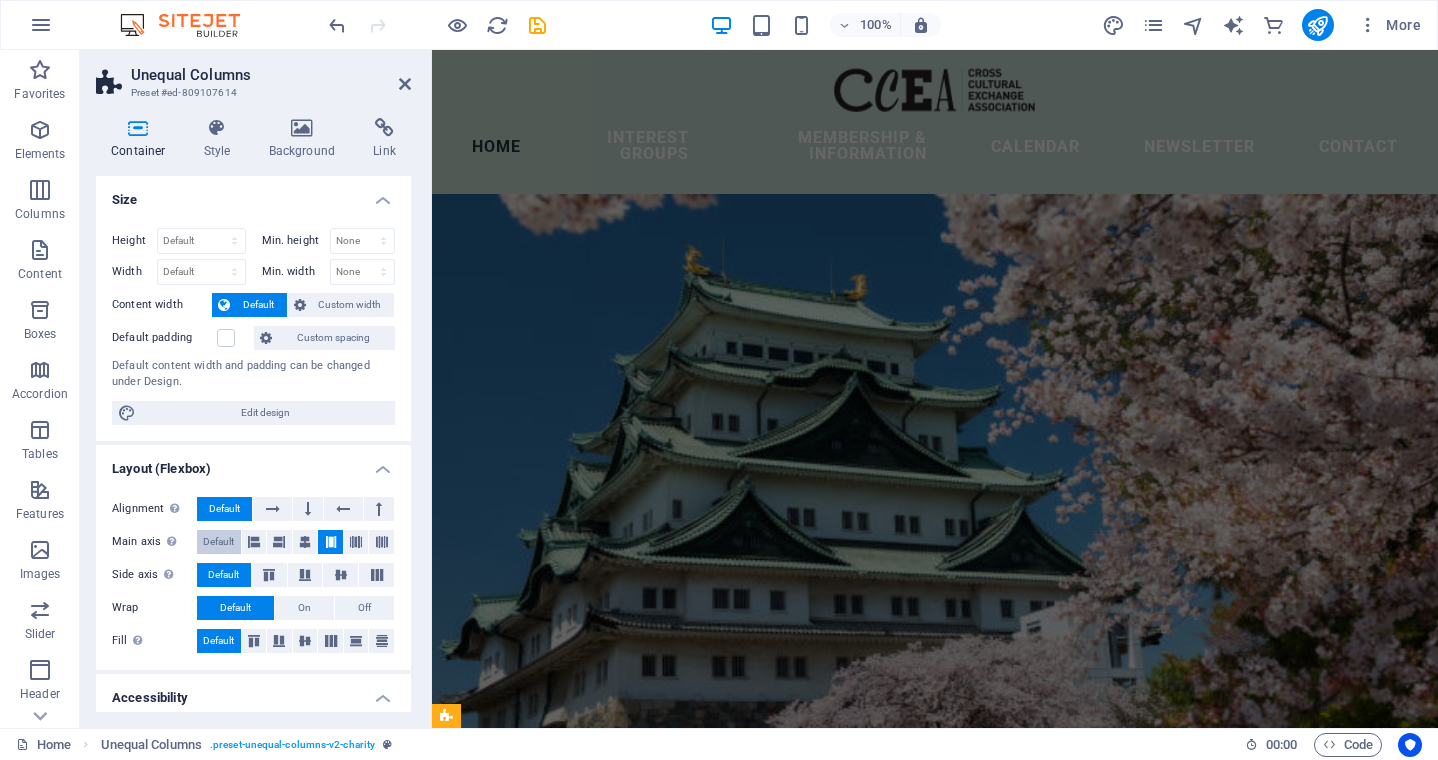 click on "Default" at bounding box center (218, 542) 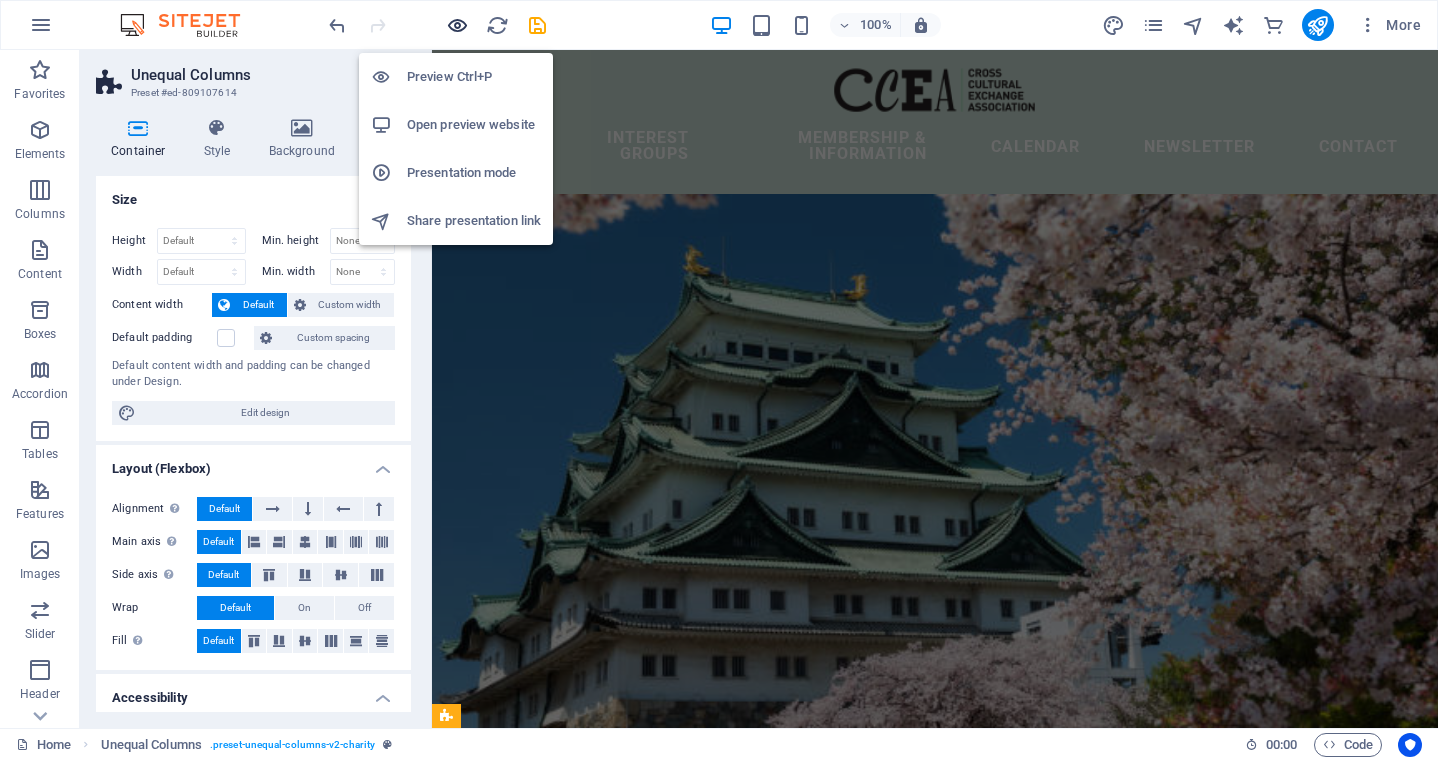 click at bounding box center [457, 25] 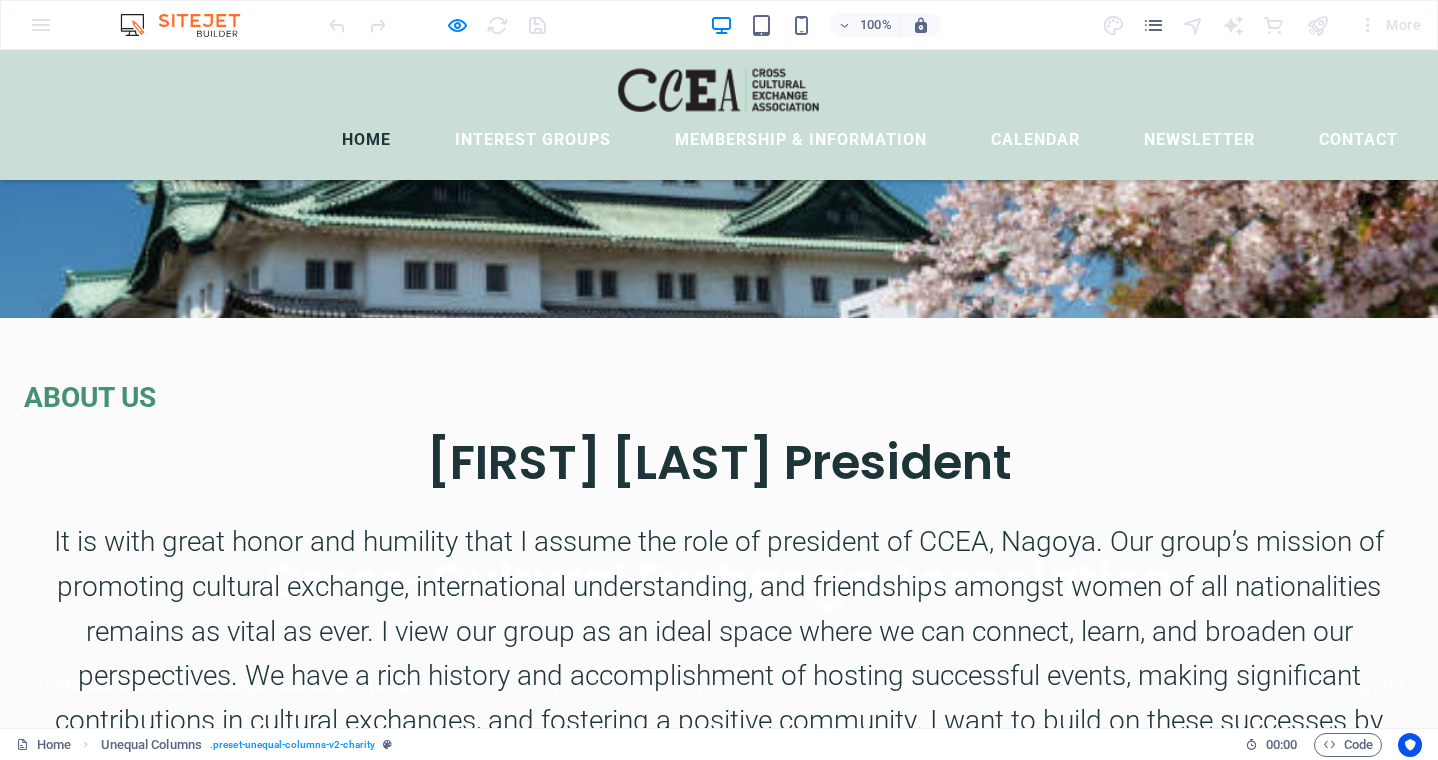 scroll, scrollTop: 510, scrollLeft: 0, axis: vertical 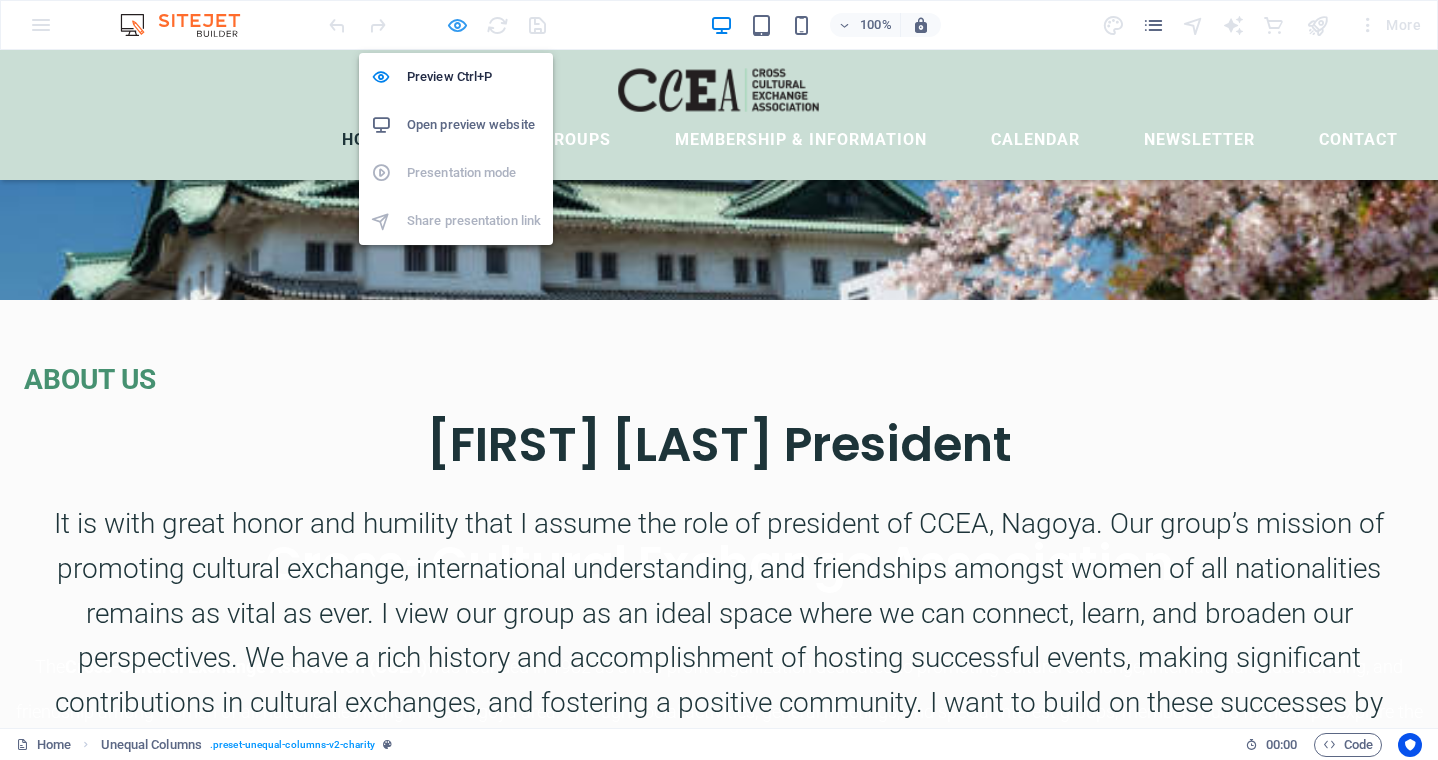 click at bounding box center (457, 25) 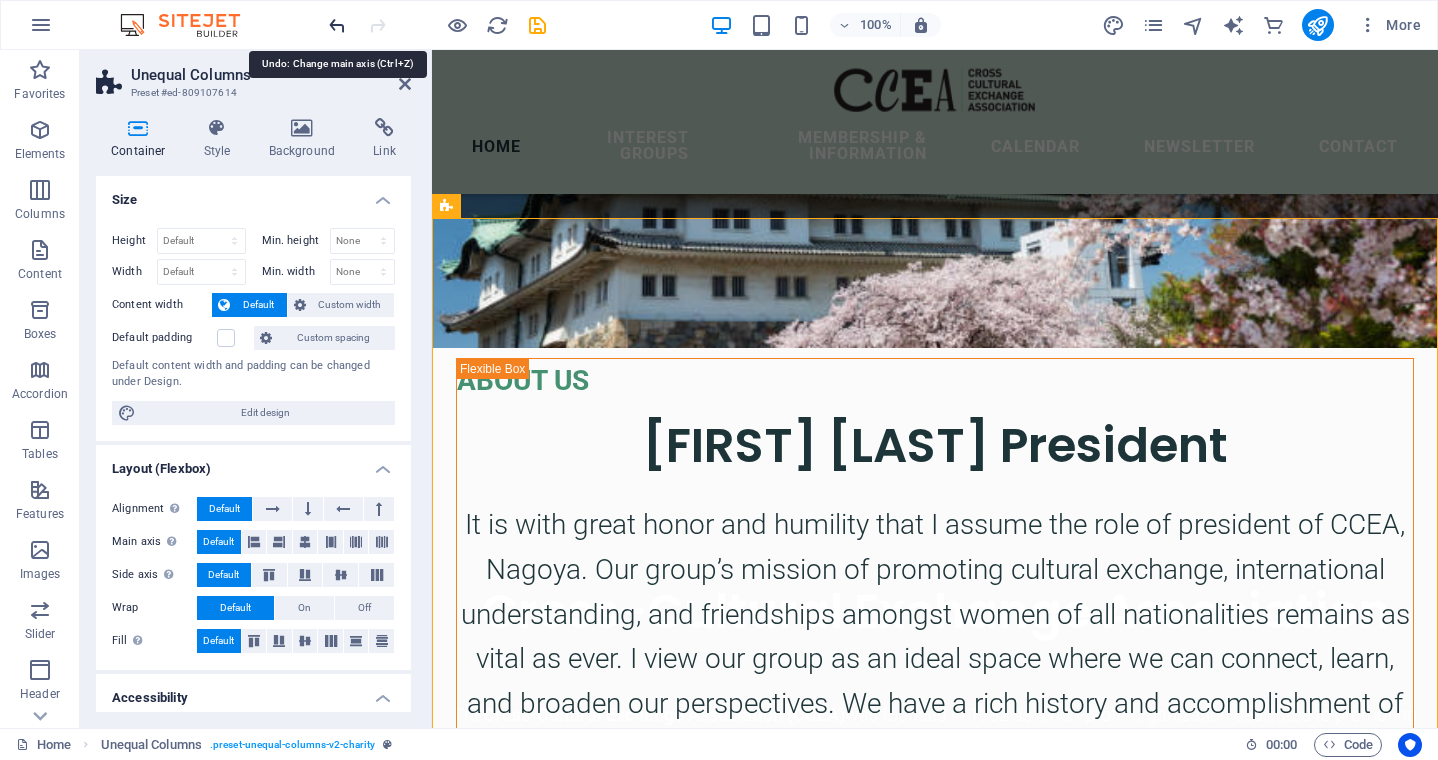 click at bounding box center [337, 25] 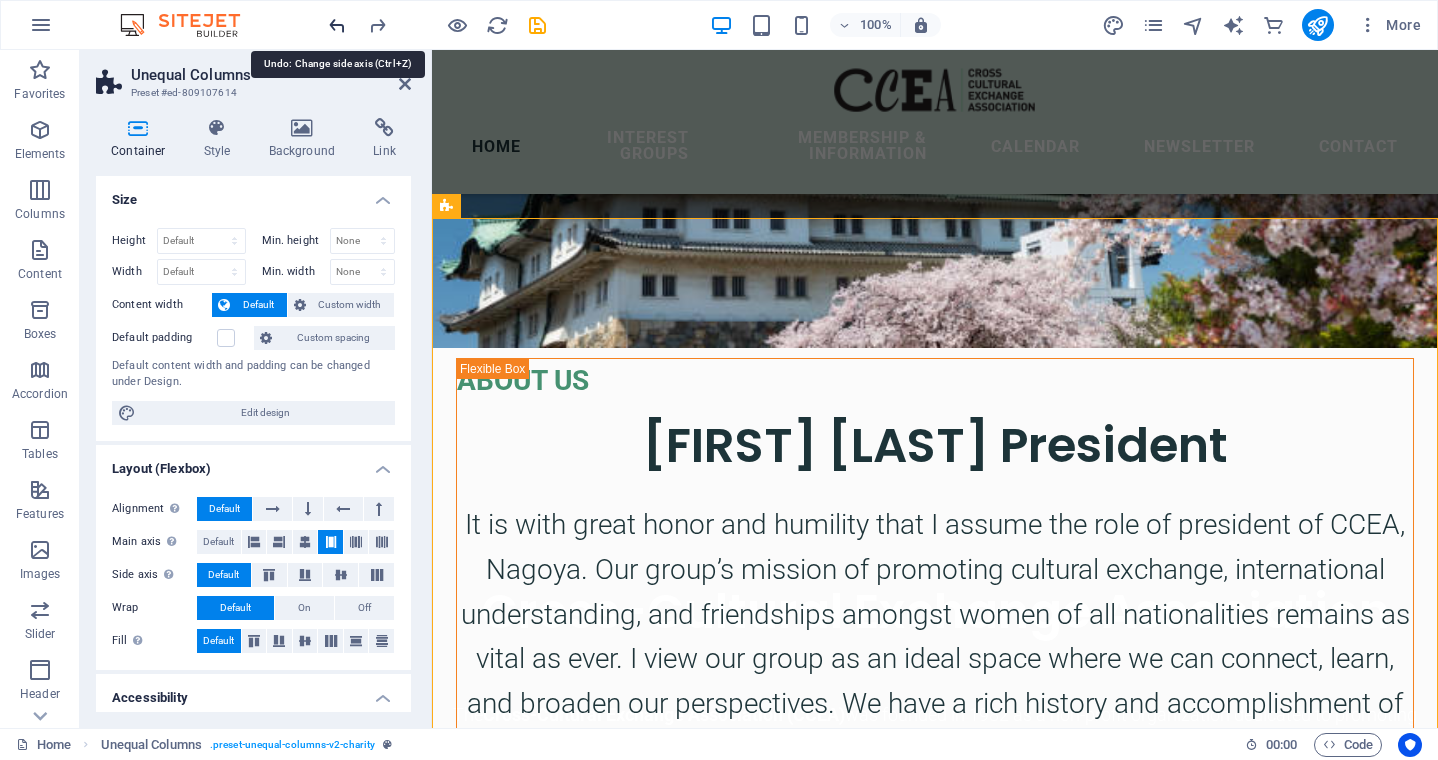 click at bounding box center (337, 25) 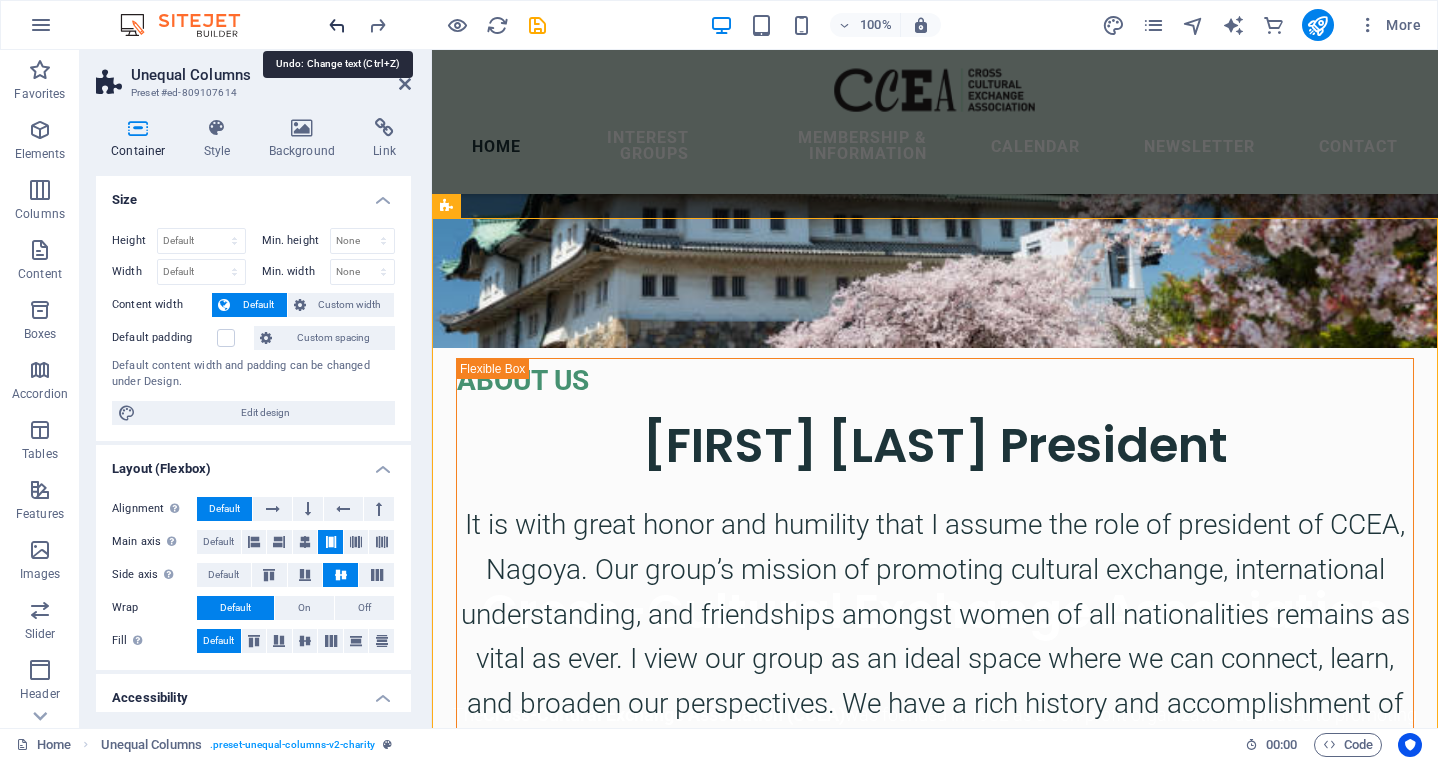 click at bounding box center [337, 25] 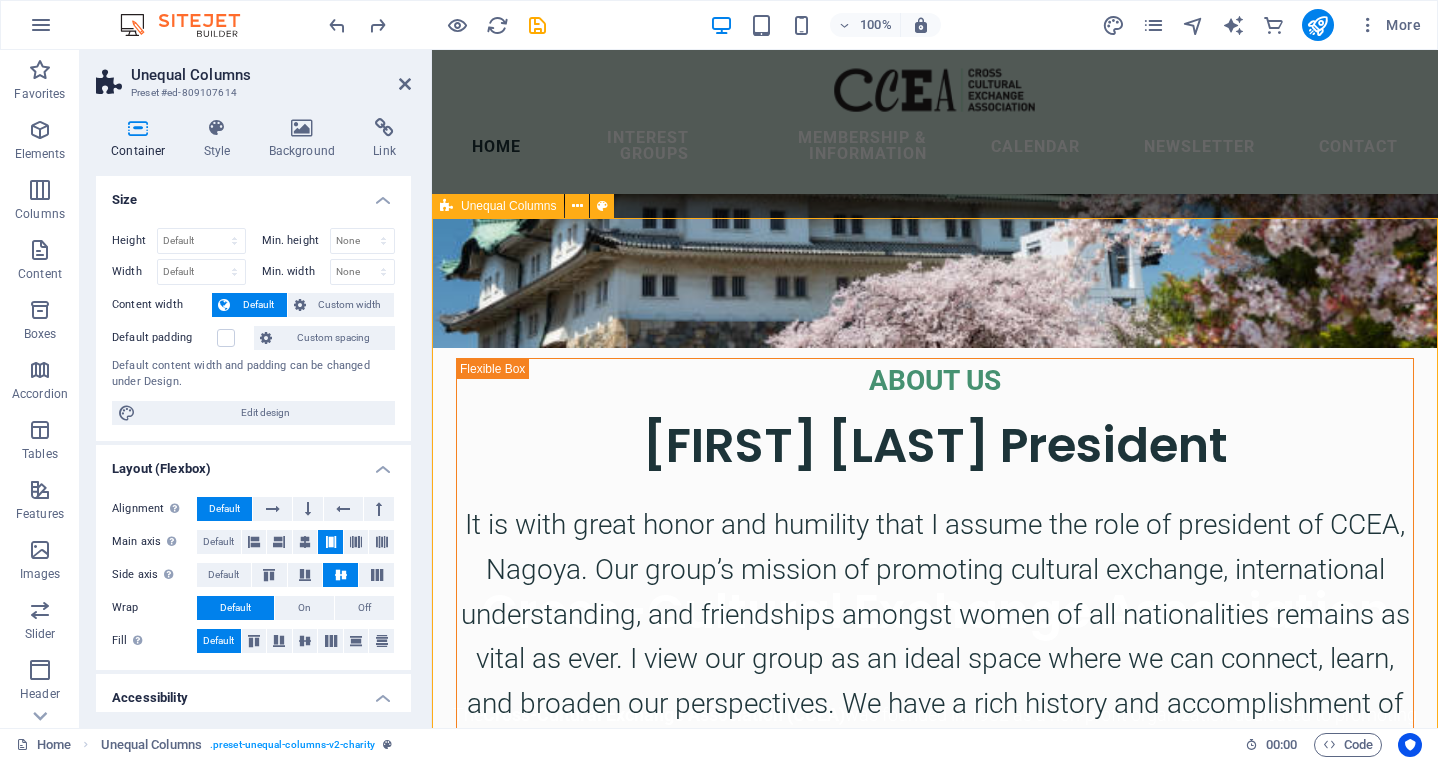 click on "ABOUT US Manisha Kundu President  It is with great honor and humility that I assume the role of president of CCEA, Nagoya. Our group’s mission of promoting cultural exchange, international understanding, and friendships amongst women of all nationalities remains as vital as ever. I view our group as an ideal space where we can connect, learn, and broaden our perspectives. We have a rich history and accomplishment of hosting successful events, making significant contributions in cultural exchanges, and fostering a positive community. I want to build on these successes by expanding our membership base and strengthening our community partnerships. I am looking forward to work together with our members. I am particularly excited to expand our reach and create new collaborations with the local communities." at bounding box center (935, 1631) 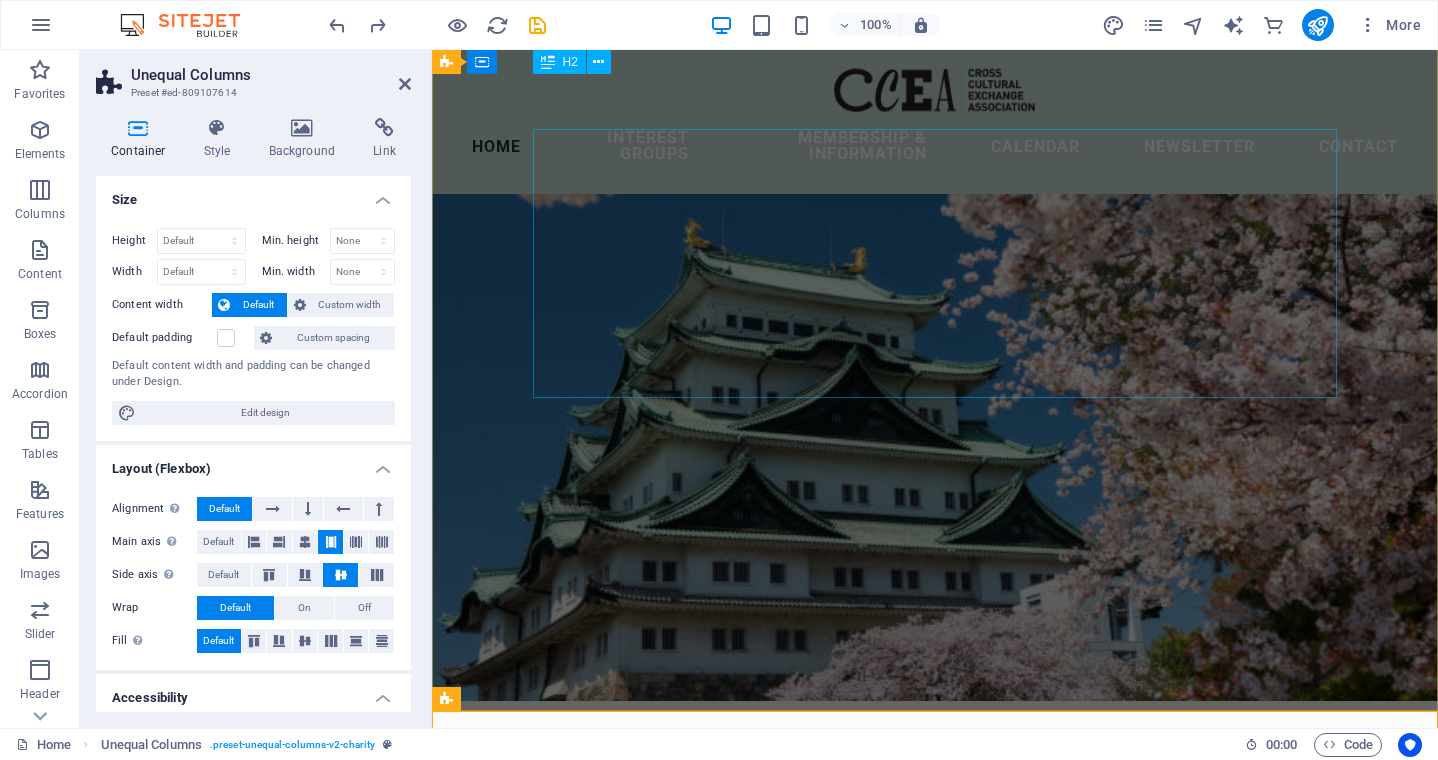scroll, scrollTop: 0, scrollLeft: 0, axis: both 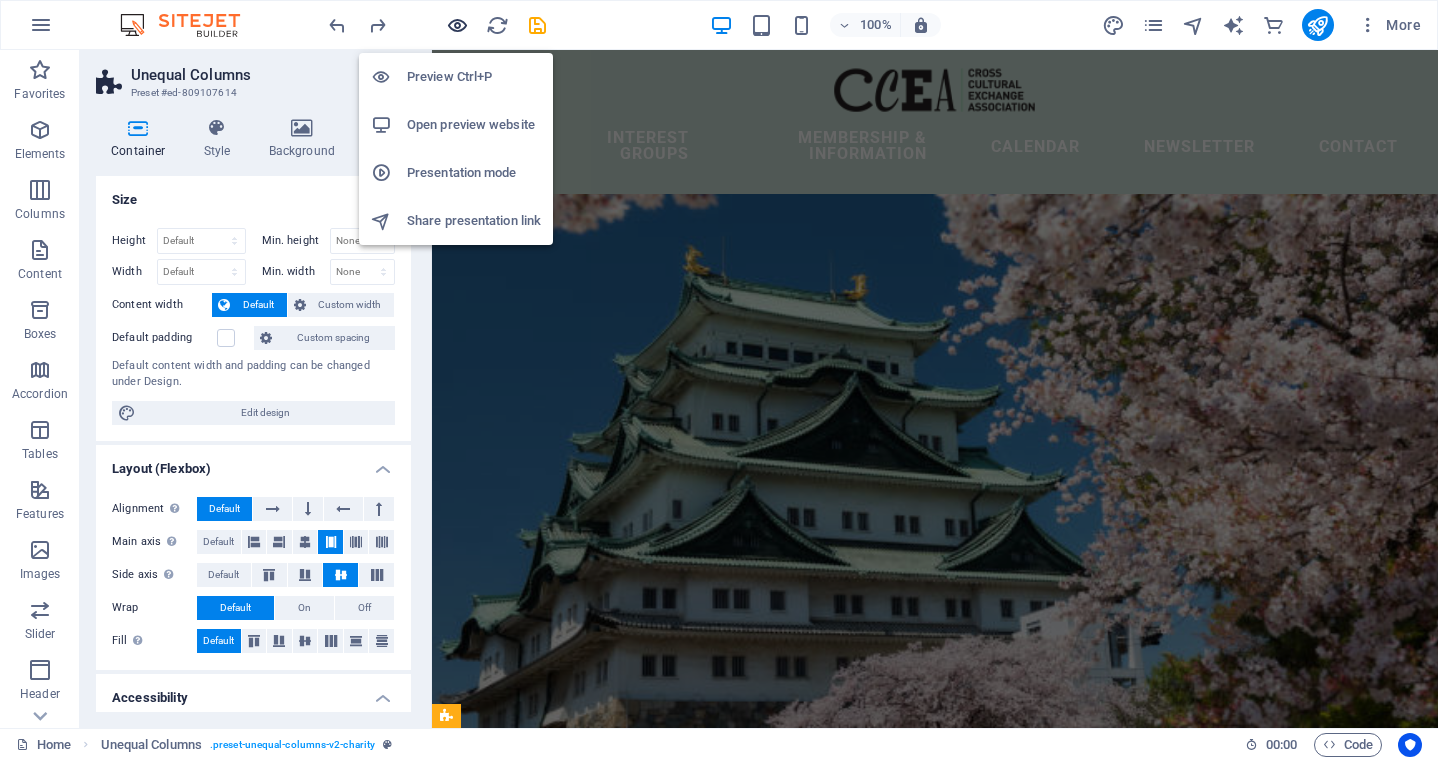 click at bounding box center (457, 25) 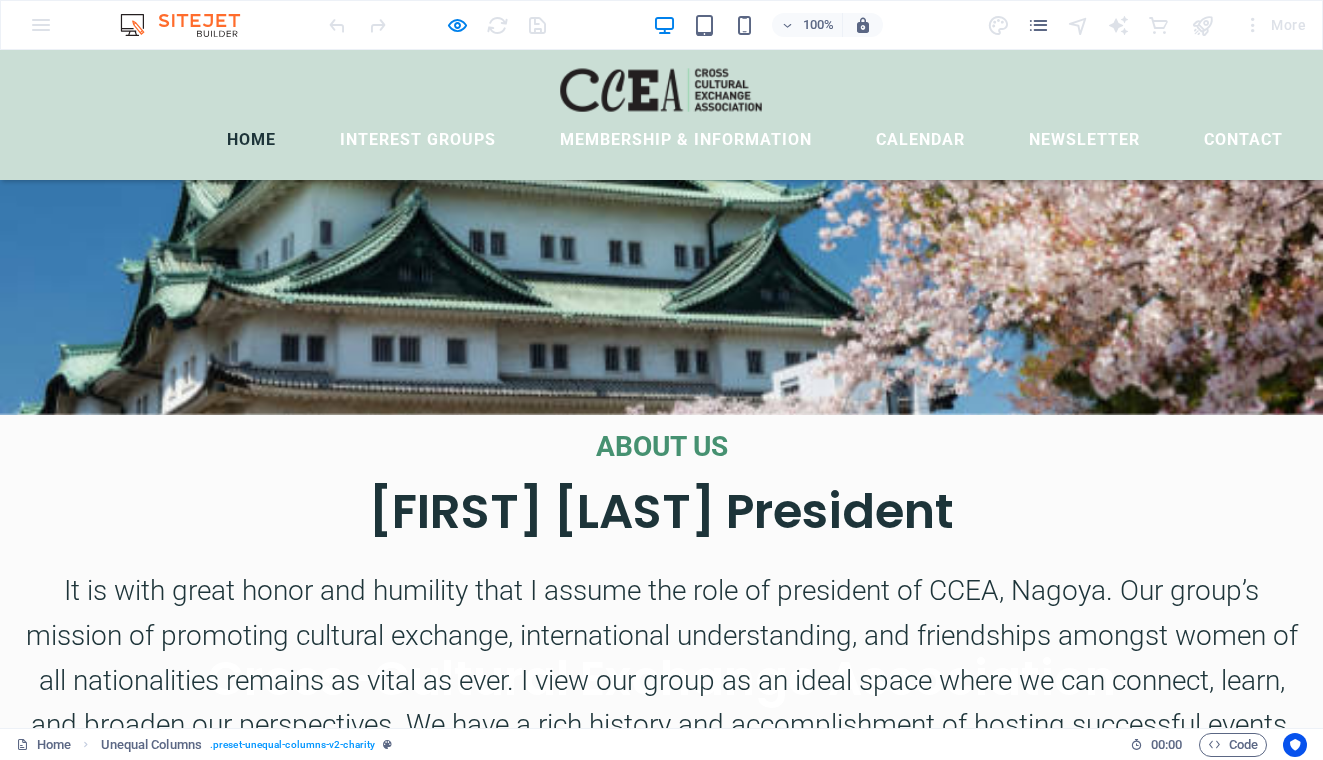 scroll, scrollTop: 486, scrollLeft: 0, axis: vertical 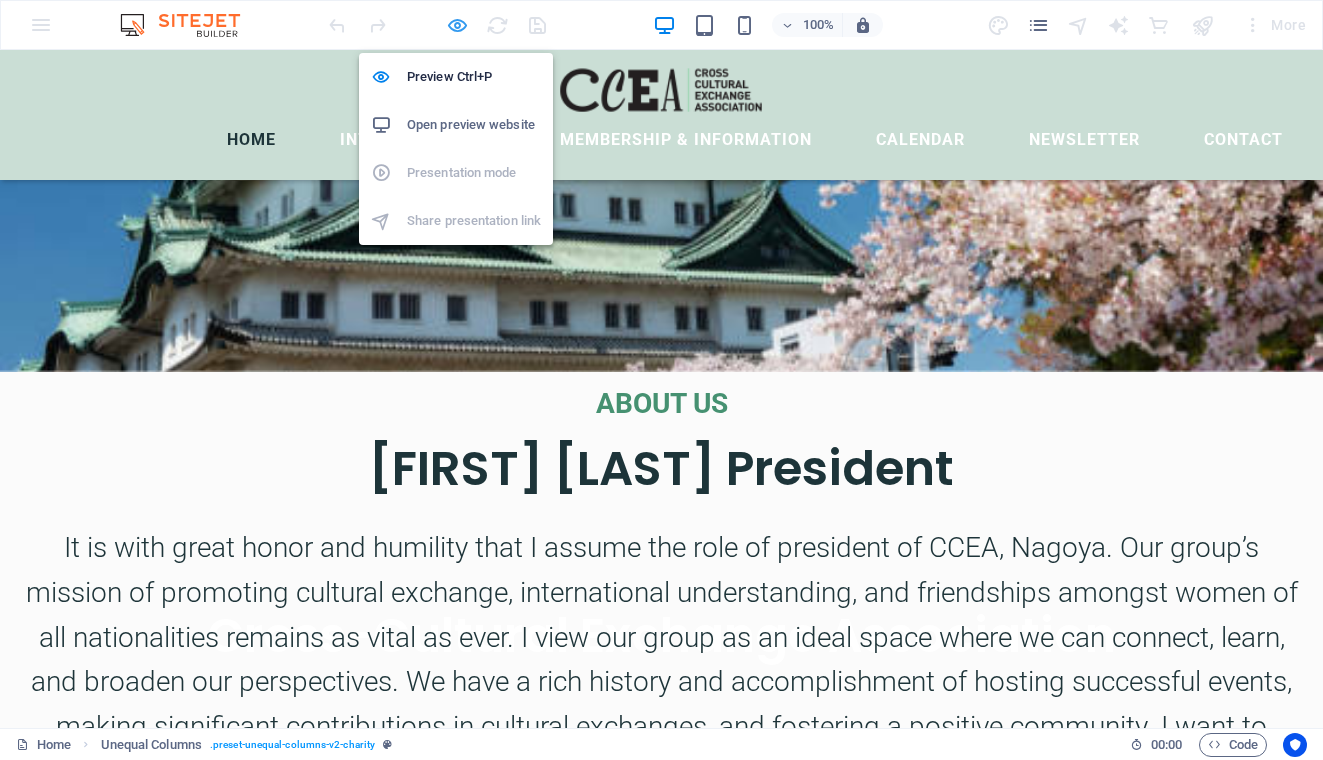 click at bounding box center [457, 25] 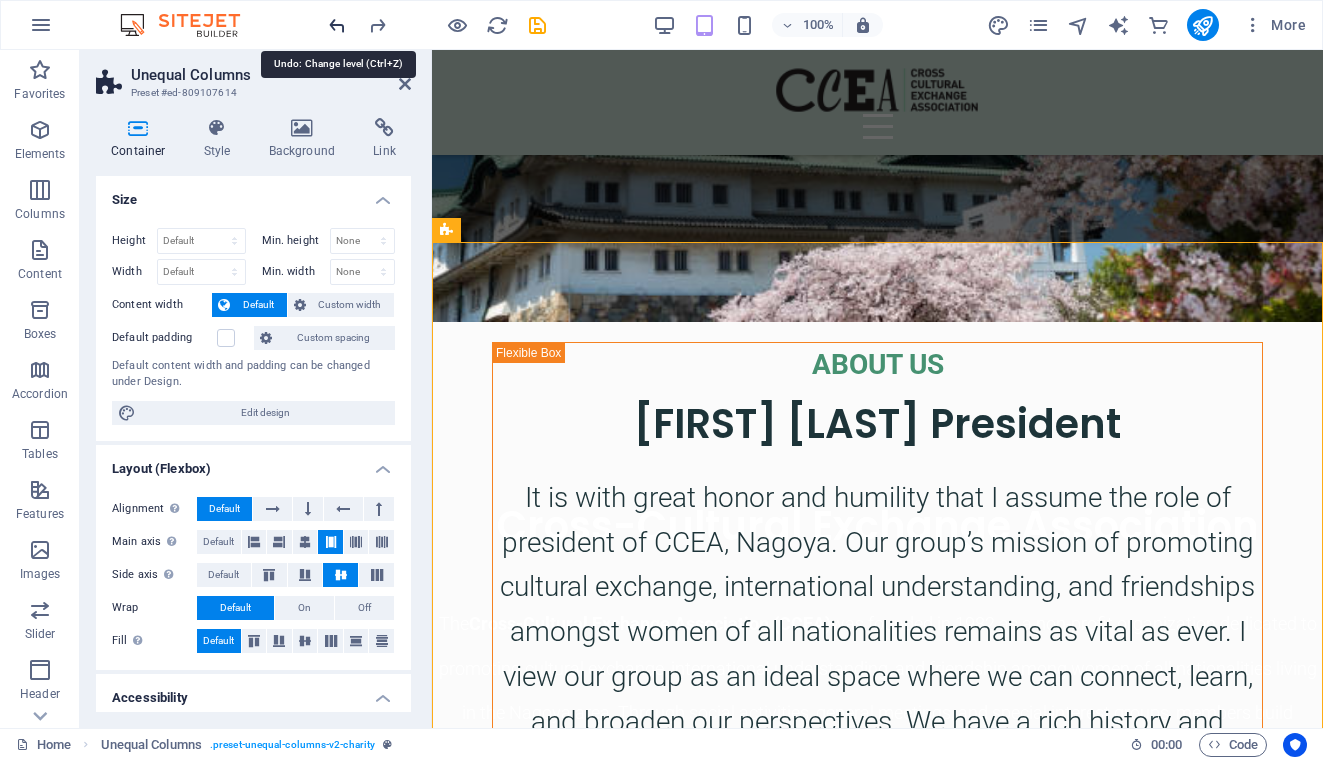 click at bounding box center (337, 25) 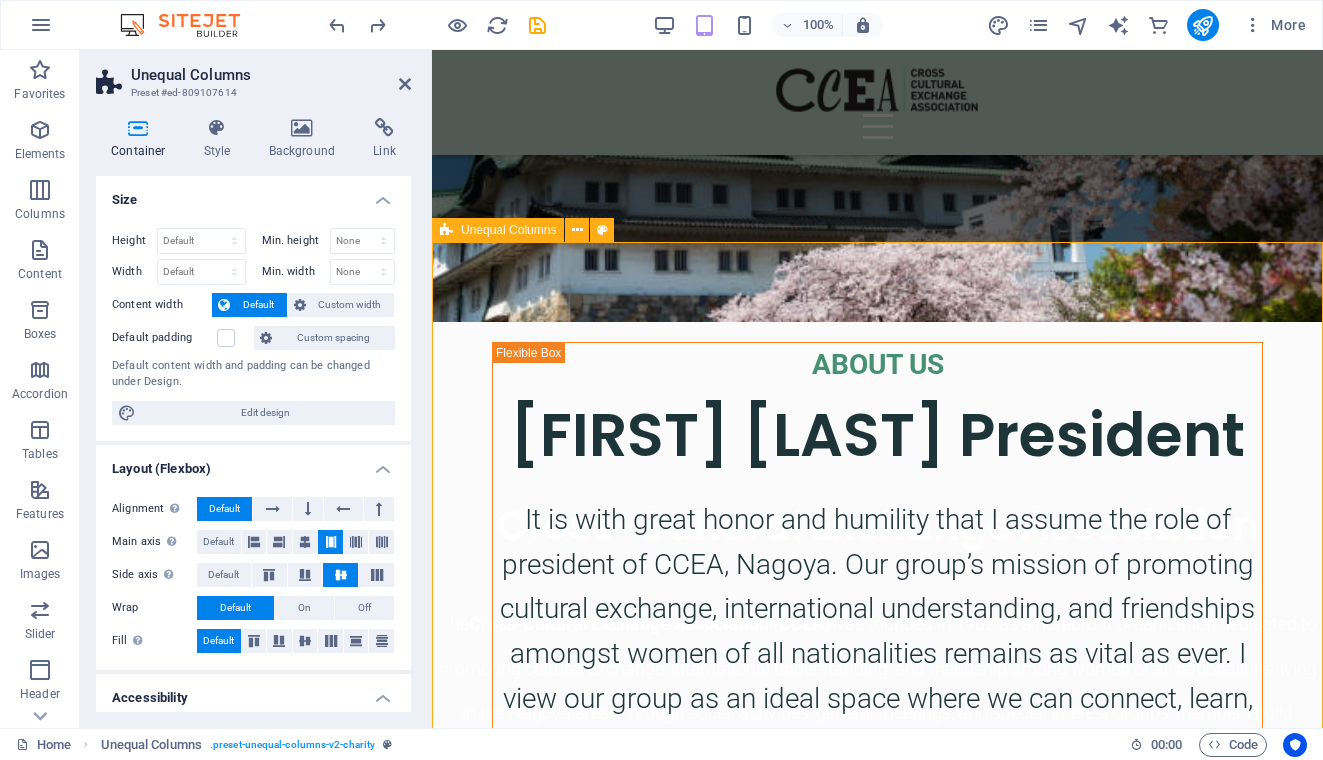click on "ABOUT US Manisha Kundu President  It is with great honor and humility that I assume the role of president of CCEA, Nagoya. Our group’s mission of promoting cultural exchange, international understanding, and friendships amongst women of all nationalities remains as vital as ever. I view our group as an ideal space where we can connect, learn, and broaden our perspectives. We have a rich history and accomplishment of hosting successful events, making significant contributions in cultural exchanges, and fostering a positive community. I want to build on these successes by expanding our membership base and strengthening our community partnerships. I am looking forward to work together with our members. I am particularly excited to expand our reach and create new collaborations with the local communities." at bounding box center [877, 1557] 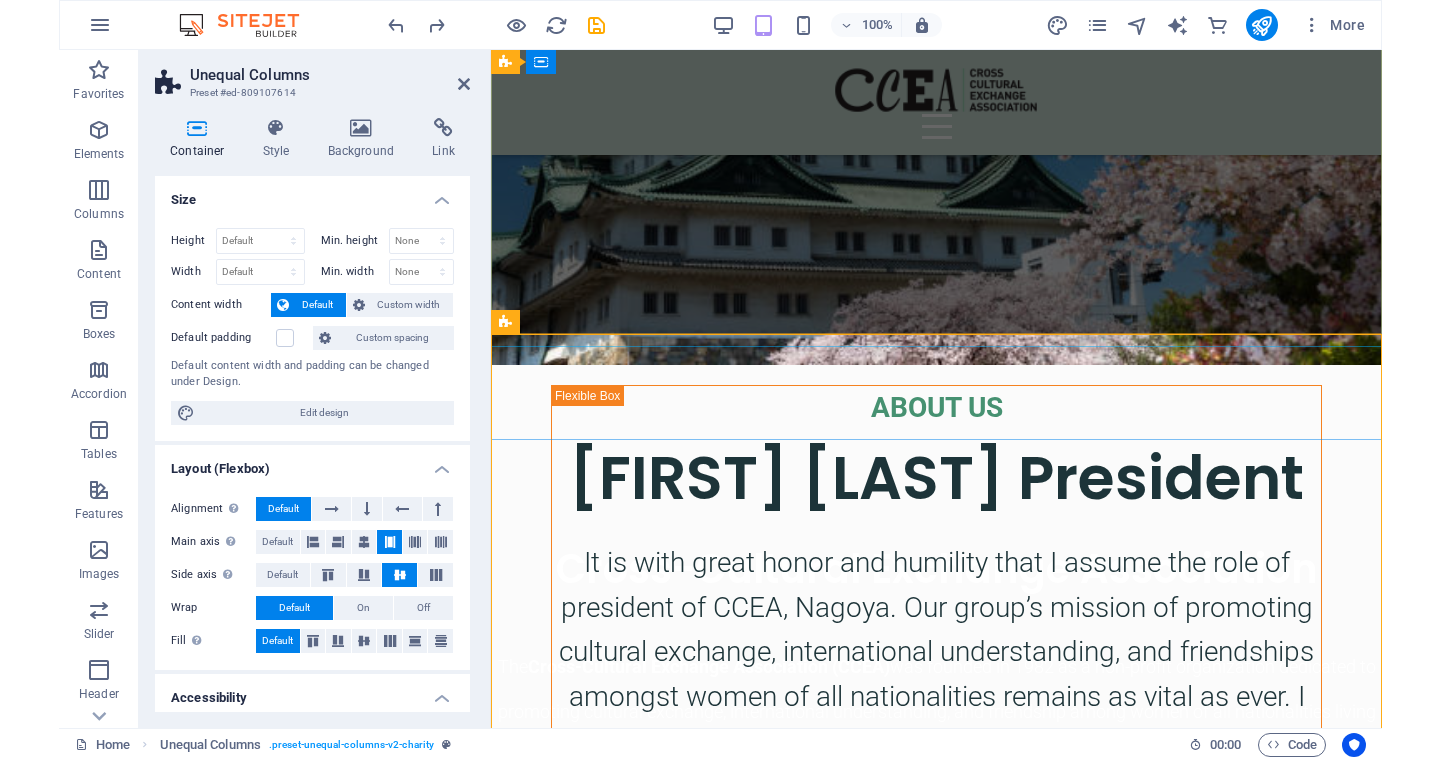 scroll, scrollTop: 460, scrollLeft: 0, axis: vertical 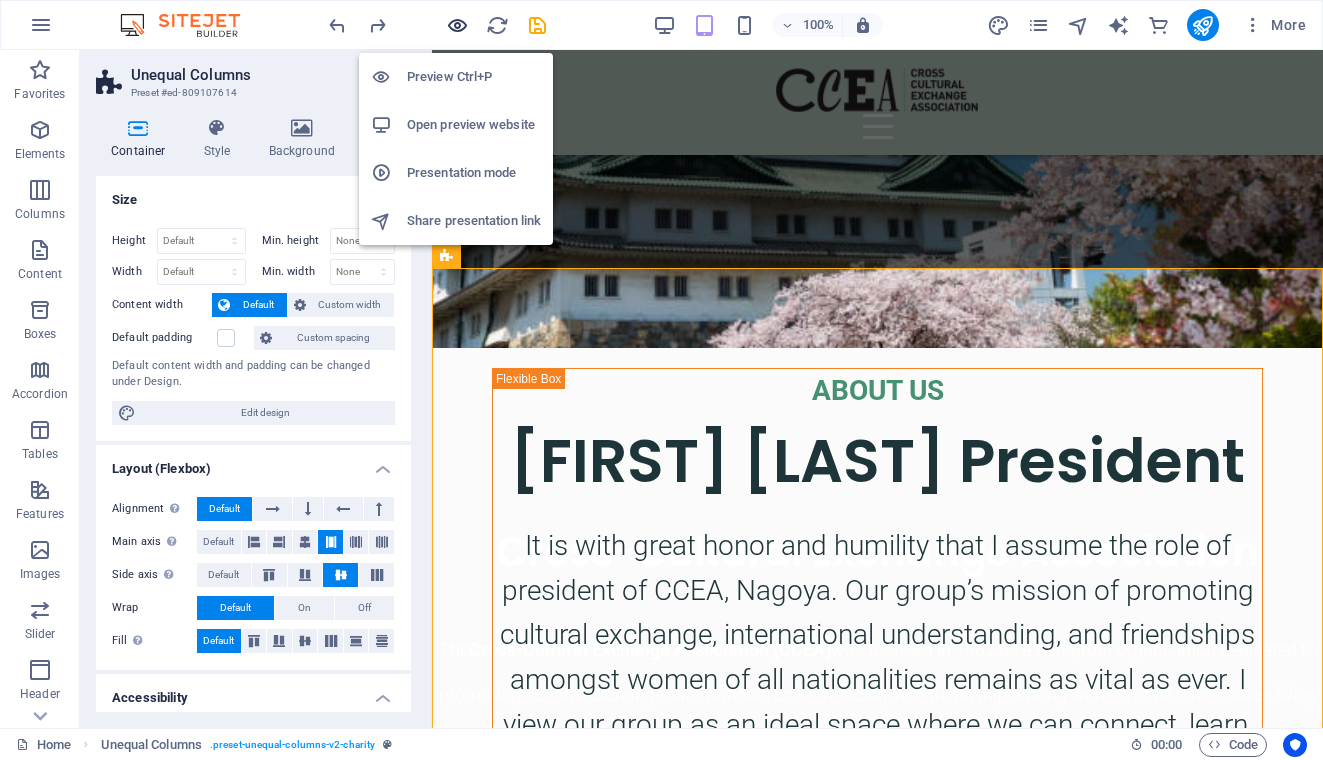 click at bounding box center (457, 25) 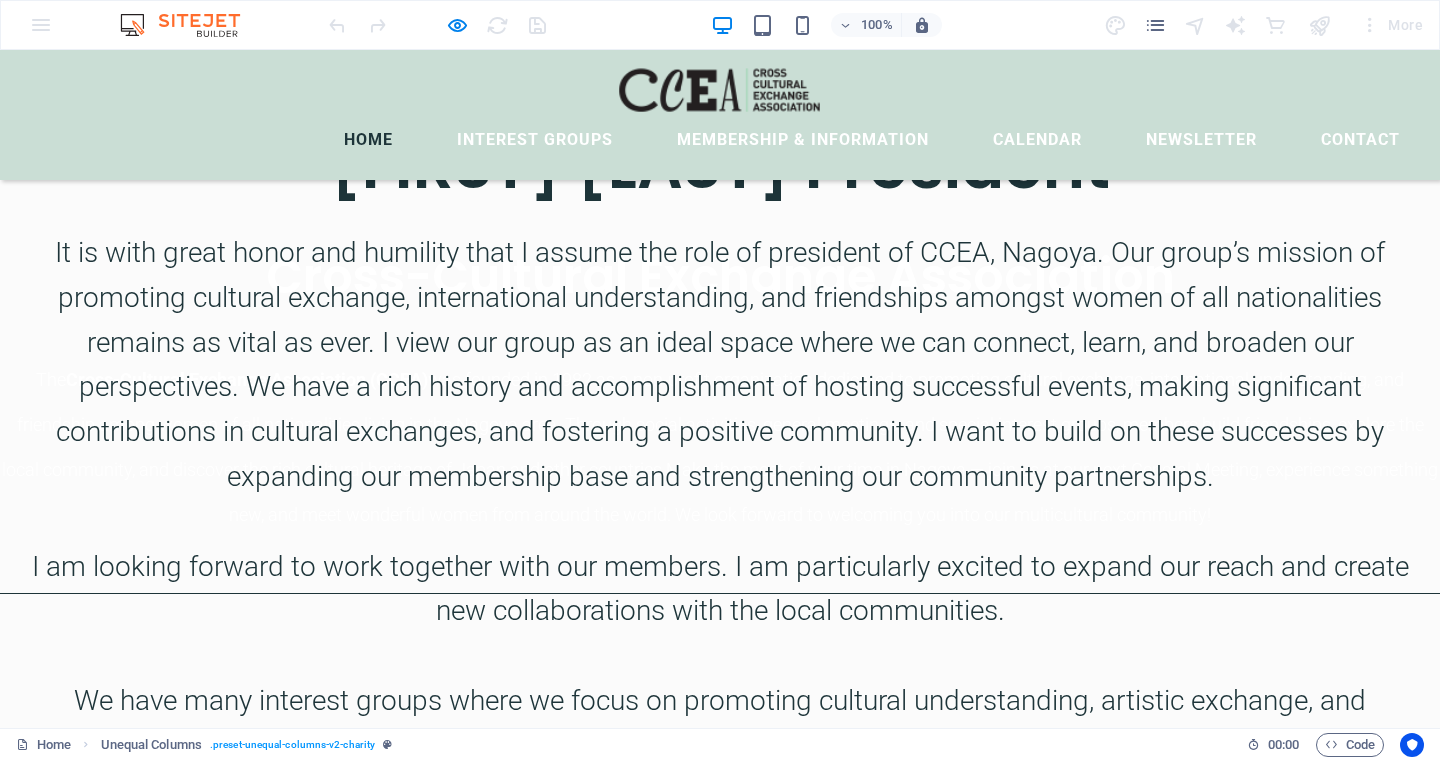 scroll, scrollTop: 719, scrollLeft: 0, axis: vertical 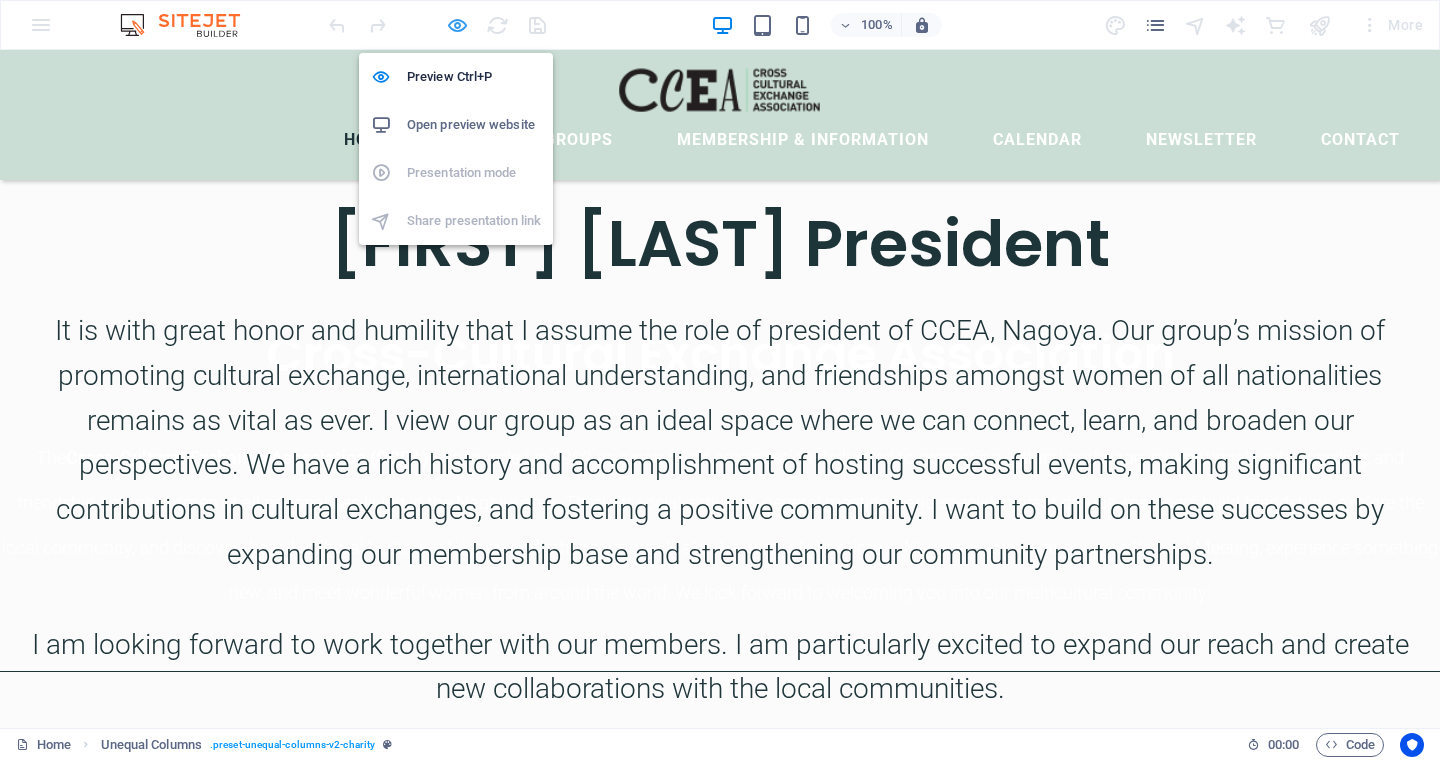 click at bounding box center [457, 25] 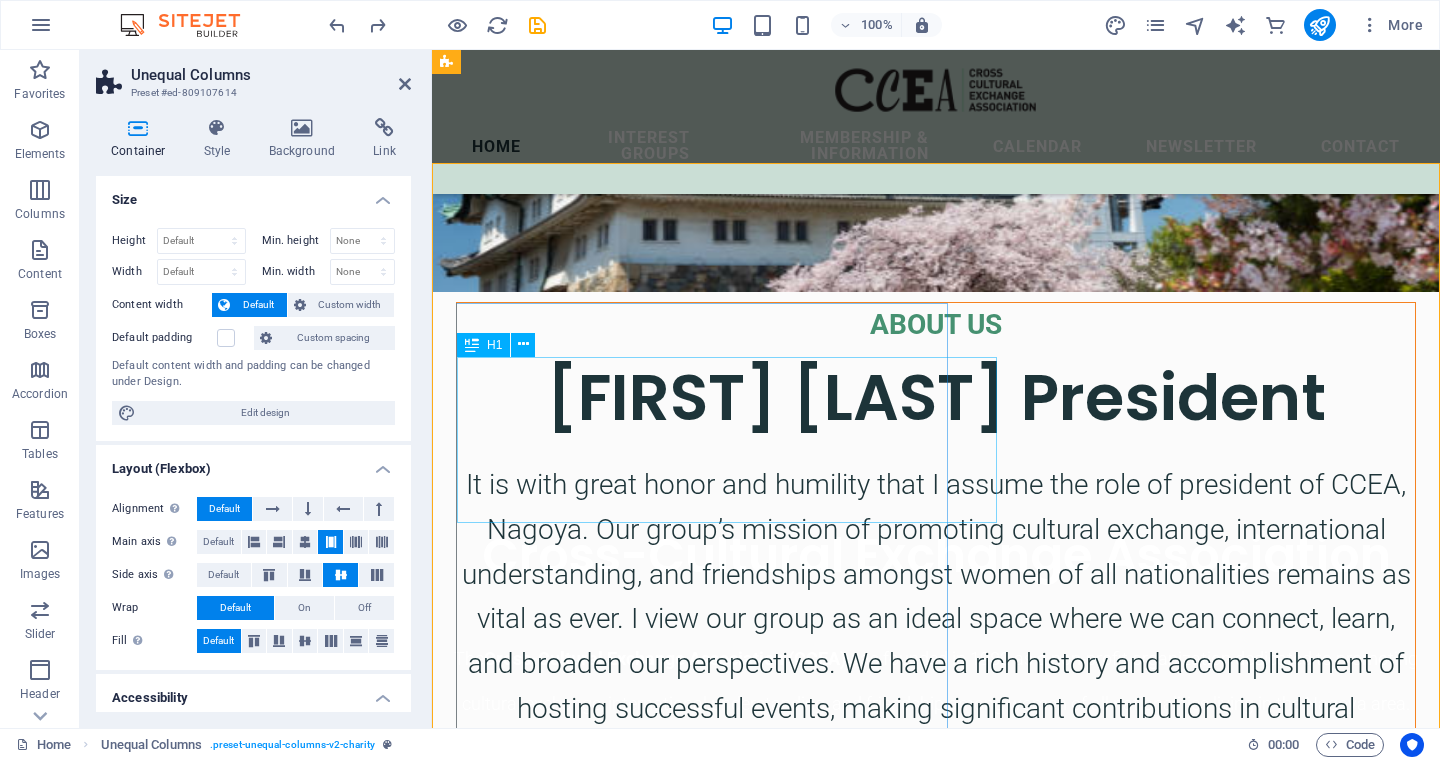 scroll, scrollTop: 570, scrollLeft: 0, axis: vertical 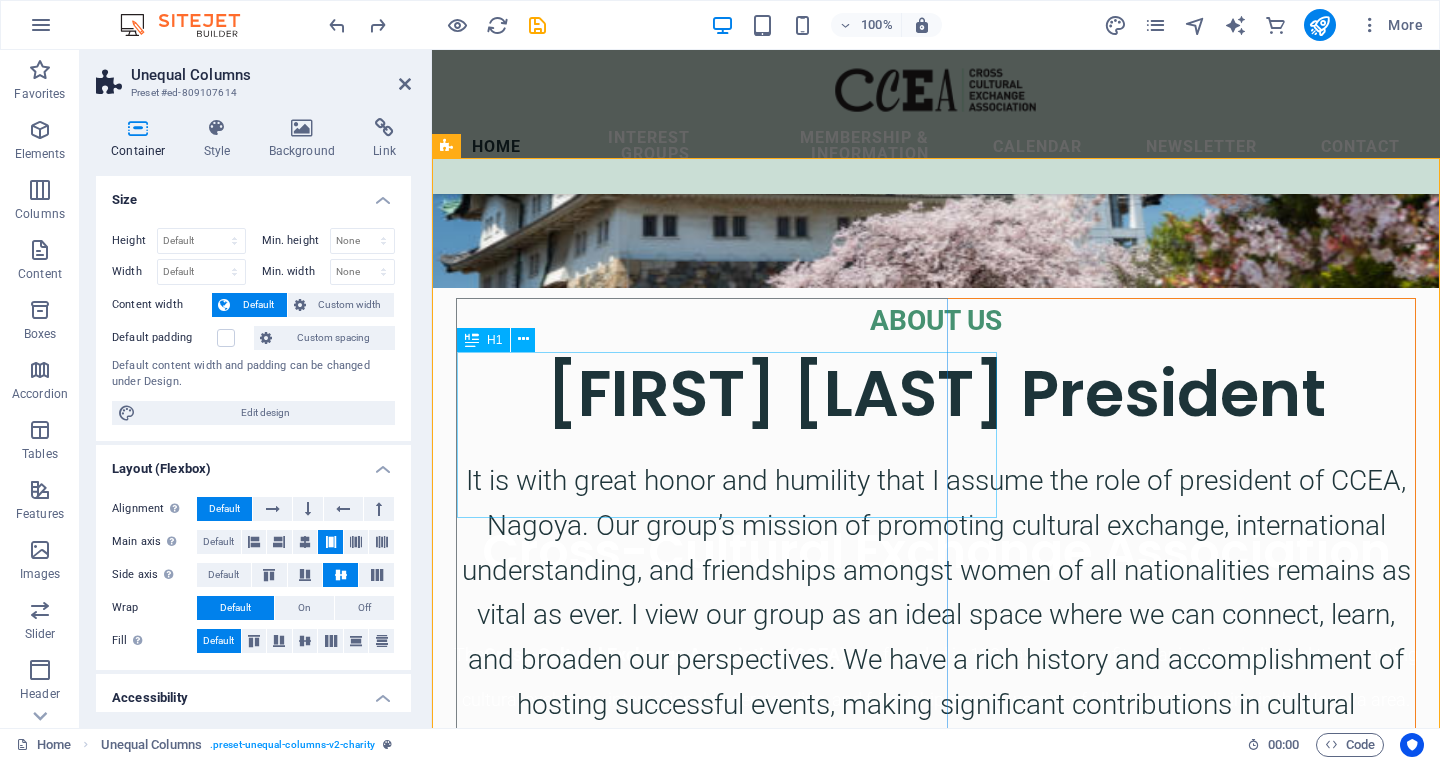 click on "[FIRST] [LAST] President" at bounding box center [936, 393] 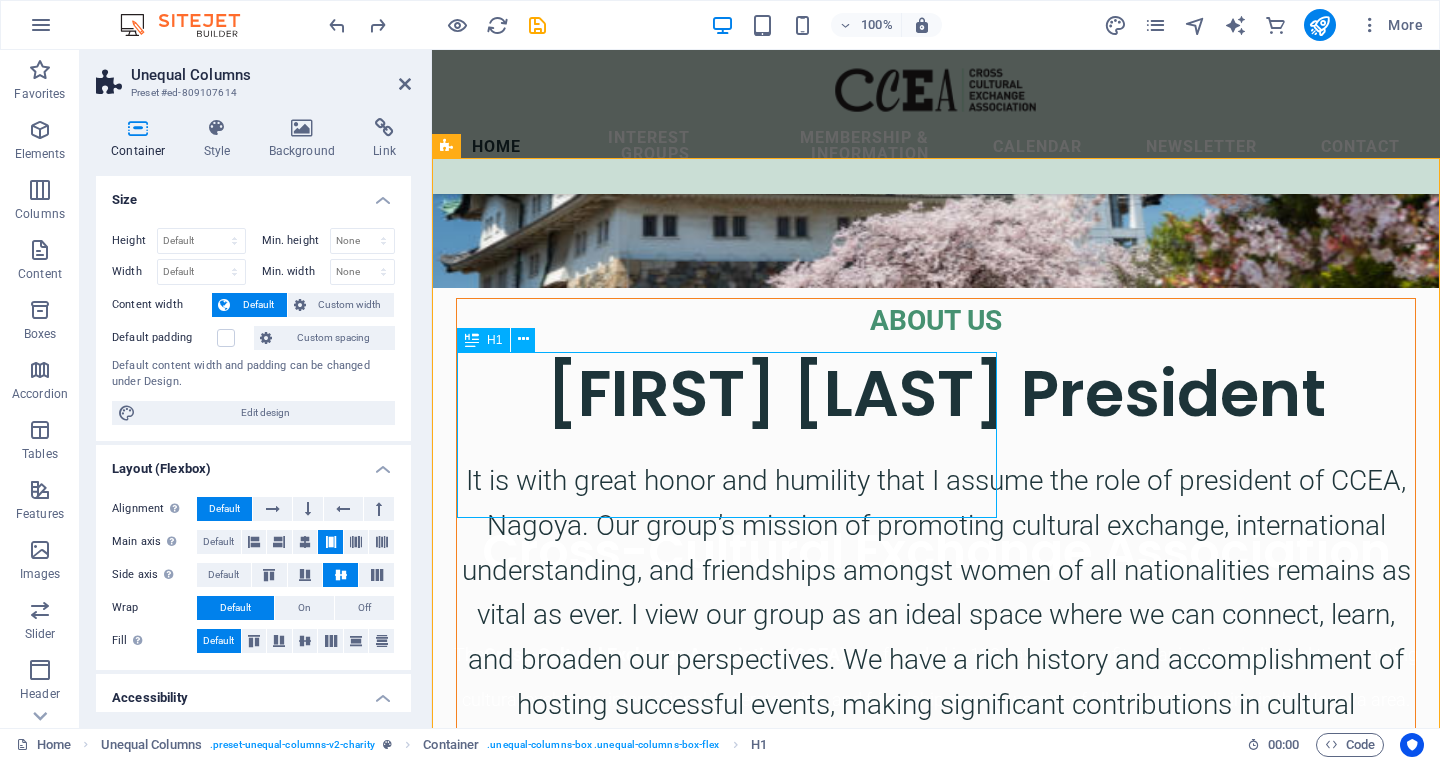 click on "[FIRST] [LAST] President" at bounding box center (936, 393) 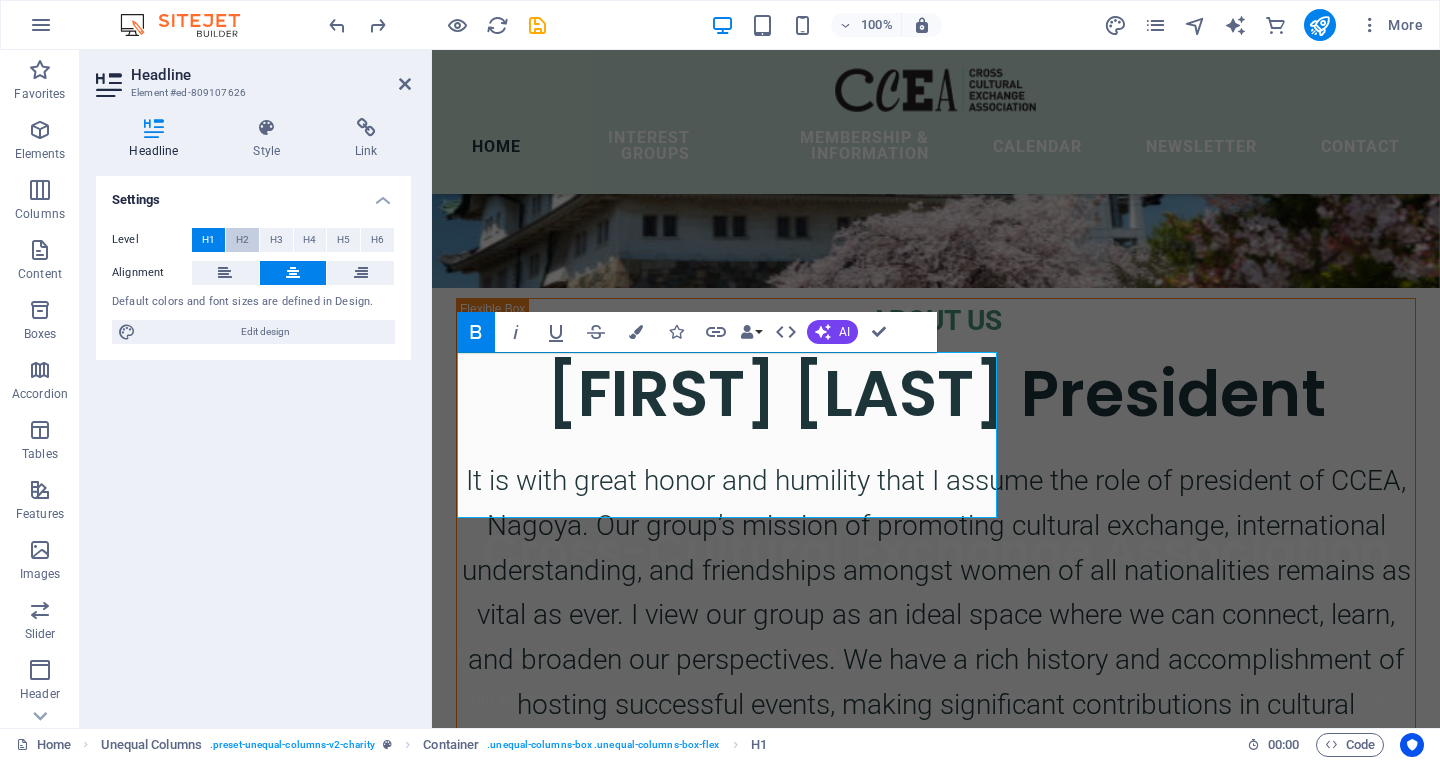 click on "H2" at bounding box center [242, 240] 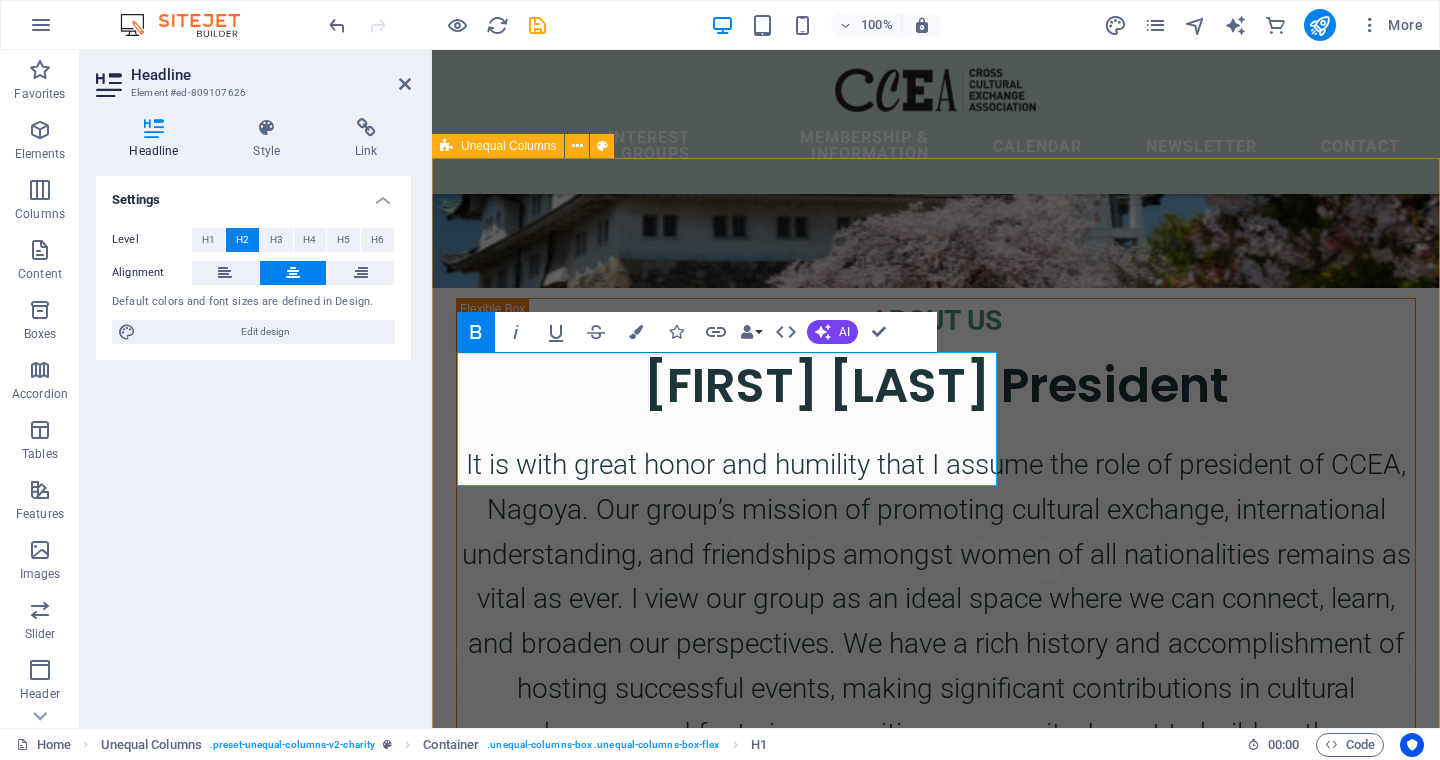 click on "ABOUT US Manisha Kundu President  It is with great honor and humility that I assume the role of president of CCEA, Nagoya. Our group’s mission of promoting cultural exchange, international understanding, and friendships amongst women of all nationalities remains as vital as ever. I view our group as an ideal space where we can connect, learn, and broaden our perspectives. We have a rich history and accomplishment of hosting successful events, making significant contributions in cultural exchanges, and fostering a positive community. I want to build on these successes by expanding our membership base and strengthening our community partnerships. I am looking forward to work together with our members. I am particularly excited to expand our reach and create new collaborations with the local communities." at bounding box center (936, 1573) 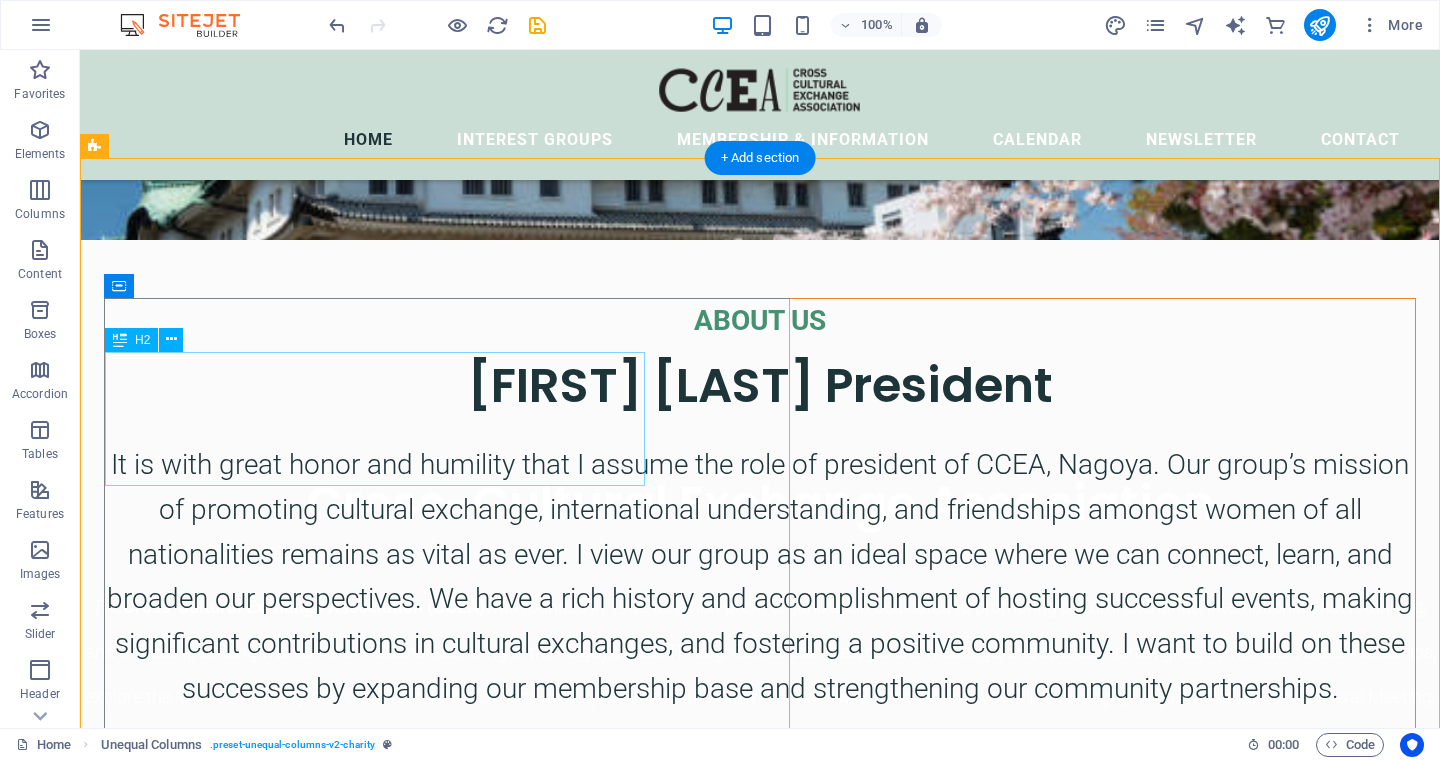 click on "[FIRST] [LAST] President" at bounding box center [760, 385] 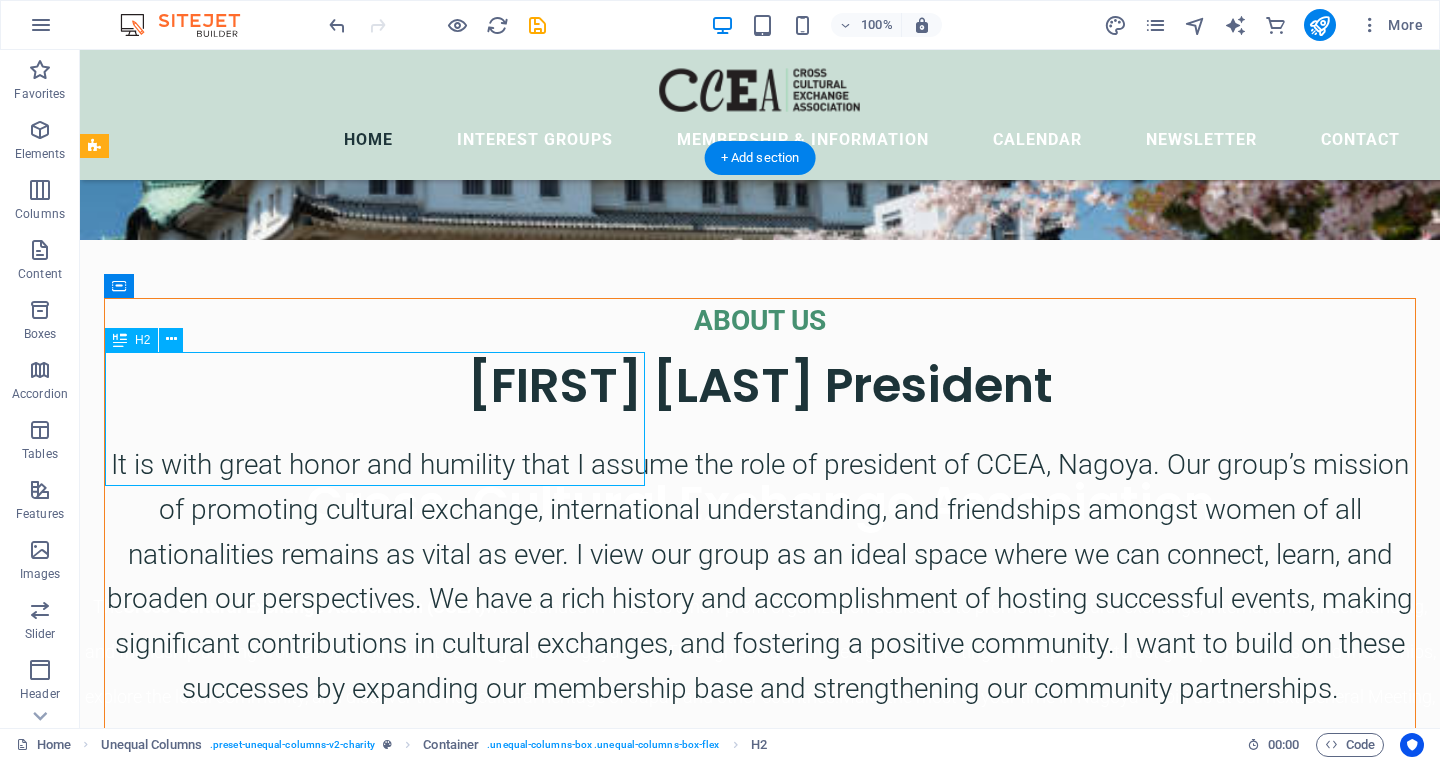 click on "[FIRST] [LAST] President" at bounding box center [760, 385] 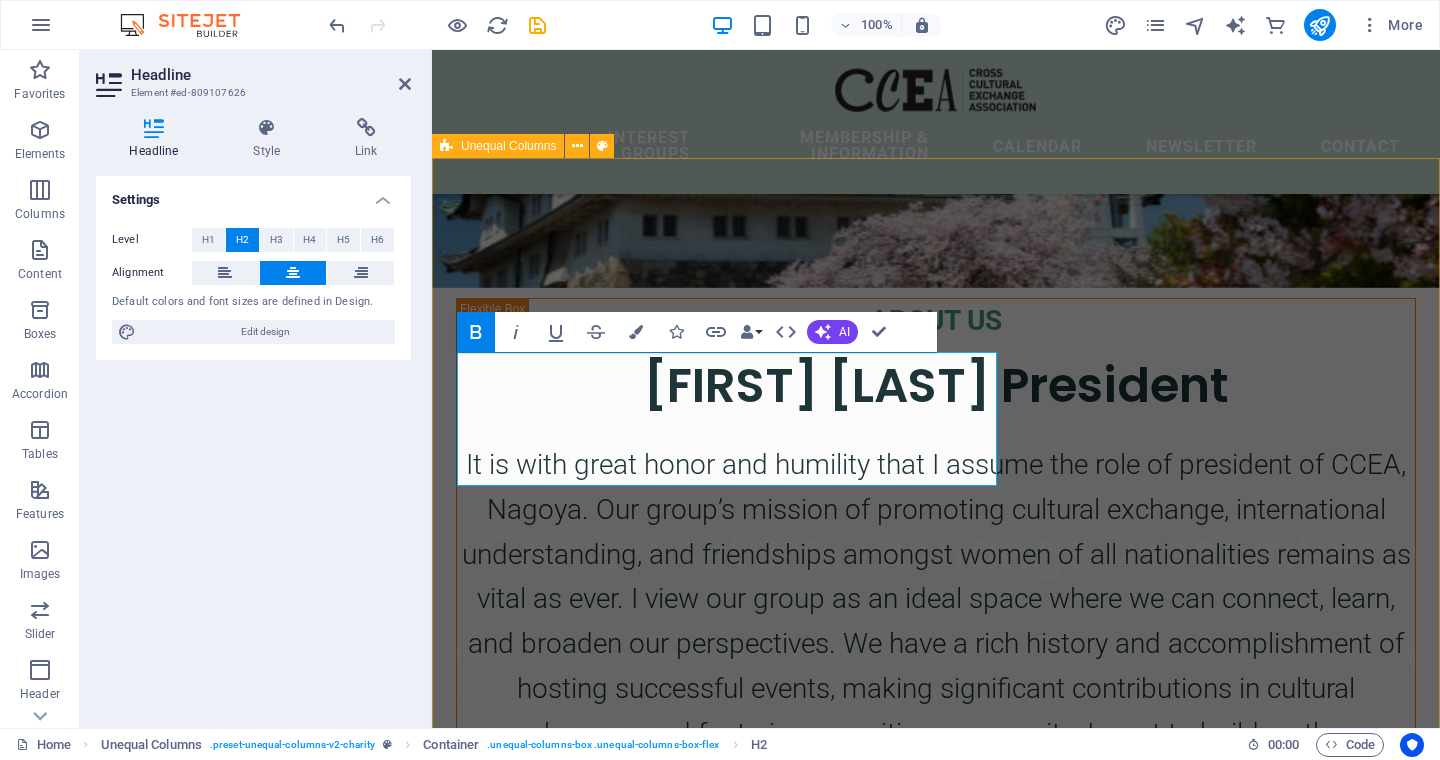 click on "ABOUT US Manisha Kundu President  It is with great honor and humility that I assume the role of president of CCEA, Nagoya. Our group’s mission of promoting cultural exchange, international understanding, and friendships amongst women of all nationalities remains as vital as ever. I view our group as an ideal space where we can connect, learn, and broaden our perspectives. We have a rich history and accomplishment of hosting successful events, making significant contributions in cultural exchanges, and fostering a positive community. I want to build on these successes by expanding our membership base and strengthening our community partnerships. I am looking forward to work together with our members. I am particularly excited to expand our reach and create new collaborations with the local communities." at bounding box center (936, 1573) 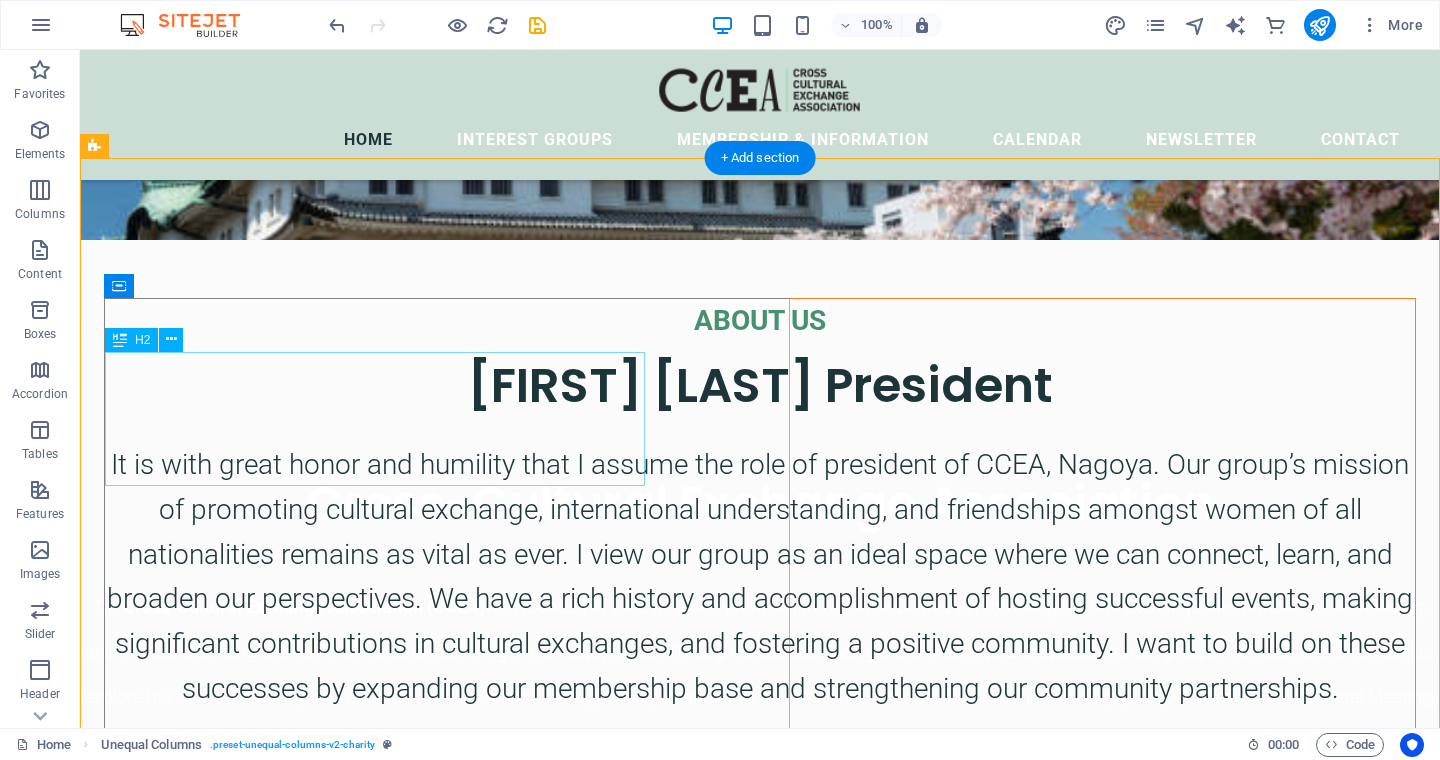 click on "[FIRST] [LAST] President" at bounding box center (760, 385) 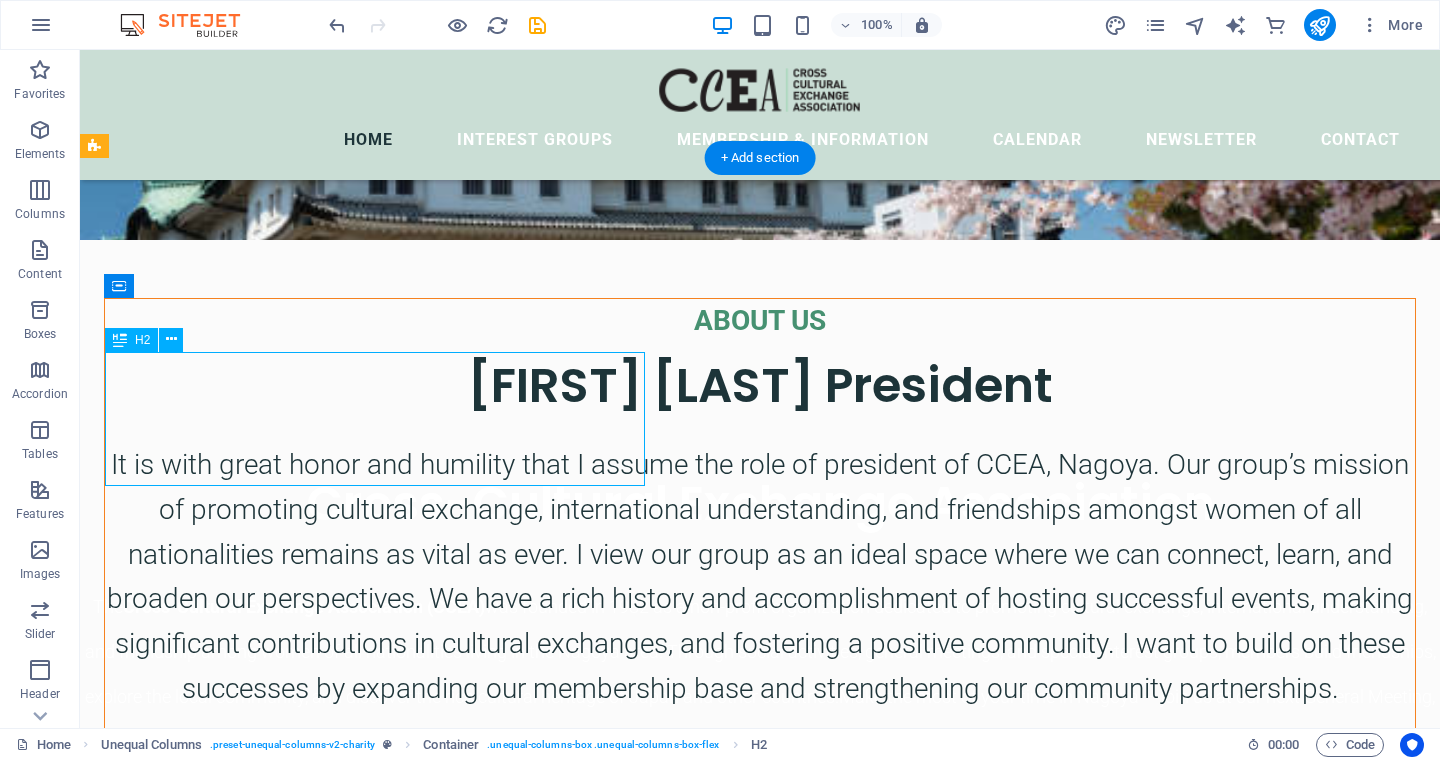 click on "[FIRST] [LAST] President" at bounding box center [760, 385] 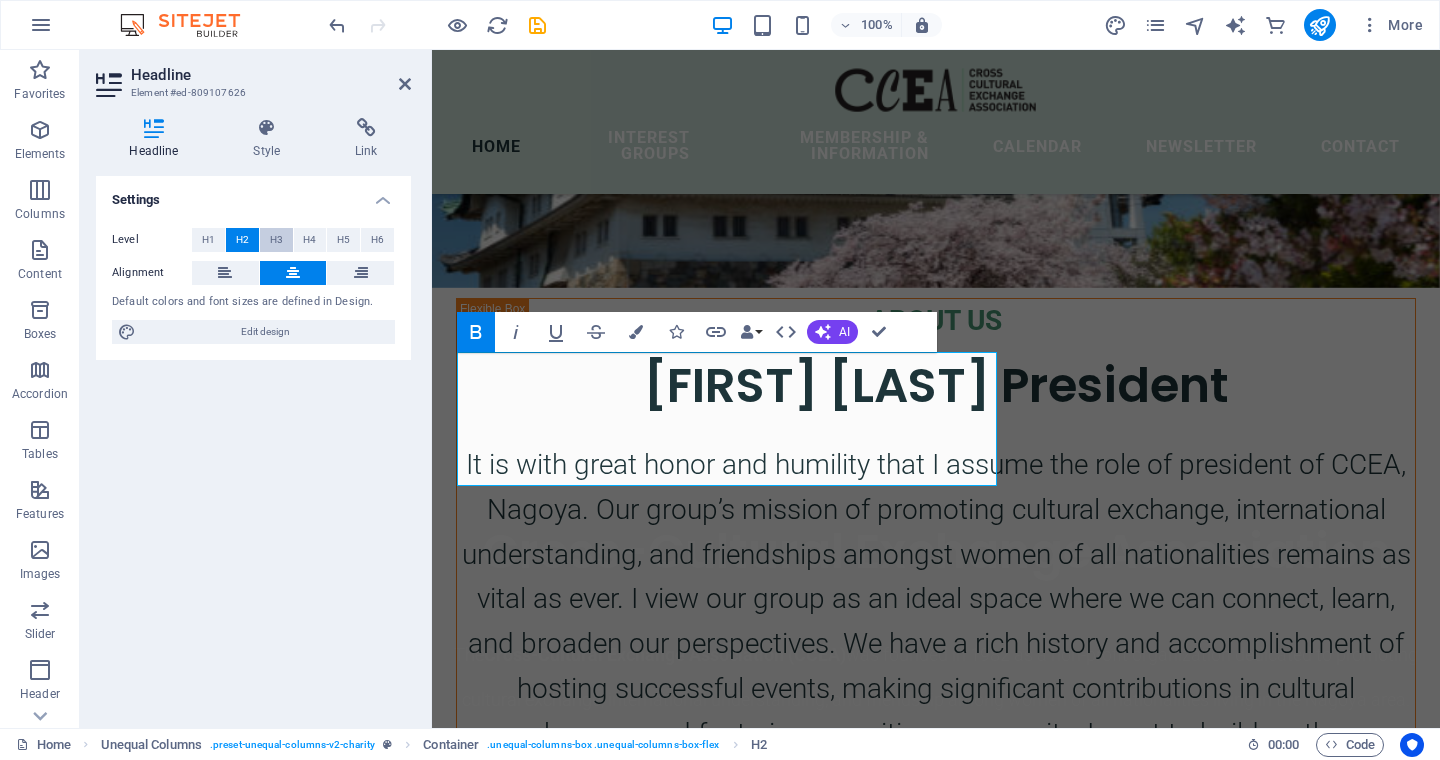 click on "H3" at bounding box center (276, 240) 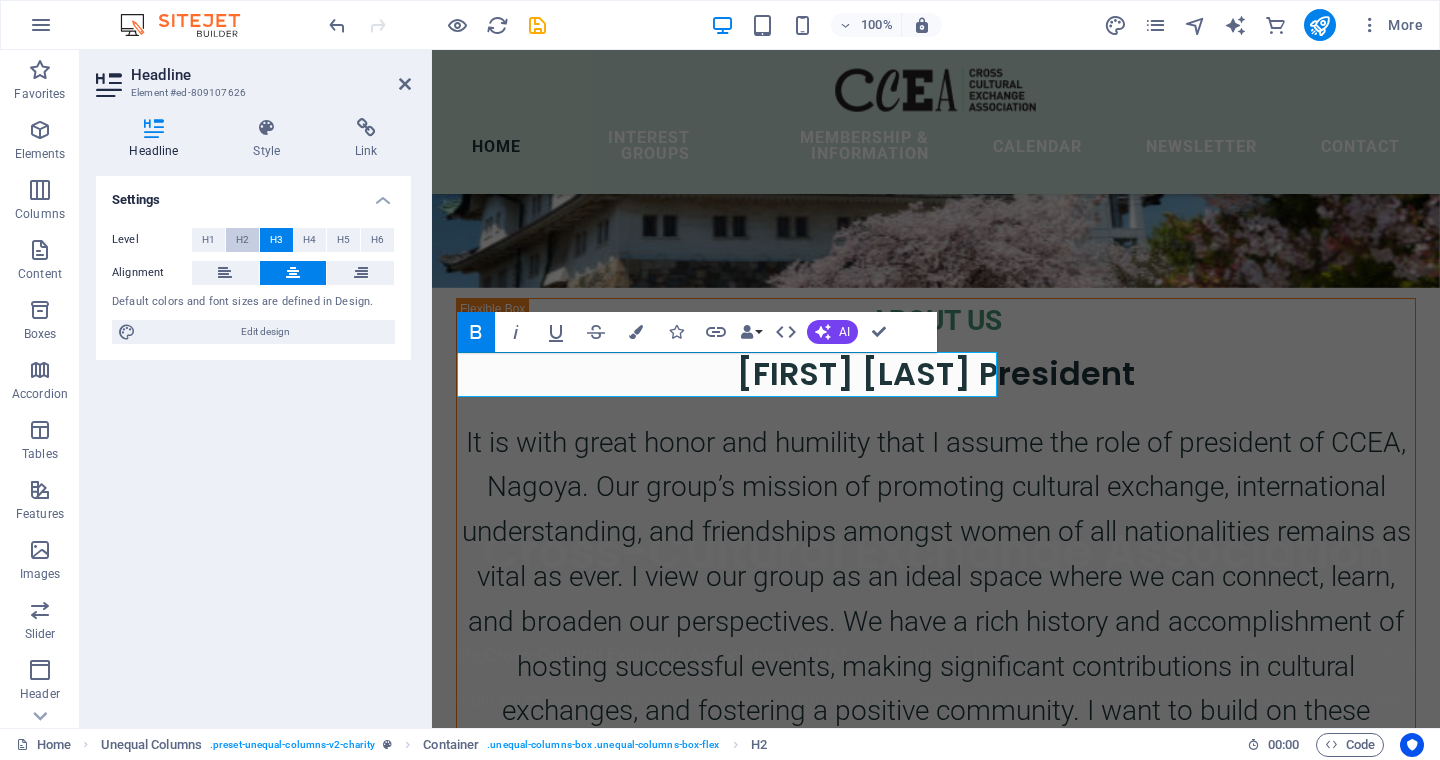 click on "H2" at bounding box center [242, 240] 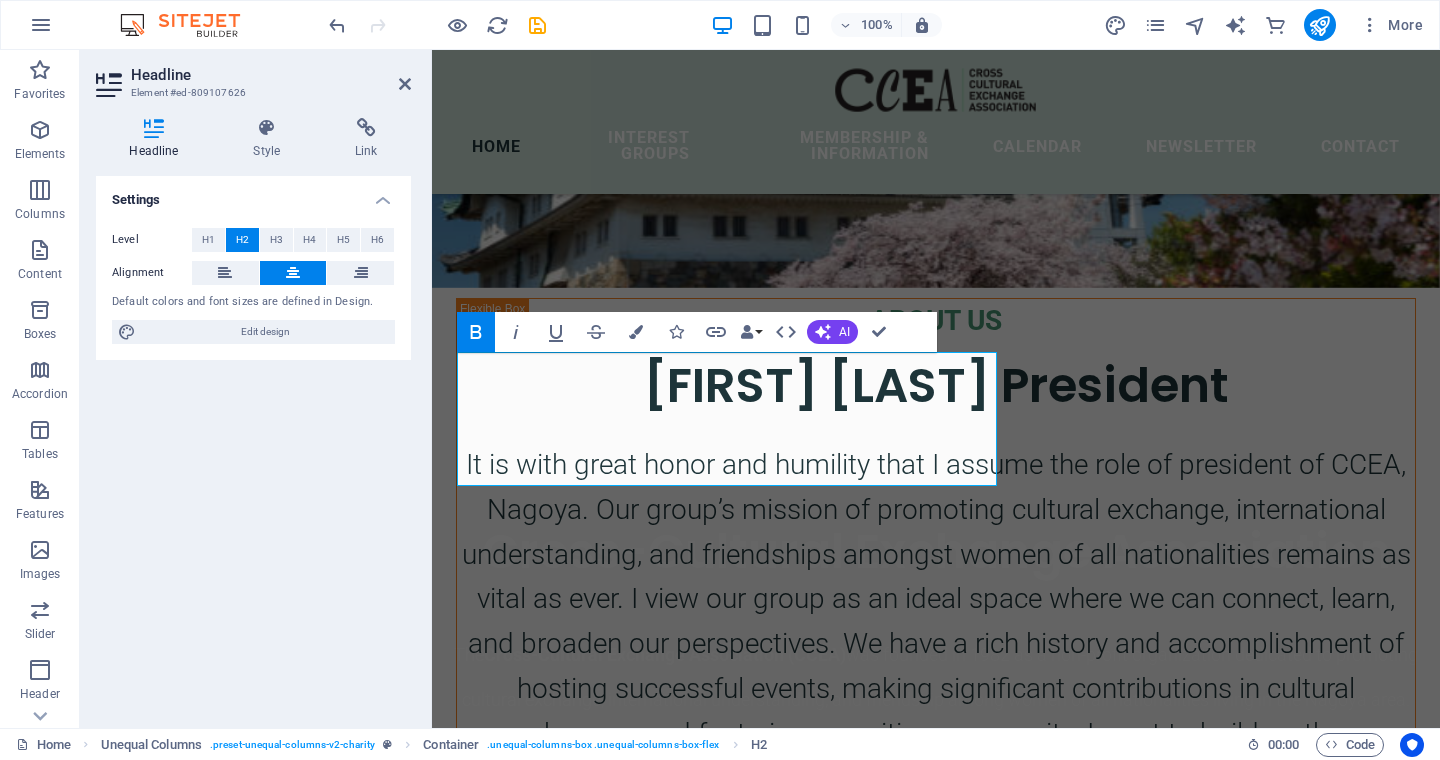 click on "Headline" at bounding box center (158, 139) 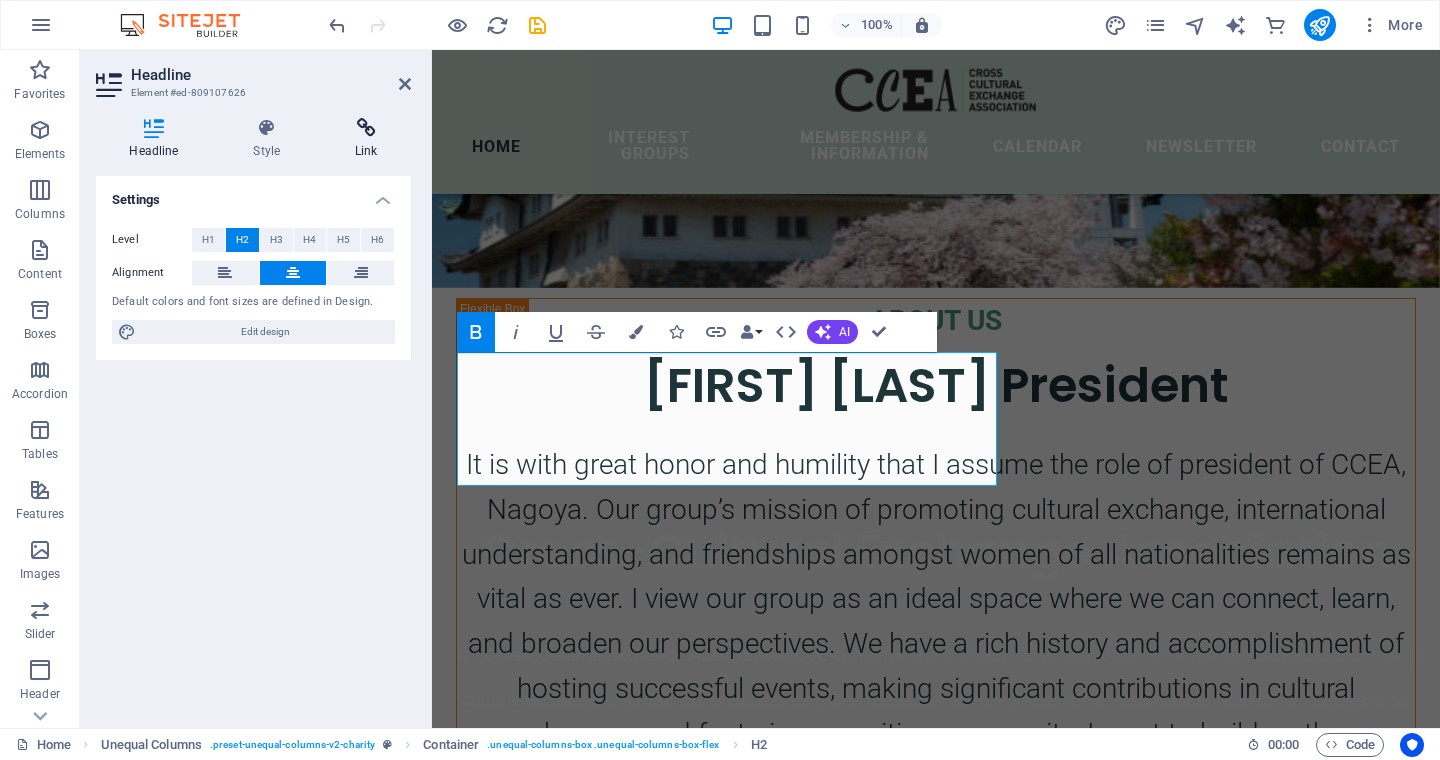 click on "Link" at bounding box center [366, 139] 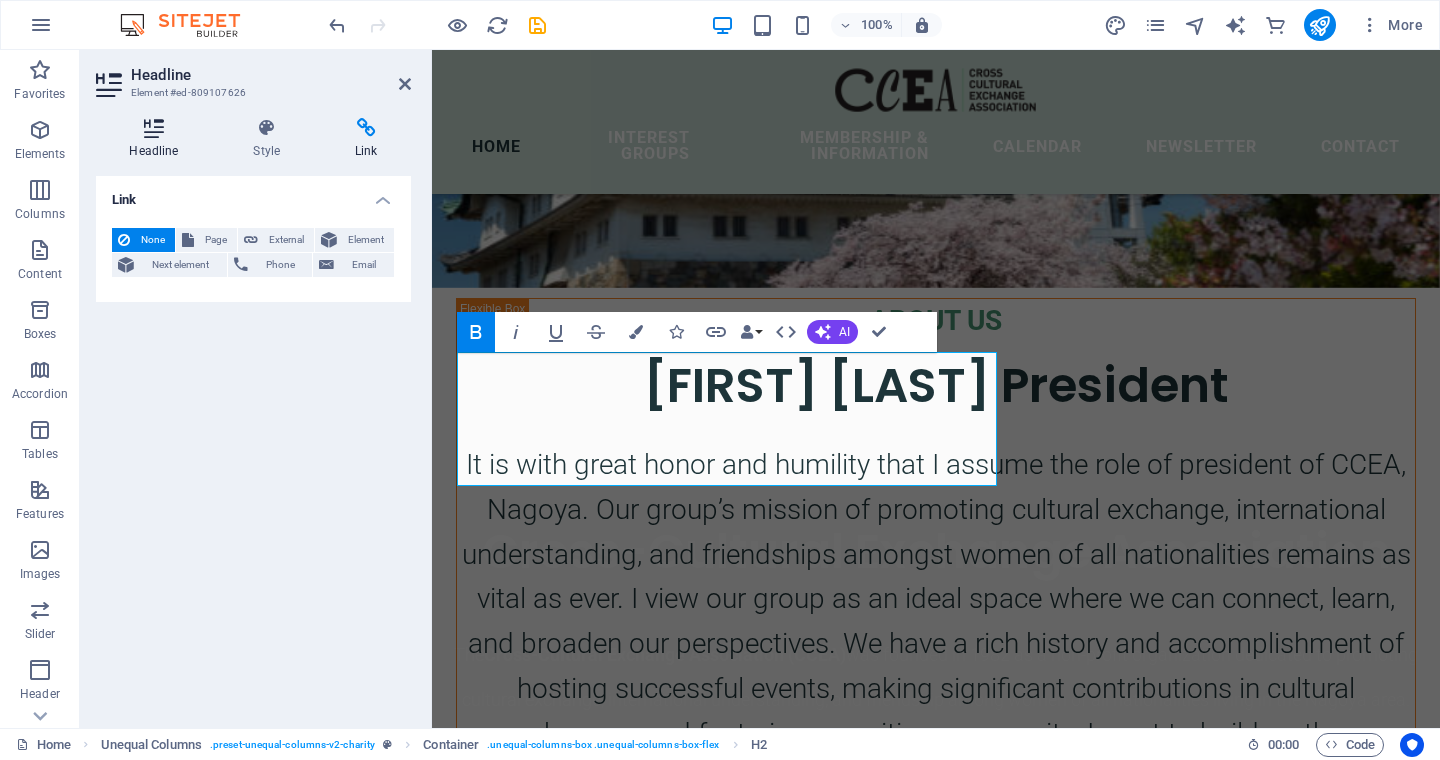 click at bounding box center (154, 128) 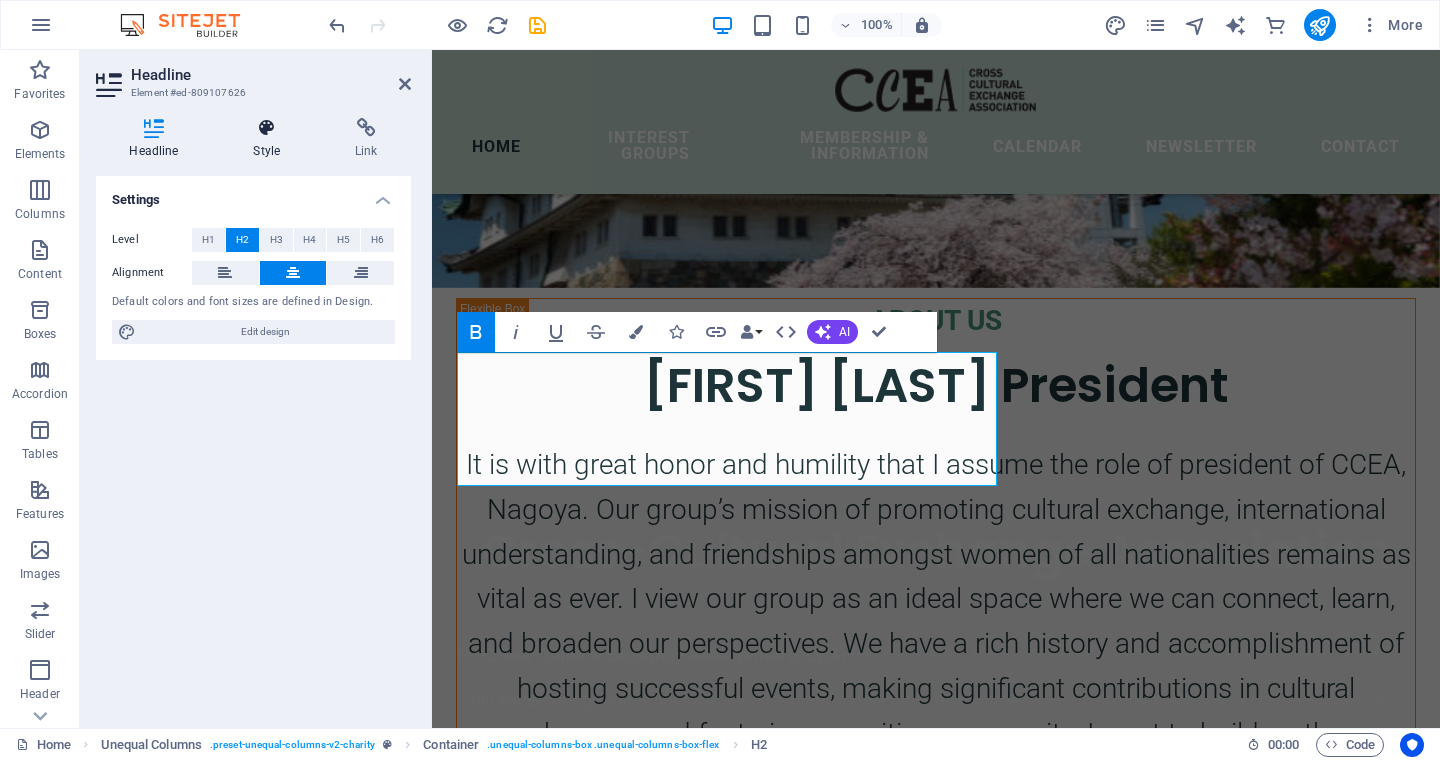 click at bounding box center (267, 128) 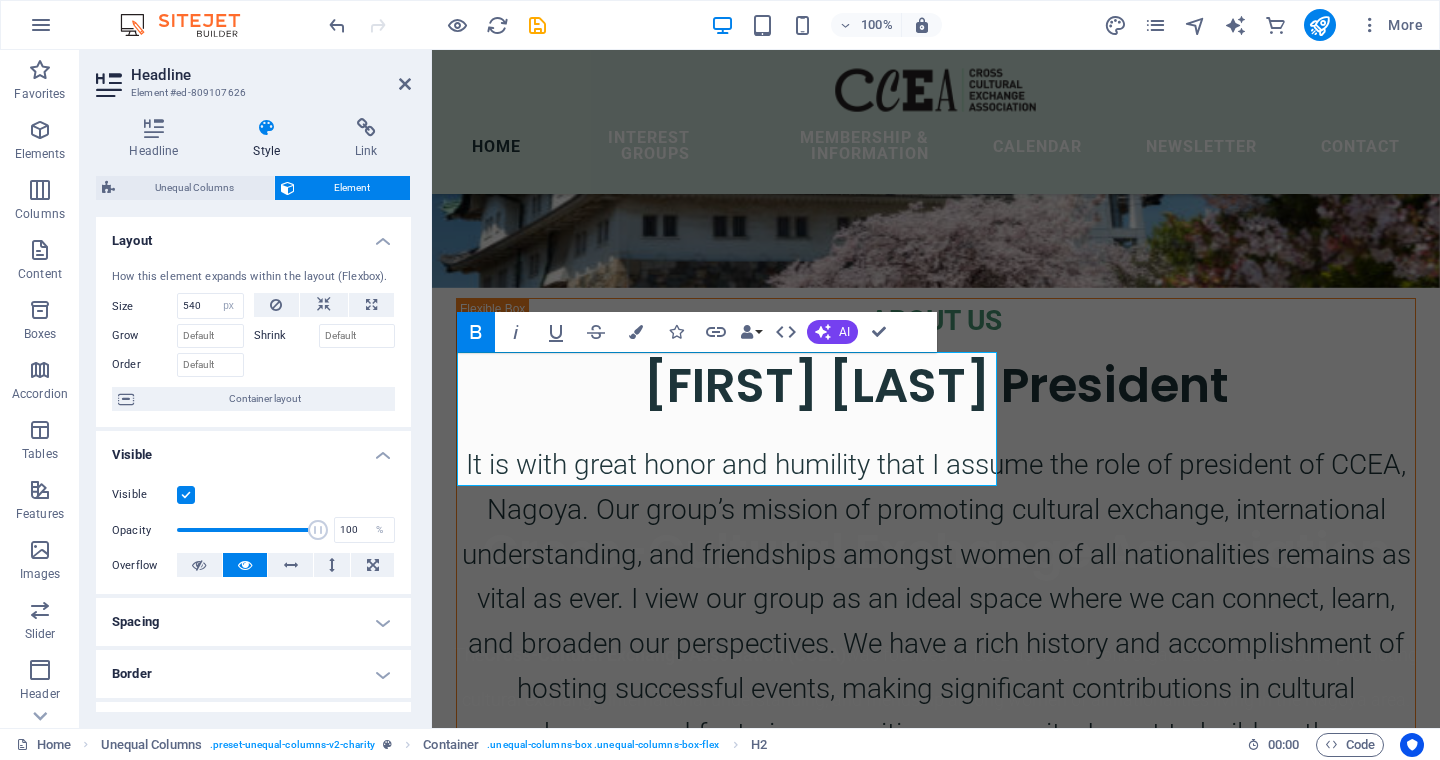 scroll, scrollTop: 17, scrollLeft: 0, axis: vertical 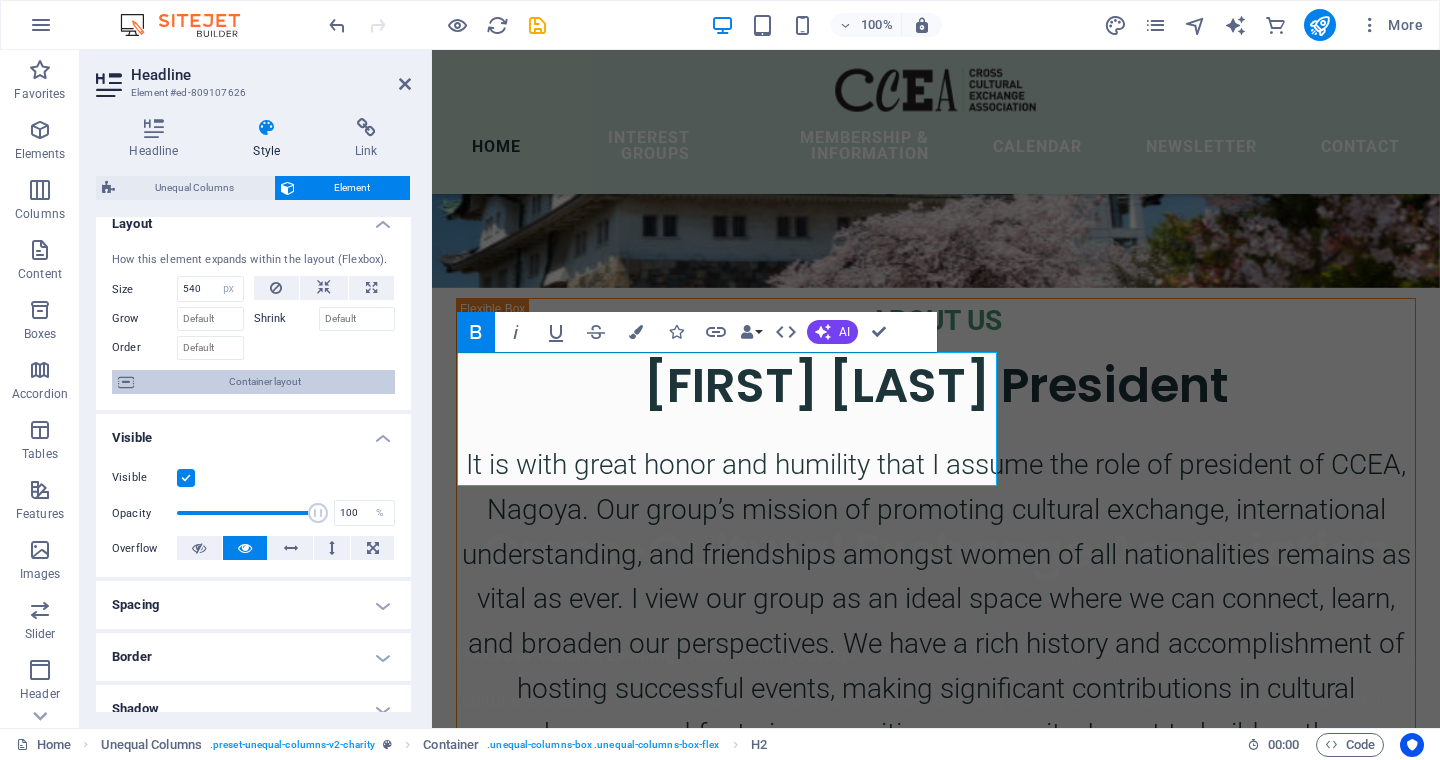 click on "Container layout" at bounding box center [264, 382] 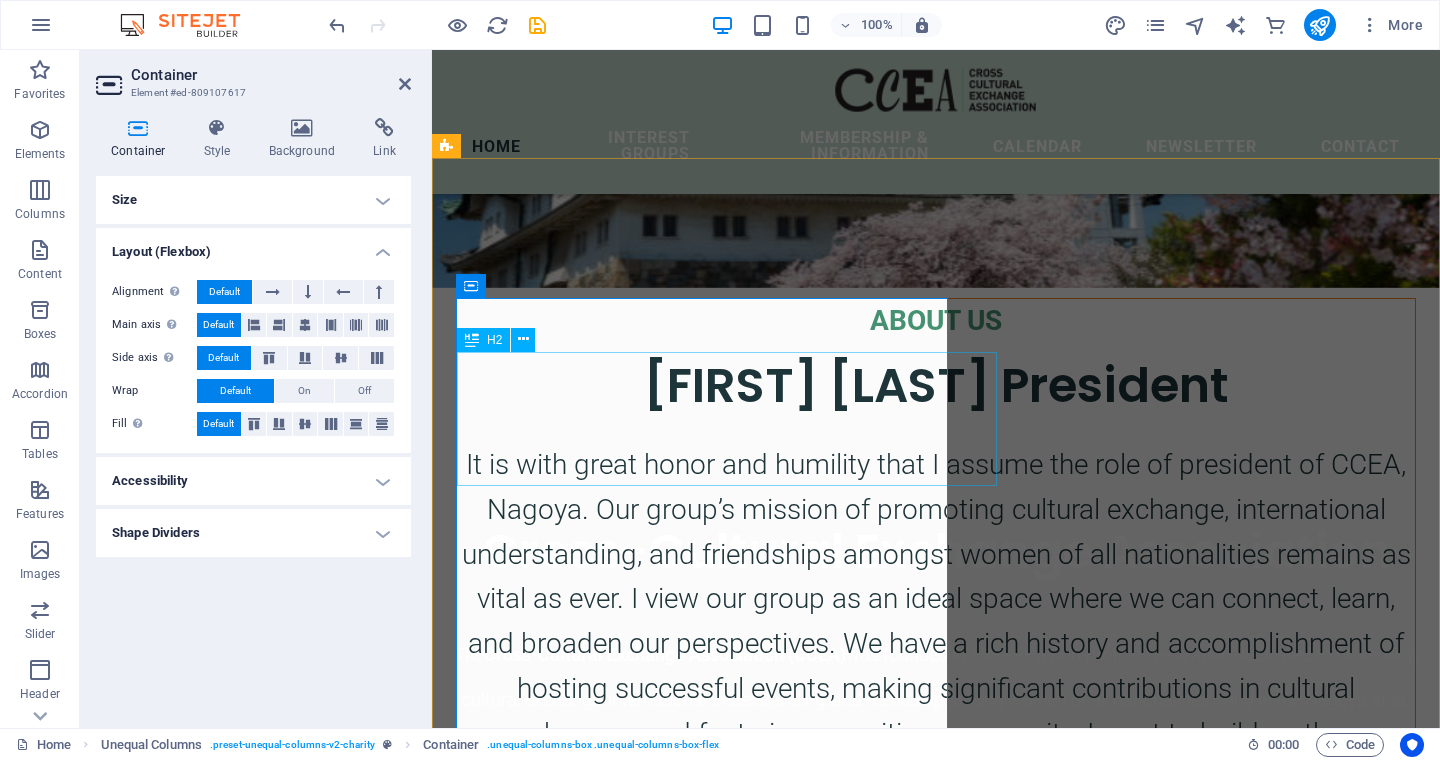 click on "[FIRST] [LAST] President" at bounding box center (936, 385) 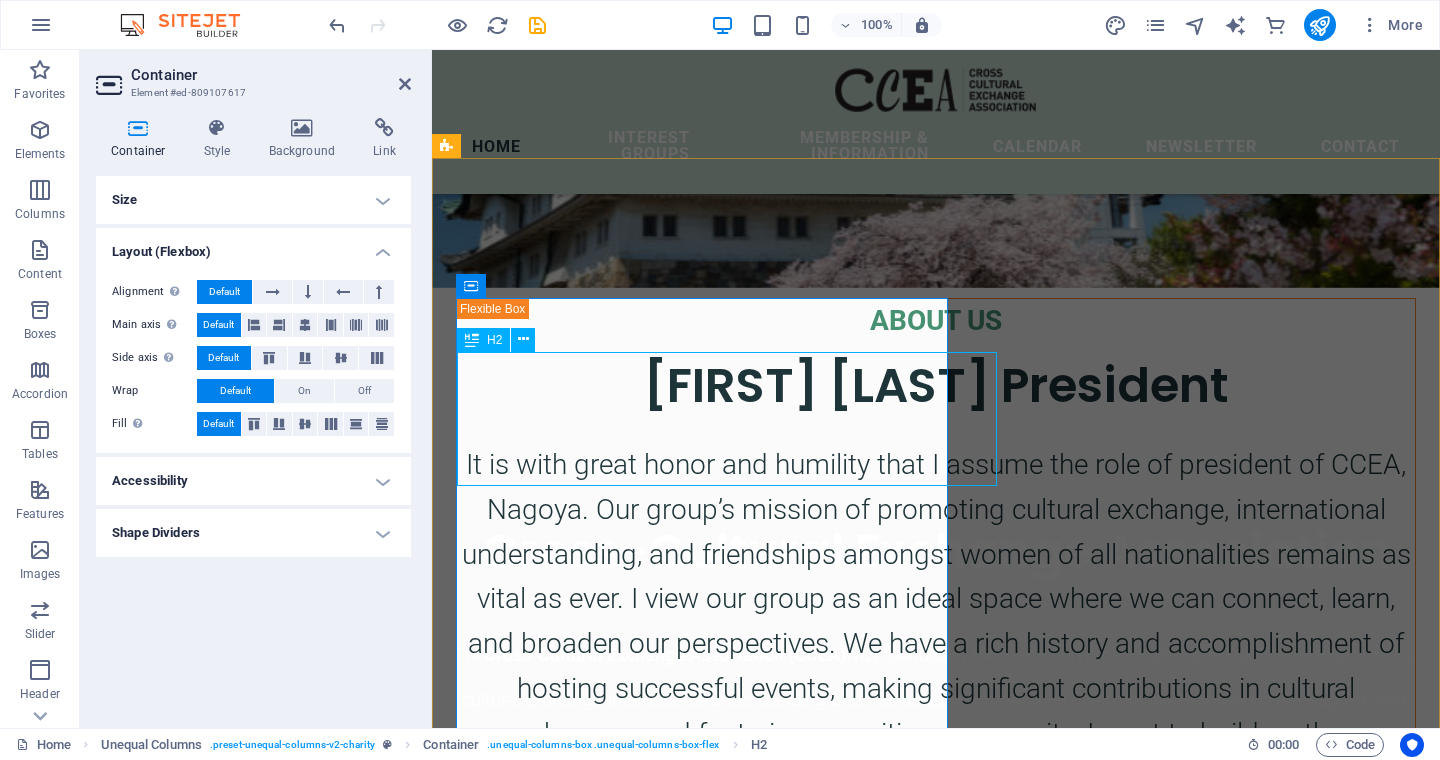 click on "H2" at bounding box center (483, 340) 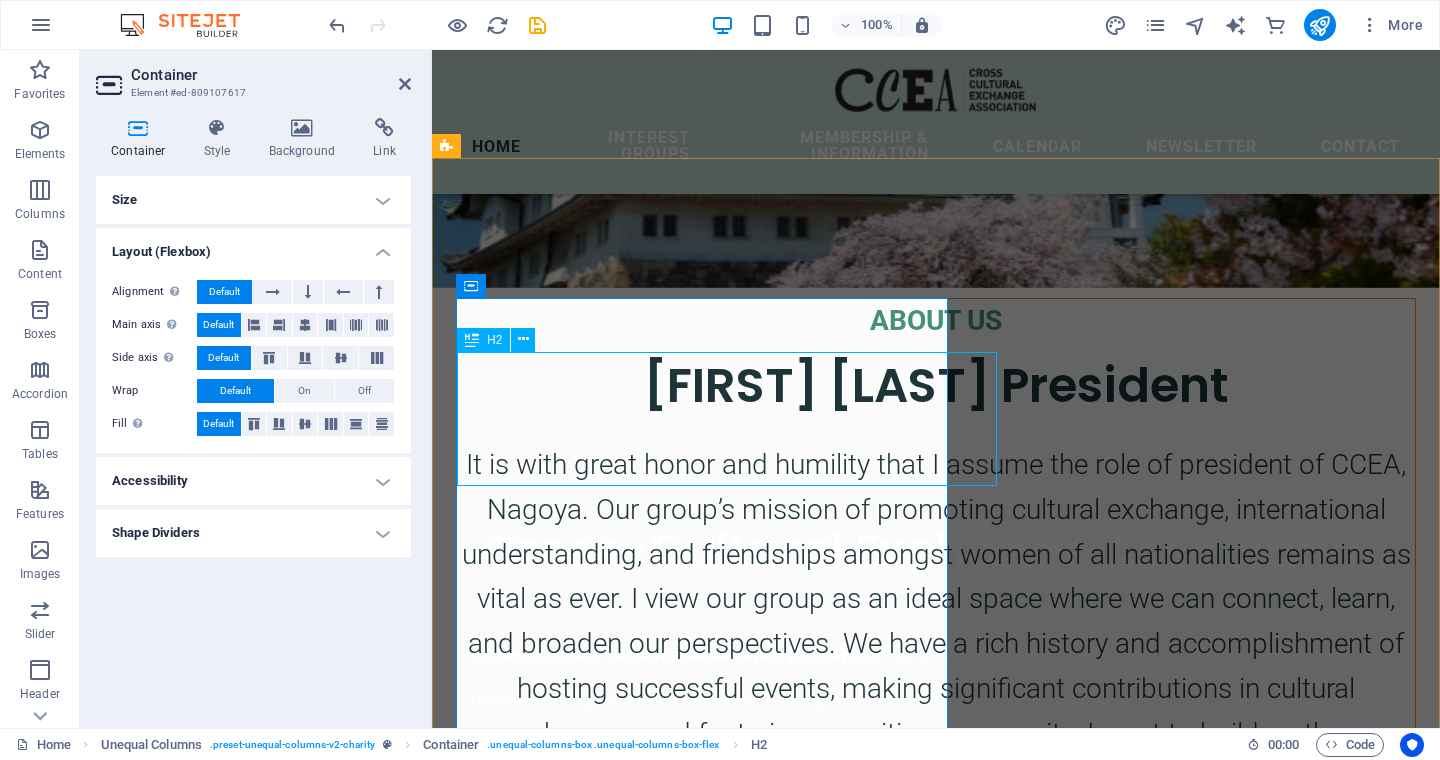 click on "[FIRST] [LAST] President" at bounding box center (936, 385) 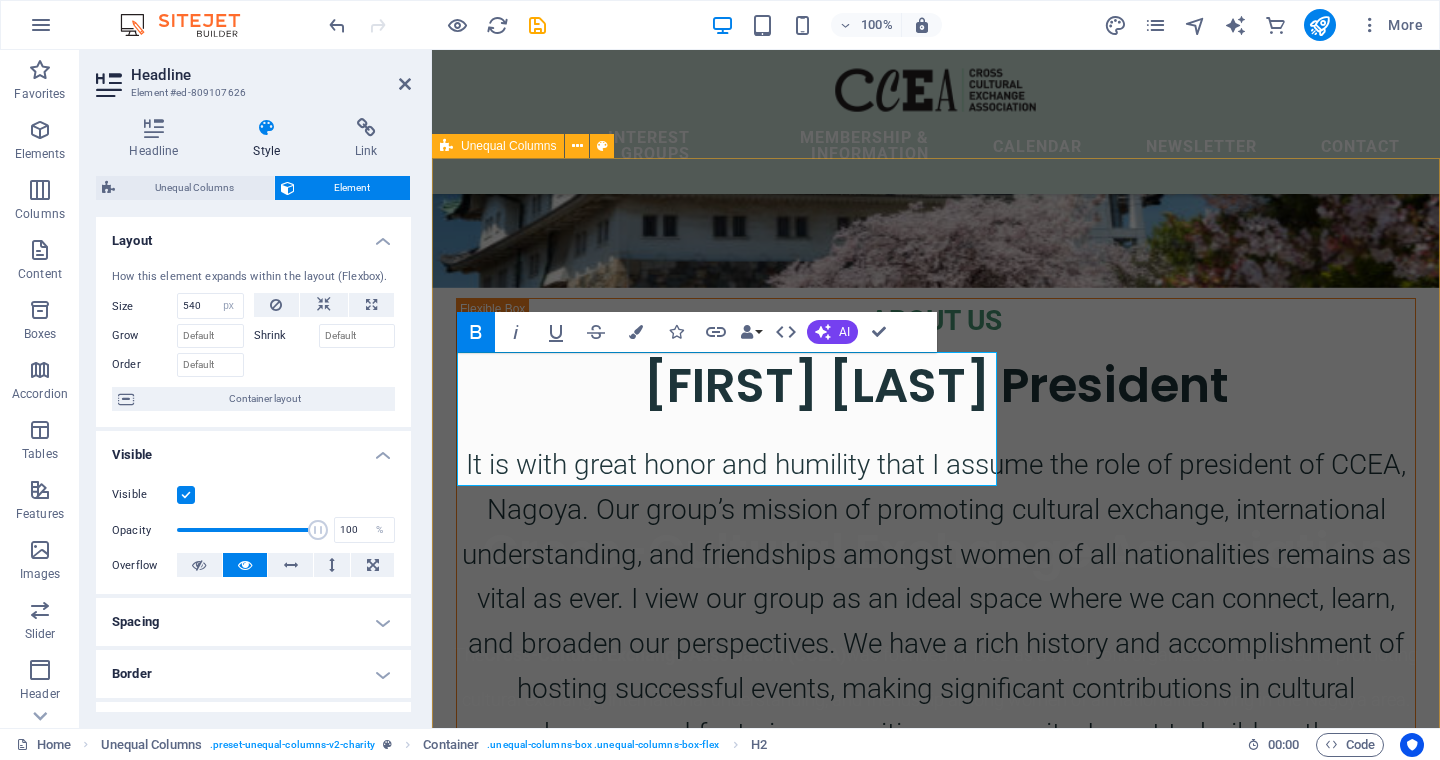 click on "ABOUT US Manisha Kundu President  It is with great honor and humility that I assume the role of president of CCEA, Nagoya. Our group’s mission of promoting cultural exchange, international understanding, and friendships amongst women of all nationalities remains as vital as ever. I view our group as an ideal space where we can connect, learn, and broaden our perspectives. We have a rich history and accomplishment of hosting successful events, making significant contributions in cultural exchanges, and fostering a positive community. I want to build on these successes by expanding our membership base and strengthening our community partnerships. I am looking forward to work together with our members. I am particularly excited to expand our reach and create new collaborations with the local communities." at bounding box center (936, 1573) 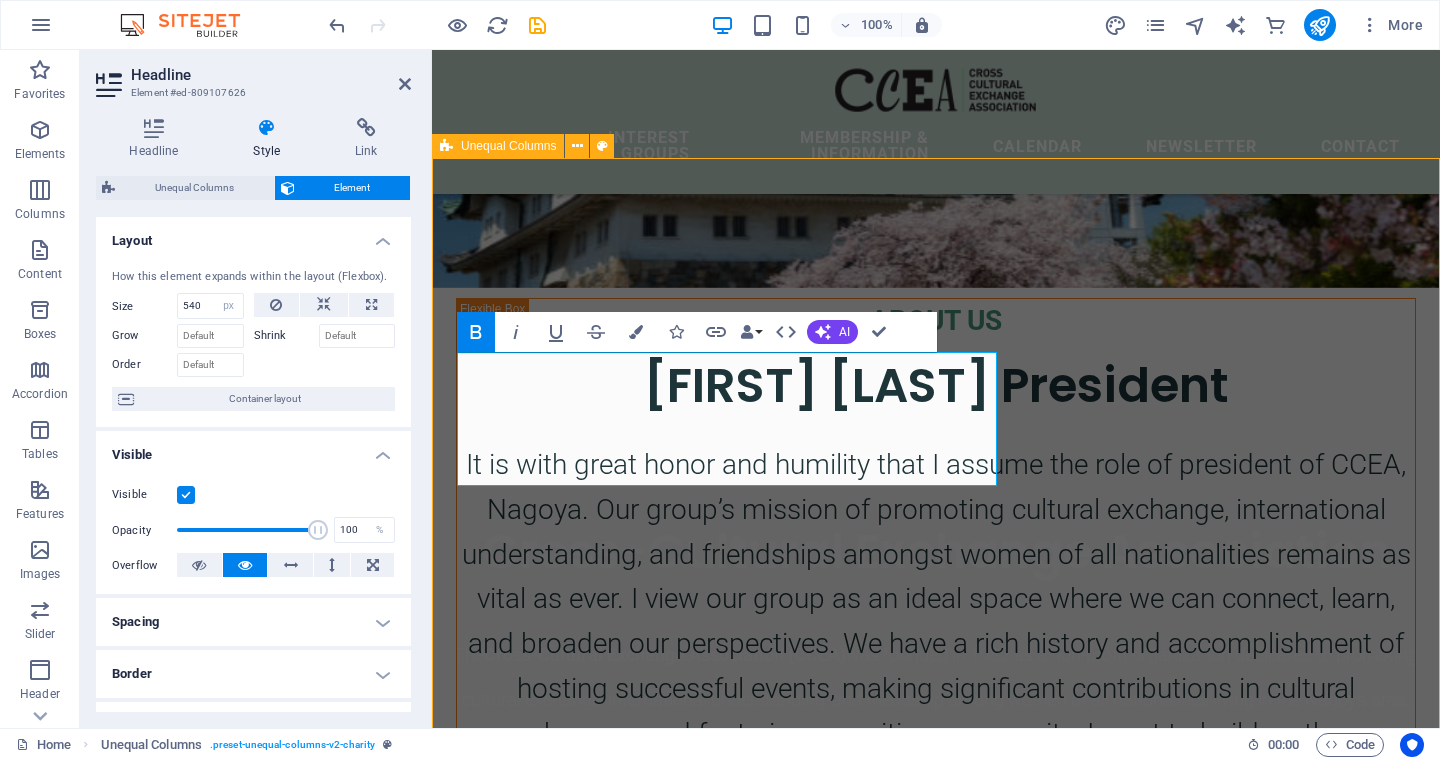click on "ABOUT US Manisha Kundu President  It is with great honor and humility that I assume the role of president of CCEA, Nagoya. Our group’s mission of promoting cultural exchange, international understanding, and friendships amongst women of all nationalities remains as vital as ever. I view our group as an ideal space where we can connect, learn, and broaden our perspectives. We have a rich history and accomplishment of hosting successful events, making significant contributions in cultural exchanges, and fostering a positive community. I want to build on these successes by expanding our membership base and strengthening our community partnerships. I am looking forward to work together with our members. I am particularly excited to expand our reach and create new collaborations with the local communities." at bounding box center (936, 1573) 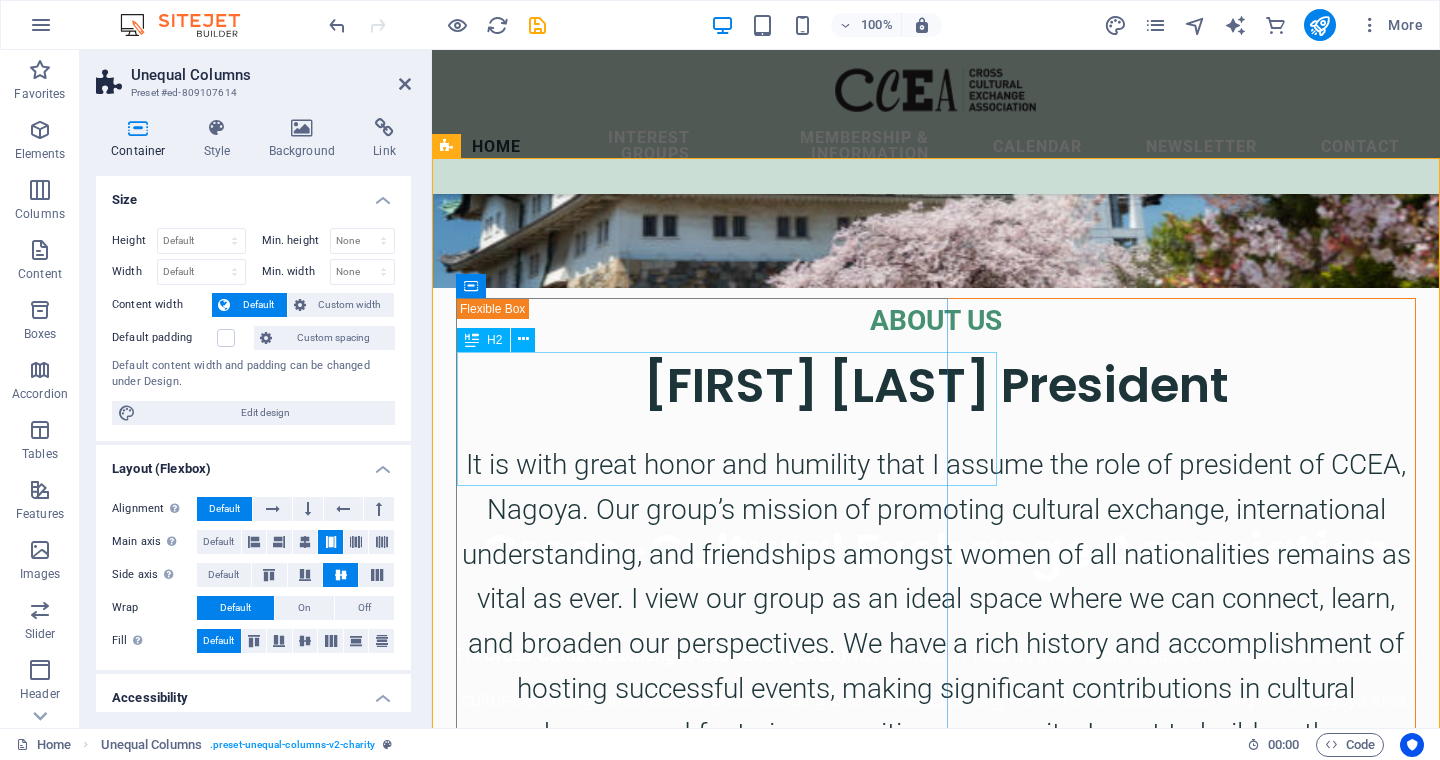click on "H2" at bounding box center [502, 340] 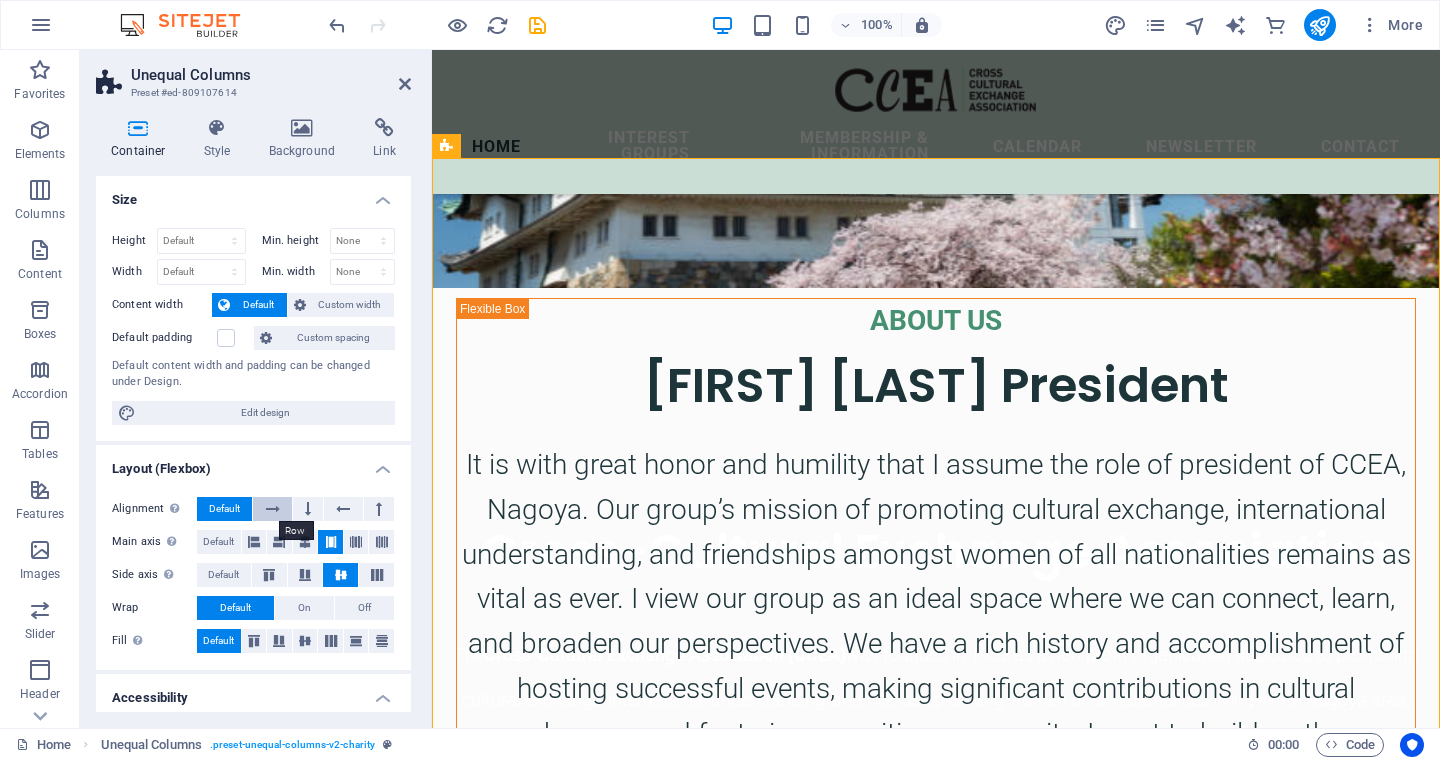 click at bounding box center [273, 509] 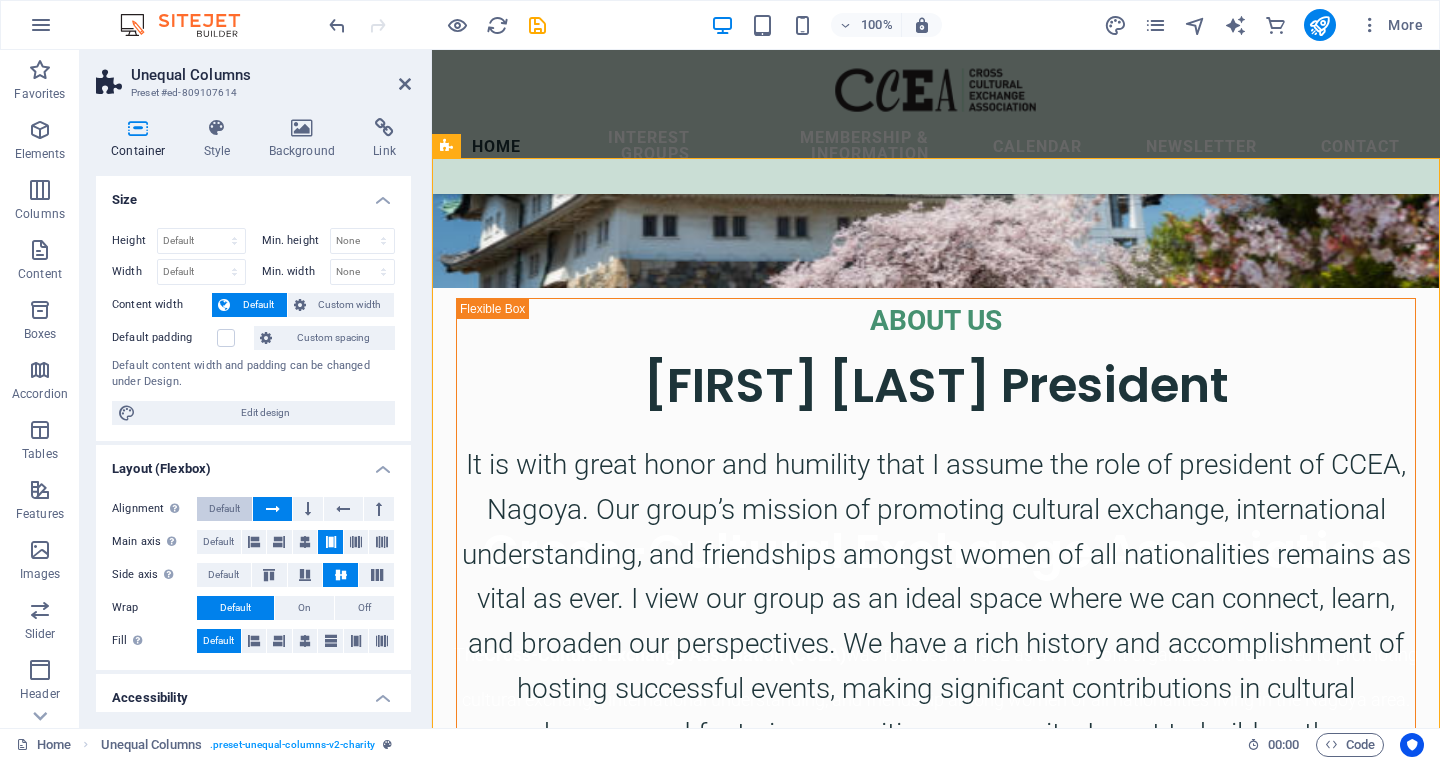 click on "Default" at bounding box center [224, 509] 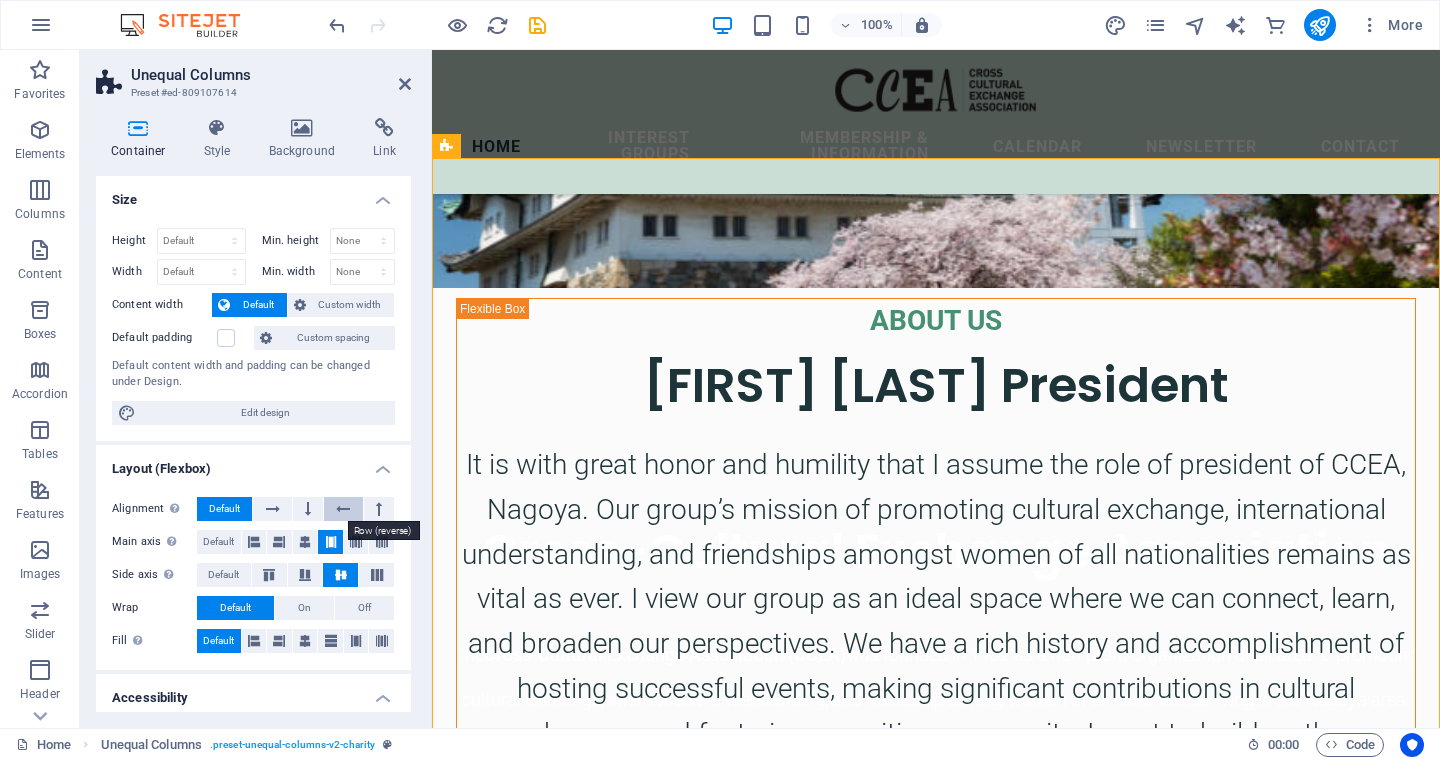 click at bounding box center [343, 509] 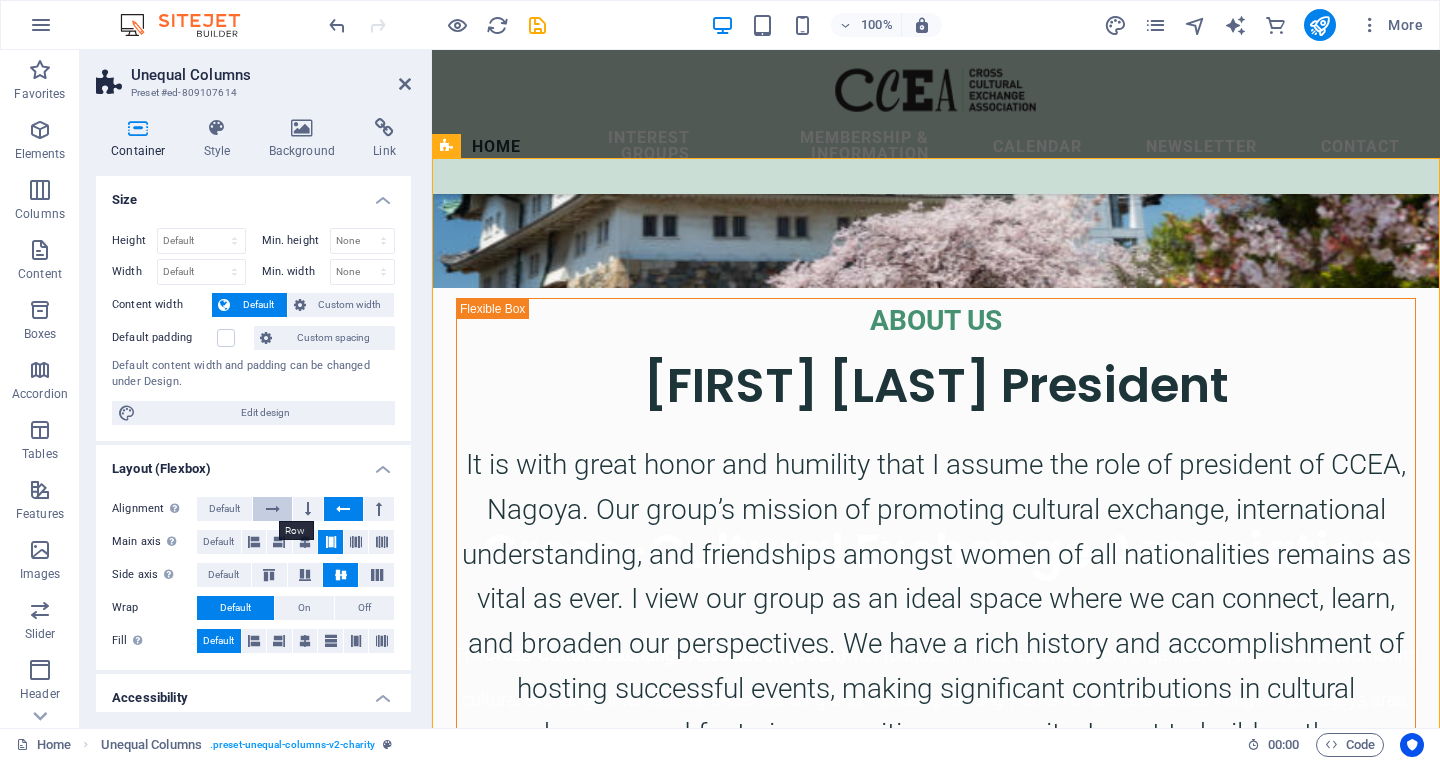 click at bounding box center (273, 509) 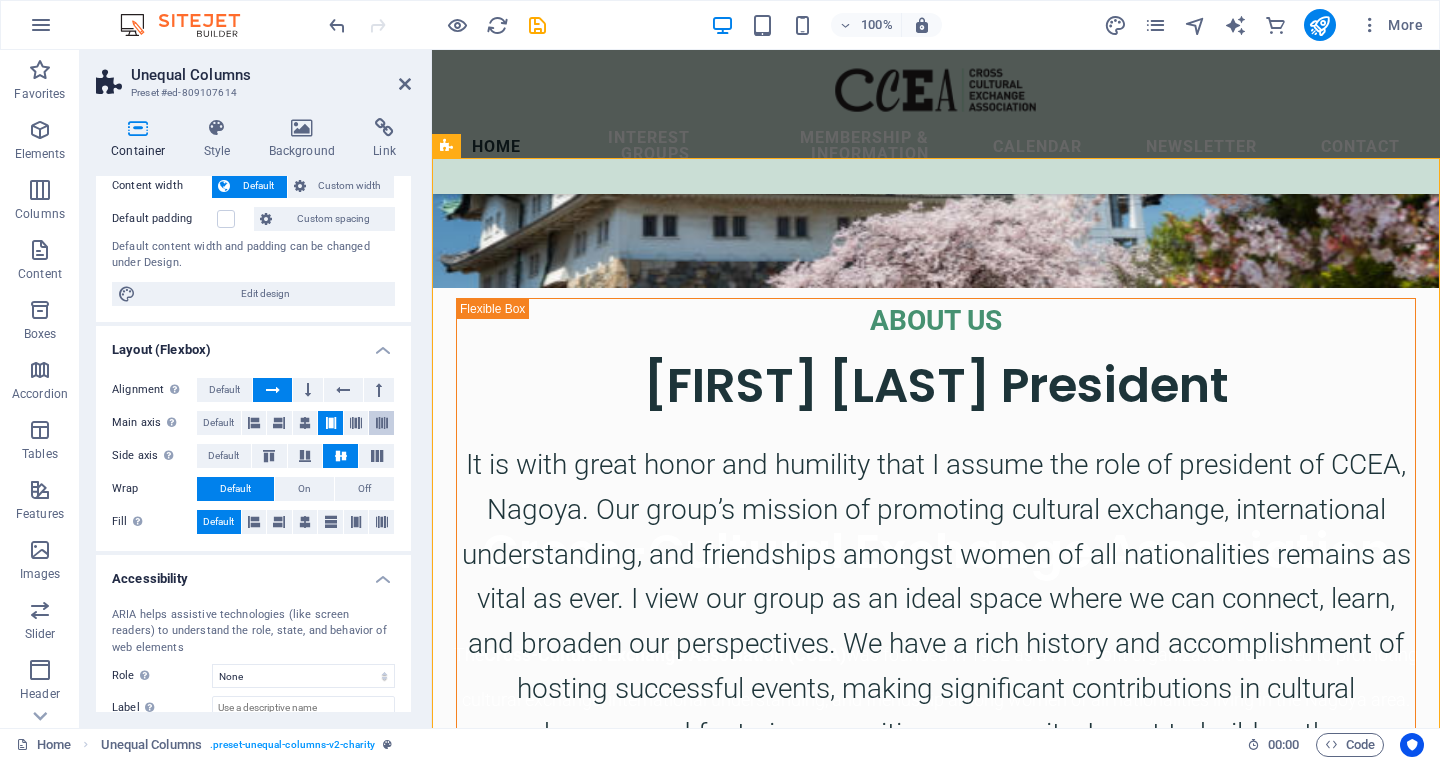 scroll, scrollTop: 120, scrollLeft: 0, axis: vertical 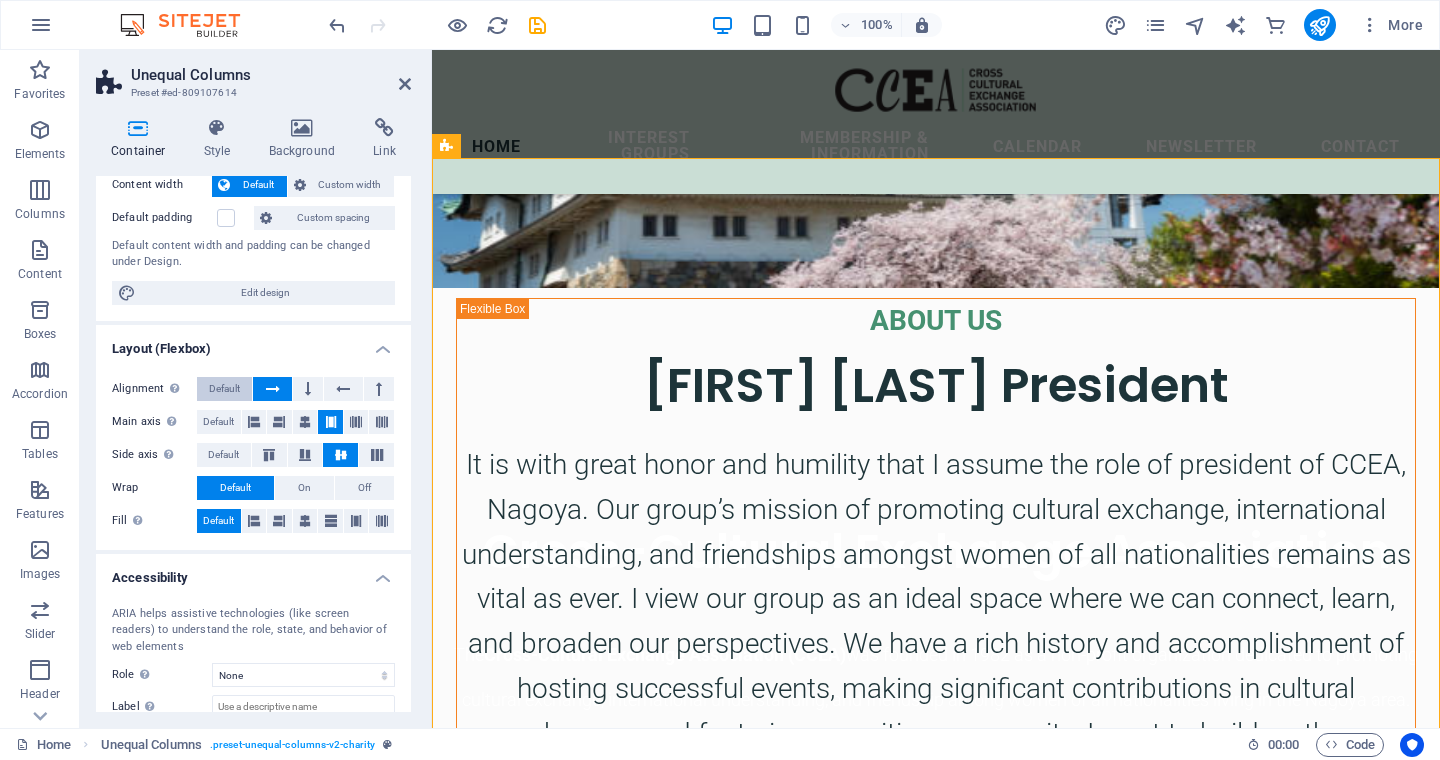 click on "Default" at bounding box center [224, 389] 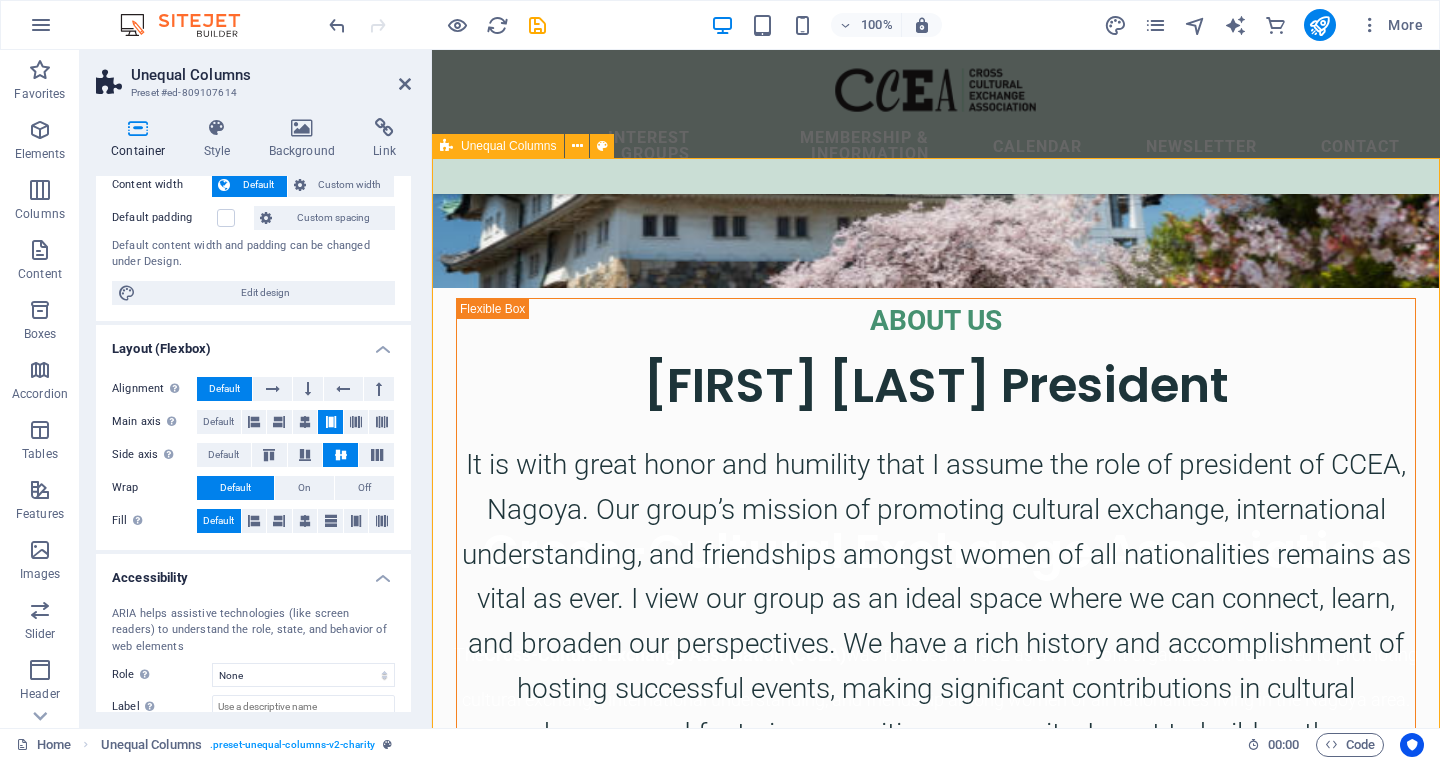 click on "ABOUT US Manisha Kundu President  It is with great honor and humility that I assume the role of president of CCEA, Nagoya. Our group’s mission of promoting cultural exchange, international understanding, and friendships amongst women of all nationalities remains as vital as ever. I view our group as an ideal space where we can connect, learn, and broaden our perspectives. We have a rich history and accomplishment of hosting successful events, making significant contributions in cultural exchanges, and fostering a positive community. I want to build on these successes by expanding our membership base and strengthening our community partnerships. I am looking forward to work together with our members. I am particularly excited to expand our reach and create new collaborations with the local communities." at bounding box center (936, 1573) 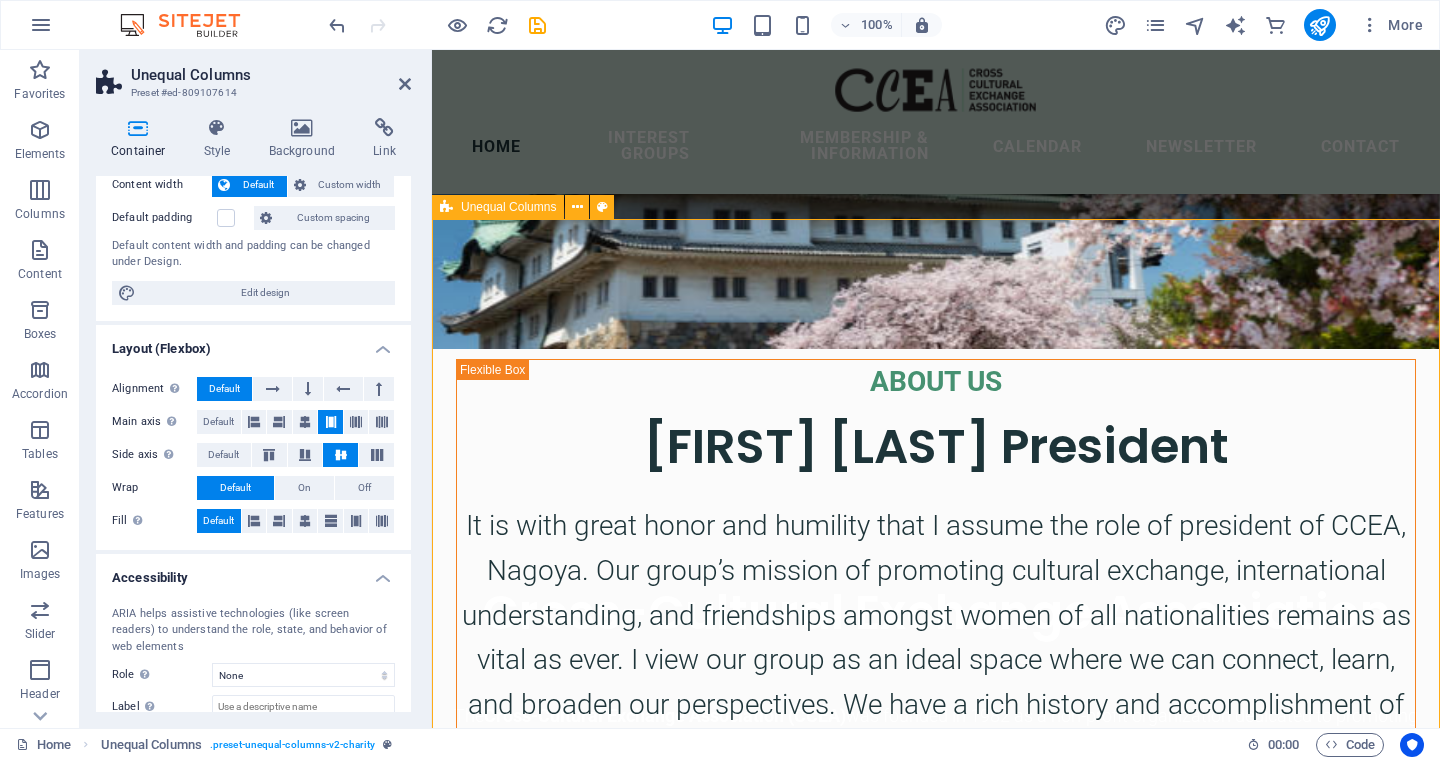 scroll, scrollTop: 513, scrollLeft: 0, axis: vertical 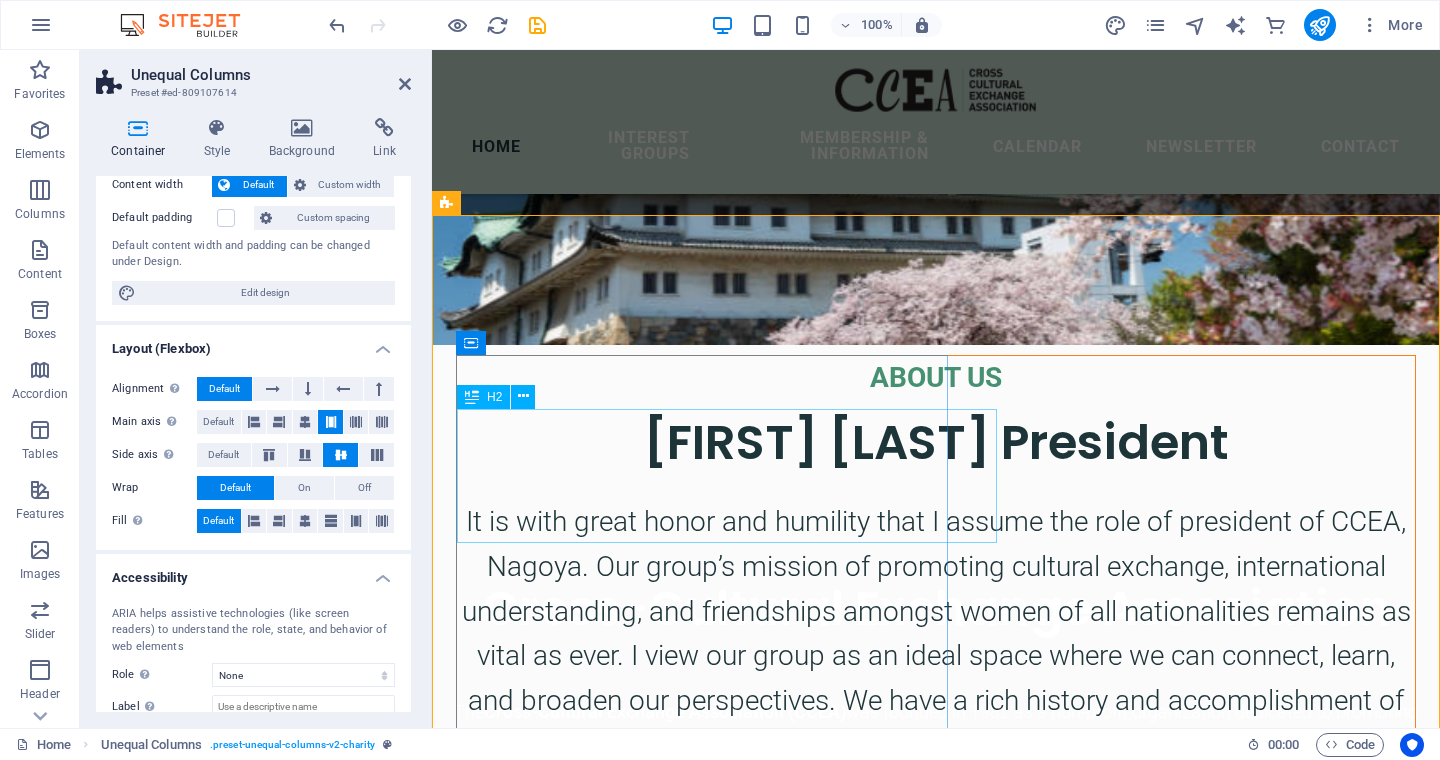 click on "[FIRST] [LAST] President" at bounding box center [936, 442] 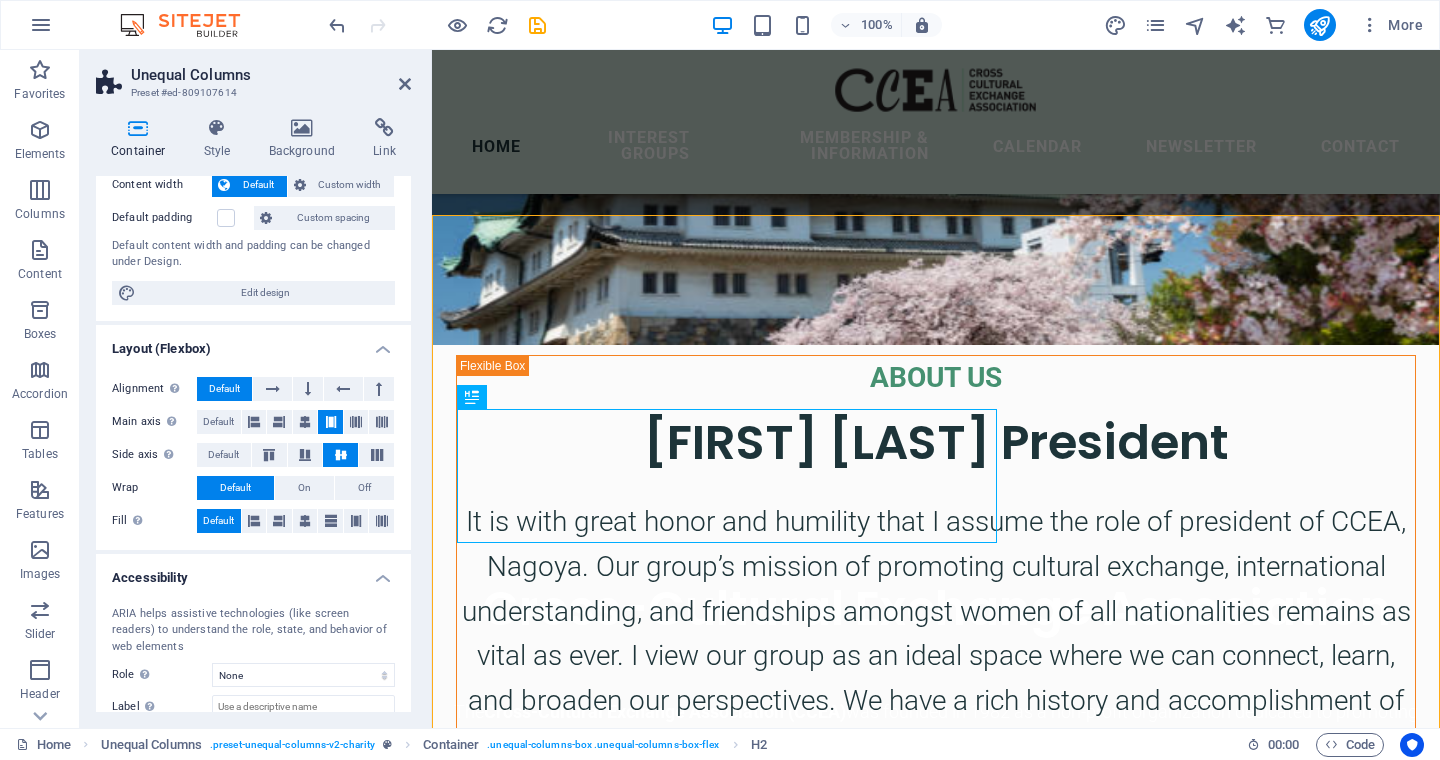 click at bounding box center [437, 25] 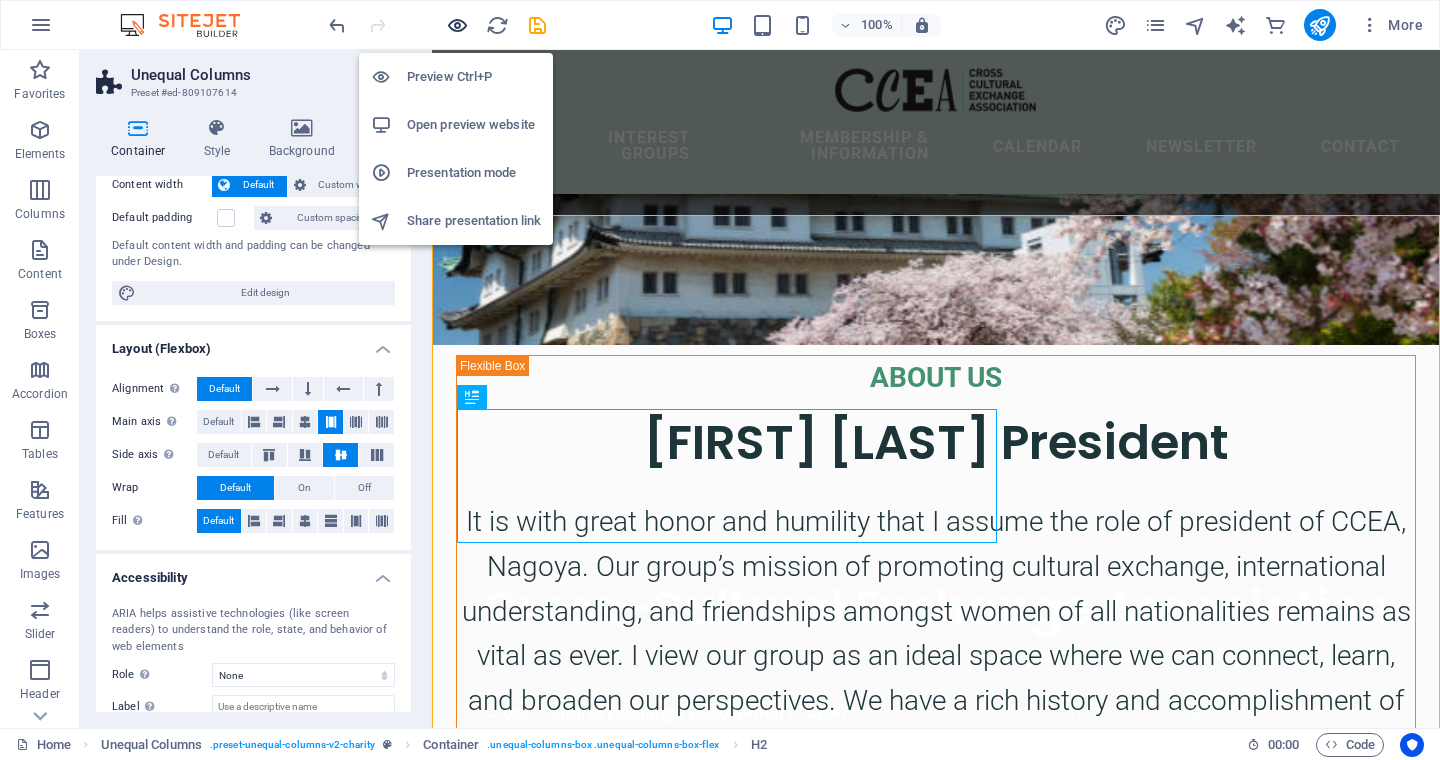 click at bounding box center [457, 25] 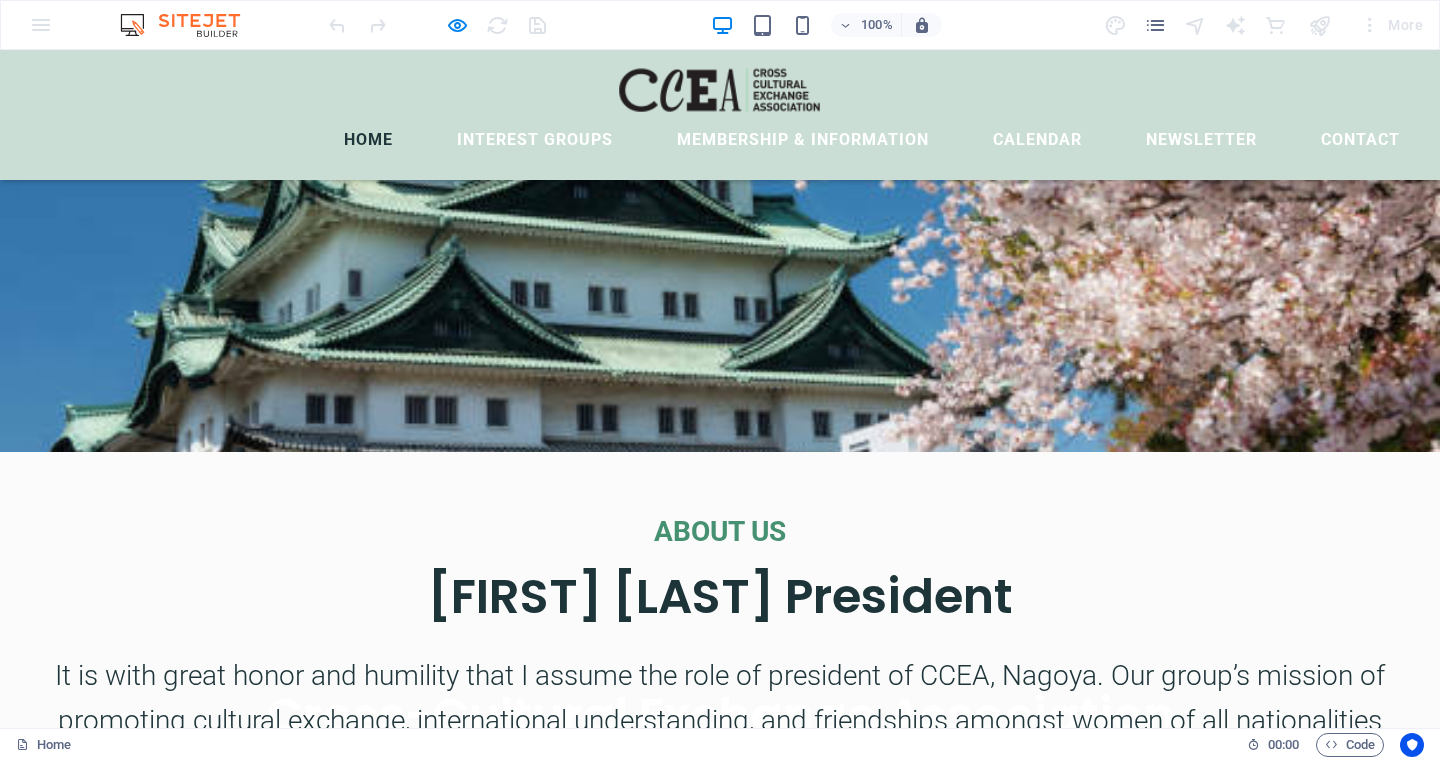scroll, scrollTop: 526, scrollLeft: 0, axis: vertical 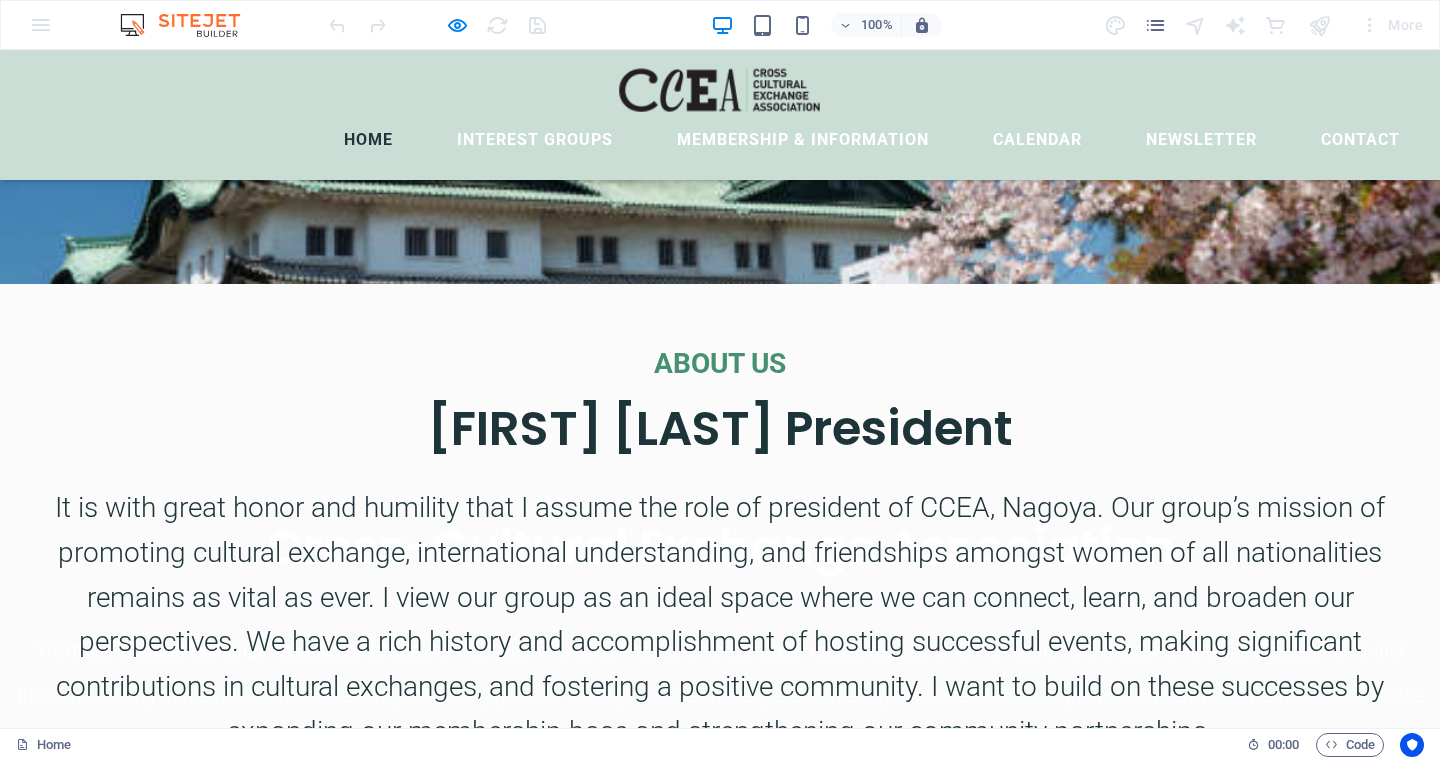 click on "[FIRST] [LAST] President" at bounding box center [720, 428] 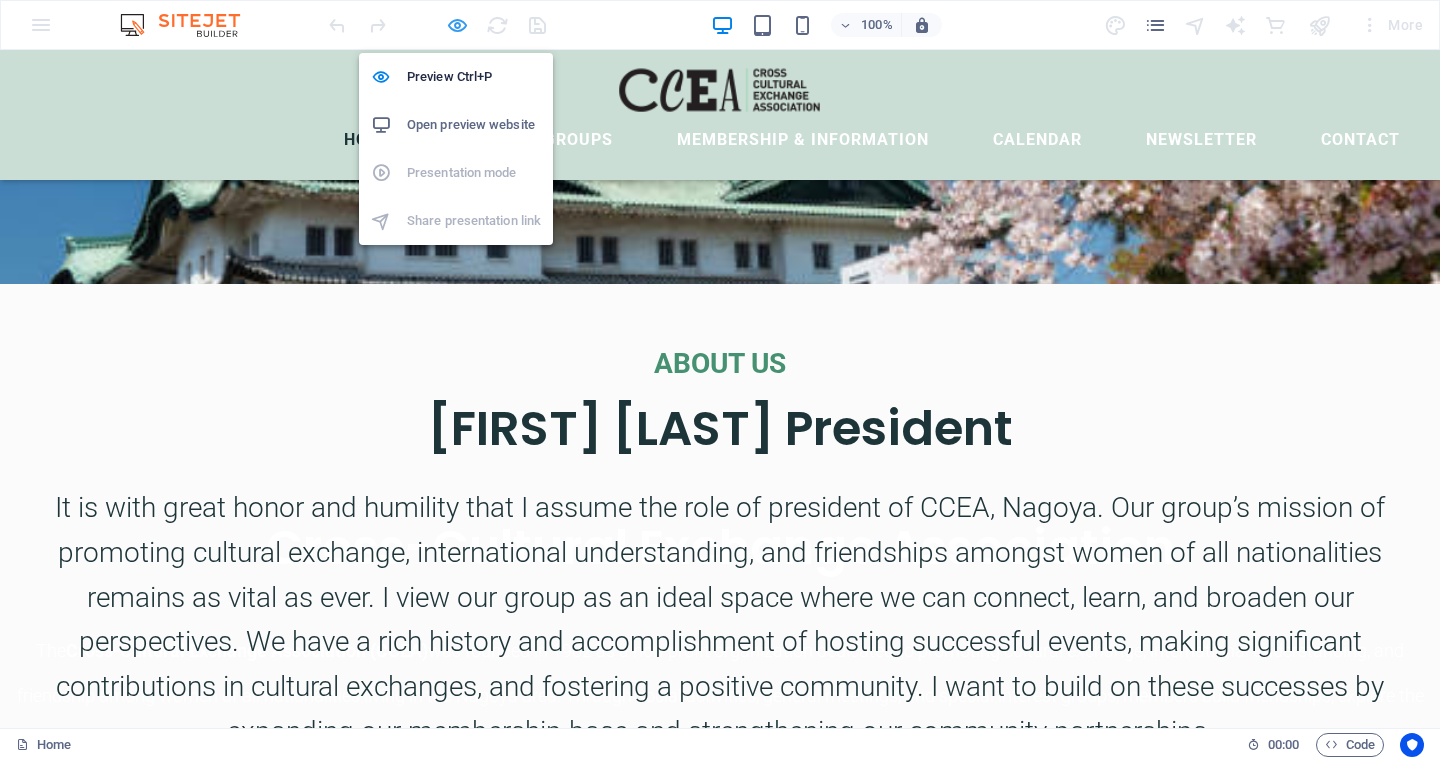 click at bounding box center (457, 25) 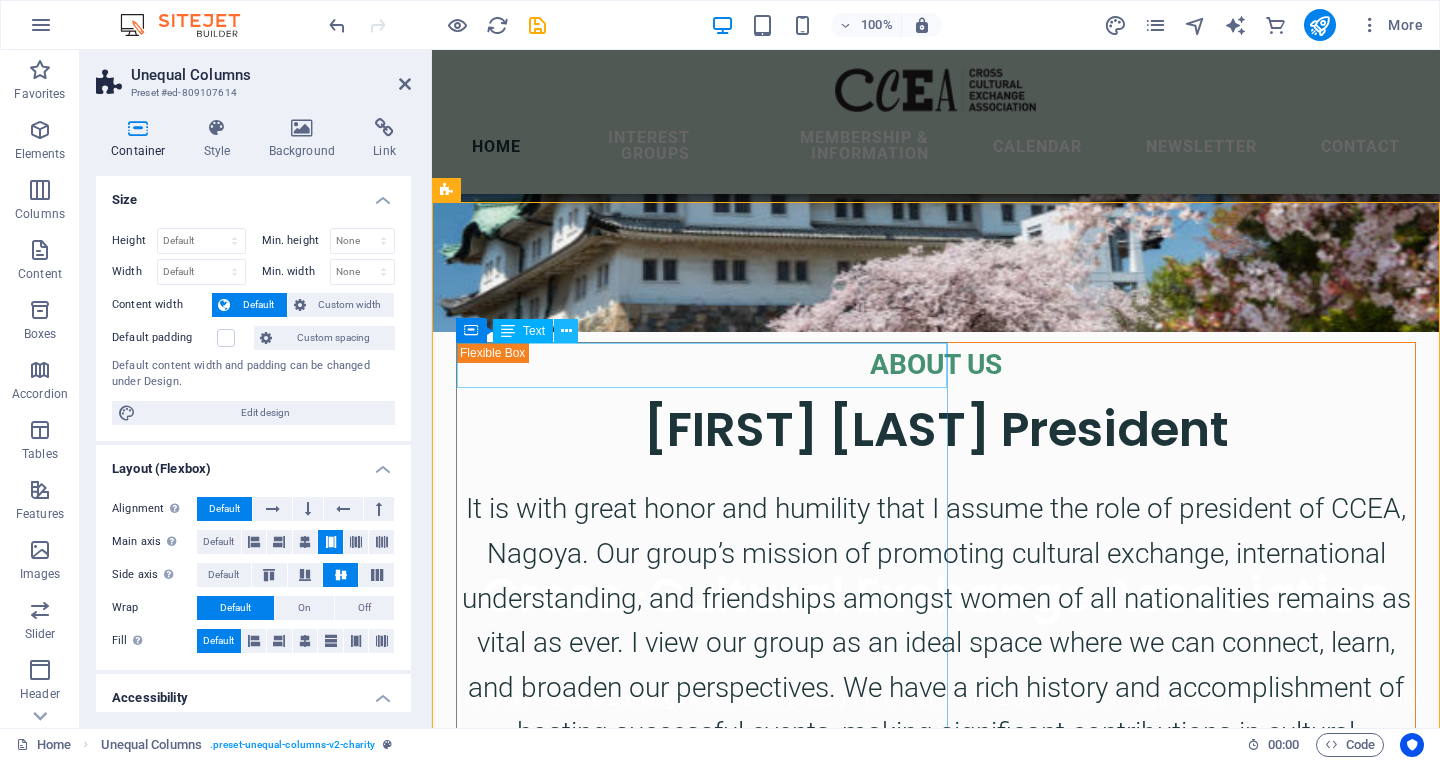 click at bounding box center (566, 331) 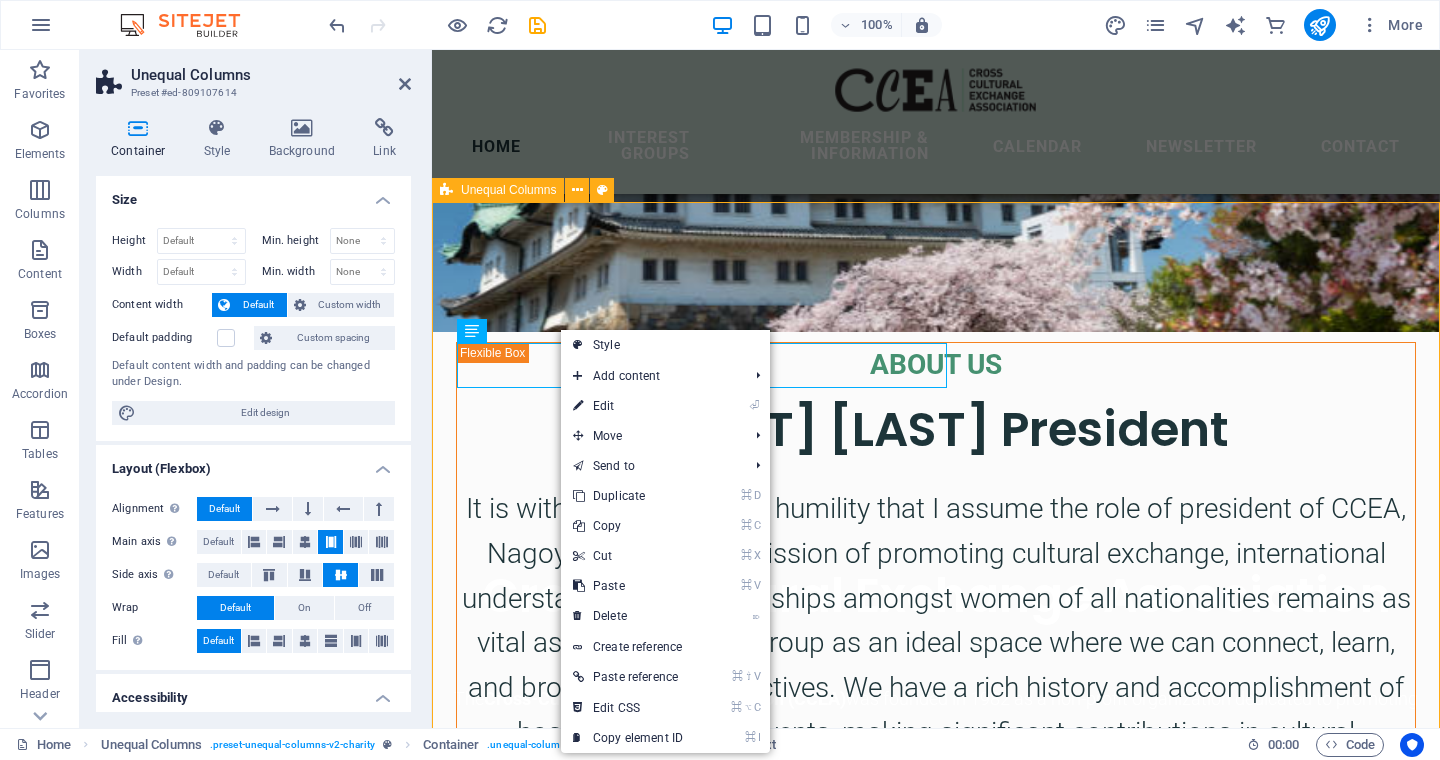 click on "ABOUT US Manisha Kundu President  It is with great honor and humility that I assume the role of president of CCEA, Nagoya. Our group’s mission of promoting cultural exchange, international understanding, and friendships amongst women of all nationalities remains as vital as ever. I view our group as an ideal space where we can connect, learn, and broaden our perspectives. We have a rich history and accomplishment of hosting successful events, making significant contributions in cultural exchanges, and fostering a positive community. I want to build on these successes by expanding our membership base and strengthening our community partnerships. I am looking forward to work together with our members. I am particularly excited to expand our reach and create new collaborations with the local communities." at bounding box center (936, 1617) 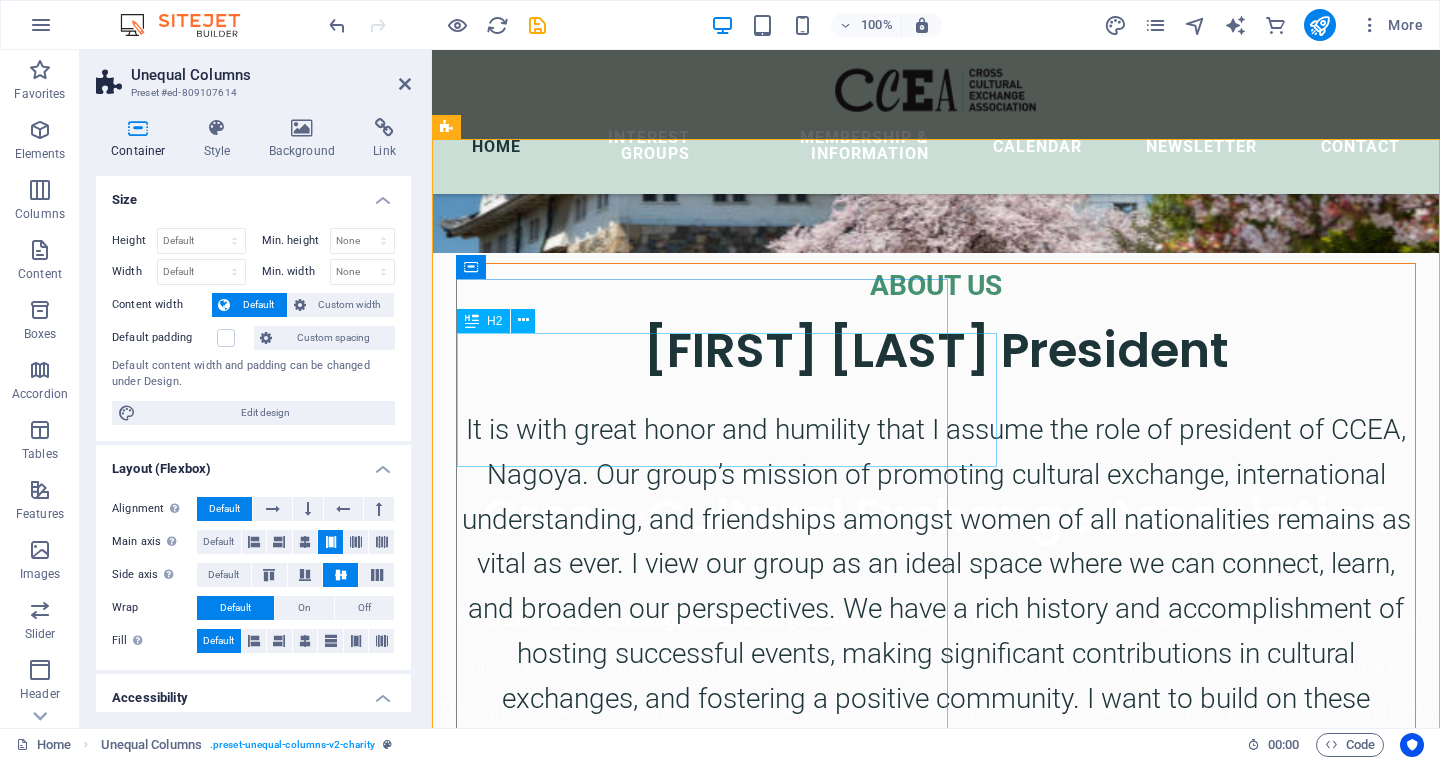 scroll, scrollTop: 589, scrollLeft: 0, axis: vertical 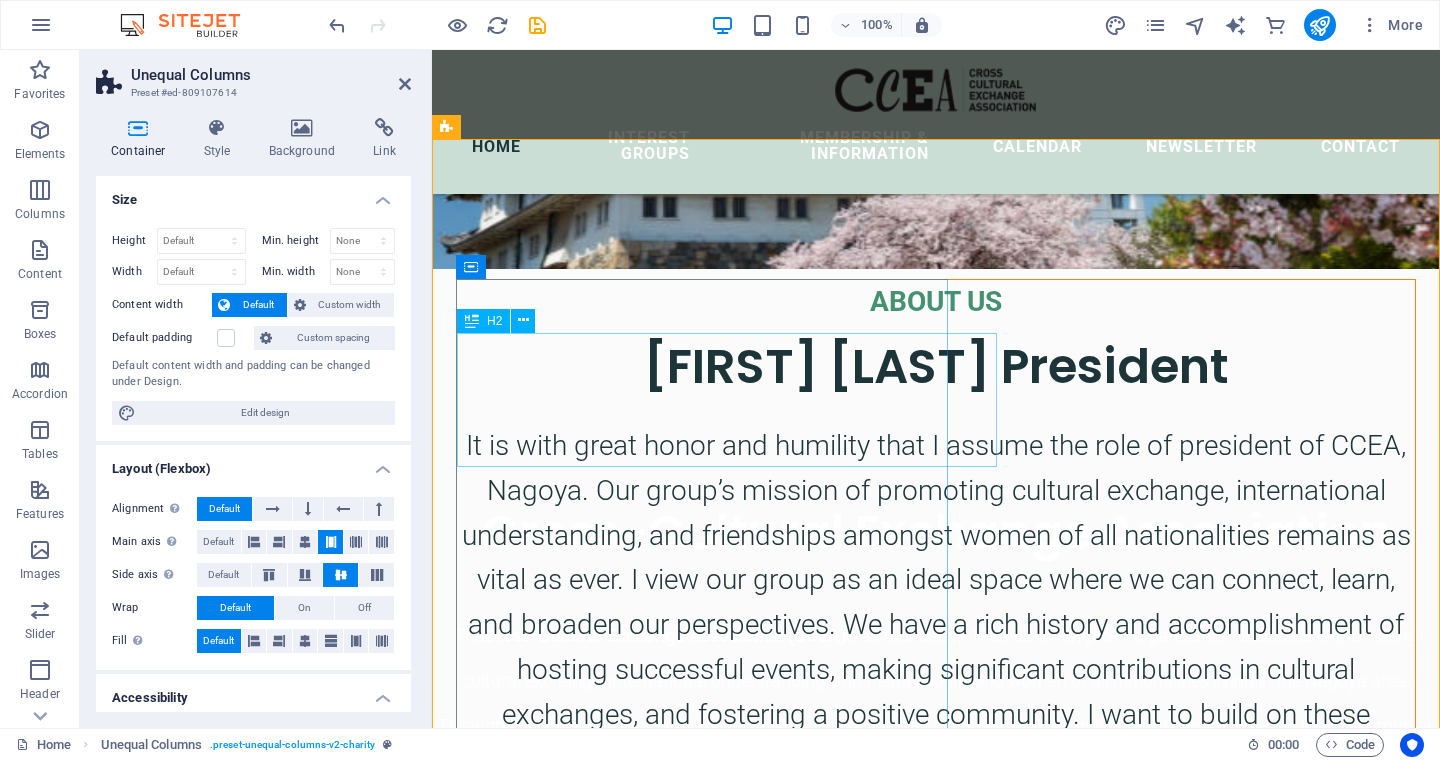click on "[FIRST] [LAST] President" at bounding box center (936, 366) 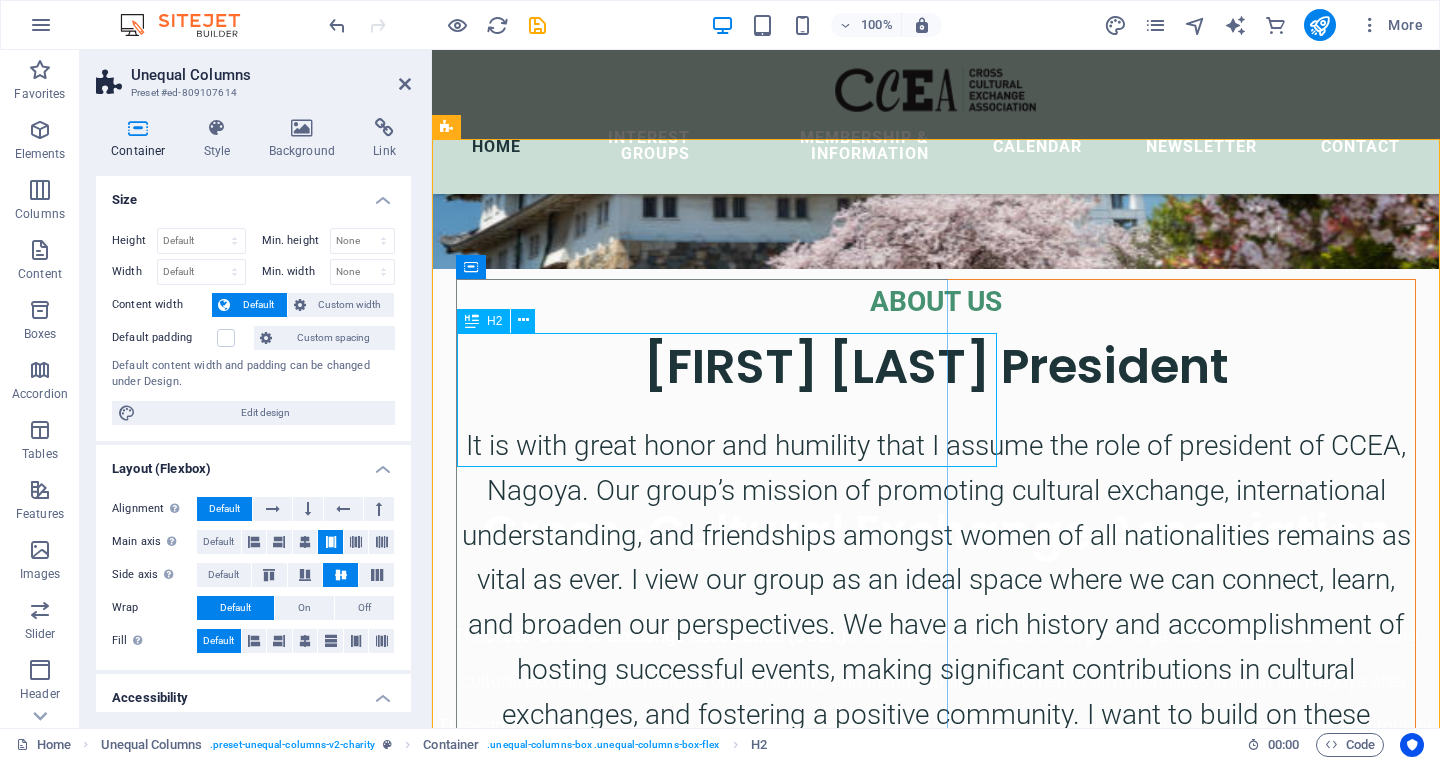 click on "[FIRST] [LAST] President" at bounding box center (936, 366) 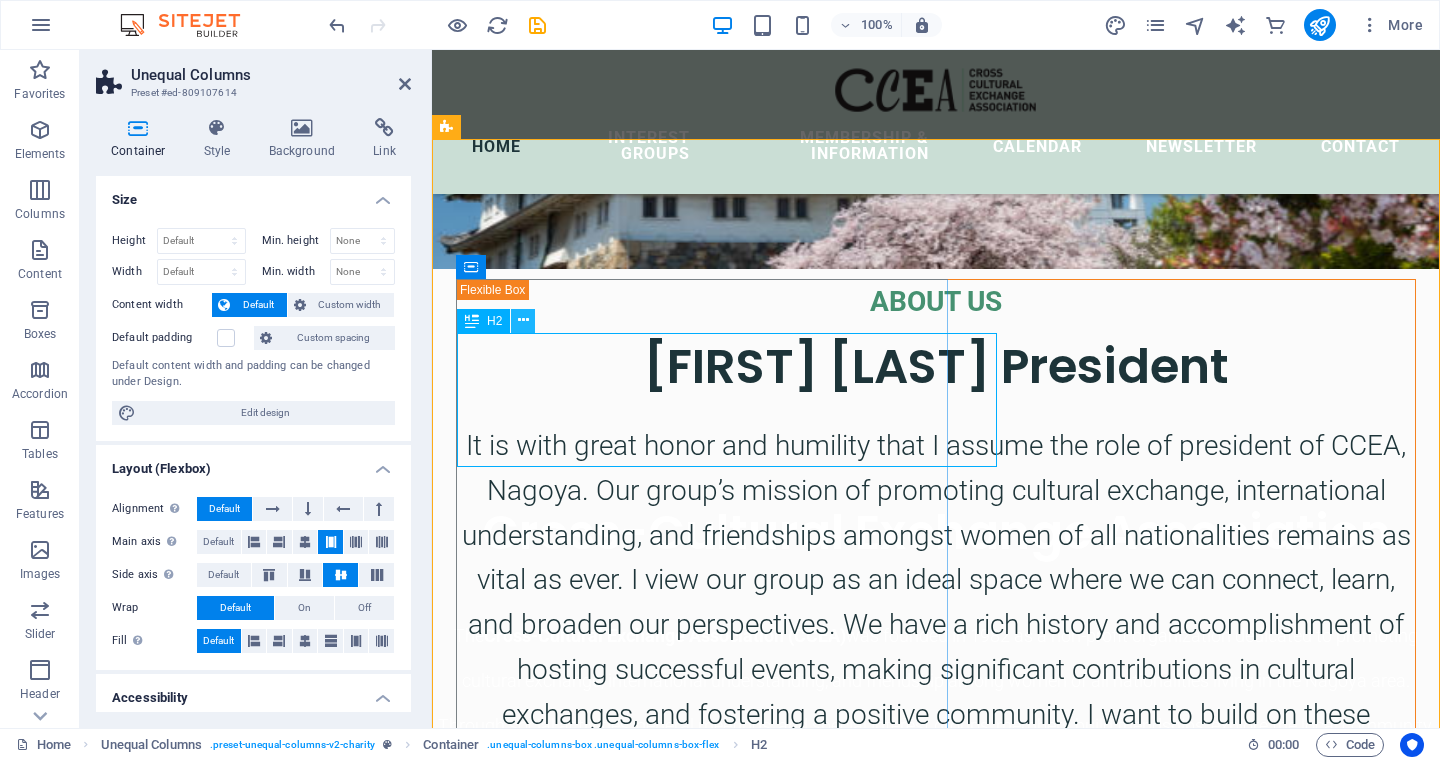 click at bounding box center (523, 320) 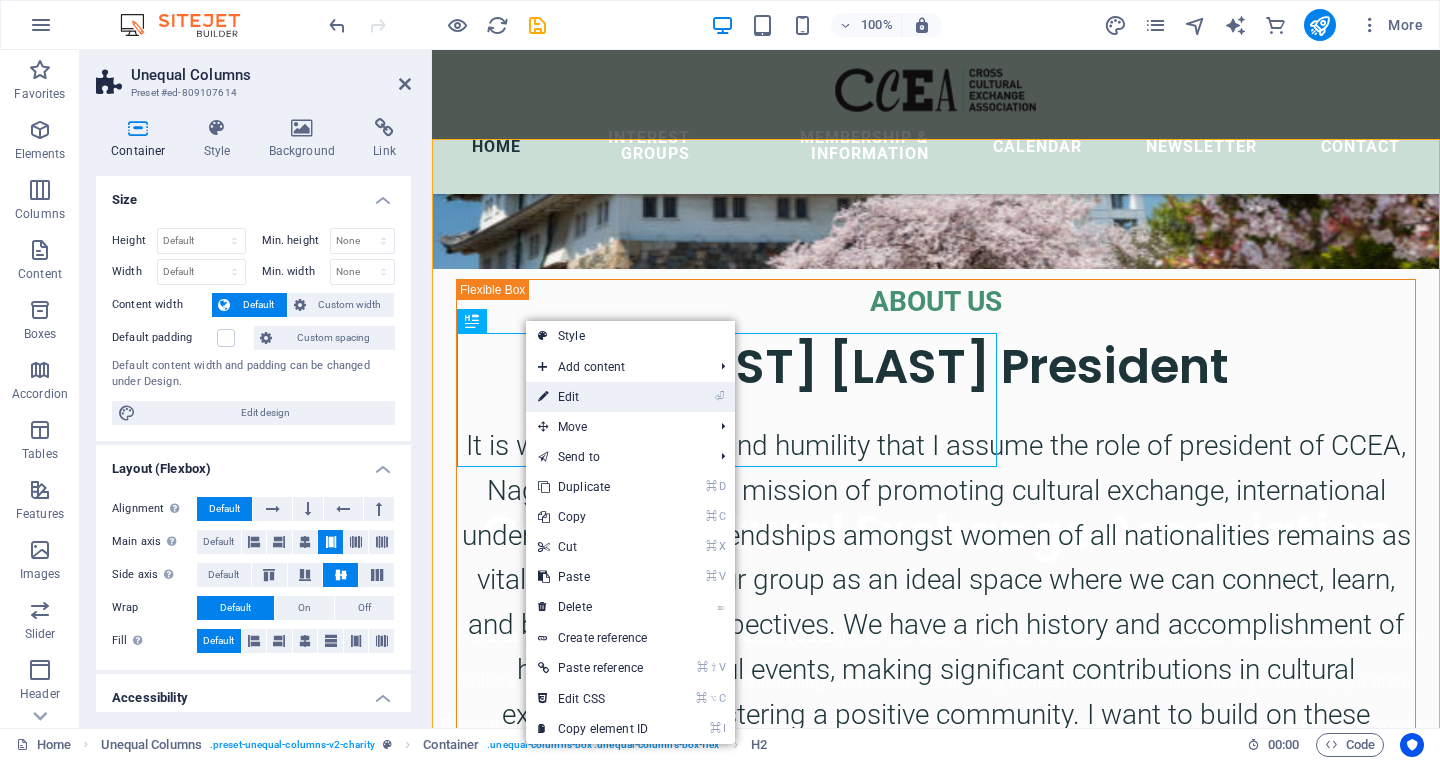 click on "⏎  Edit" at bounding box center (593, 397) 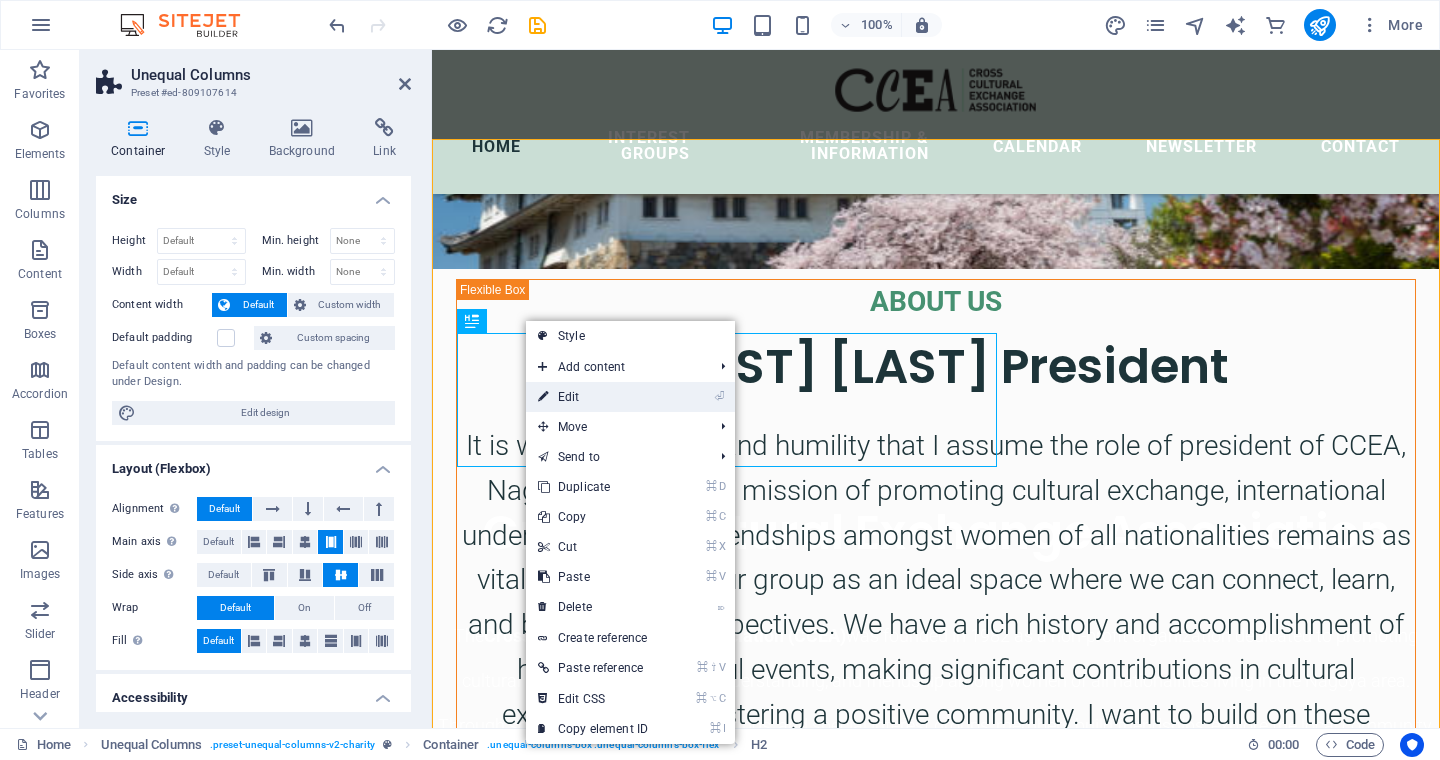 select on "px" 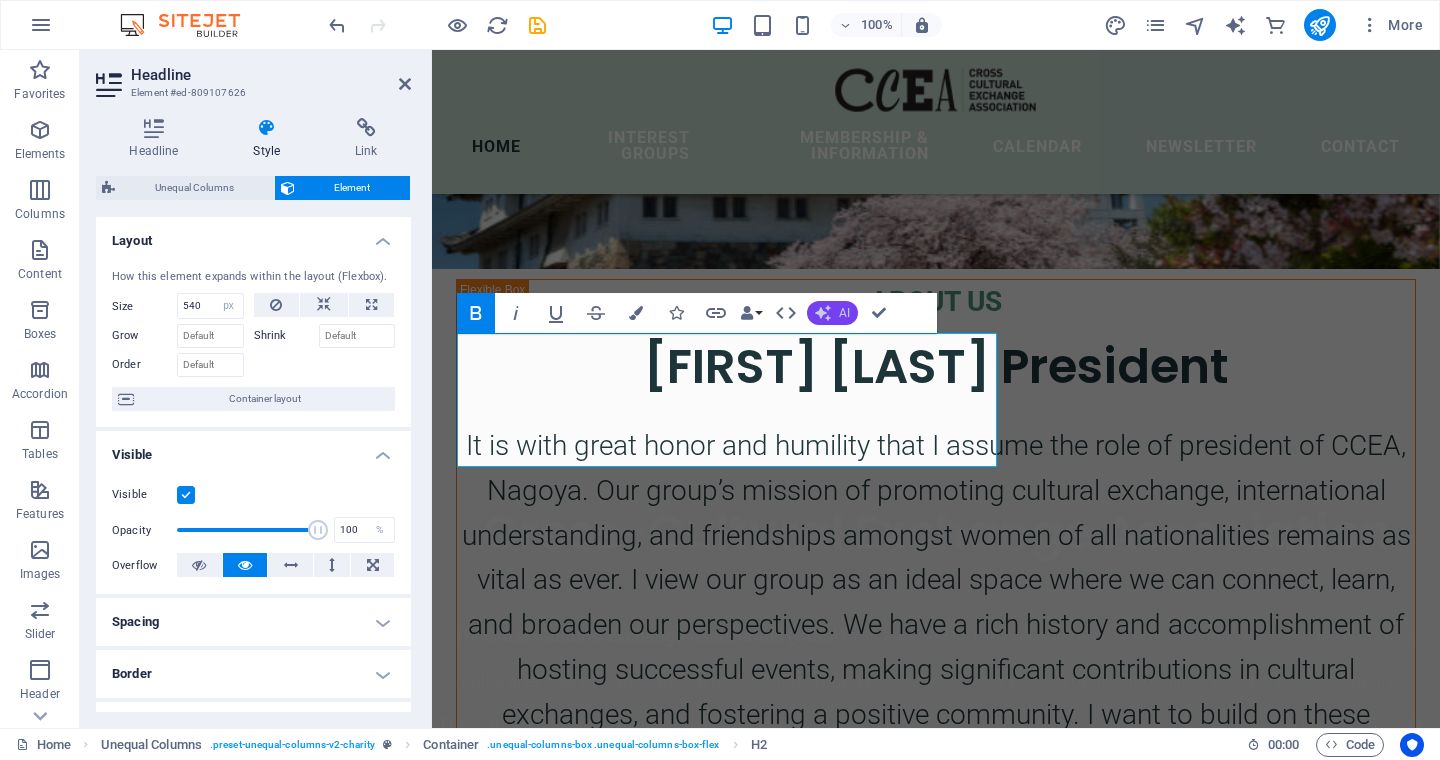 click on "AI" at bounding box center (844, 313) 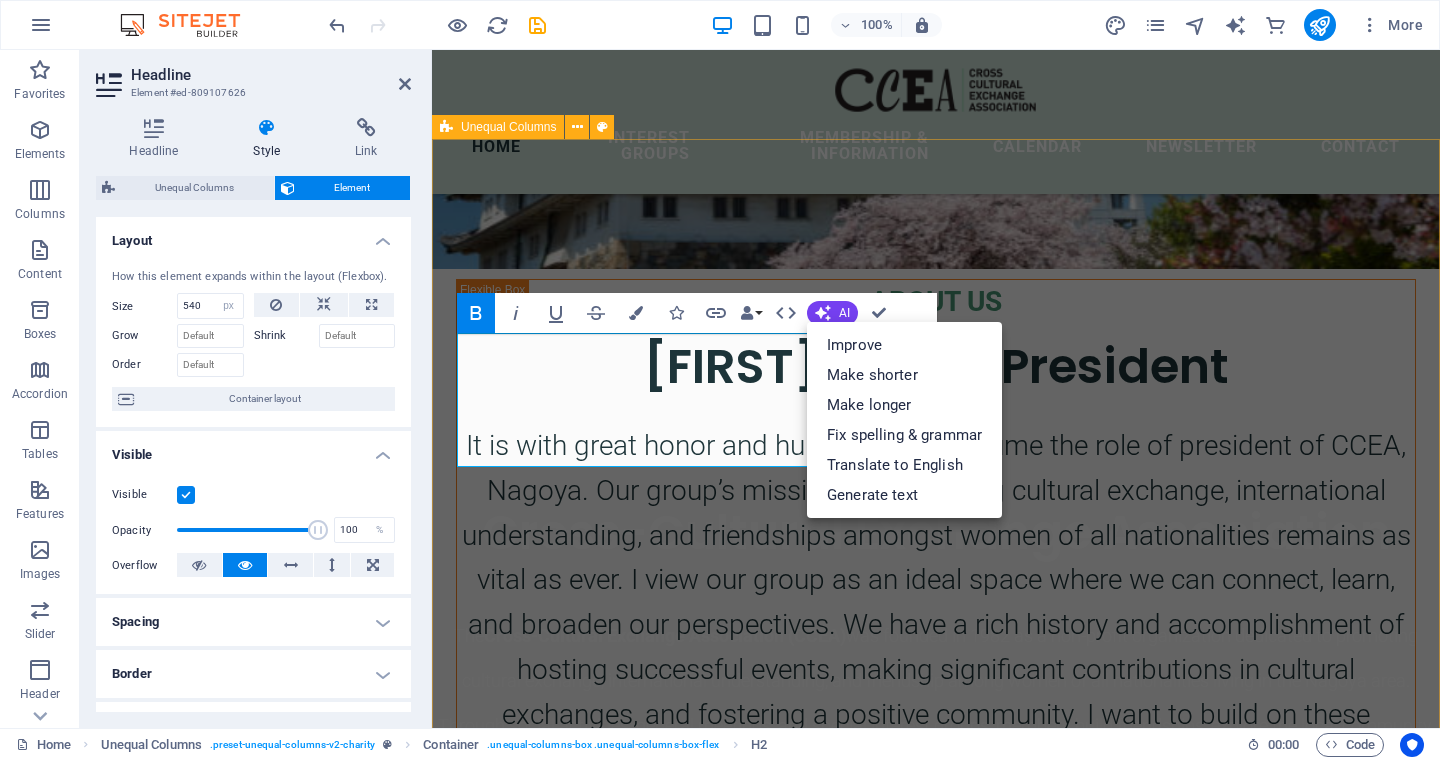 click on "ABOUT US Manisha Kundu President  It is with great honor and humility that I assume the role of president of CCEA, Nagoya. Our group’s mission of promoting cultural exchange, international understanding, and friendships amongst women of all nationalities remains as vital as ever. I view our group as an ideal space where we can connect, learn, and broaden our perspectives. We have a rich history and accomplishment of hosting successful events, making significant contributions in cultural exchanges, and fostering a positive community. I want to build on these successes by expanding our membership base and strengthening our community partnerships. I am looking forward to work together with our members. I am particularly excited to expand our reach and create new collaborations with the local communities." at bounding box center (936, 1554) 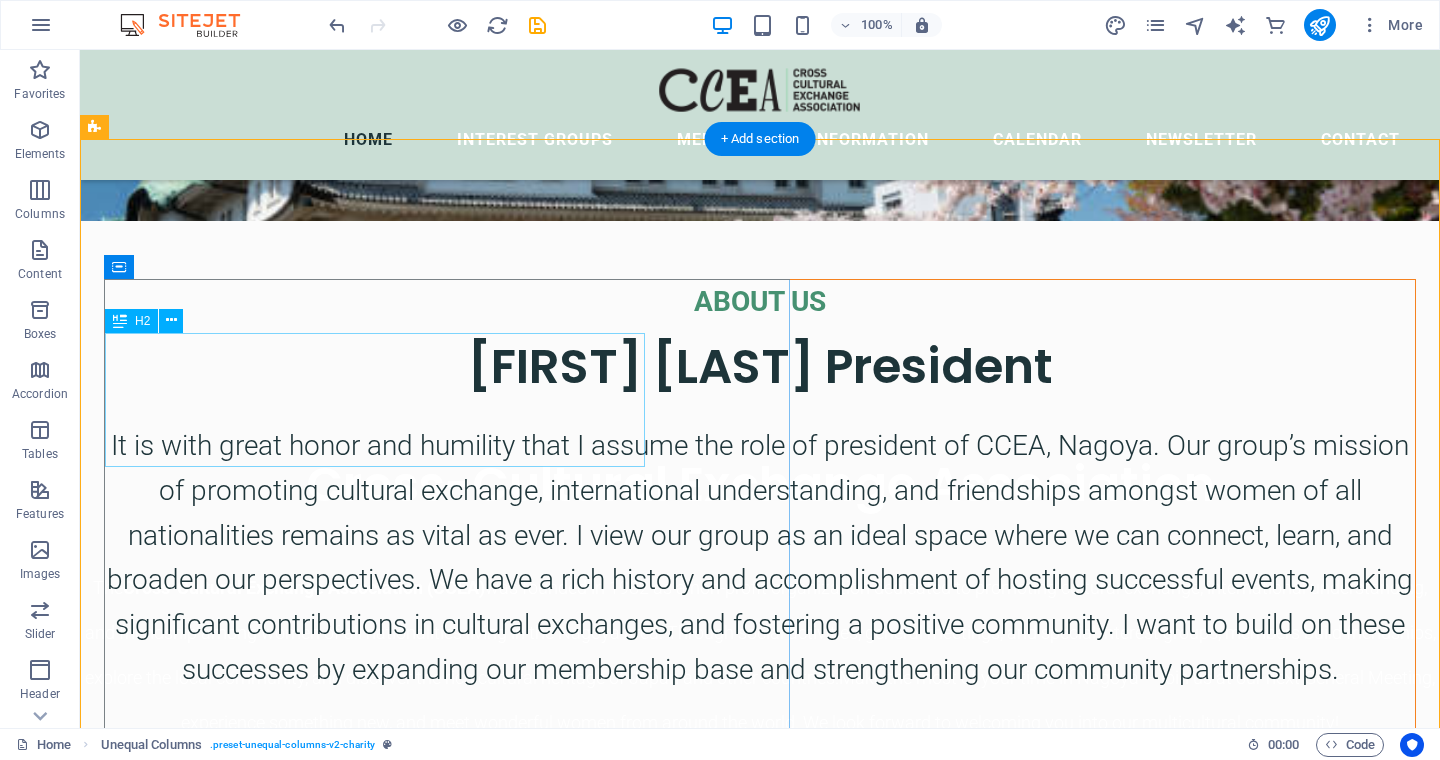 click on "[FIRST] [LAST] President" at bounding box center (760, 366) 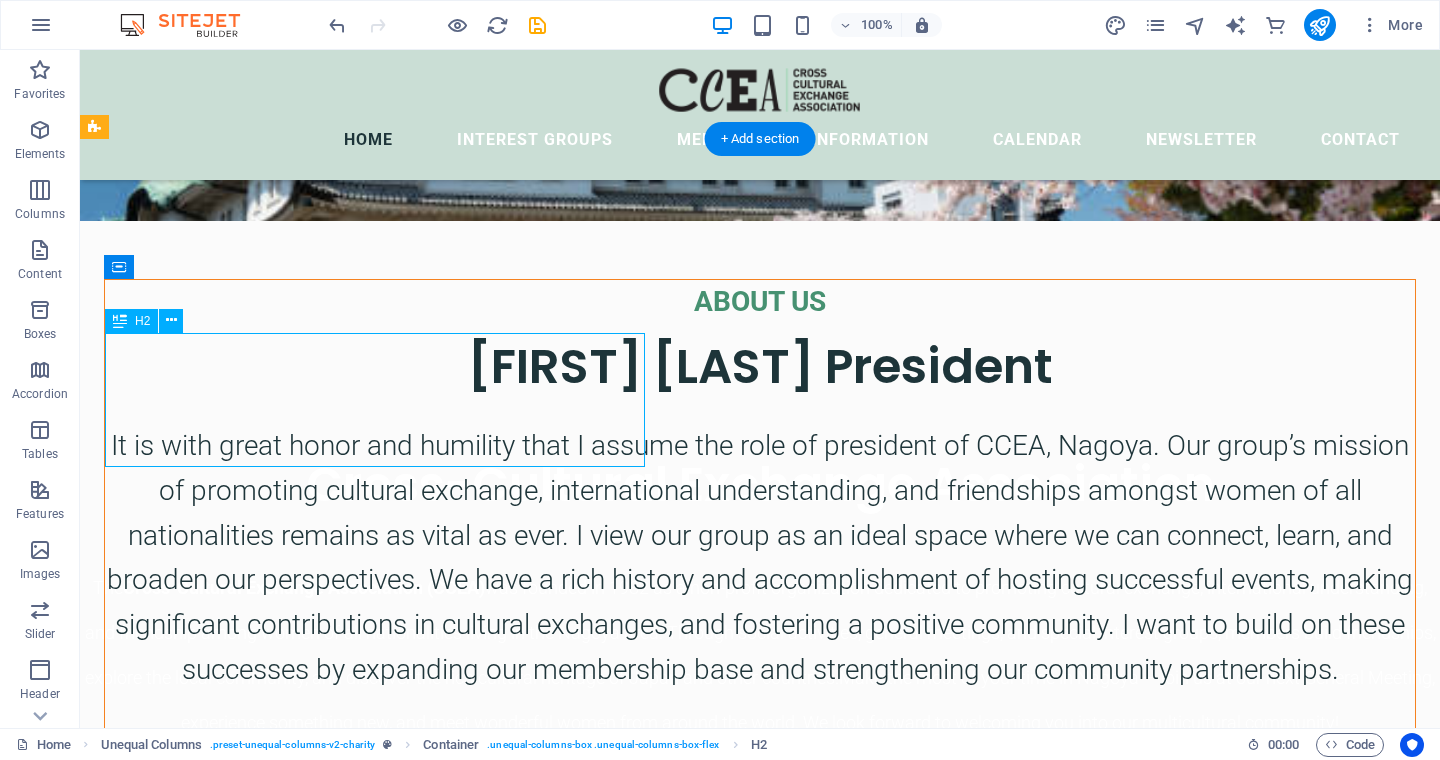 click on "[FIRST] [LAST] President" at bounding box center (760, 366) 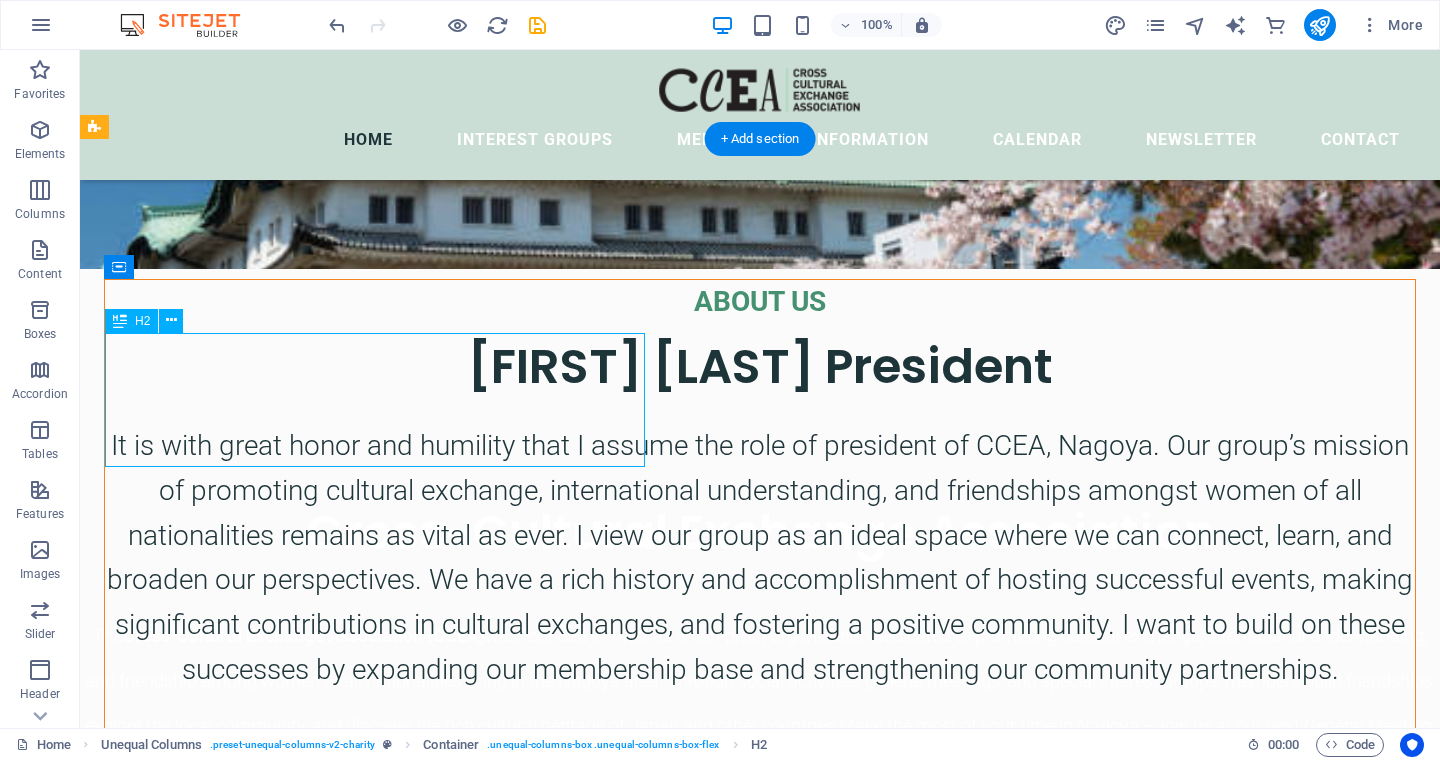 select on "px" 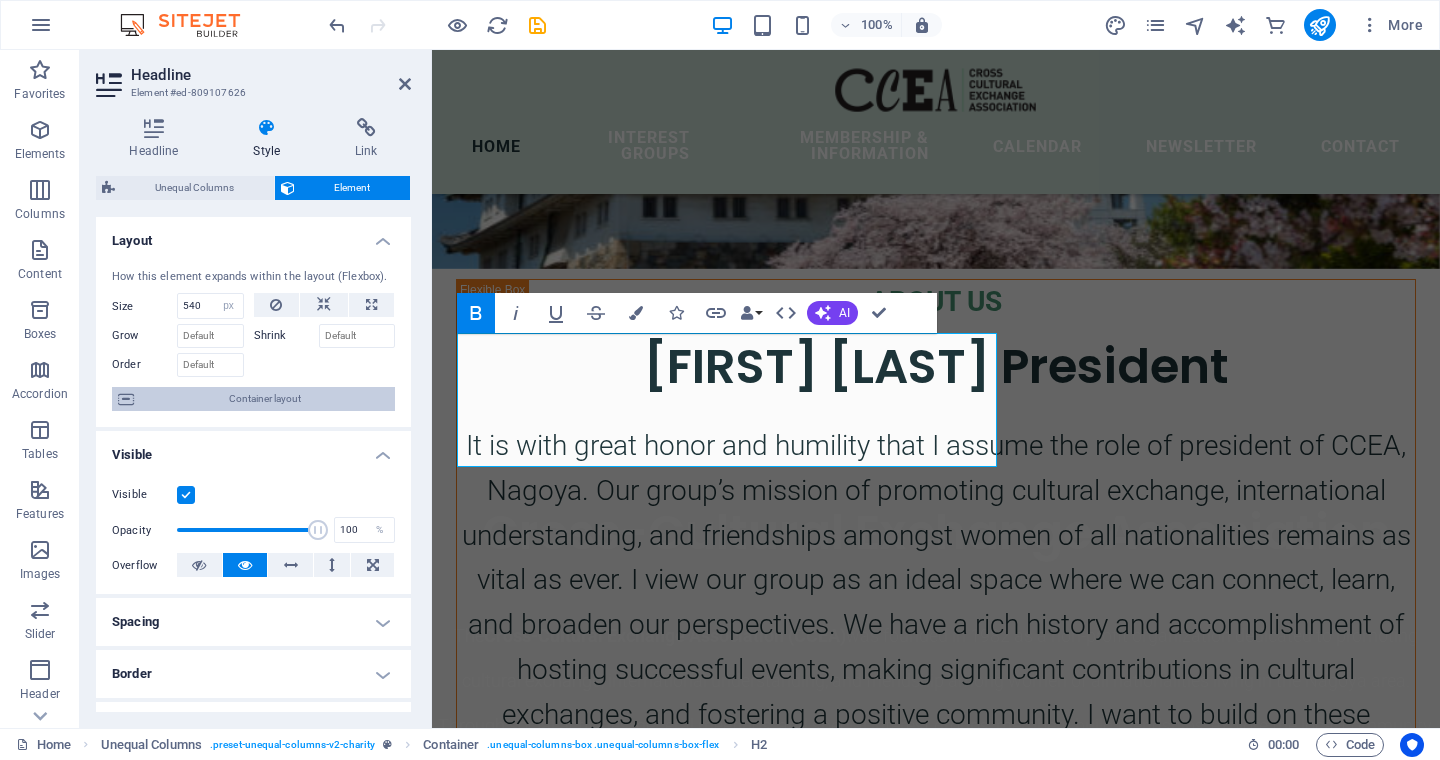 click on "Container layout" at bounding box center (264, 399) 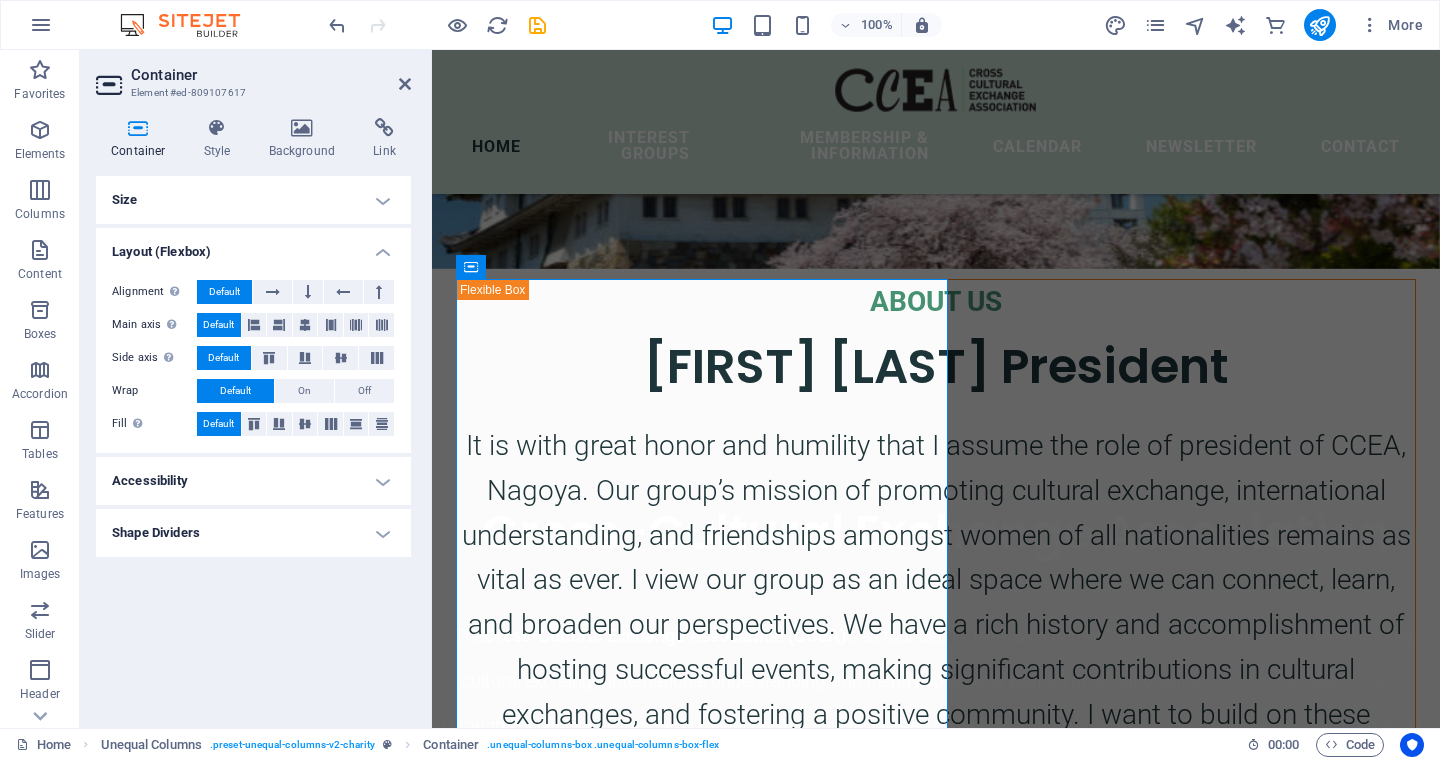 click on "Size" at bounding box center [253, 200] 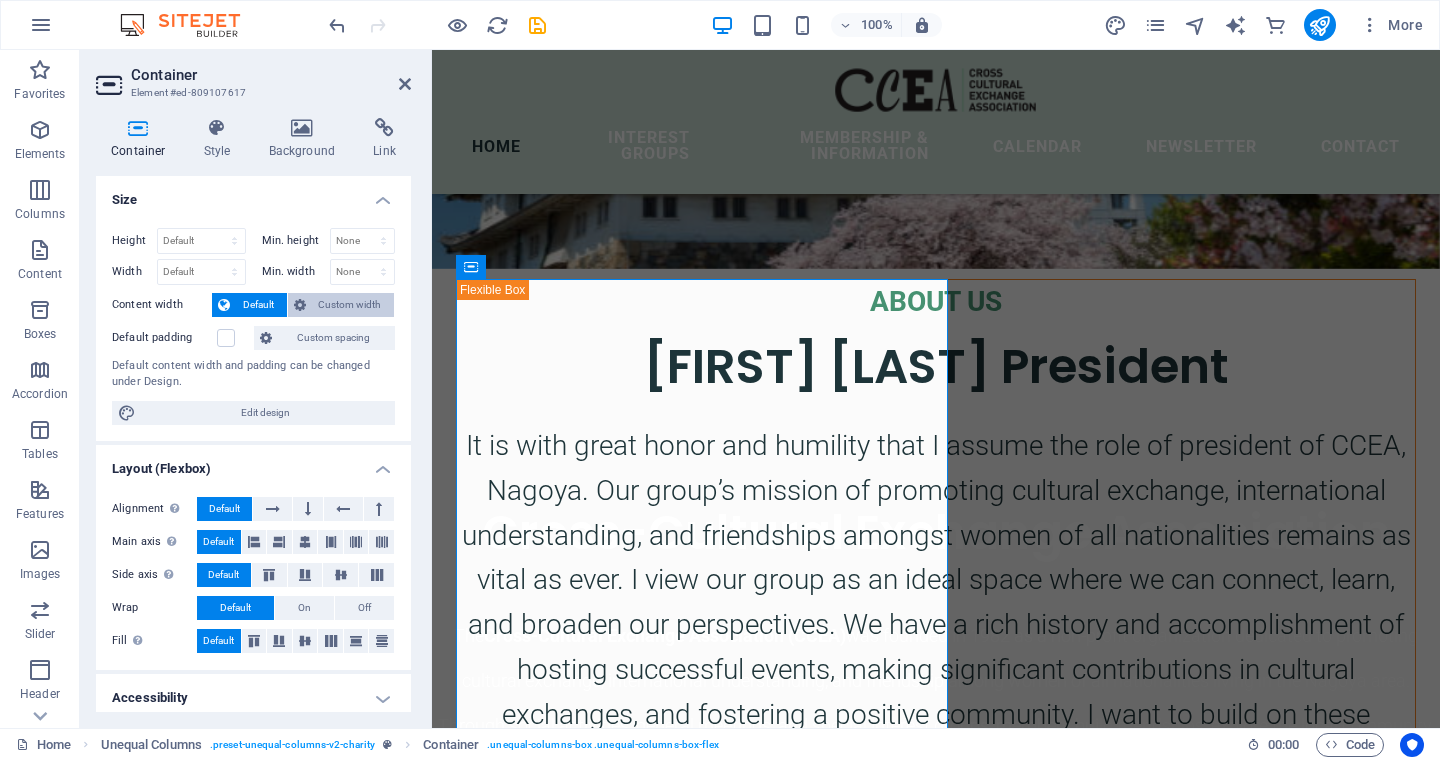 click on "Custom width" at bounding box center [350, 305] 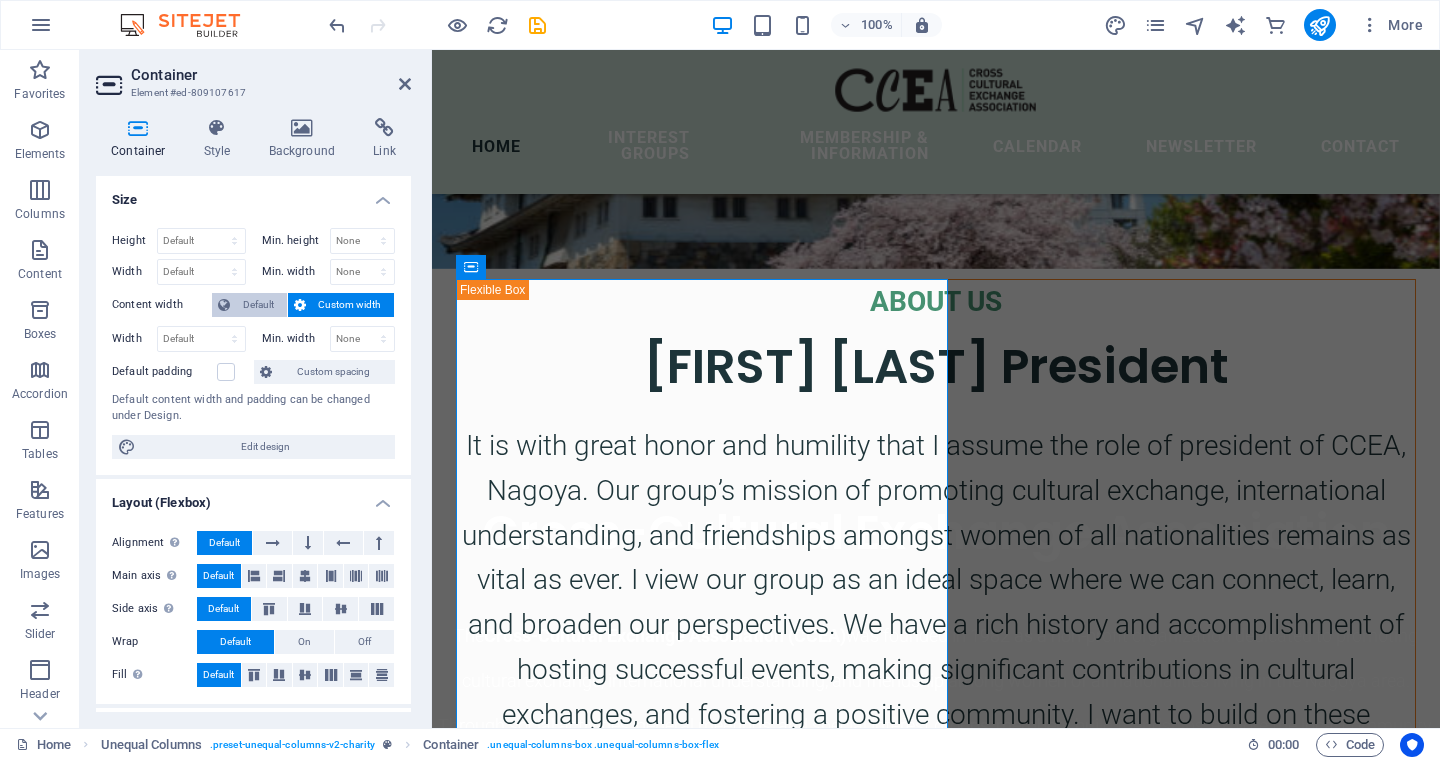 click on "Default" at bounding box center (258, 305) 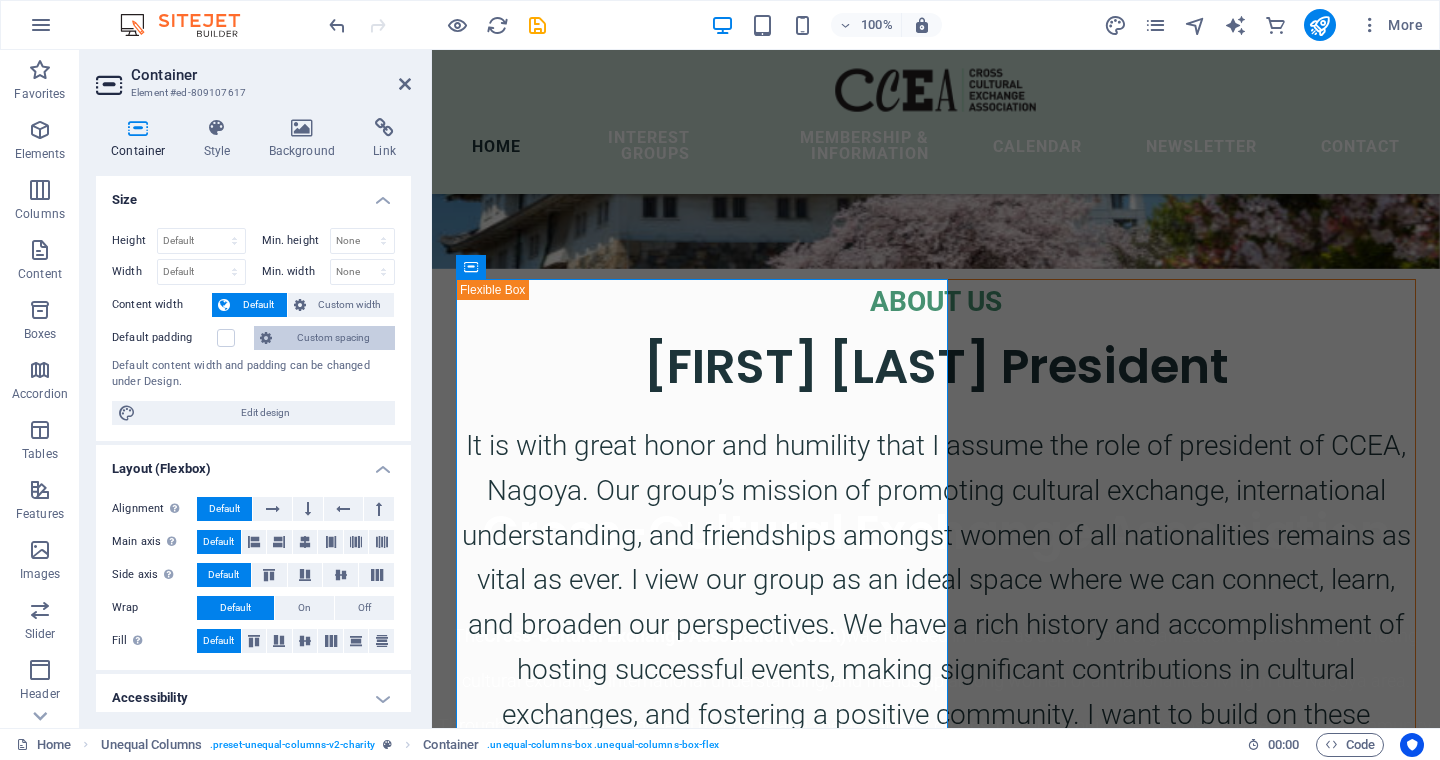 click on "Custom spacing" at bounding box center (333, 338) 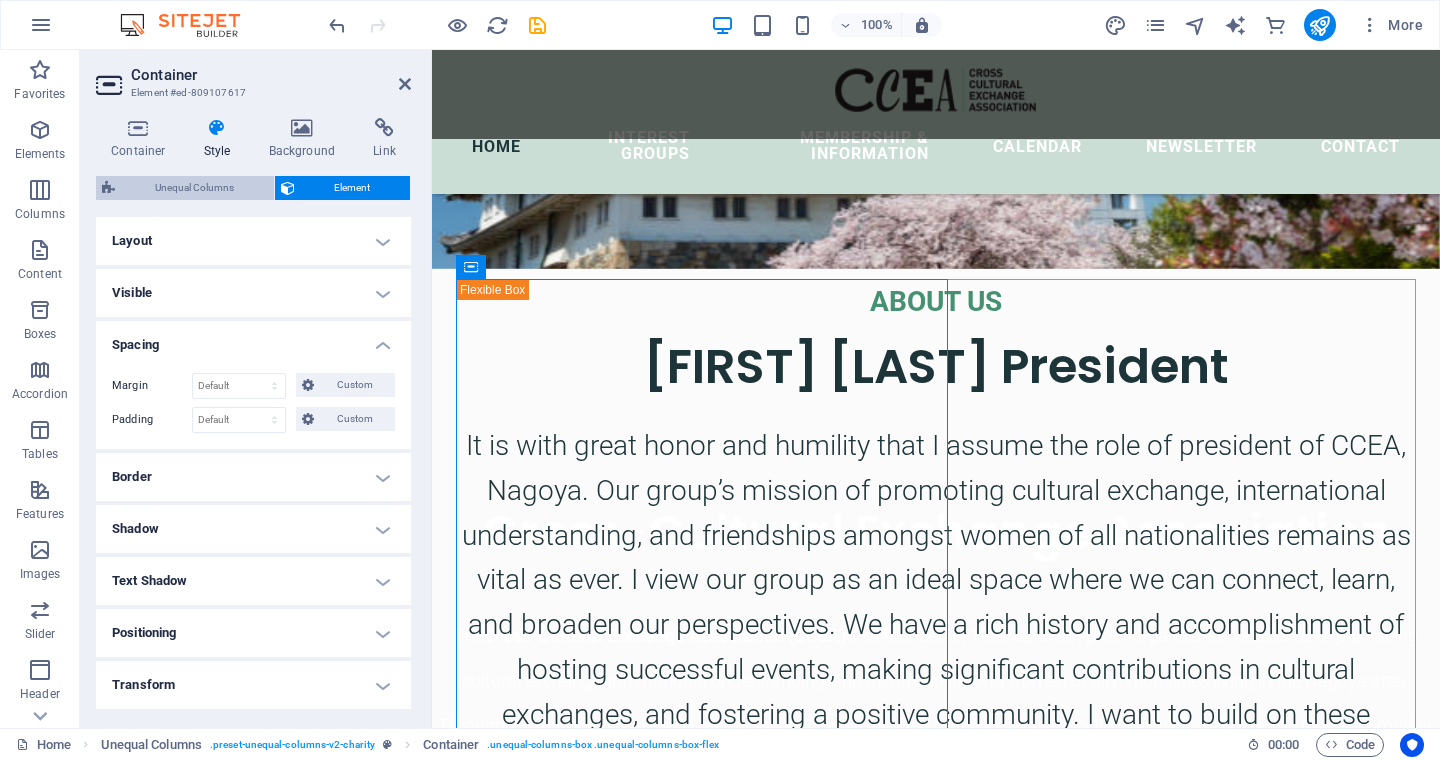 click on "Unequal Columns" at bounding box center (194, 188) 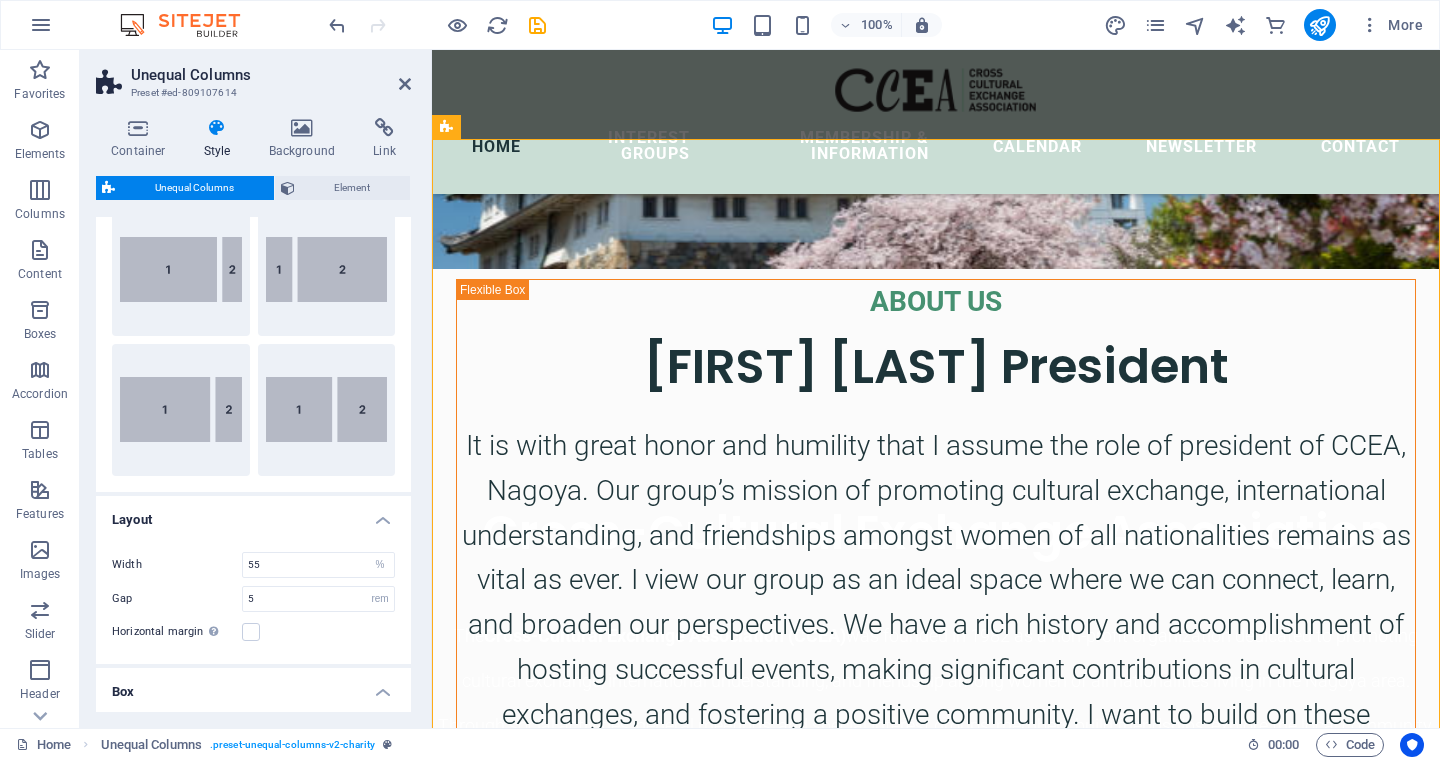 scroll, scrollTop: 0, scrollLeft: 0, axis: both 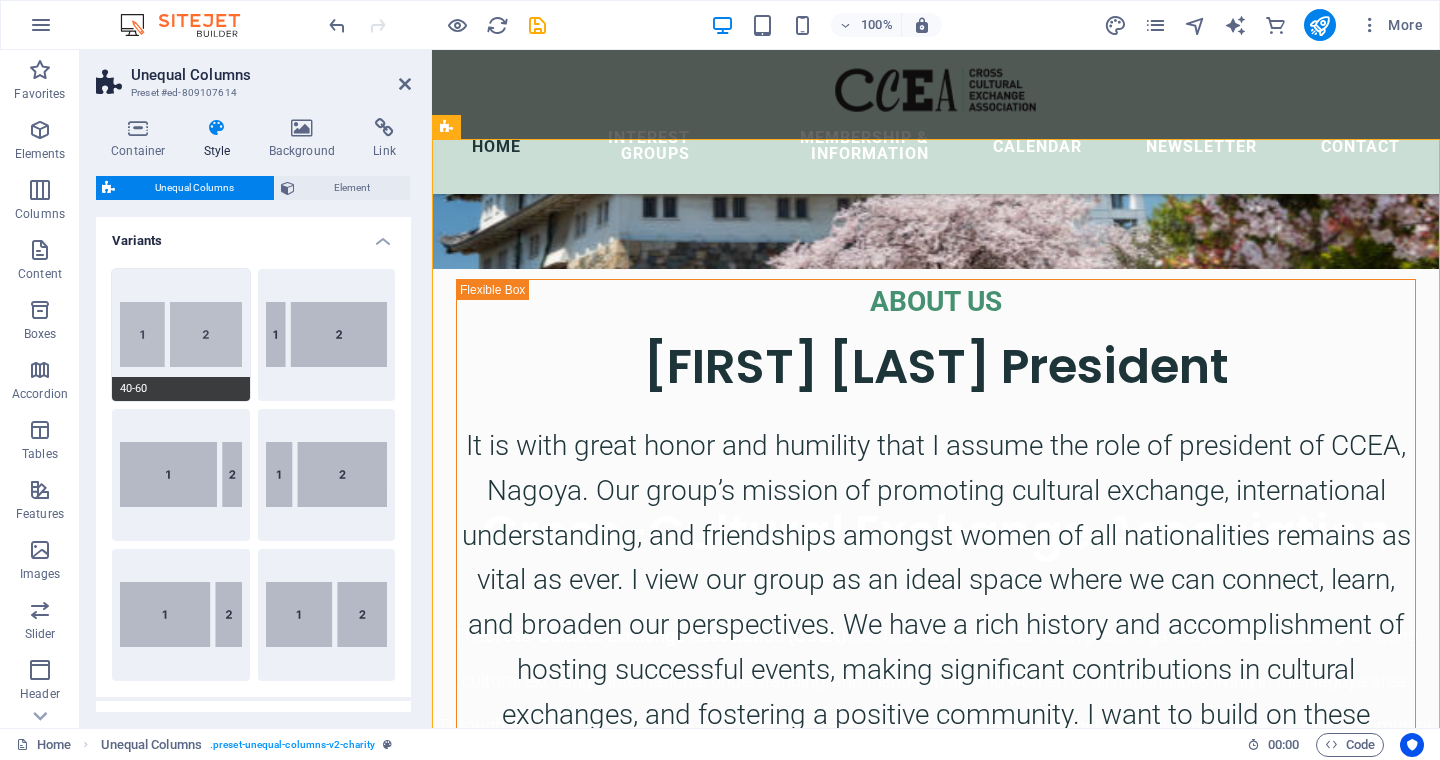 click on "40-60" at bounding box center (181, 335) 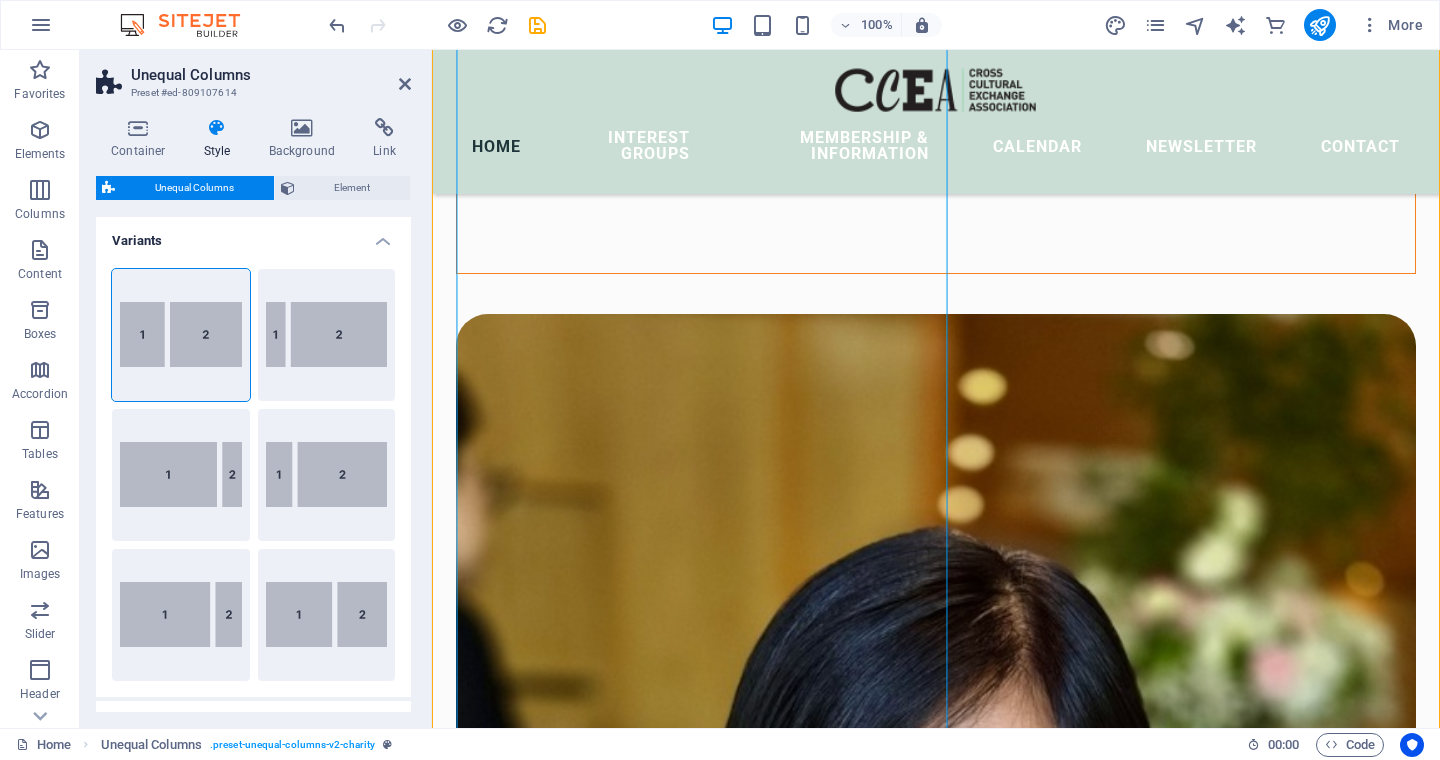 type on "5" 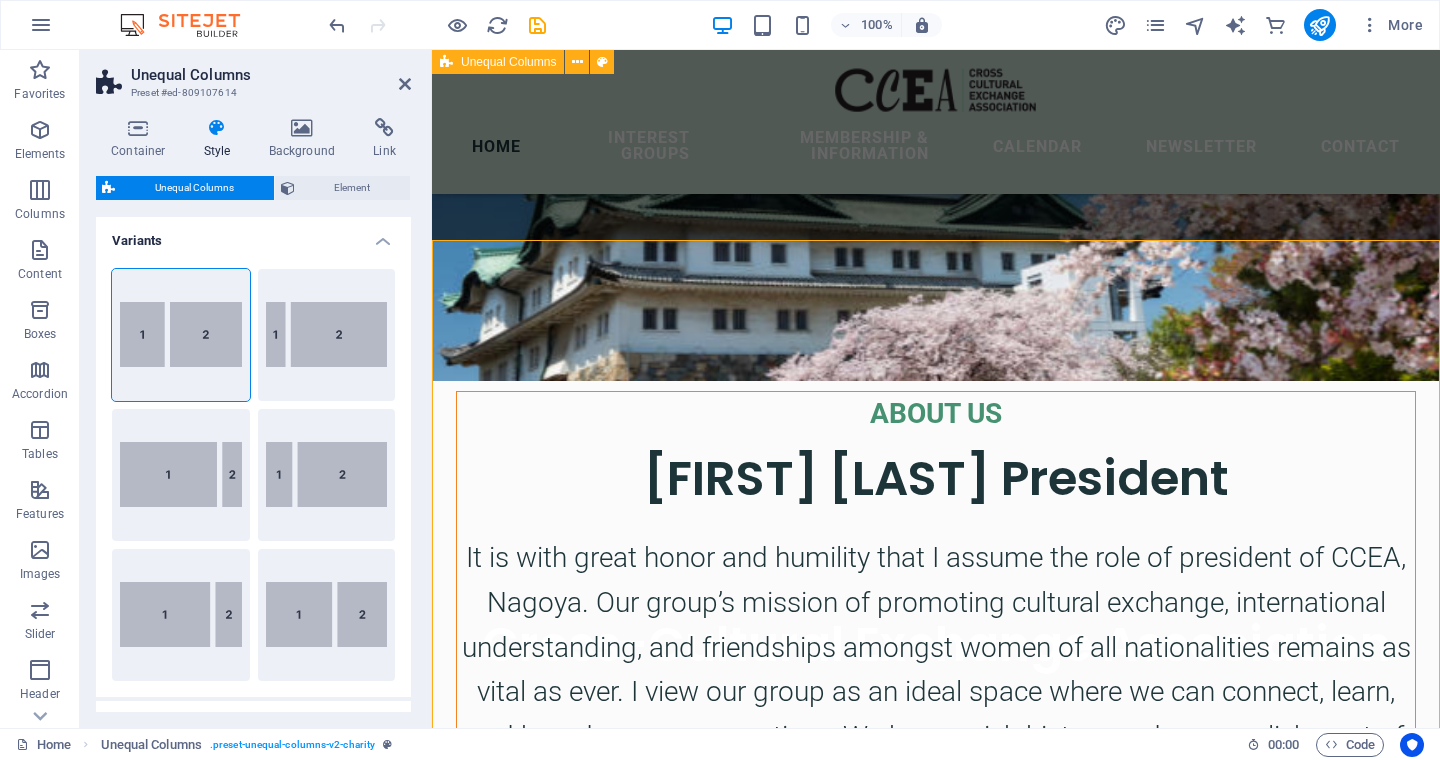 scroll, scrollTop: 476, scrollLeft: 0, axis: vertical 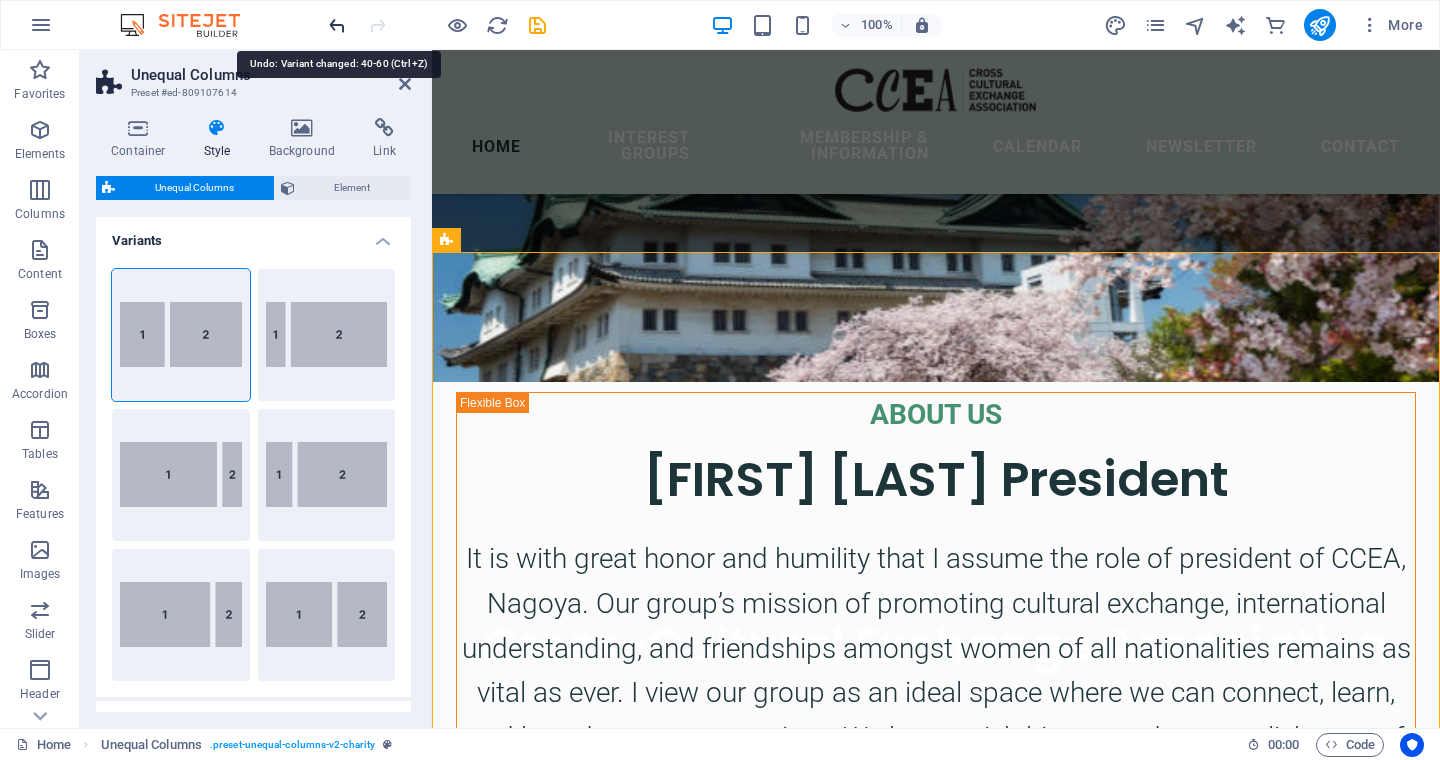 click at bounding box center (337, 25) 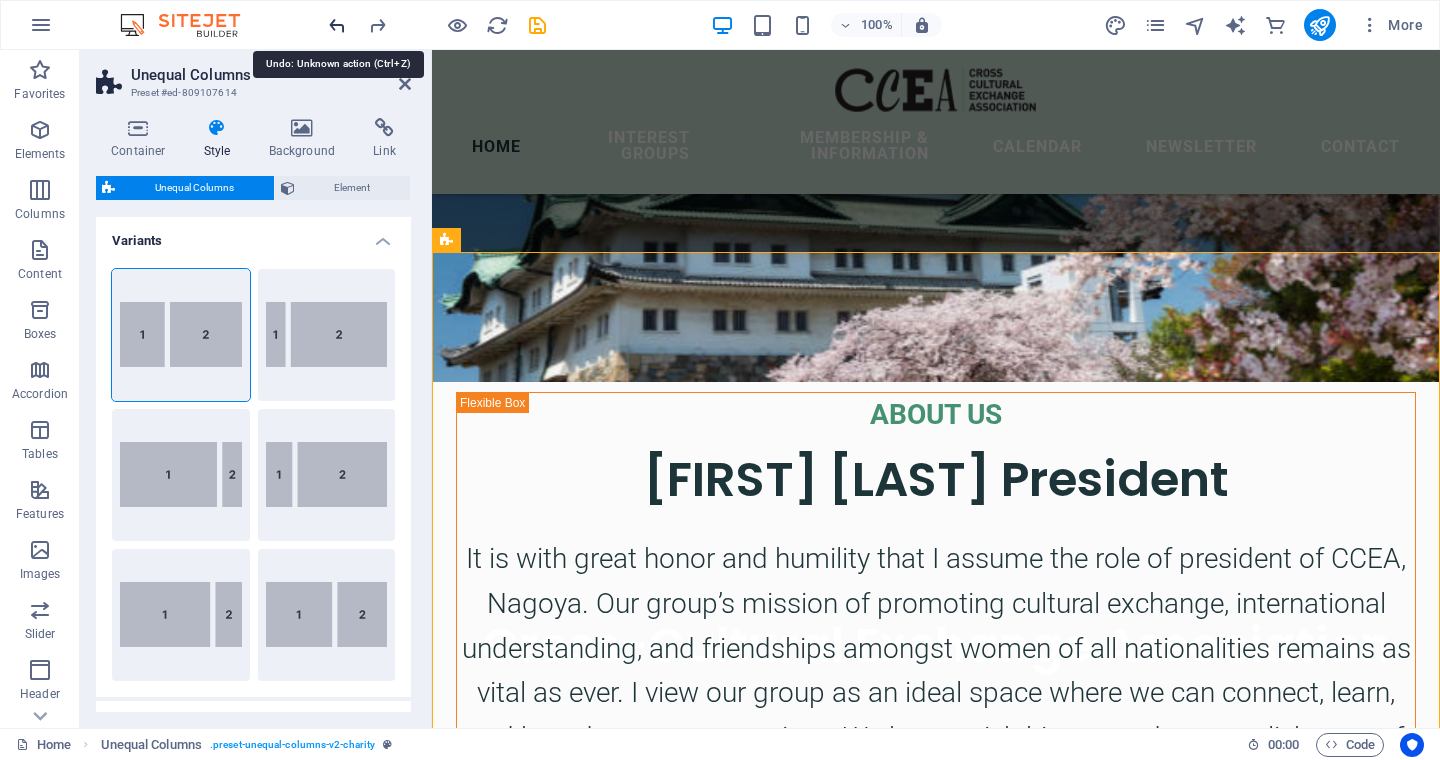 click at bounding box center (337, 25) 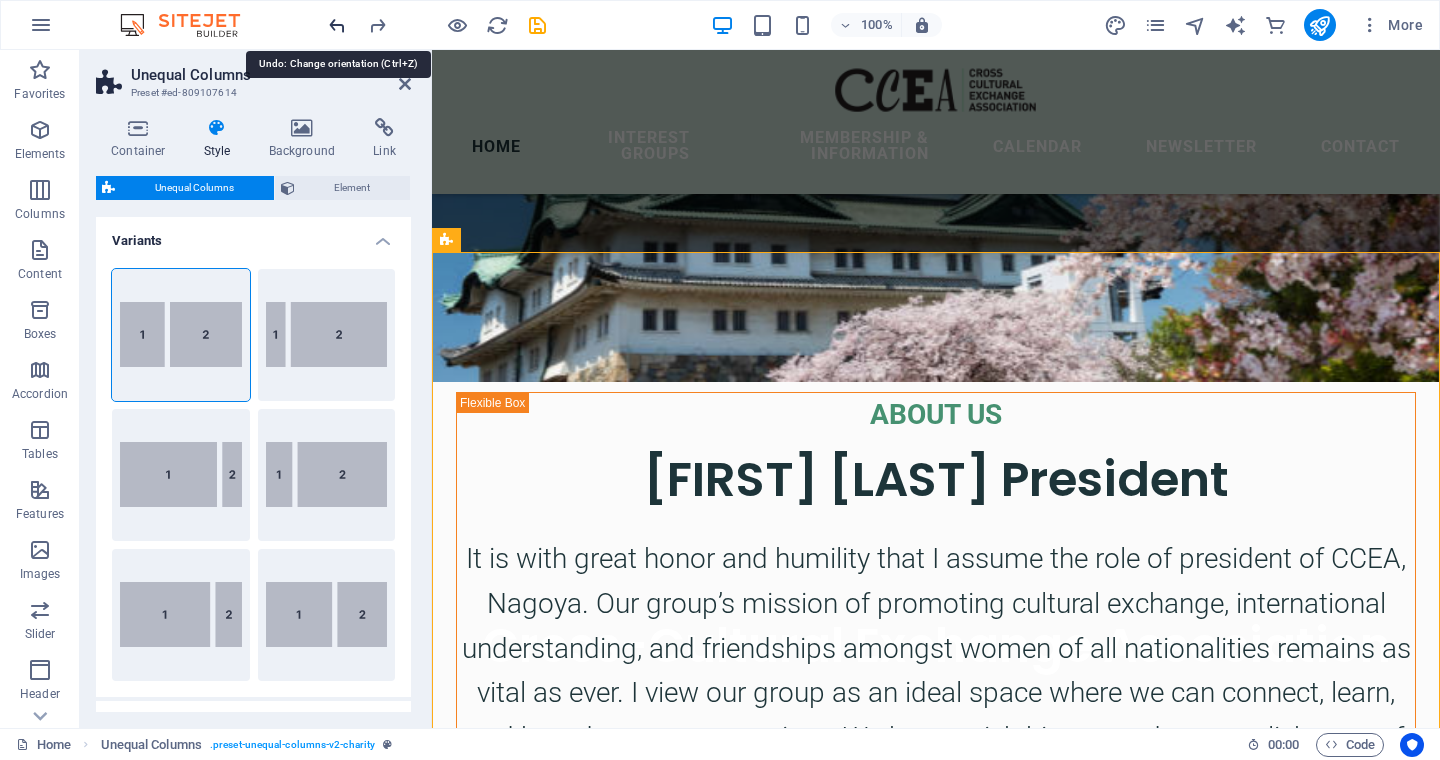 click at bounding box center (337, 25) 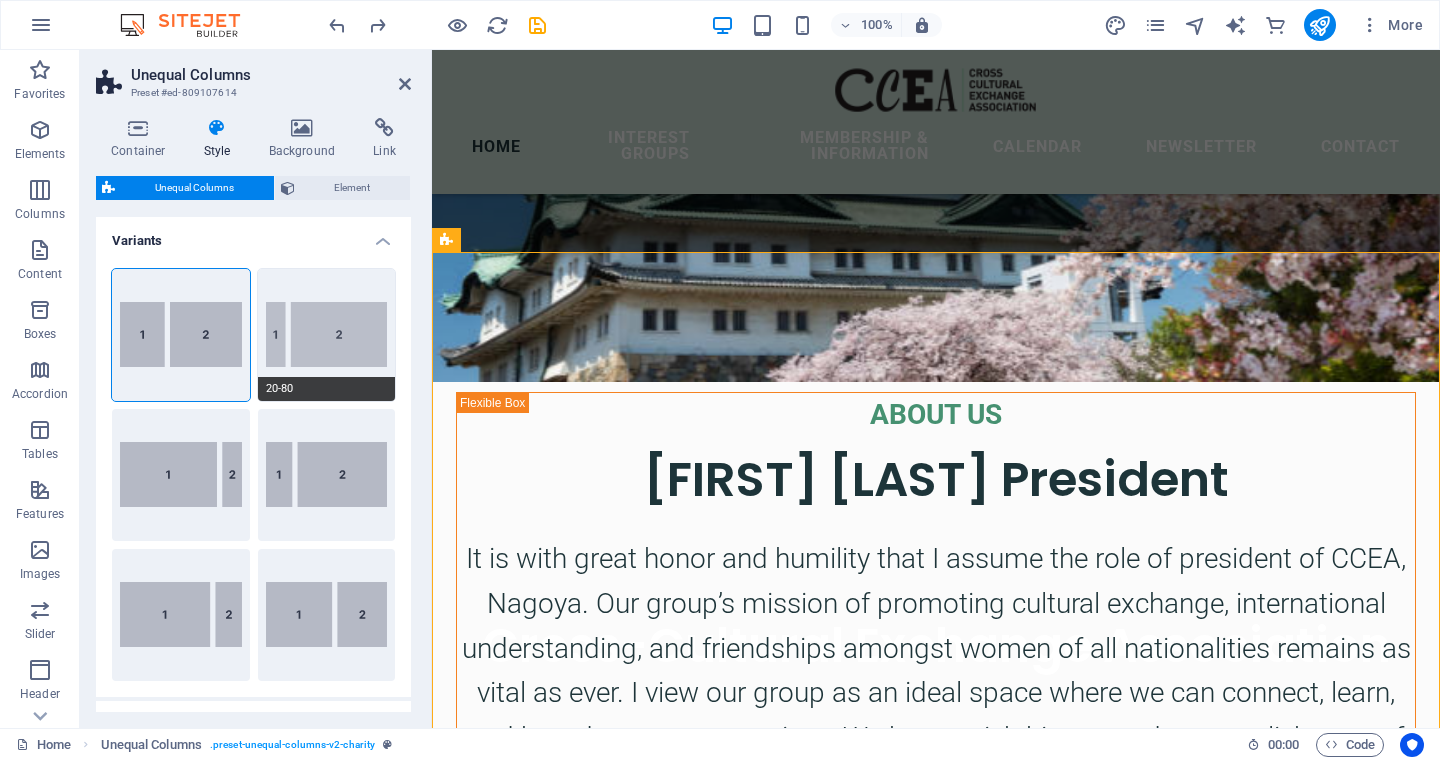 click on "20-80" at bounding box center [327, 335] 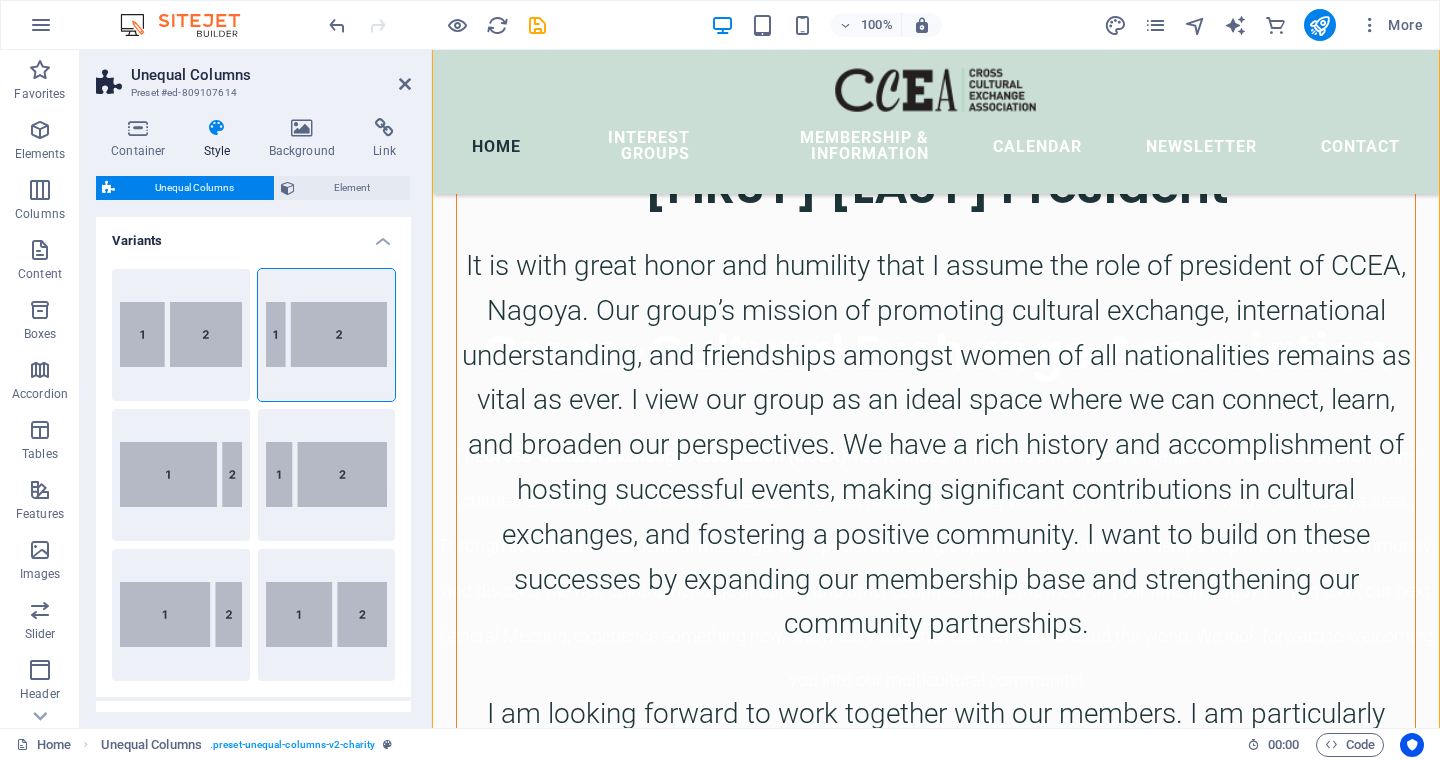 type on "5" 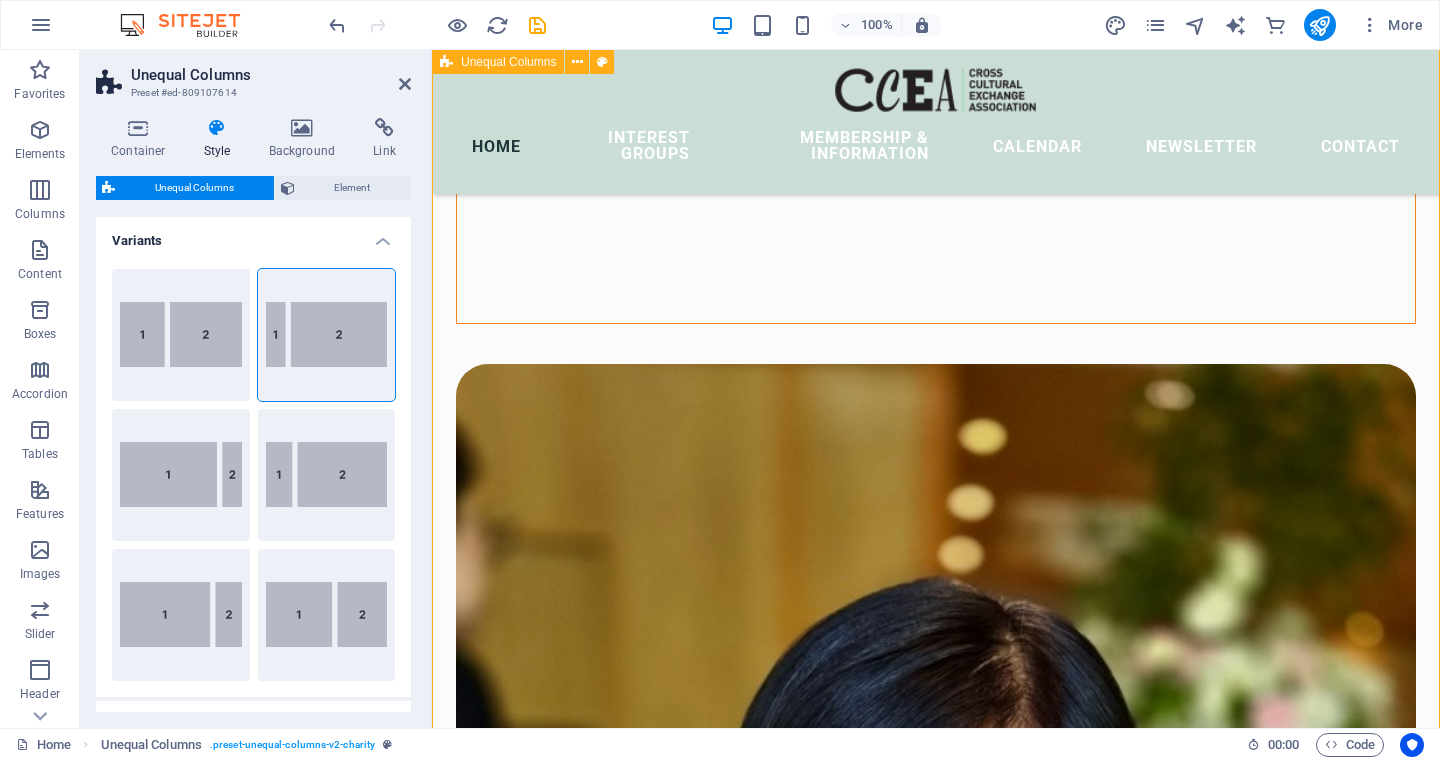 scroll, scrollTop: 1673, scrollLeft: 0, axis: vertical 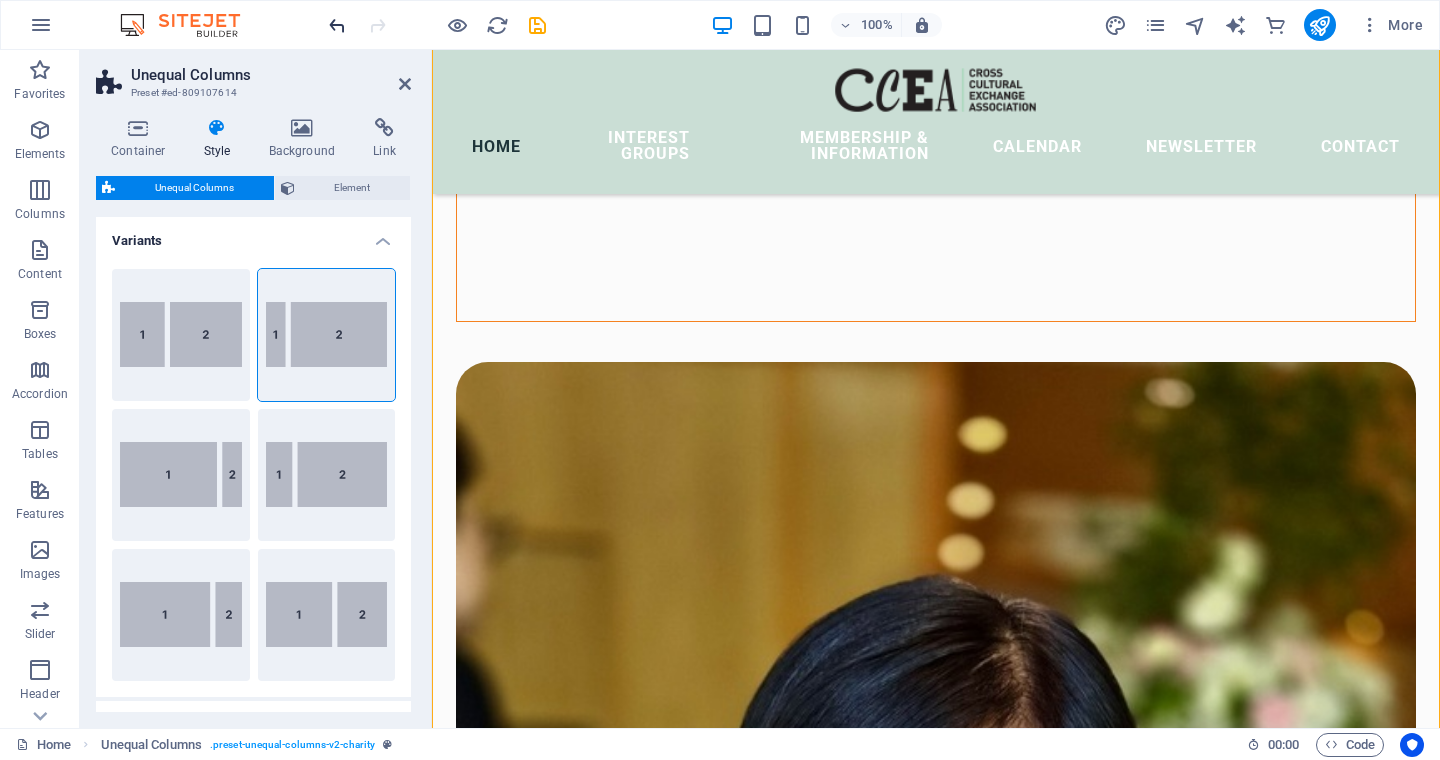 click at bounding box center (337, 25) 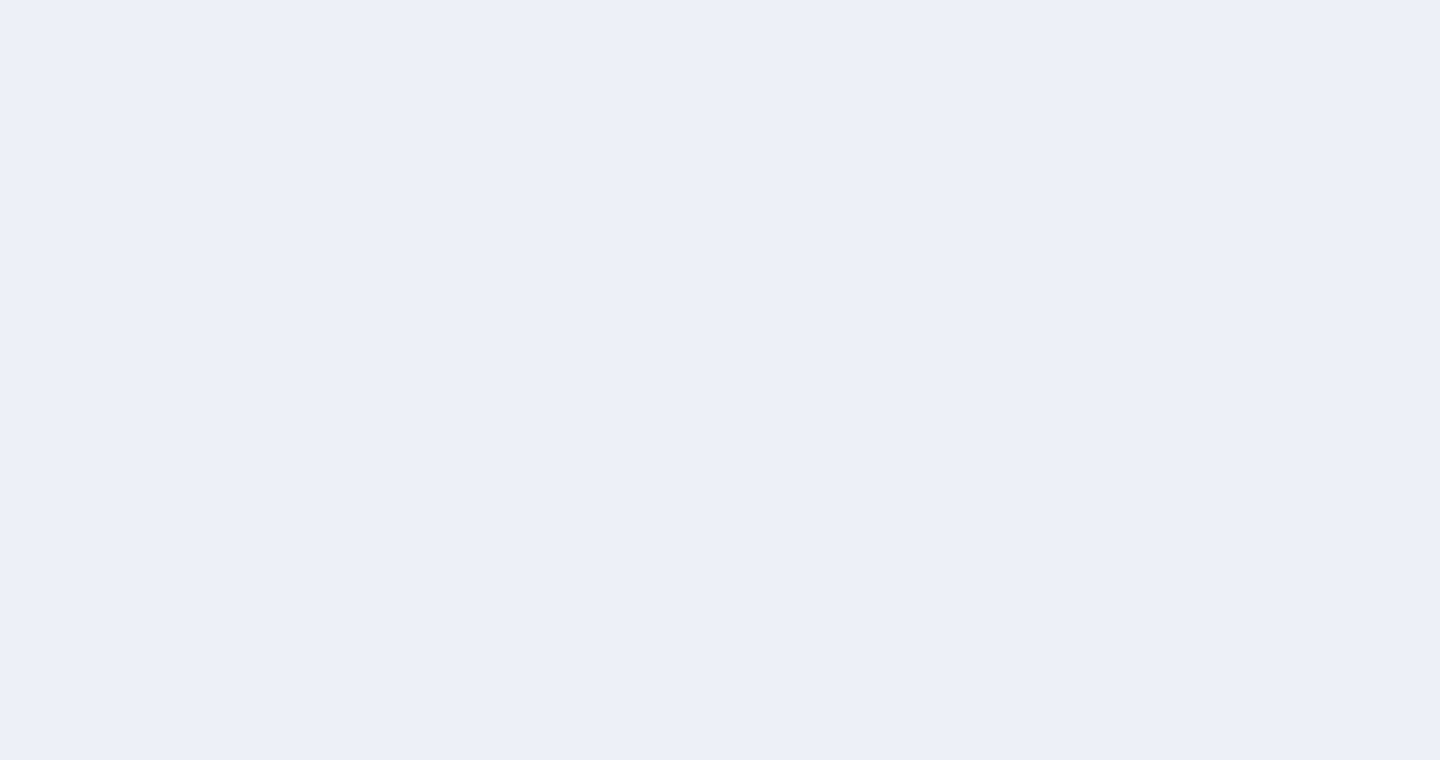 scroll, scrollTop: 0, scrollLeft: 0, axis: both 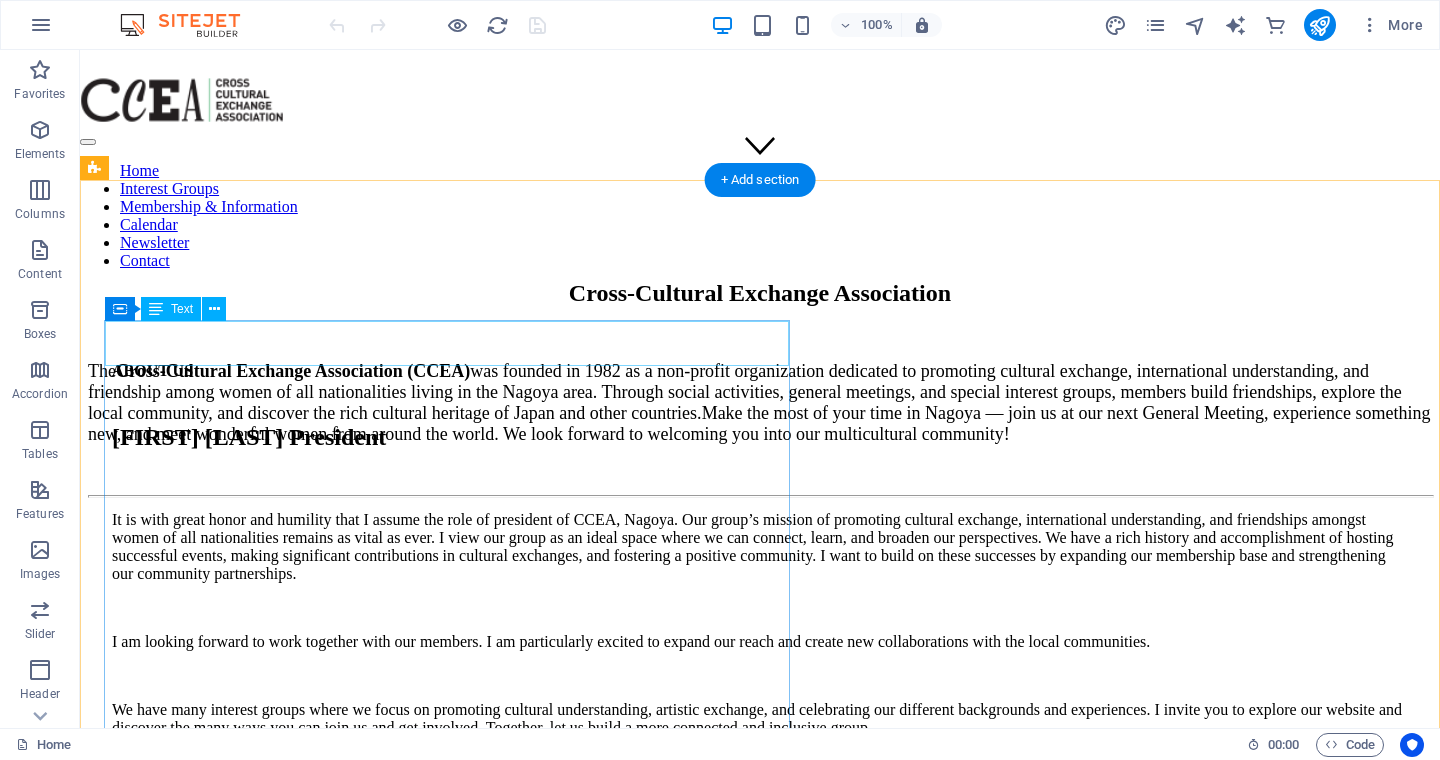 click on "ABOUT US" at bounding box center [760, 371] 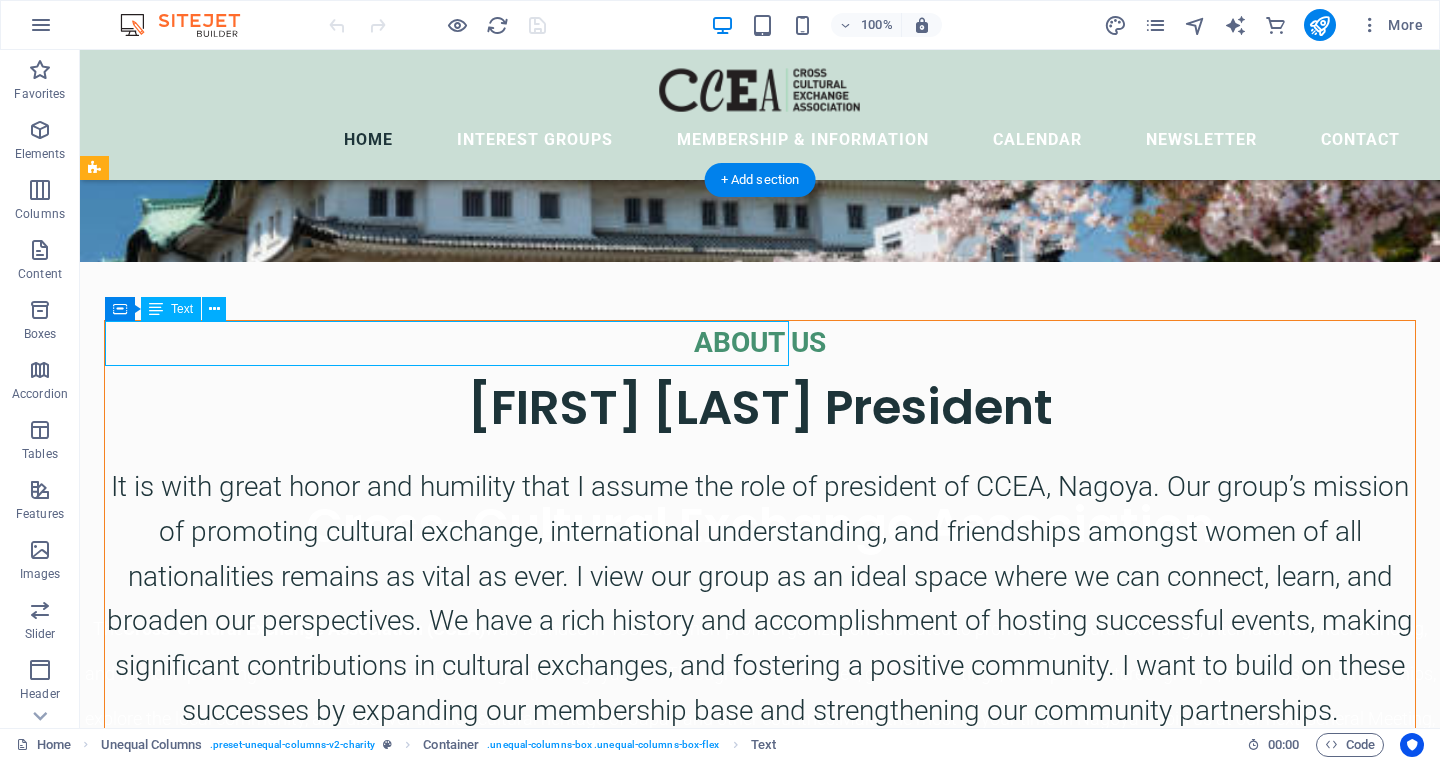 click on "ABOUT US" at bounding box center (760, 343) 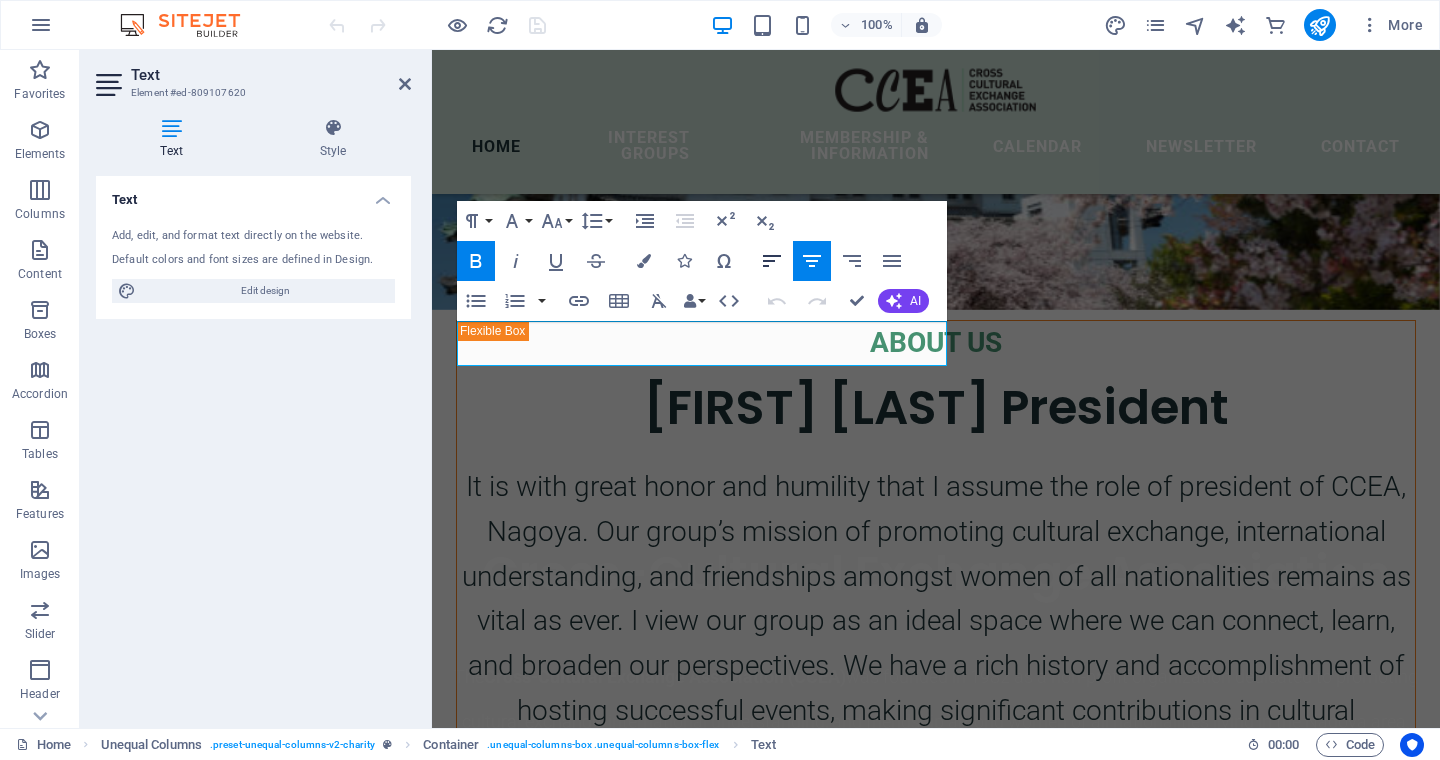 click 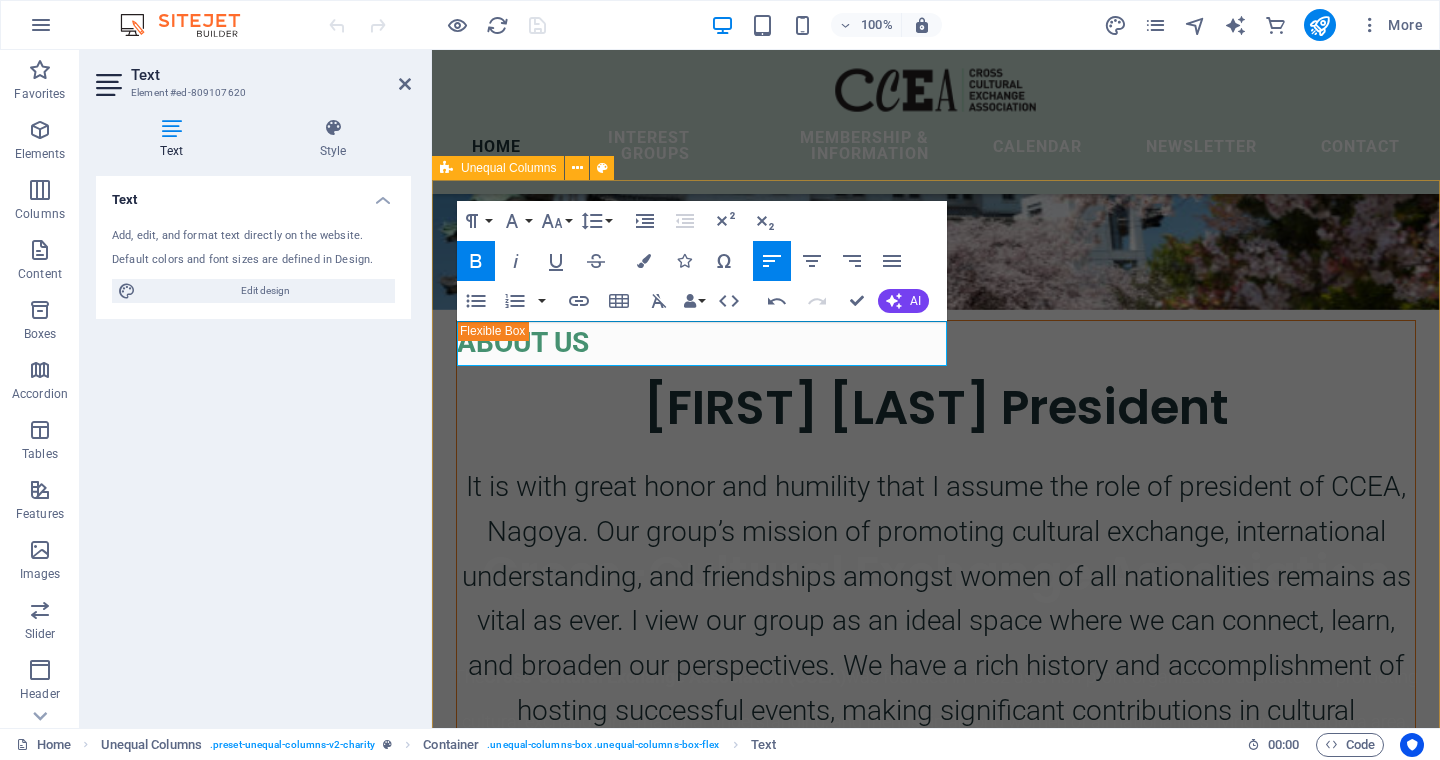 click on "ABOUT US [FIRST] [LAST] President  It is with great honor and humility that I assume the role of president of CCEA, Nagoya. Our group’s mission of promoting cultural exchange, international understanding, and friendships amongst women of all nationalities remains as vital as ever. I view our group as an ideal space where we can connect, learn, and broaden our perspectives. We have a rich history and accomplishment of hosting successful events, making significant contributions in cultural exchanges, and fostering a positive community. I want to build on these successes by expanding our membership base and strengthening our community partnerships. I am looking forward to work together with our members. I am particularly excited to expand our reach and create new collaborations with the local communities." at bounding box center (936, 1595) 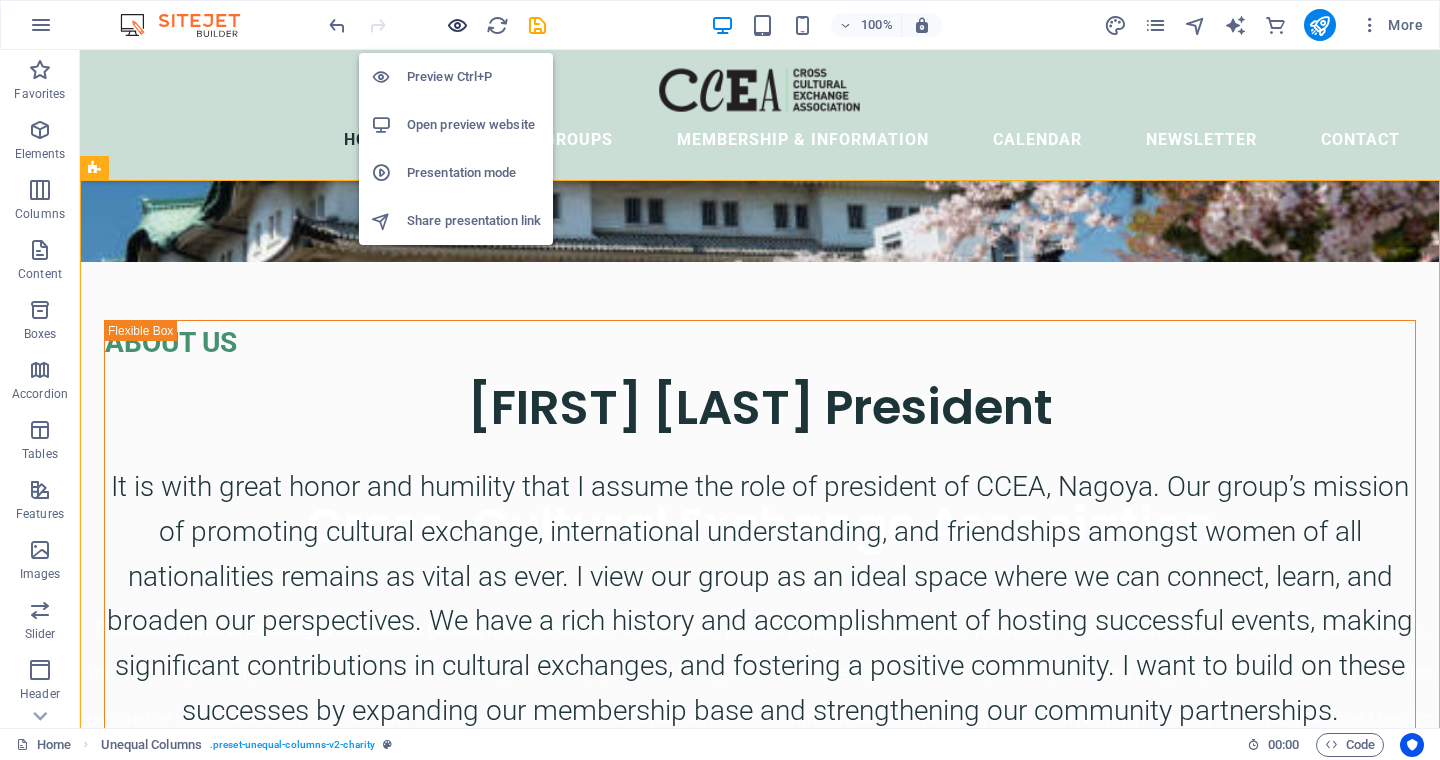 click at bounding box center [457, 25] 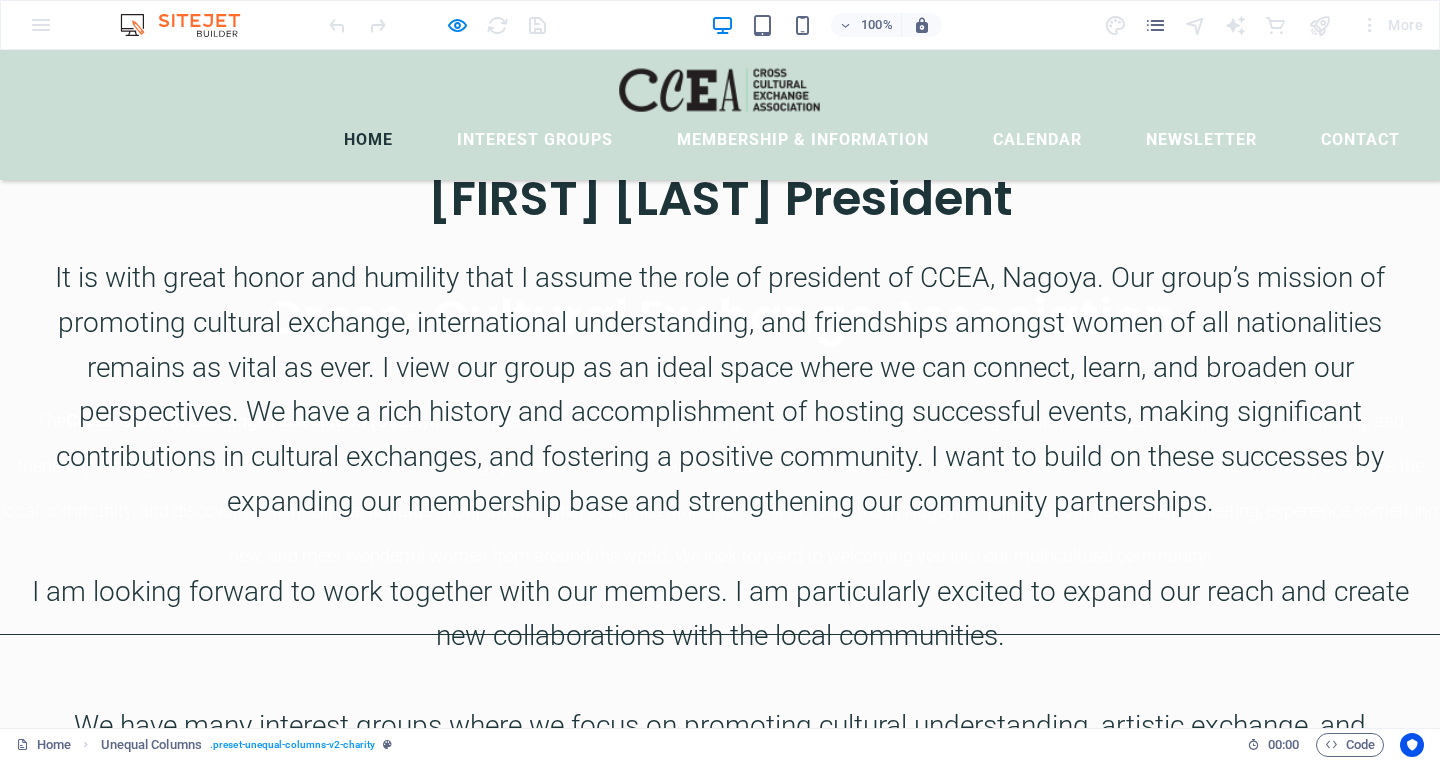 scroll, scrollTop: 681, scrollLeft: 0, axis: vertical 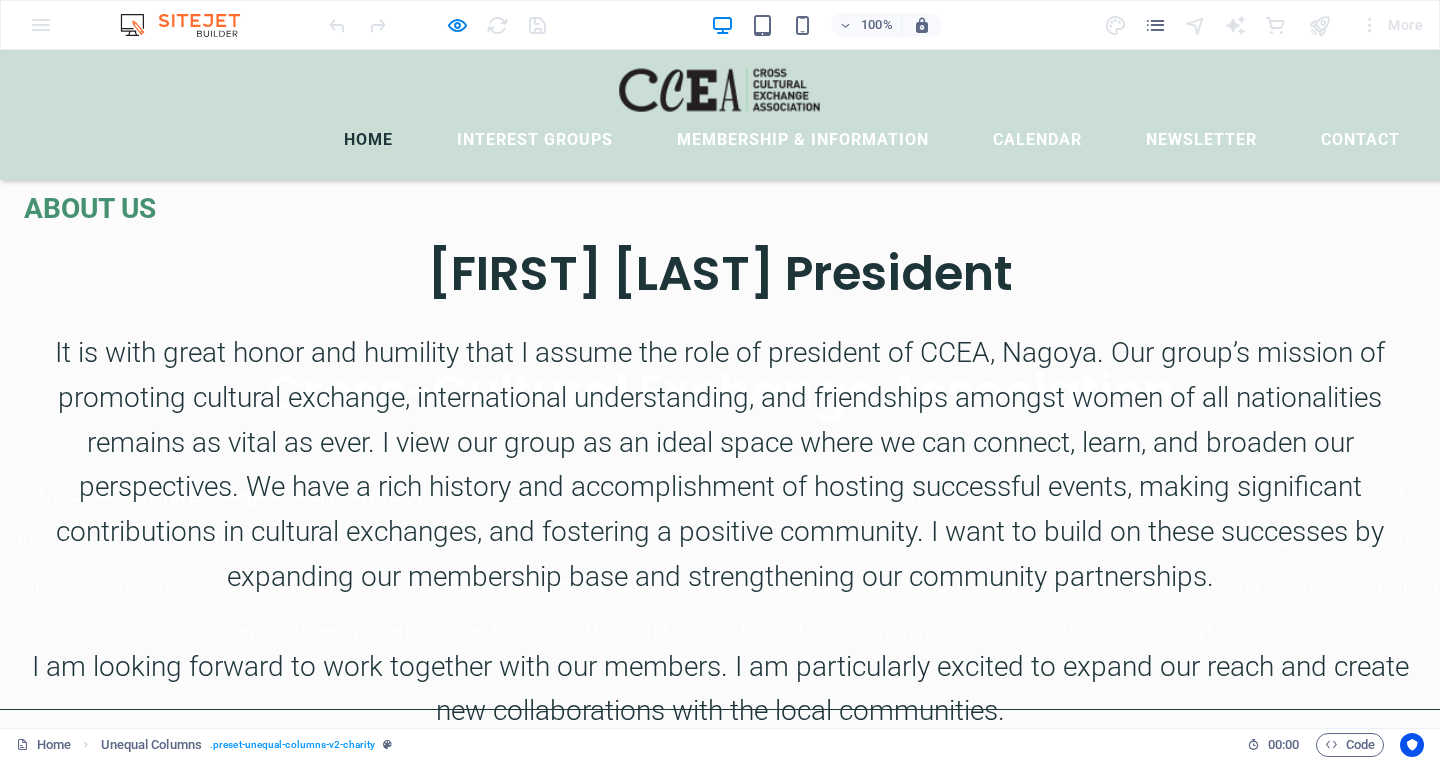 click on "[FIRST] [LAST] President" at bounding box center [720, 273] 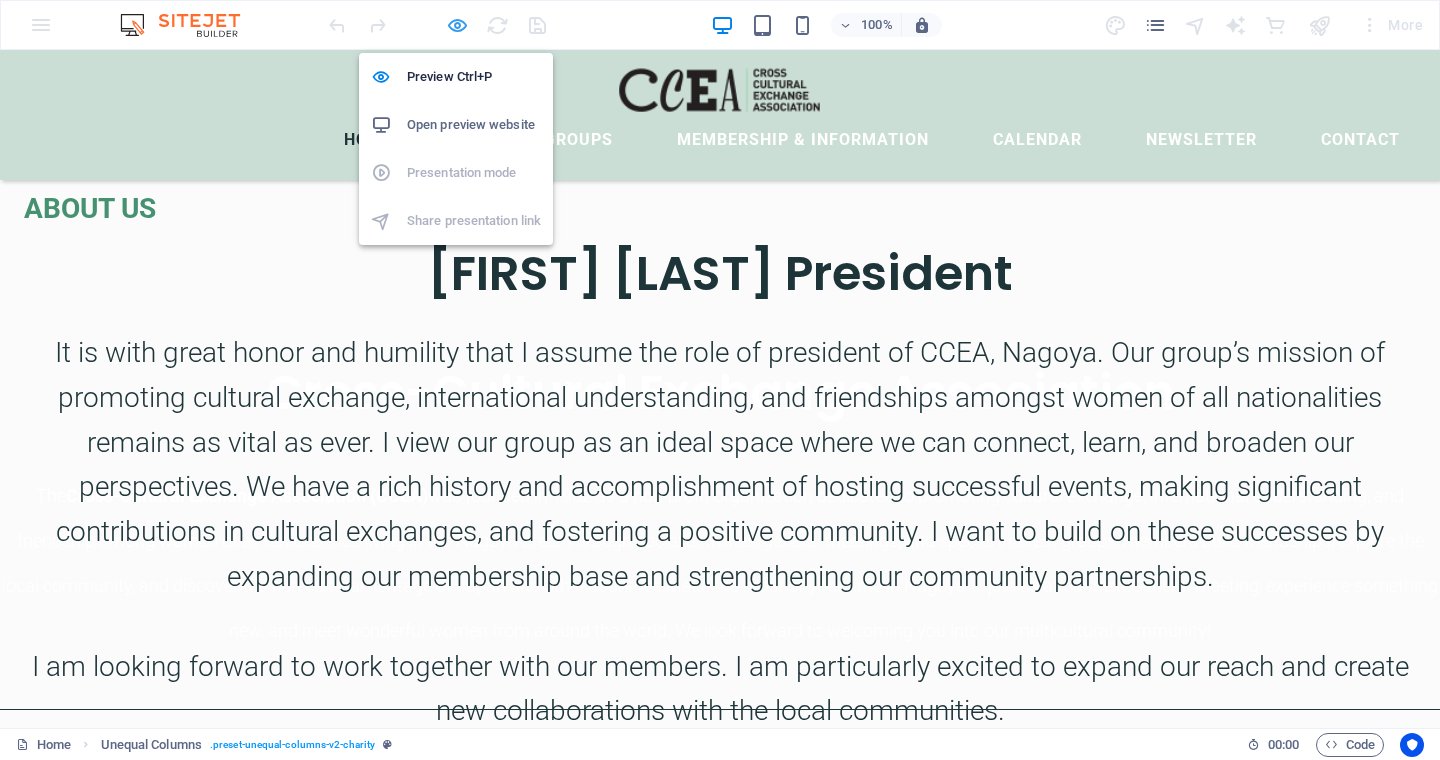 click at bounding box center [457, 25] 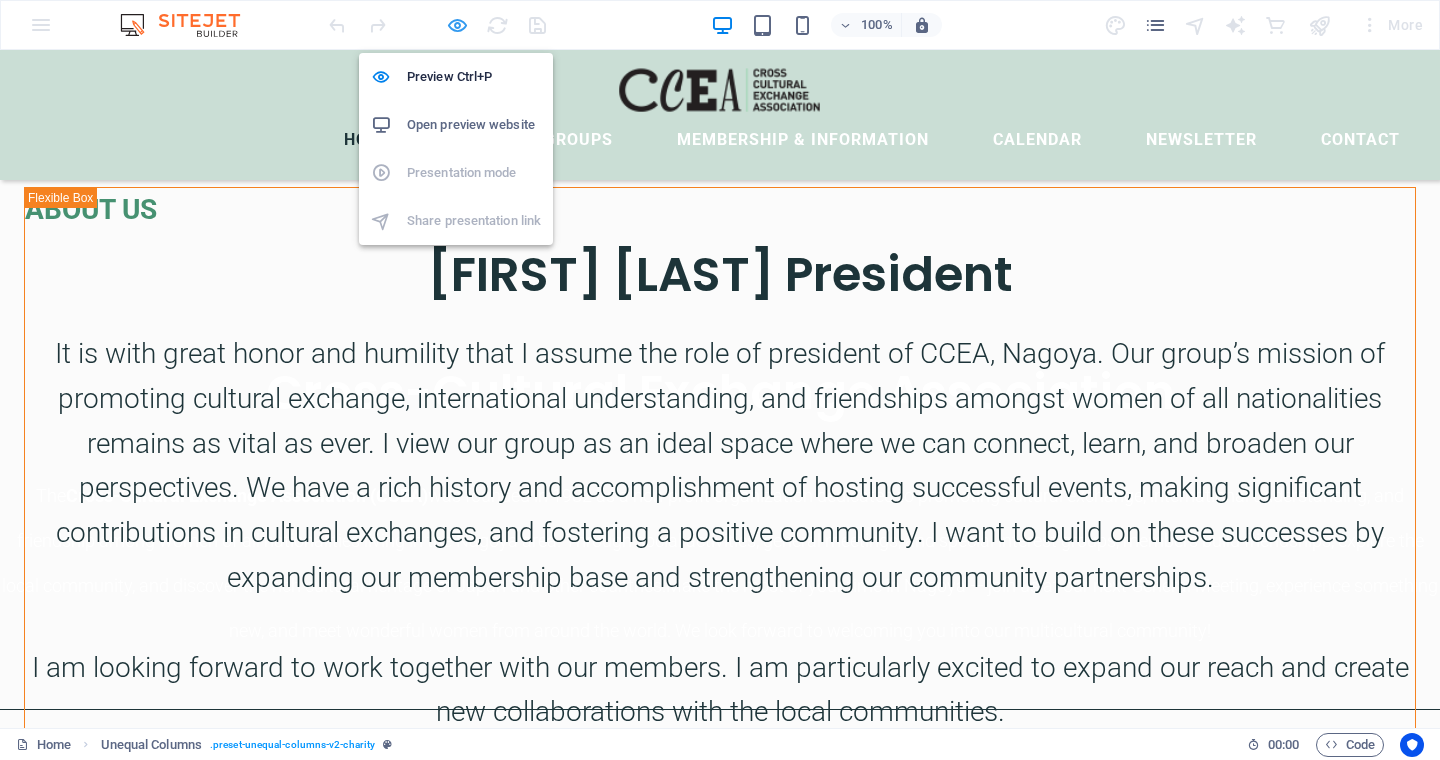 scroll, scrollTop: 682, scrollLeft: 0, axis: vertical 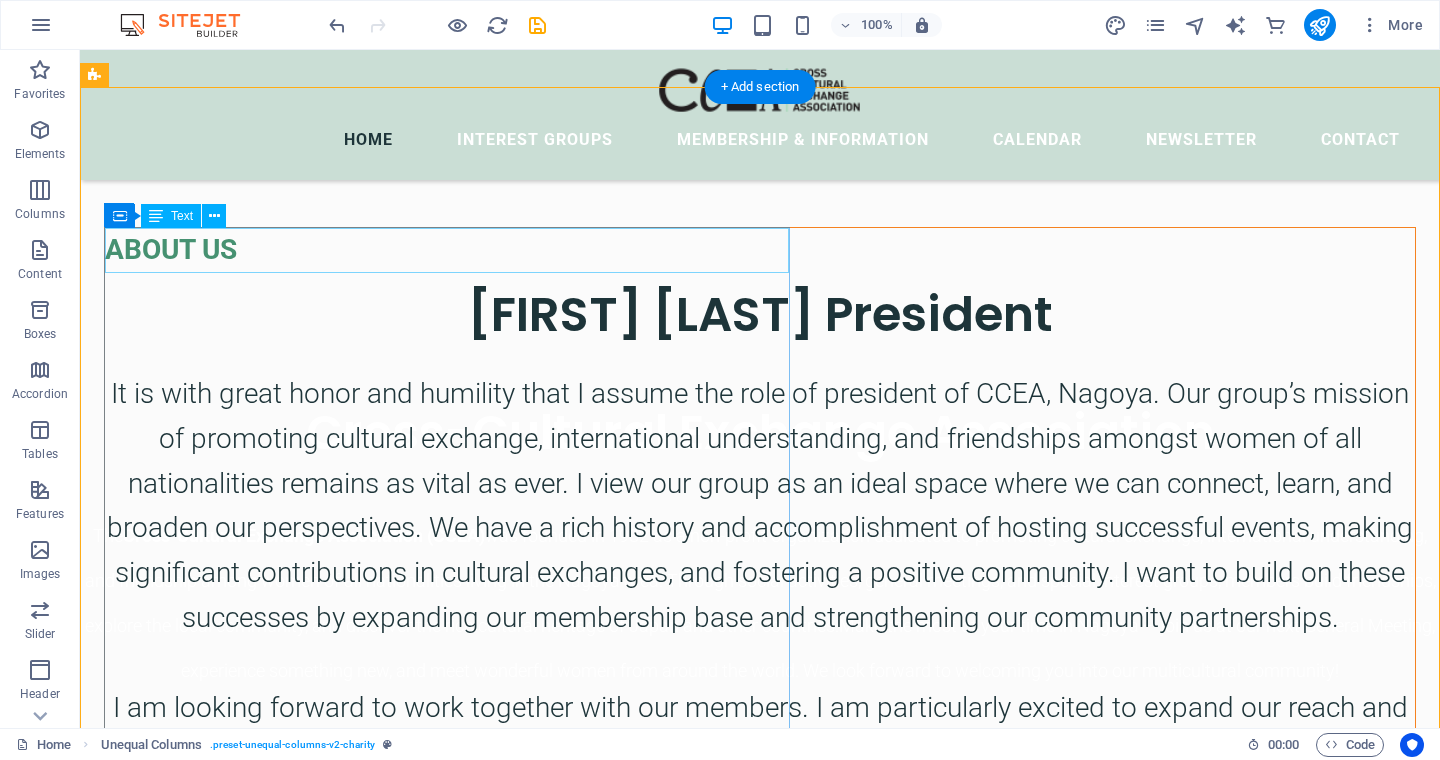 click on "ABOUT US" at bounding box center (760, 250) 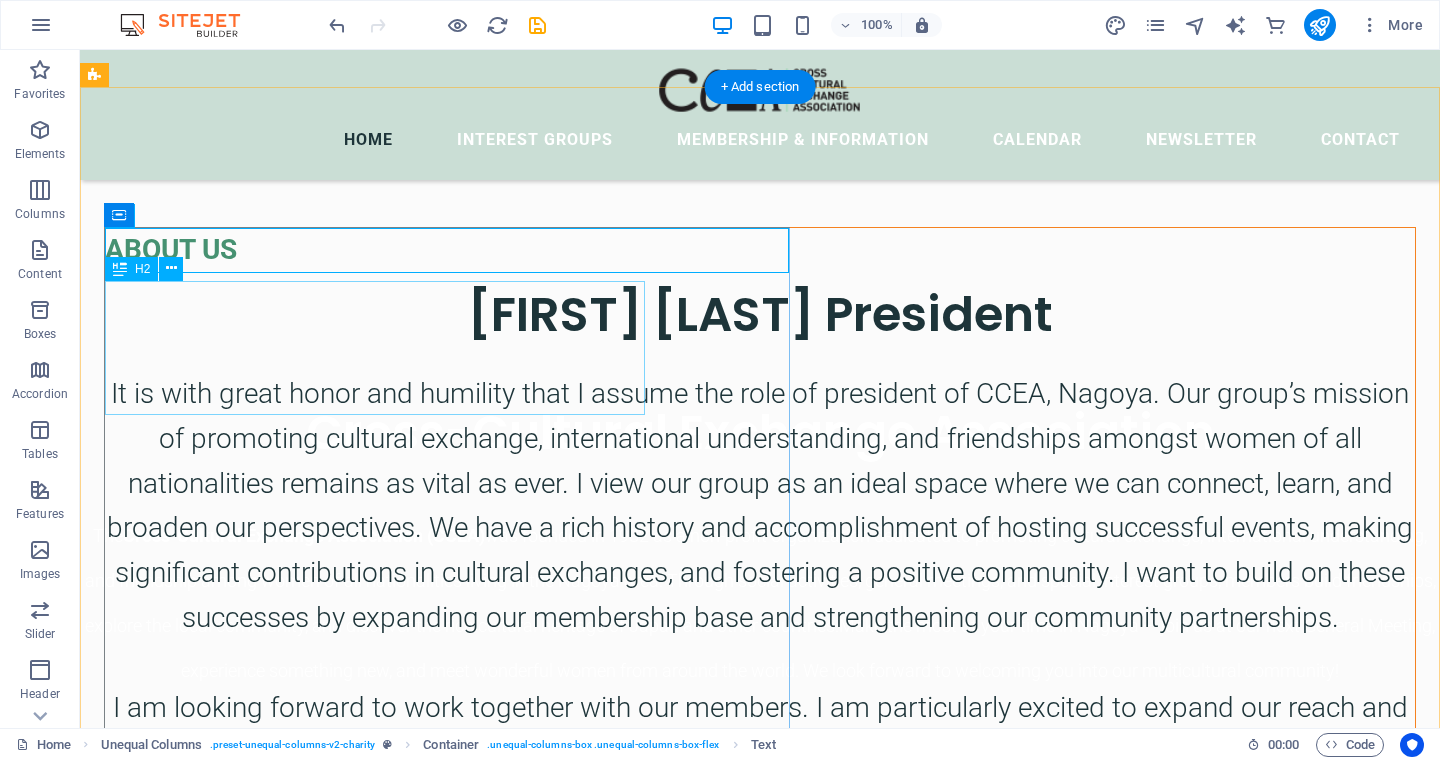 click on "[FIRST] [LAST] President" at bounding box center [760, 314] 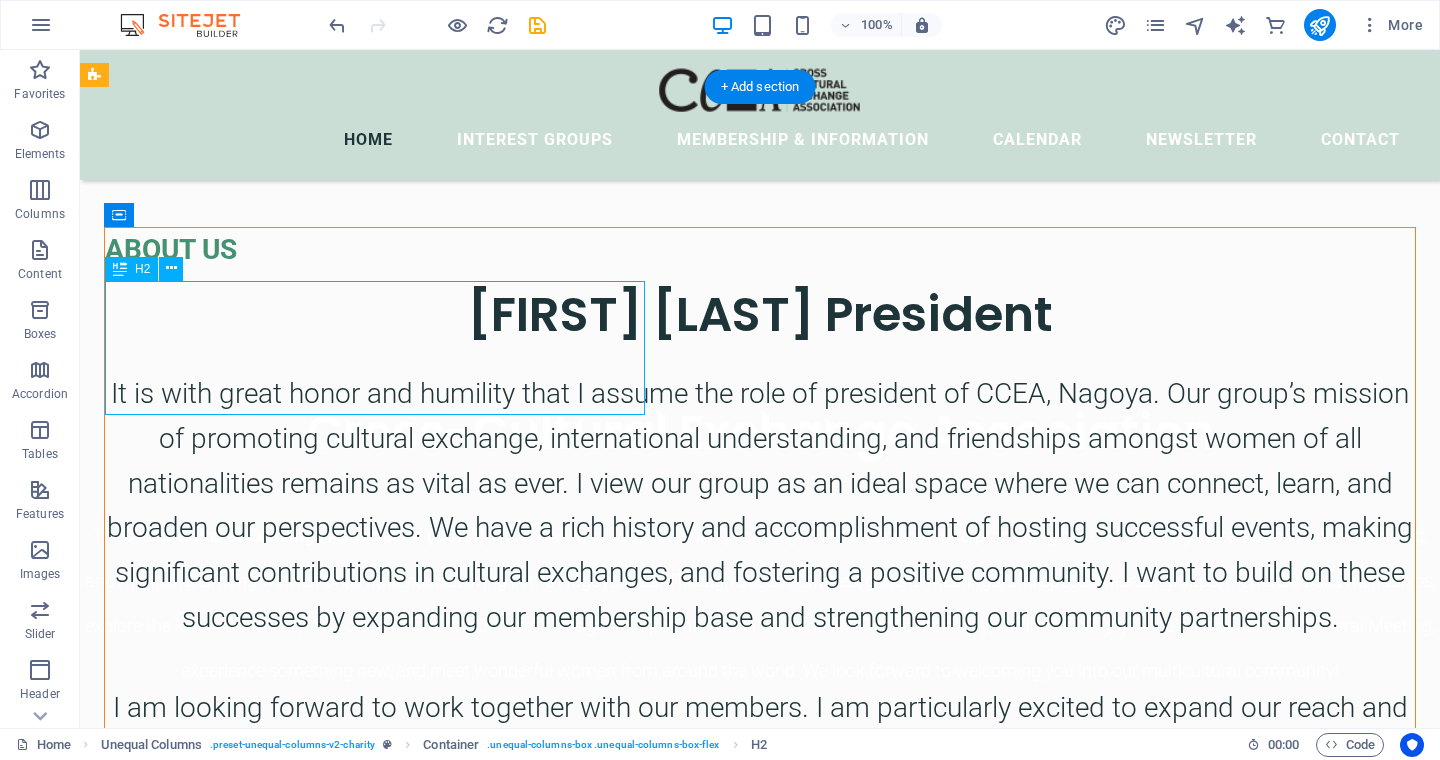 click on "[FIRST] [LAST] President" at bounding box center (760, 314) 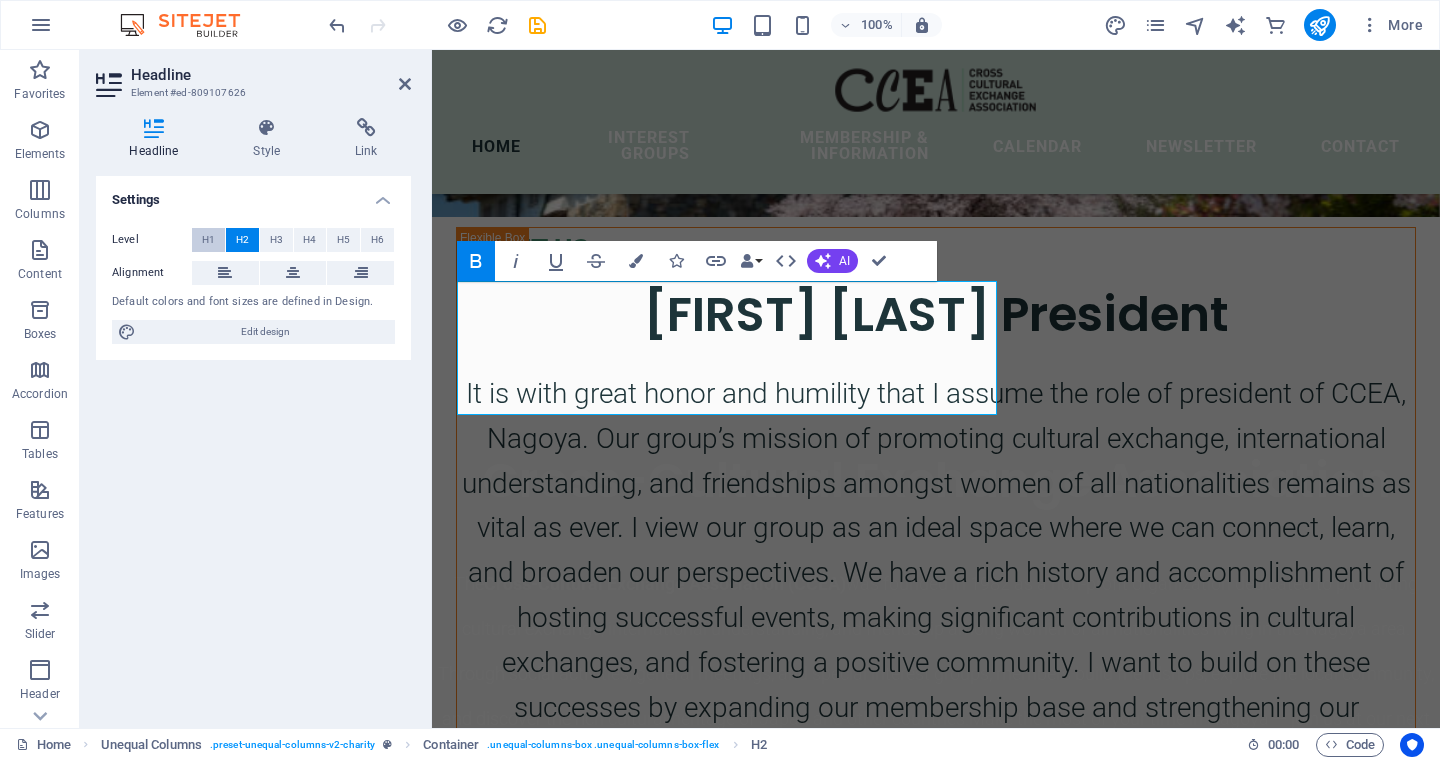 click on "H1" at bounding box center (208, 240) 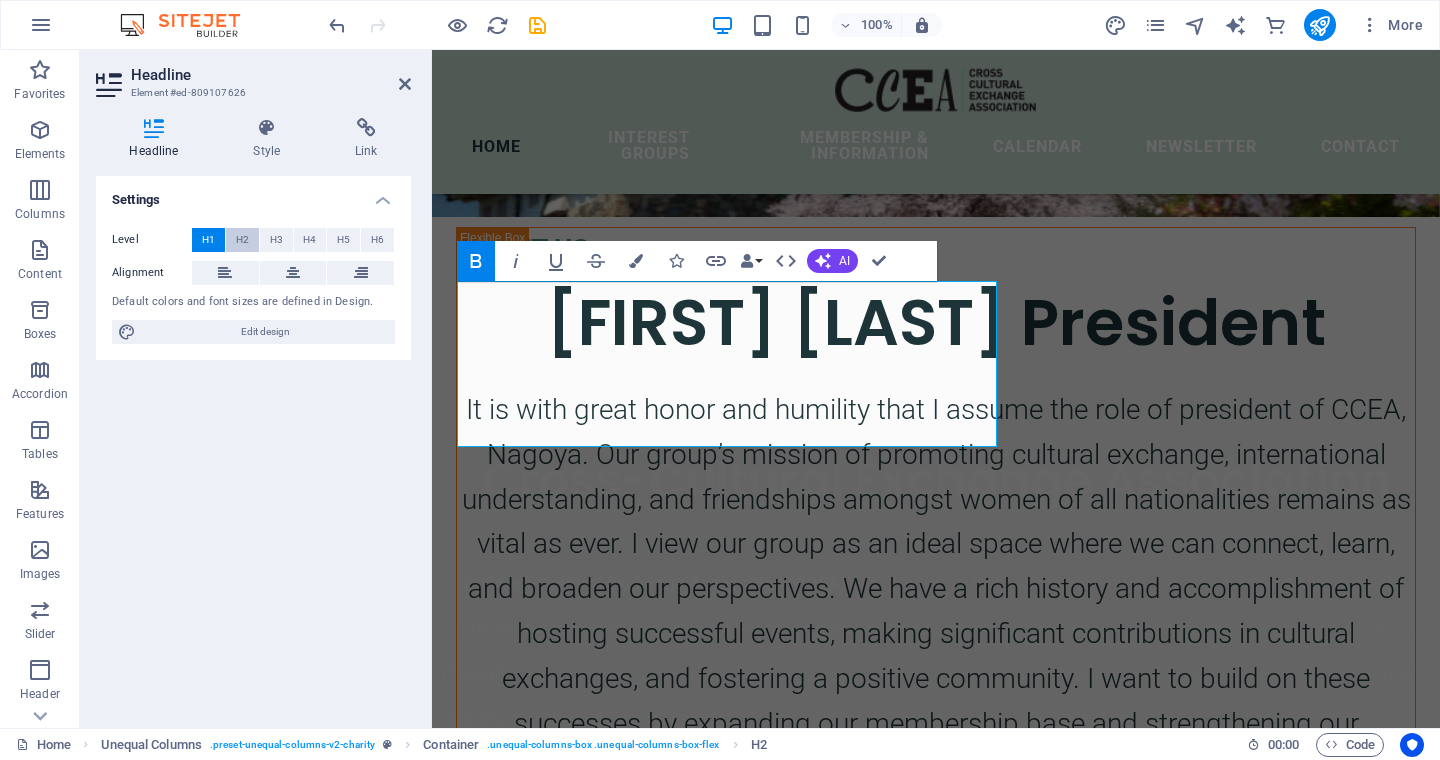 click on "H2" at bounding box center (242, 240) 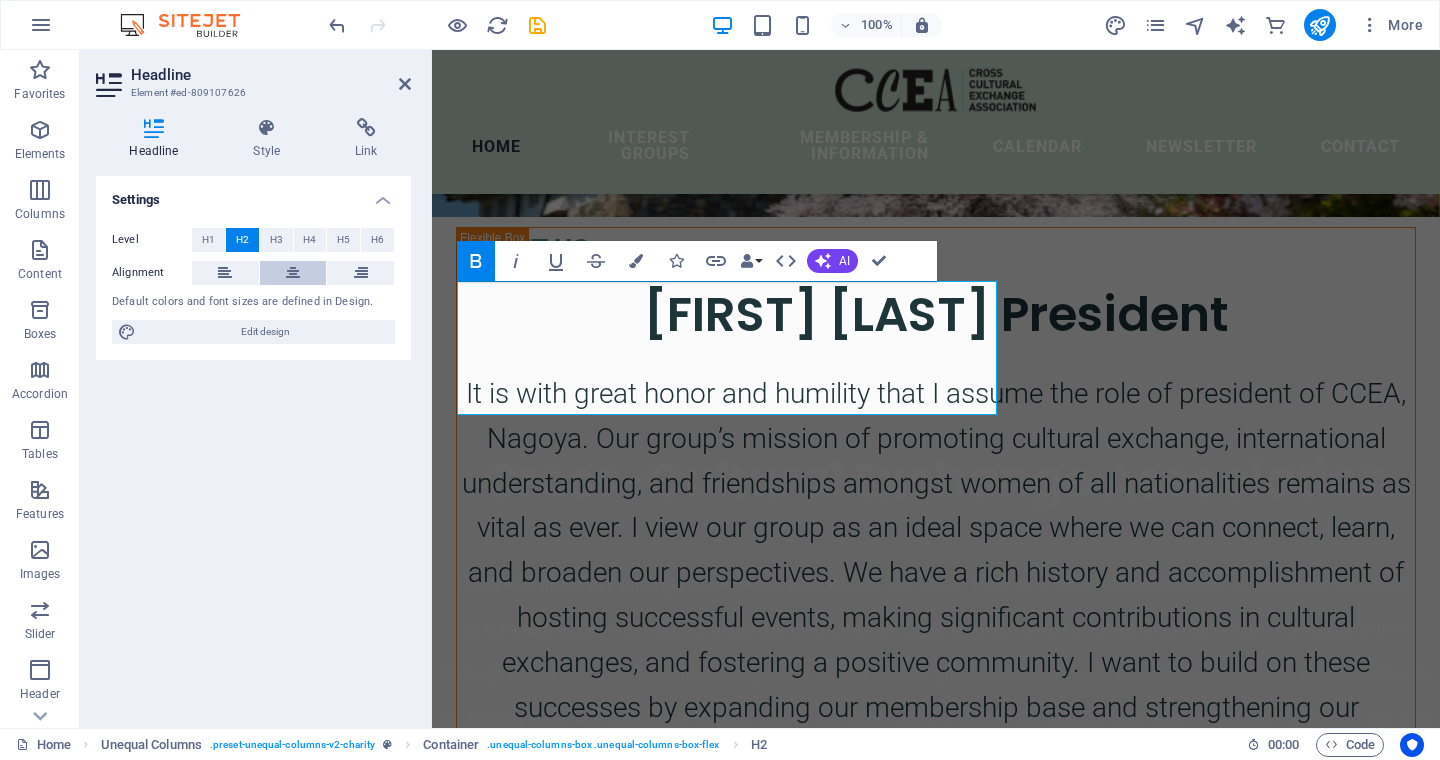 click at bounding box center (293, 273) 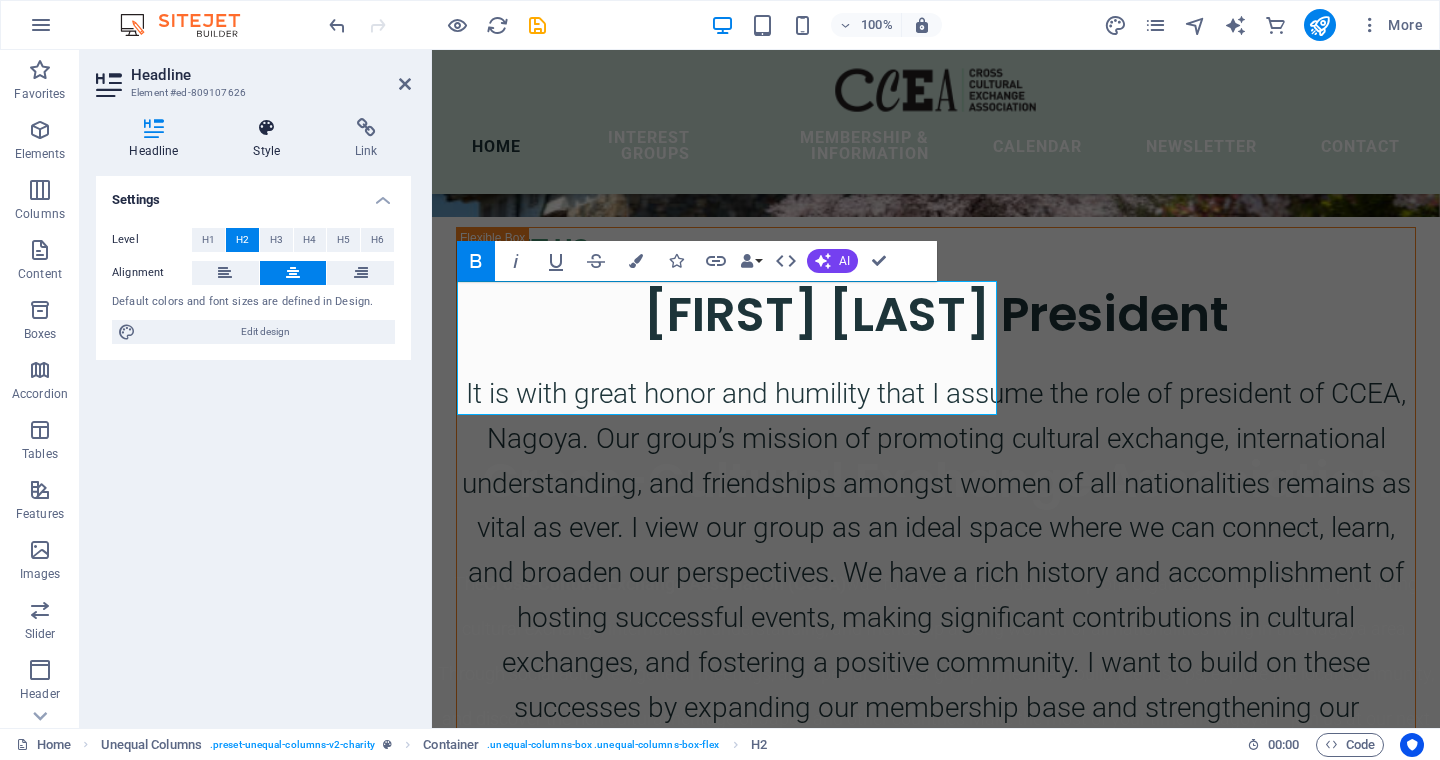 click at bounding box center [267, 128] 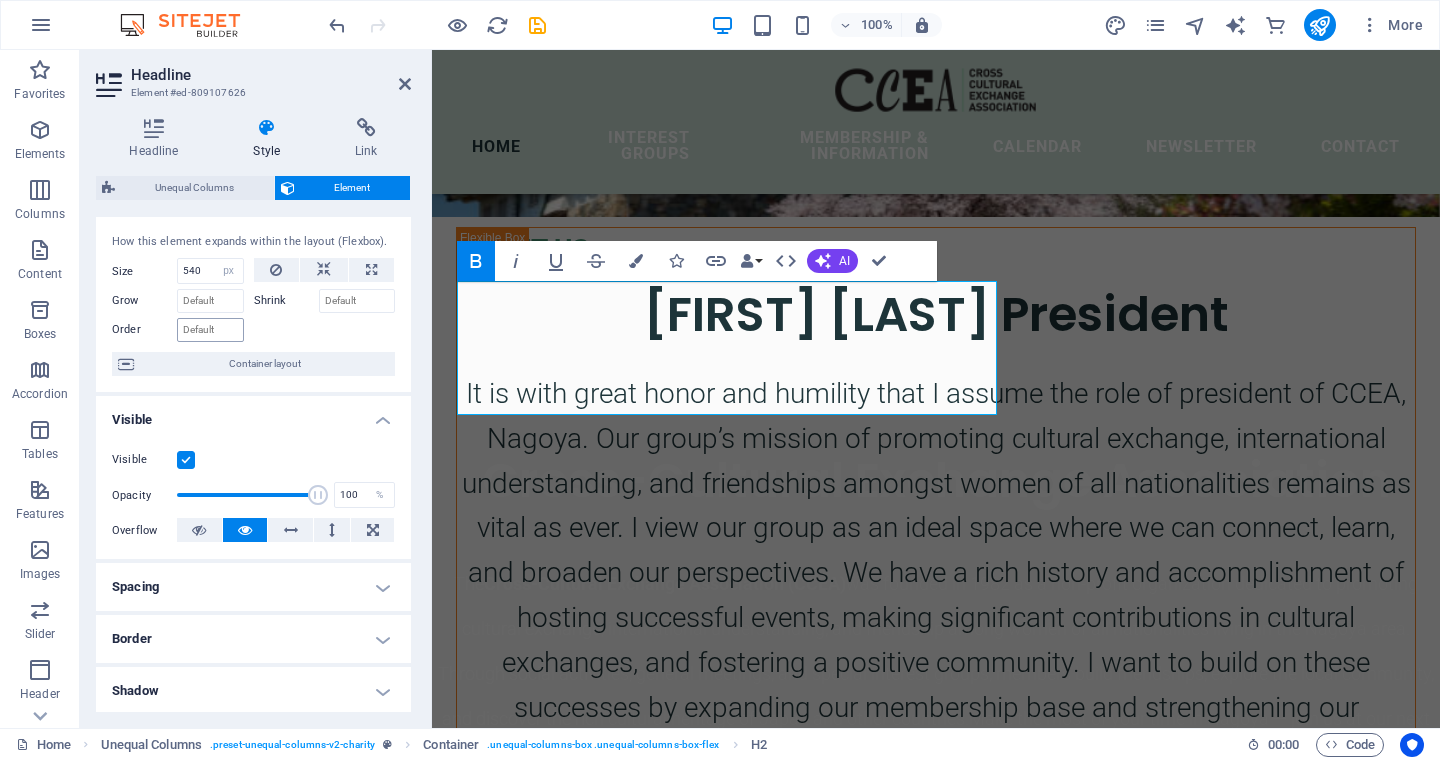 scroll, scrollTop: 36, scrollLeft: 0, axis: vertical 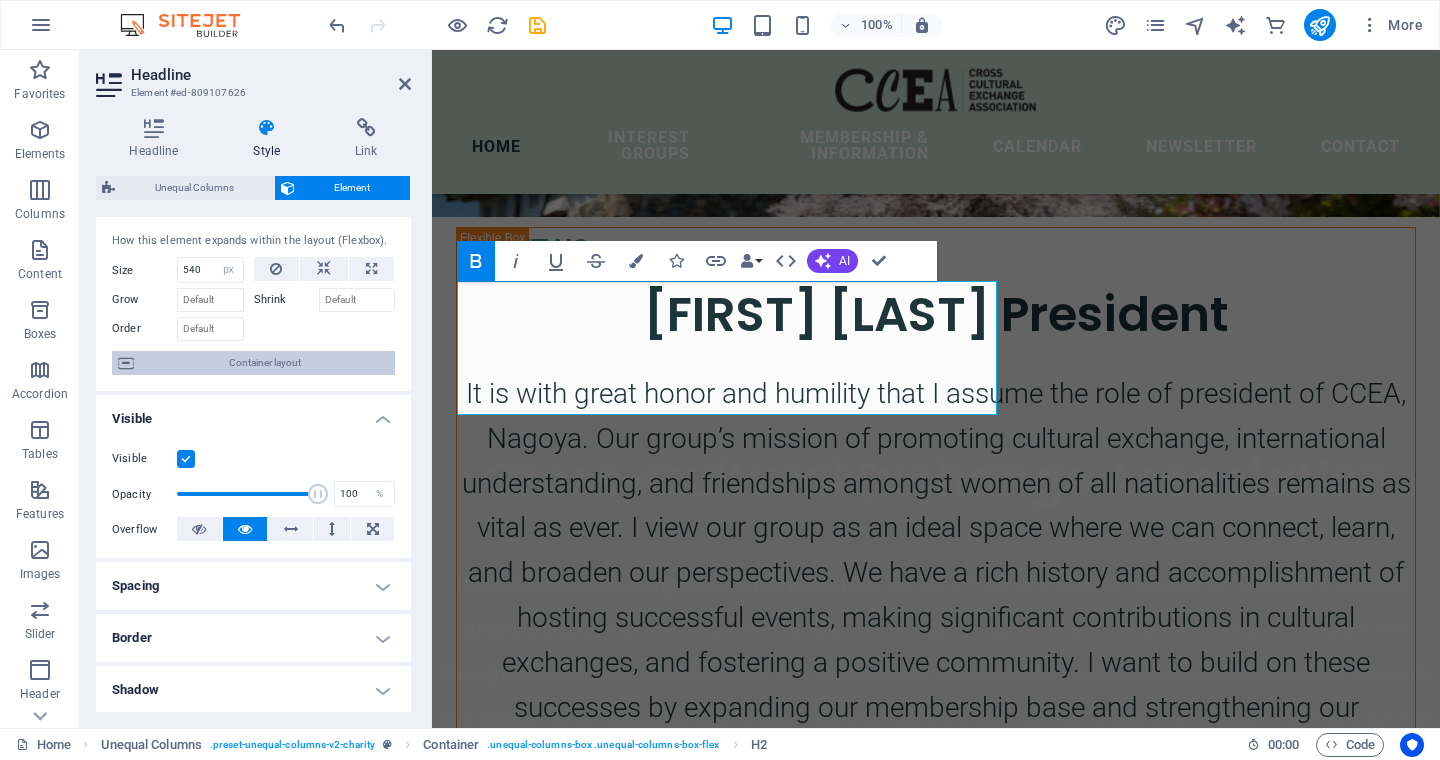 click on "Container layout" at bounding box center (264, 363) 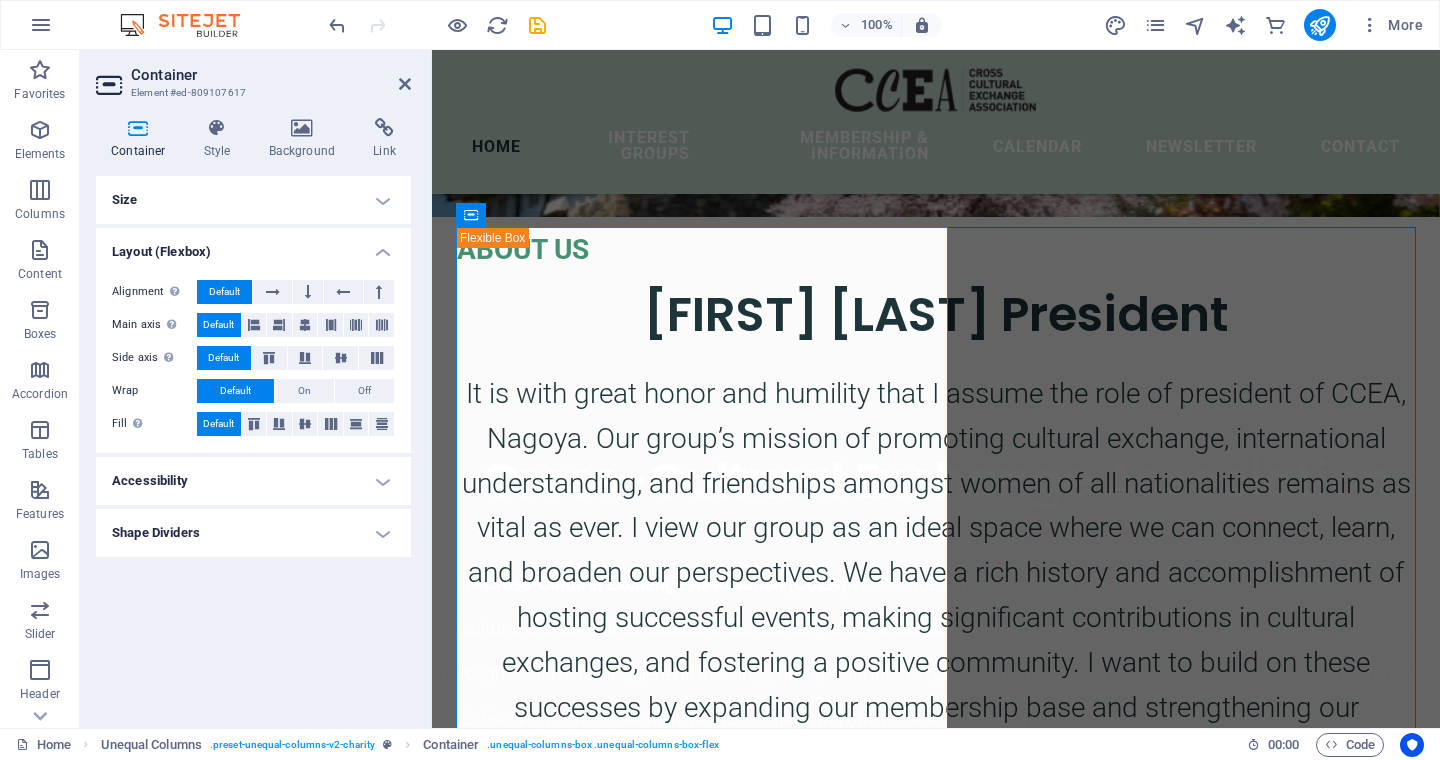 click on "Accessibility" at bounding box center (253, 481) 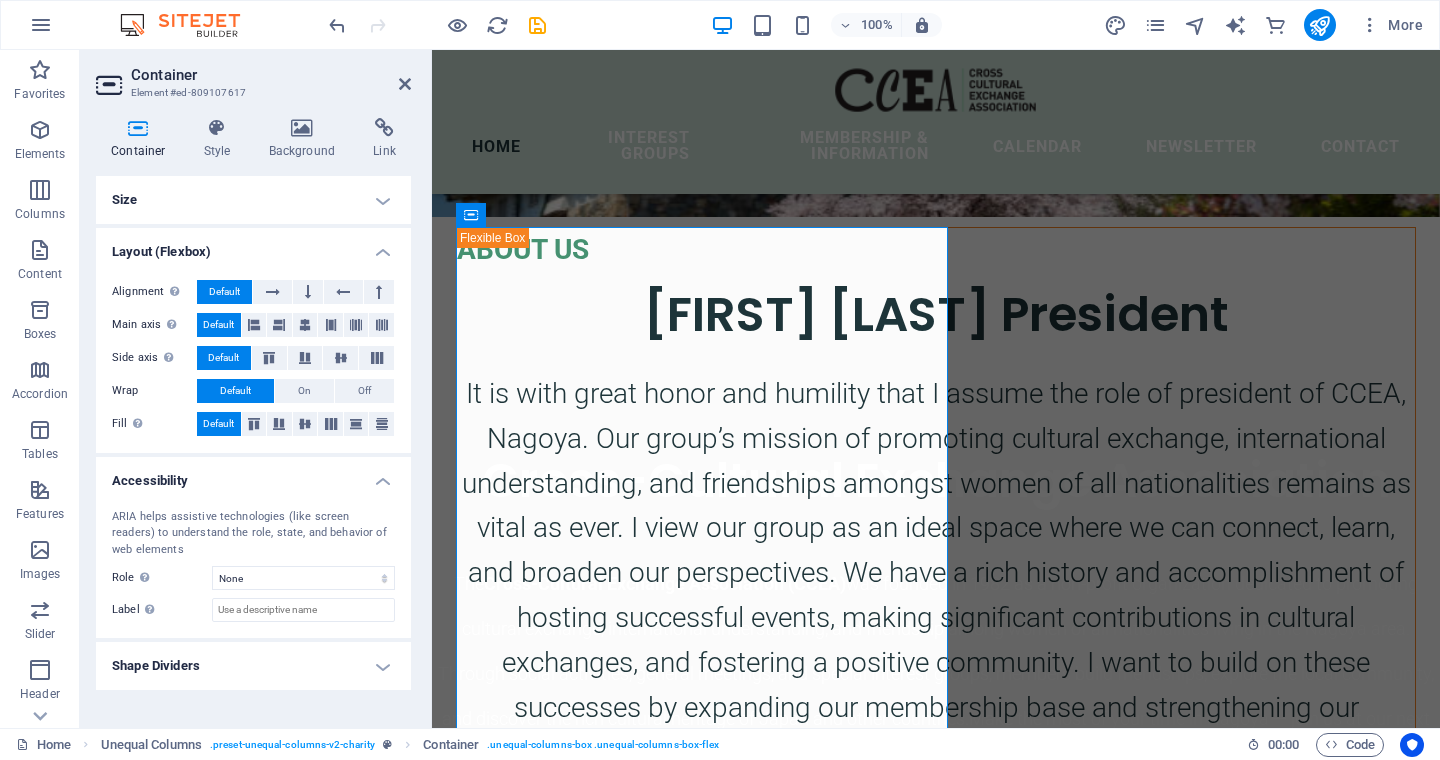 click on "Shape Dividers" at bounding box center [253, 666] 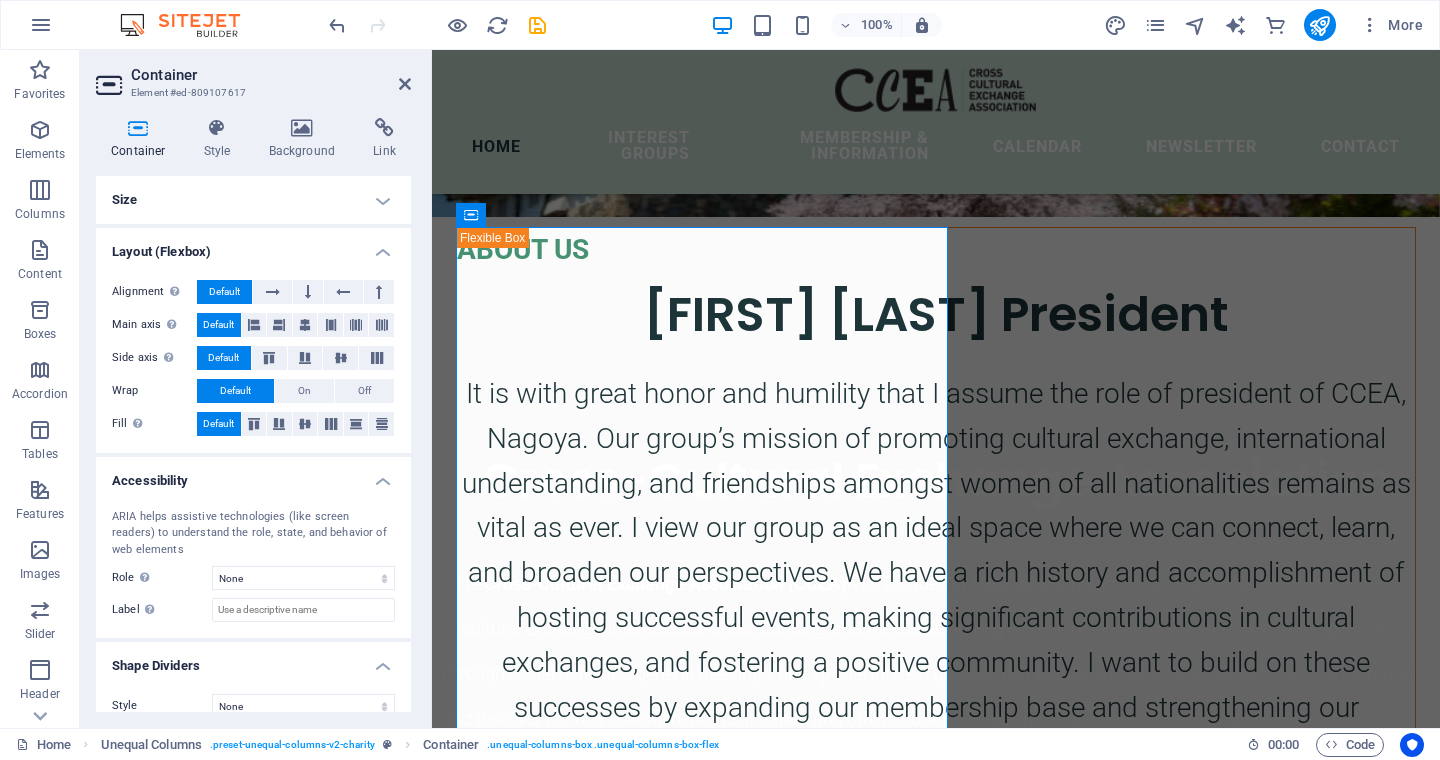 scroll, scrollTop: 22, scrollLeft: 0, axis: vertical 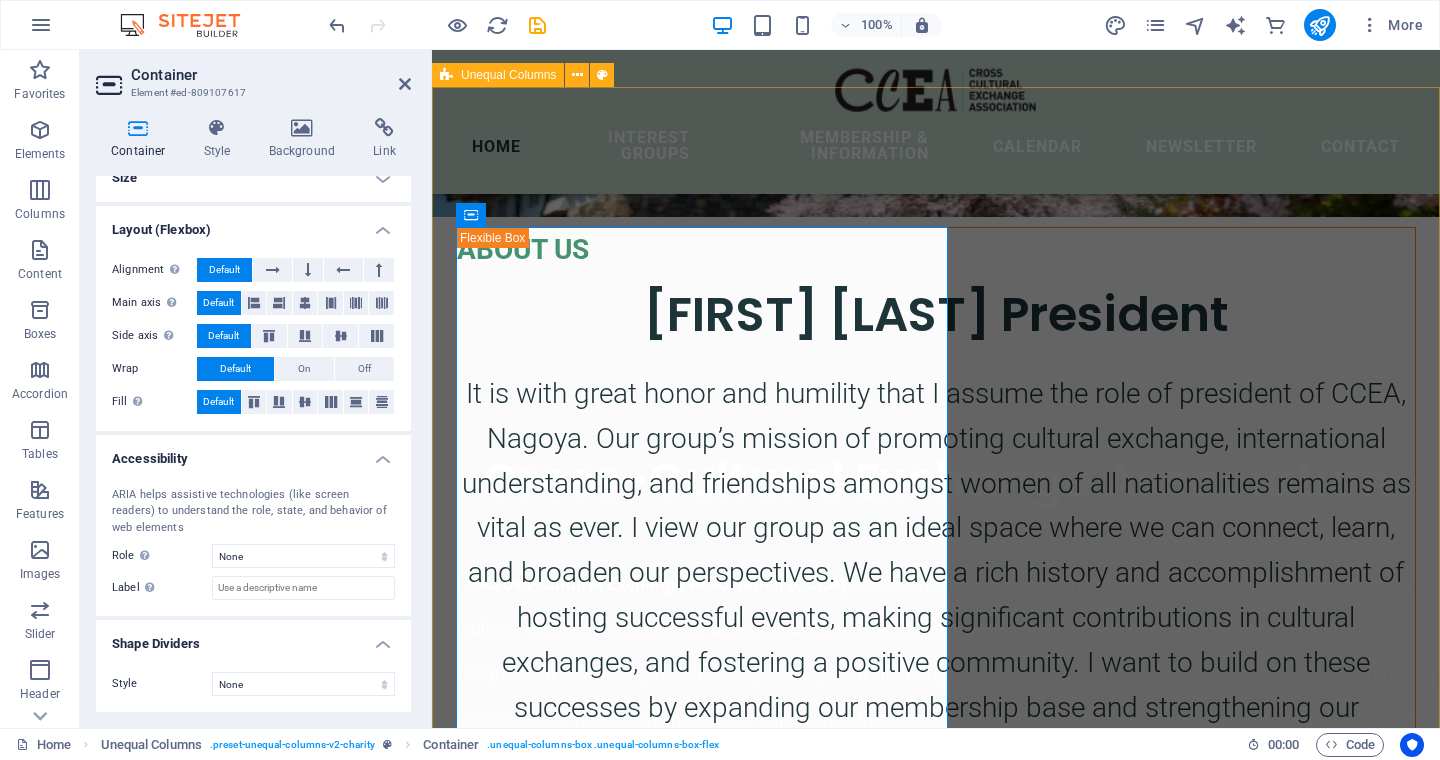 click on "ABOUT US Manisha Kundu President  It is with great honor and humility that I assume the role of president of CCEA, Nagoya. Our group’s mission of promoting cultural exchange, international understanding, and friendships amongst women of all nationalities remains as vital as ever. I view our group as an ideal space where we can connect, learn, and broaden our perspectives. We have a rich history and accomplishment of hosting successful events, making significant contributions in cultural exchanges, and fostering a positive community. I want to build on these successes by expanding our membership base and strengthening our community partnerships. I am looking forward to work together with our members. I am particularly excited to expand our reach and create new collaborations with the local communities." at bounding box center [936, 1502] 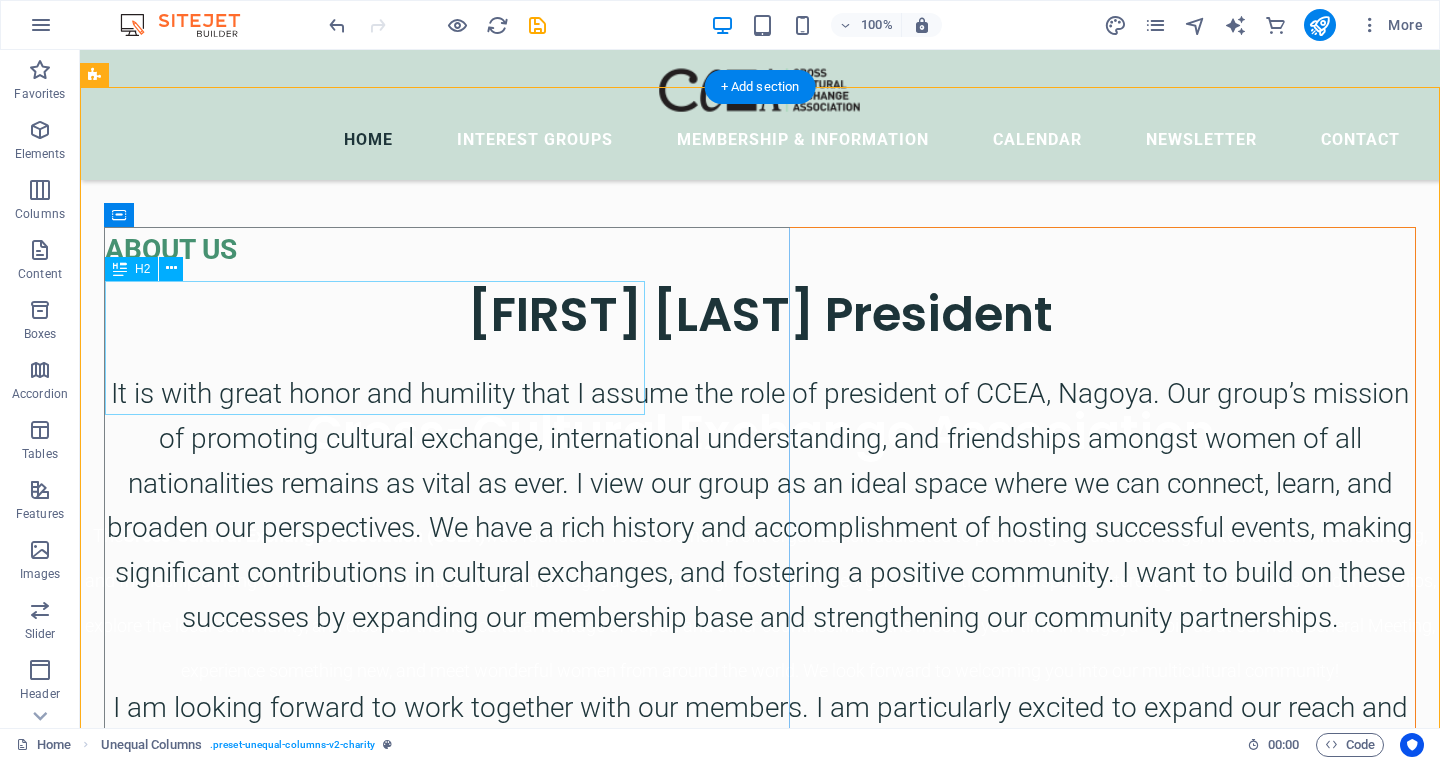 click on "[FIRST] [LAST] President" at bounding box center (760, 314) 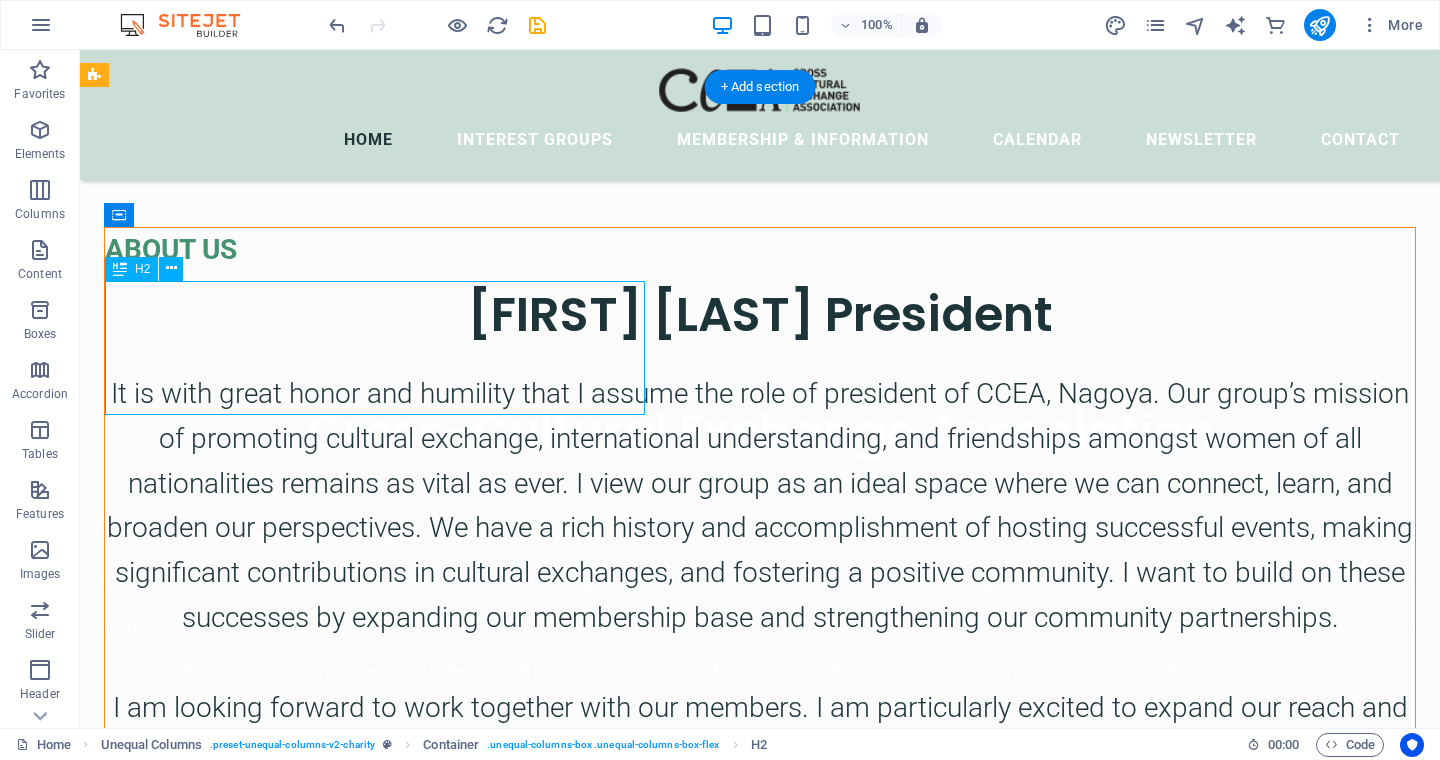 click on "[FIRST] [LAST] President" at bounding box center [760, 314] 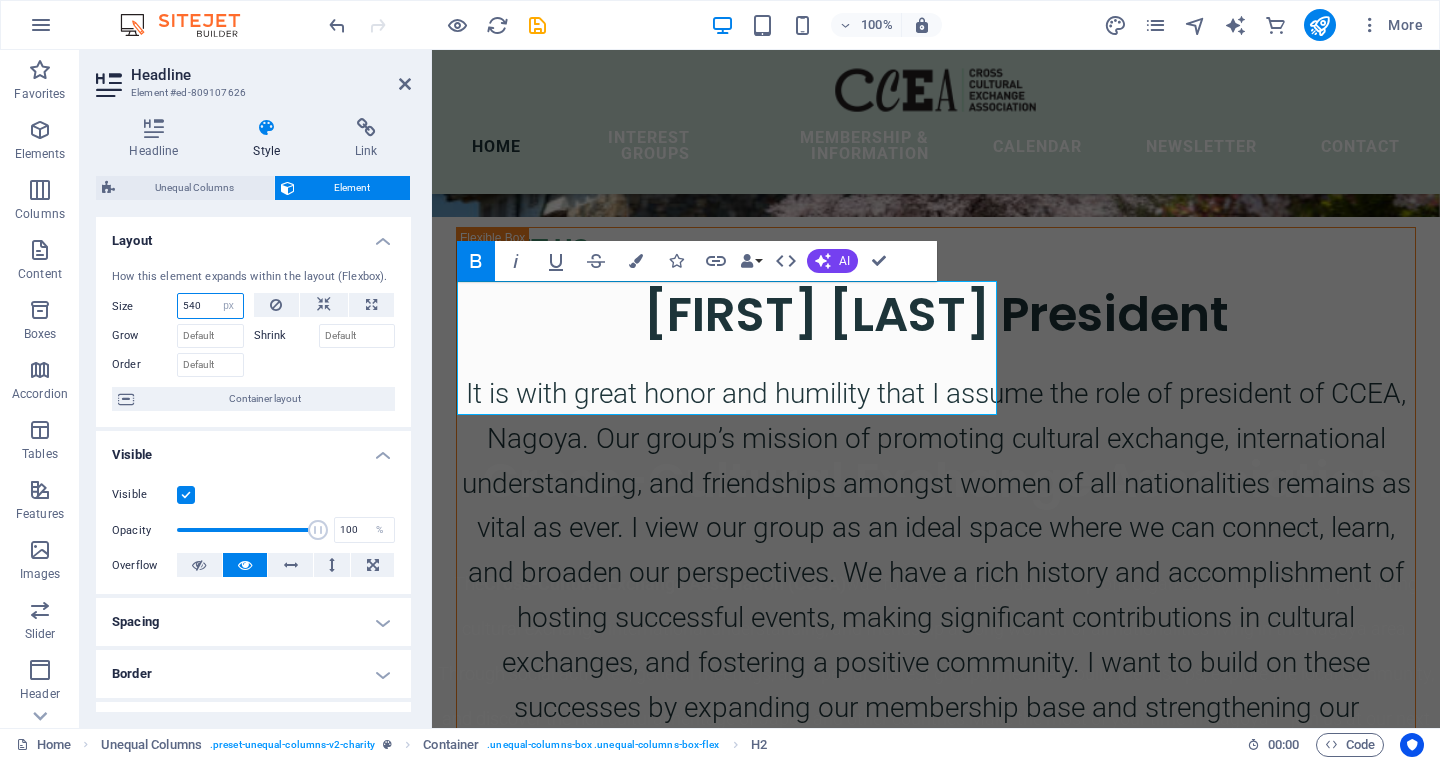drag, startPoint x: 210, startPoint y: 303, endPoint x: 140, endPoint y: 293, distance: 70.71068 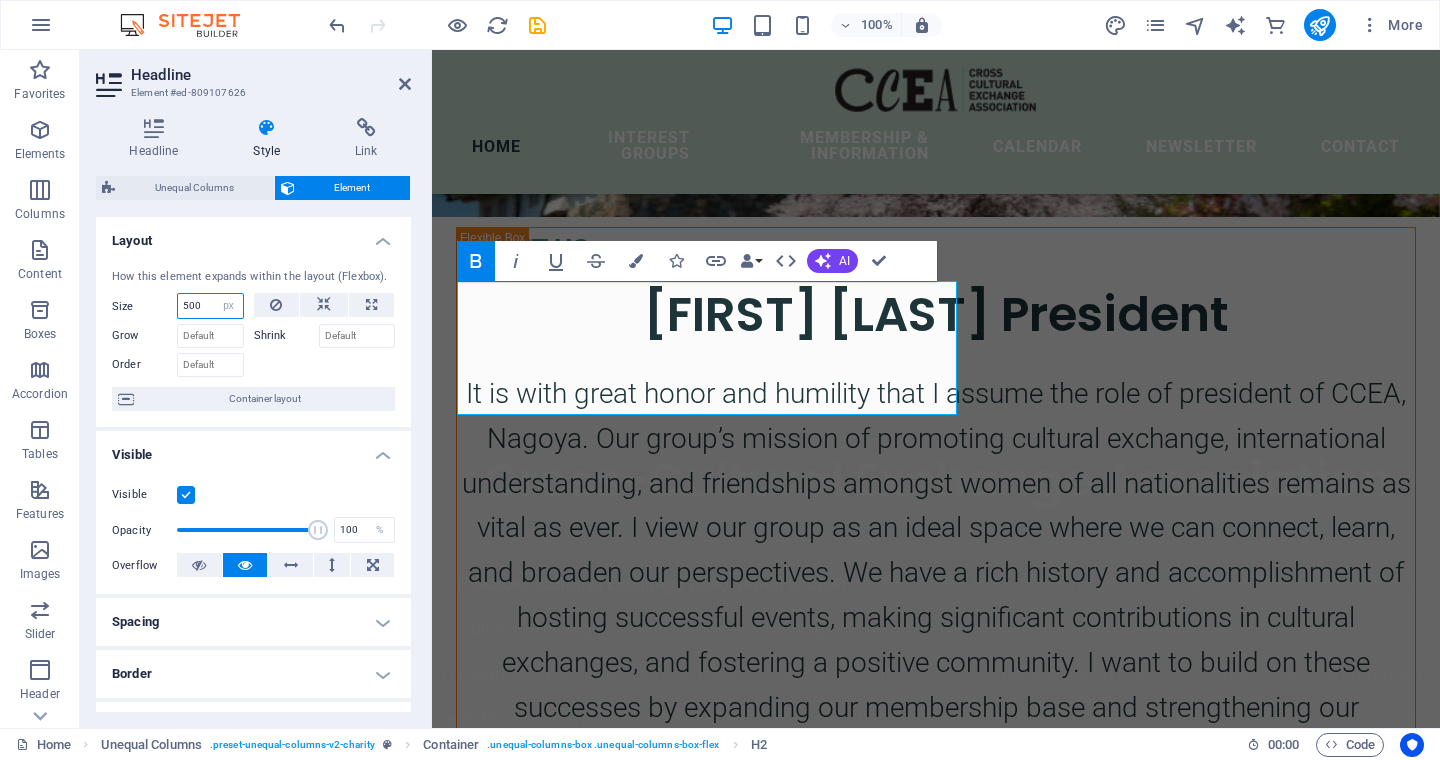 click on "500" at bounding box center [210, 306] 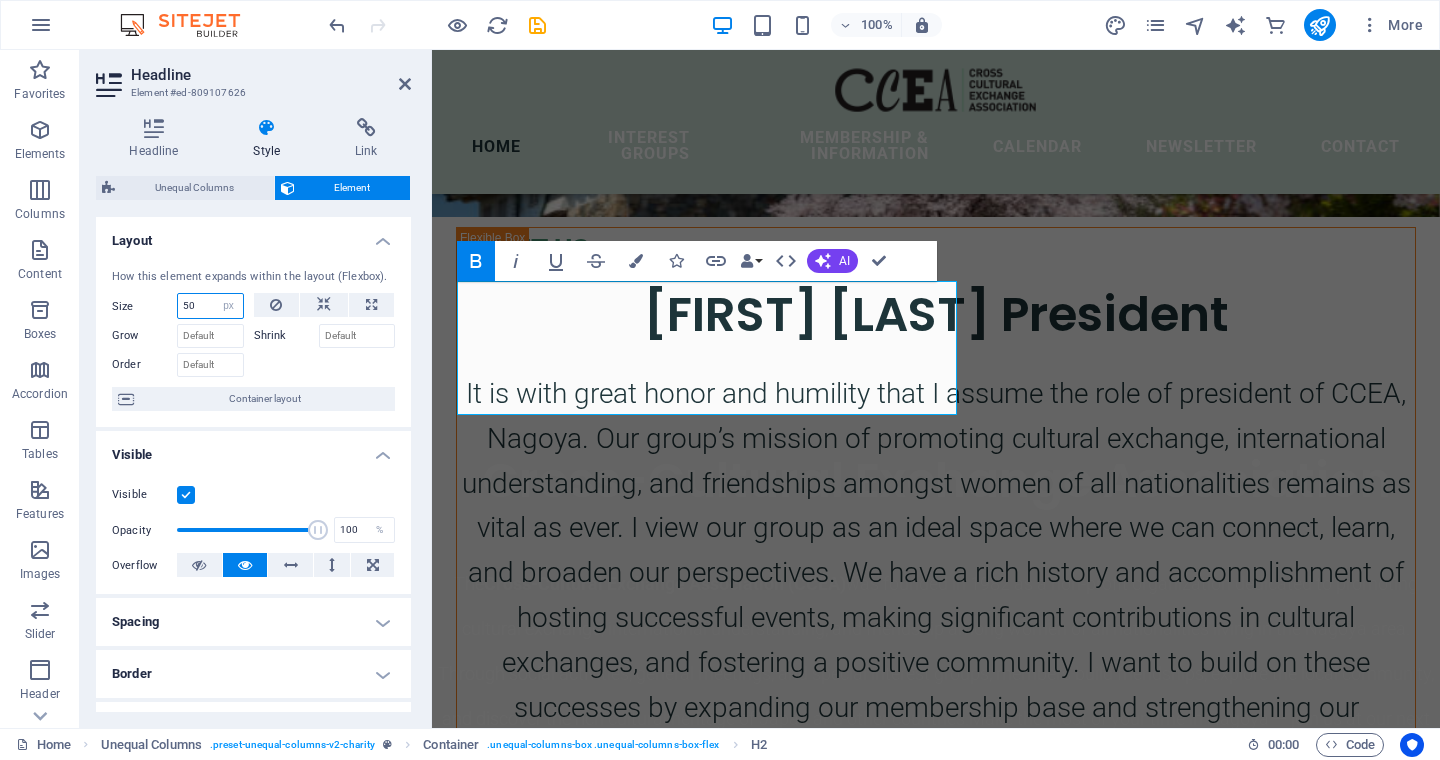 type on "5" 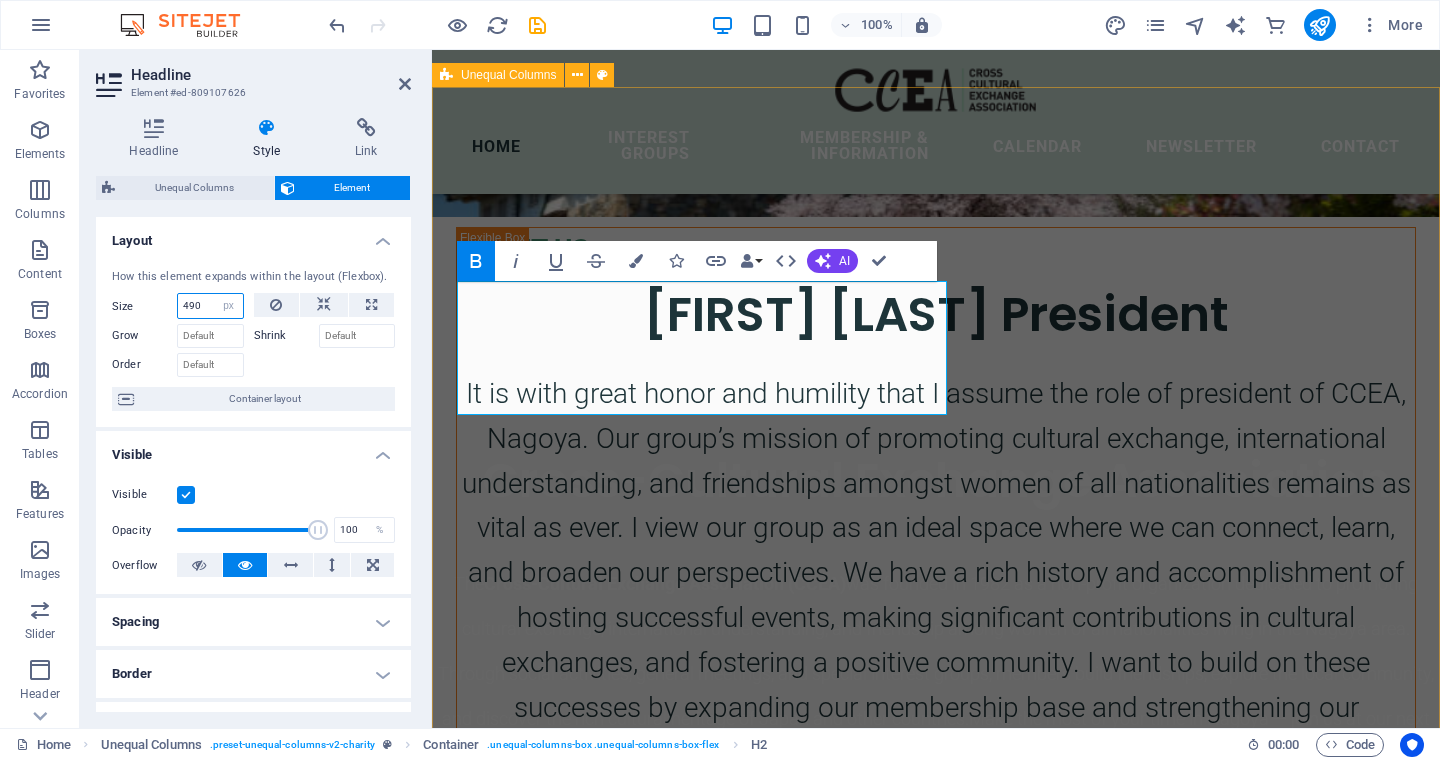 type on "490" 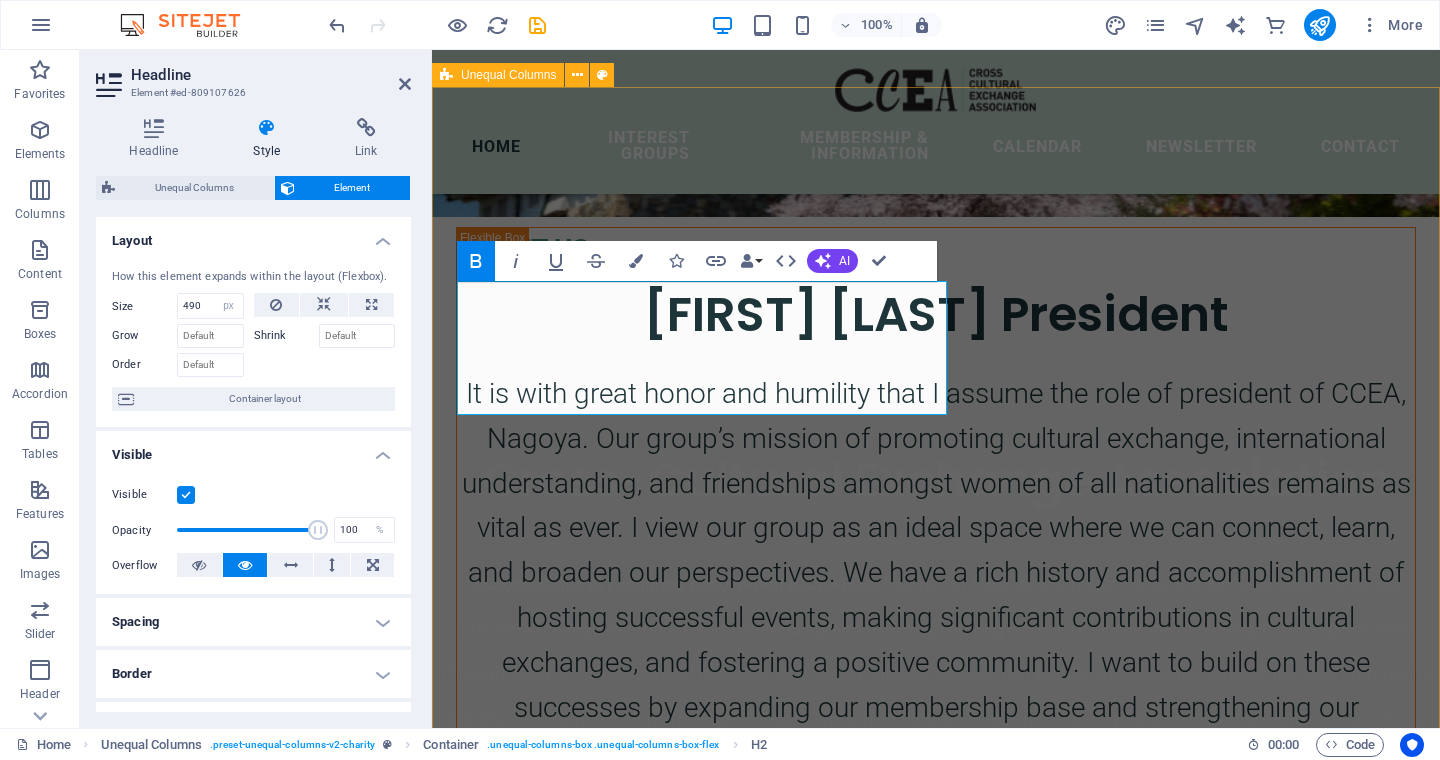 click on "ABOUT US Manisha Kundu President  It is with great honor and humility that I assume the role of president of CCEA, Nagoya. Our group’s mission of promoting cultural exchange, international understanding, and friendships amongst women of all nationalities remains as vital as ever. I view our group as an ideal space where we can connect, learn, and broaden our perspectives. We have a rich history and accomplishment of hosting successful events, making significant contributions in cultural exchanges, and fostering a positive community. I want to build on these successes by expanding our membership base and strengthening our community partnerships. I am looking forward to work together with our members. I am particularly excited to expand our reach and create new collaborations with the local communities." at bounding box center (936, 1502) 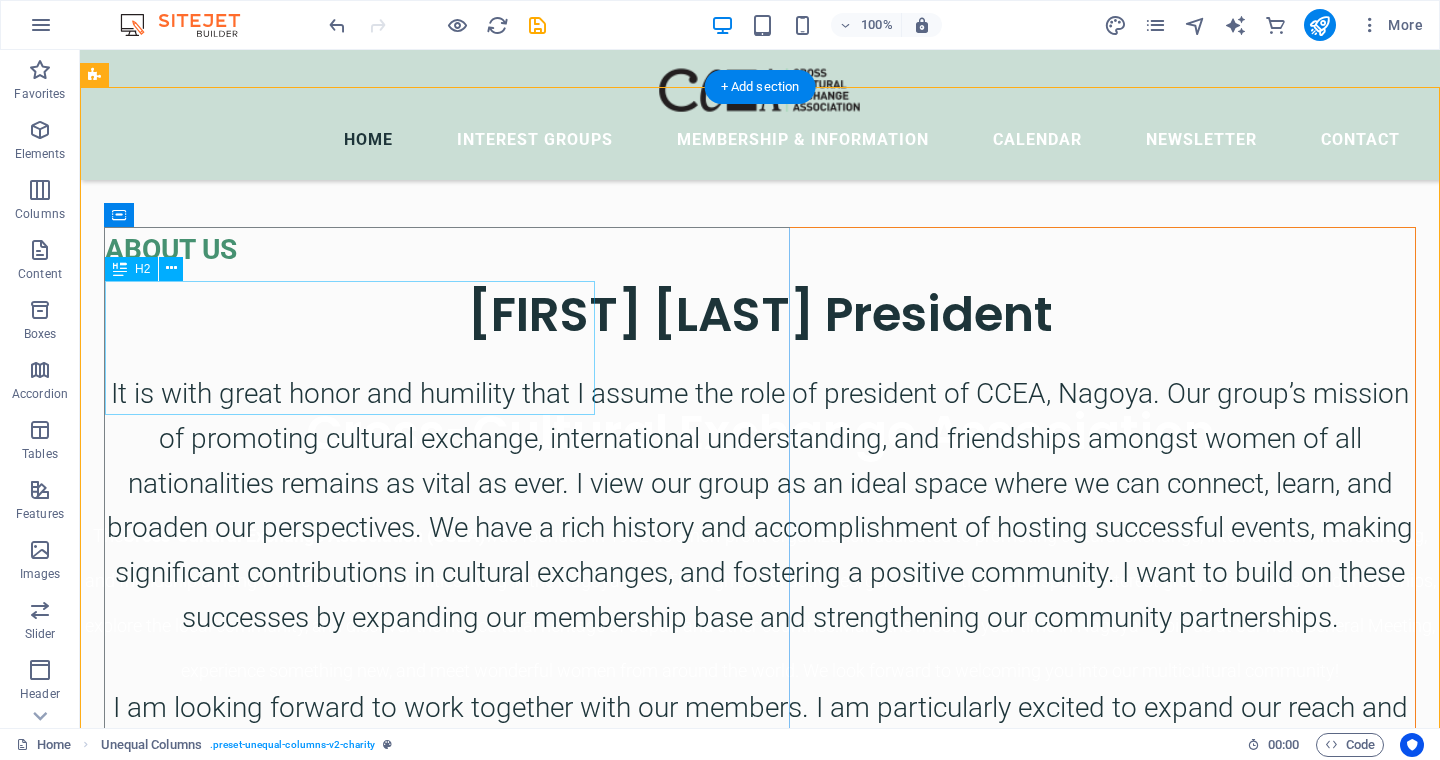 click on "[FIRST] [LAST] President" at bounding box center [760, 314] 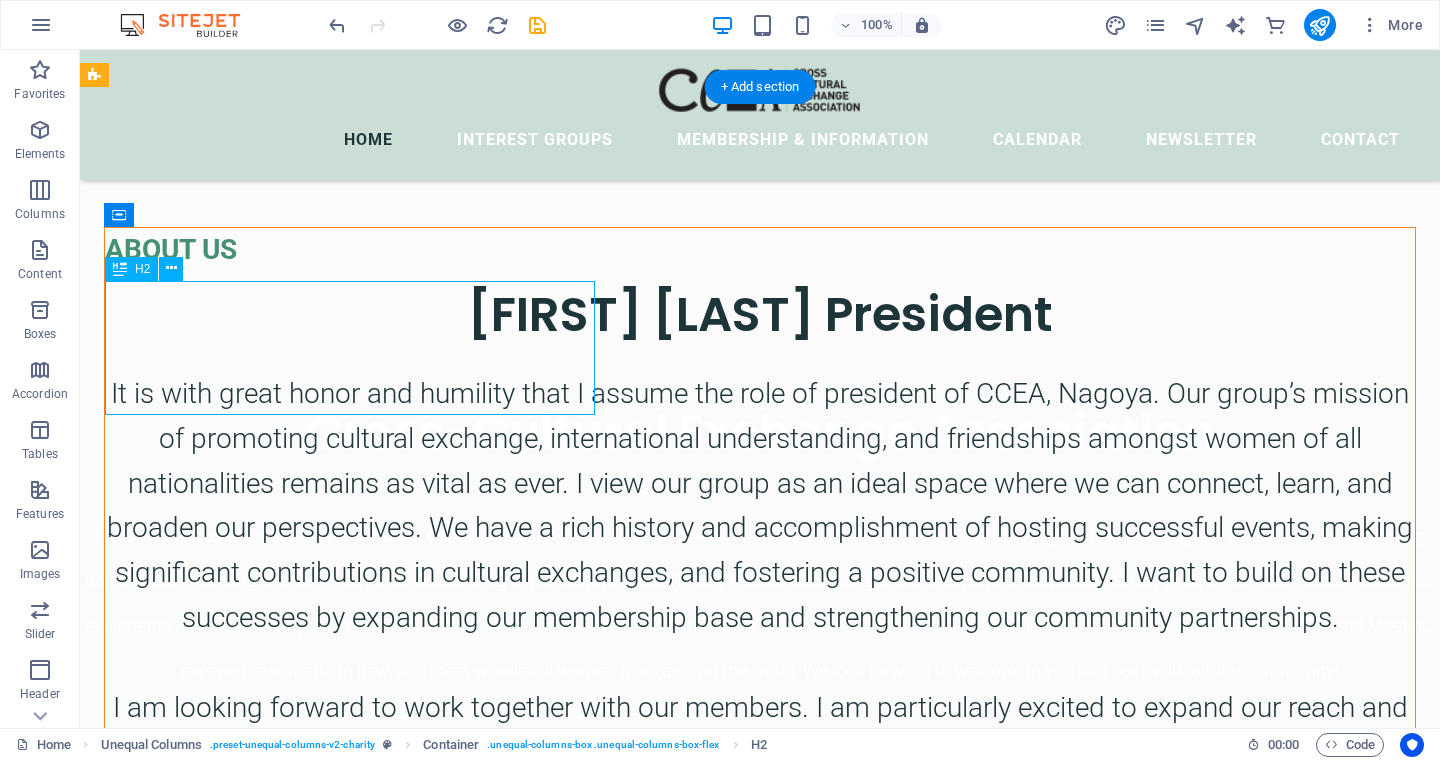 click on "[FIRST] [LAST] President" at bounding box center (760, 314) 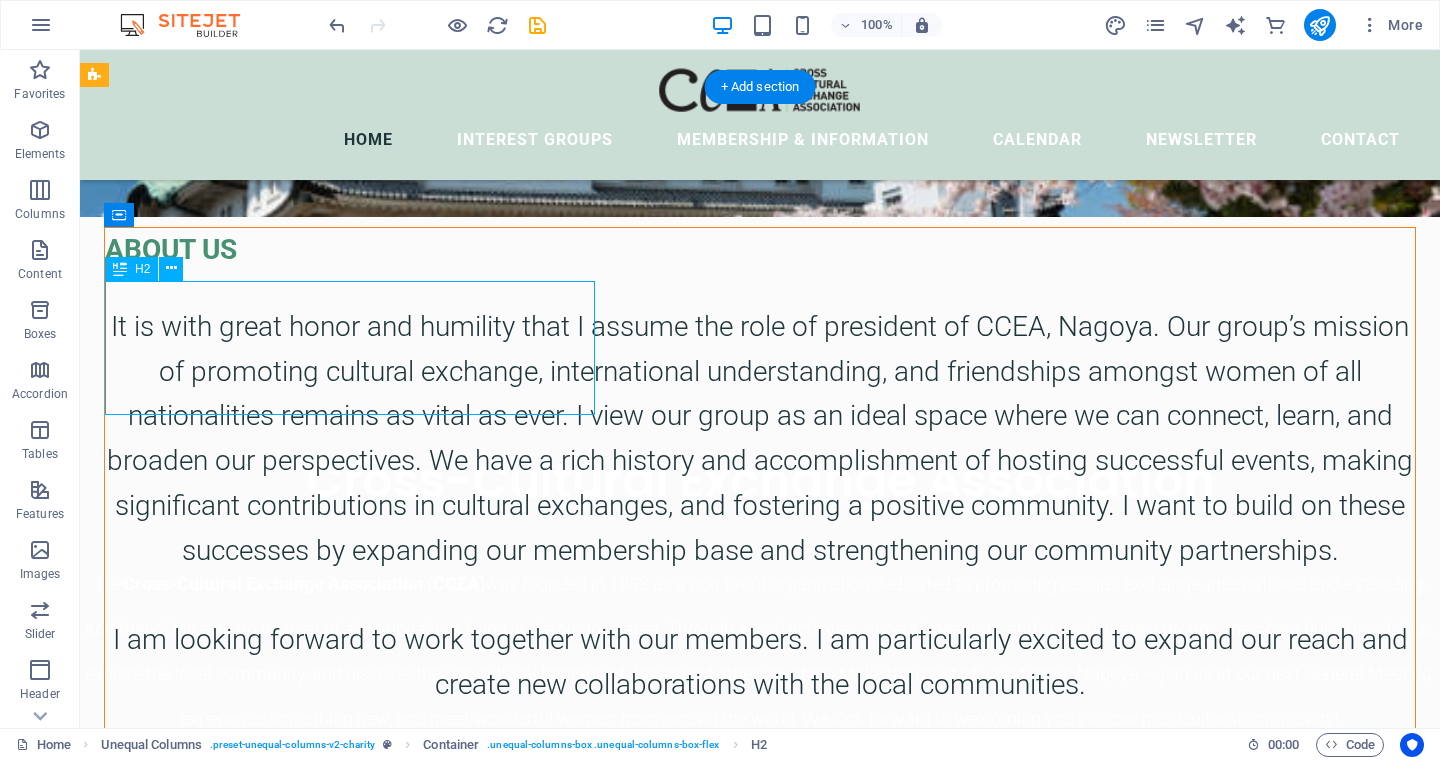 select on "px" 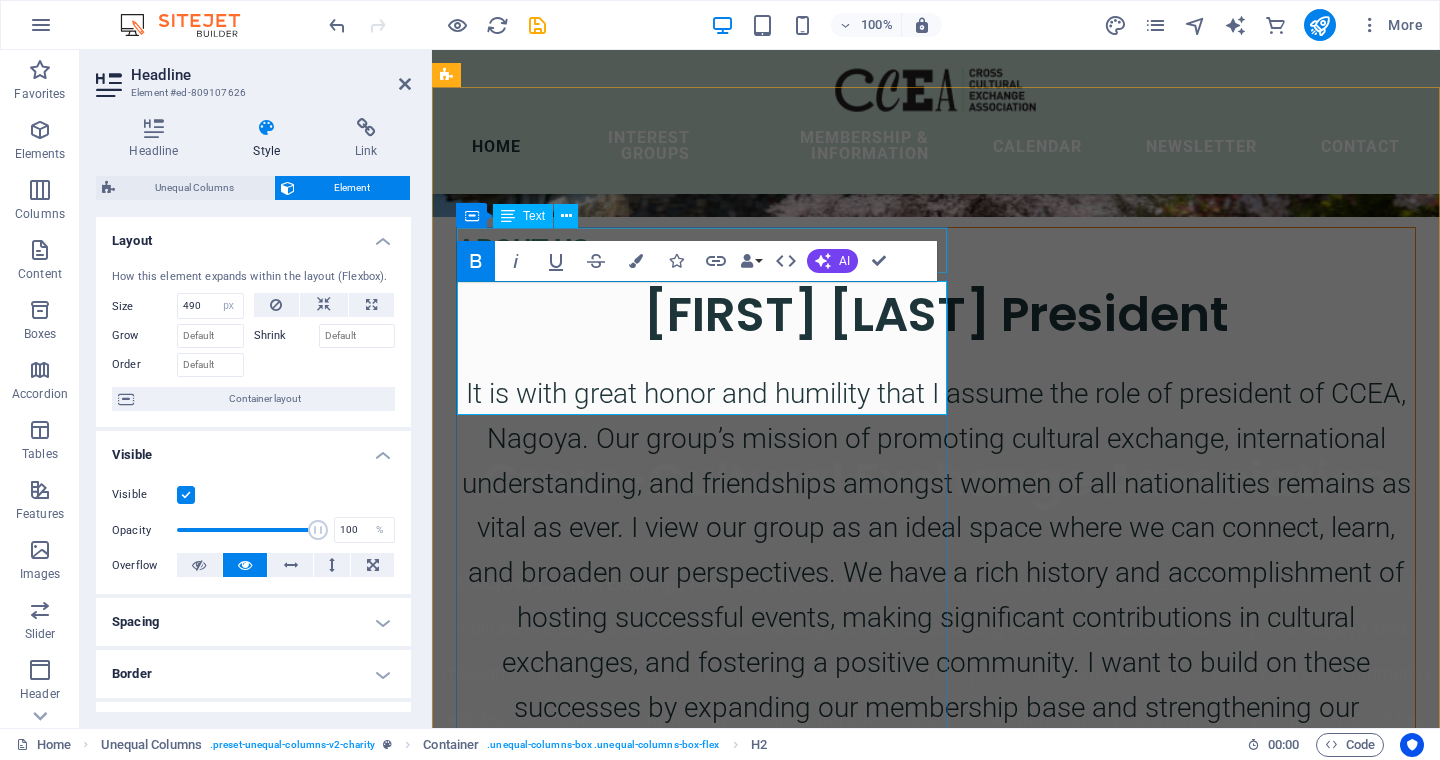 click on "ABOUT US" at bounding box center (936, 250) 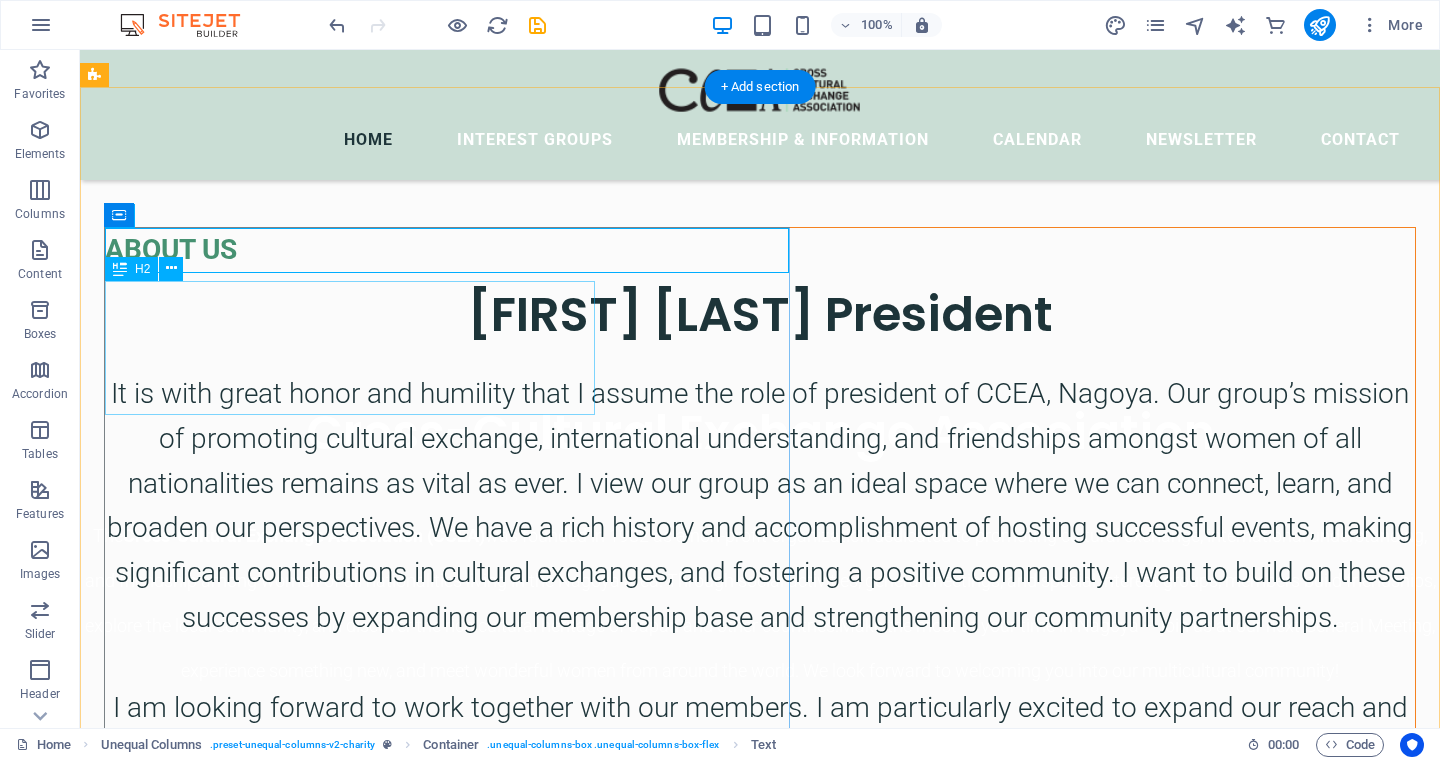 click on "[FIRST] [LAST] President" at bounding box center (760, 314) 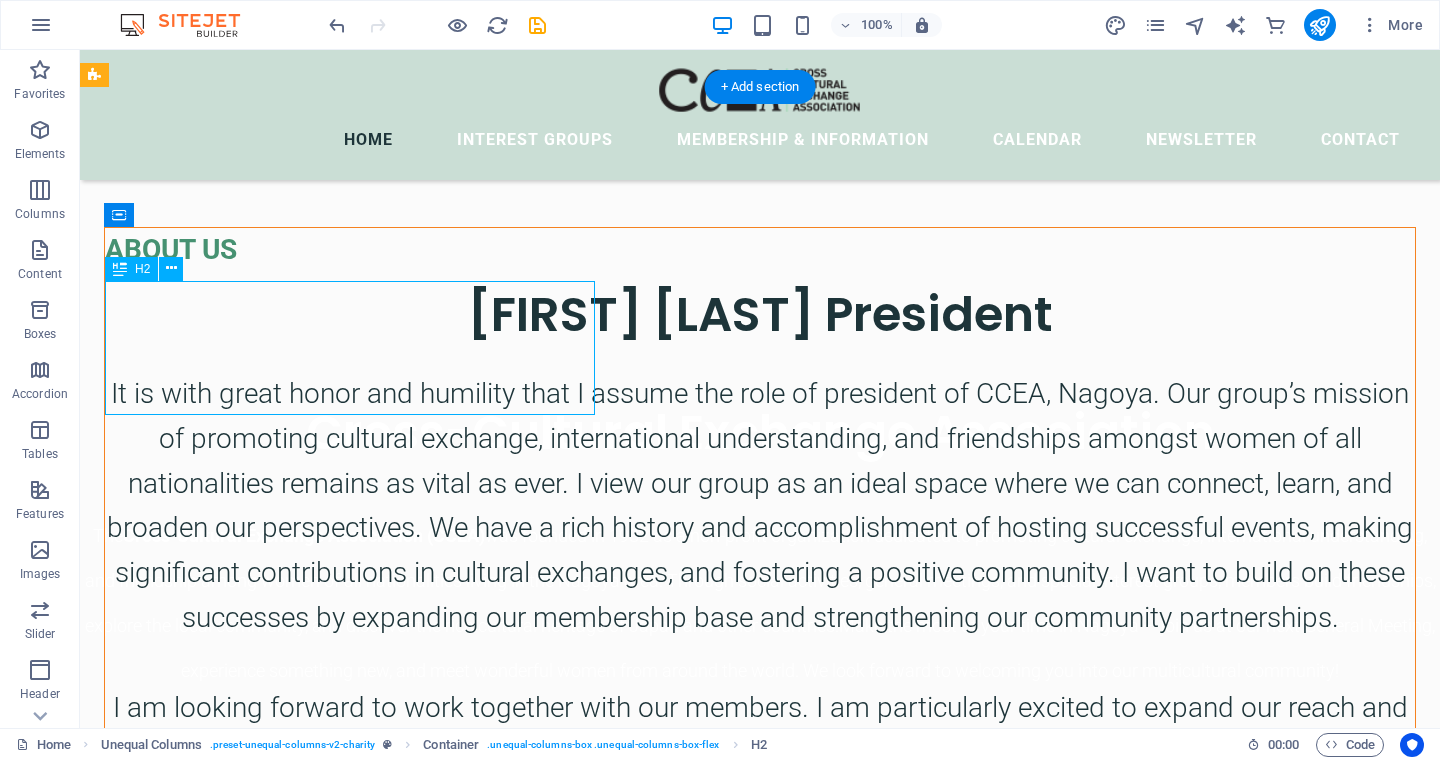 click on "[FIRST] [LAST] President" at bounding box center (760, 314) 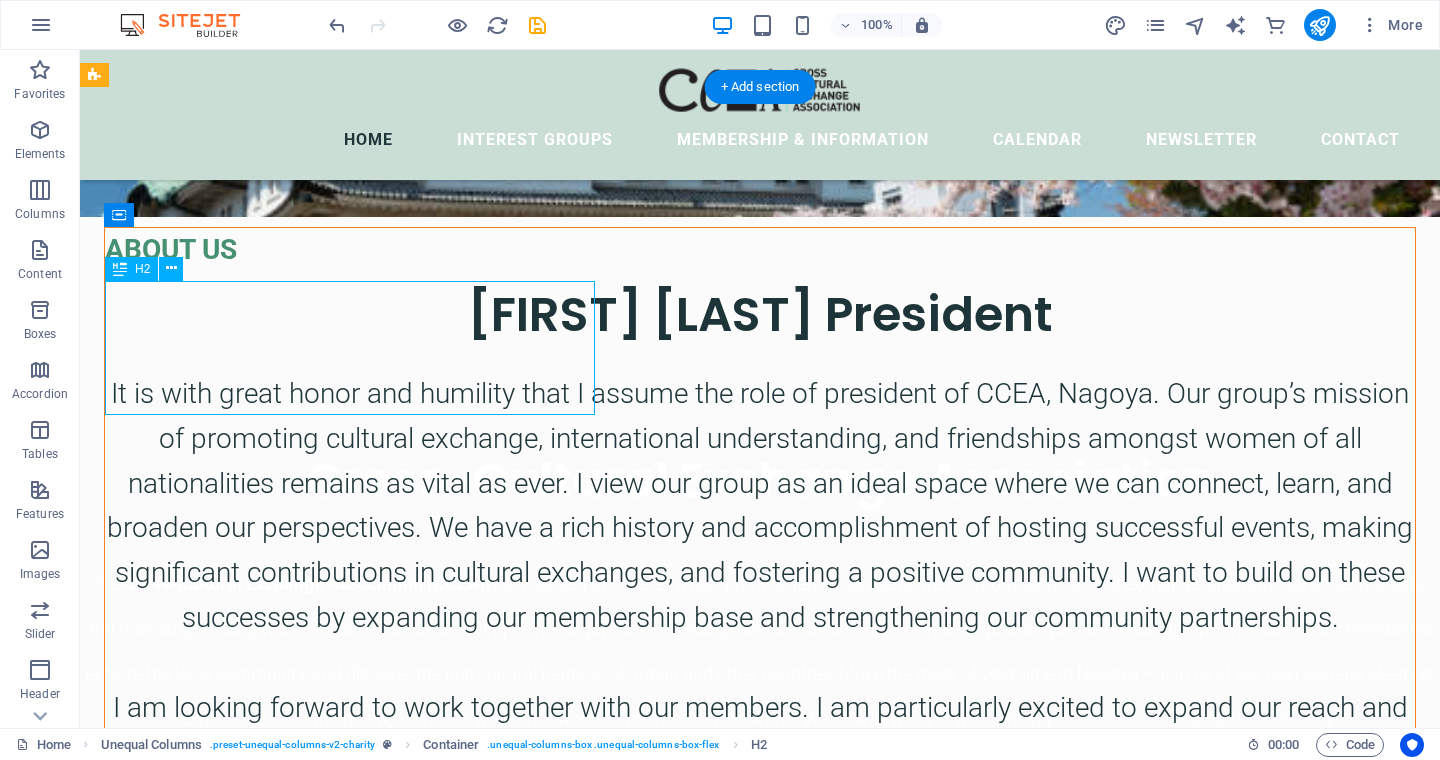 select on "px" 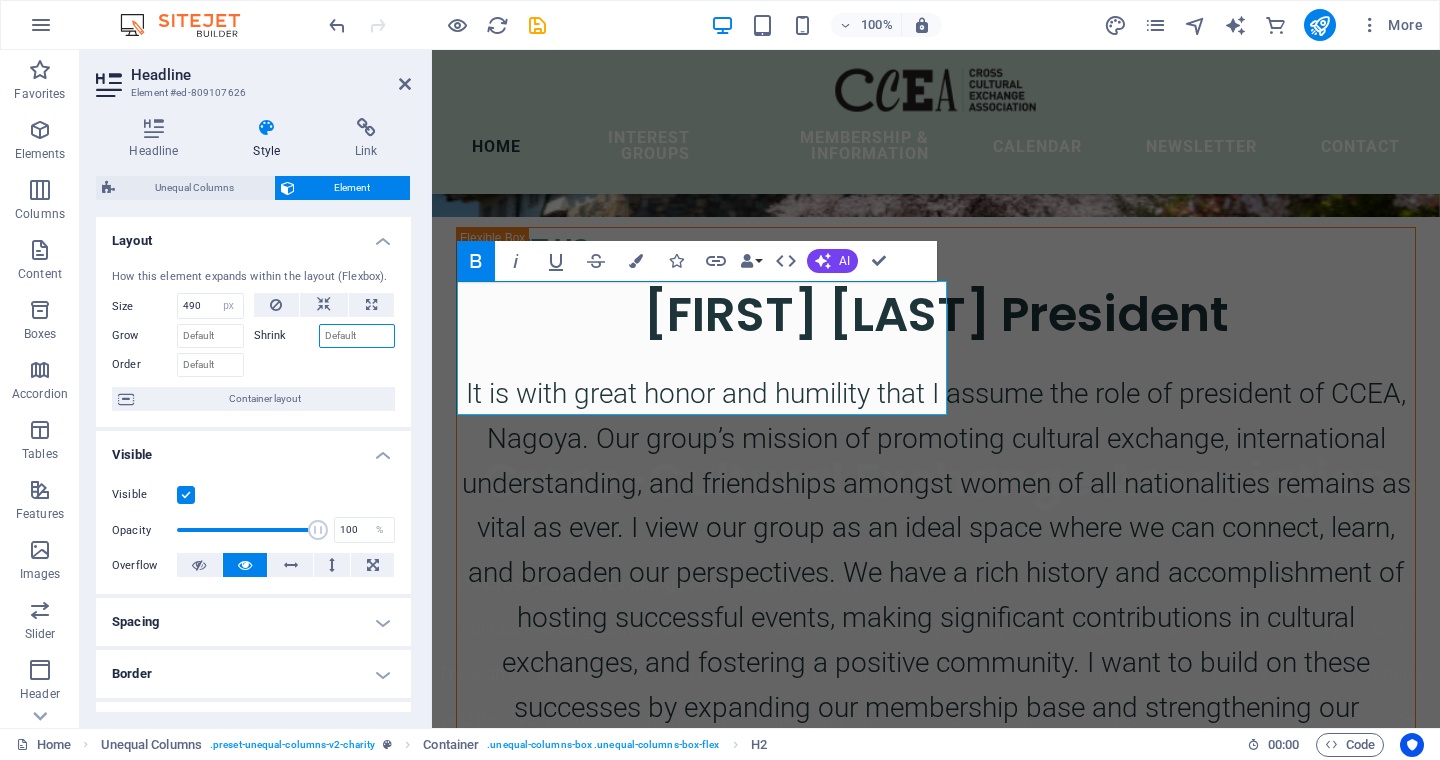 click on "Shrink" at bounding box center (357, 336) 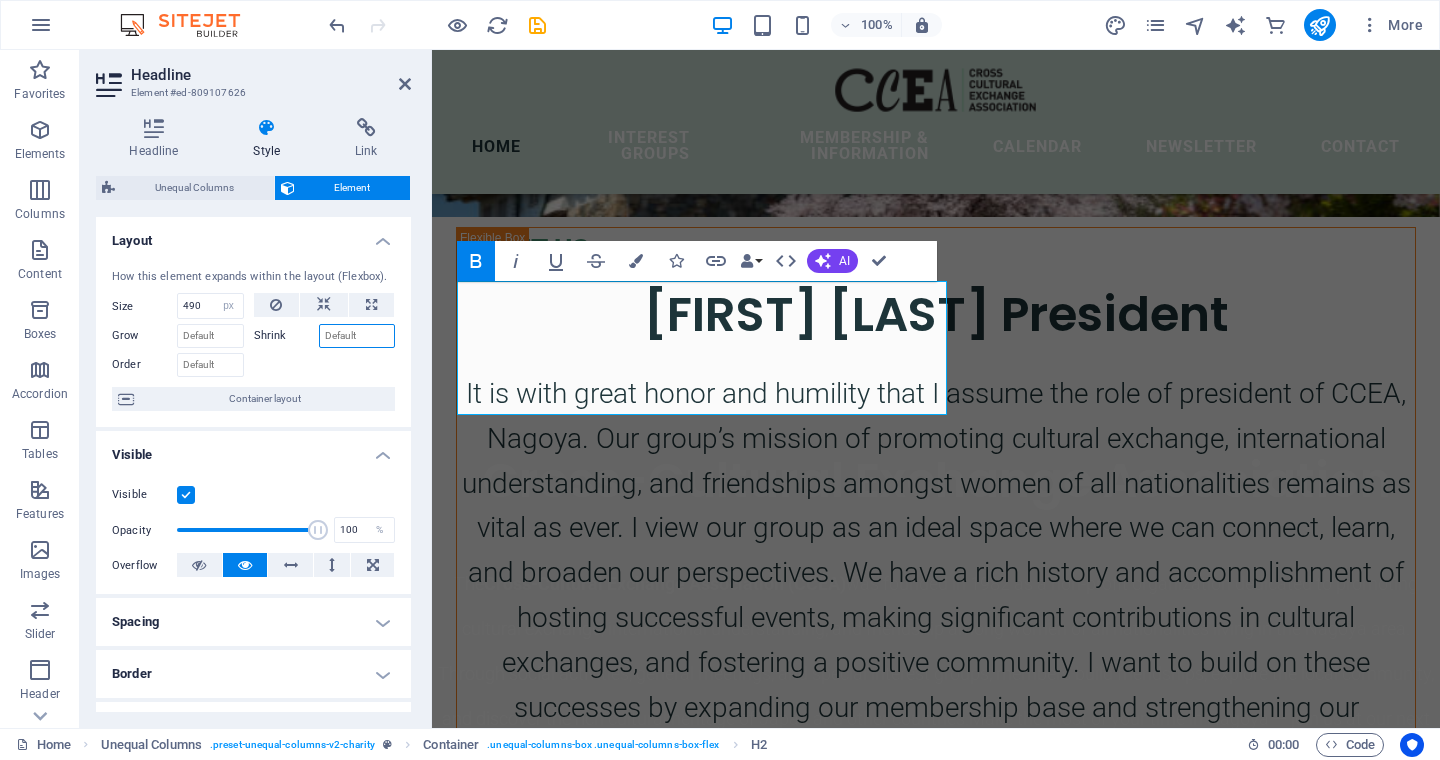 click on "Shrink" at bounding box center [357, 336] 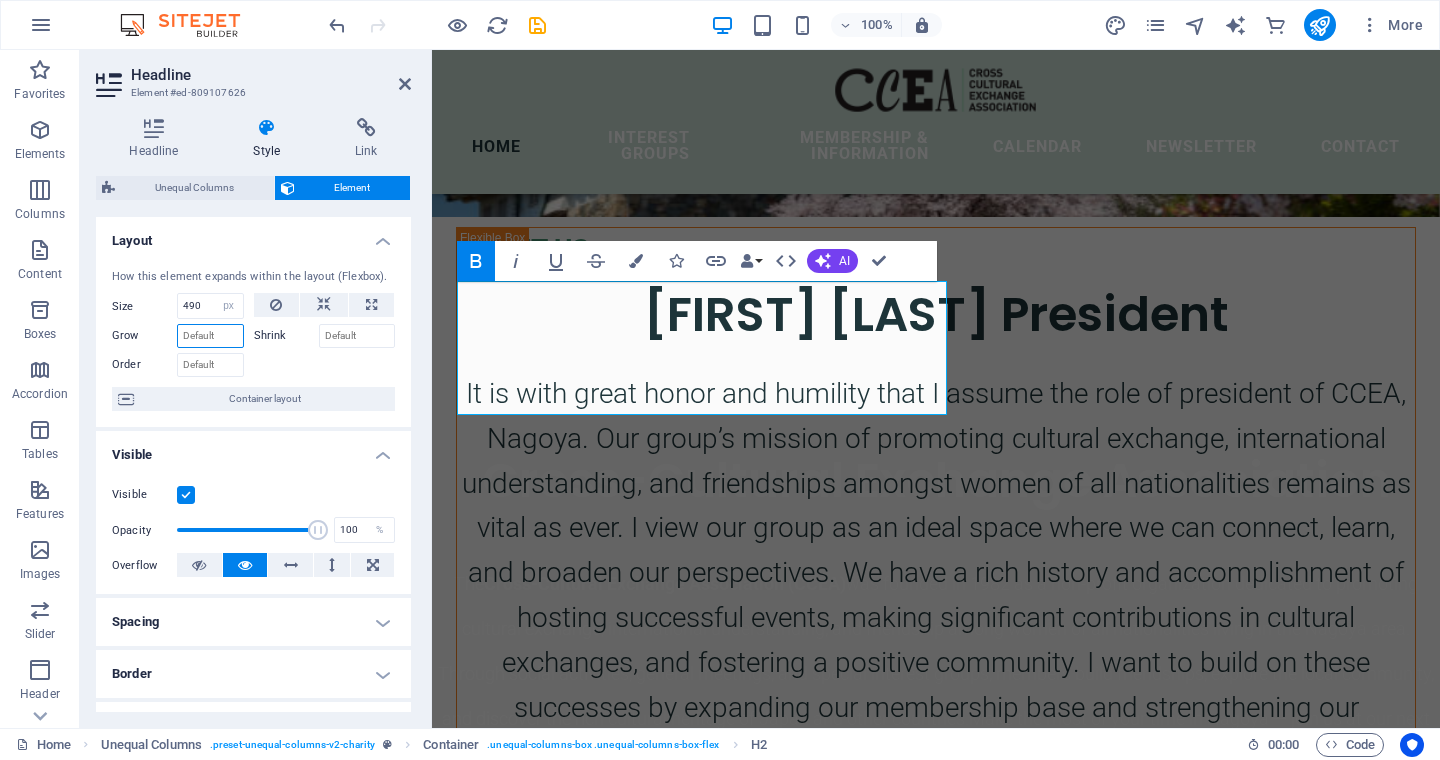 click on "Grow" at bounding box center [210, 336] 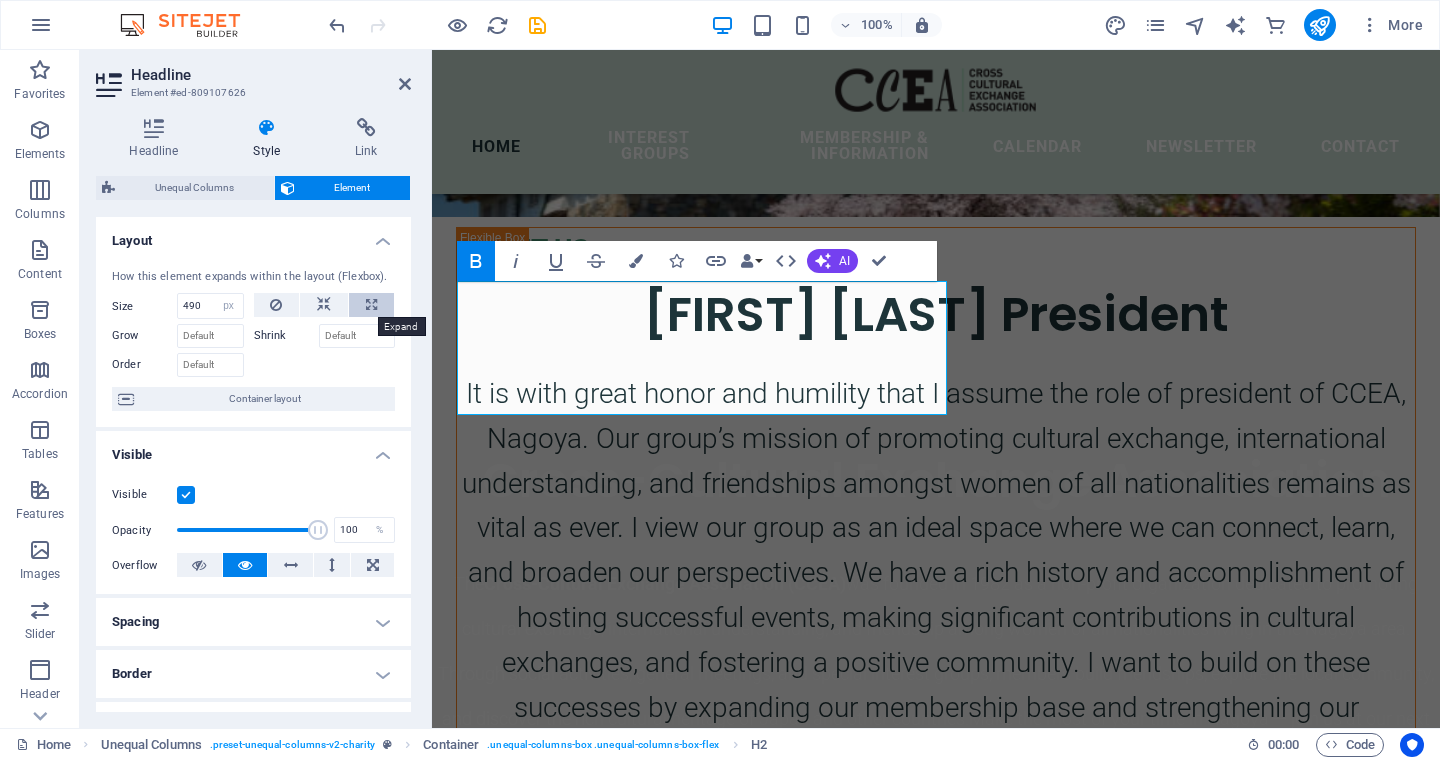 click at bounding box center (371, 305) 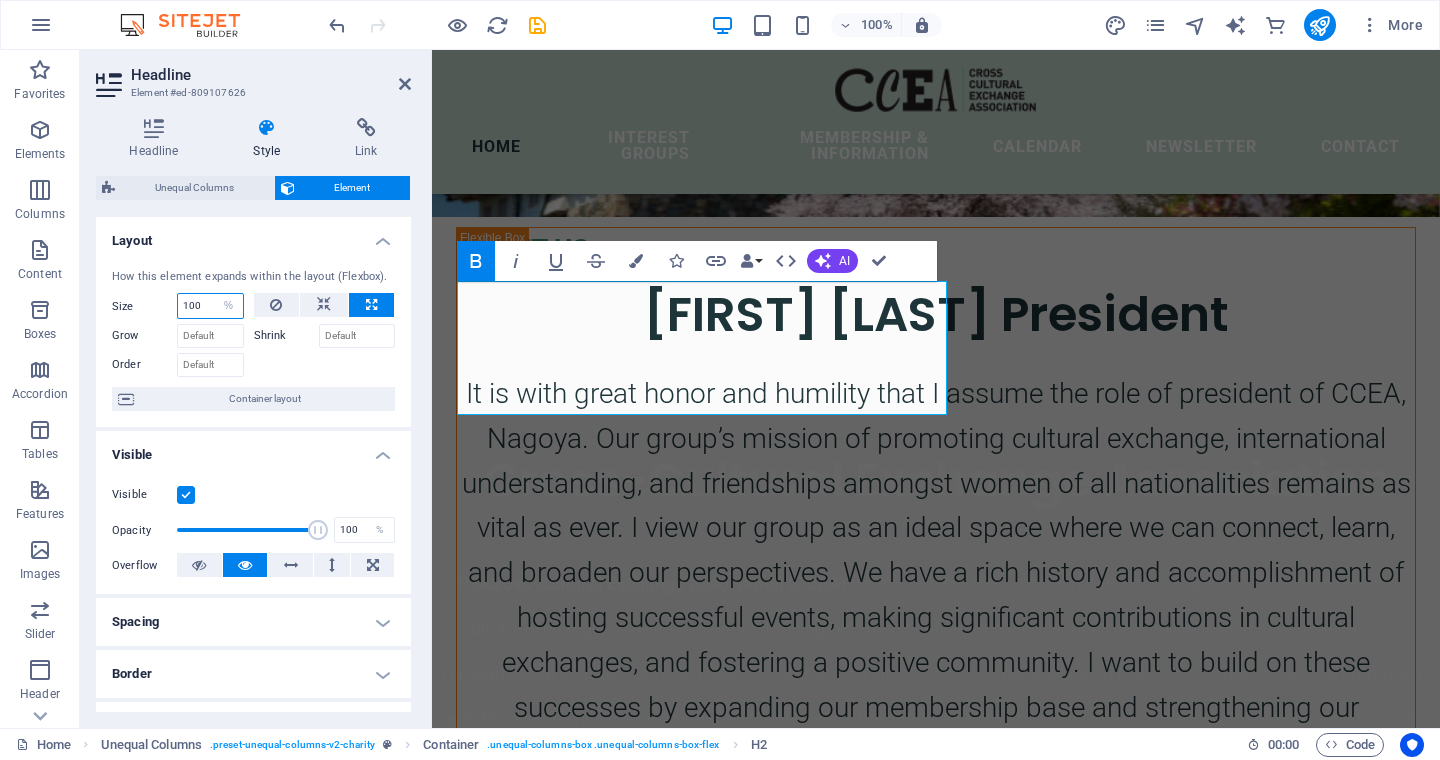 click on "100" at bounding box center [210, 306] 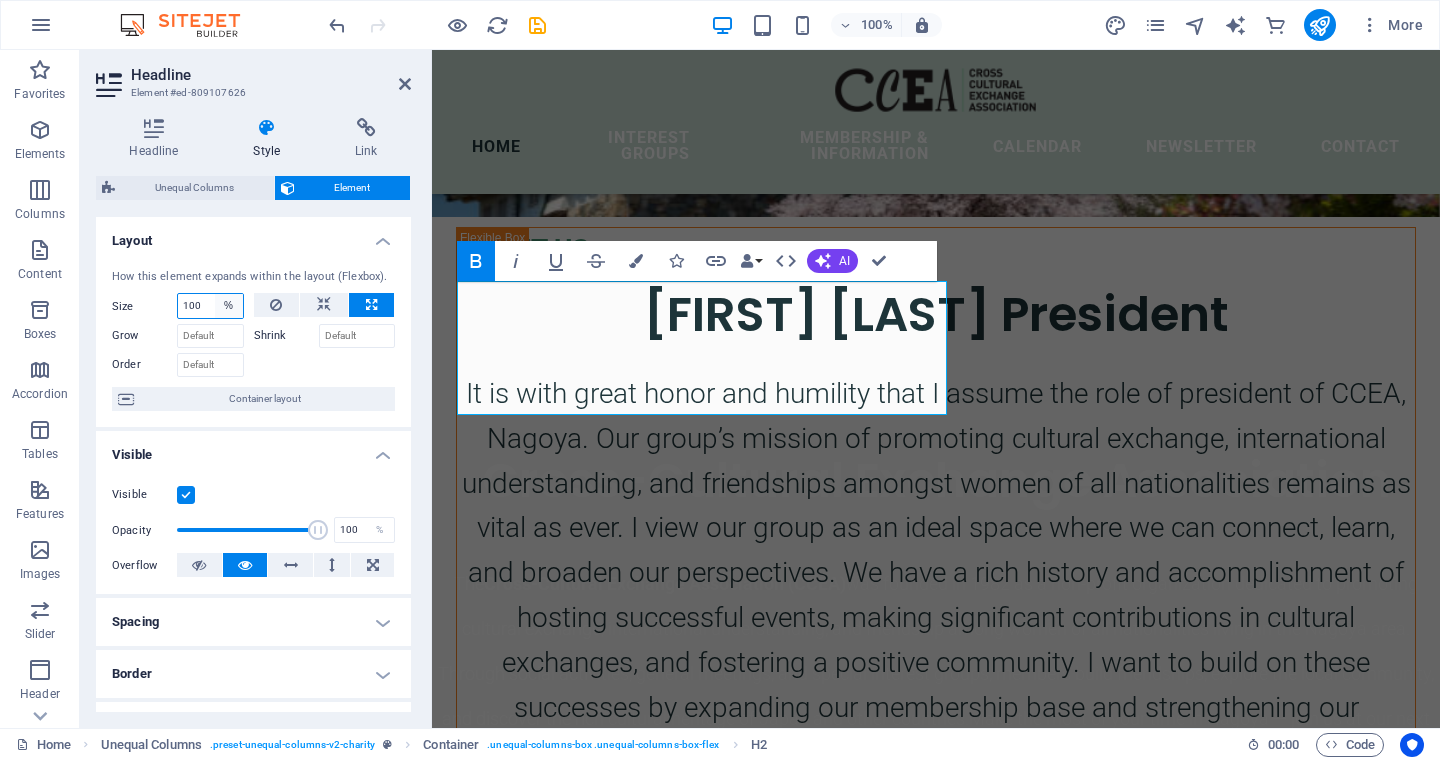 click on "Default auto px % 1/1 1/2 1/3 1/4 1/5 1/6 1/7 1/8 1/9 1/10" at bounding box center (229, 306) 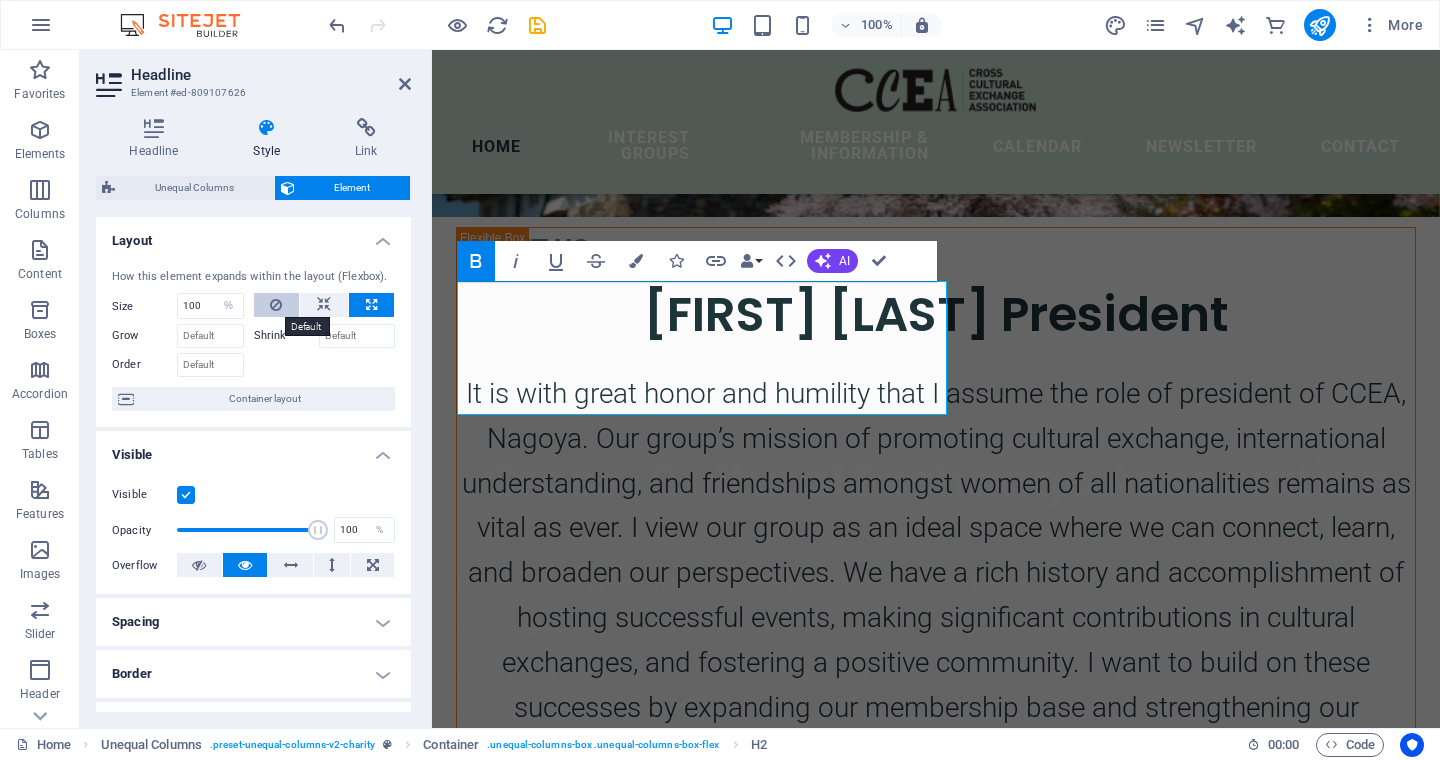 click at bounding box center (277, 305) 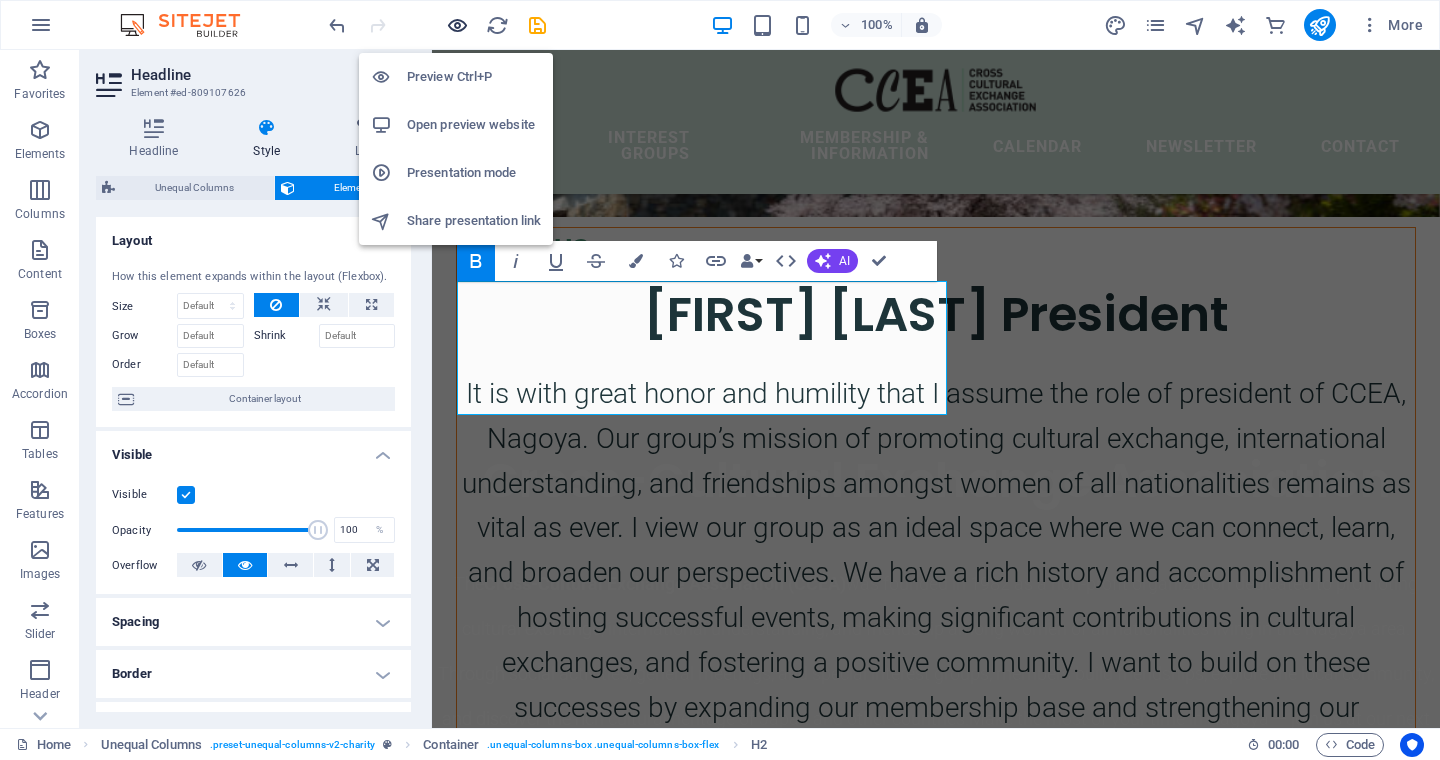 click at bounding box center (457, 25) 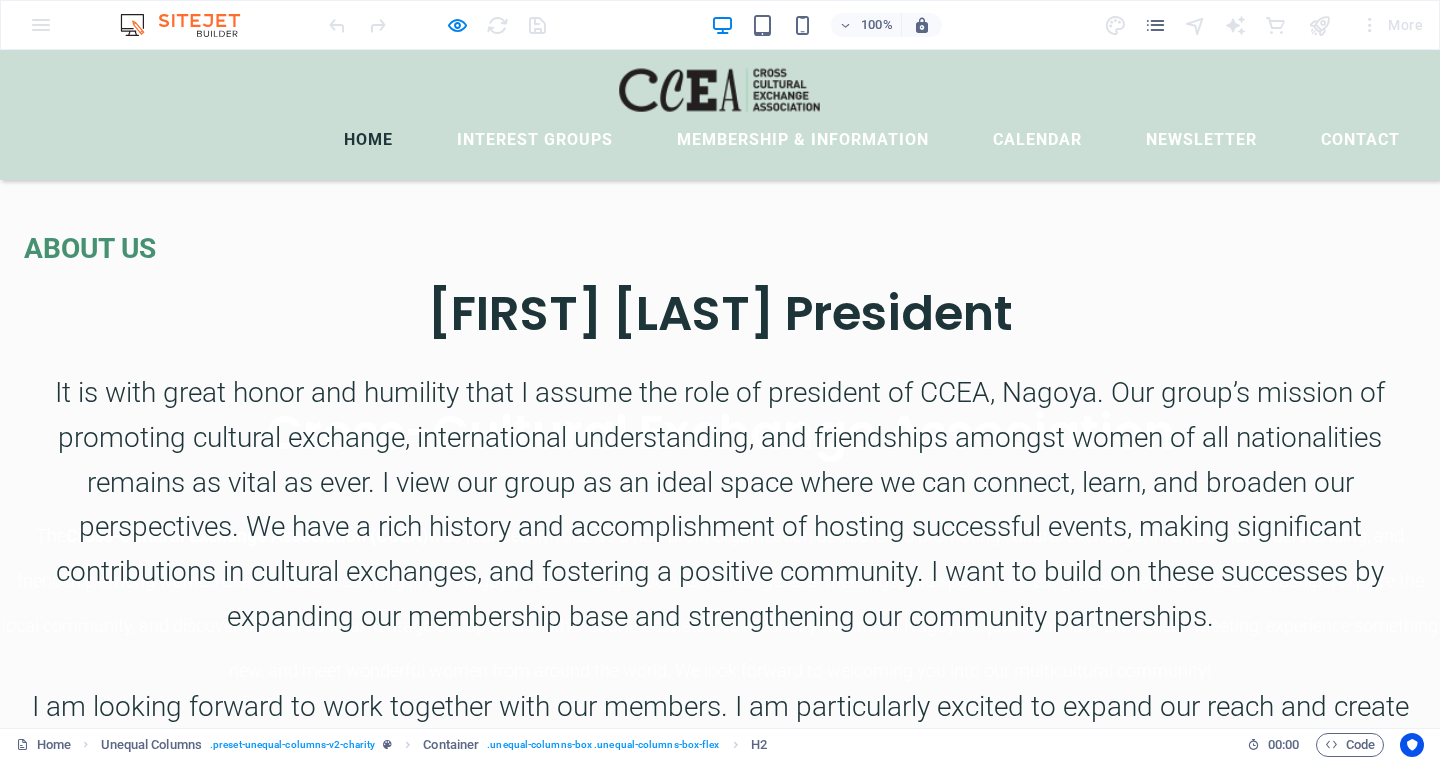 click on "[FIRST] [LAST] President" at bounding box center (720, 313) 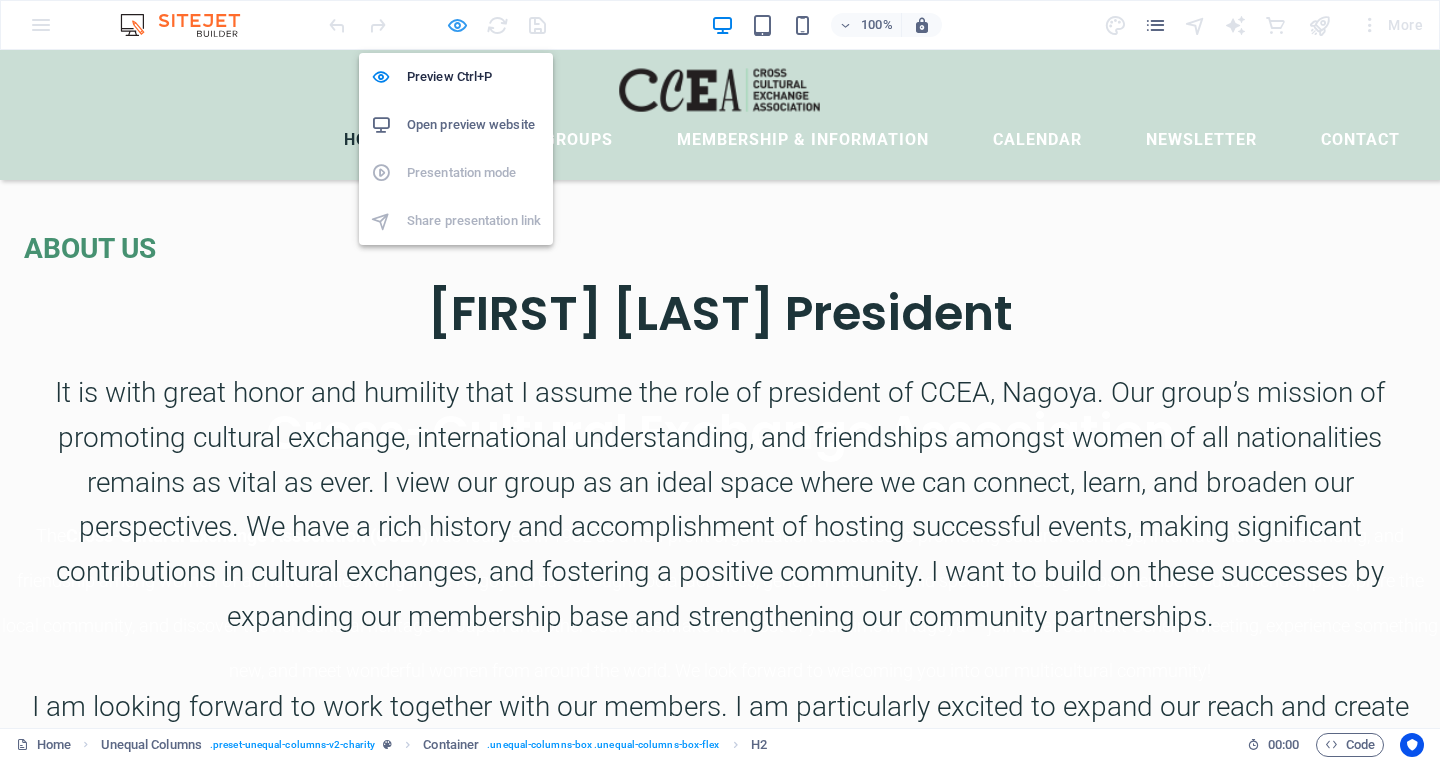 click at bounding box center (457, 25) 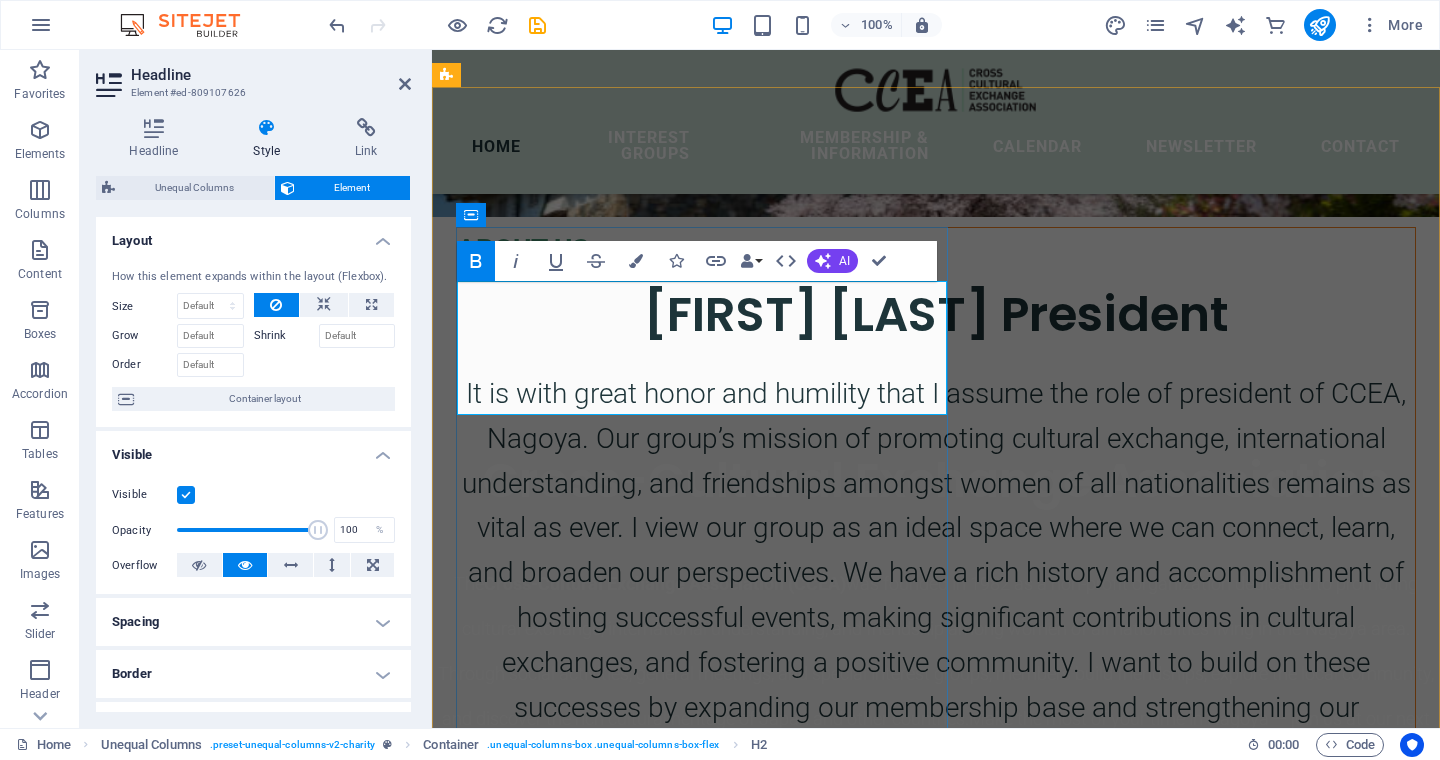 click on "[FIRST] [LAST] President" at bounding box center (936, 314) 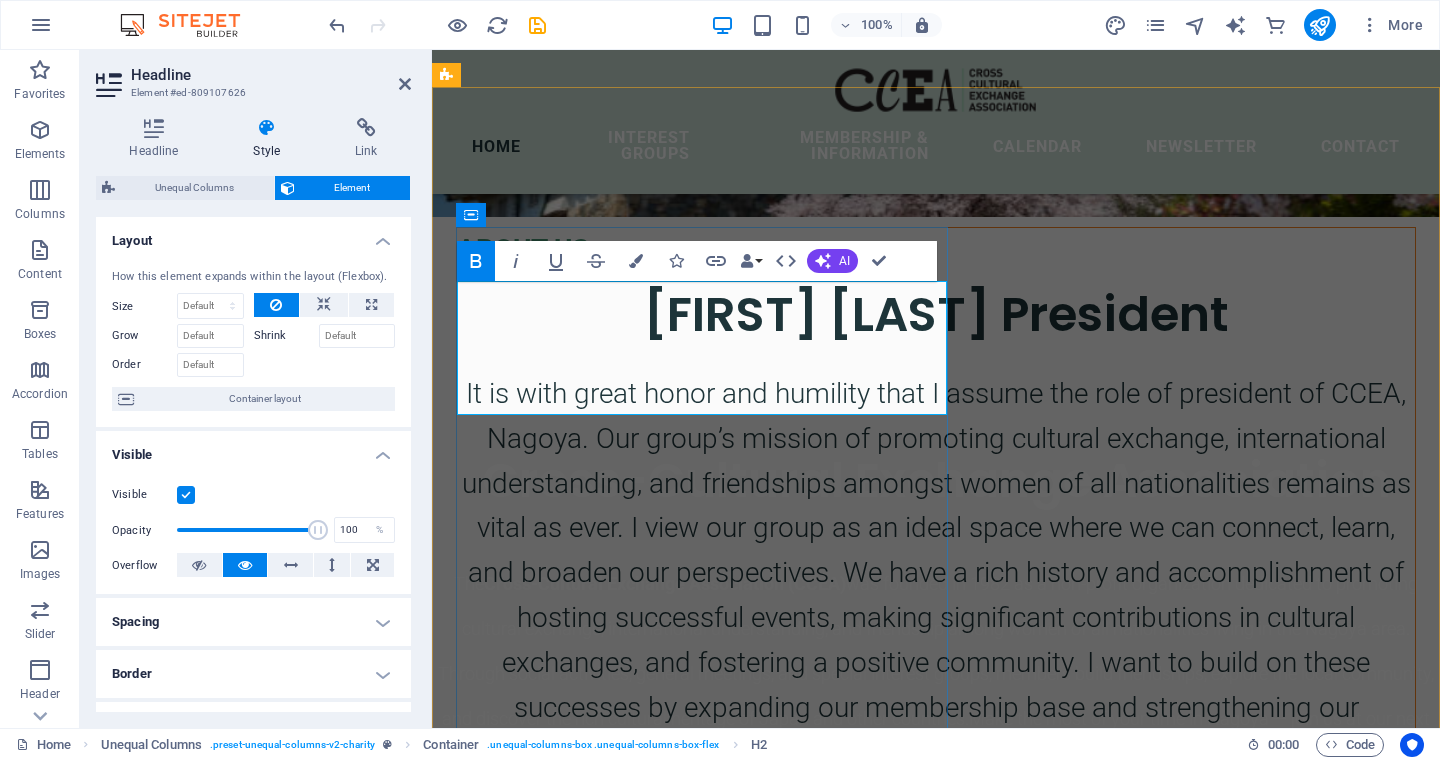 type 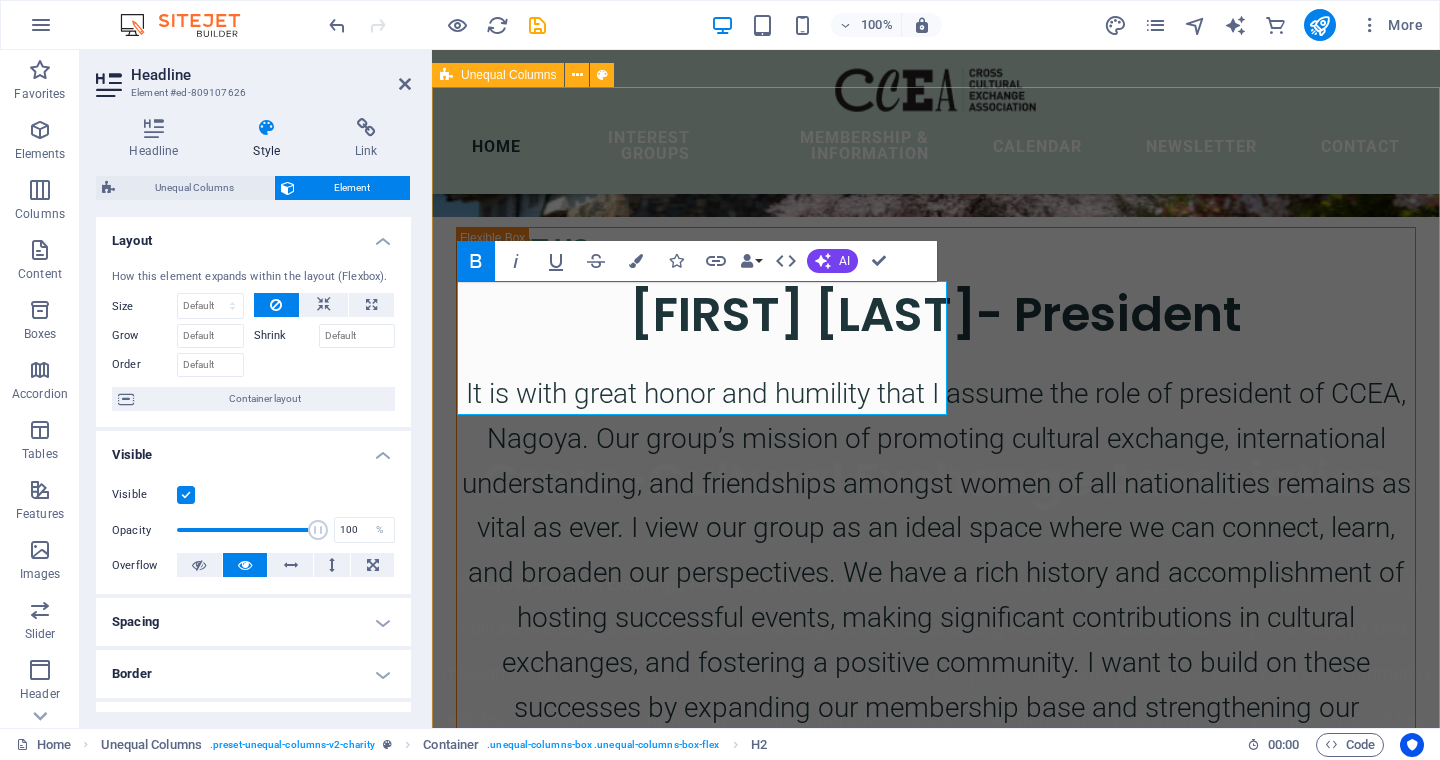 click on "ABOUT US Manisha Kundu- President  It is with great honor and humility that I assume the role of president of CCEA, Nagoya. Our group’s mission of promoting cultural exchange, international understanding, and friendships amongst women of all nationalities remains as vital as ever. I view our group as an ideal space where we can connect, learn, and broaden our perspectives. We have a rich history and accomplishment of hosting successful events, making significant contributions in cultural exchanges, and fostering a positive community. I want to build on these successes by expanding our membership base and strengthening our community partnerships. I am looking forward to work together with our members. I am particularly excited to expand our reach and create new collaborations with the local communities." at bounding box center (936, 1502) 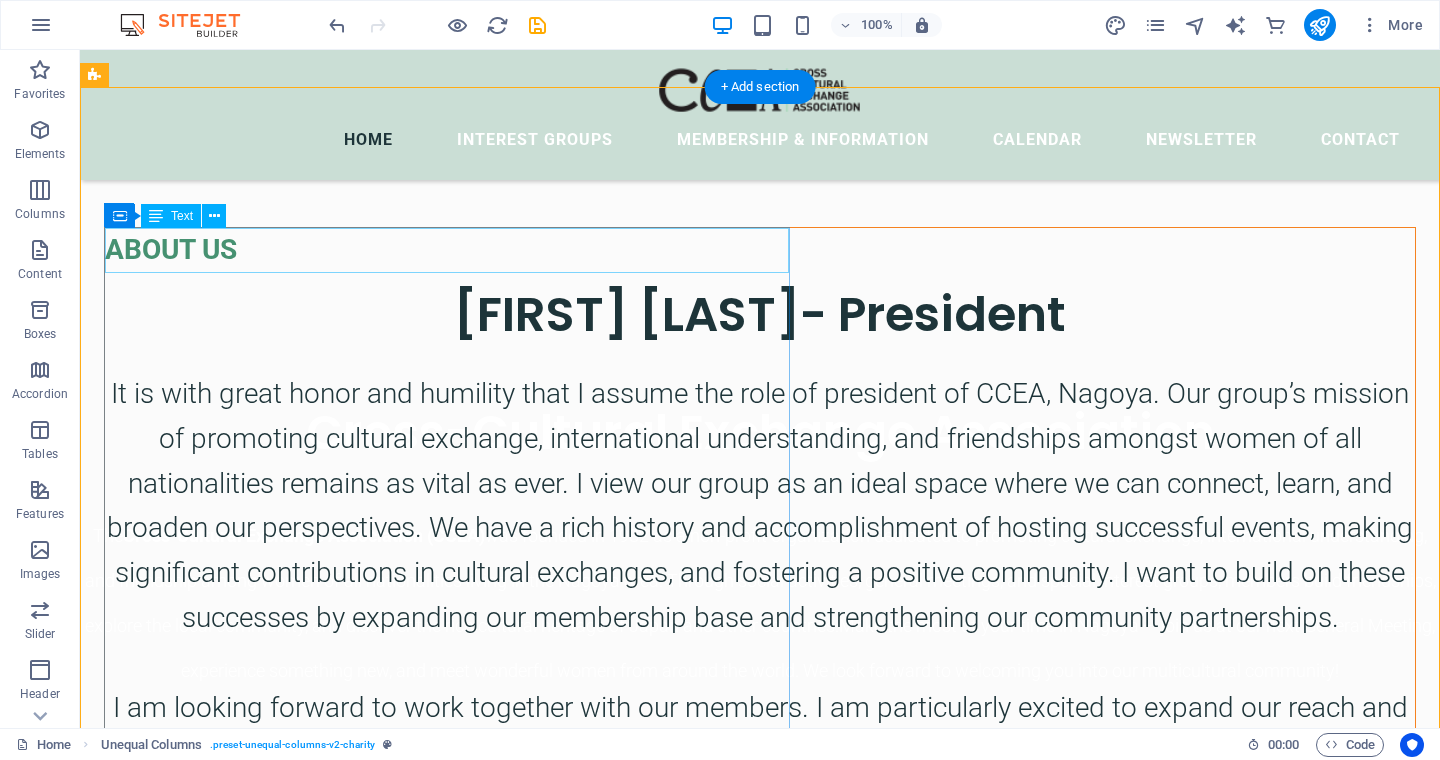 click on "ABOUT US" at bounding box center [760, 250] 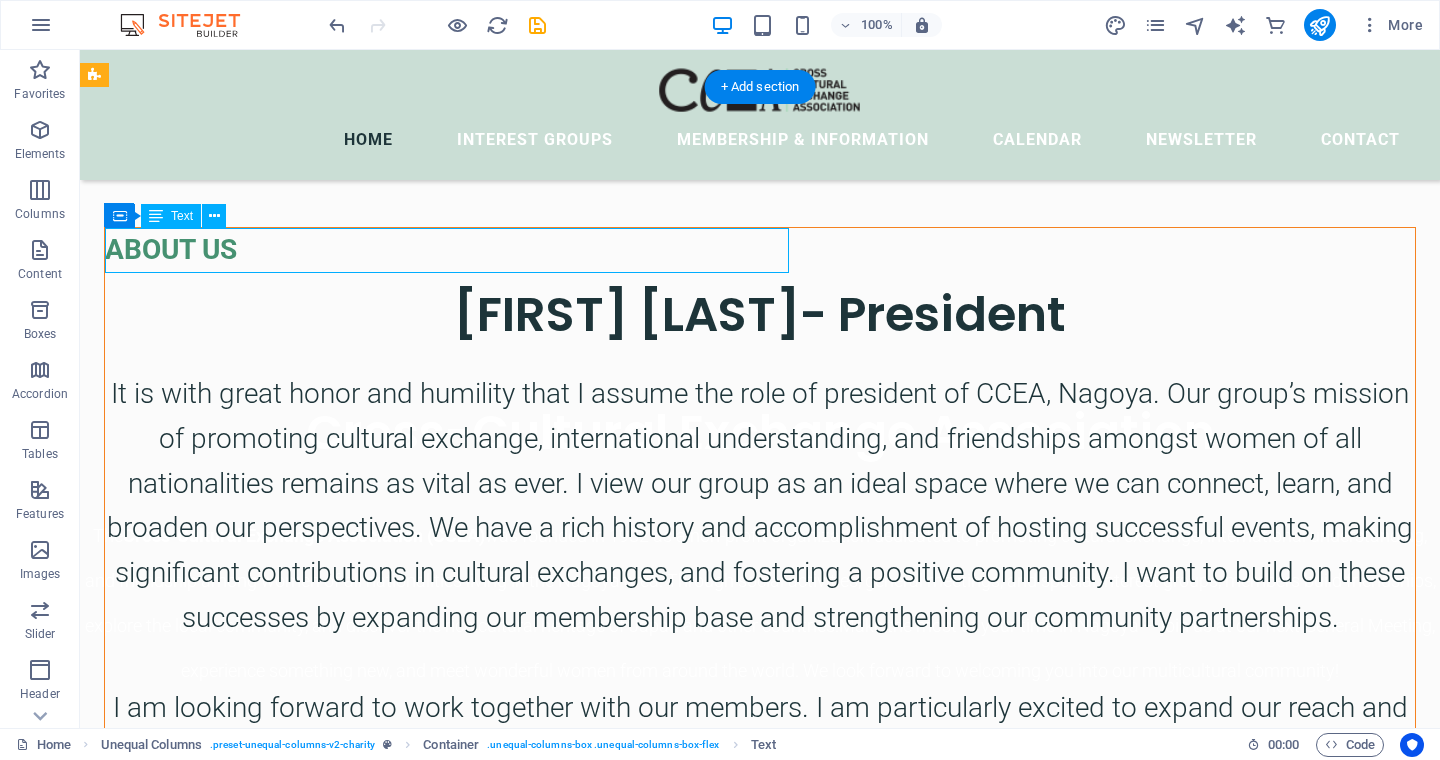 click on "ABOUT US" at bounding box center [760, 250] 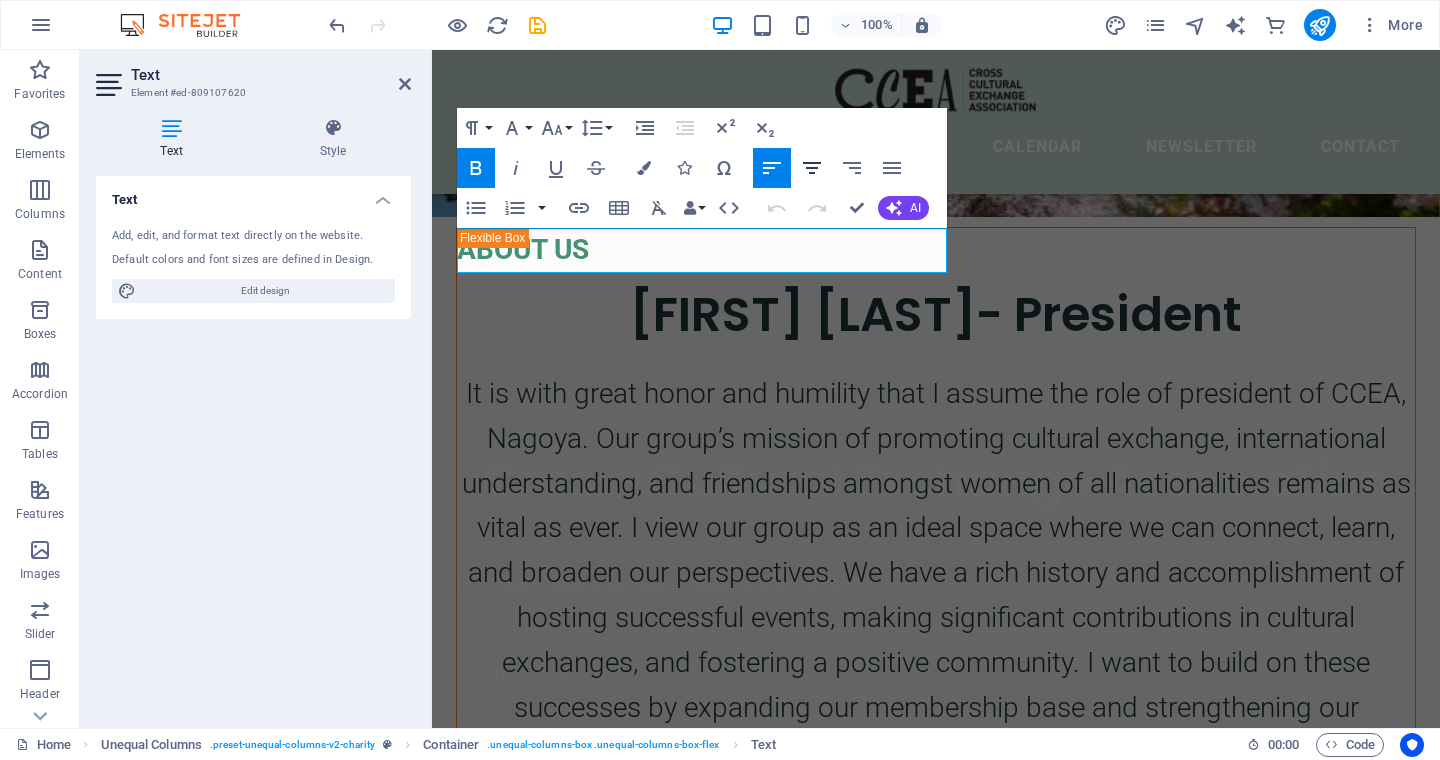 click 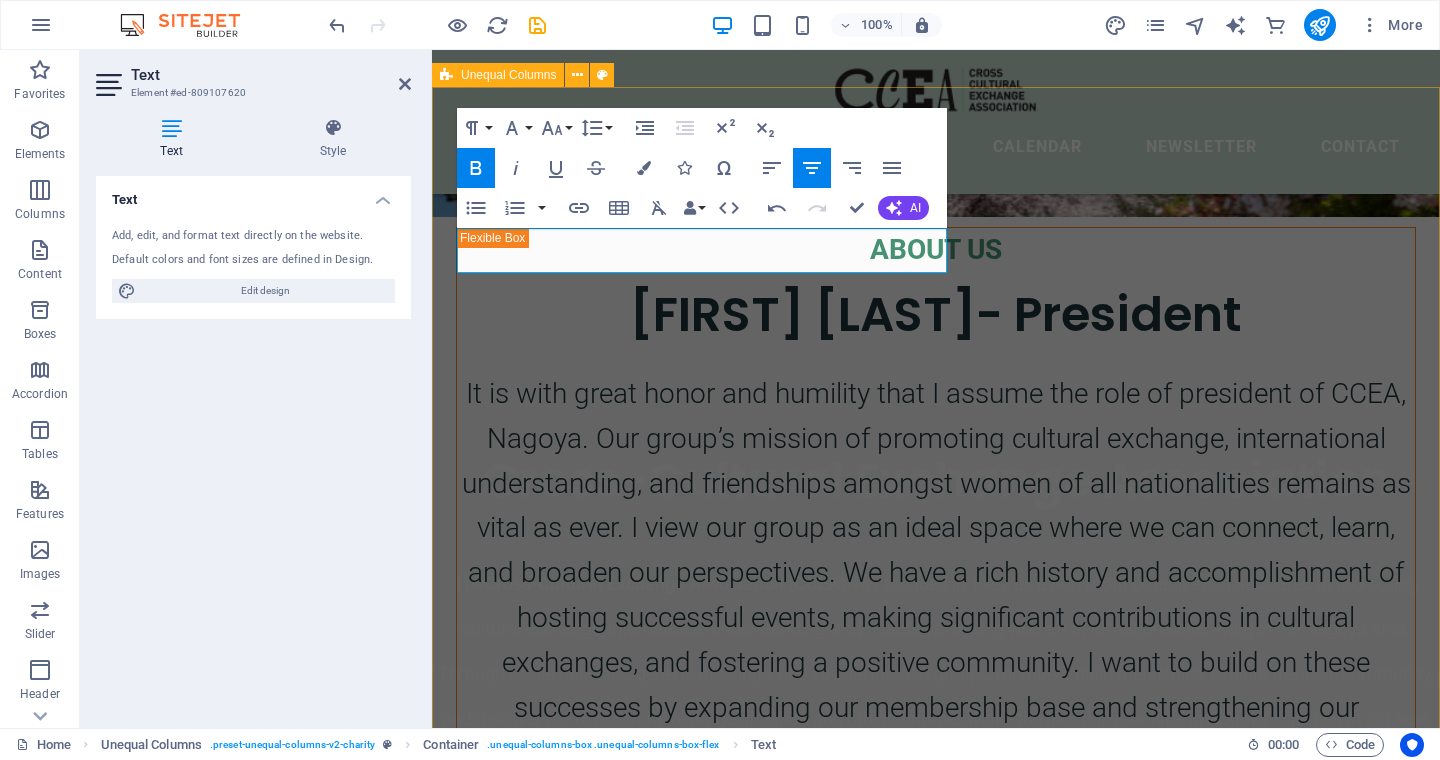 click on "ABOUT US Manisha Kundu- President  It is with great honor and humility that I assume the role of president of CCEA, Nagoya. Our group’s mission of promoting cultural exchange, international understanding, and friendships amongst women of all nationalities remains as vital as ever. I view our group as an ideal space where we can connect, learn, and broaden our perspectives. We have a rich history and accomplishment of hosting successful events, making significant contributions in cultural exchanges, and fostering a positive community. I want to build on these successes by expanding our membership base and strengthening our community partnerships. I am looking forward to work together with our members. I am particularly excited to expand our reach and create new collaborations with the local communities." at bounding box center (936, 1502) 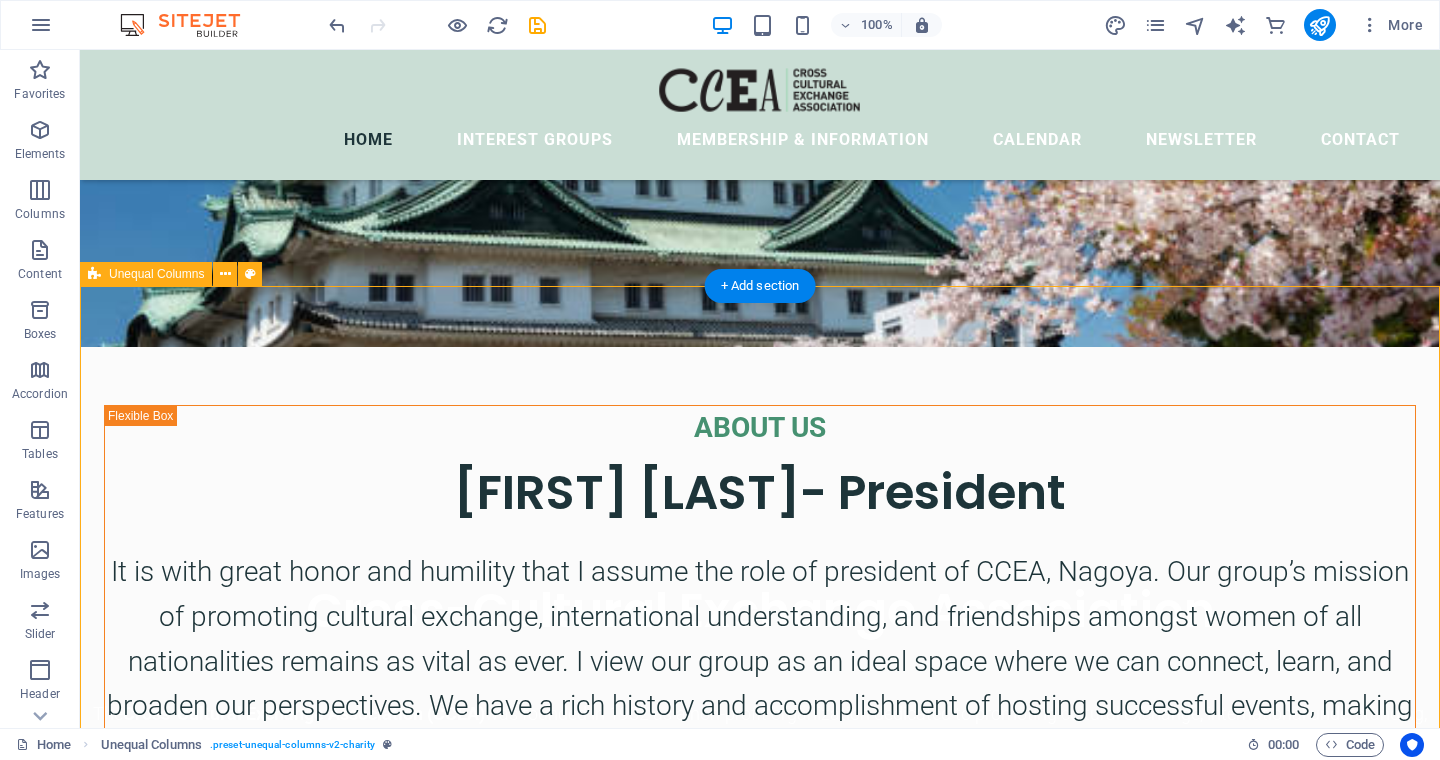 scroll, scrollTop: 485, scrollLeft: 0, axis: vertical 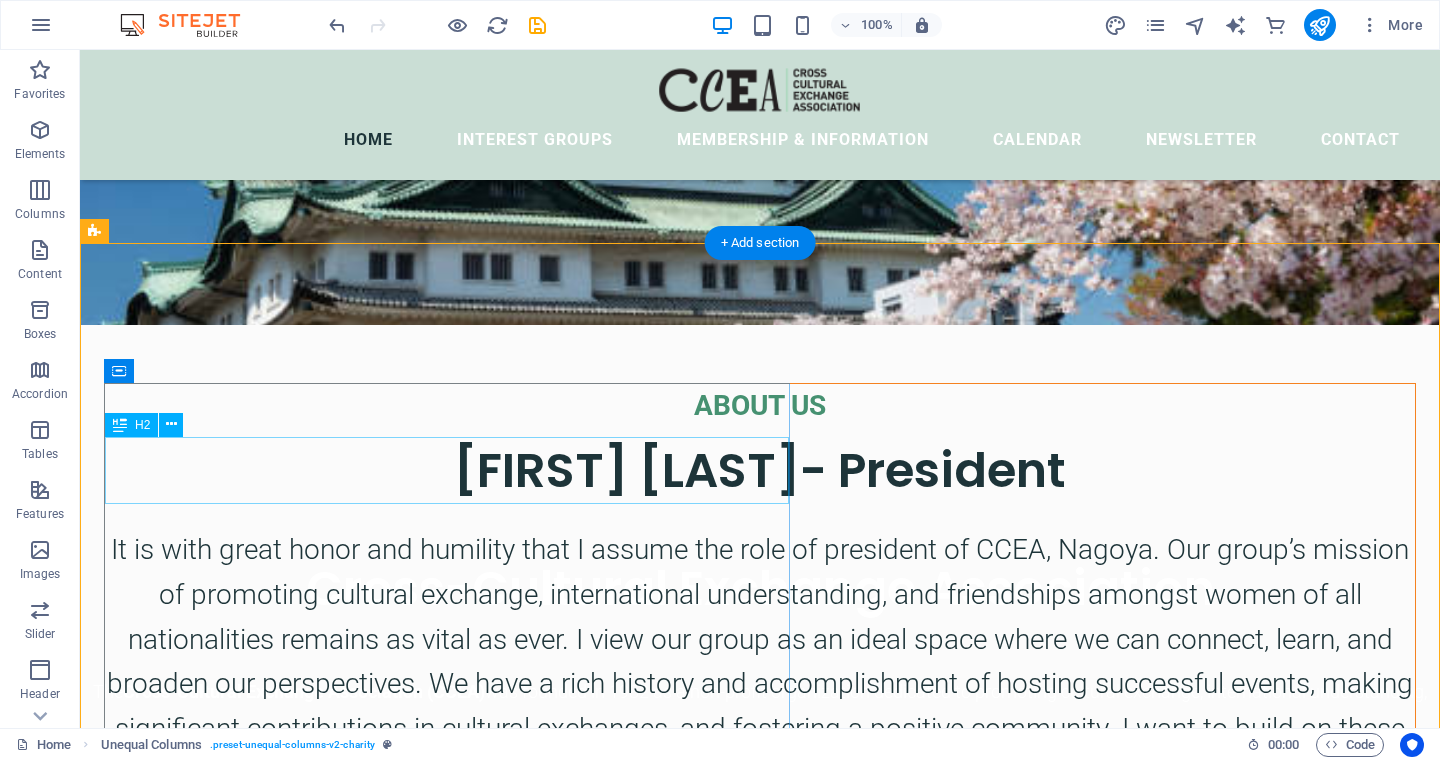 click on "Manisha Kundu- President" at bounding box center [760, 470] 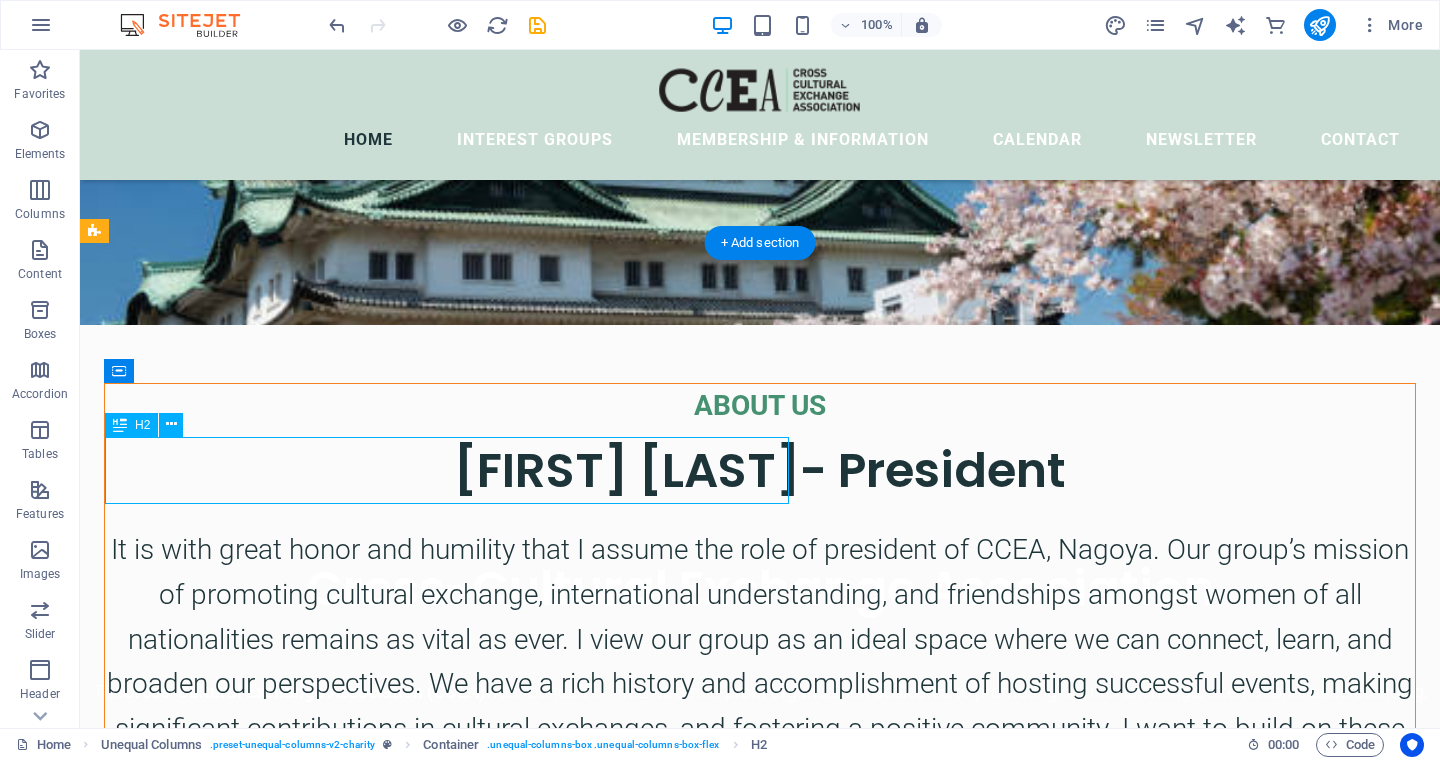 click on "Manisha Kundu- President" at bounding box center (760, 470) 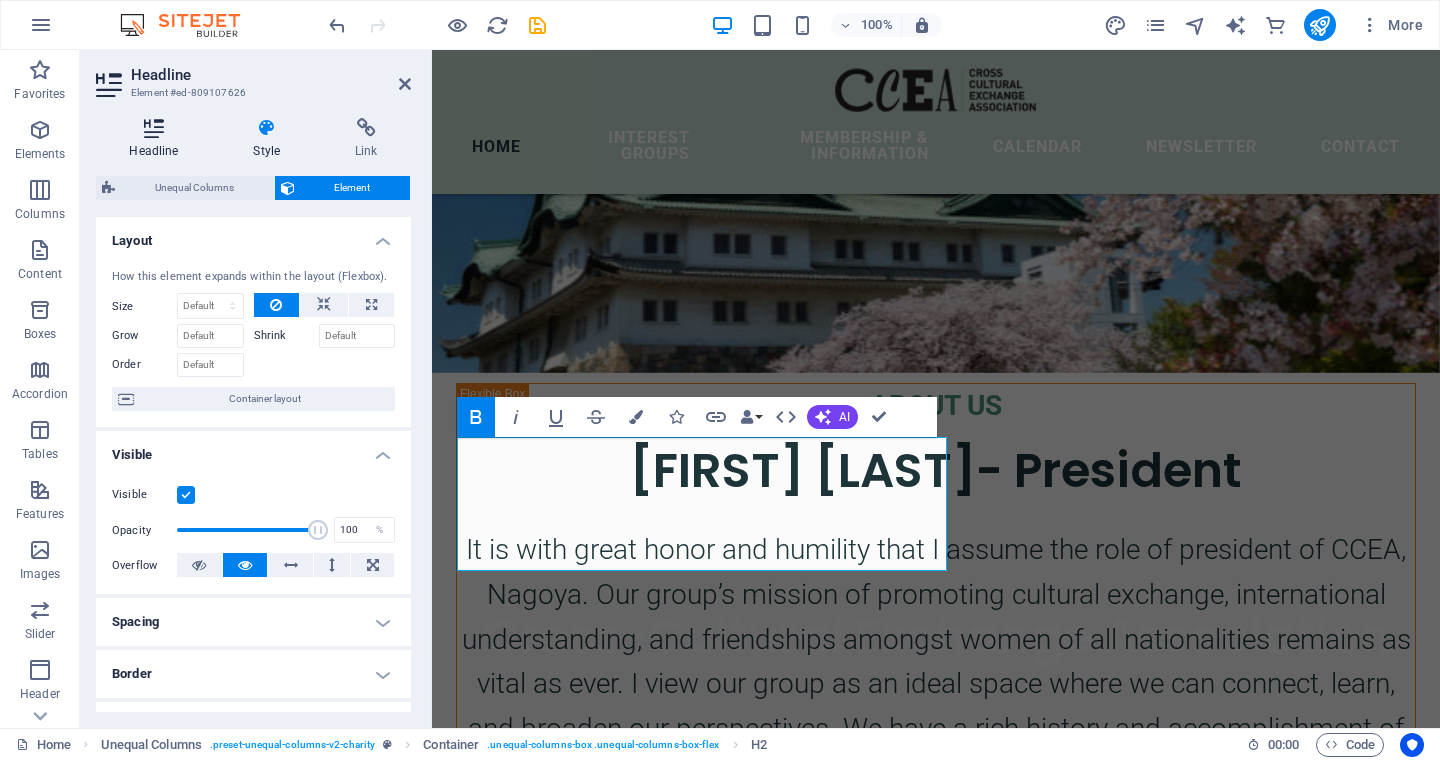 click at bounding box center (154, 128) 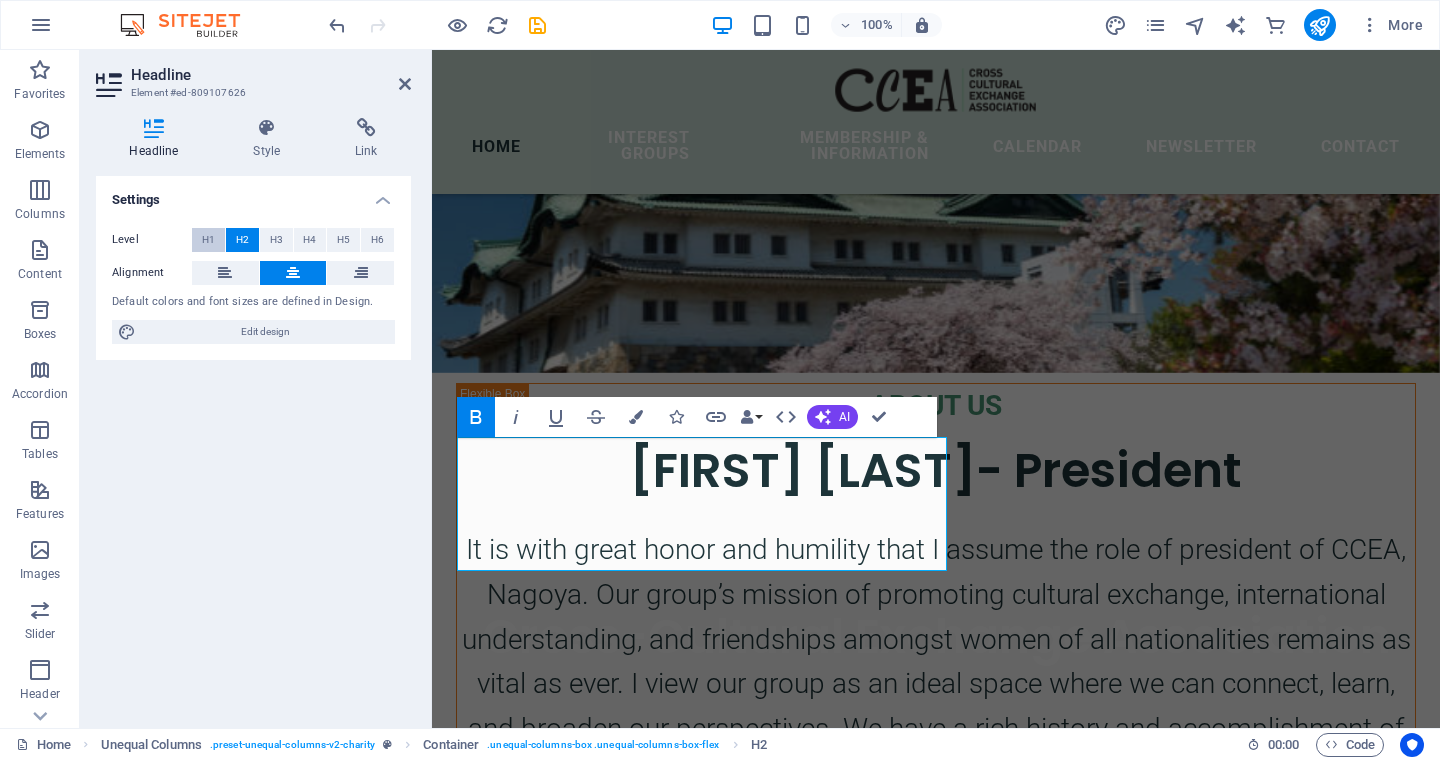 click on "H1" at bounding box center [208, 240] 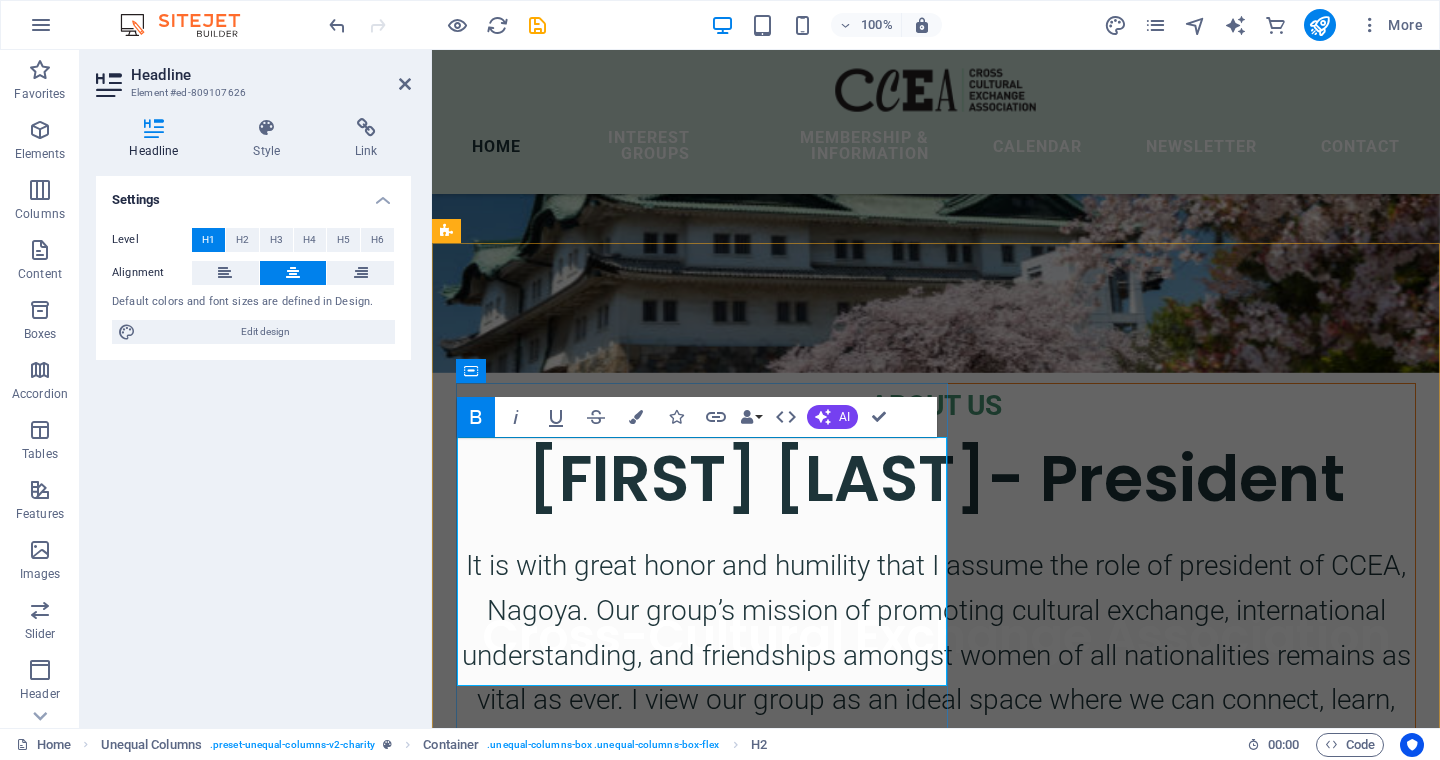 click on "Manisha Kundu- President" at bounding box center (936, 478) 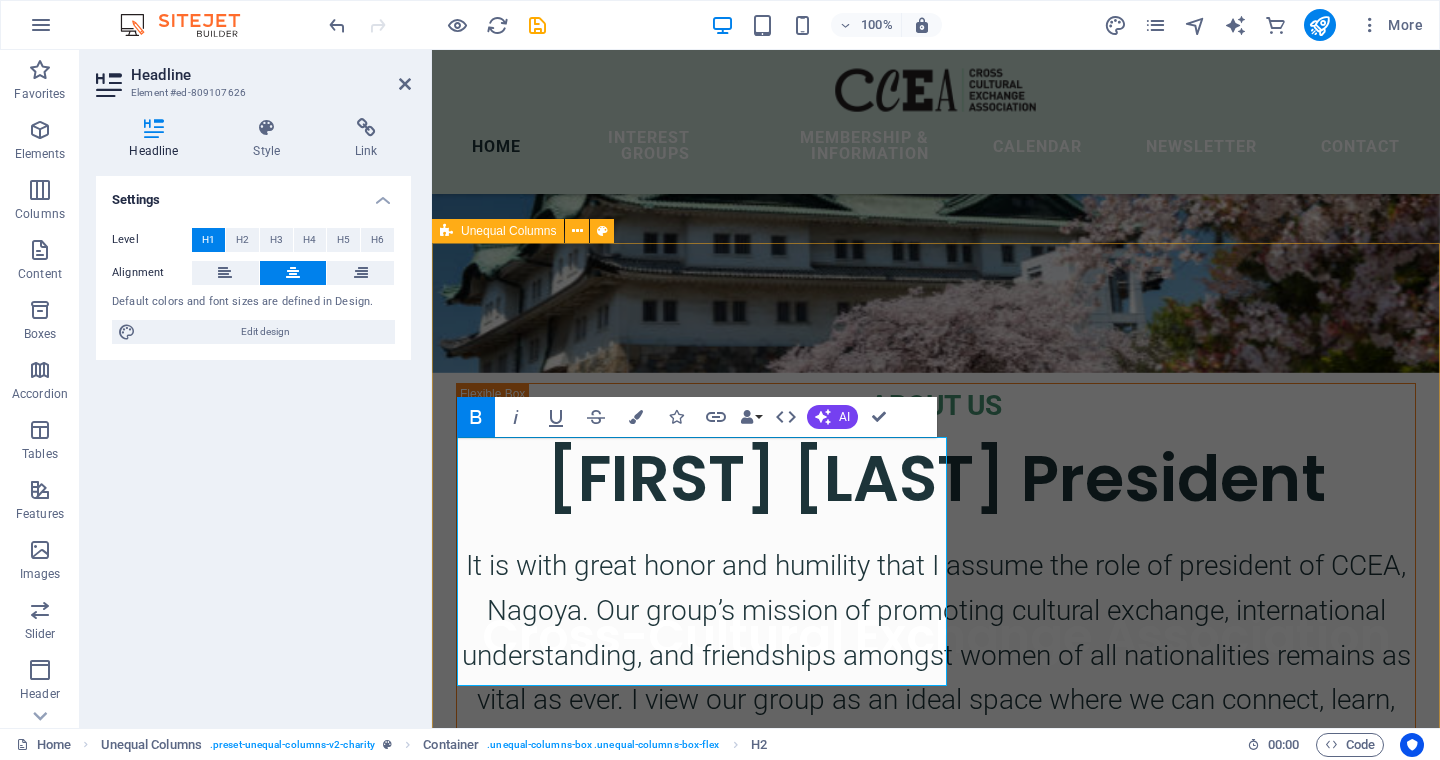 click on "ABOUT US Manisha Kundu President  It is with great honor and humility that I assume the role of president of CCEA, Nagoya. Our group’s mission of promoting cultural exchange, international understanding, and friendships amongst women of all nationalities remains as vital as ever. I view our group as an ideal space where we can connect, learn, and broaden our perspectives. We have a rich history and accomplishment of hosting successful events, making significant contributions in cultural exchanges, and fostering a positive community. I want to build on these successes by expanding our membership base and strengthening our community partnerships. I am looking forward to work together with our members. I am particularly excited to expand our reach and create new collaborations with the local communities." at bounding box center (936, 1666) 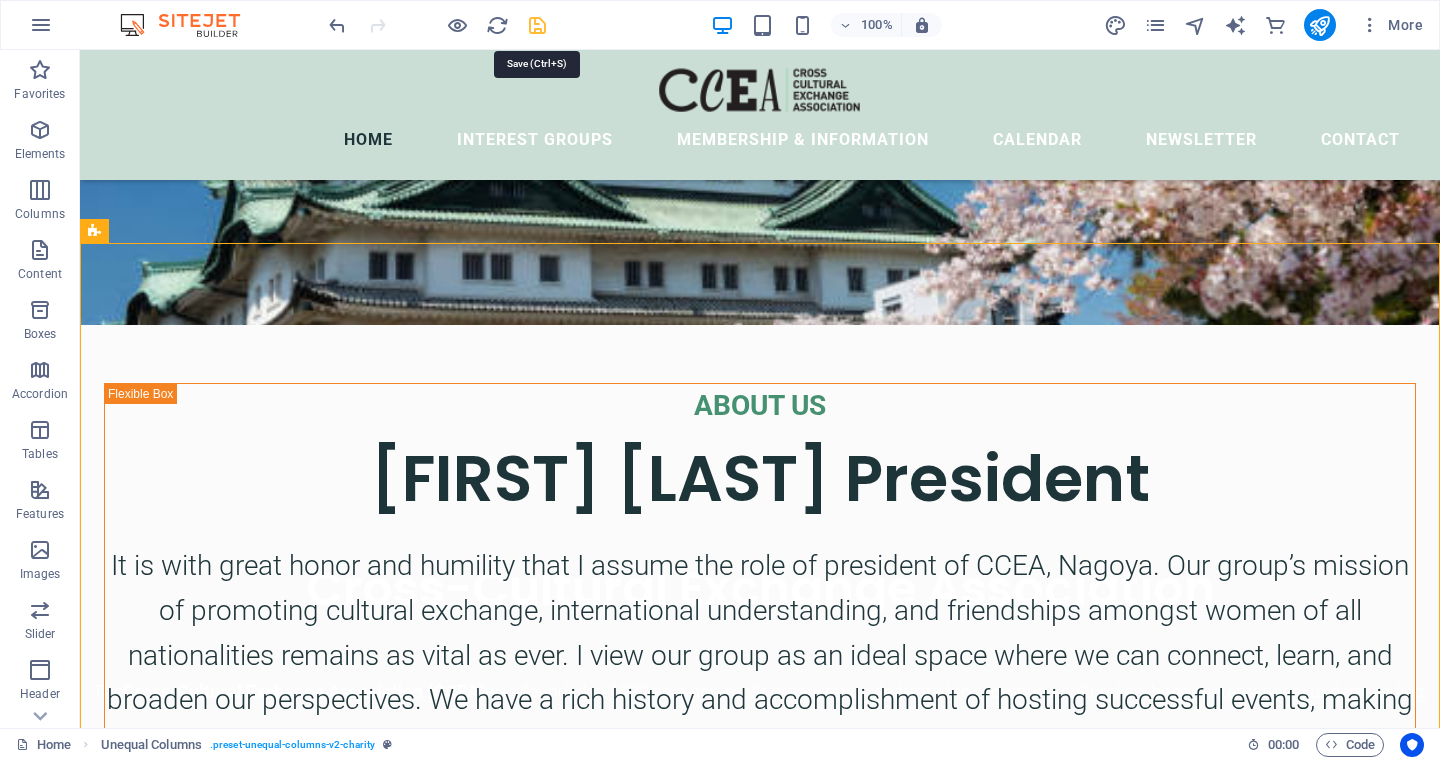 click at bounding box center [537, 25] 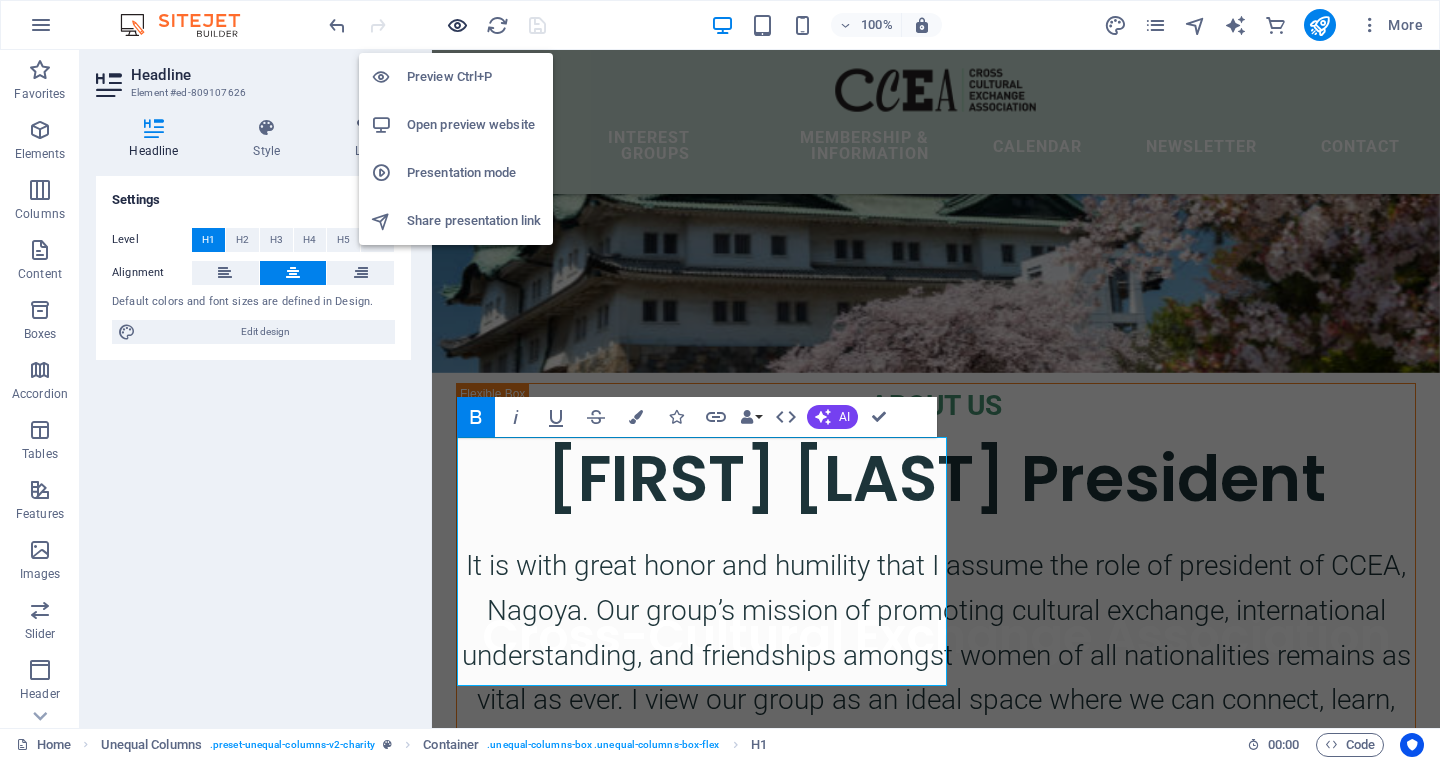 click at bounding box center (457, 25) 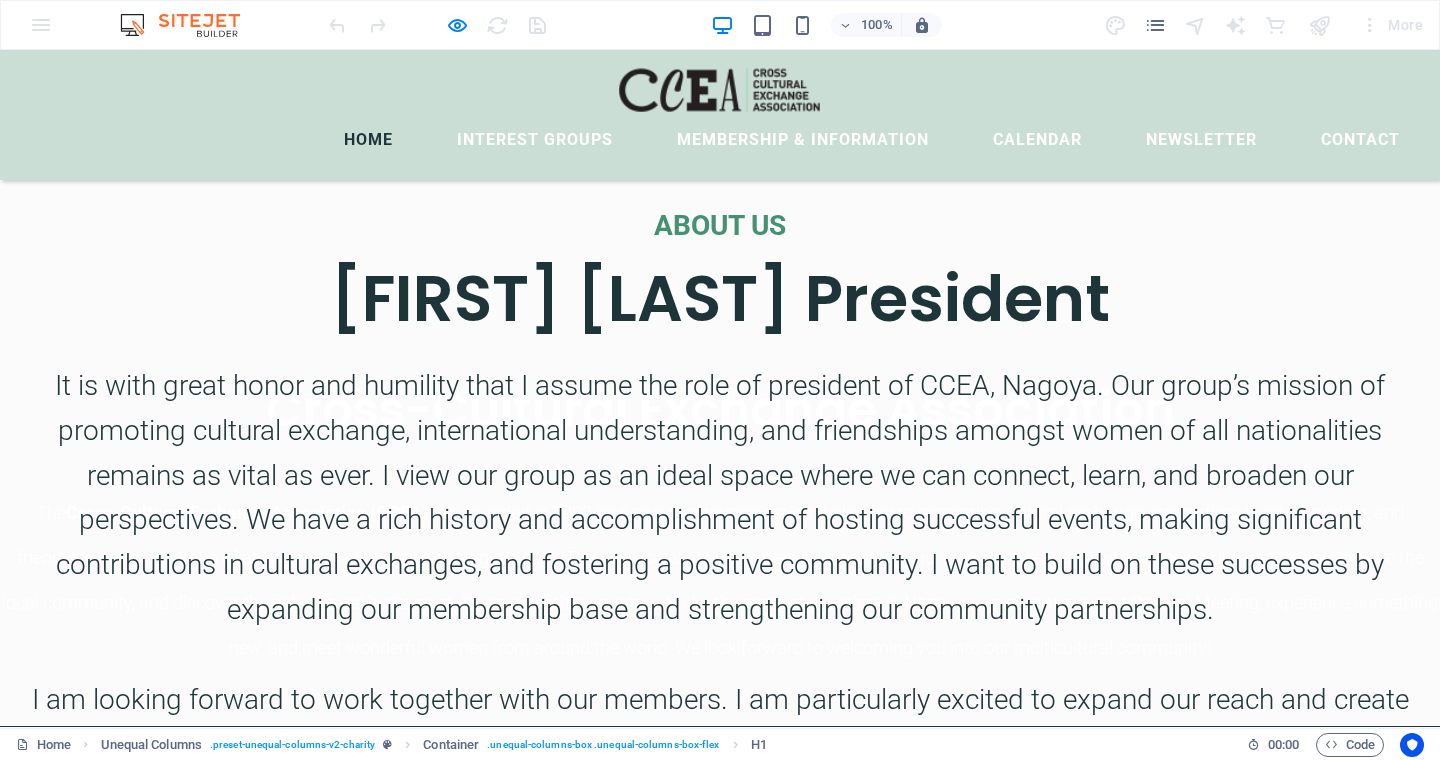 scroll, scrollTop: 658, scrollLeft: 0, axis: vertical 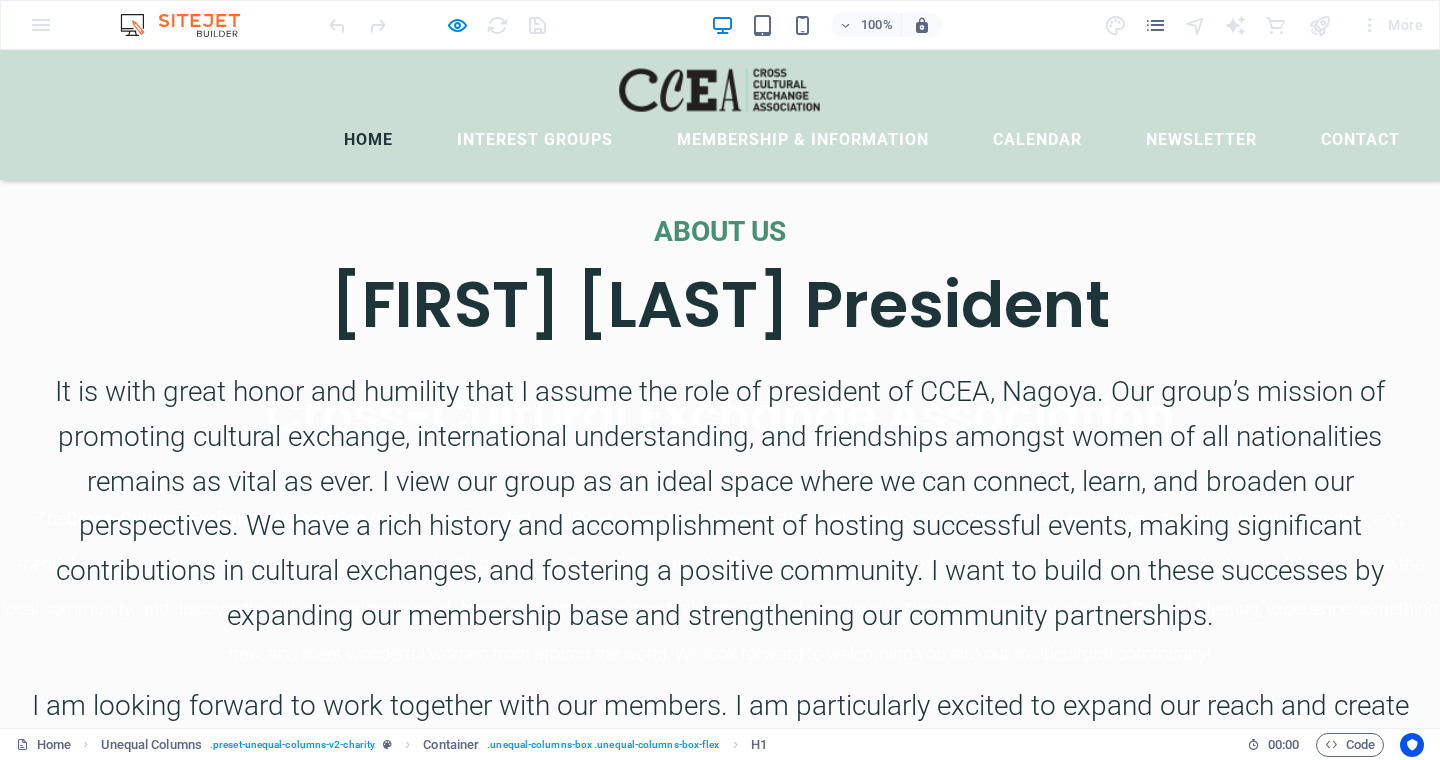 click at bounding box center [437, 25] 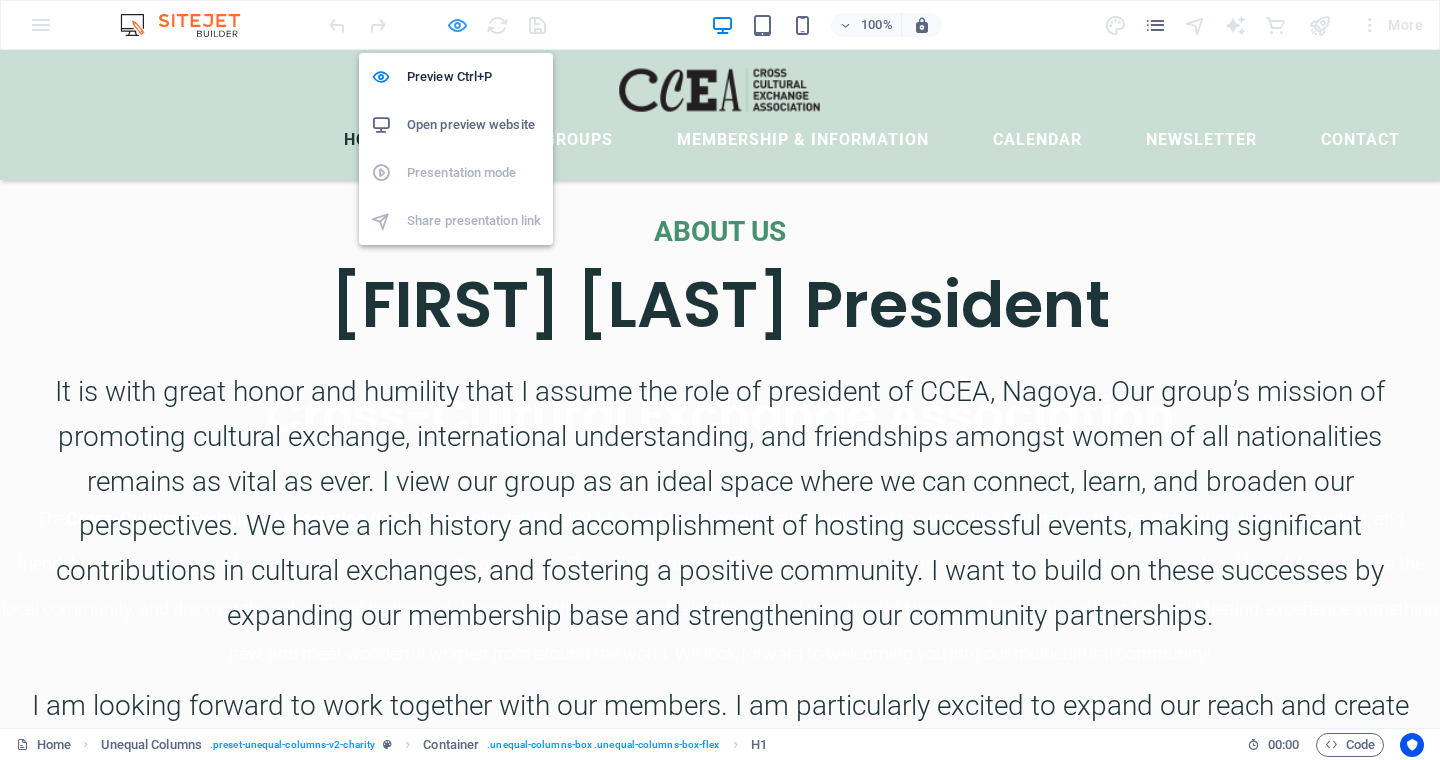 click at bounding box center (457, 25) 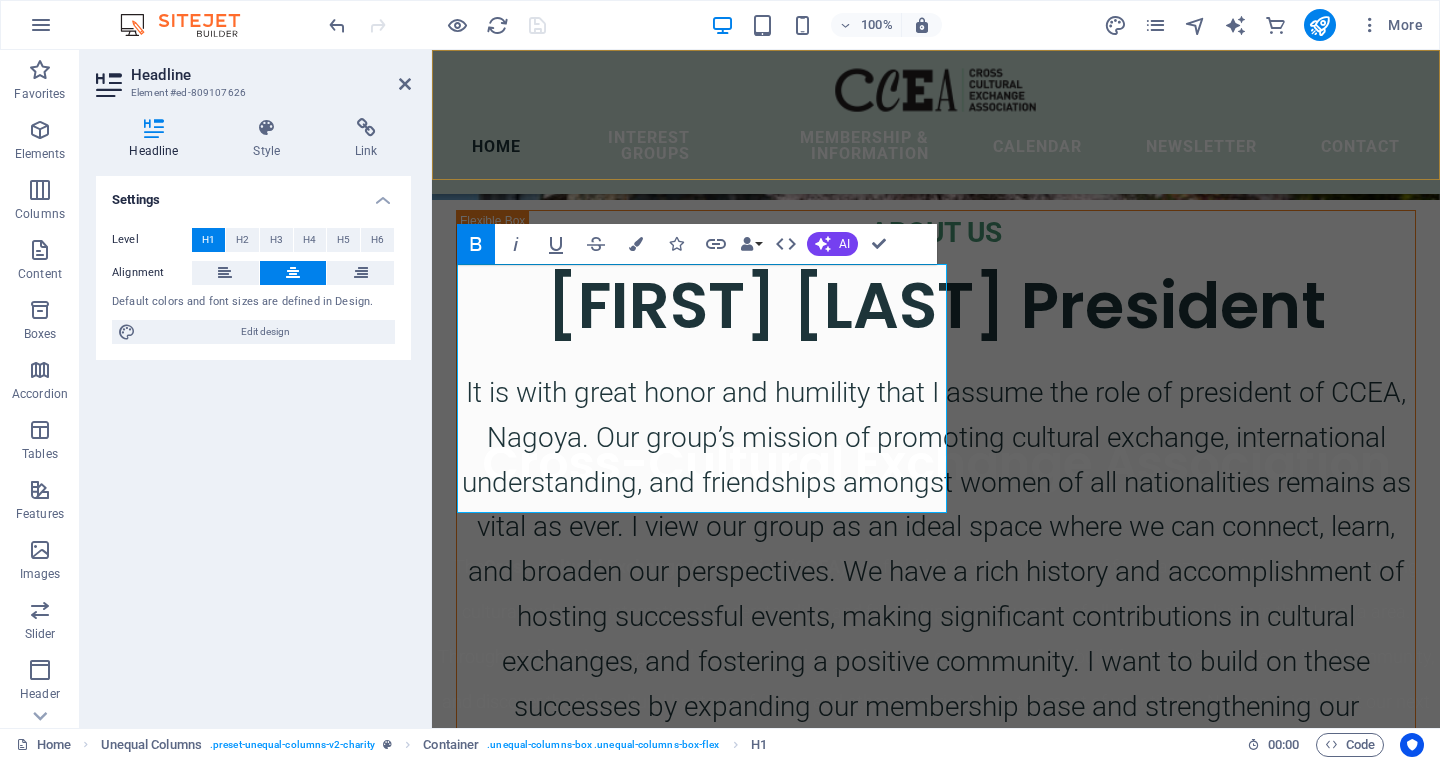 click on "Home Interest Groups Membership & Information Calendar Newsletter Contact" at bounding box center (936, 122) 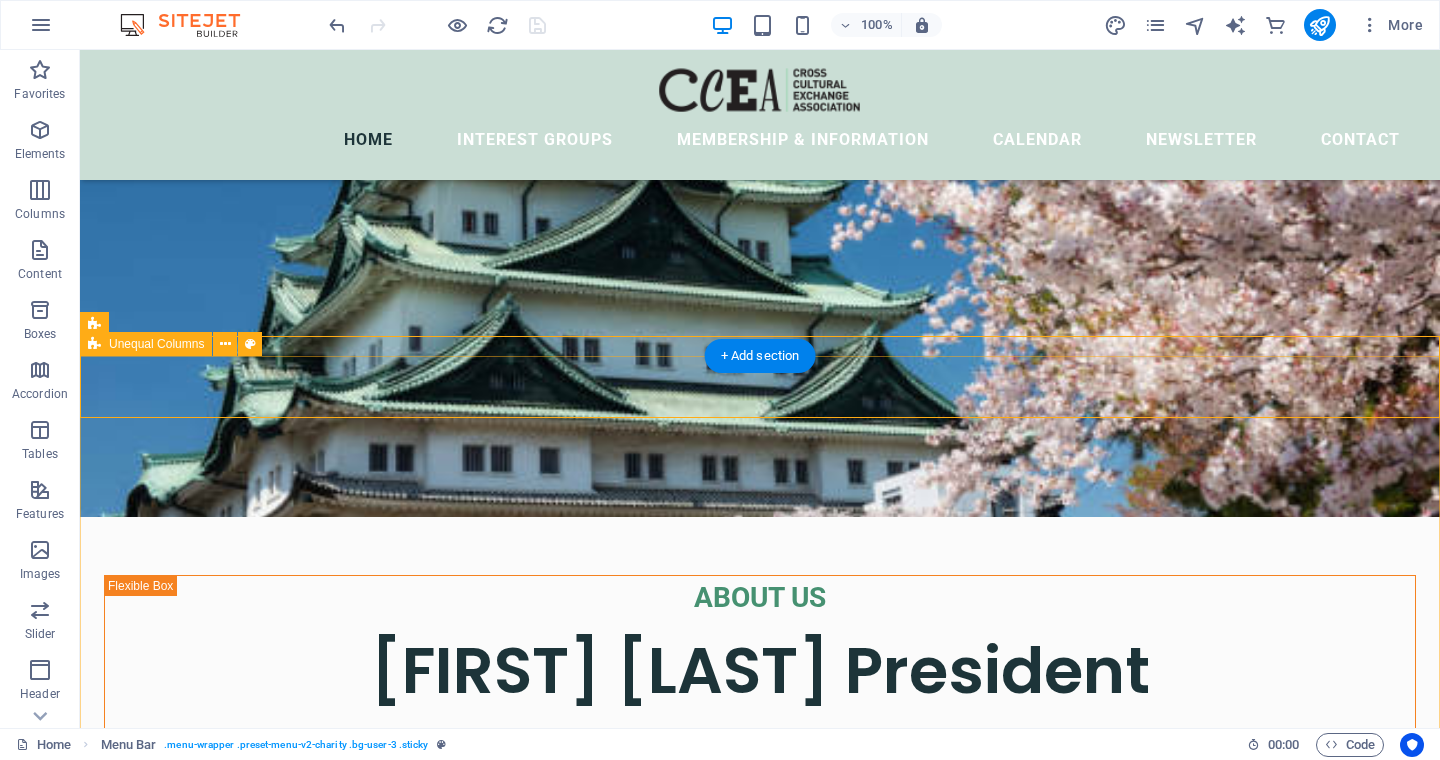 scroll, scrollTop: 243, scrollLeft: 0, axis: vertical 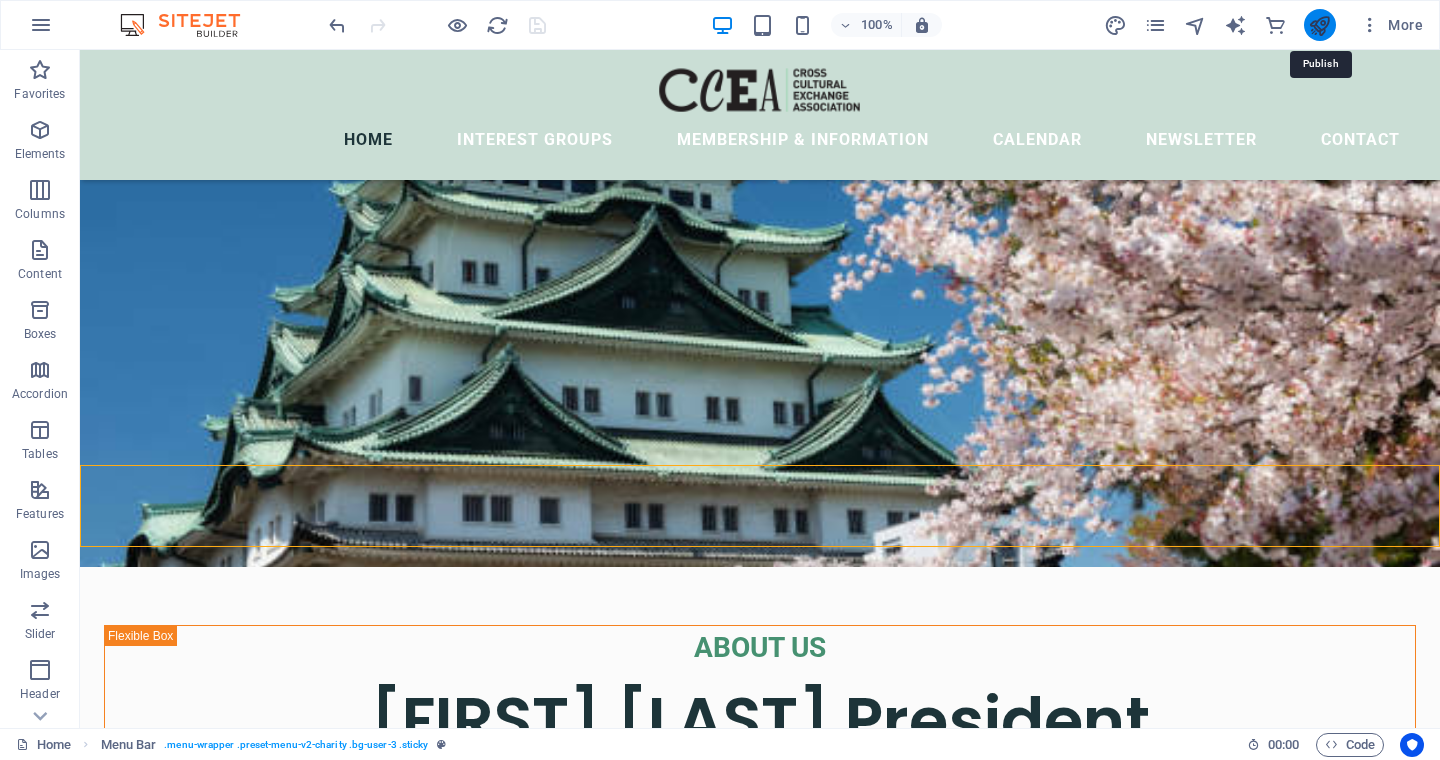 click at bounding box center [1319, 25] 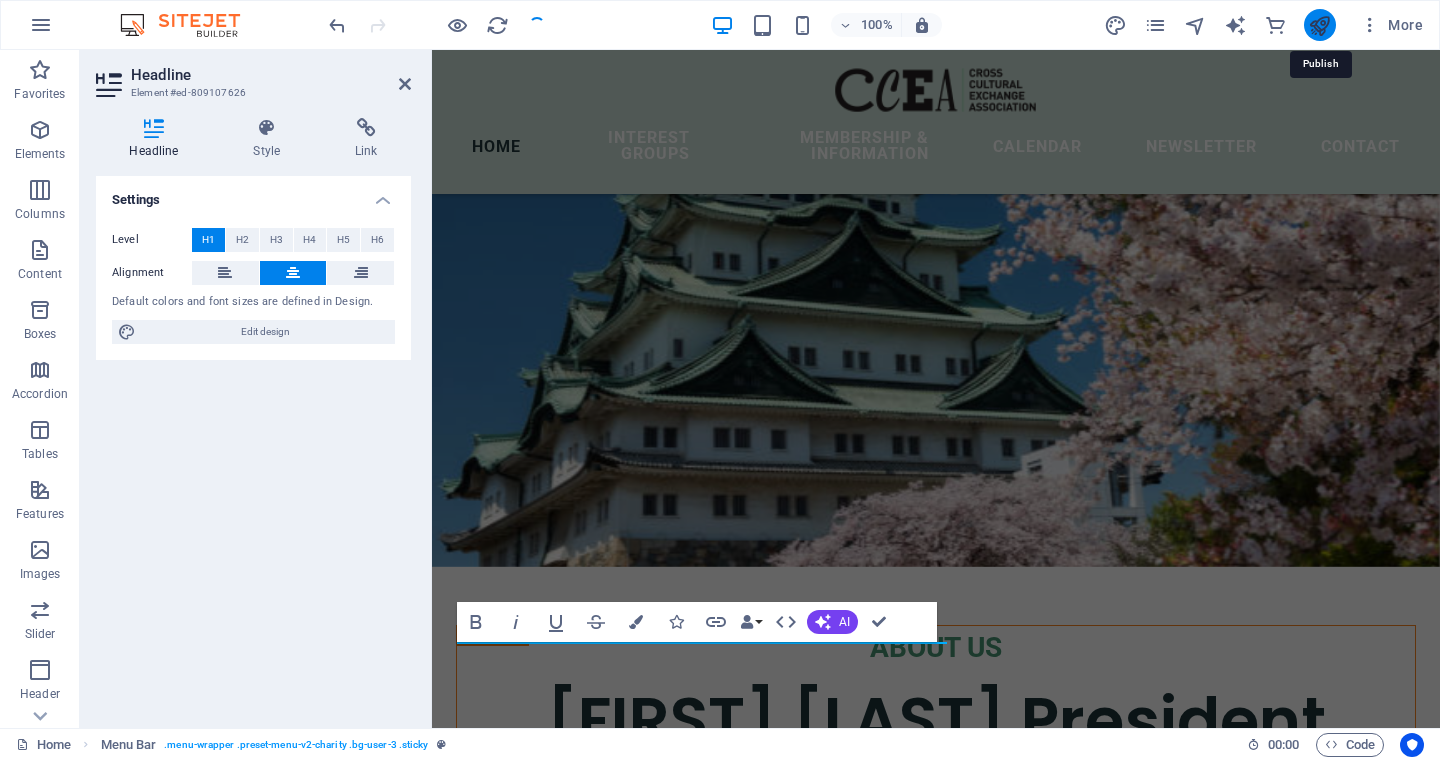 scroll, scrollTop: 280, scrollLeft: 0, axis: vertical 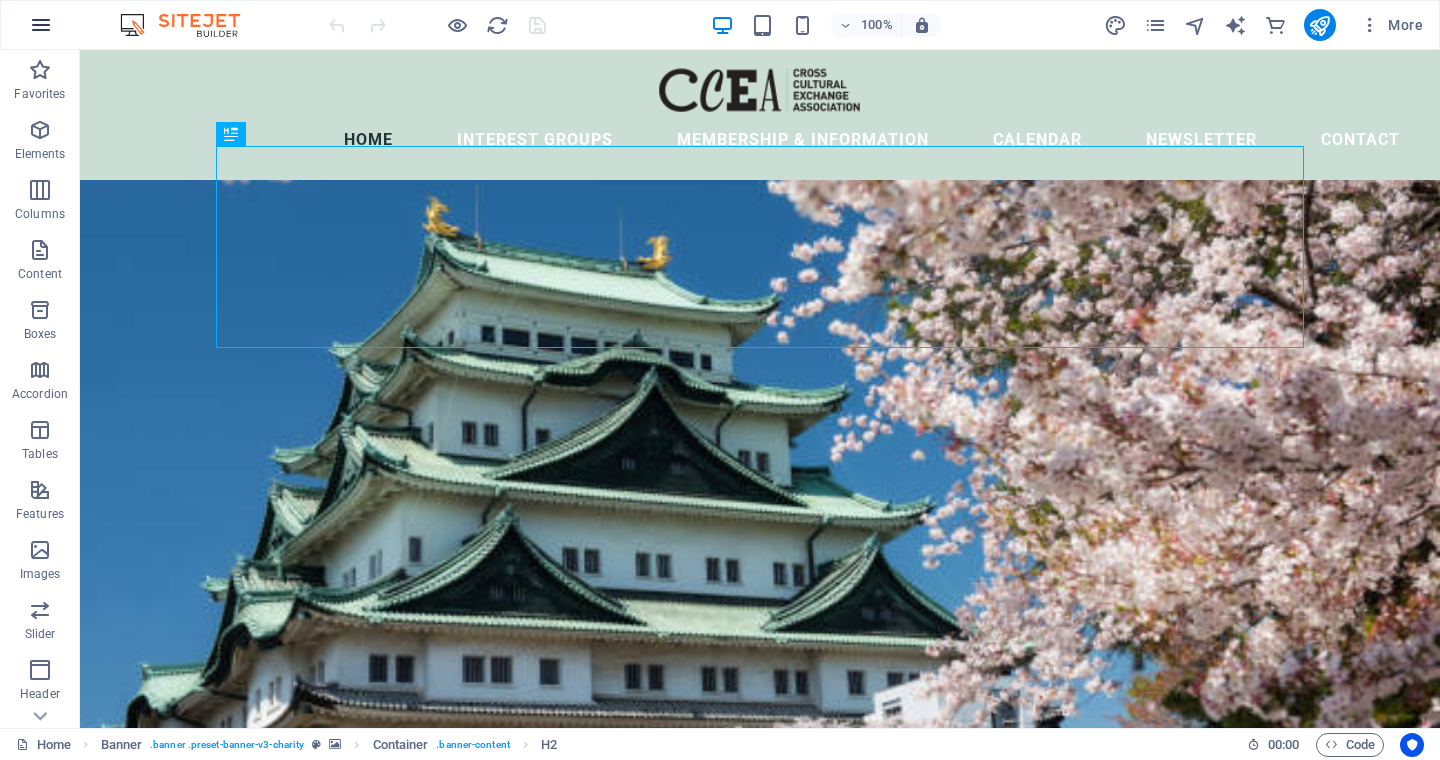 click at bounding box center (41, 25) 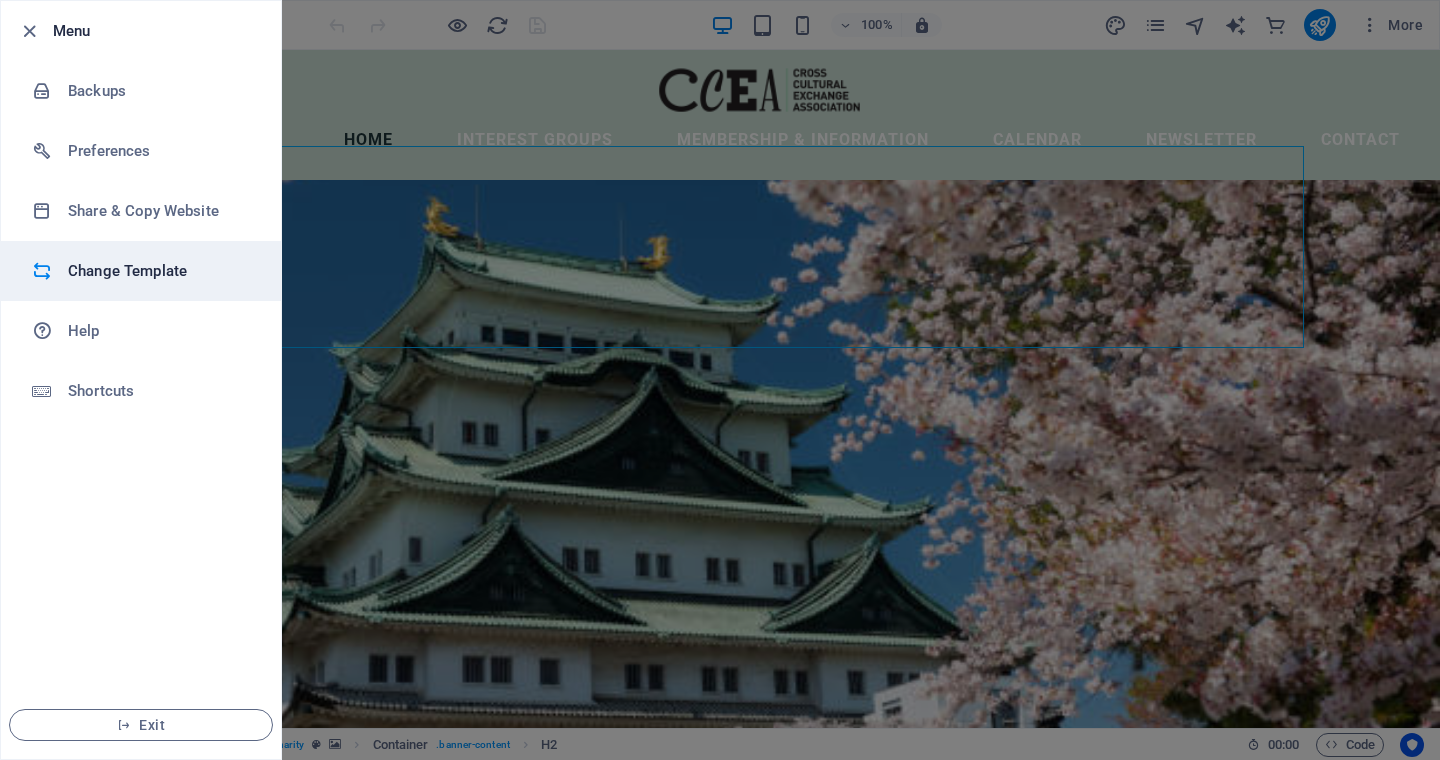 click on "Change Template" at bounding box center (160, 271) 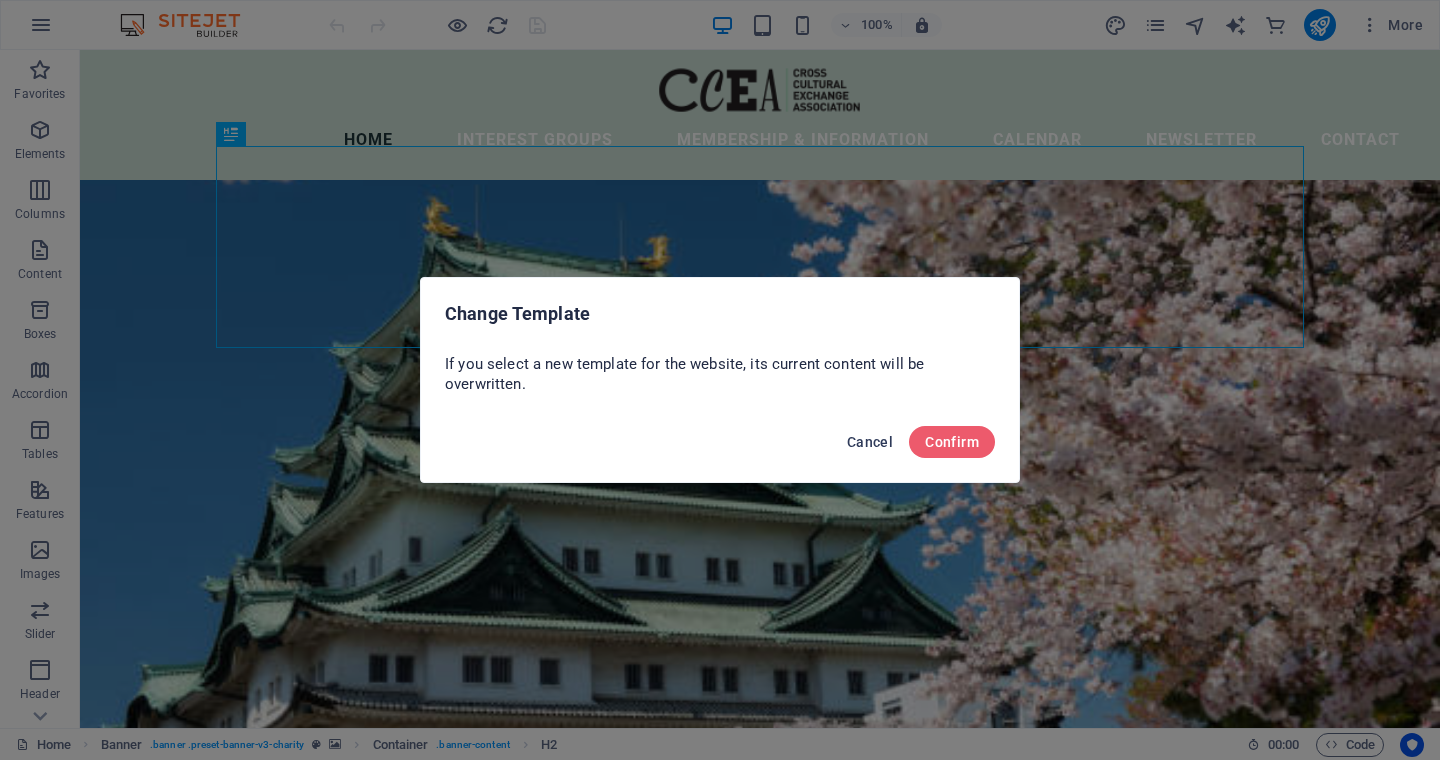 click on "Cancel" at bounding box center [870, 442] 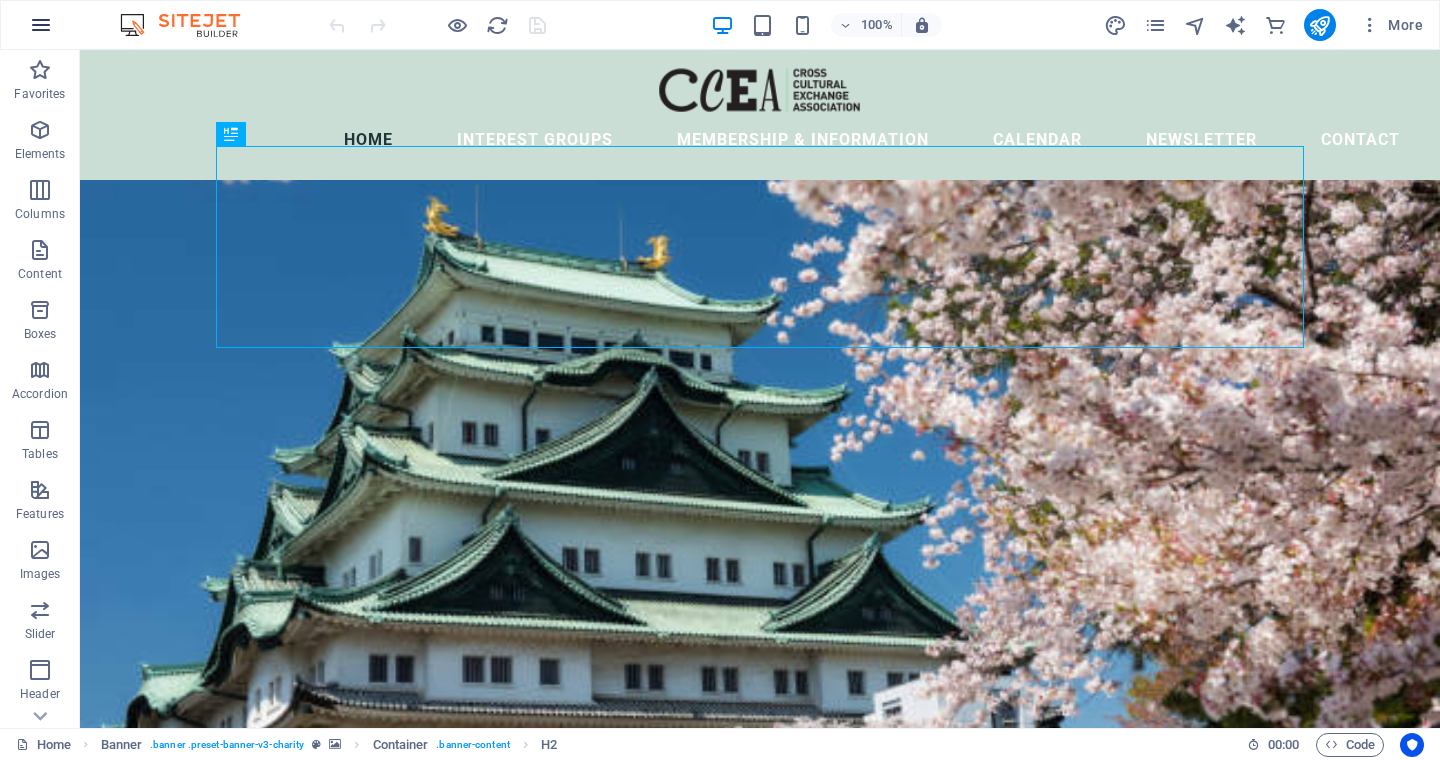 click at bounding box center [41, 25] 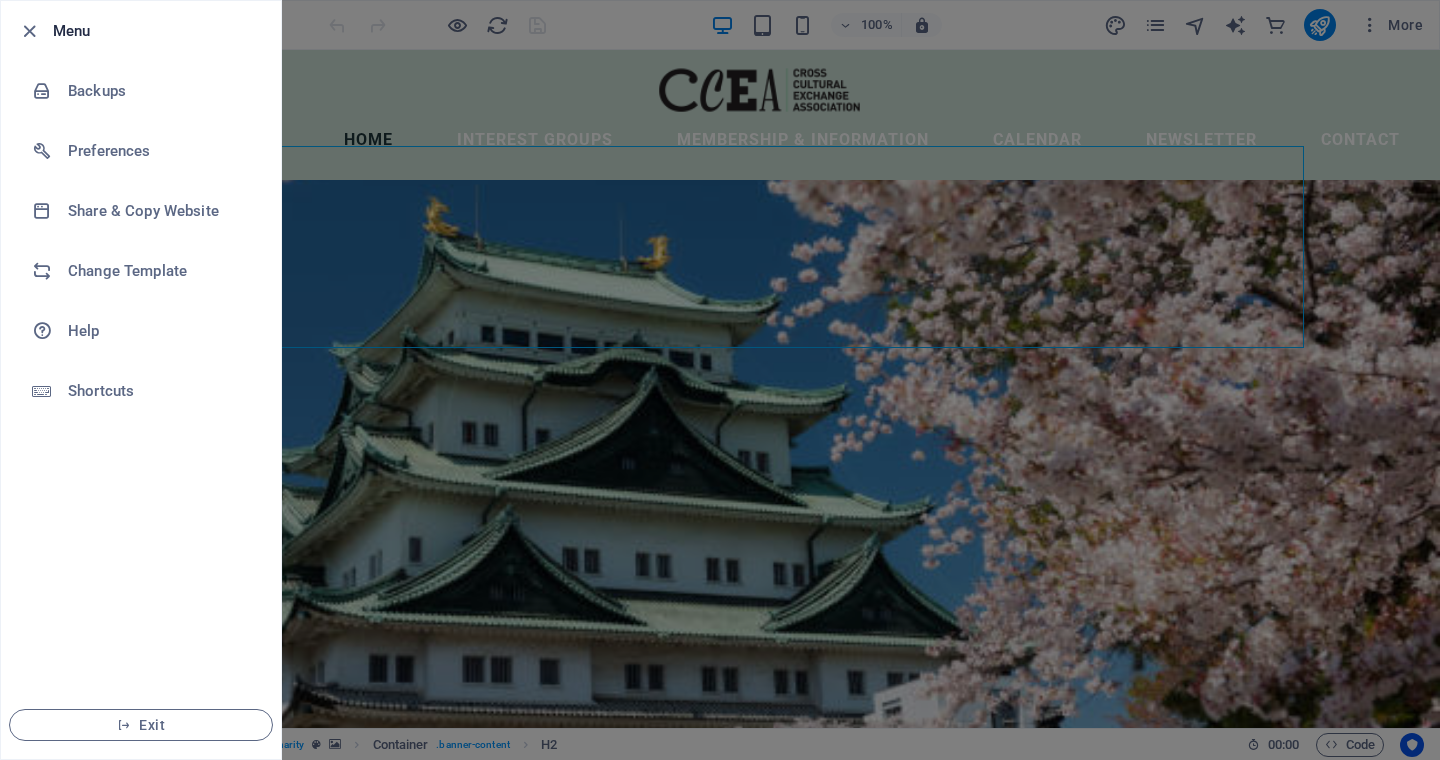 click at bounding box center [720, 380] 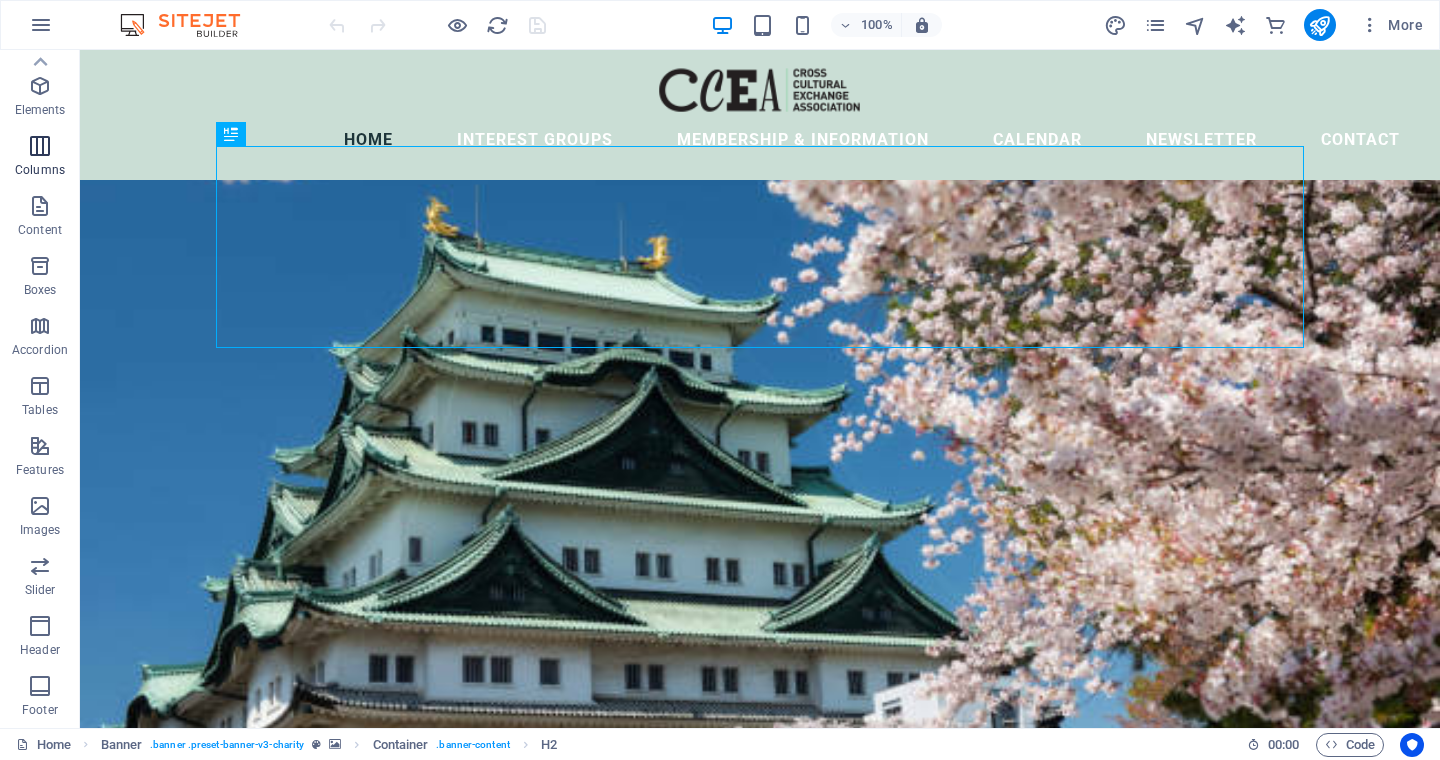 scroll, scrollTop: 0, scrollLeft: 0, axis: both 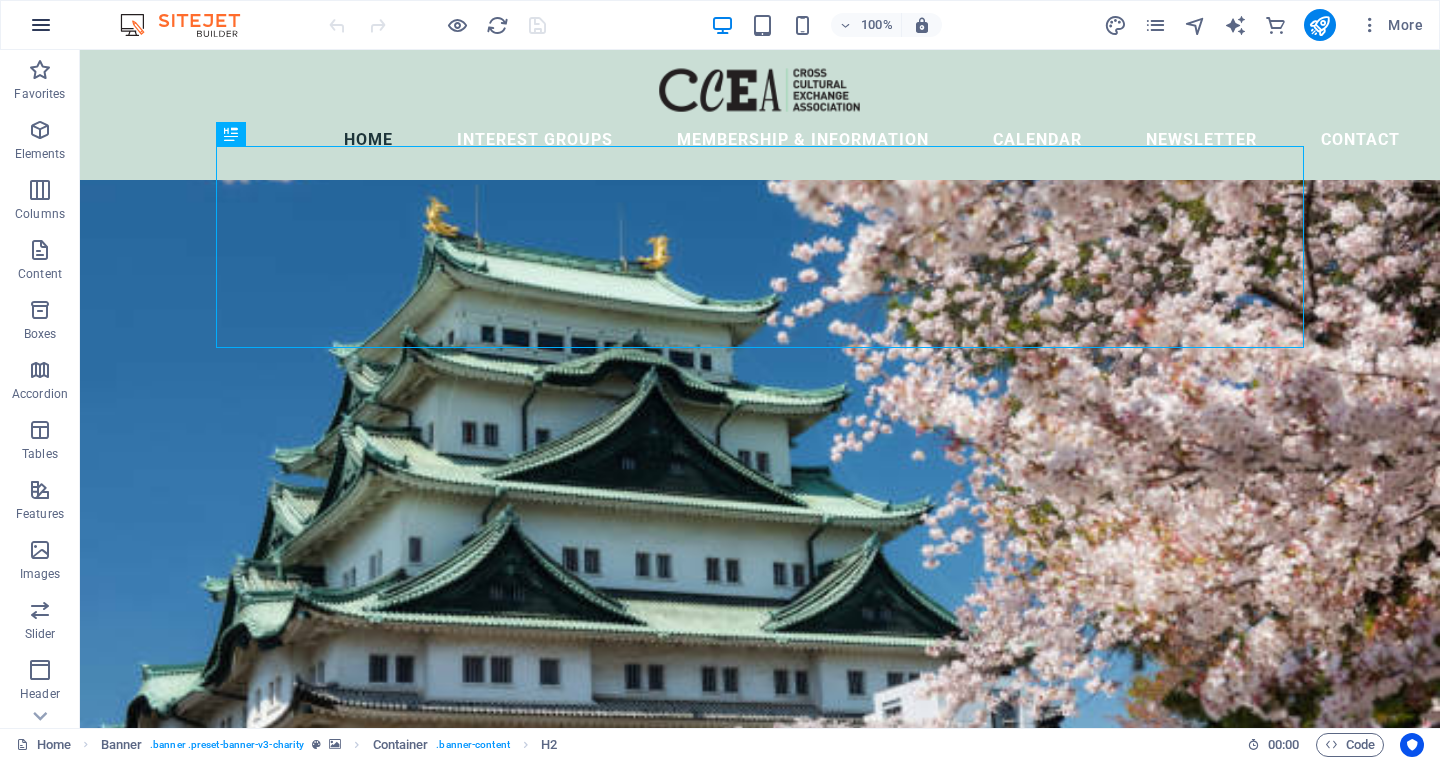 click at bounding box center (41, 25) 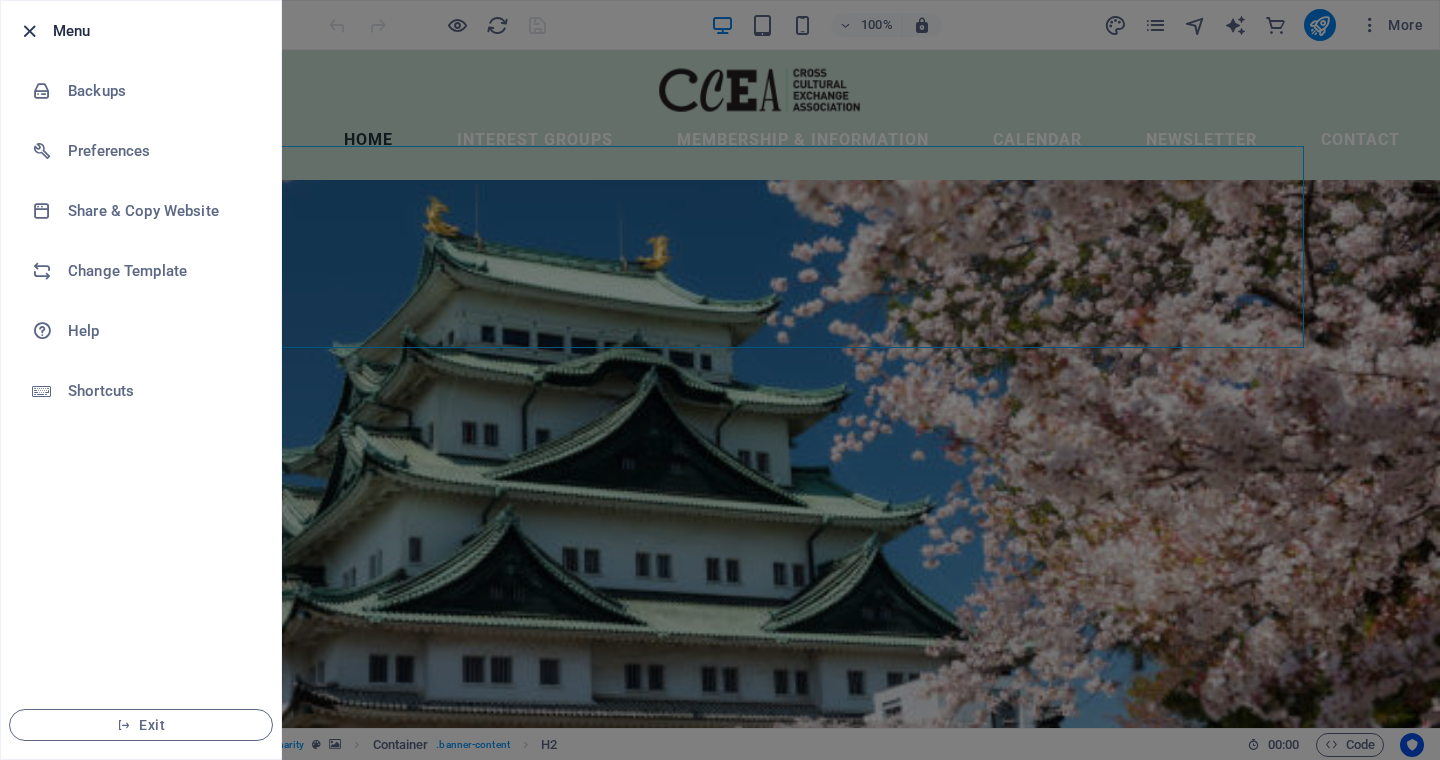 click at bounding box center [29, 31] 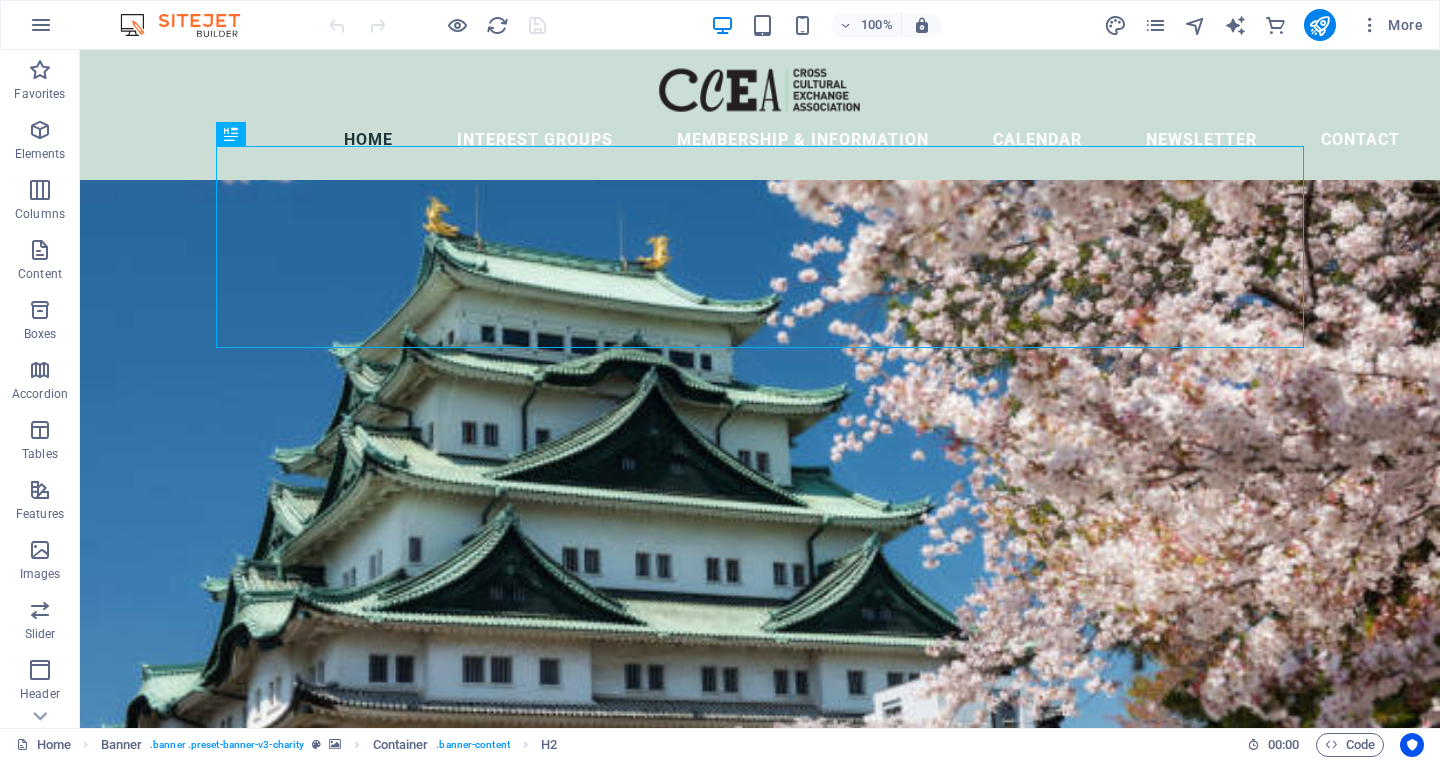 click at bounding box center (190, 25) 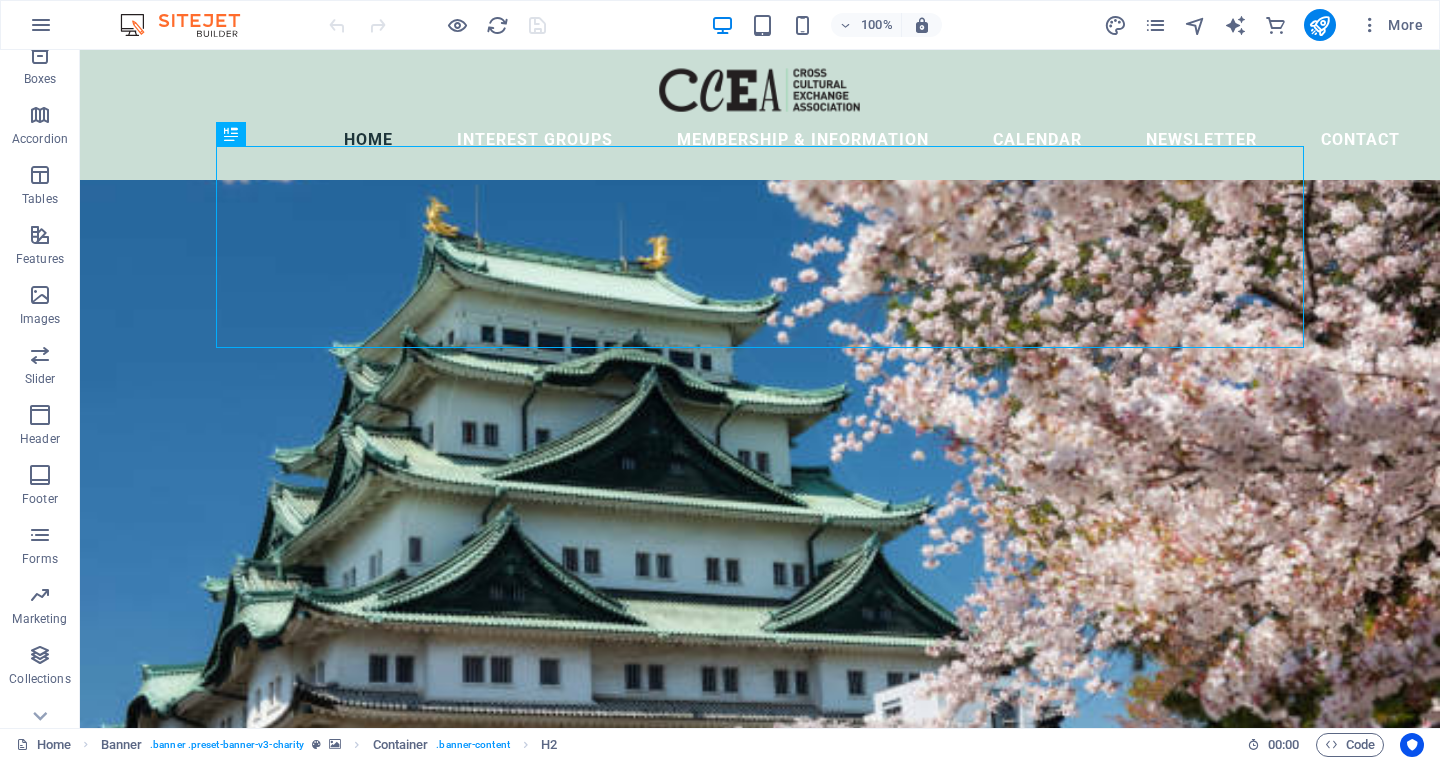 scroll, scrollTop: 282, scrollLeft: 0, axis: vertical 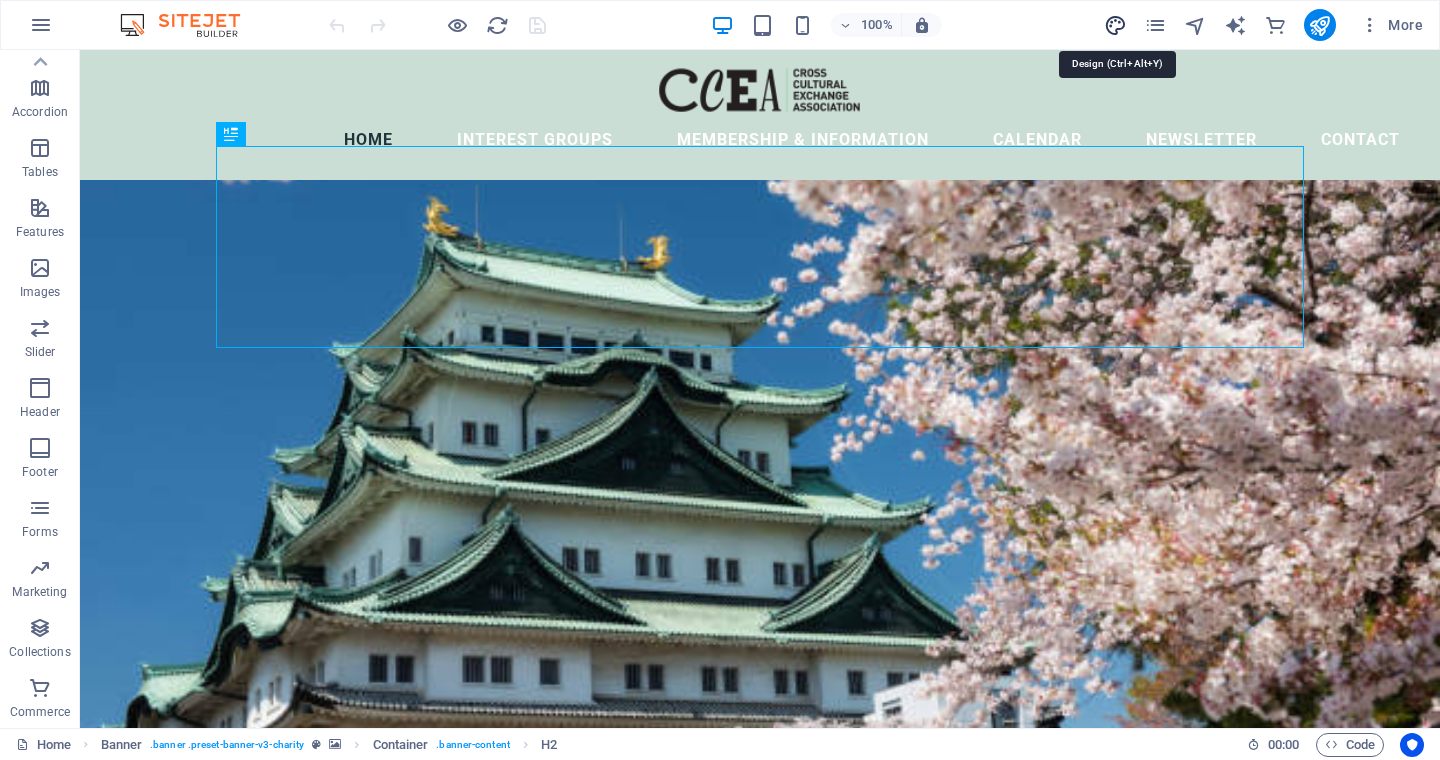 click at bounding box center (1115, 25) 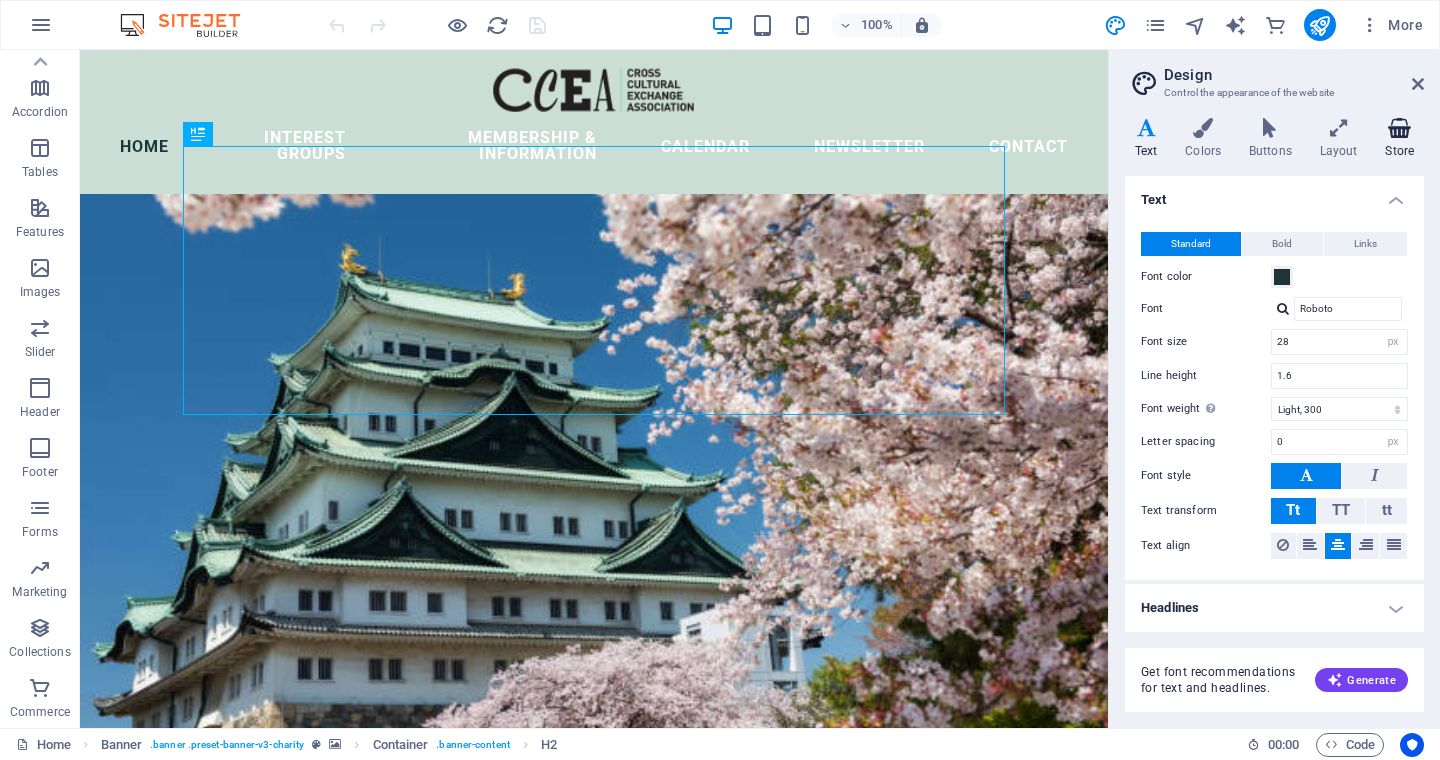 click at bounding box center (1399, 128) 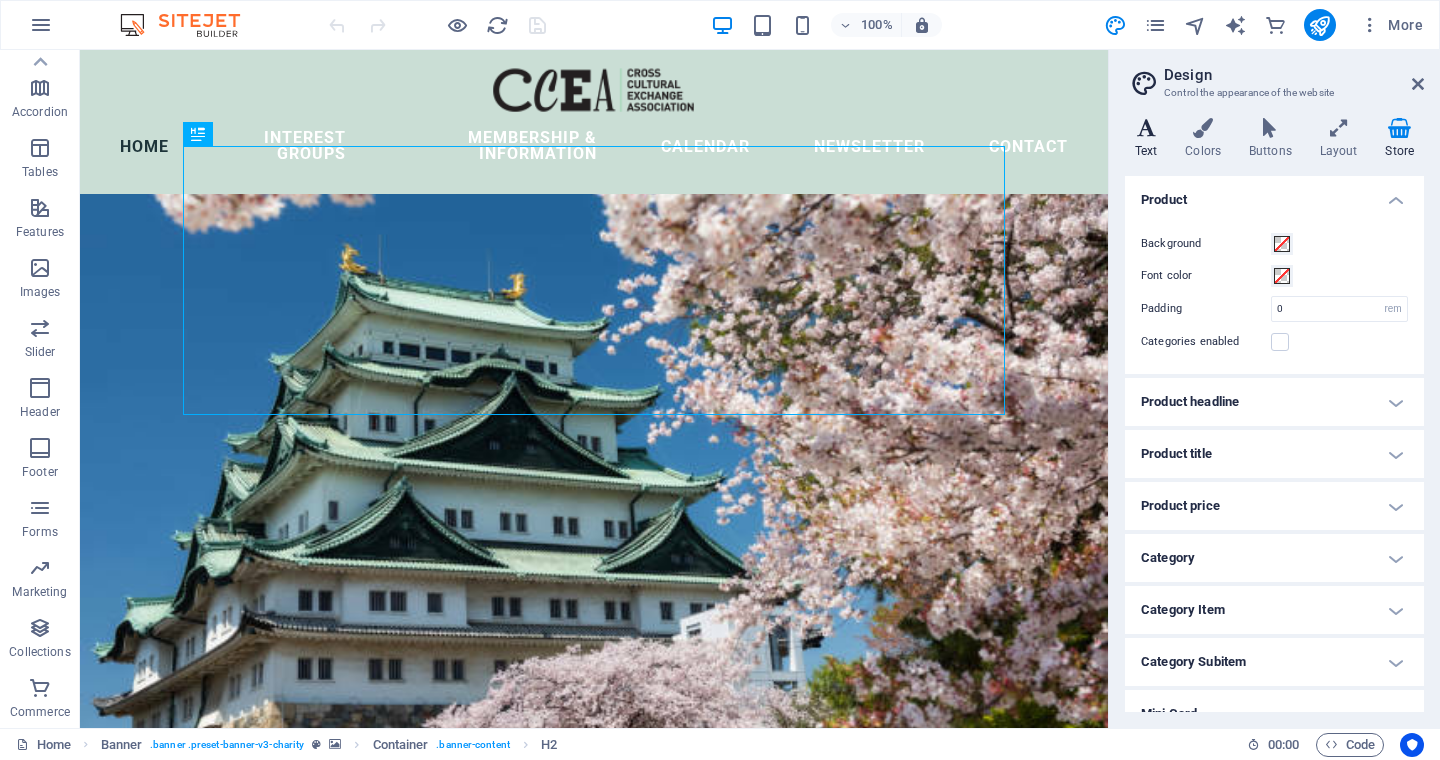 click on "Text" at bounding box center [1150, 139] 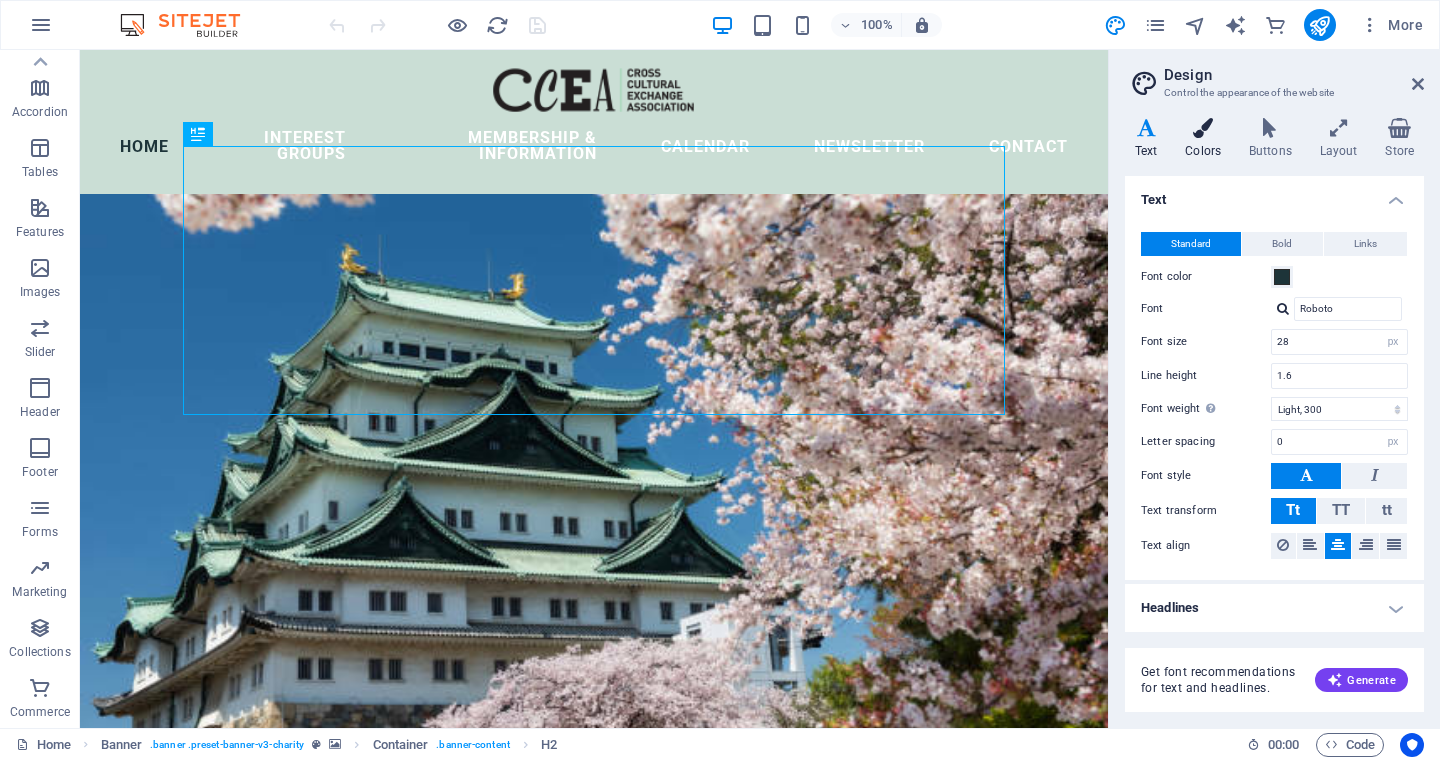 click at bounding box center [1203, 128] 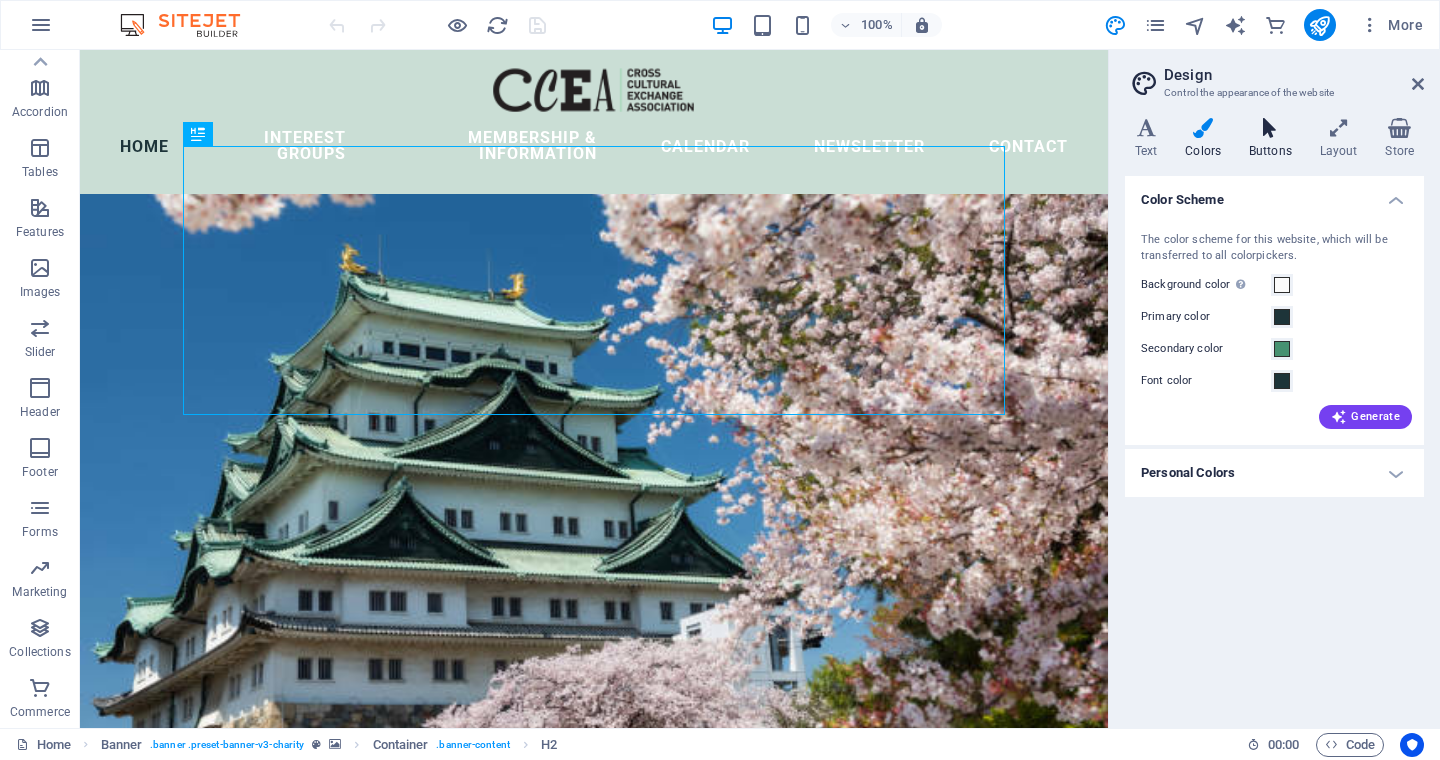 click at bounding box center [1270, 128] 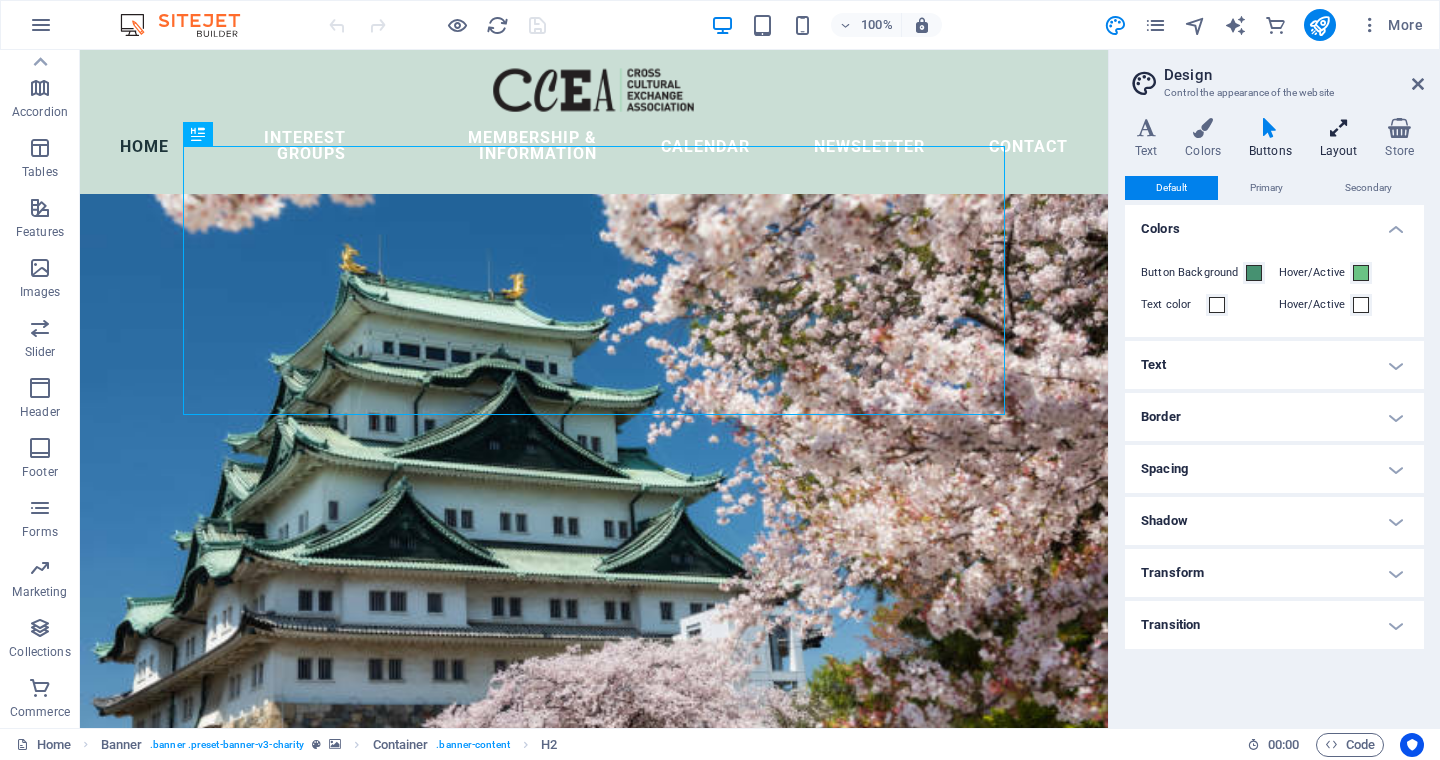 click on "Layout" at bounding box center [1343, 139] 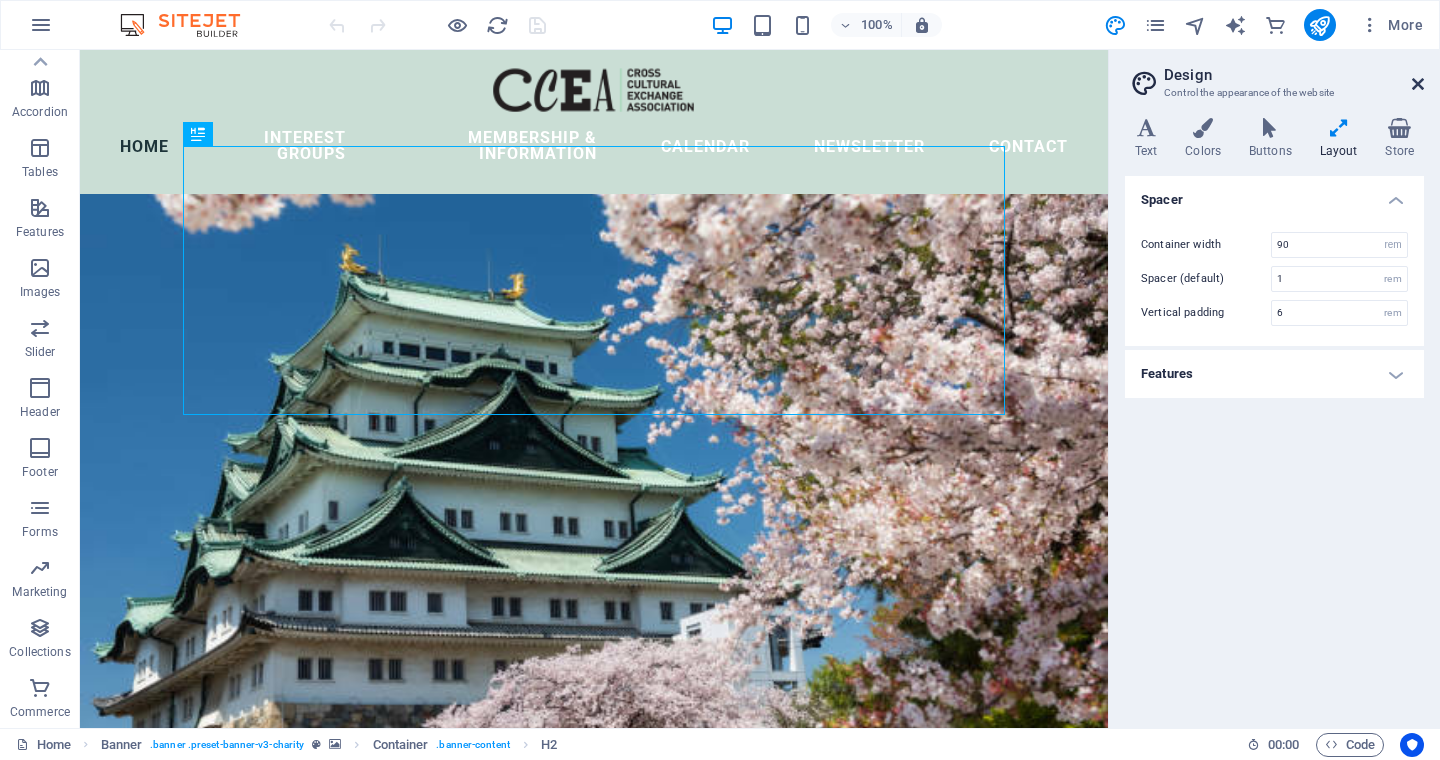 click at bounding box center (1418, 84) 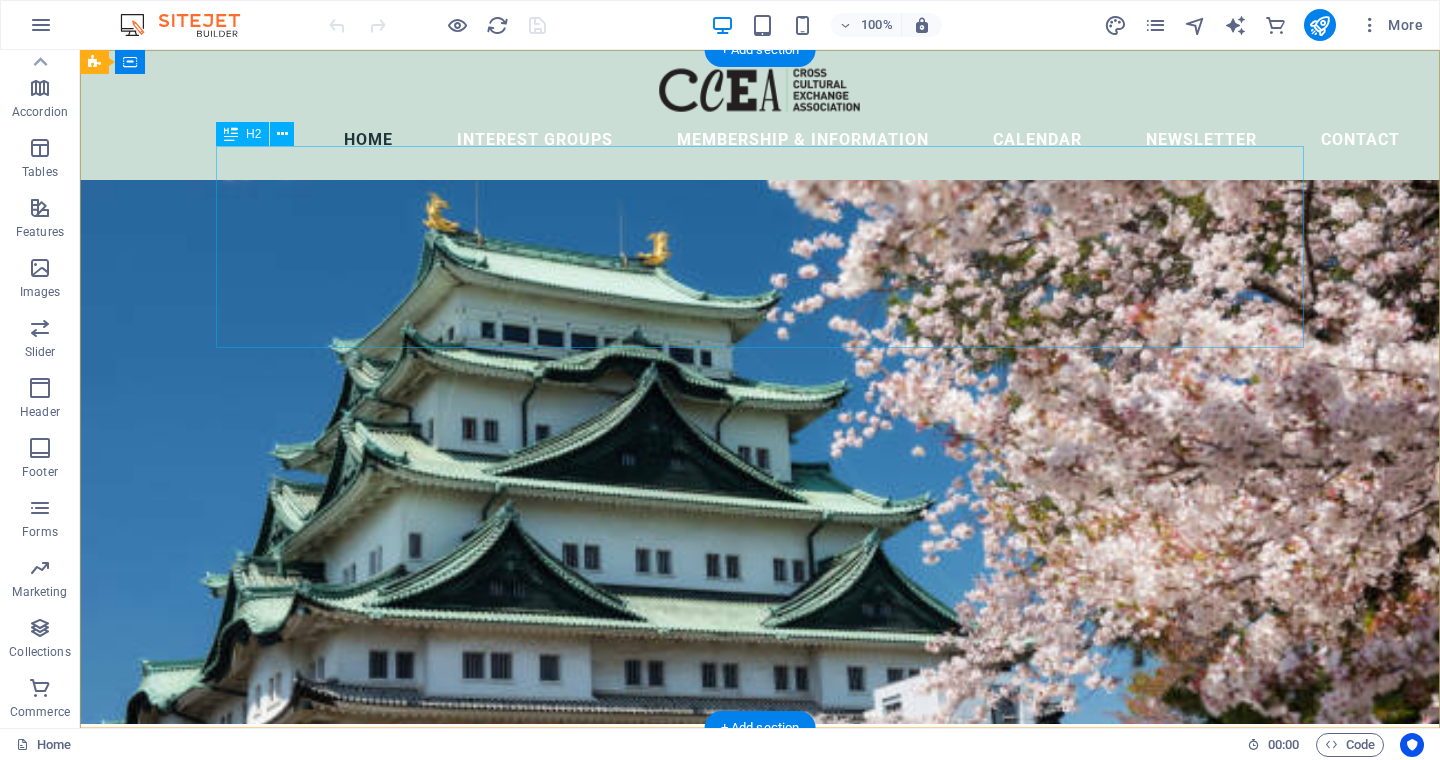 scroll, scrollTop: 0, scrollLeft: 0, axis: both 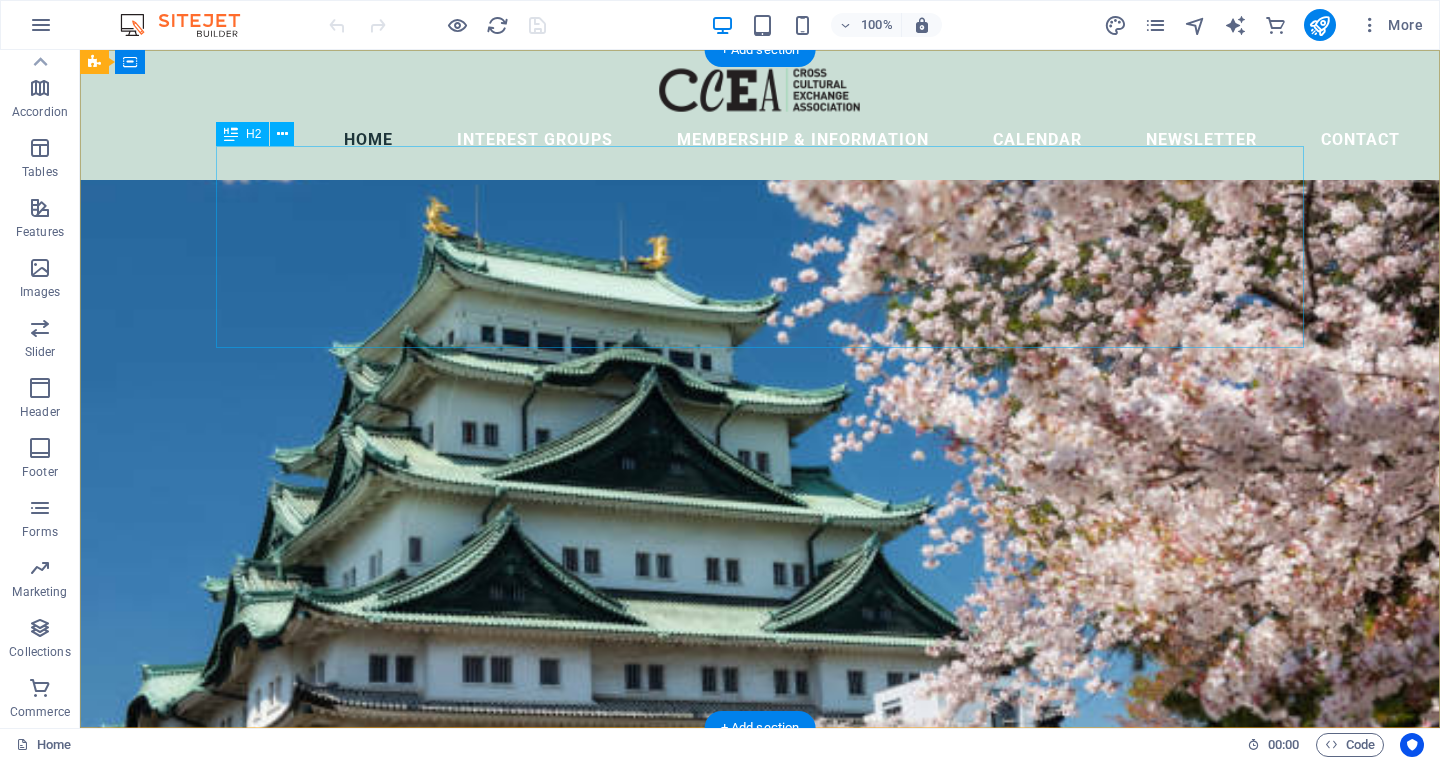 click on "Cross-Cultural Exchange Association" at bounding box center (760, 925) 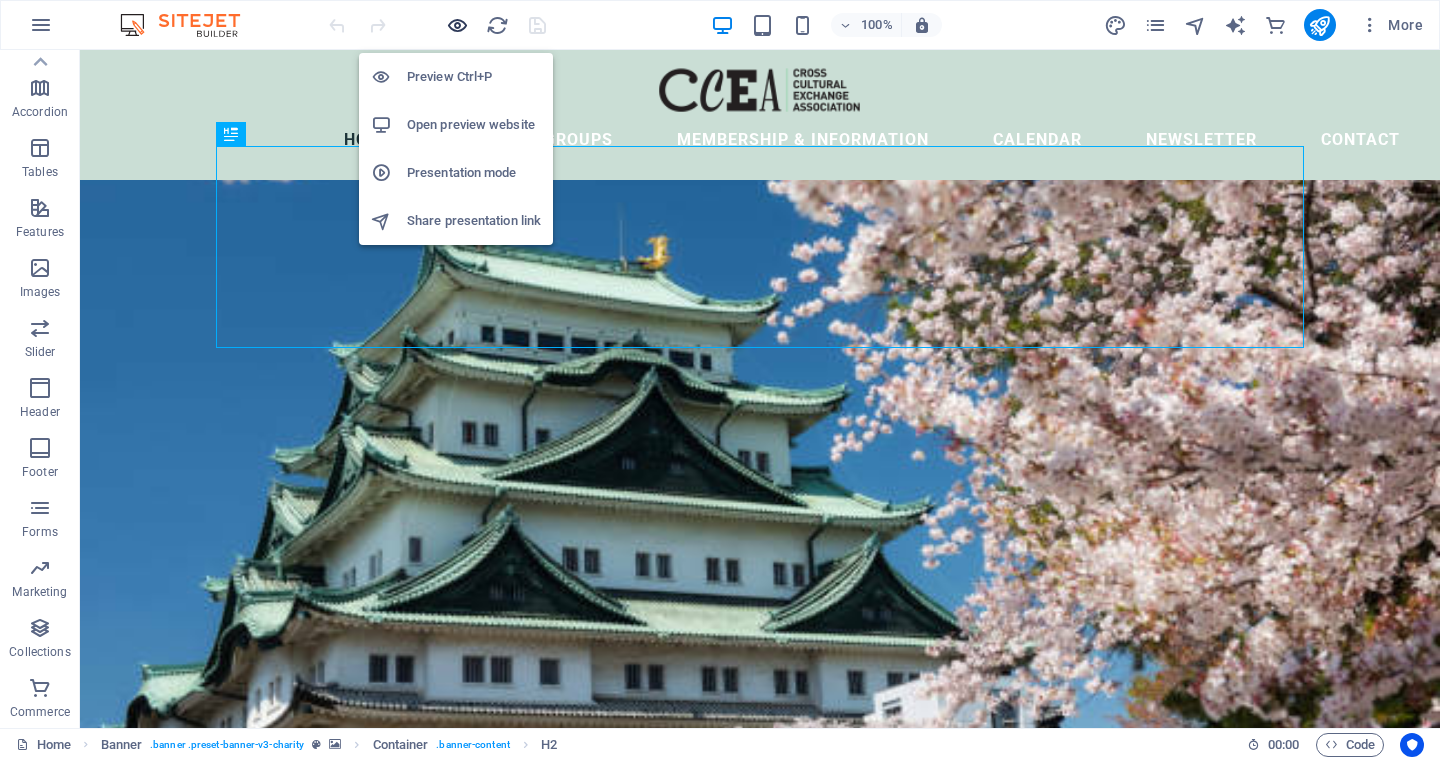 click at bounding box center [457, 25] 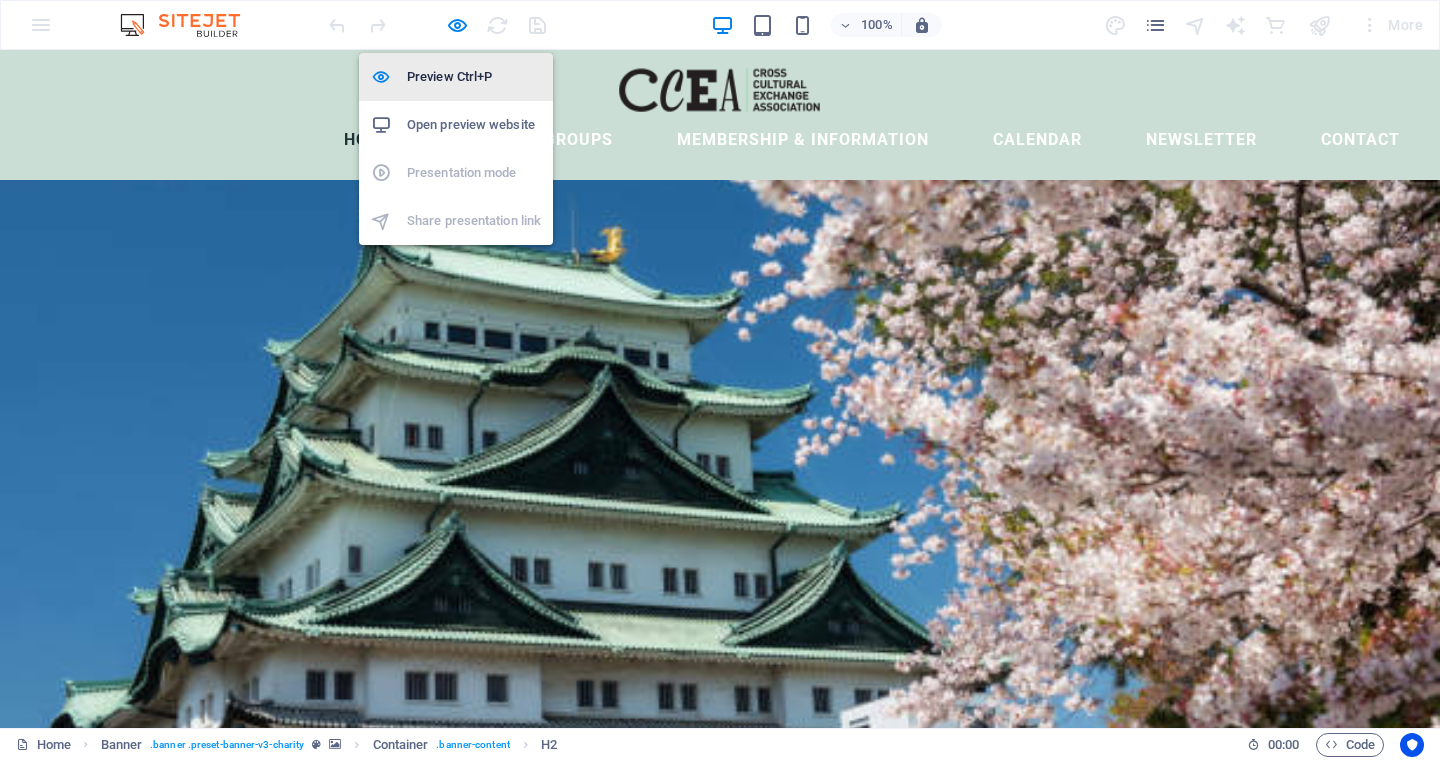 click on "Preview Ctrl+P" at bounding box center [474, 77] 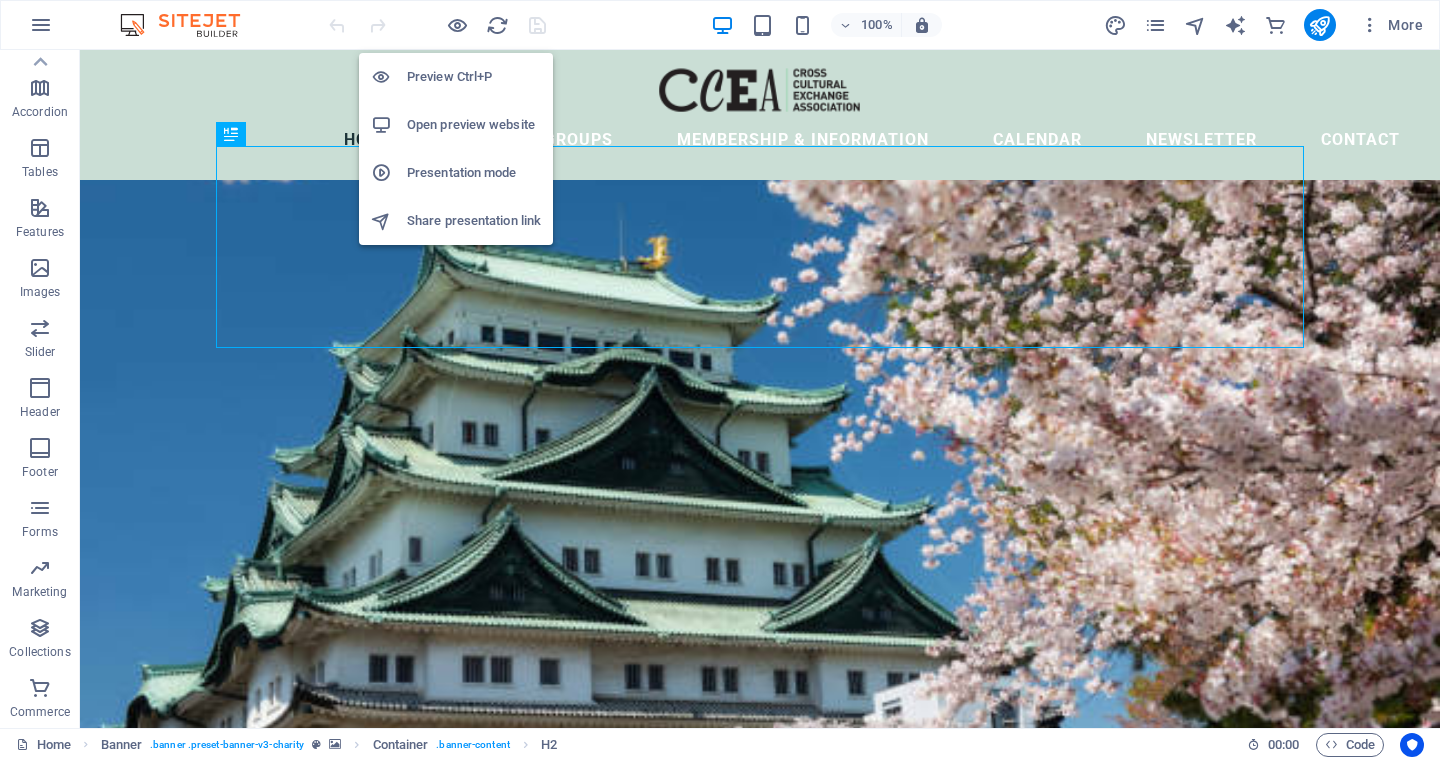 click on "Preview Ctrl+P" at bounding box center [474, 77] 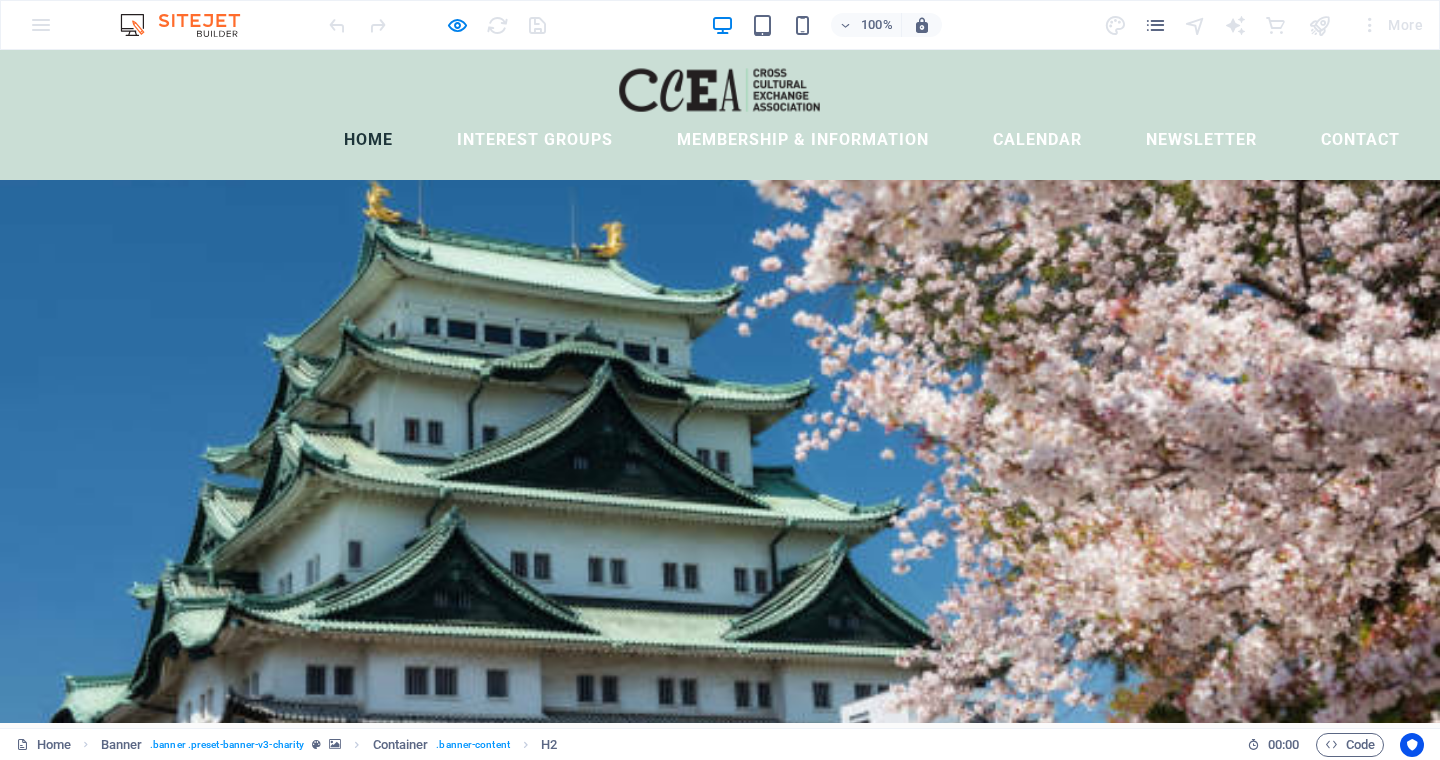 scroll, scrollTop: 0, scrollLeft: 0, axis: both 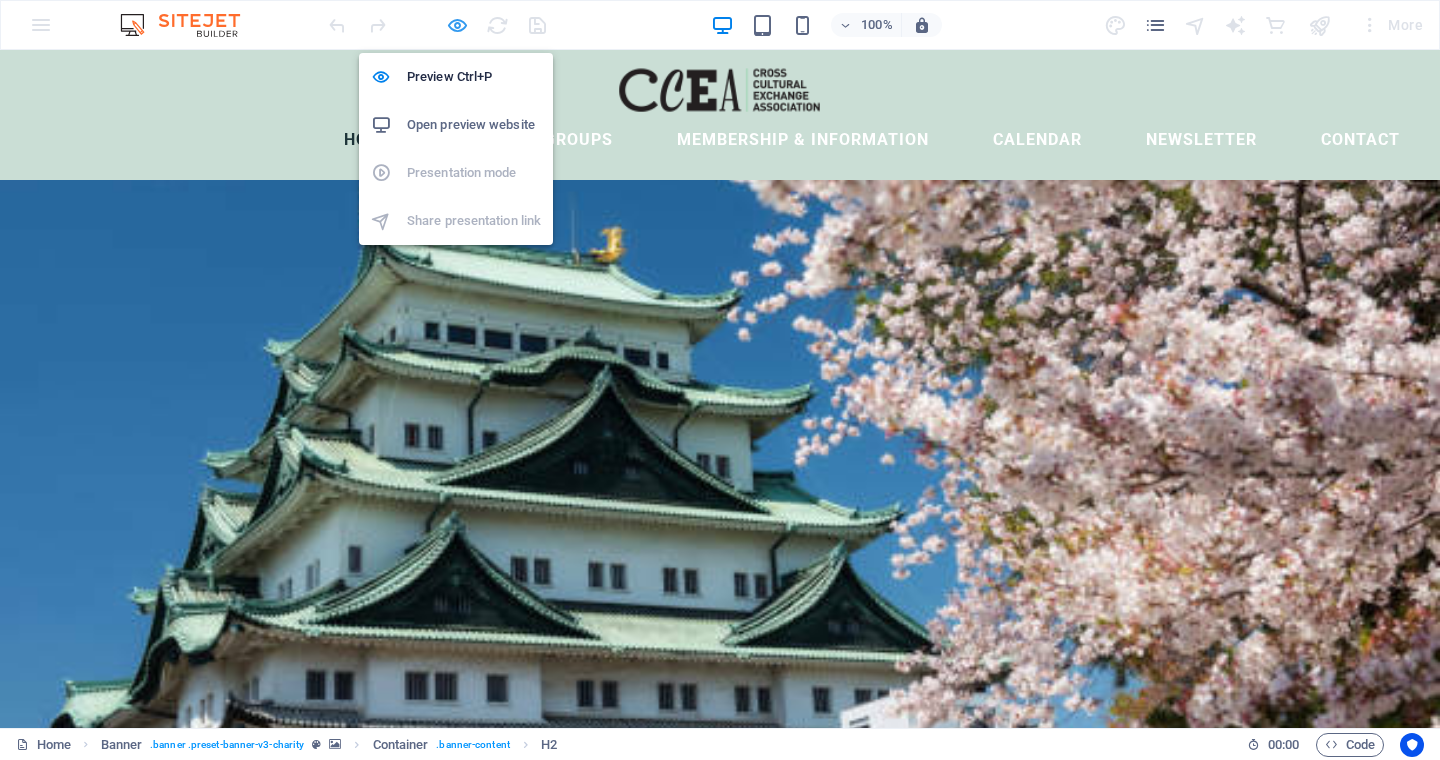 click at bounding box center (457, 25) 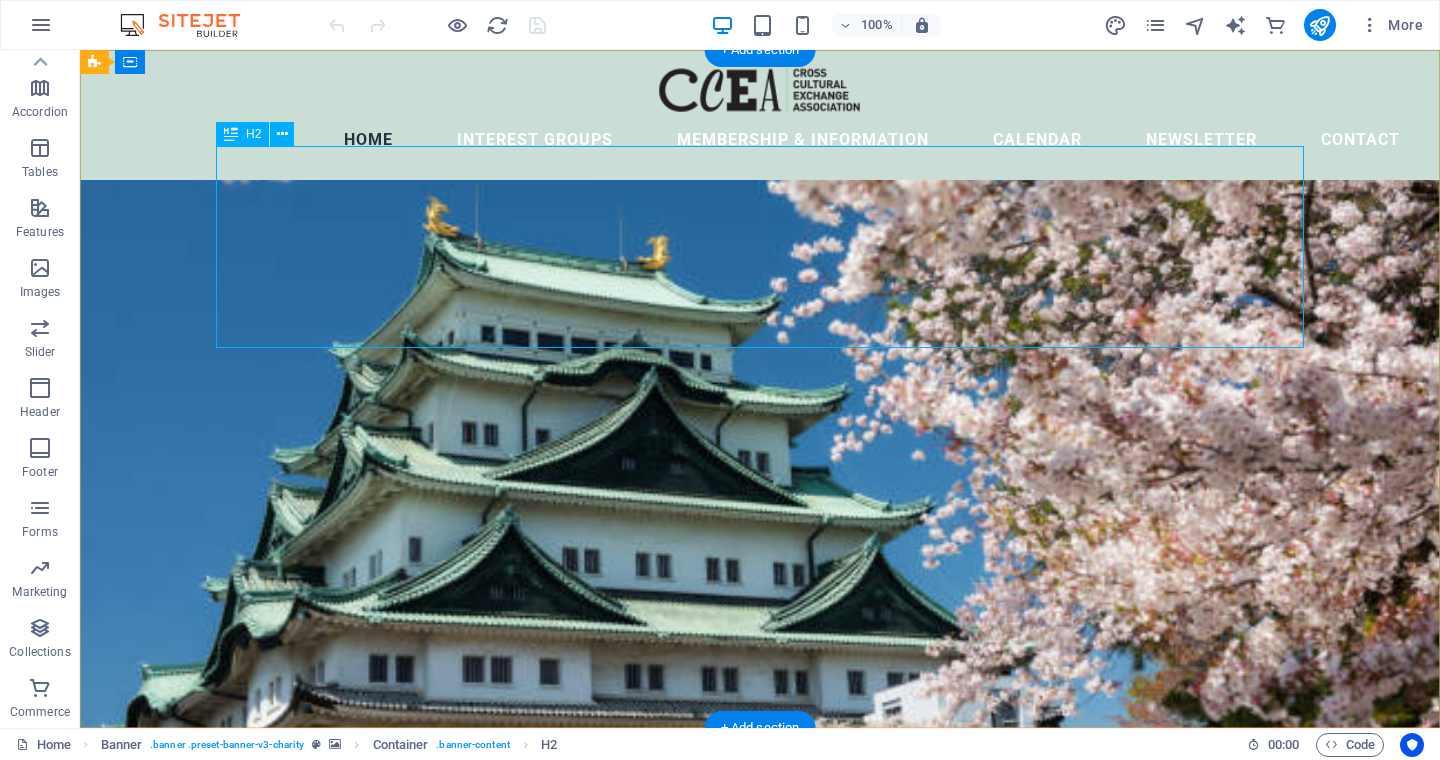 click on "Cross-Cultural Exchange Association" at bounding box center [760, 925] 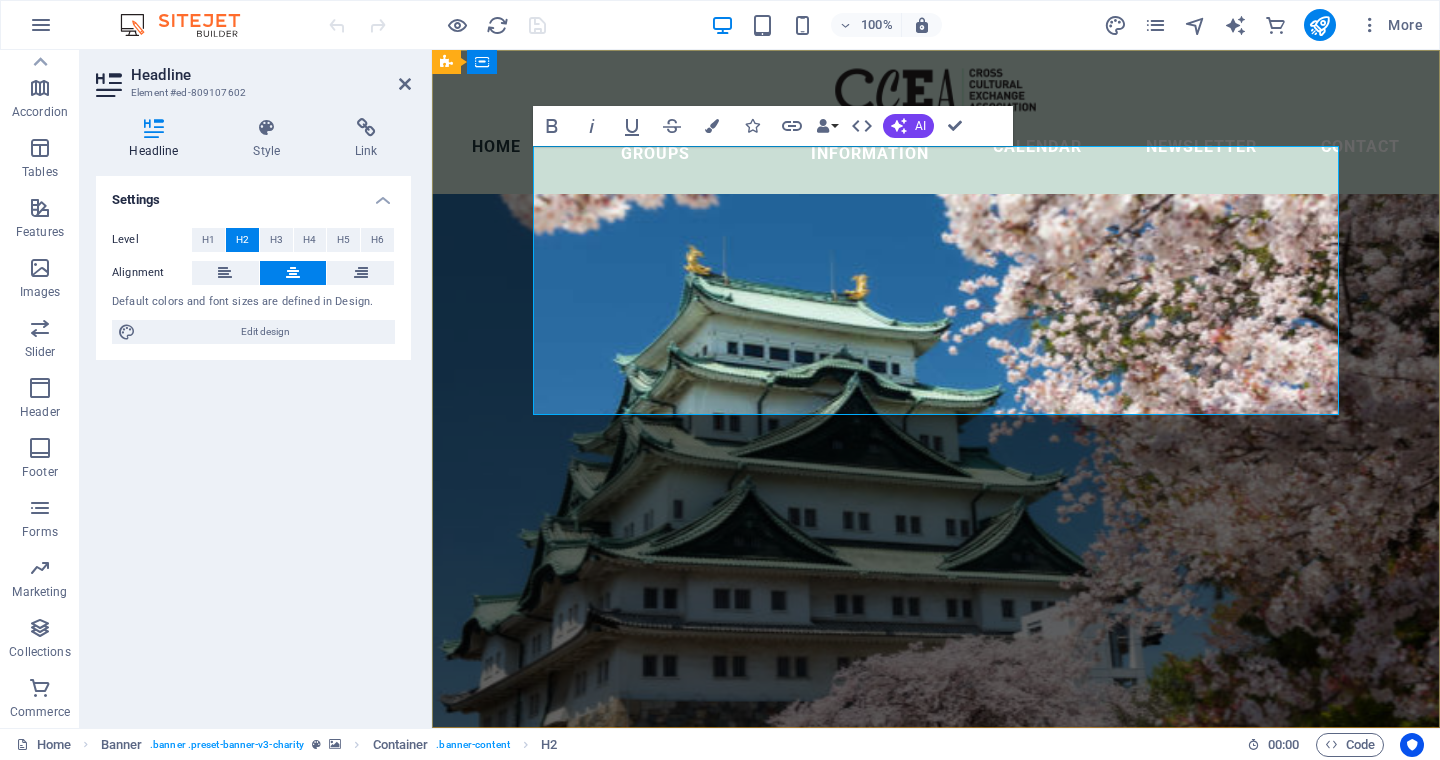 click on "Cross-Cultural Exchange Association" at bounding box center [936, 991] 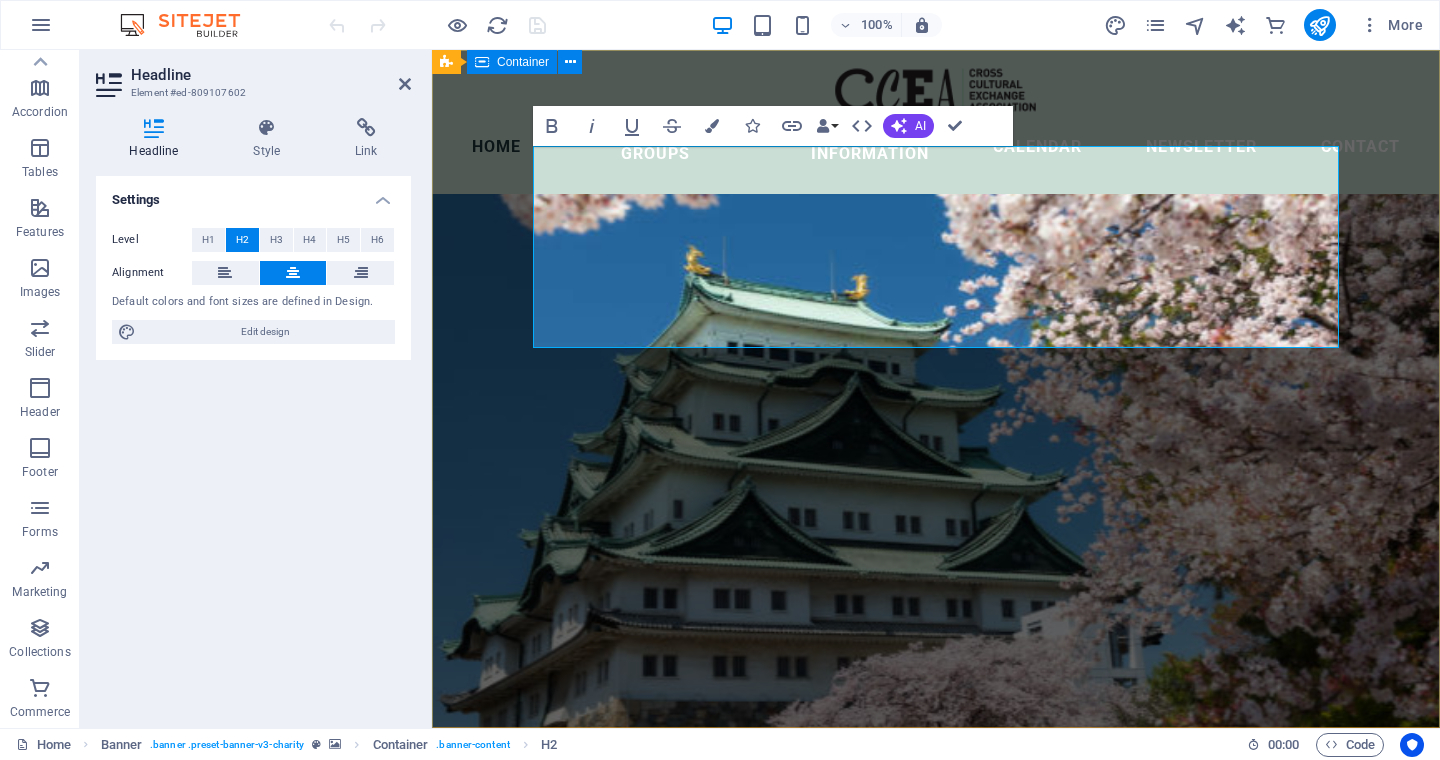 click on "Cross-Cultural Exchange Association The  Cross-Cultural Exchange Association (CCEA)  was founded in 1982 as a non-profit organization dedicated to promoting cultural exchange, international understanding, and friendship among women of all nationalities living in the Nagoya area. Through social activities, general meetings, and special interest groups, members build friendships, explore the local community, and discover the rich cultural heritage of Japan and other countries.  Make the most of your time in Nagoya — join us at our next General Meeting, experience something new, and meet wonderful women from around the world. We look forward to welcoming you into our multicultural community!" at bounding box center (936, 1085) 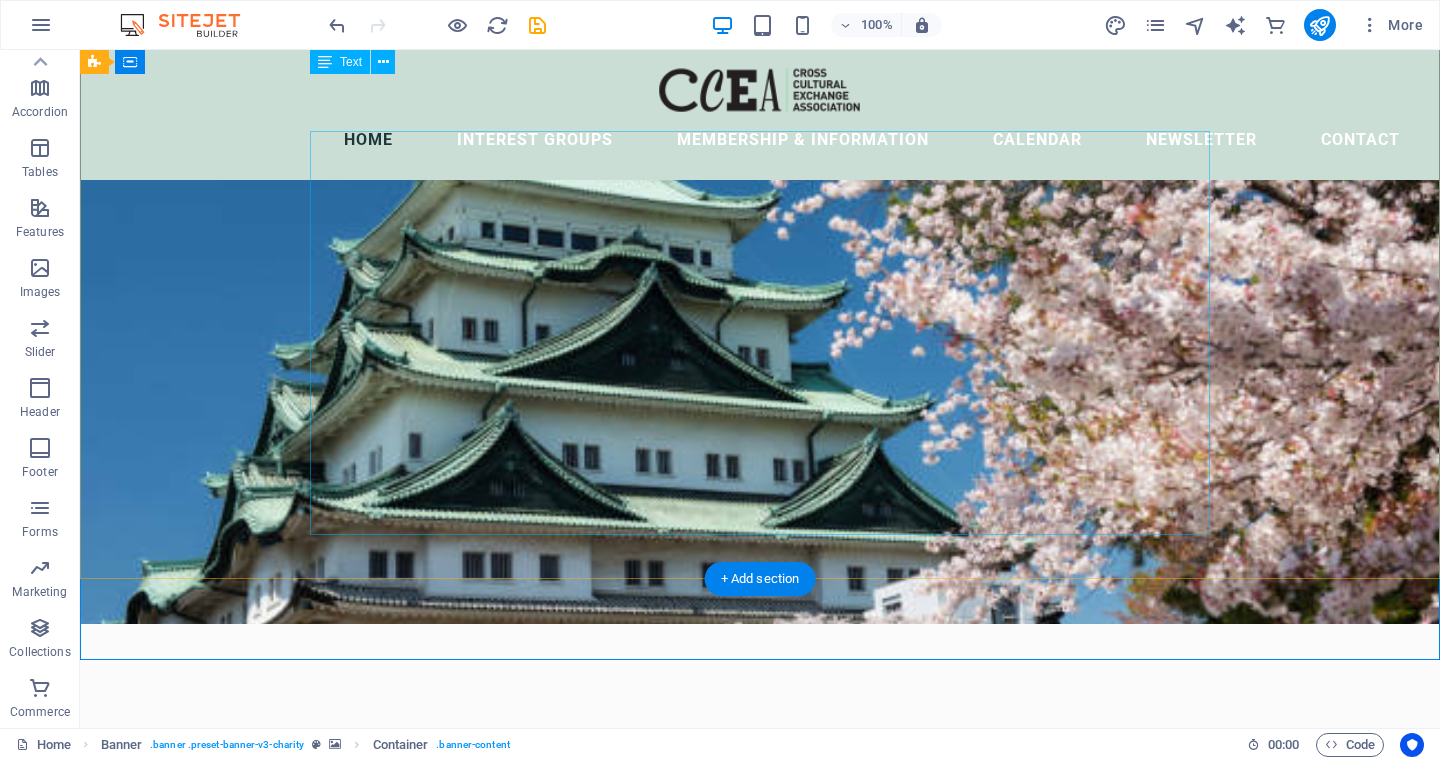 scroll, scrollTop: 0, scrollLeft: 0, axis: both 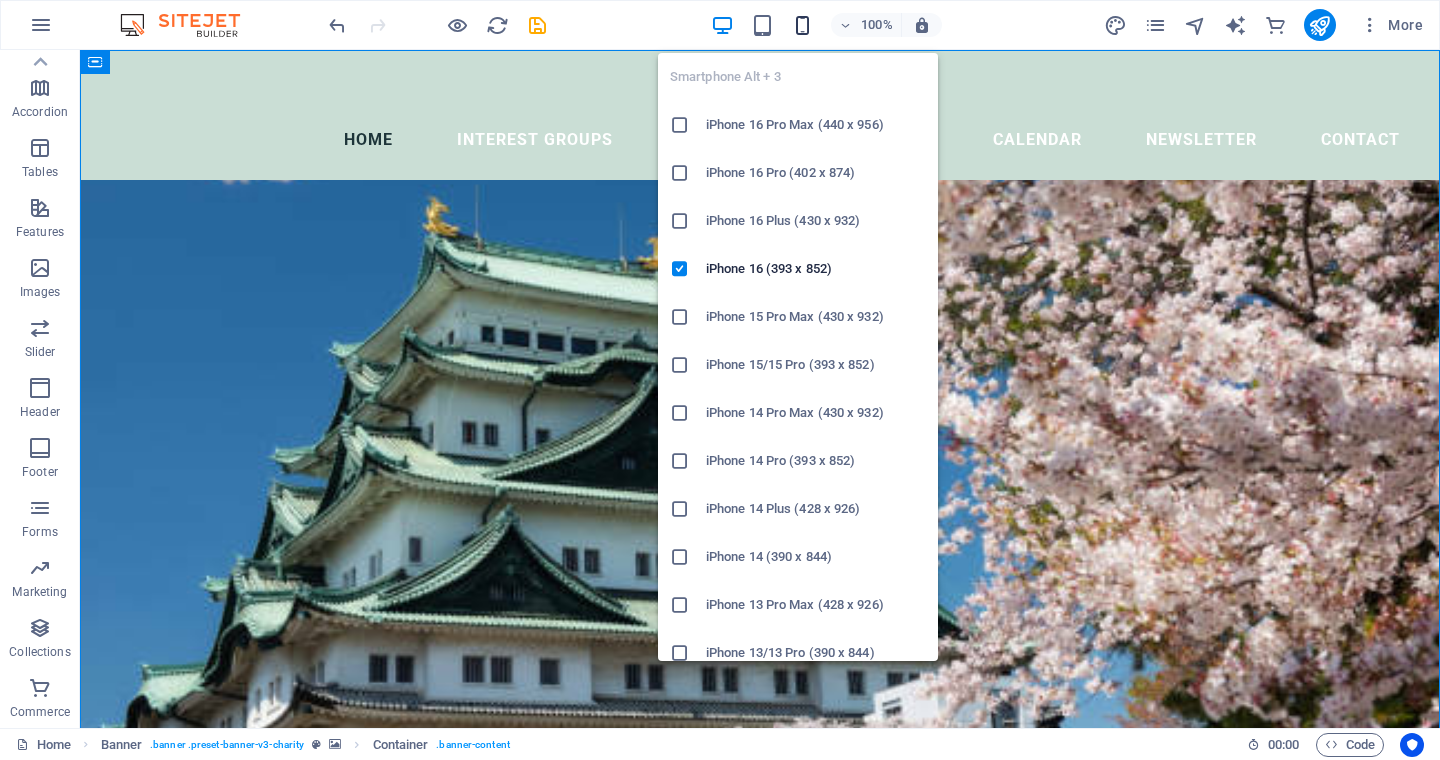 click at bounding box center [802, 25] 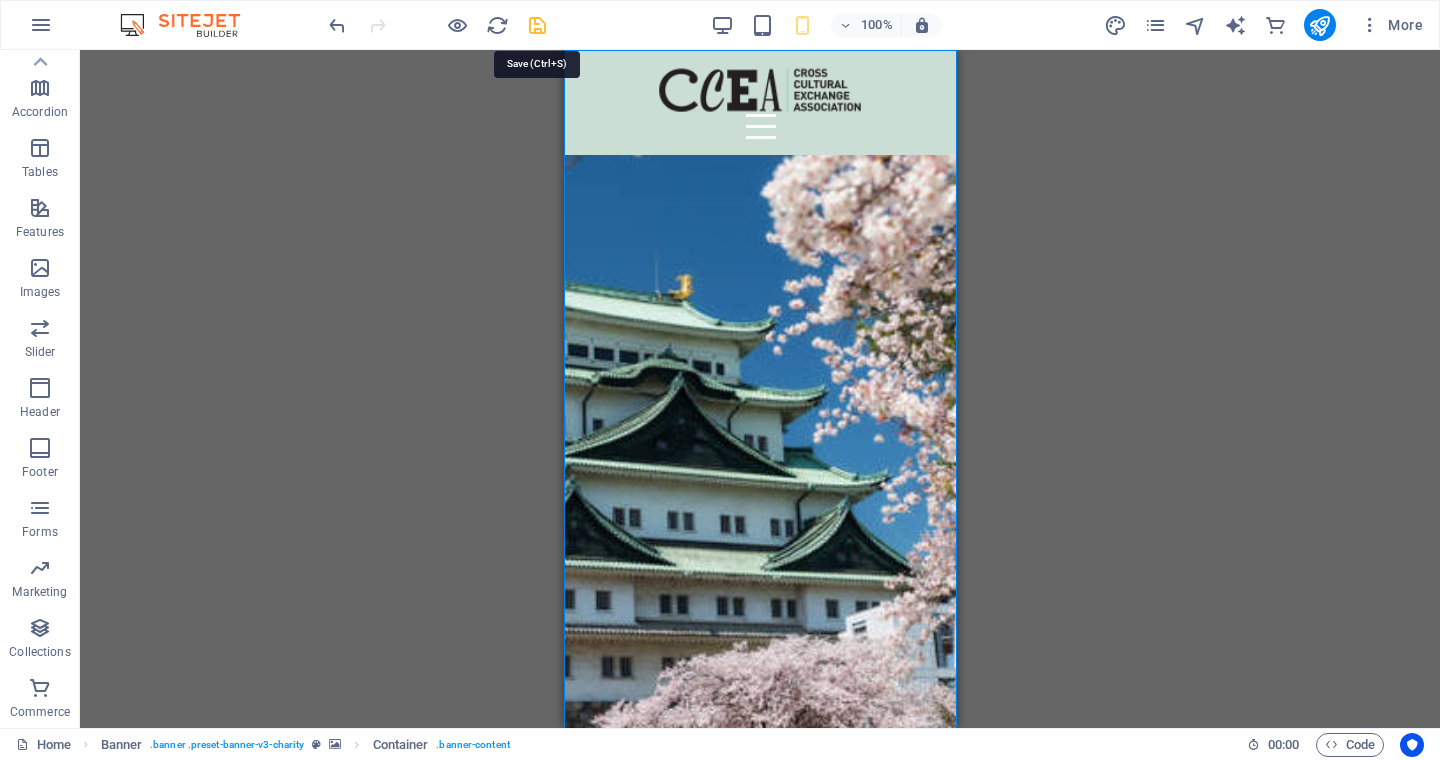 click at bounding box center (537, 25) 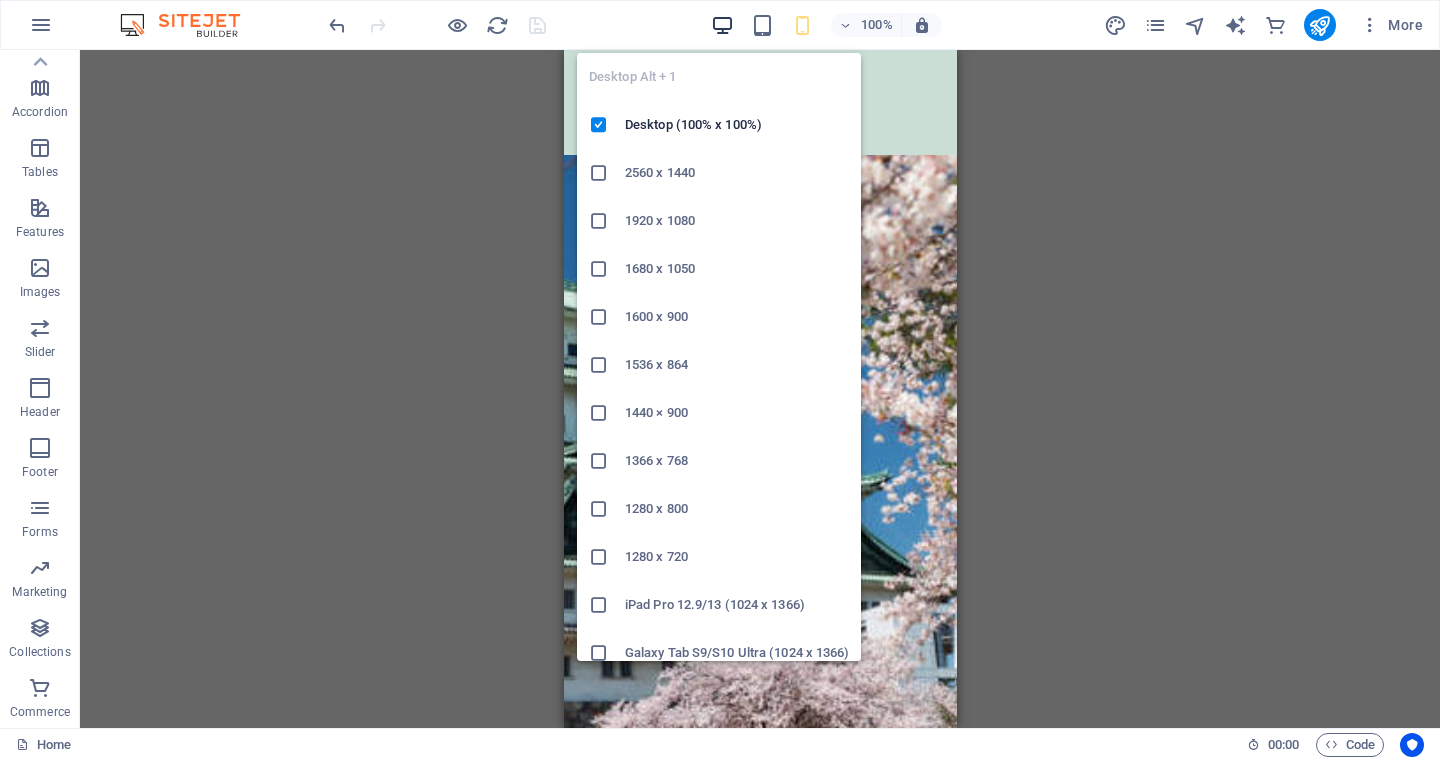 click at bounding box center (722, 25) 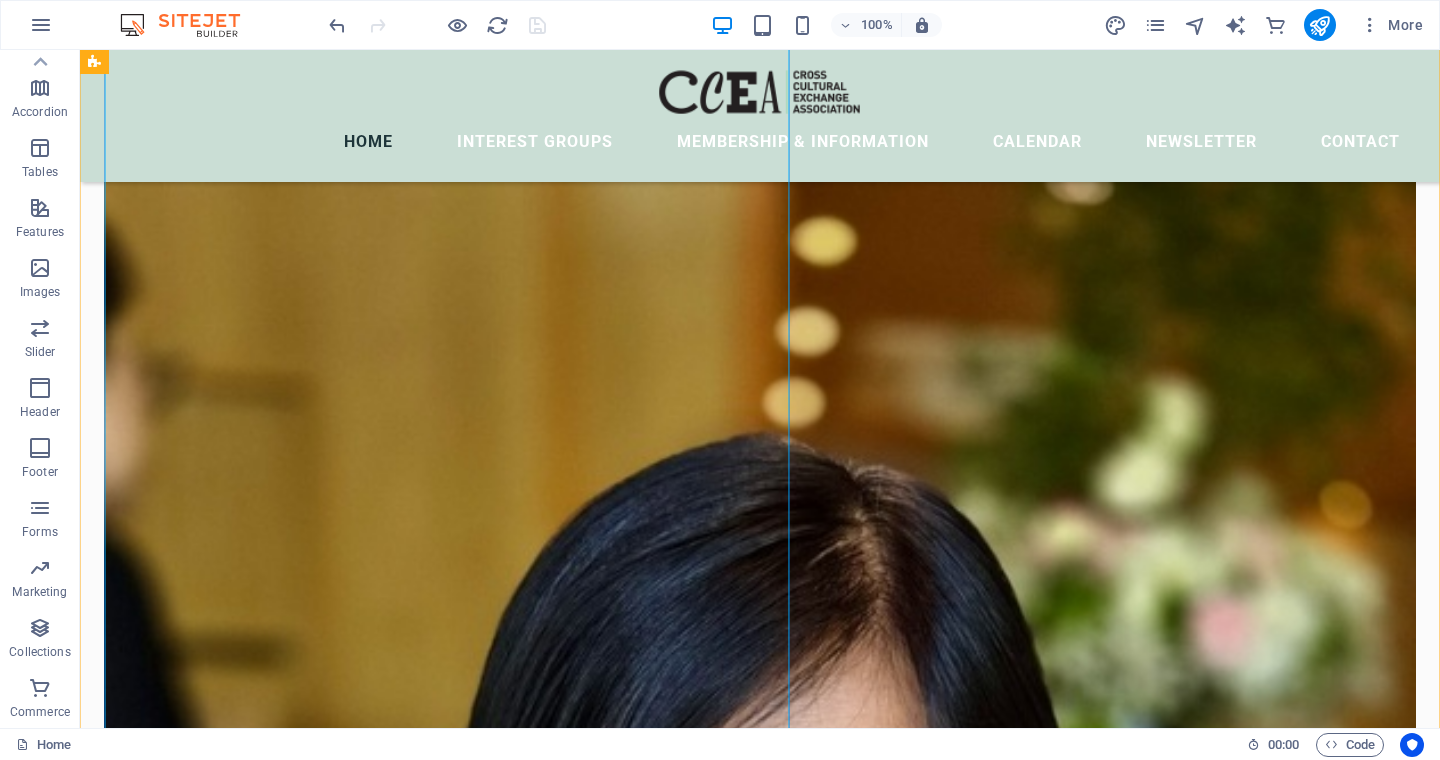 scroll, scrollTop: 1679, scrollLeft: 0, axis: vertical 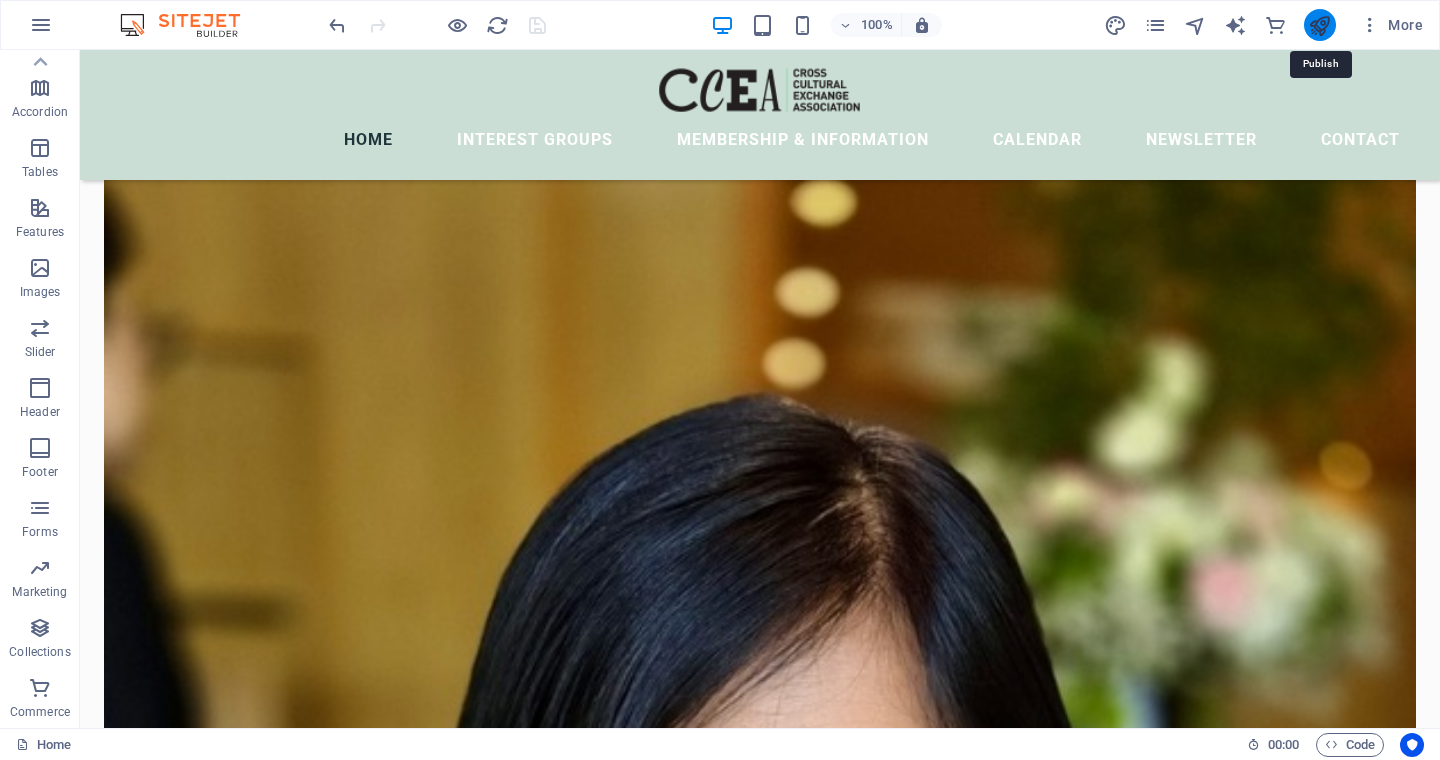 click at bounding box center (1319, 25) 